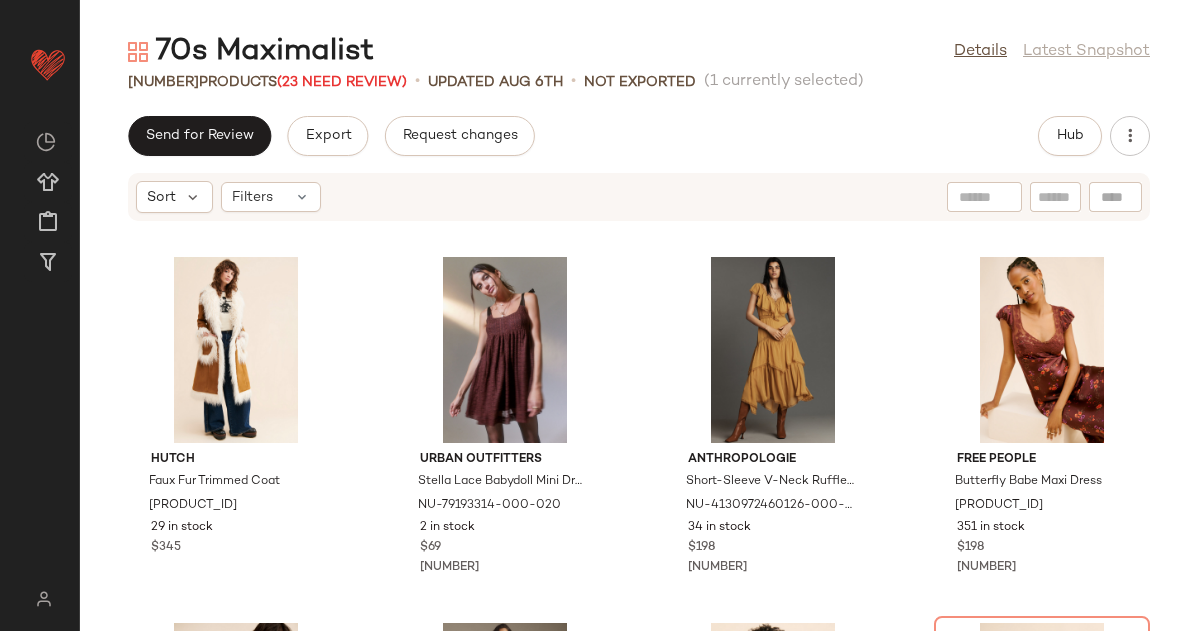 scroll, scrollTop: 0, scrollLeft: 0, axis: both 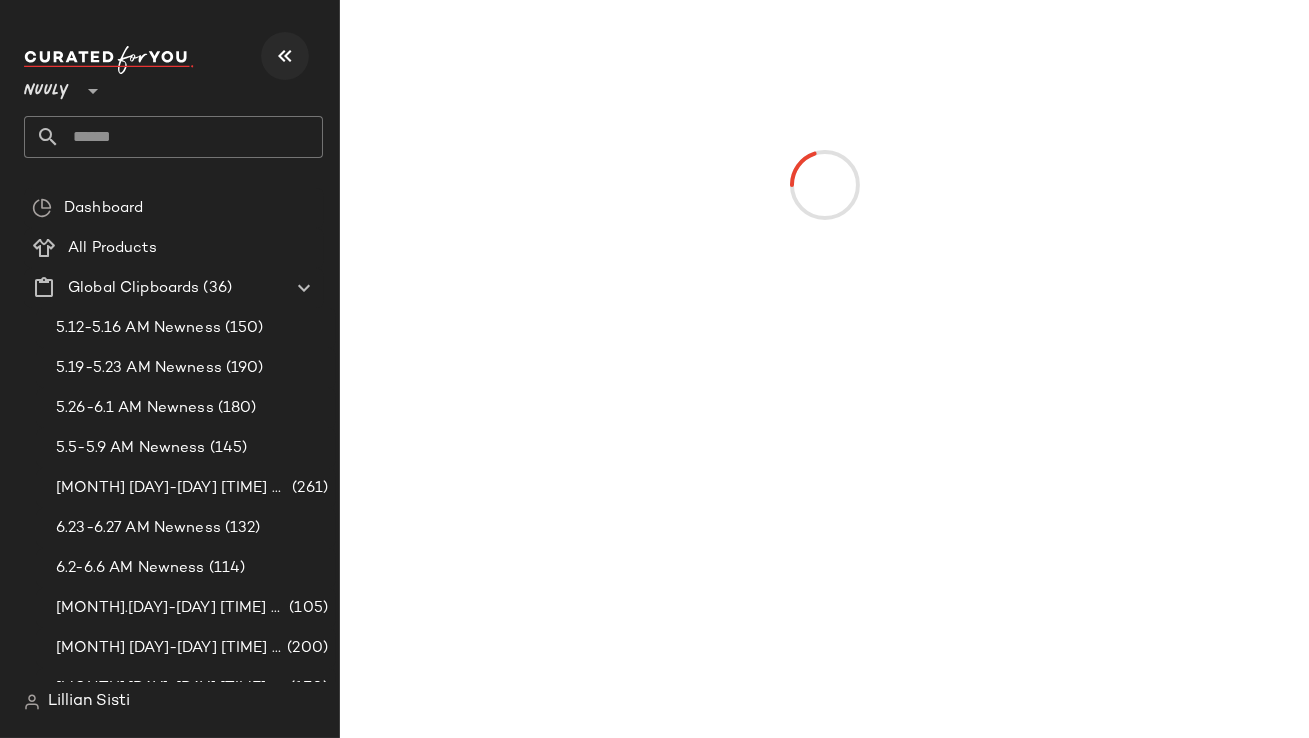 click at bounding box center (285, 56) 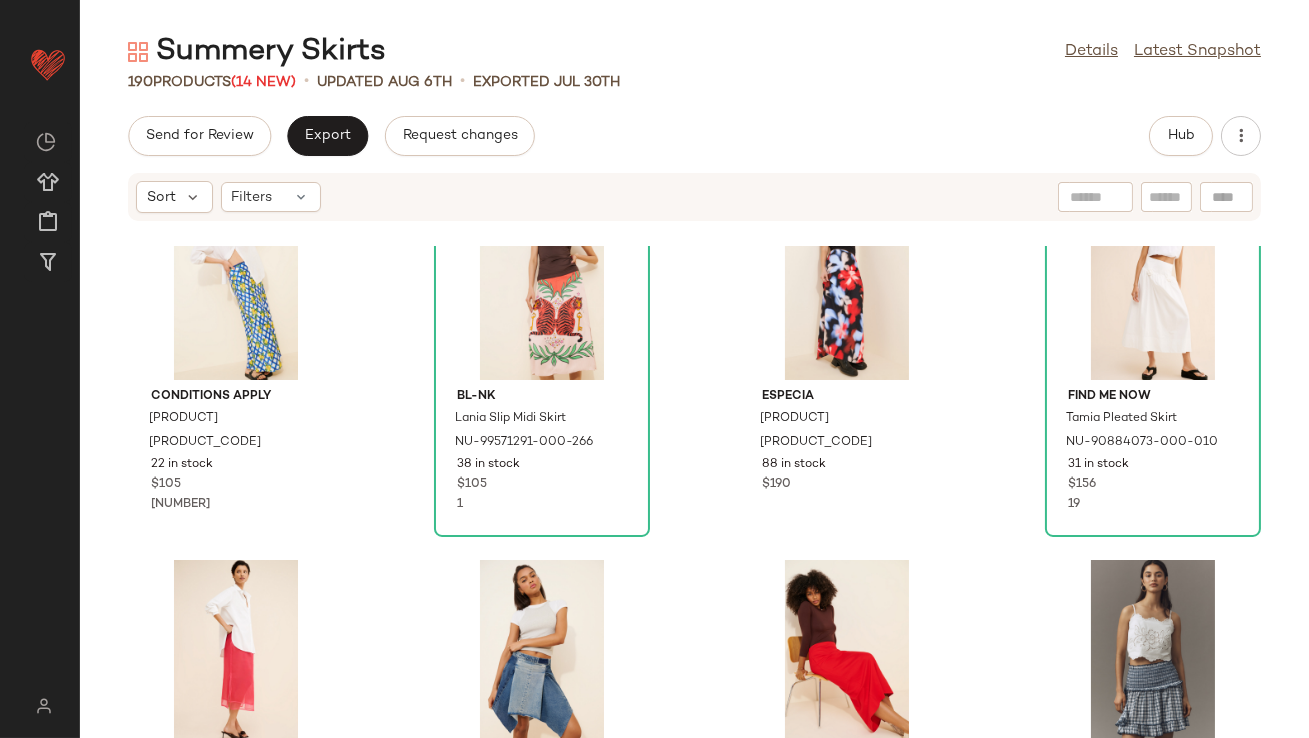 scroll, scrollTop: 2698, scrollLeft: 0, axis: vertical 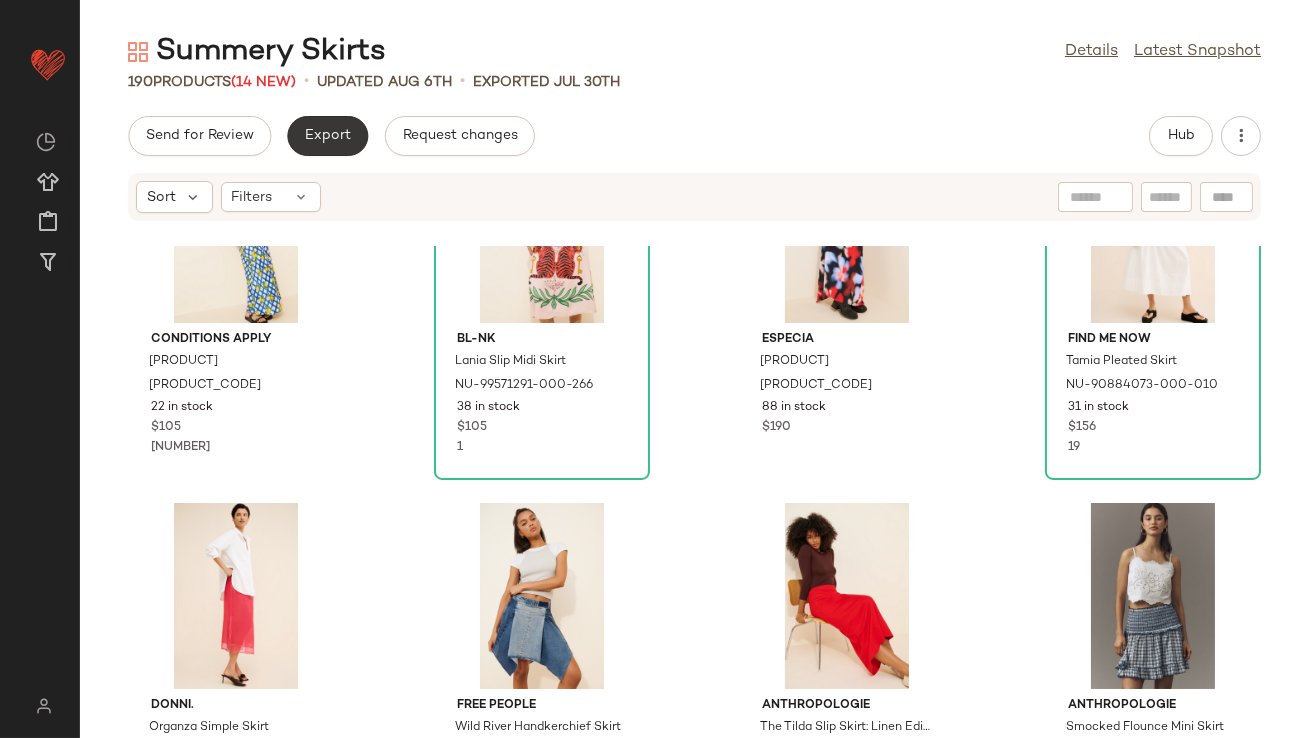 click on "Export" 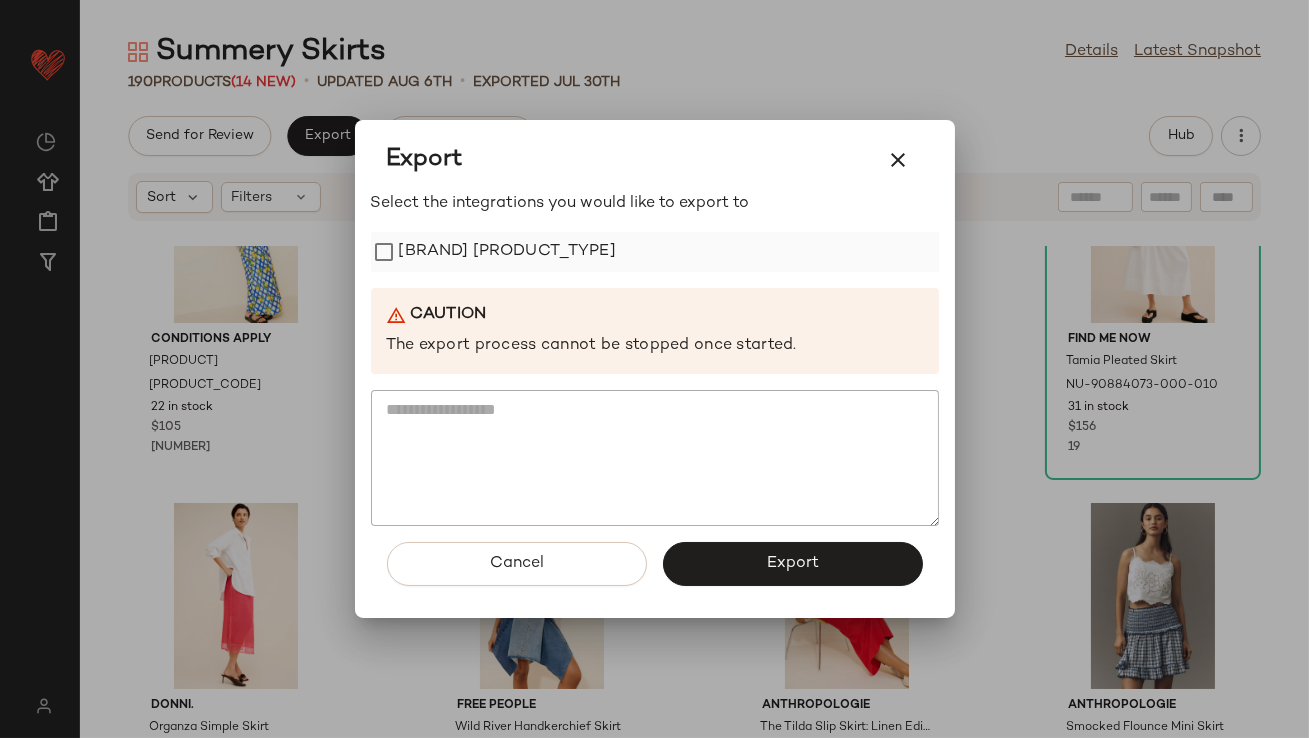 click on "URBN Cloud Prod" at bounding box center [507, 252] 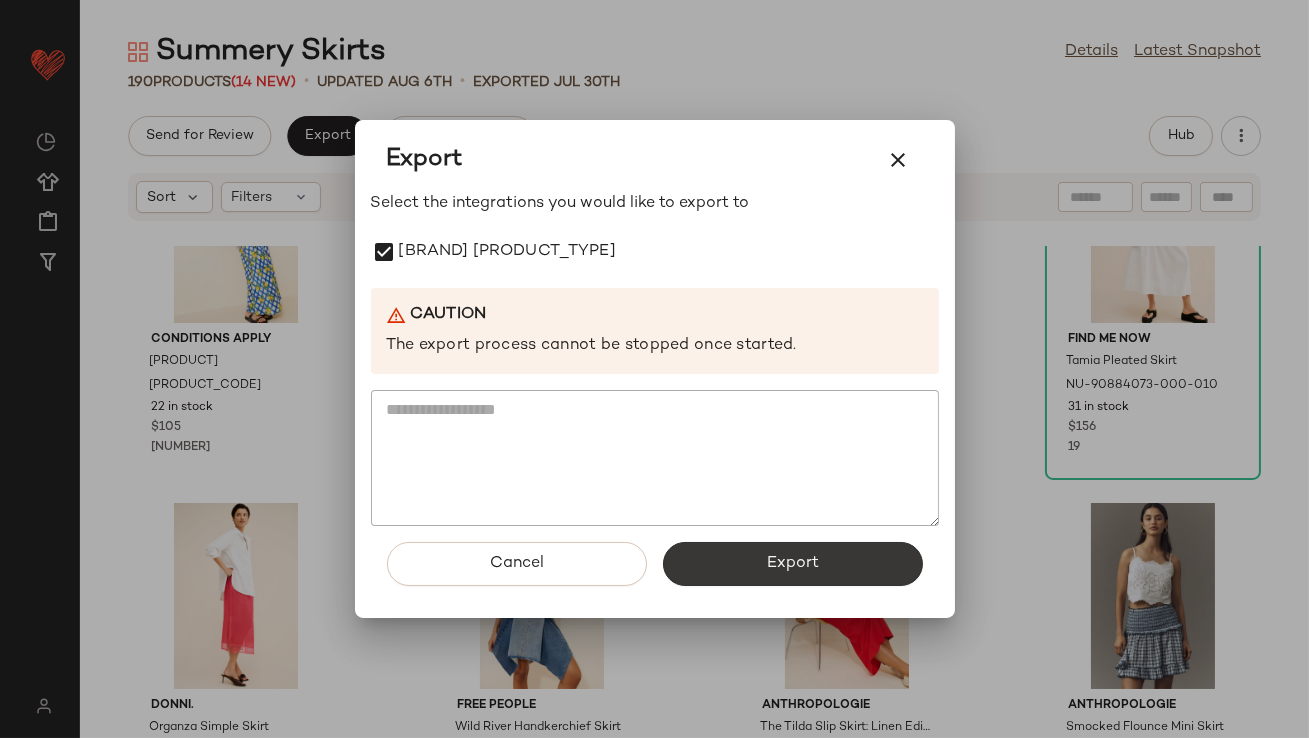 click on "Export" 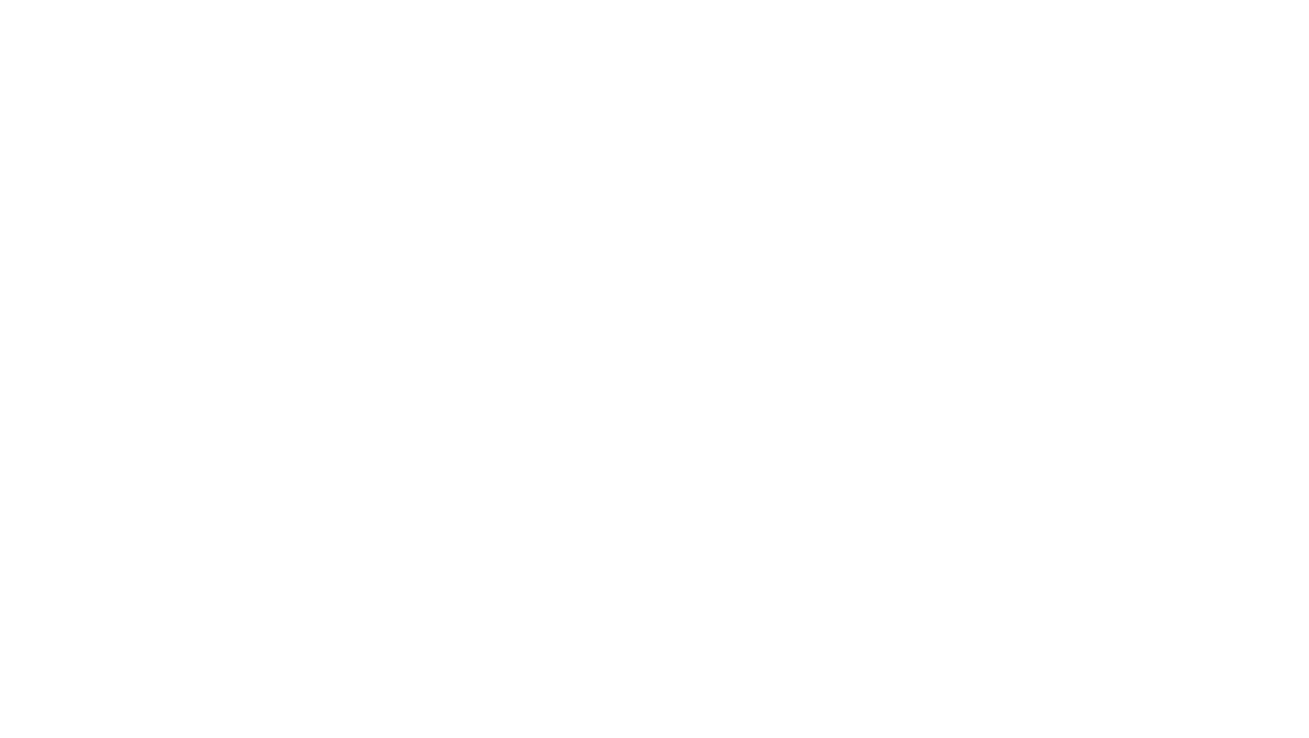 scroll, scrollTop: 0, scrollLeft: 0, axis: both 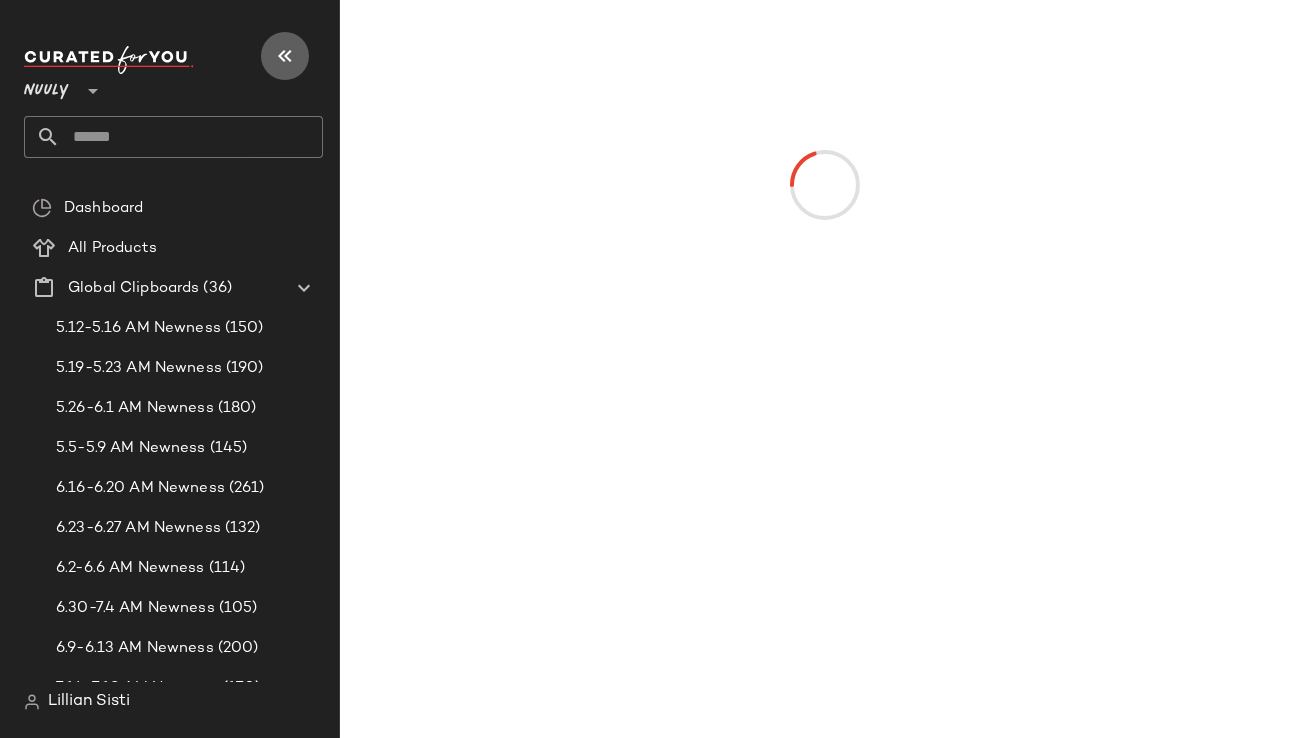 click at bounding box center [285, 56] 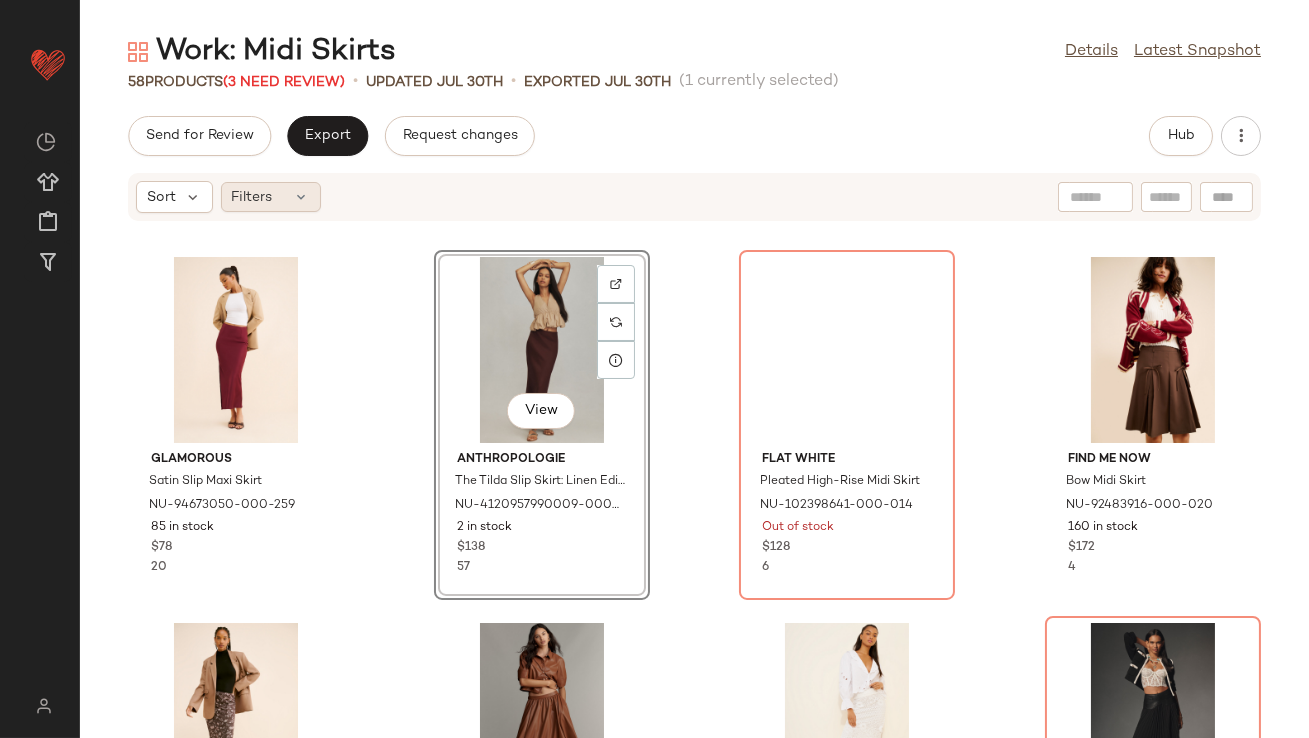 click at bounding box center (302, 197) 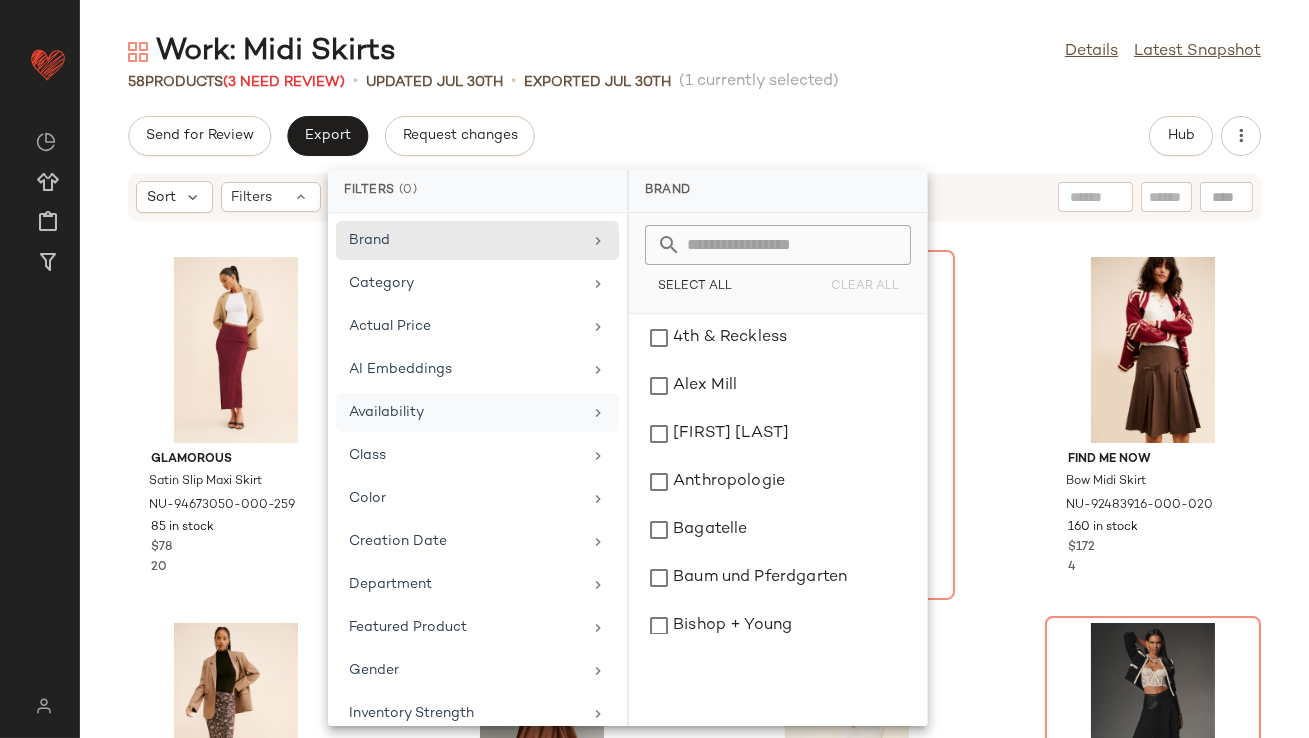 click on "Availability" at bounding box center [465, 412] 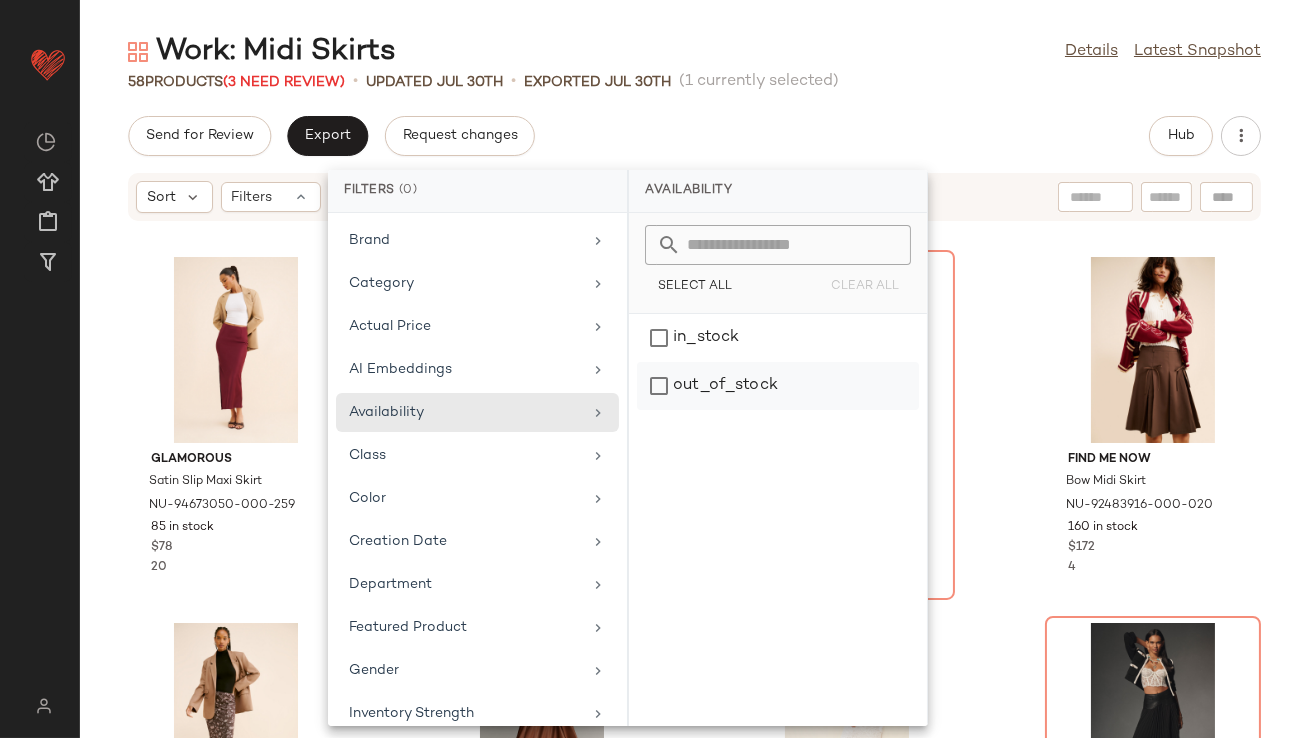 click on "out_of_stock" 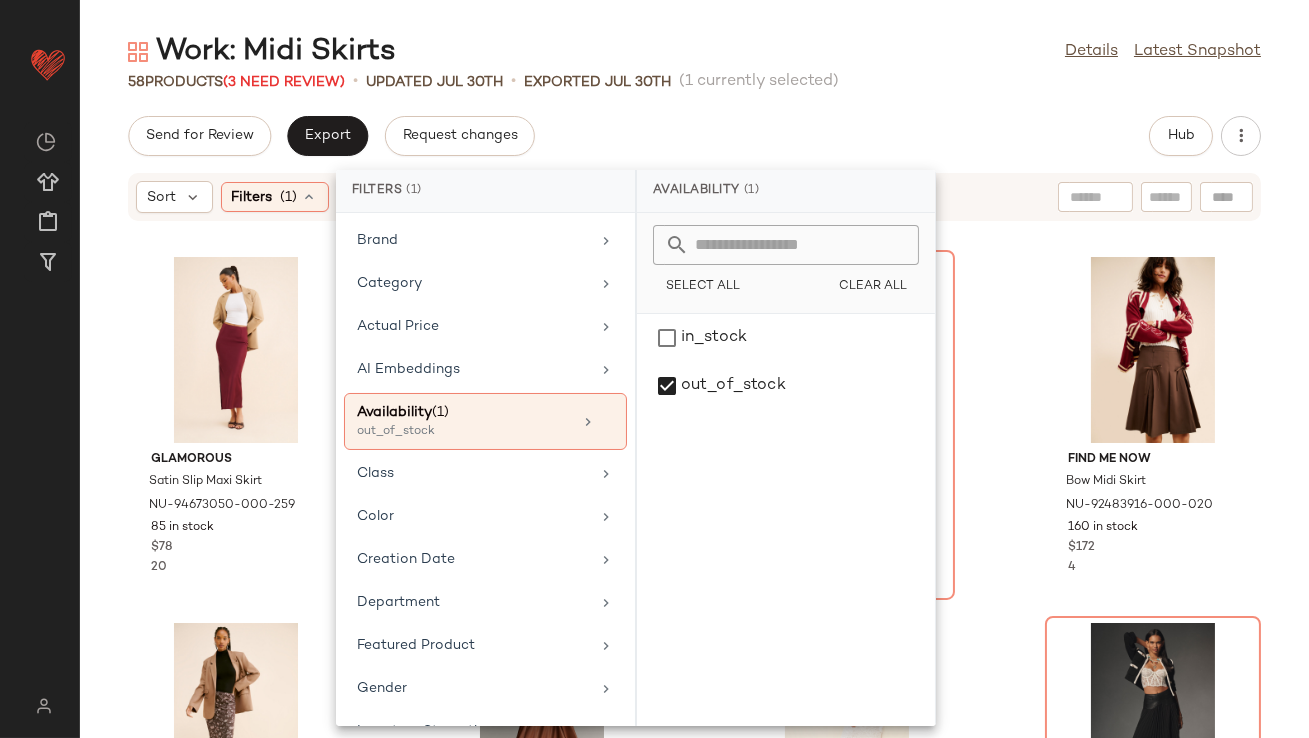 click on "Send for Review   Export   Request changes   Hub" 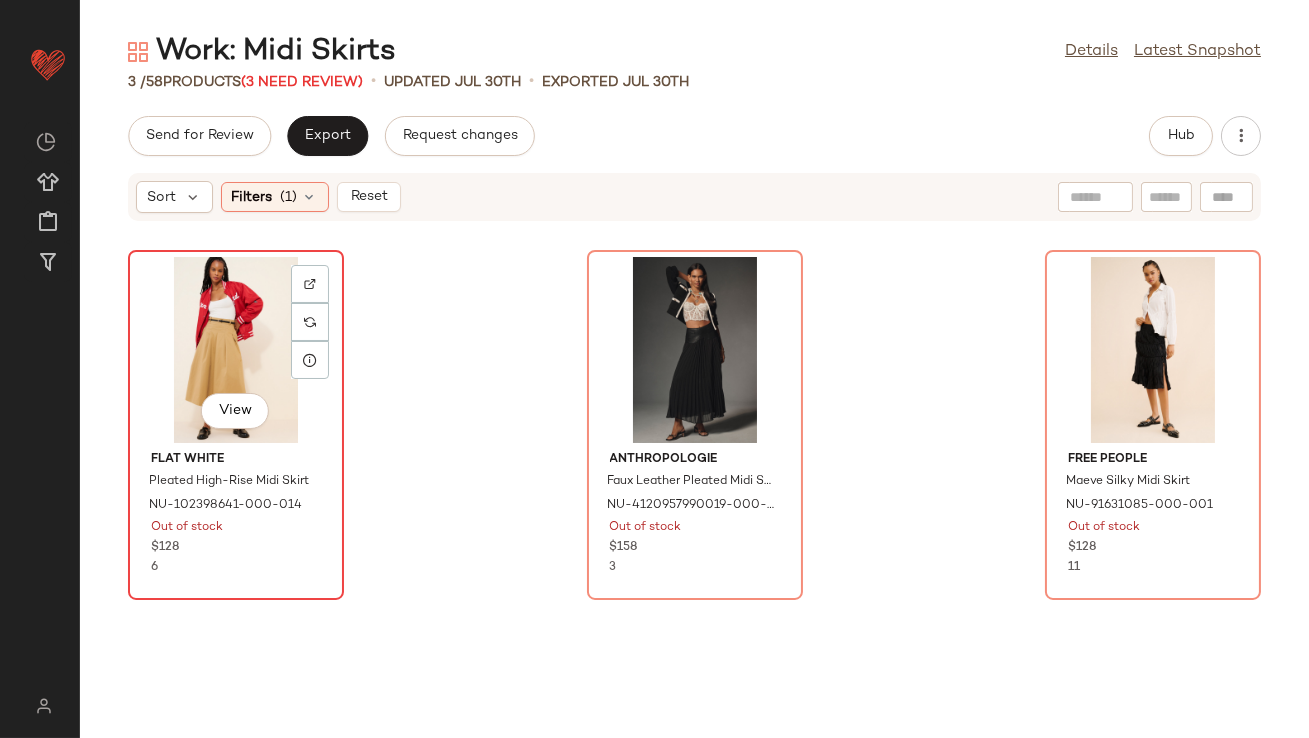 click on "View" 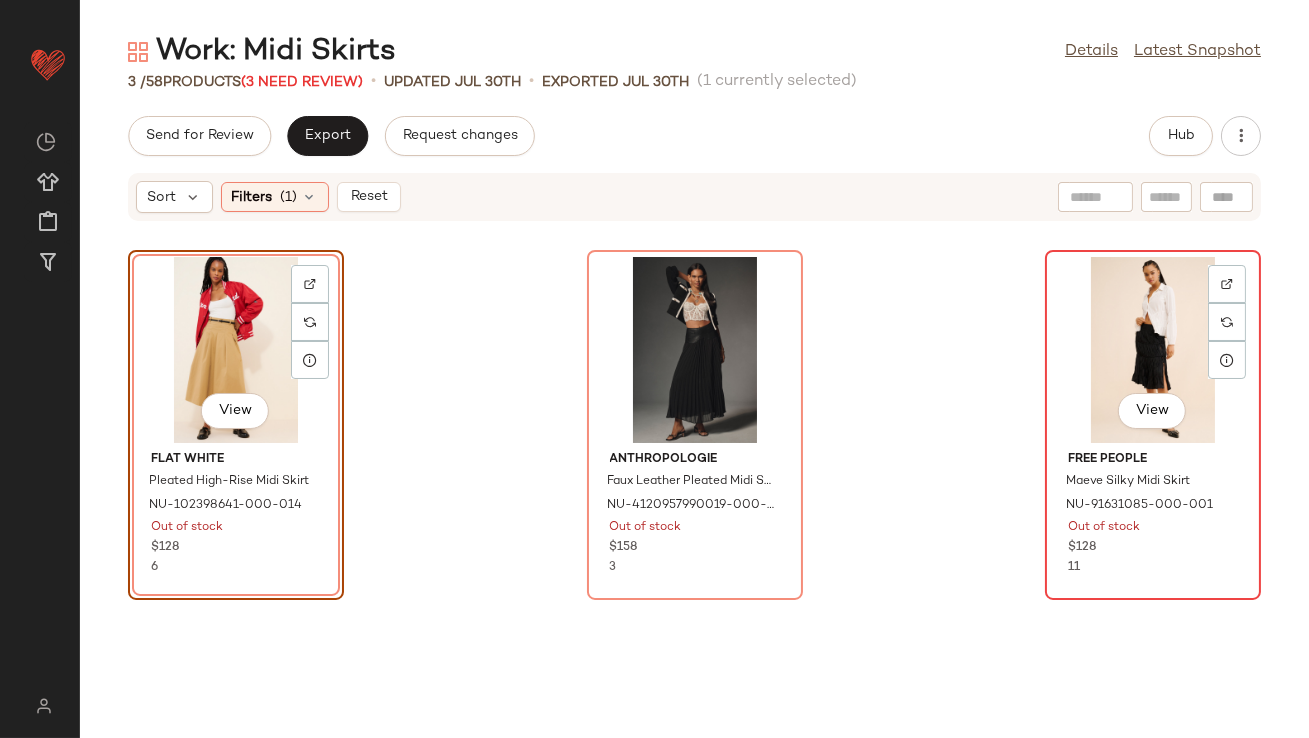 click on "View" 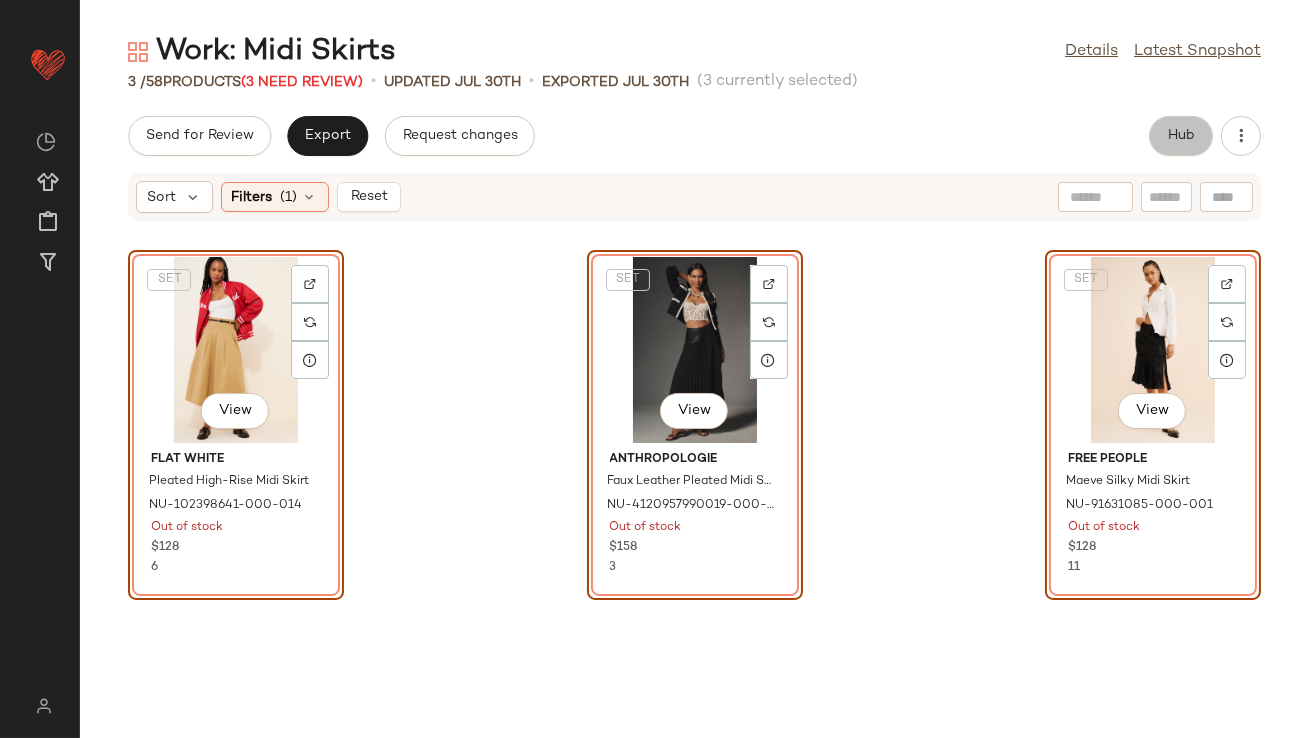 click on "Hub" 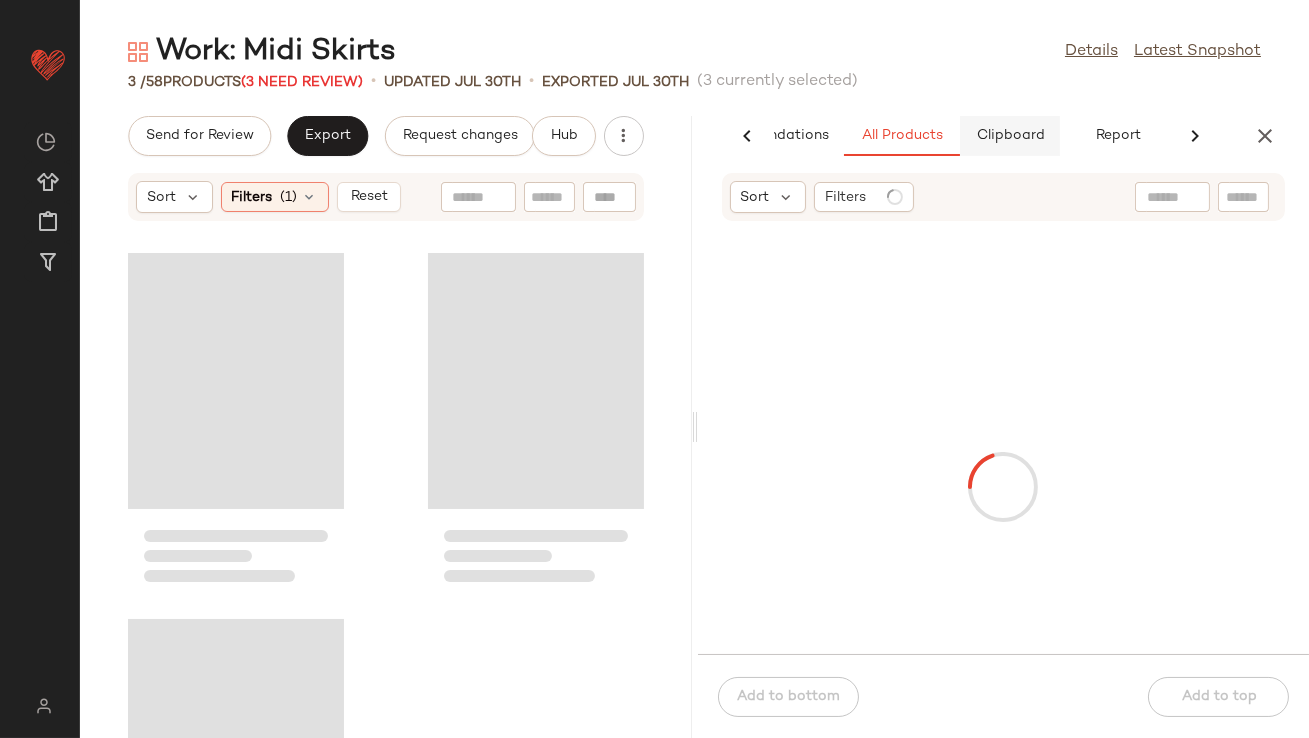 scroll, scrollTop: 0, scrollLeft: 112, axis: horizontal 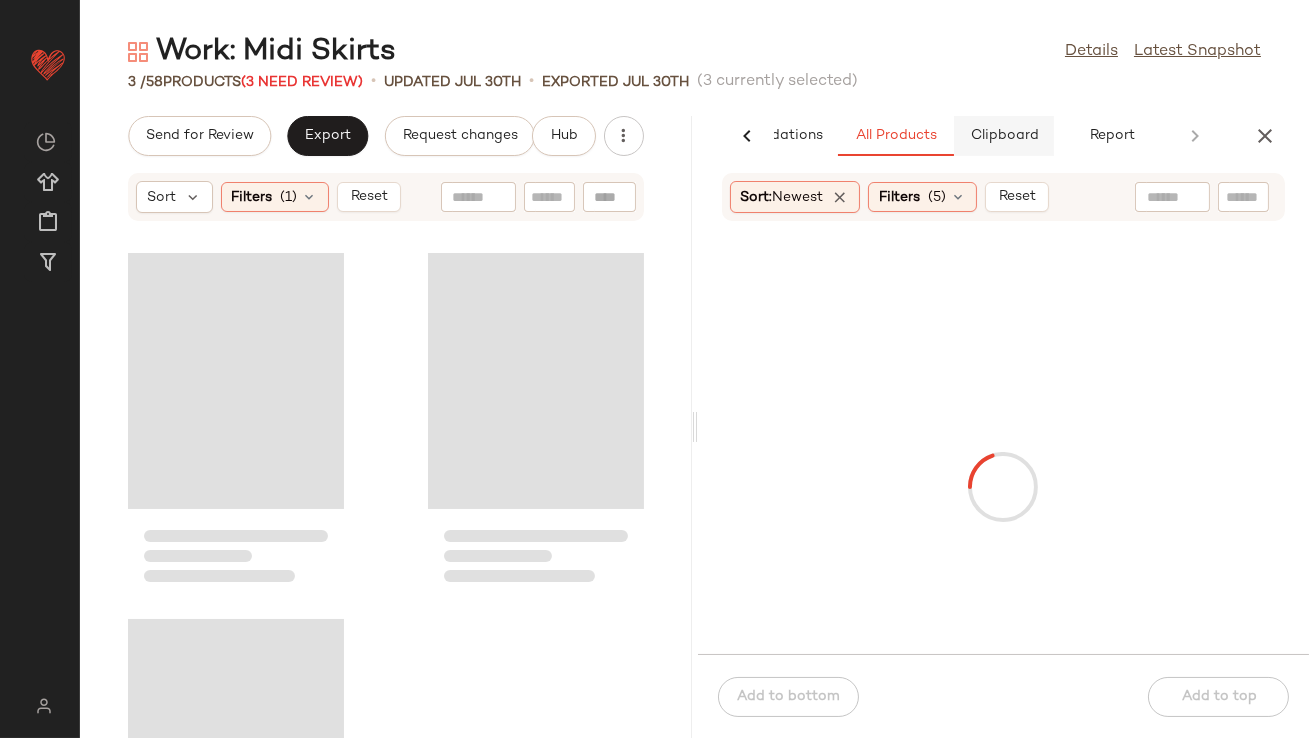 click on "Clipboard" 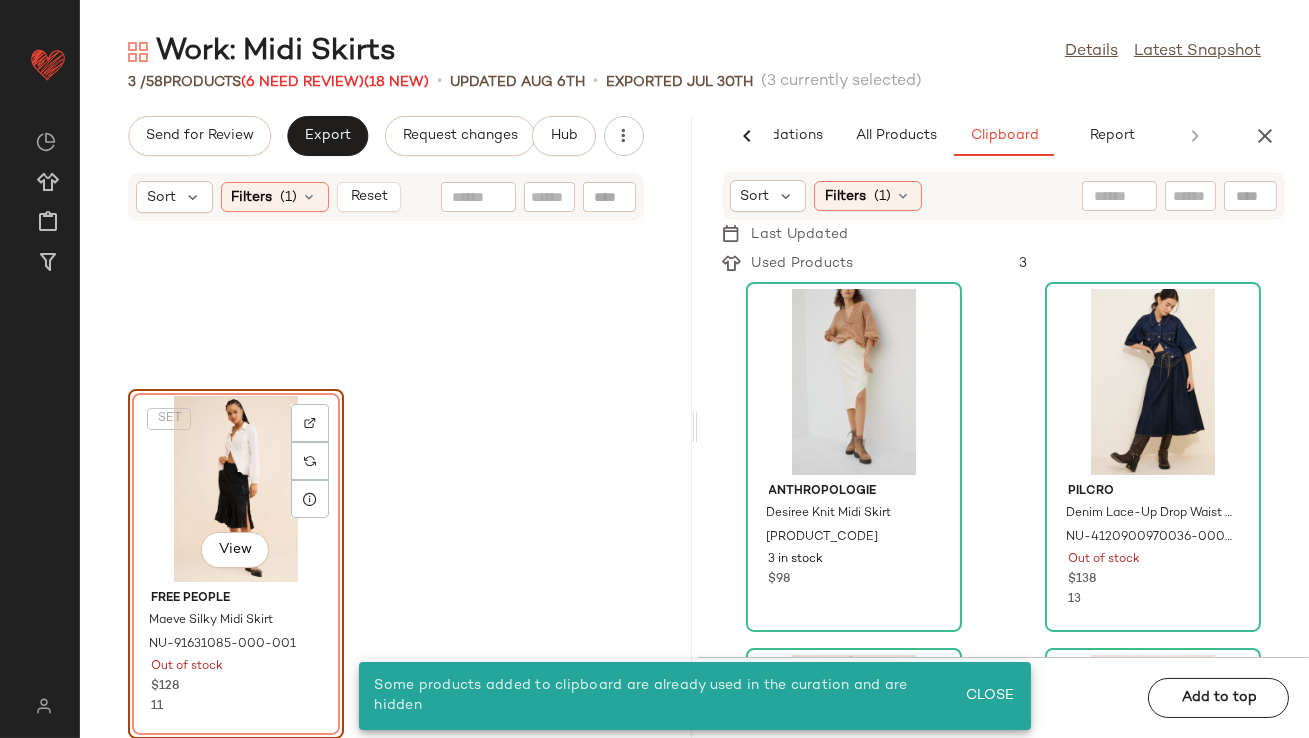click on "SET   View" 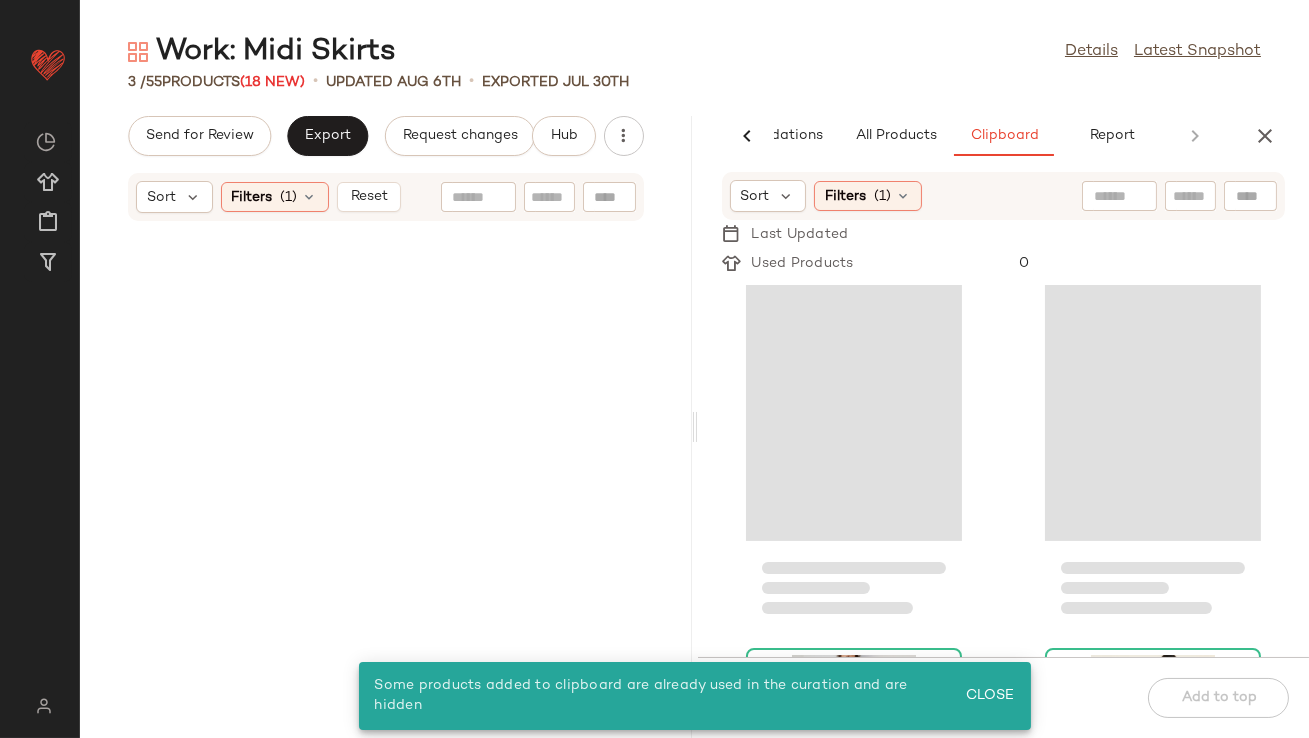 scroll, scrollTop: 0, scrollLeft: 0, axis: both 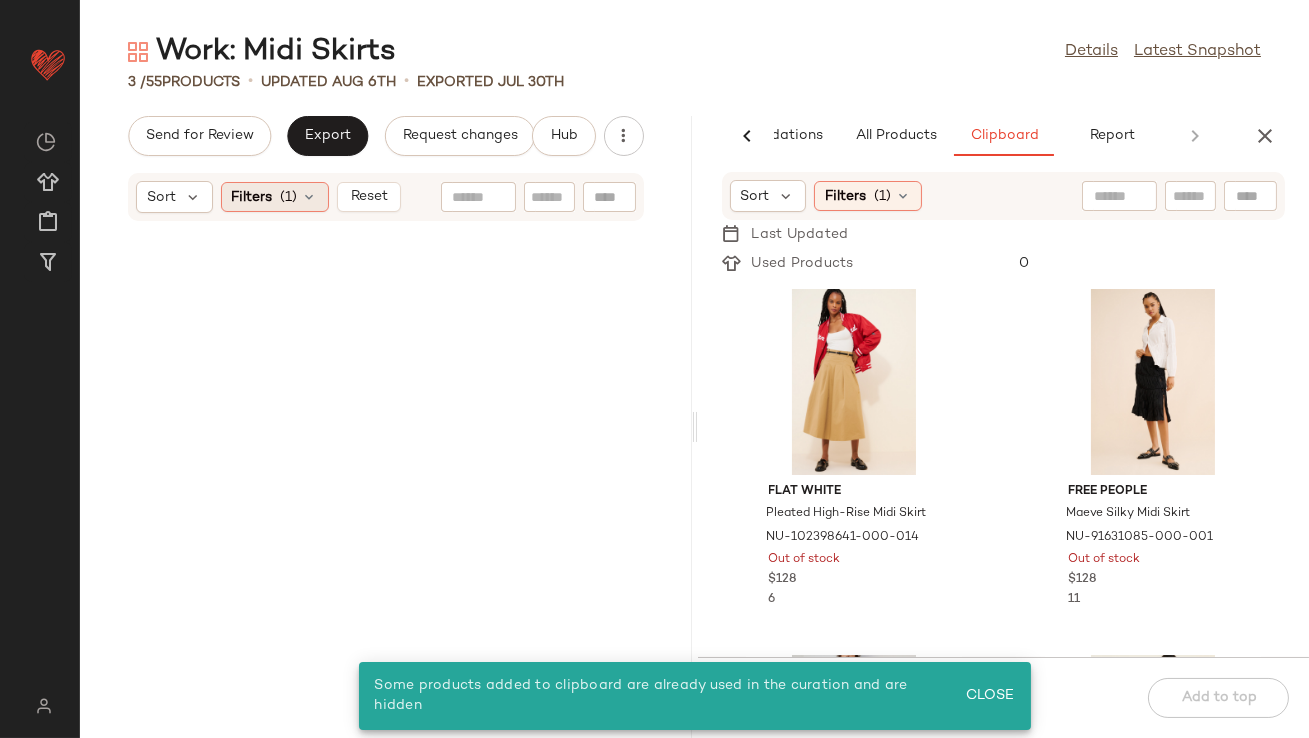 click at bounding box center (310, 197) 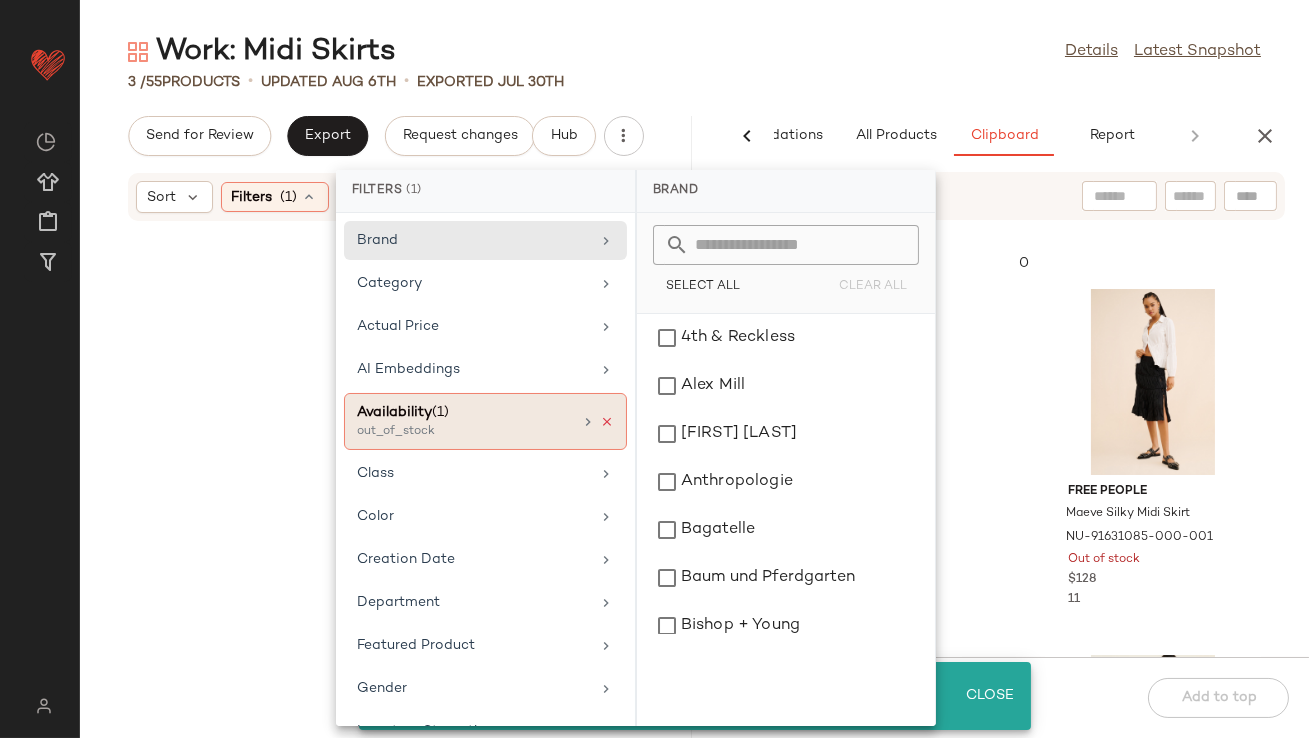 click at bounding box center (607, 422) 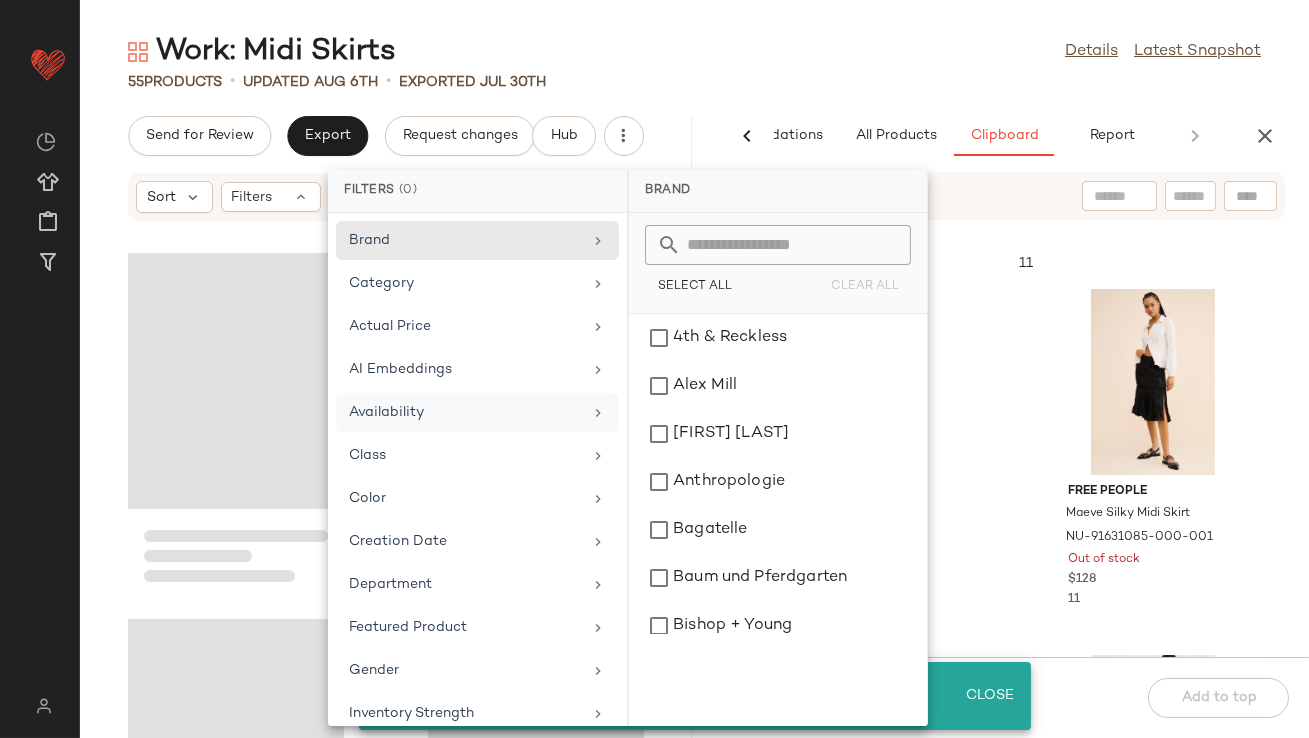 drag, startPoint x: 889, startPoint y: 68, endPoint x: 888, endPoint y: 111, distance: 43.011627 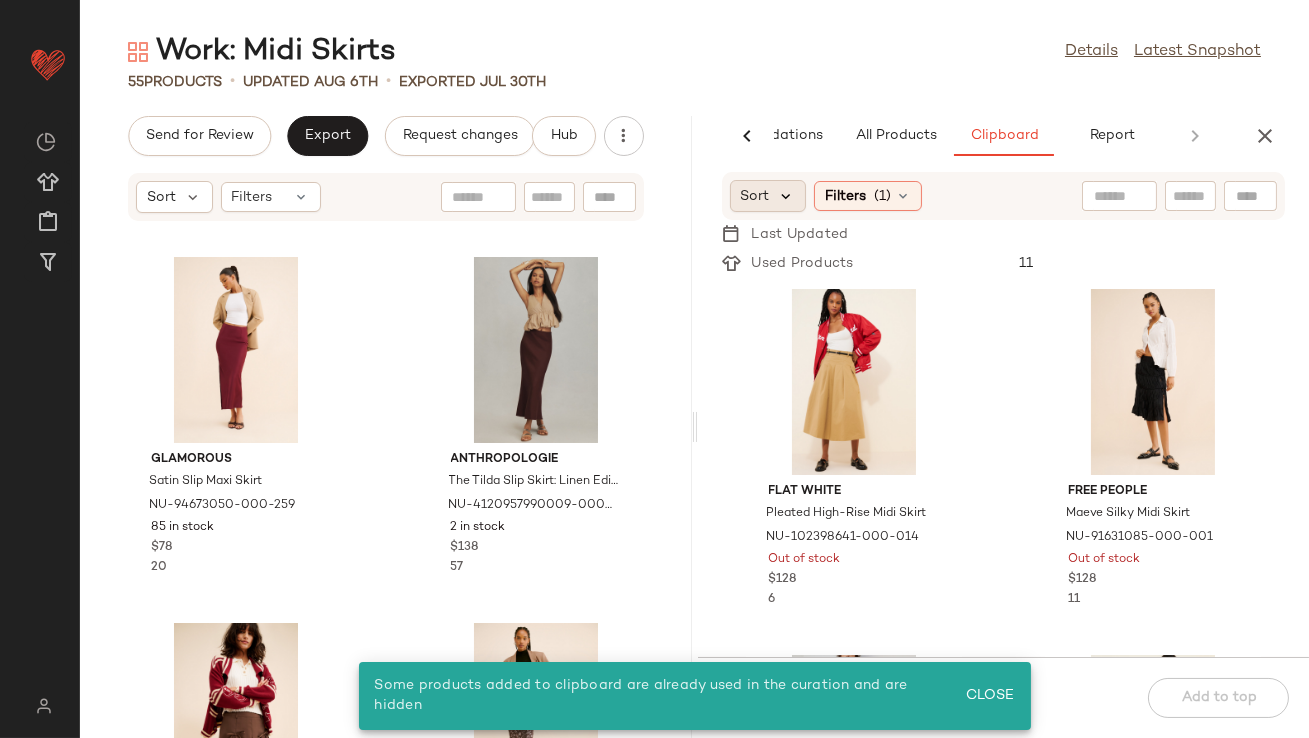 click at bounding box center [787, 196] 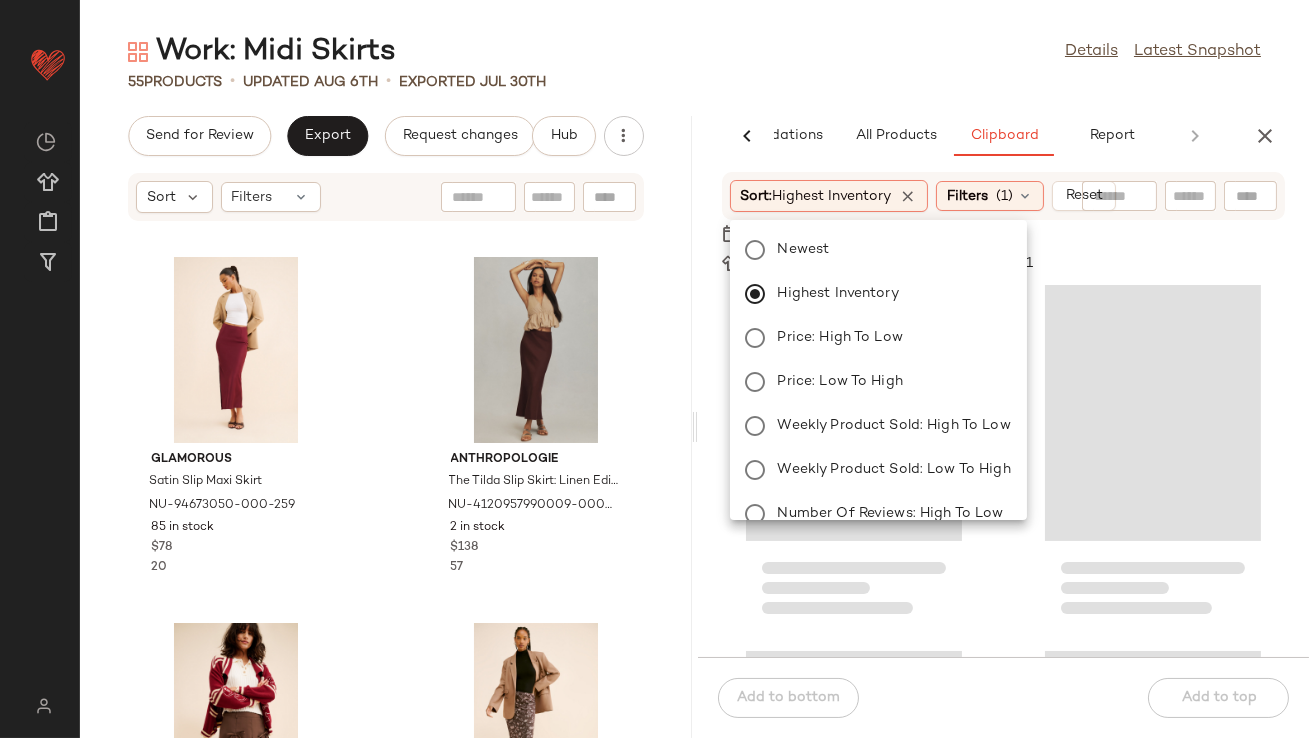 click on "Work: Midi Skirts  Details   Latest Snapshot  55   Products   •   updated Aug 6th  •  Exported Jul 30th  Send for Review   Export   Request changes   Hub  Sort  Filters Glamorous Satin Slip Maxi Skirt NU-94673050-000-259 85 in stock $78 20 Anthropologie The Tilda Slip Skirt: Linen Edition NU-4120957990009-000-021 2 in stock $138 57 Find Me Now Bow Midi Skirt NU-92483916-000-020 160 in stock $172 4 Glamorous Floral Fitted Slip Midi Skirt NU-92660885-000-020 5 in stock $68 2 Anthropologie Vegan-Leather Full Maxi Skirt NU-4120348690137-000-014 133 in stock $148 2 Muche et Muchette Banko Crochet Skirt NU-100616051-000-010 91 in stock $165 48 Anthropologie Seamed Chiffon Swing Knee Length Skirt NU-4120972460031-000-049 52 in stock $128 64 Steve Madden Malvina Midi Skirt NU-97343388-000-001 22 in stock $79 1  AI Recommendations   All Products   Clipboard   Report  Sort:   Newest Filters  (5)   Reset  Alex Mill Pleated Poplin Mini Skirt NU-96803051-000-001 144 in stock $175 6 ASTR The Label Denisa Mini Skirt" at bounding box center (694, 385) 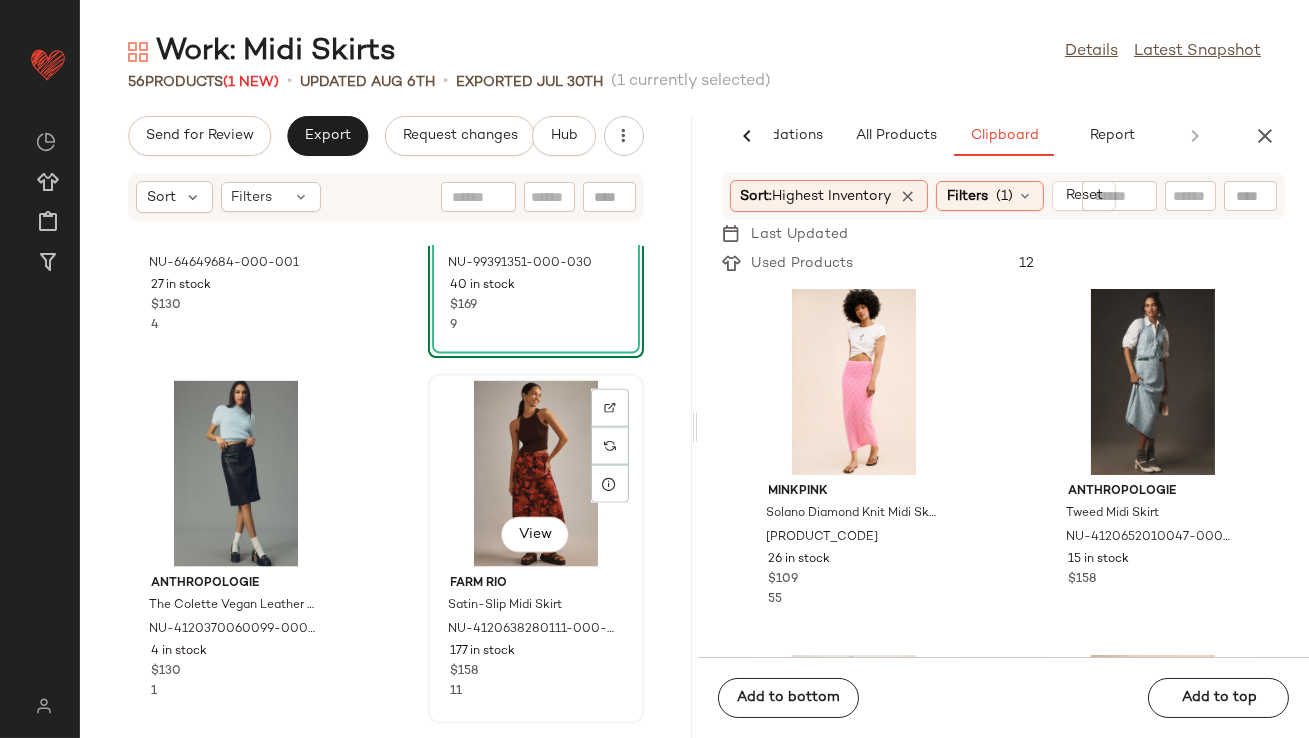 scroll, scrollTop: 5383, scrollLeft: 0, axis: vertical 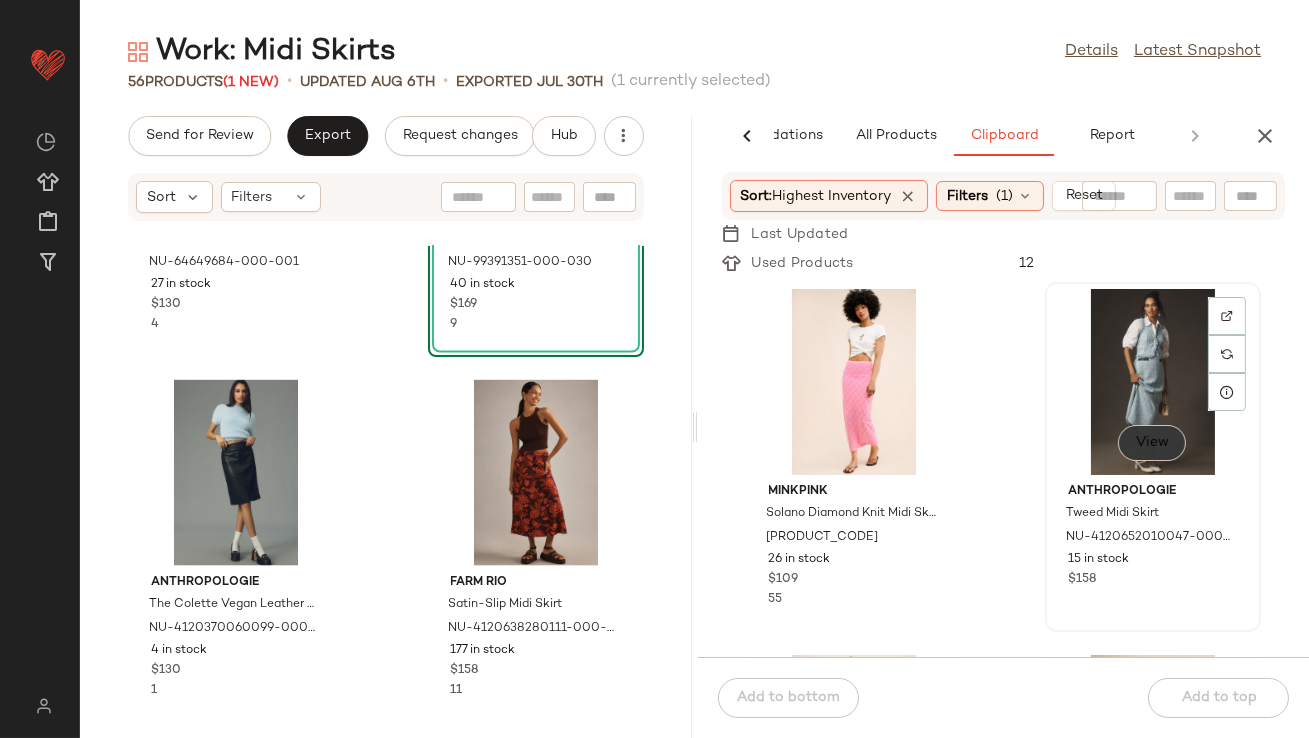 click on "View" 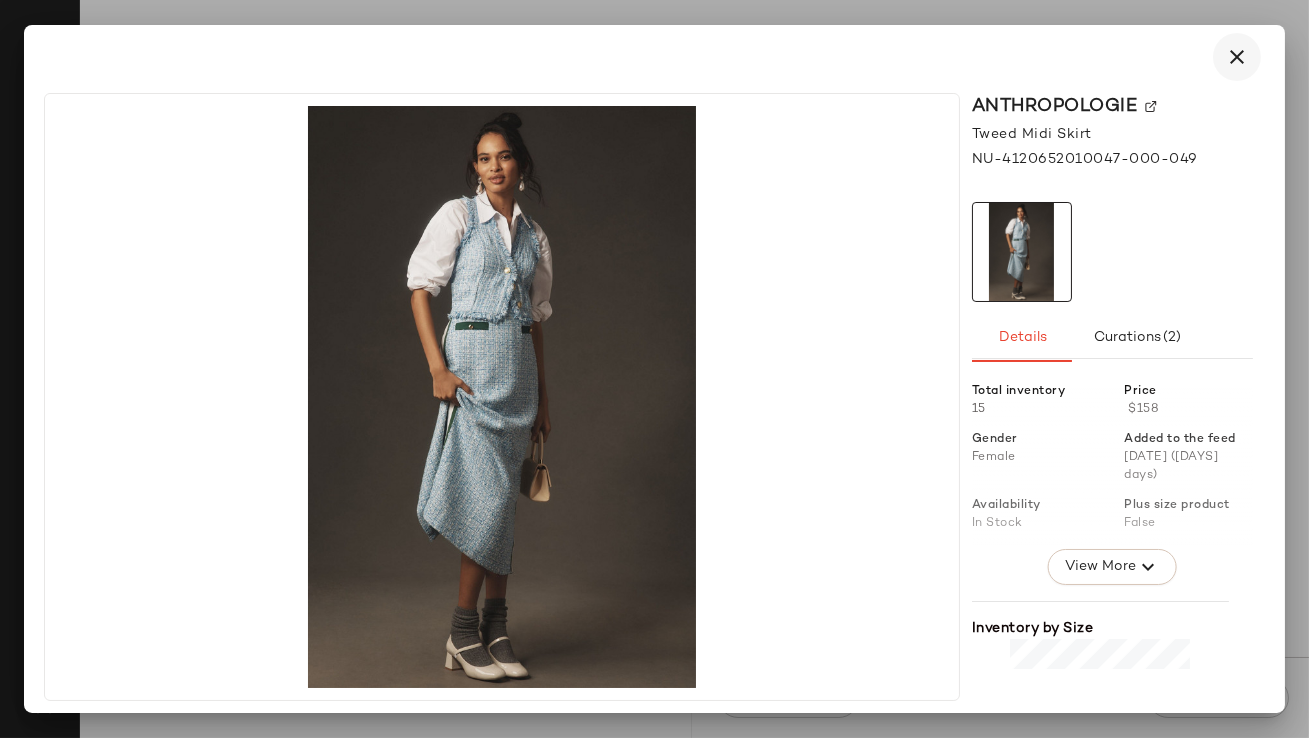 click at bounding box center (1237, 57) 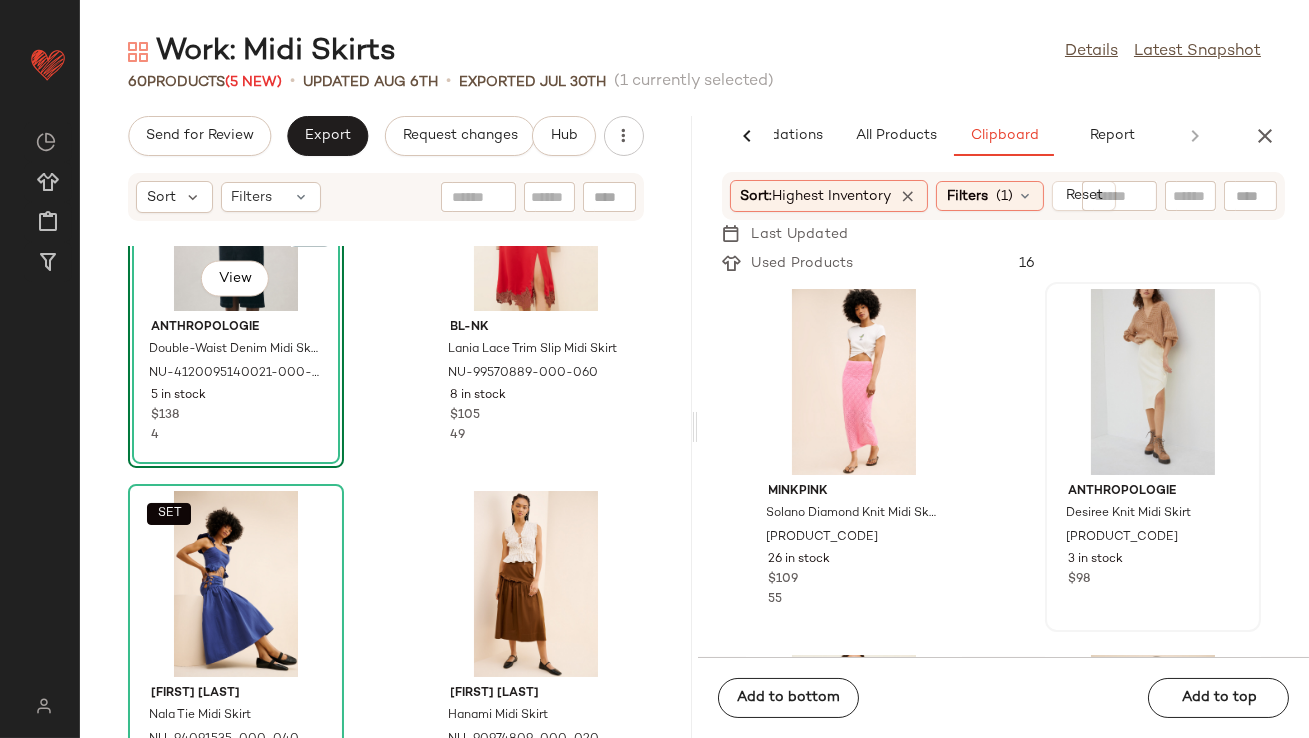 scroll, scrollTop: 6384, scrollLeft: 0, axis: vertical 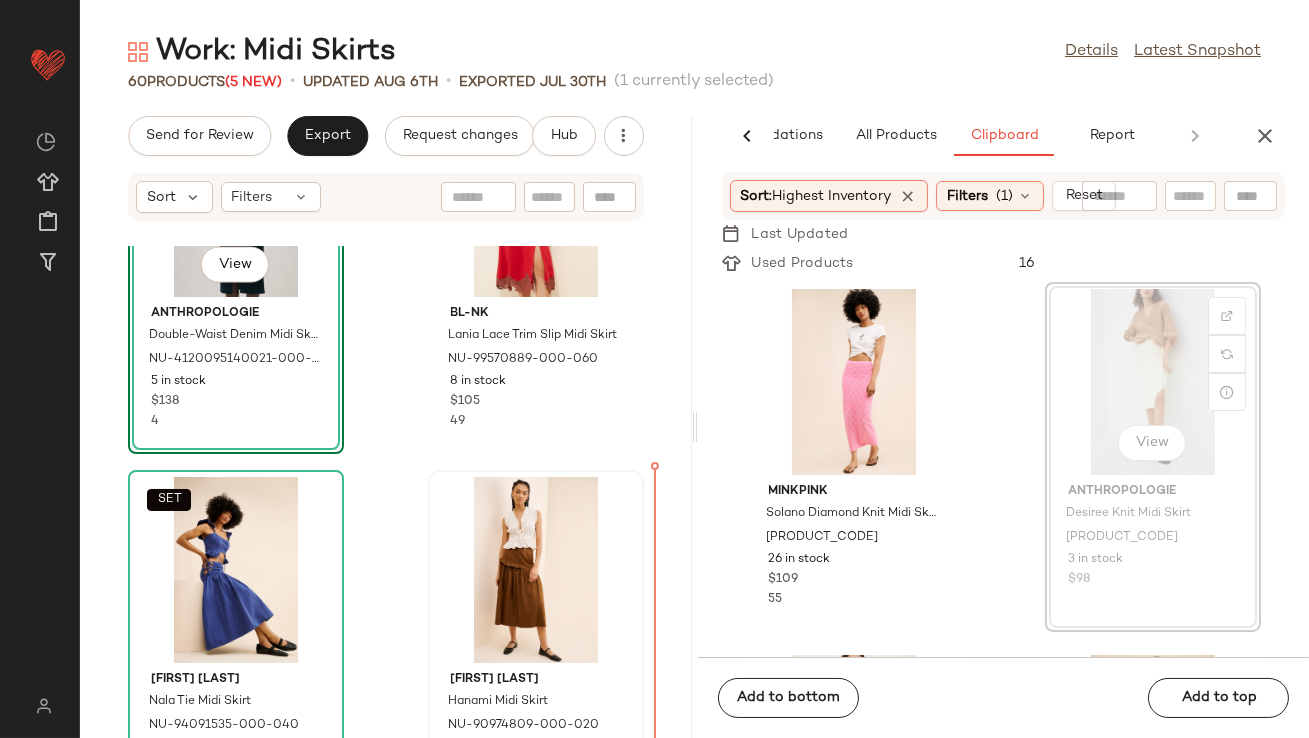 drag, startPoint x: 1177, startPoint y: 340, endPoint x: 528, endPoint y: 588, distance: 694.7698 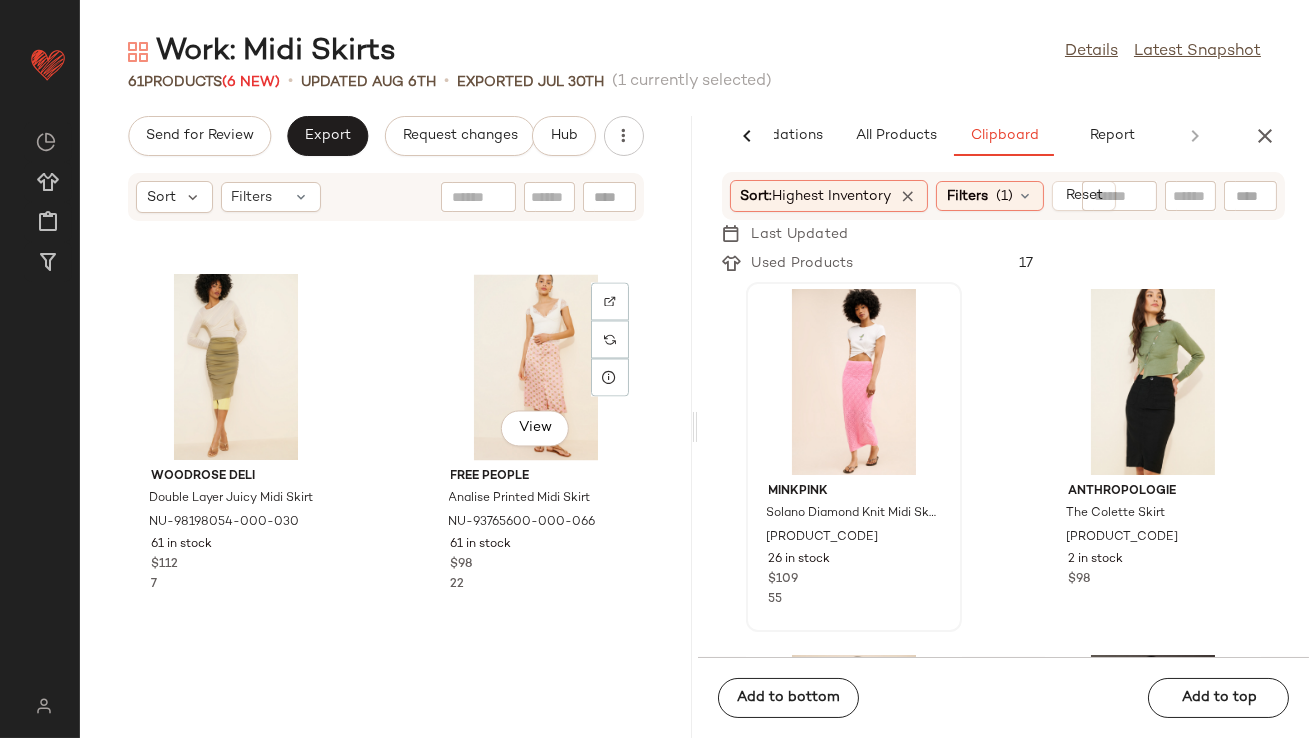 scroll, scrollTop: 7715, scrollLeft: 0, axis: vertical 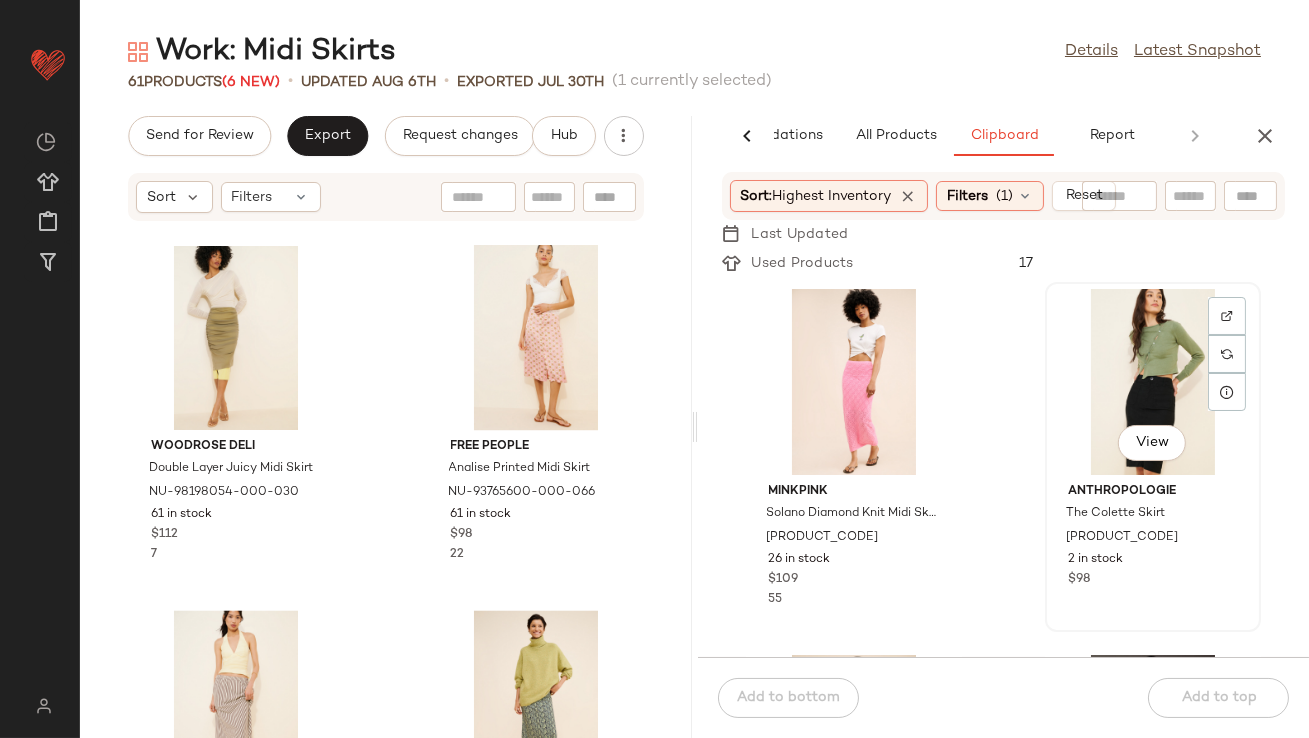 click on "View" 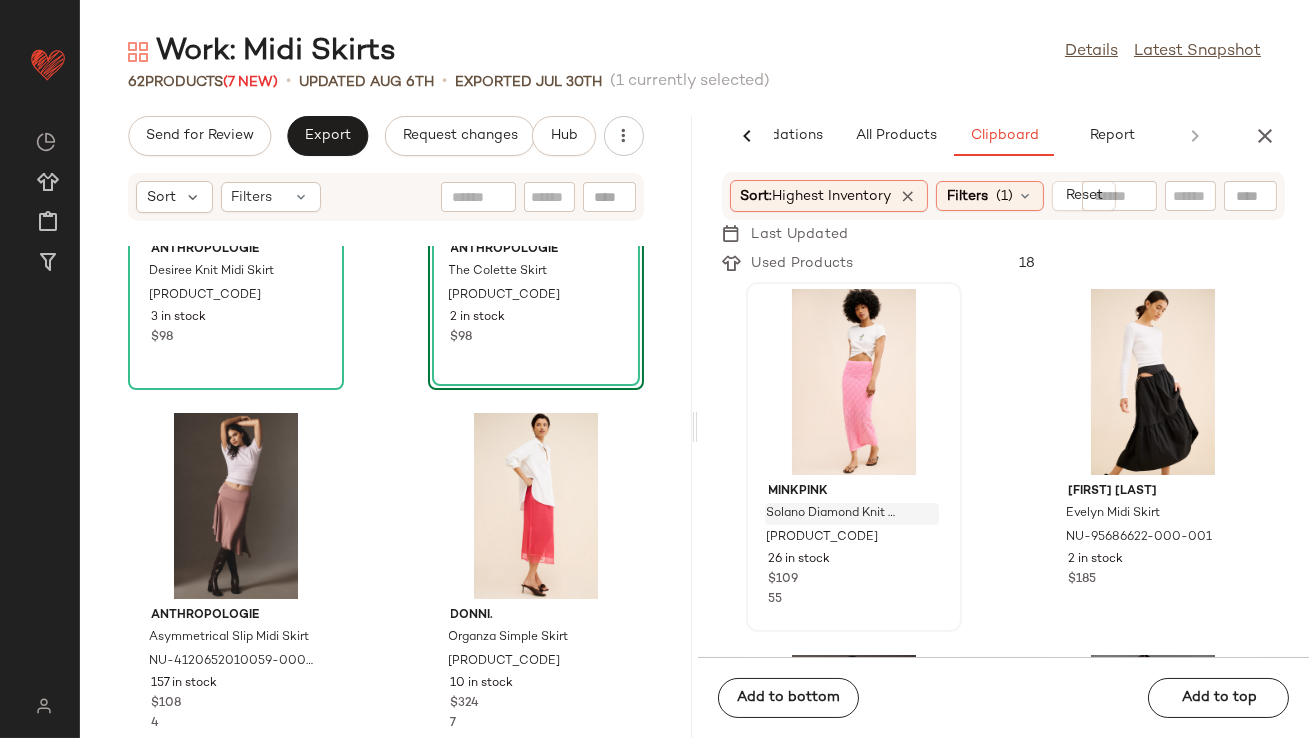 scroll, scrollTop: 7199, scrollLeft: 0, axis: vertical 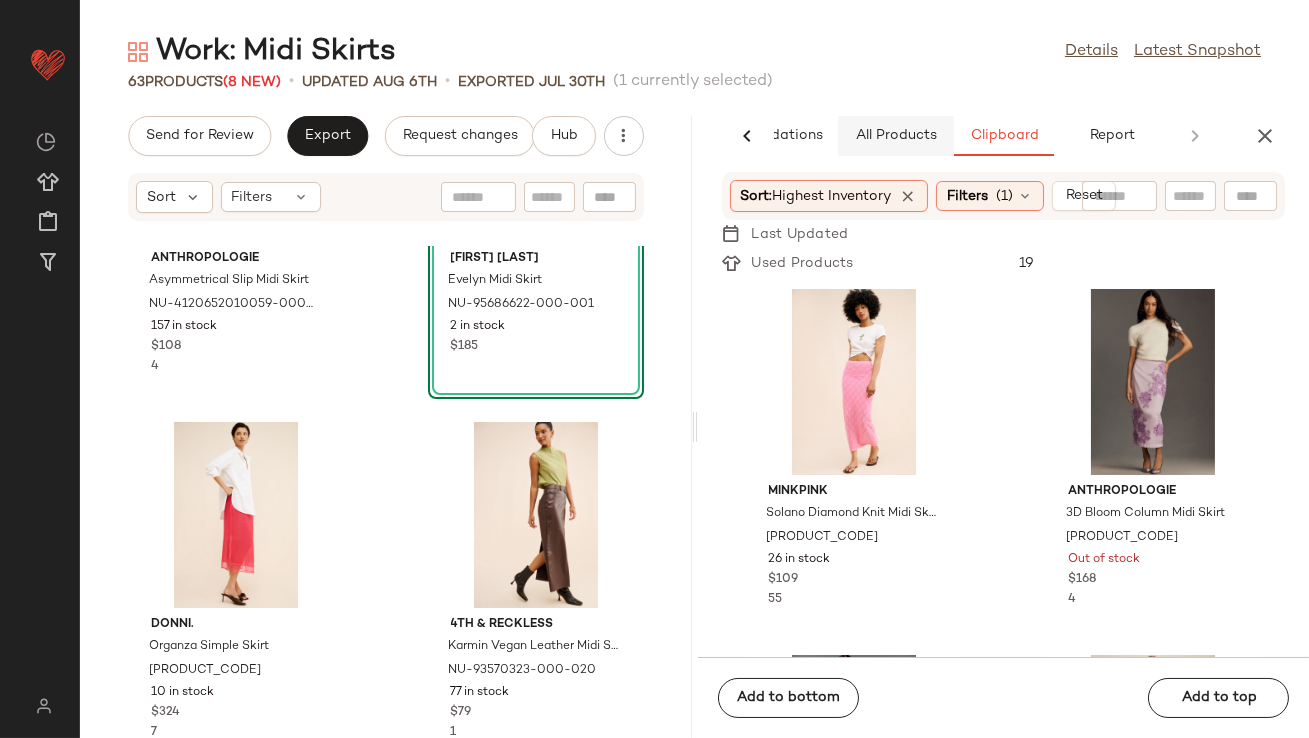 click on "All Products" 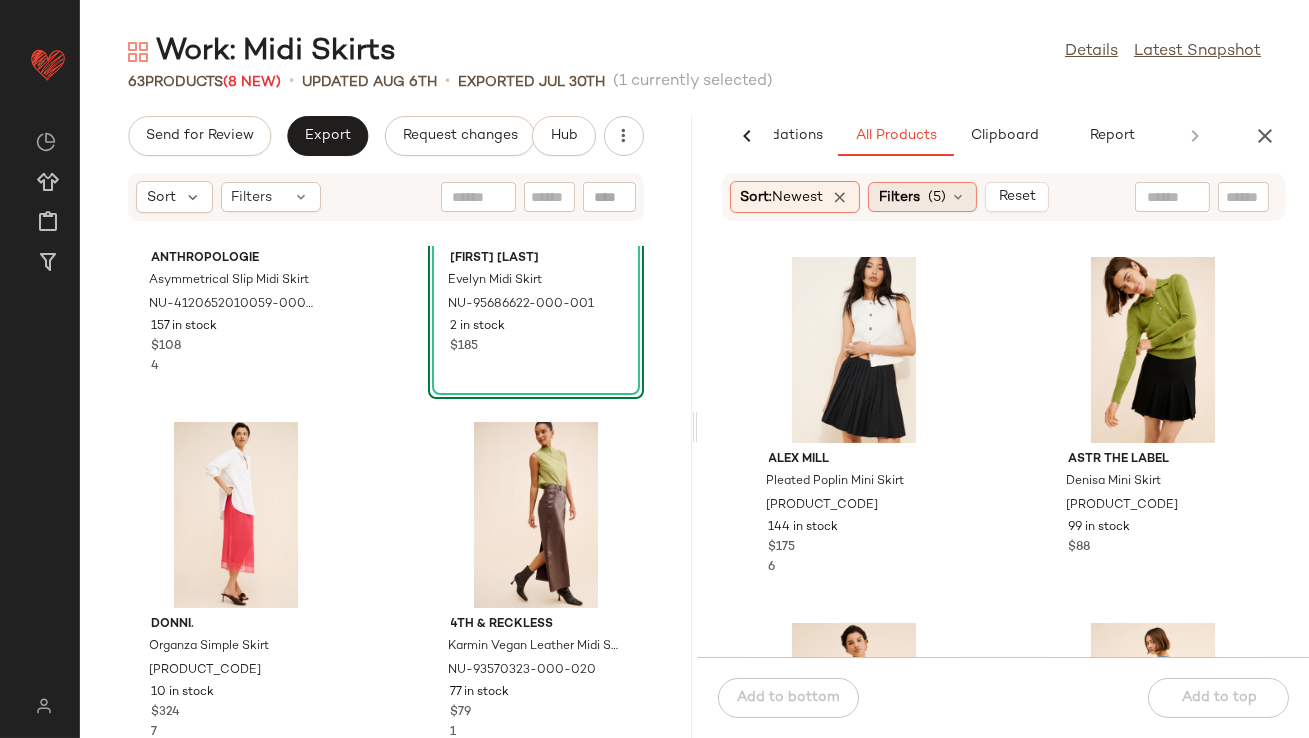 click on "Filters" at bounding box center (899, 197) 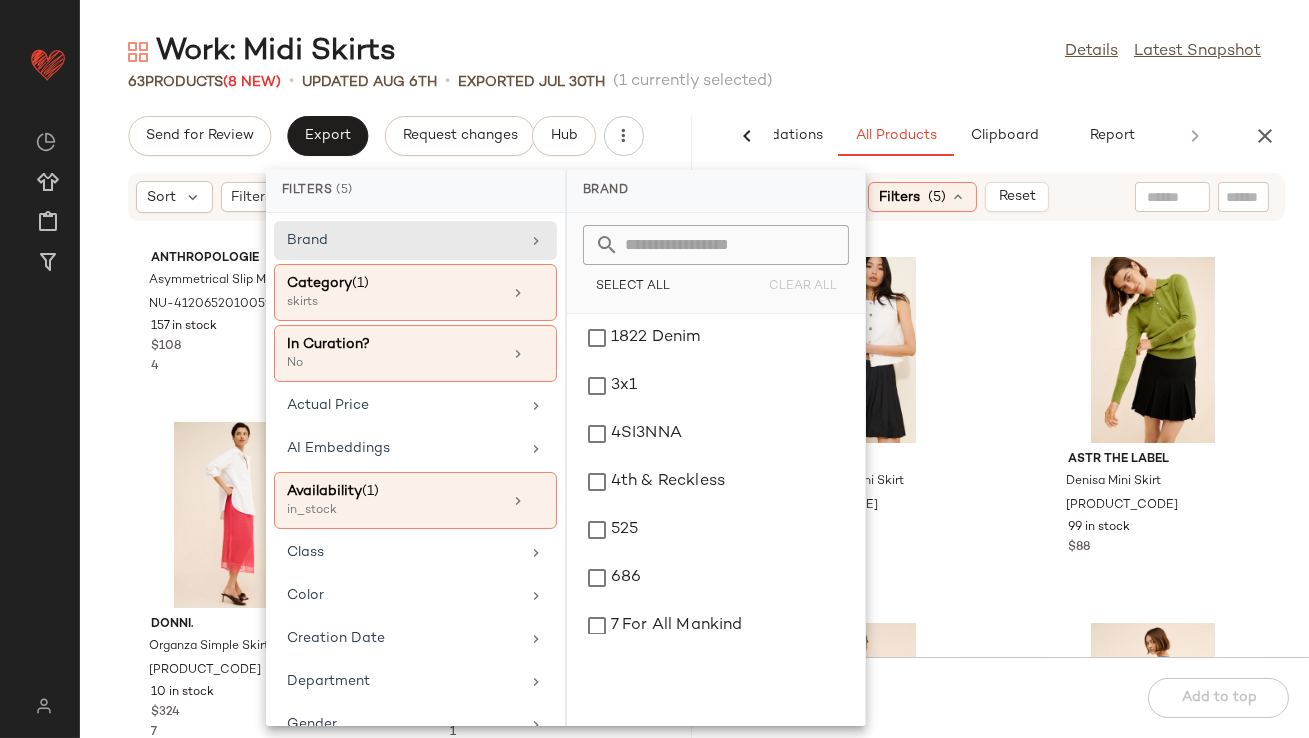 click on "Work: Midi Skirts  Details   Latest Snapshot" 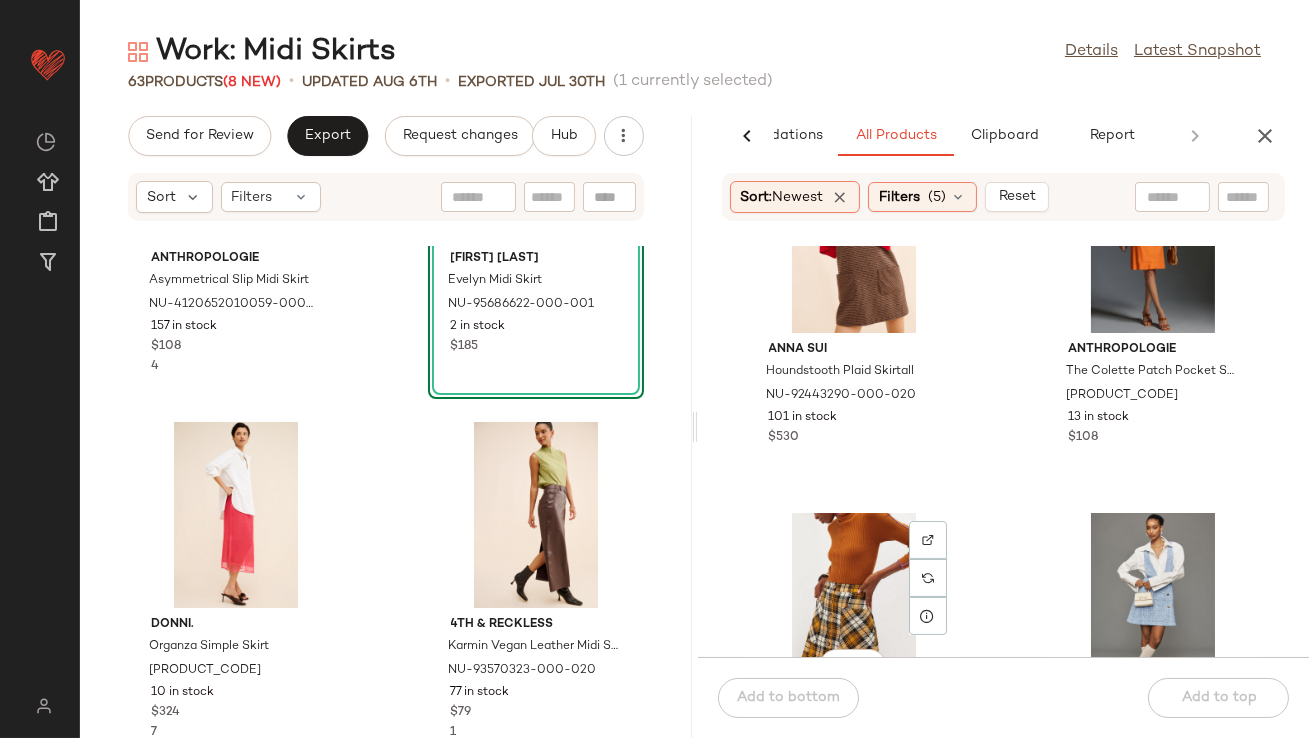 scroll, scrollTop: 773, scrollLeft: 0, axis: vertical 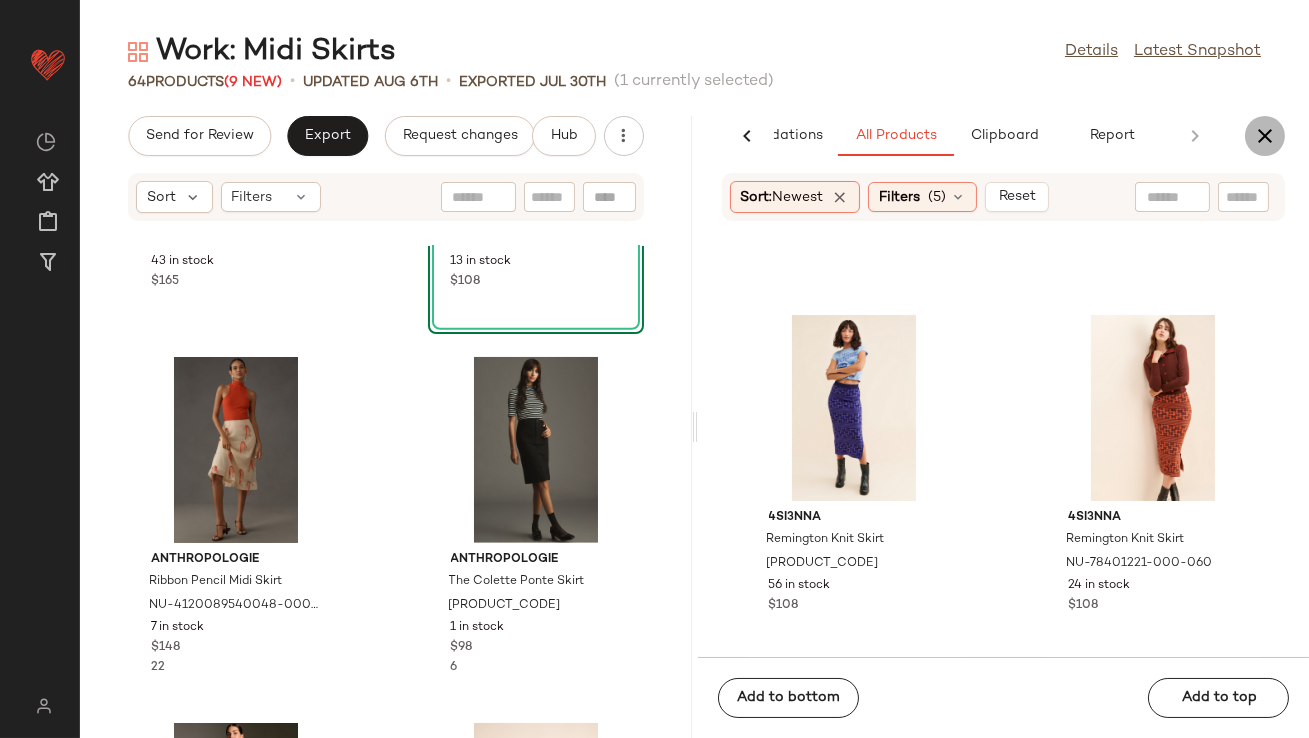 click at bounding box center (1265, 136) 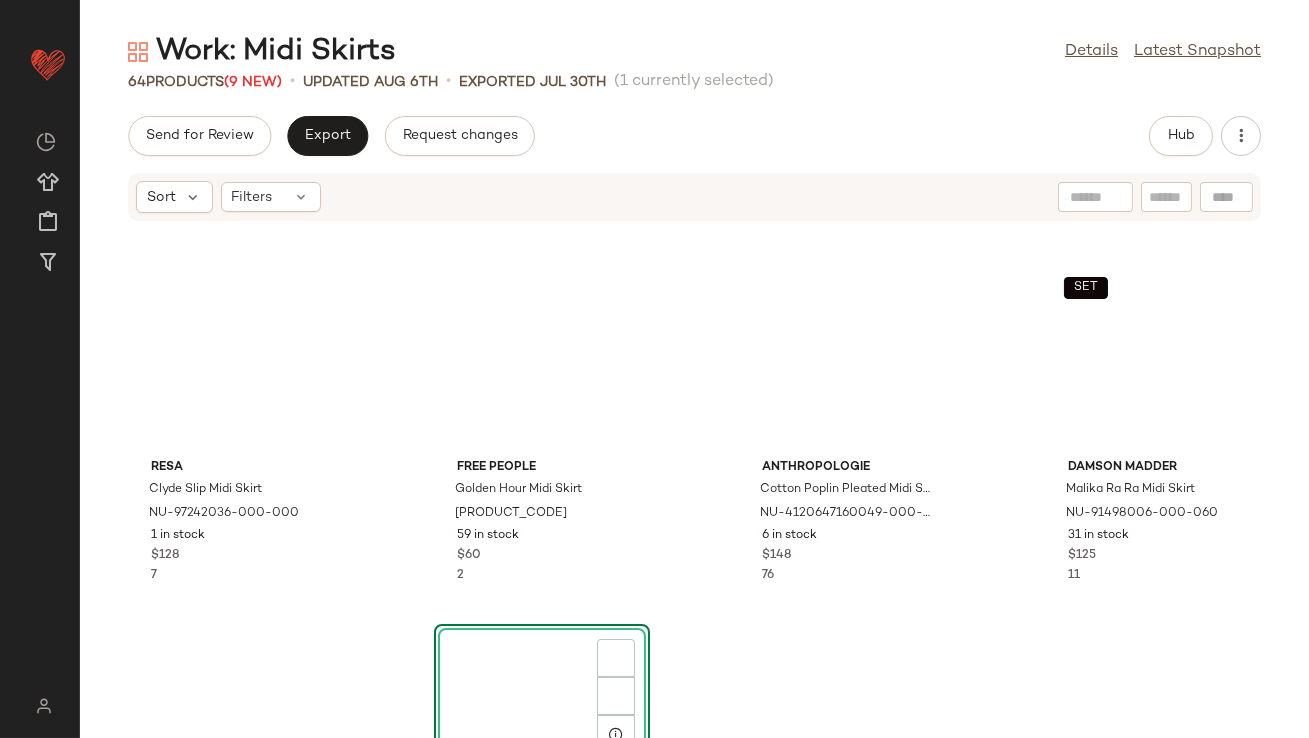 scroll, scrollTop: 0, scrollLeft: 0, axis: both 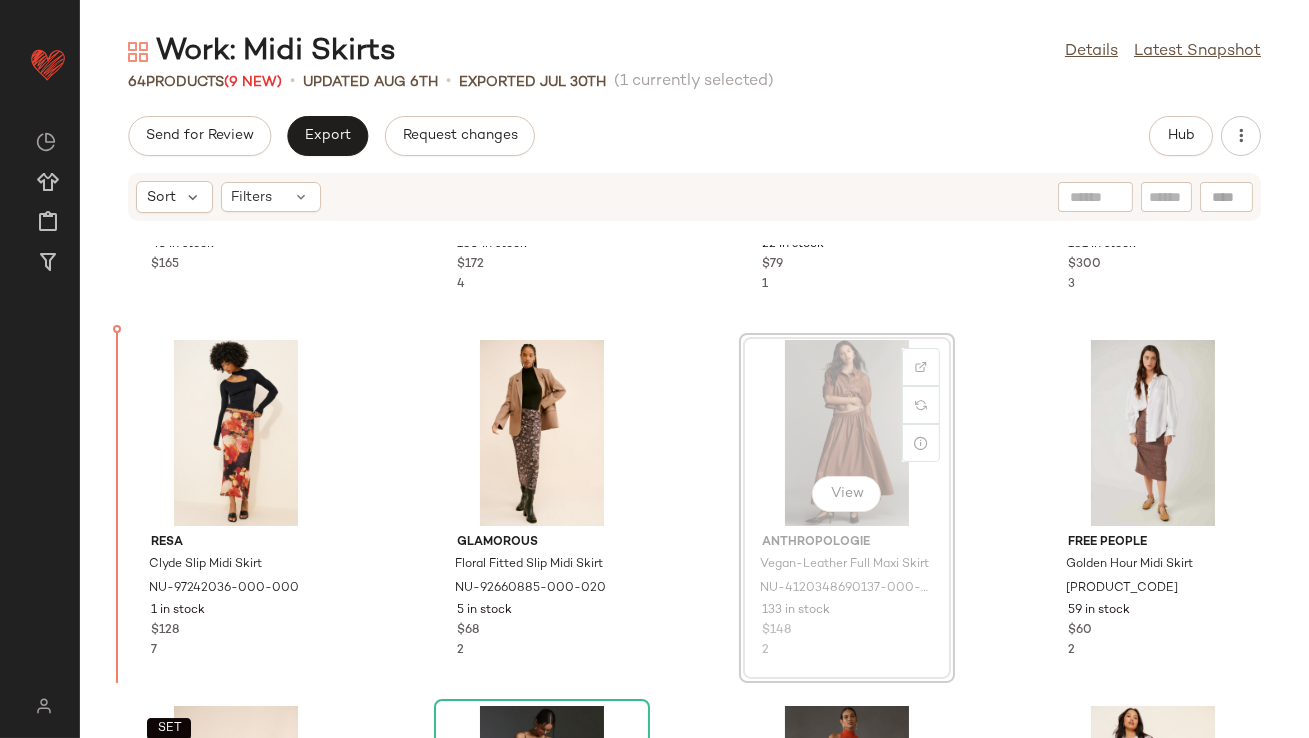 drag, startPoint x: 843, startPoint y: 421, endPoint x: 830, endPoint y: 421, distance: 13 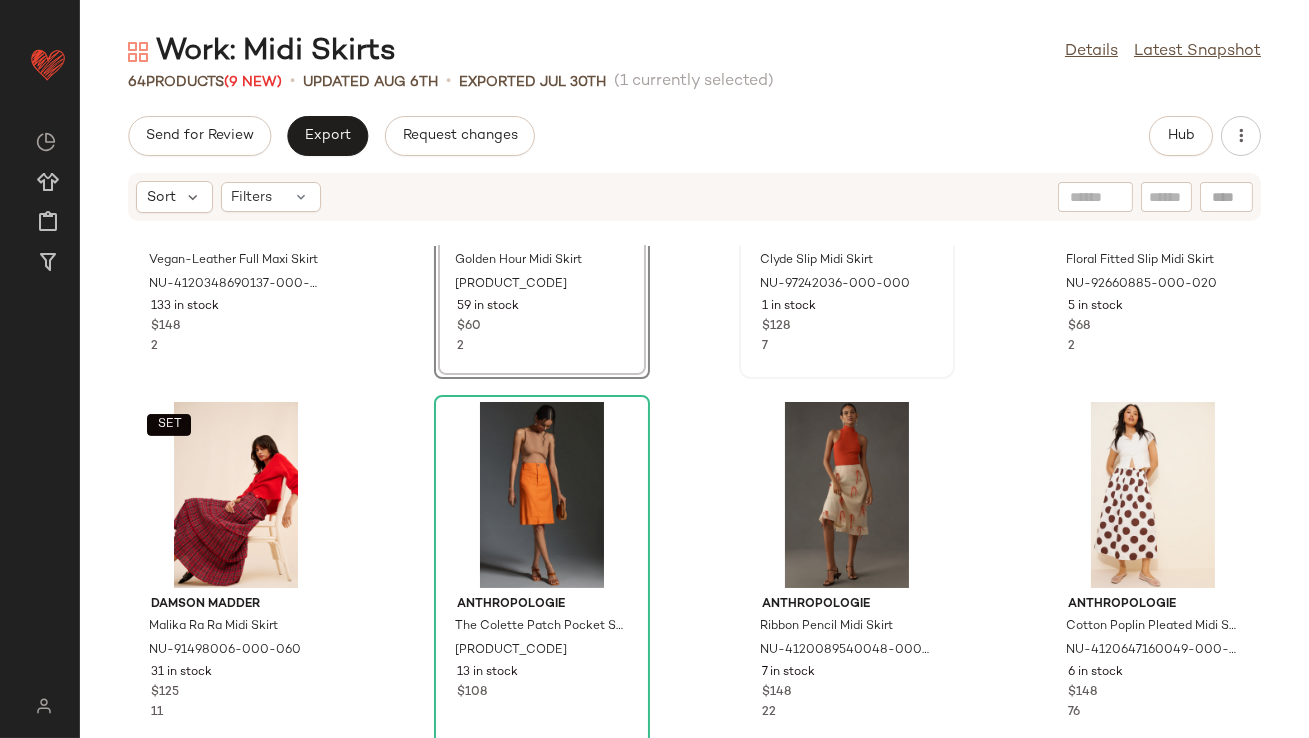 scroll, scrollTop: 989, scrollLeft: 0, axis: vertical 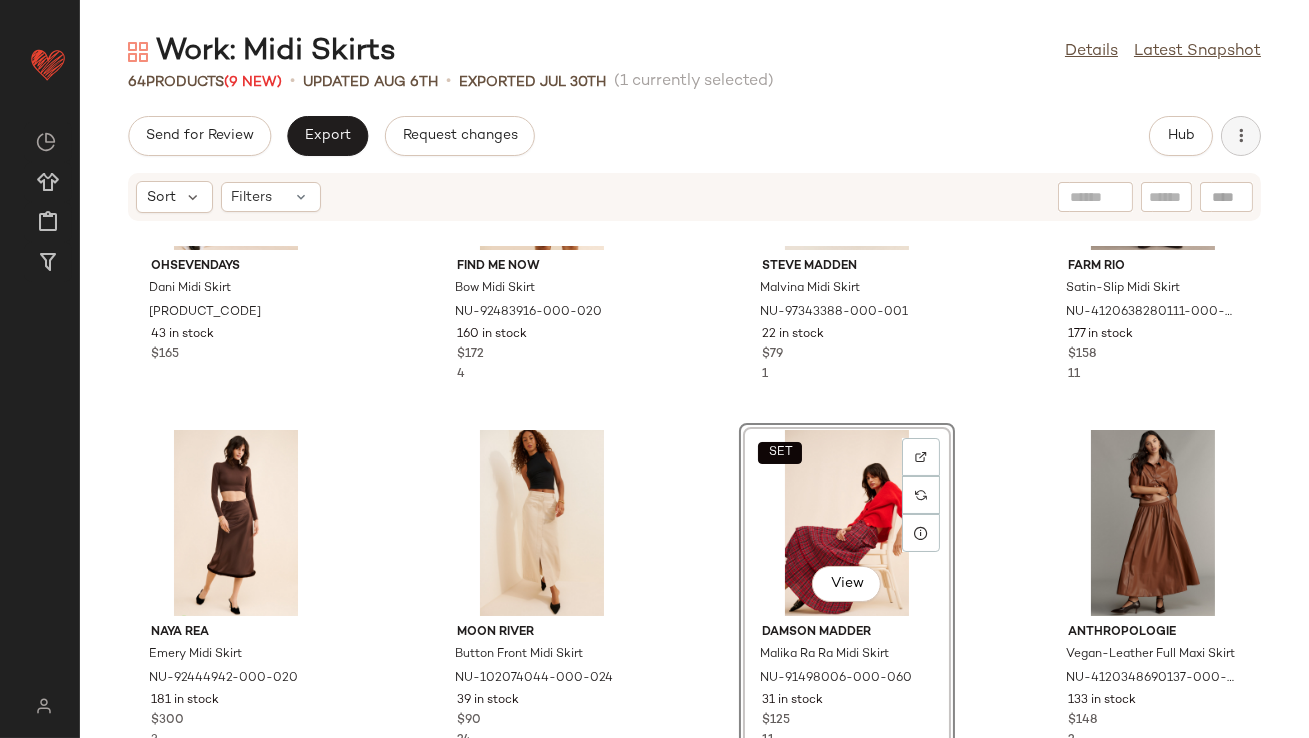 click 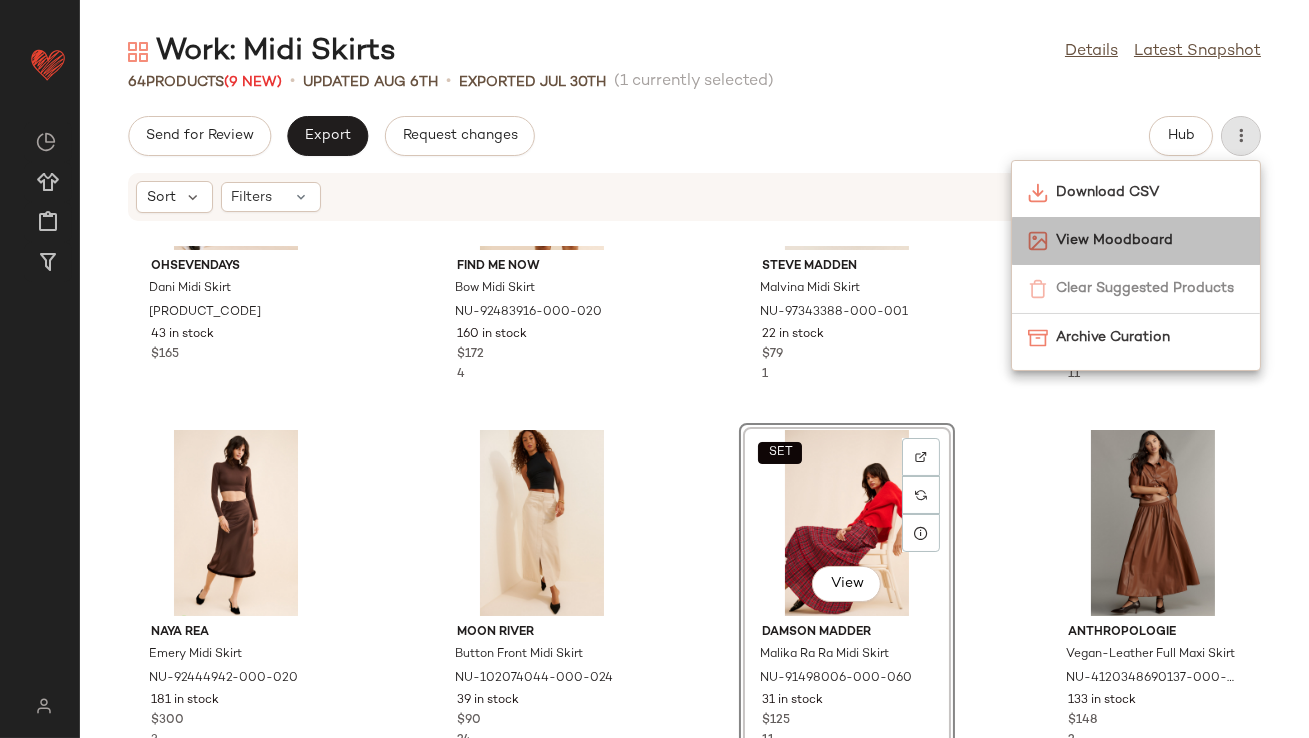 click on "View Moodboard" at bounding box center (1150, 240) 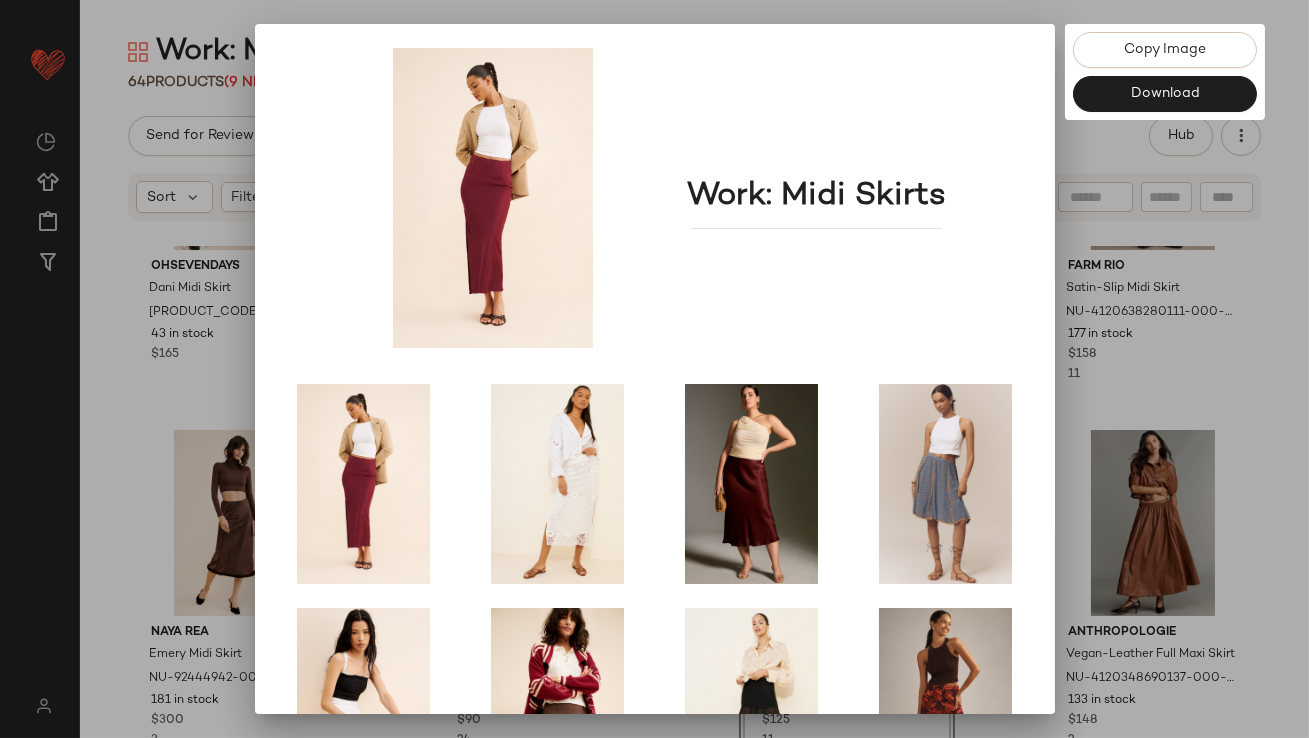 scroll, scrollTop: 341, scrollLeft: 0, axis: vertical 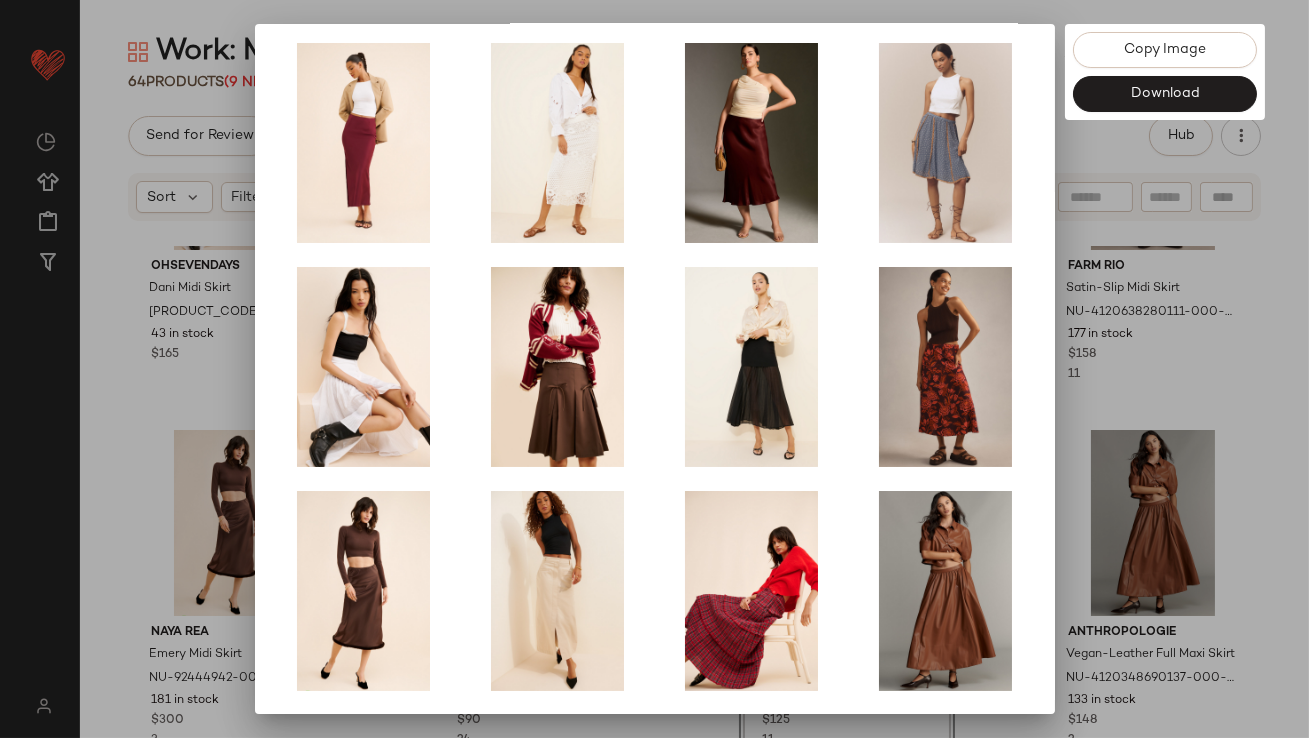 click at bounding box center [654, 369] 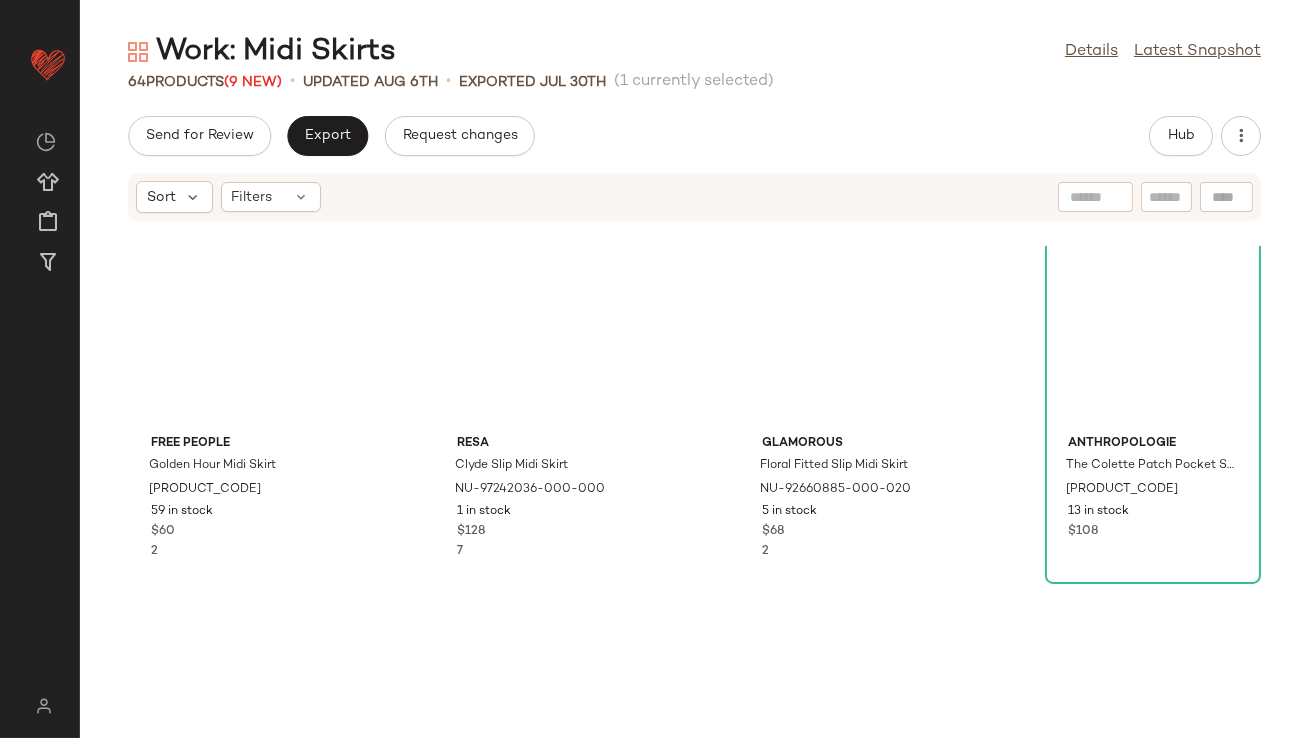 scroll, scrollTop: 0, scrollLeft: 0, axis: both 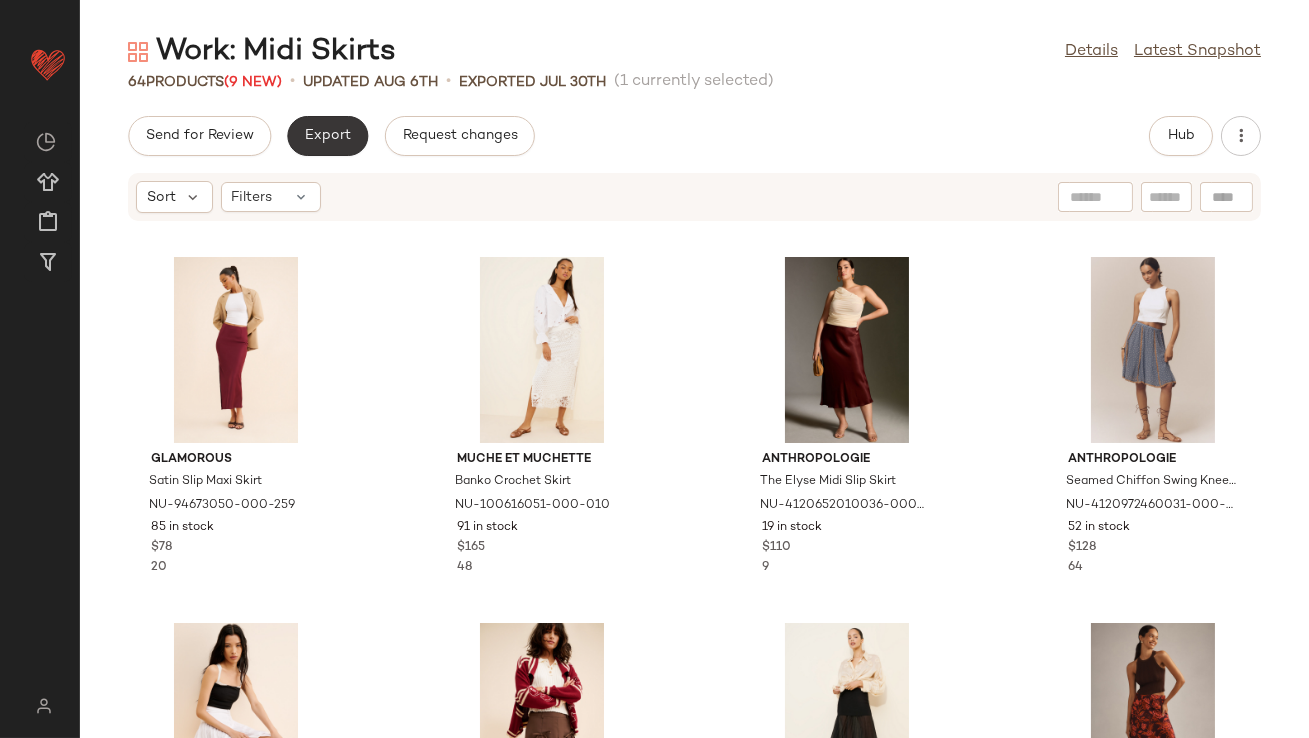 click on "Export" 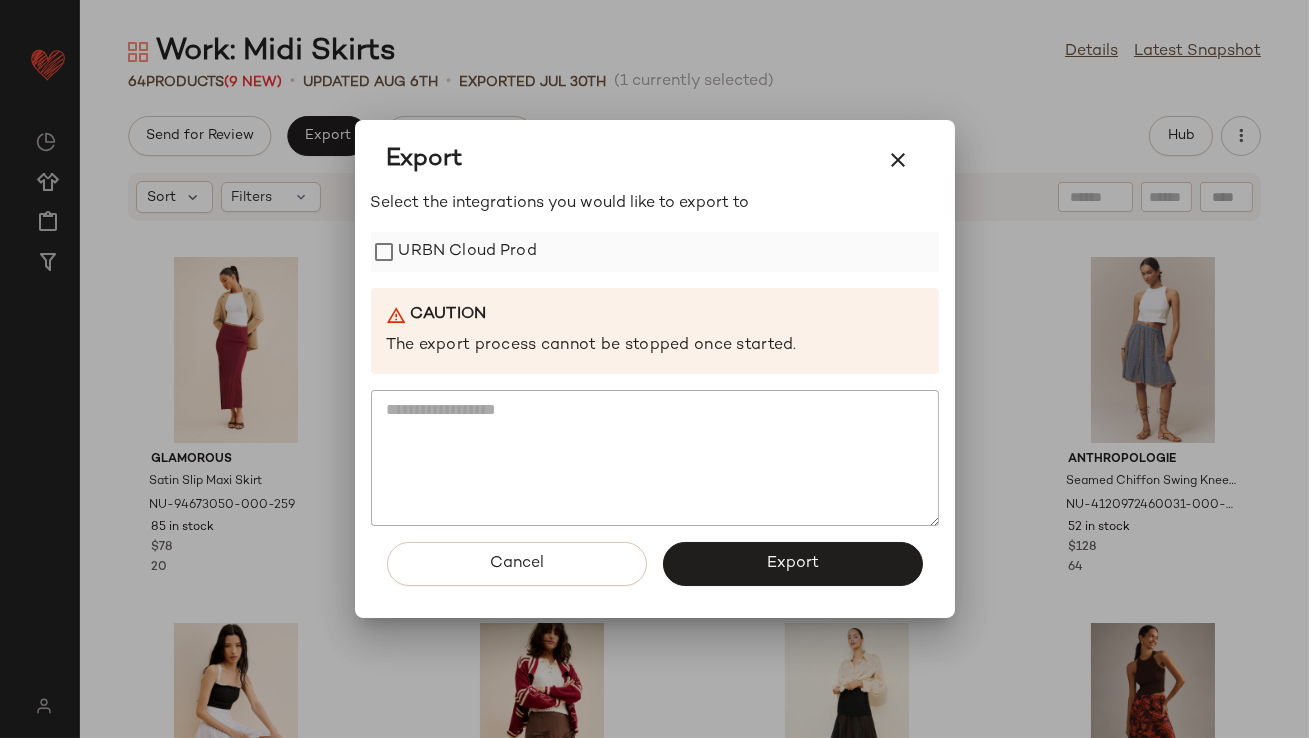 click on "URBN Cloud Prod" at bounding box center [468, 252] 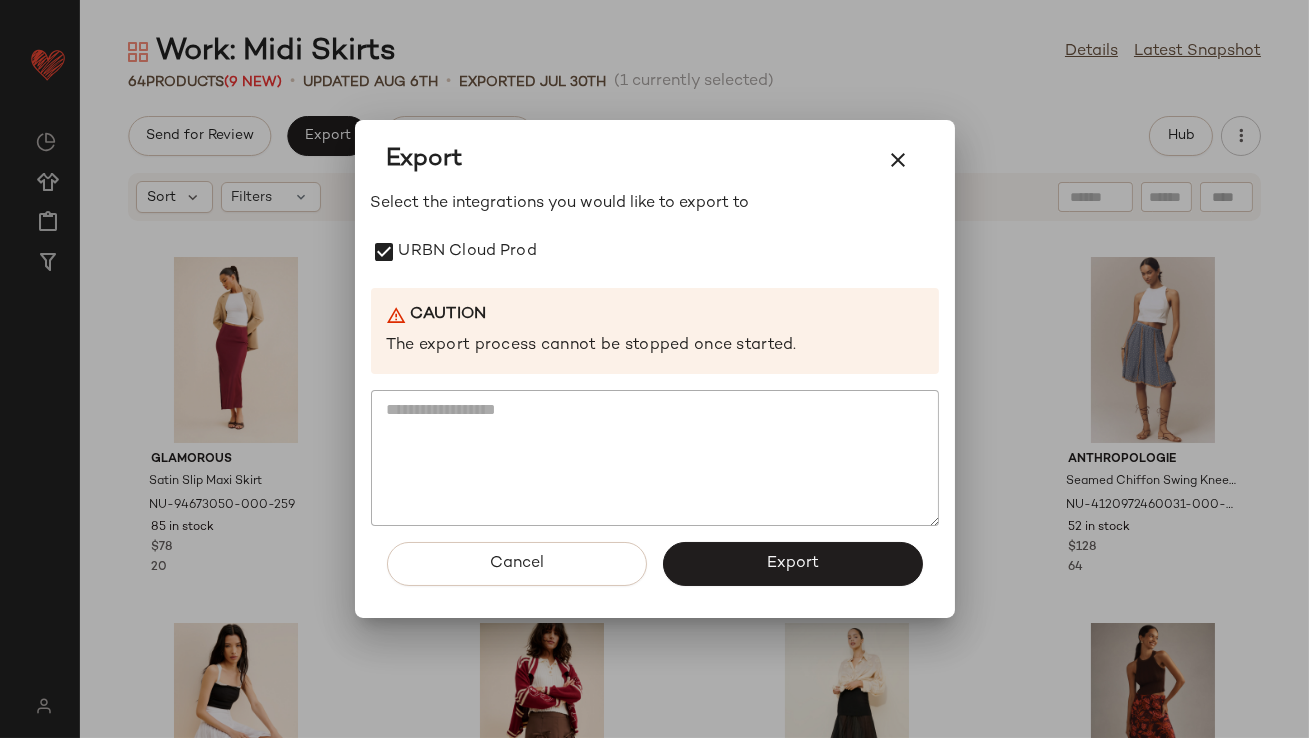 click on "Export" at bounding box center (793, 564) 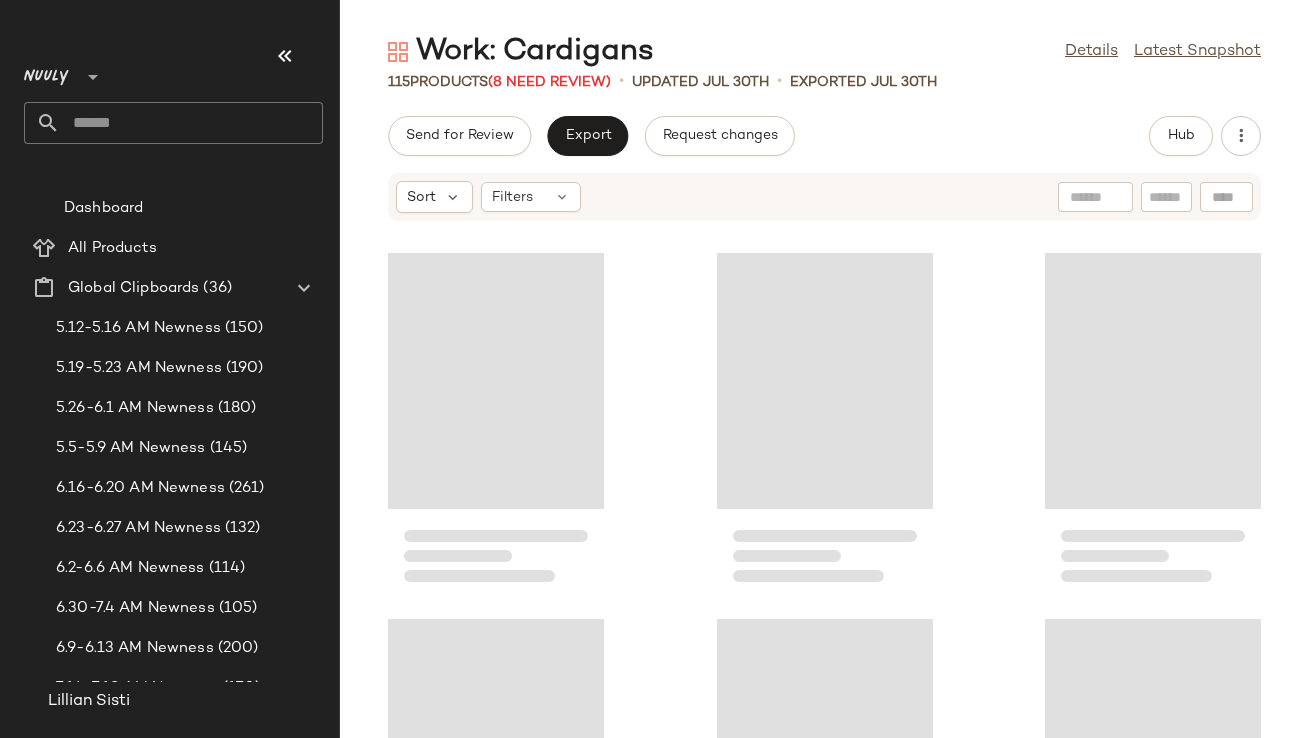 scroll, scrollTop: 0, scrollLeft: 0, axis: both 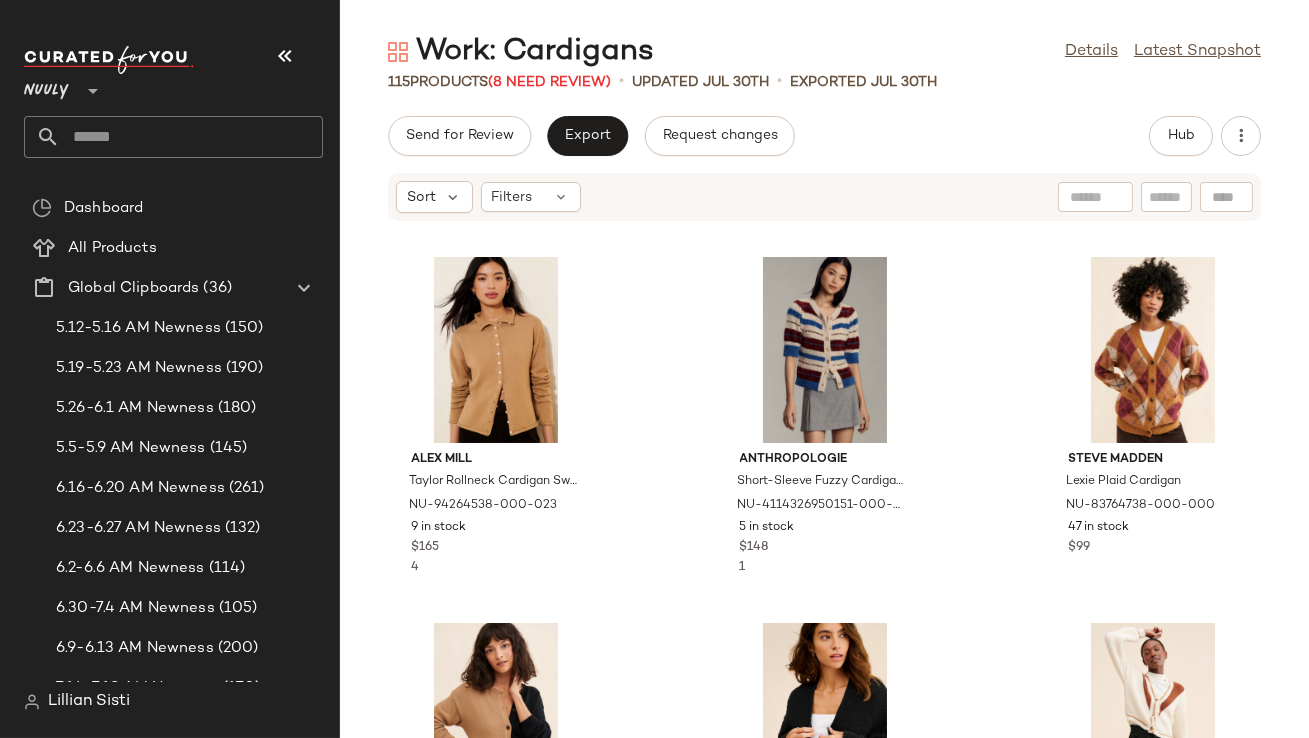 click at bounding box center [285, 56] 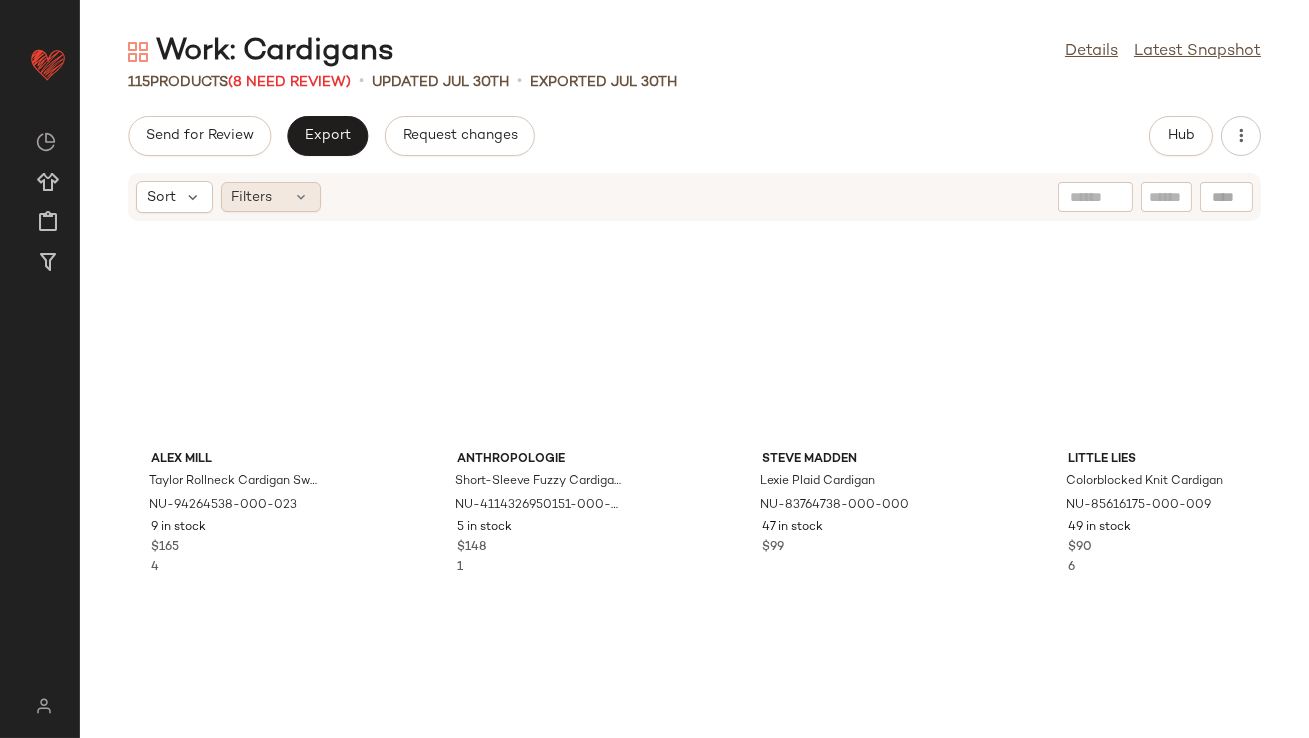 click at bounding box center (302, 197) 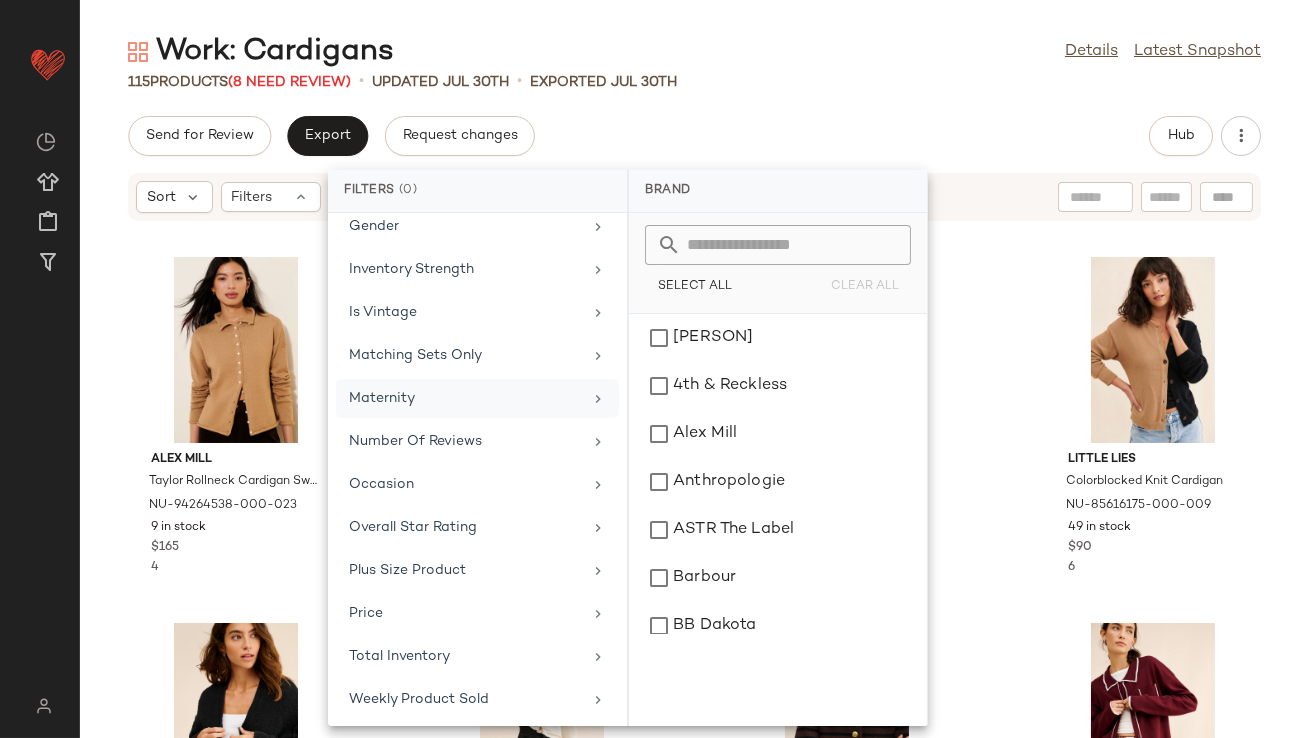 scroll, scrollTop: 0, scrollLeft: 0, axis: both 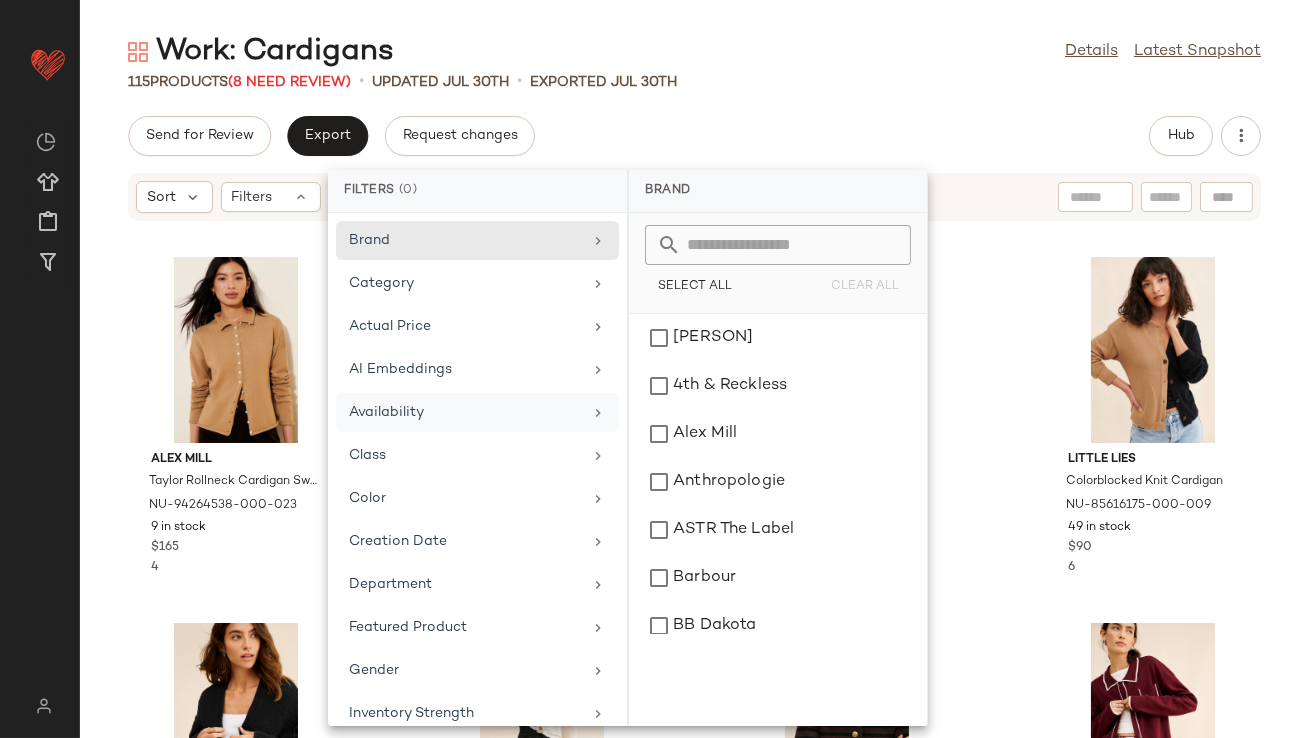 click on "Availability" at bounding box center (465, 412) 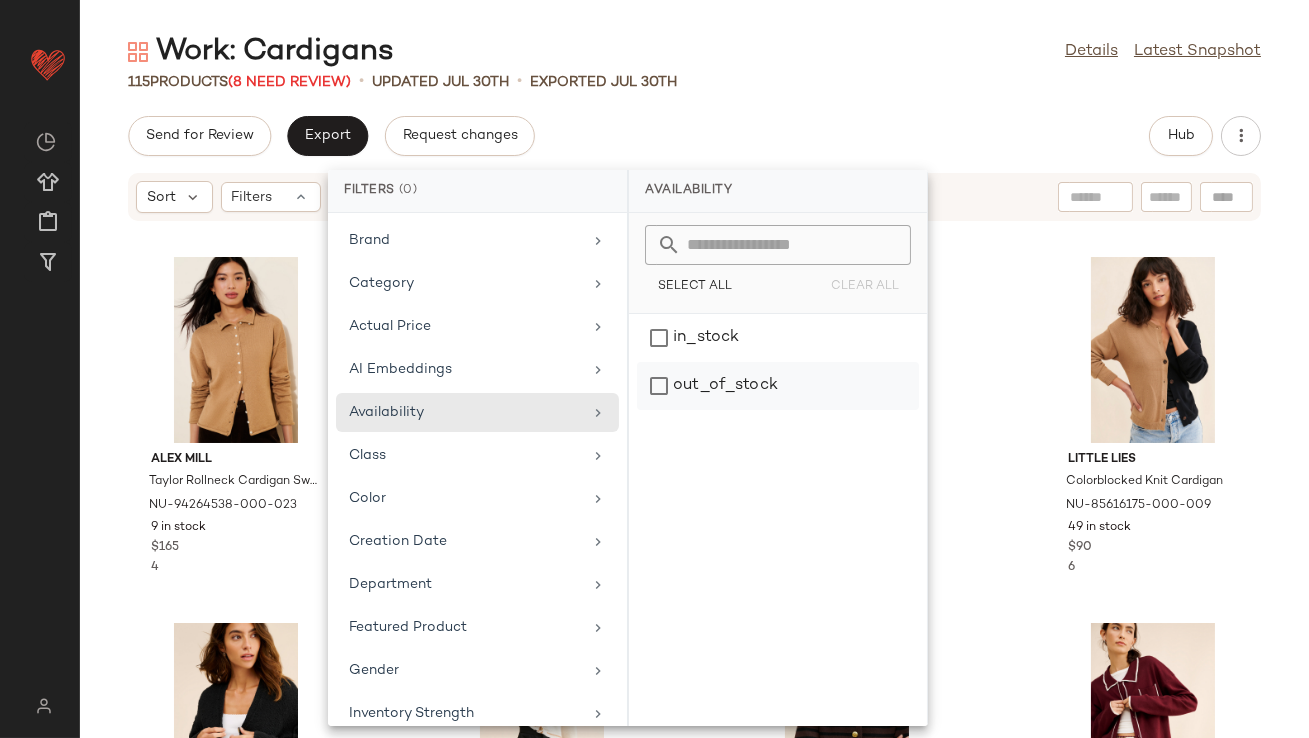 click on "out_of_stock" 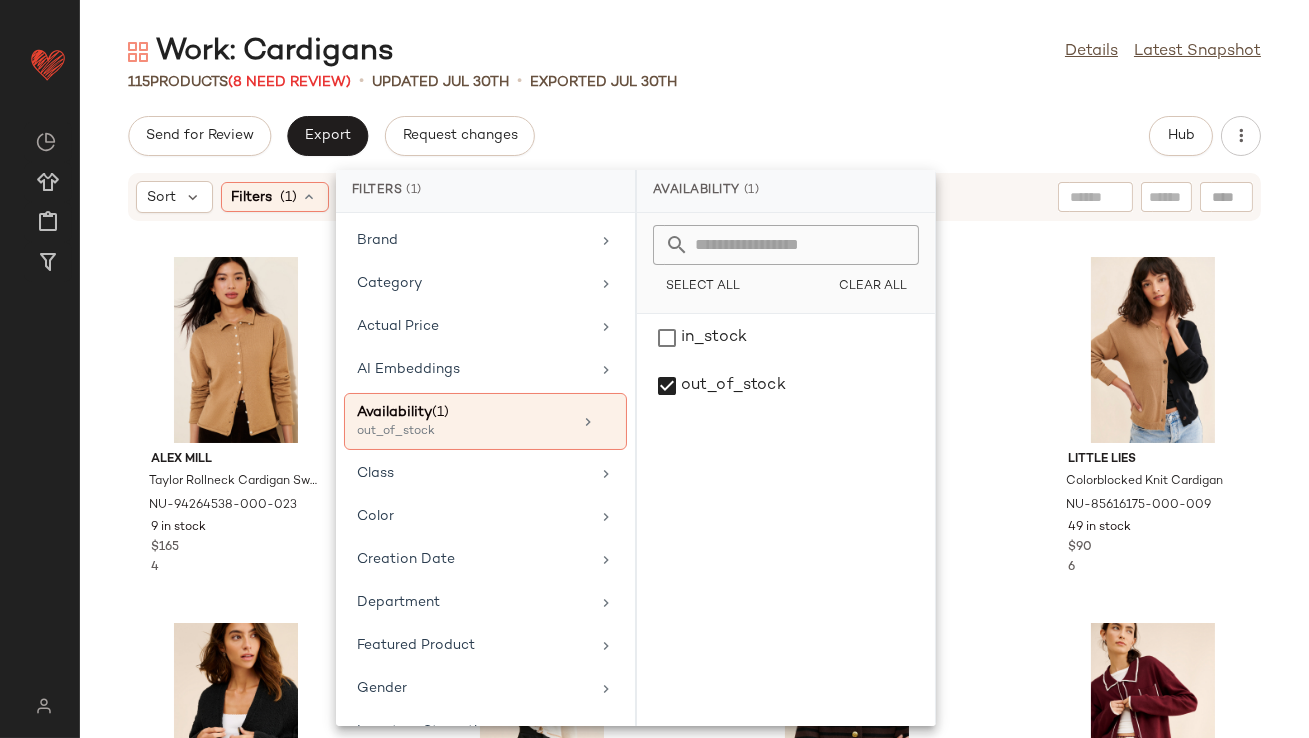 click on "[NUMBER] Products ([NUMBER] Need Review) • updated [DATE] • Exported [DATE]" 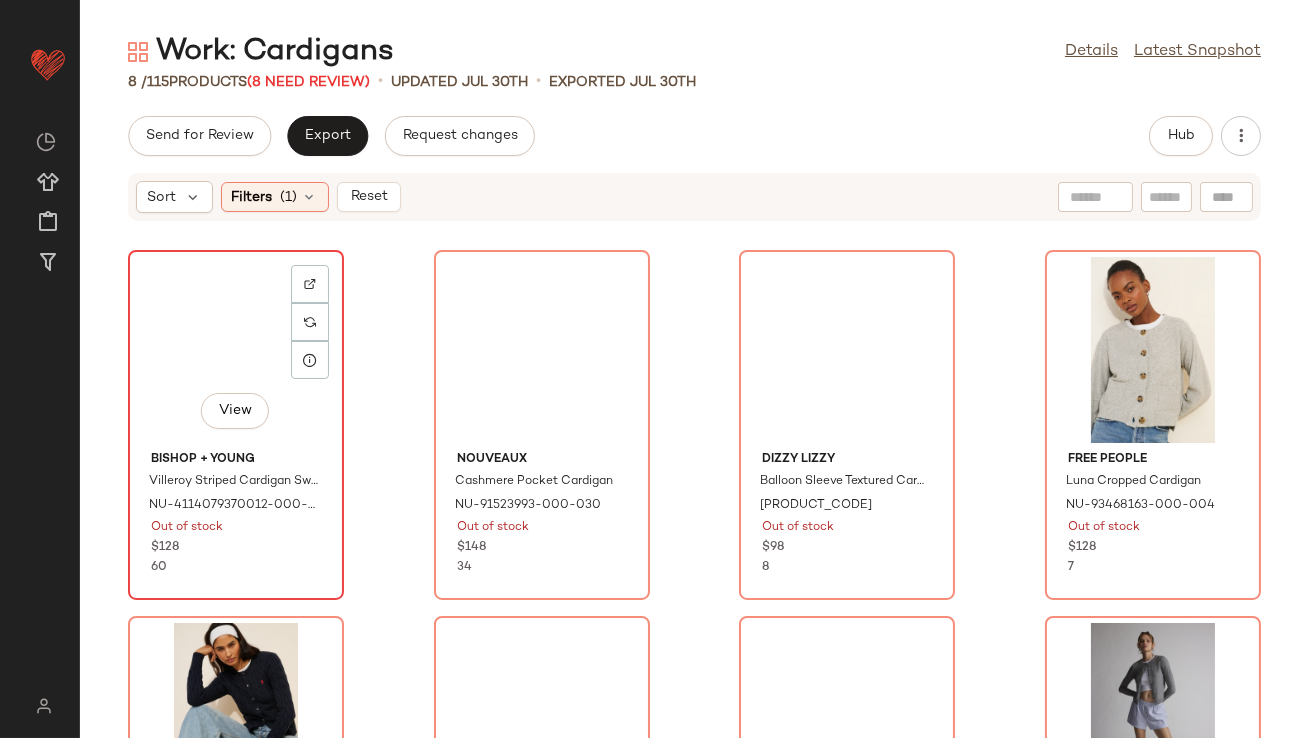 click on "View" 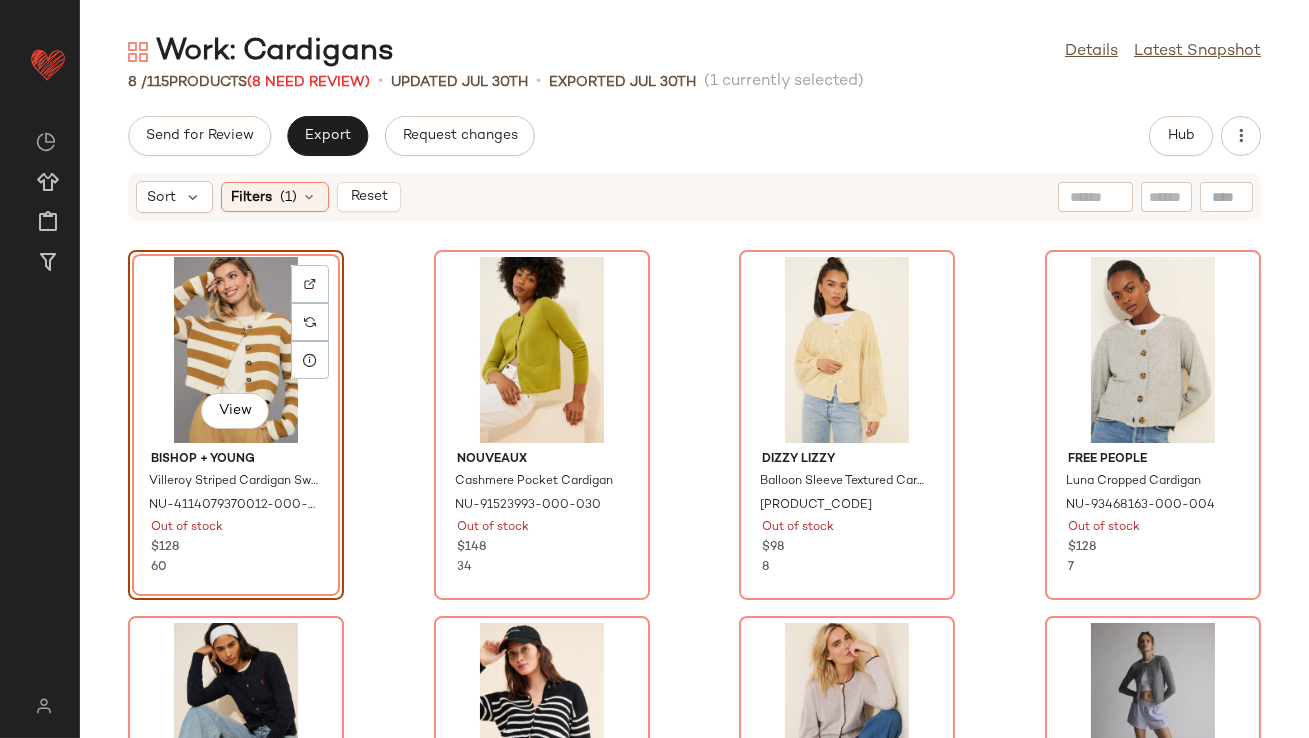 scroll, scrollTop: 227, scrollLeft: 0, axis: vertical 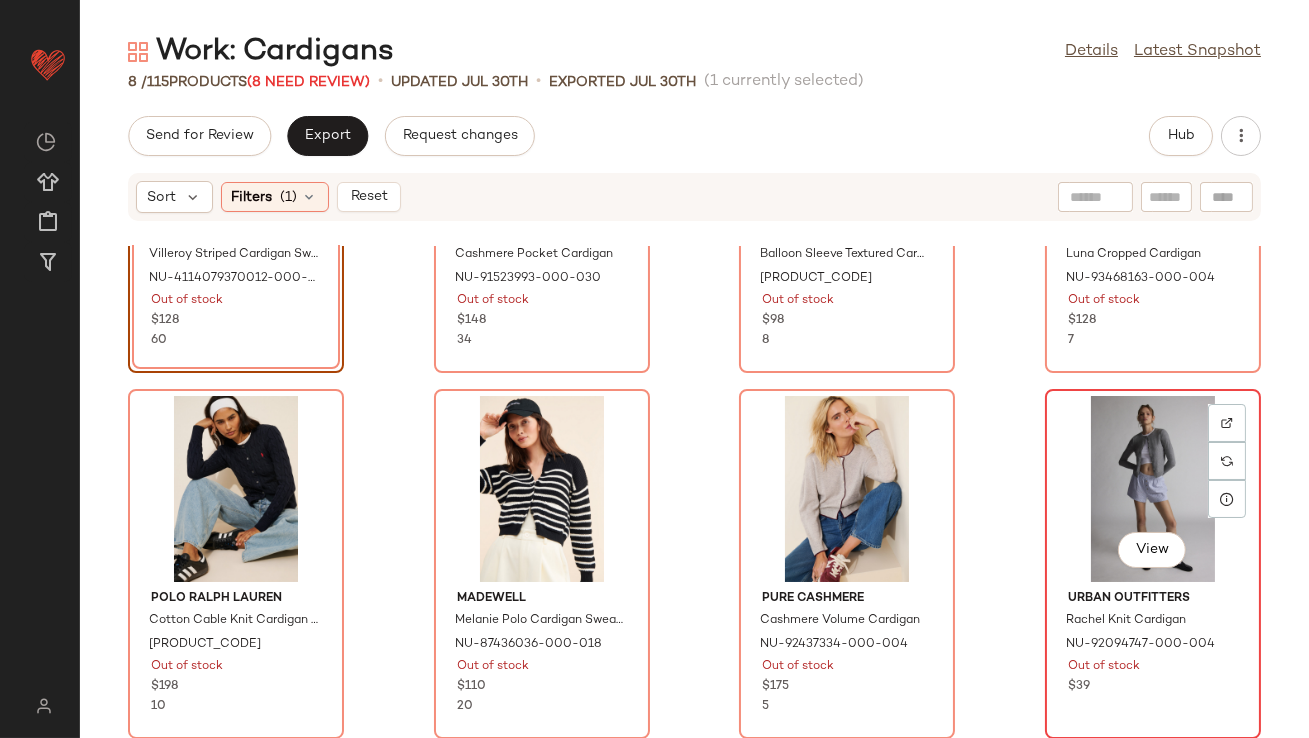 click on "View" 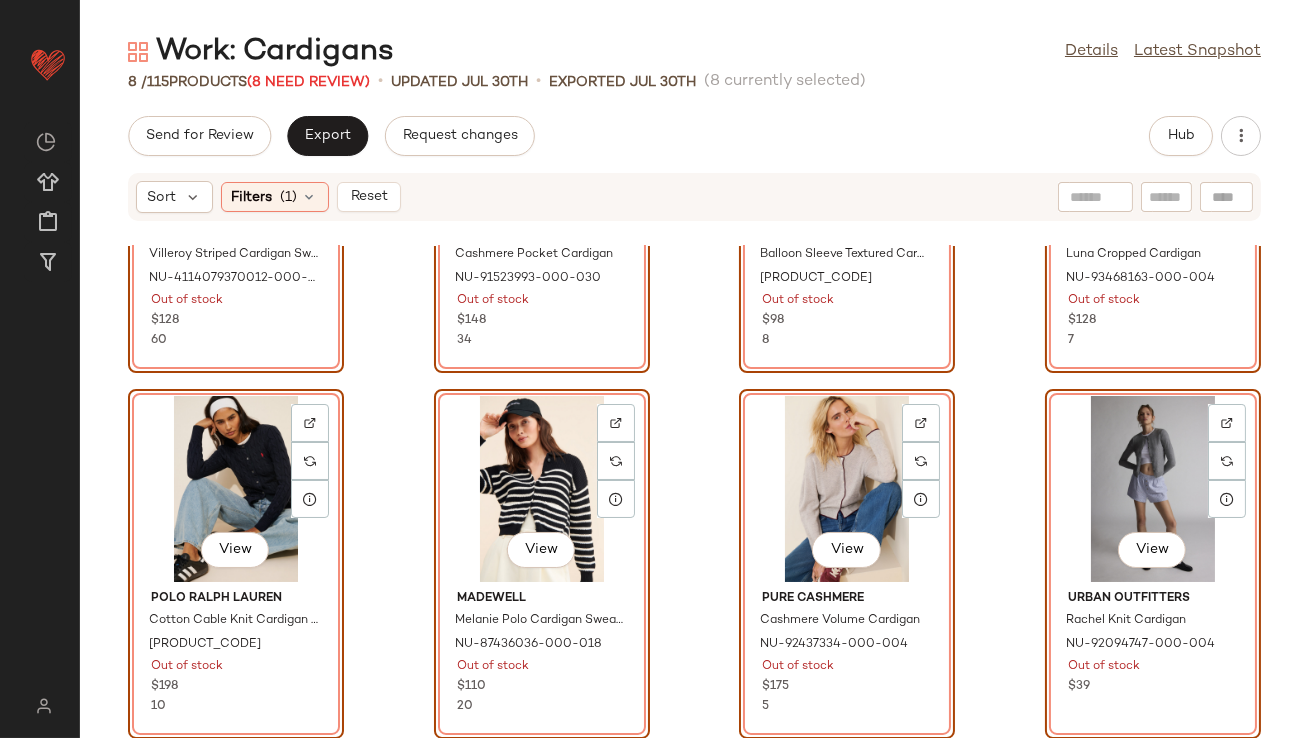click on "Send for Review   Export   Request changes   Hub" 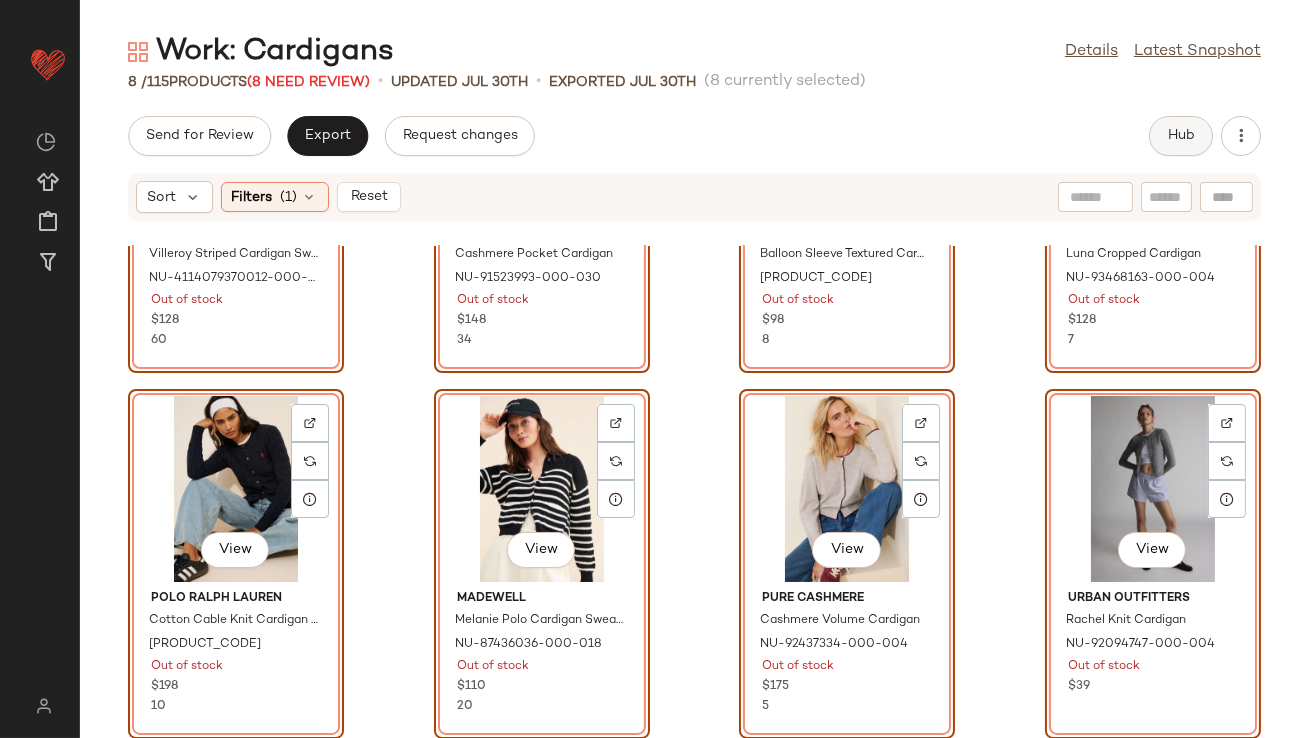 click on "Hub" at bounding box center (1181, 136) 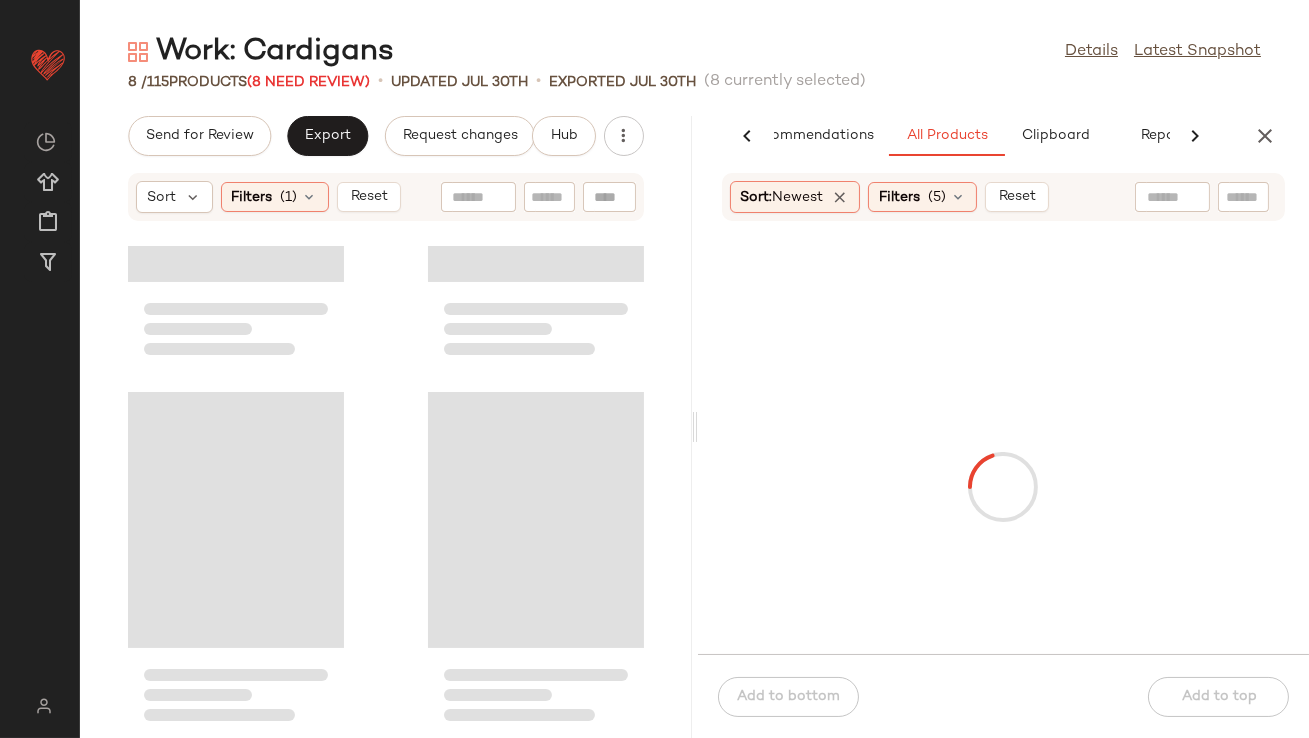 scroll, scrollTop: 0, scrollLeft: 112, axis: horizontal 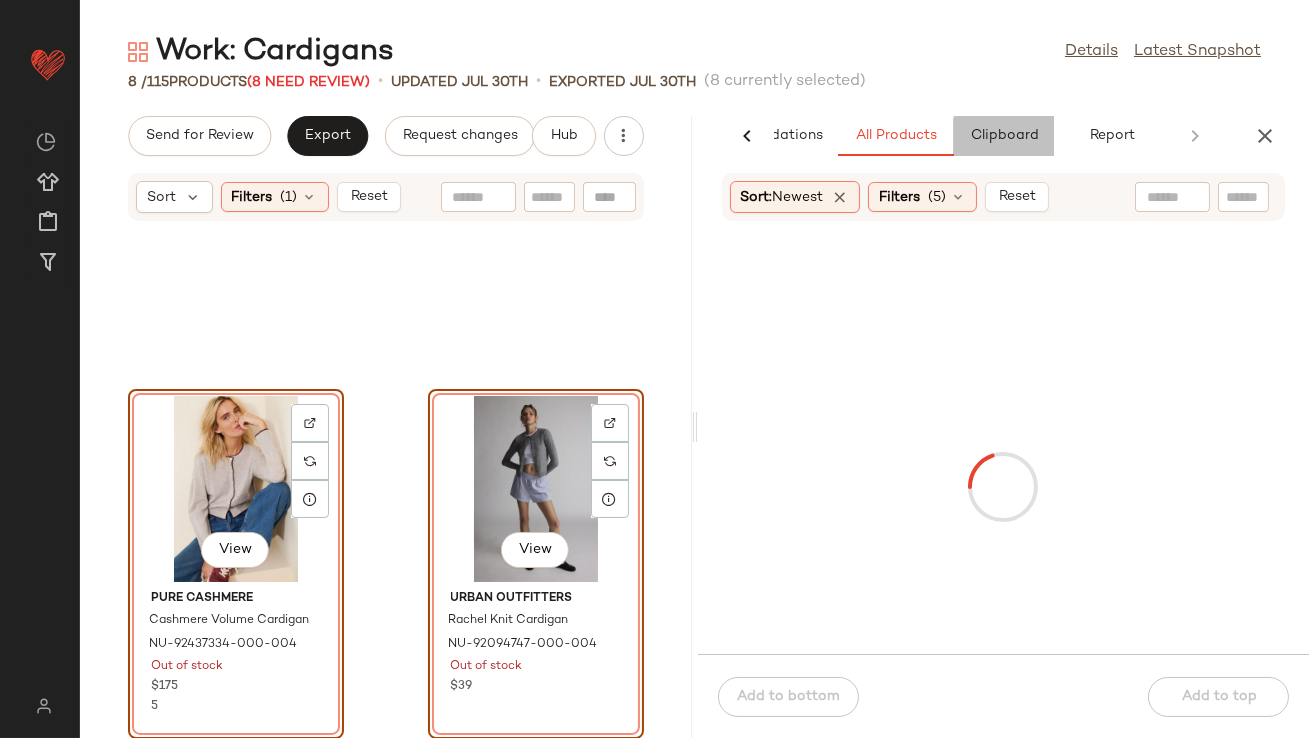 click on "Clipboard" 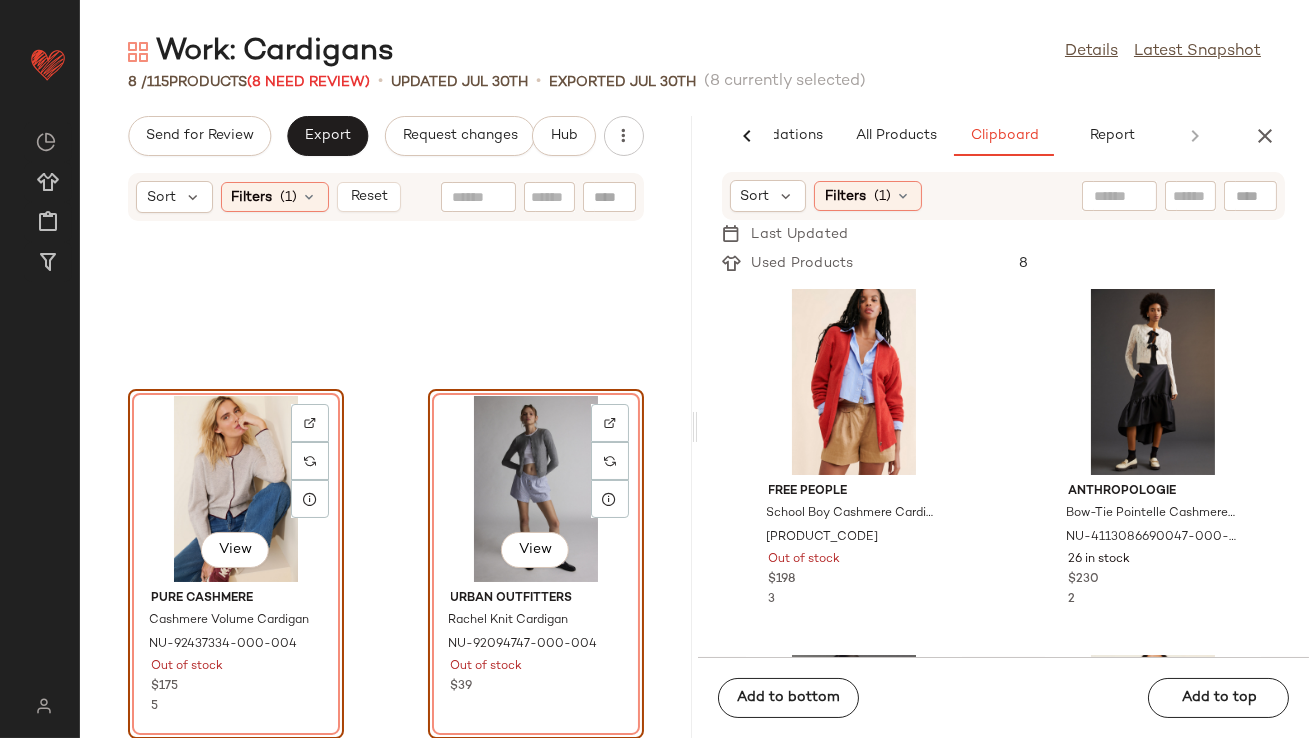 click on "View" 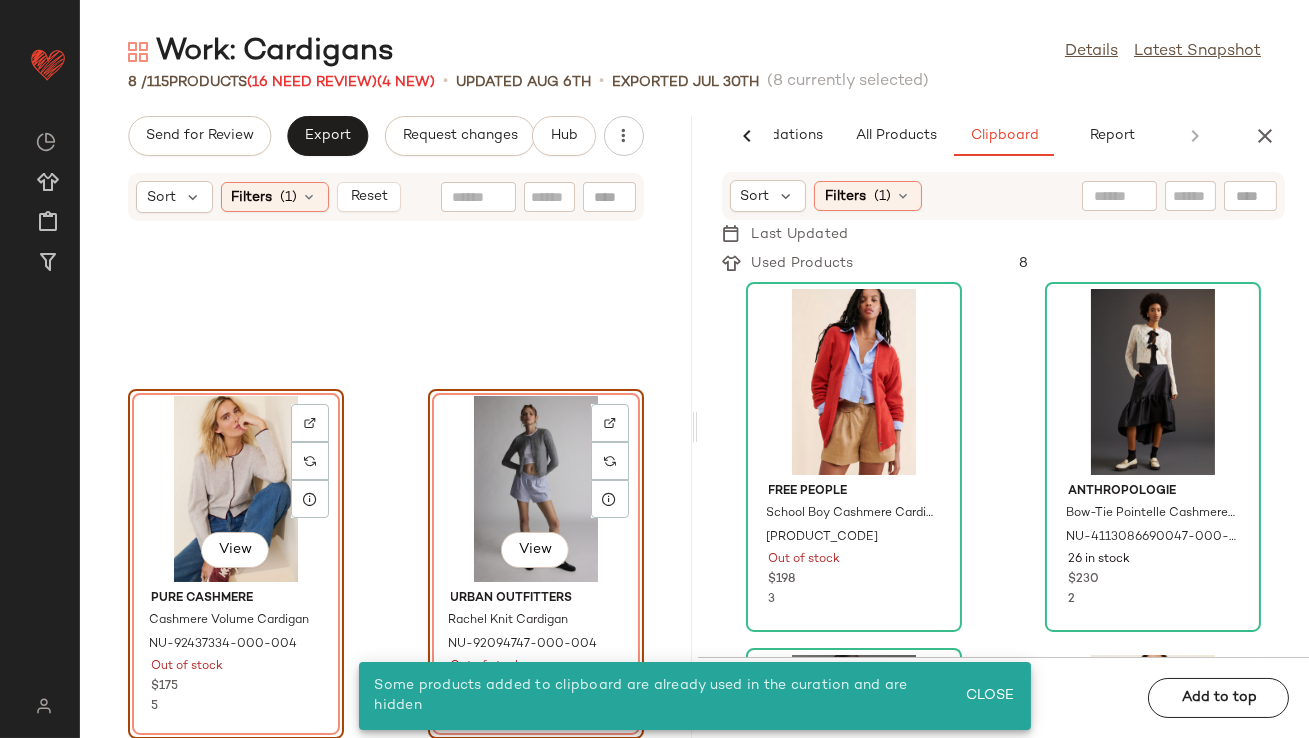 scroll, scrollTop: 0, scrollLeft: 0, axis: both 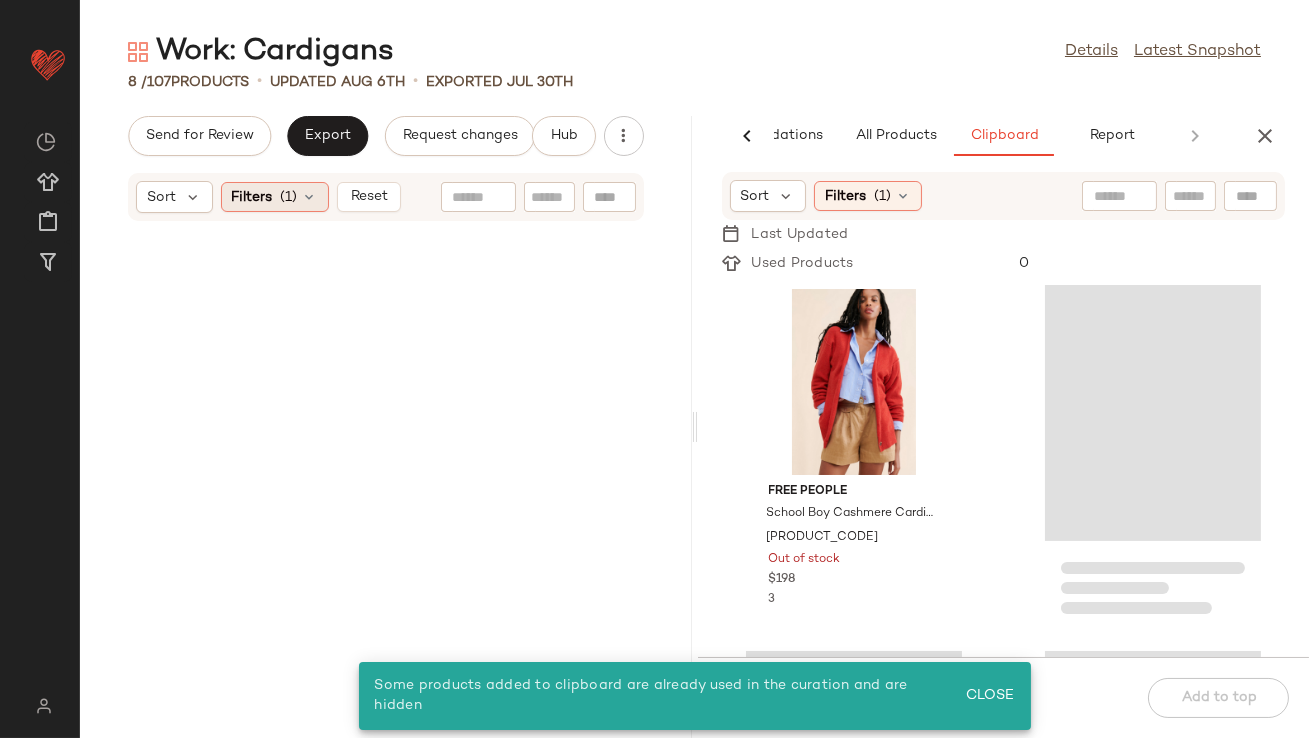 click at bounding box center (310, 197) 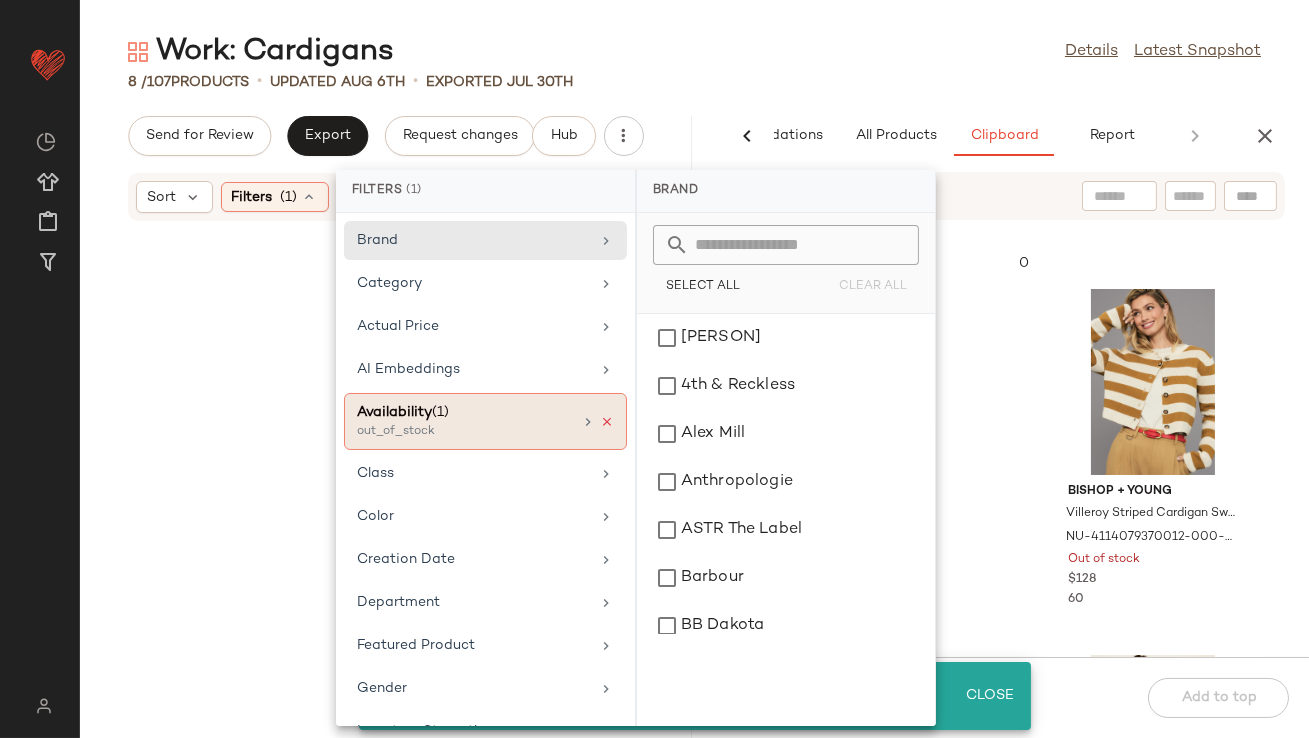 click at bounding box center [607, 422] 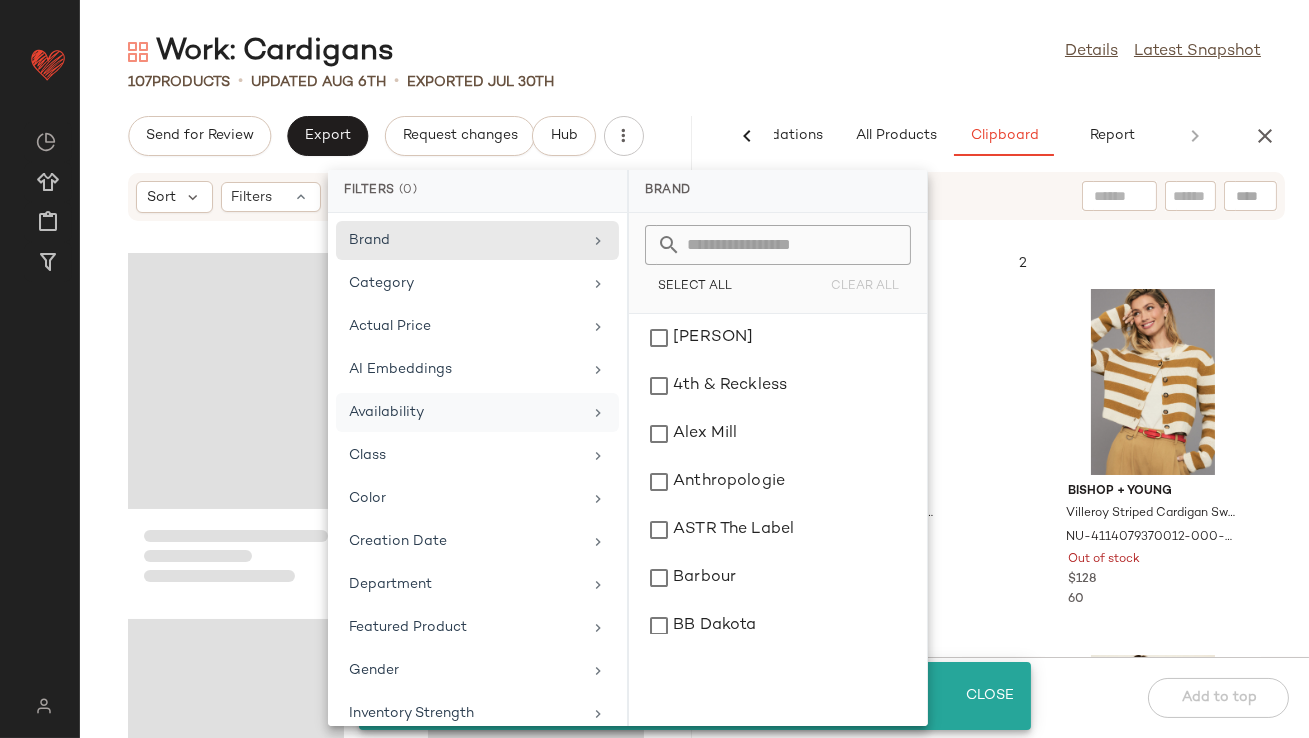 click on "Work: Cardigans  Details   Latest Snapshot  107   Products   •   updated Aug 6th  •  Exported Jul 30th  Send for Review   Export   Request changes   Hub  Sort  Filters  AI Recommendations   All Products   Clipboard   Report  Sort:   Newest Filters  (5)   Reset  Sort  Filters  (1)   Last Updated   Used Products  2 Free People School Boy Cashmere Cardigan NU-47592639-000-060 Out of stock $198 3 Bishop + Young Villeroy Striped Cardigan Sweater NU-4114079370012-000-079 Out of stock $128 60 Nouveaux Cashmere Pocket Cardigan NU-91523993-000-030 Out of stock $148 34 Dizzy Lizzy Balloon Sleeve Textured Cardigan NU-96350590-000-270 Out of stock $98 8 Polo Ralph Lauren Cotton Cable Knit Cardigan Sweater NU-99730848-000-041 Out of stock $198 10 Madewell Melanie Polo Cardigan Sweater NU-87436036-000-018 Out of stock $110 20 Pure Cashmere Cashmere Volume Cardigan NU-92437334-000-004 Out of stock $175 5 Urban Outfitters Rachel Knit Cardigan NU-92094747-000-004 Out of stock $39  Add to bottom   Add to top" at bounding box center (694, 385) 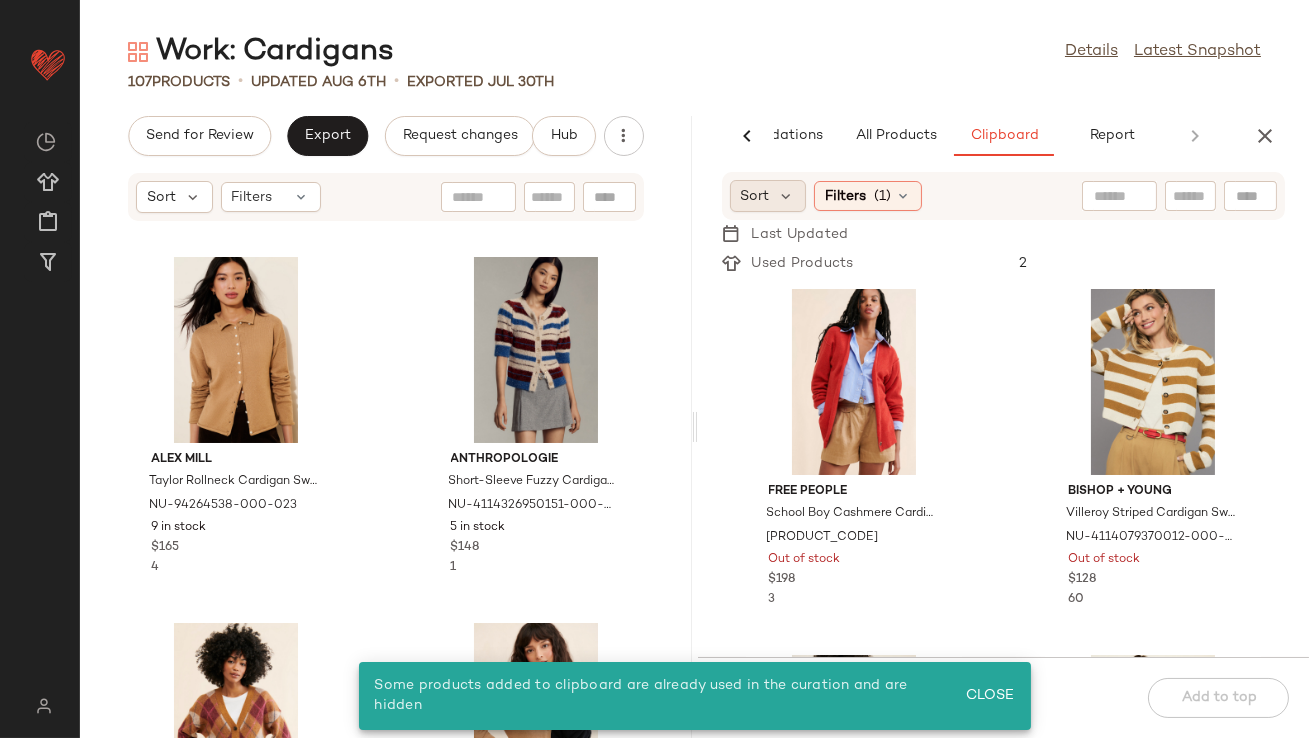 click on "Sort" 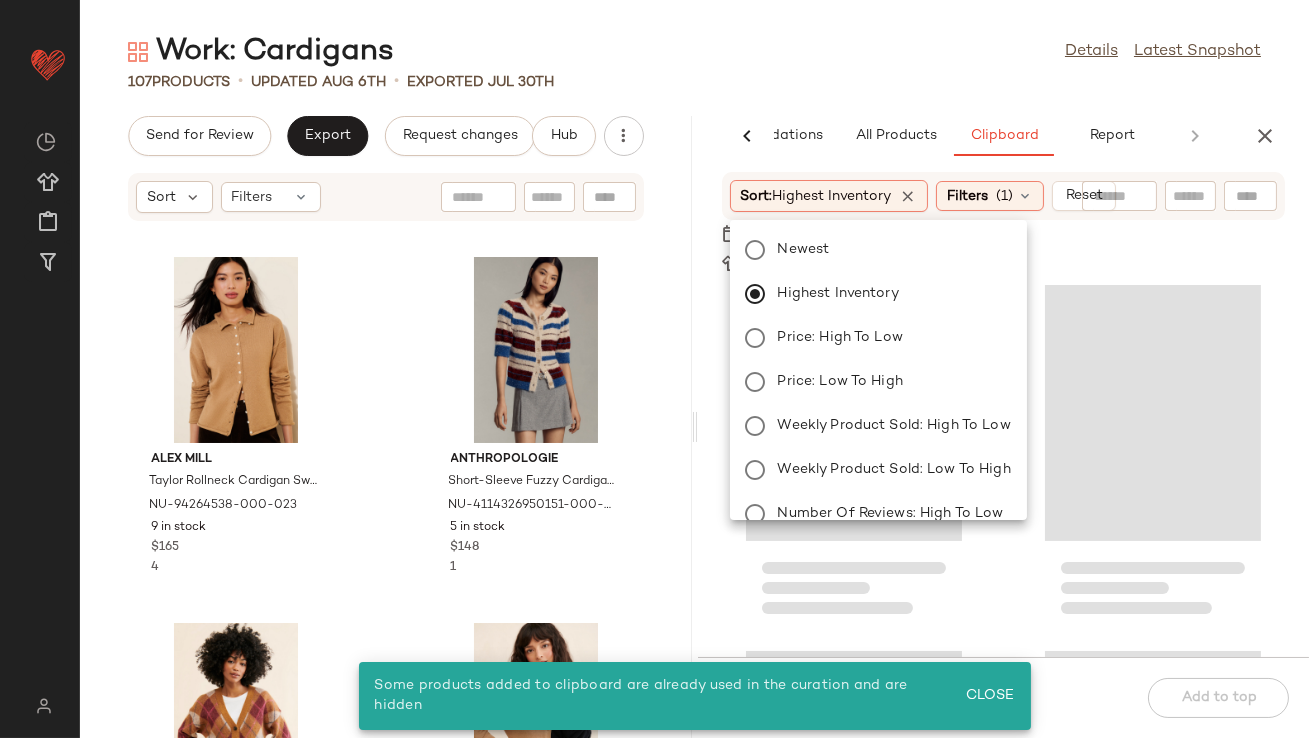 click on "107   Products   •   updated Aug 6th  •  Exported Jul 30th" 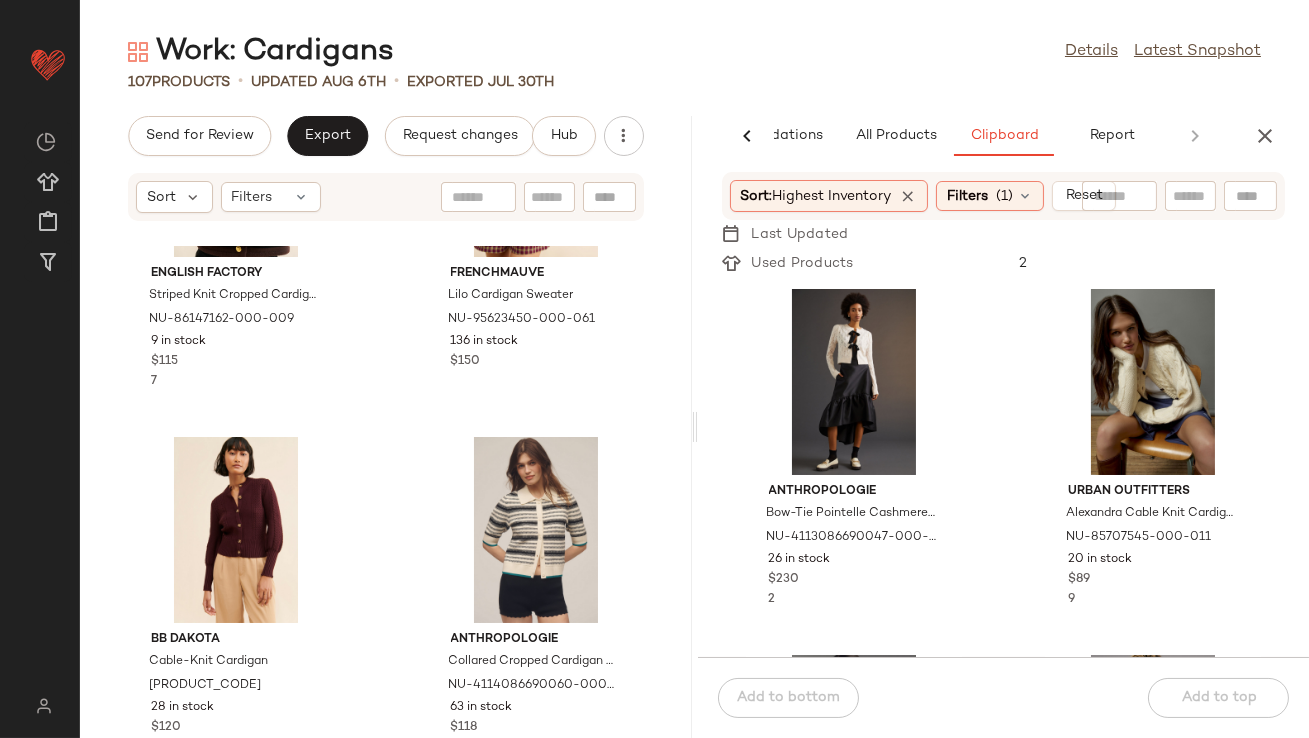 scroll, scrollTop: 1407, scrollLeft: 0, axis: vertical 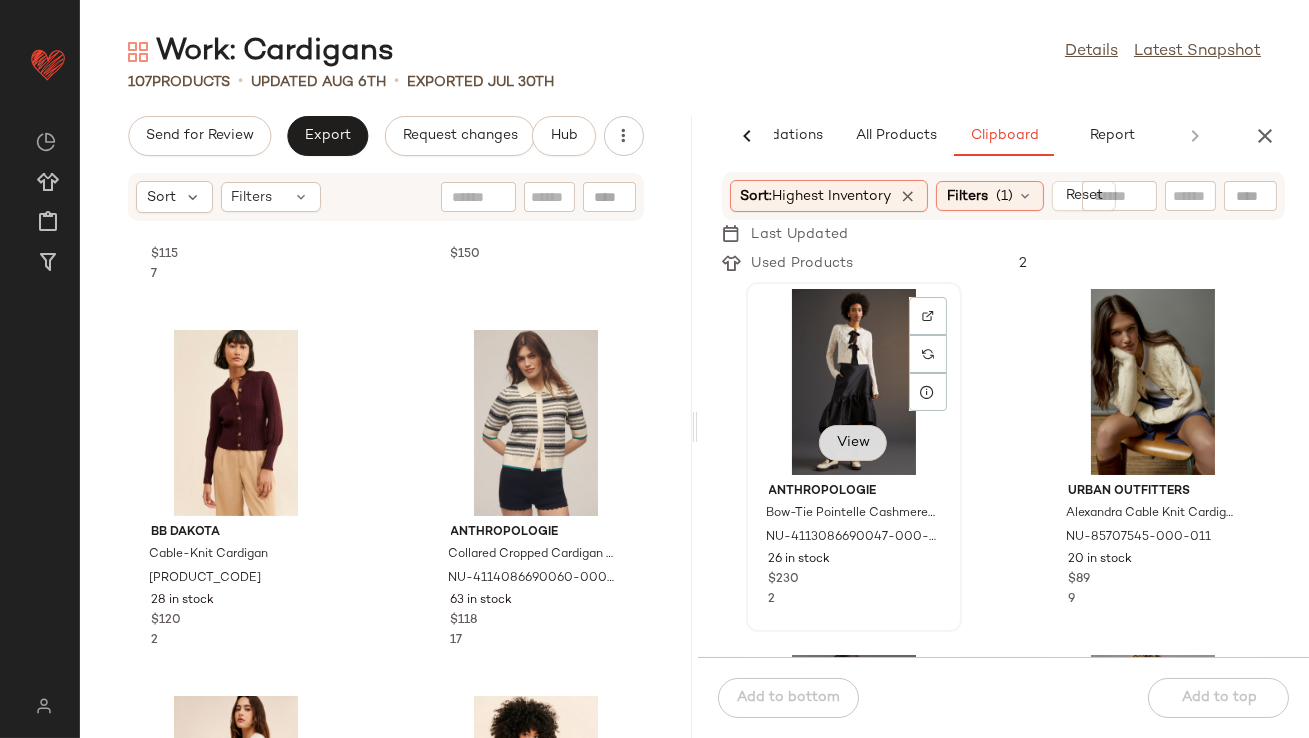 click on "View" 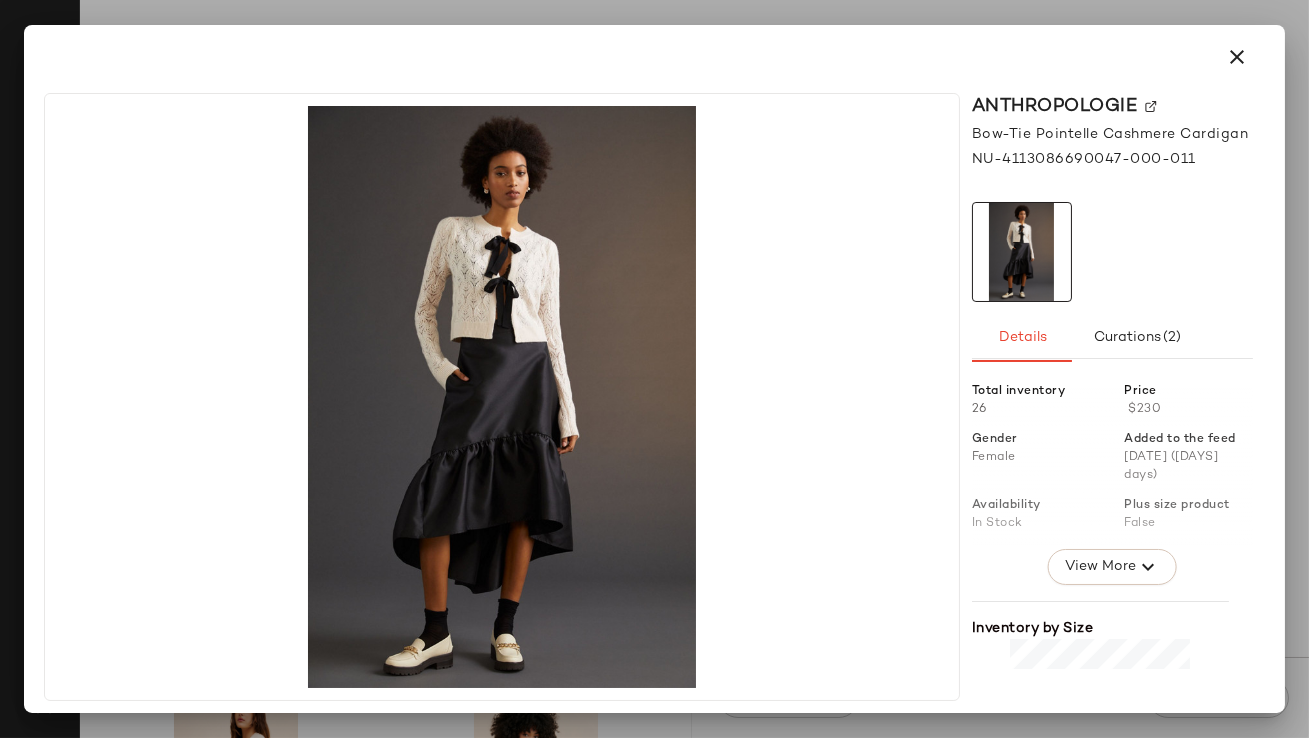 click 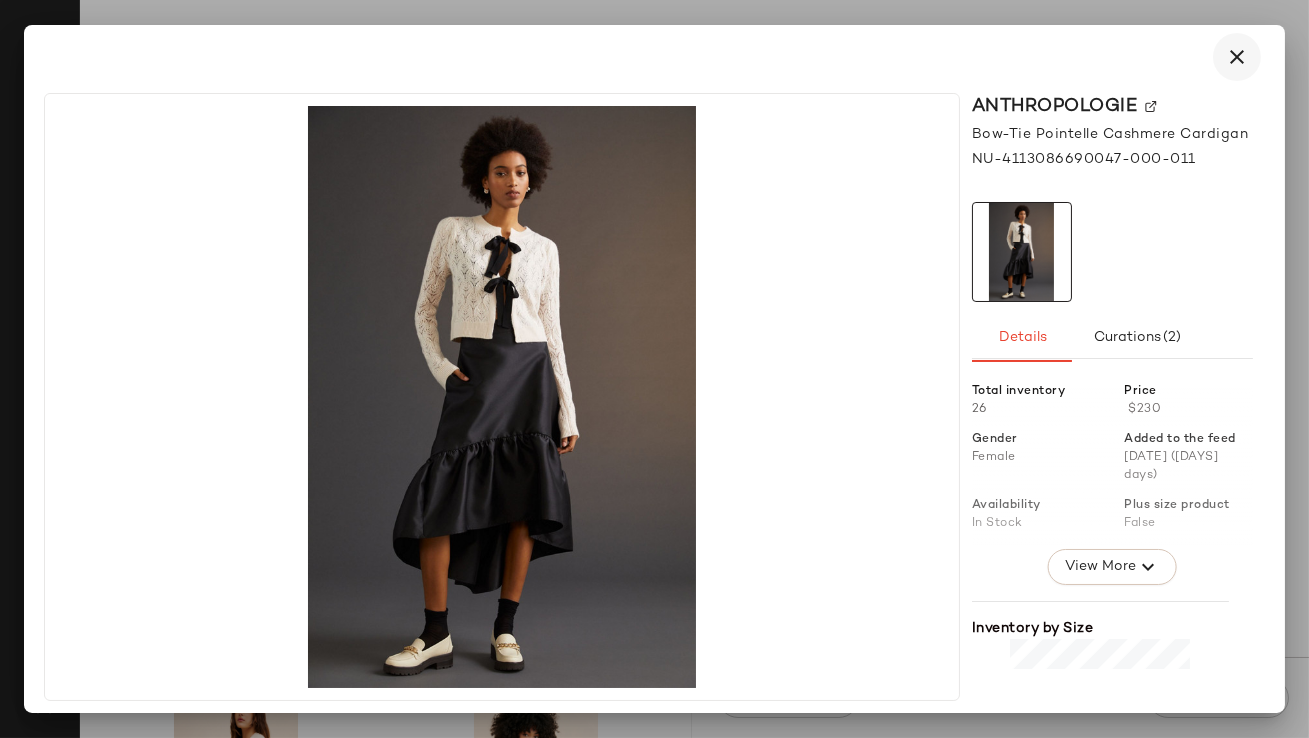 click at bounding box center (1237, 57) 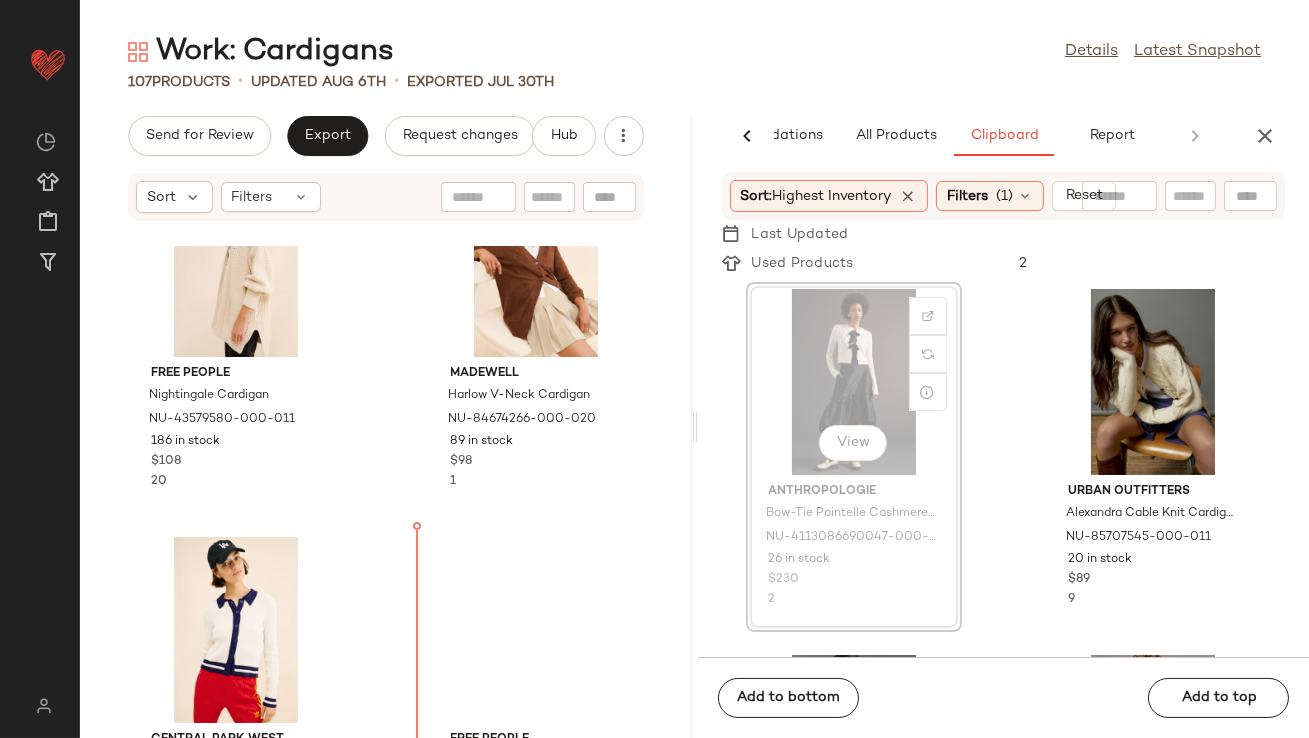 scroll, scrollTop: 2044, scrollLeft: 0, axis: vertical 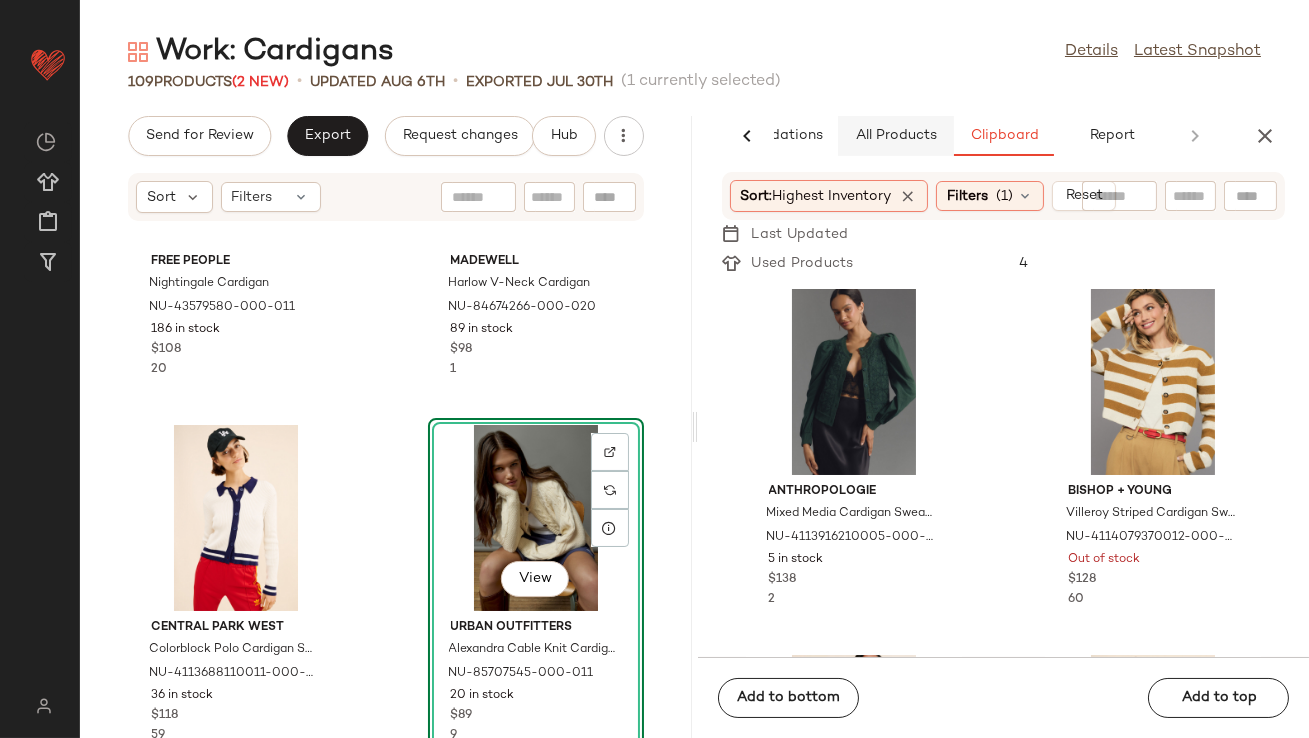 click on "All Products" 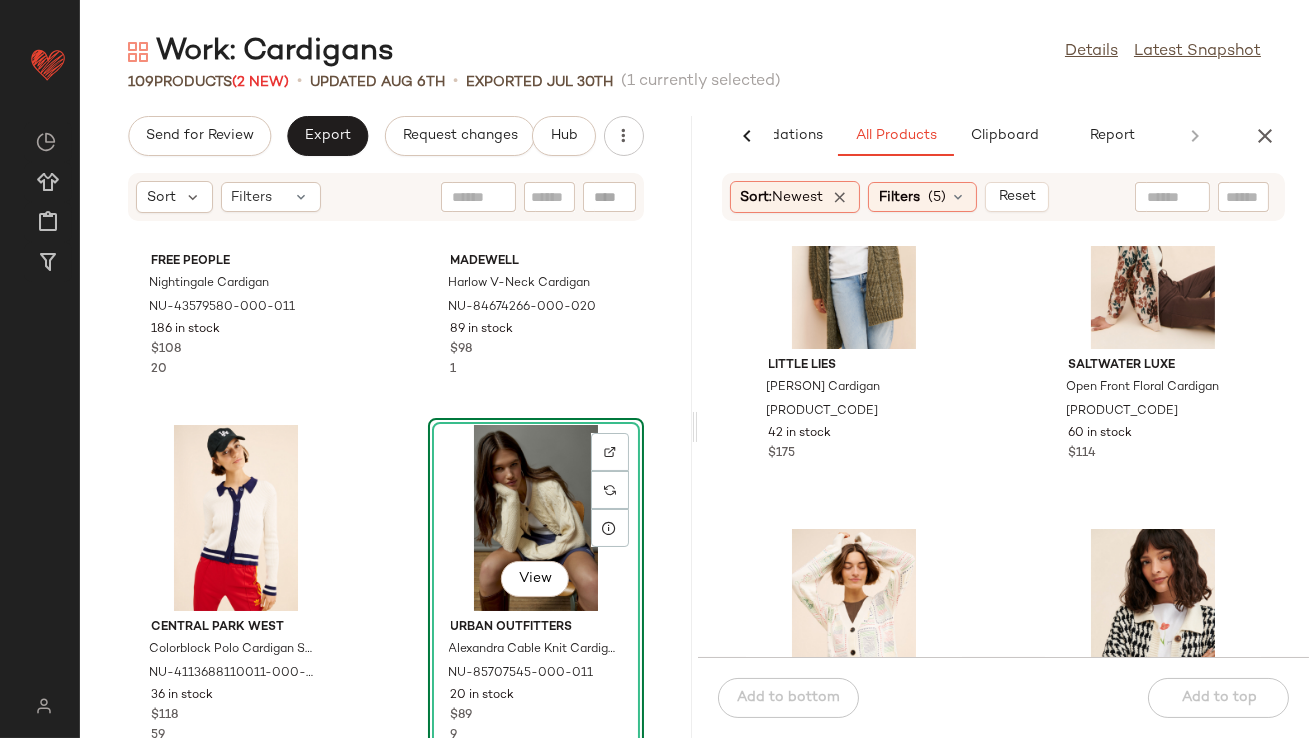 scroll, scrollTop: 247, scrollLeft: 0, axis: vertical 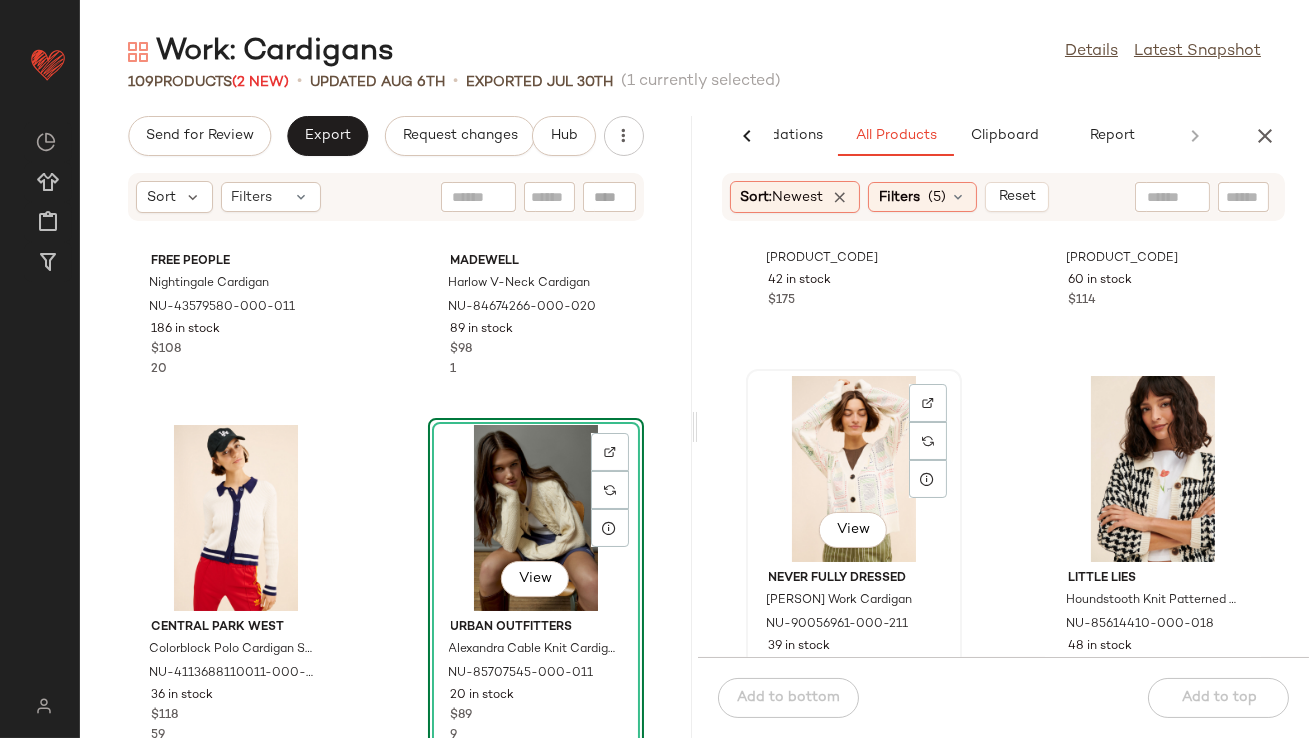 click on "View" 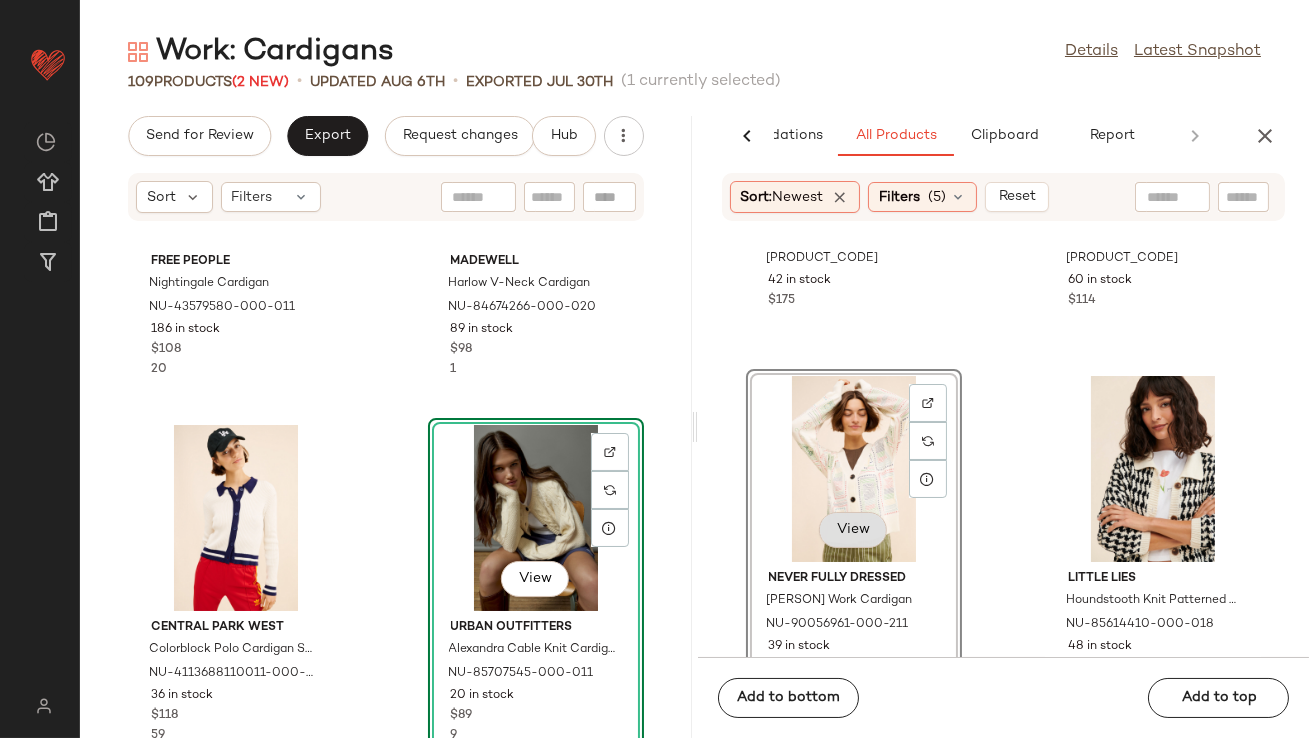 click on "View" 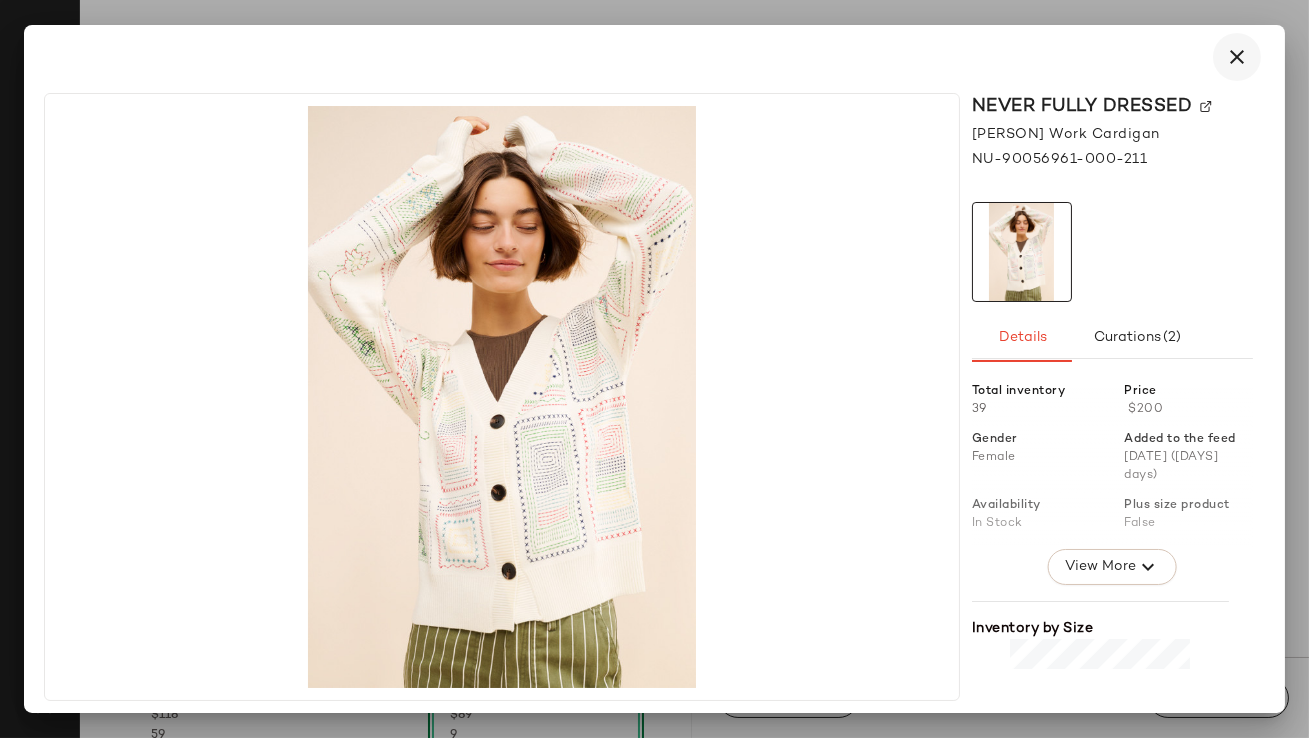 click at bounding box center [1237, 57] 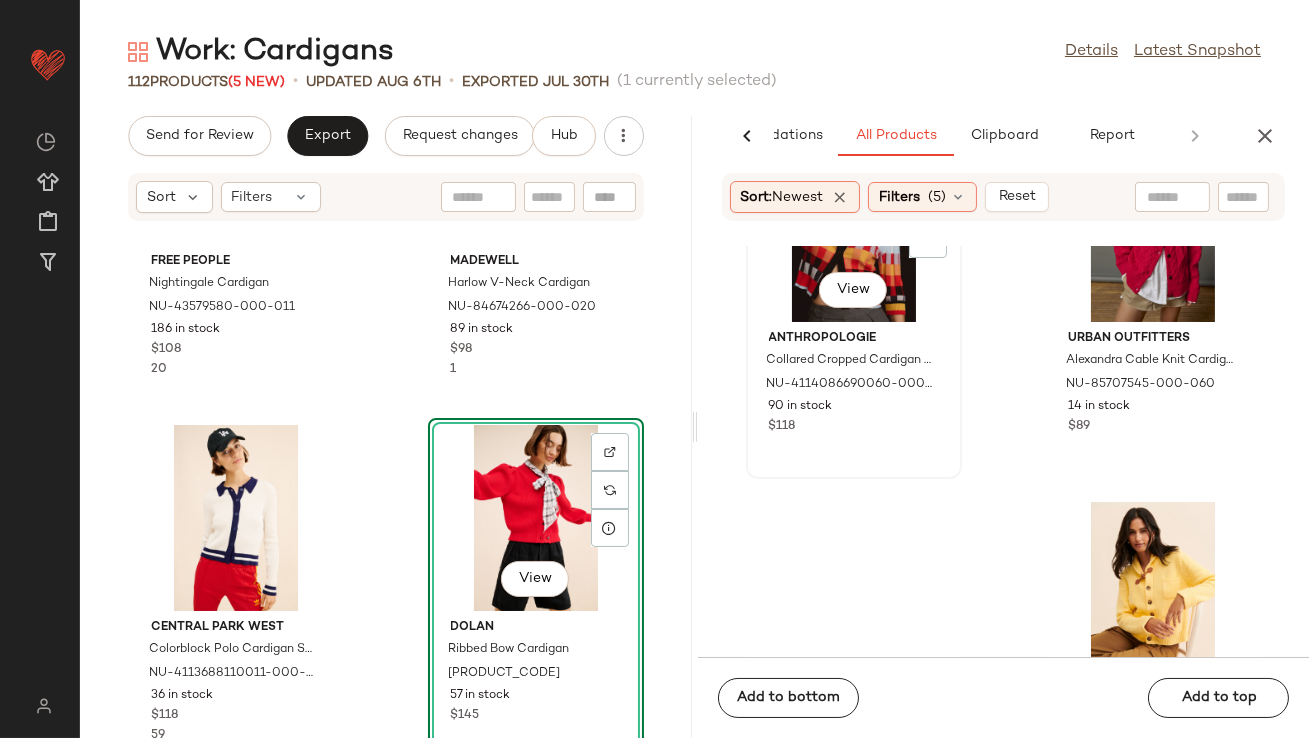scroll, scrollTop: 1401, scrollLeft: 0, axis: vertical 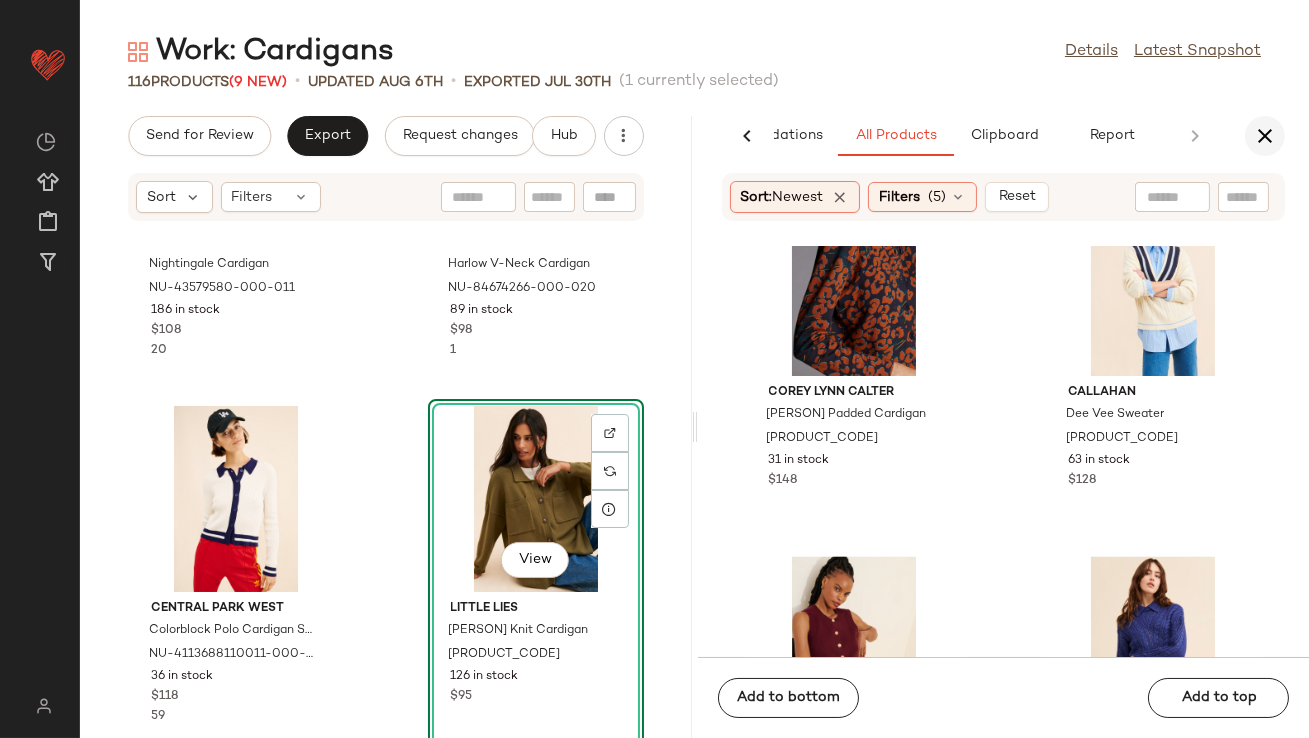 click at bounding box center (1265, 136) 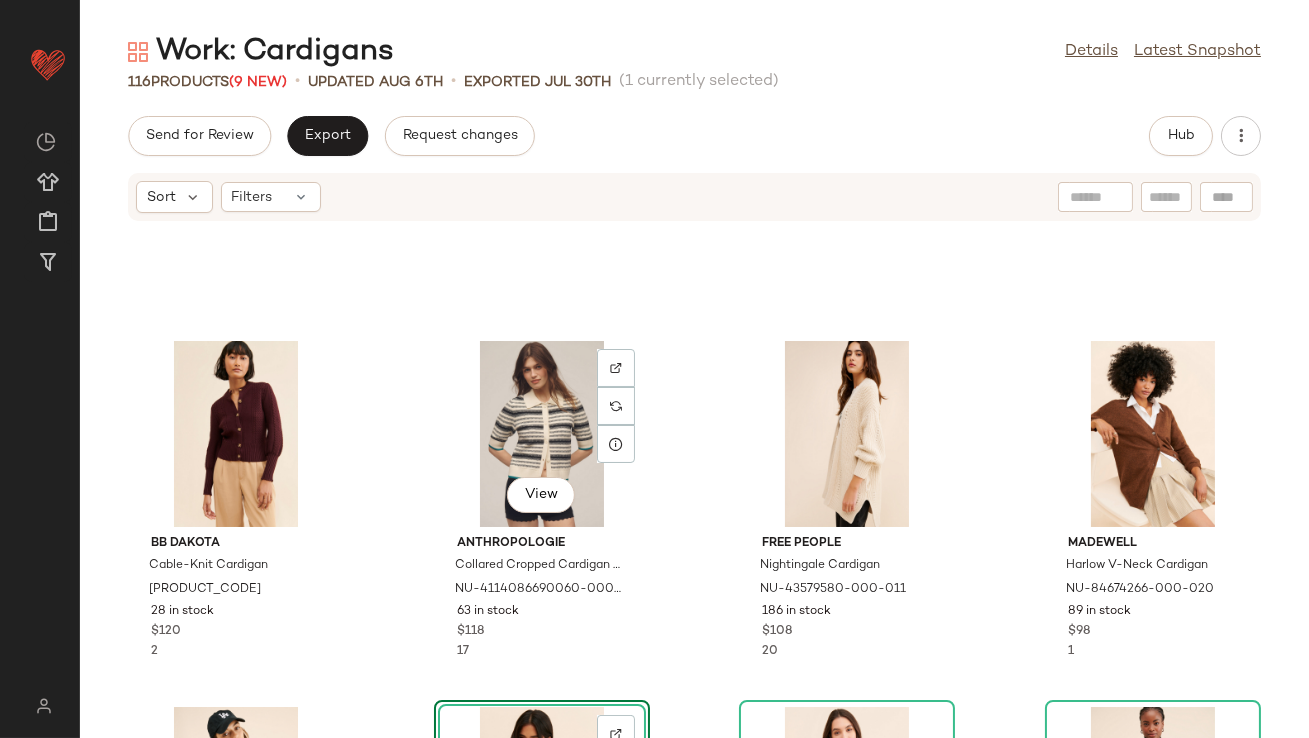 scroll, scrollTop: 1016, scrollLeft: 0, axis: vertical 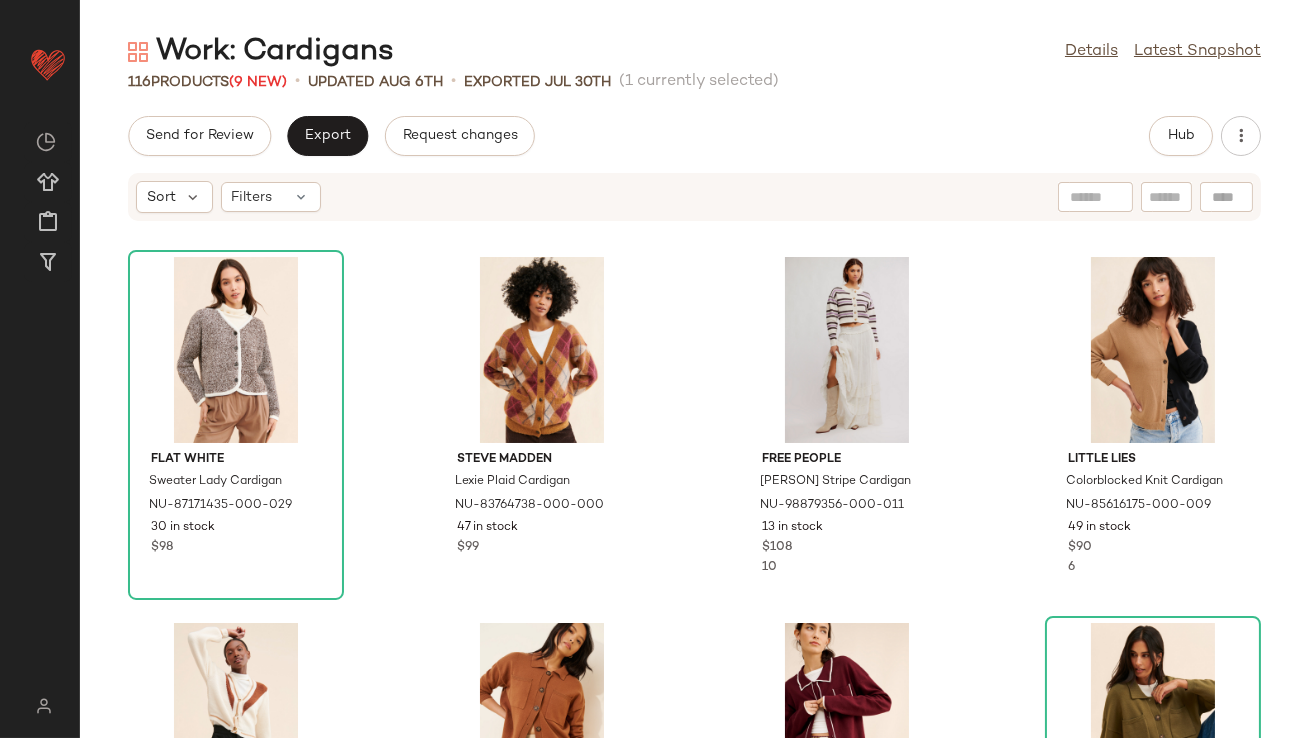 click on "Send for Review   Export   Request changes   Hub  Sort  Filters Flat White Sweater Lady Cardigan NU-87171435-000-029 30 in stock $98 Steve Madden Lexie Plaid Cardigan NU-83764738-000-000 47 in stock $99 Free People Lila Stripe Cardigan NU-98879356-000-011 13 in stock $108 10 Little Lies Colorblocked Knit Cardigan NU-85616175-000-009 49 in stock $90 6 MINKPINK Hamedan Cardigan NU-67588814-000-015 21 in stock $99 3 Little Lies Pocket Knit Cardigan NU-78629565-000-020 300 in stock $95 1 FRENCHMAUVE Lilo Cardigan Sweater NU-95623450-000-061 136 in stock $150 Little Lies Pocket Knit Cardigan NU-78629565-000-037 126 in stock $95 BB Dakota Cable-Knit Cardigan NU-4114203740061-000-061 28 in stock $120 2 Anthropologie Collared Cropped Cardigan Sweater NU-4114086690060-000-018 63 in stock $118 17 Free People Nightingale Cardigan NU-43579580-000-011 186 in stock $108 20 Madewell Harlow V-Neck Cardigan NU-84674266-000-020 89 in stock $98 1 Alex Mill Taylor Rollneck Cardigan Sweater NU-94264538-000-023 9 in stock $165 4" at bounding box center [694, 427] 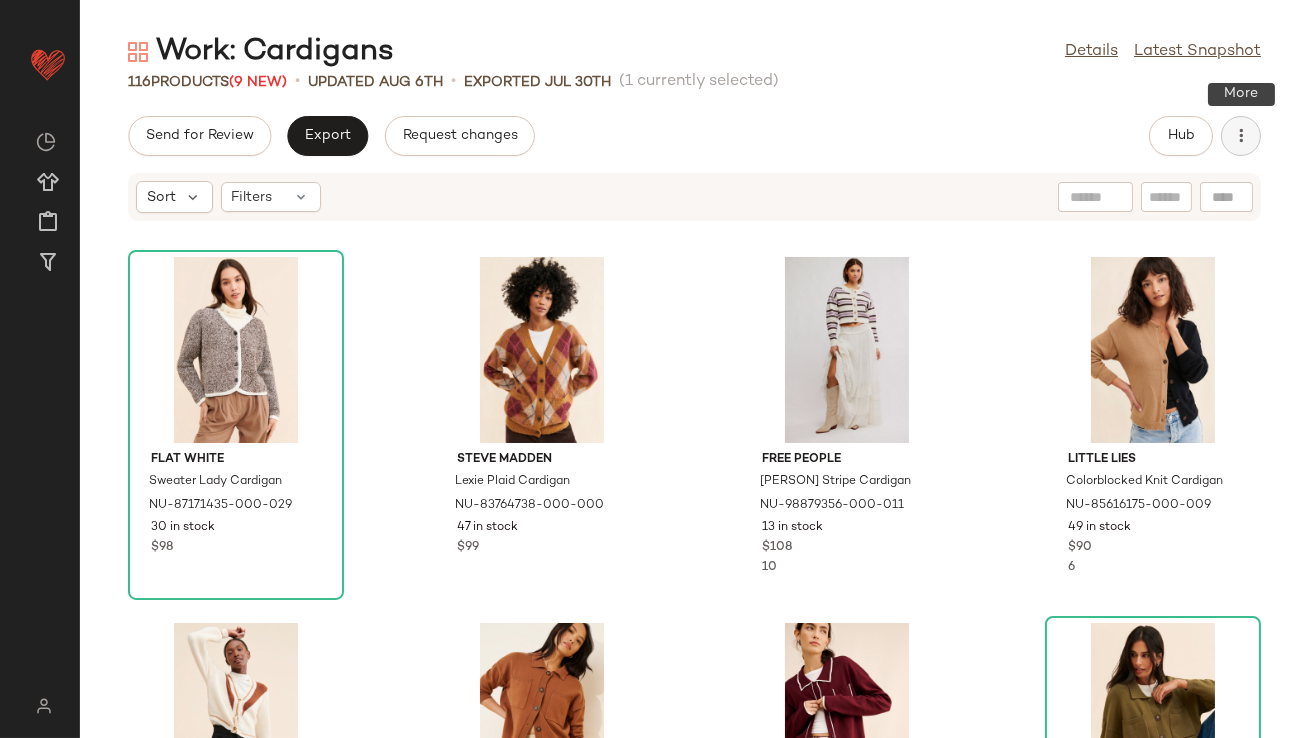 click 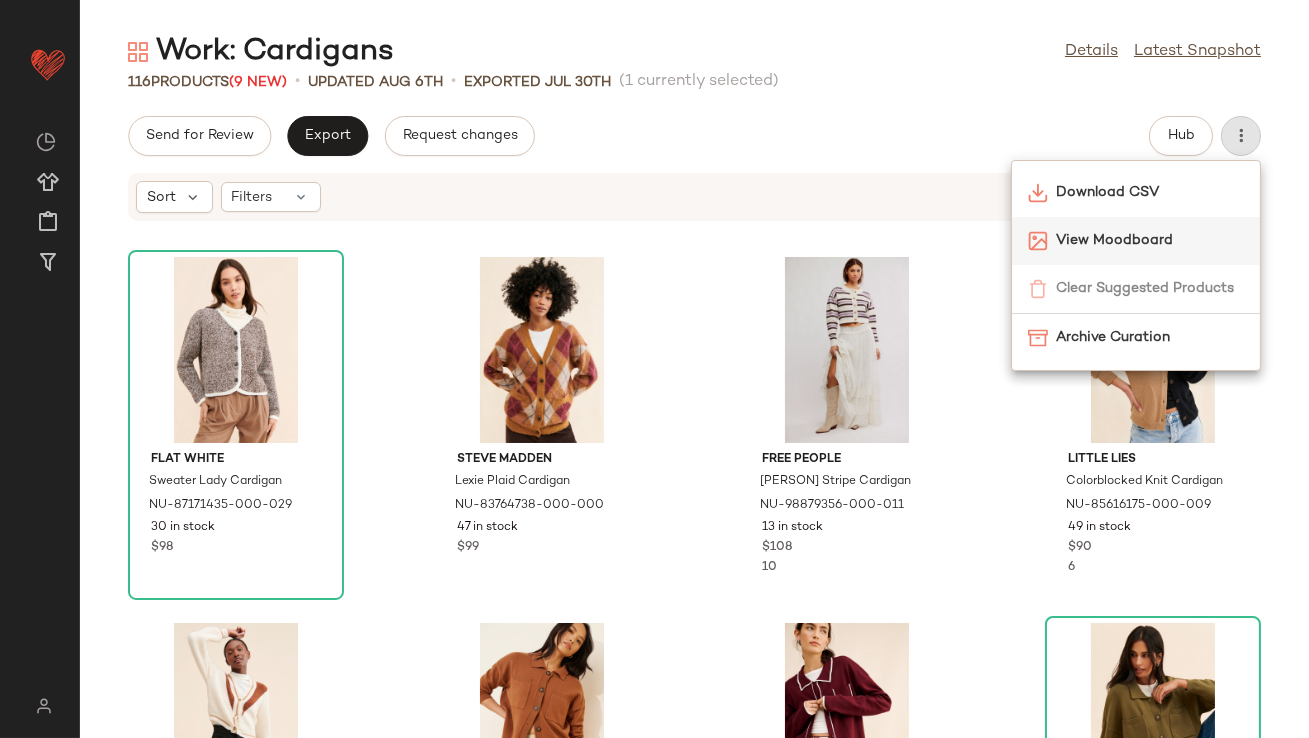 click on "View Moodboard" at bounding box center (1150, 240) 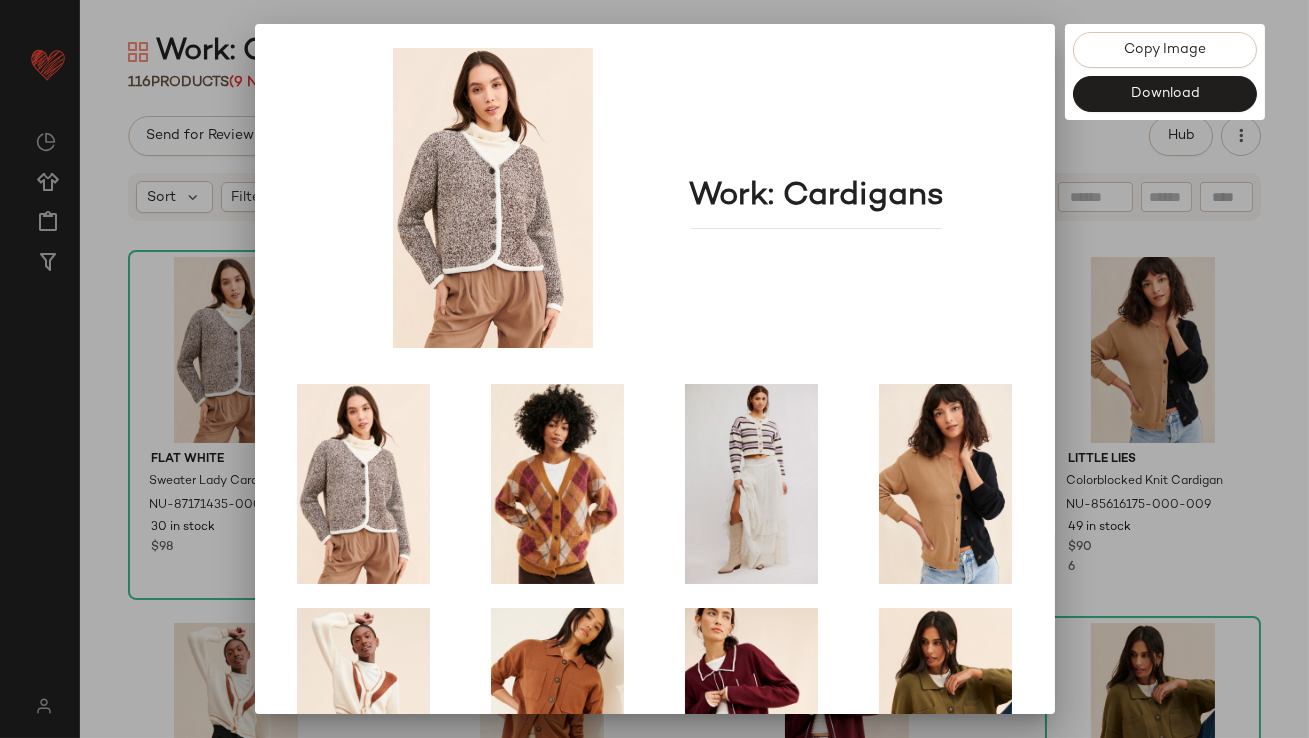 scroll, scrollTop: 341, scrollLeft: 0, axis: vertical 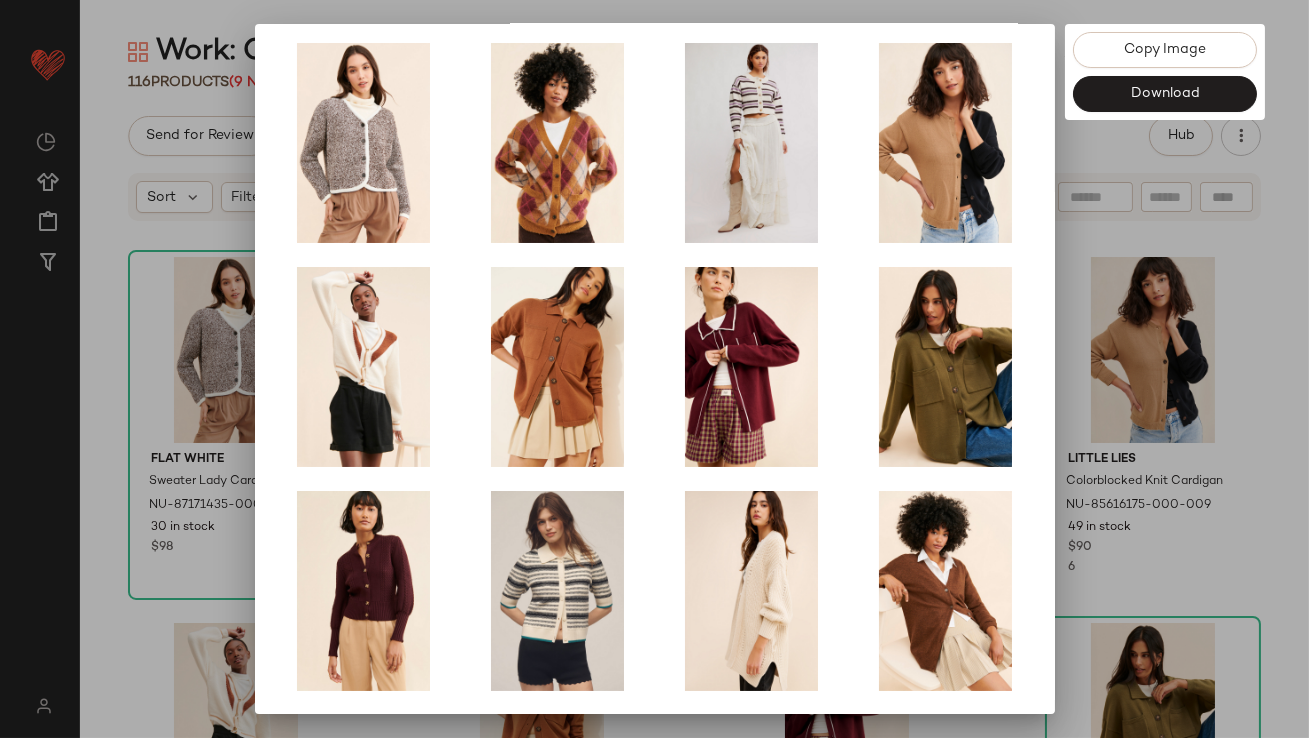 click at bounding box center [654, 369] 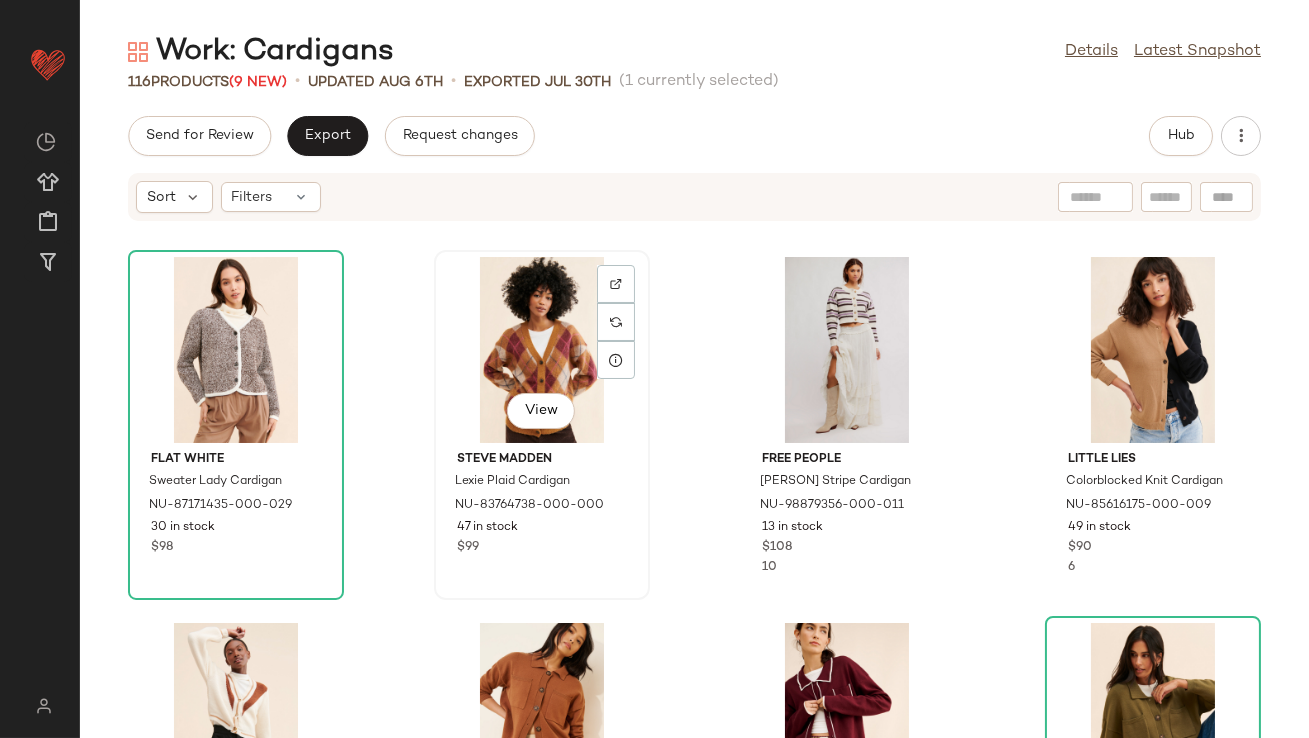 scroll, scrollTop: 166, scrollLeft: 0, axis: vertical 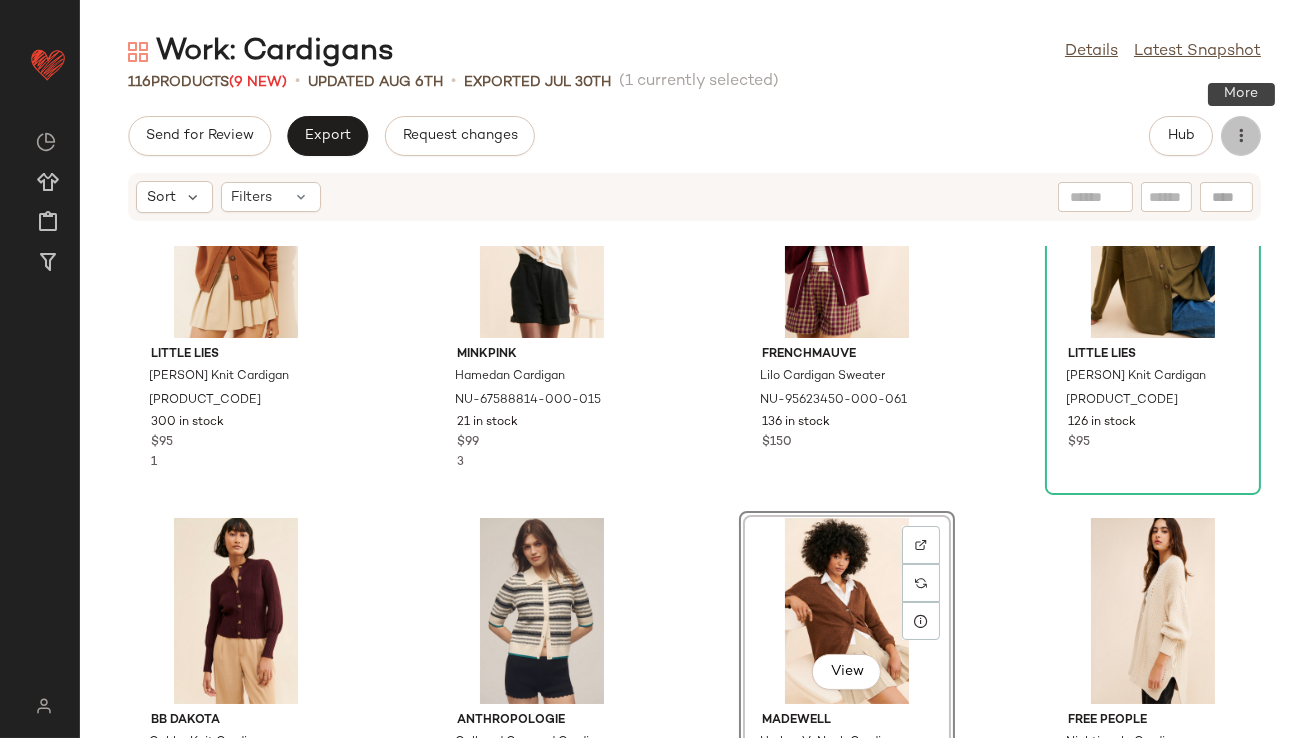 click 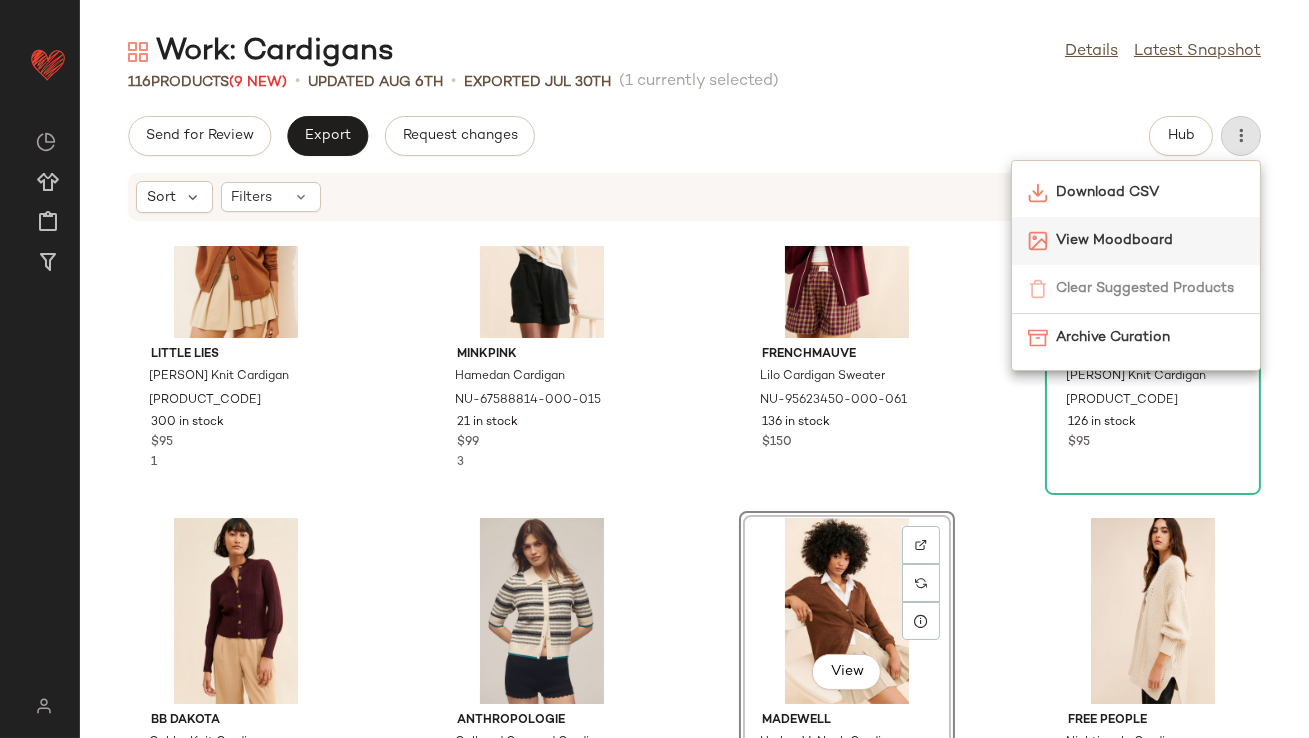 click on "View Moodboard" at bounding box center (1150, 240) 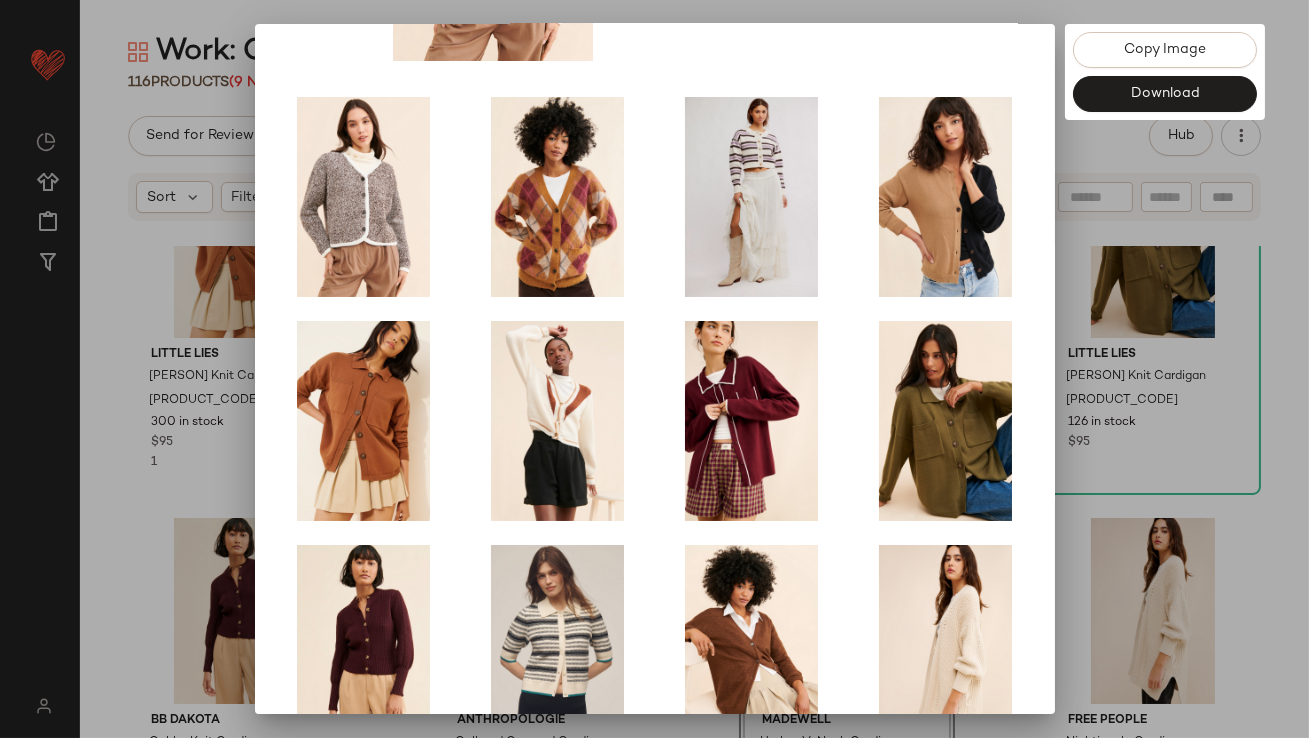 scroll, scrollTop: 341, scrollLeft: 0, axis: vertical 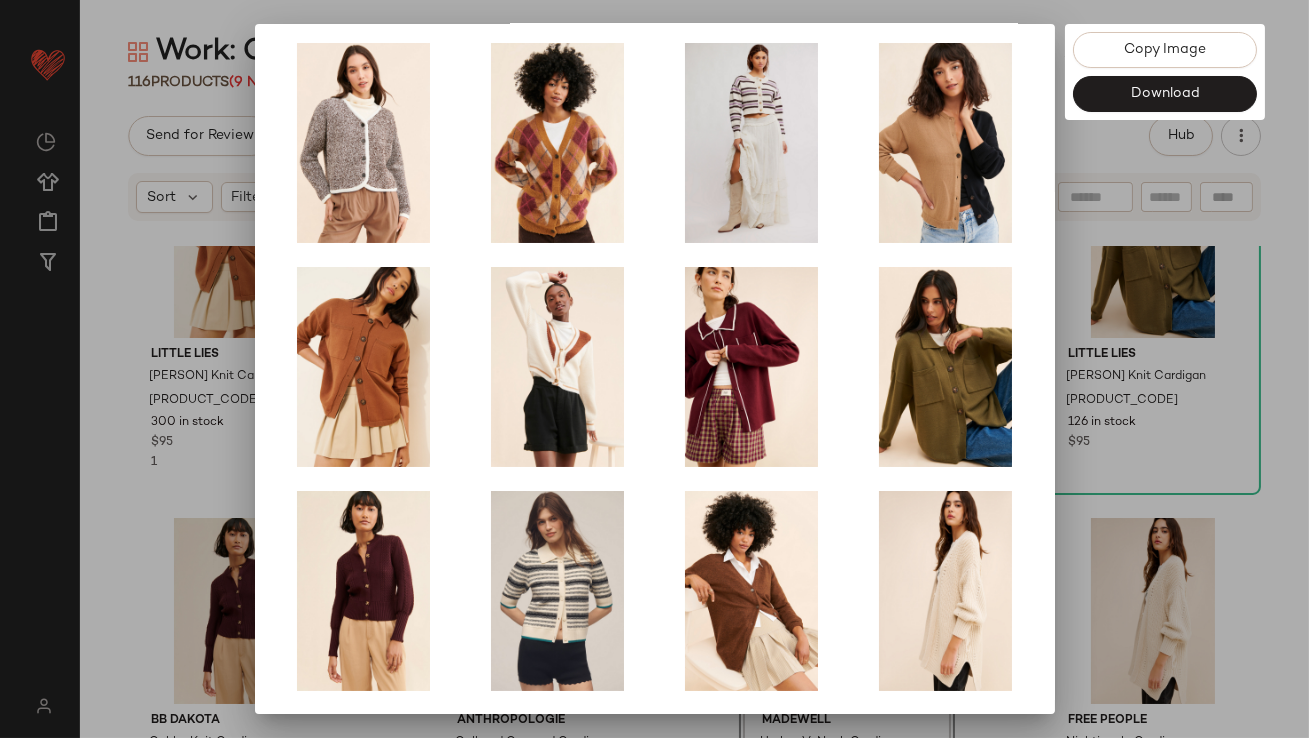 click at bounding box center [654, 369] 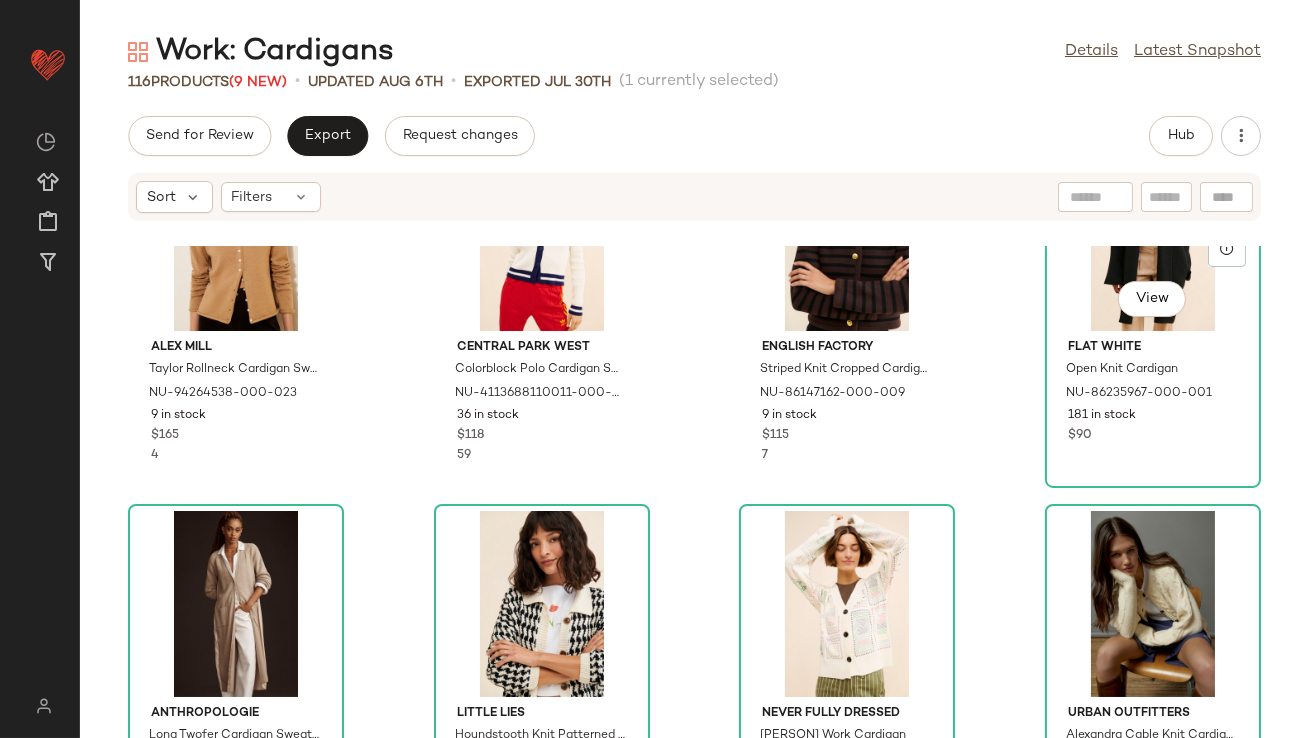 scroll, scrollTop: 1209, scrollLeft: 0, axis: vertical 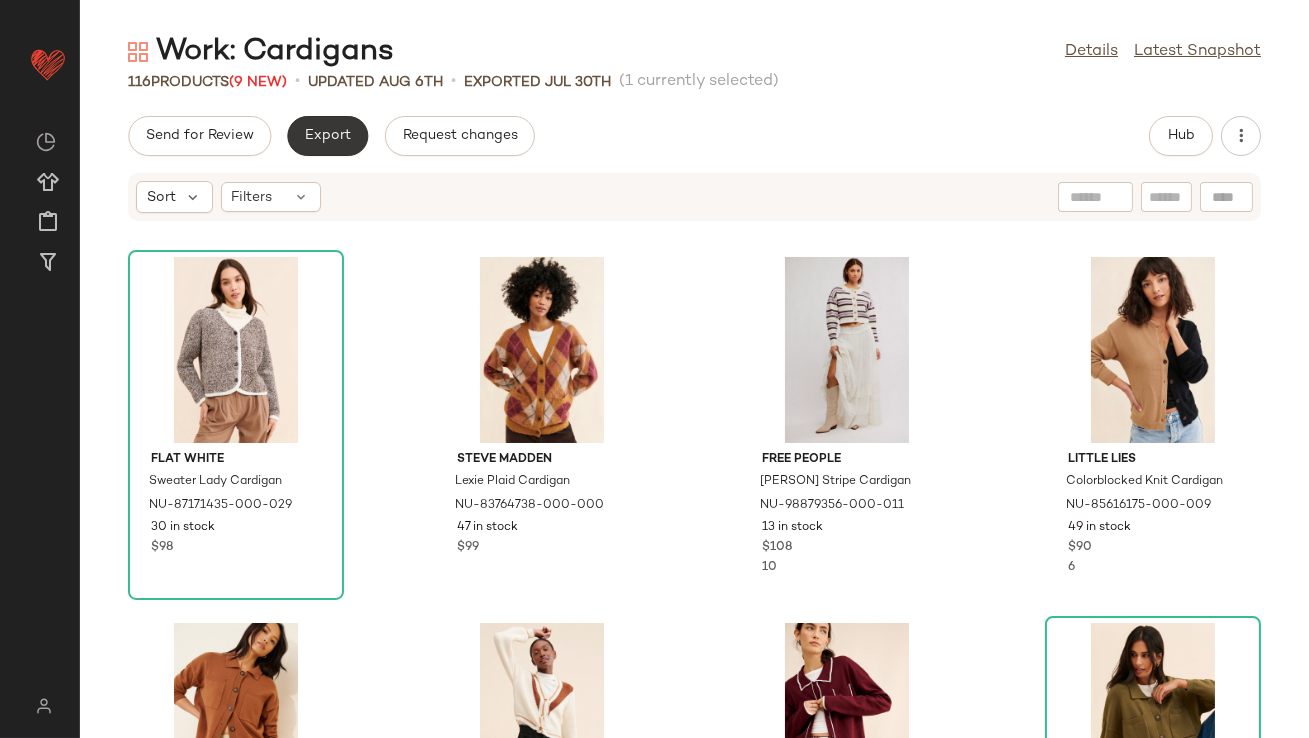 click on "Export" 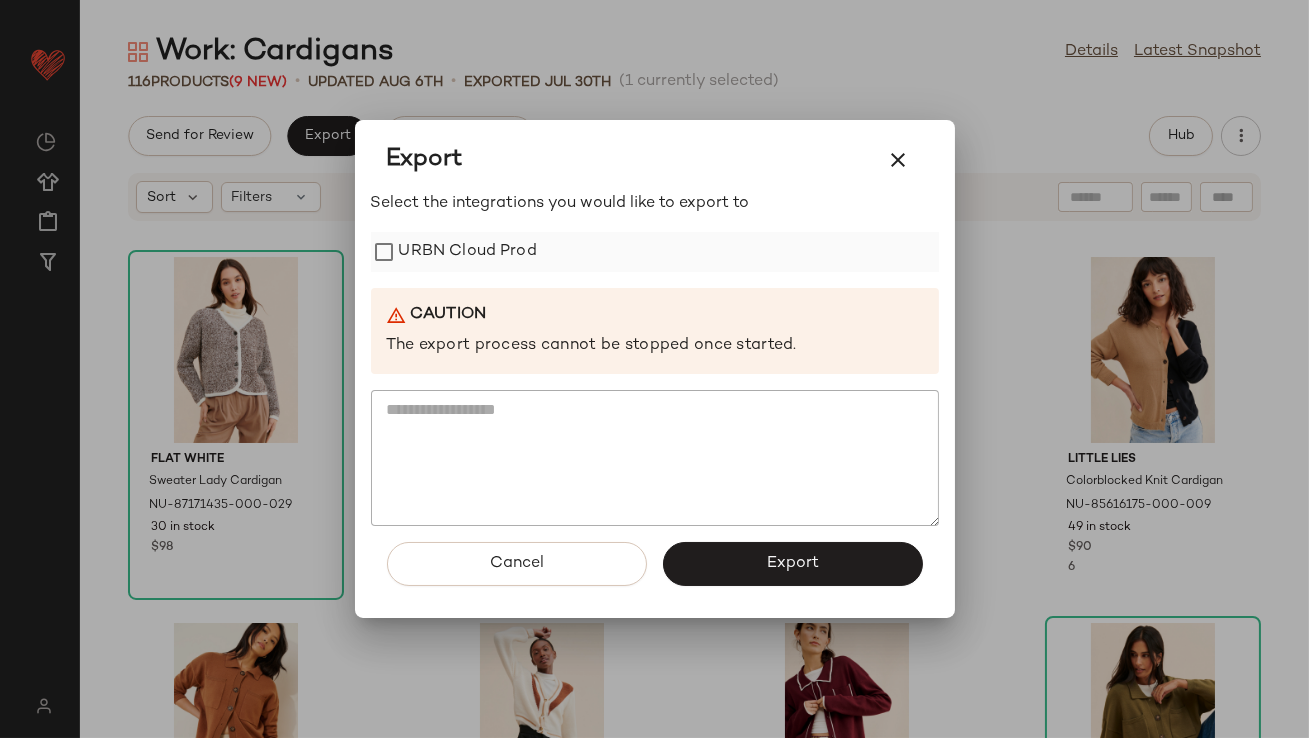click on "URBN Cloud Prod" at bounding box center (468, 252) 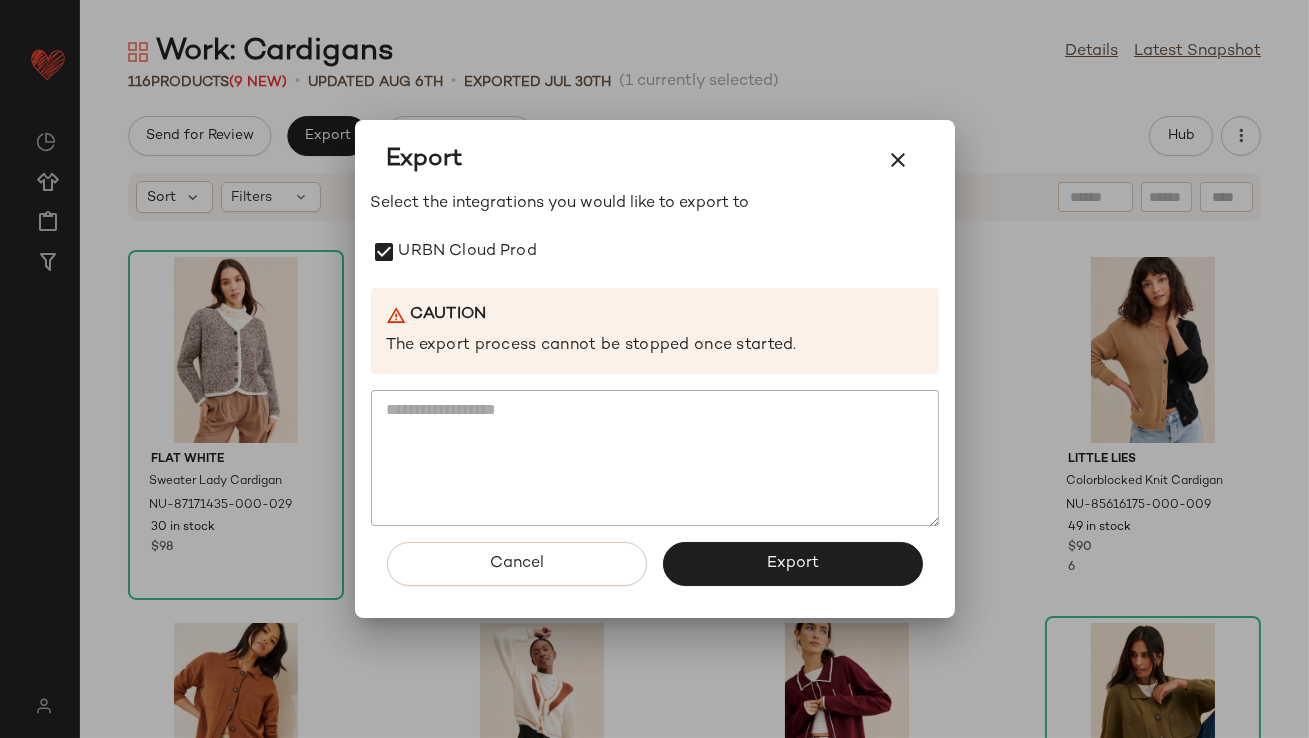 click on "Export" 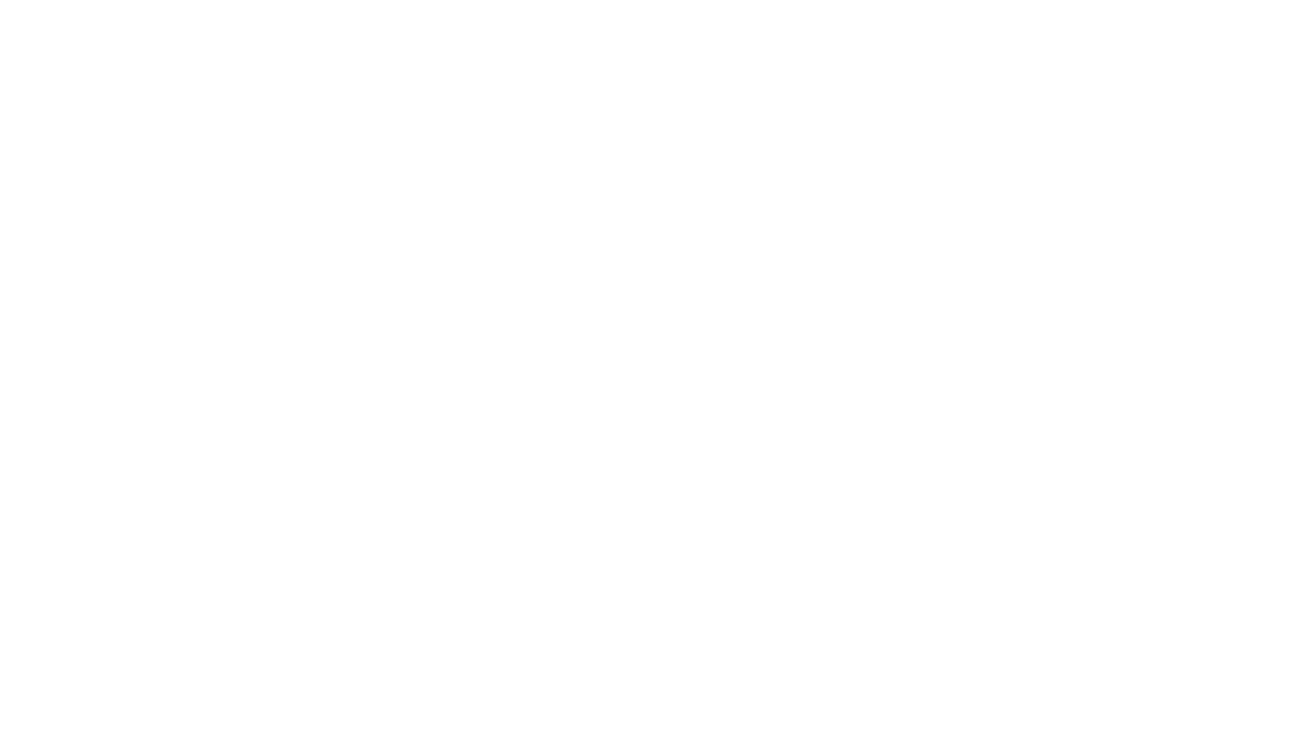 scroll, scrollTop: 0, scrollLeft: 0, axis: both 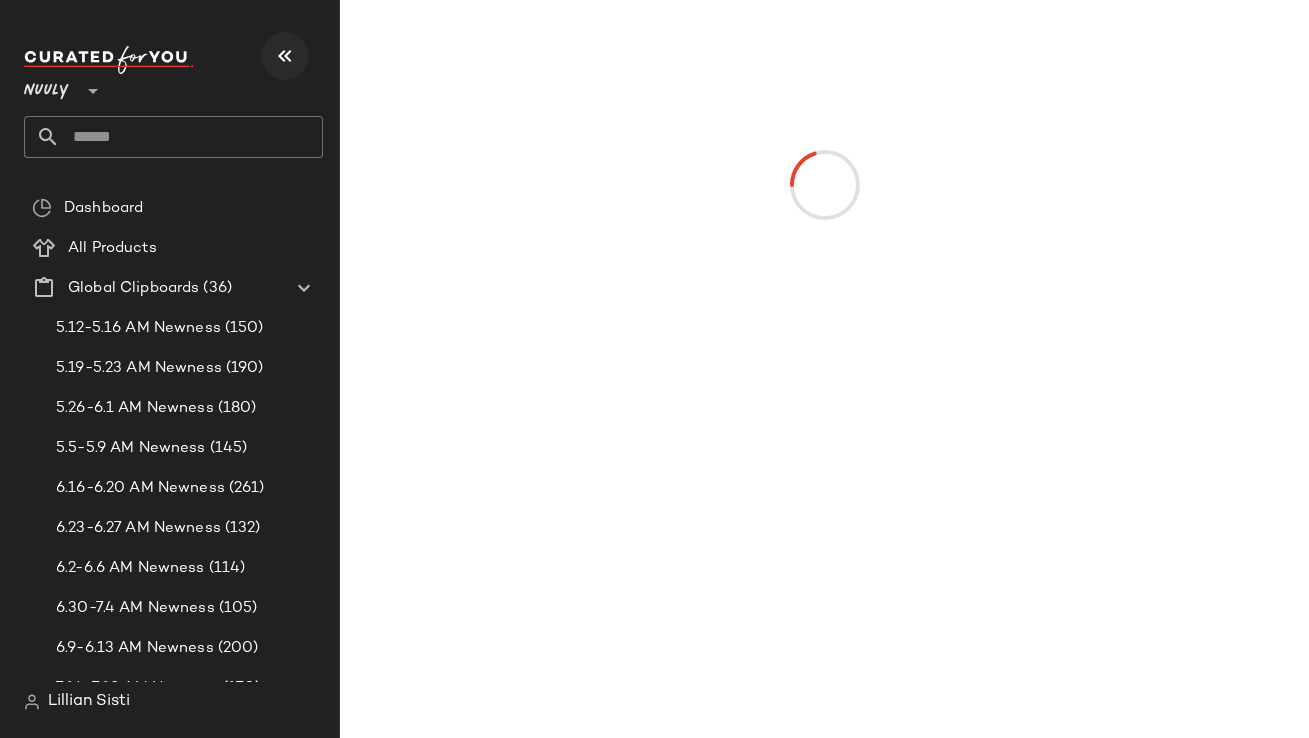 click at bounding box center (285, 56) 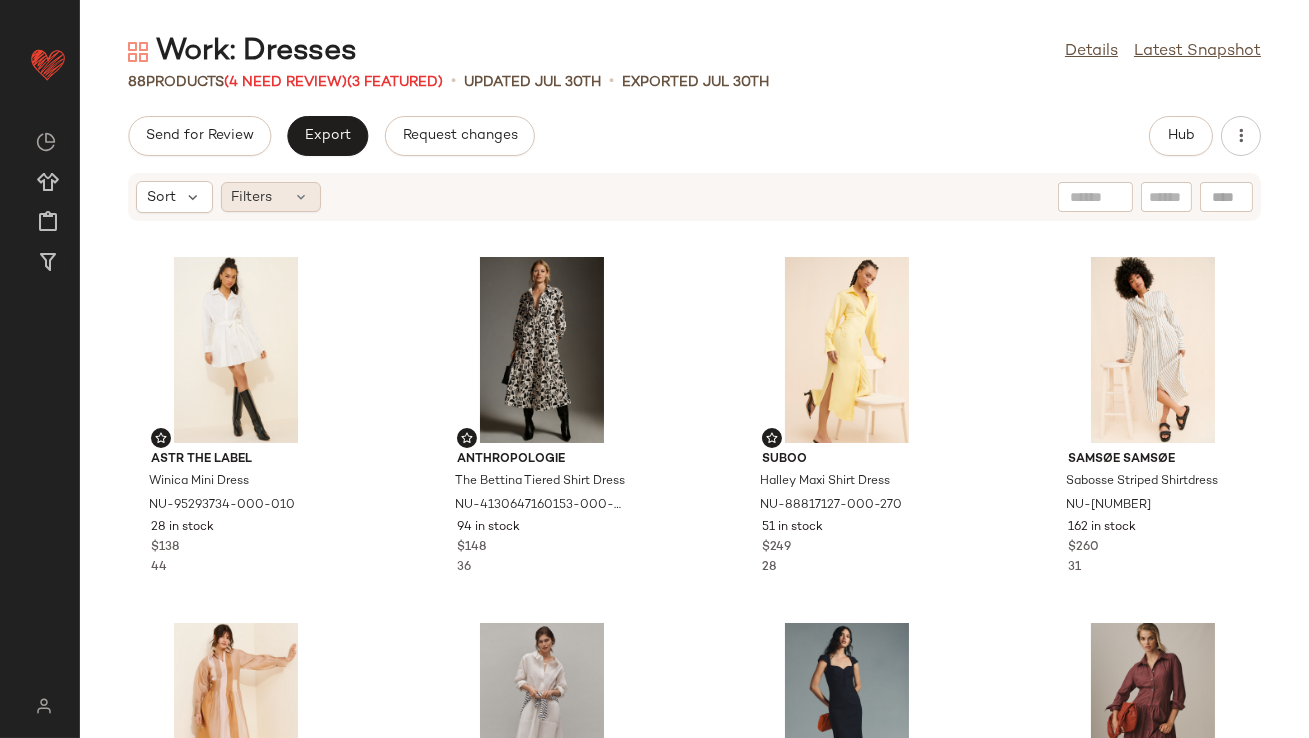 click at bounding box center (302, 197) 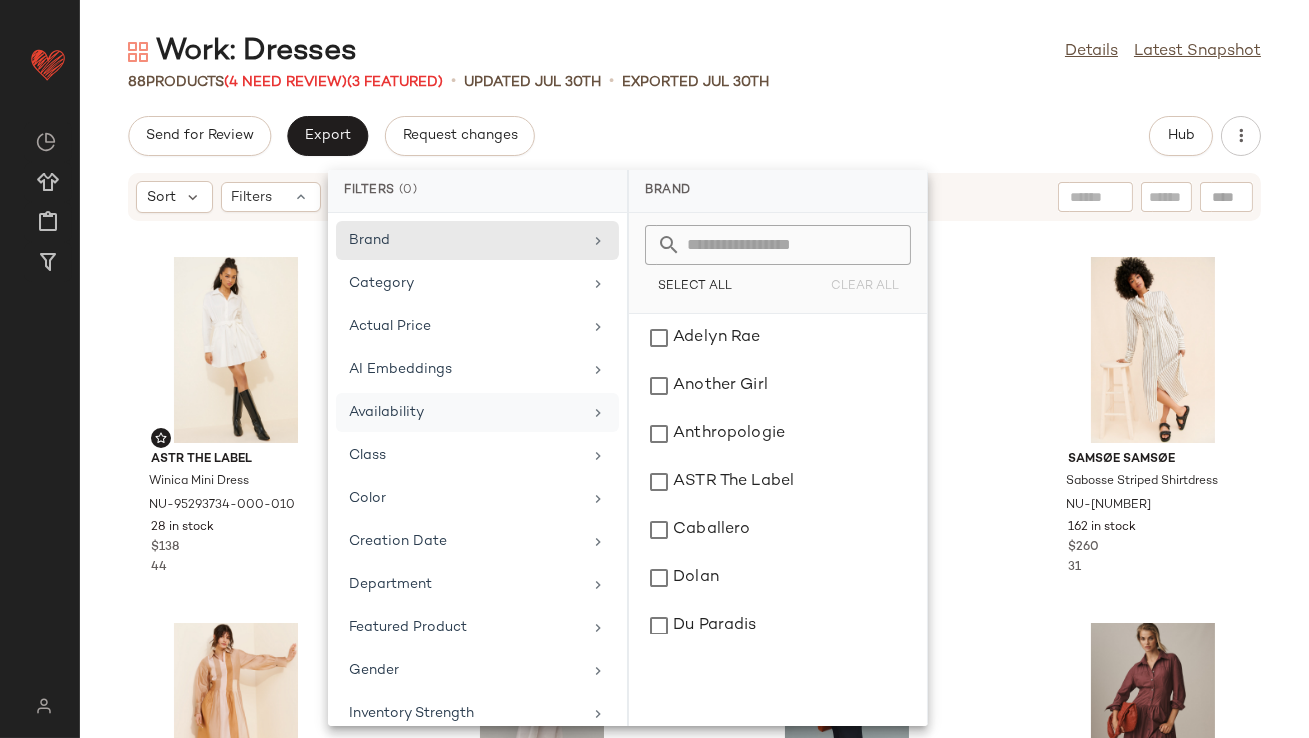 click on "Availability" at bounding box center (465, 412) 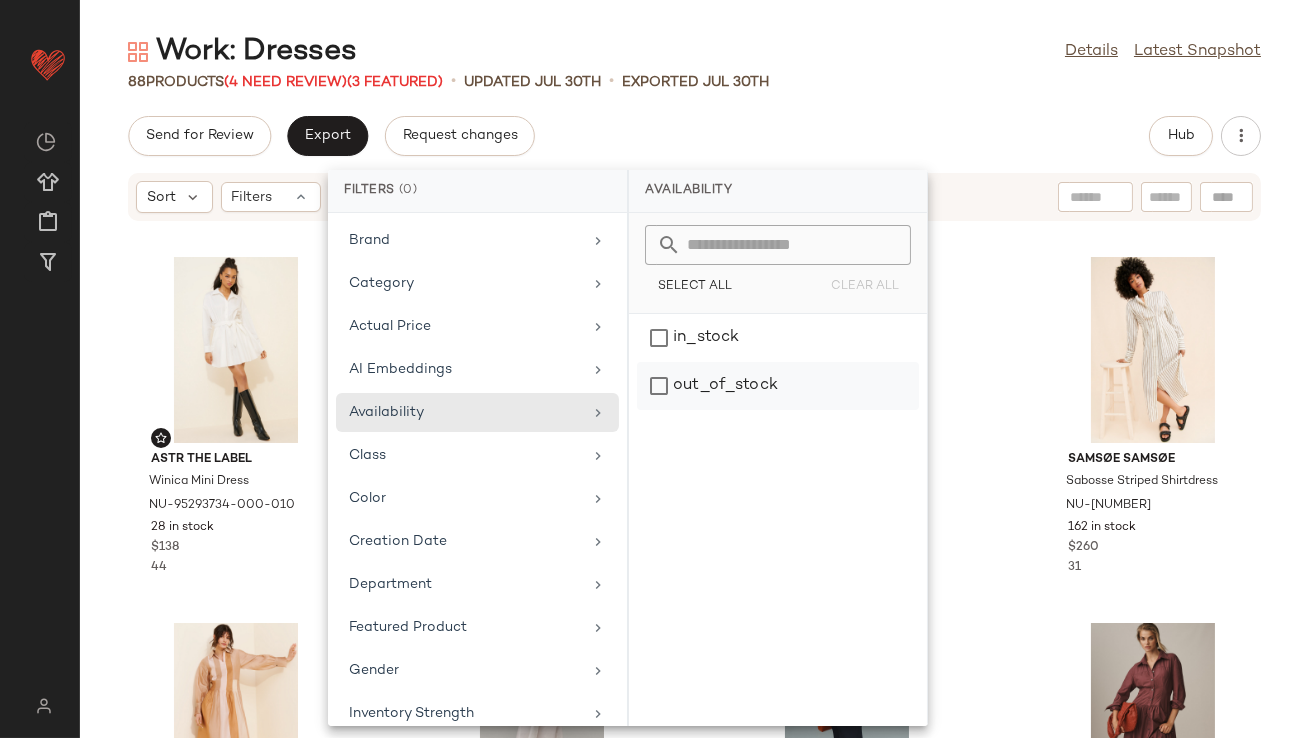 click on "out_of_stock" 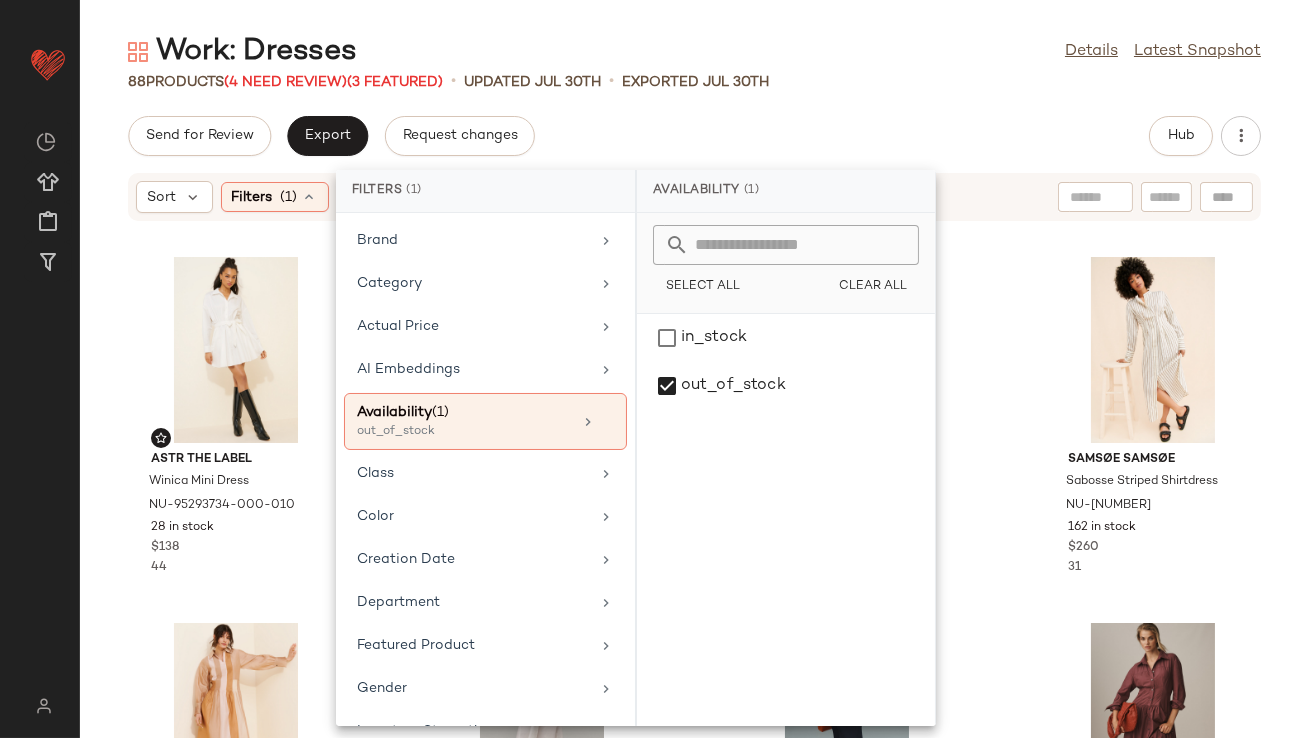 click on "Work: Dresses  Details   Latest Snapshot  88   Products   (4 Need Review)  (3 Featured)  •   updated Jul 30th  •  Exported Jul 30th  Send for Review   Export   Request changes   Hub  Sort  Filters  (1)   Reset  ASTR The Label Winica Mini Dress NU-95293734-000-010 28 in stock $138 44 Anthropologie The Bettina Tiered Shirt Dress NU-4130647160153-000-009 94 in stock $148 36 Suboo Halley Maxi Shirt Dress NU-88817127-000-270 51 in stock $249 28 Samsøe Samsøe Sabosse Striped Shirtdress NU-87487443-000-011 162 in stock $260 31 SWGT Stripe Pleated Shirt Dress NU-100598069-000-015 53 in stock $230 28 Anthropologie Long-Sleeve Maxi Shirt Dress NU-4130318350054-000-011 102 in stock $178 8 Anthropologie The Cecily Fit & Flare Sweetheart Dress NU-4130348690232-000-001 18 in stock $170 27 Anthropologie Drop-Waist Midi Shirt Dress NU-4130972460142-000-061 4 in stock $178 13 Anthropologie V-Neck A-Line Midi Dress NU-4130265640046-000-025 21 in stock $168 23 Girl & The Sun Alessi Mini Dress NU-69567360-000-020 $100 21" at bounding box center [694, 385] 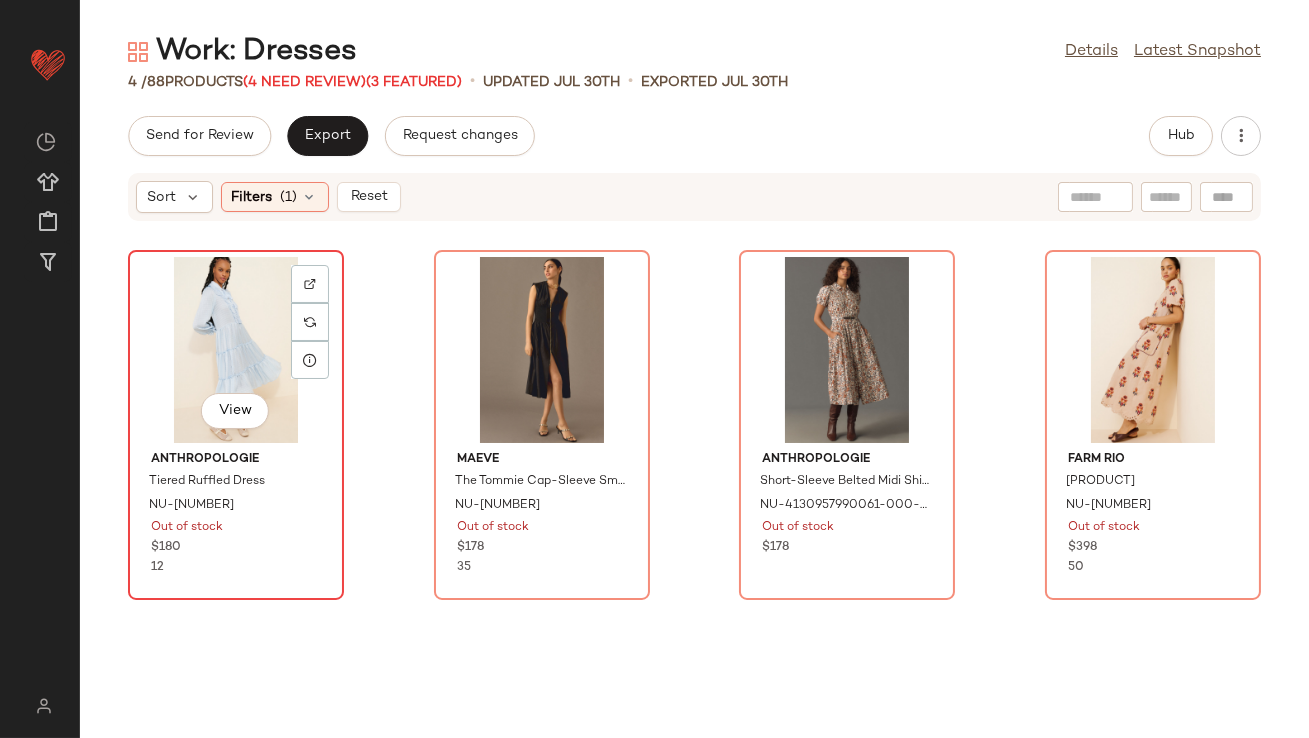 click on "View" 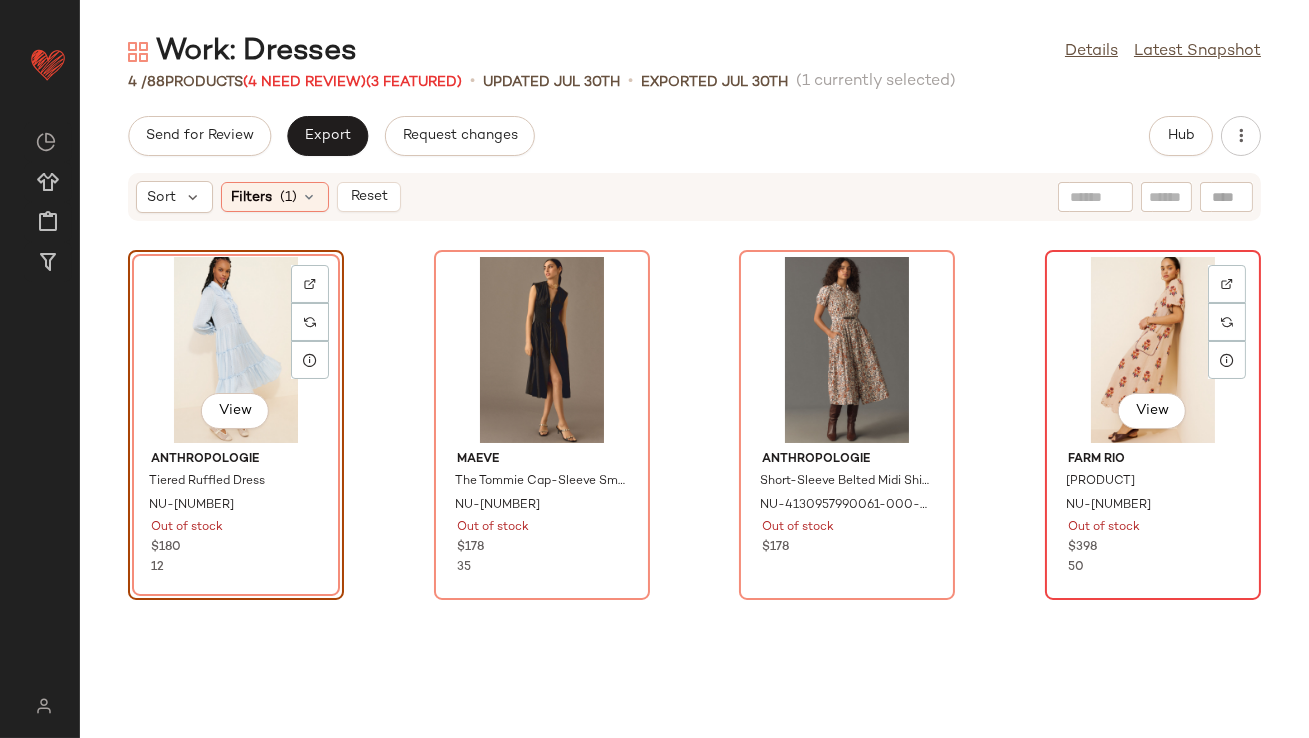 click on "View" 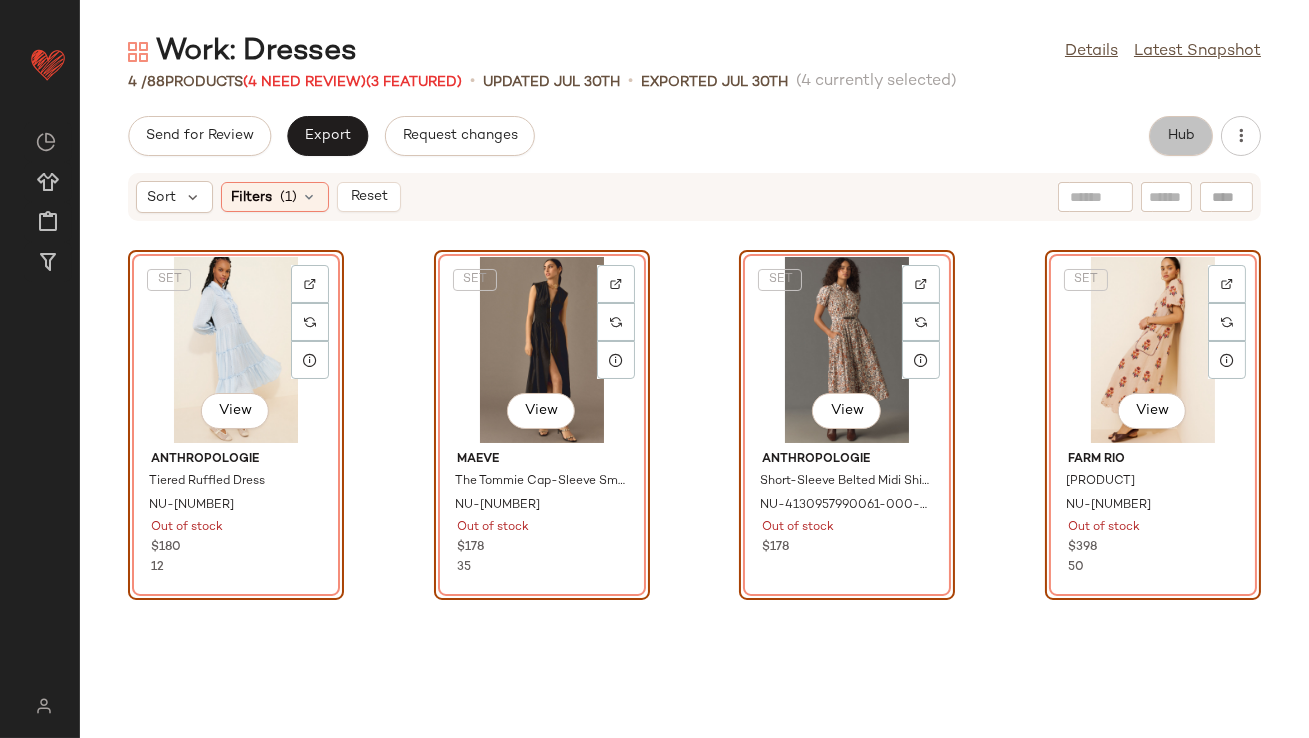 click on "Hub" 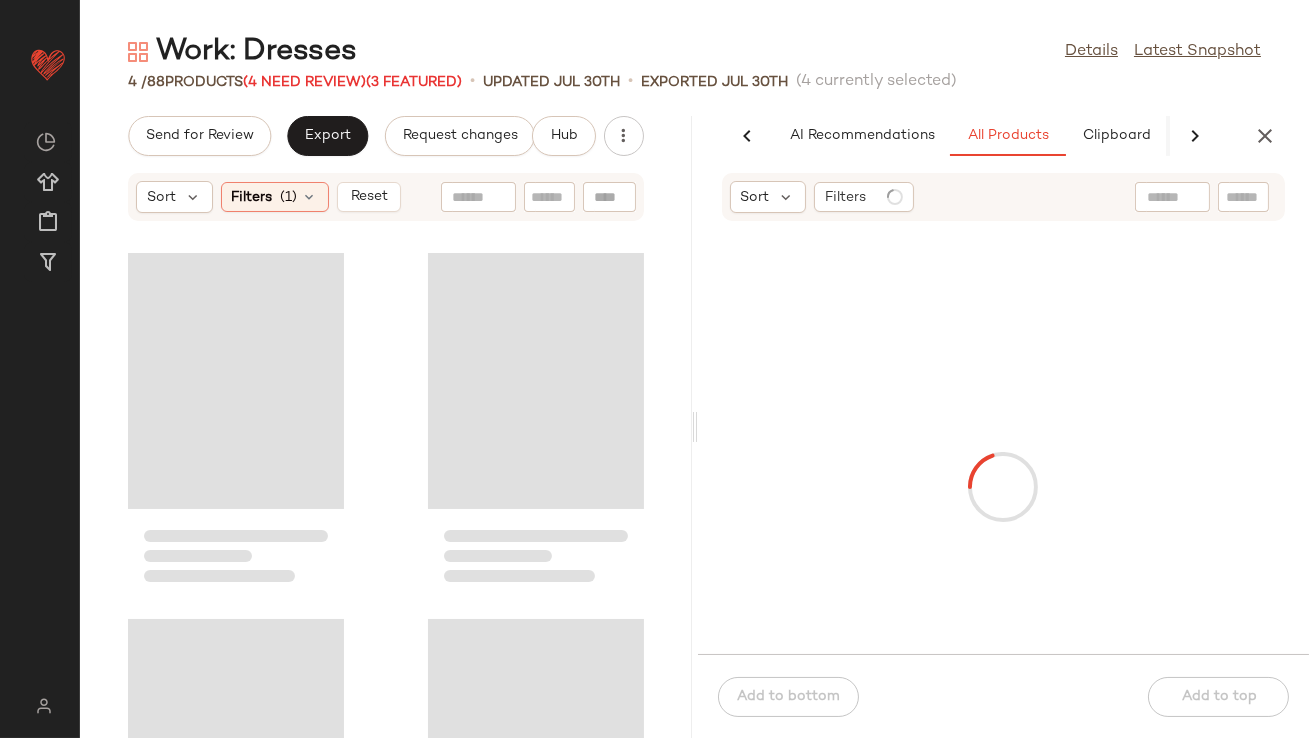 scroll, scrollTop: 0, scrollLeft: 112, axis: horizontal 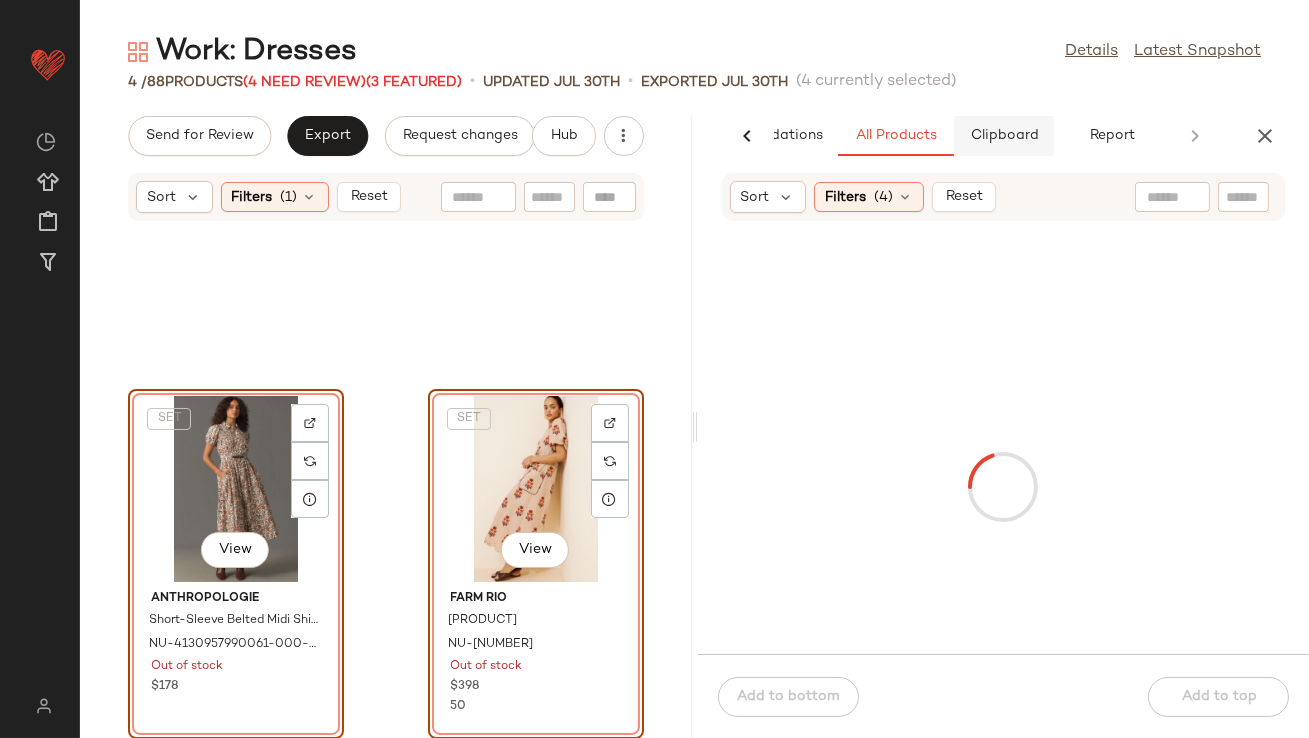 click on "Clipboard" 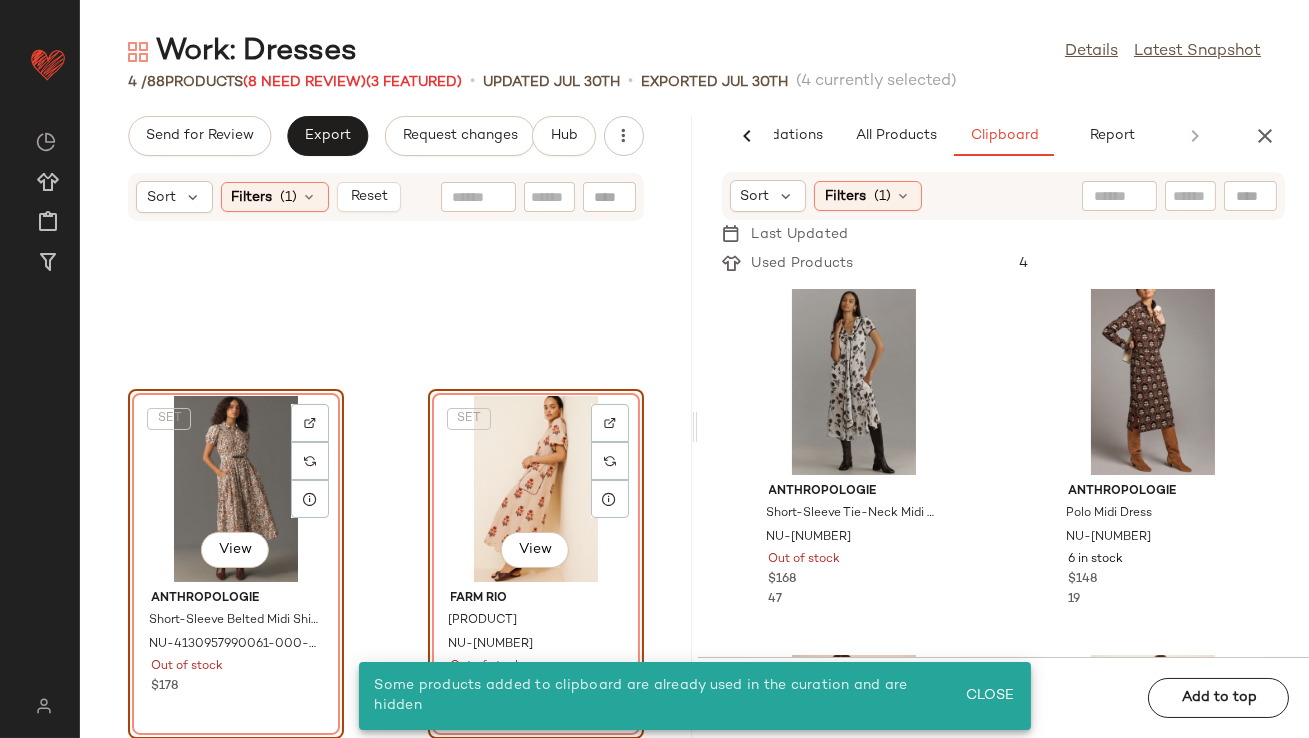 click on "SET   View" 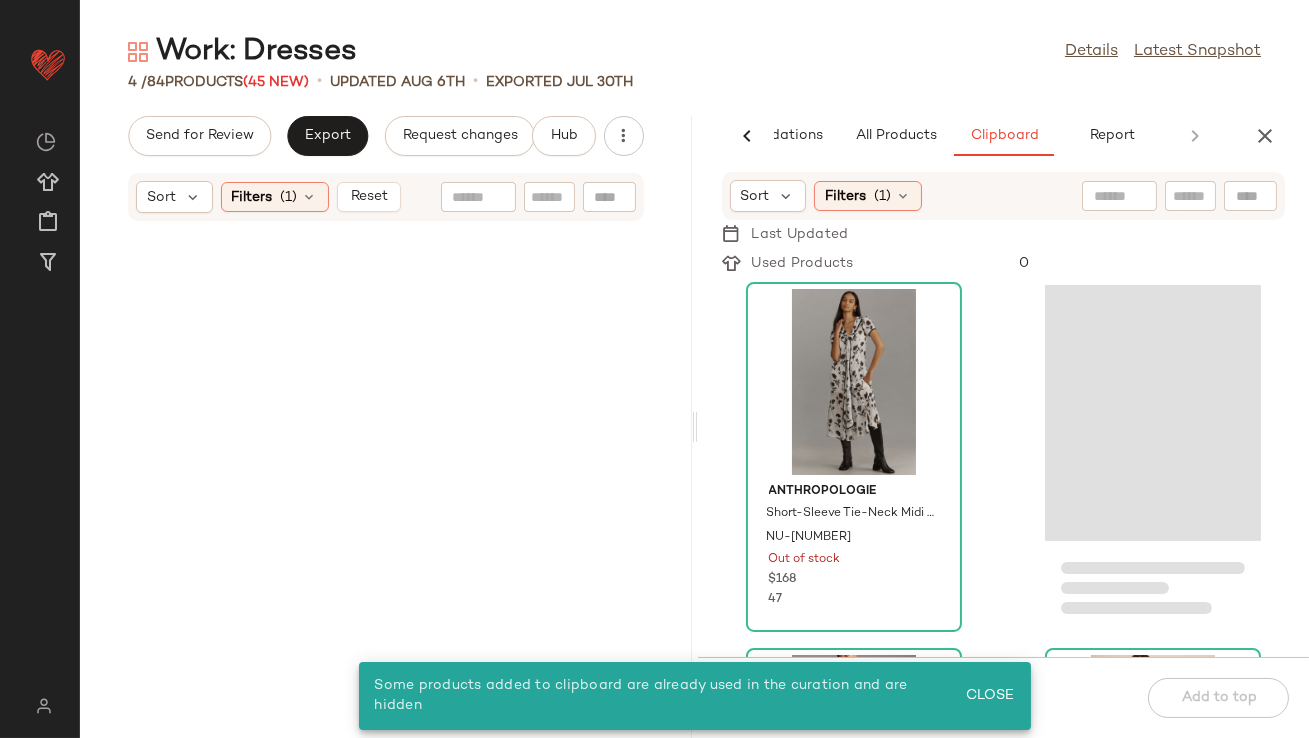 scroll, scrollTop: 0, scrollLeft: 0, axis: both 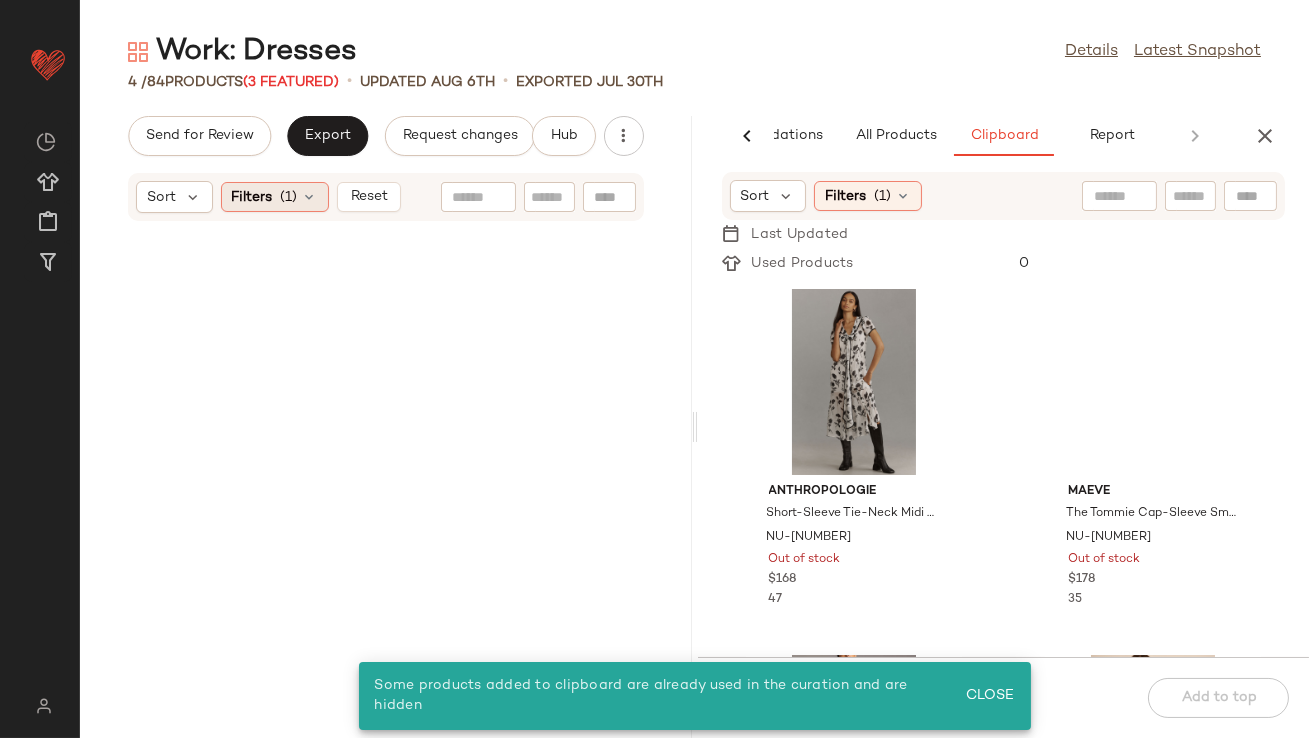 click on "Filters  (1)" 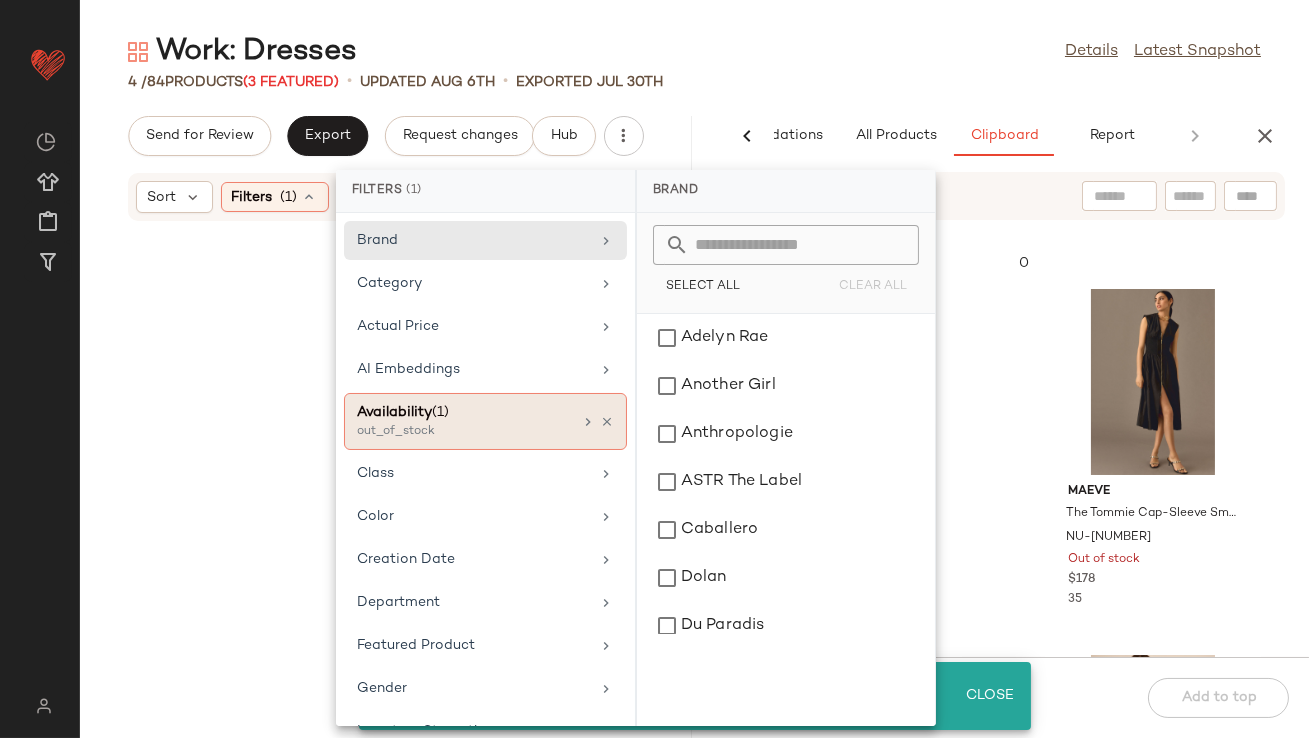 click on "Availability  (1)  out_of_stock" 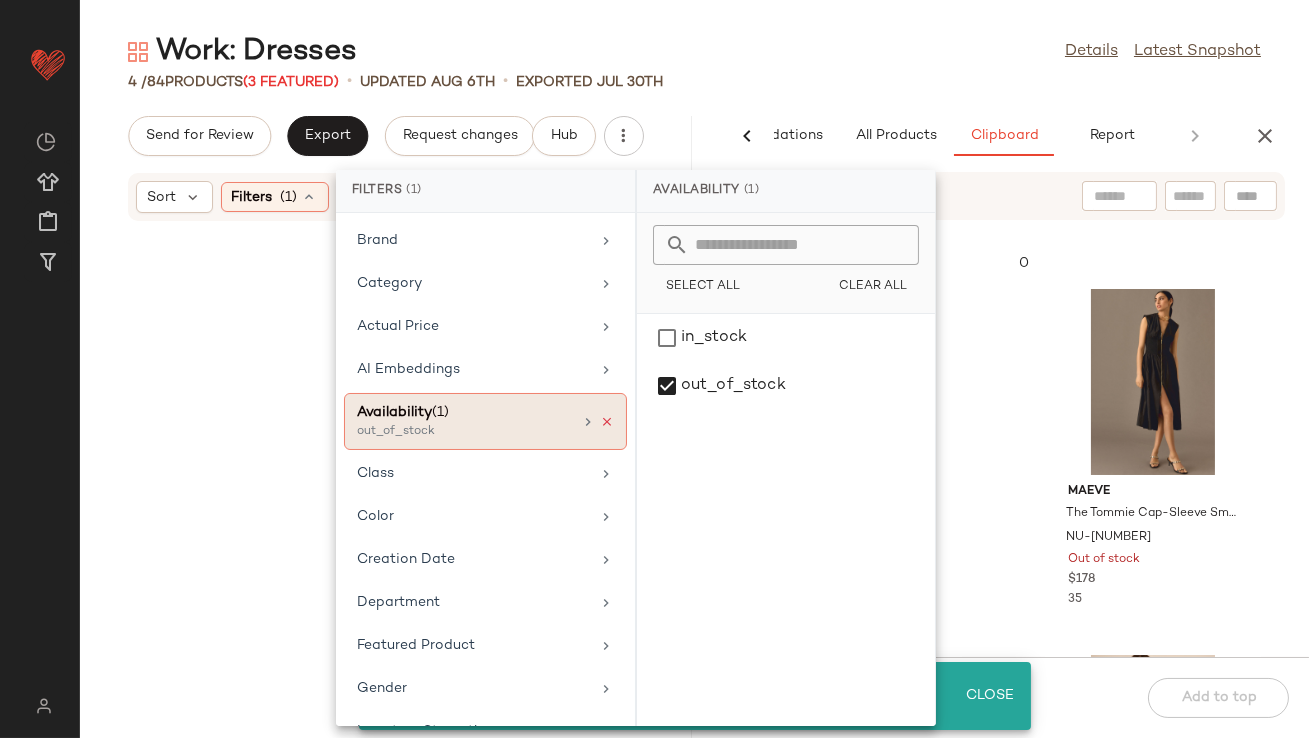 click at bounding box center (607, 422) 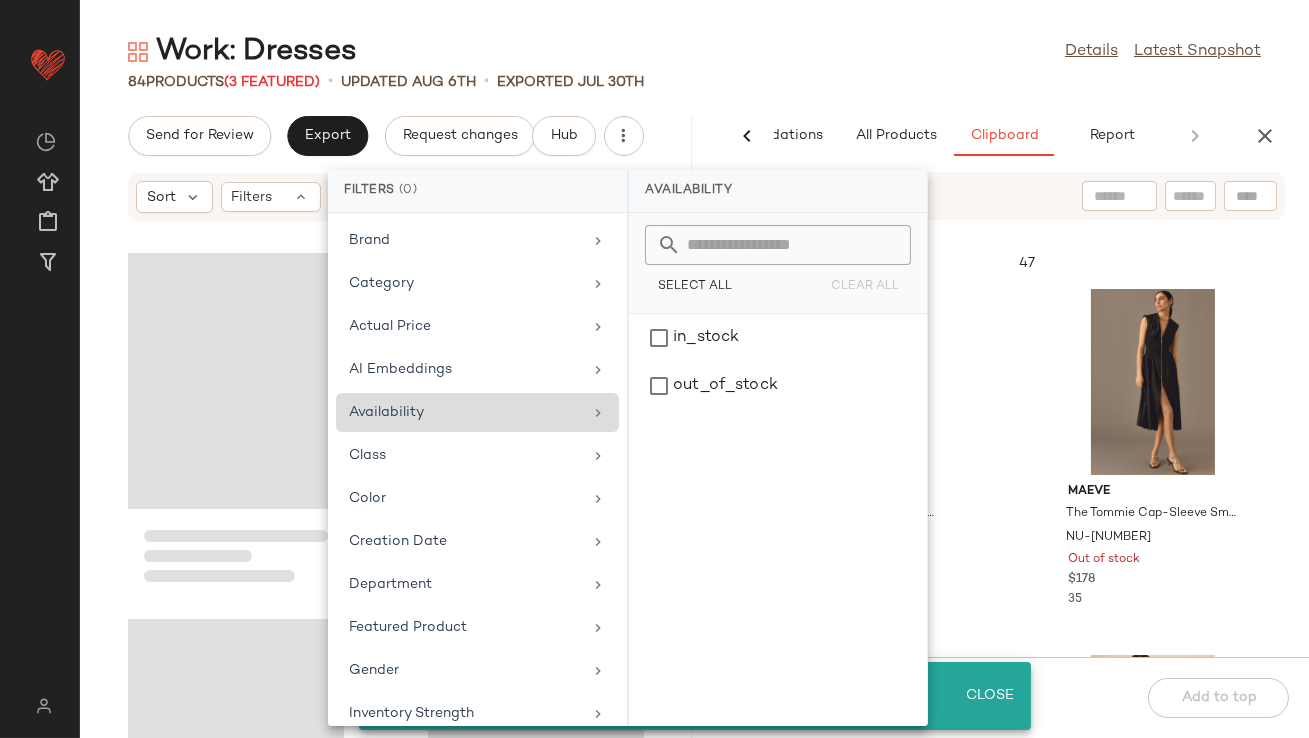 click on "84   Products  (3 Featured)  •   updated Aug 6th  •  Exported Jul 30th" 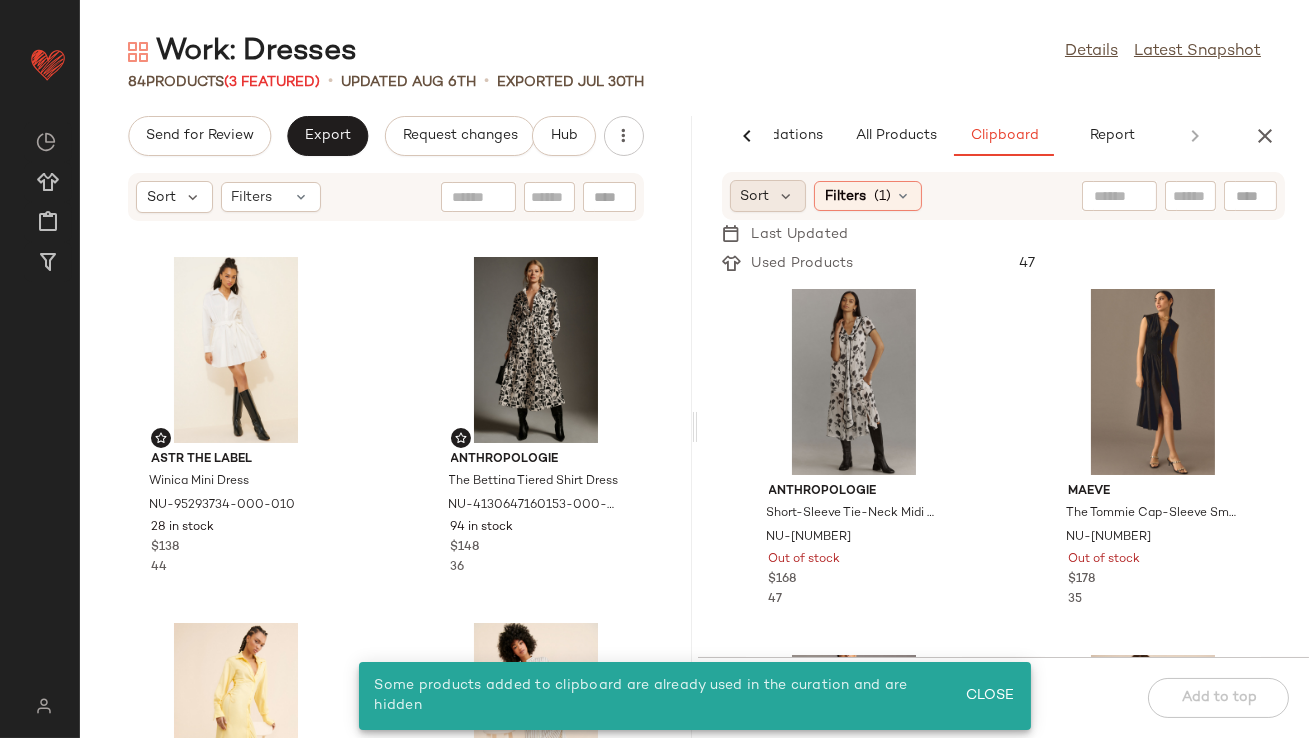 click on "Sort" 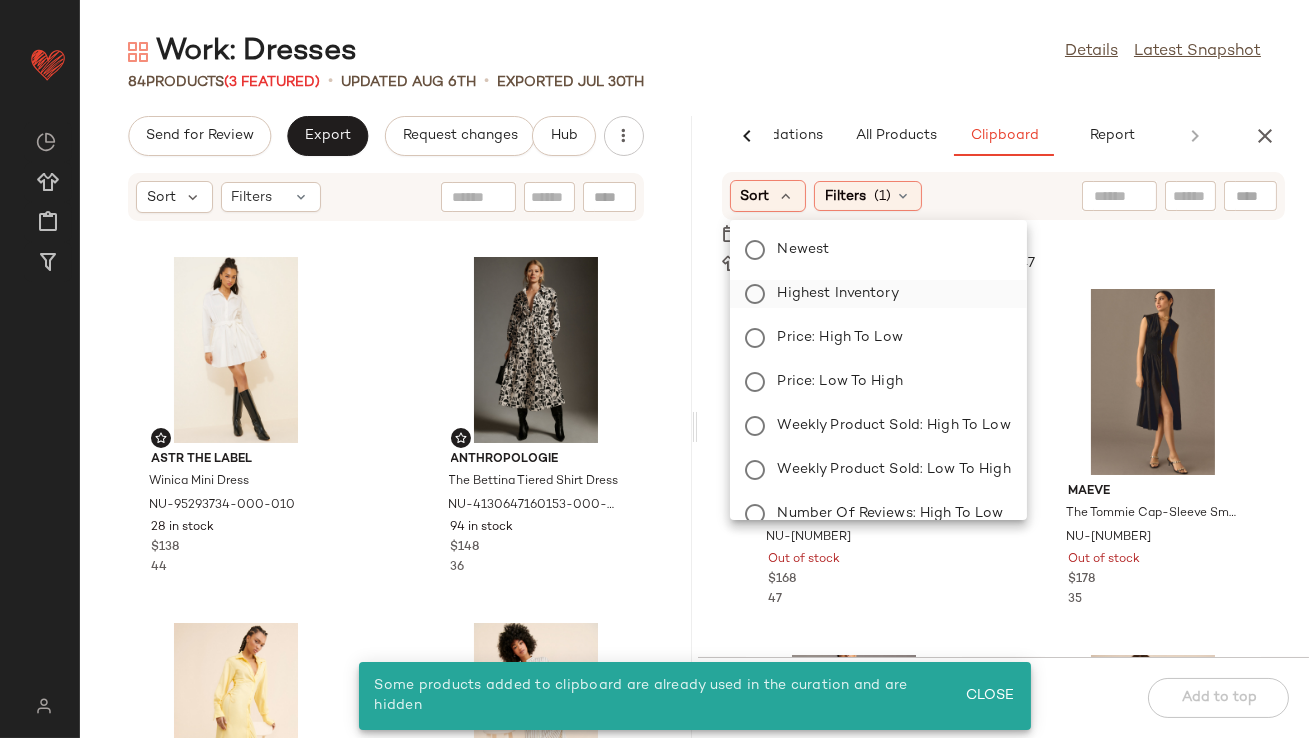 click on "Highest Inventory" 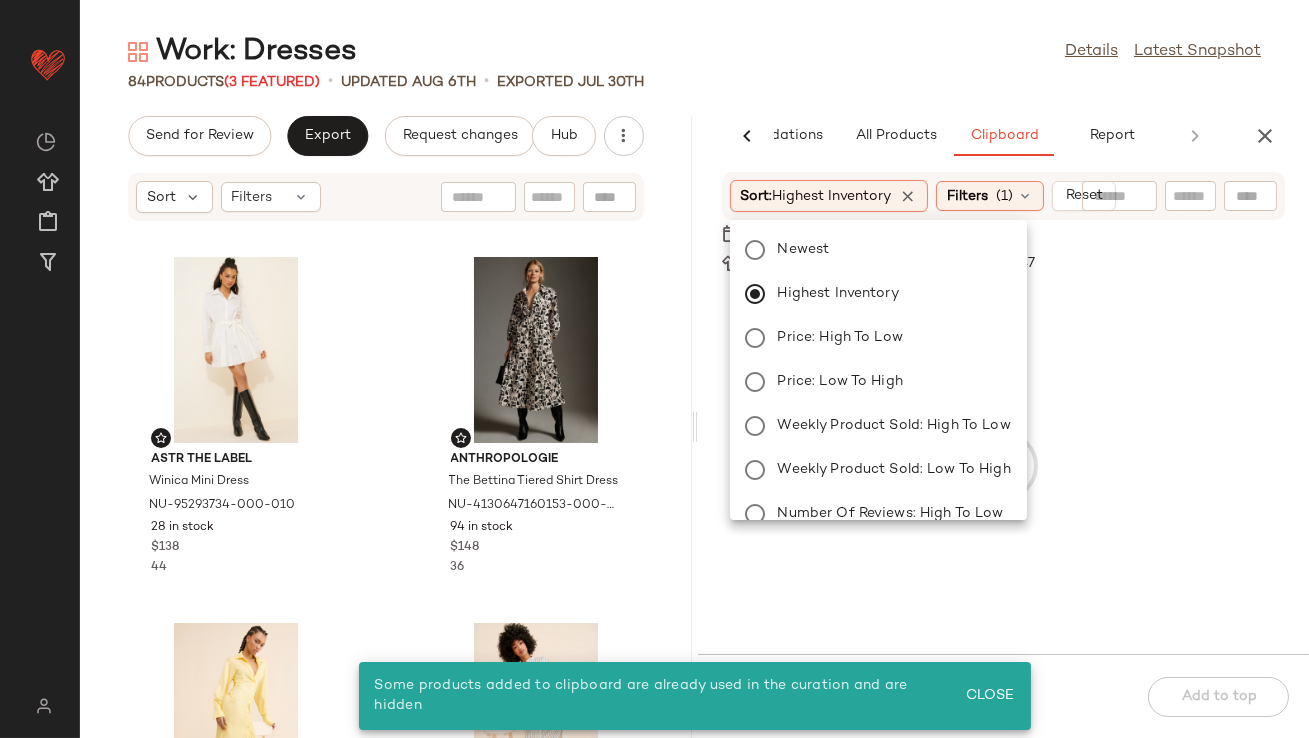 click on "84   Products  (3 Featured)  •   updated Aug 6th  •  Exported Jul 30th" 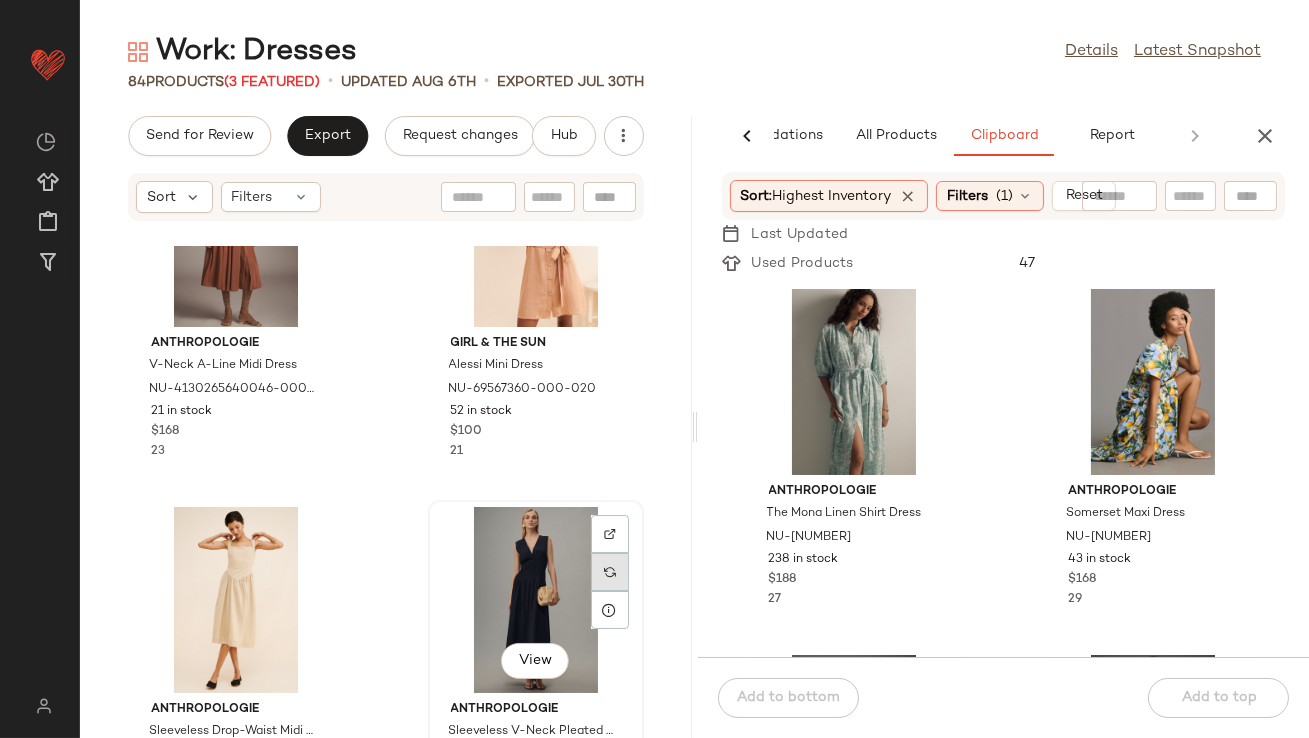 scroll, scrollTop: 1599, scrollLeft: 0, axis: vertical 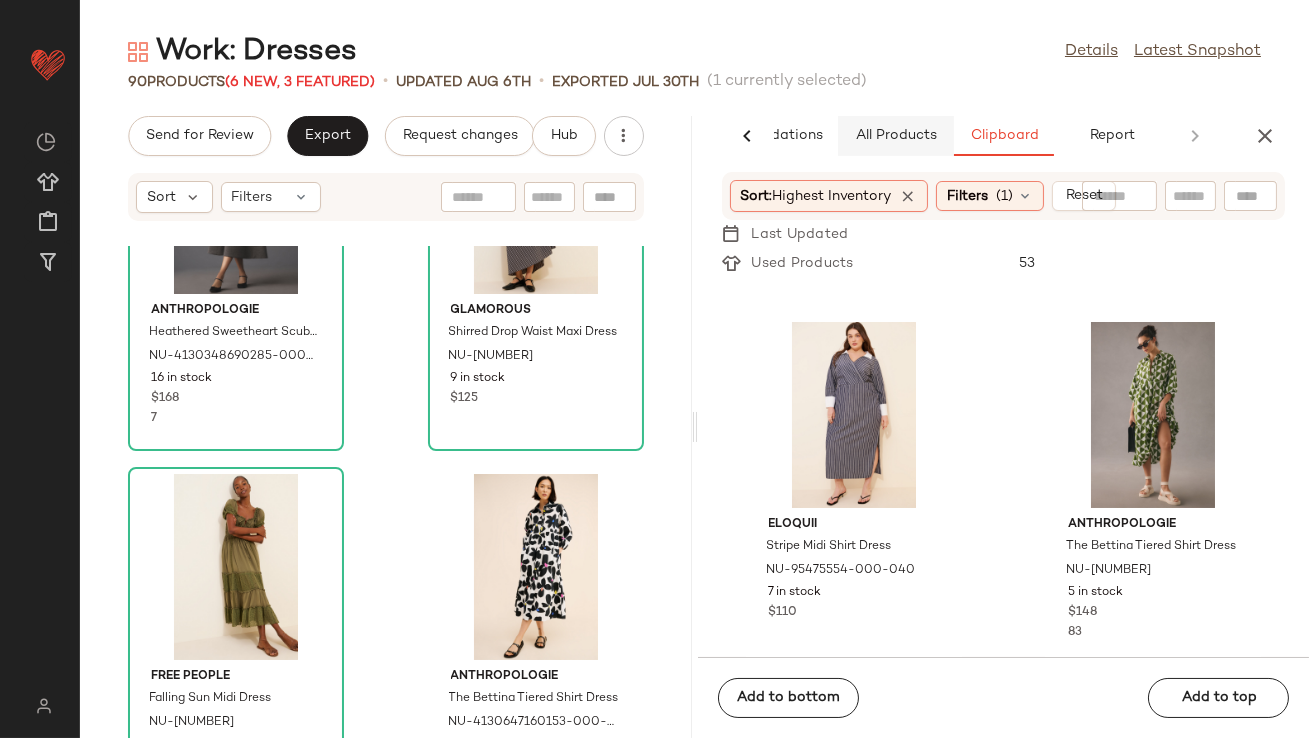 click on "All Products" 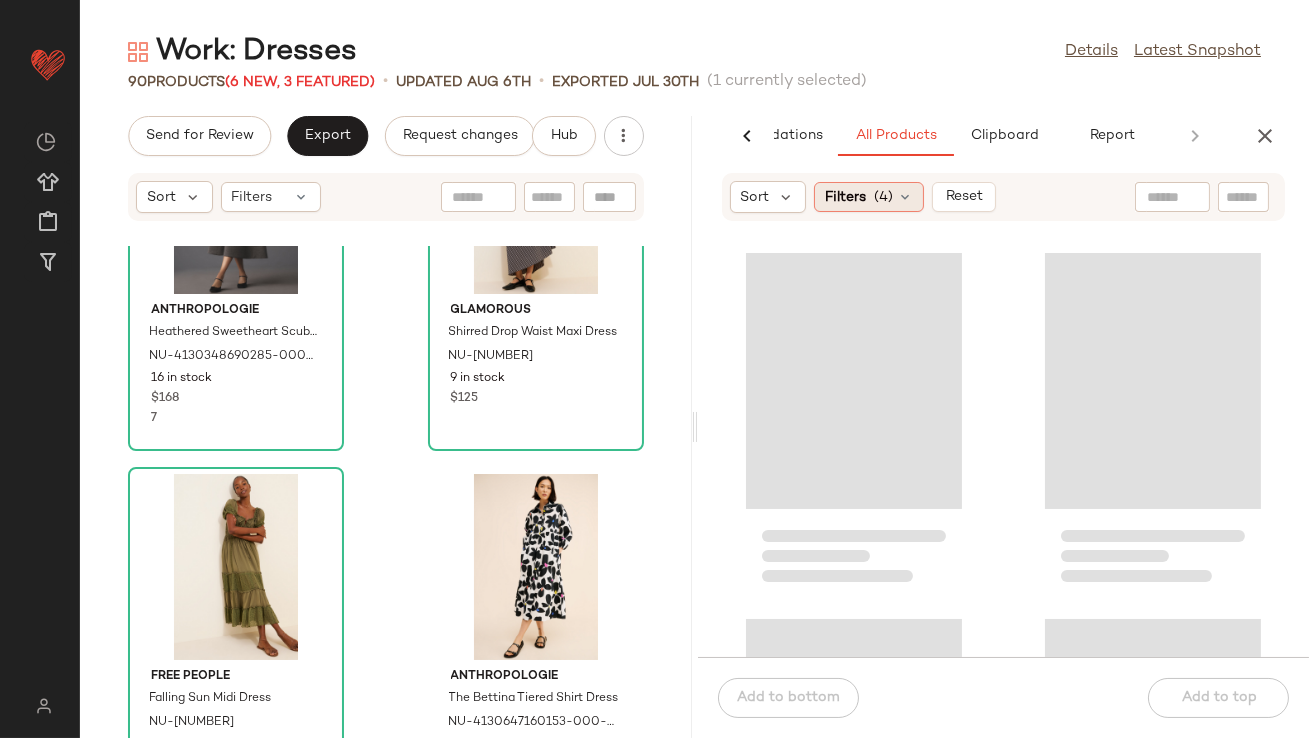 click at bounding box center (905, 197) 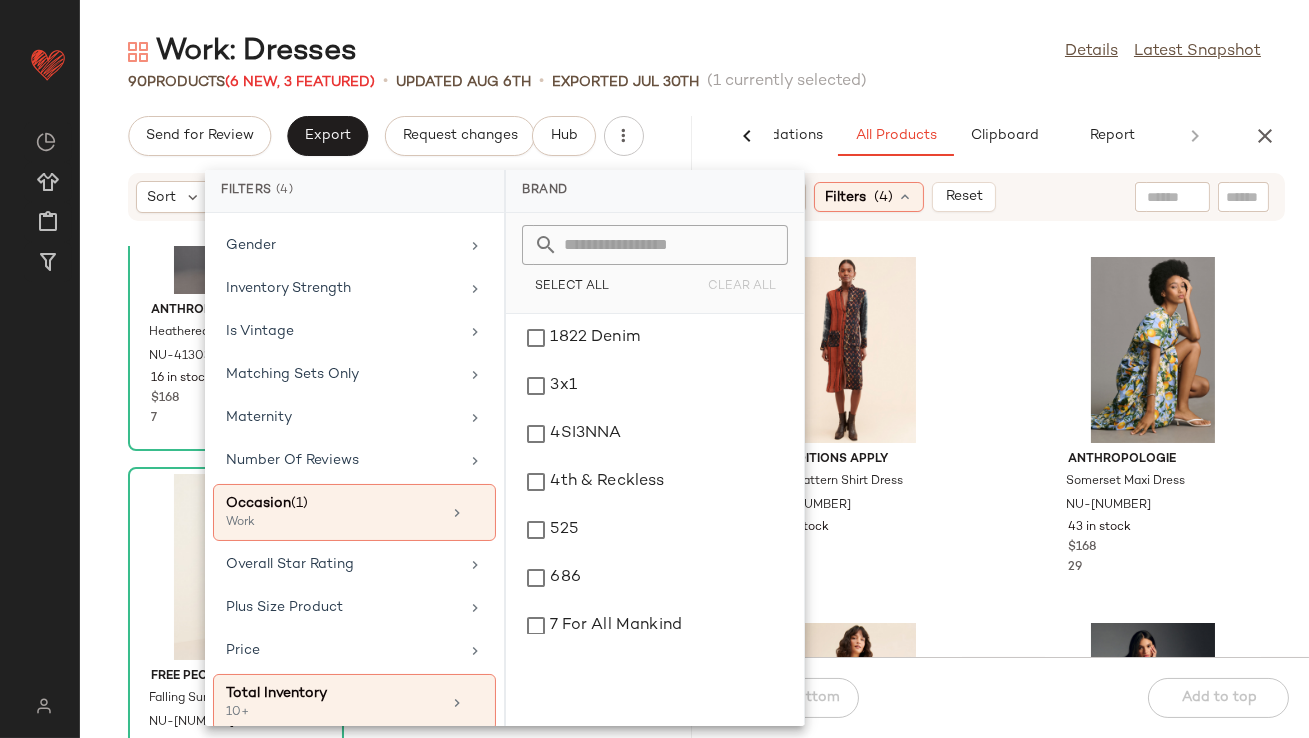 scroll, scrollTop: 516, scrollLeft: 0, axis: vertical 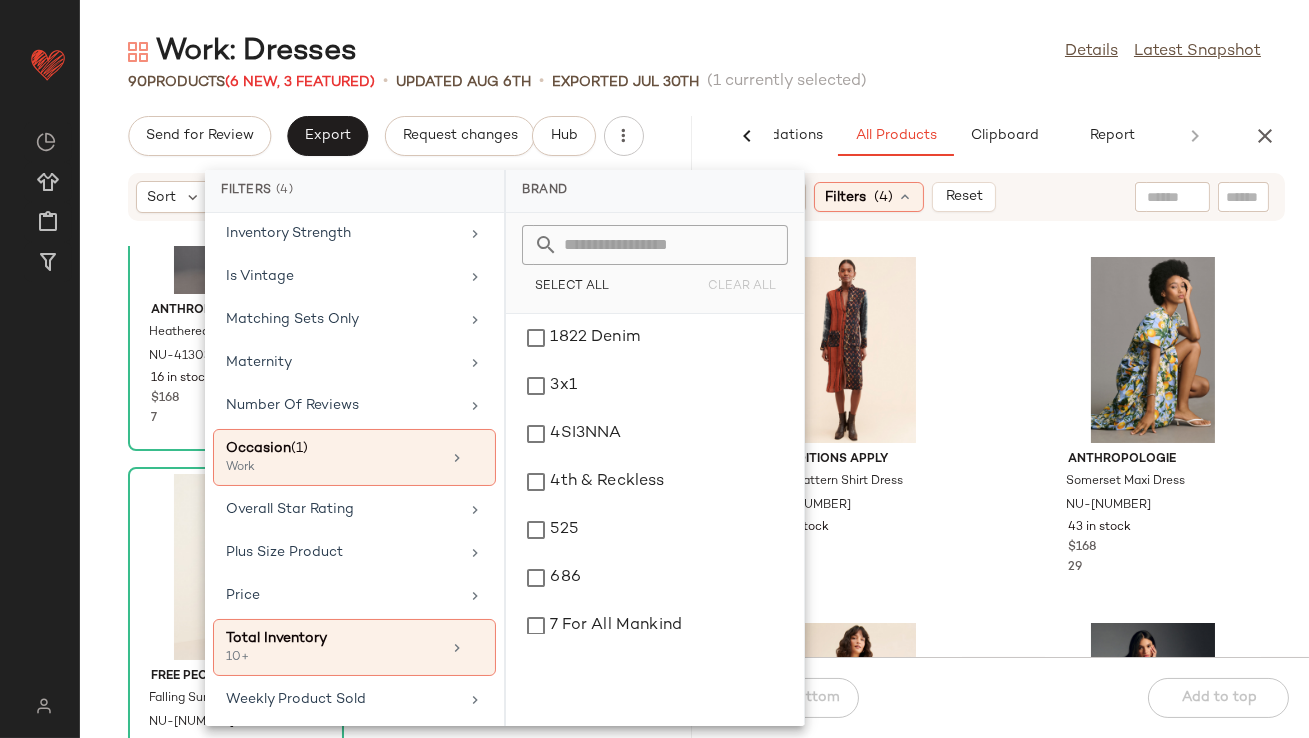 click on "Work: Dresses  Details   Latest Snapshot  90   Products  (6 New, 3 Featured)  •   updated Aug 6th  •  Exported Jul 30th   (1 currently selected)   Send for Review   Export   Request changes   Hub  Sort  Filters Anthropologie Heathered Sweetheart Scuba Midi Dress NU-4130348690285-000-004 16 in stock $168 7 Glamorous Shirred Drop Waist Maxi Dress NU-96947452-000-018 9 in stock $125 Free People Falling Sun Midi Dress NU-97228464-000-030 12 in stock $198 2 Anthropologie The Bettina Tiered Shirt Dress NU-4130647160153-000-002 154 in stock $148 22 Anthropologie Somerset Maxi Dress NU-4130646420009-000-001 1 in stock $168 40 Anthropologie The Bettina Tiered Shirt Dress NU-4130647160153-000-030 2 in stock $148 28 Anthropologie Cinched Shirt Dress NU-4130647160156-000-026 142 in stock $170 6 Polo Ralph Lauren Wool Blend Sleeveless Wrap Dress NU-91626440-000-030 14 in stock $498 1  AI Recommendations   All Products   Clipboard   Report  Sort  Filters  (4)   Reset  Conditions Apply Split Pattern Shirt Dress $124" at bounding box center [694, 385] 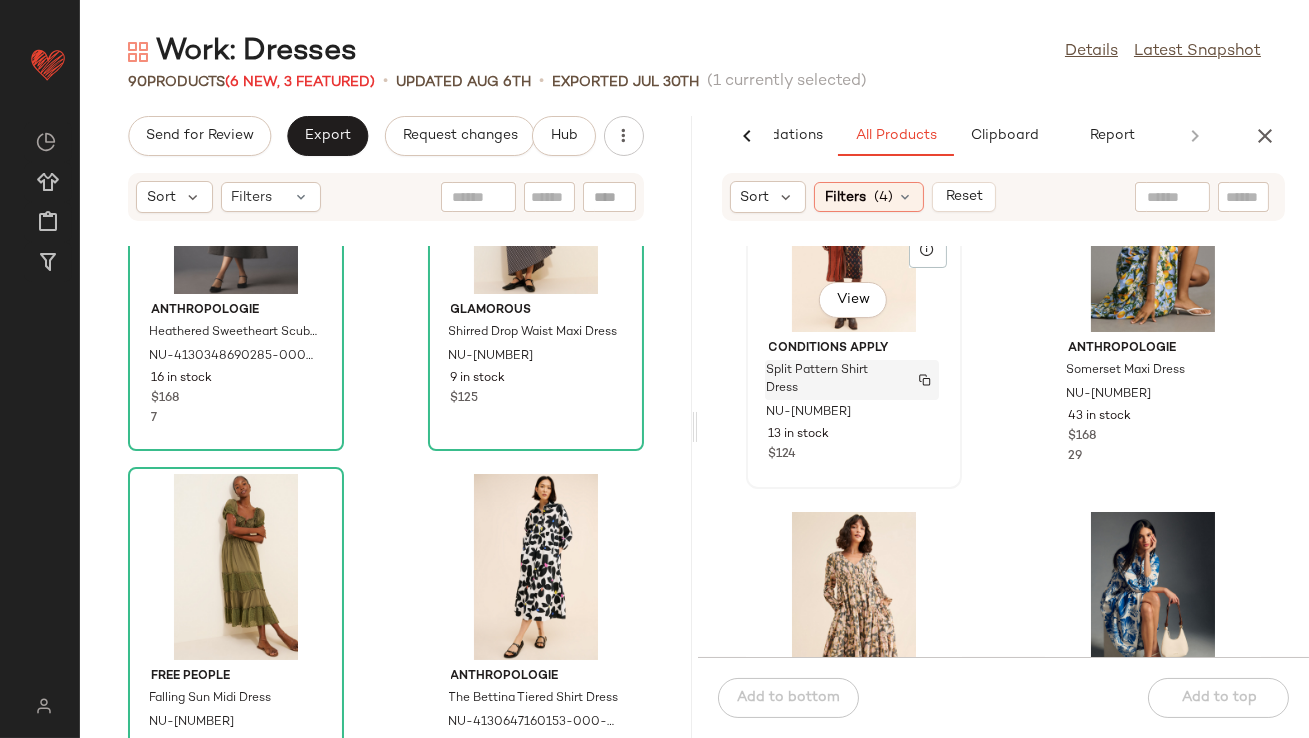 scroll, scrollTop: 275, scrollLeft: 0, axis: vertical 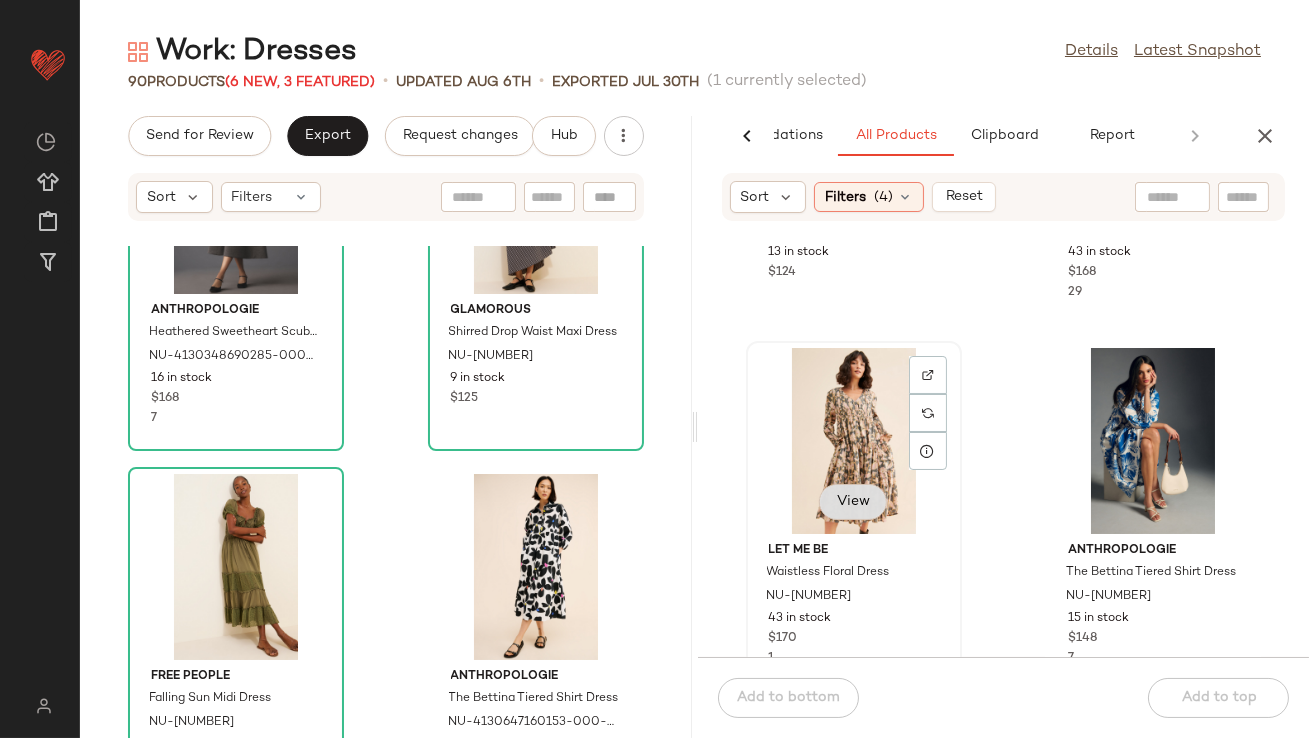 click on "View" 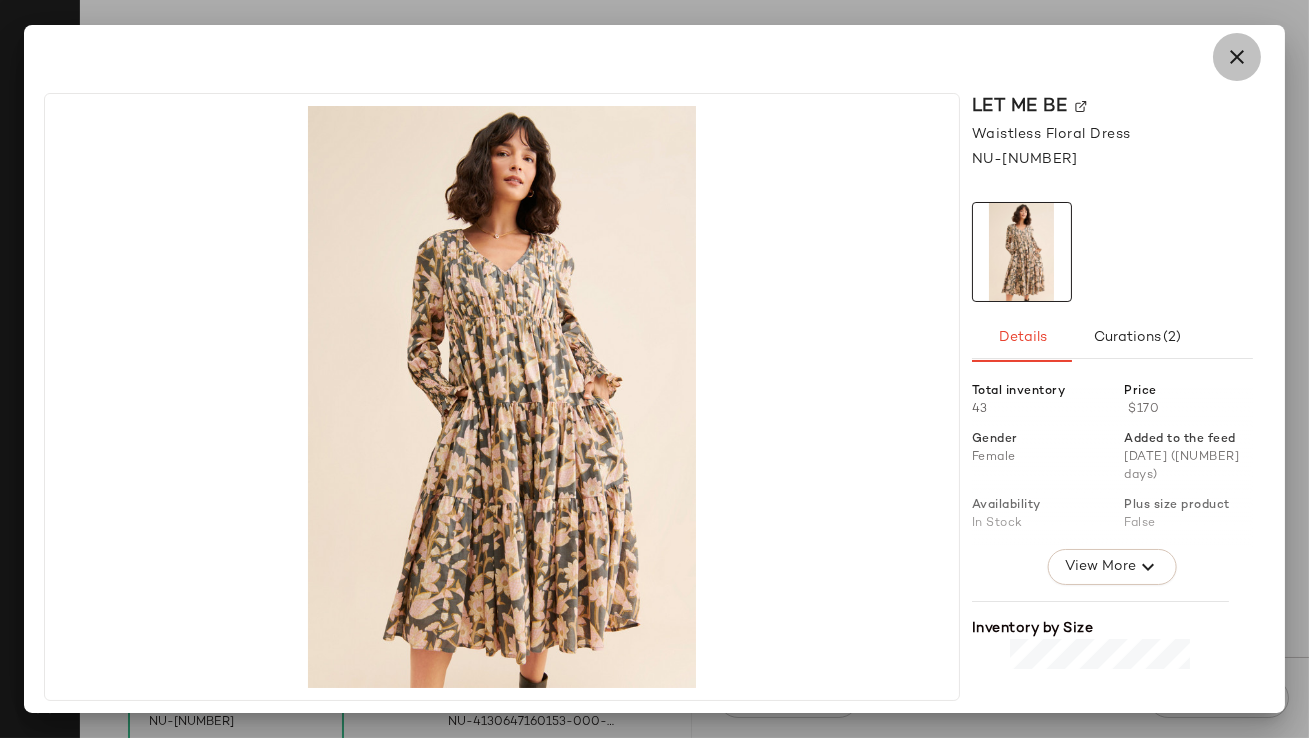 click at bounding box center [1237, 57] 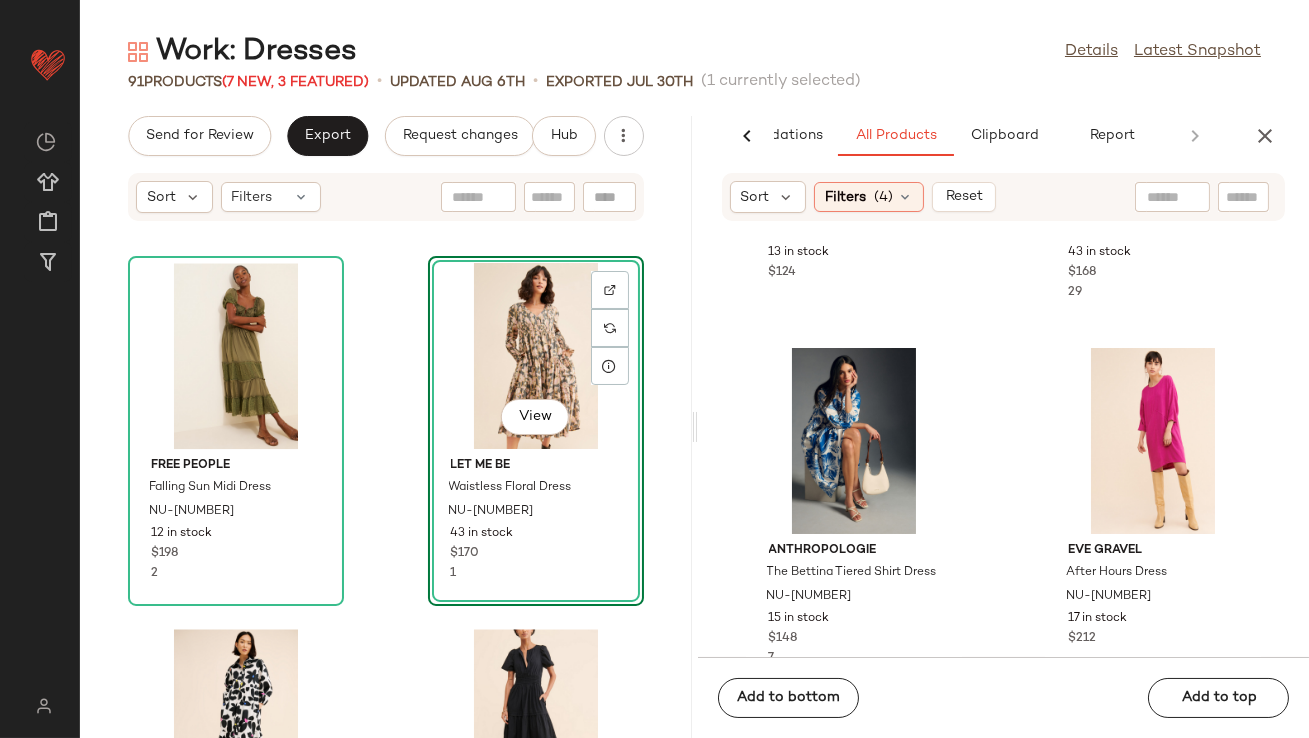 scroll, scrollTop: 9586, scrollLeft: 0, axis: vertical 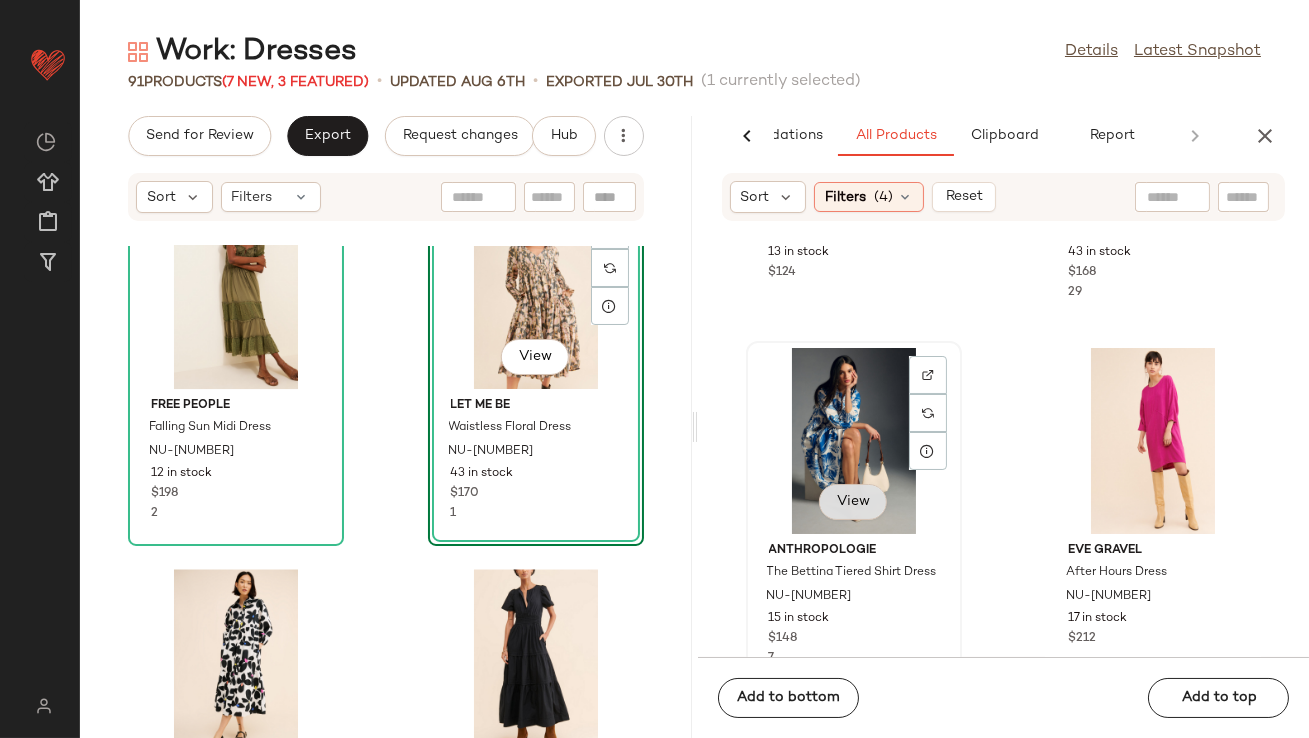 click on "View" 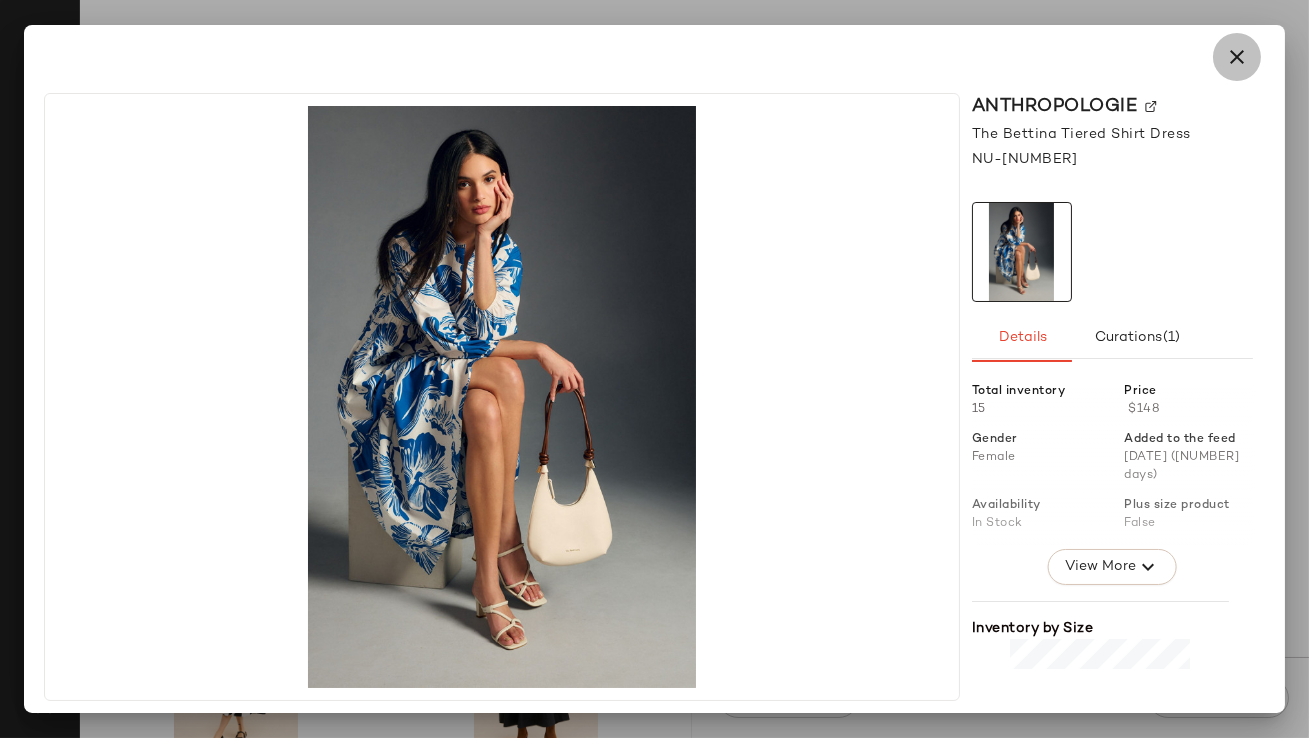 click at bounding box center [1237, 57] 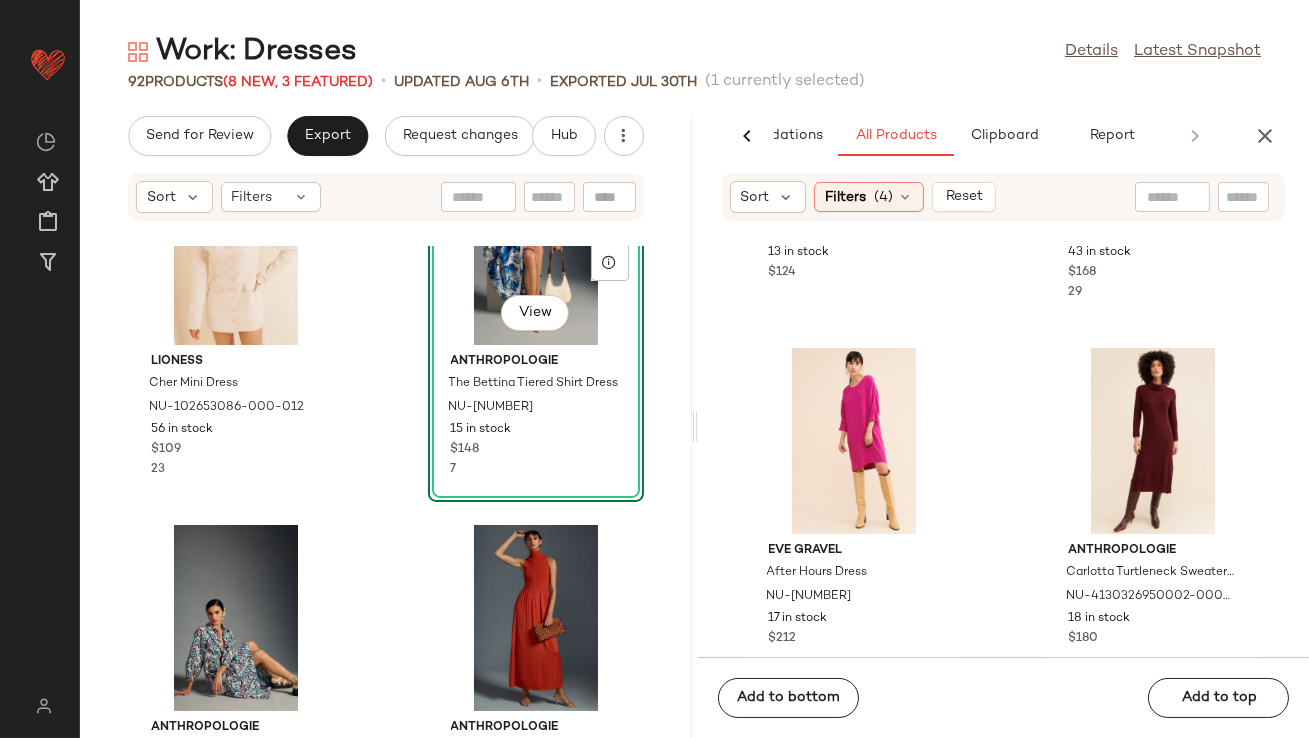 scroll, scrollTop: 7075, scrollLeft: 0, axis: vertical 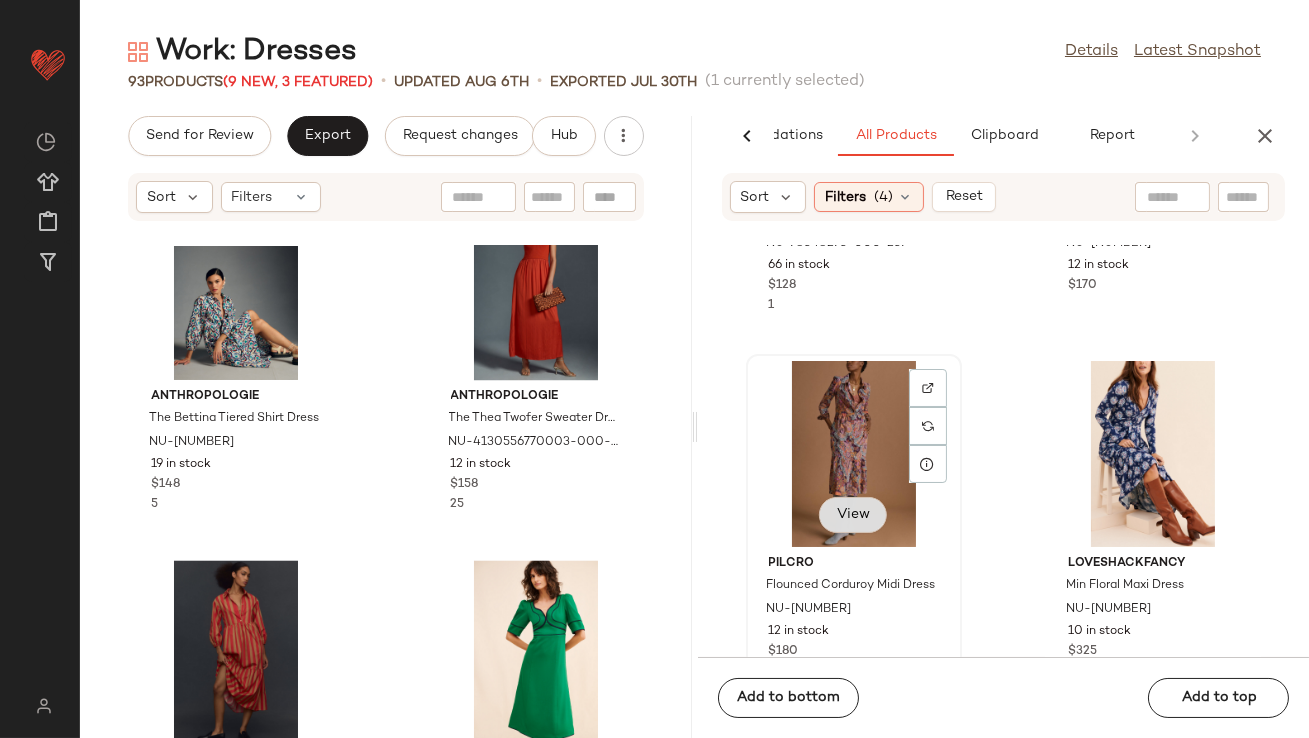 click on "View" at bounding box center (853, 515) 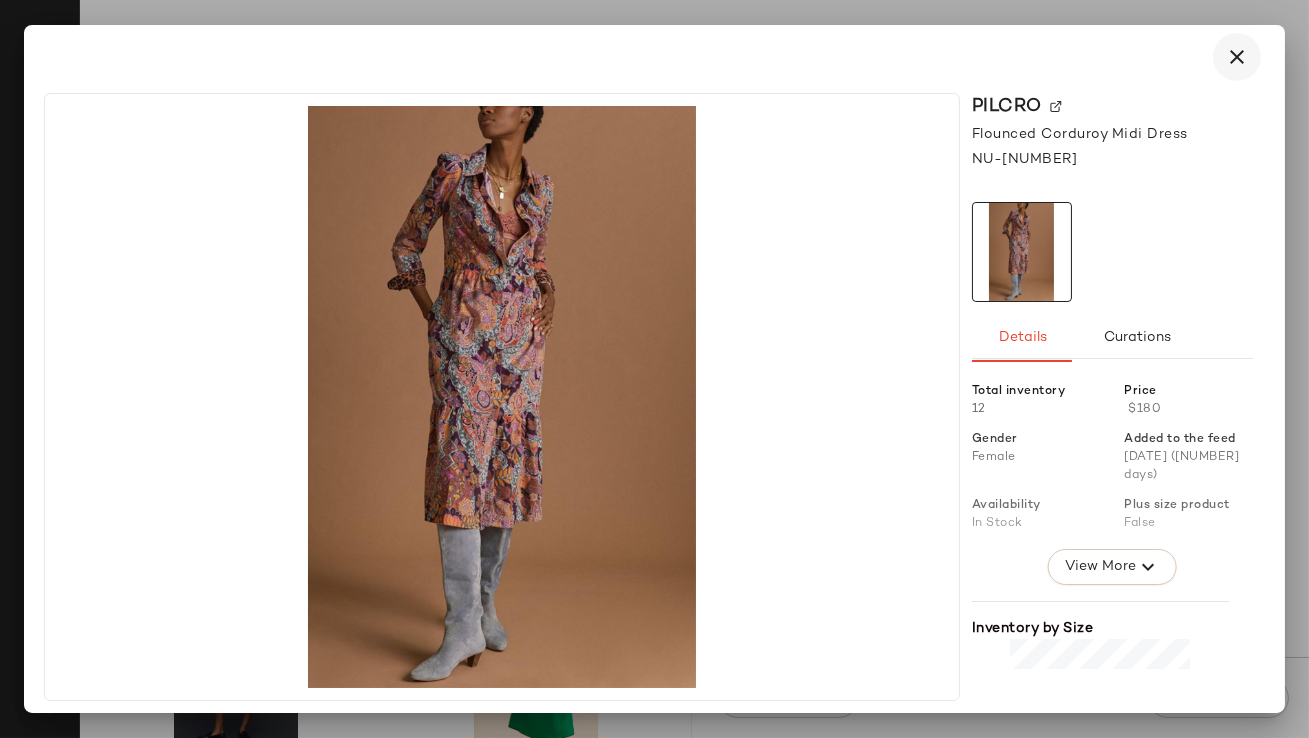 click at bounding box center (1237, 57) 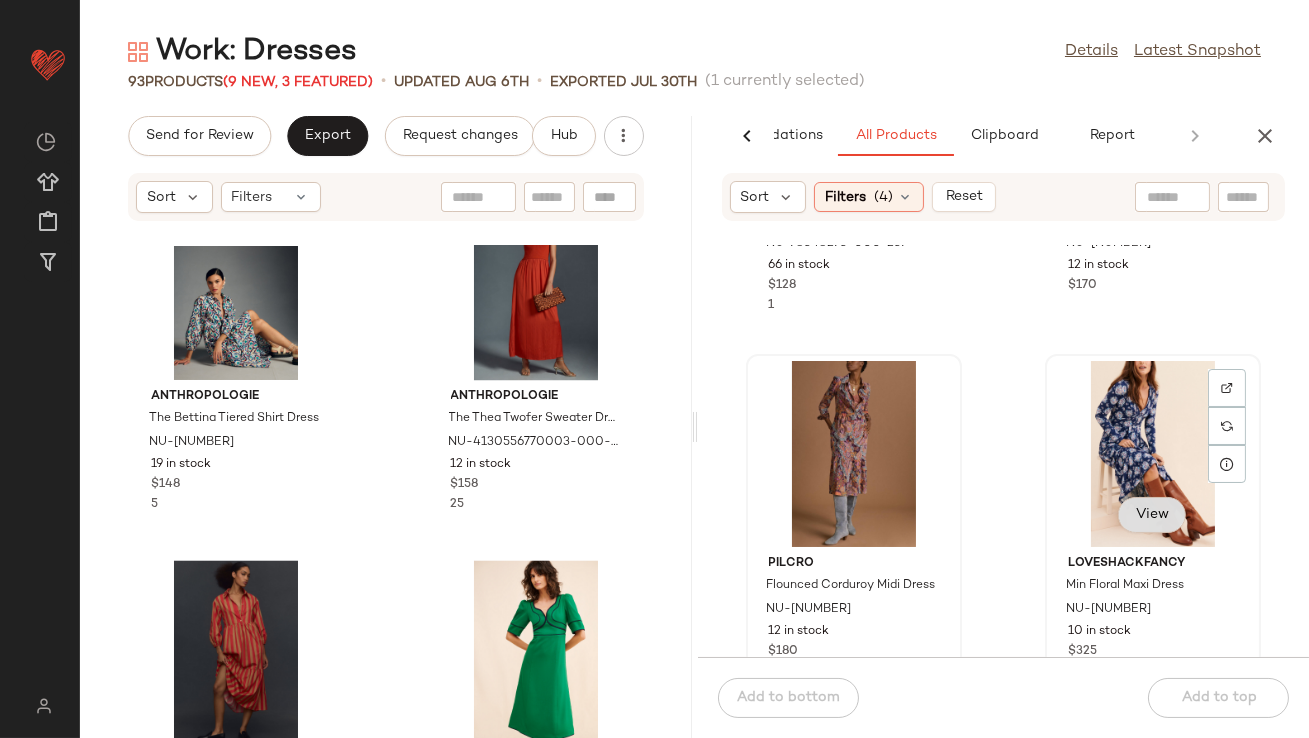 click on "View" 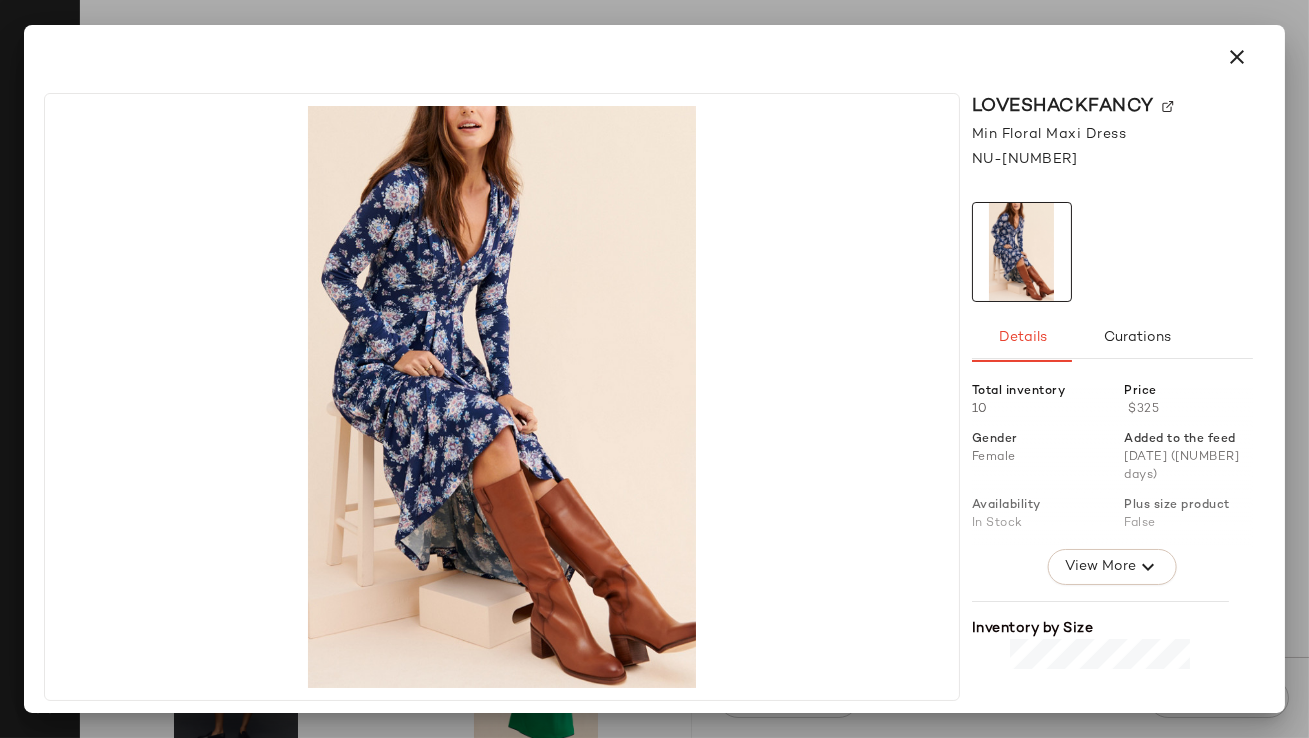 click at bounding box center [654, 57] 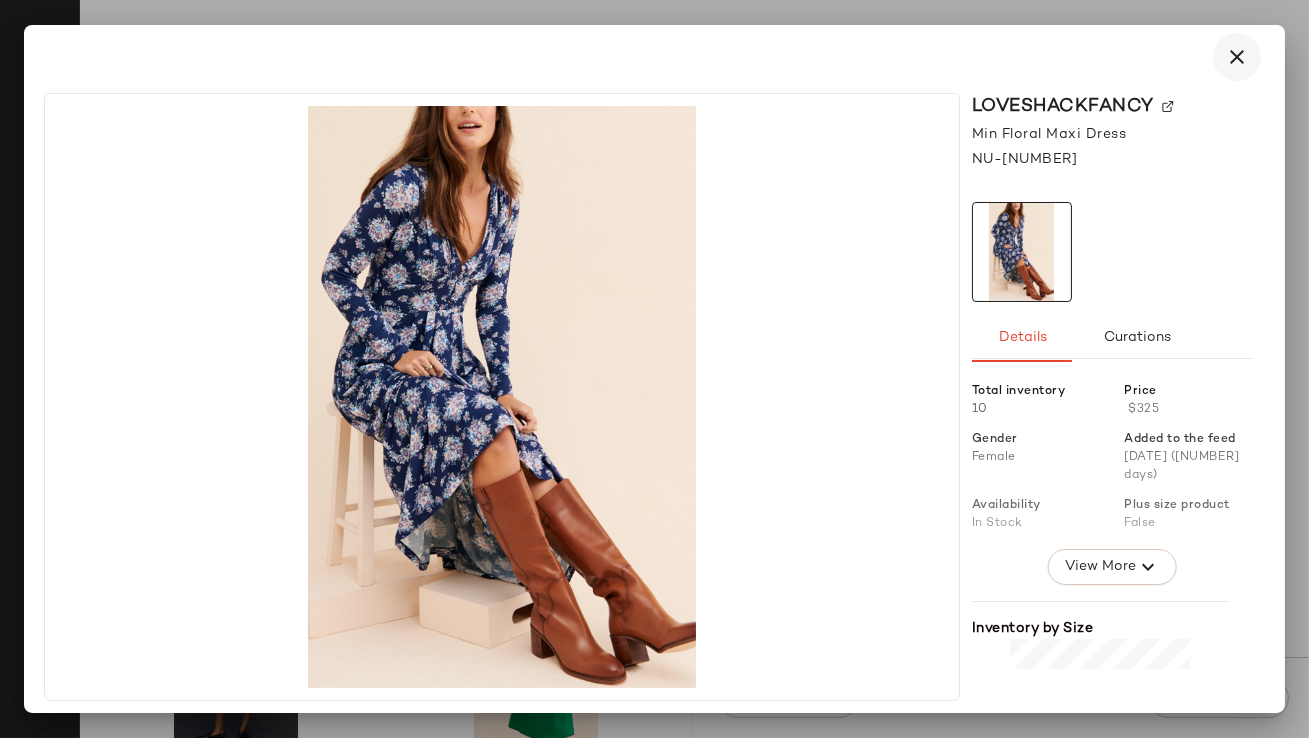 click at bounding box center [1237, 57] 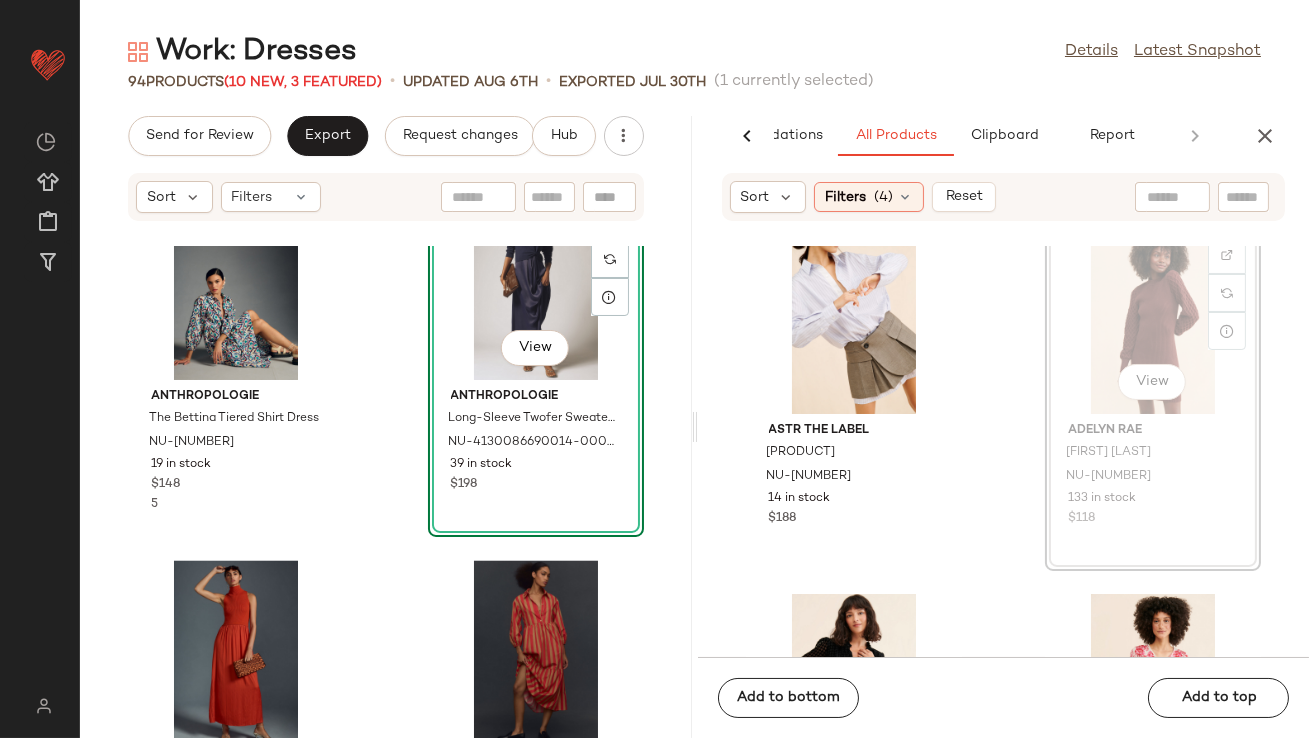 scroll, scrollTop: 2606, scrollLeft: 0, axis: vertical 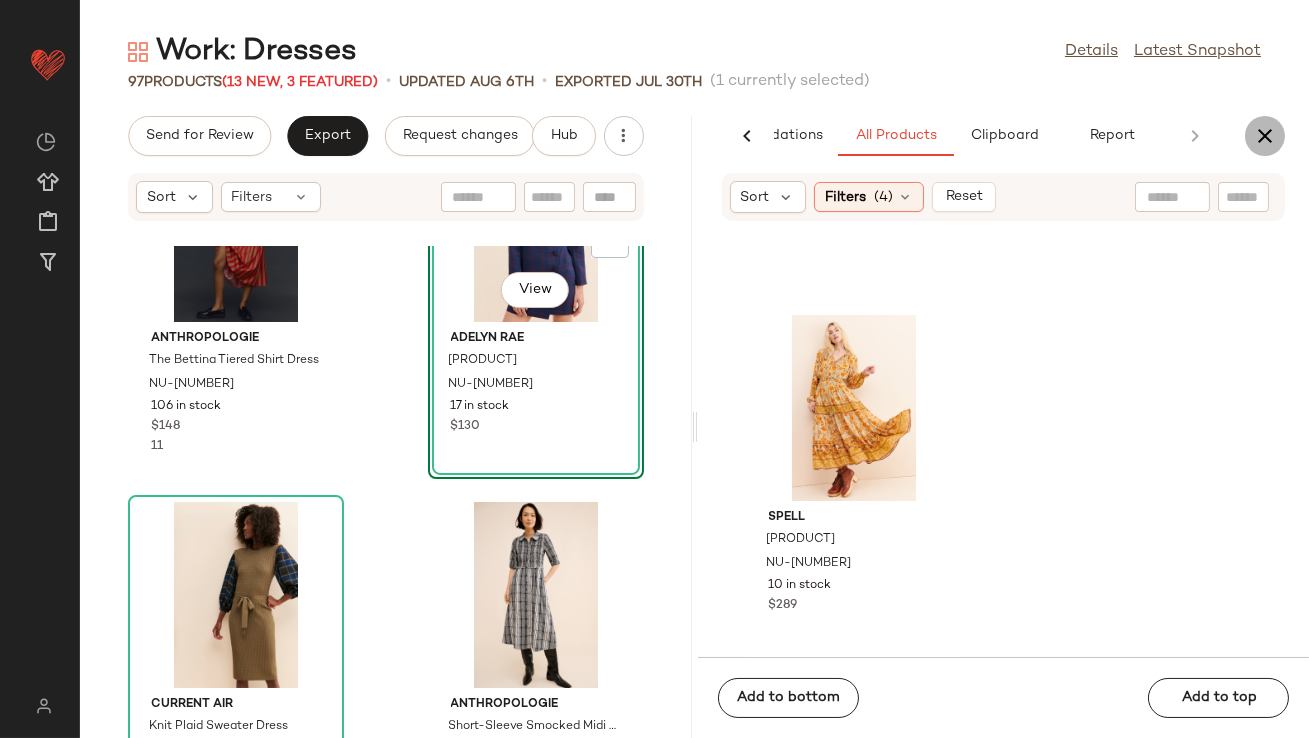 click at bounding box center [1265, 136] 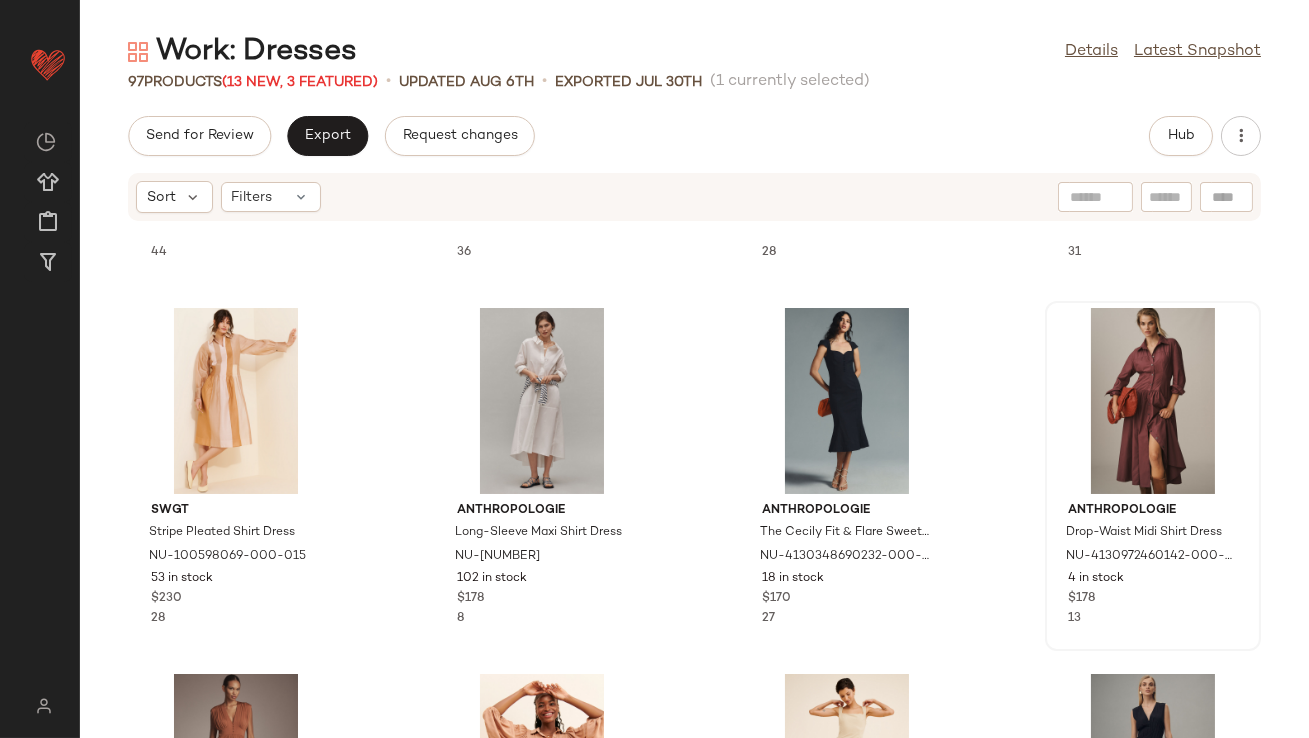 scroll, scrollTop: 0, scrollLeft: 0, axis: both 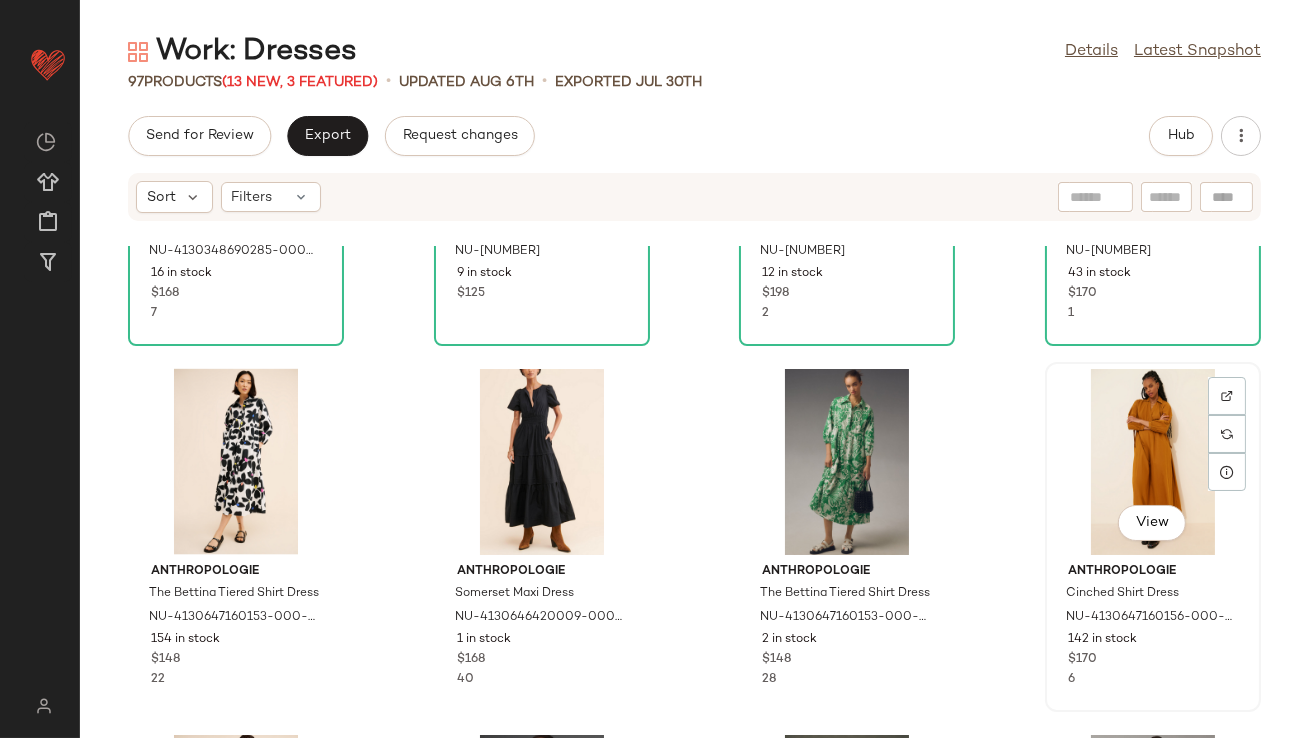 click on "View" 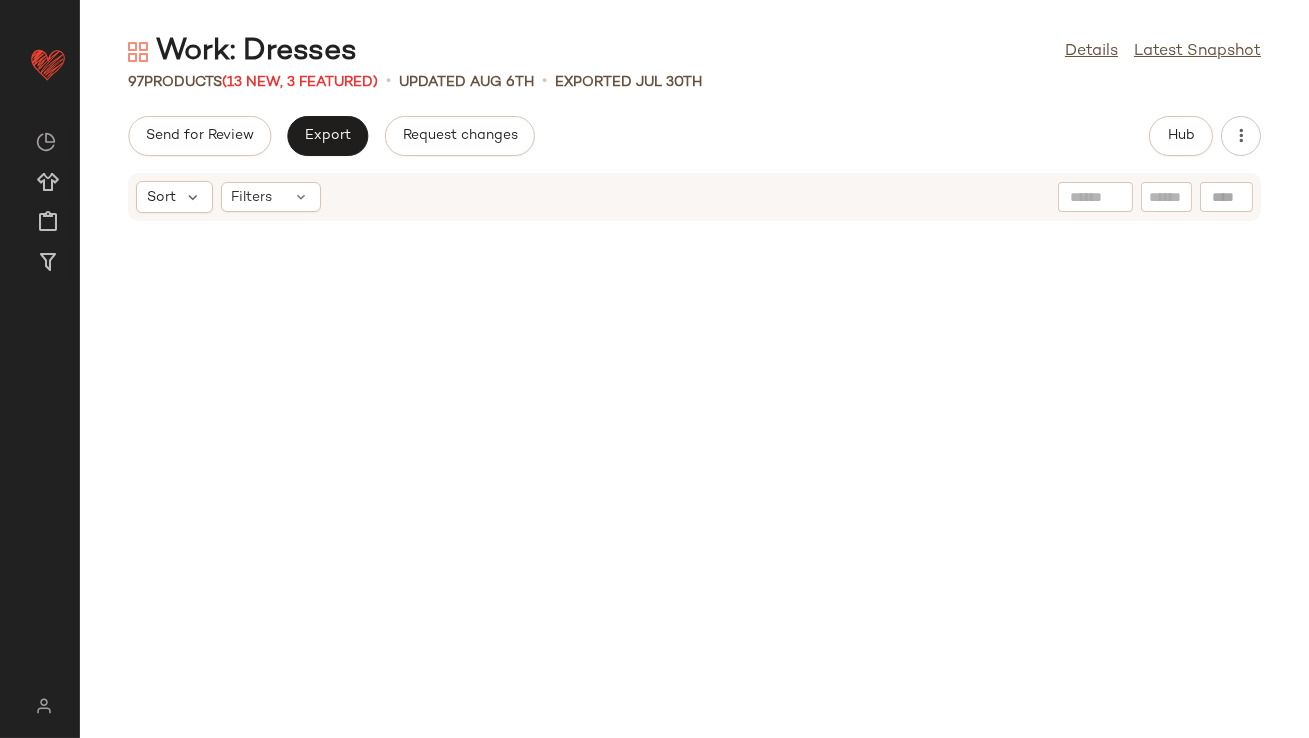 scroll, scrollTop: 0, scrollLeft: 0, axis: both 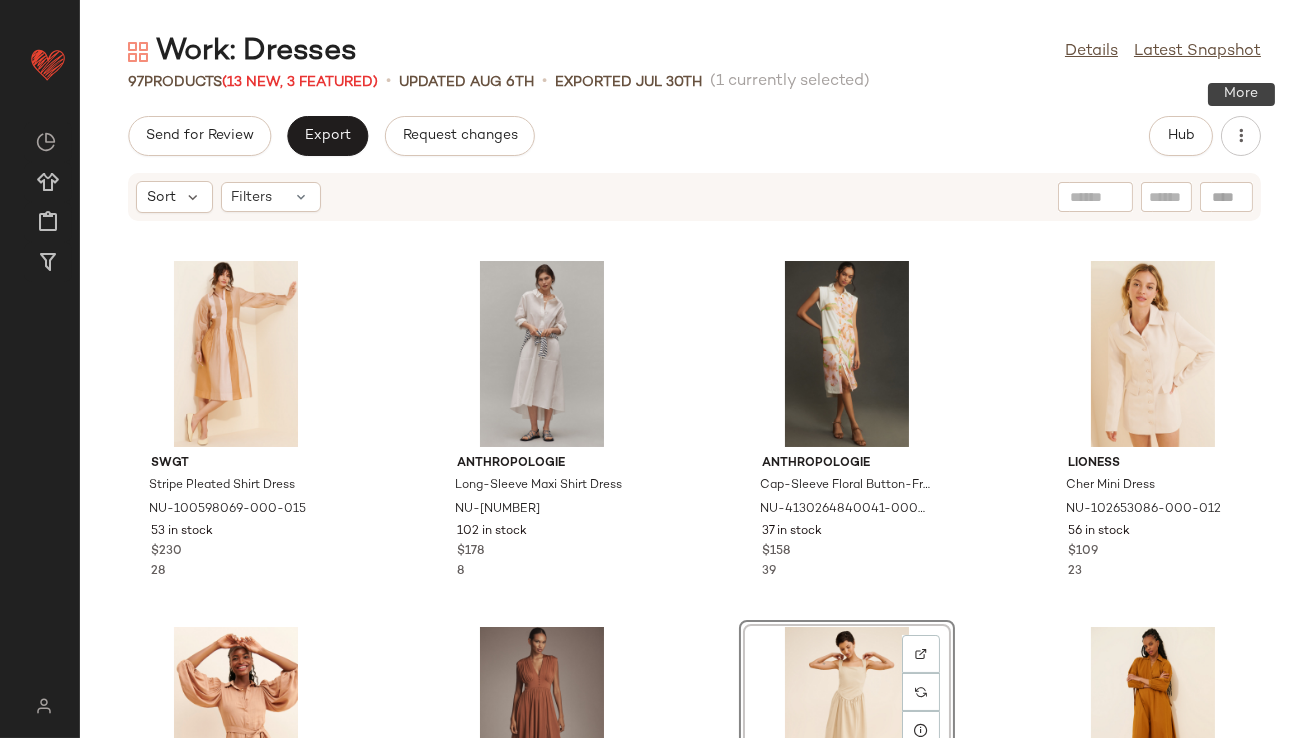 click on "Hub" at bounding box center (1205, 136) 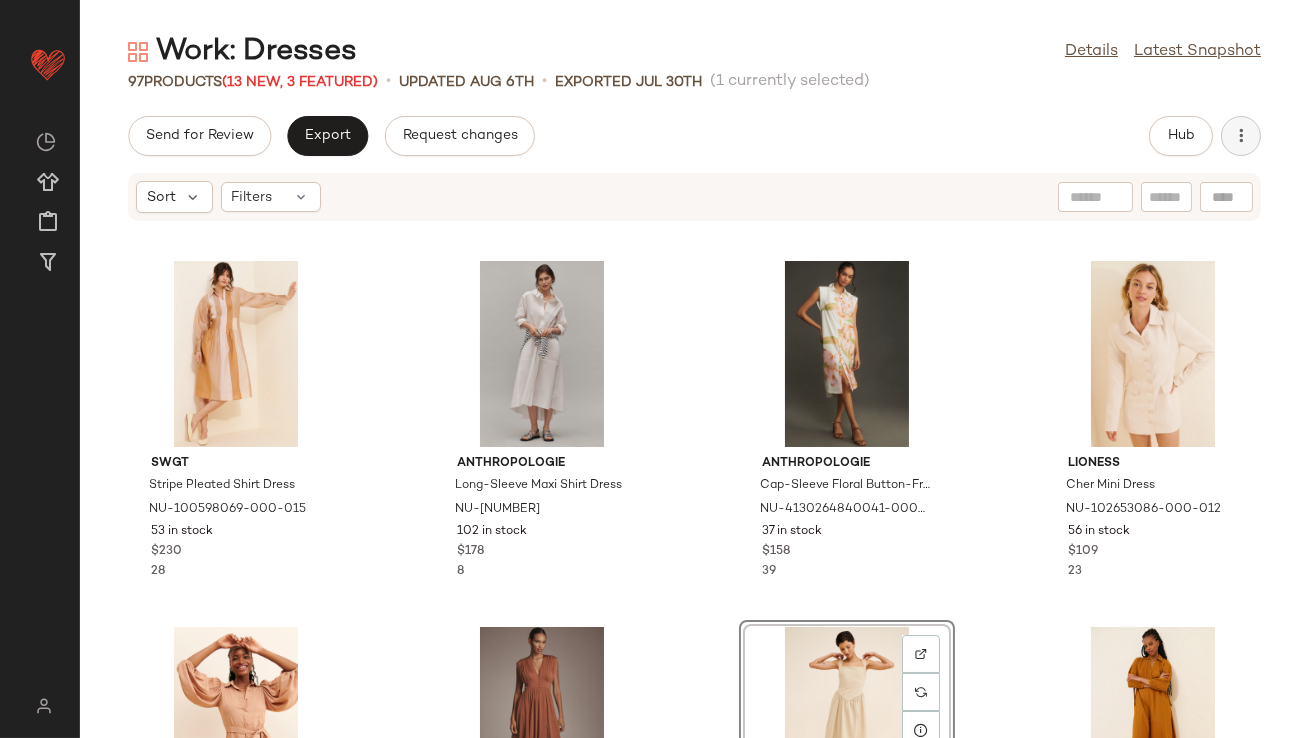 click 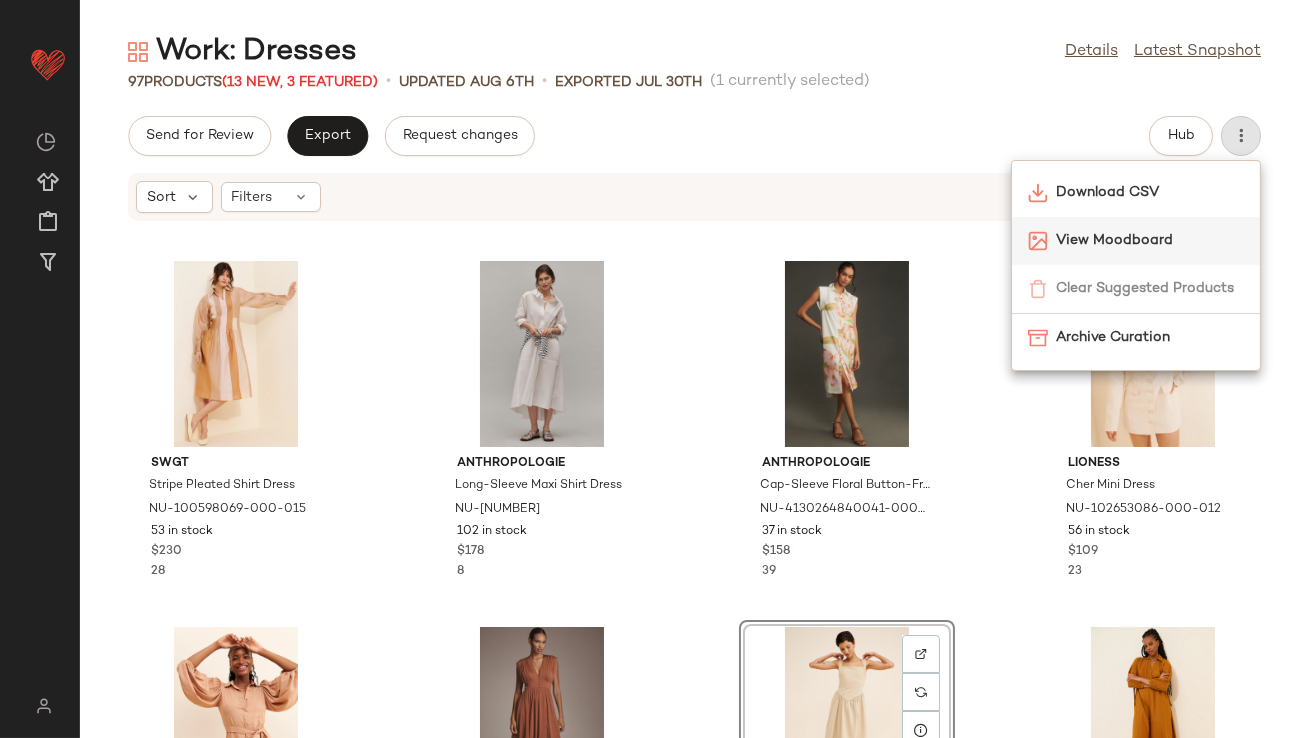 click on "View Moodboard" 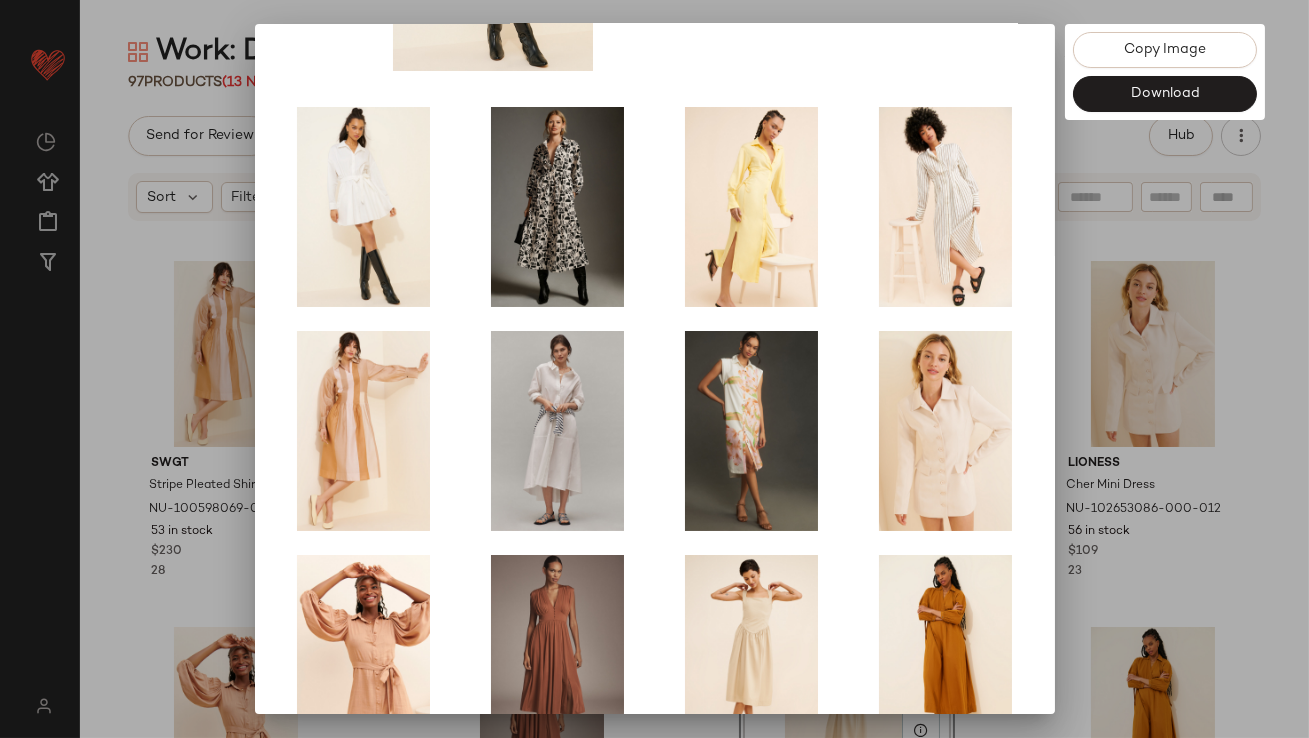 scroll, scrollTop: 341, scrollLeft: 0, axis: vertical 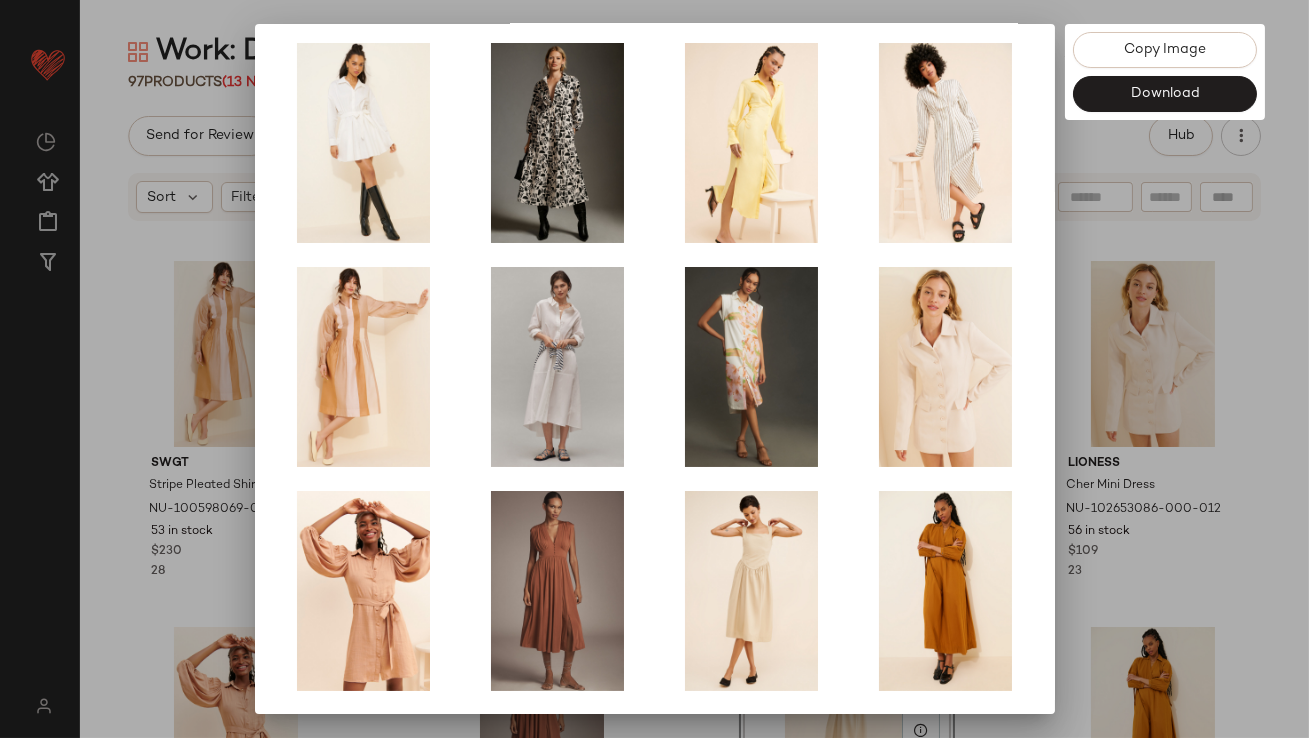 click at bounding box center [654, 369] 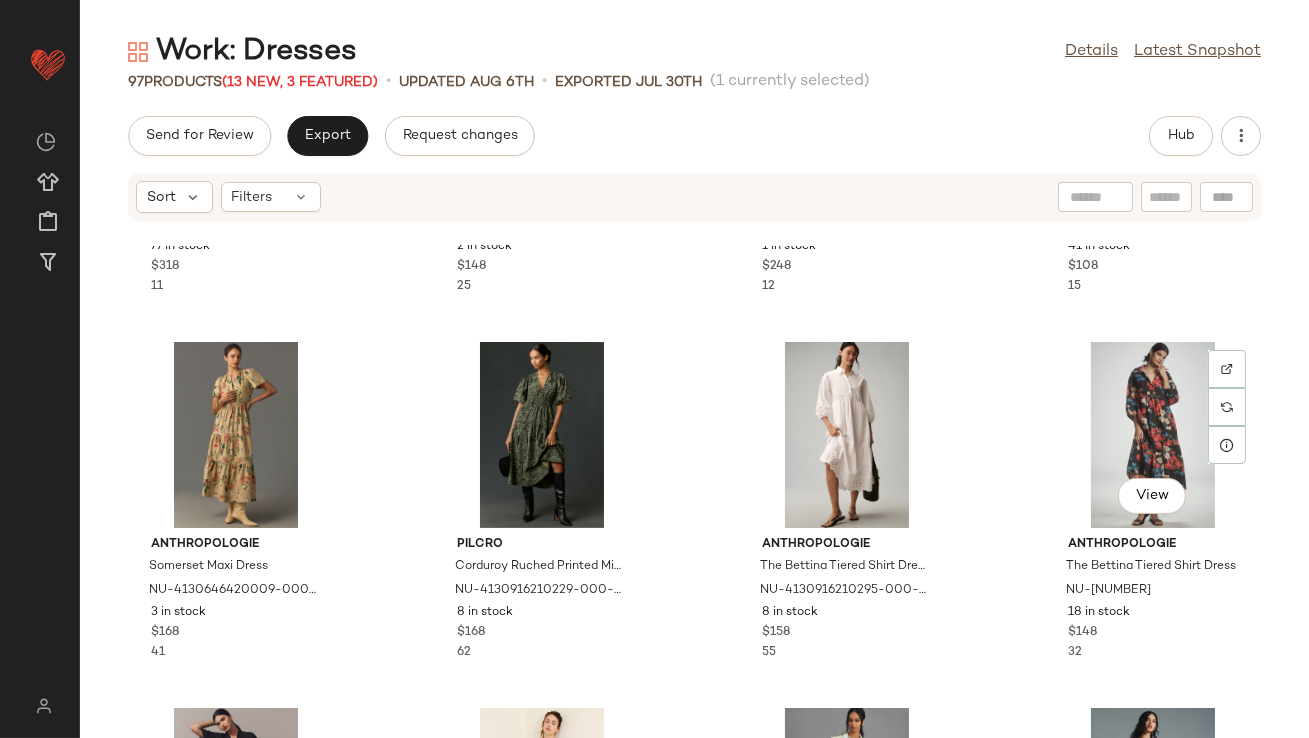 scroll, scrollTop: 1336, scrollLeft: 0, axis: vertical 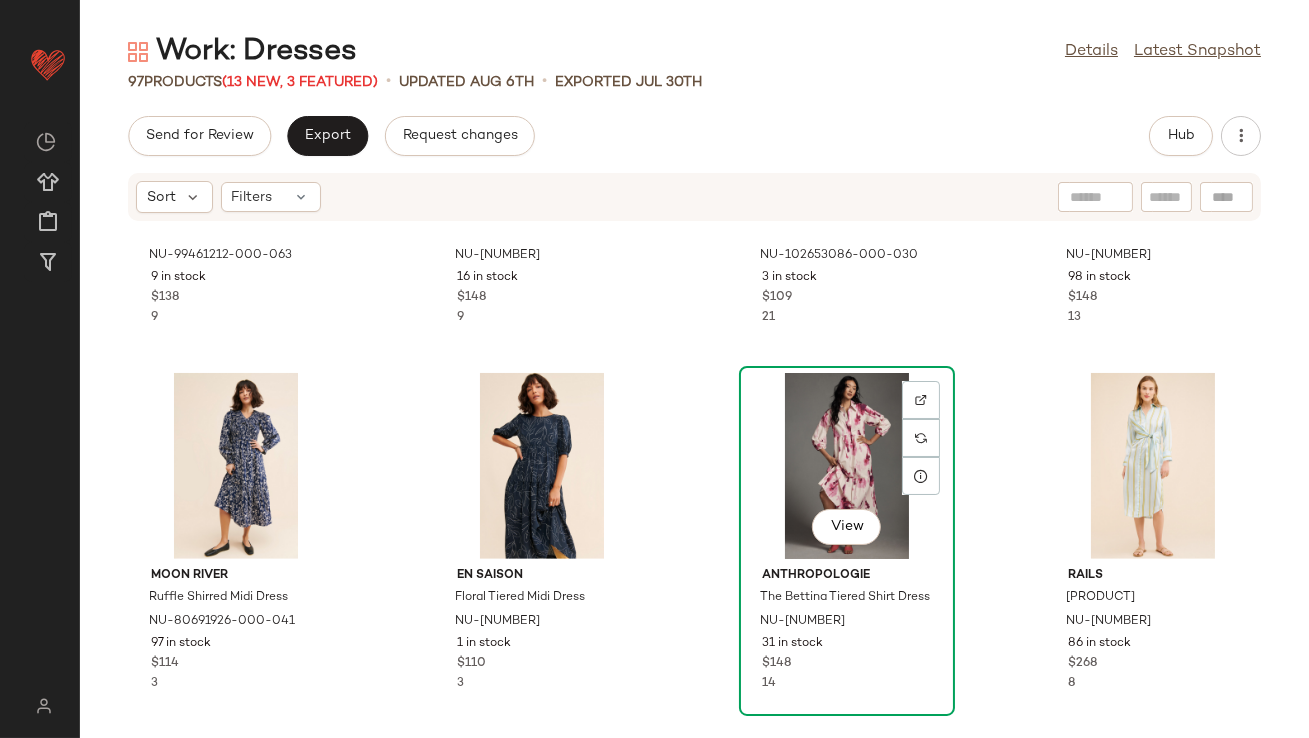 click on "View" 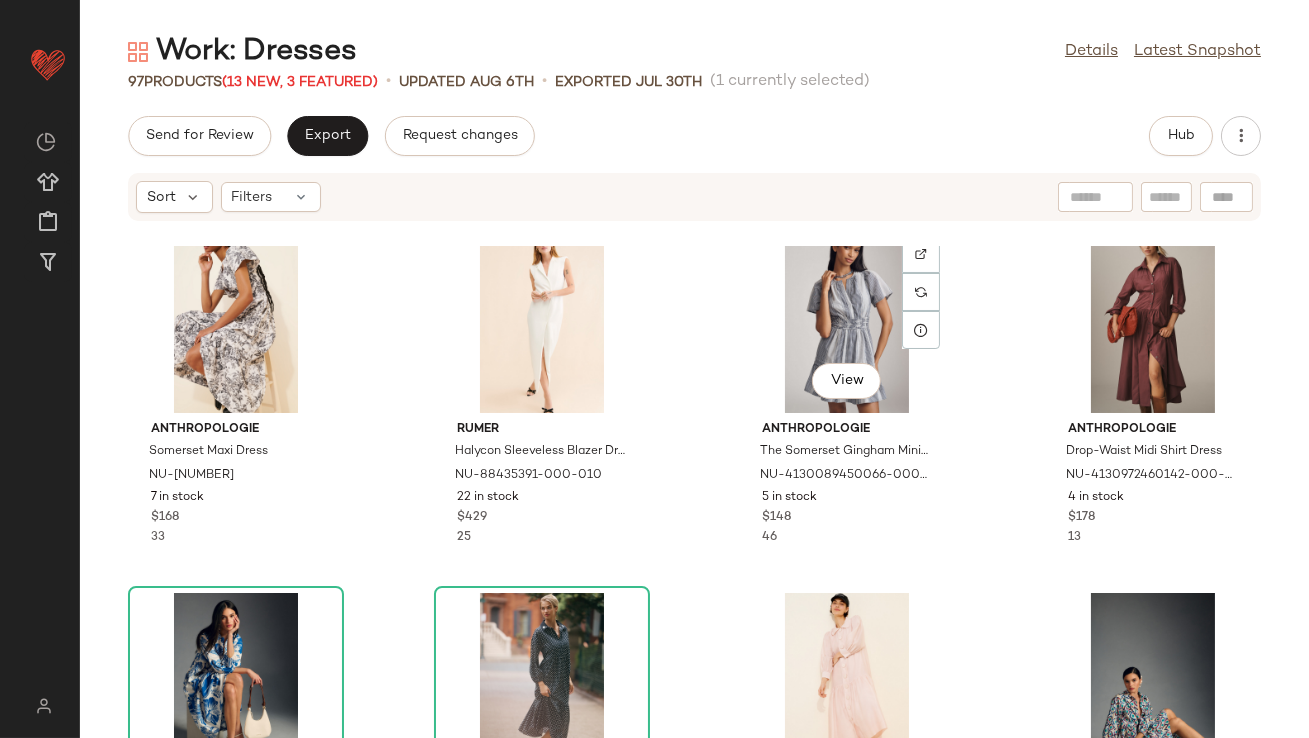 scroll, scrollTop: 3290, scrollLeft: 0, axis: vertical 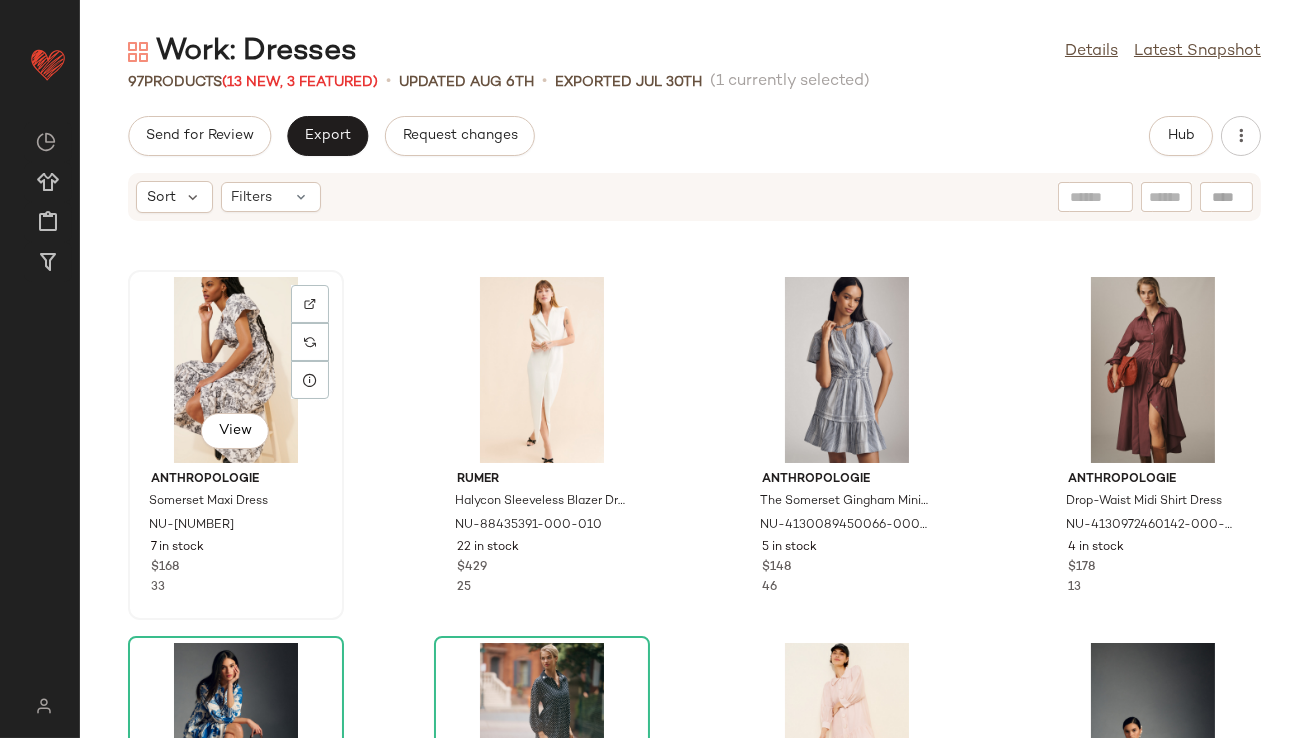 click on "View" 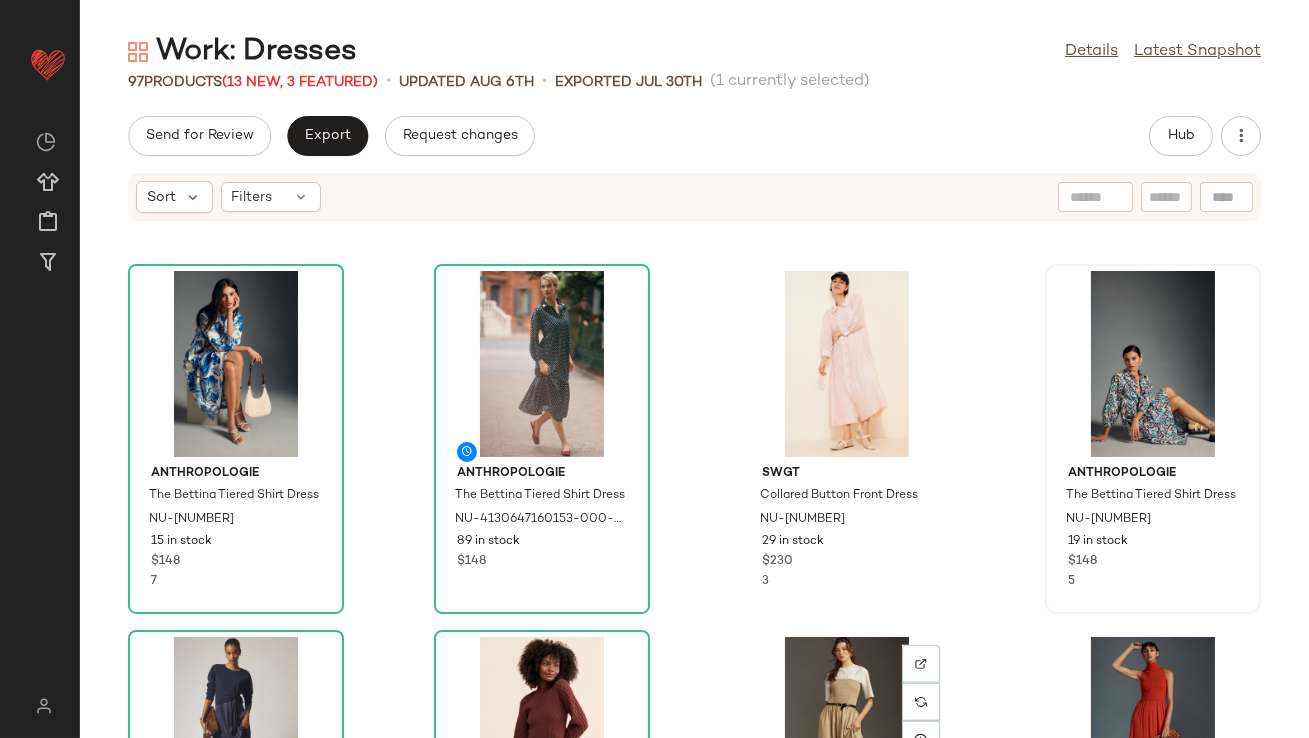 scroll, scrollTop: 3550, scrollLeft: 0, axis: vertical 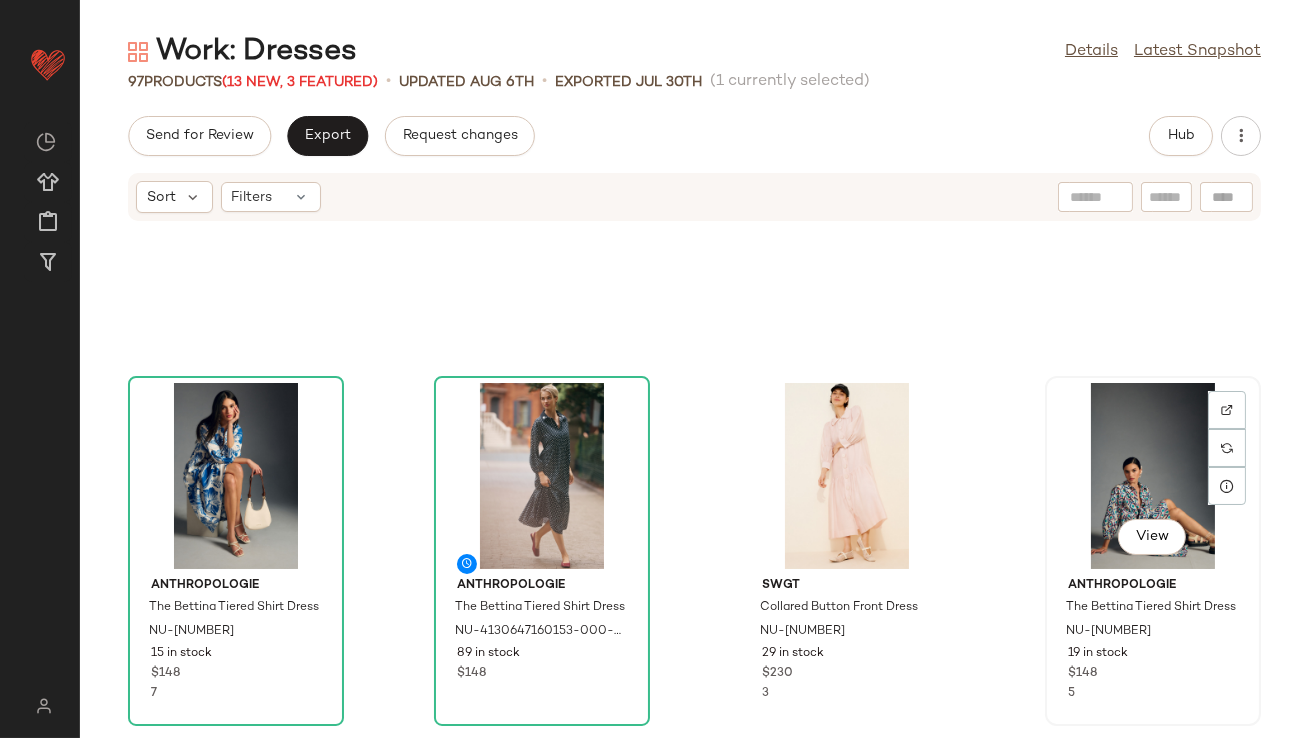 click on "View" 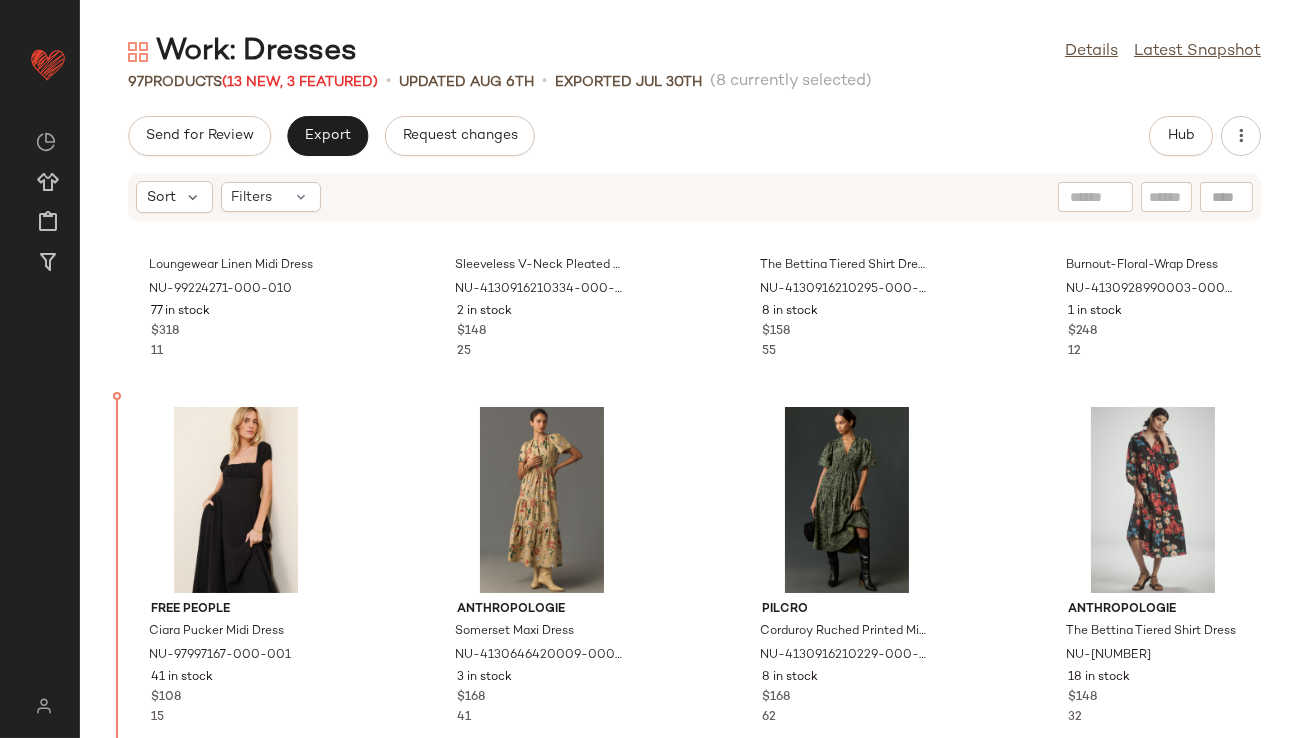 scroll, scrollTop: 1384, scrollLeft: 0, axis: vertical 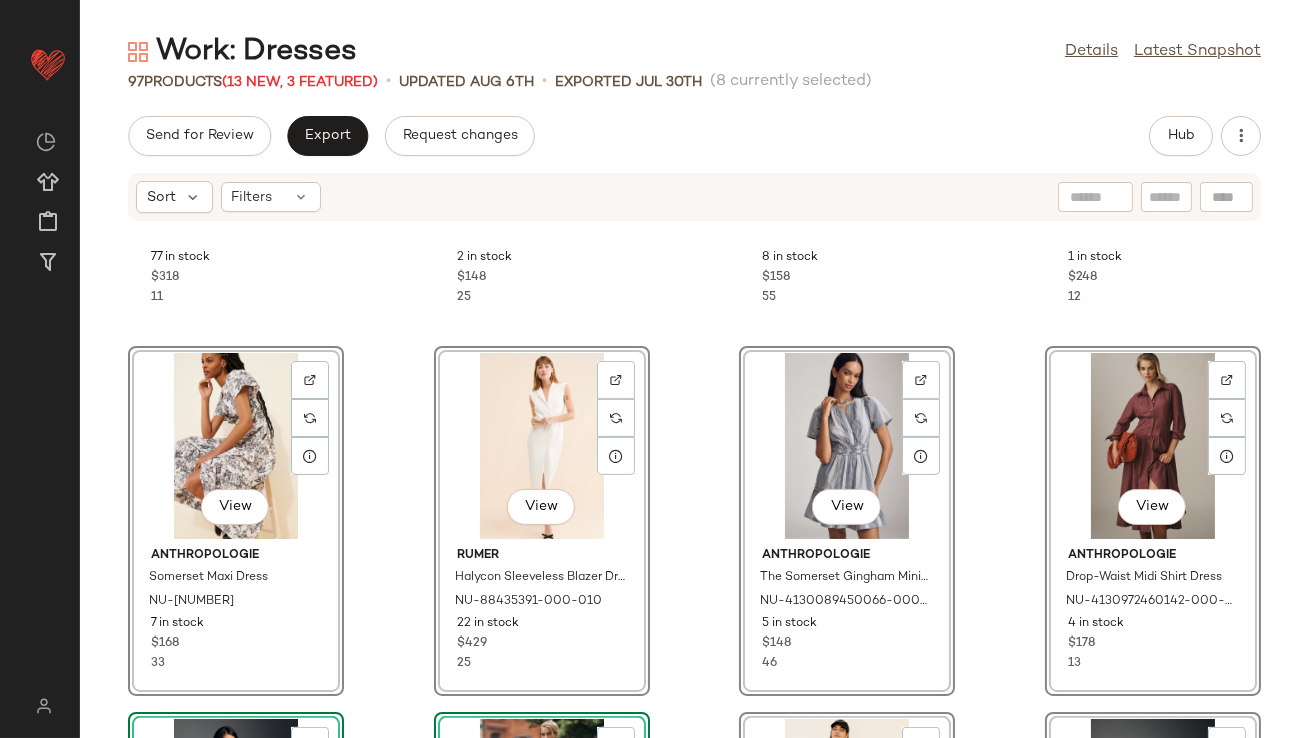click on "Sleeper Loungewear Linen Midi Dress NU-99224271-000-010 77 in stock $318 11 Anthropologie Sleeveless V-Neck Pleated Midi Dress NU-4130916210334-000-001 2 in stock $148 25 Anthropologie The Bettina Tiered Shirt Dress: Eyelet Edition NU-4130916210295-000-010 8 in stock $158 55 Caballero Burnout-Floral-Wrap Dress NU-4130928990003-000-009 1 in stock $248 12  View  Anthropologie Somerset Maxi Dress NU-4130646420009-000-008 7 in stock $168 33  View  RUMER Halycon Sleeveless Blazer Dress NU-88435391-000-010 22 in stock $429 25  View  Anthropologie The Somerset Gingham Mini Dress NU-4130089450066-000-049 5 in stock $148 46  View  Anthropologie Drop-Waist Midi Shirt Dress NU-4130972460142-000-061 4 in stock $178 13  View  Anthropologie The Bettina Tiered Shirt Dress NU-4130647160153-000-040 15 in stock $148 7  View  Anthropologie The Bettina Tiered Shirt Dress NU-4130647160153-000-560 89 in stock $148  View  SWGT Collared Button Front Dress NU-100597582-000-014 29 in stock $230 3  View  Anthropologie 19 in stock $148" 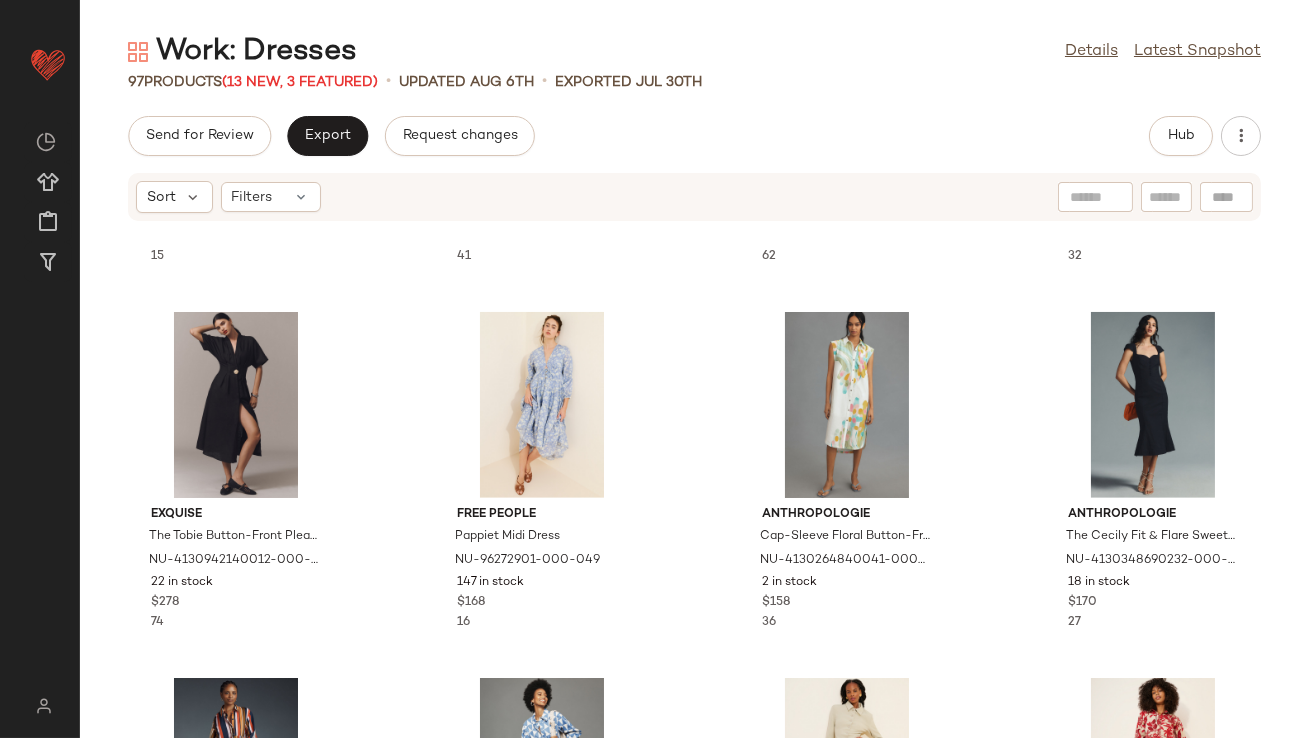scroll, scrollTop: 2526, scrollLeft: 0, axis: vertical 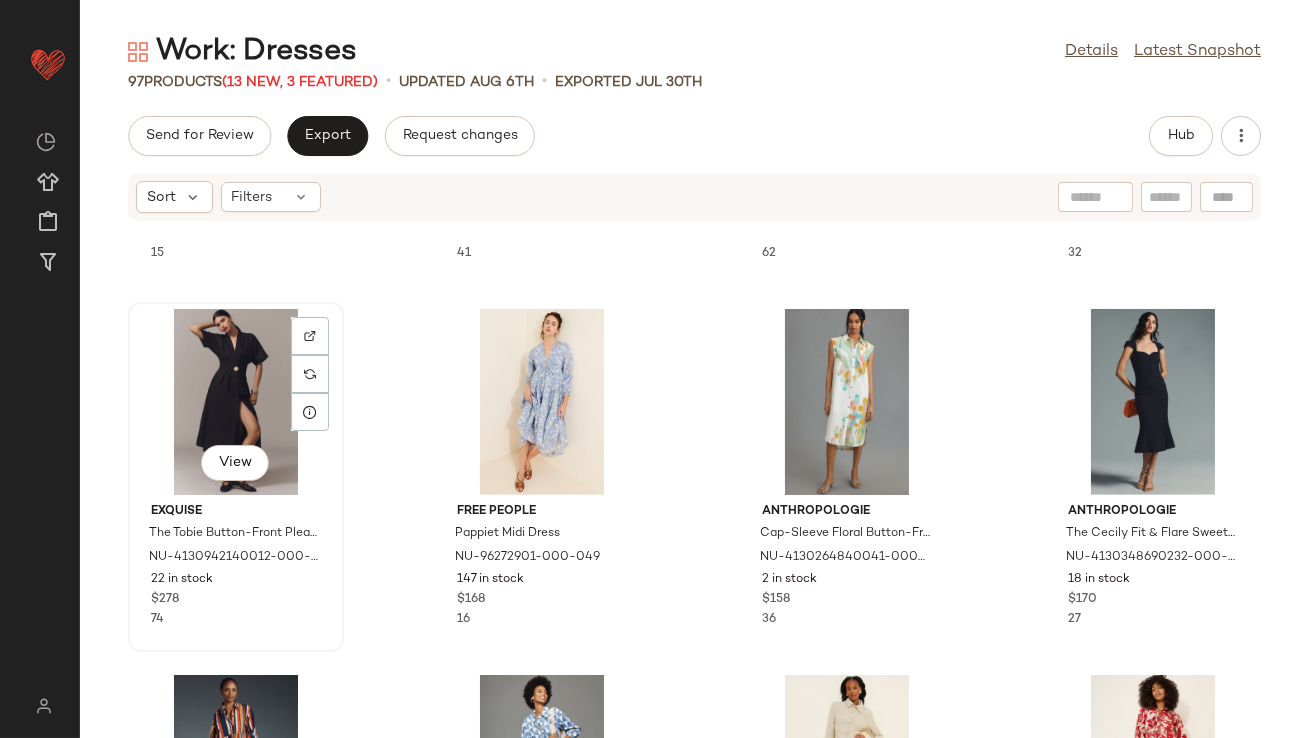 click on "View" 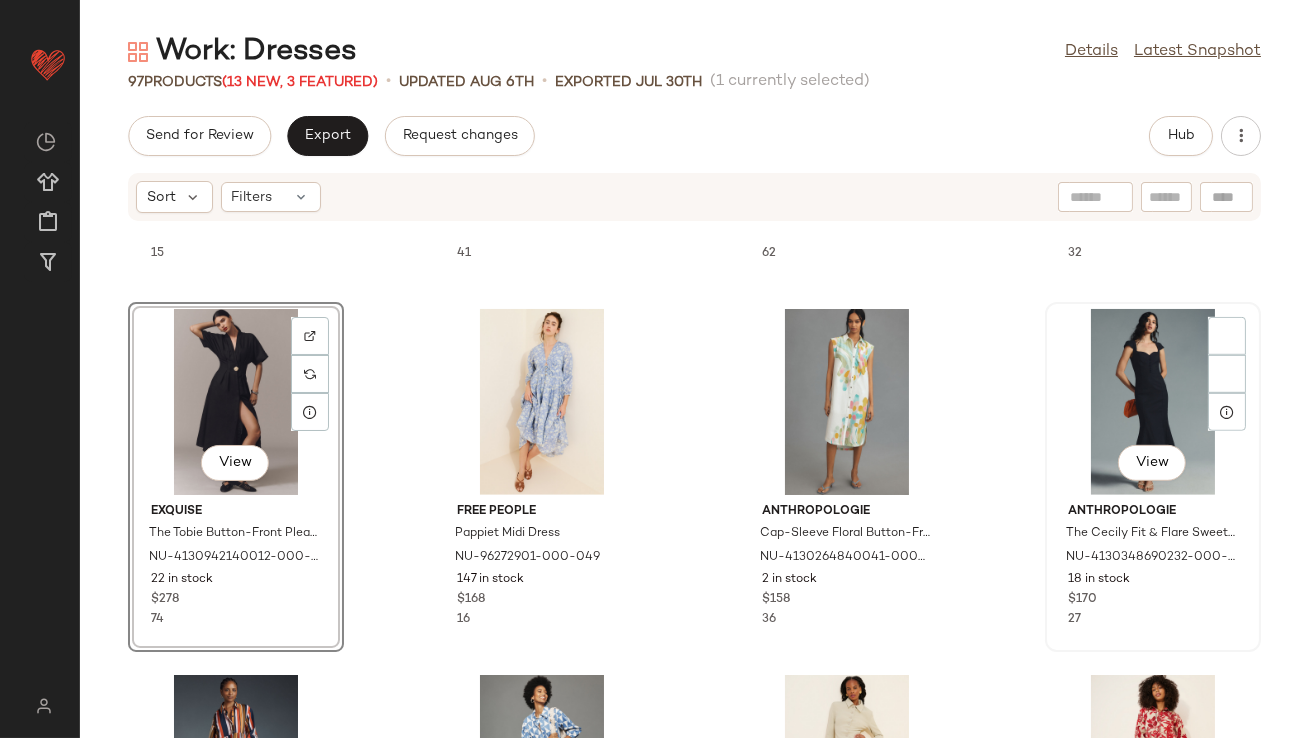 click on "View" 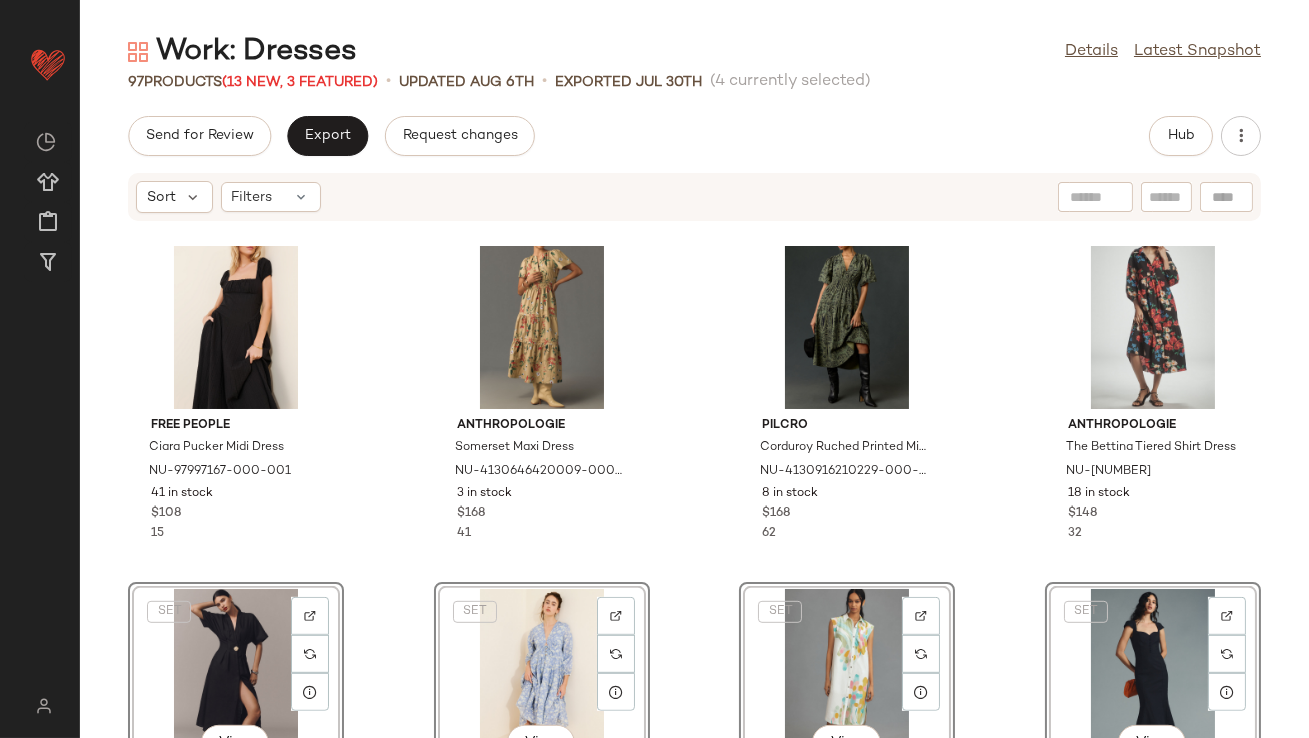 scroll, scrollTop: 2223, scrollLeft: 0, axis: vertical 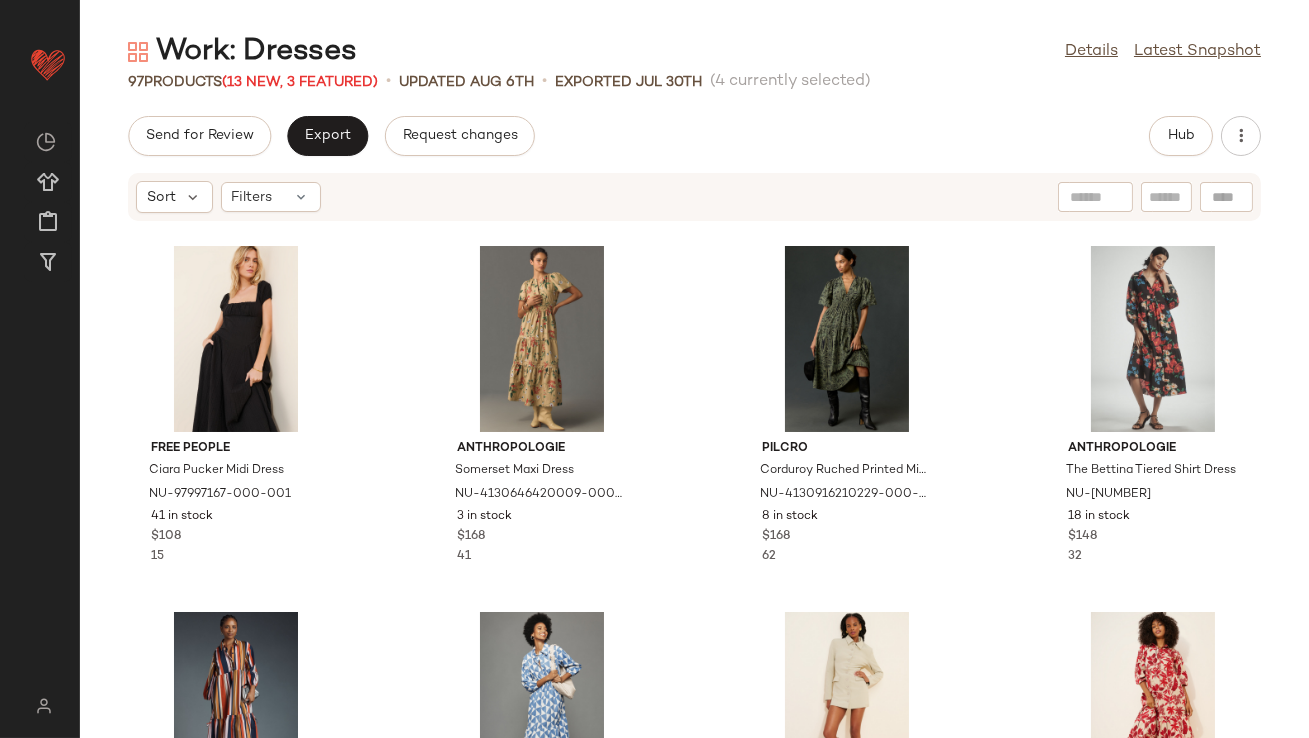 click on "Free People Ciara Pucker Midi Dress NU-97997167-000-001 41 in stock $108 15 Anthropologie Somerset Maxi Dress NU-4130646420009-000-036 3 in stock $168 41 Pilcro Corduroy Ruched Printed Midi Dress NU-4130916210229-000-038 8 in stock $168 62 Anthropologie The Bettina Tiered Shirt Dress NU-4130647160153-000-068 18 in stock $148 32 Anthropologie The Adaptive Bettina Poplin Tiered Shirt Dress NU-99461212-000-063 9 in stock $138 9 Anthropologie The Bettina Tiered Shirt Dress NU-4130647160153-000-044 16 in stock $148 9 Lioness Cher Mini Dress NU-102653086-000-030 3 in stock $109 21 Anthropologie The Bettina Tiered Shirt Dress NU-4130647160153-000-063 98 in stock $148 13 Moon River Ruffle Shirred Midi Dress NU-80691926-000-041 97 in stock $114 3 En Saison Floral Tiered Midi Dress NU-79507489-000-437 1 in stock $110 3 Anthropologie The Bettina Tiered Shirt Dress NU-4130647160153-000-050 31 in stock $148 14 Rails Lacey Stripe Shirt Dress NU-87990859-000-048 86 in stock $268 8 Standards & Practices NU-66782319-000-005" 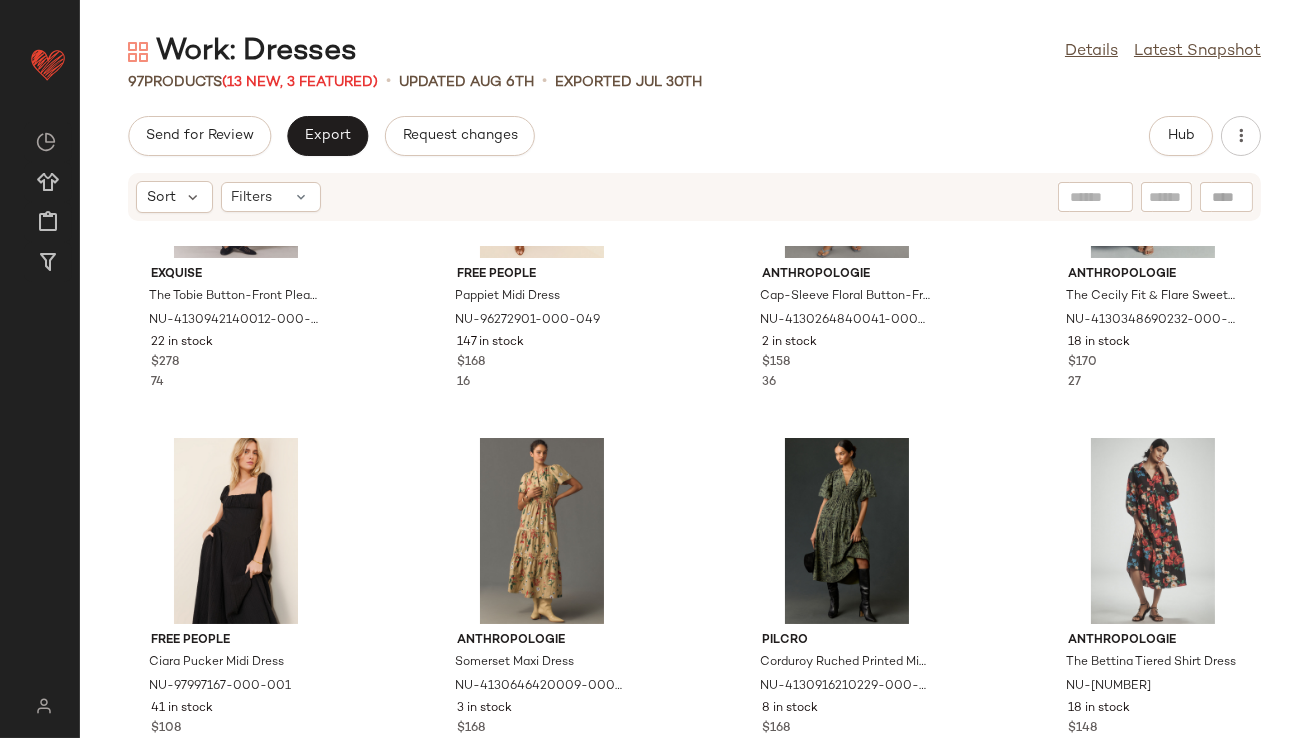 scroll, scrollTop: 2639, scrollLeft: 0, axis: vertical 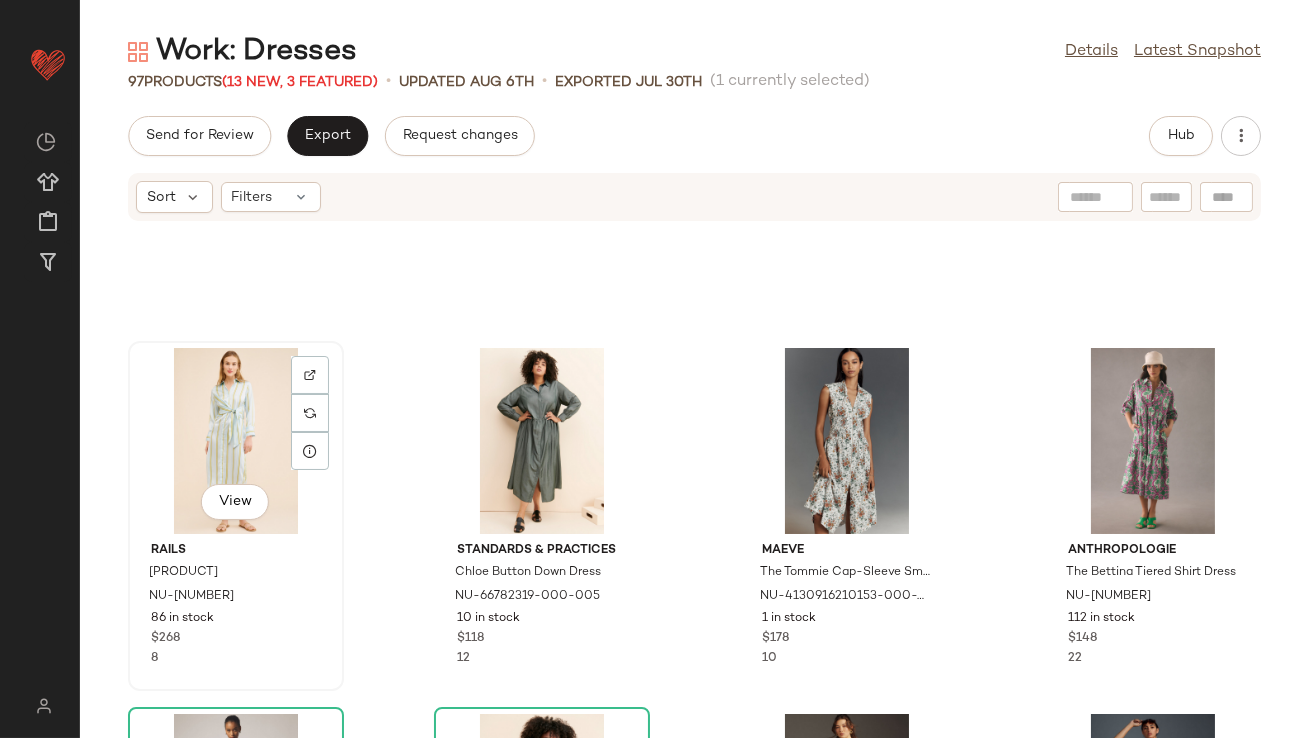 click on "View" 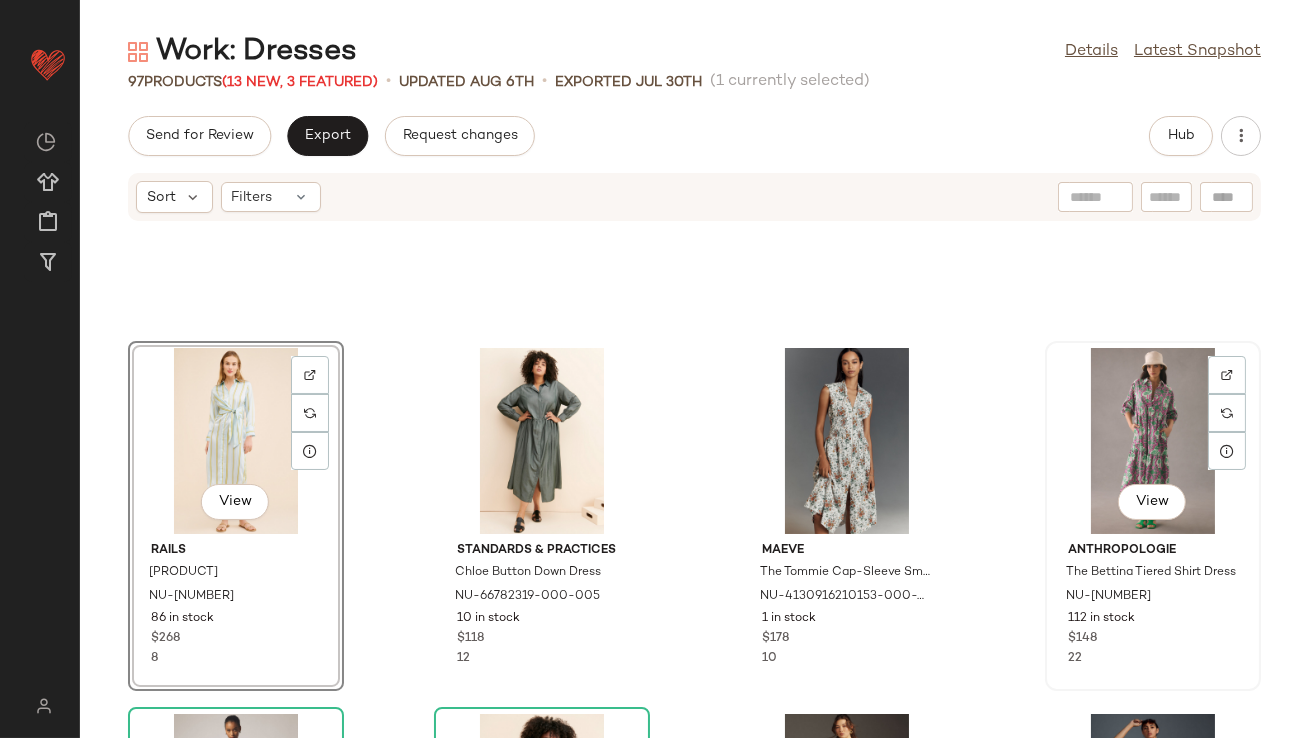 click on "View" 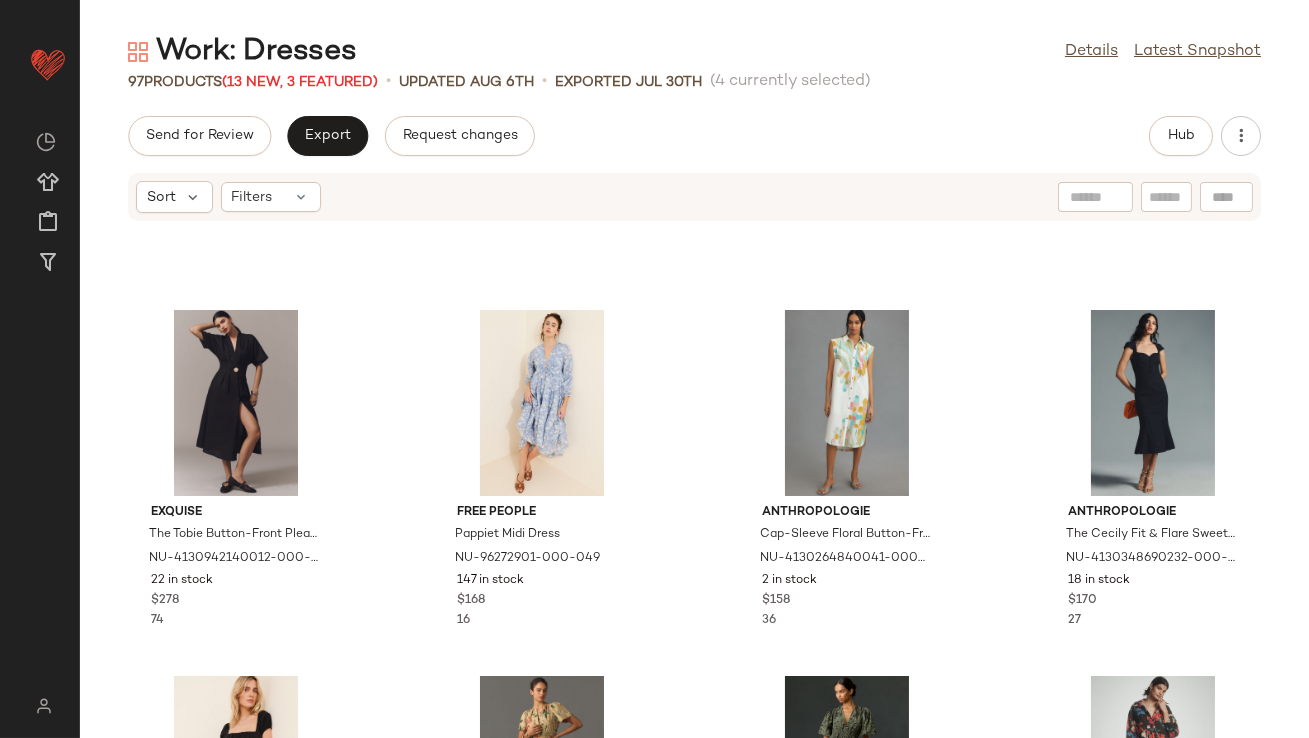 scroll, scrollTop: 2153, scrollLeft: 0, axis: vertical 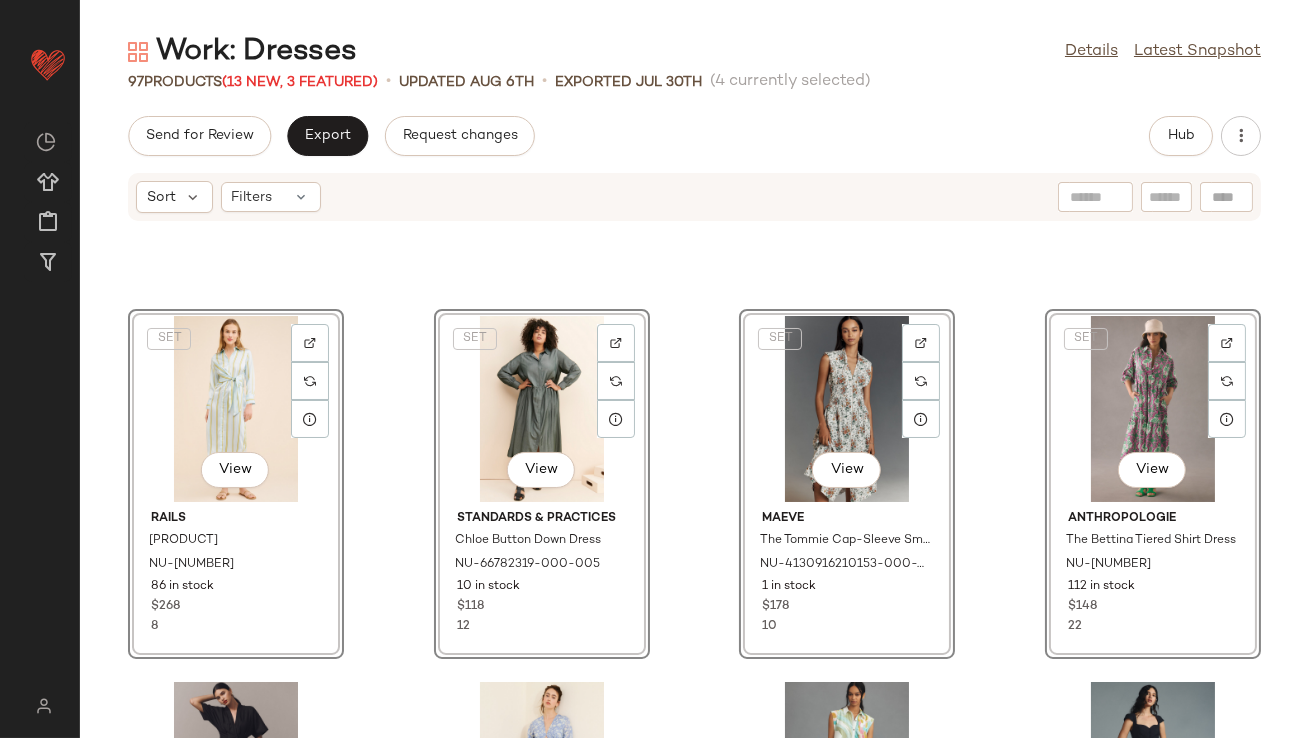 click on "SET   View  Rails Lacey Stripe Shirt Dress NU-87990859-000-048 86 in stock $268 8  SET   View  Standards & Practices Chloe Button Down Dress NU-66782319-000-005 10 in stock $118 12  SET   View  Maeve The Tommie Cap-Sleeve Smocked Front-Zip Shirt Dress NU-4130916210153-000-211 1 in stock $178 10  SET   View  Anthropologie The Bettina Tiered Shirt Dress NU-4130647160153-000-066 112 in stock $148 22 Exquise The Tobie Button-Front Pleated Shirt Dress: Linen Edition NU-4130942140012-000-001 22 in stock $278 74 Free People Pappiet Midi Dress NU-96272901-000-049 147 in stock $168 16 Anthropologie Cap-Sleeve Floral Button-Front Midi Dress NU-4130264840041-000-102 2 in stock $158 36 Anthropologie The Cecily Fit & Flare Sweetheart Dress NU-4130348690232-000-001 18 in stock $170 27 Free People Ciara Pucker Midi Dress NU-97997167-000-001 41 in stock $108 15 Anthropologie Somerset Maxi Dress NU-4130646420009-000-036 3 in stock $168 41 Pilcro Corduroy Ruched Printed Midi Dress NU-4130916210229-000-038 8 in stock $168 62 9" 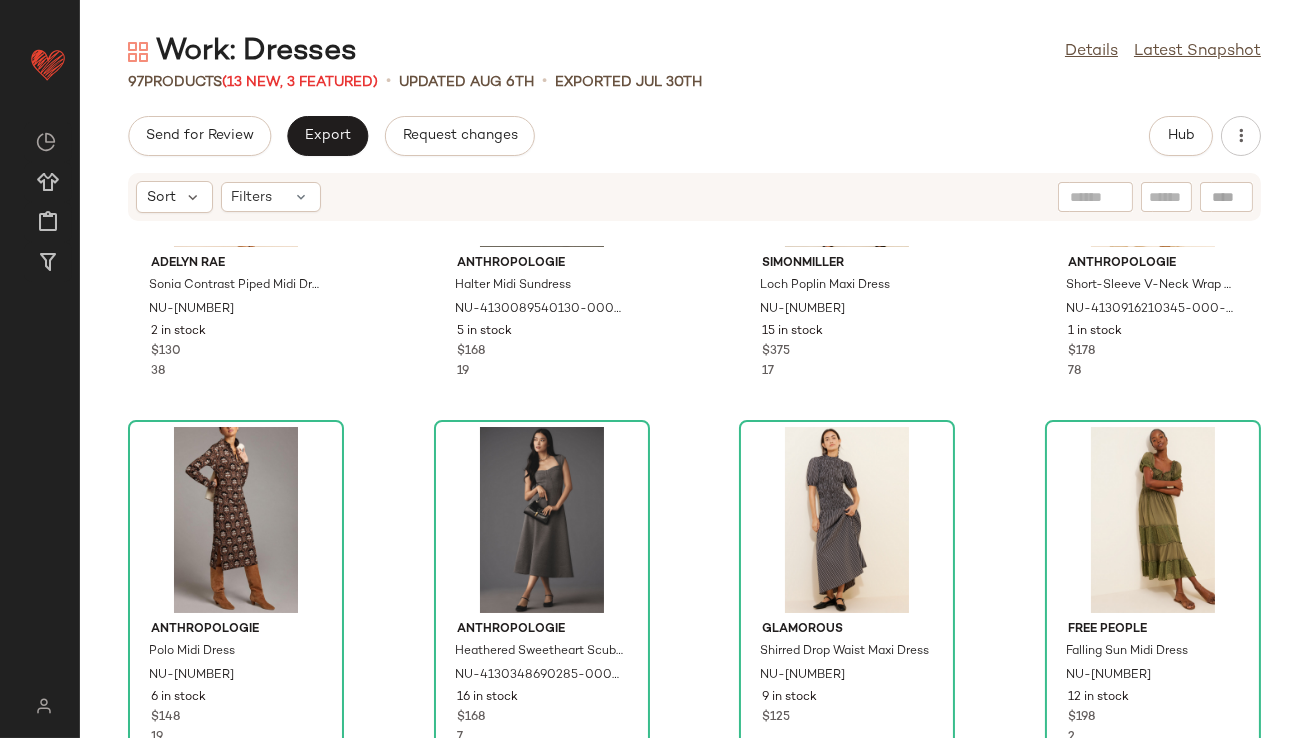 scroll, scrollTop: 5117, scrollLeft: 0, axis: vertical 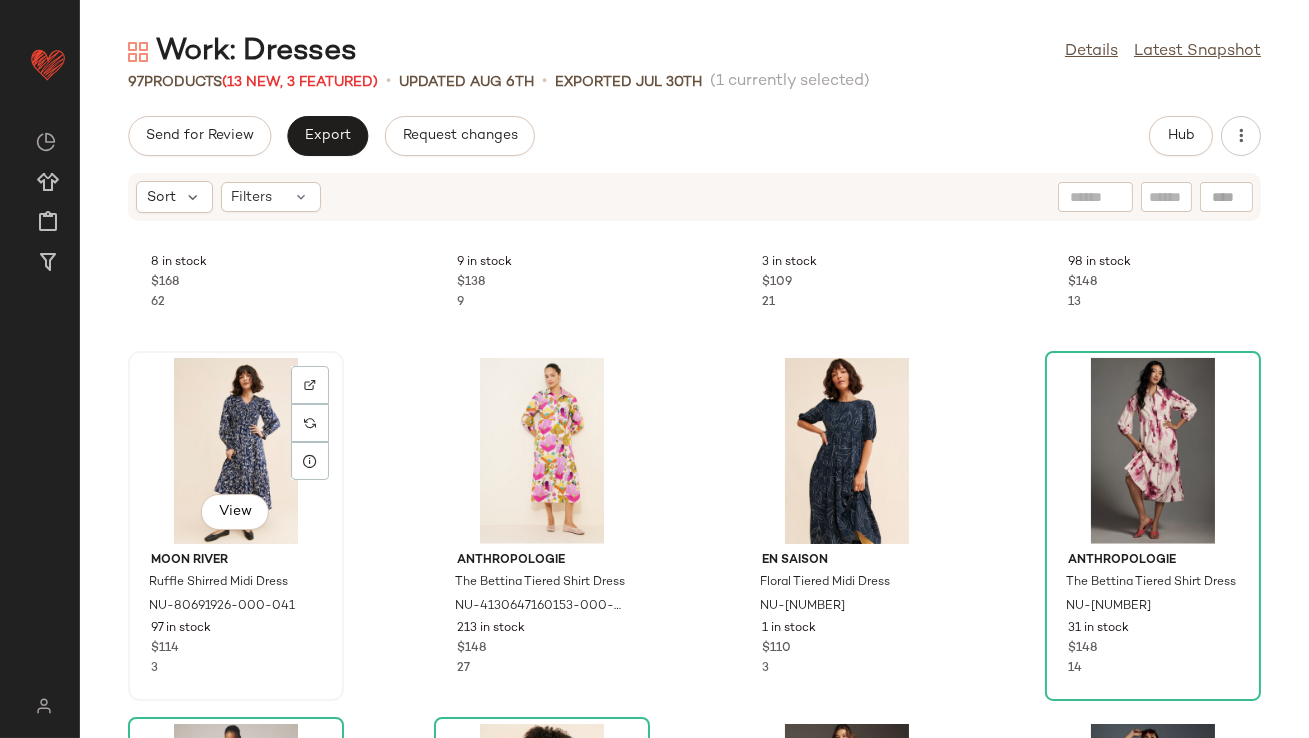 click on "View" 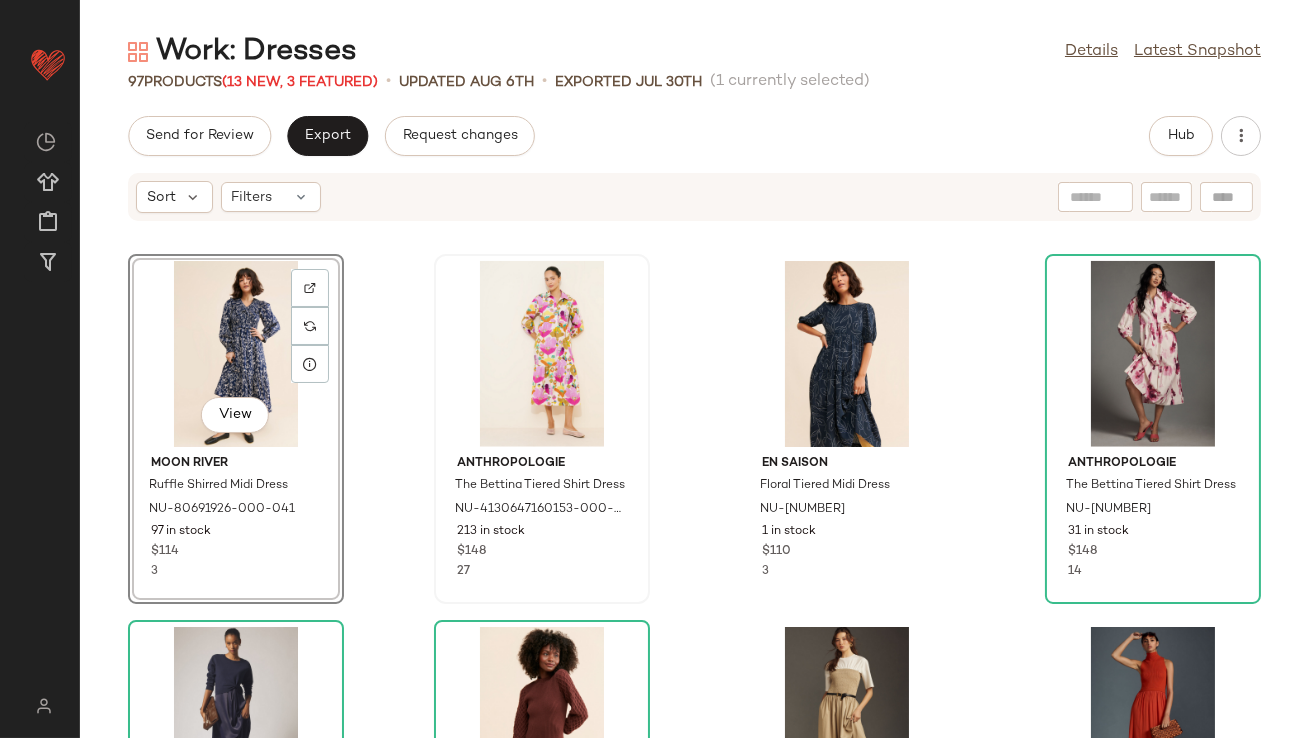 scroll, scrollTop: 3610, scrollLeft: 0, axis: vertical 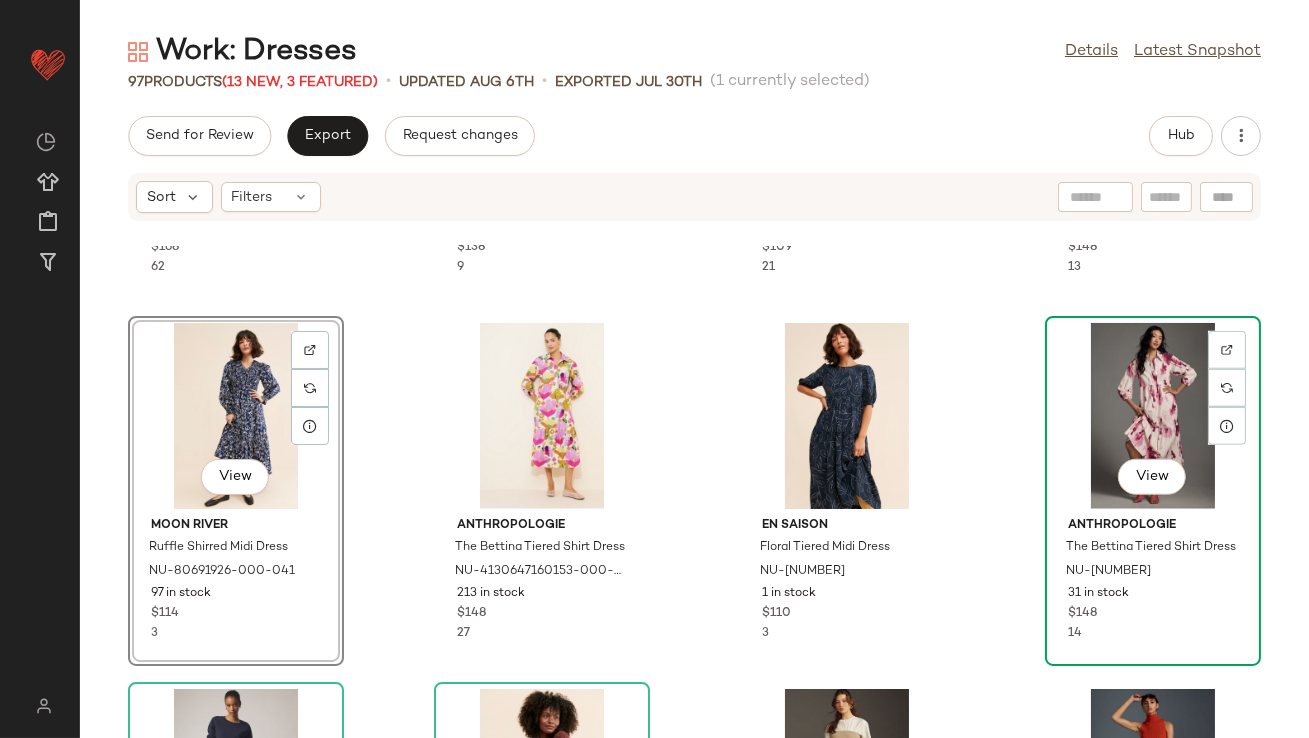 click on "View" 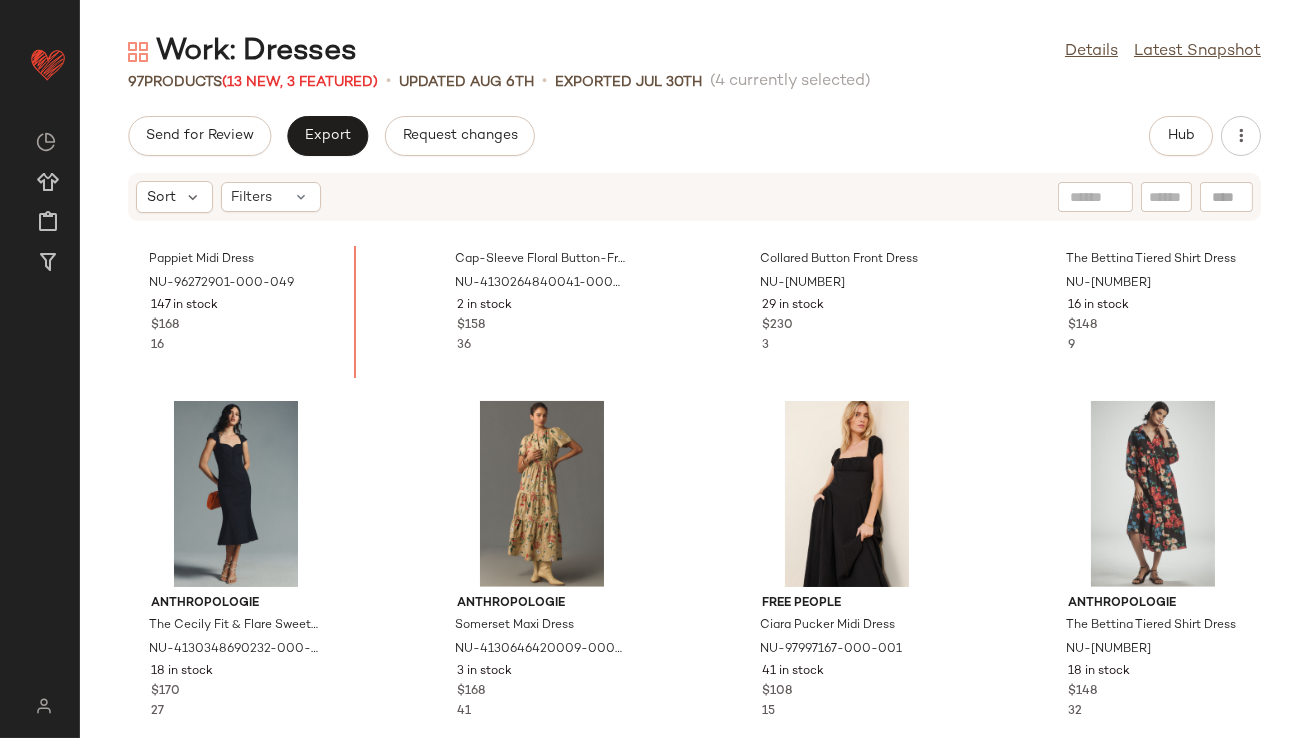 scroll, scrollTop: 2785, scrollLeft: 0, axis: vertical 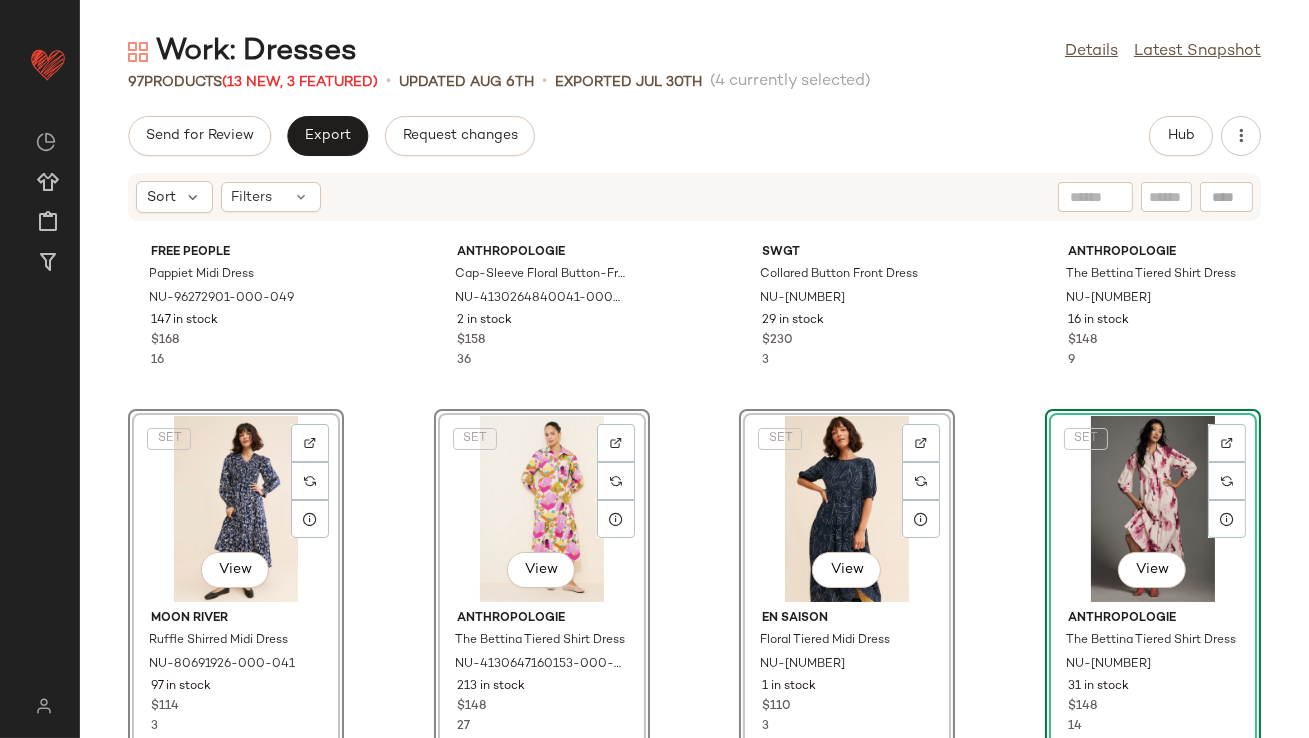 click on "Free People Pappiet Midi Dress NU-96272901-000-049 147 in stock $168 16 Anthropologie Cap-Sleeve Floral Button-Front Midi Dress NU-4130264840041-000-102 2 in stock $158 36 SWGT Collared Button Front Dress NU-100597582-000-014 29 in stock $230 3 Anthropologie The Bettina Tiered Shirt Dress NU-4130647160153-000-044 16 in stock $148 9  SET   View  Moon River Ruffle Shirred Midi Dress NU-80691926-000-041 97 in stock $114 3  SET   View  Anthropologie The Bettina Tiered Shirt Dress NU-4130647160153-000-000 213 in stock $148 27  SET   View  En Saison Floral Tiered Midi Dress NU-79507489-000-437 1 in stock $110 3  SET   View  Anthropologie The Bettina Tiered Shirt Dress NU-4130647160153-000-050 31 in stock $148 14 Anthropologie The Cecily Fit & Flare Sweetheart Dress NU-4130348690232-000-001 18 in stock $170 27 Anthropologie Somerset Maxi Dress NU-4130646420009-000-036 3 in stock $168 41 Free People Ciara Pucker Midi Dress NU-97997167-000-001 41 in stock $108 15 Anthropologie The Bettina Tiered Shirt Dress $148 32 62" 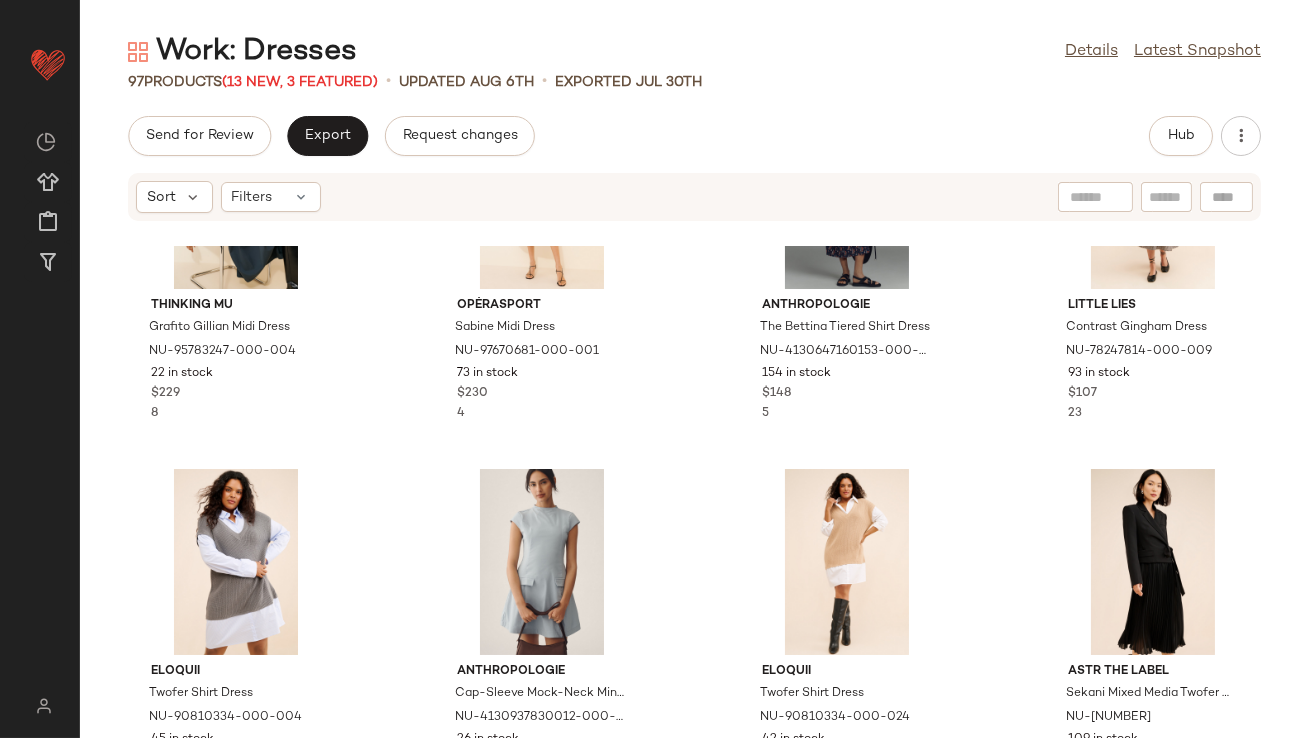 scroll, scrollTop: 8233, scrollLeft: 0, axis: vertical 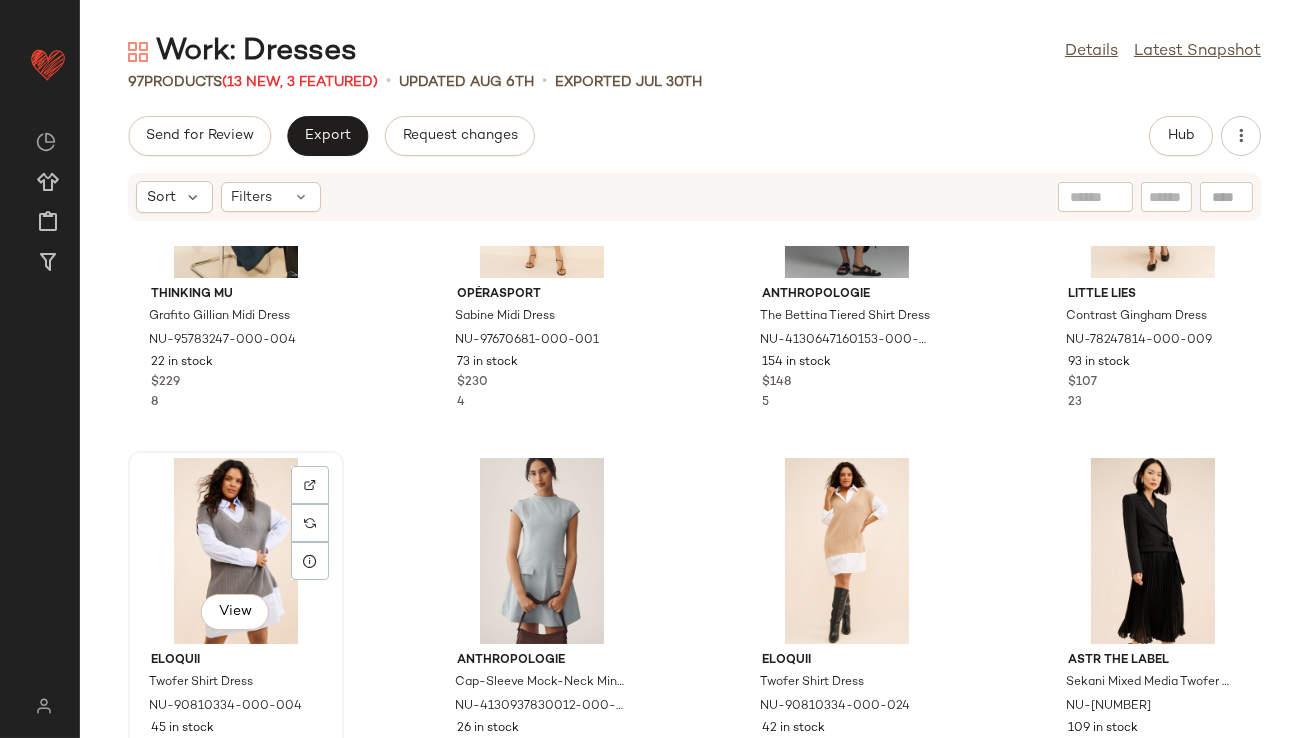 click on "View" 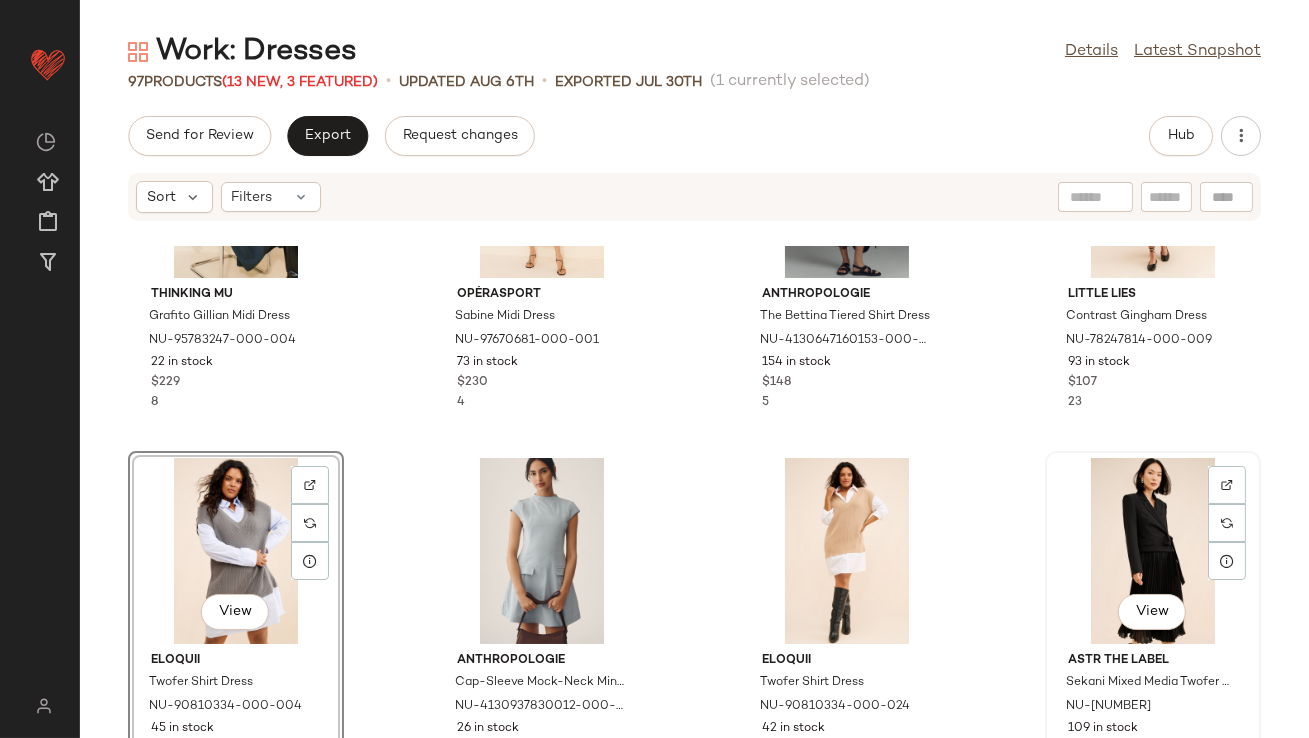 click on "View" 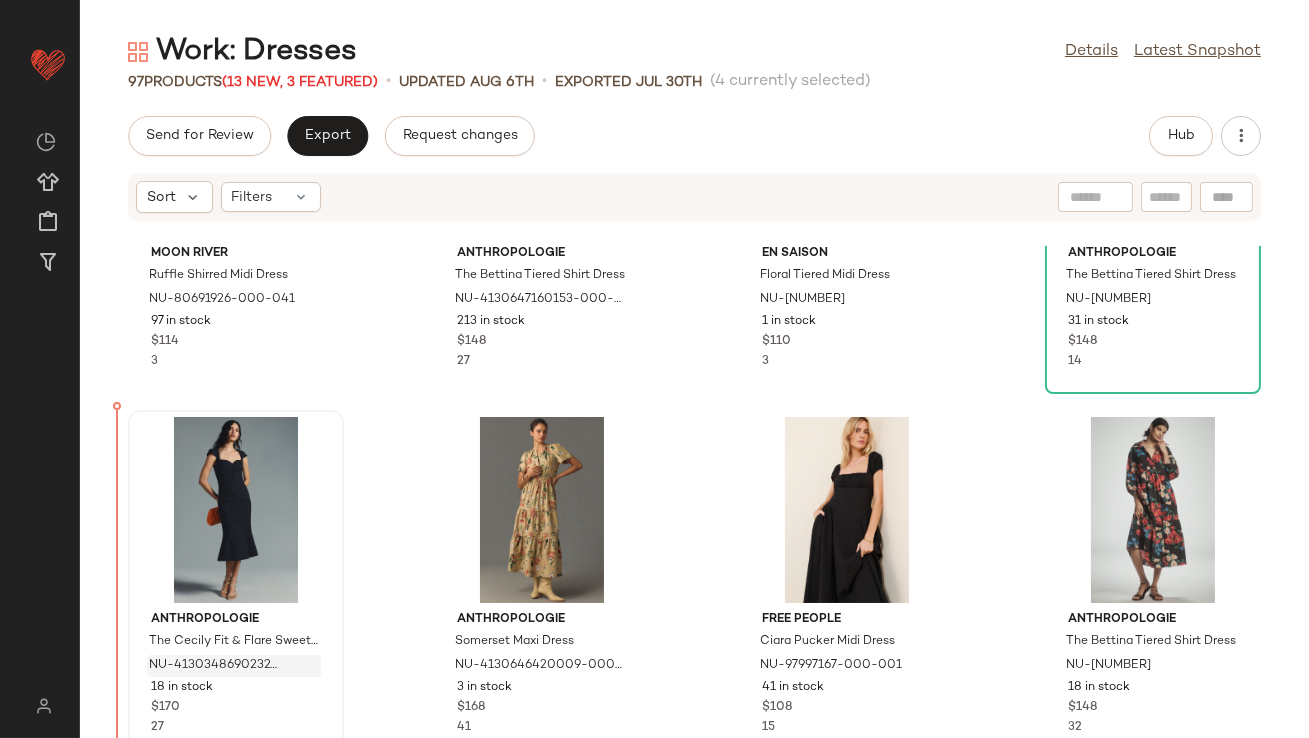 scroll, scrollTop: 3160, scrollLeft: 0, axis: vertical 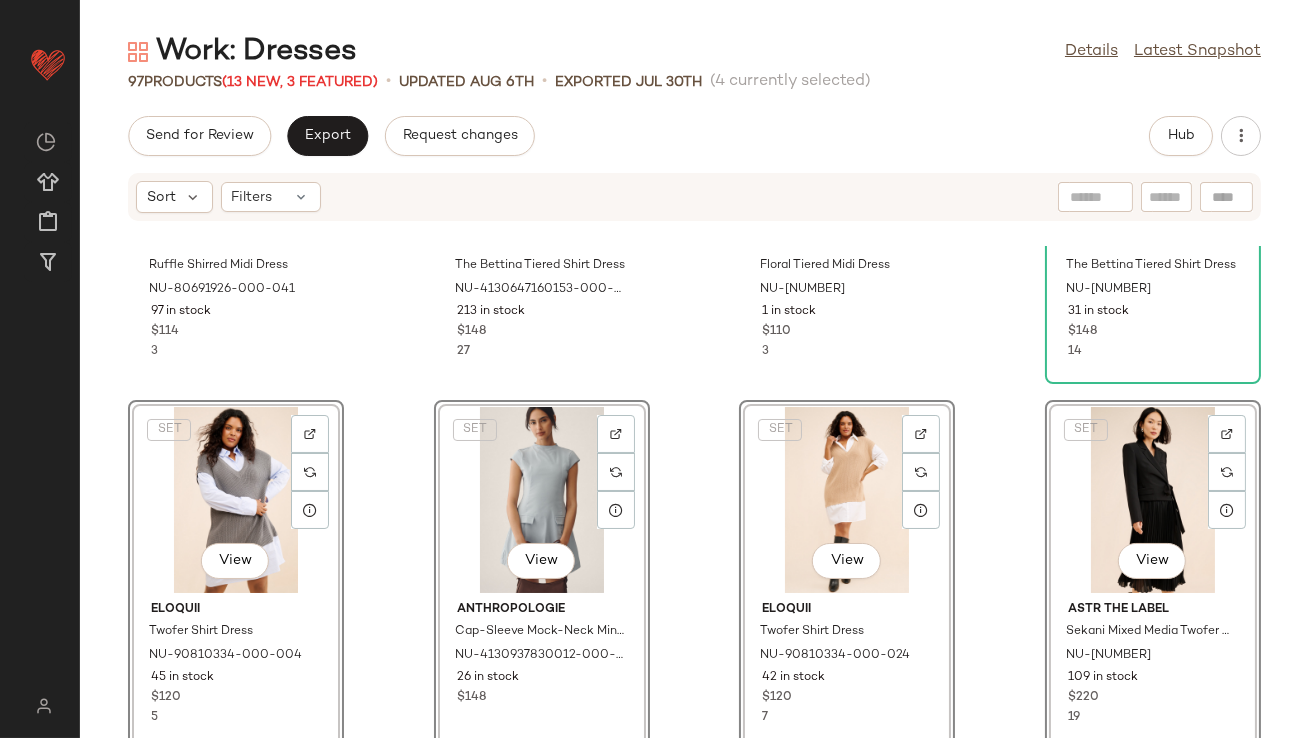 click on "Moon River Ruffle Shirred Midi Dress NU-80691926-000-041 97 in stock $114 3 Anthropologie The Bettina Tiered Shirt Dress NU-4130647160153-000-000 213 in stock $148 27 En Saison Floral Tiered Midi Dress NU-79507489-000-437 1 in stock $110 3 Anthropologie The Bettina Tiered Shirt Dress NU-4130647160153-000-050 31 in stock $148 14  SET   View  Eloquii Twofer Shirt Dress NU-90810334-000-004 45 in stock $120 5  SET   View  Anthropologie Cap-Sleeve Mock-Neck Mini Dress NU-4130937830012-000-040 26 in stock $148  SET   View  Eloquii Twofer Shirt Dress NU-90810334-000-024 42 in stock $120 7  SET   View  ASTR The Label Sekani Mixed Media Twofer Dress NU-91630210-000-001 109 in stock $220 19 Anthropologie The Cecily Fit & Flare Sweetheart Dress NU-4130348690232-000-001 18 in stock $170 27 Anthropologie Somerset Maxi Dress NU-4130646420009-000-036 3 in stock $168 41 Free People Ciara Pucker Midi Dress NU-97997167-000-001 41 in stock $108 15 Anthropologie The Bettina Tiered Shirt Dress NU-4130647160153-000-068 18 in stock" 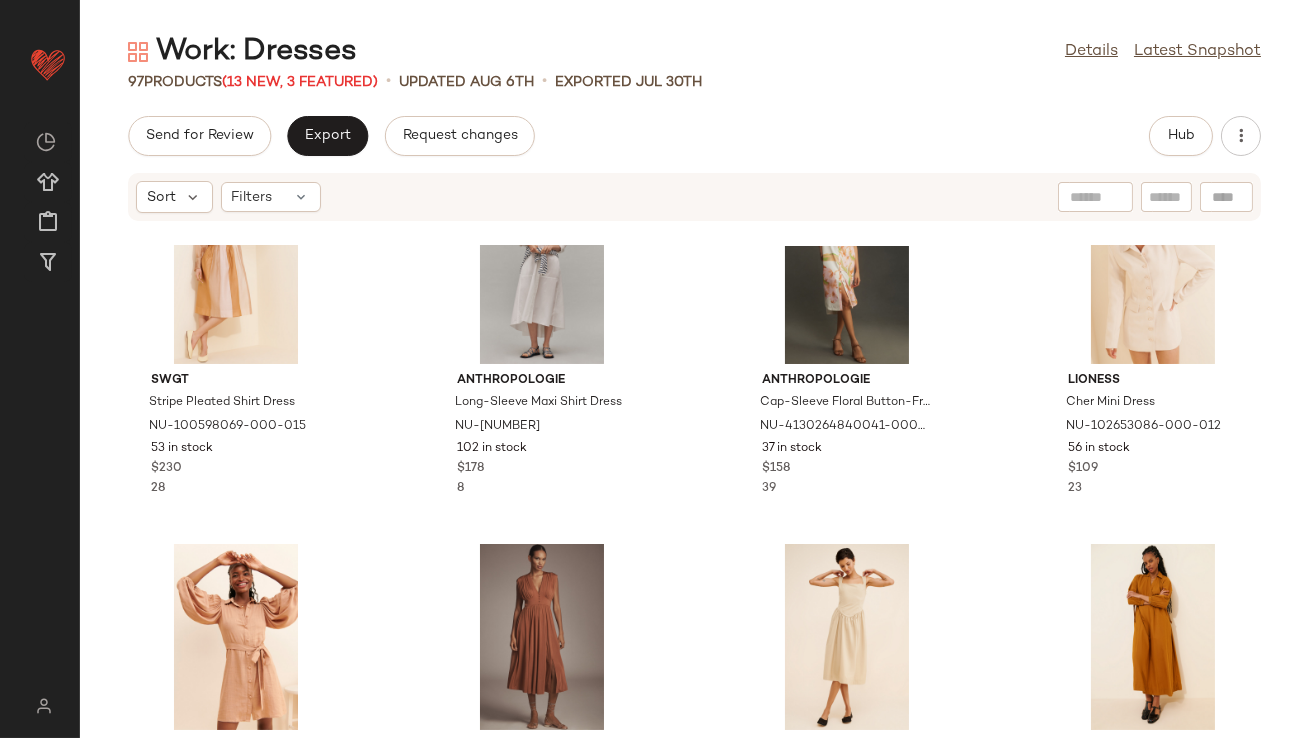 scroll, scrollTop: 0, scrollLeft: 0, axis: both 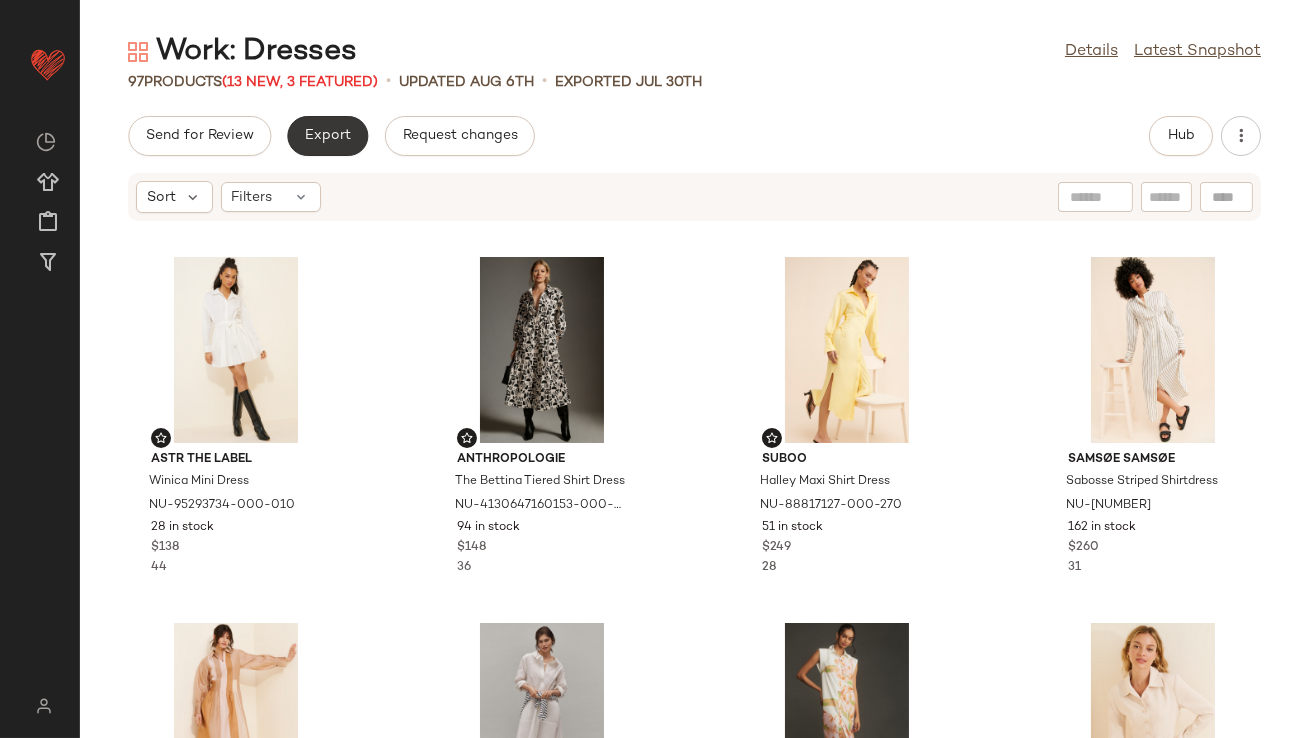 click on "Export" 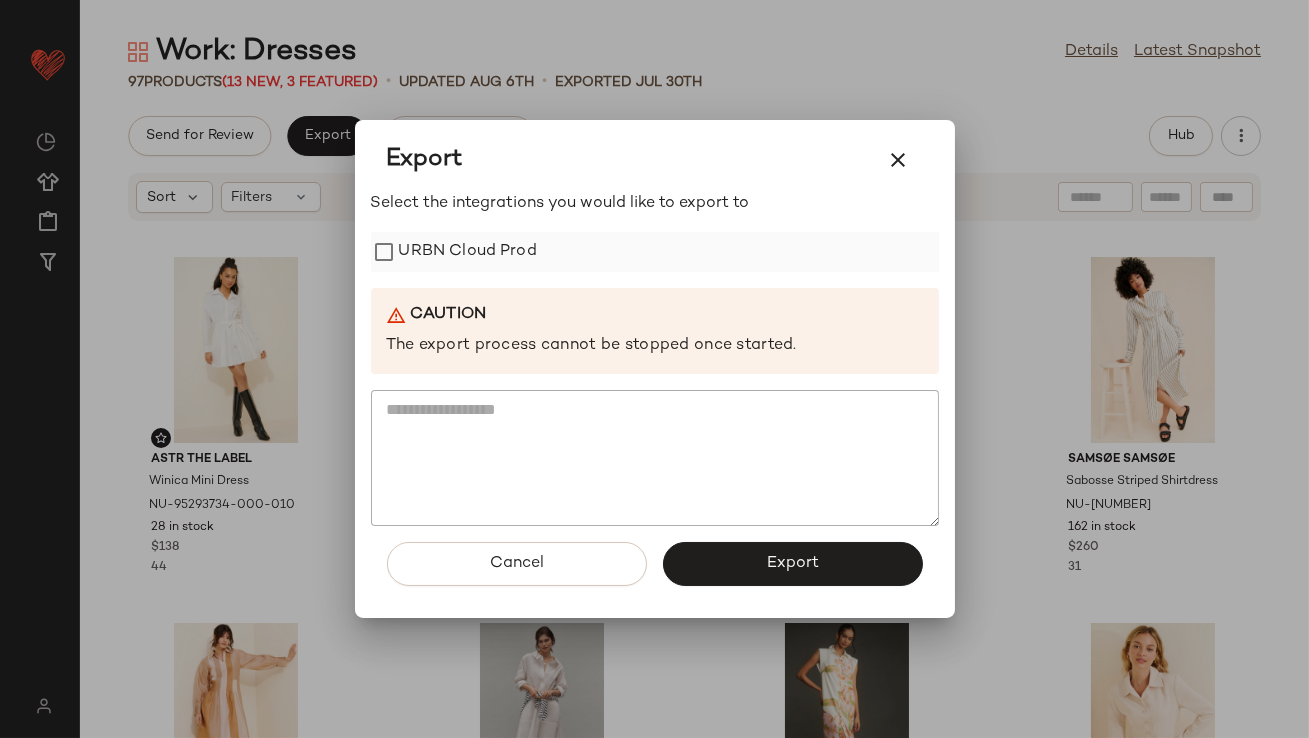 click on "URBN Cloud Prod" at bounding box center [468, 252] 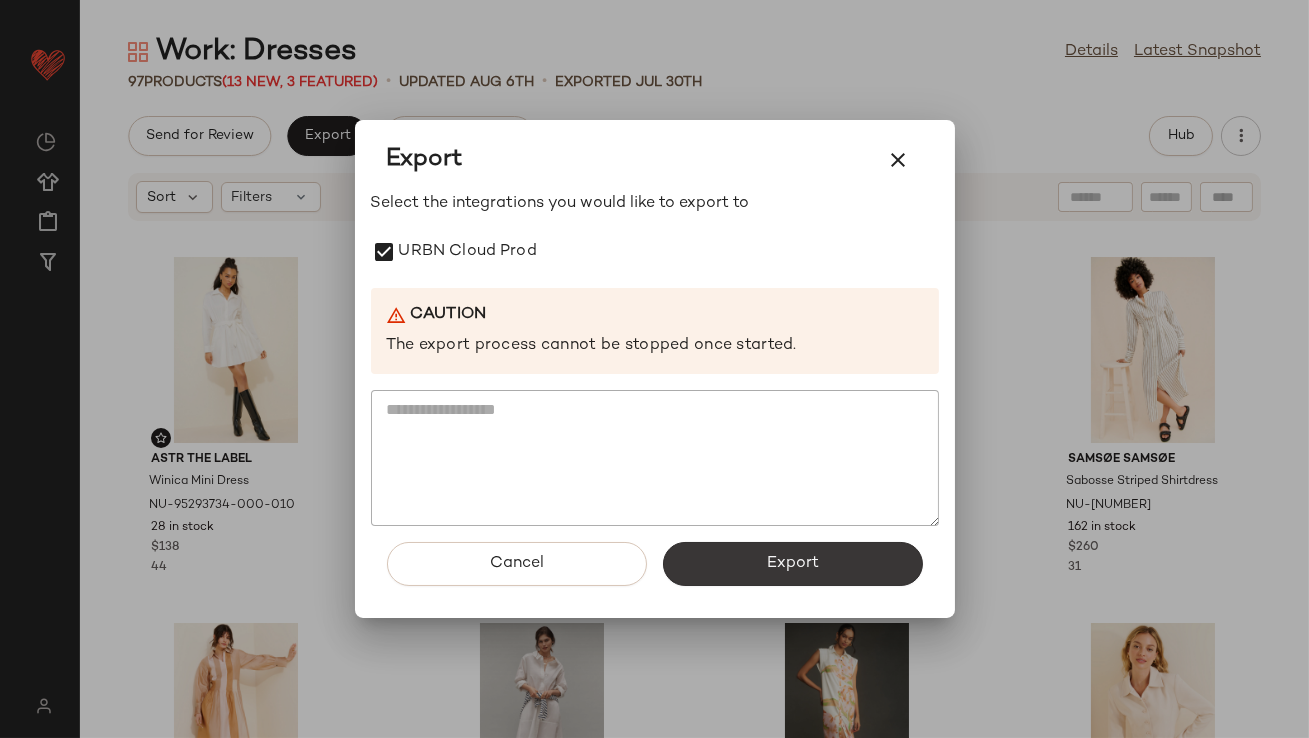 click on "Export" at bounding box center [793, 564] 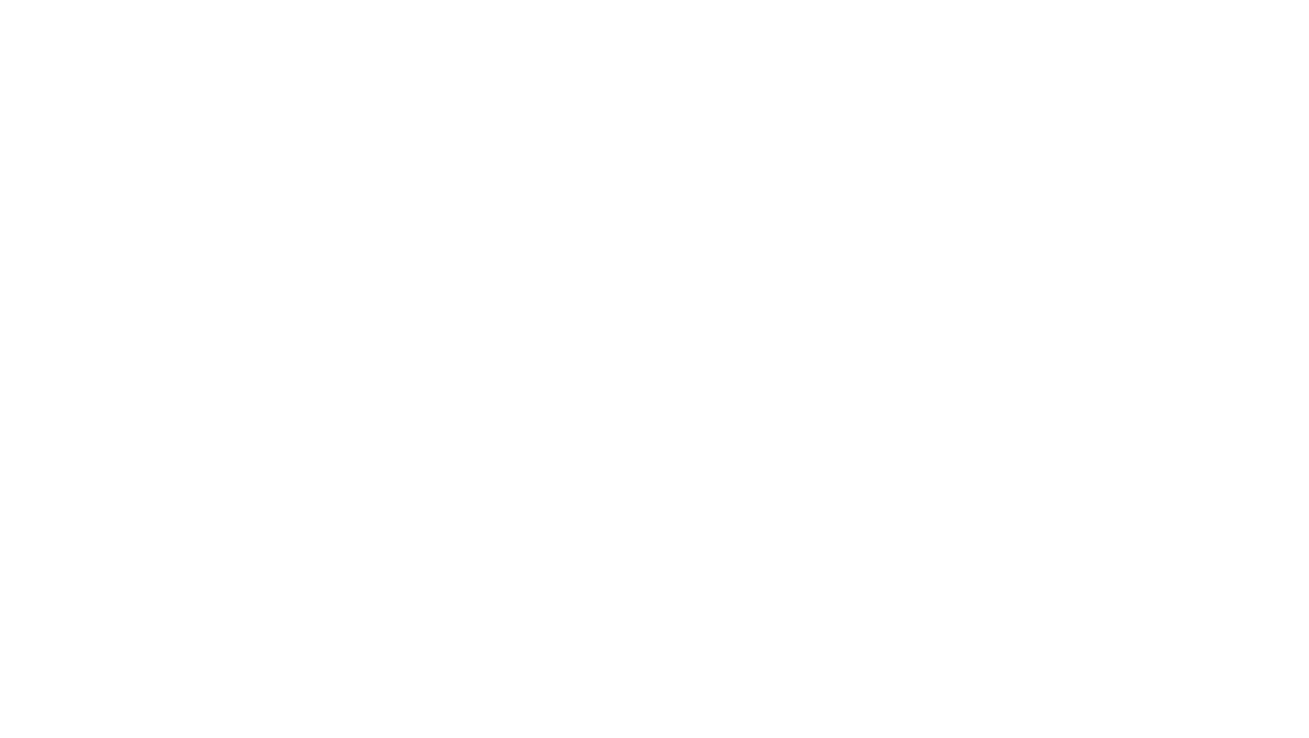 scroll, scrollTop: 0, scrollLeft: 0, axis: both 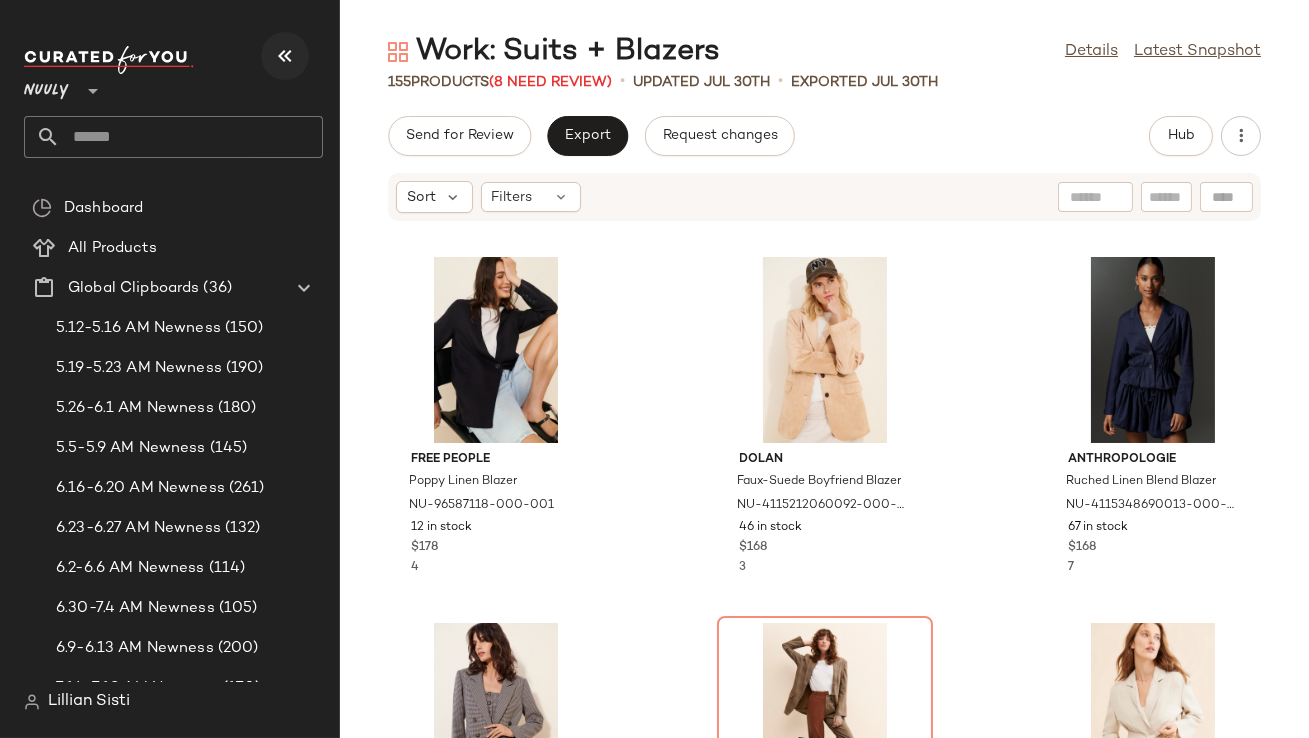 click at bounding box center [285, 56] 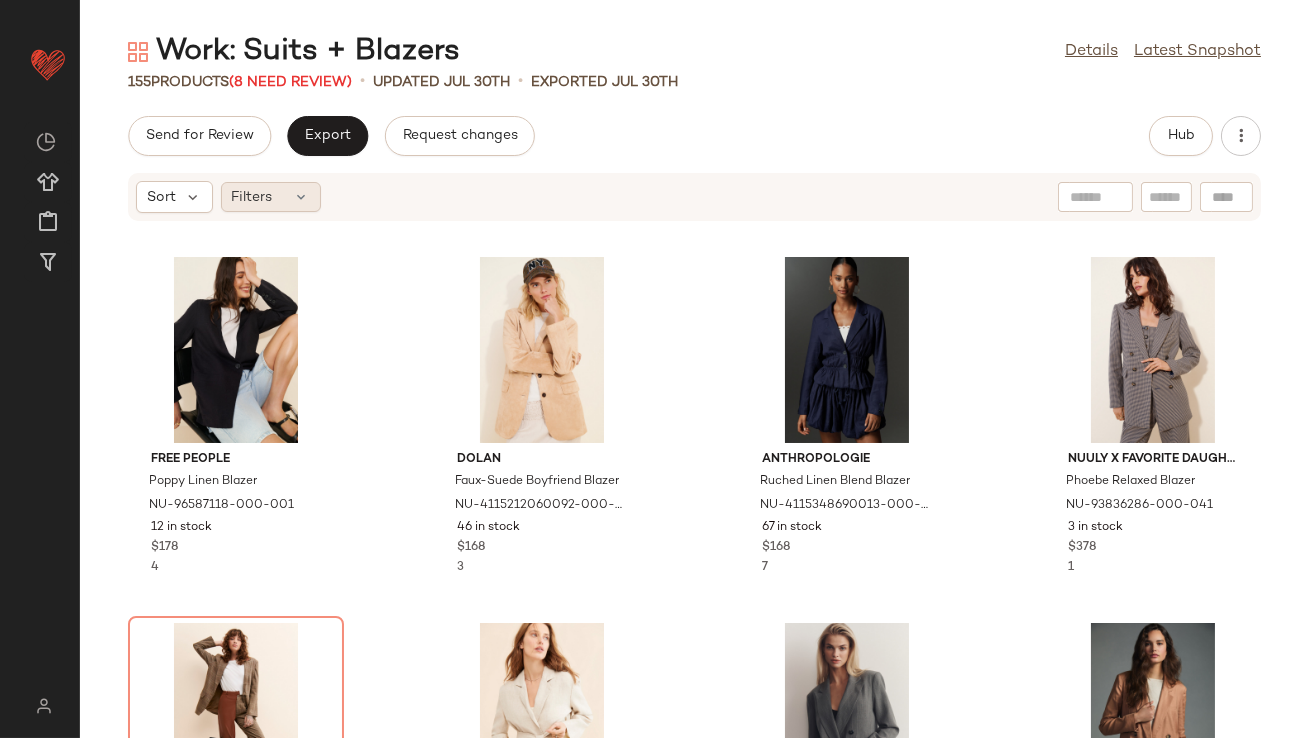 click on "Filters" 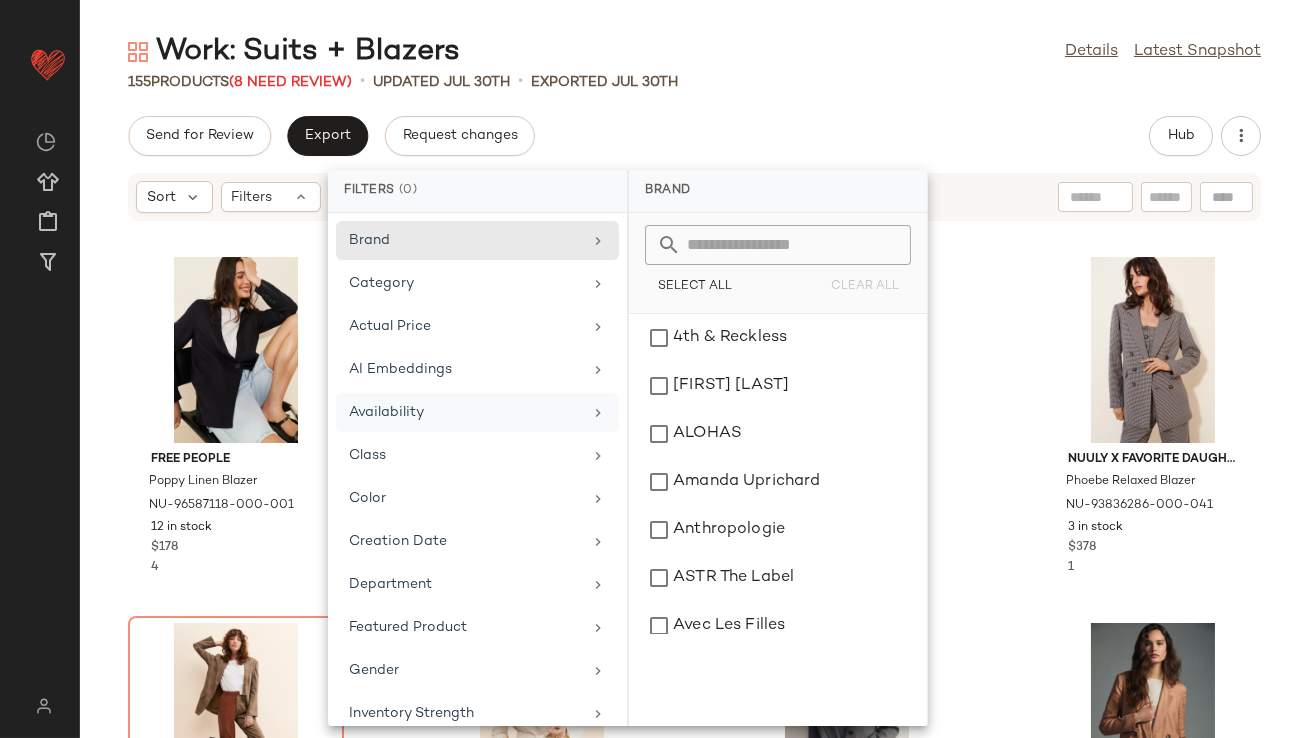 click on "Availability" at bounding box center (465, 412) 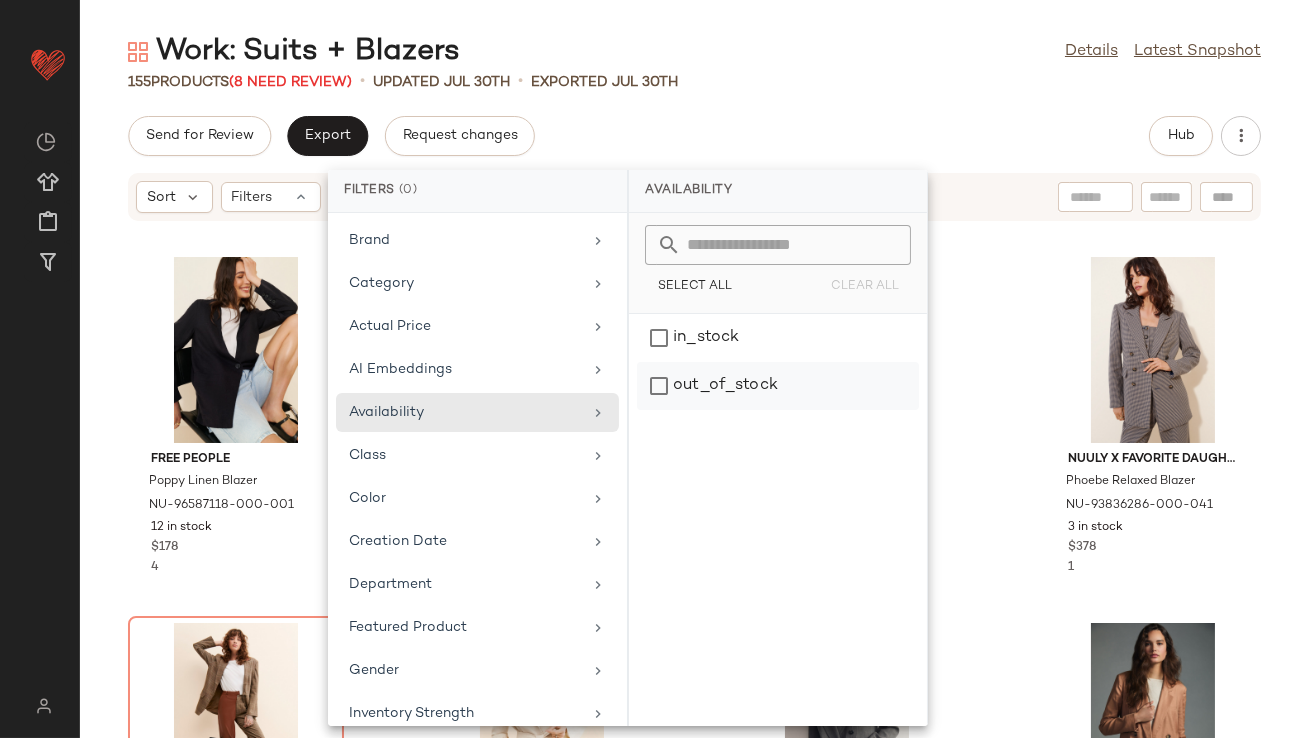 click on "out_of_stock" 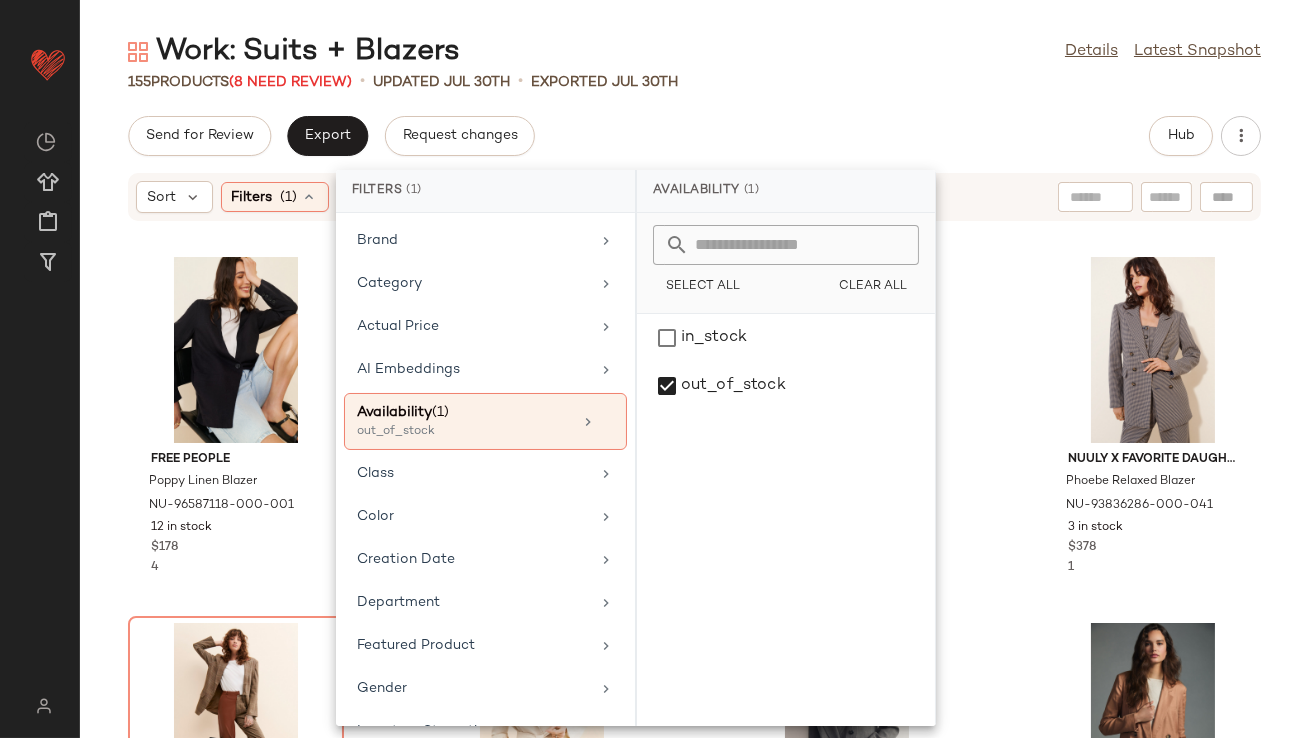 click on "Availability  (1)" at bounding box center (786, 191) 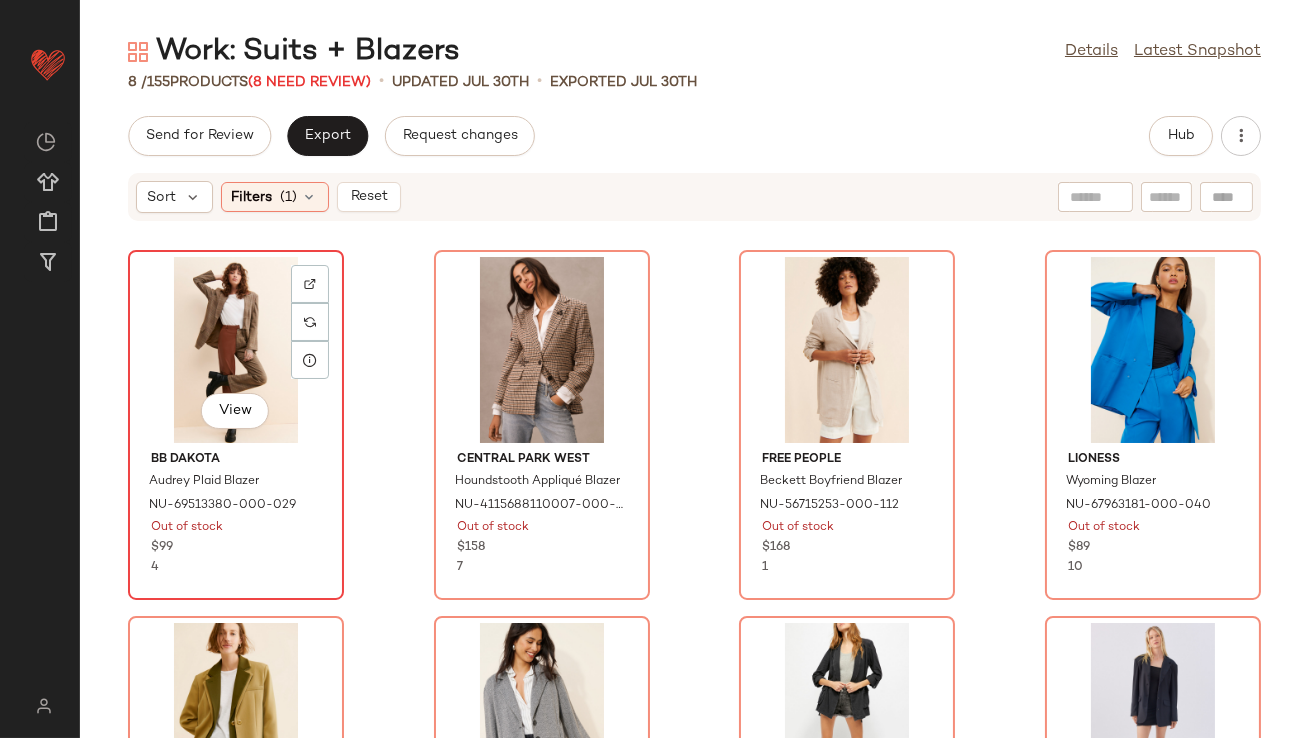 click on "View" 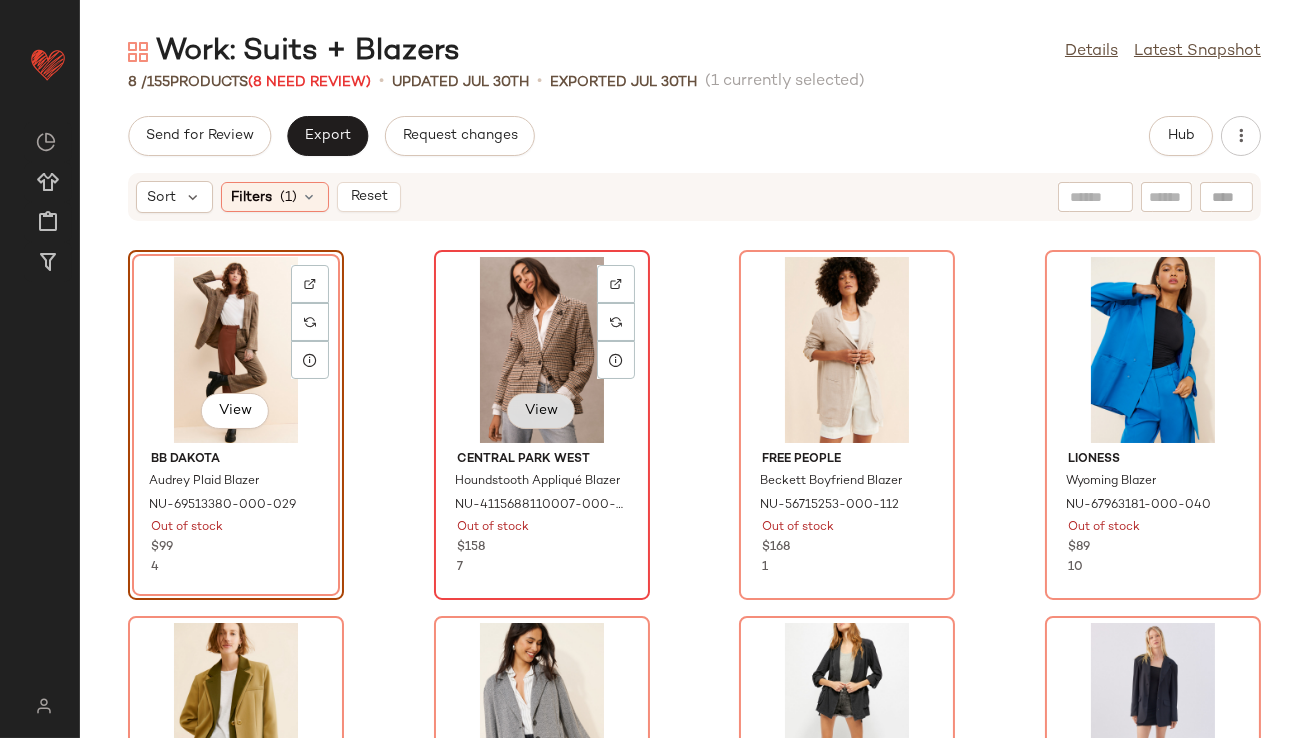 scroll, scrollTop: 227, scrollLeft: 0, axis: vertical 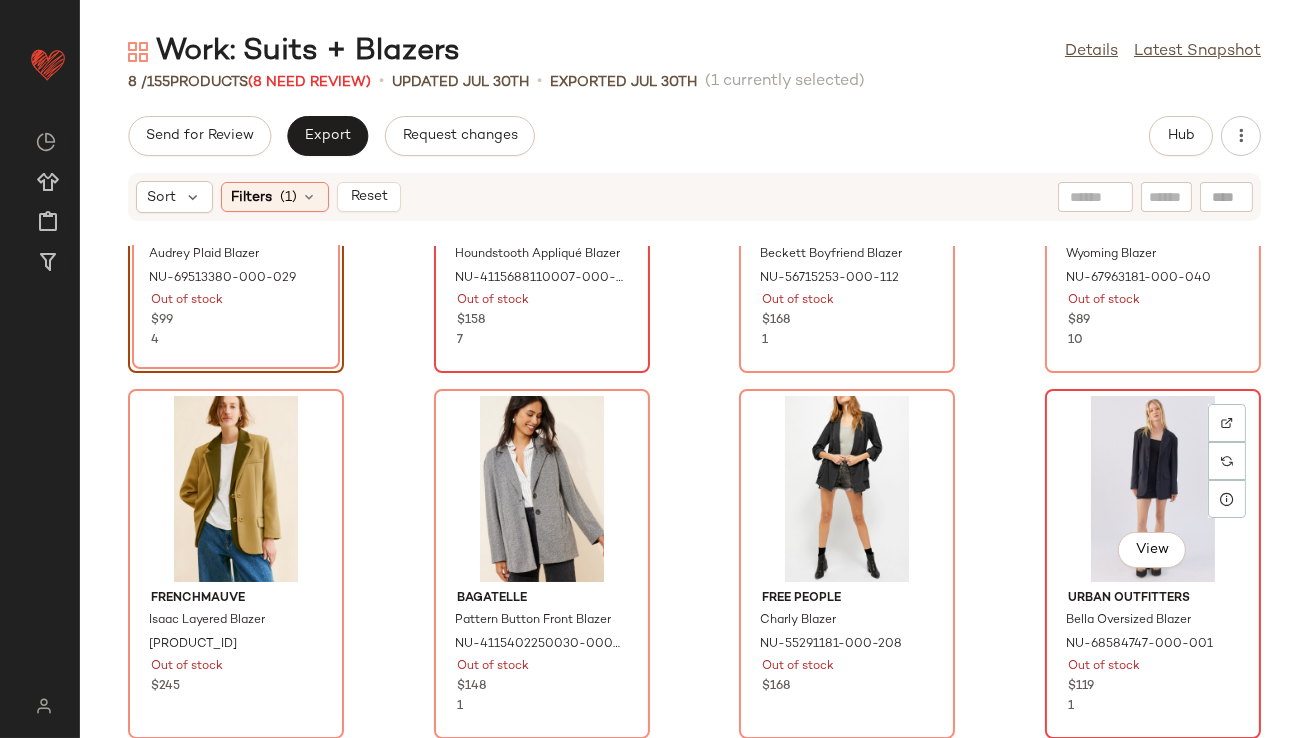 click on "View" 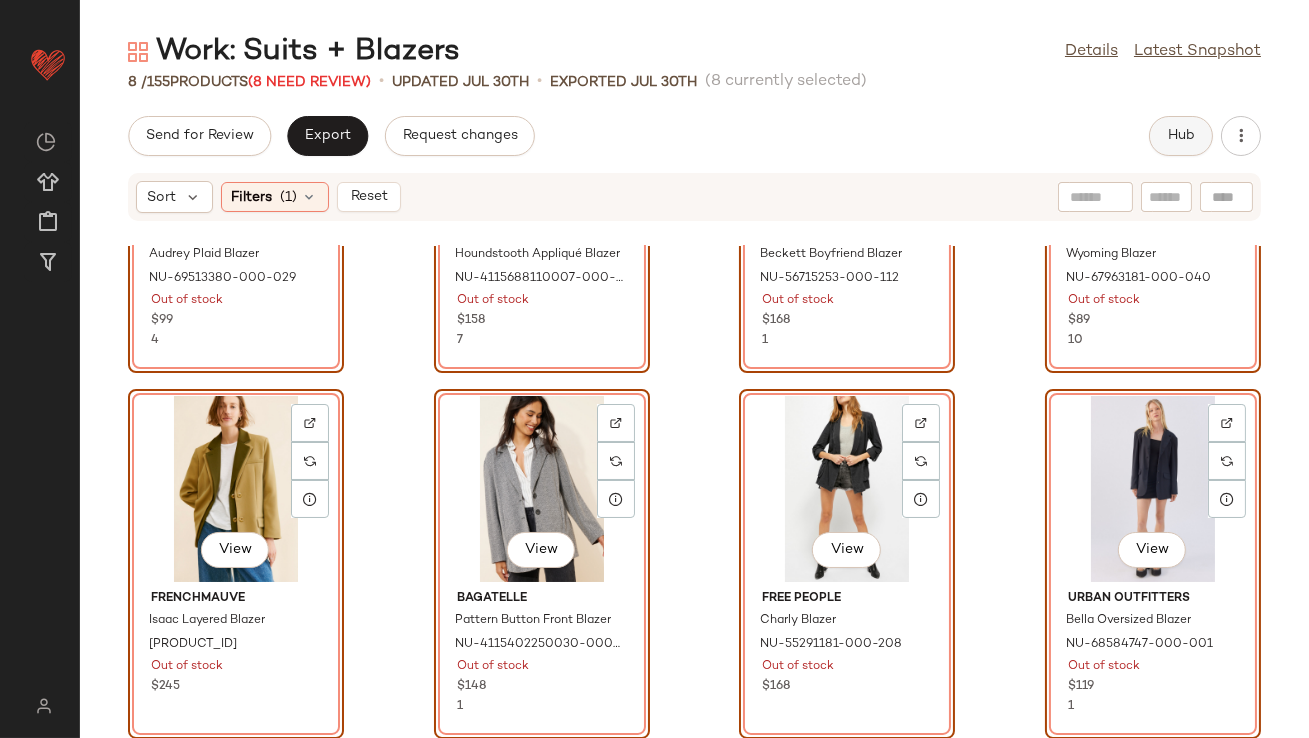 click on "Hub" at bounding box center [1181, 136] 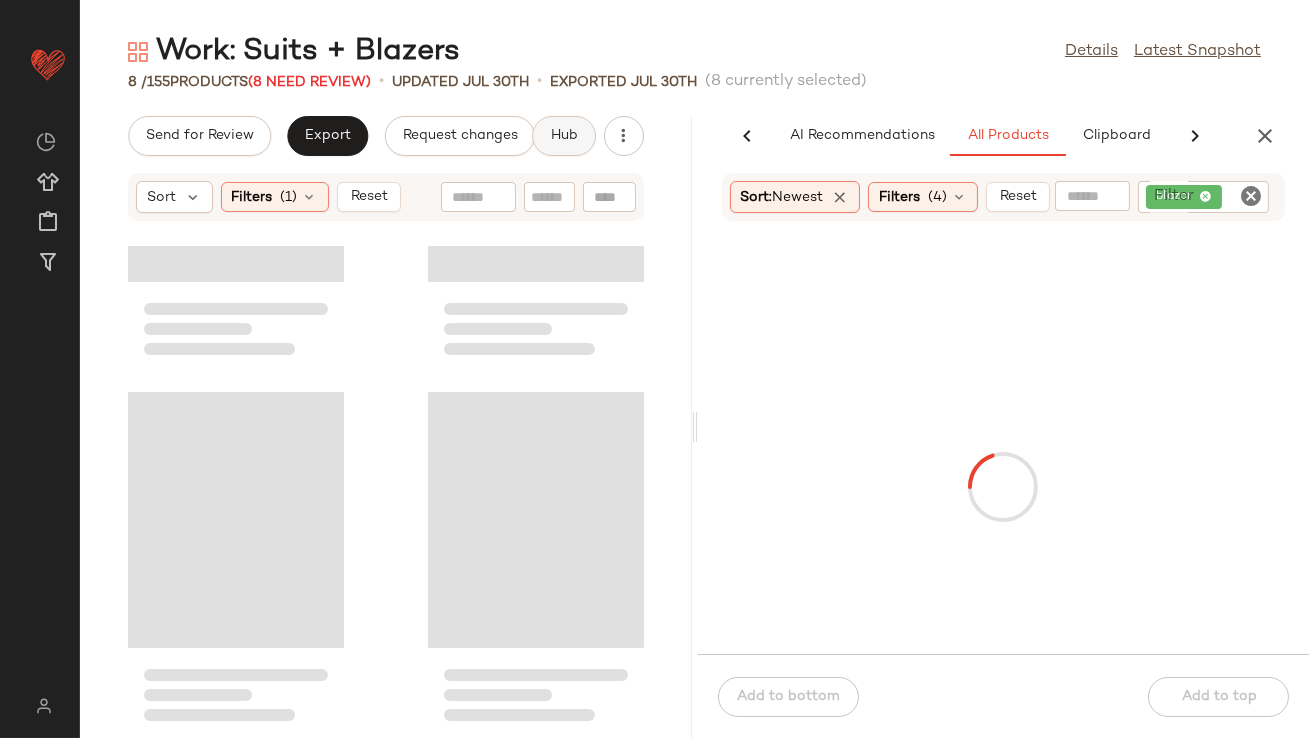 scroll, scrollTop: 0, scrollLeft: 108, axis: horizontal 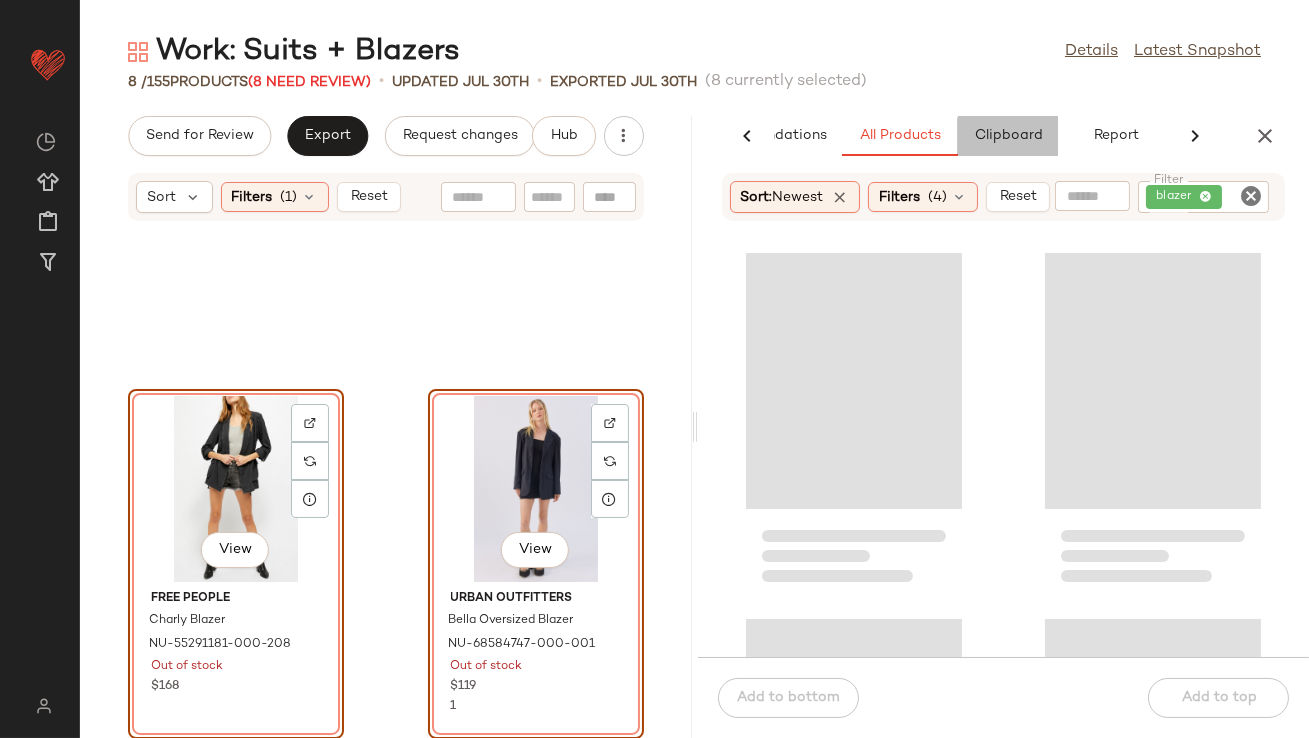 click on "Clipboard" at bounding box center [1008, 136] 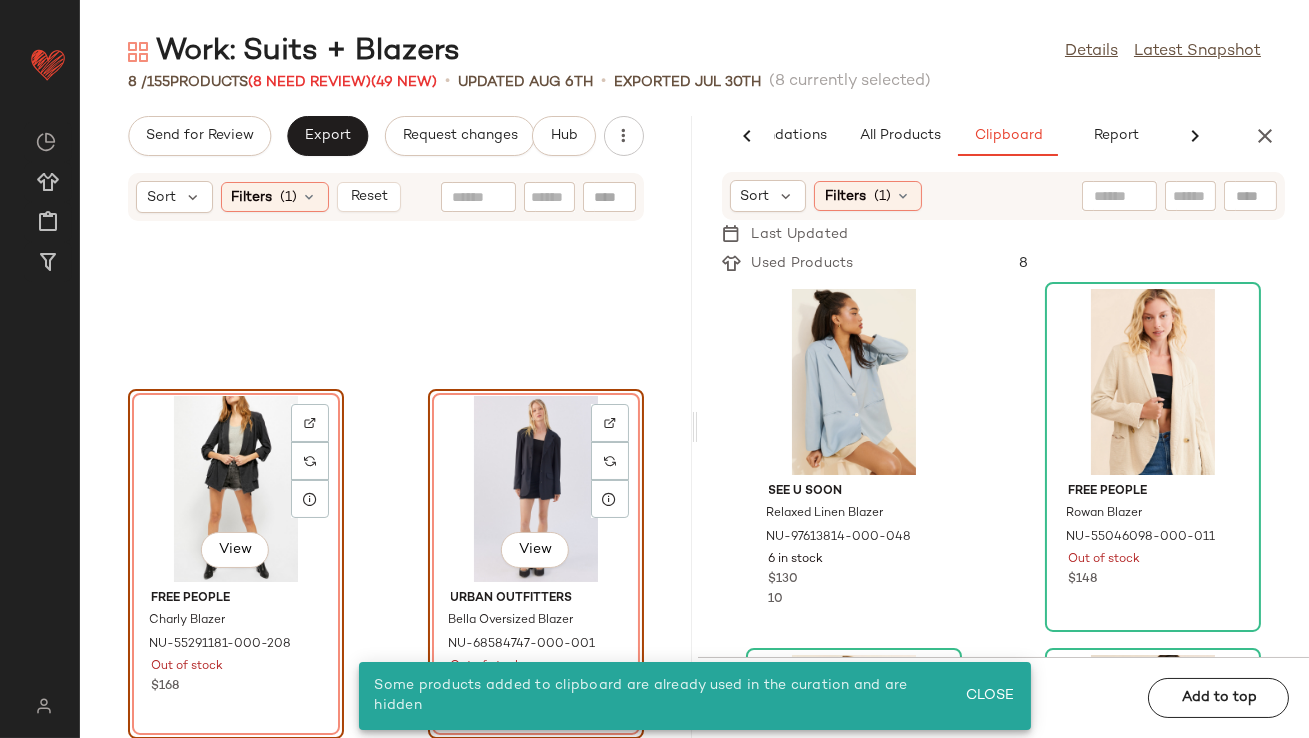 click on "View" 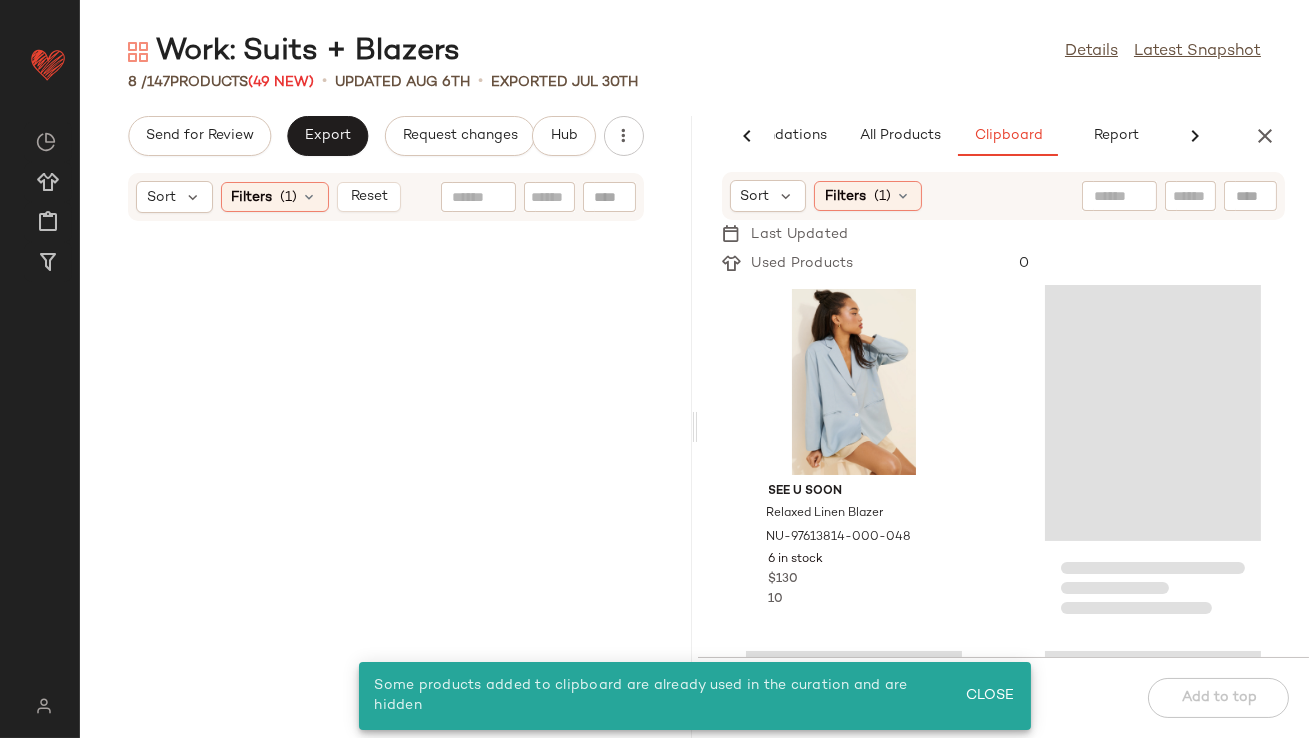 scroll, scrollTop: 0, scrollLeft: 0, axis: both 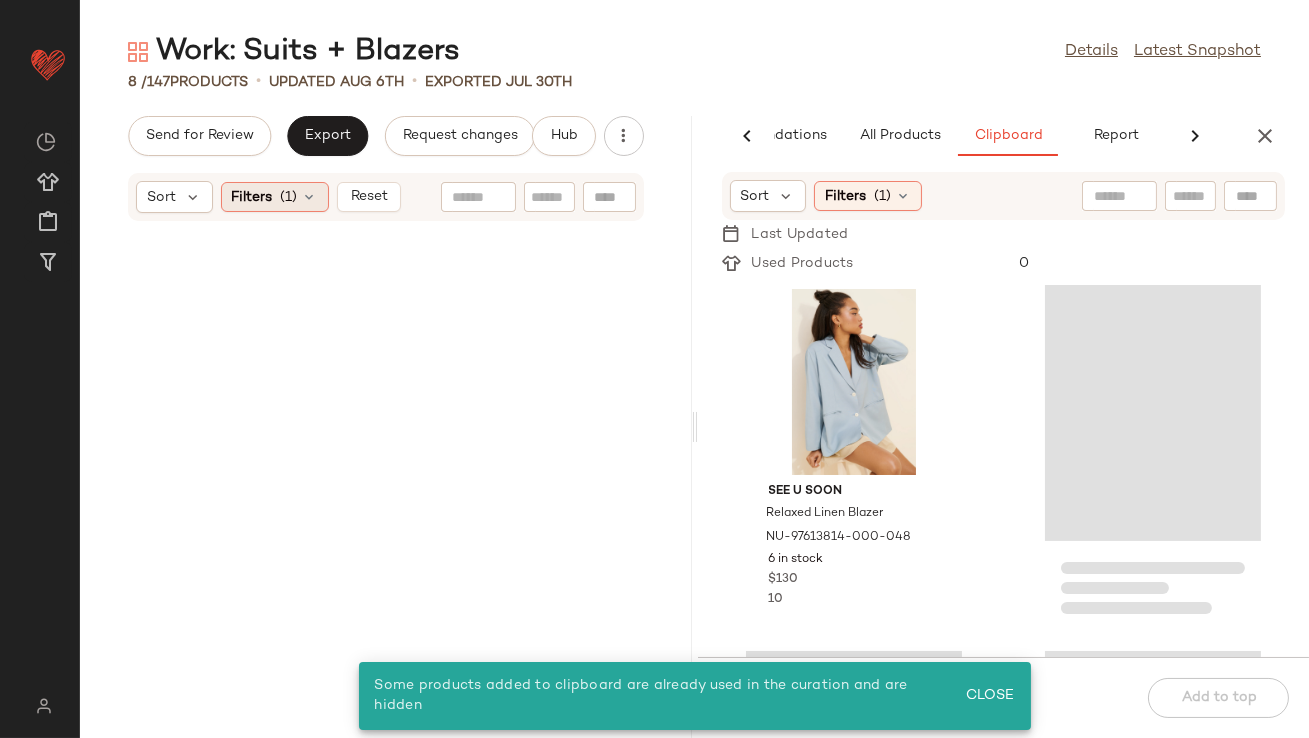 click on "(1)" at bounding box center (289, 197) 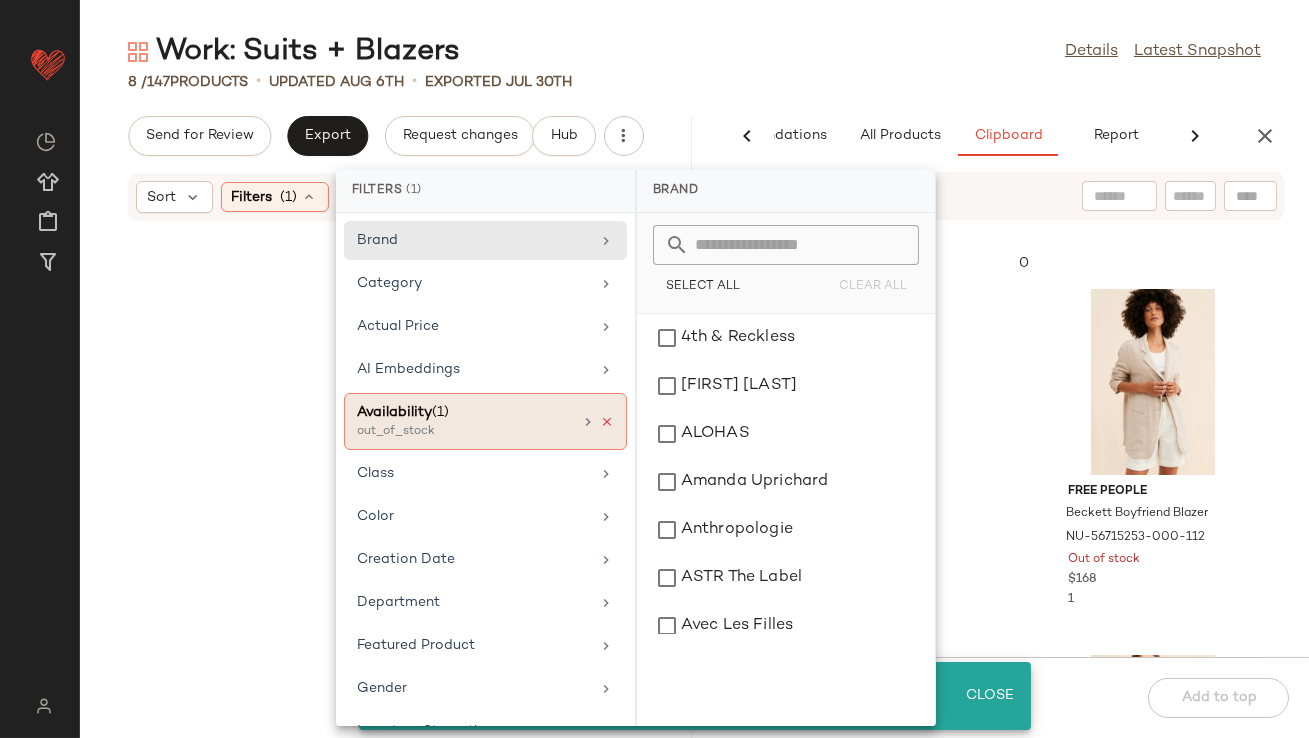 click at bounding box center (607, 422) 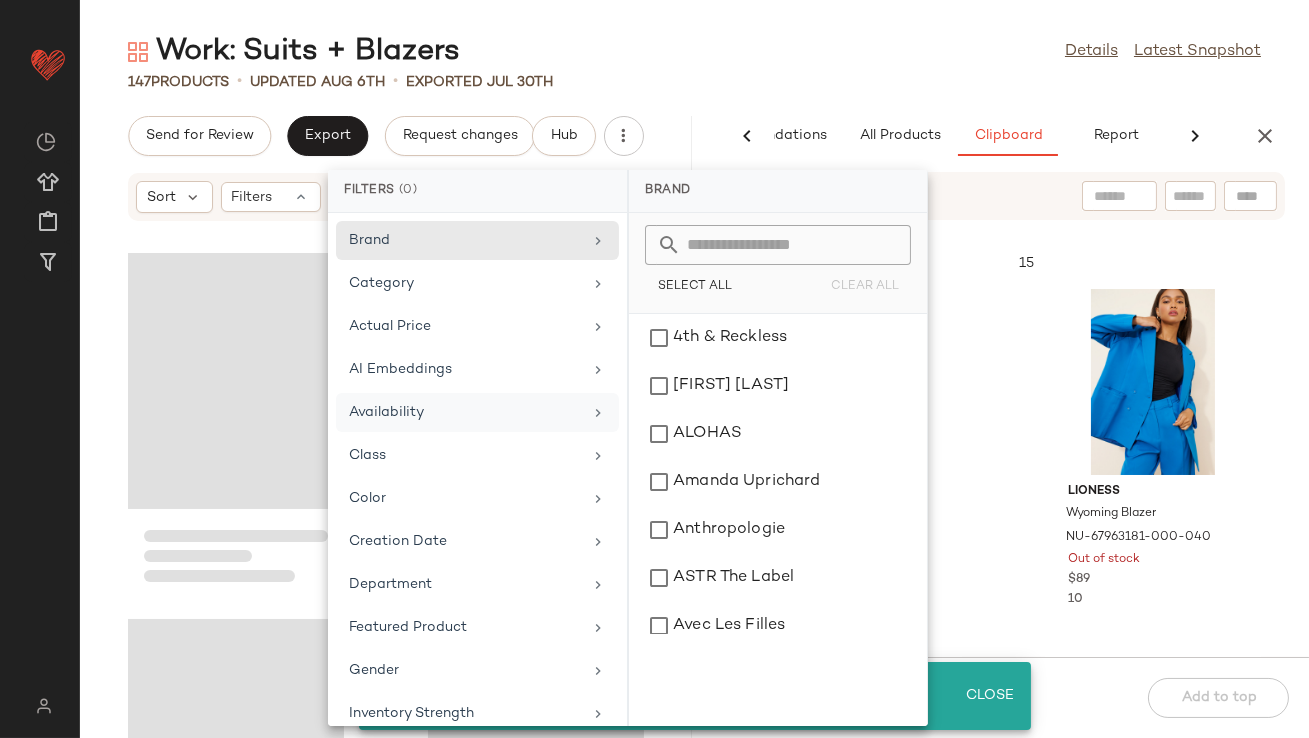 click on "[NUMBER]   Products   •   updated [MM] [DD]th  •  Exported [MM] [DD]th" 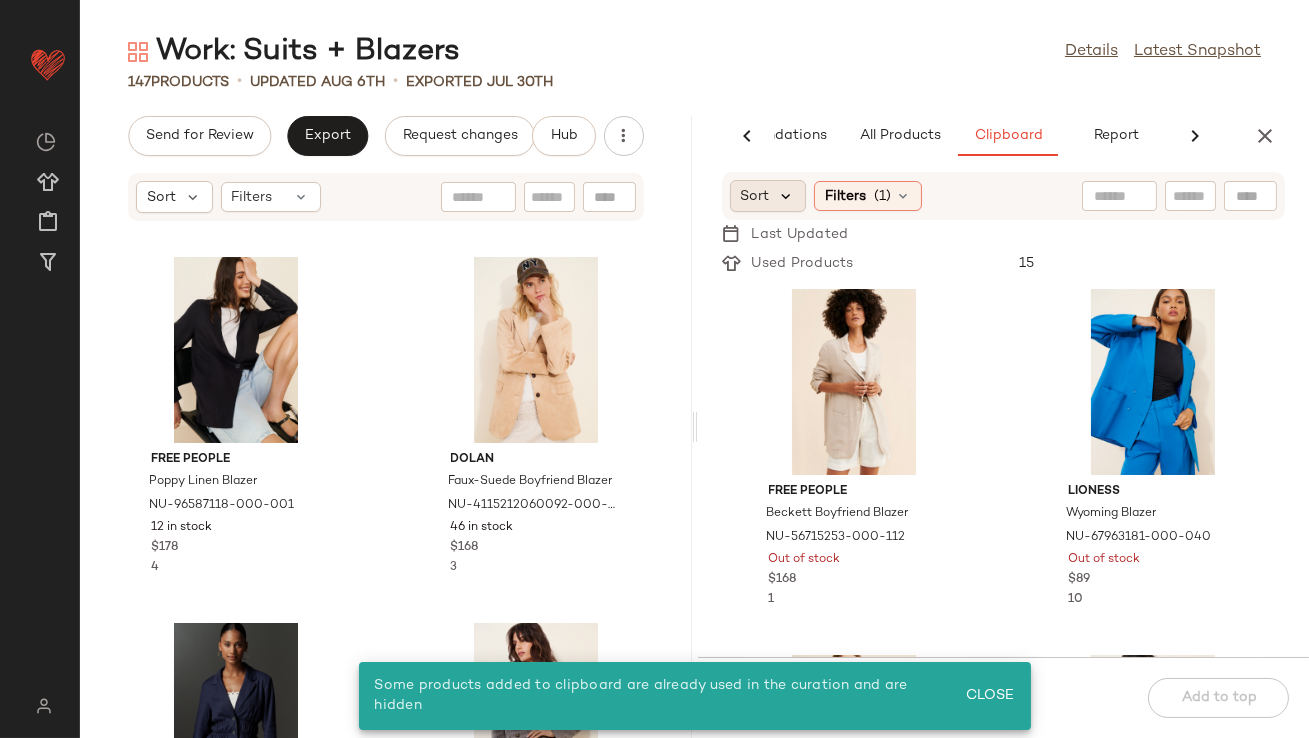 click at bounding box center (787, 196) 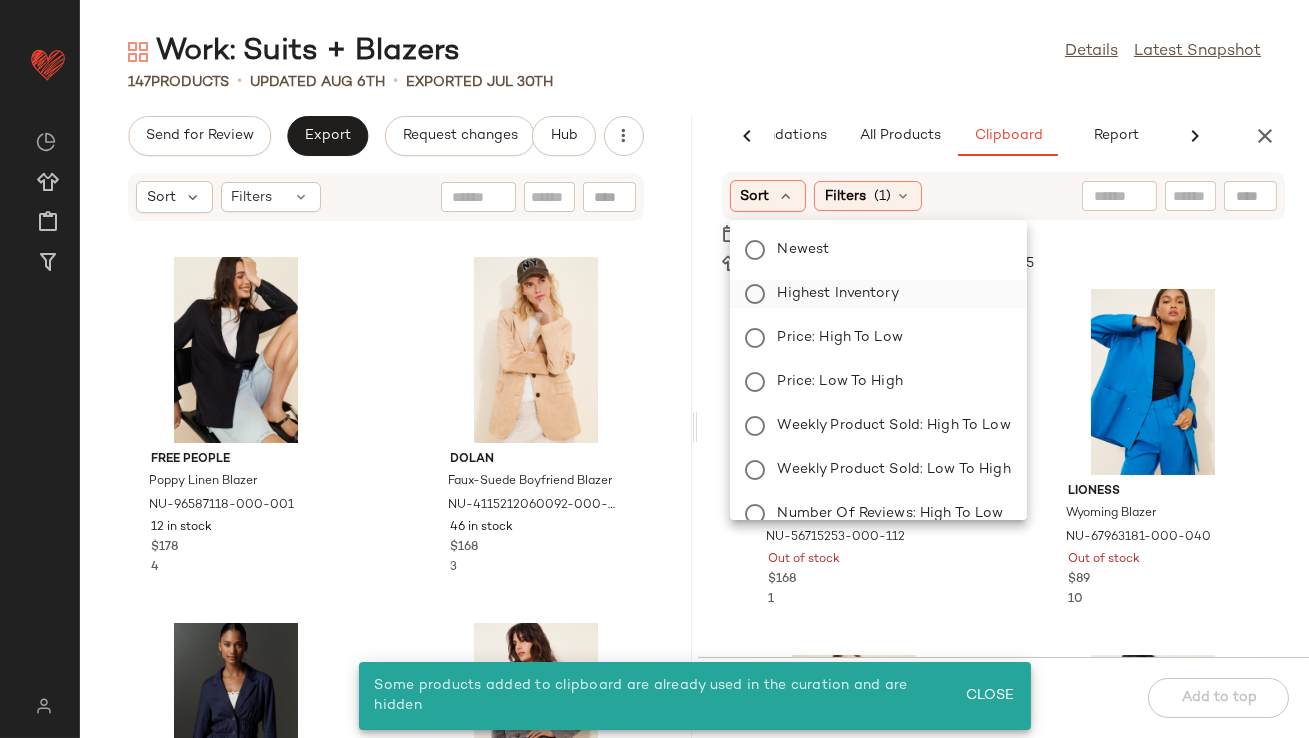 click on "Highest Inventory" at bounding box center (890, 294) 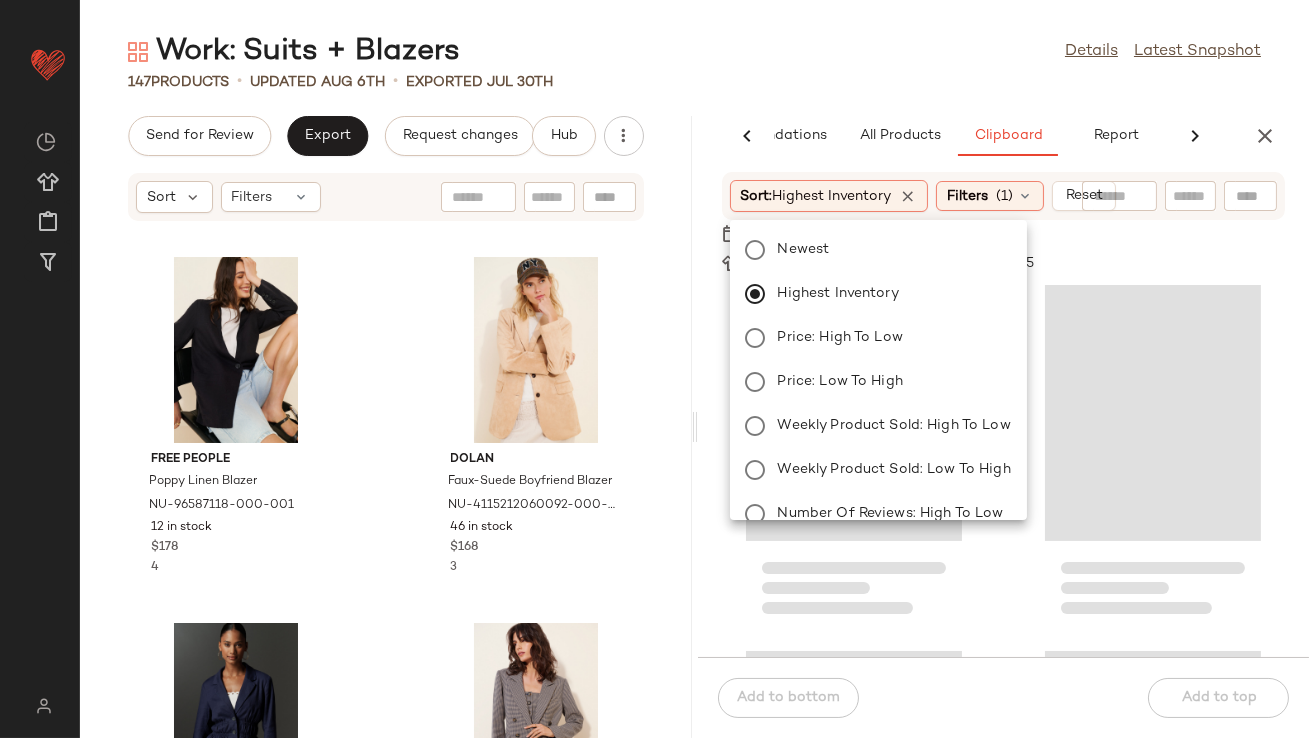 click on "147   Products   •   updated Aug 6th  •  Exported Jul 30th" 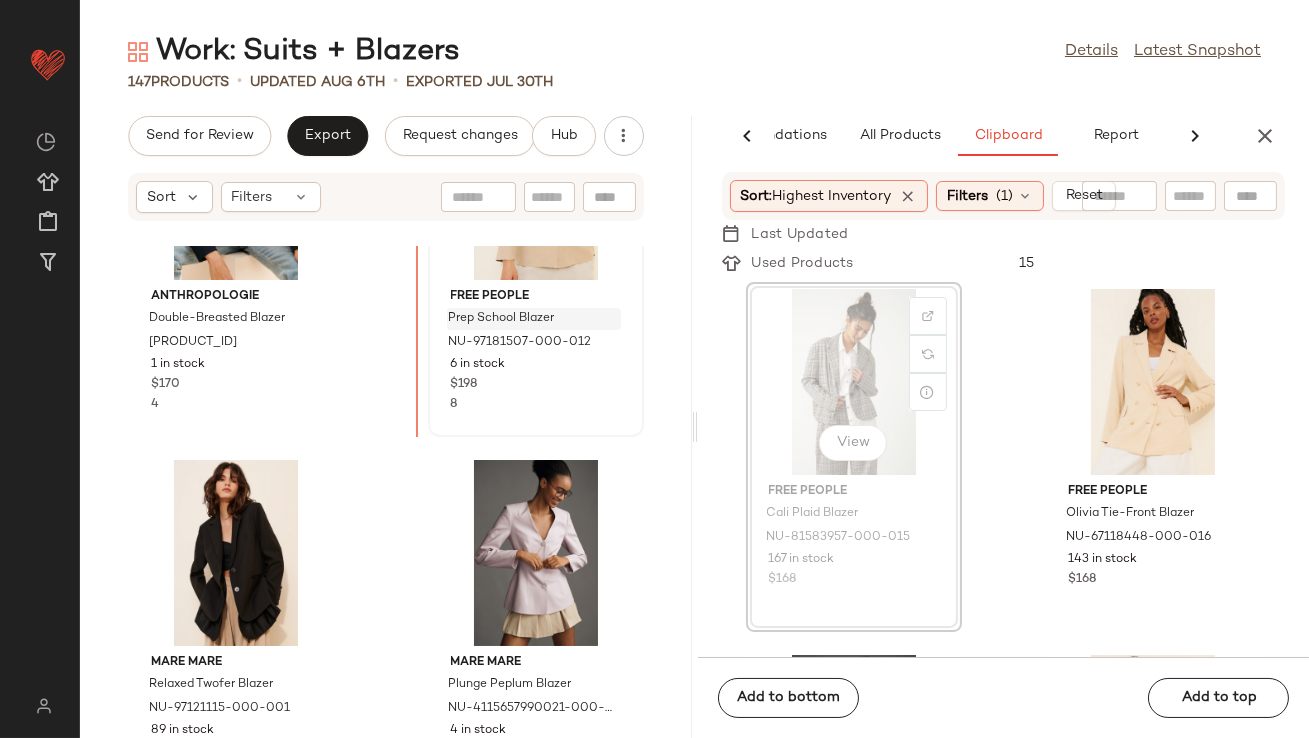 scroll, scrollTop: 1643, scrollLeft: 0, axis: vertical 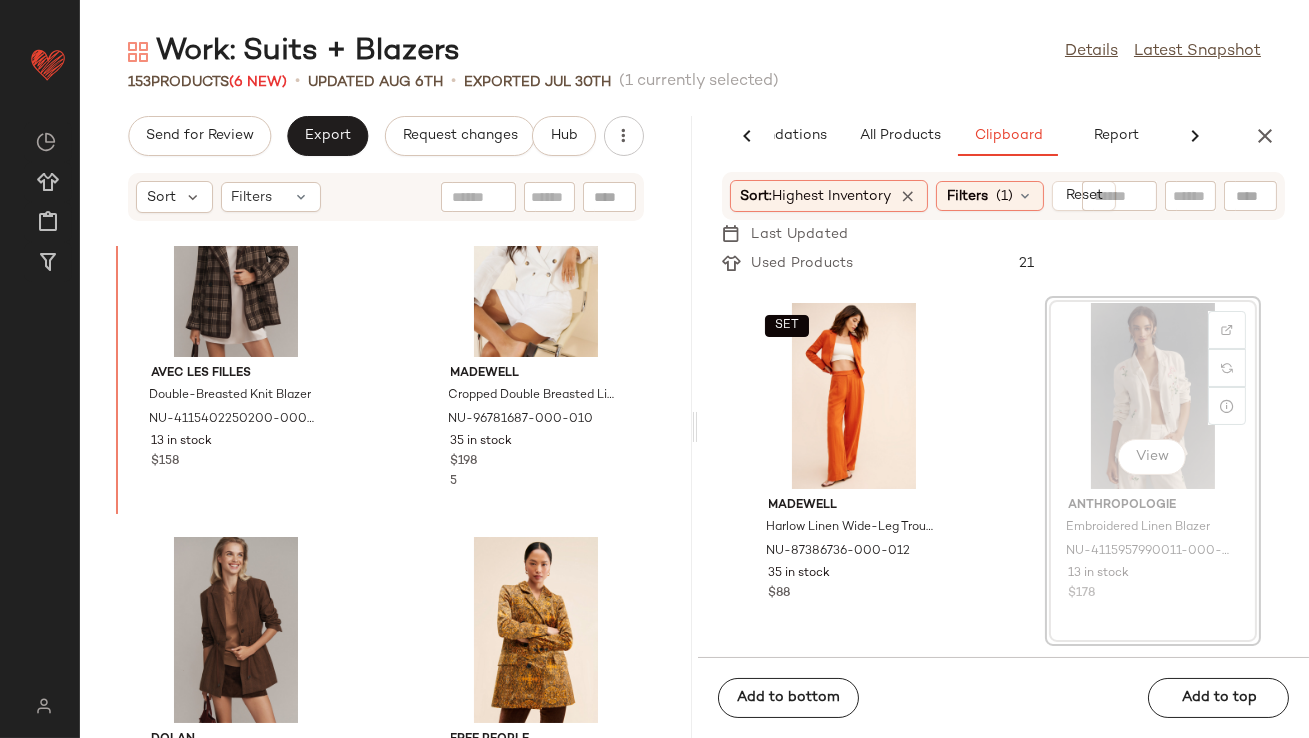 drag, startPoint x: 1116, startPoint y: 390, endPoint x: 1096, endPoint y: 390, distance: 20 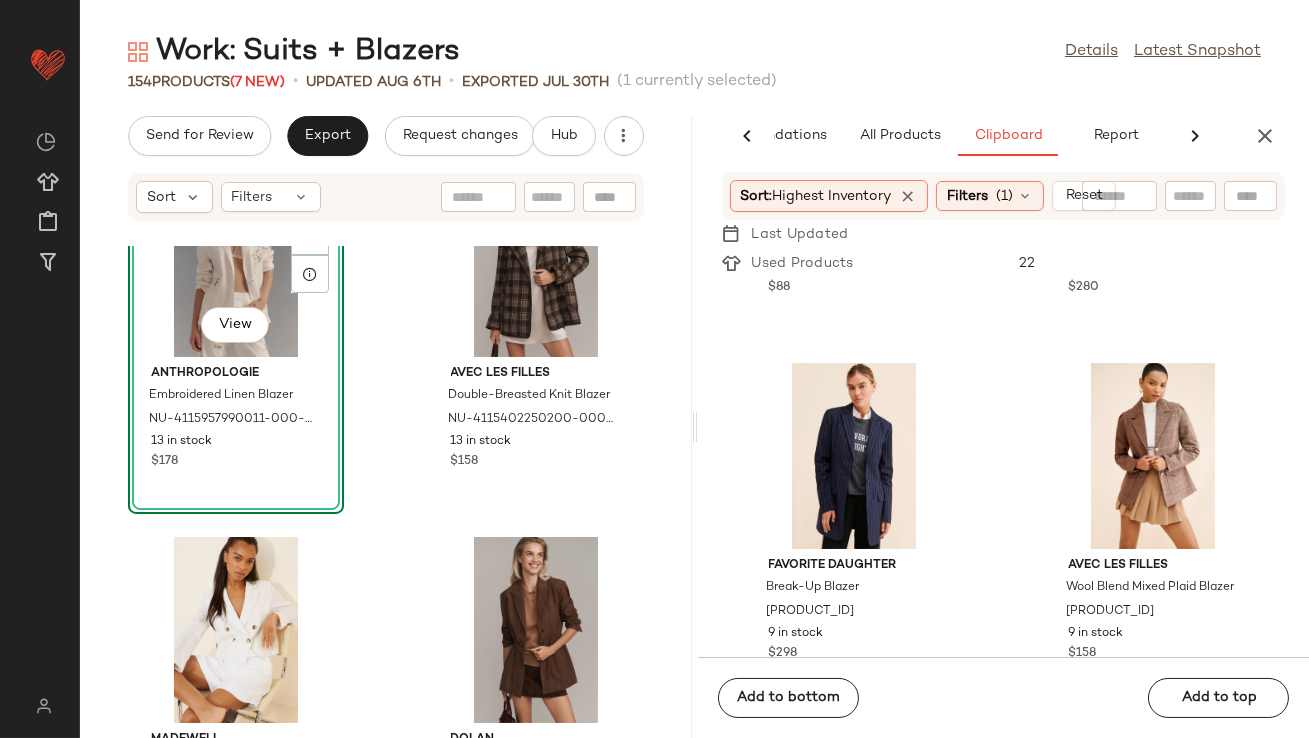 scroll, scrollTop: 675, scrollLeft: 0, axis: vertical 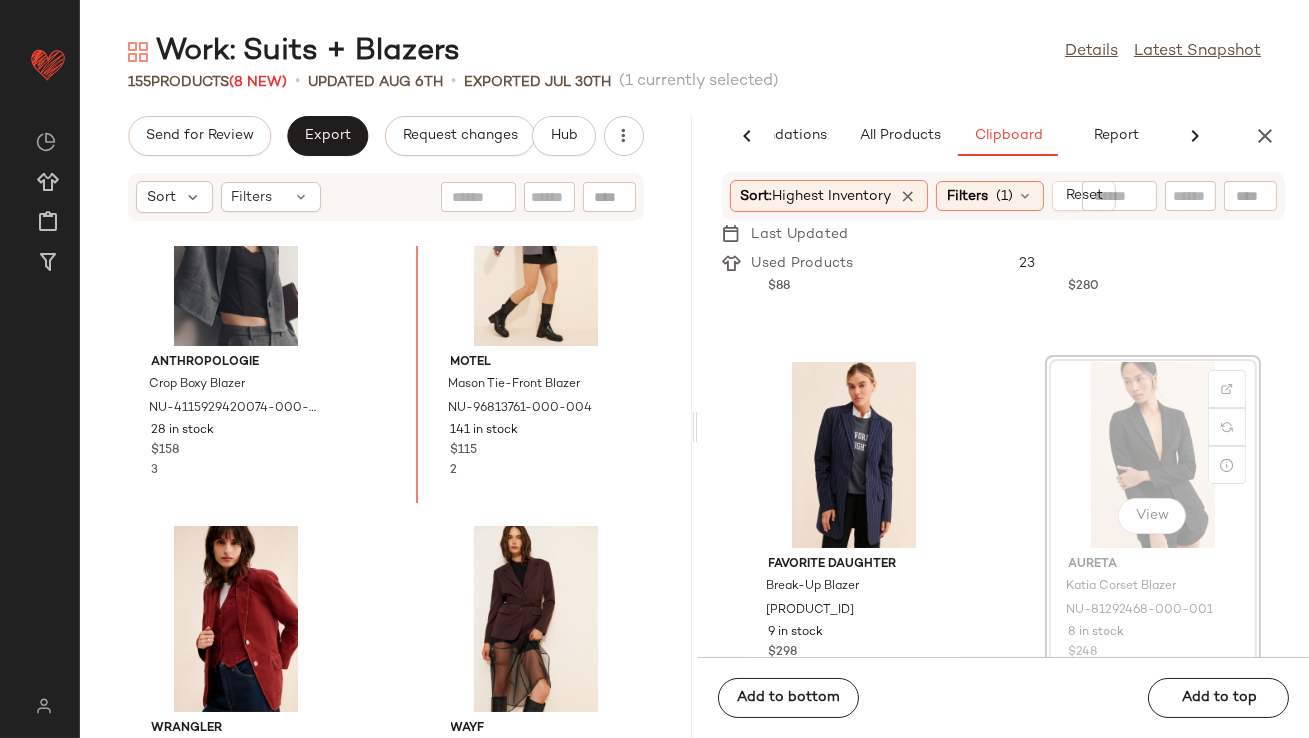 drag, startPoint x: 1143, startPoint y: 399, endPoint x: 1125, endPoint y: 405, distance: 18.973665 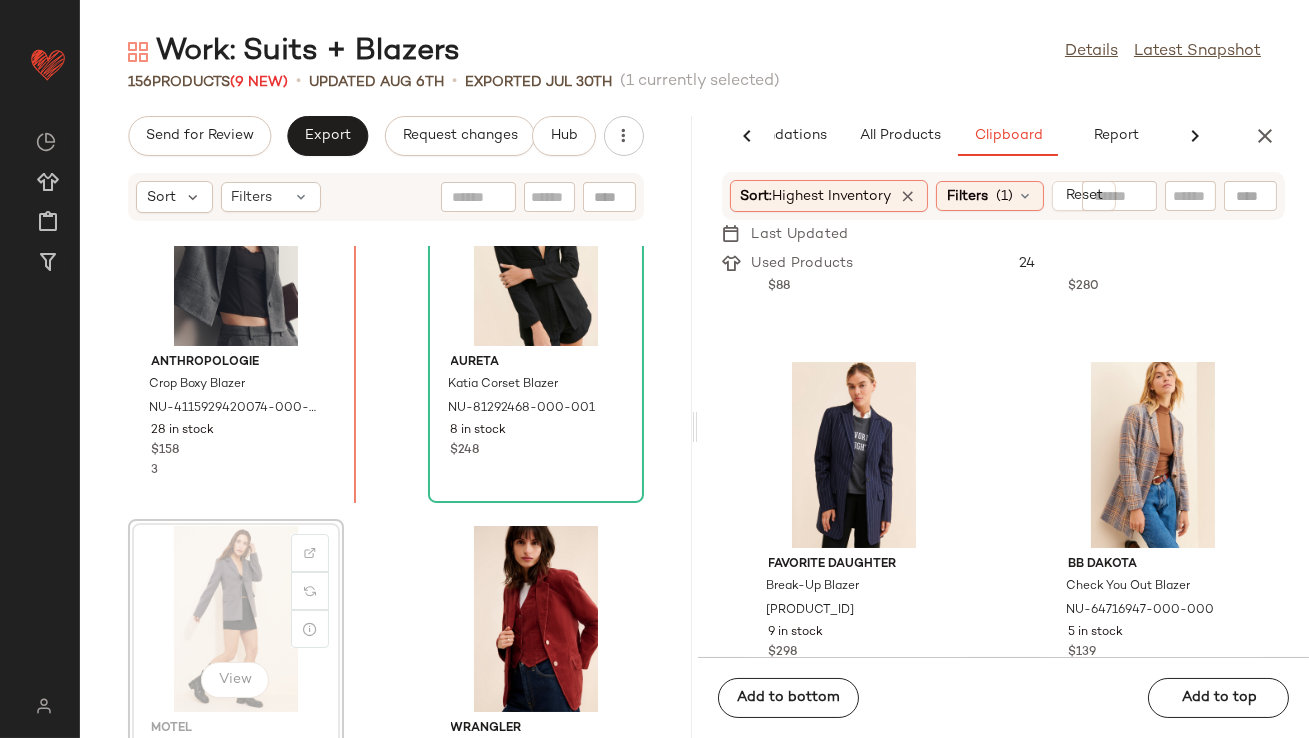 scroll, scrollTop: 8159, scrollLeft: 0, axis: vertical 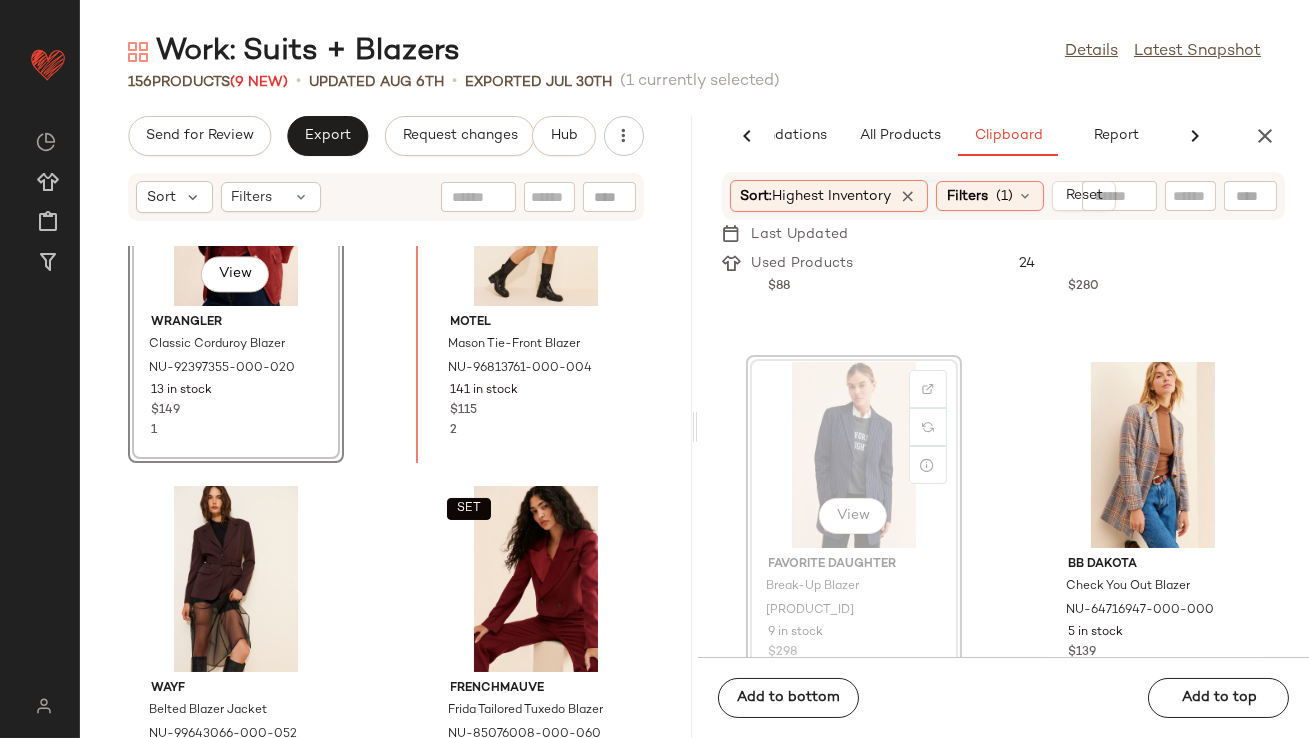 drag, startPoint x: 848, startPoint y: 448, endPoint x: 817, endPoint y: 449, distance: 31.016125 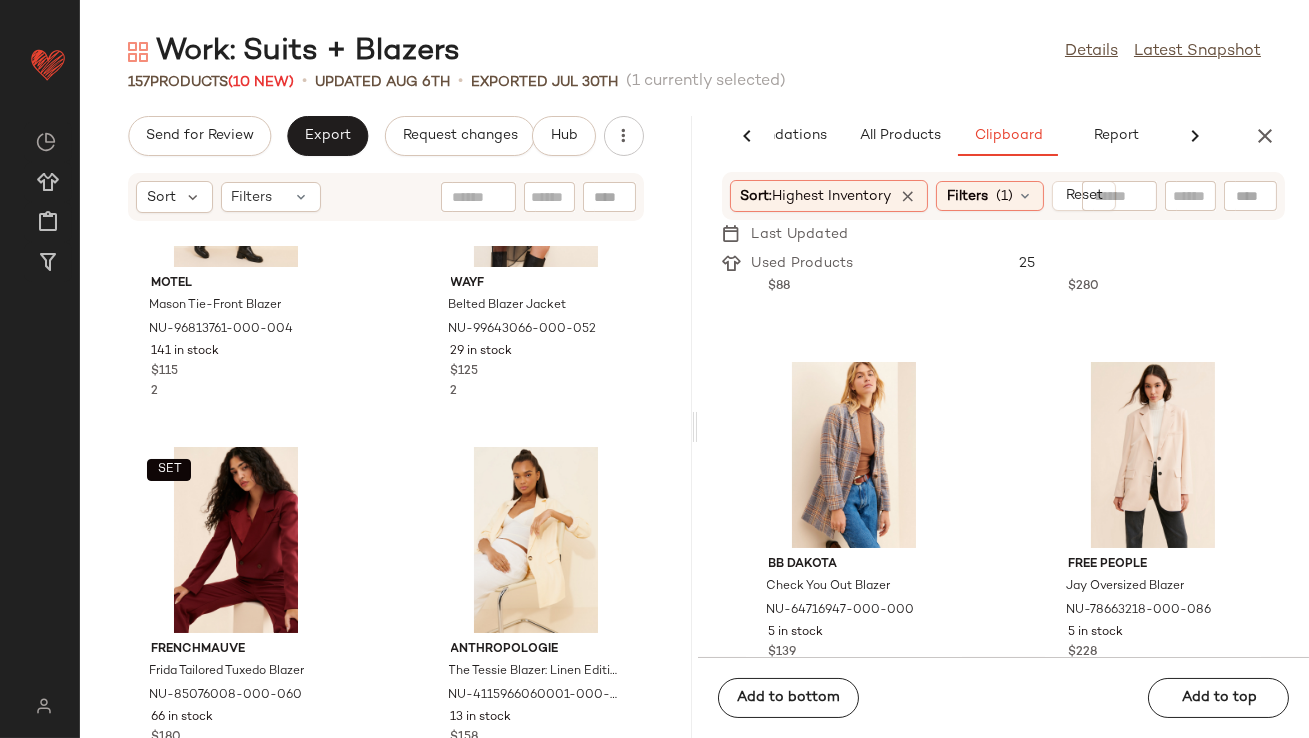 scroll, scrollTop: 9164, scrollLeft: 0, axis: vertical 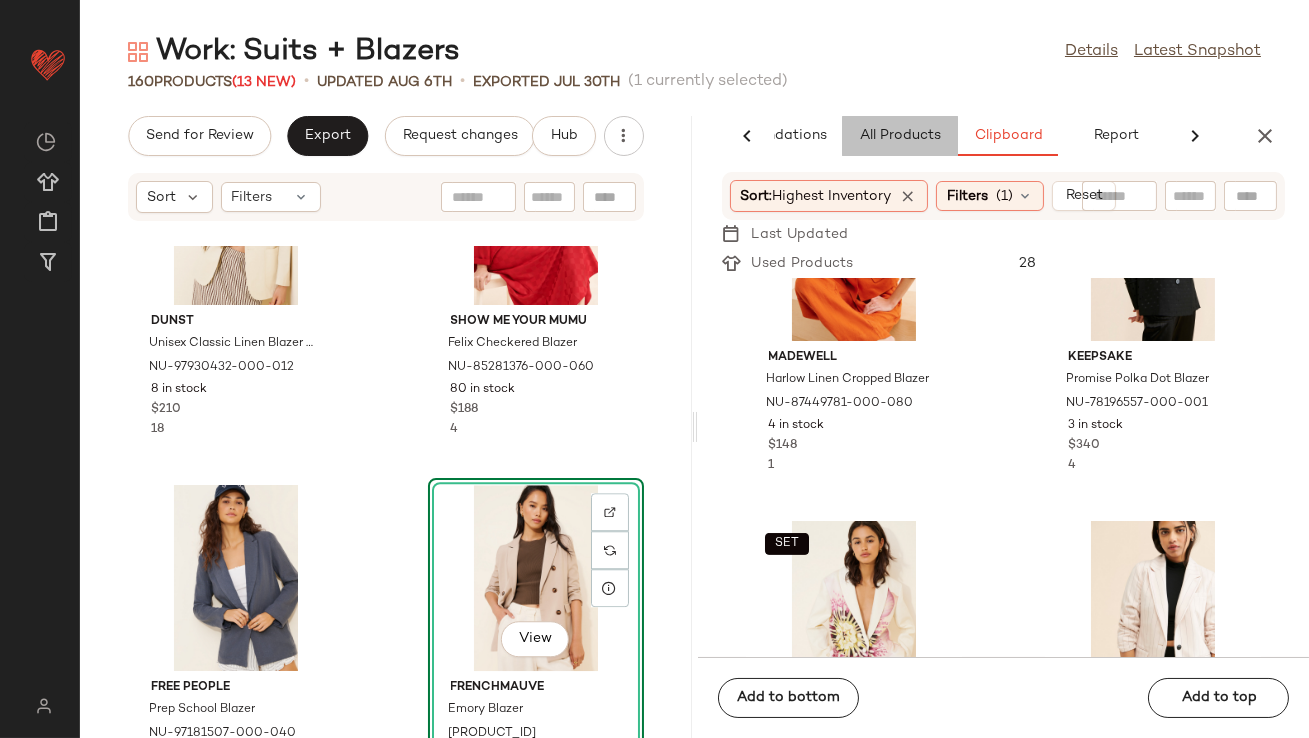 click on "All Products" 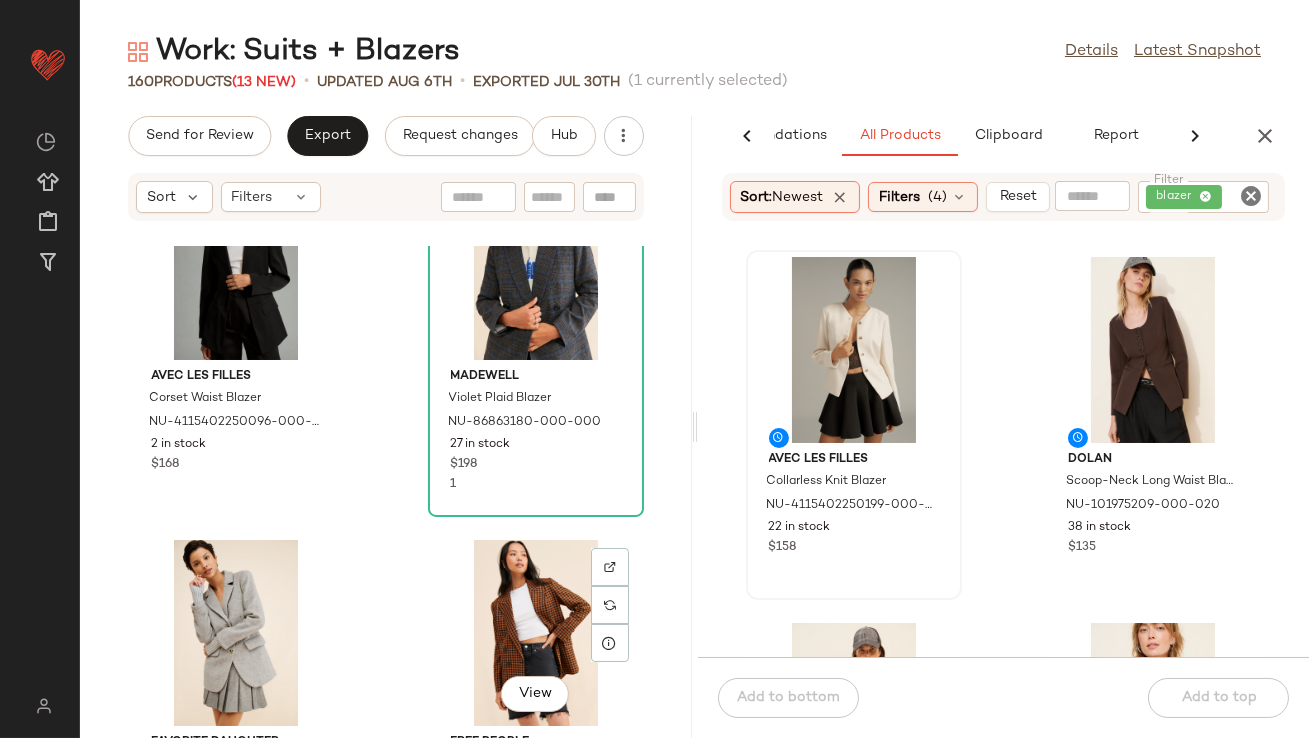 scroll, scrollTop: 2995, scrollLeft: 0, axis: vertical 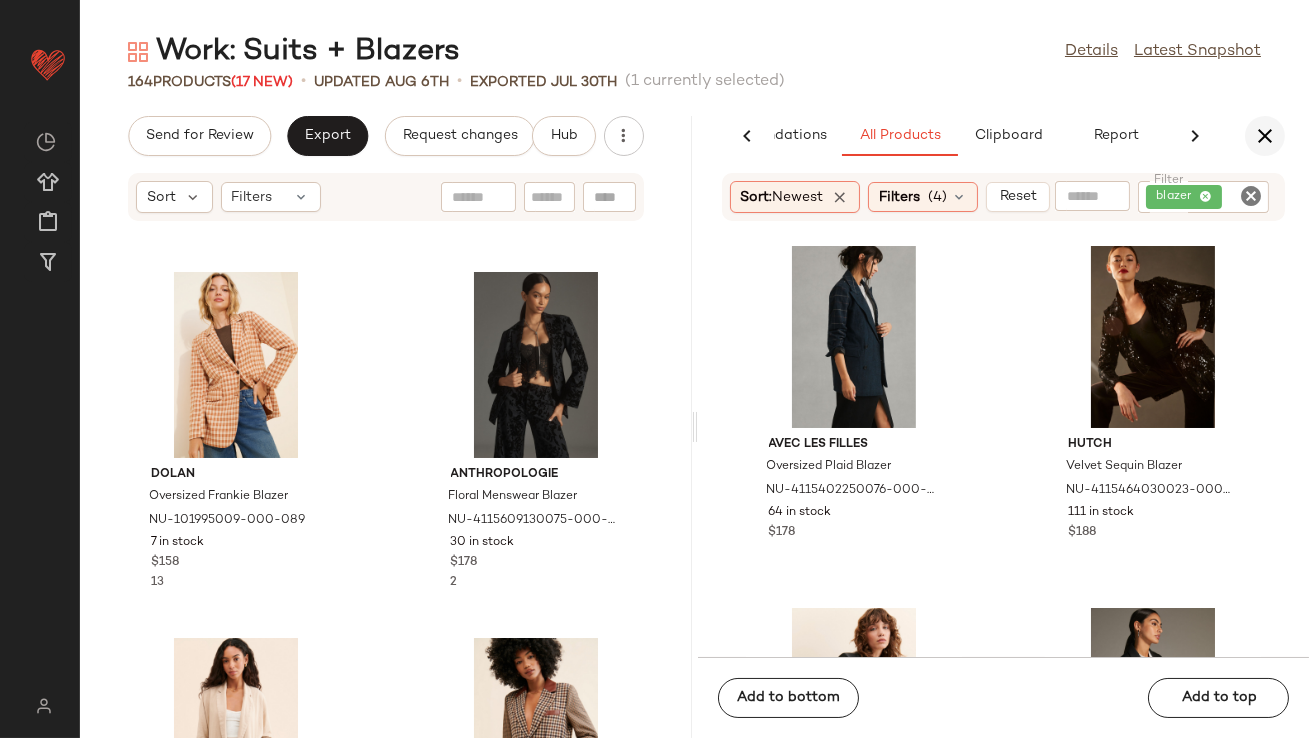 click at bounding box center (1265, 136) 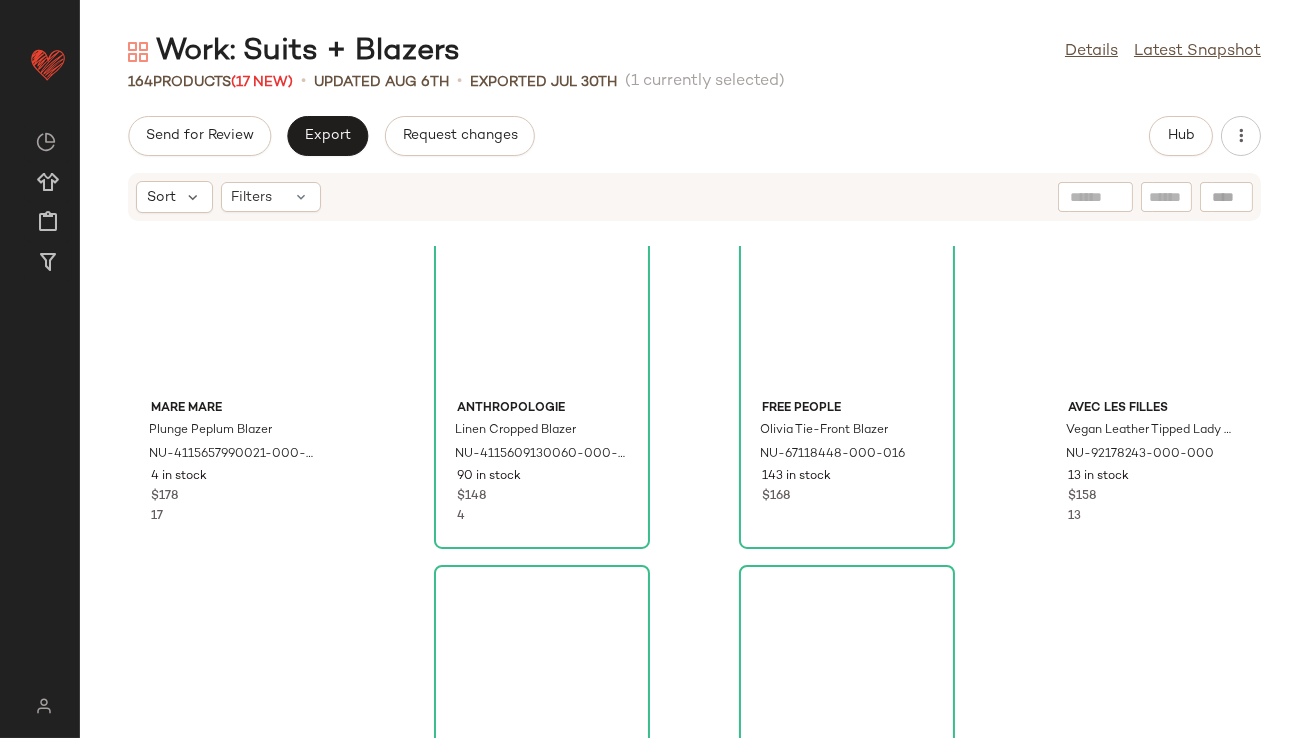 scroll, scrollTop: 0, scrollLeft: 0, axis: both 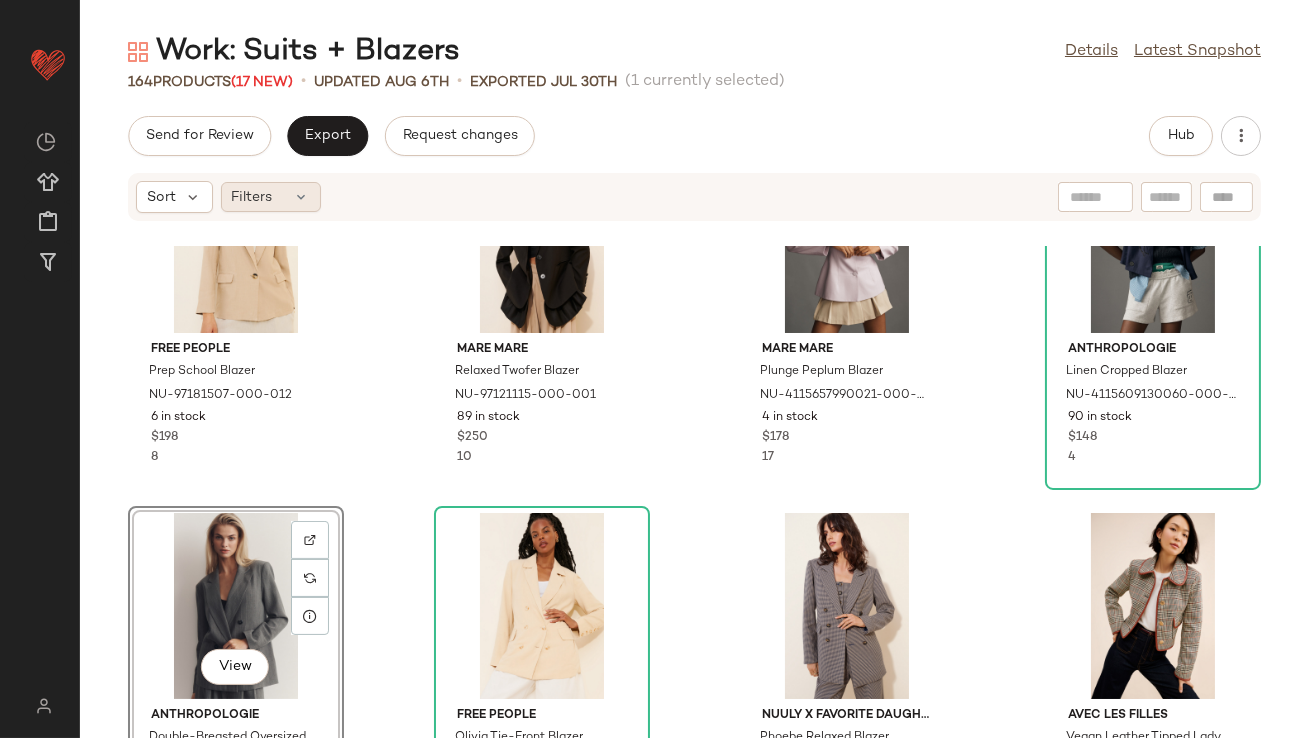 click on "Filters" at bounding box center (252, 197) 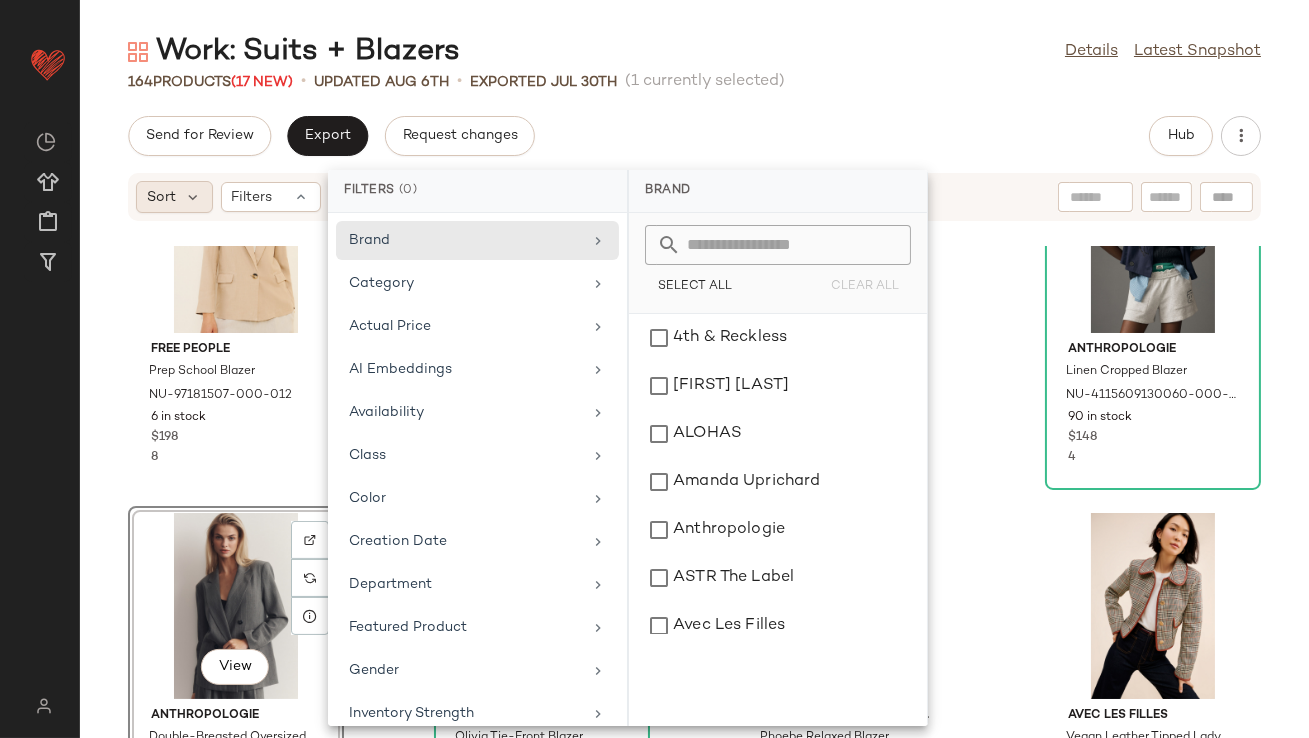 click on "Sort" at bounding box center [161, 197] 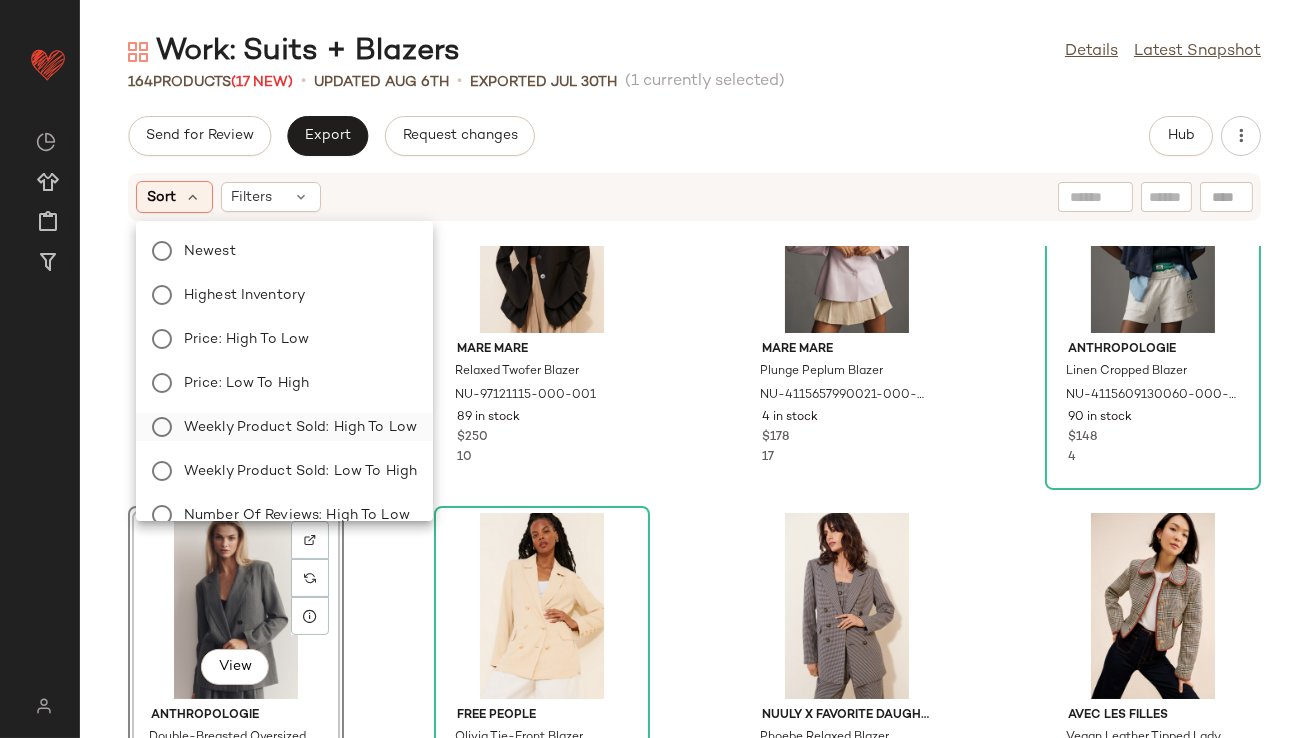 click on "Weekly Product Sold: High to Low" 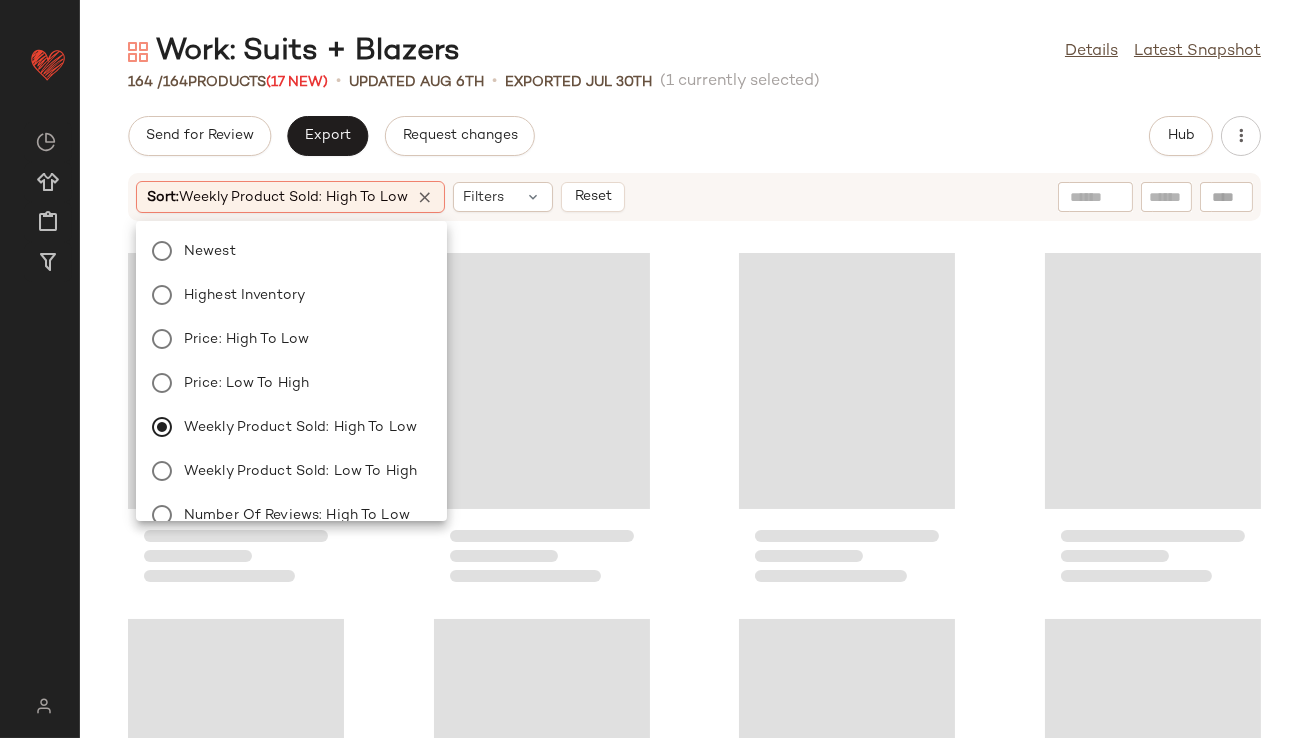 click on "(1 currently selected)" 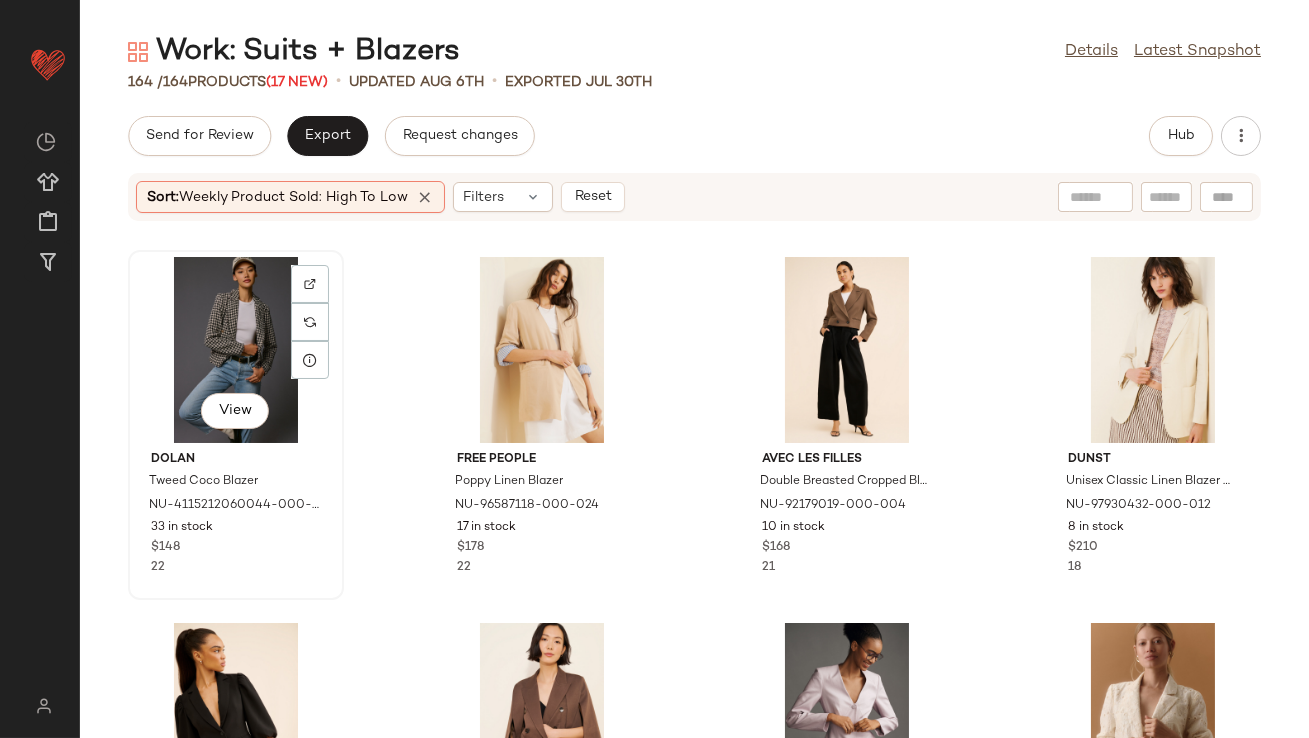 click on "View" 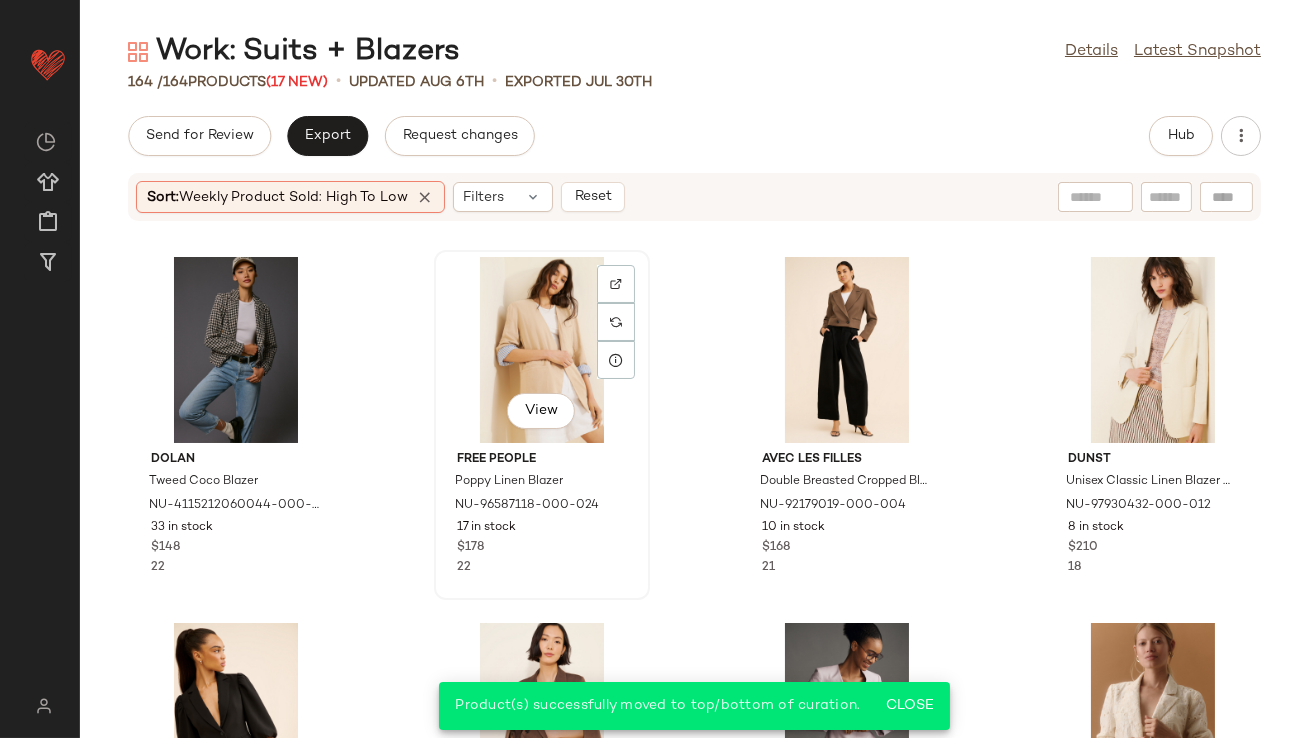 click on "View" 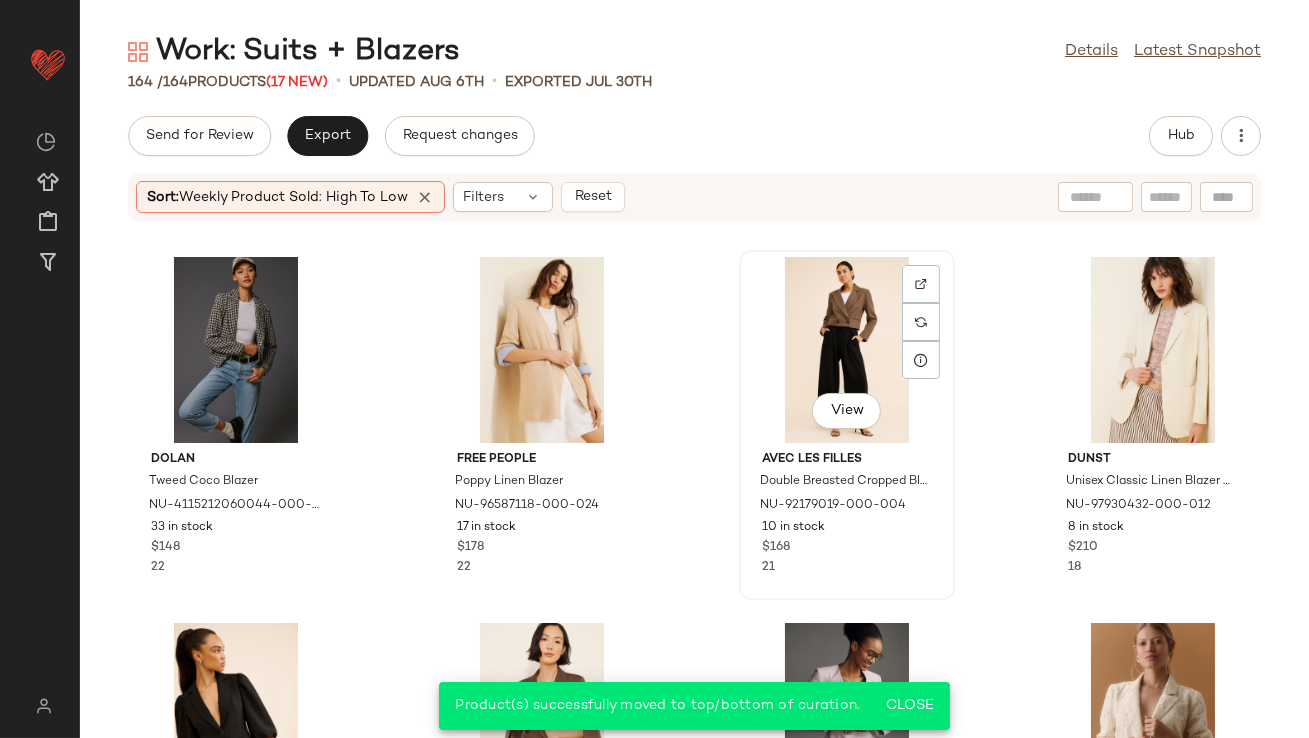 click on "View" 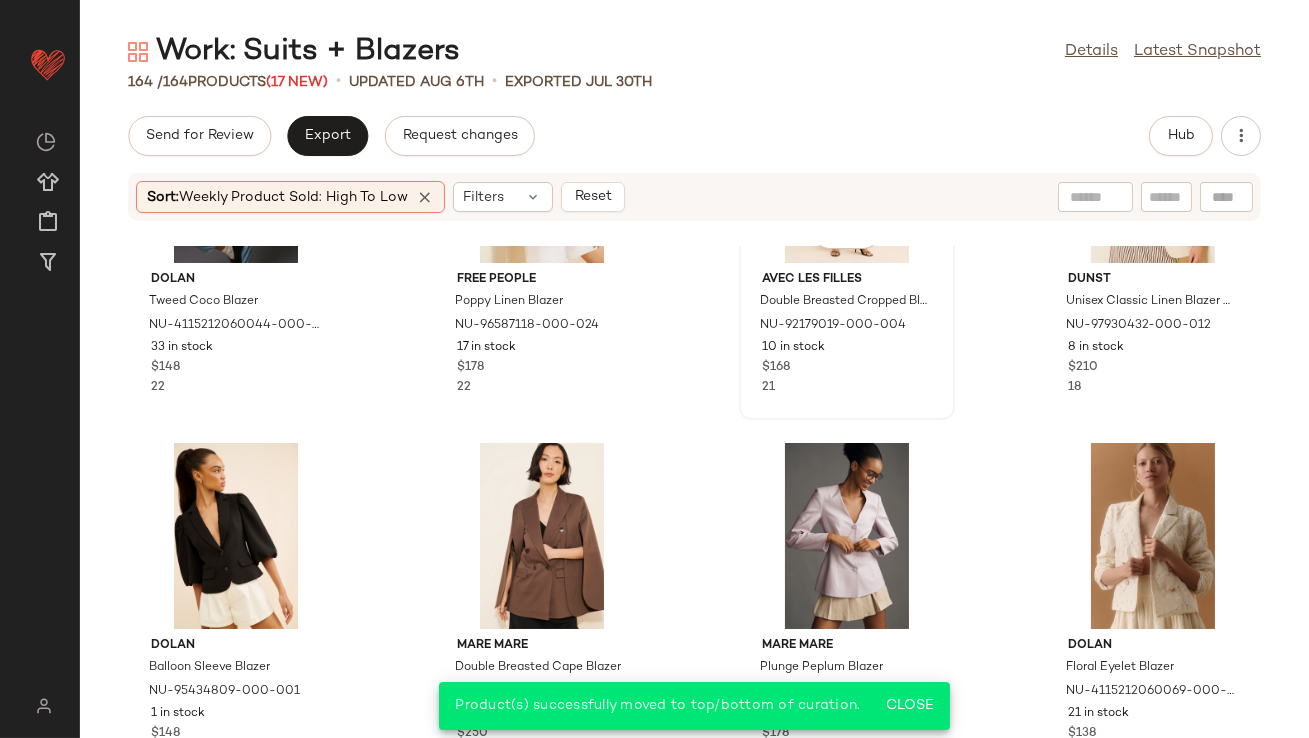 scroll, scrollTop: 264, scrollLeft: 0, axis: vertical 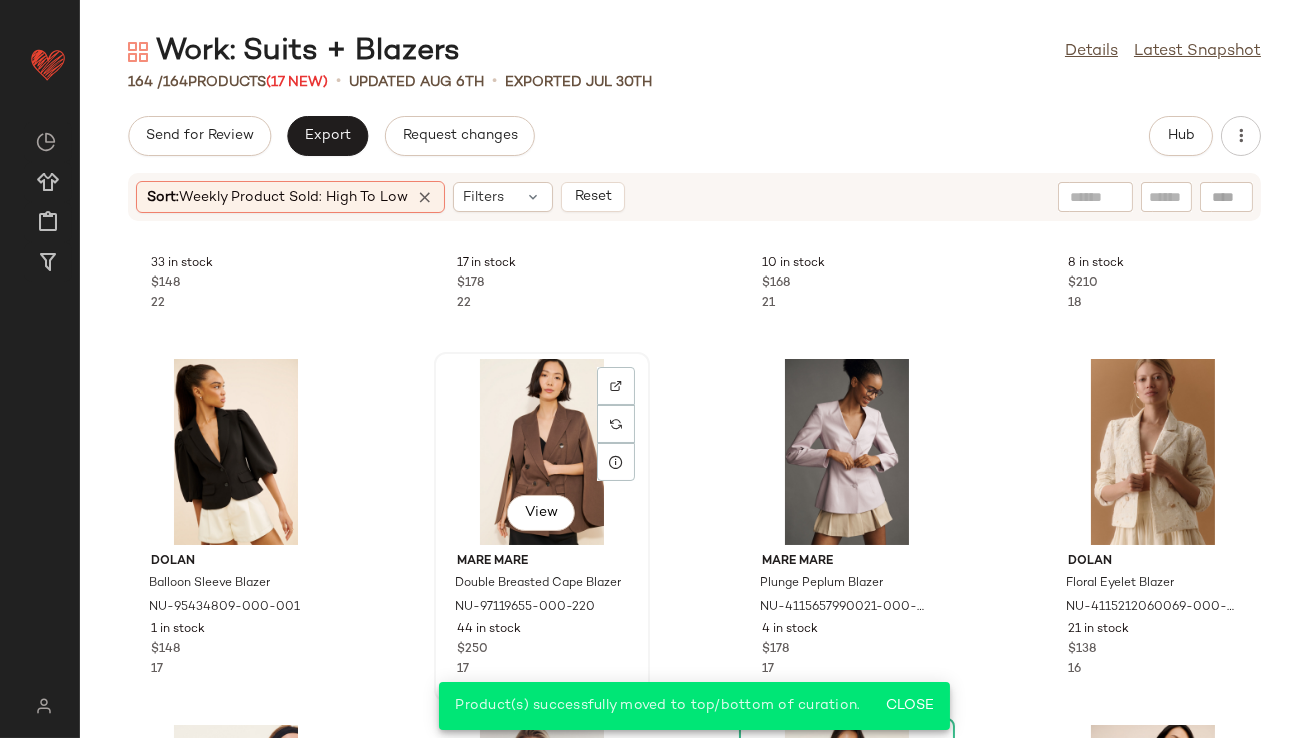 click on "View" 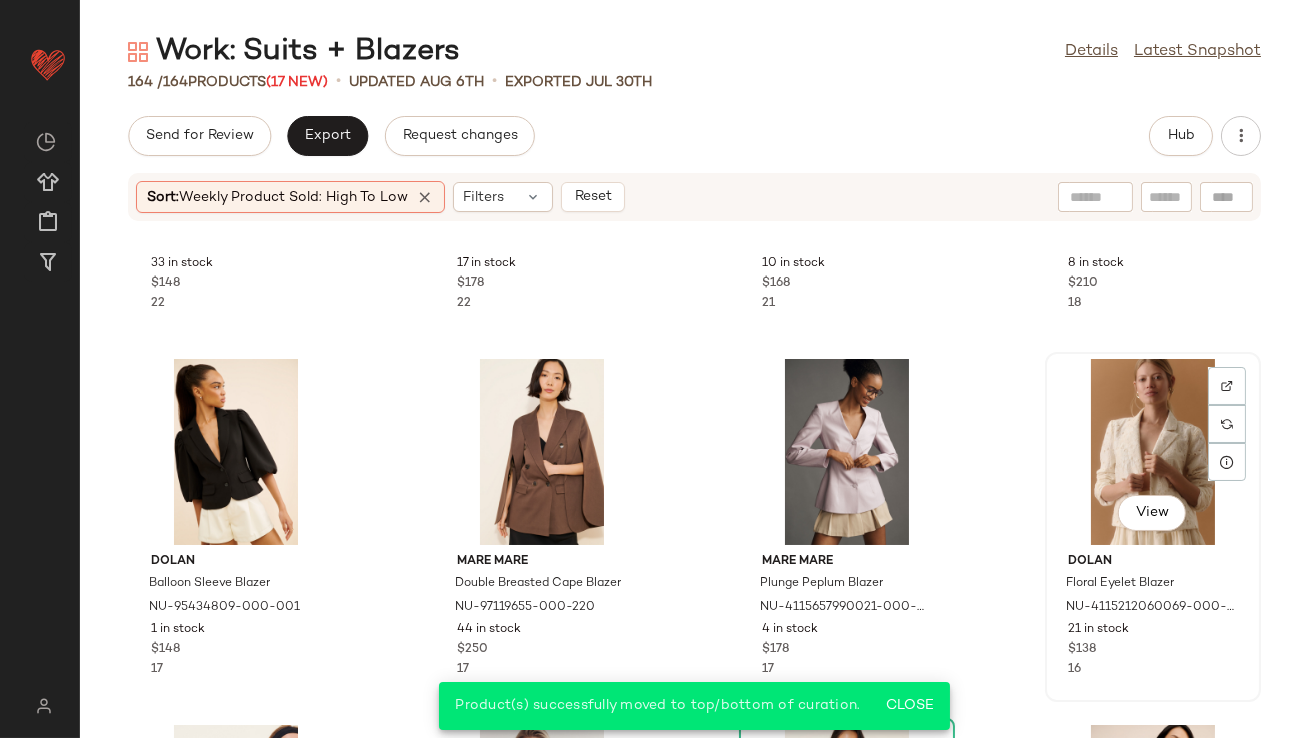 click on "View" 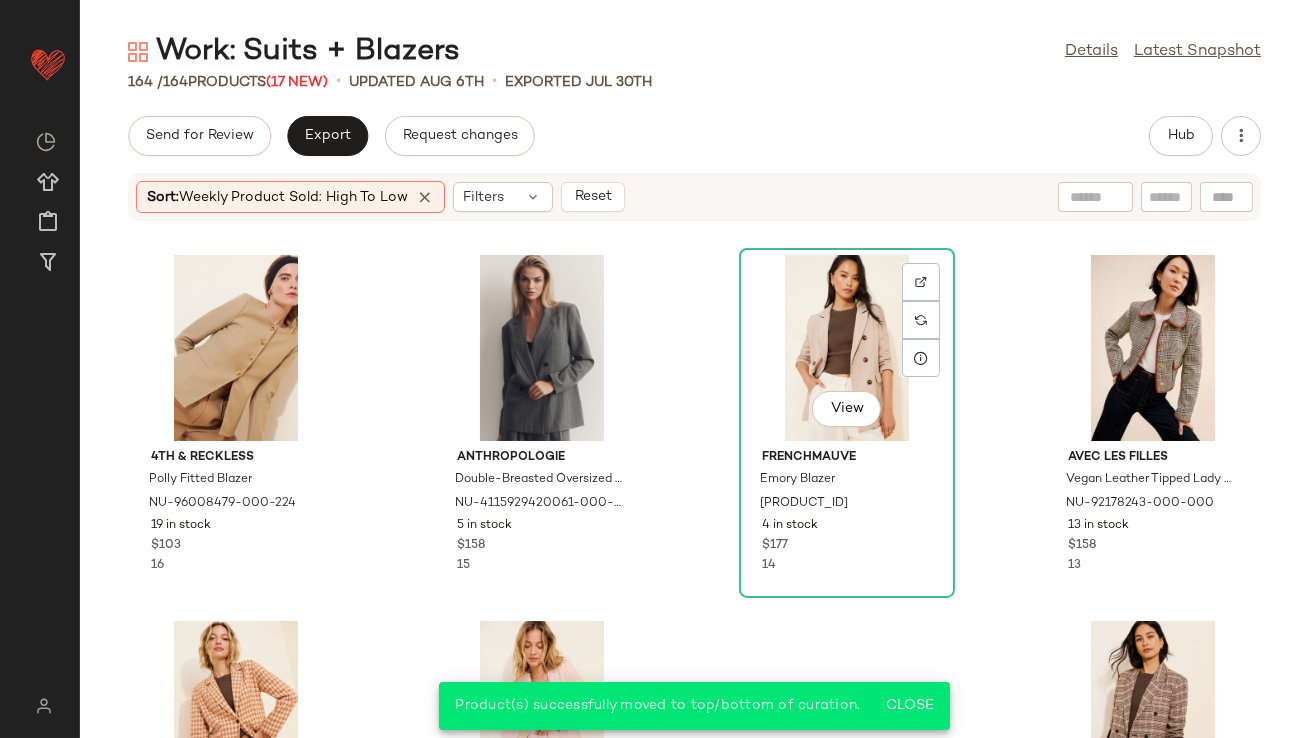 scroll, scrollTop: 780, scrollLeft: 0, axis: vertical 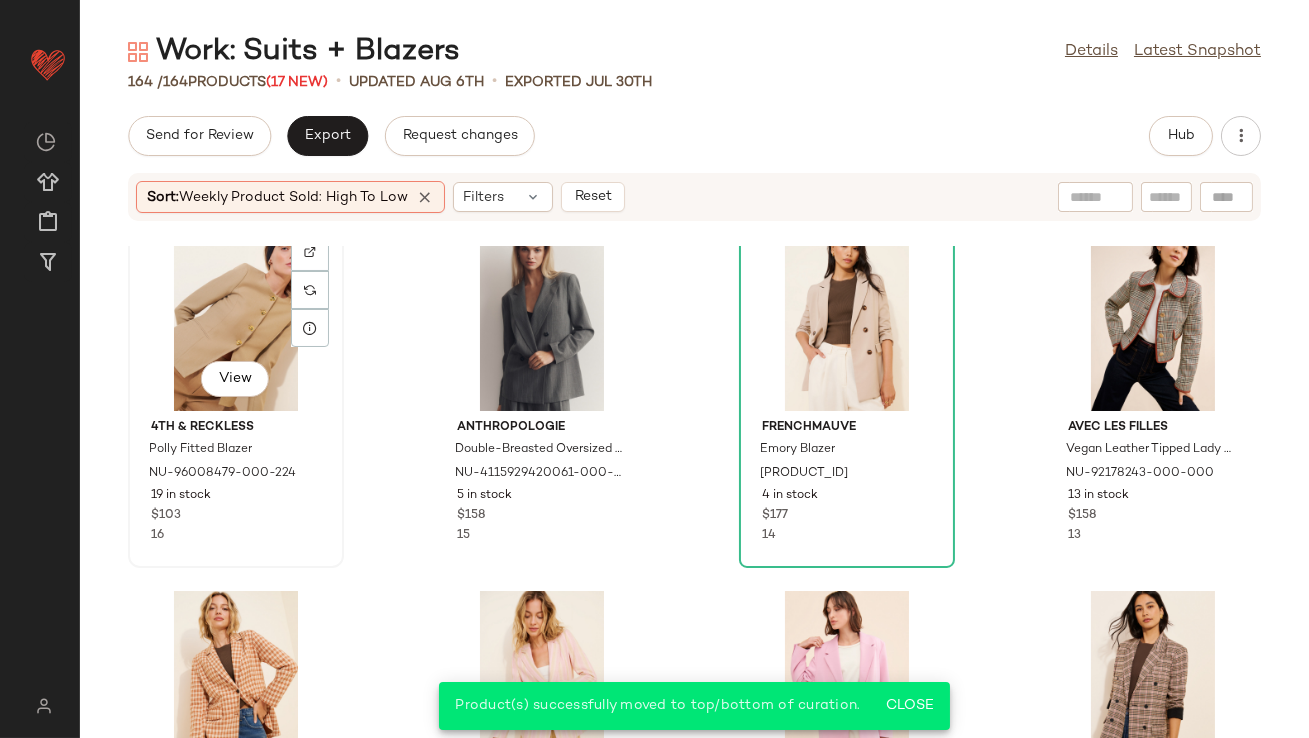 click on "View" 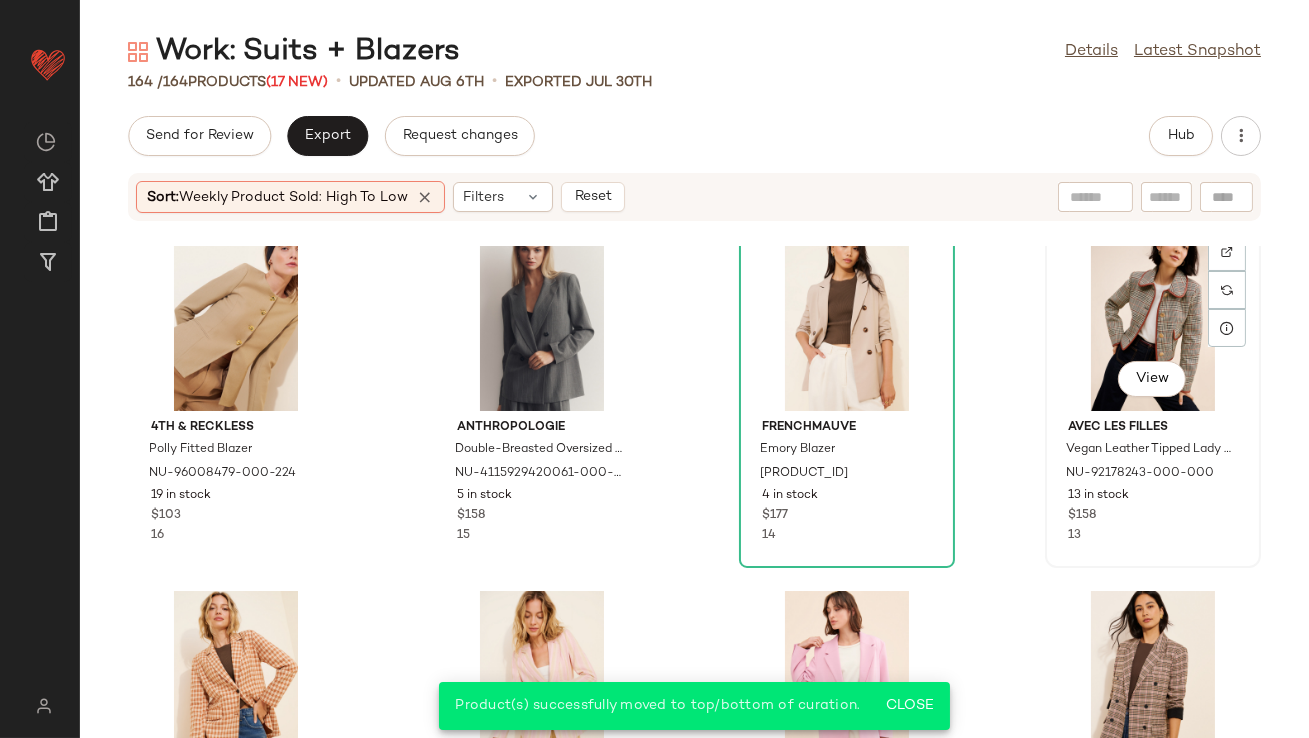 click on "View" 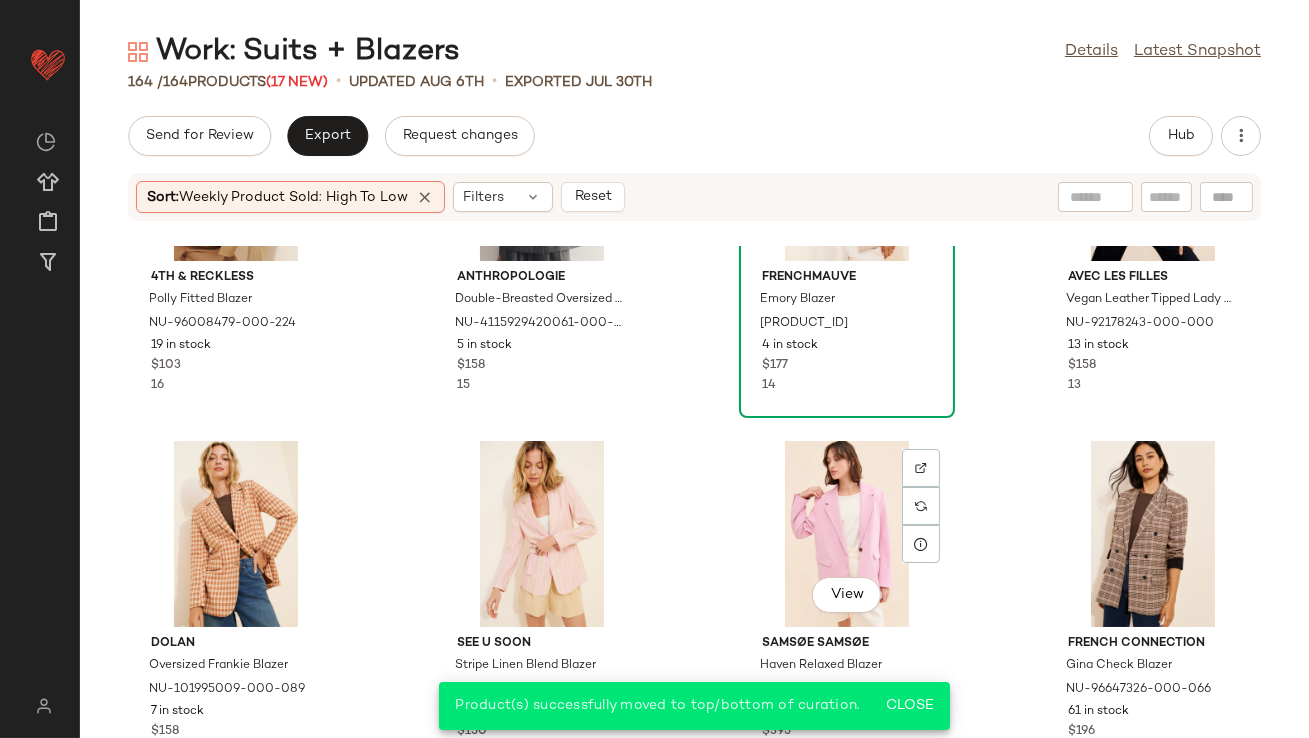 scroll, scrollTop: 1089, scrollLeft: 0, axis: vertical 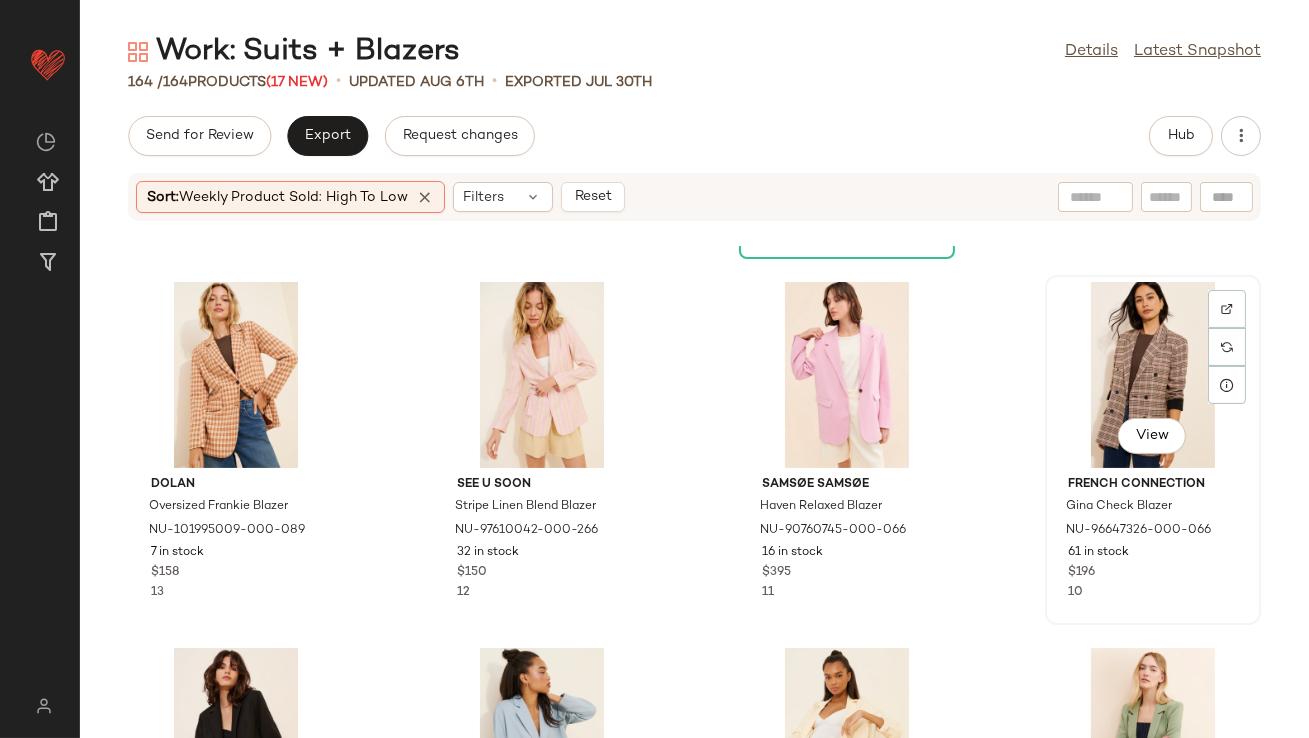 click on "View" 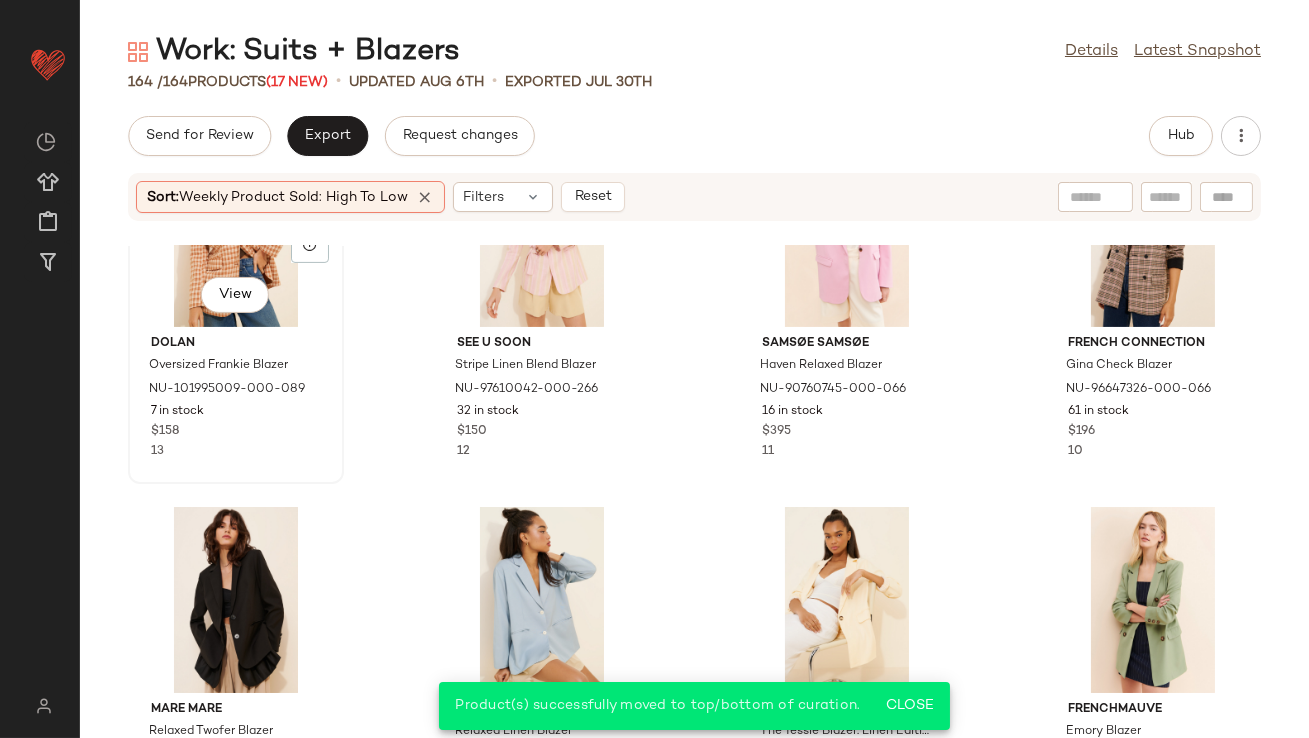 scroll, scrollTop: 1457, scrollLeft: 0, axis: vertical 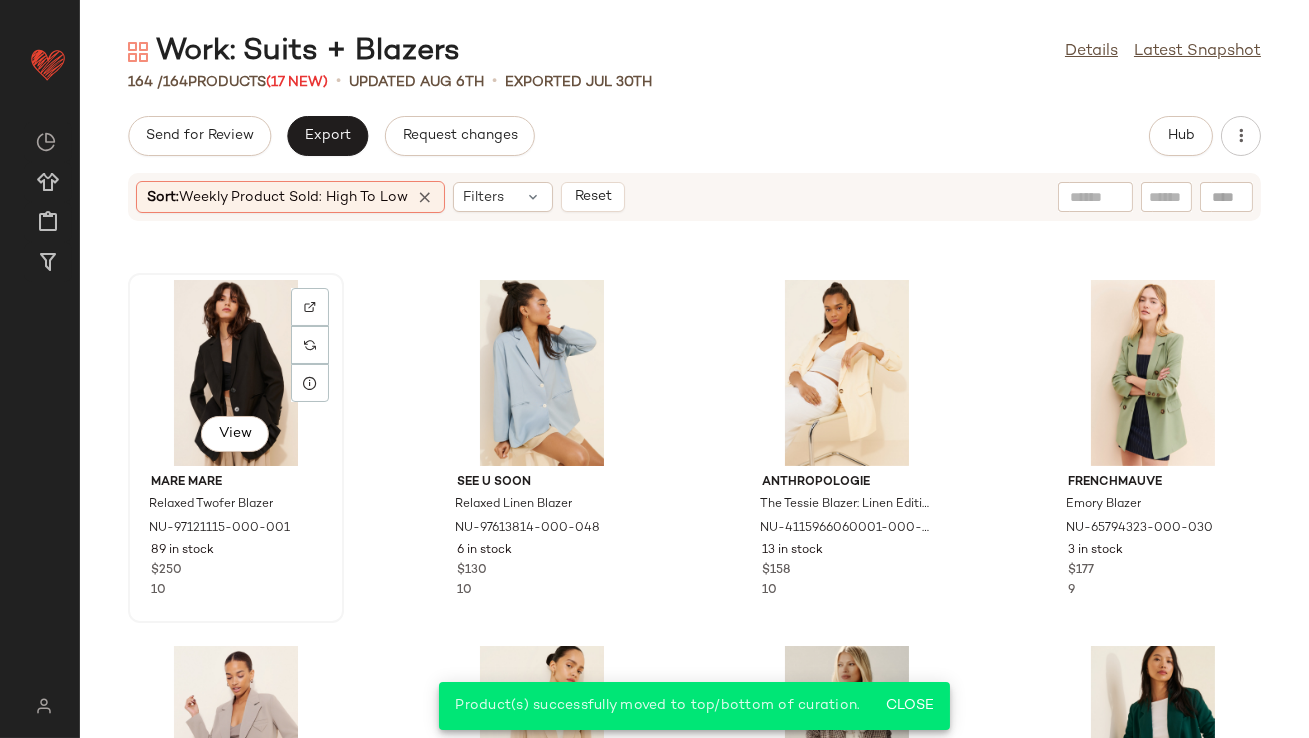 click on "View" 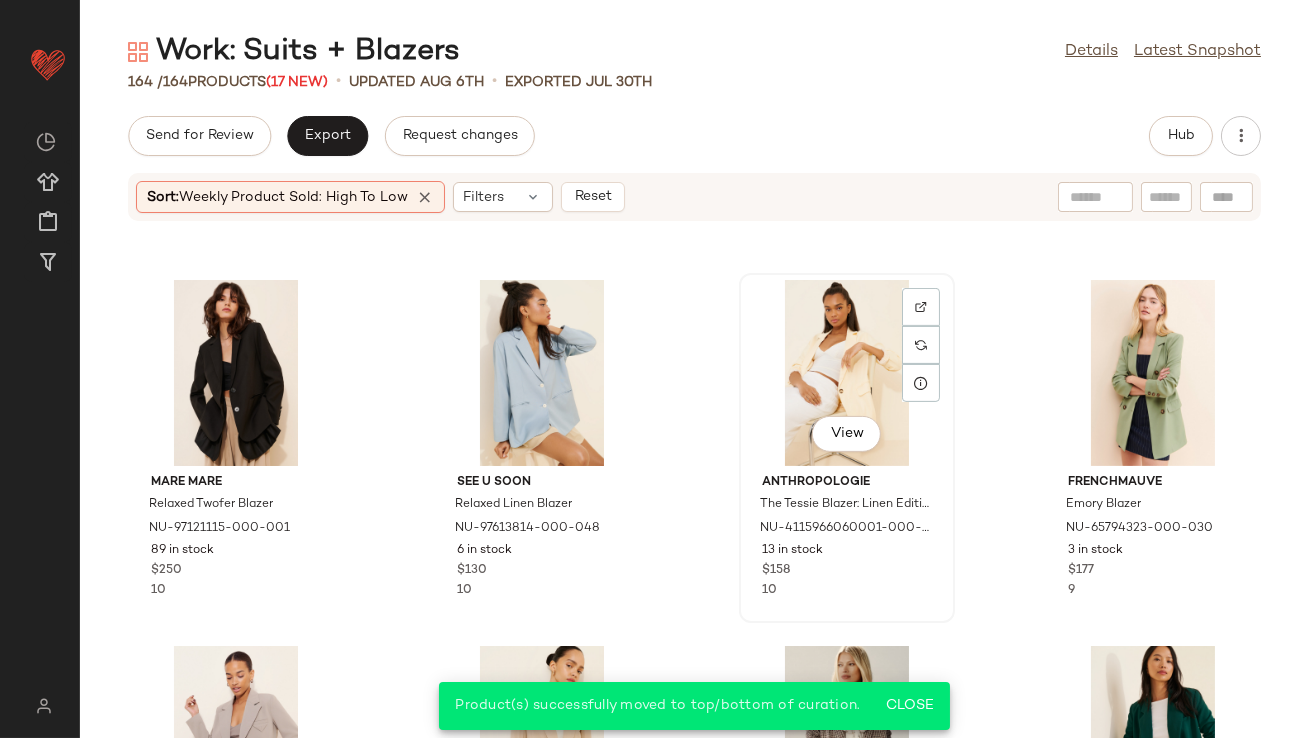 click on "View" 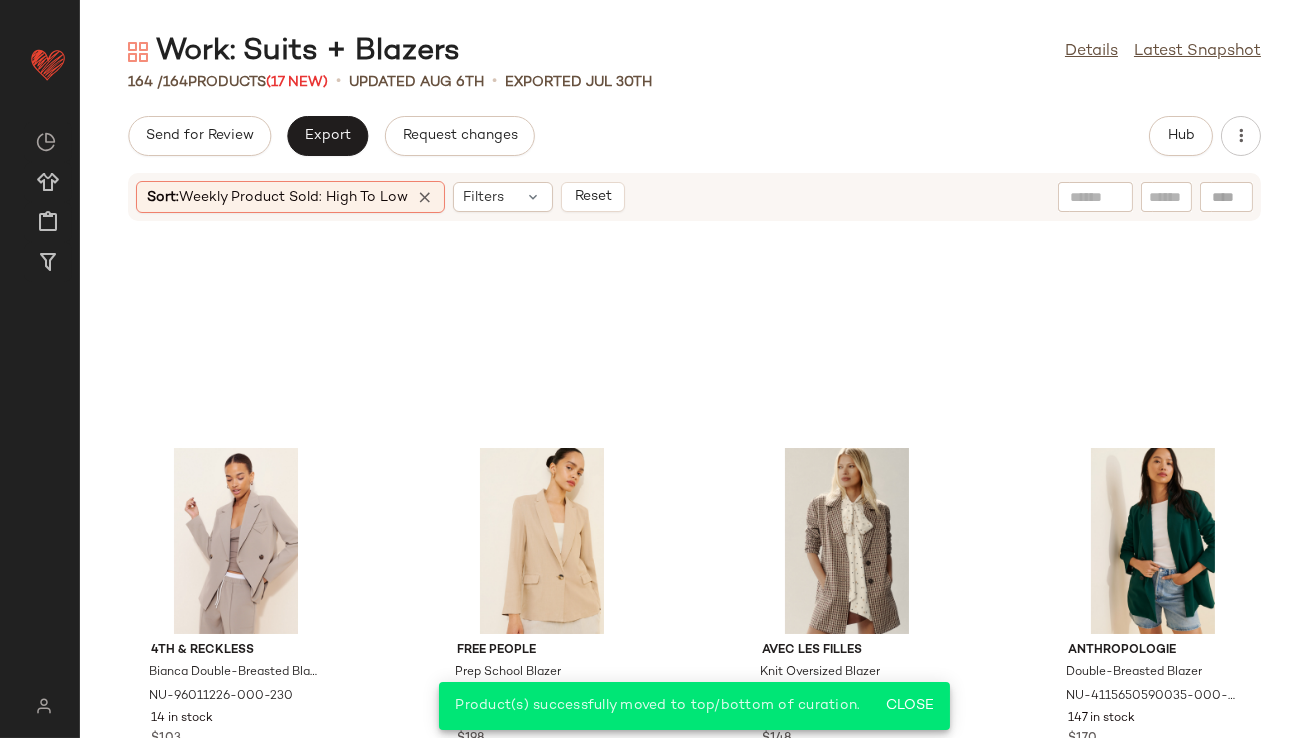 scroll, scrollTop: 1861, scrollLeft: 0, axis: vertical 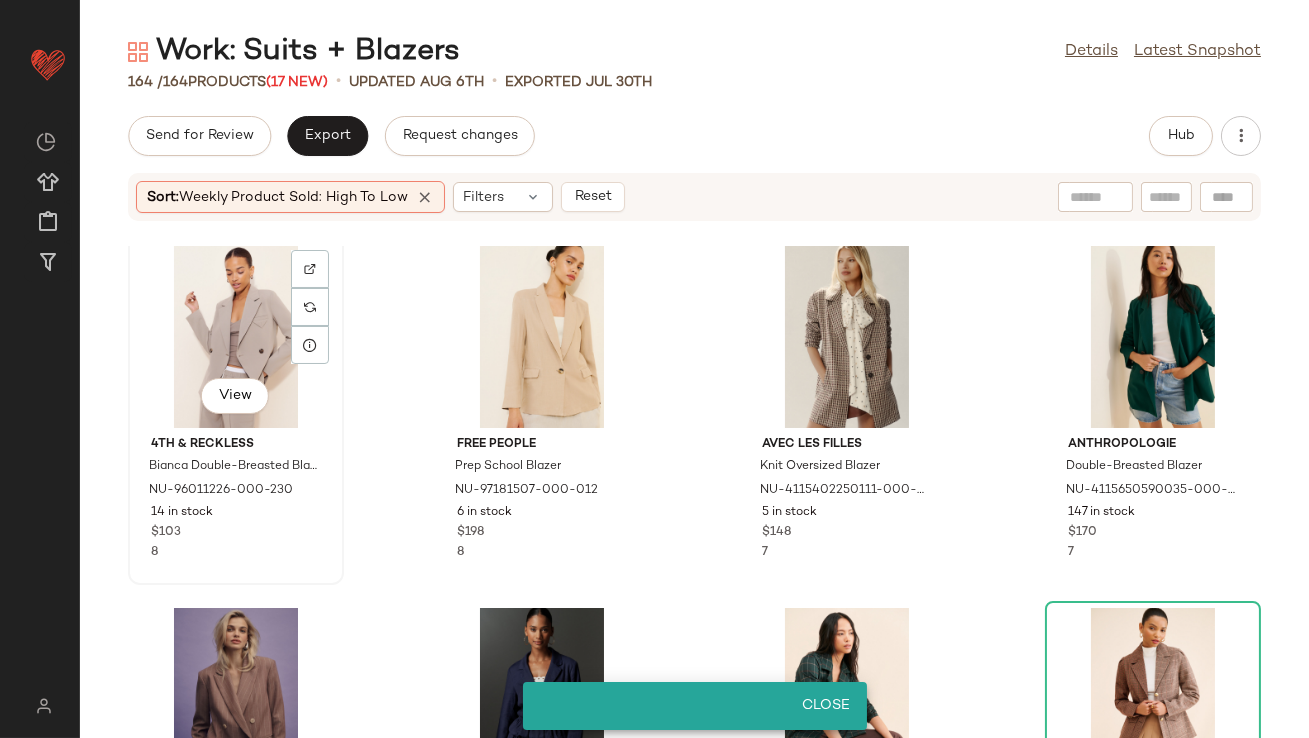 click on "View" 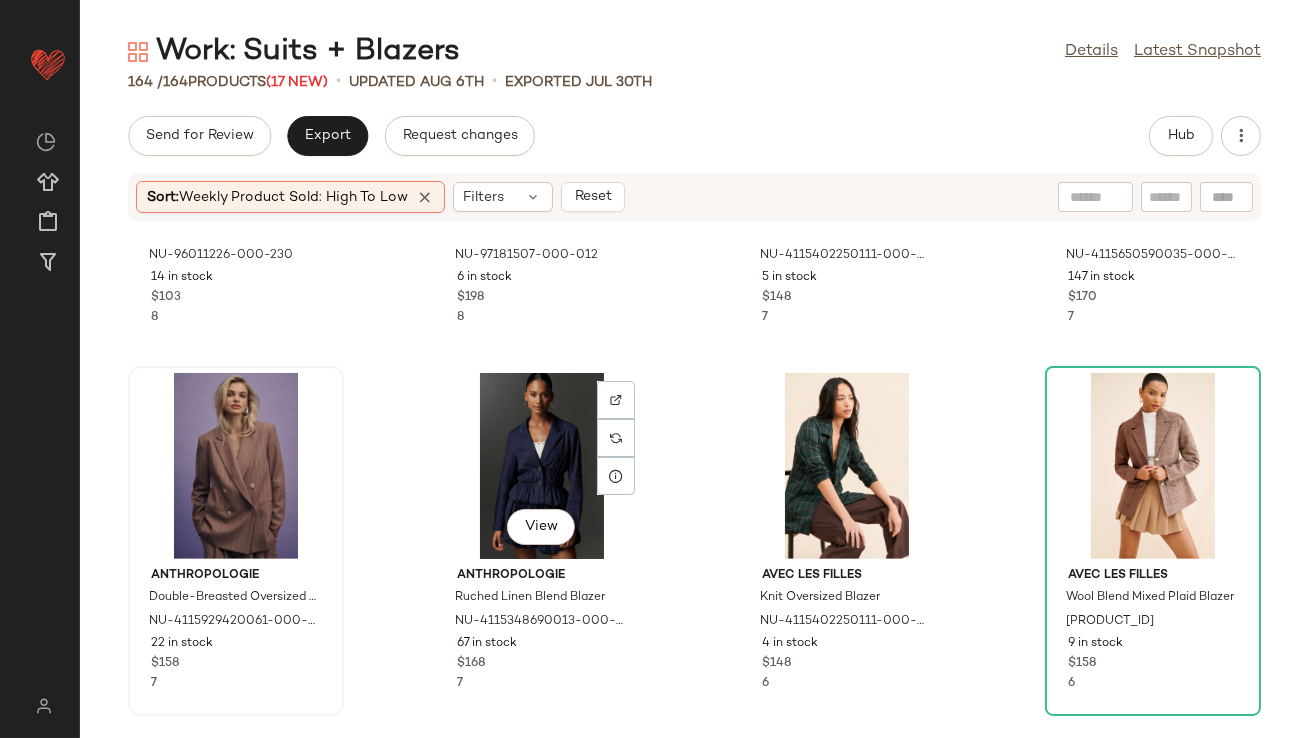 scroll, scrollTop: 2097, scrollLeft: 0, axis: vertical 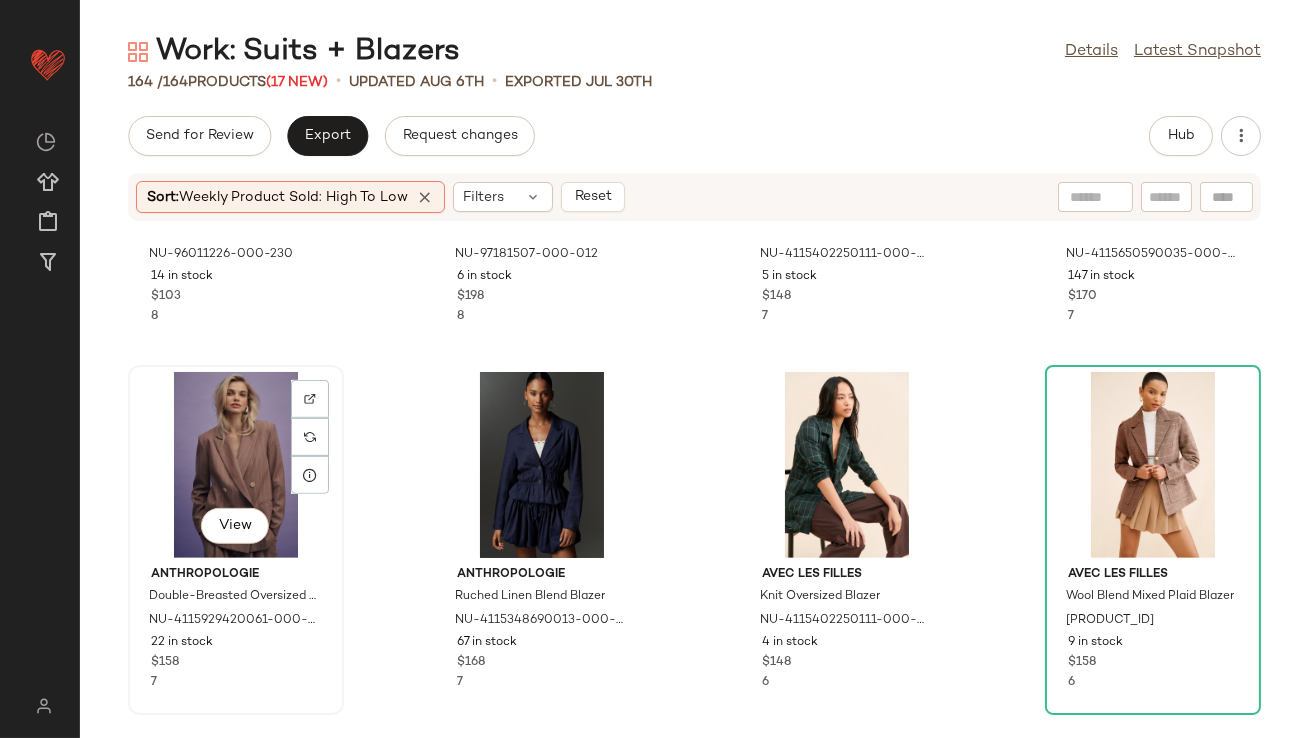 click on "View" 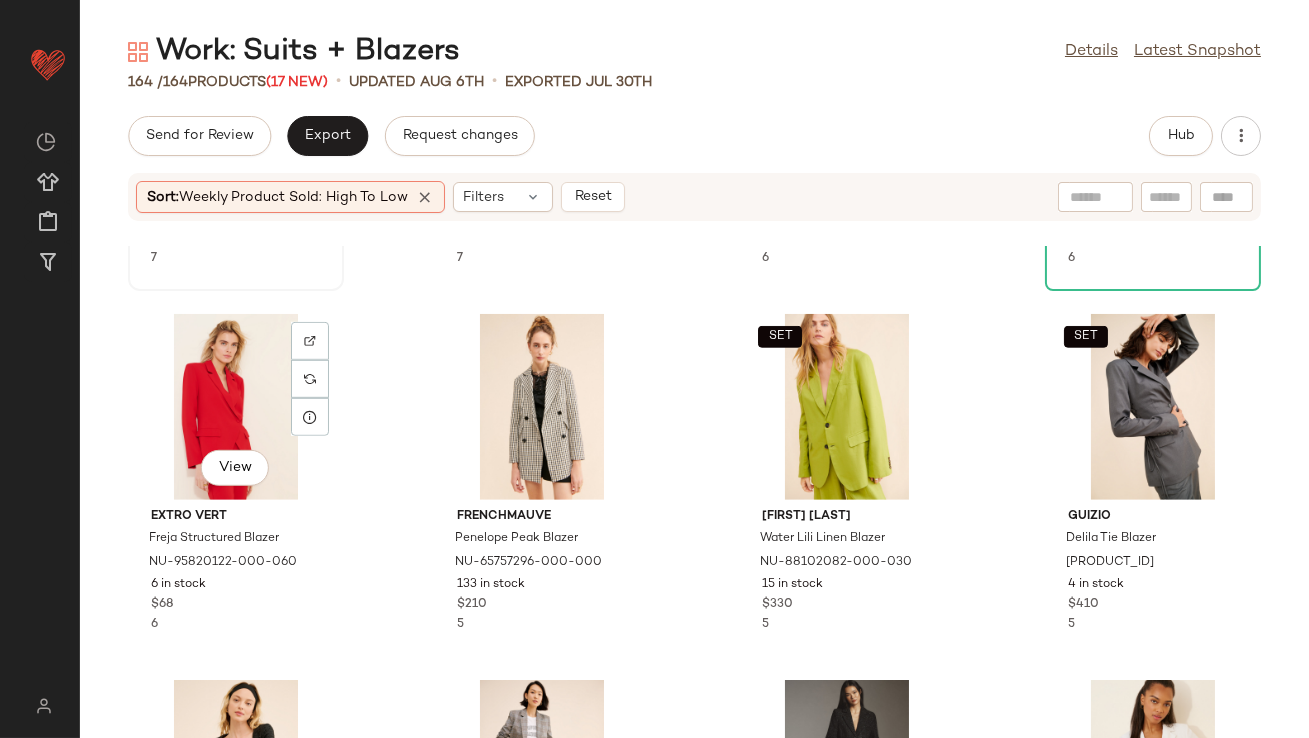 scroll, scrollTop: 2522, scrollLeft: 0, axis: vertical 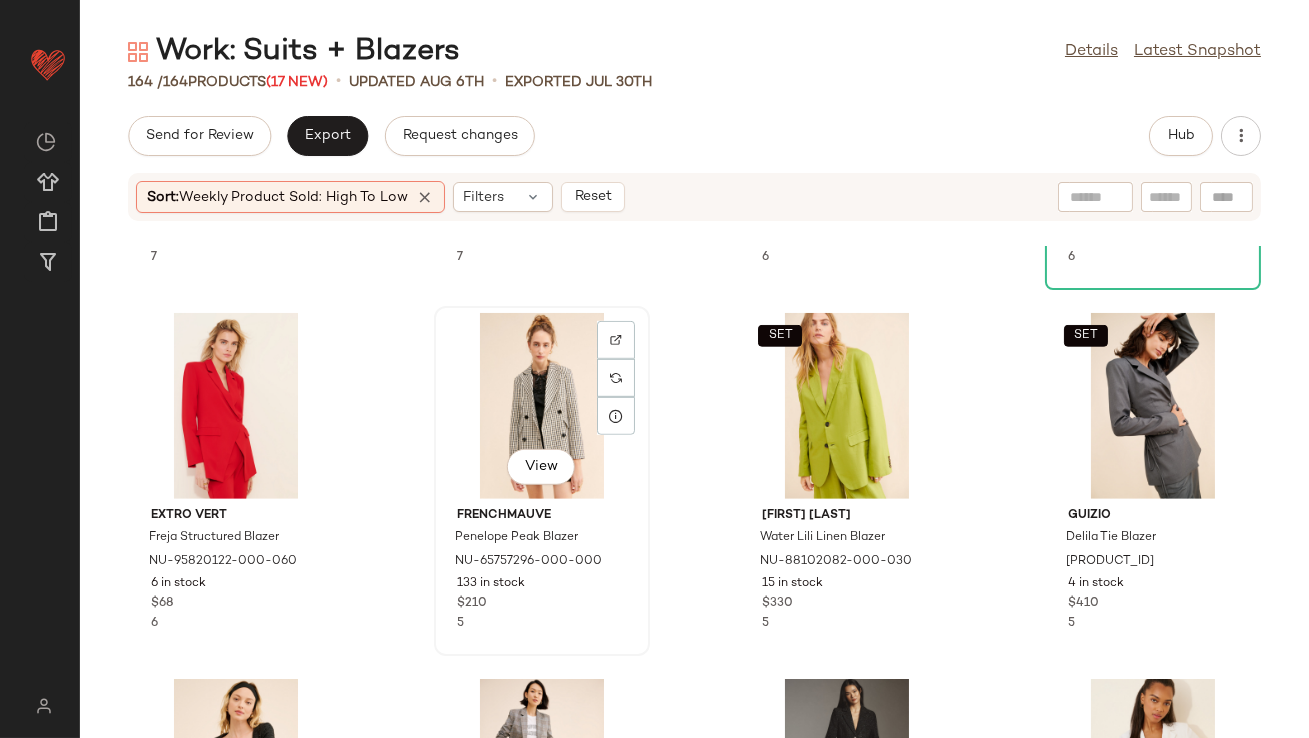 click on "View" 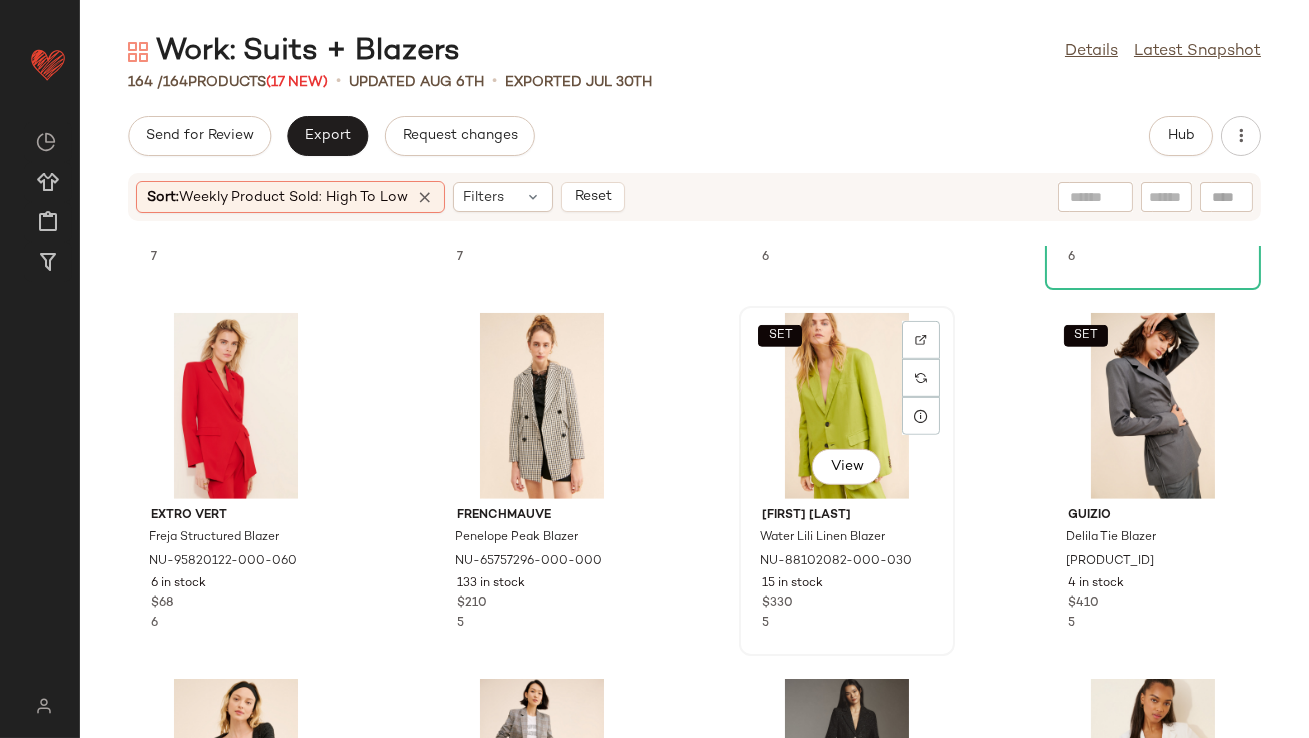 scroll, scrollTop: 2798, scrollLeft: 0, axis: vertical 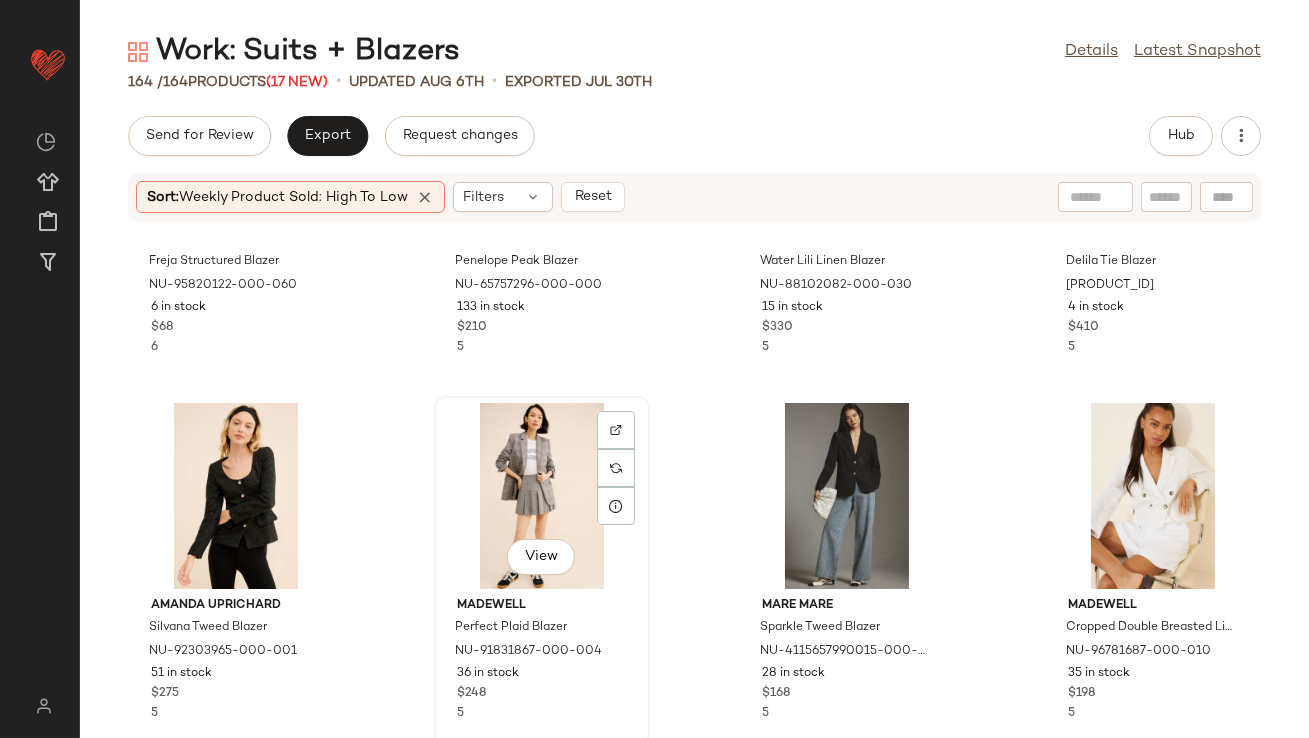 click on "View" 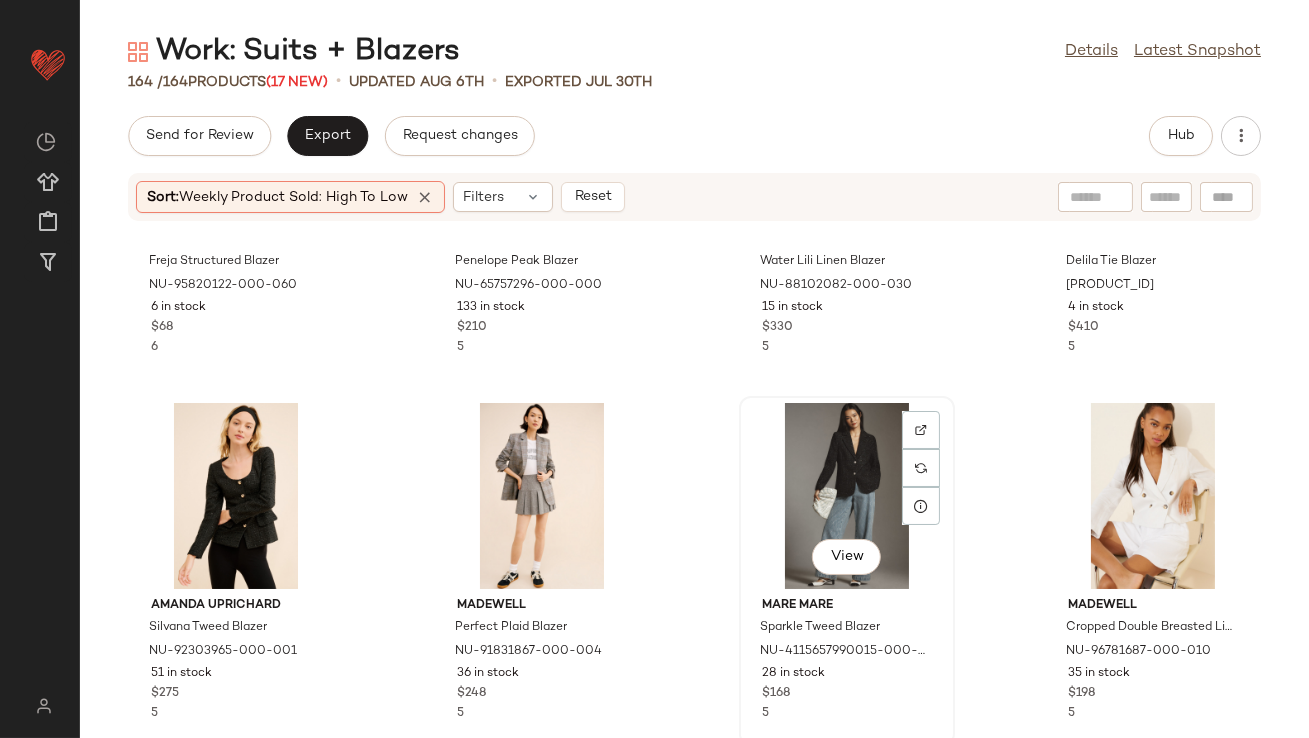 click on "View" 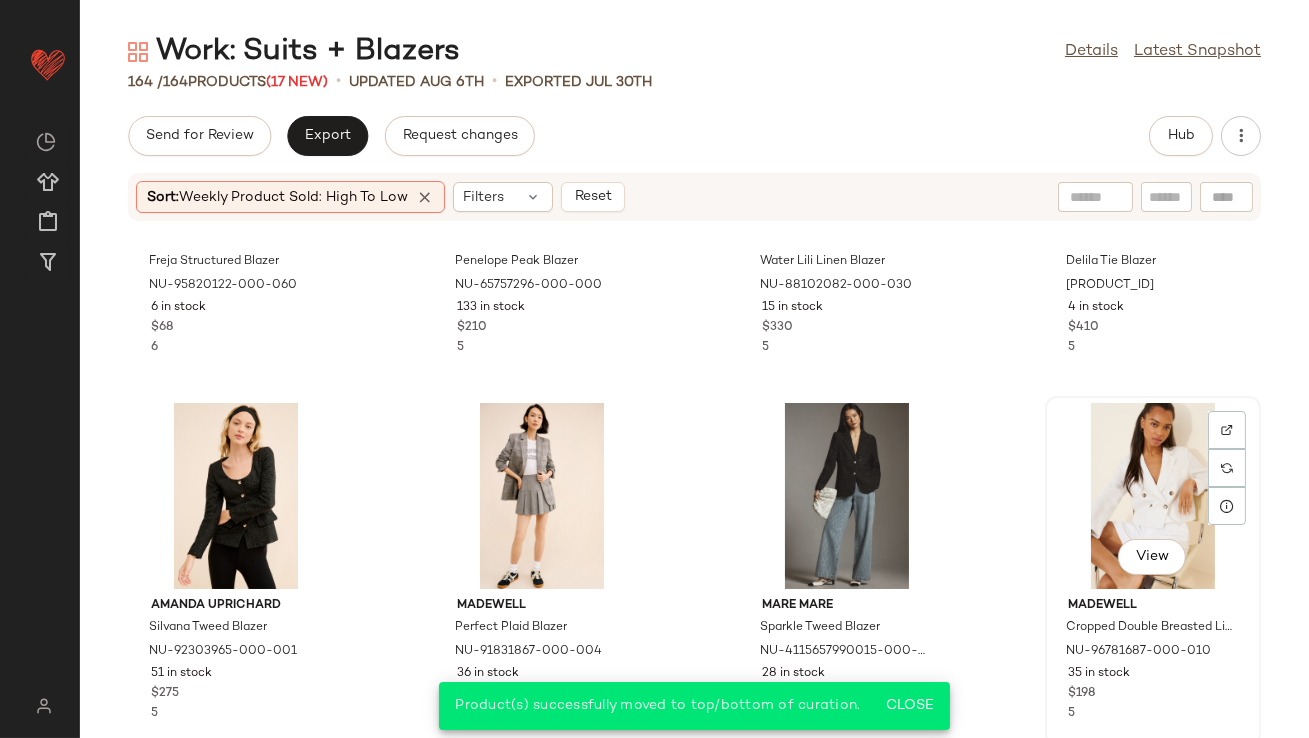 click on "View" 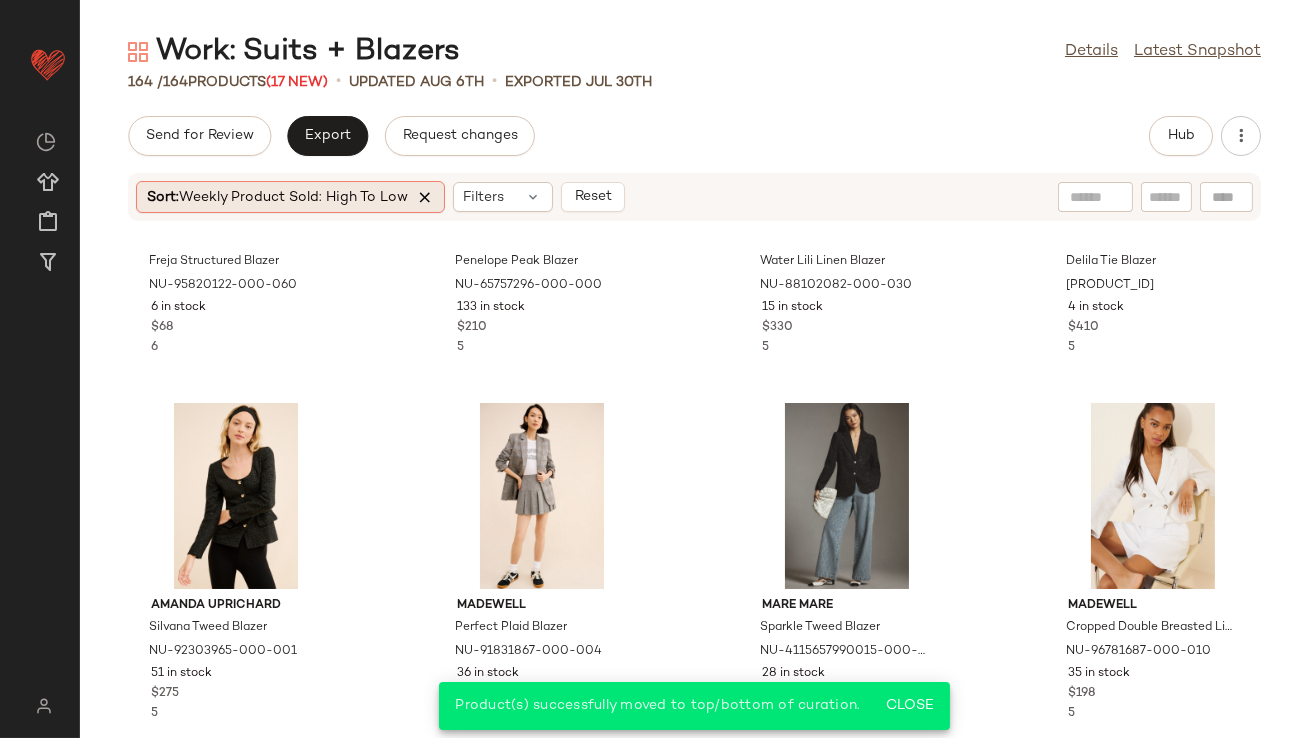 click at bounding box center (425, 197) 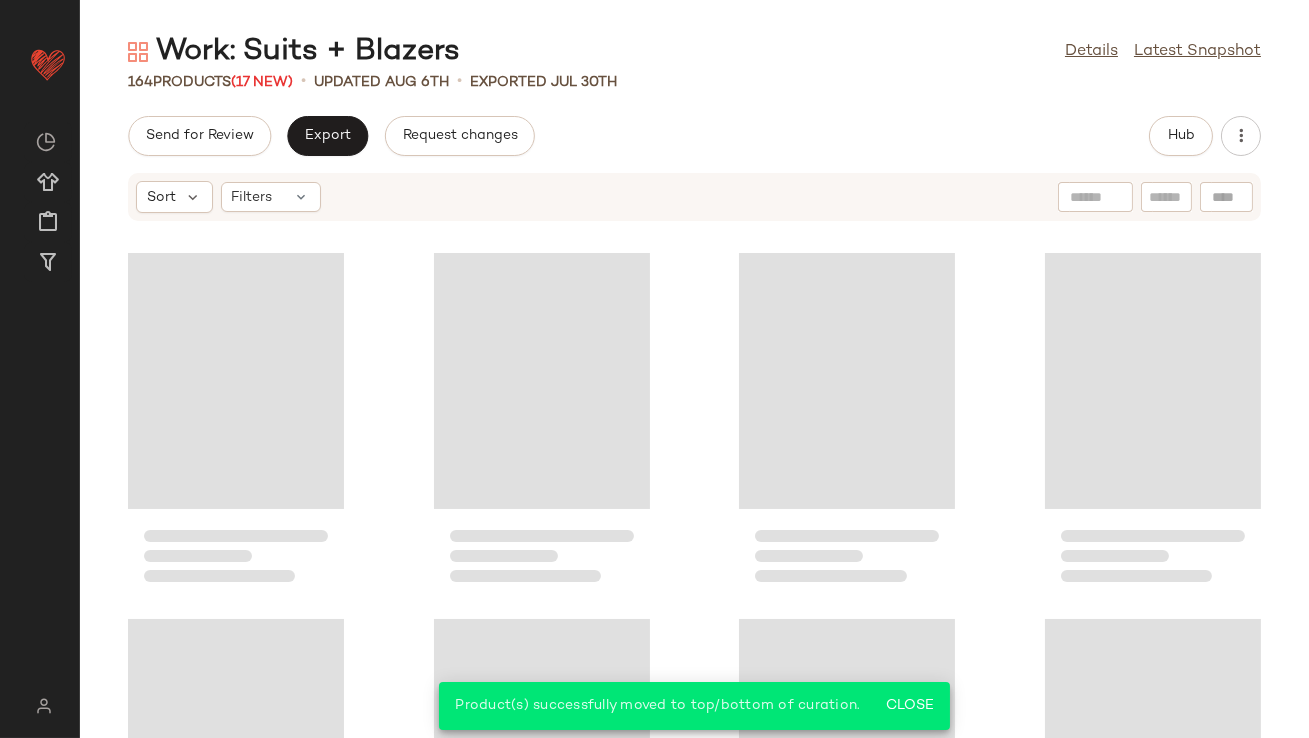 click on "164   Products  (17 New)  •   updated Aug 6th  •  Exported Jul 30th" 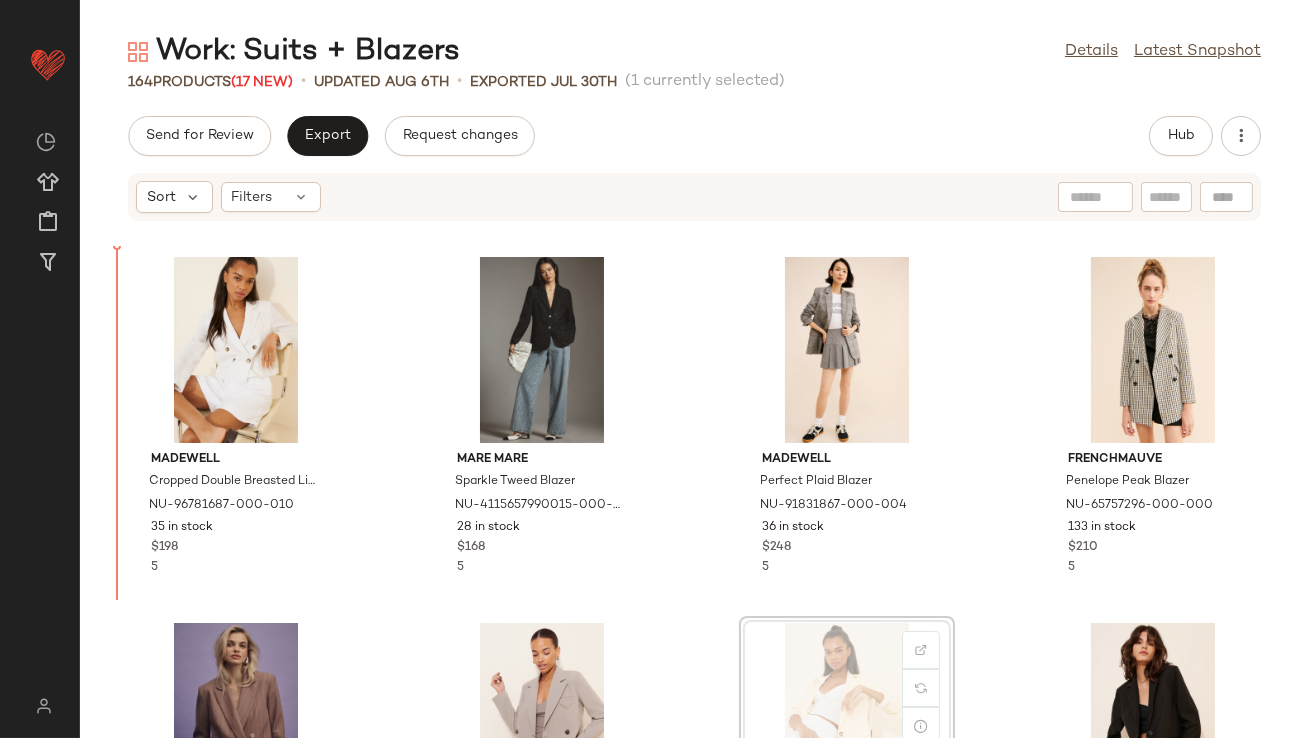 scroll, scrollTop: 0, scrollLeft: 0, axis: both 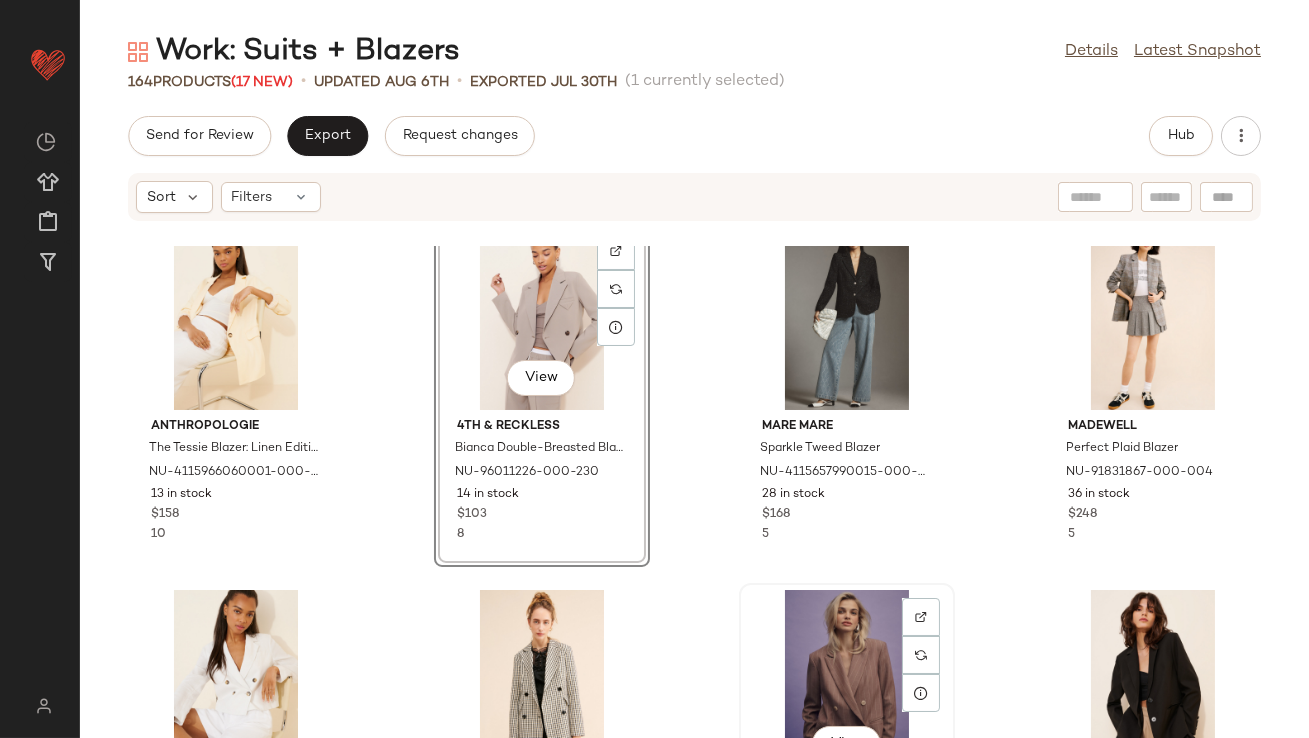 click on "View" 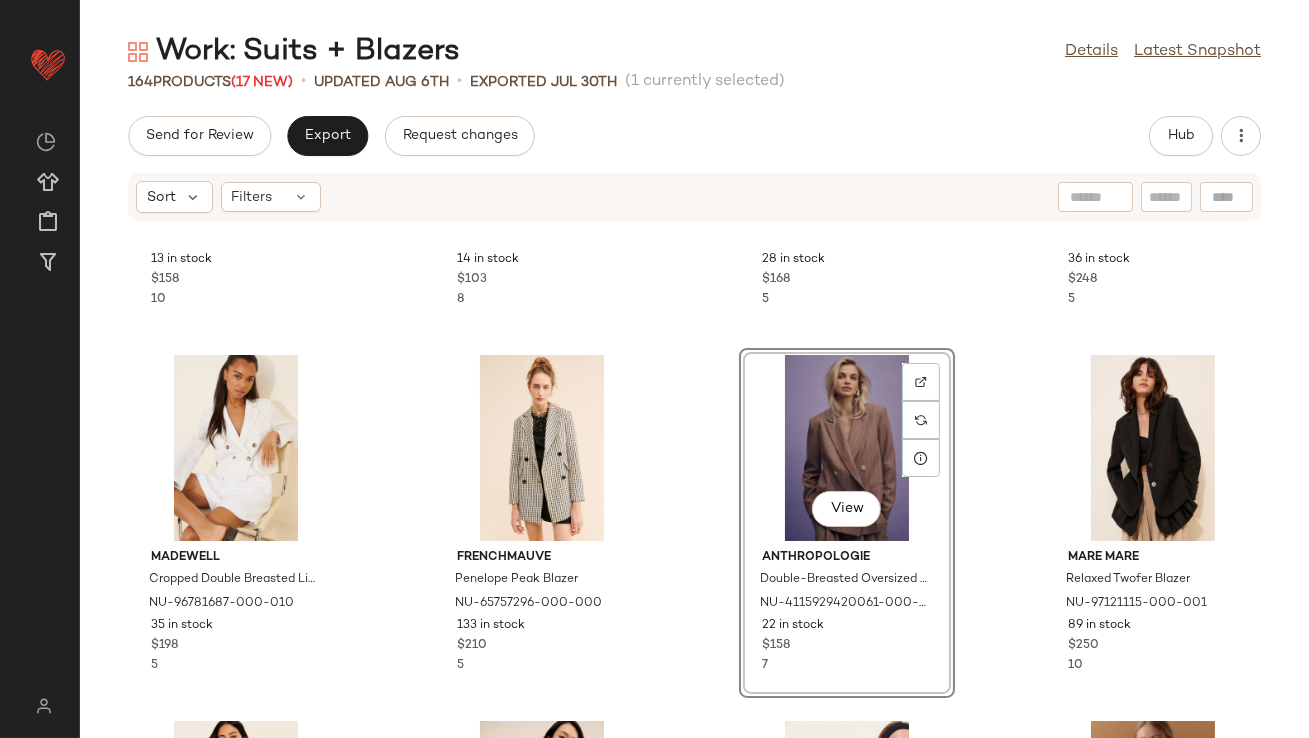 scroll, scrollTop: 577, scrollLeft: 0, axis: vertical 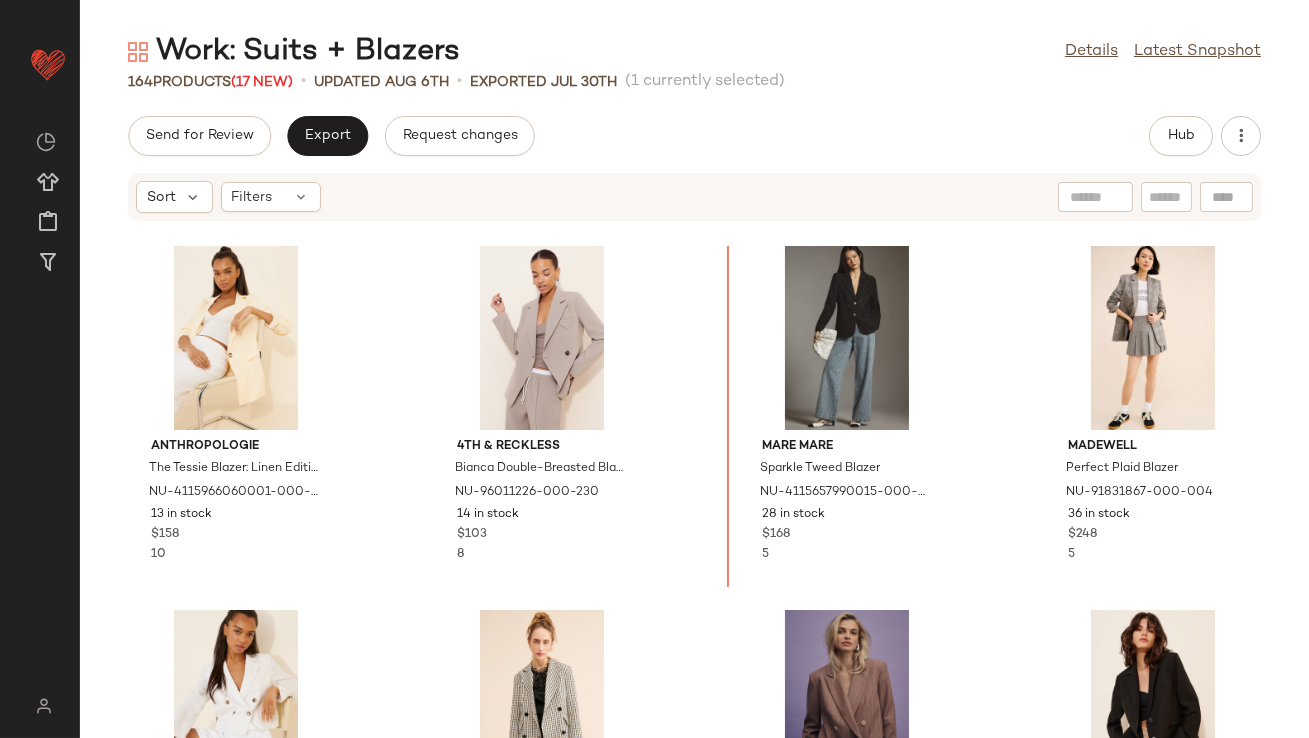 drag, startPoint x: 210, startPoint y: 526, endPoint x: 232, endPoint y: 516, distance: 24.166092 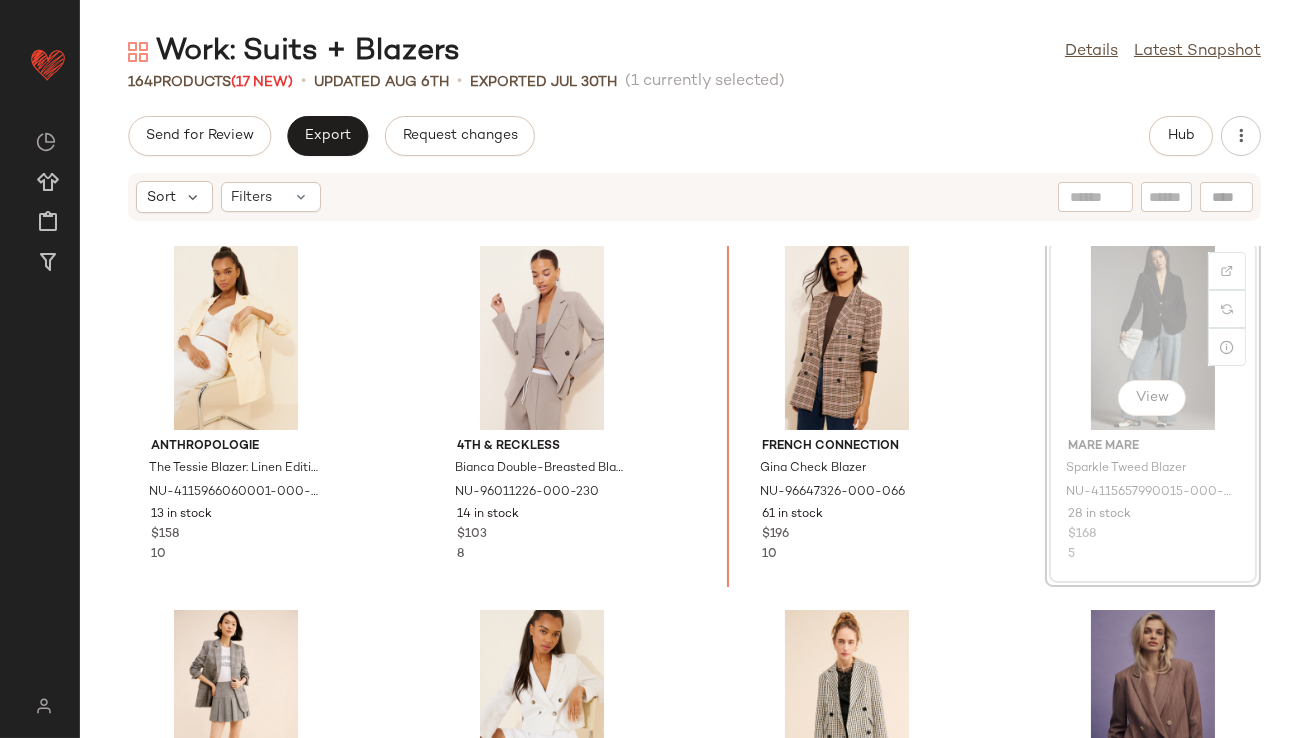 scroll, scrollTop: 12, scrollLeft: 0, axis: vertical 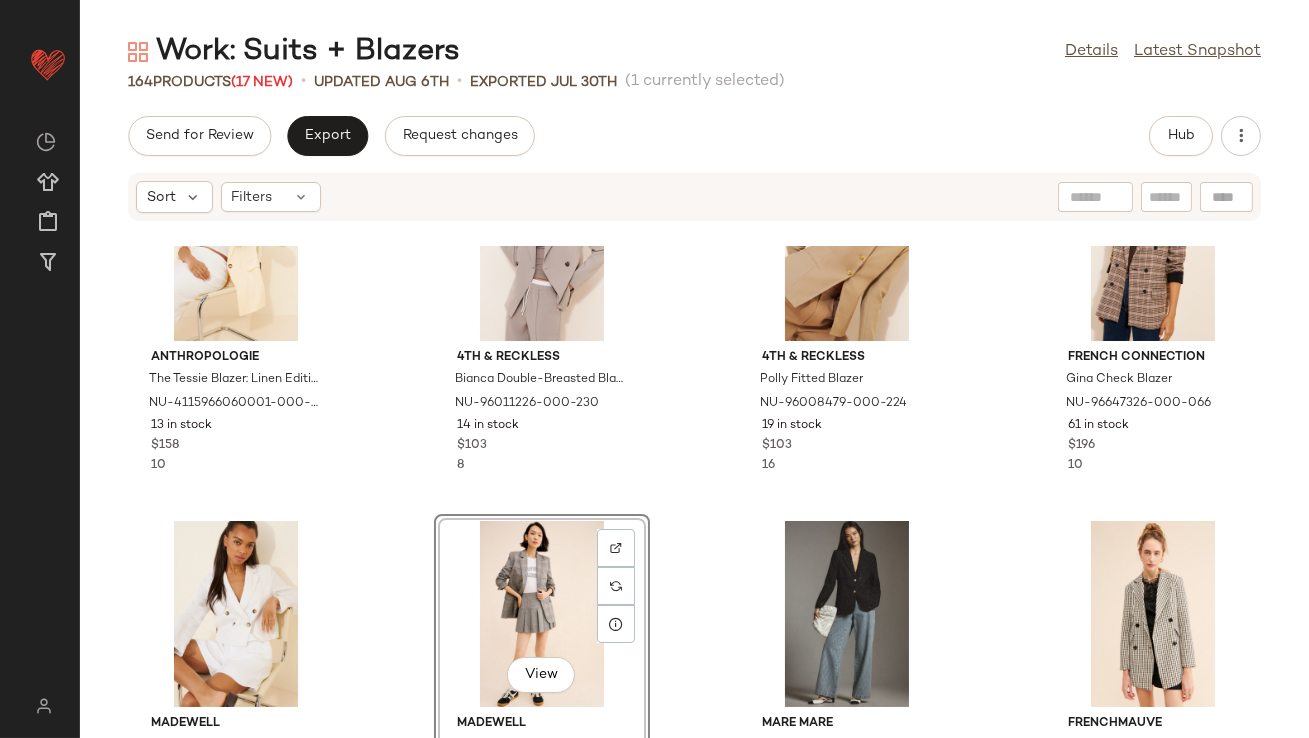 drag, startPoint x: 570, startPoint y: 502, endPoint x: 346, endPoint y: 593, distance: 241.77882 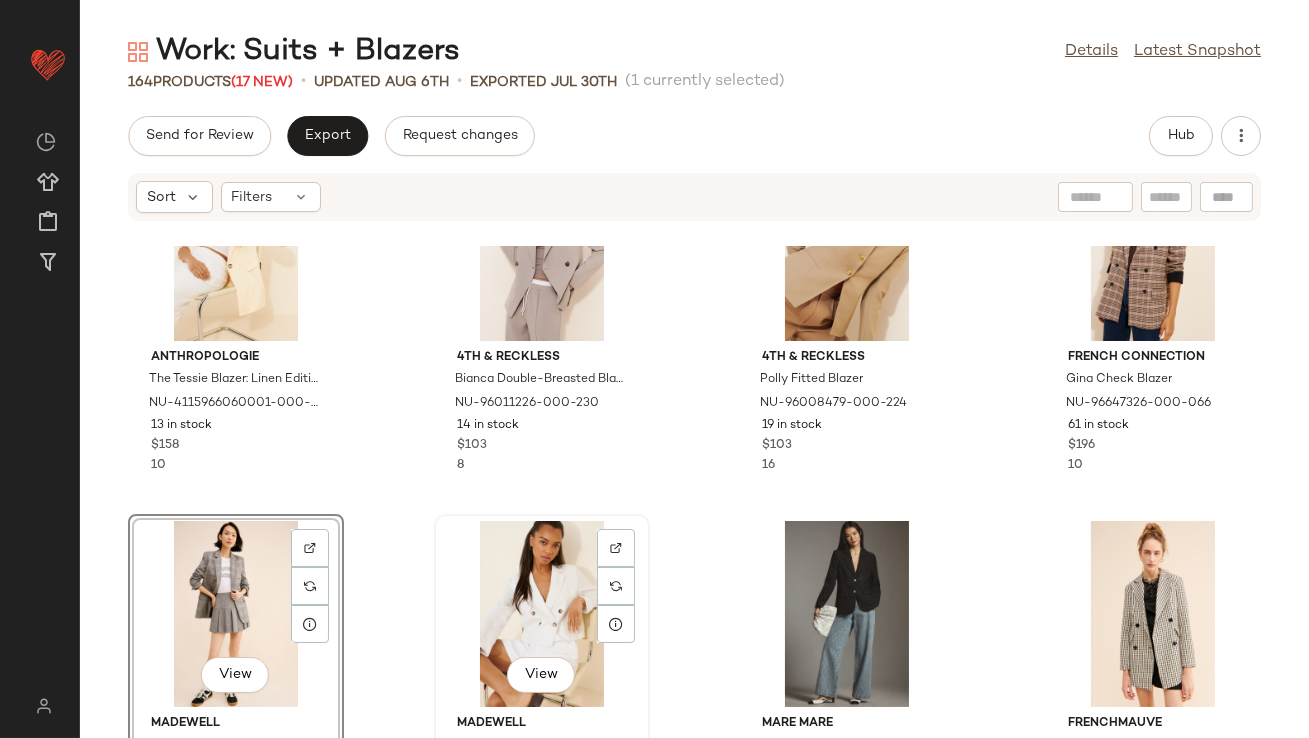 scroll, scrollTop: 0, scrollLeft: 0, axis: both 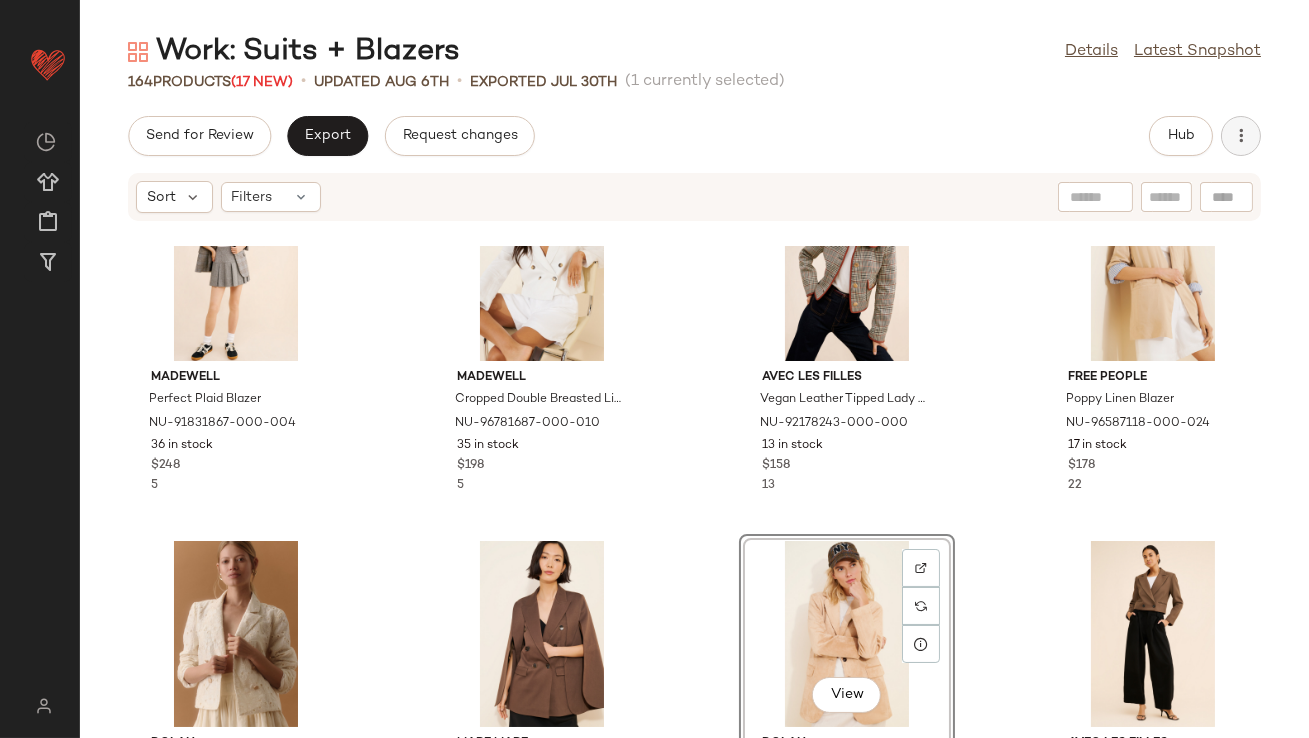 click 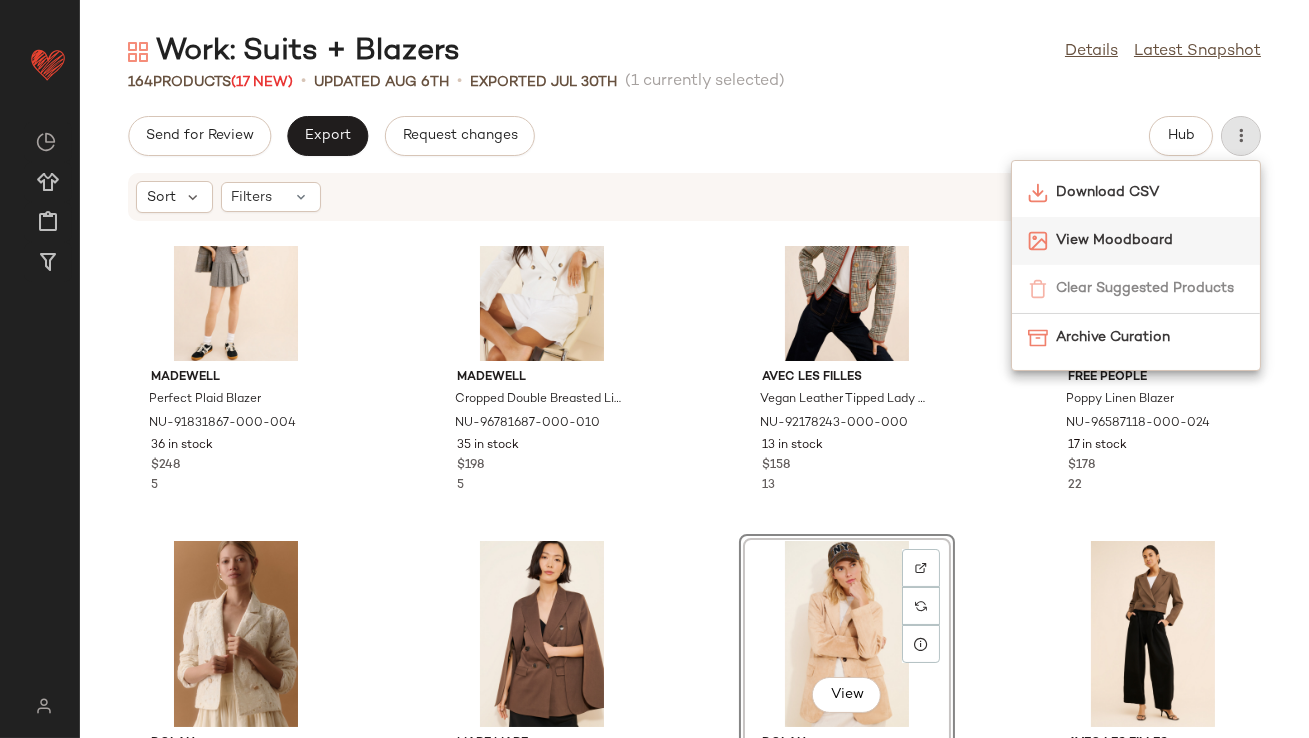 click on "View Moodboard" at bounding box center (1150, 240) 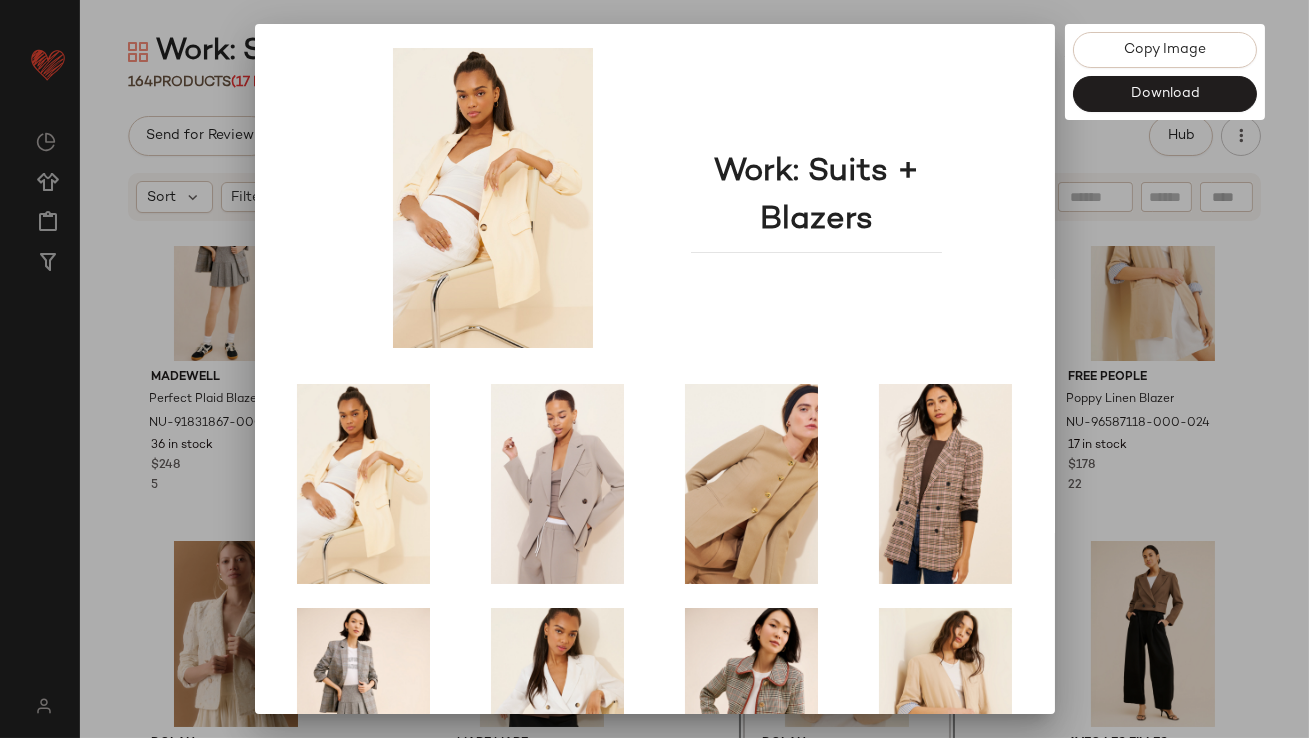scroll, scrollTop: 341, scrollLeft: 0, axis: vertical 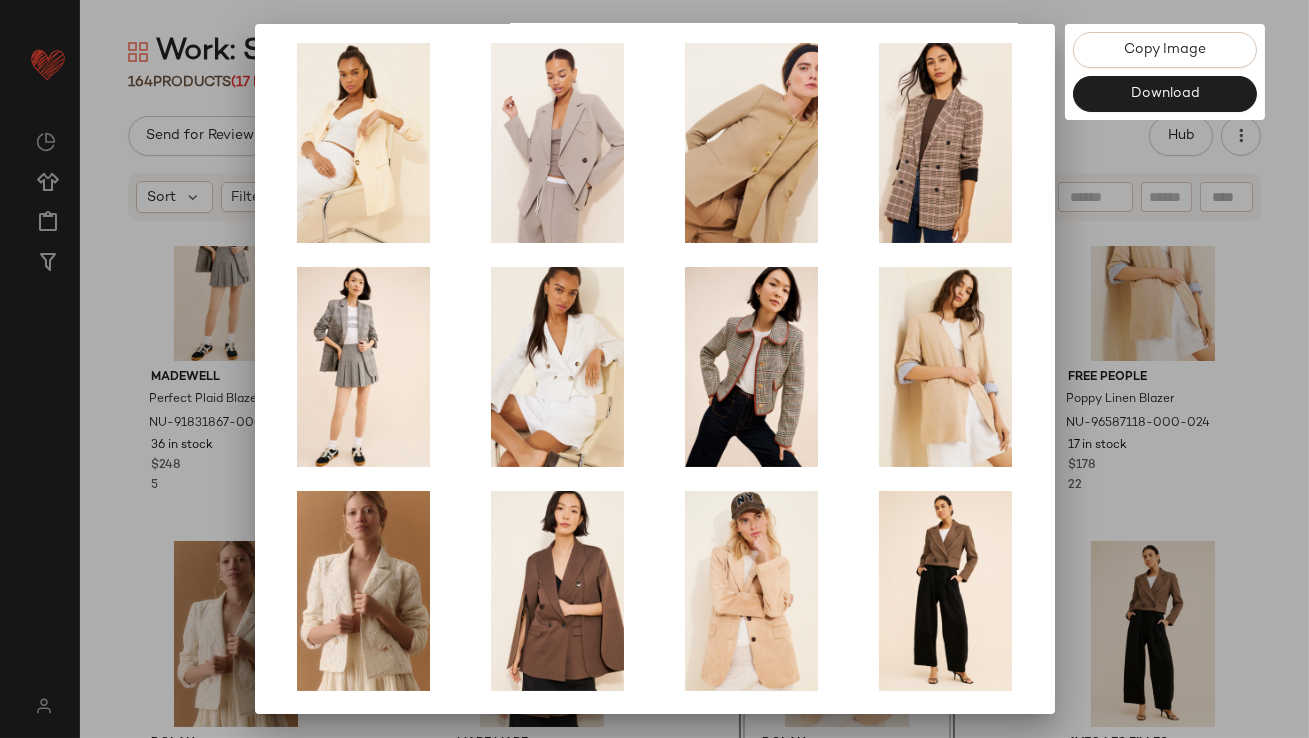 click at bounding box center [654, 369] 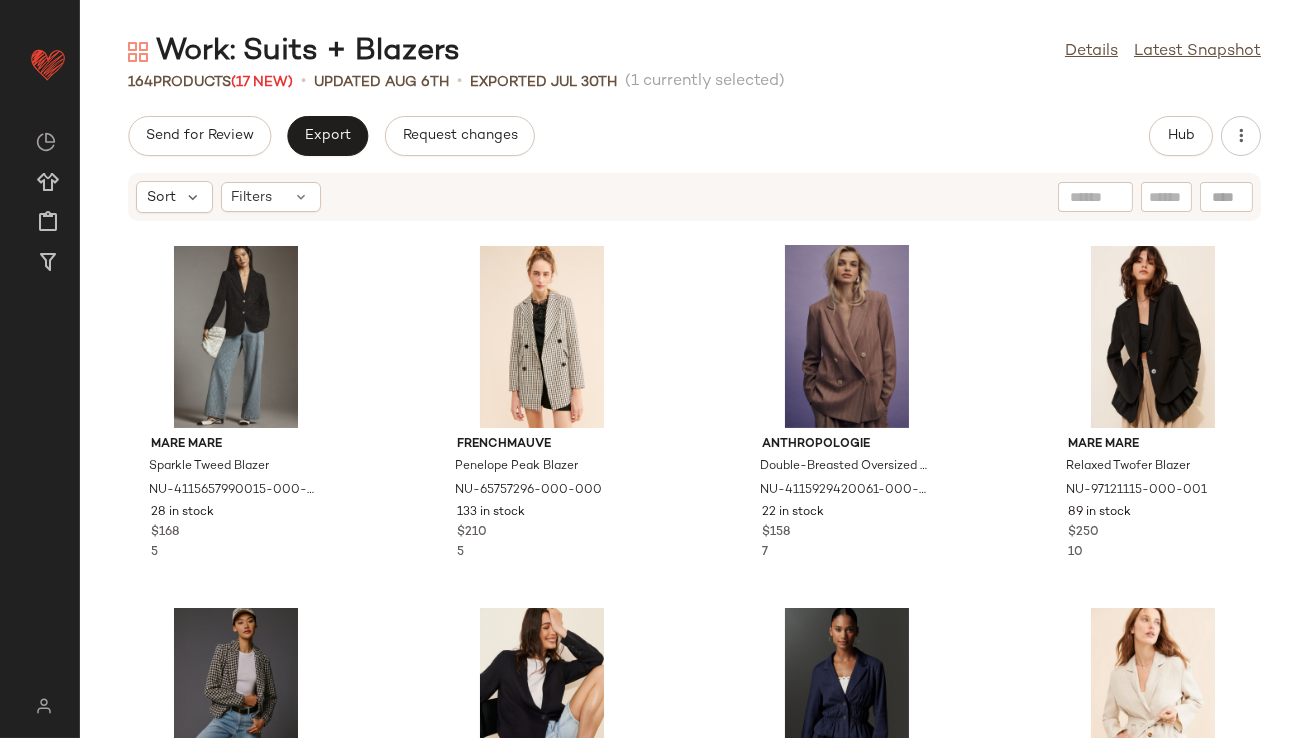scroll, scrollTop: 1172, scrollLeft: 0, axis: vertical 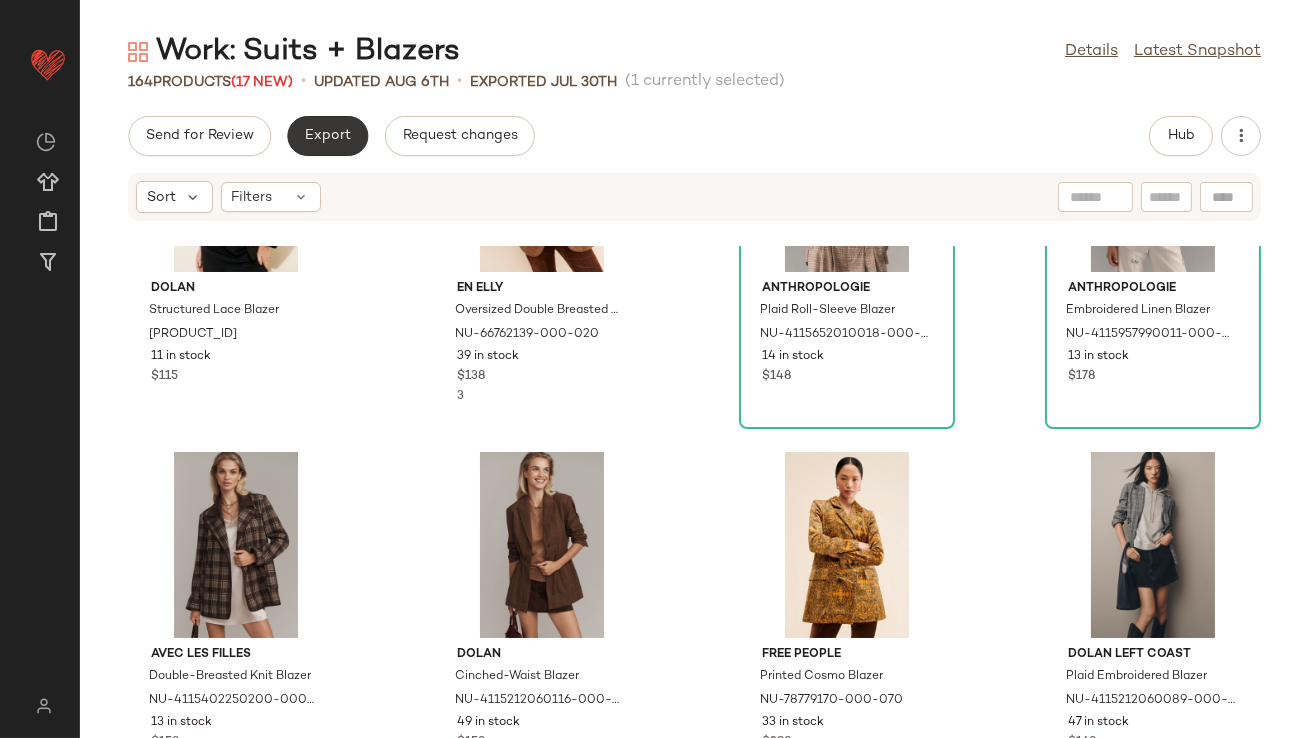 click on "Export" 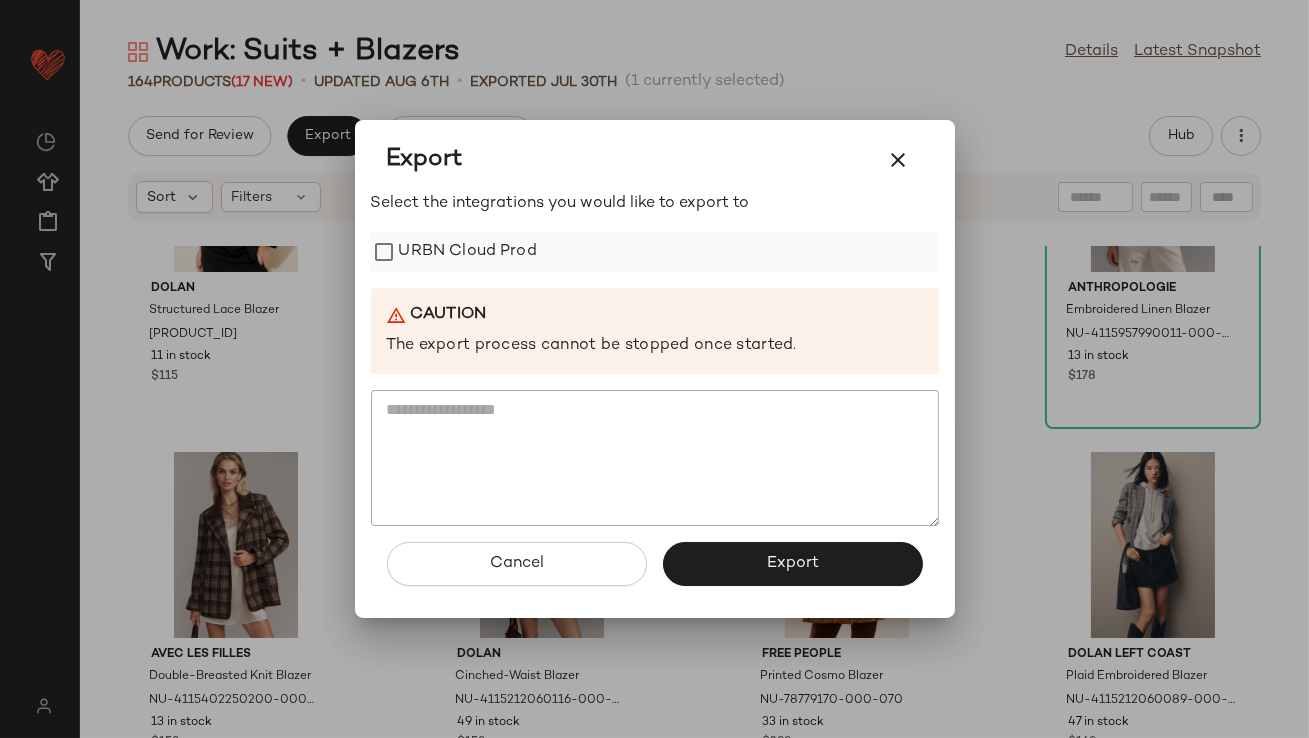 click on "URBN Cloud Prod" at bounding box center (468, 252) 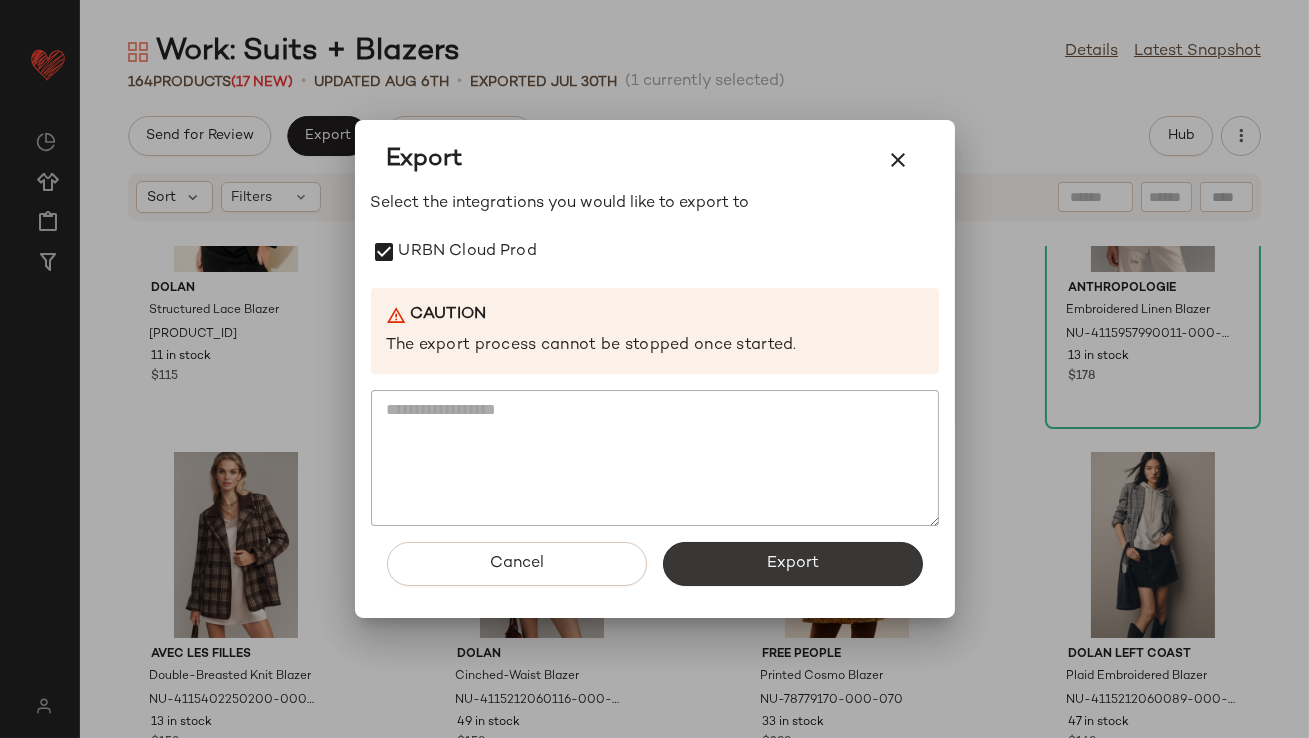 click on "Export" at bounding box center [793, 564] 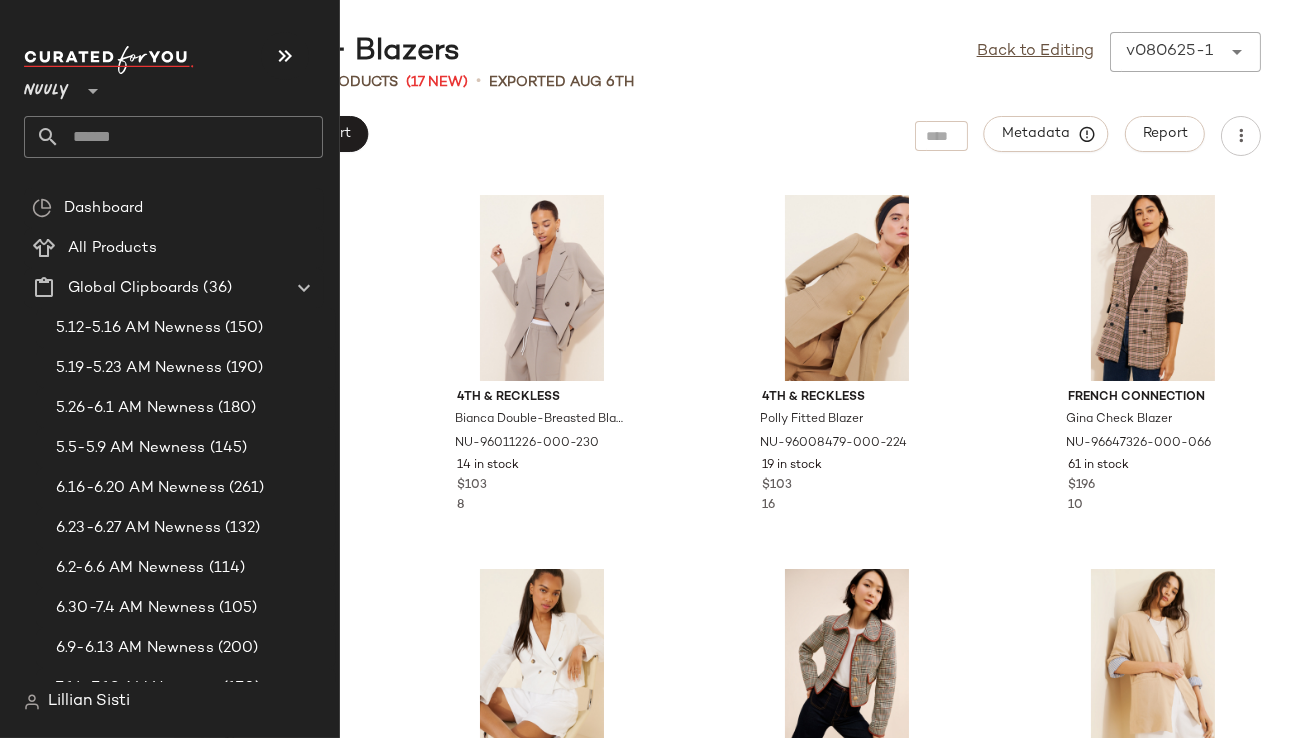 click 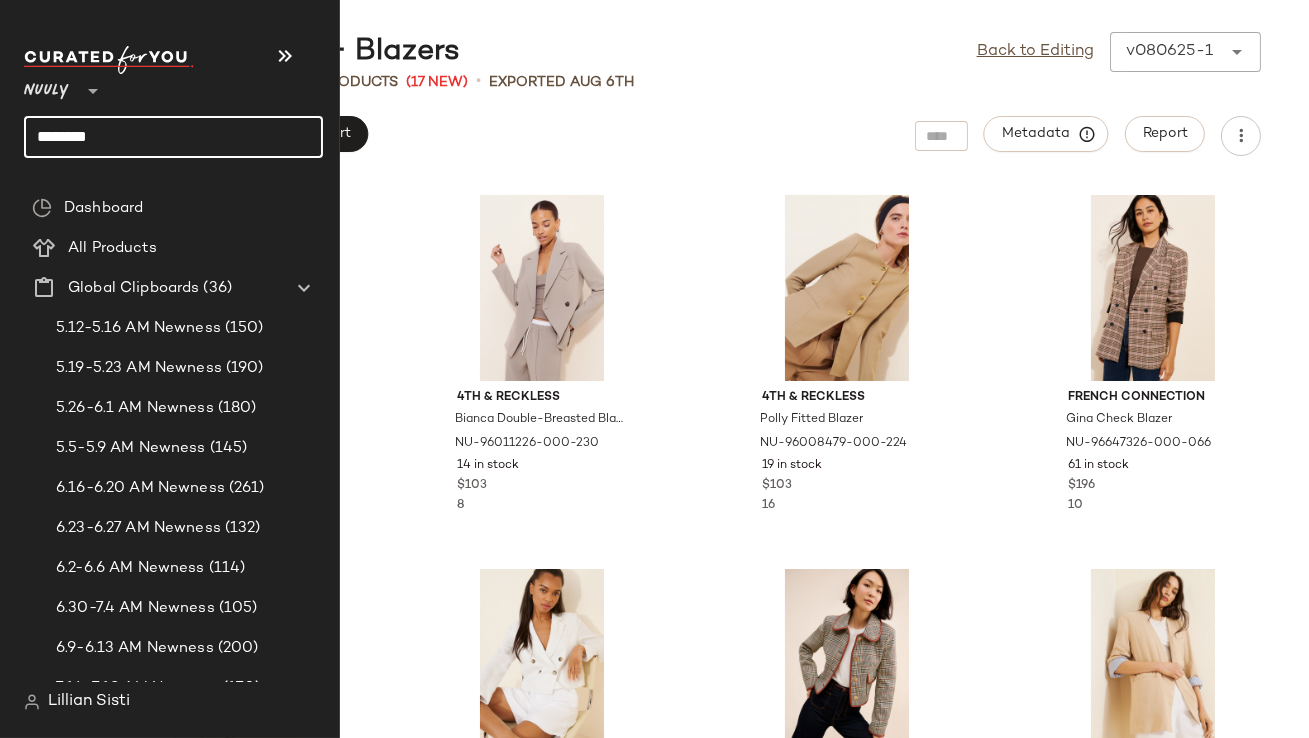 type on "********" 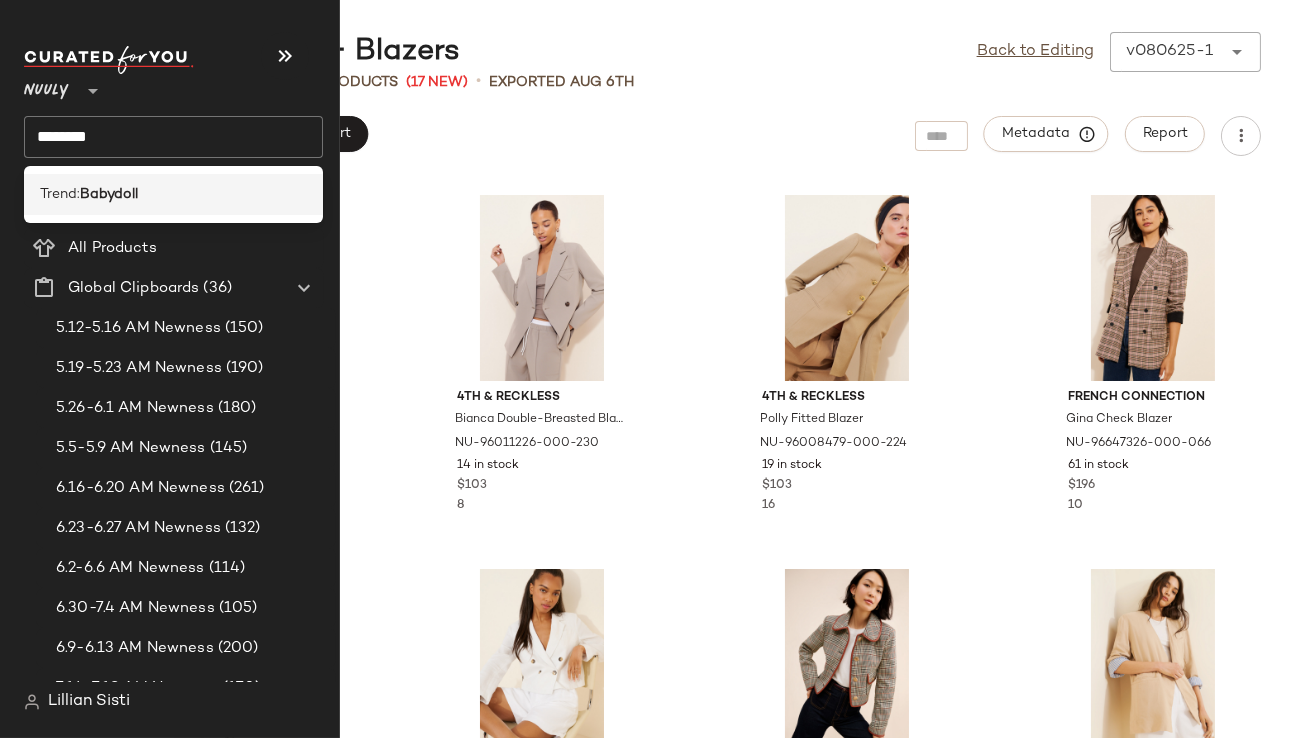 click on "Babydoll" at bounding box center (109, 194) 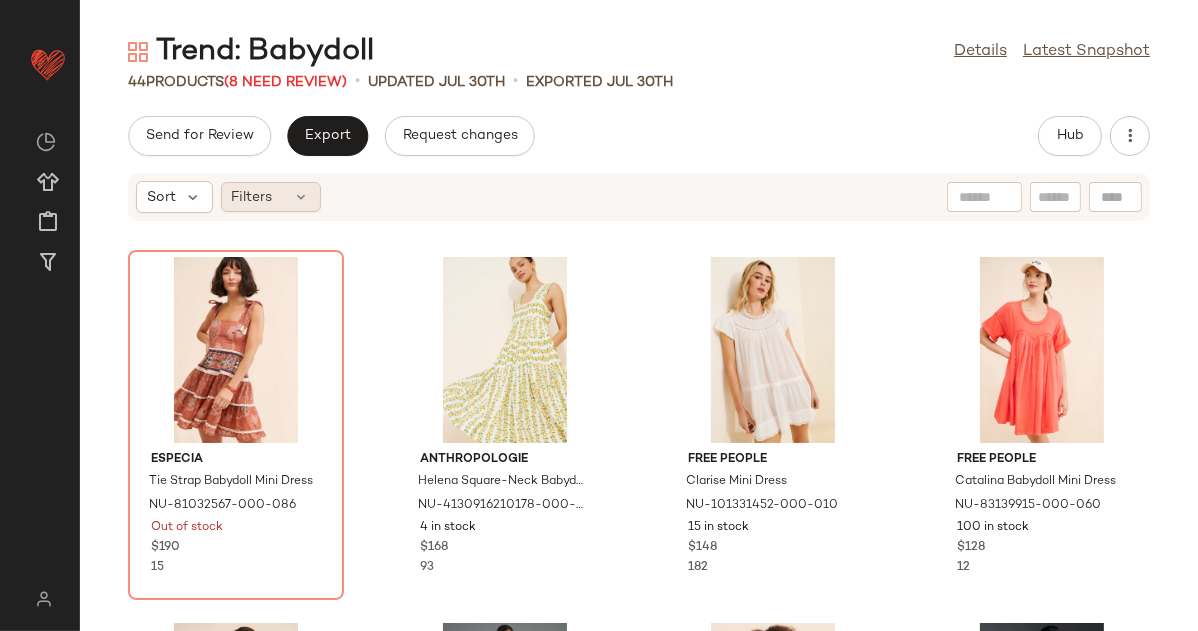 click on "Filters" 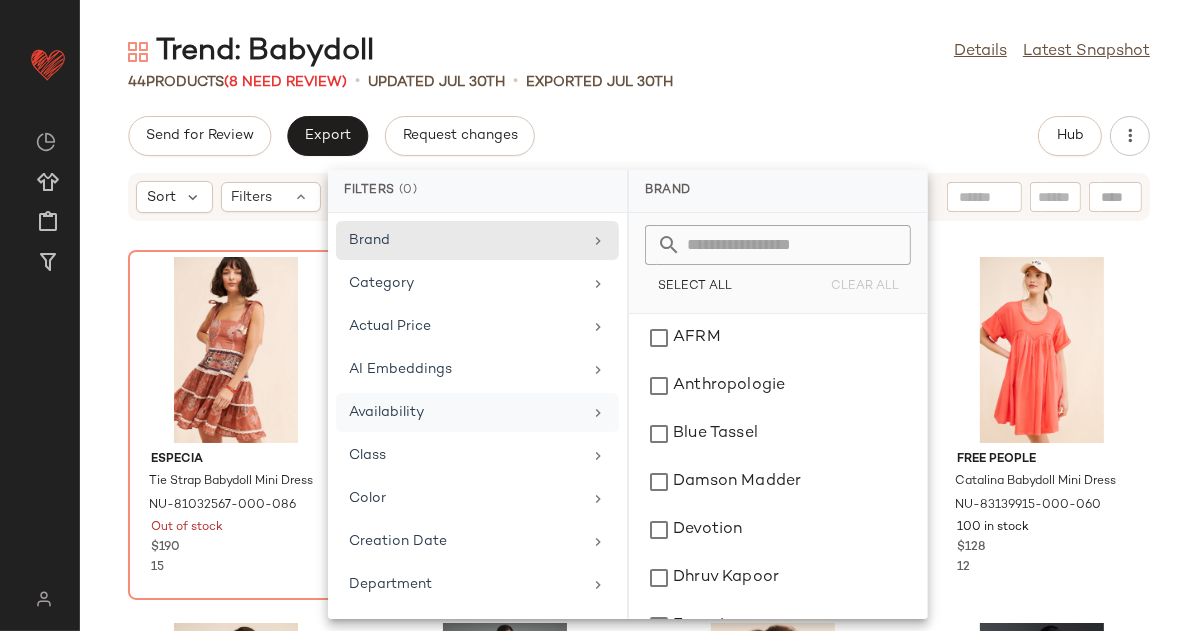 click on "Availability" at bounding box center [465, 412] 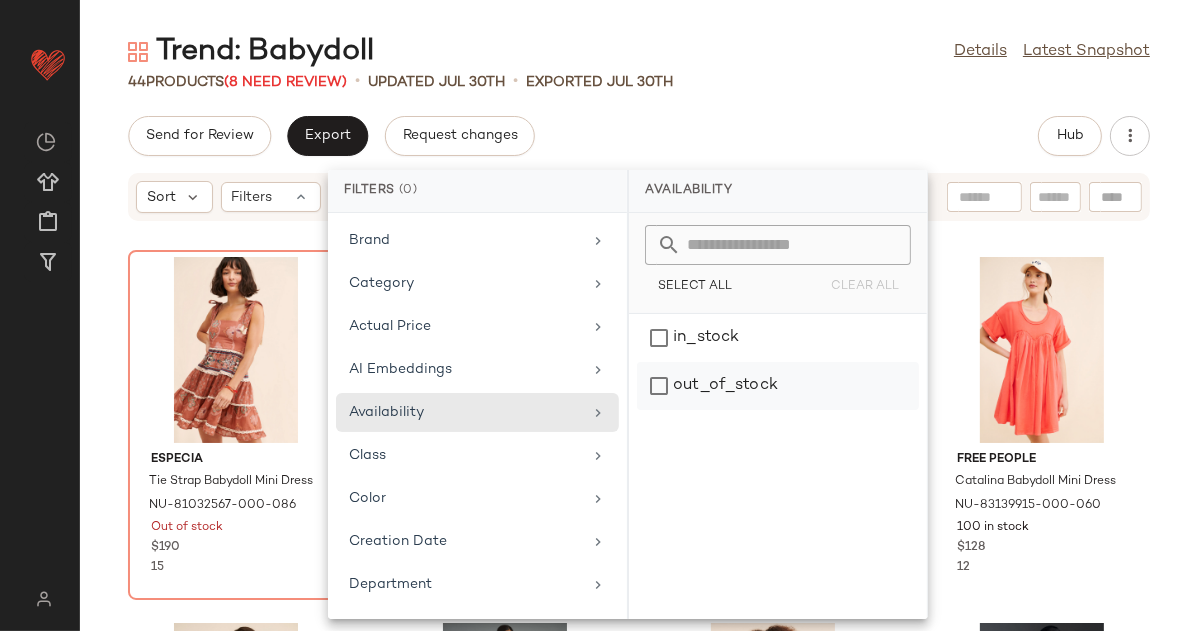 click on "out_of_stock" 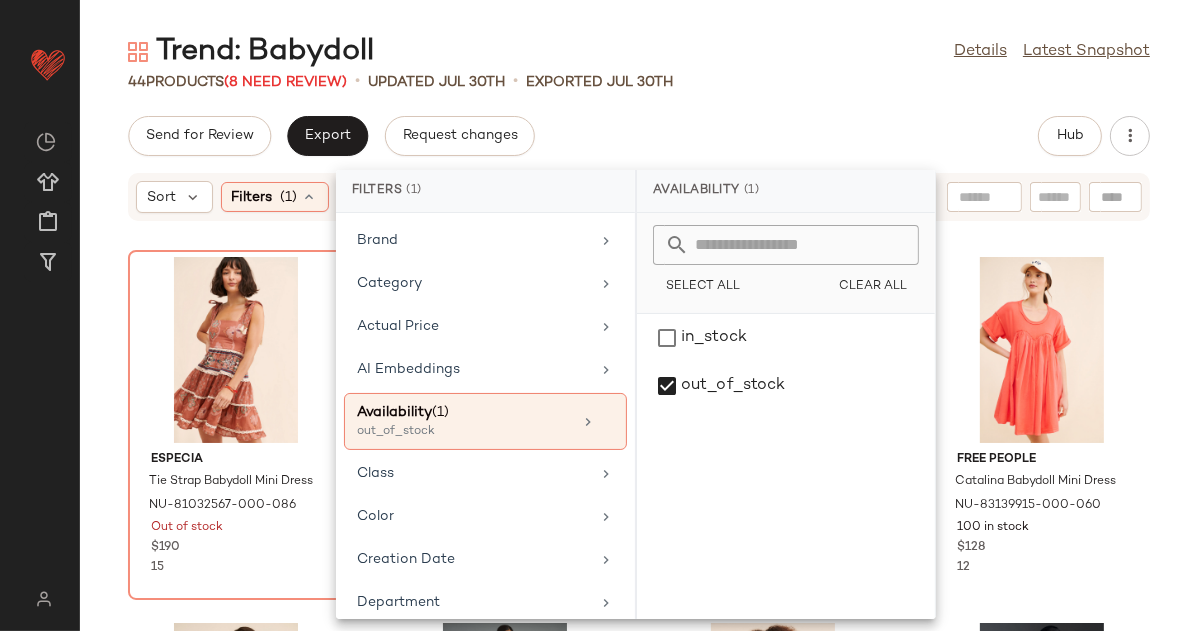 click on "Trend: Babydoll  Details   Latest Snapshot  44   Products   (8 Need Review)   •   updated Jul 30th  •  Exported Jul 30th  Send for Review   Export   Request changes   Hub  Sort  Filters  (1)   Reset  Especia Tie Strap Babydoll Mini Dress NU-81032567-000-086 Out of stock $190 15 Anthropologie Helena Square-Neck Babydoll Dress NU-4130916210178-000-079 4 in stock $168 93 Free People Clarise Mini Dress NU-101331452-000-010 15 in stock $148 182 Free People Catalina Babydoll Mini Dress NU-83139915-000-060 100 in stock $128 12 Blue Tassel Off-The-Shoulder Jacquard Babydoll Dress NU-94269081-000-070 119 in stock $128 6 Anthropologie Printed Flutter-Sleeve Babydoll Dress NU-4130647160179-000-266 1 in stock $148 23 S/W/F Geometric Babydoll Dress NU-68286749-000-000 31 in stock $369 20 Anthropologie Sleeveless Square-neck Textured Babydoll Mini Dress NU-4130348690291-000-060 2 in stock $148 17 Anthropologie Sweetheart Babydoll Maxi Dress NU-4130264840039-000-080 14 in stock $228 32 Free People Clarise Mini Dress 1" at bounding box center (639, 331) 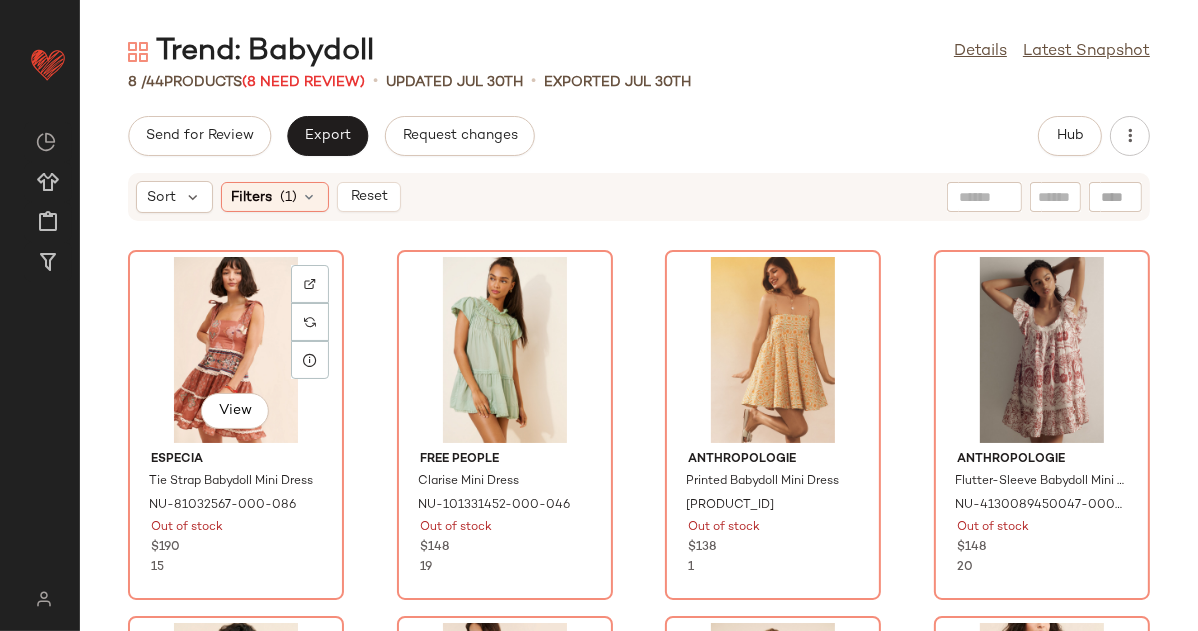 click on "View" 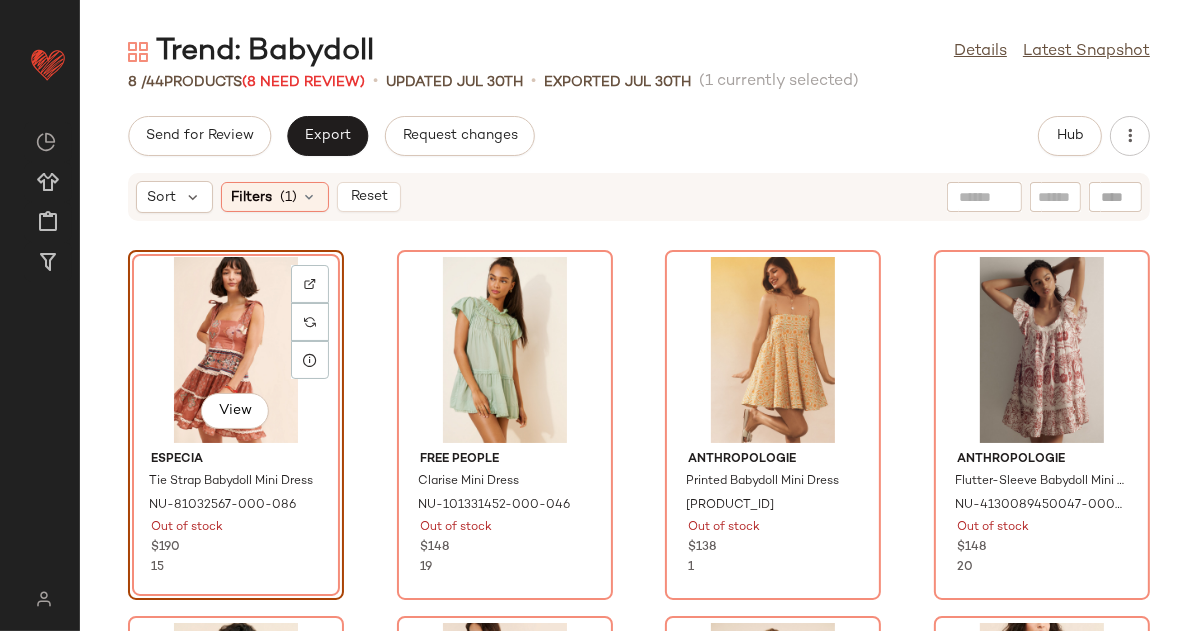 scroll, scrollTop: 335, scrollLeft: 0, axis: vertical 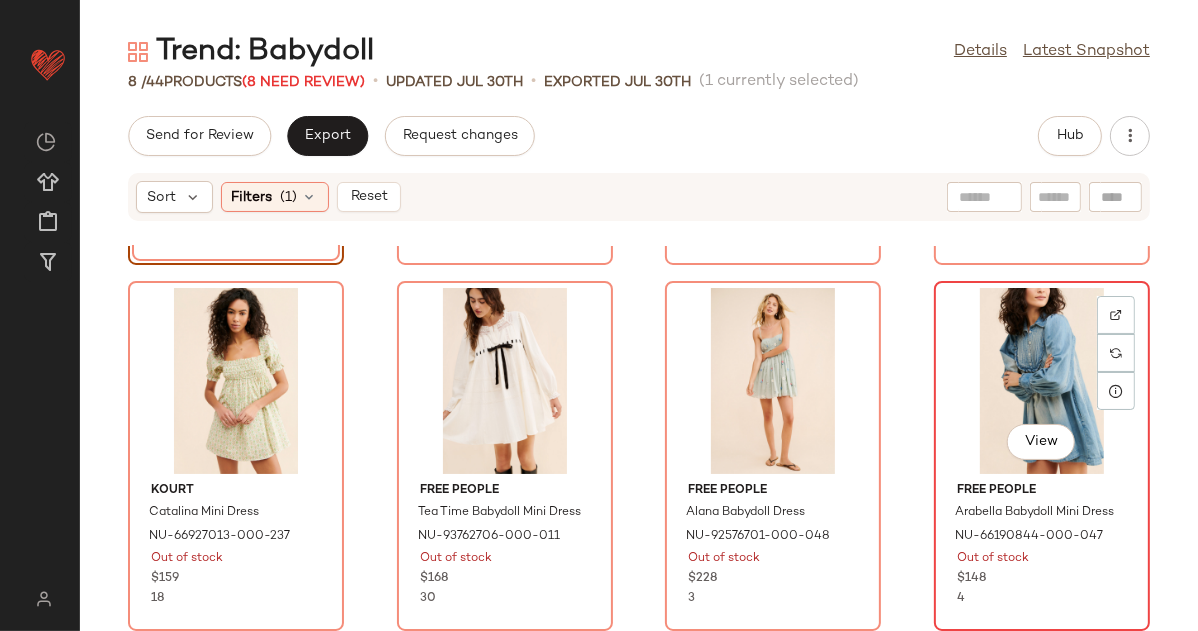 click on "View" 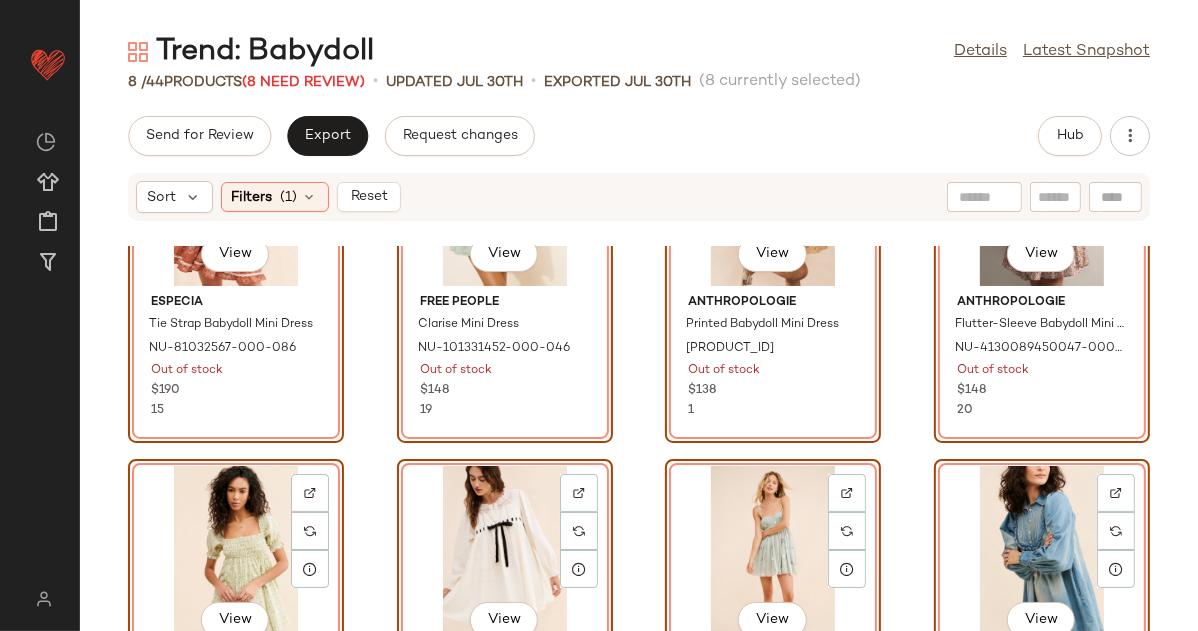 scroll, scrollTop: 0, scrollLeft: 0, axis: both 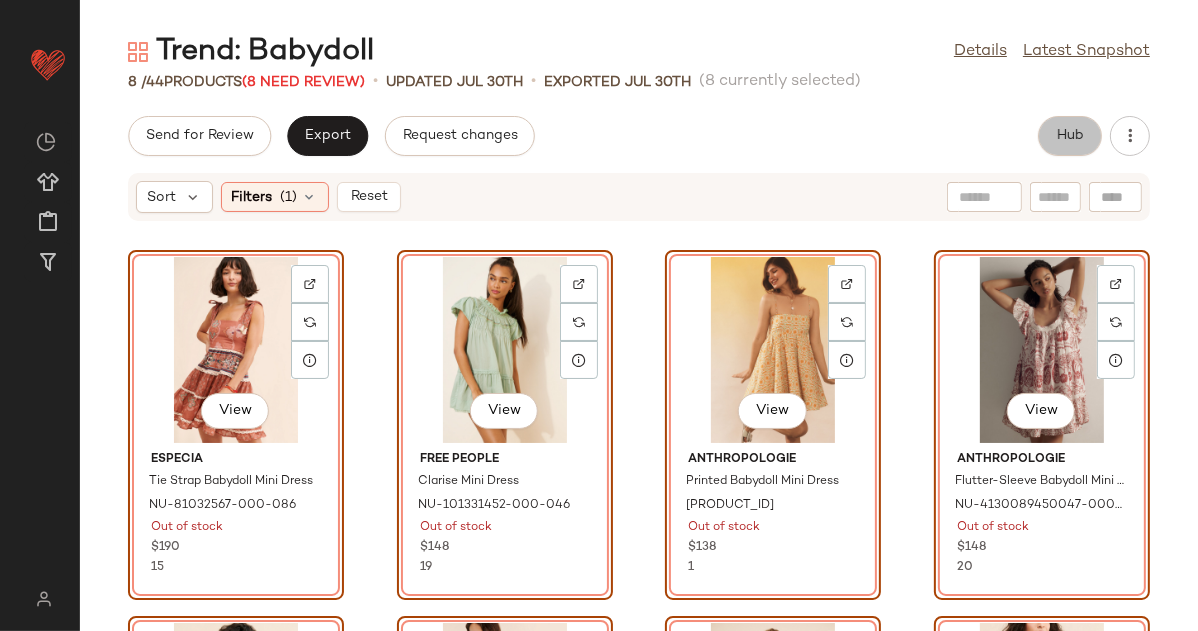 click on "Hub" 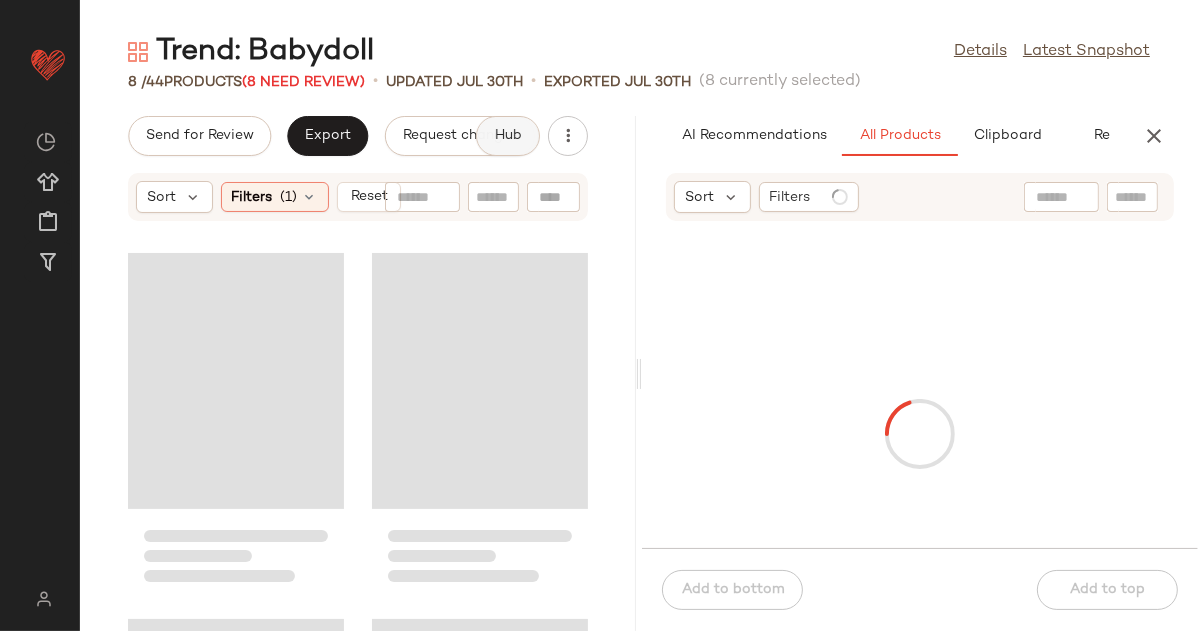 scroll, scrollTop: 0, scrollLeft: 64, axis: horizontal 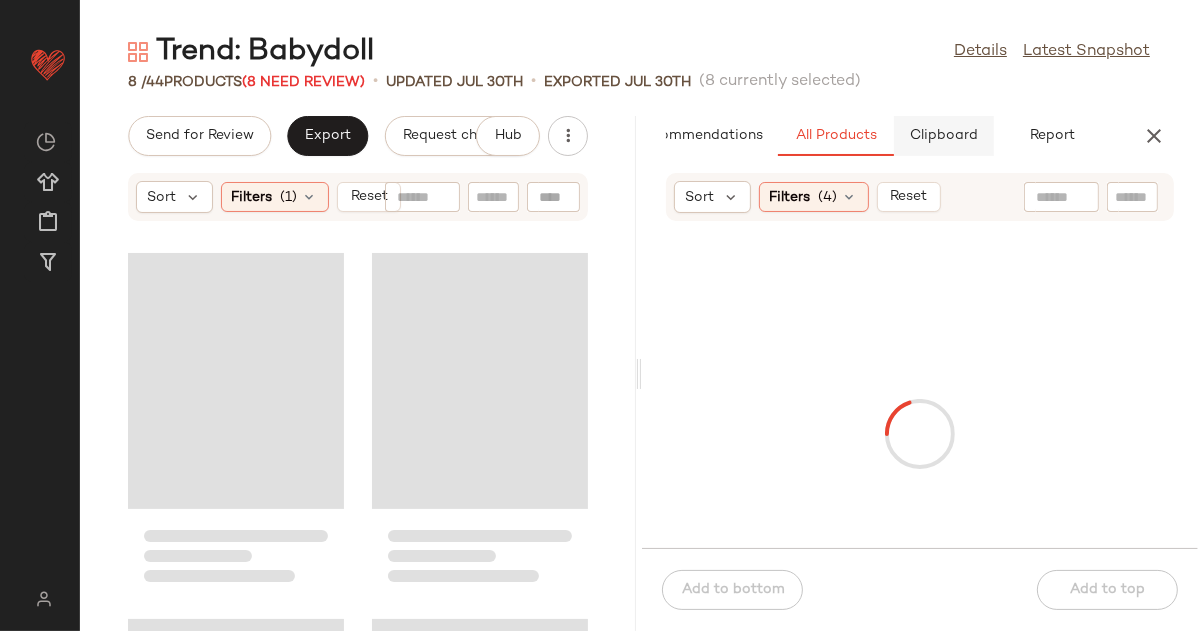 click on "Clipboard" 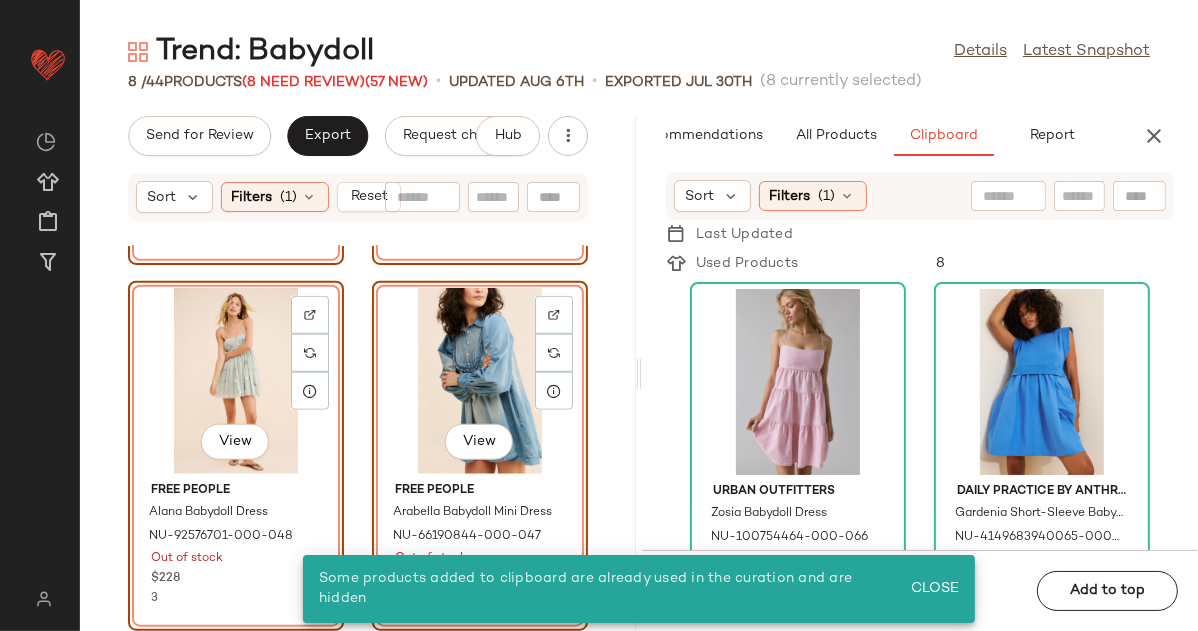 click on "View" 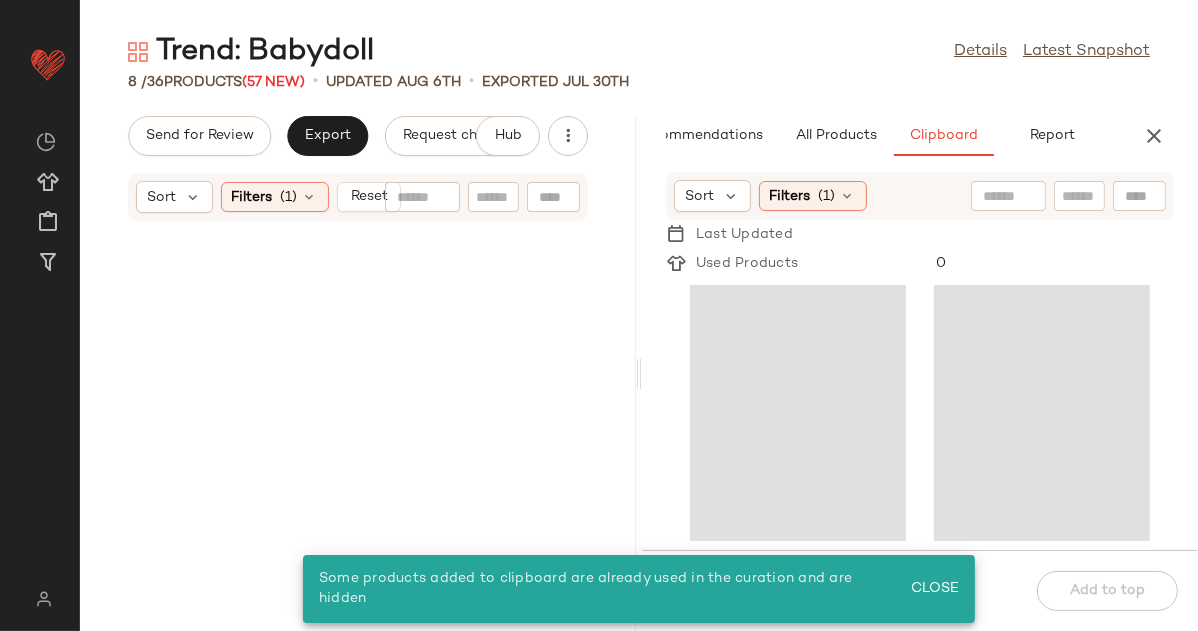 scroll, scrollTop: 0, scrollLeft: 0, axis: both 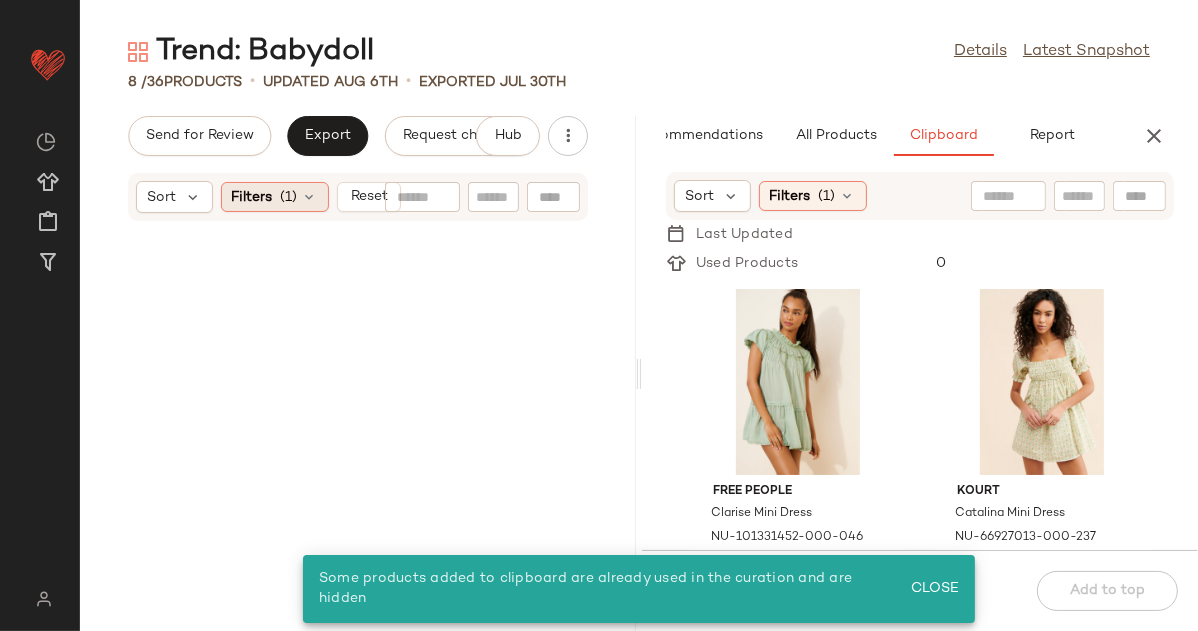 click on "Filters  (1)" 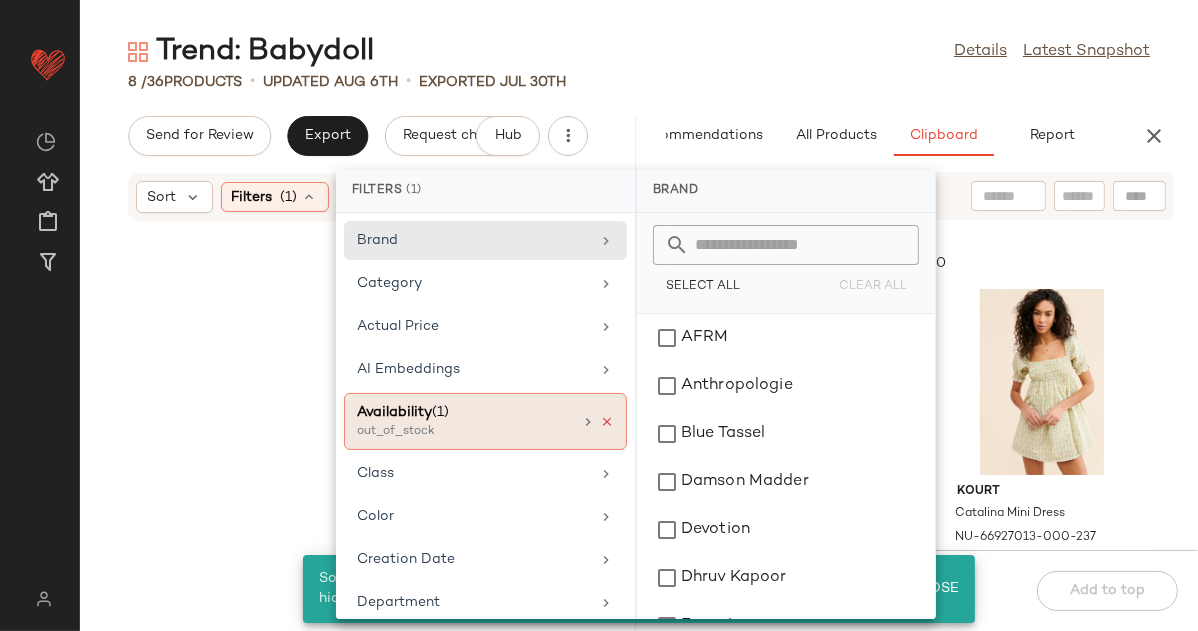 click at bounding box center (607, 422) 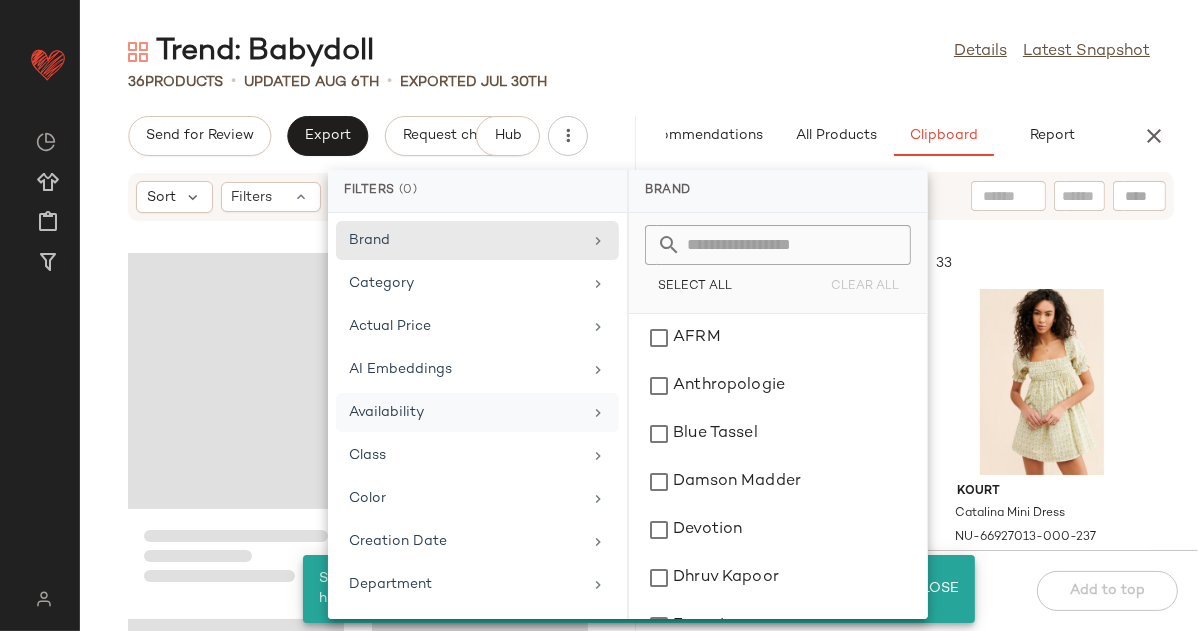 click on "36   Products   •   updated Aug 6th  •  Exported Jul 30th" 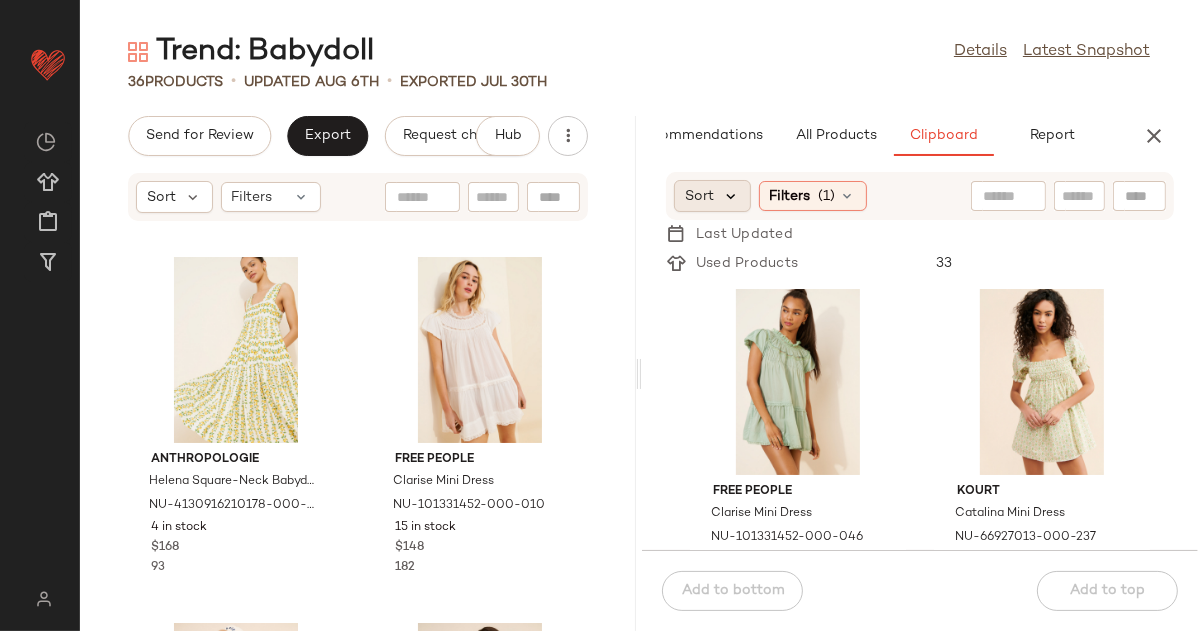 click at bounding box center (731, 196) 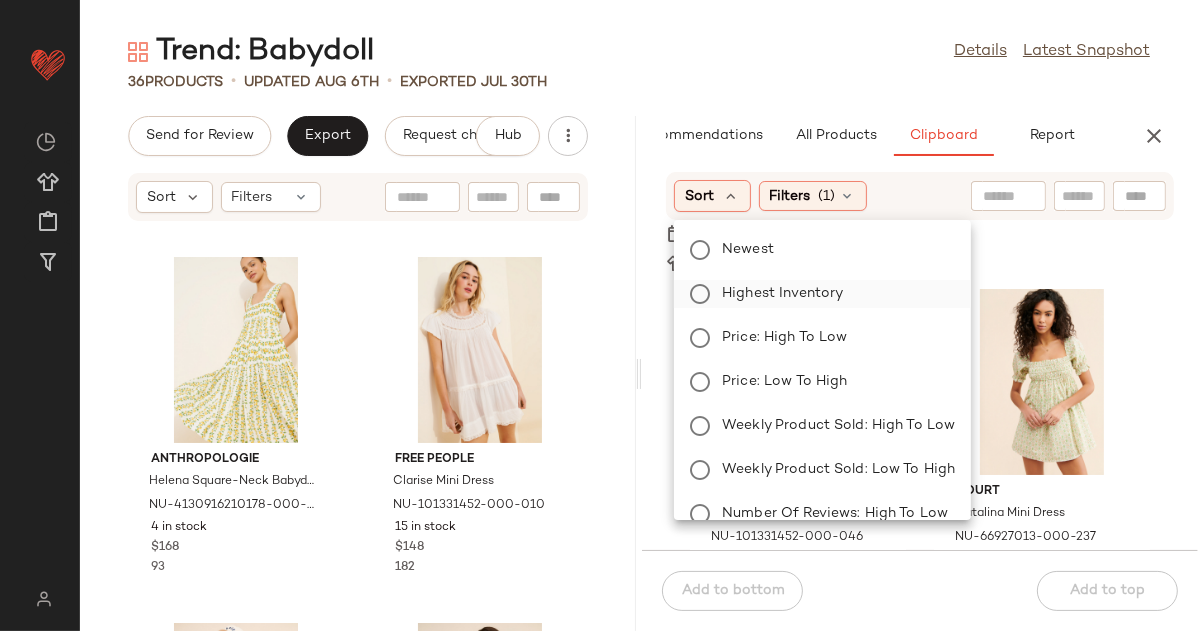 click on "Highest Inventory" 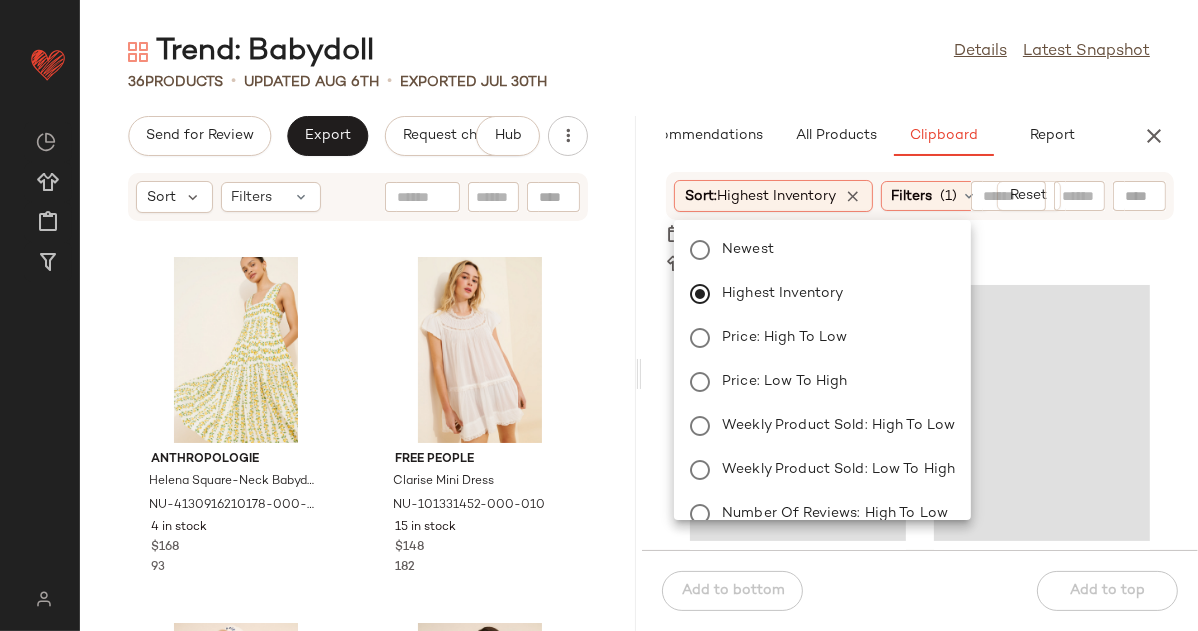 click on "36   Products   •   updated Aug 6th  •  Exported Jul 30th" 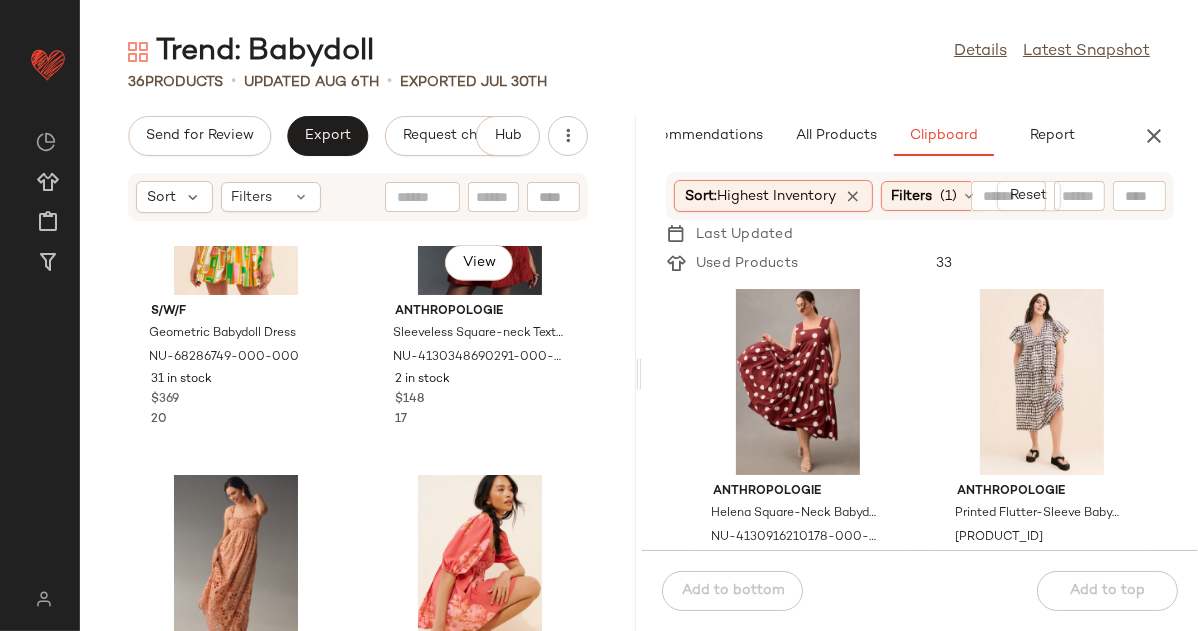 scroll, scrollTop: 2065, scrollLeft: 0, axis: vertical 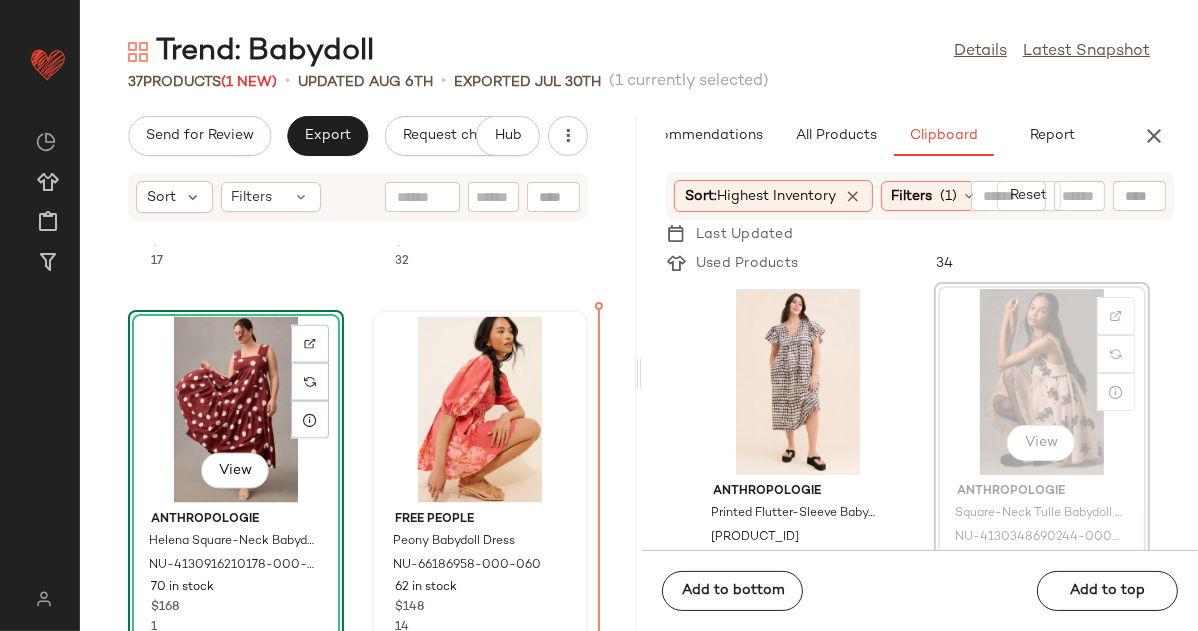 drag, startPoint x: 994, startPoint y: 380, endPoint x: 470, endPoint y: 386, distance: 524.03436 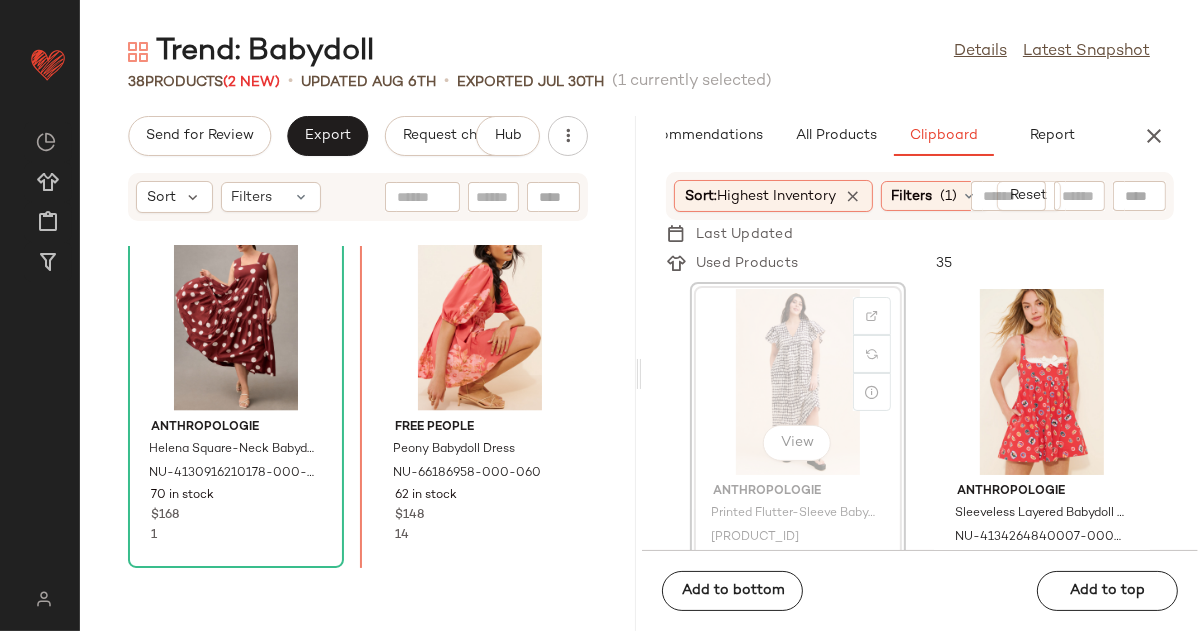 scroll, scrollTop: 2605, scrollLeft: 0, axis: vertical 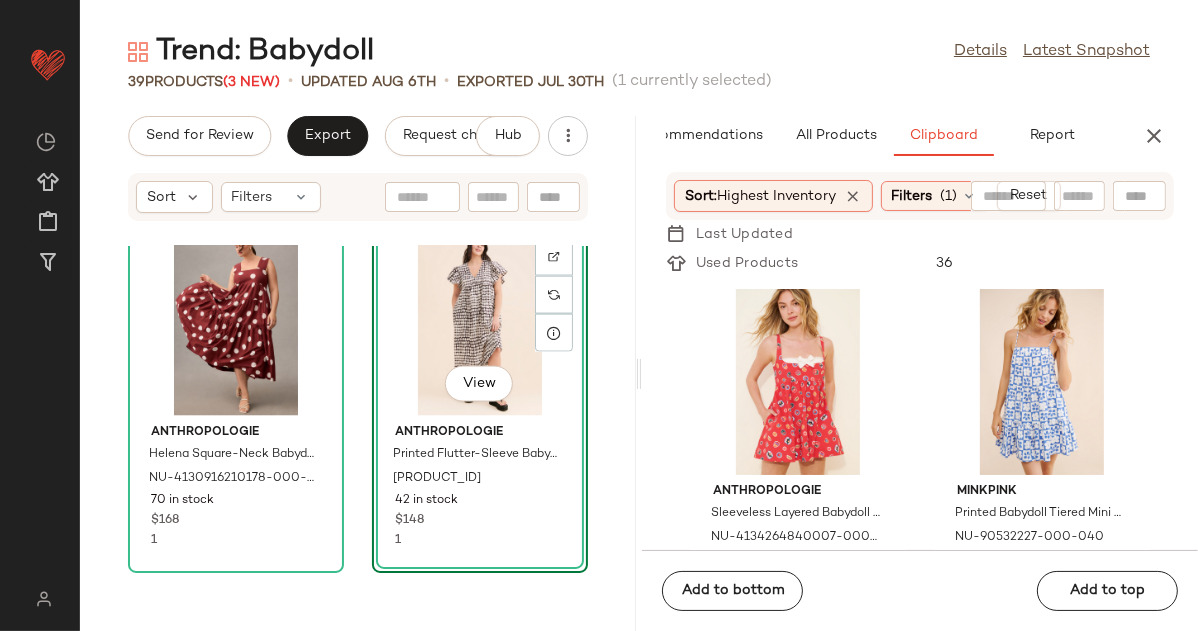 click on "View" 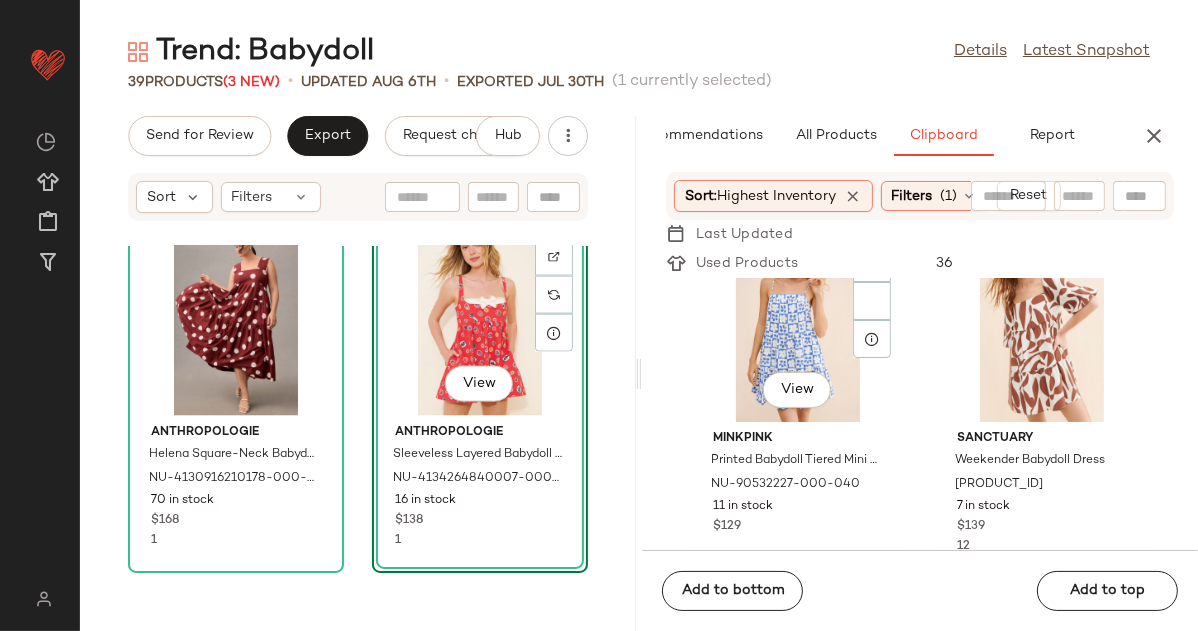 scroll, scrollTop: 436, scrollLeft: 0, axis: vertical 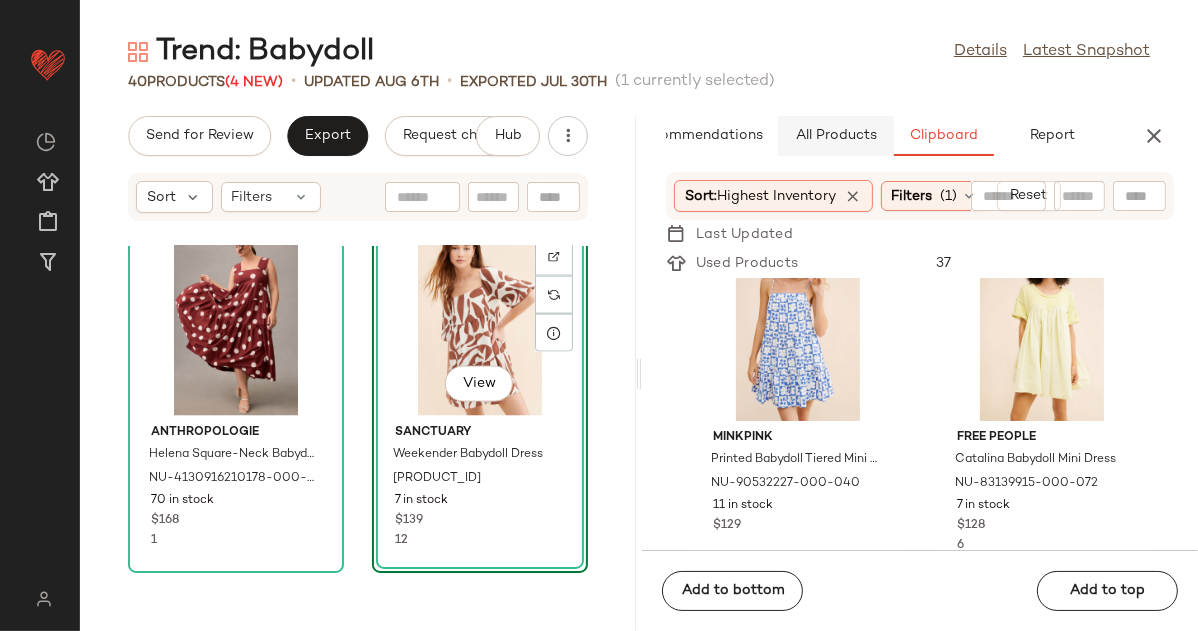 click on "All Products" 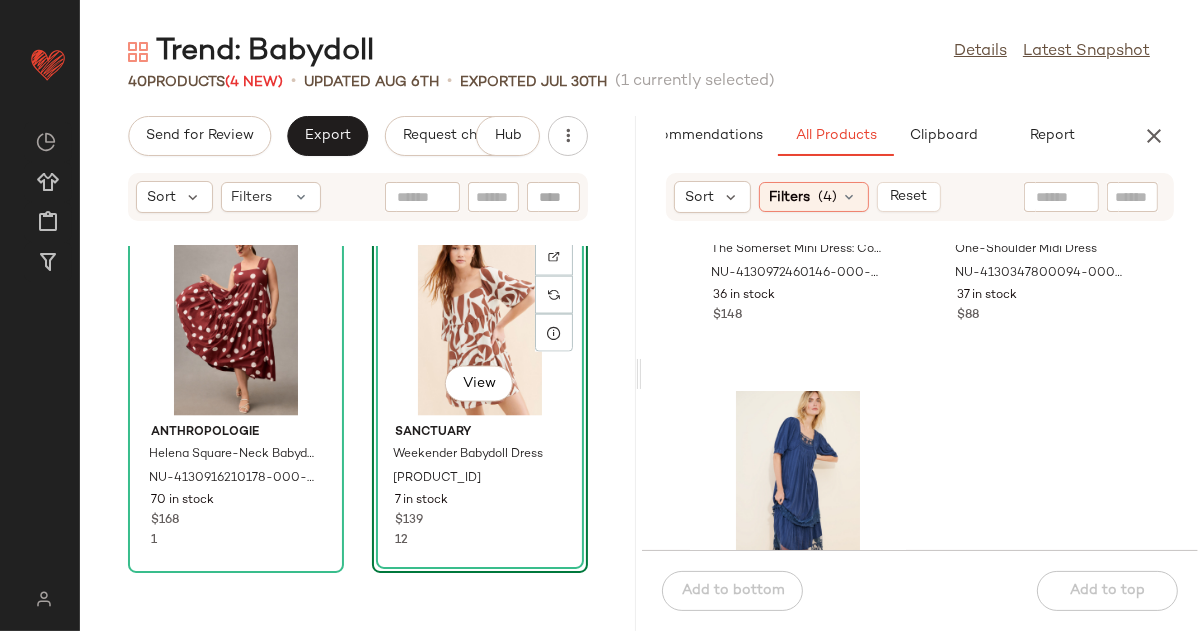 scroll, scrollTop: 2445, scrollLeft: 0, axis: vertical 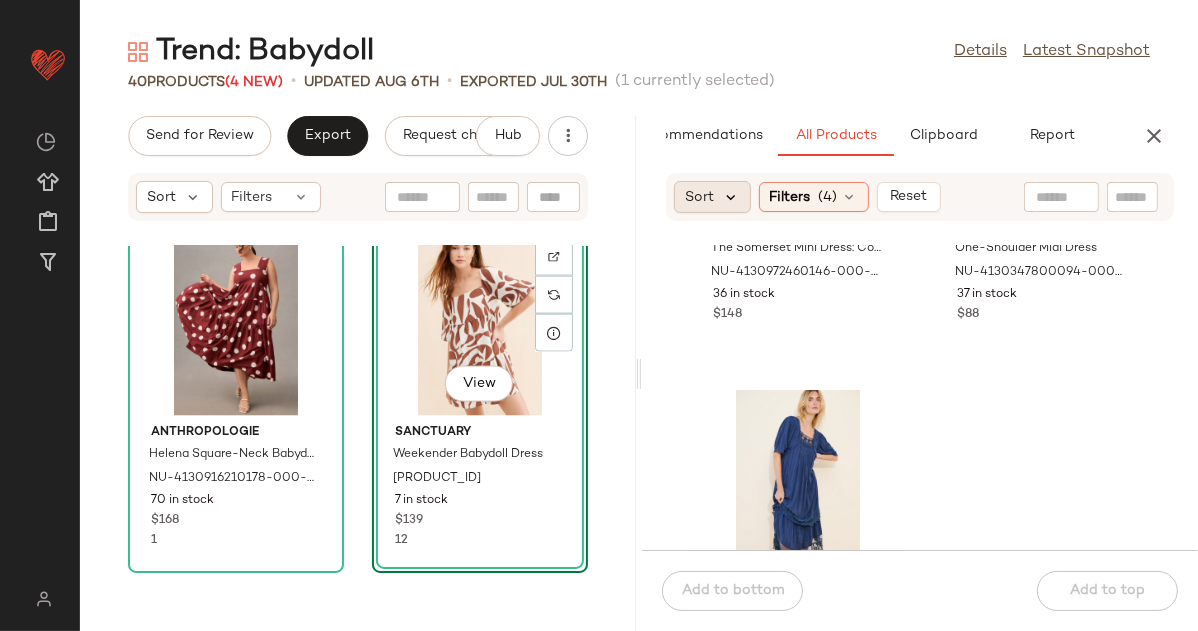 click at bounding box center (731, 197) 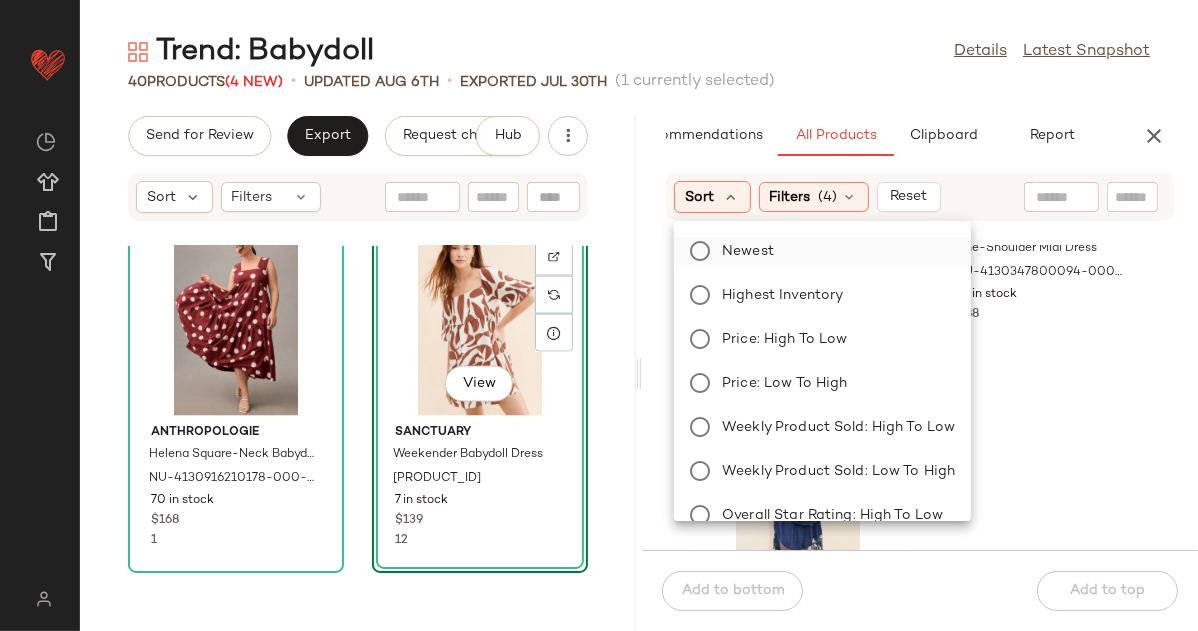 click on "Newest" 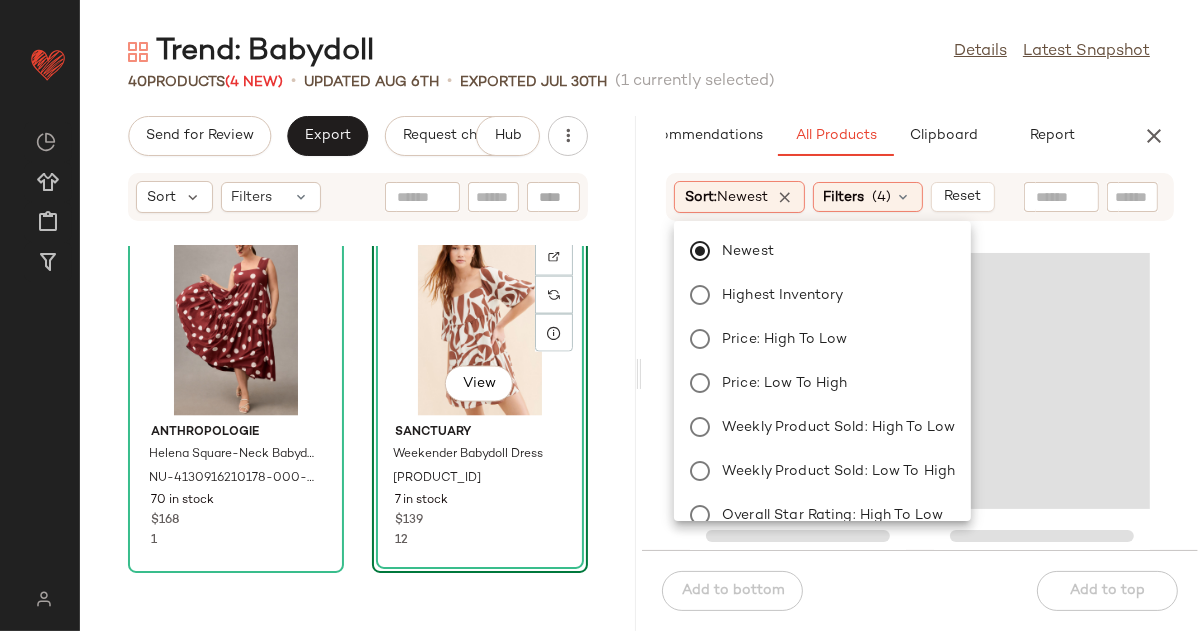 click on "Trend: Babydoll  Details   Latest Snapshot  40   Products  (4 New)  •   updated Aug 6th  •  Exported Jul 30th   (1 currently selected)   Send for Review   Export   Request changes   Hub  Sort  Filters Anthropologie Sleeveless Square-neck Textured Babydoll Mini Dress NU-4130348690291-000-060 2 in stock $148 17 Anthropologie Sweetheart Babydoll Maxi Dress NU-4130264840039-000-080 14 in stock $228 32 Anthropologie Helena Square-Neck Babydoll Dress NU-4130916210178-000-096 70 in stock $168 1  View  Sanctuary Weekender Babydoll Dress NU-65857161-000-029 7 in stock $139 12  AI Recommendations   All Products   Clipboard   Report  Sort:   Newest Filters  (4)   Reset  Sort:   Highest Inventory Filters  (1)   Reset   Last Updated   Used Products  37 MINKPINK Printed Babydoll Tiered Mini Dress NU-90532227-000-040 11 in stock $129 Free People Catalina Babydoll Mini Dress NU-83139915-000-072 7 in stock $128 6 Bardot Jovie Babydoll Mini Dress NU-96123369-000-270 4 in stock $199 23  Add to bottom   Add to top" at bounding box center [639, 331] 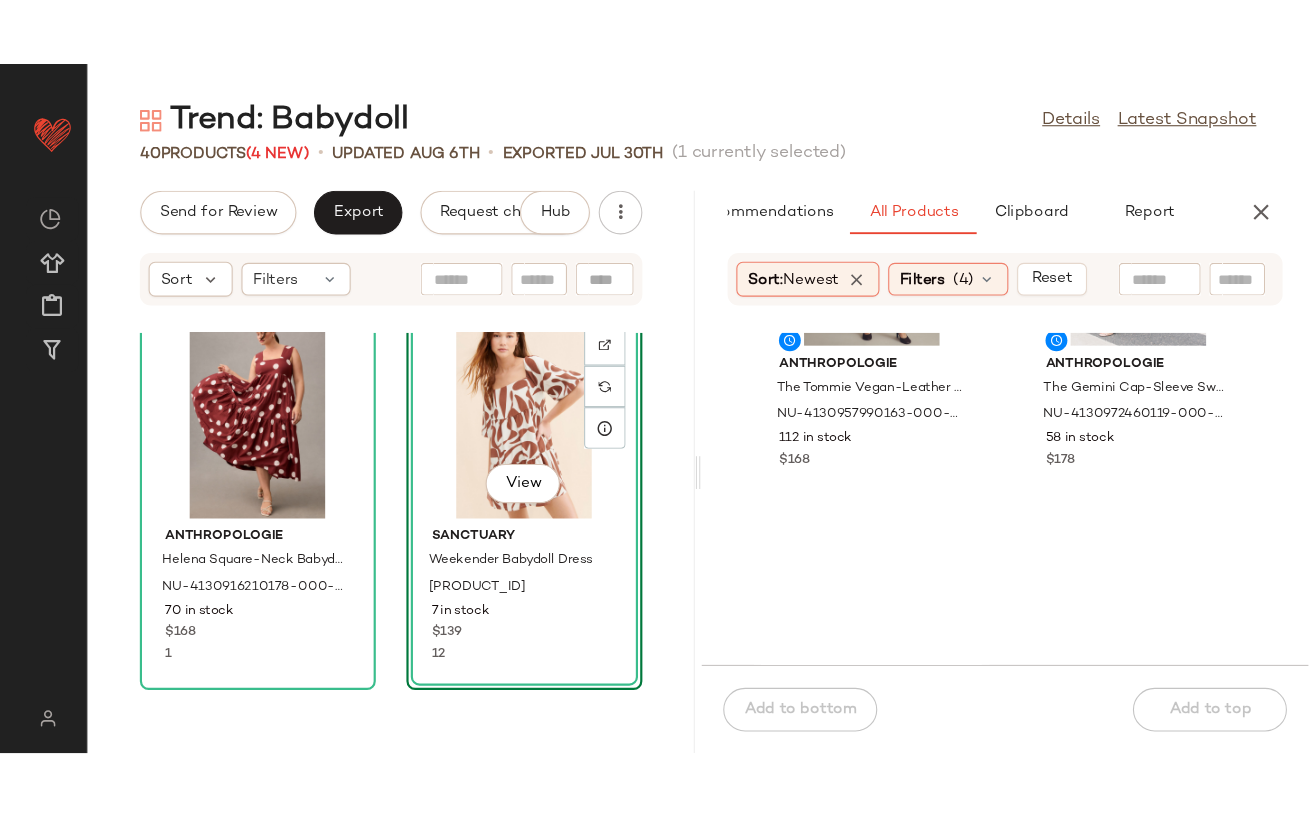 scroll, scrollTop: 1666, scrollLeft: 0, axis: vertical 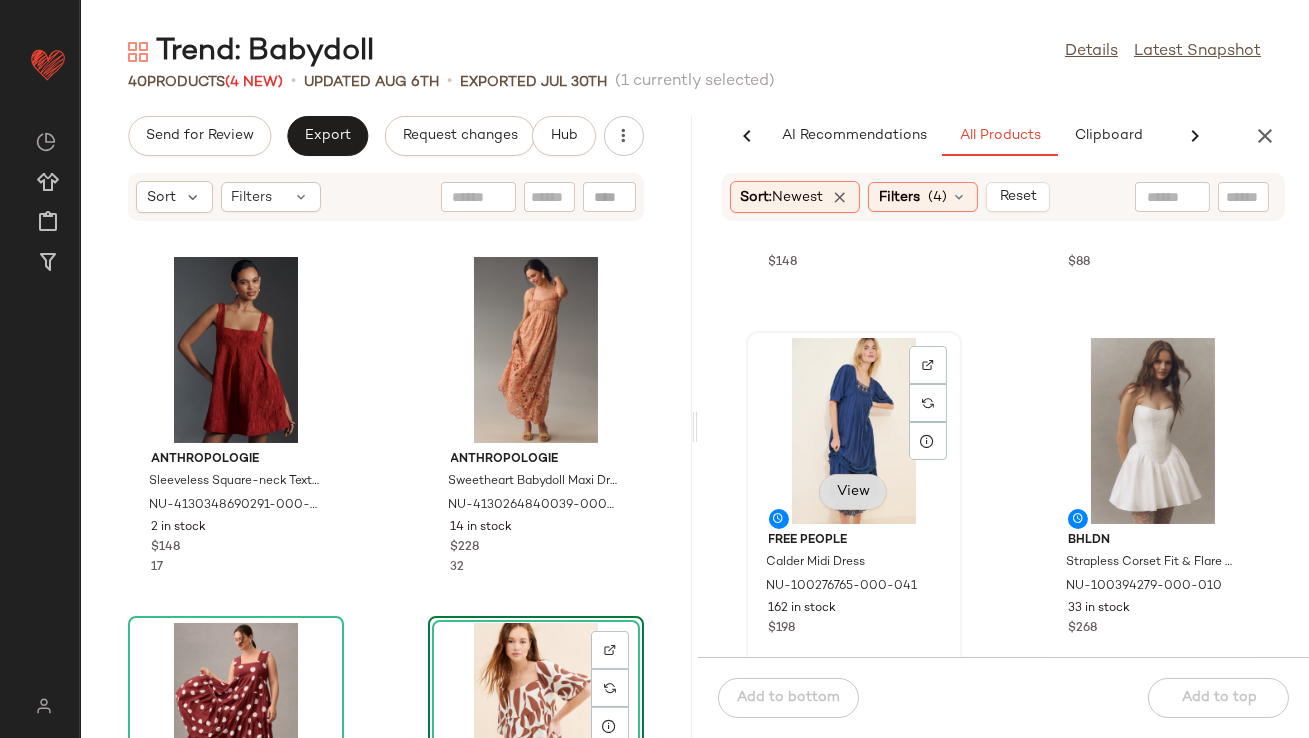 click on "View" at bounding box center (853, 492) 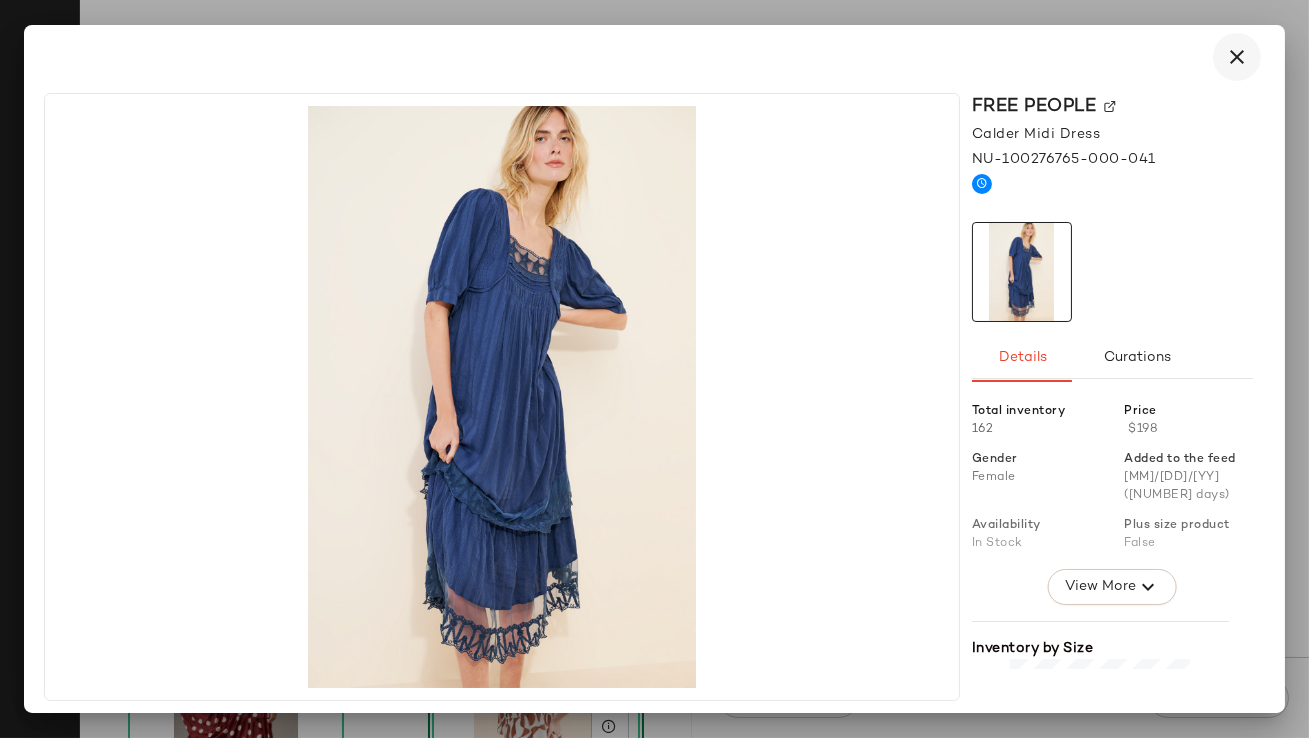 click at bounding box center [1237, 57] 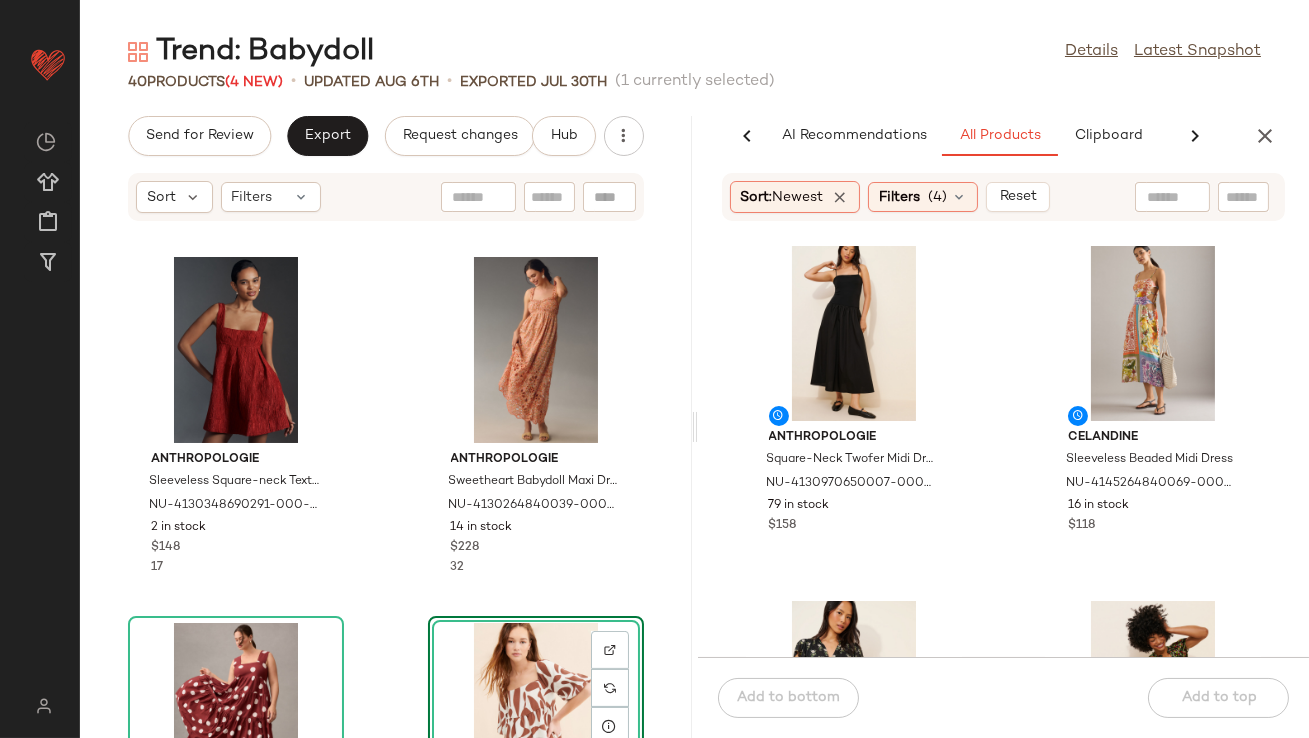 scroll, scrollTop: 4834, scrollLeft: 0, axis: vertical 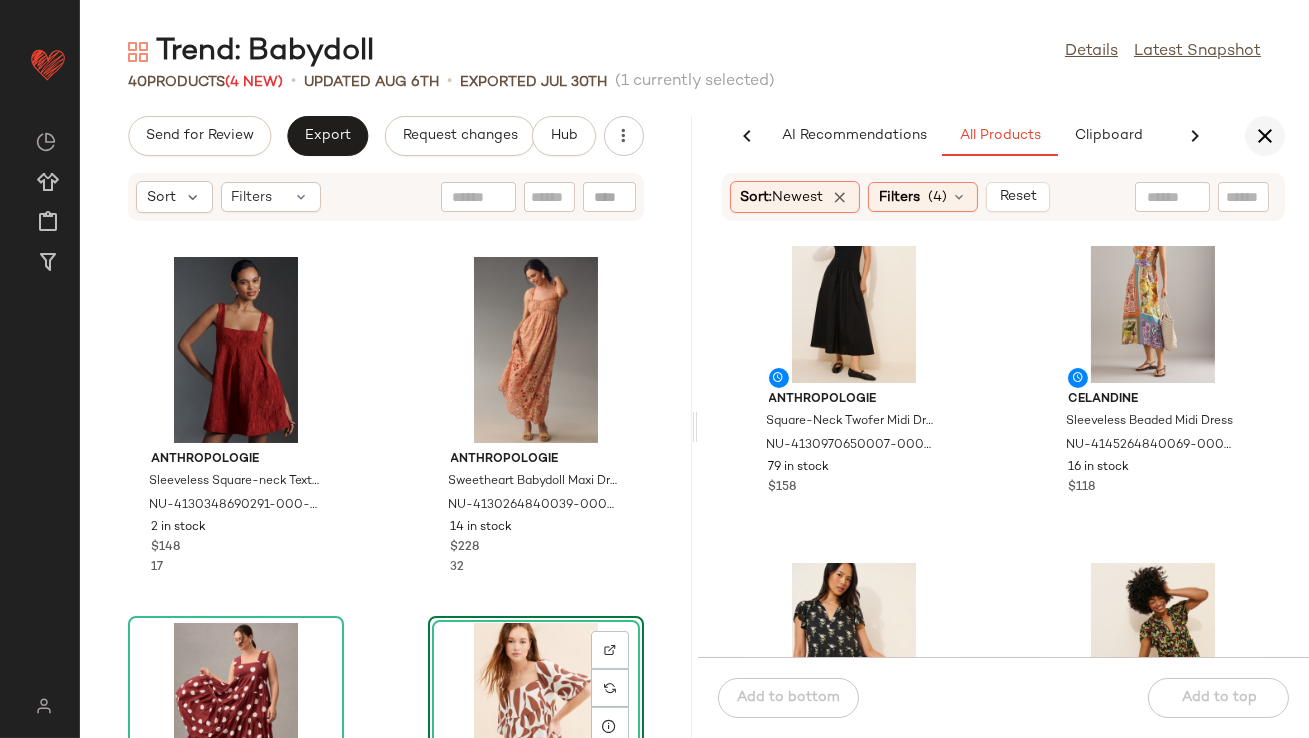 click at bounding box center [1265, 136] 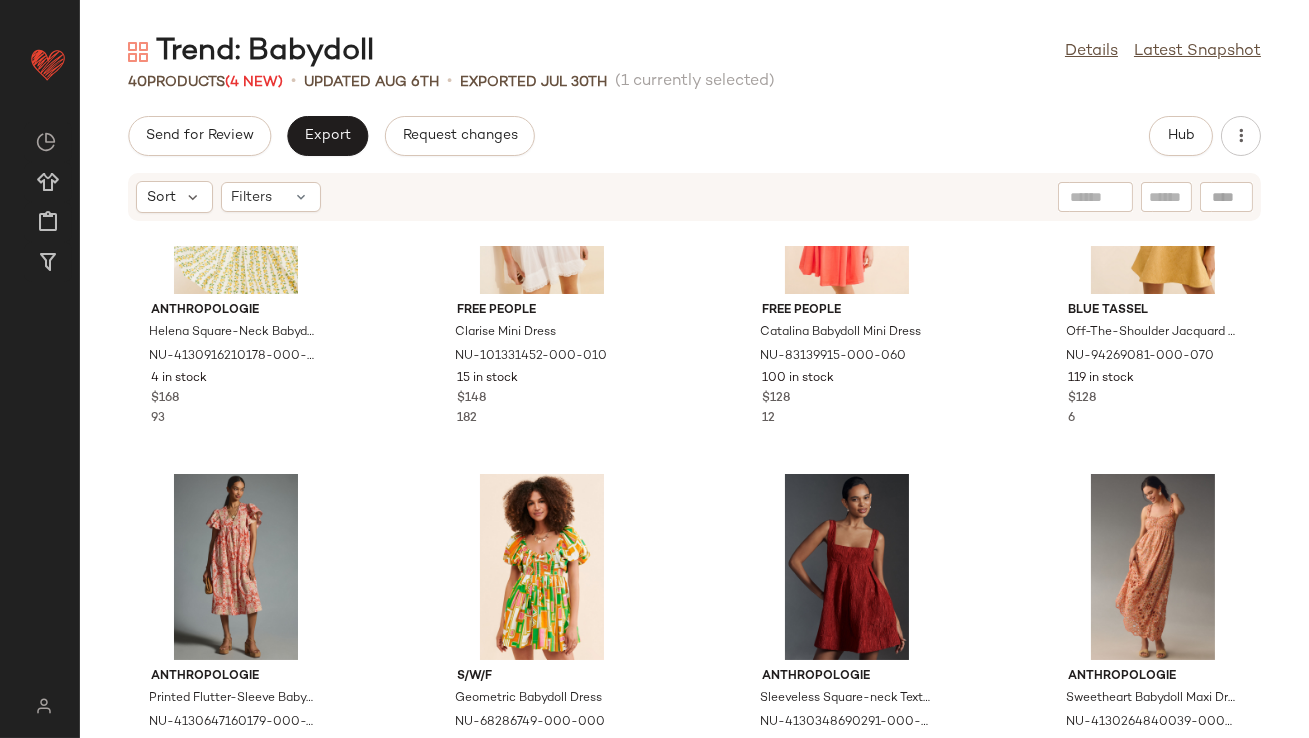 scroll, scrollTop: 0, scrollLeft: 0, axis: both 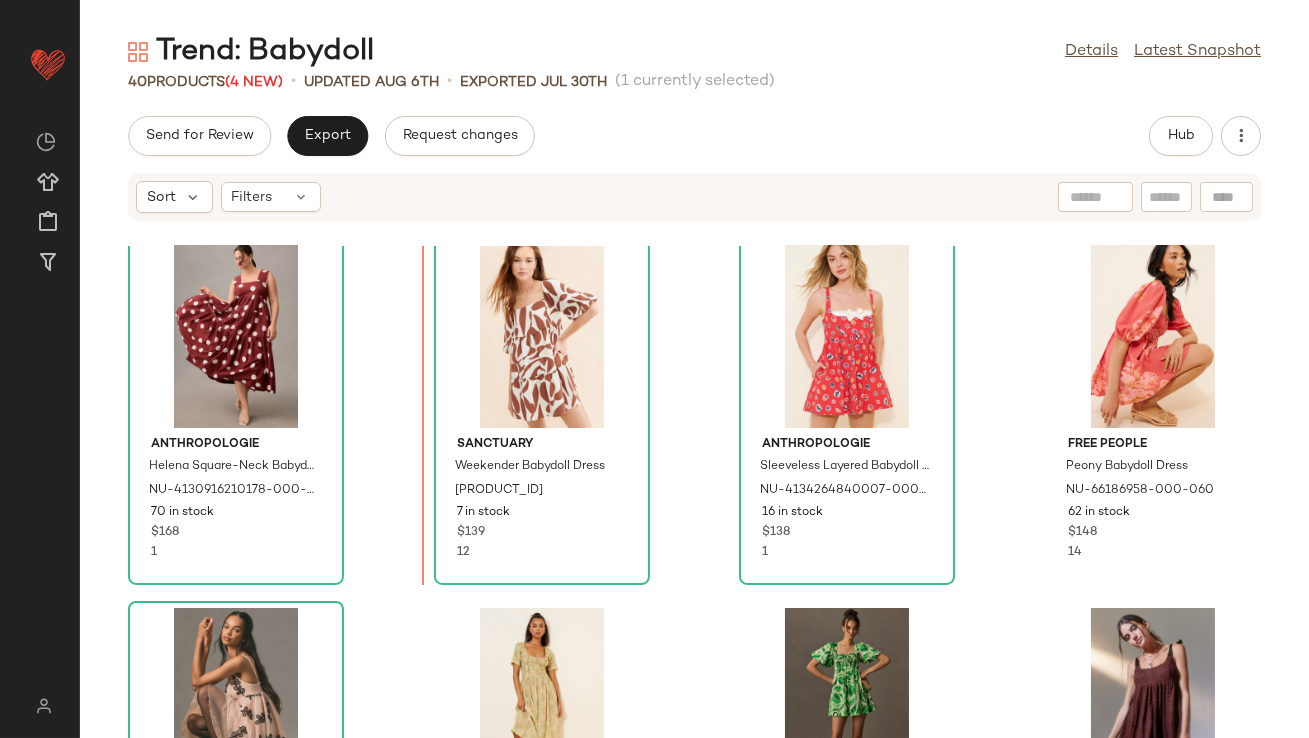 drag, startPoint x: 234, startPoint y: 378, endPoint x: 249, endPoint y: 383, distance: 15.811388 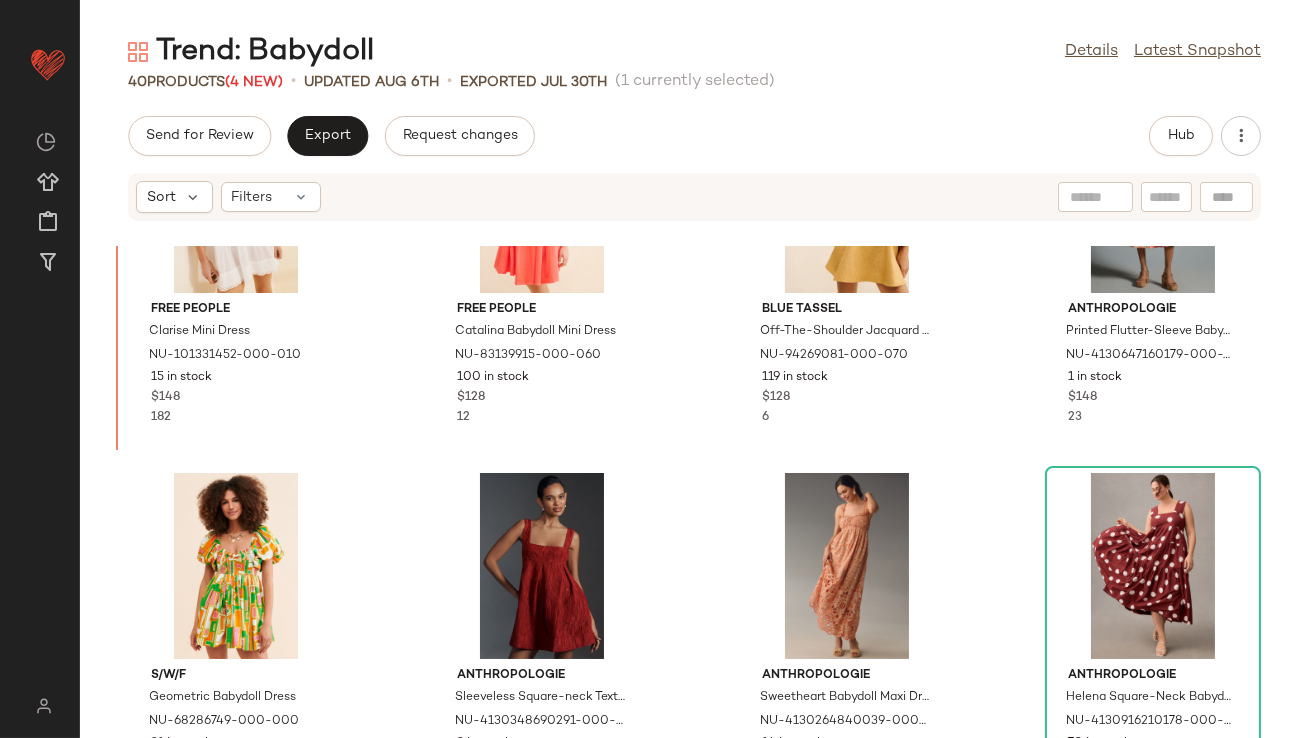 scroll, scrollTop: 0, scrollLeft: 0, axis: both 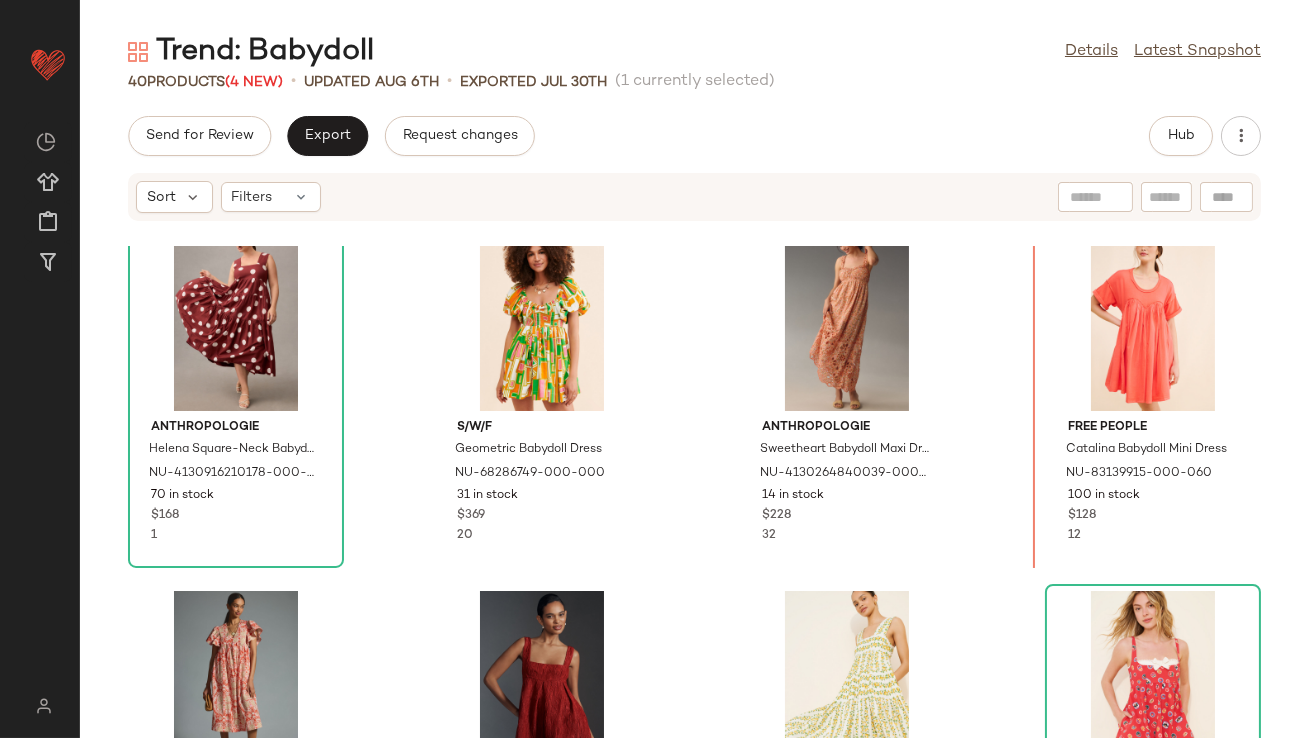drag, startPoint x: 551, startPoint y: 579, endPoint x: 567, endPoint y: 574, distance: 16.763054 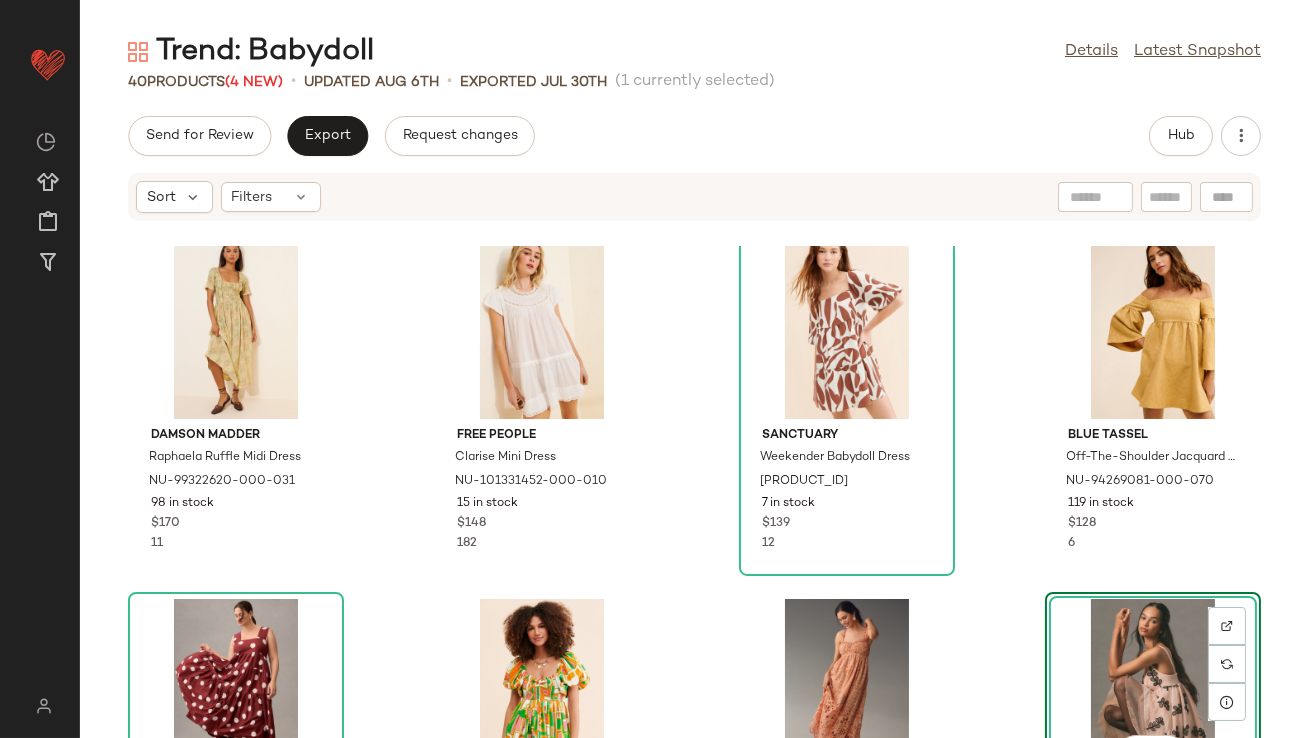 scroll, scrollTop: 0, scrollLeft: 0, axis: both 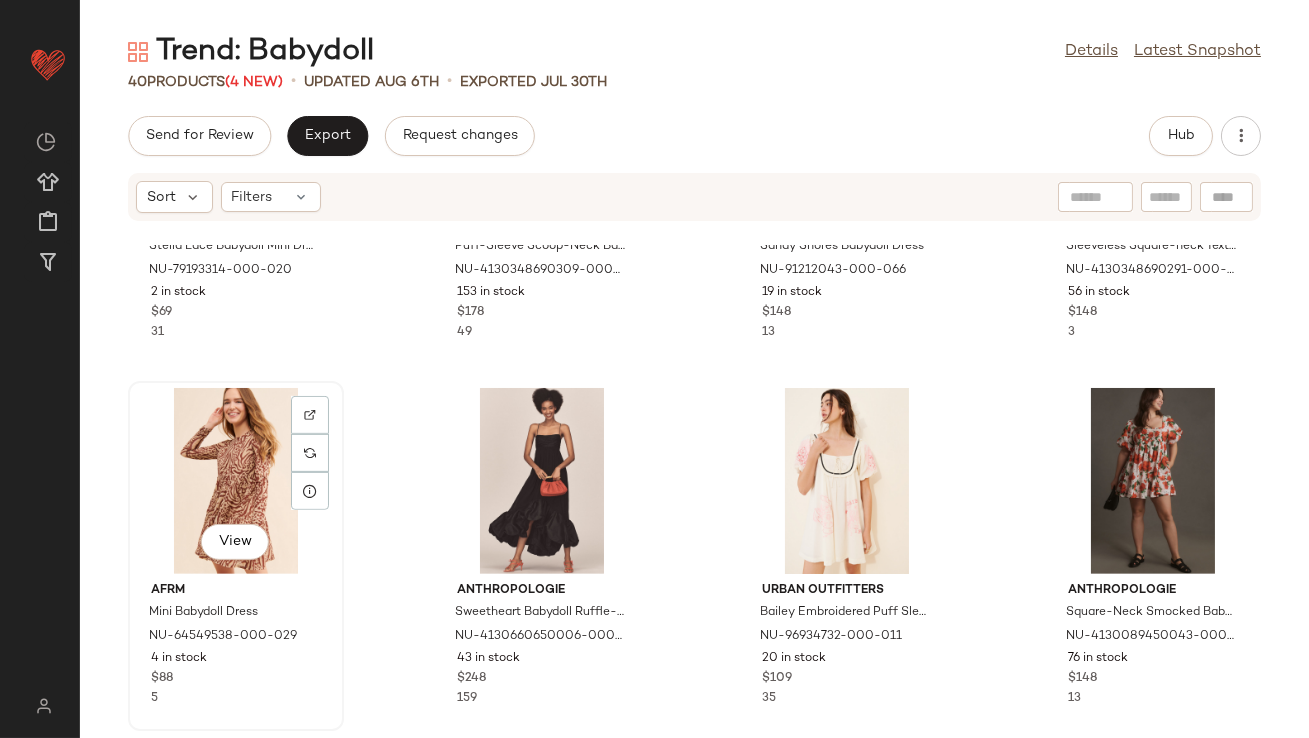 click on "View" 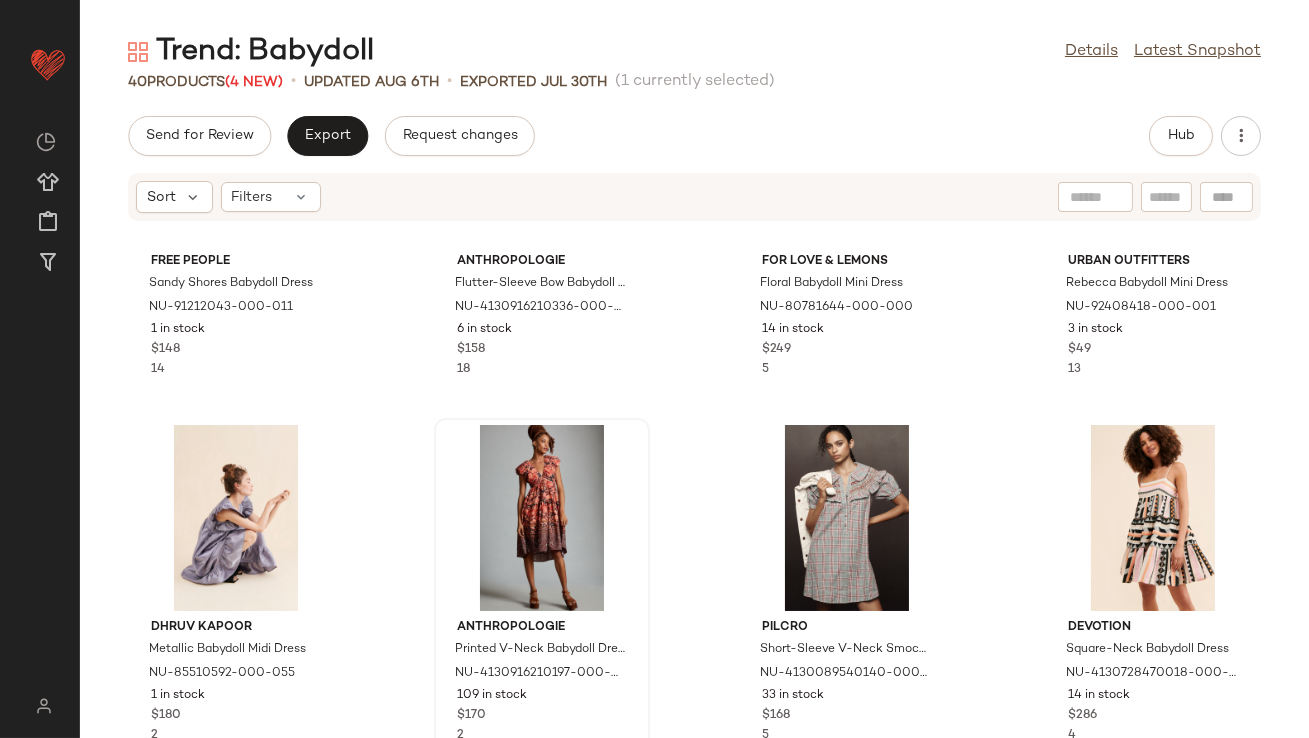 scroll, scrollTop: 3153, scrollLeft: 0, axis: vertical 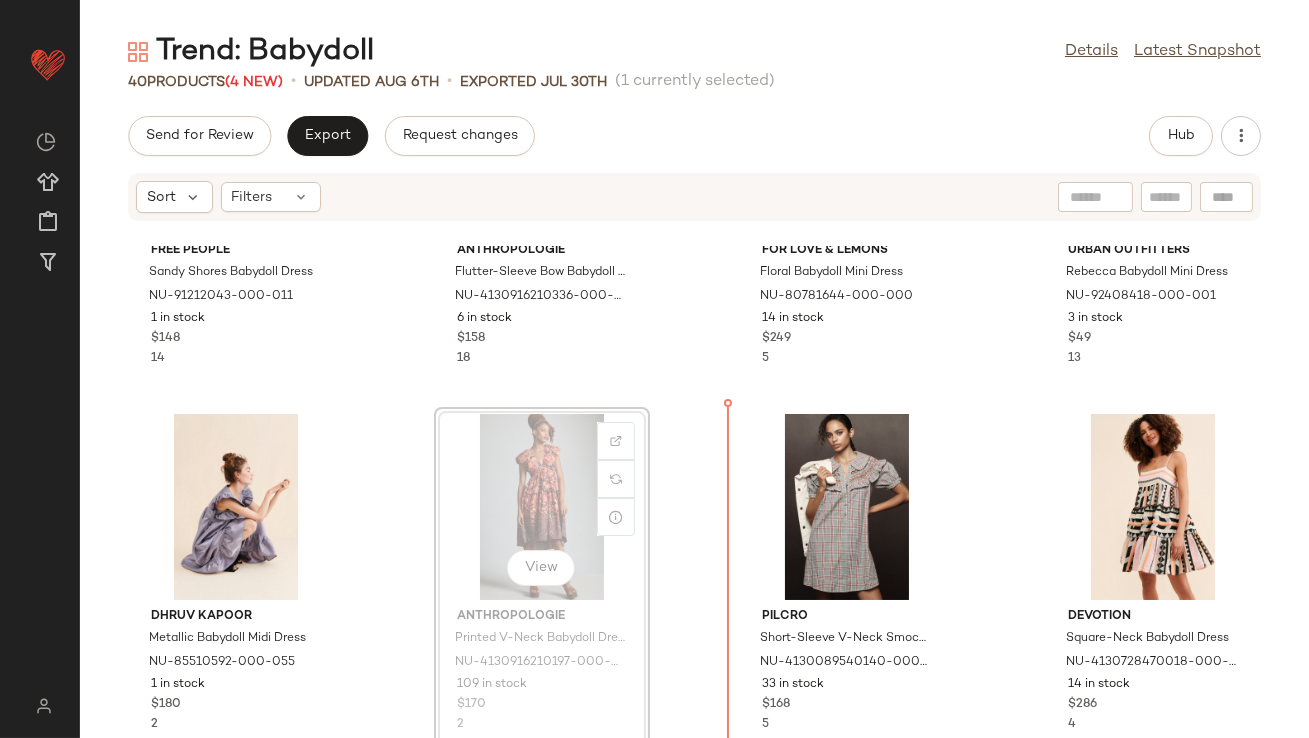 drag, startPoint x: 513, startPoint y: 499, endPoint x: 525, endPoint y: 499, distance: 12 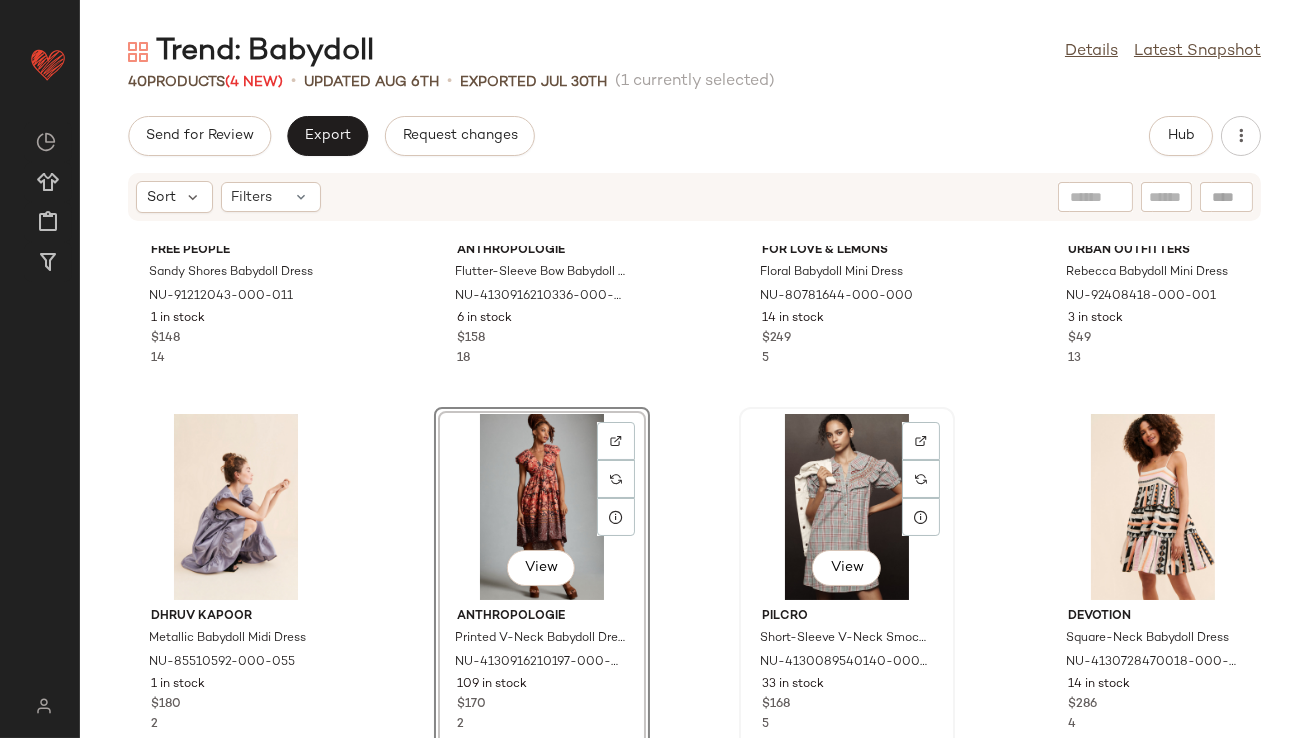 click on "View" 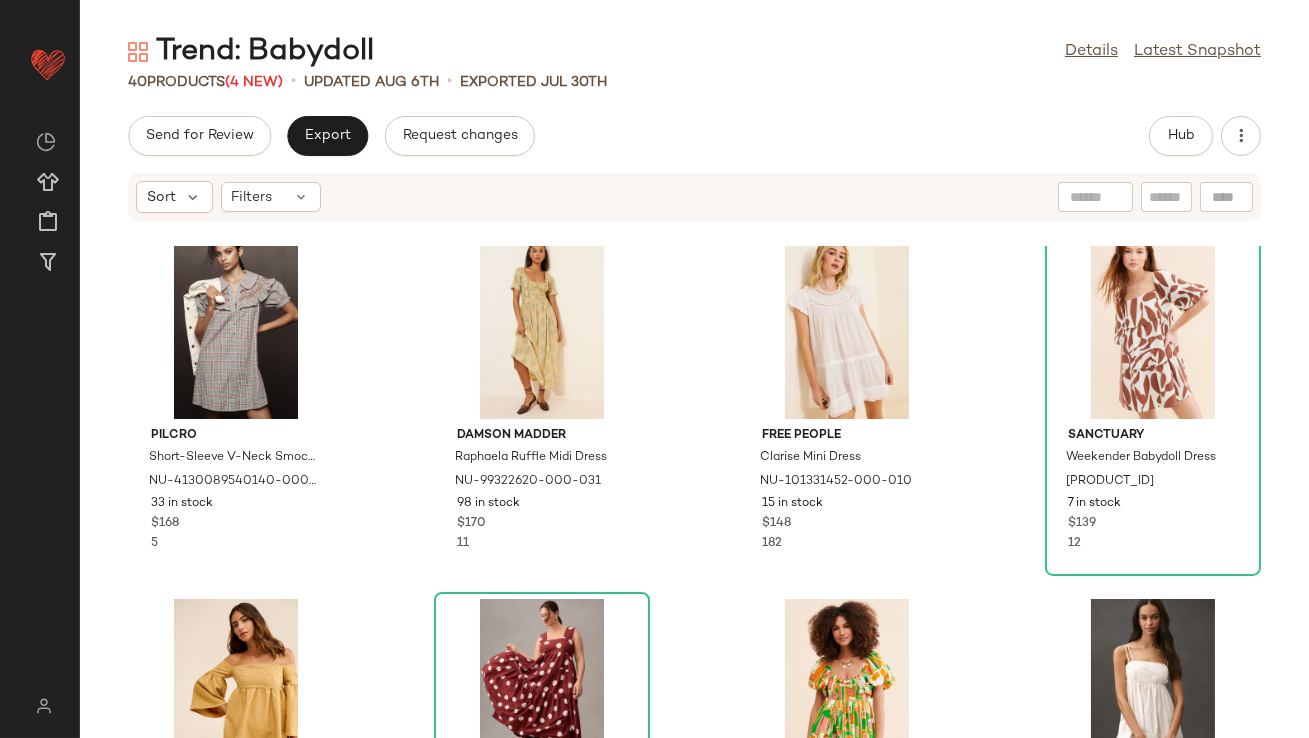 scroll, scrollTop: 0, scrollLeft: 0, axis: both 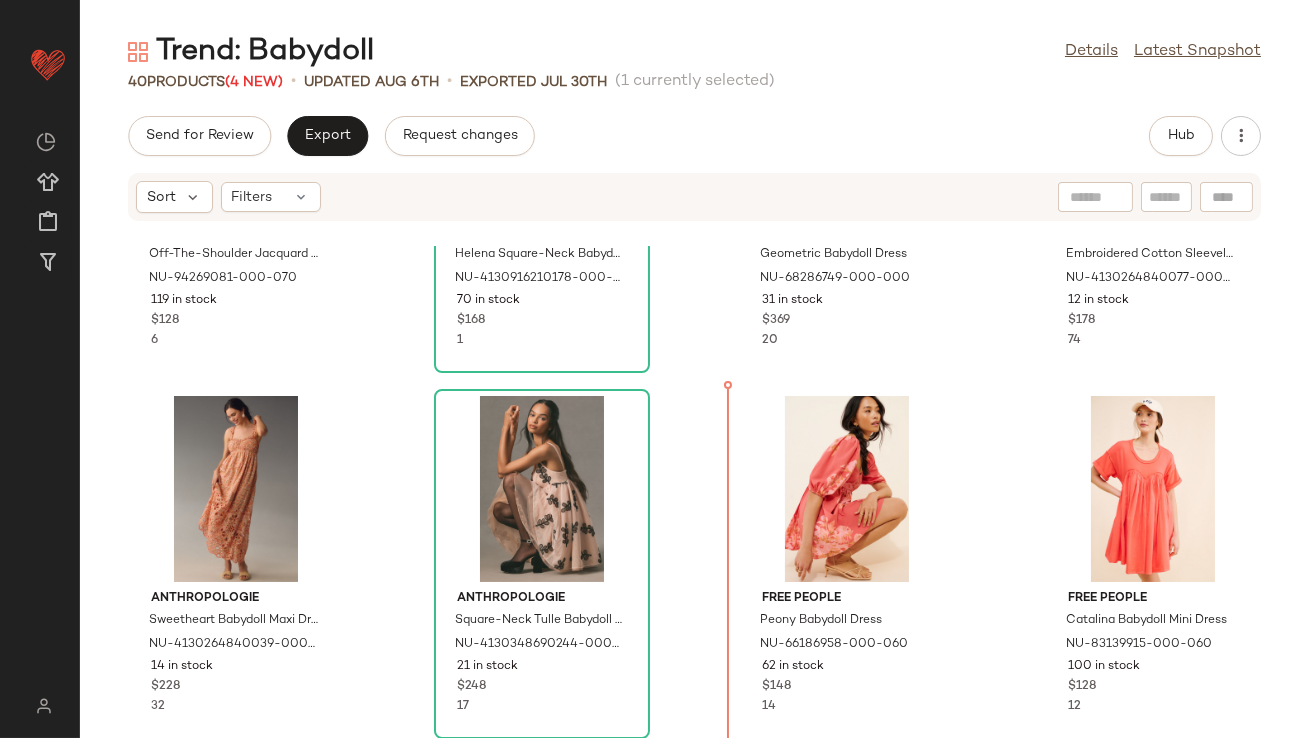 drag, startPoint x: 241, startPoint y: 358, endPoint x: 251, endPoint y: 366, distance: 12.806249 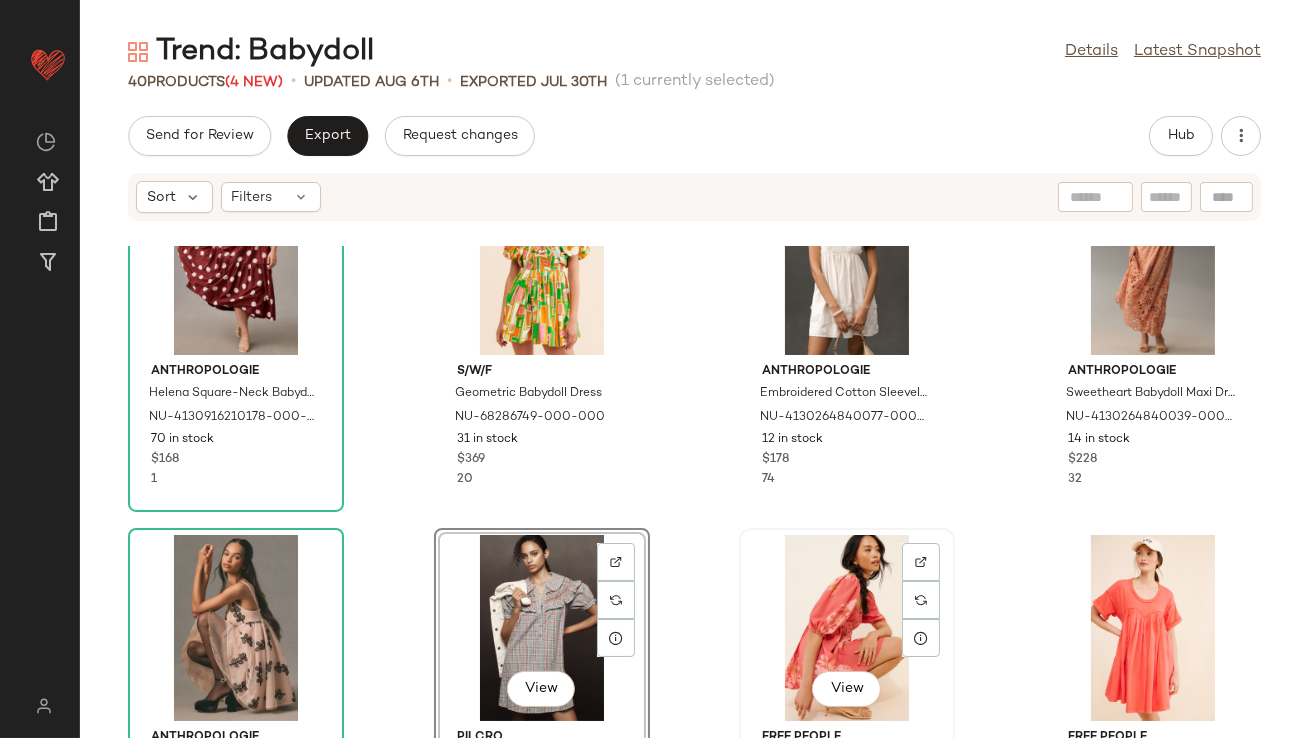 scroll, scrollTop: 466, scrollLeft: 0, axis: vertical 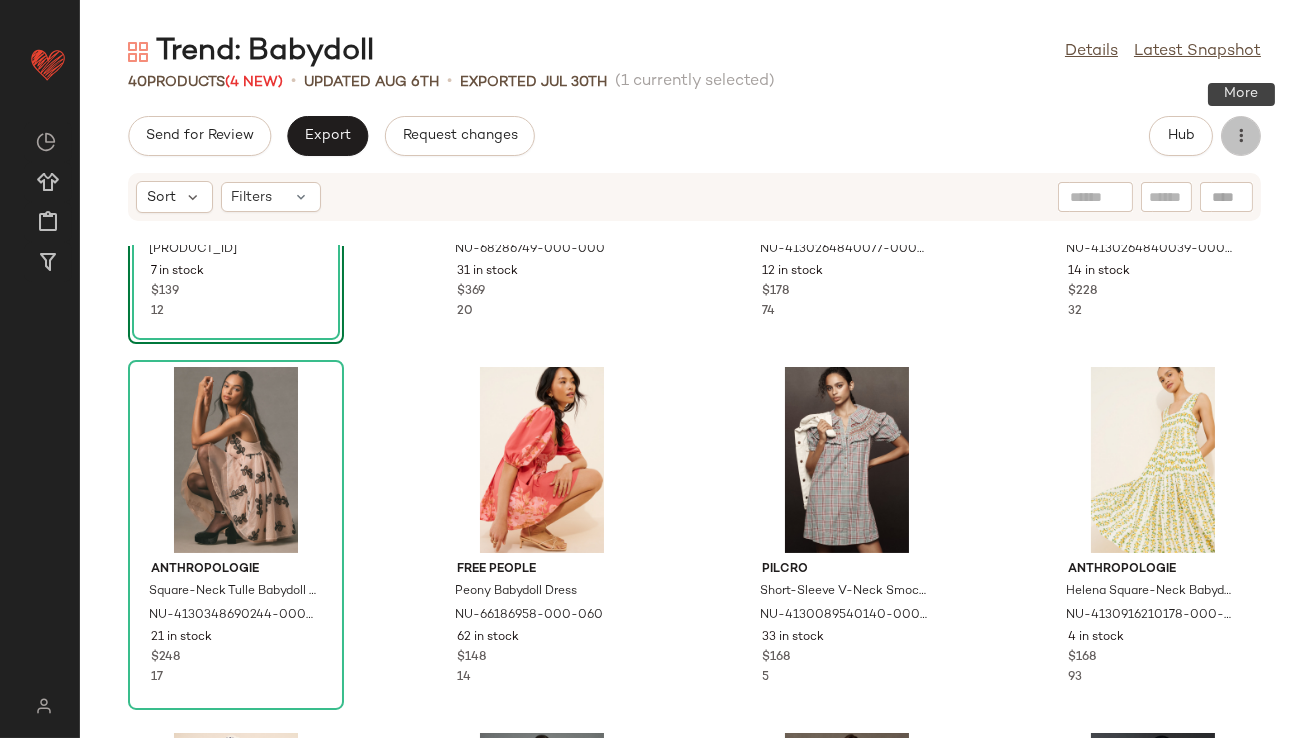 click 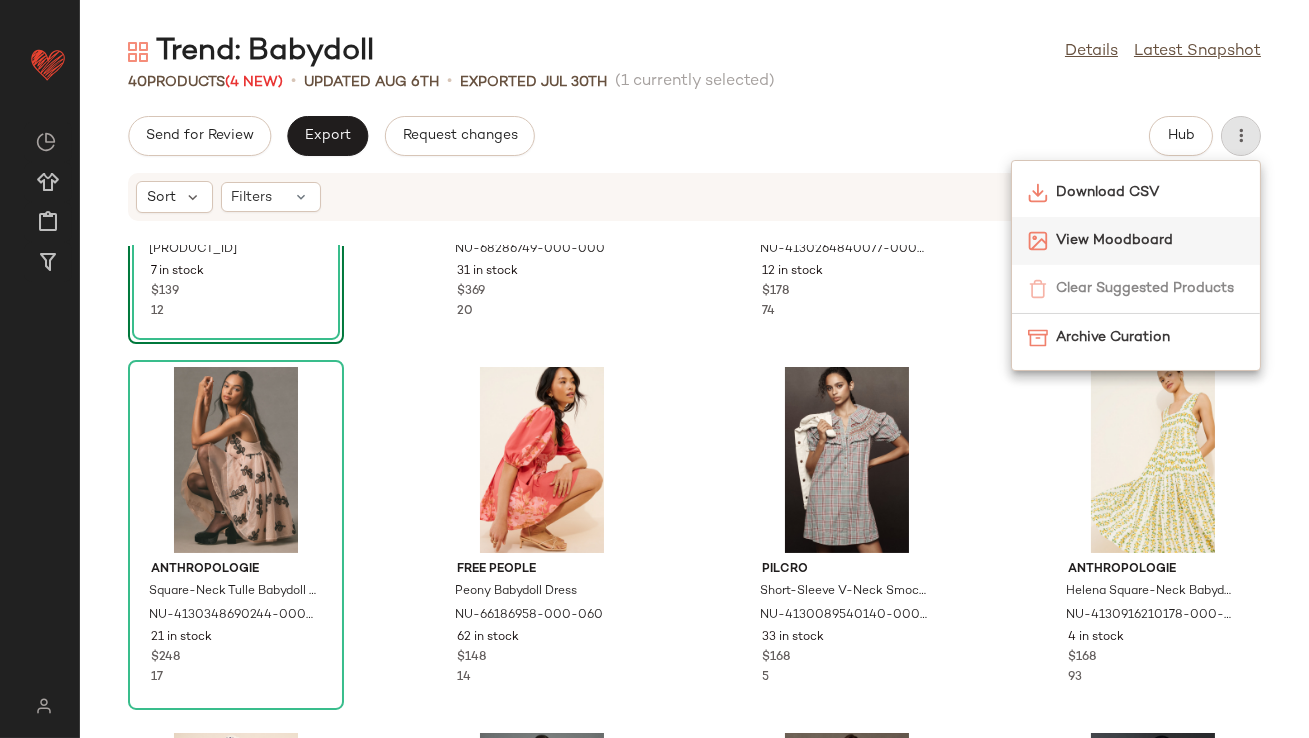 click on "View Moodboard" at bounding box center [1150, 240] 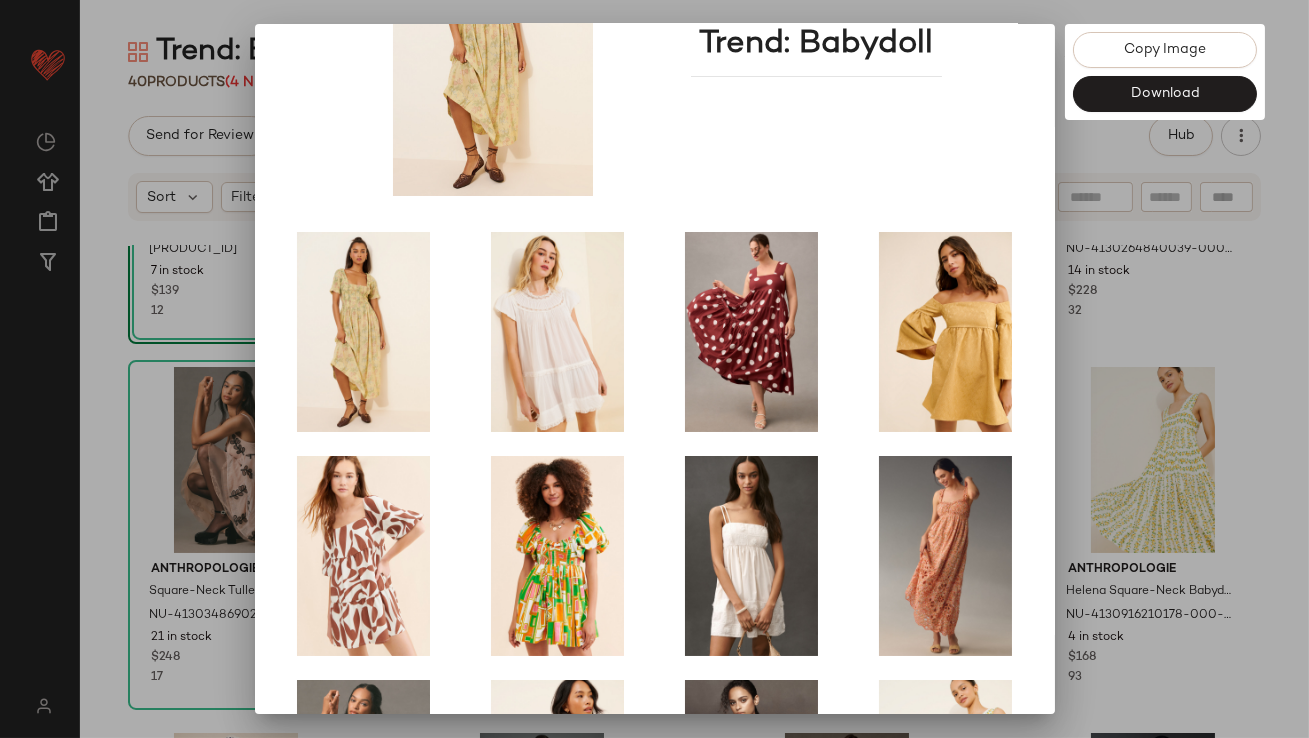 scroll, scrollTop: 341, scrollLeft: 0, axis: vertical 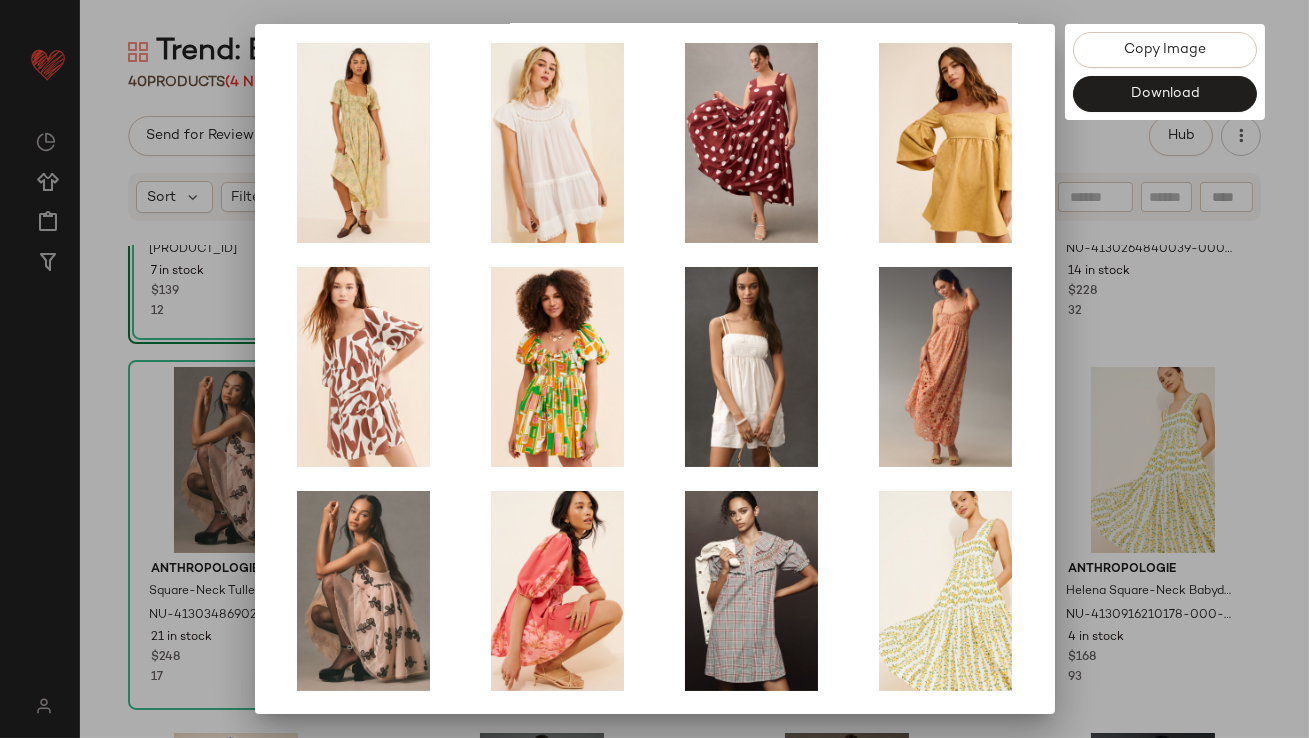 click at bounding box center (654, 369) 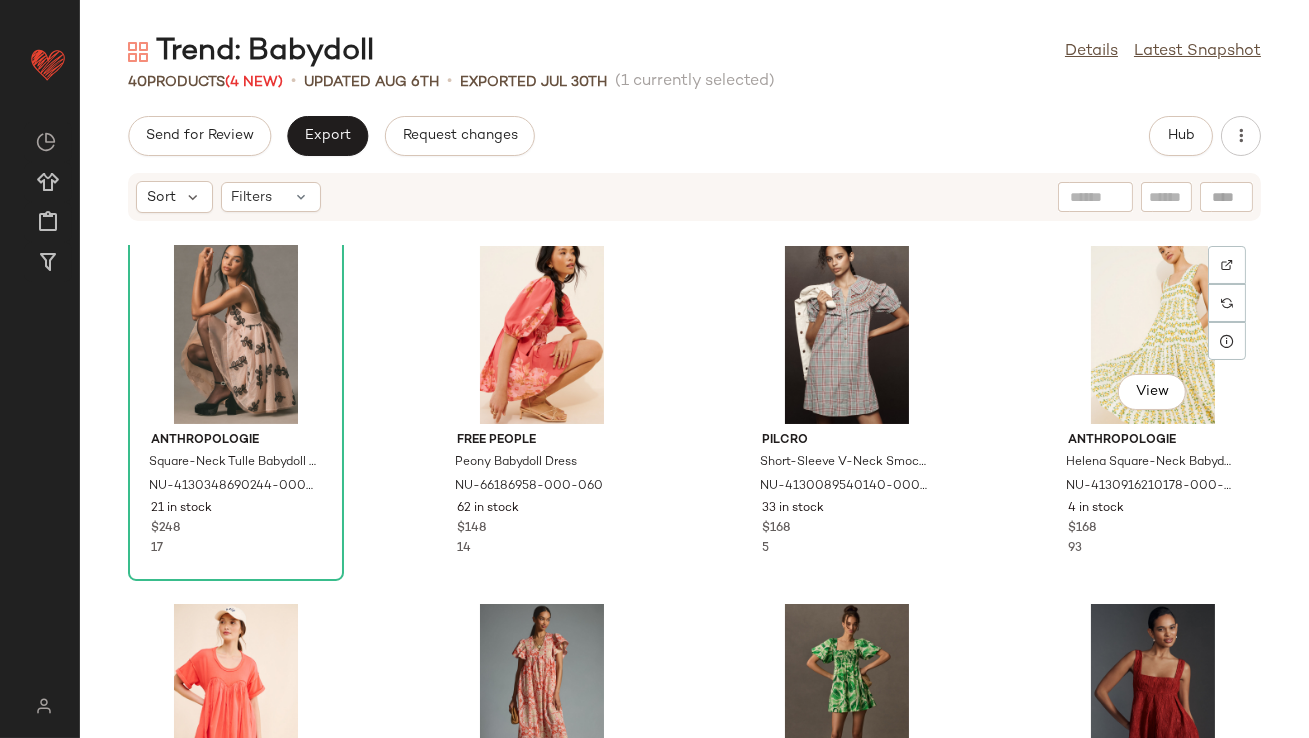 scroll, scrollTop: 1044, scrollLeft: 0, axis: vertical 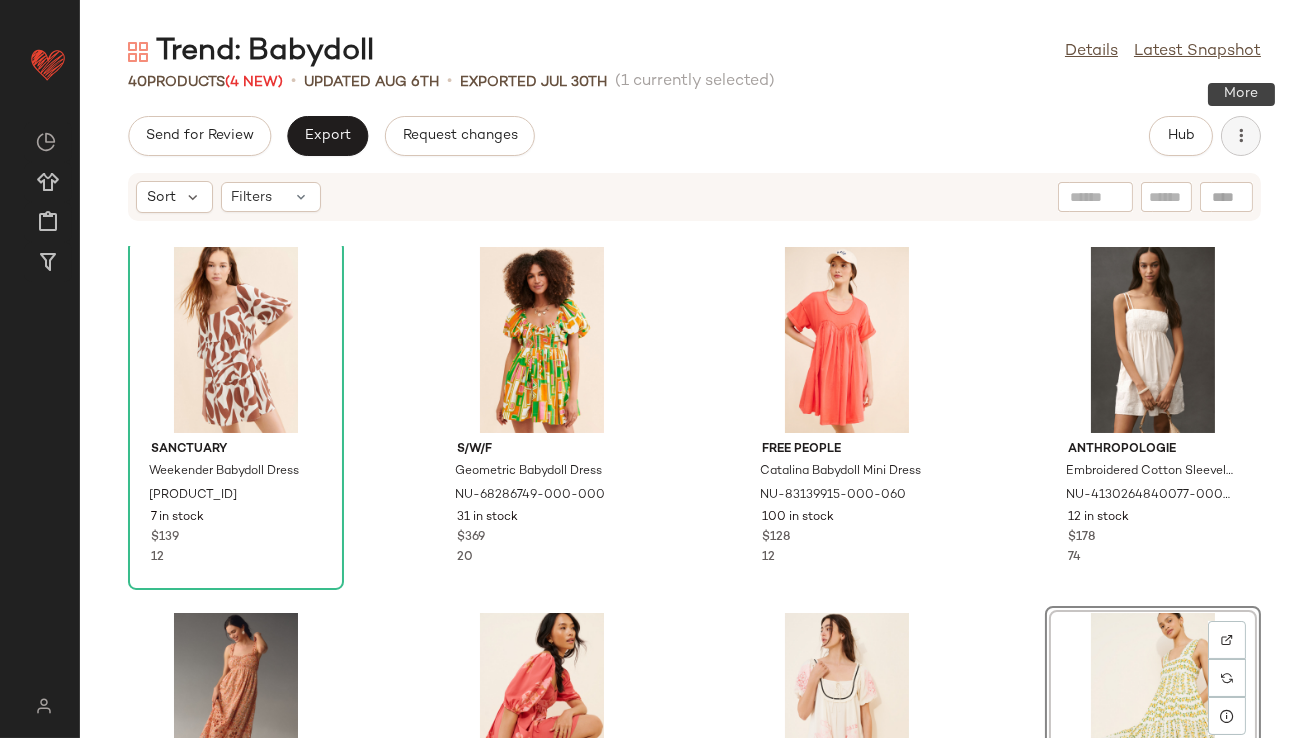 click 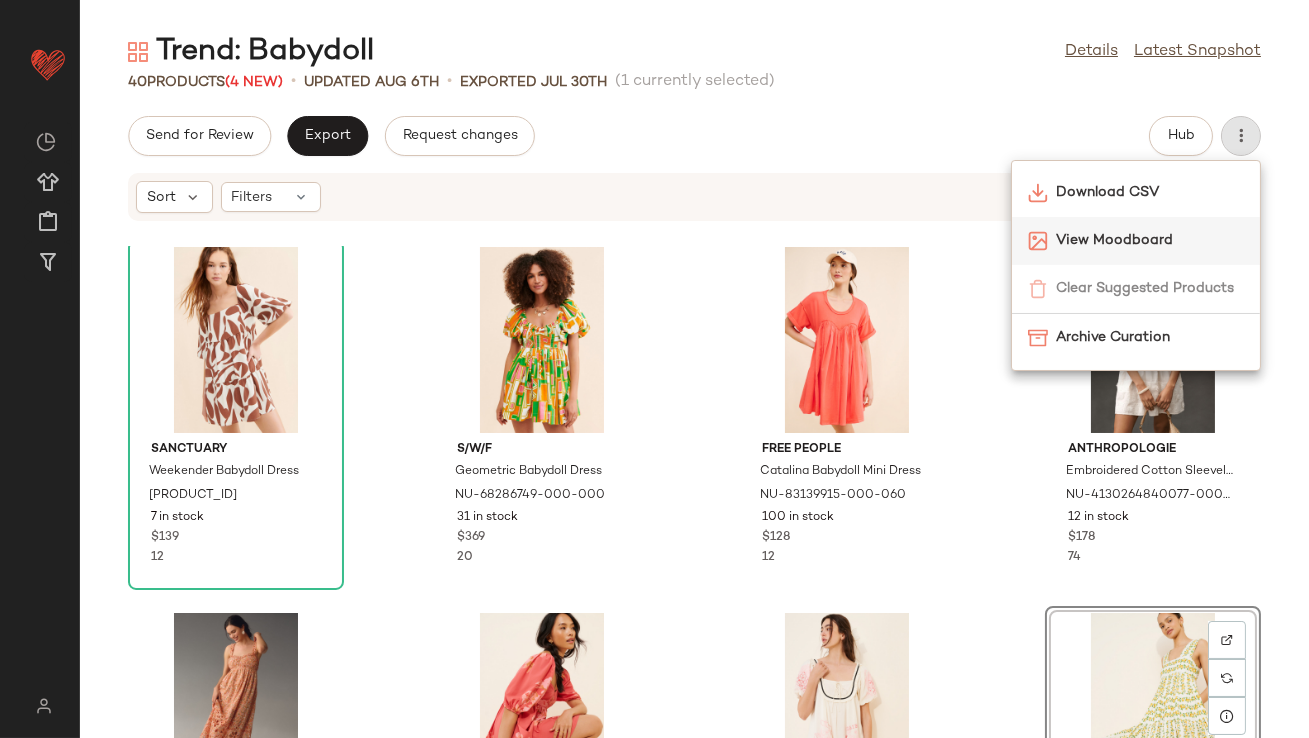 click on "View Moodboard" at bounding box center [1150, 240] 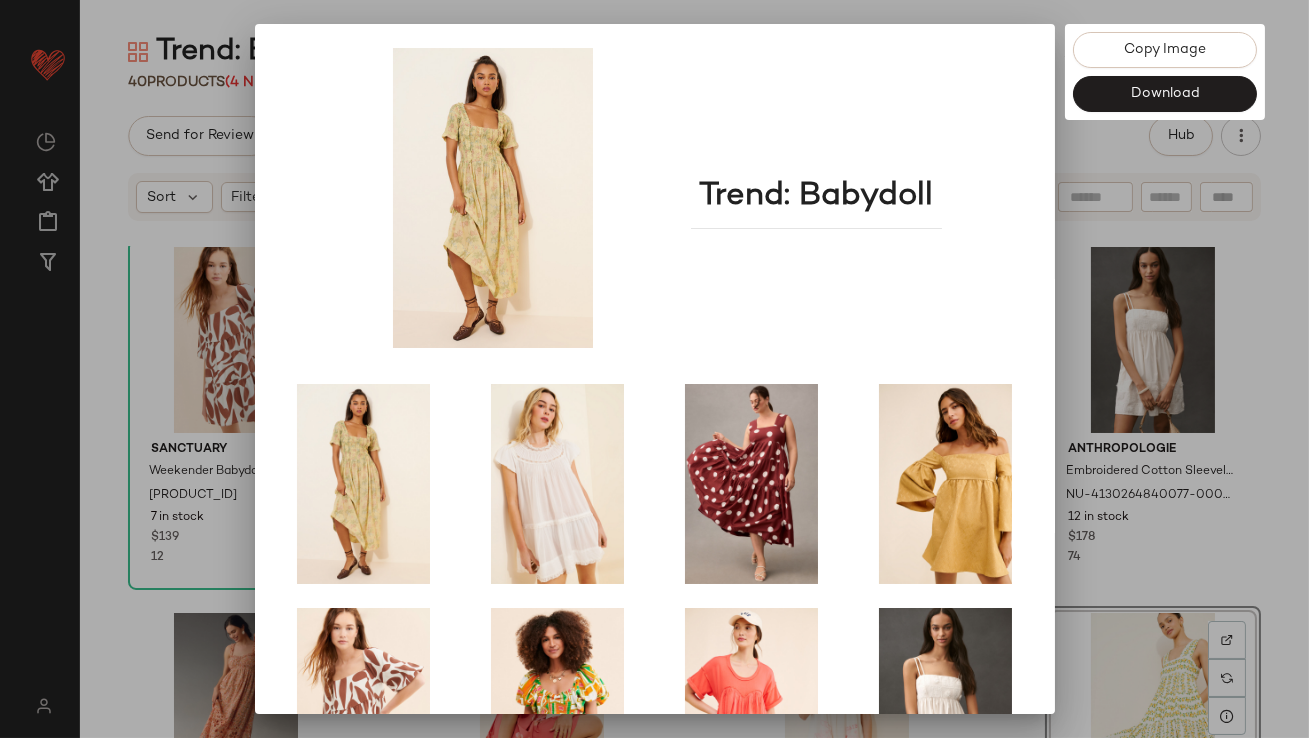 scroll, scrollTop: 341, scrollLeft: 0, axis: vertical 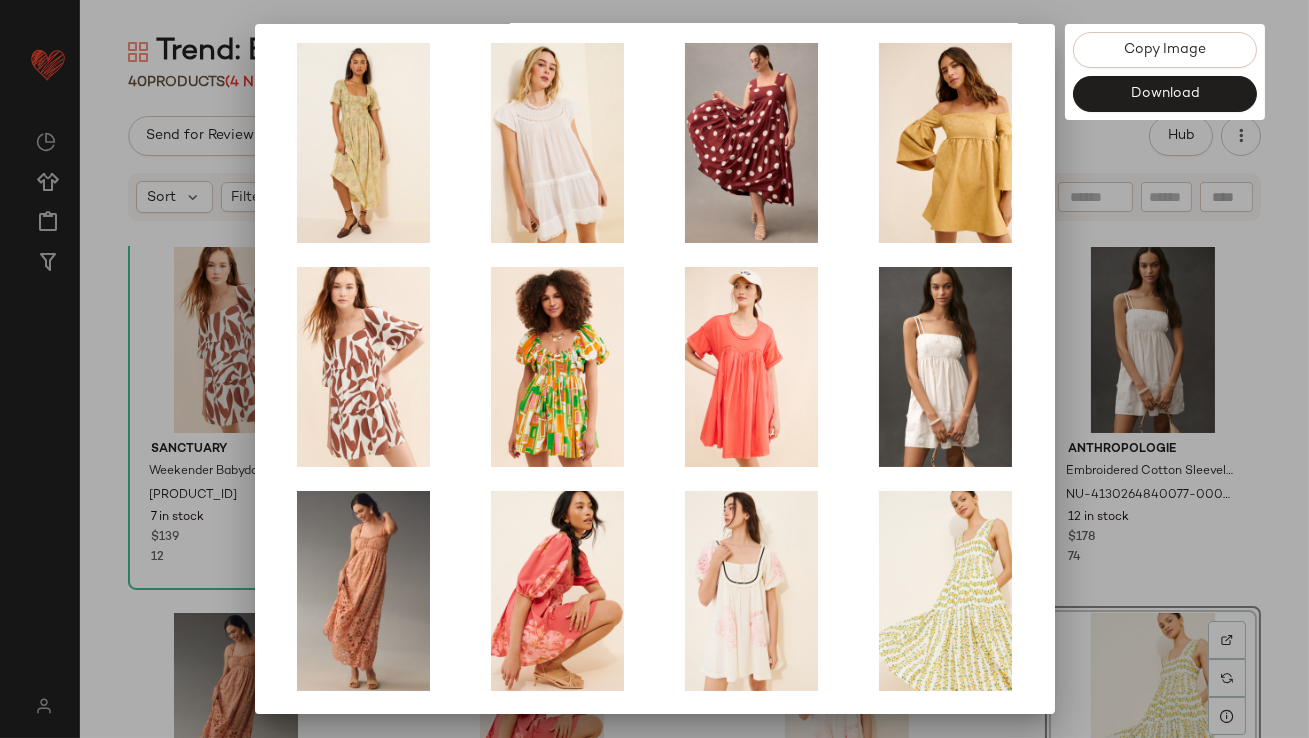 click at bounding box center (654, 369) 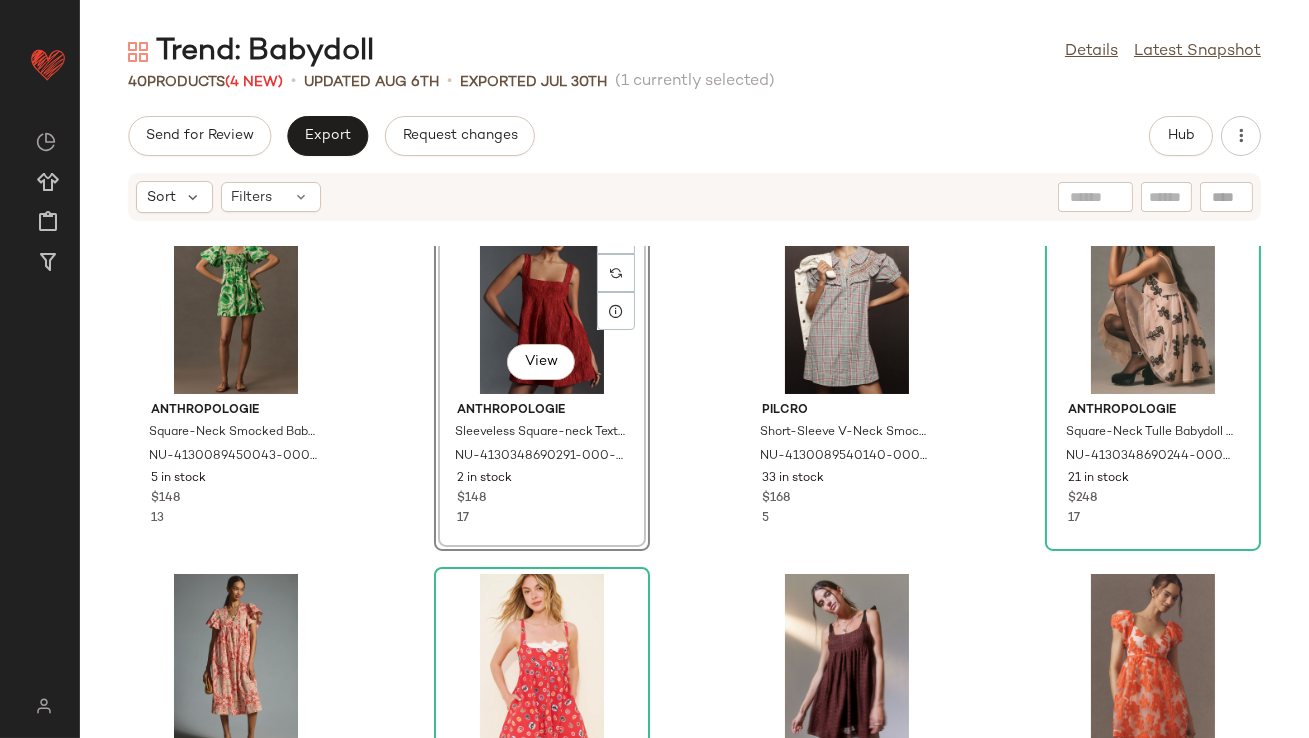 scroll, scrollTop: 1163, scrollLeft: 0, axis: vertical 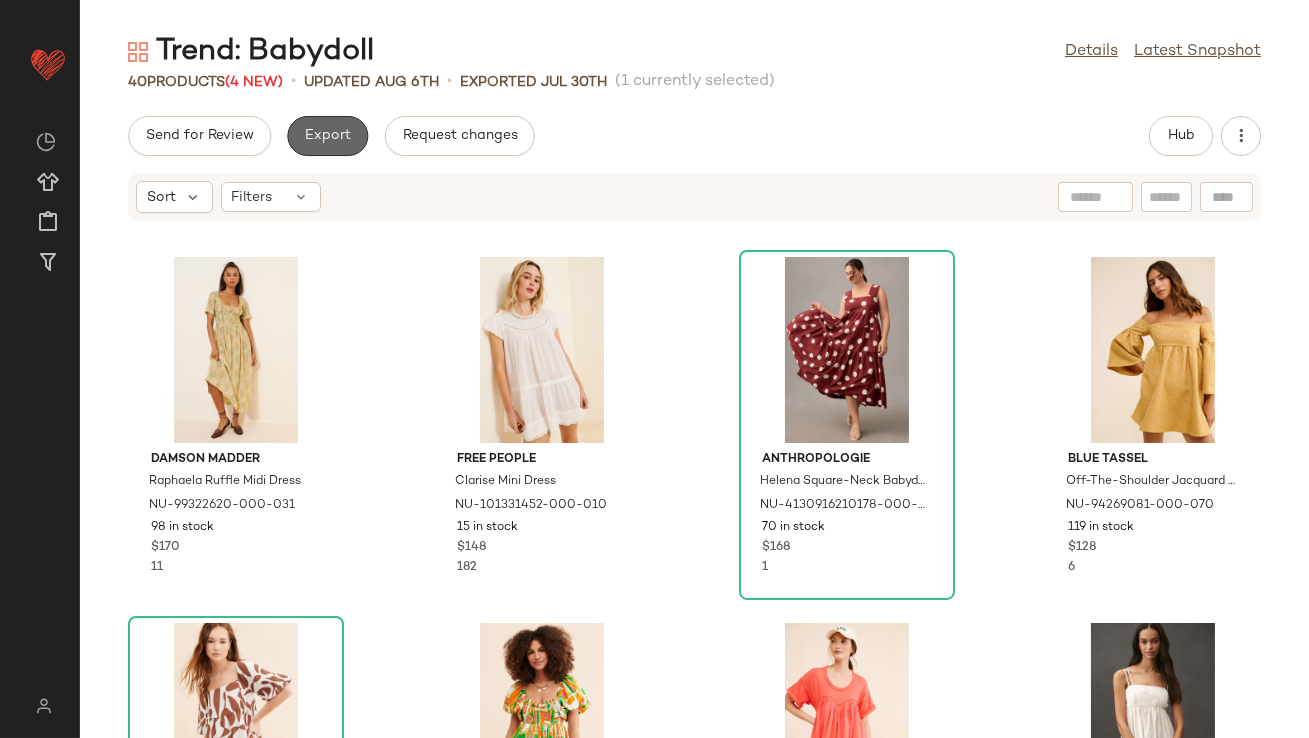 click on "Export" at bounding box center [327, 136] 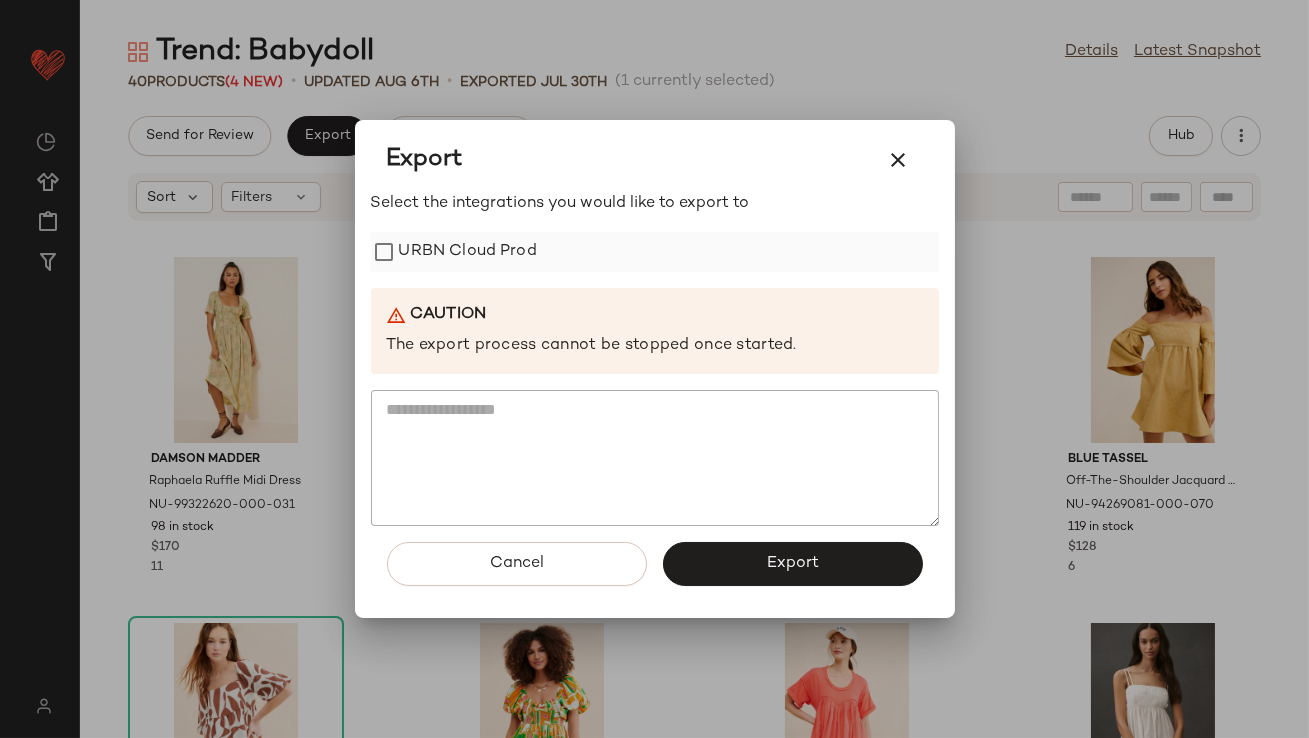 click on "URBN Cloud Prod" at bounding box center (468, 252) 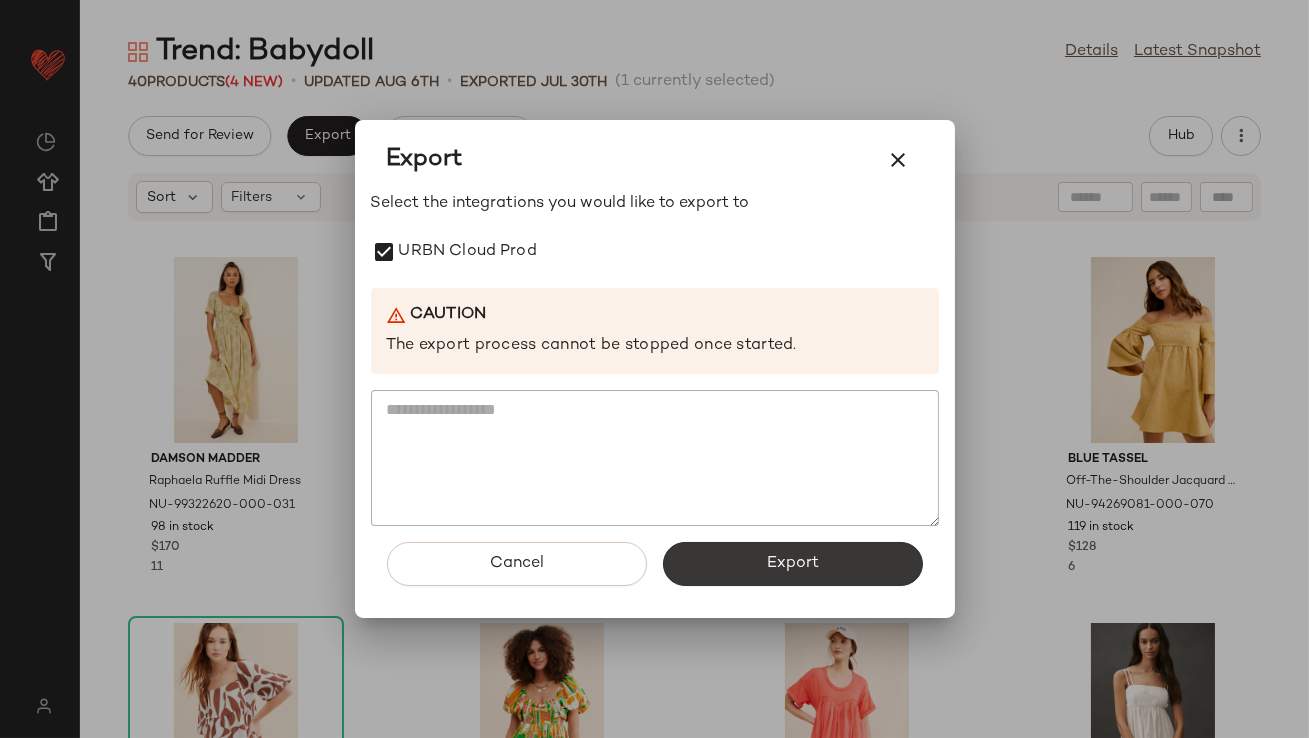 click on "Export" at bounding box center [793, 564] 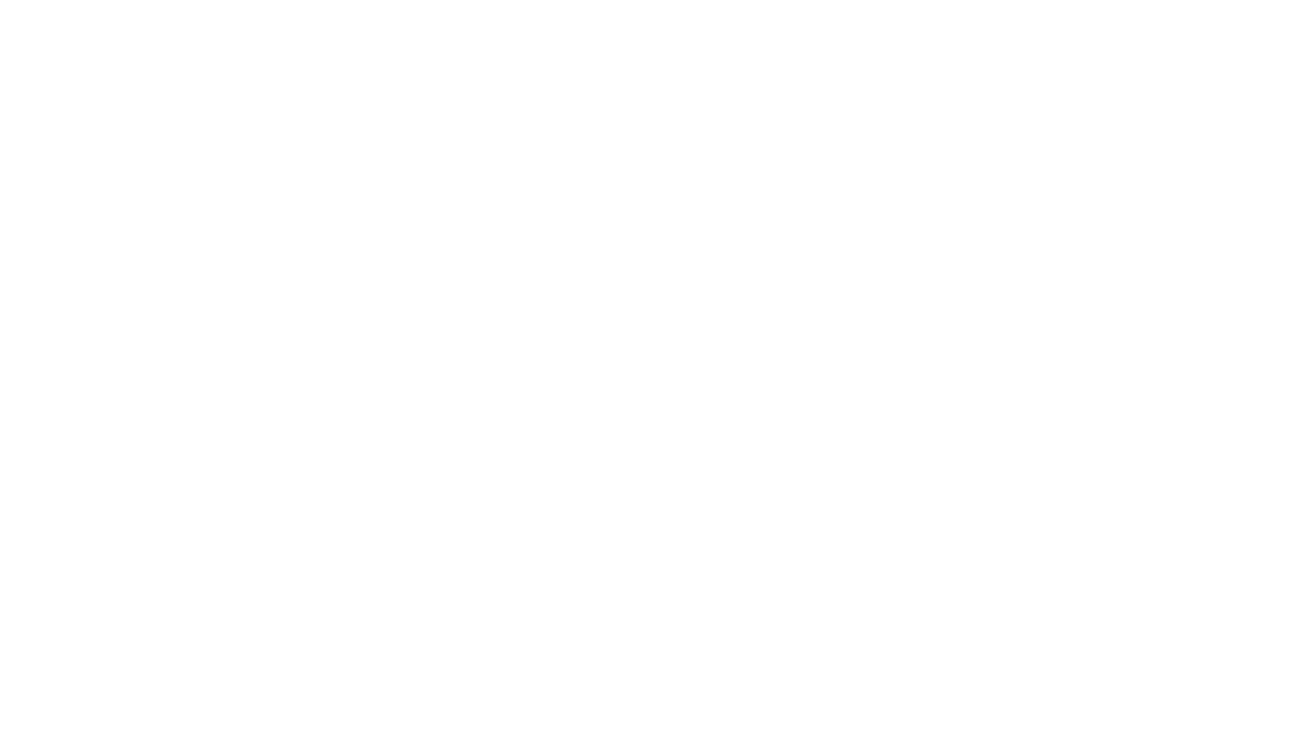scroll, scrollTop: 0, scrollLeft: 0, axis: both 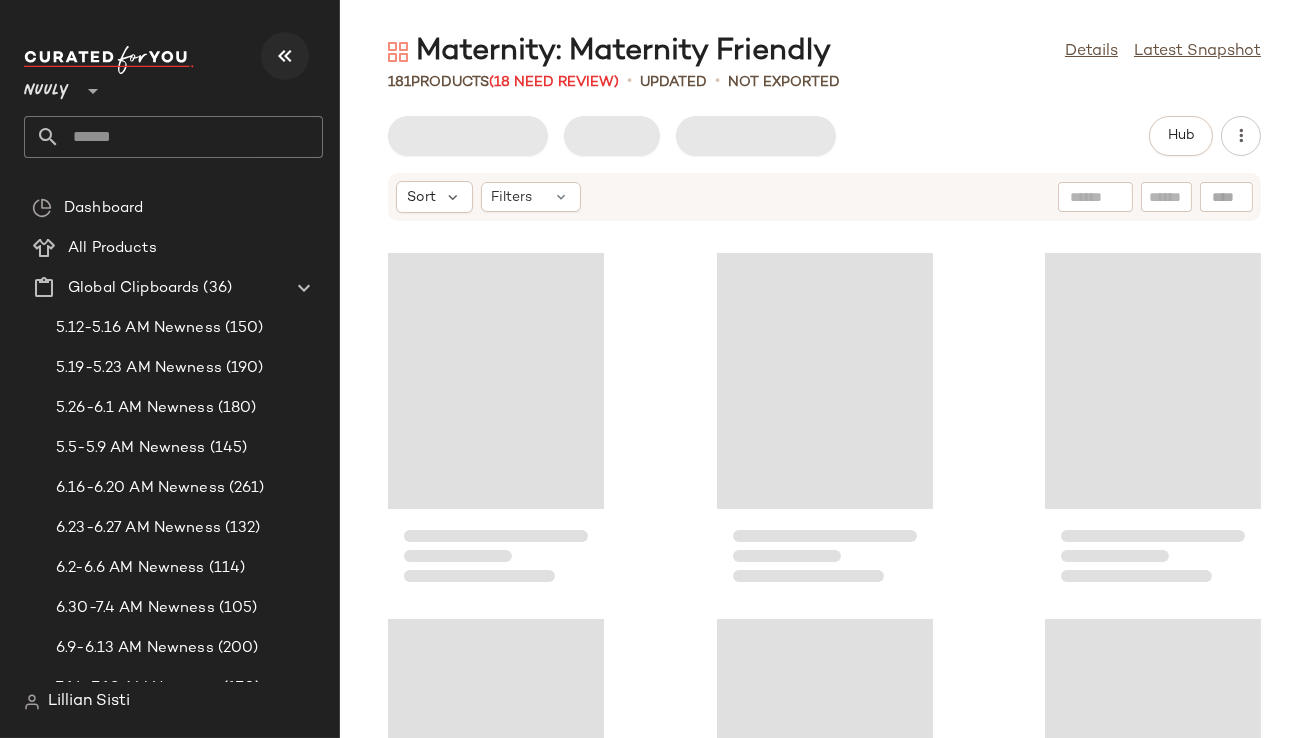click at bounding box center [285, 56] 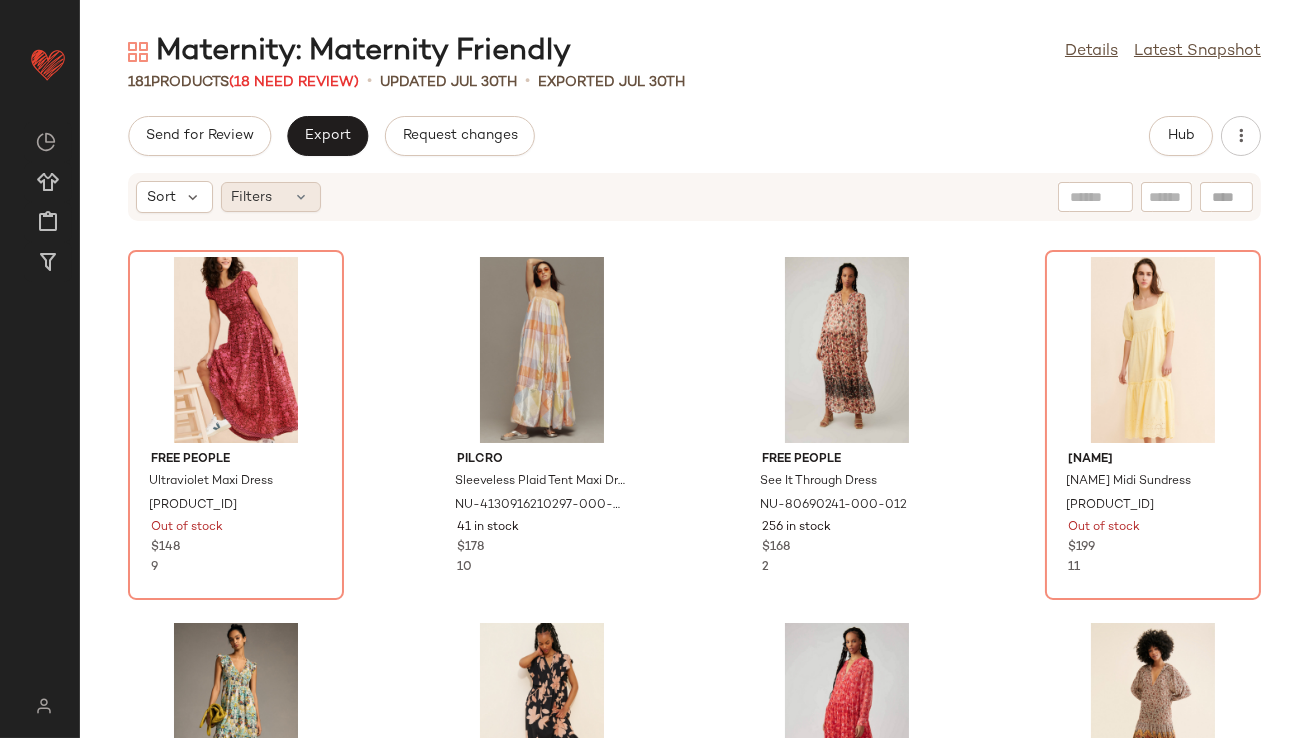 click on "Filters" 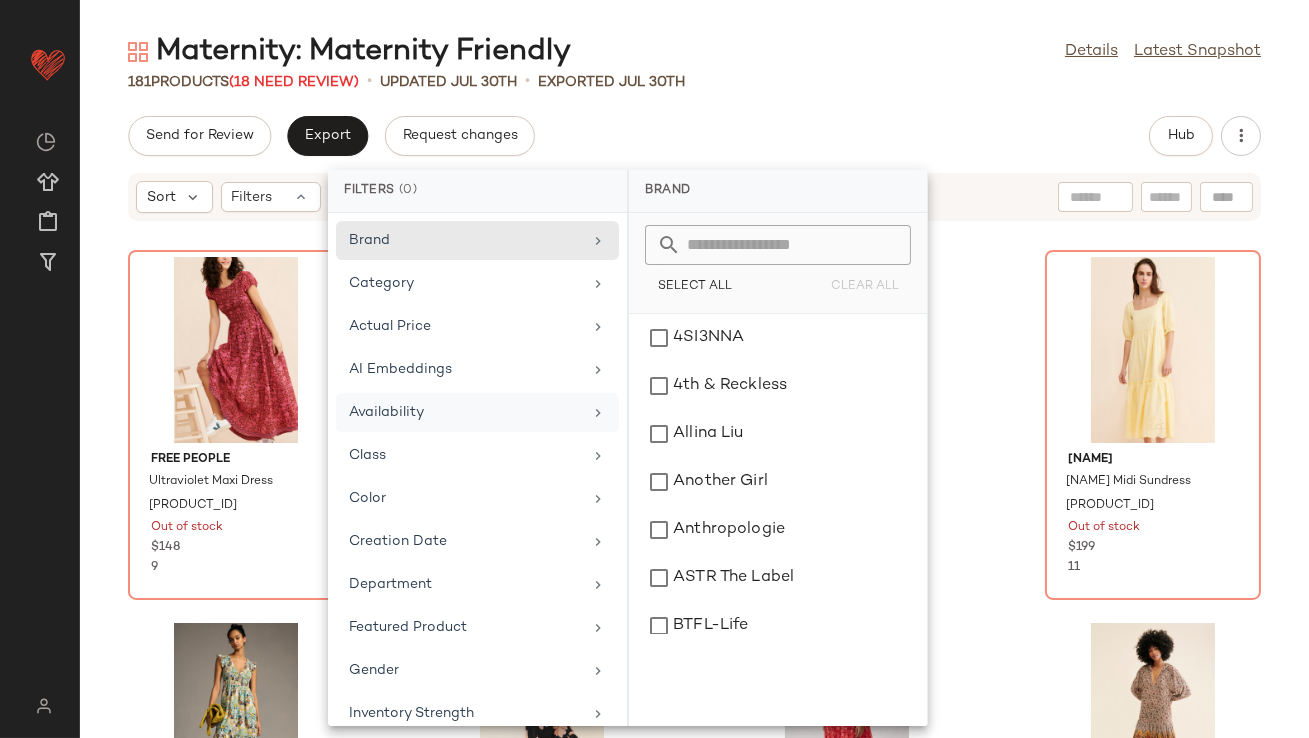 click on "Availability" 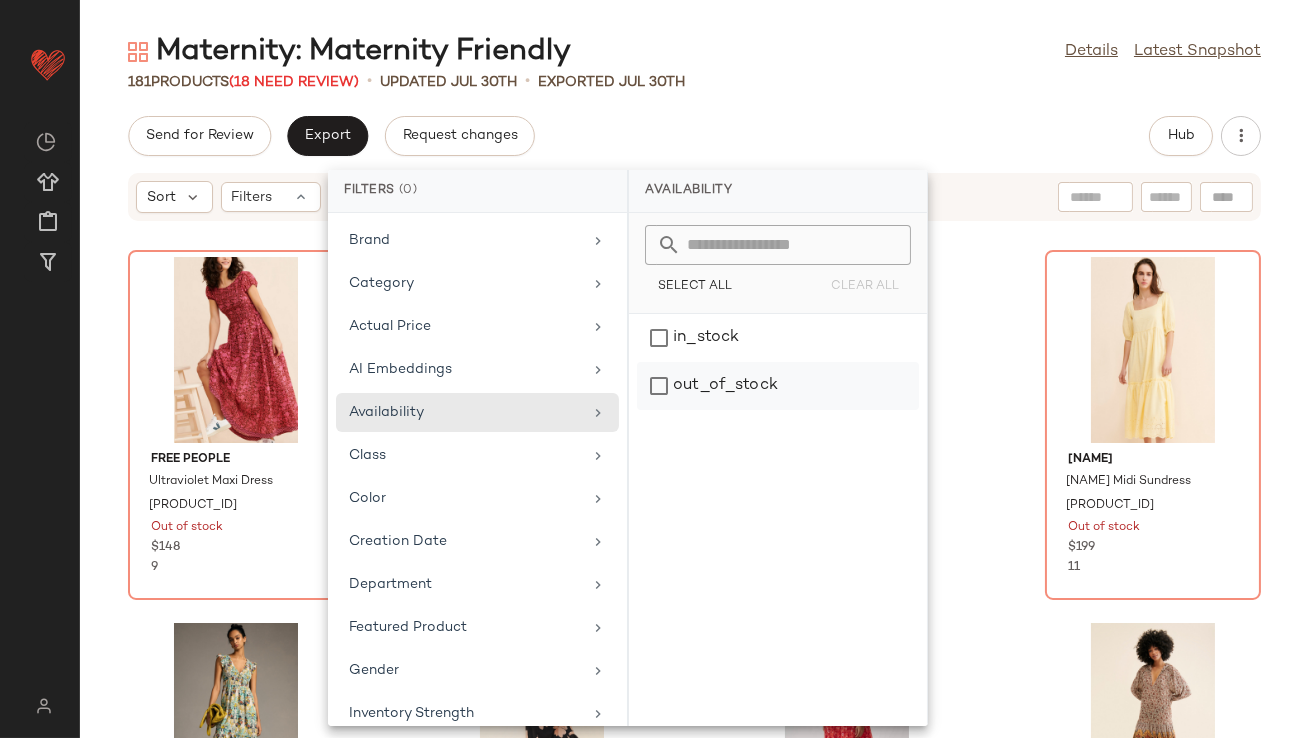 click on "out_of_stock" 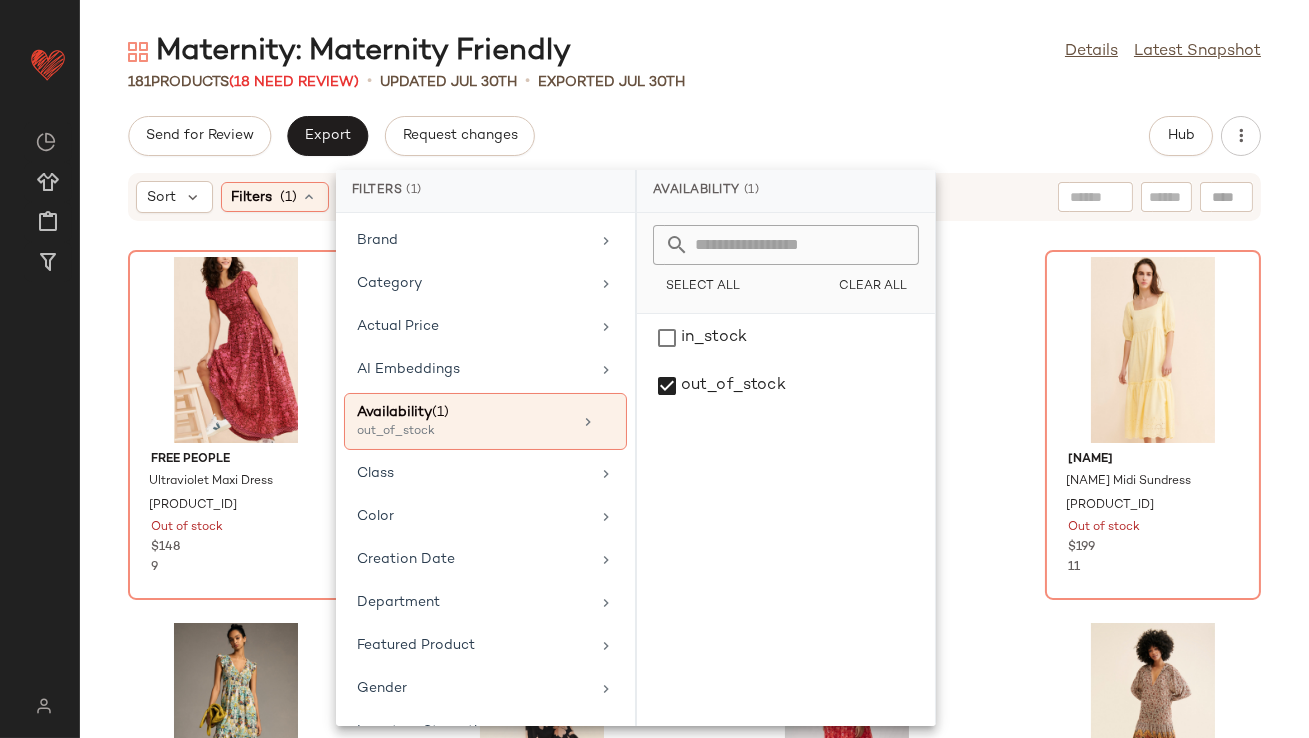click on "Maternity: Maternity Friendly  Details   Latest Snapshot" 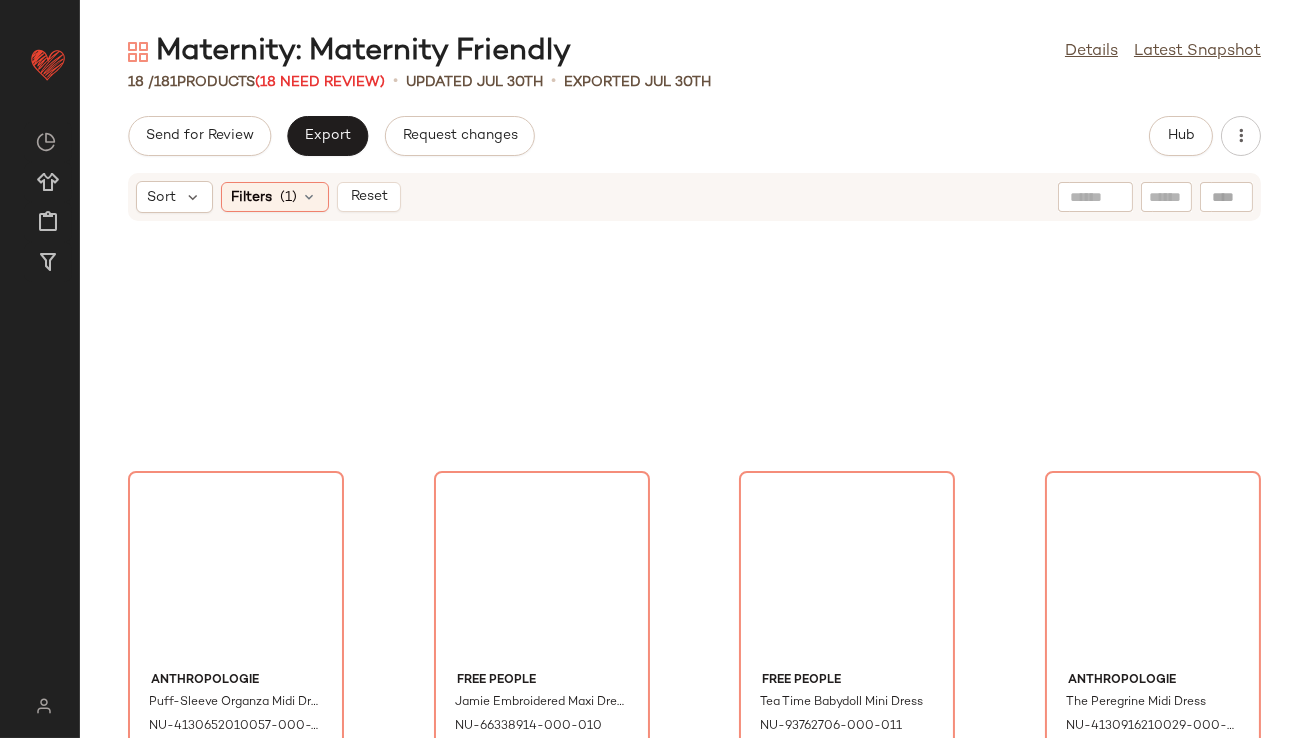scroll, scrollTop: 0, scrollLeft: 0, axis: both 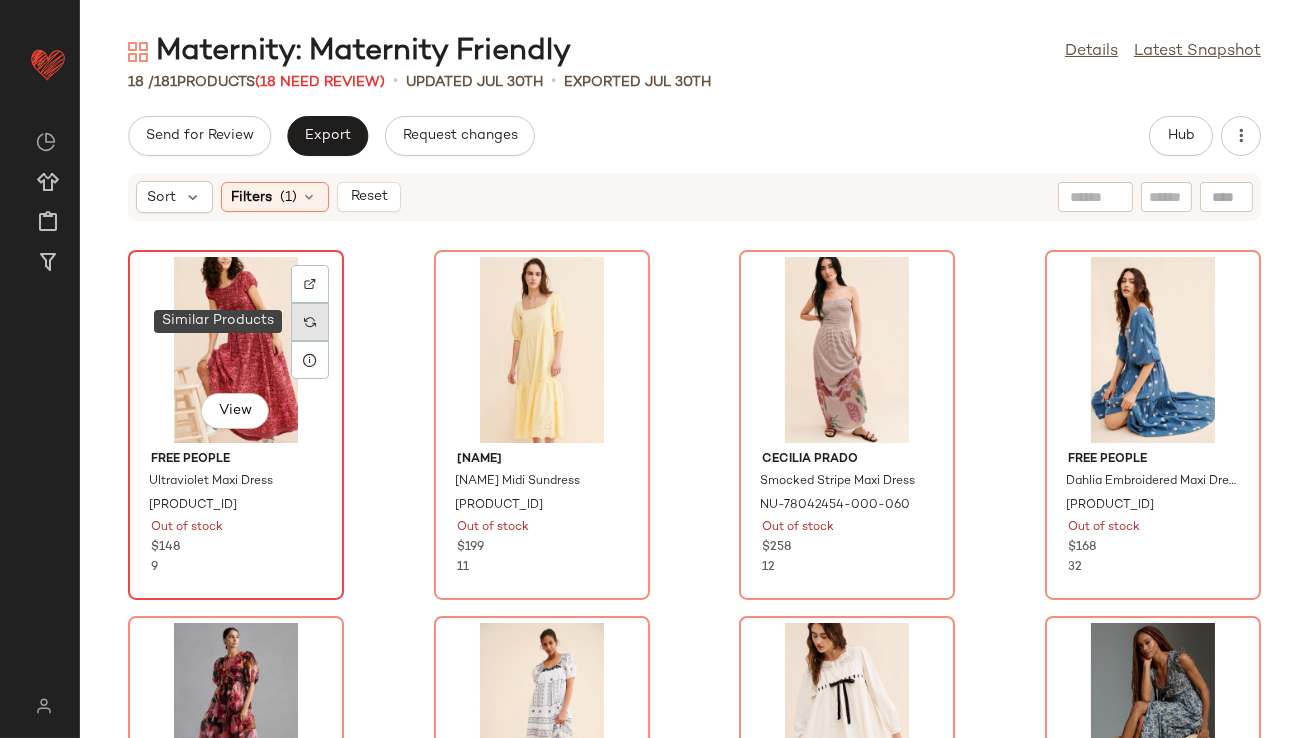 click 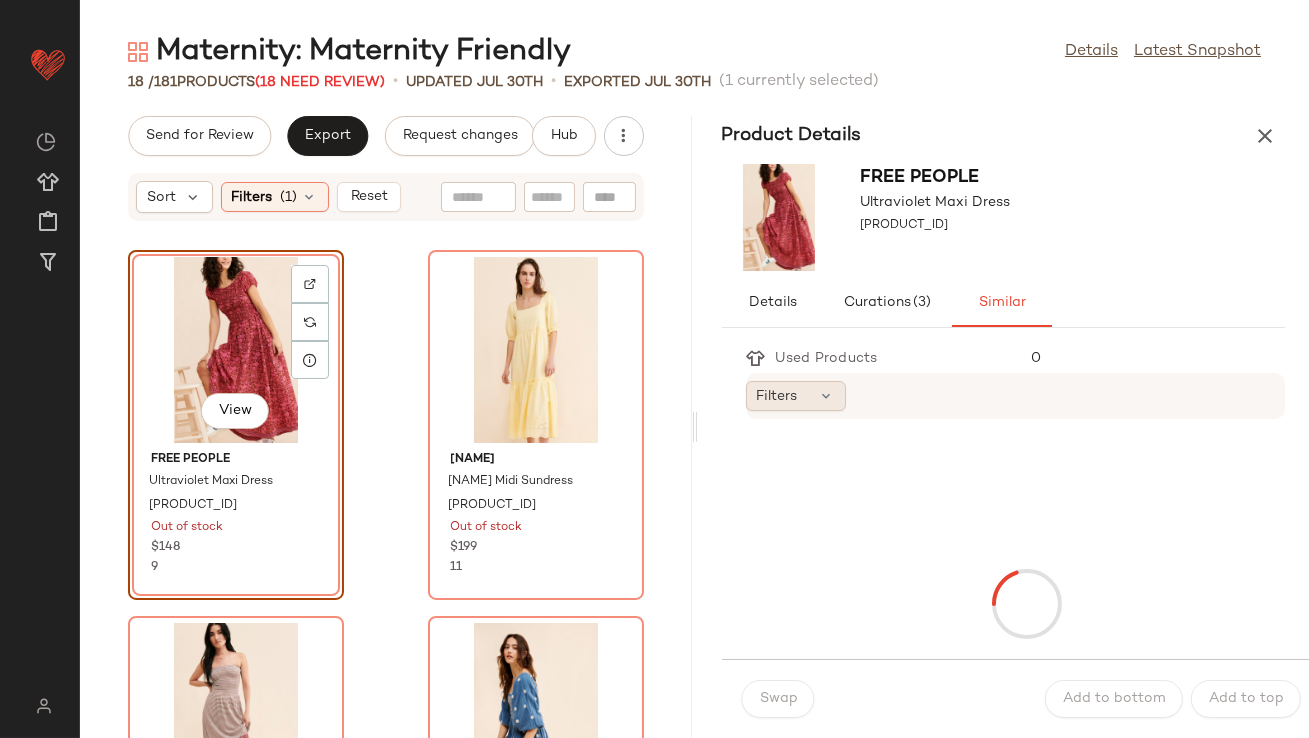 click on "Filters" 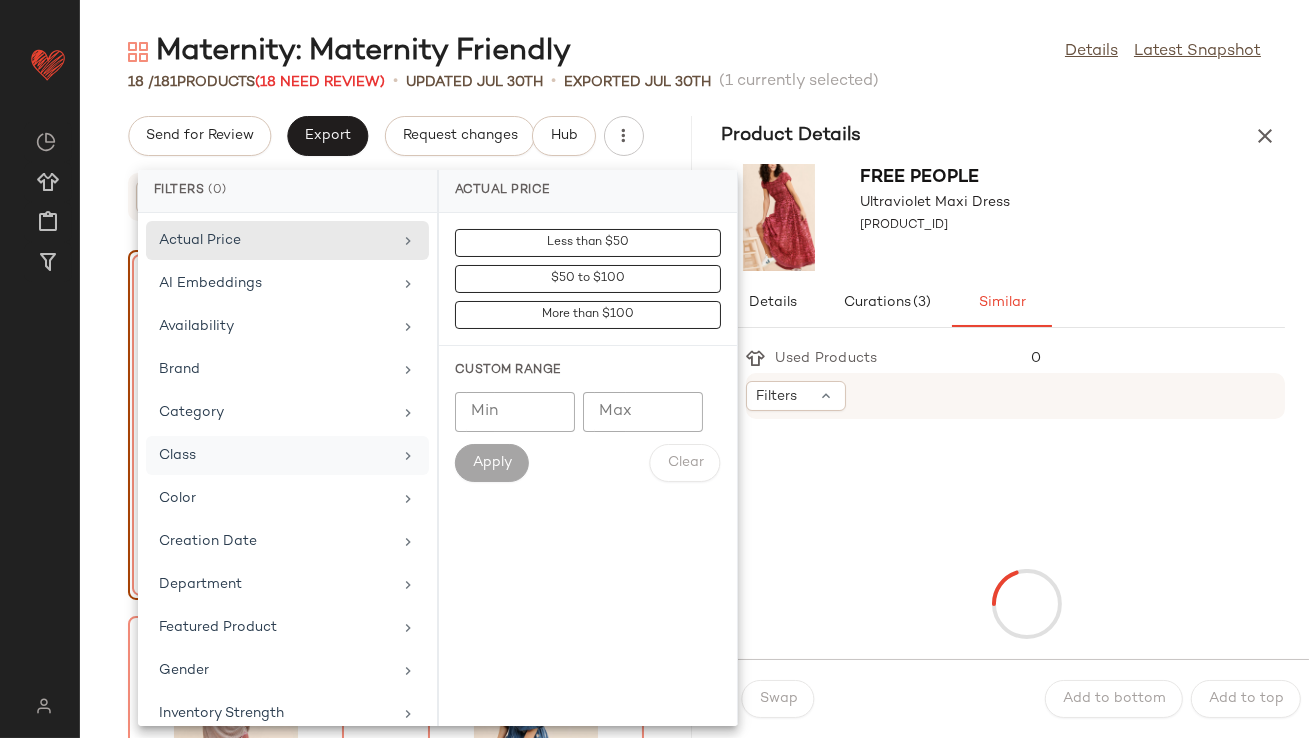 scroll, scrollTop: 444, scrollLeft: 0, axis: vertical 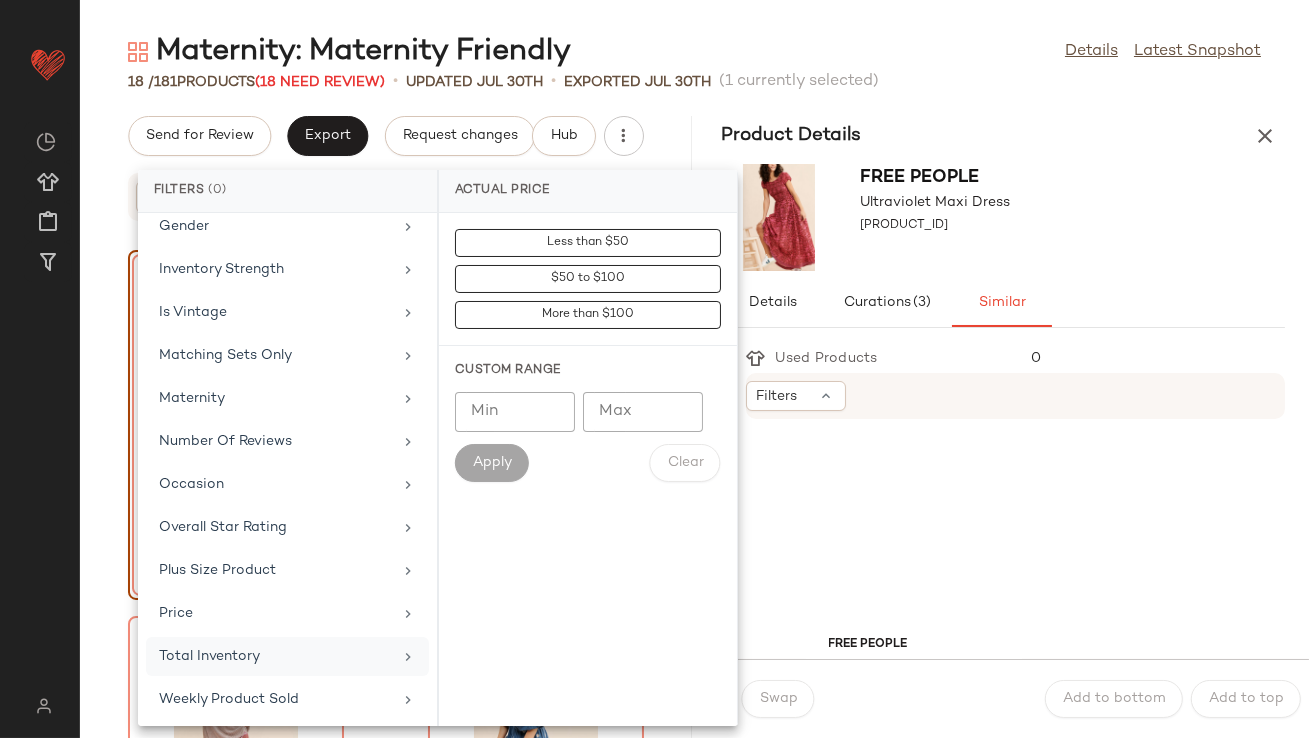 click on "Total Inventory" at bounding box center [275, 656] 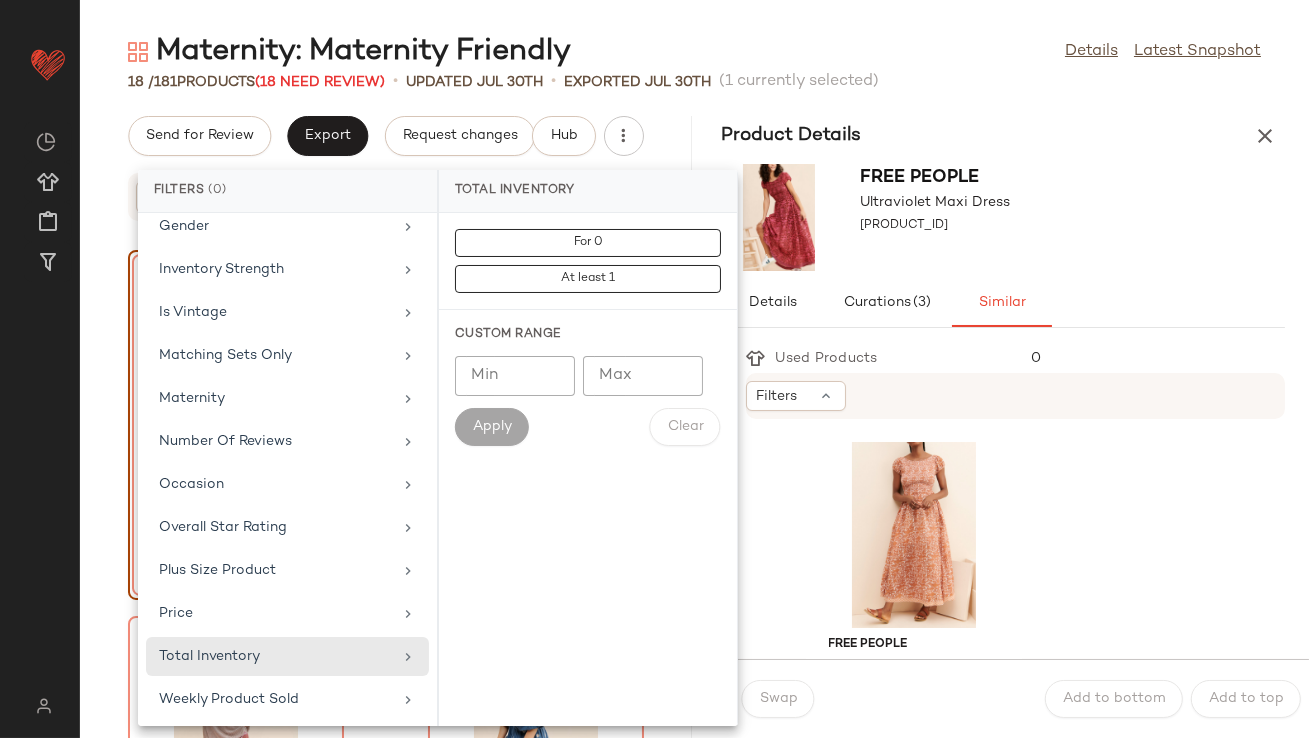 click on "Min" 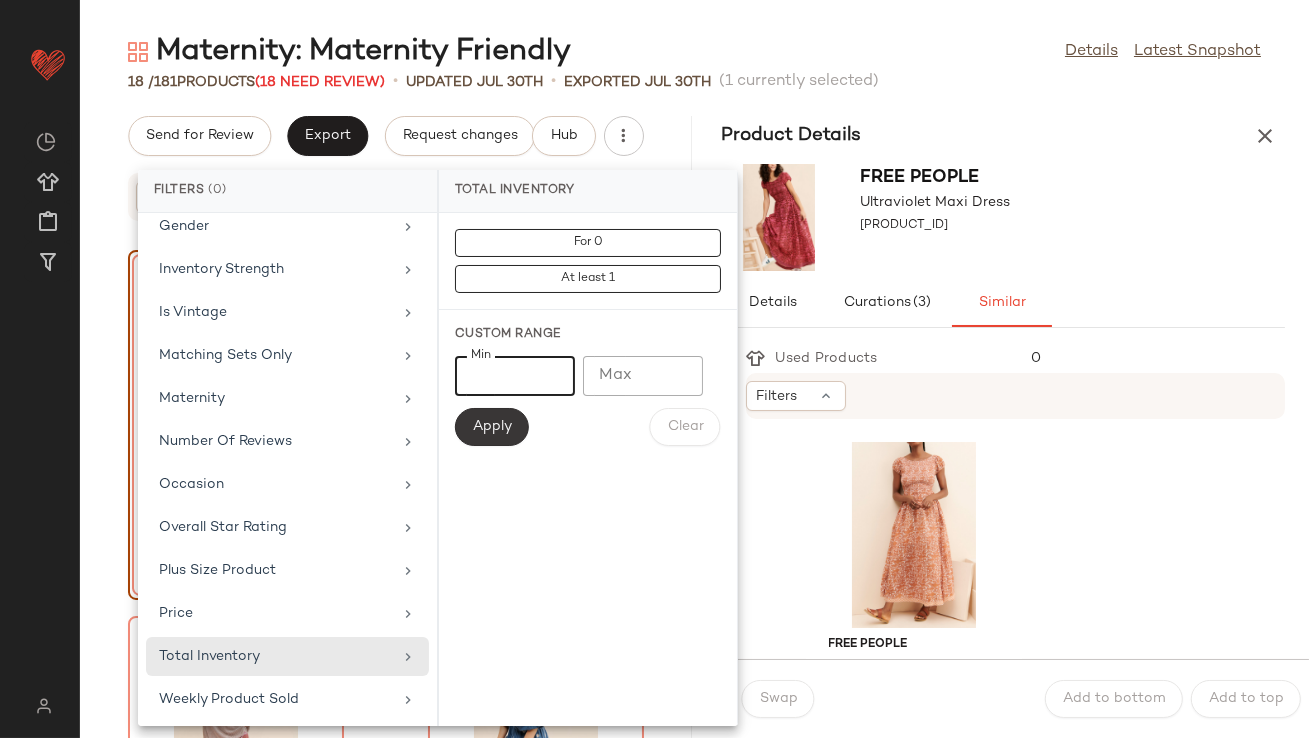 type on "**" 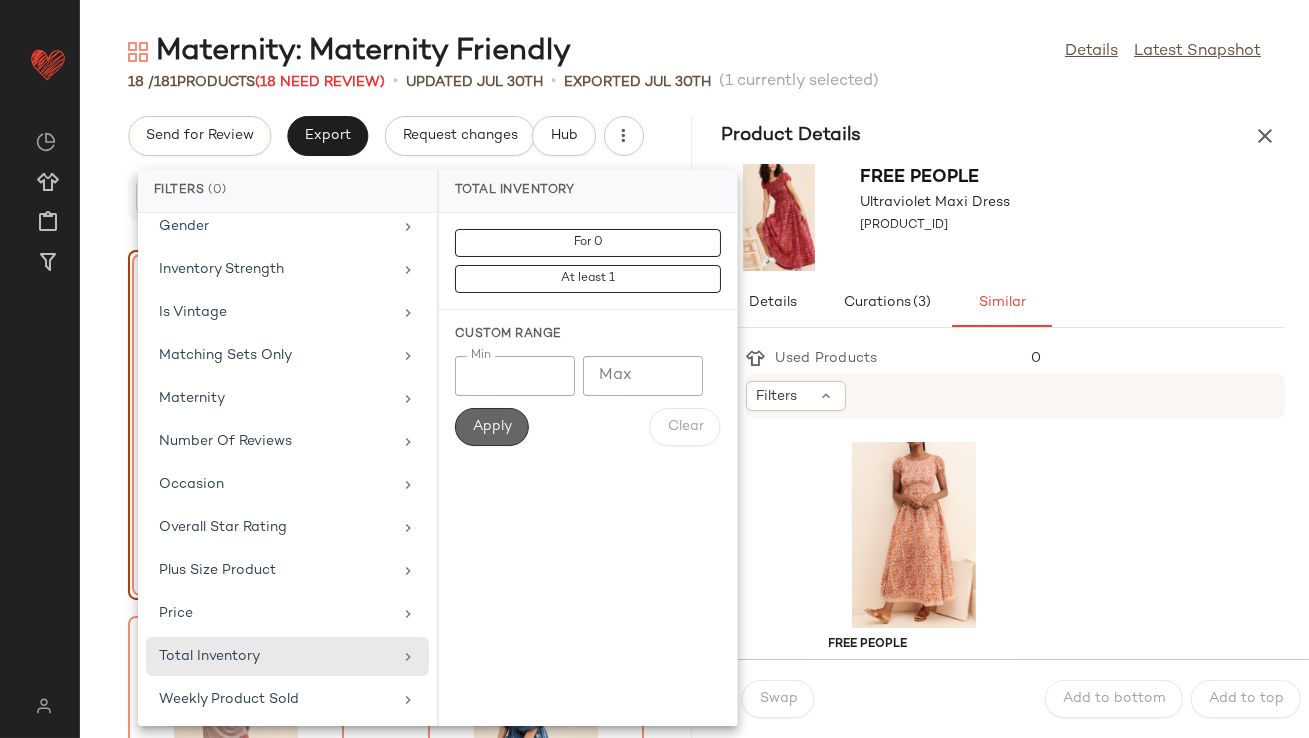 click on "Apply" 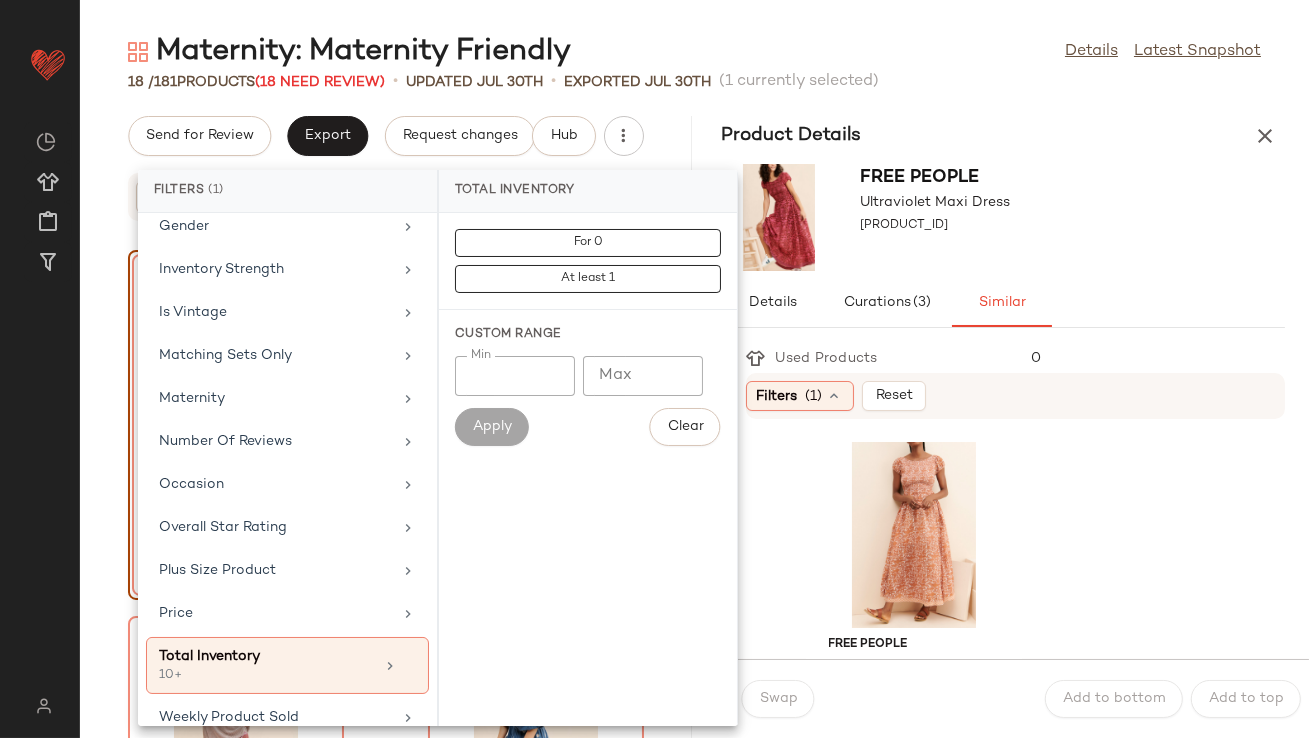 click on "[BRAND] [NAME] Maxi Dress [PRODUCT_ID]" at bounding box center (1004, 217) 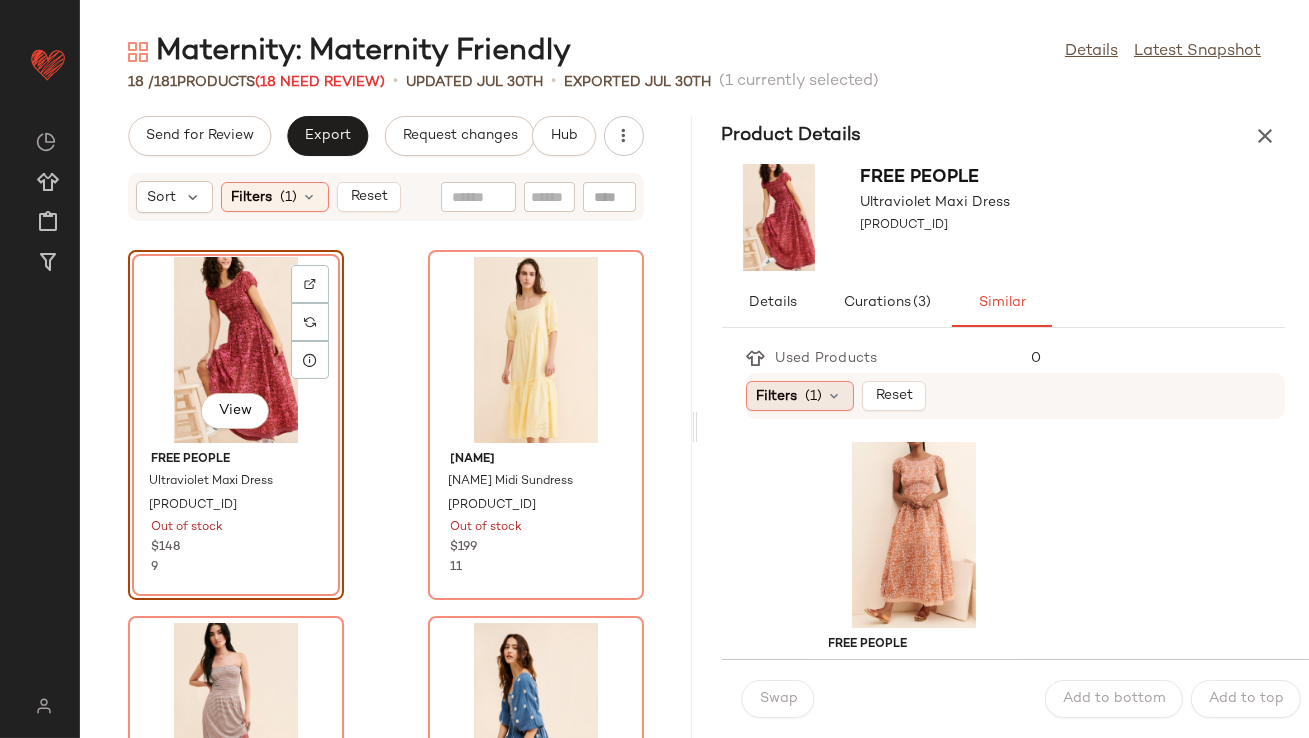 click at bounding box center [835, 396] 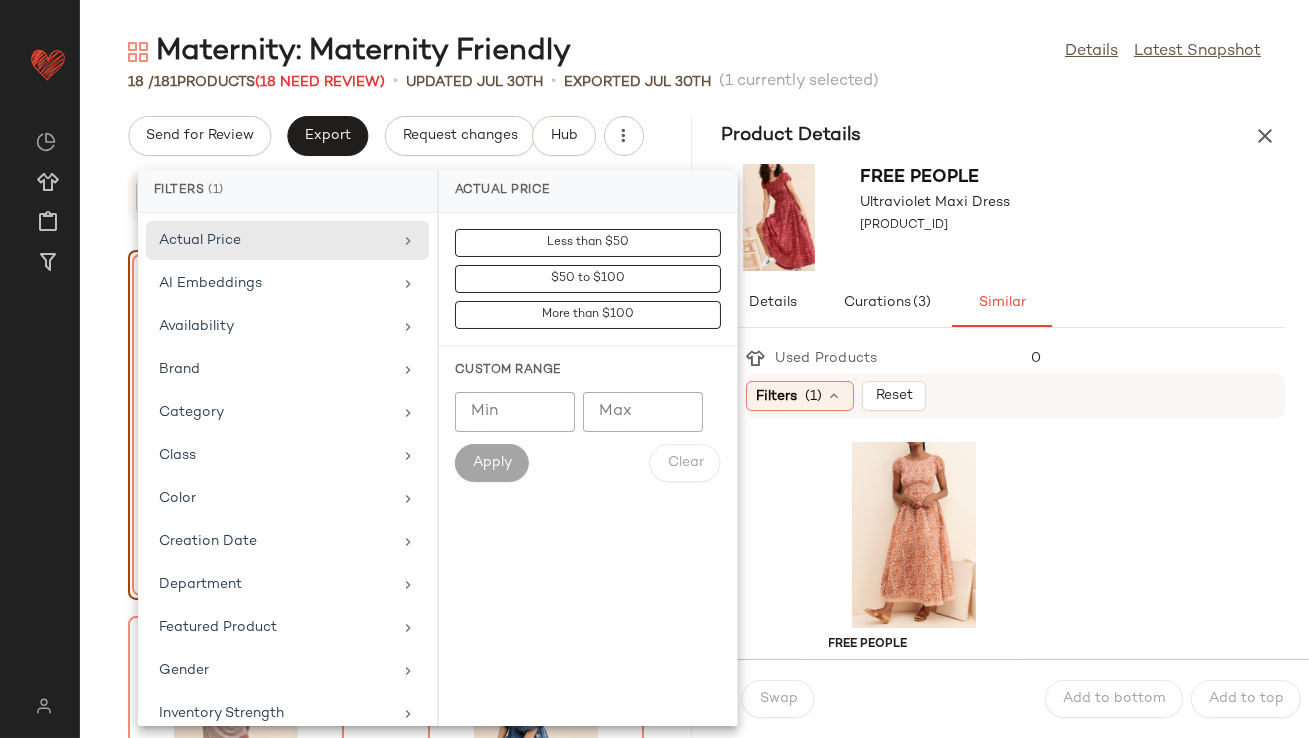 click on "[BRAND] [NAME] Maxi Dress [PRODUCT_ID]" at bounding box center (1004, 217) 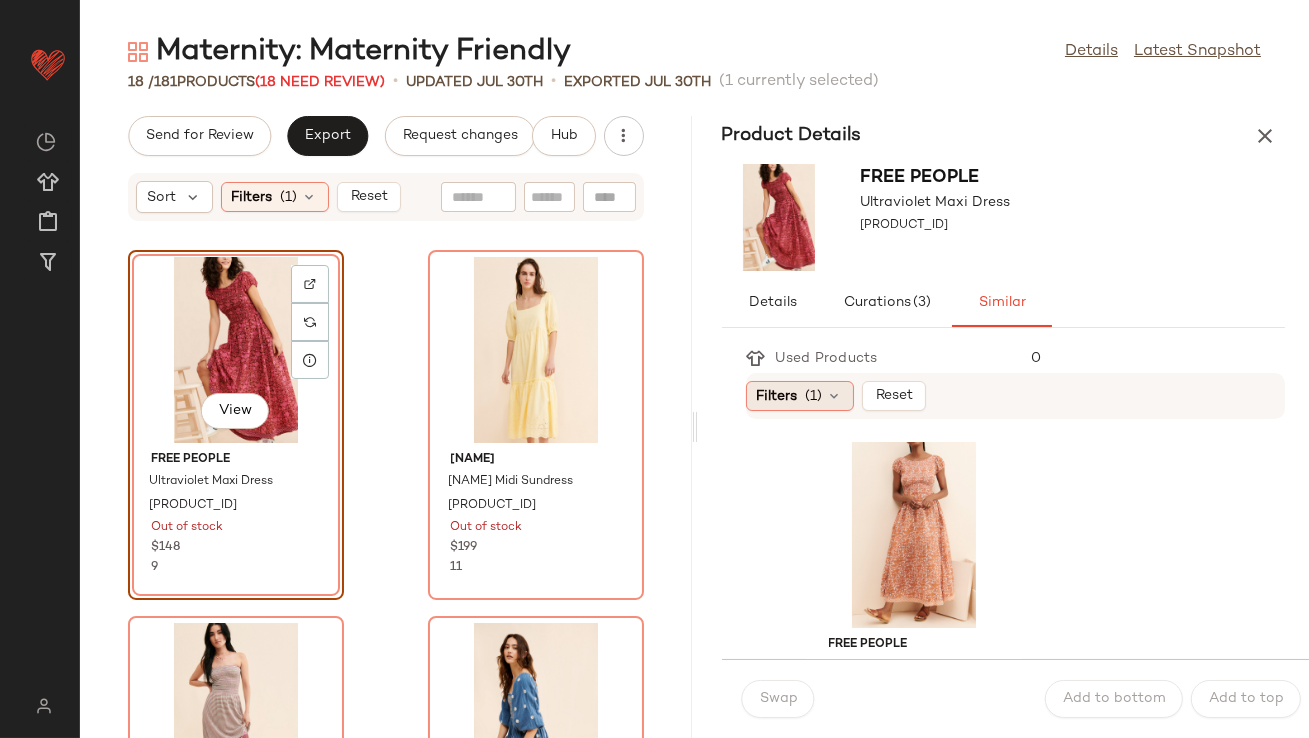 click at bounding box center (835, 396) 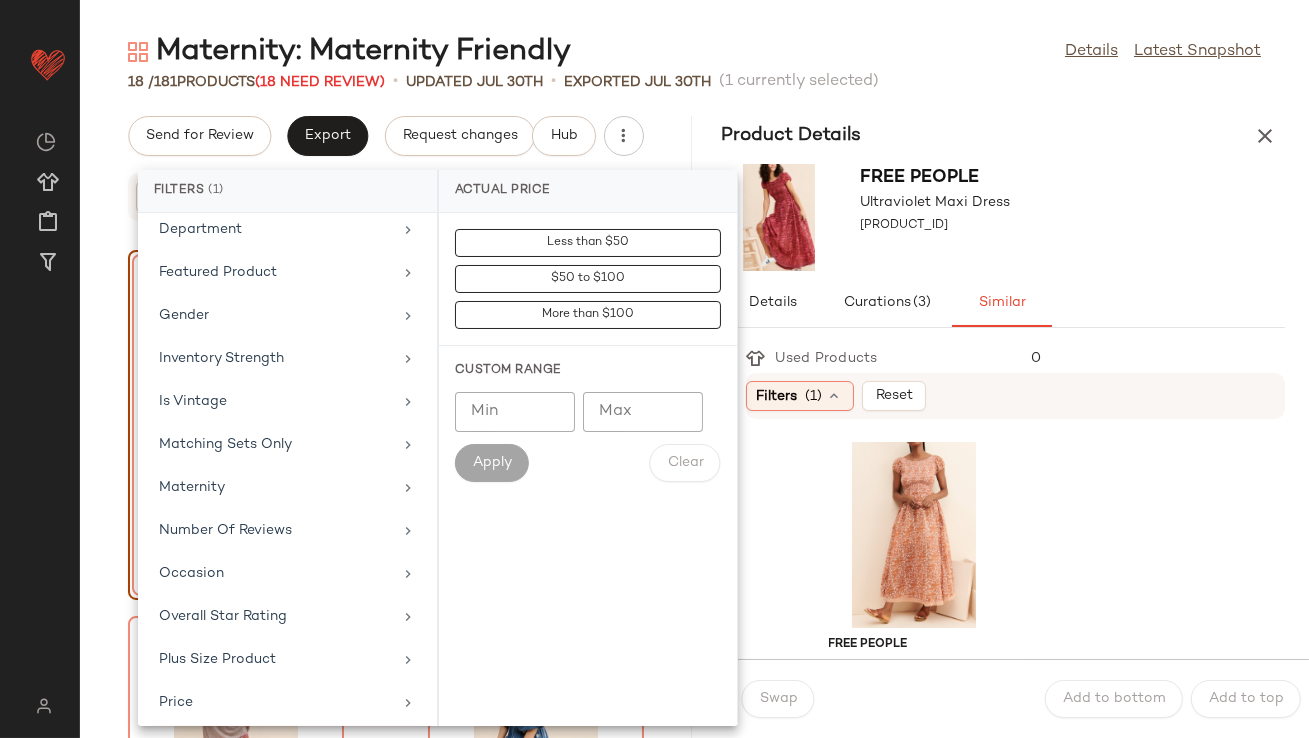 scroll, scrollTop: 462, scrollLeft: 0, axis: vertical 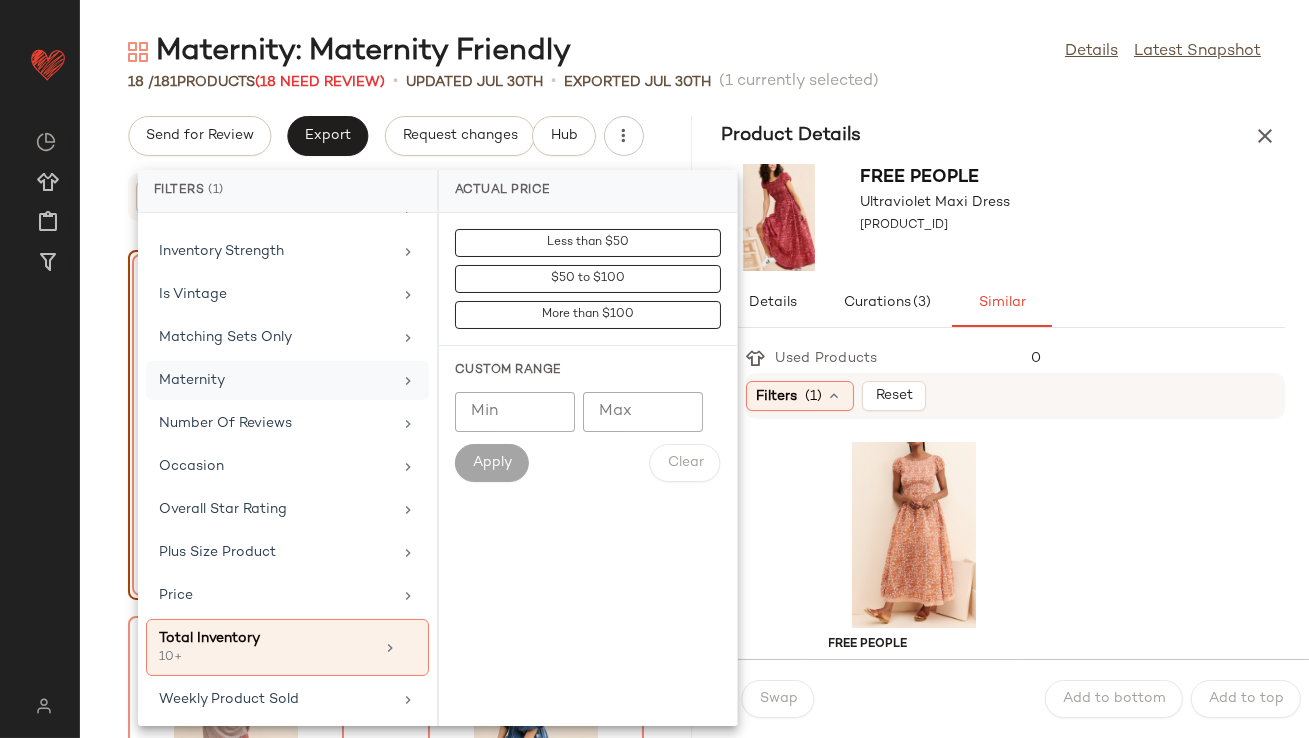 click on "Maternity" at bounding box center [275, 380] 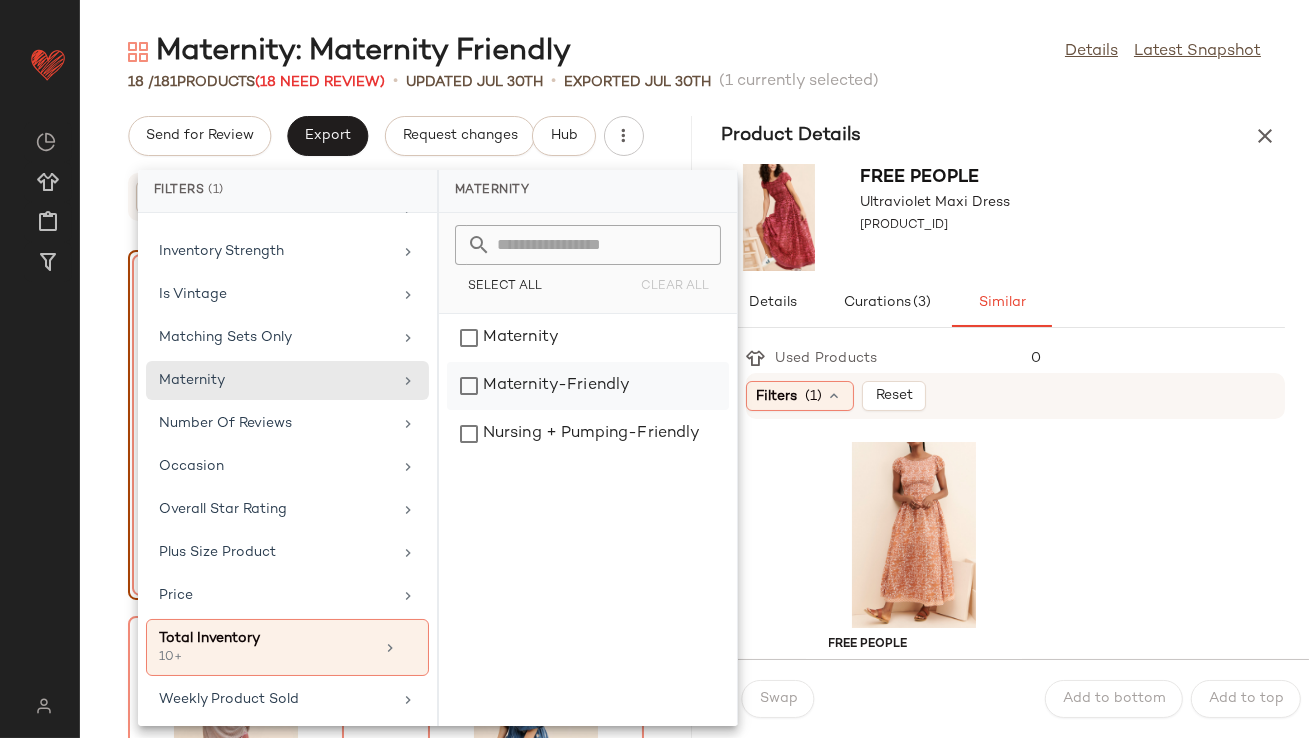 click on "Maternity-Friendly" 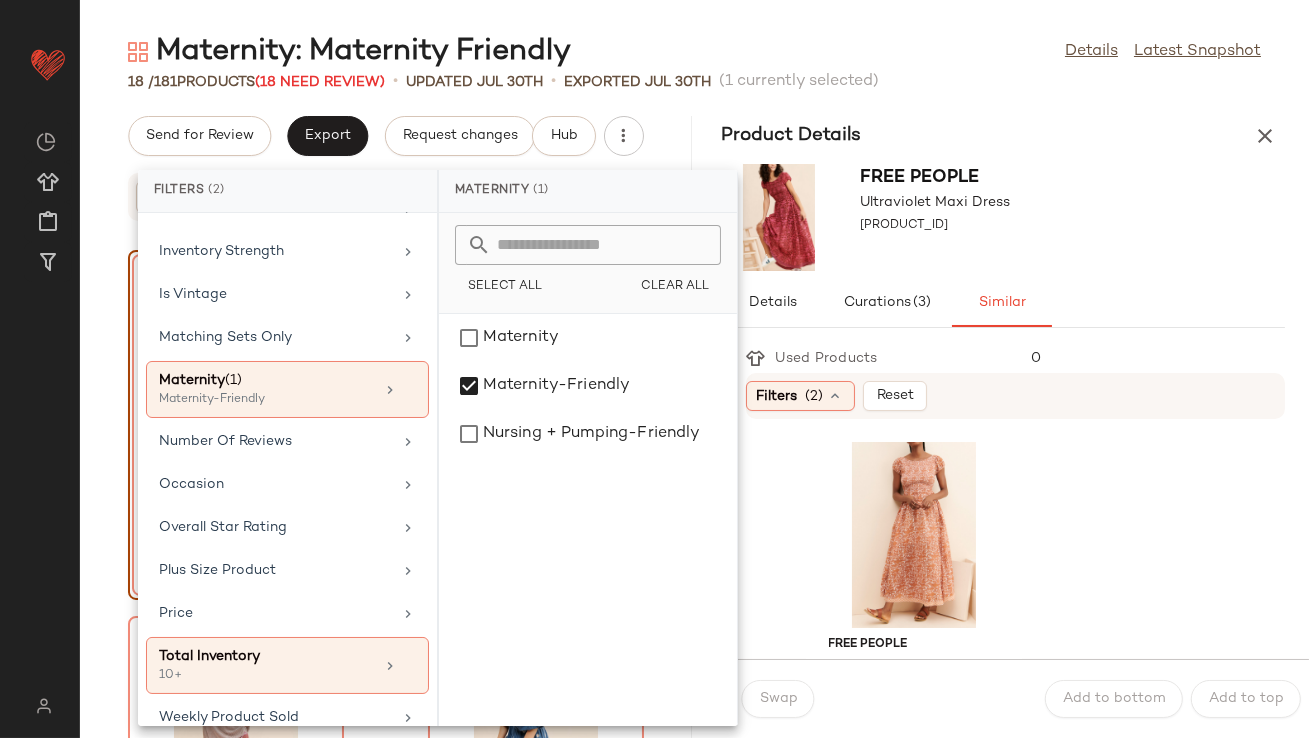 click on "Details   Curations  ([NUMBER])  Similar" at bounding box center [1004, 303] 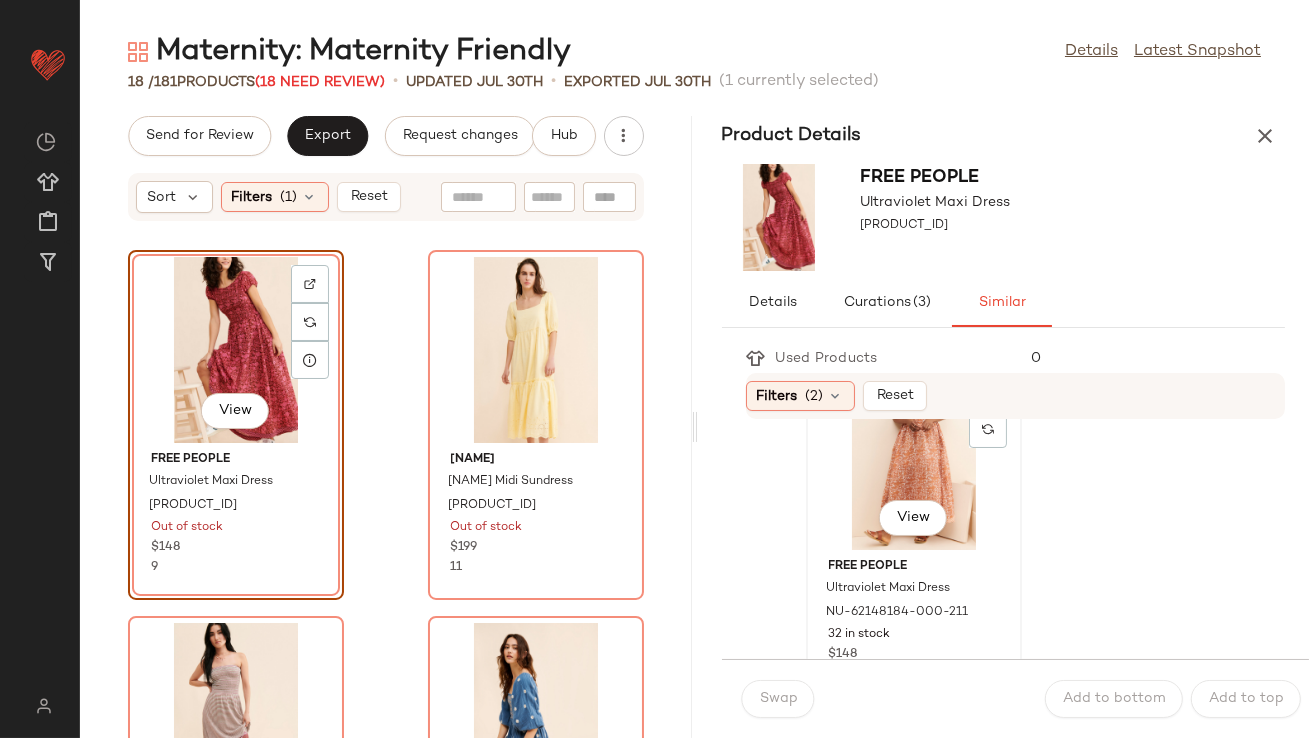 scroll, scrollTop: 94, scrollLeft: 0, axis: vertical 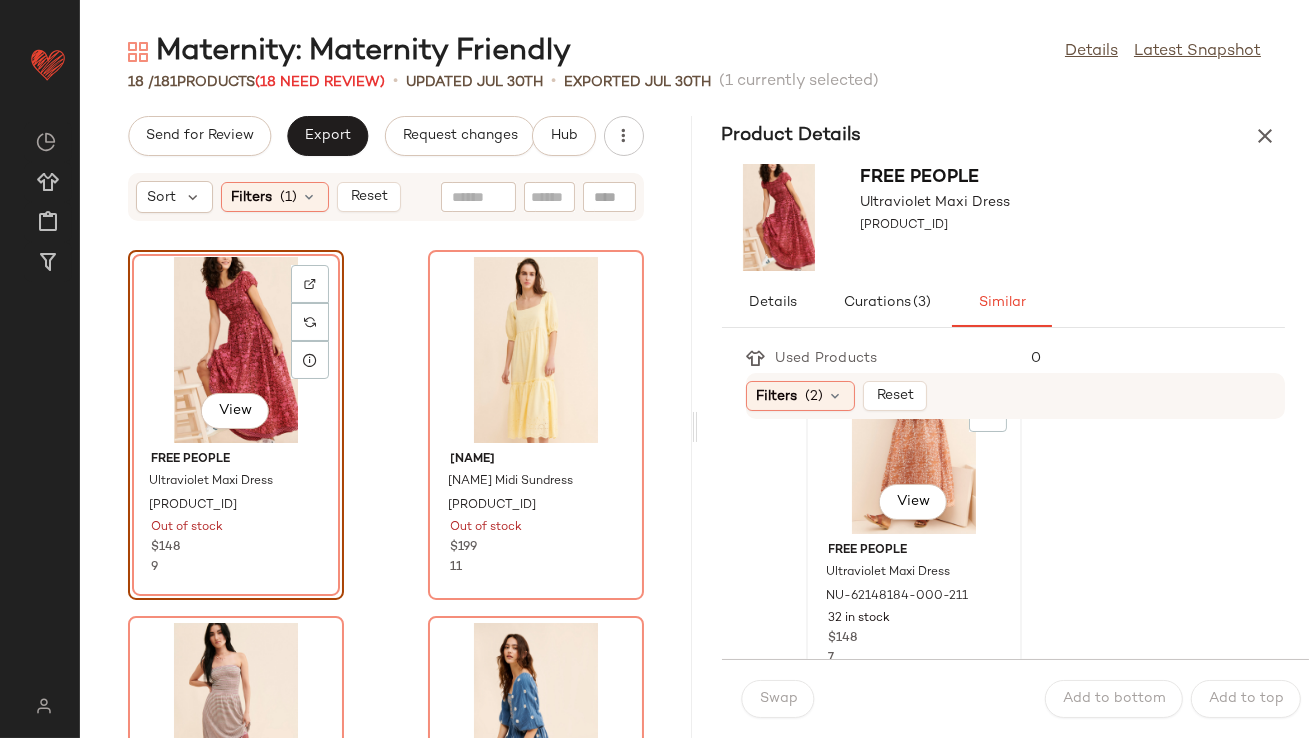 click on "View" 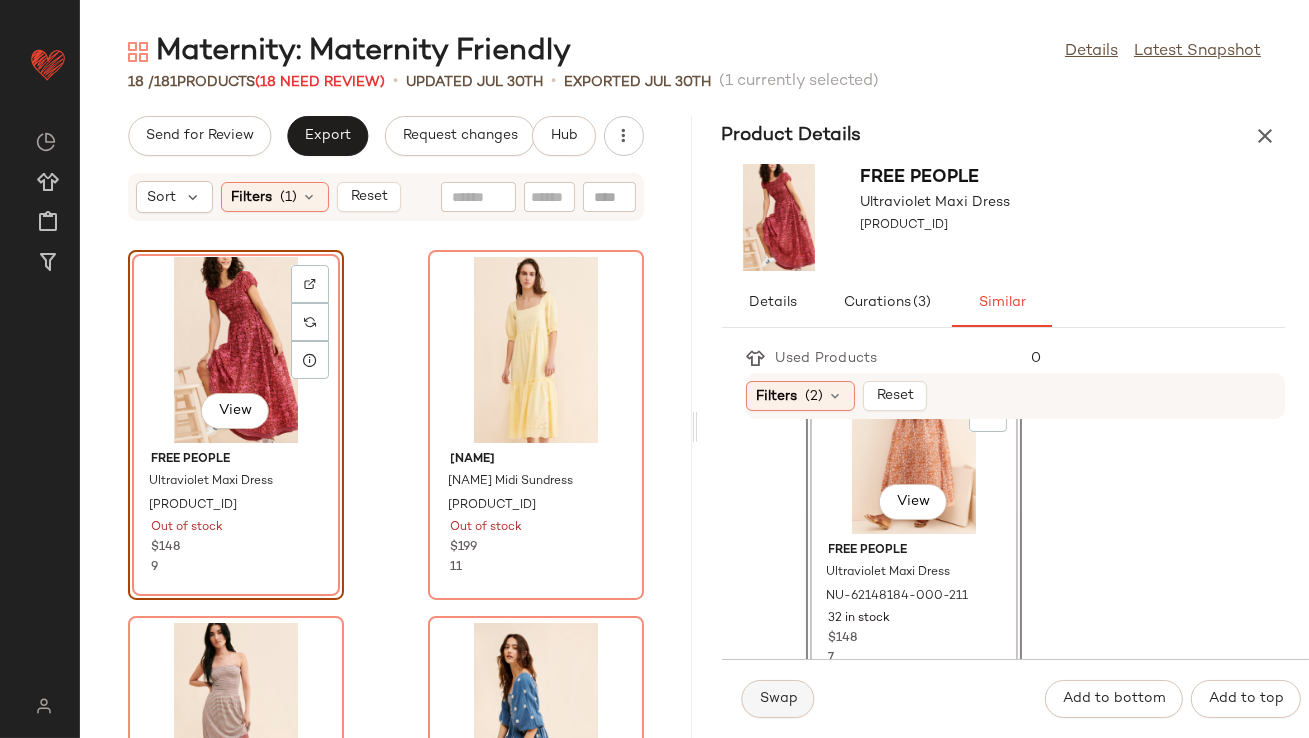 click on "Swap" at bounding box center (778, 699) 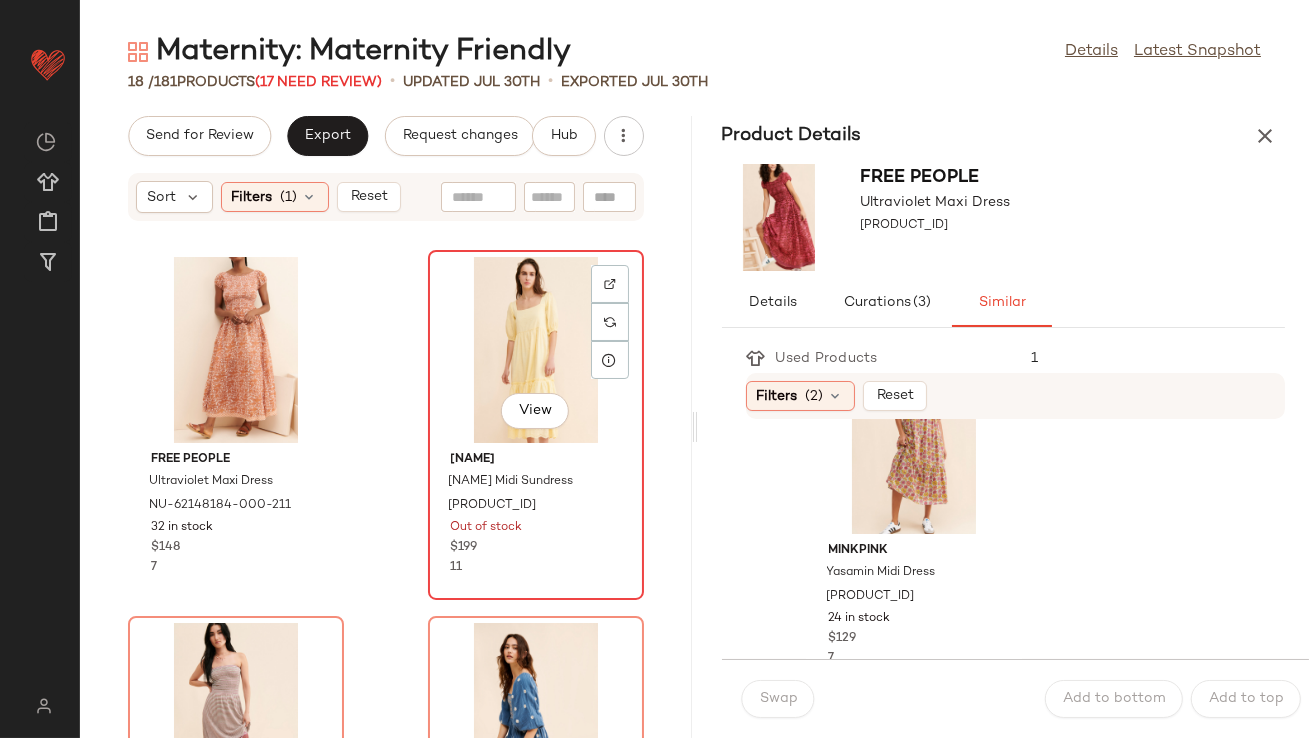 click on "View" 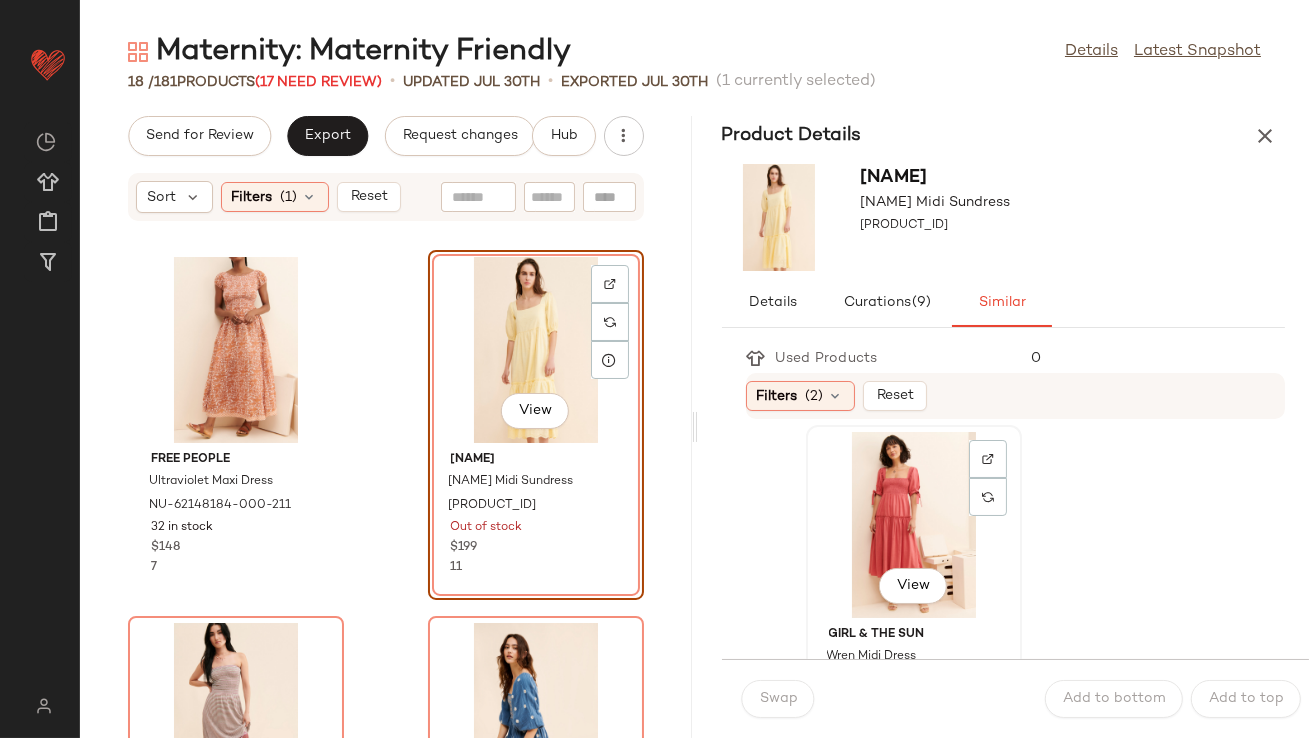scroll, scrollTop: 10, scrollLeft: 0, axis: vertical 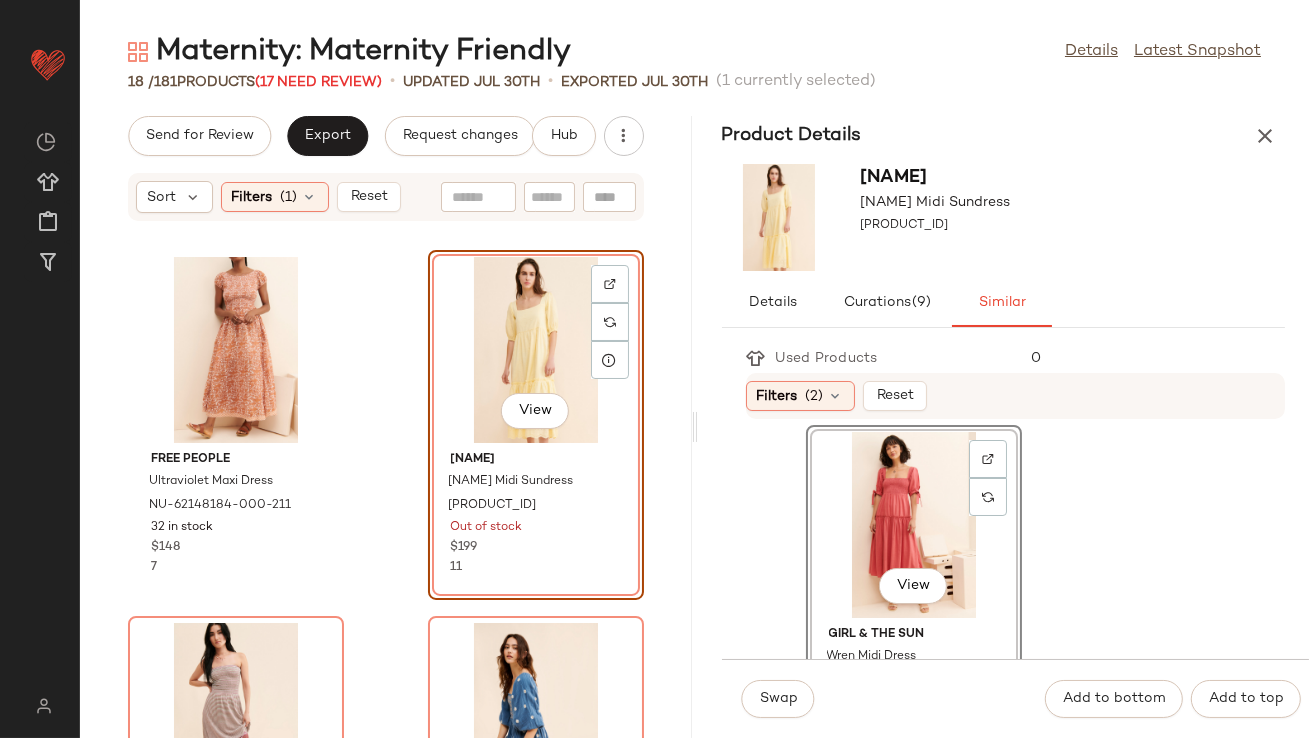 click on "Swap   Add to bottom   Add to top" at bounding box center [1016, 698] 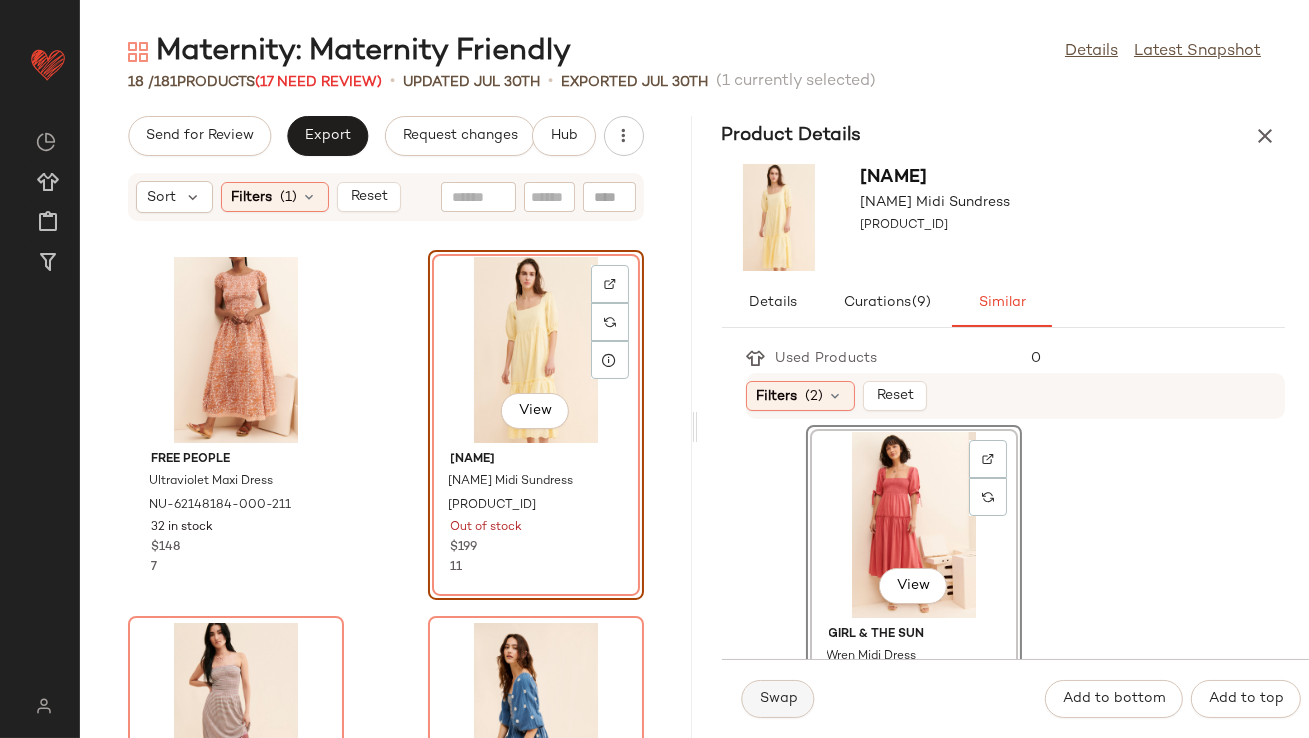 click on "Swap" 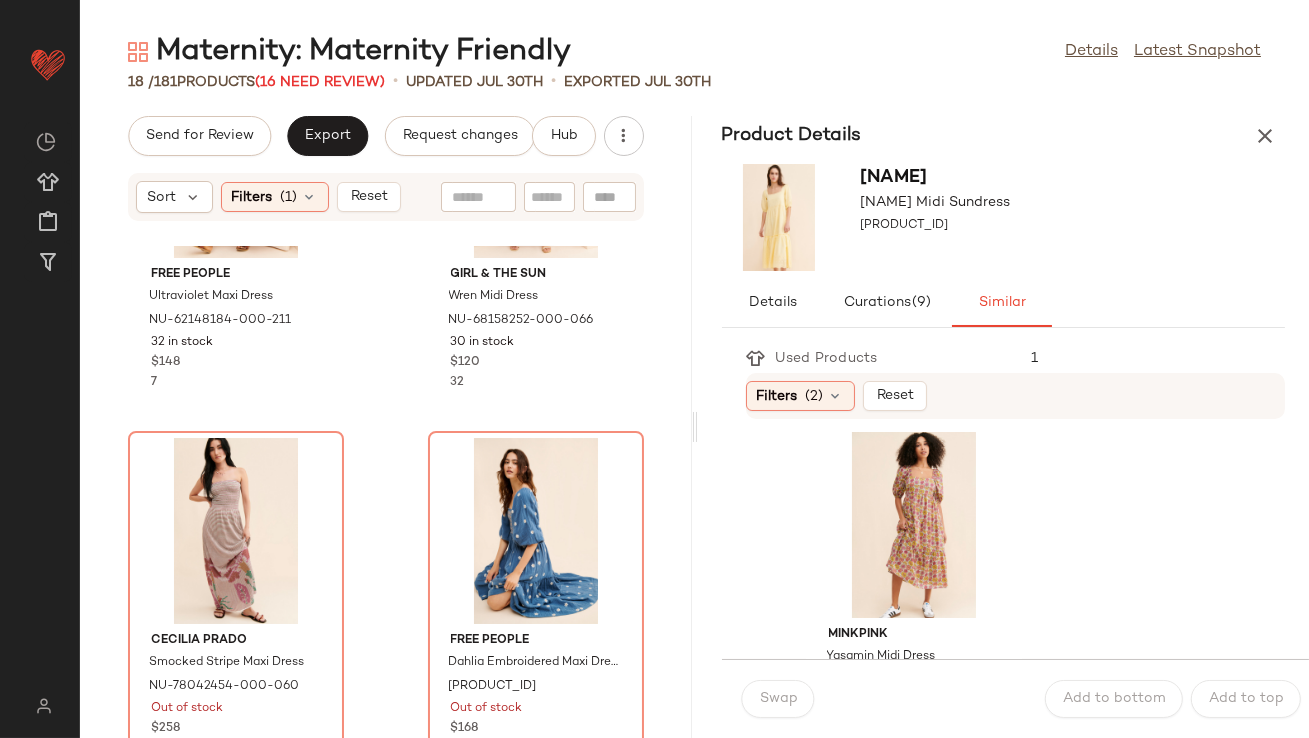 scroll, scrollTop: 250, scrollLeft: 0, axis: vertical 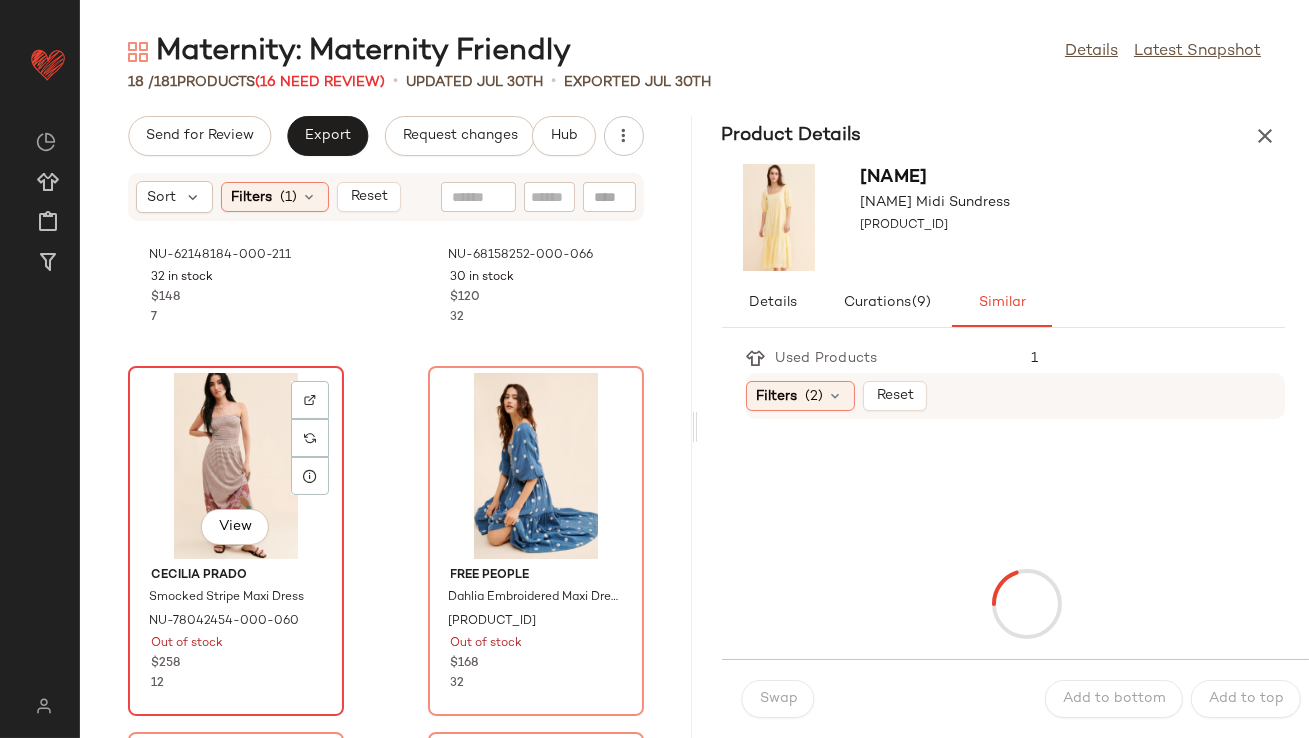 click on "View" 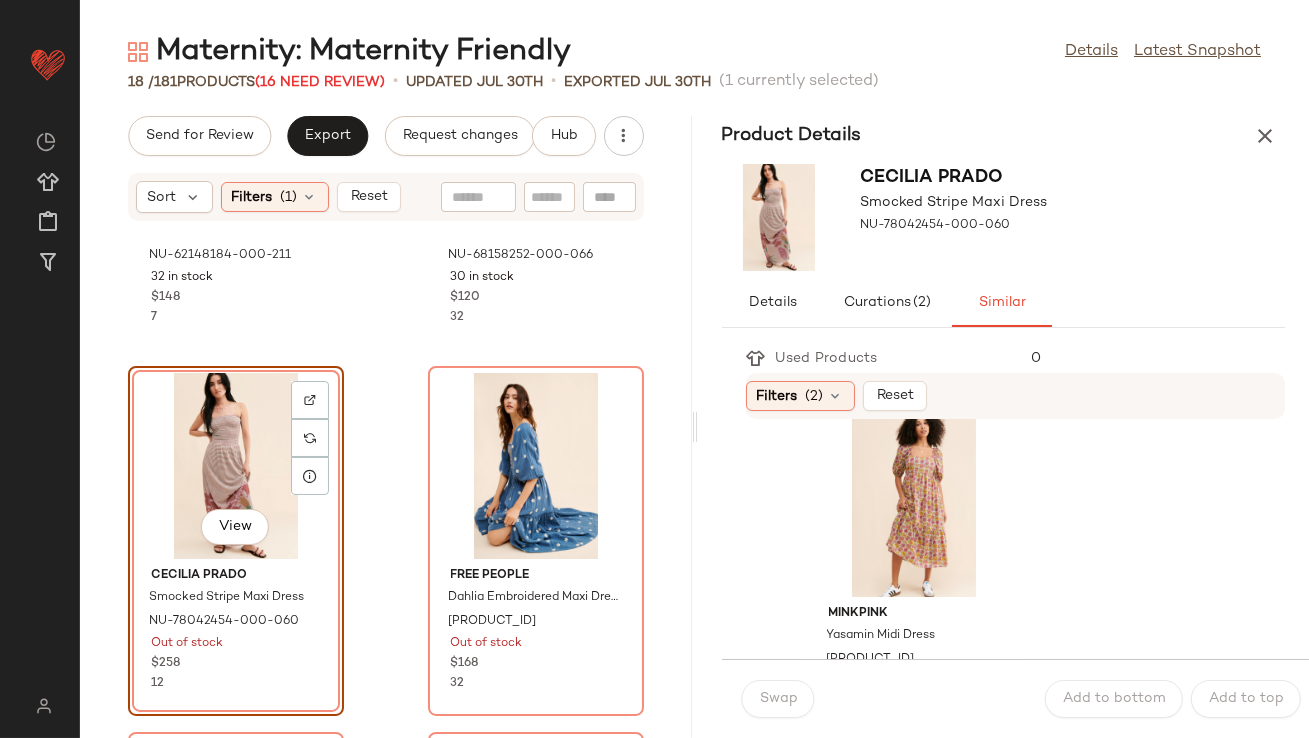 scroll, scrollTop: 405, scrollLeft: 0, axis: vertical 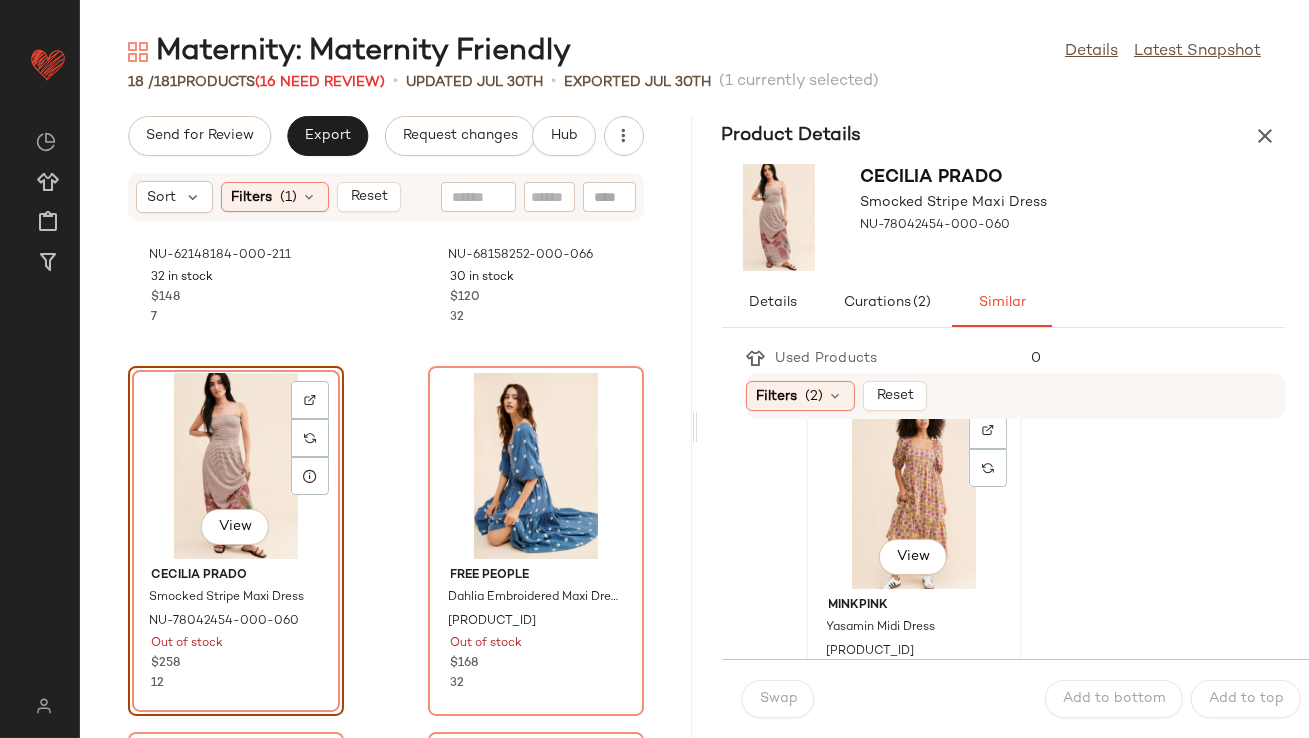 drag, startPoint x: 885, startPoint y: 482, endPoint x: 881, endPoint y: 511, distance: 29.274563 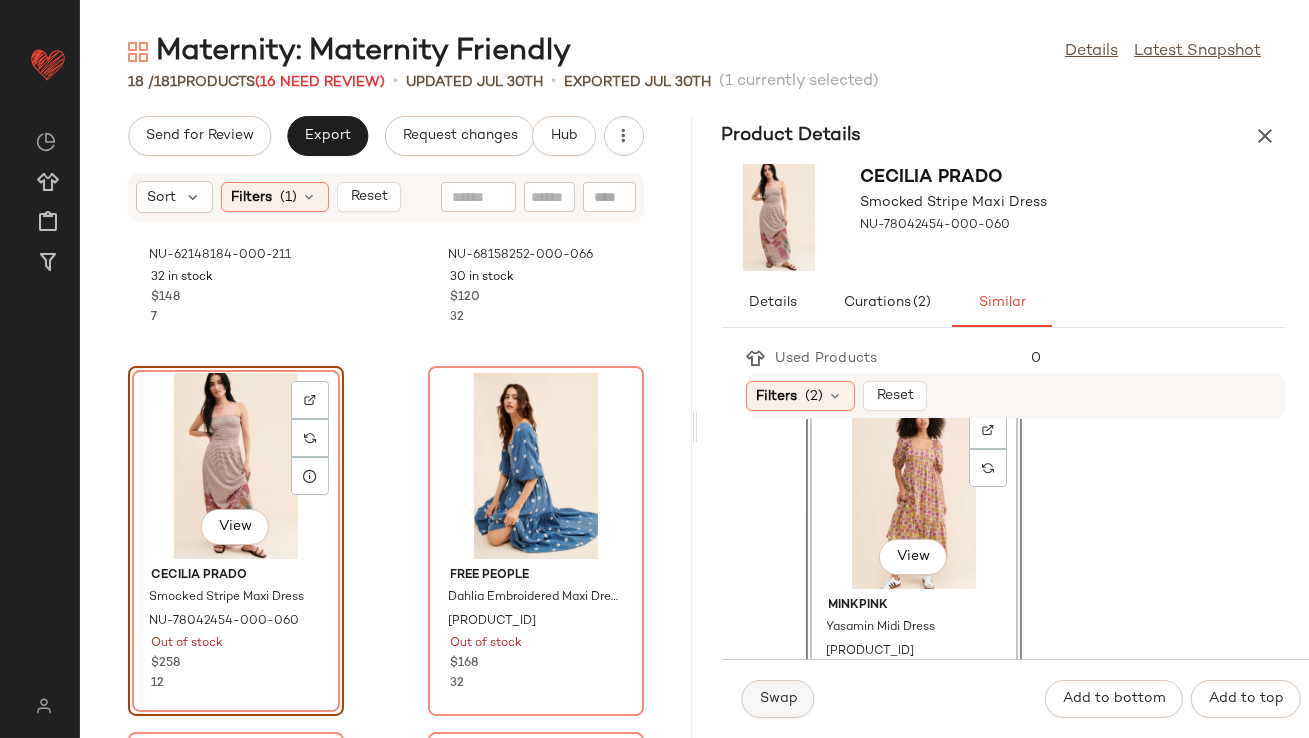 click on "Swap" at bounding box center (778, 699) 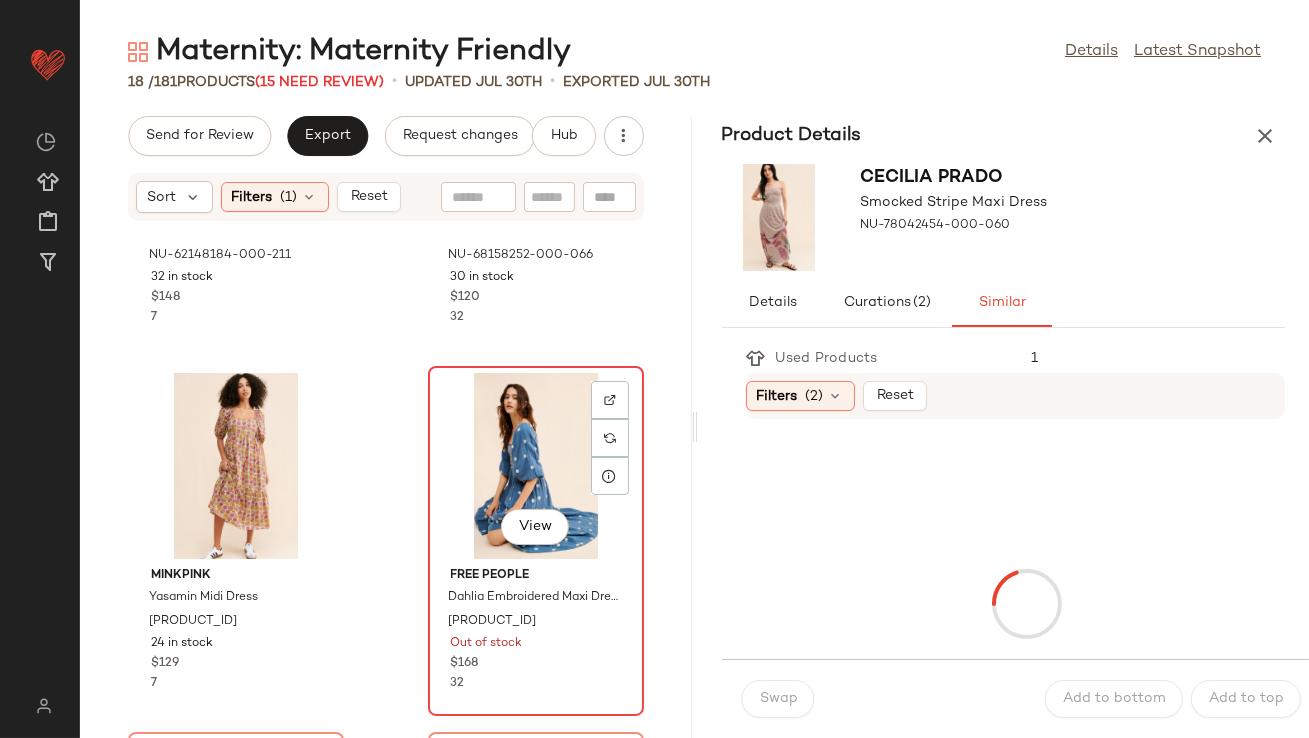 click on "View" 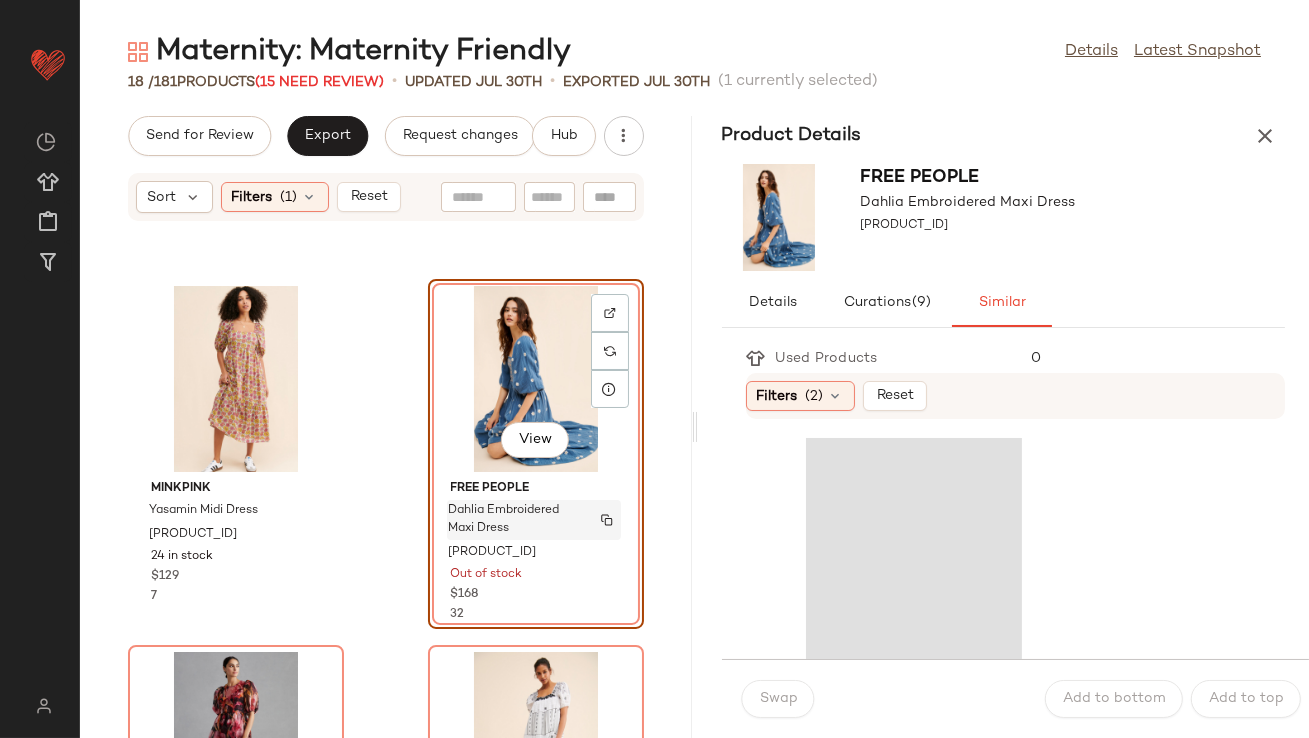 scroll, scrollTop: 395, scrollLeft: 0, axis: vertical 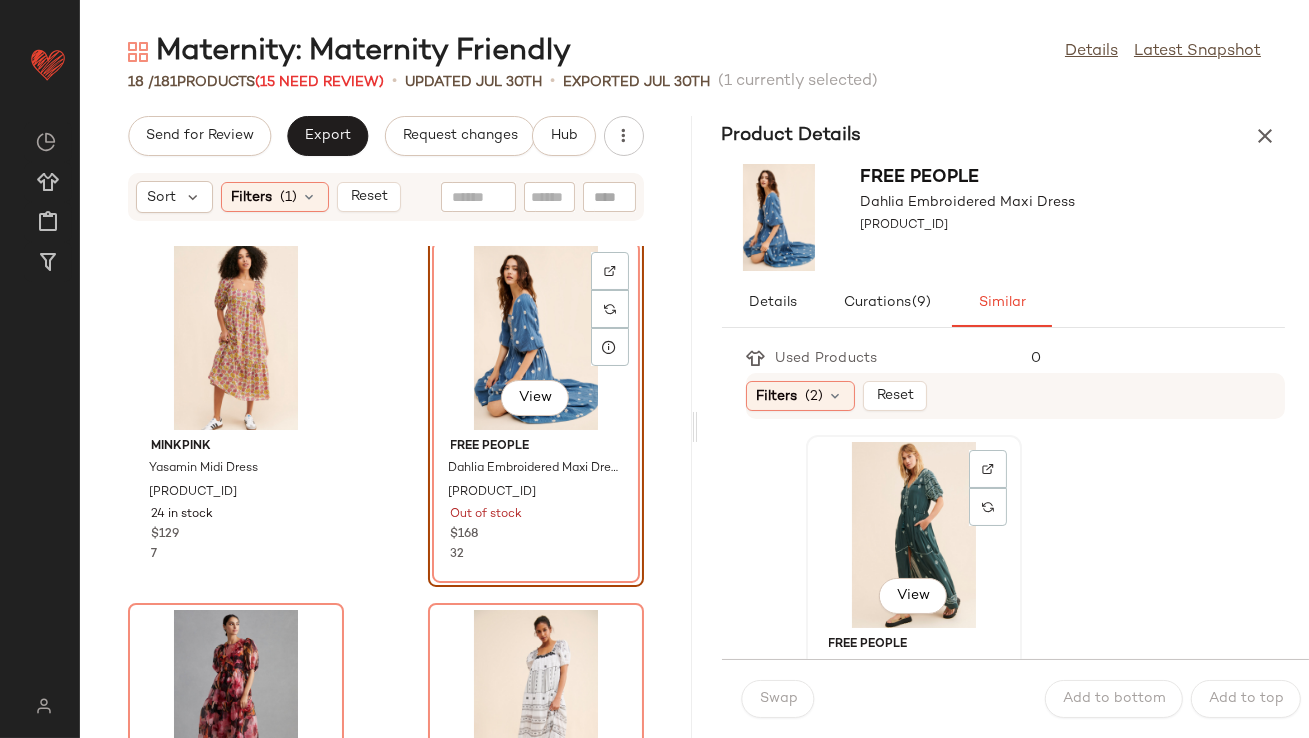 click on "View" 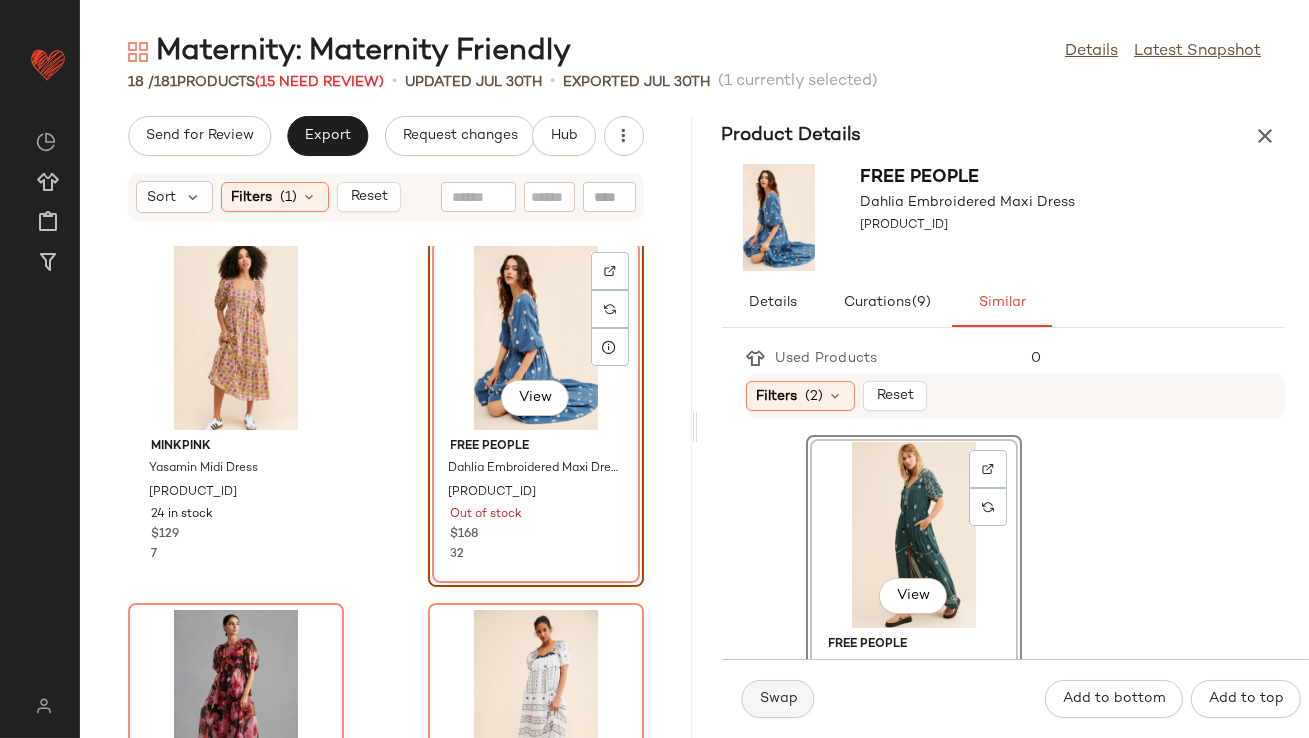 click on "Swap" at bounding box center [778, 699] 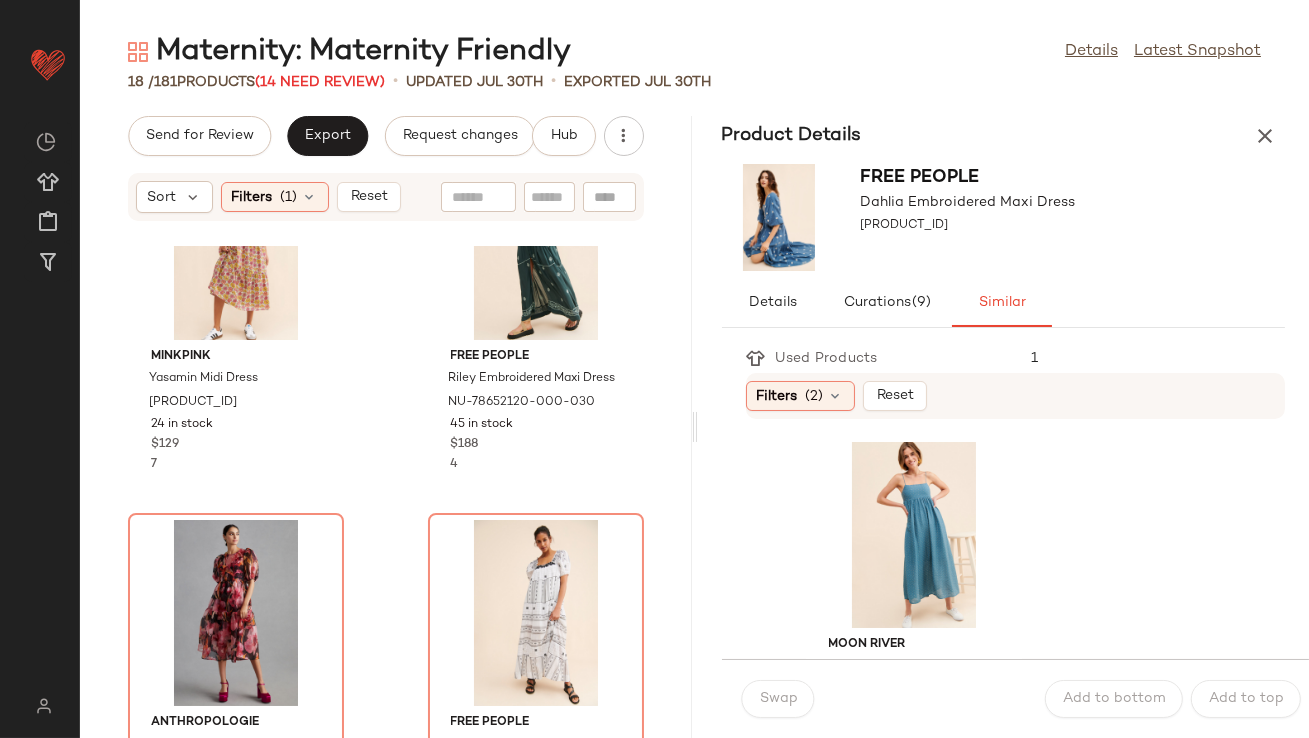 scroll, scrollTop: 667, scrollLeft: 0, axis: vertical 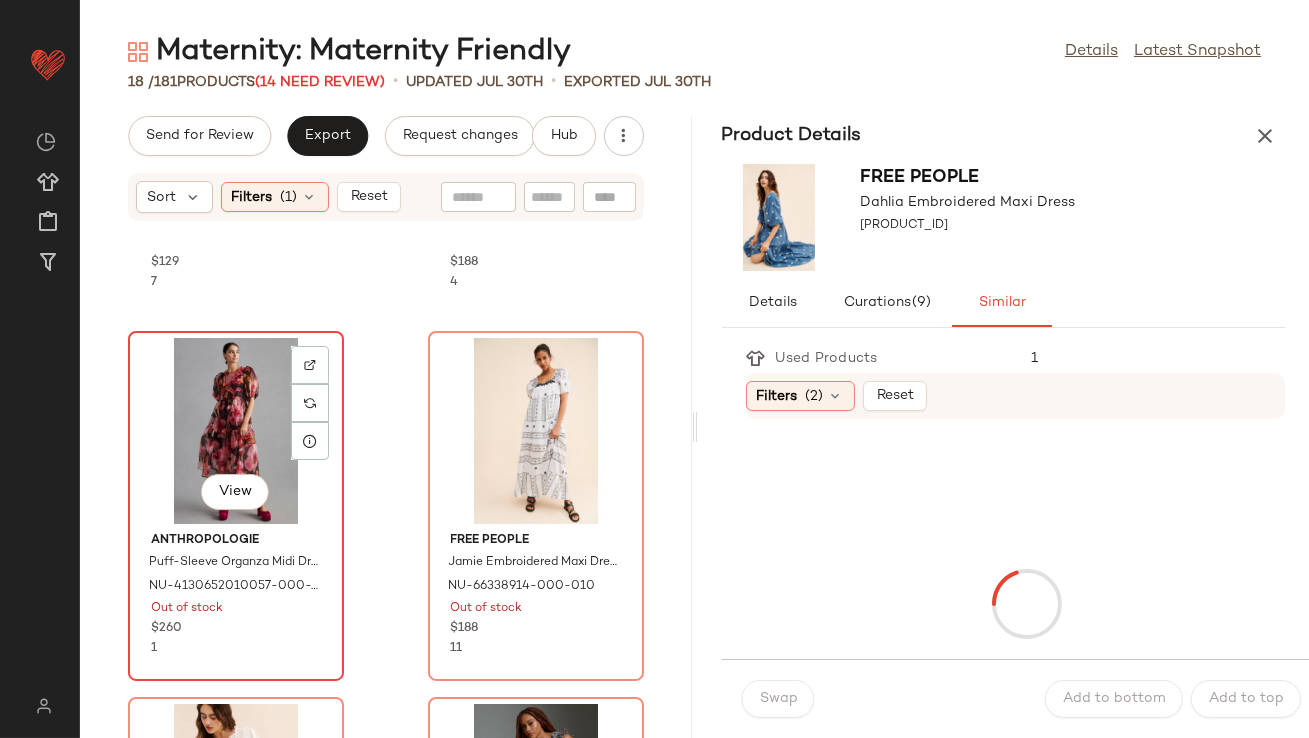 click on "View" 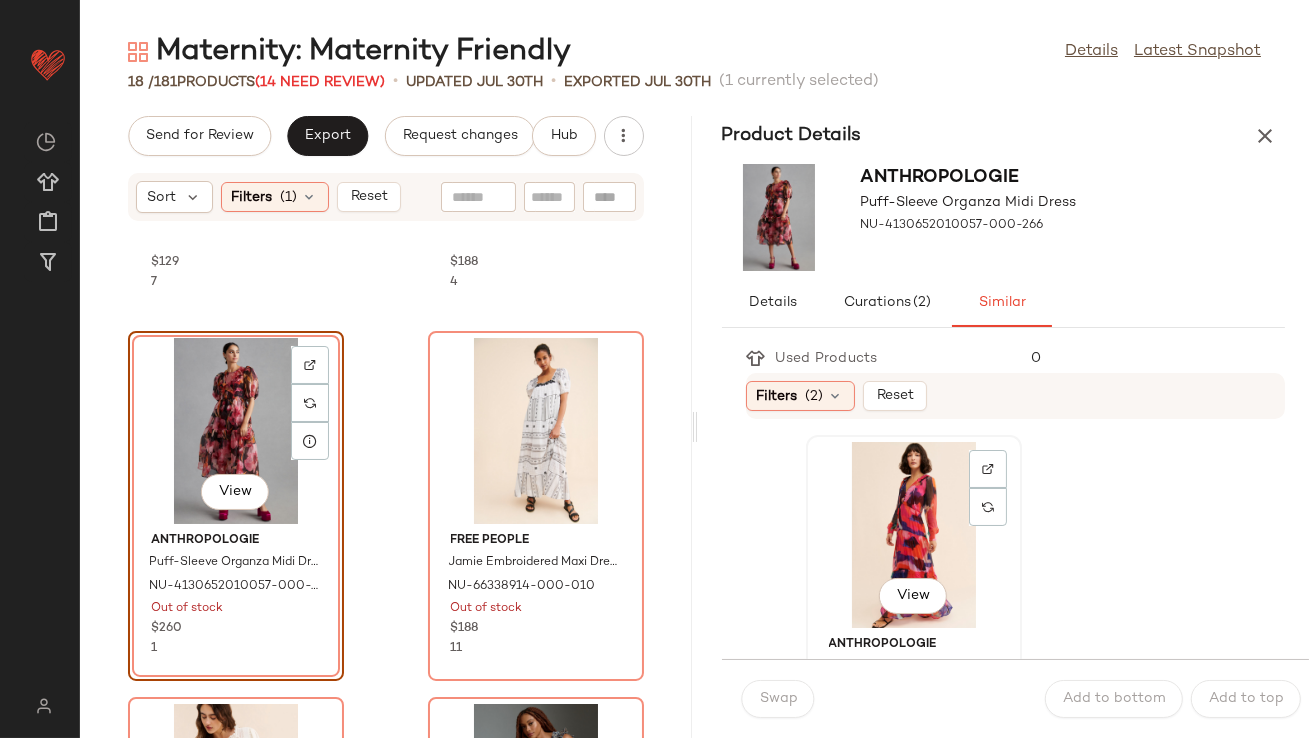 click on "View" 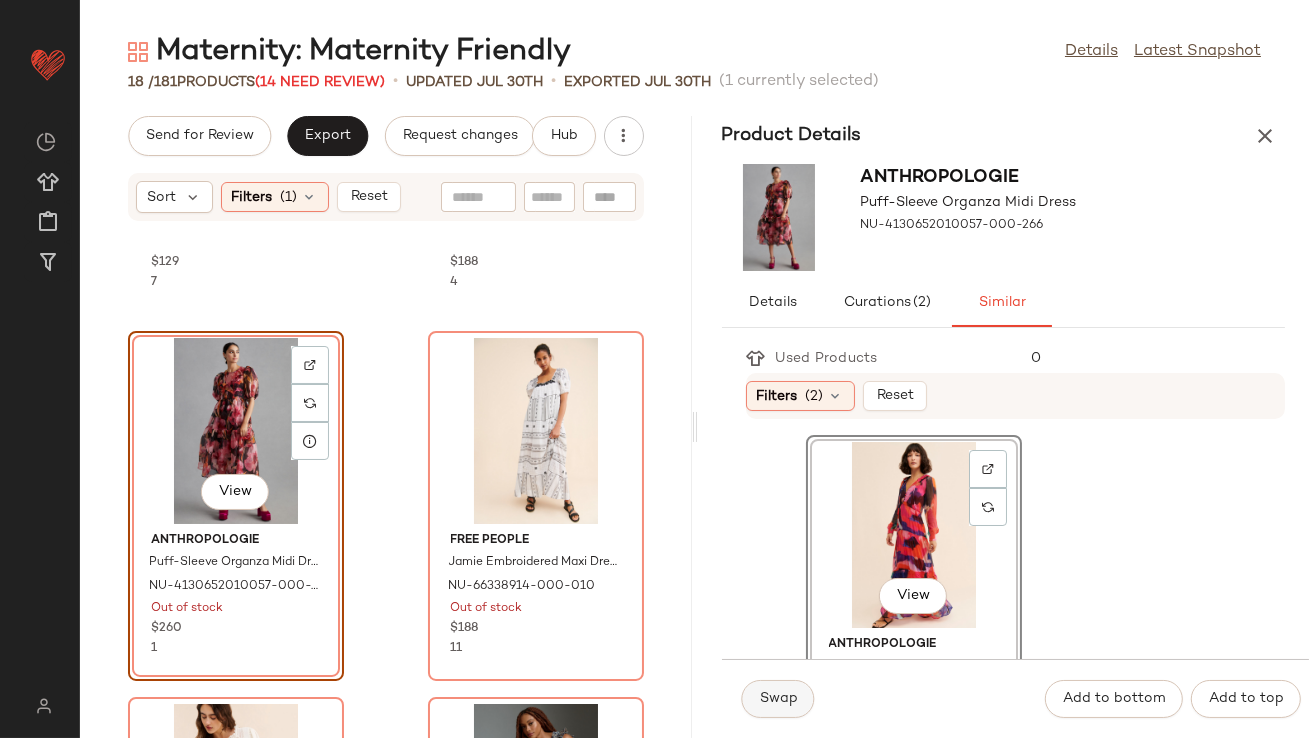 click on "Swap" 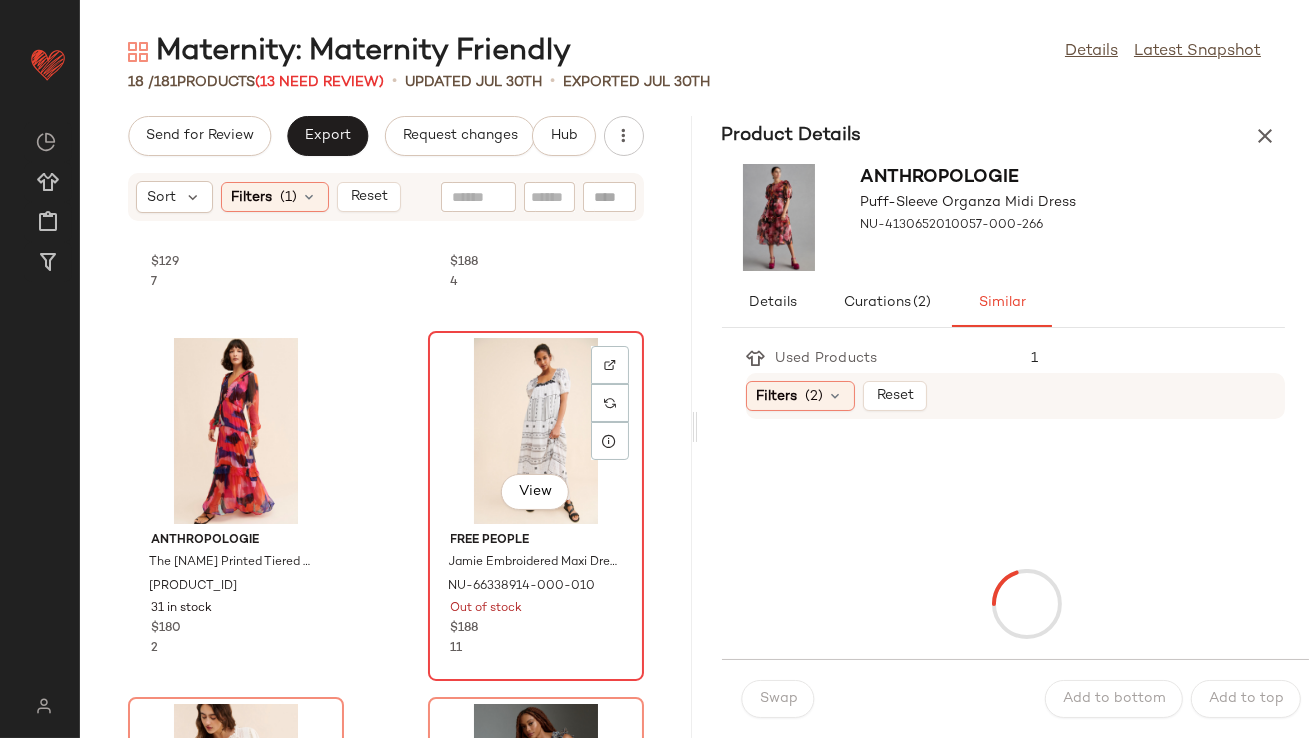 click on "View" 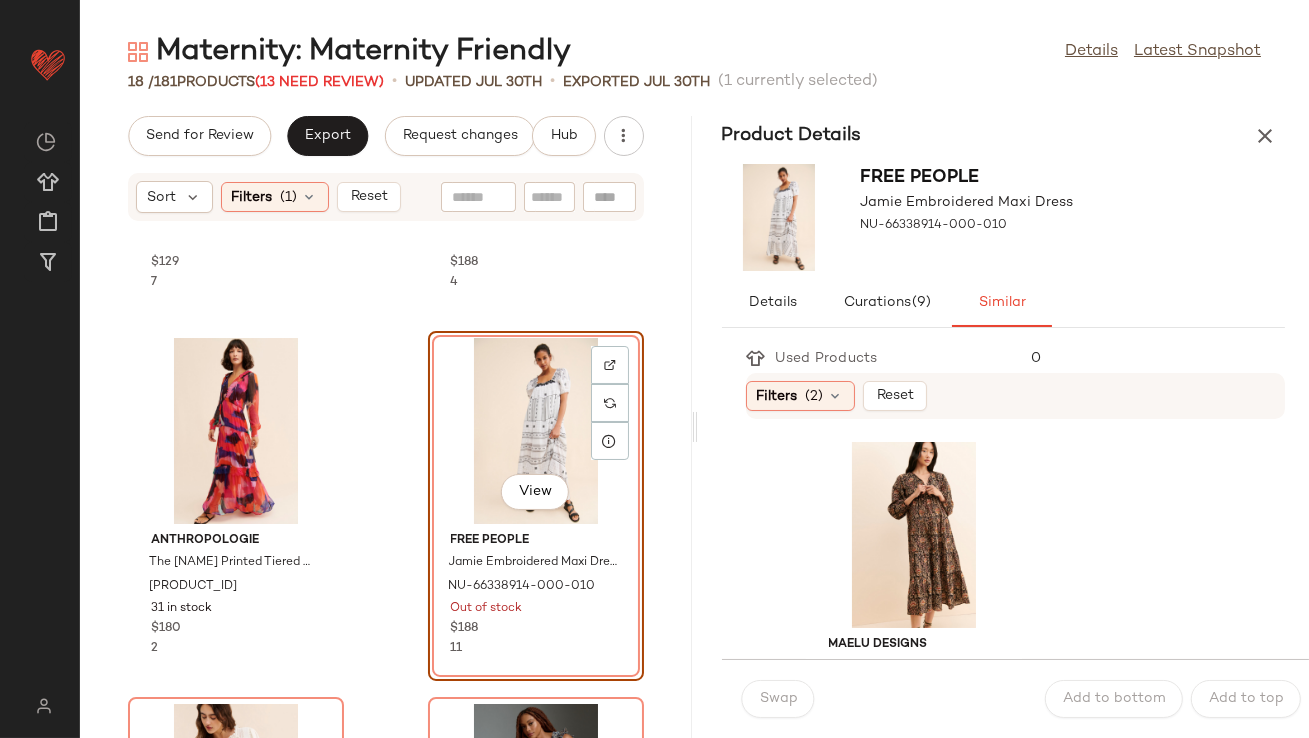 scroll, scrollTop: 55, scrollLeft: 0, axis: vertical 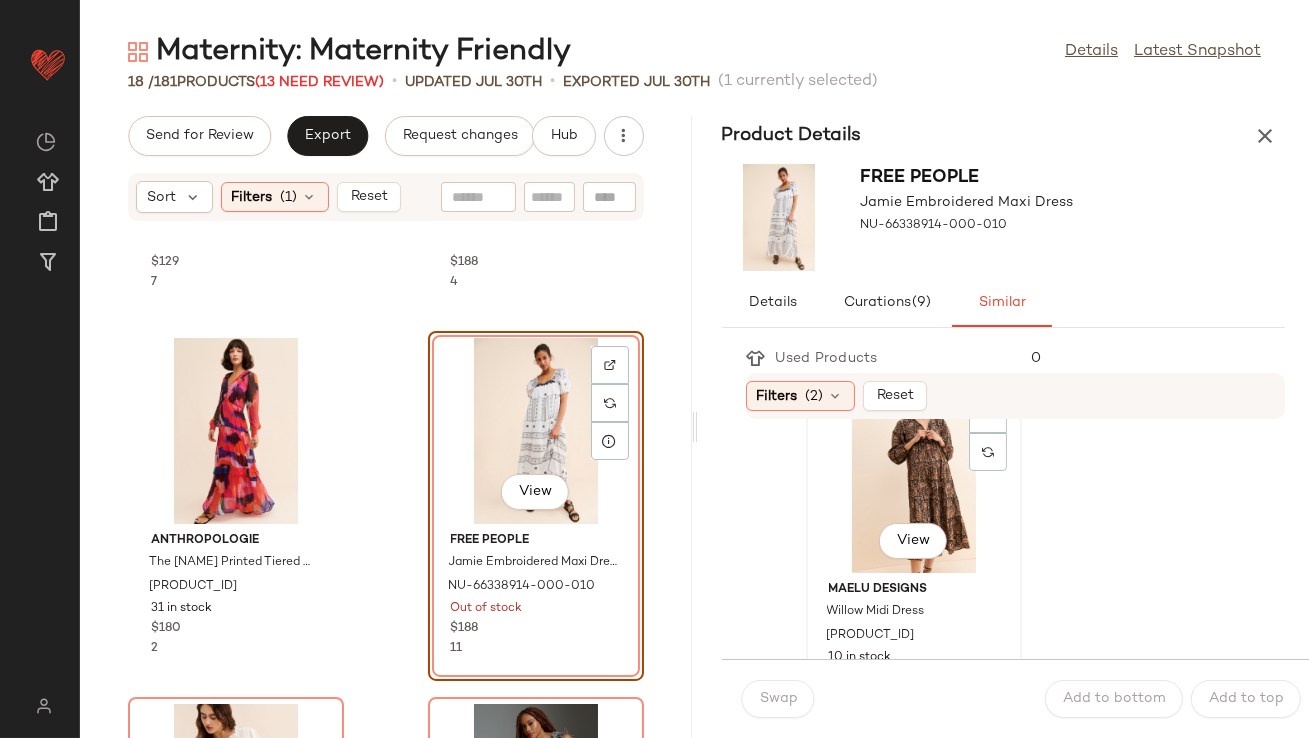 click on "View" 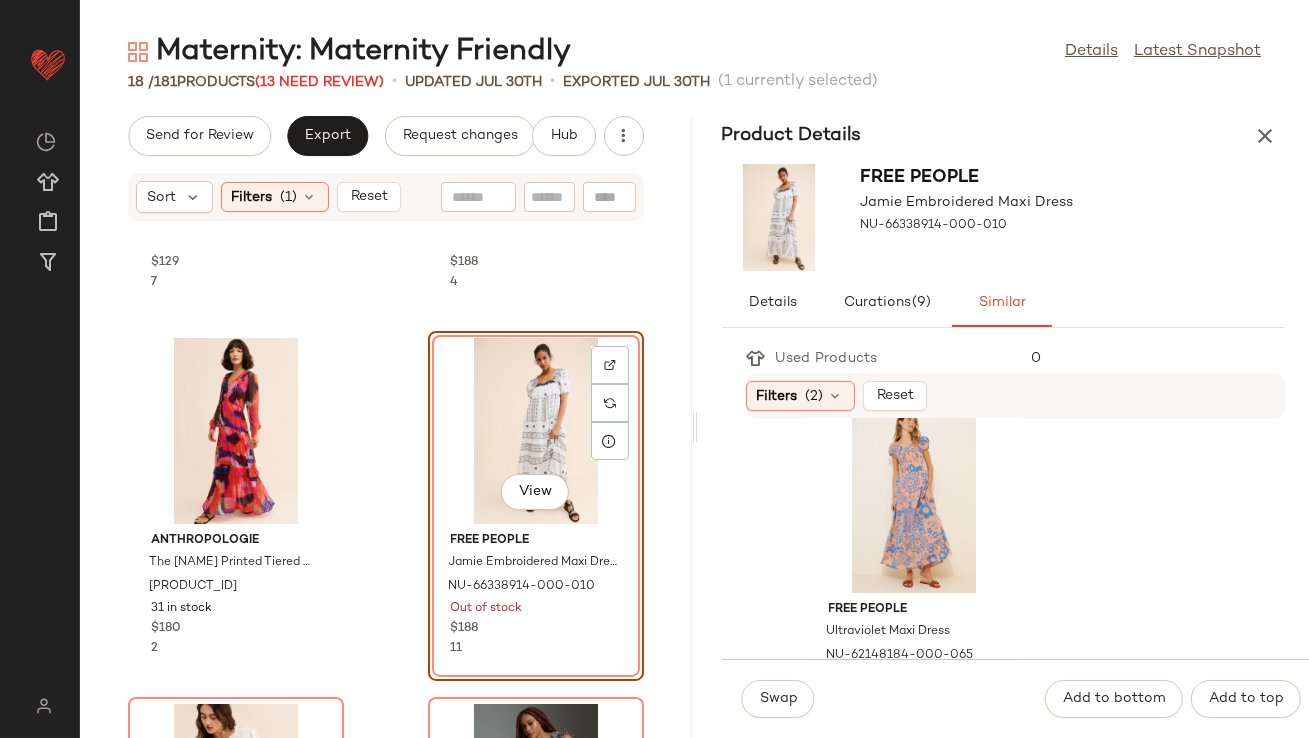 scroll, scrollTop: 1137, scrollLeft: 0, axis: vertical 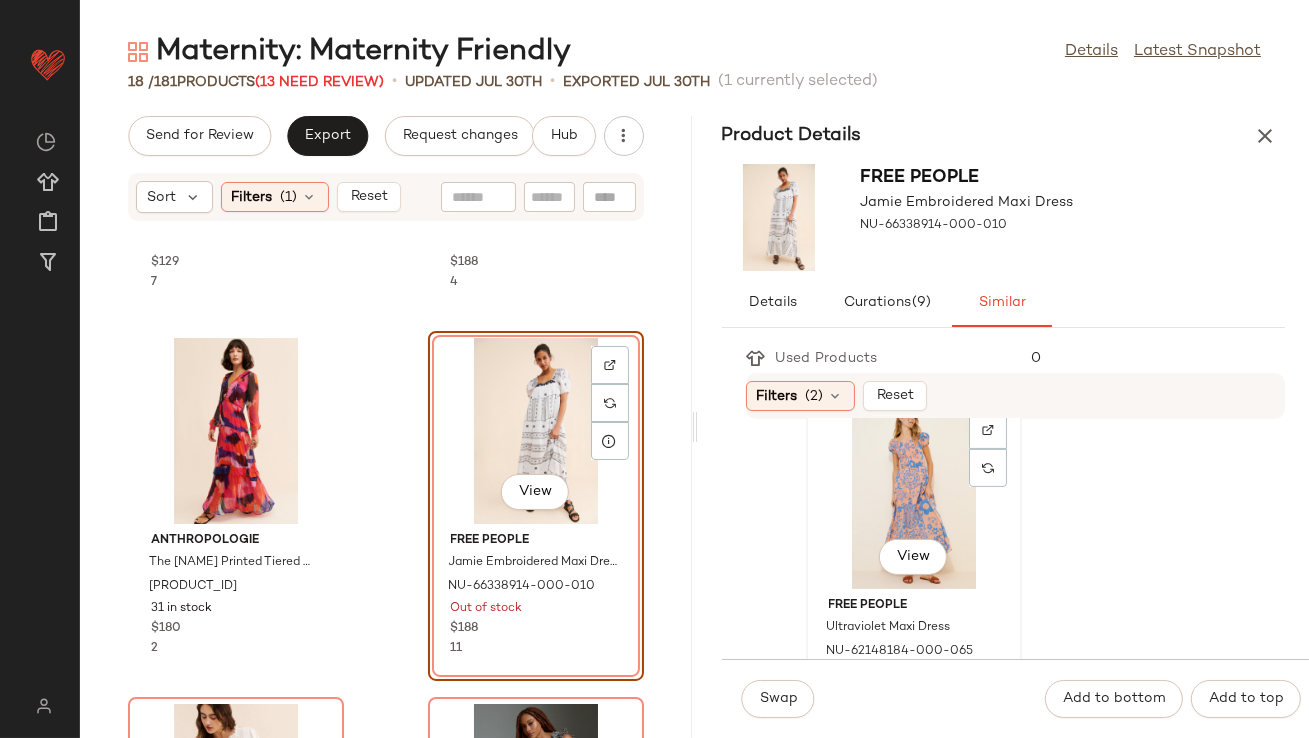 click on "View" 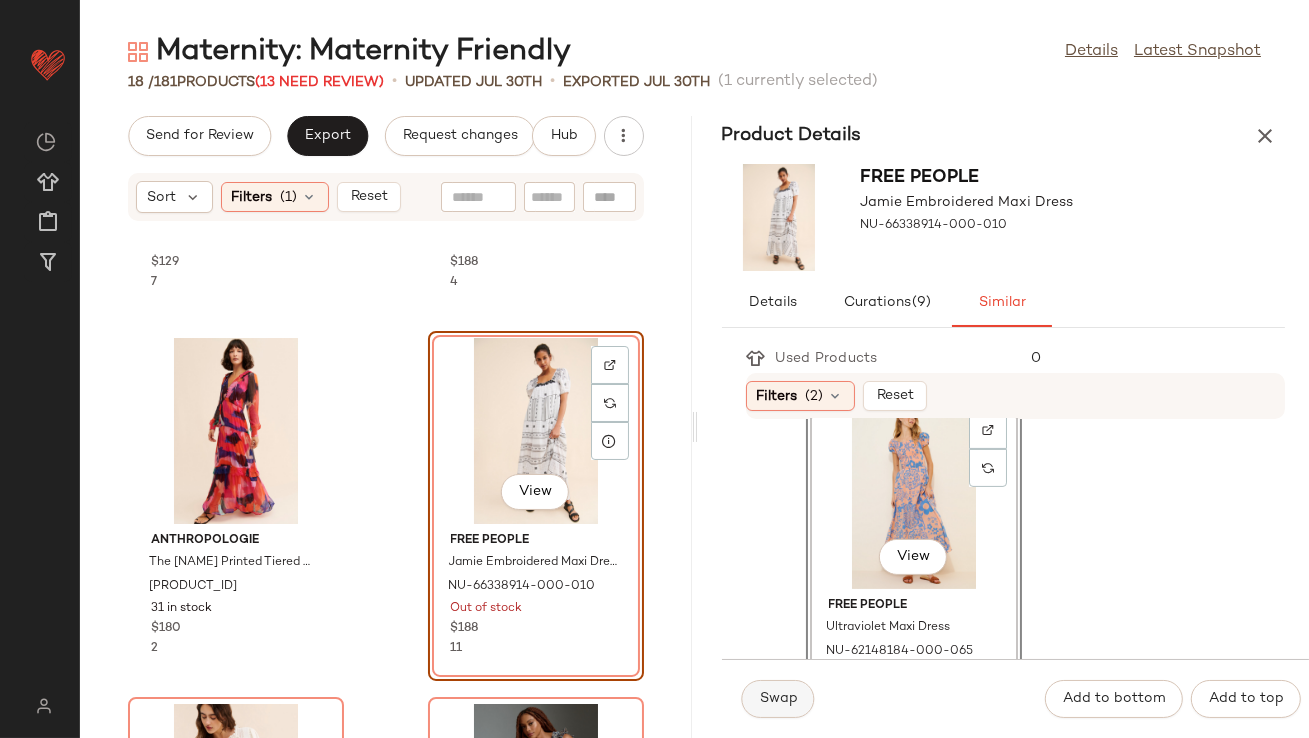 click on "Swap" at bounding box center [778, 699] 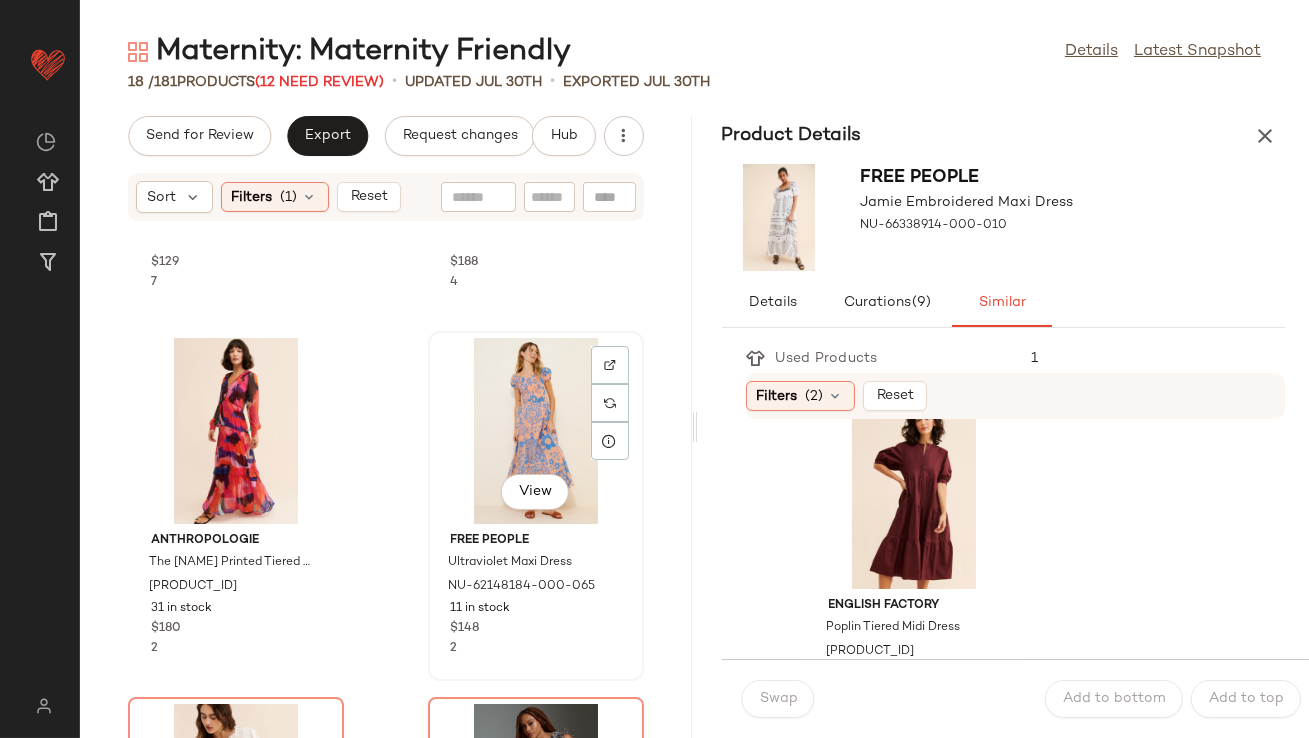 scroll, scrollTop: 917, scrollLeft: 0, axis: vertical 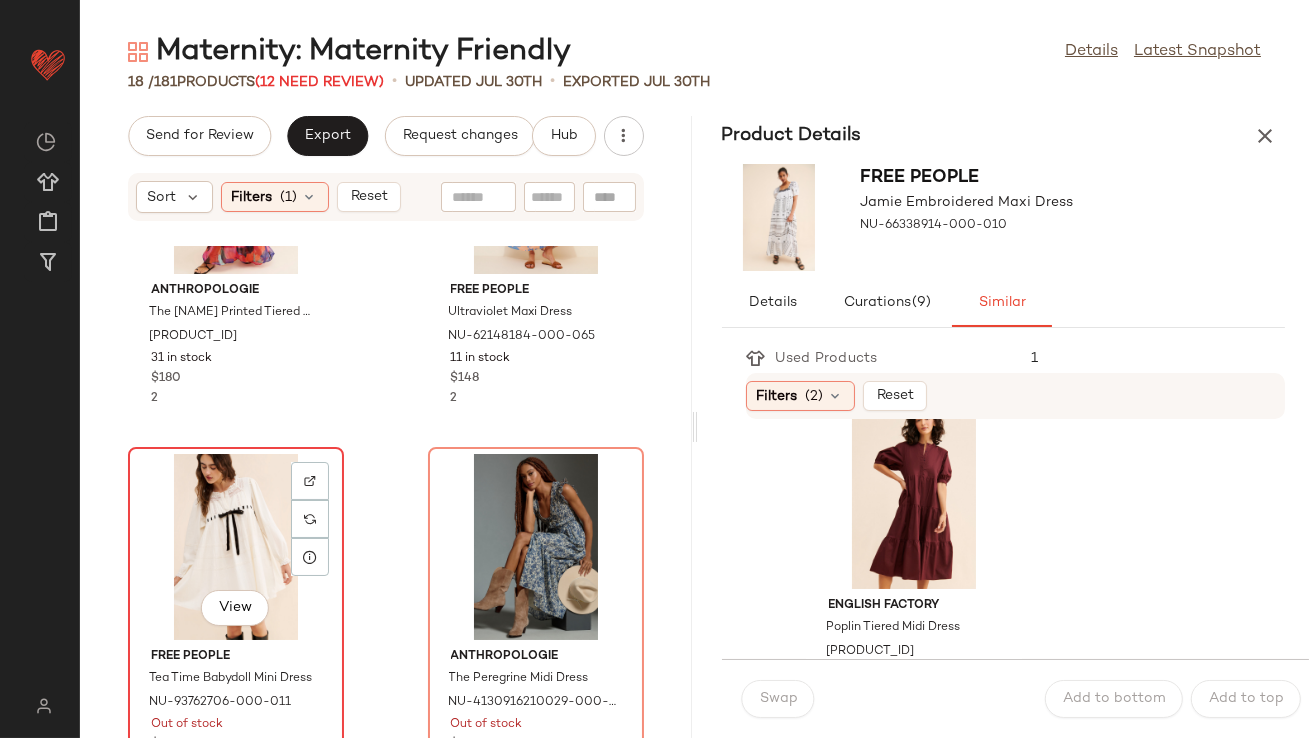 click on "View" 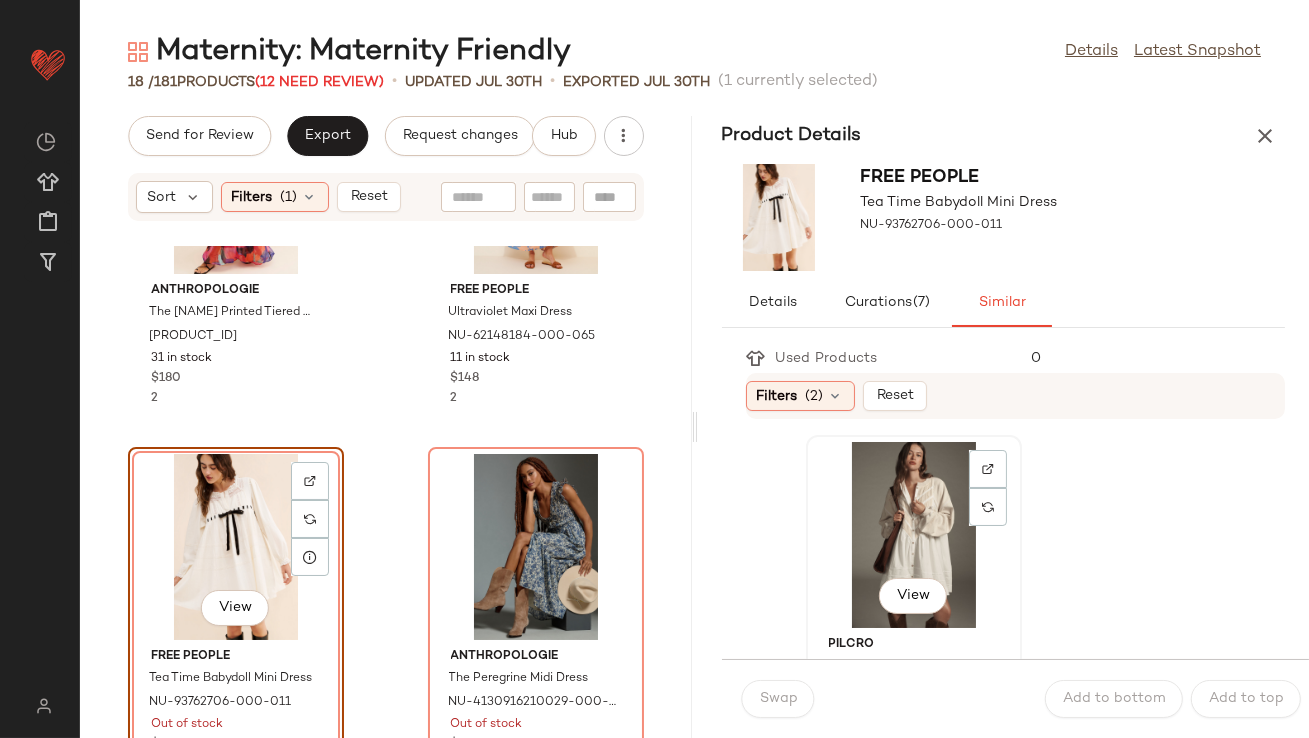 click on "View" 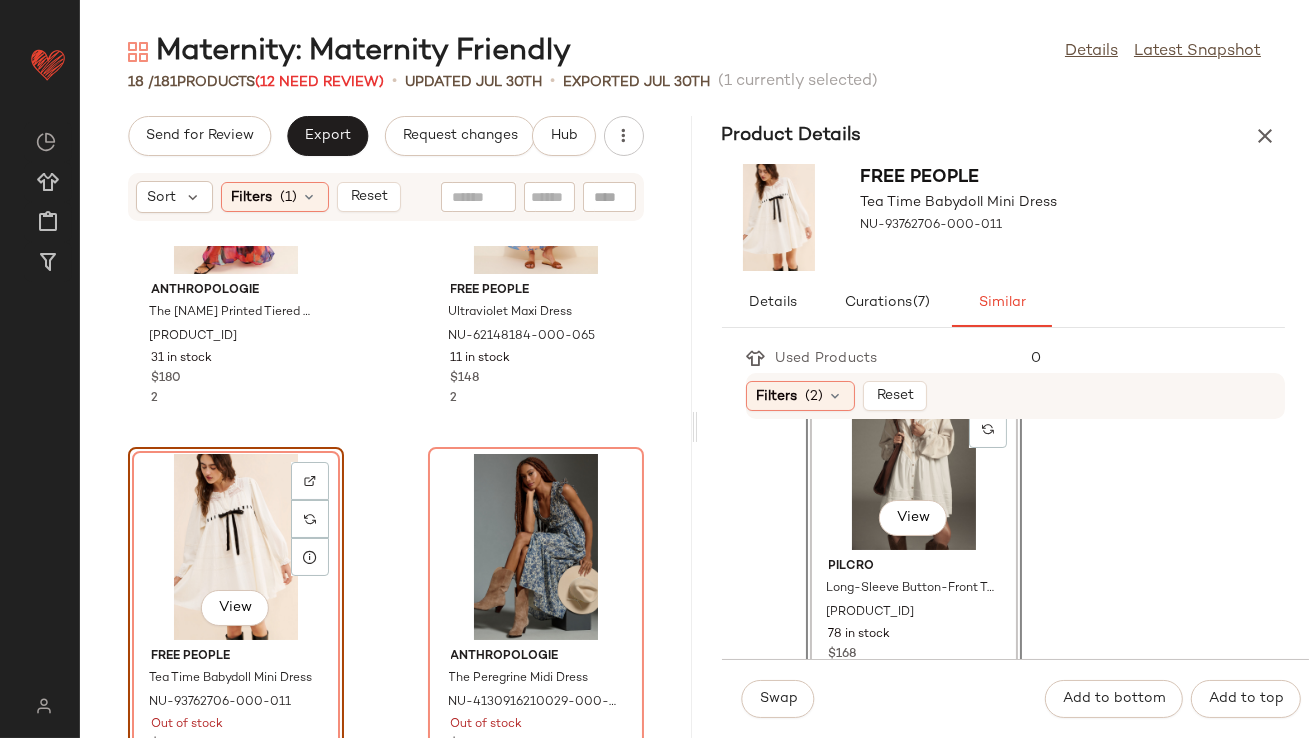 scroll, scrollTop: 80, scrollLeft: 0, axis: vertical 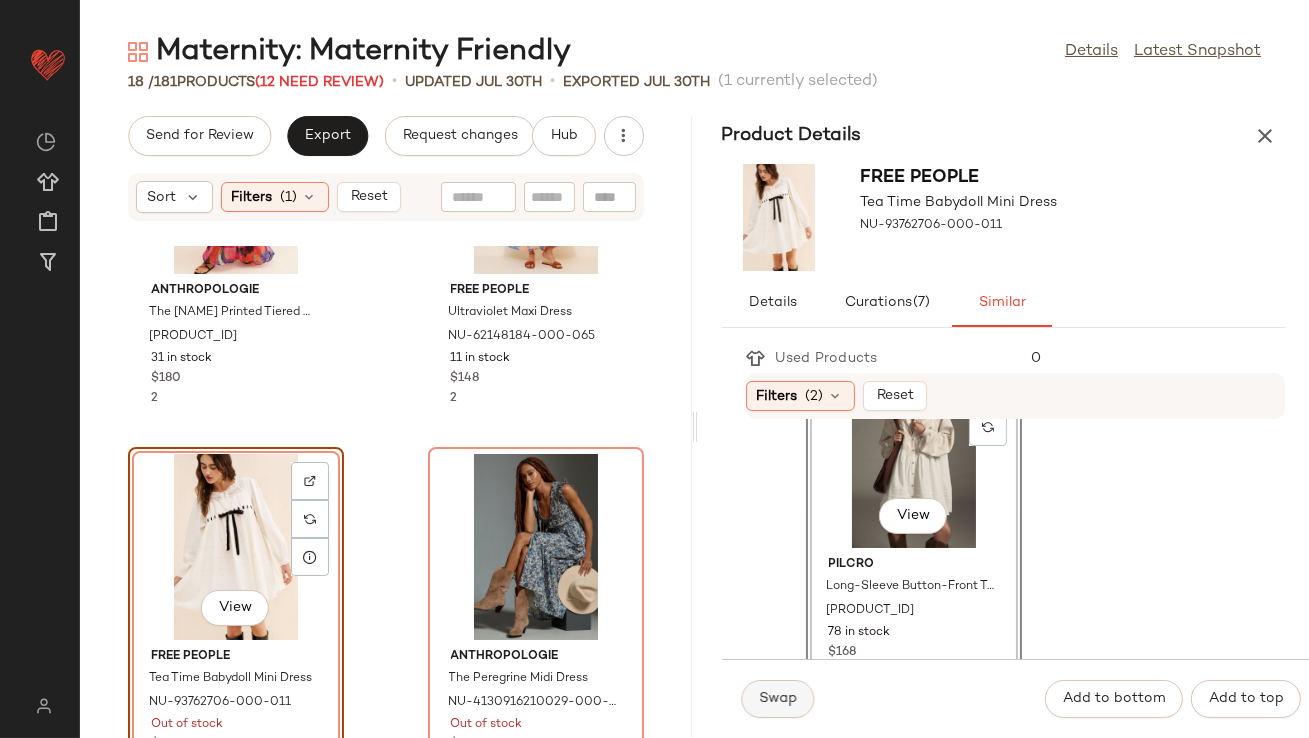 click on "Swap" 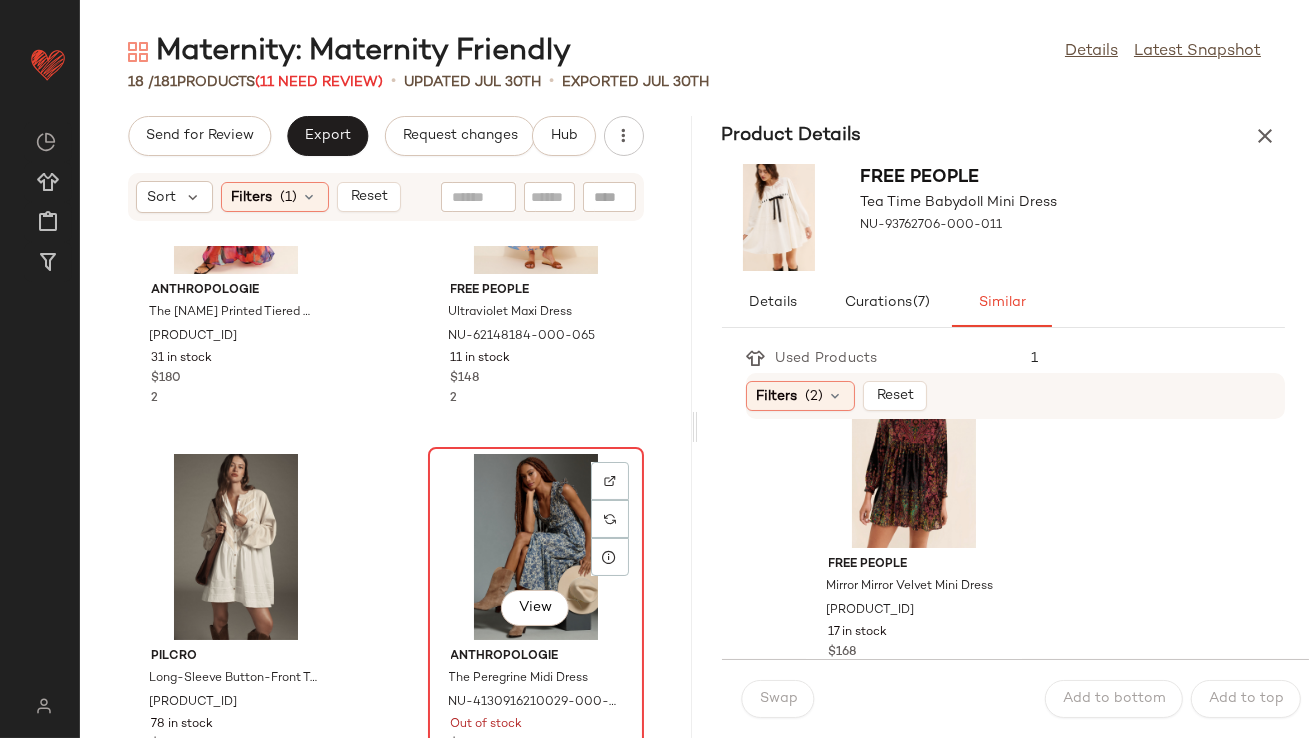 click on "View" 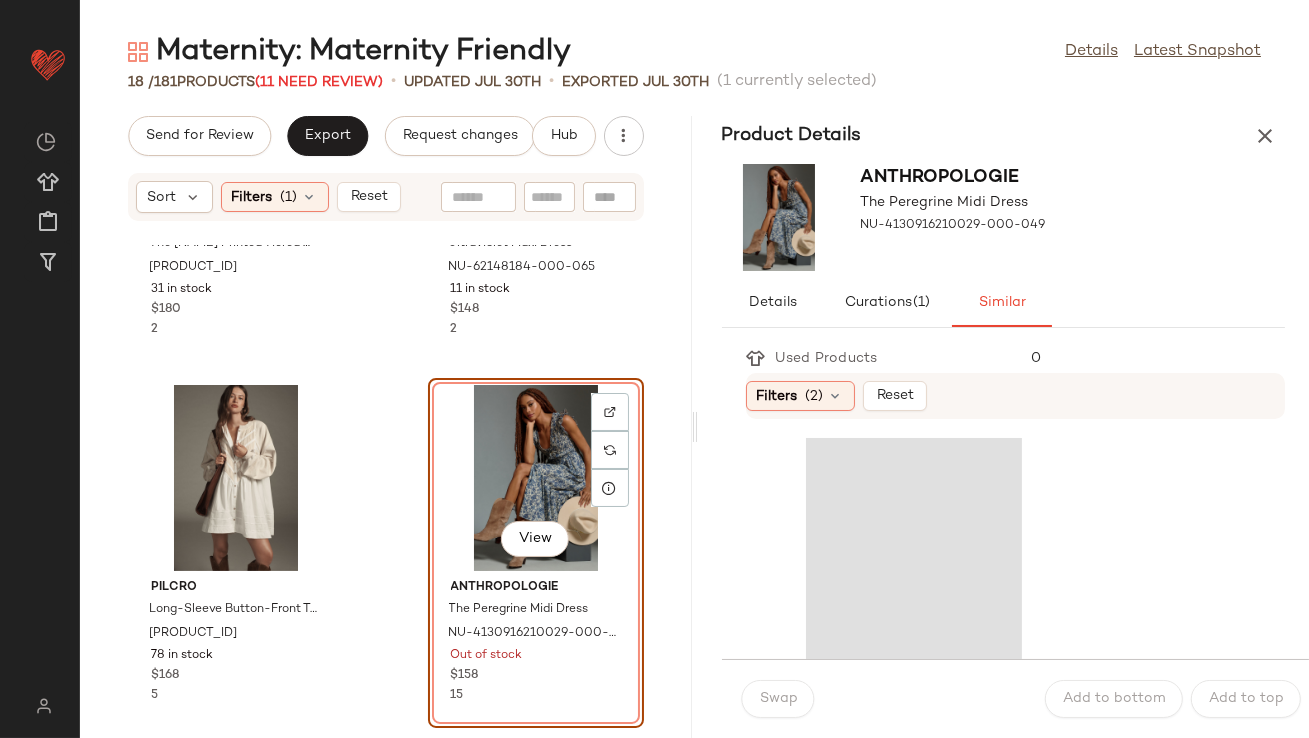 scroll, scrollTop: 1024, scrollLeft: 0, axis: vertical 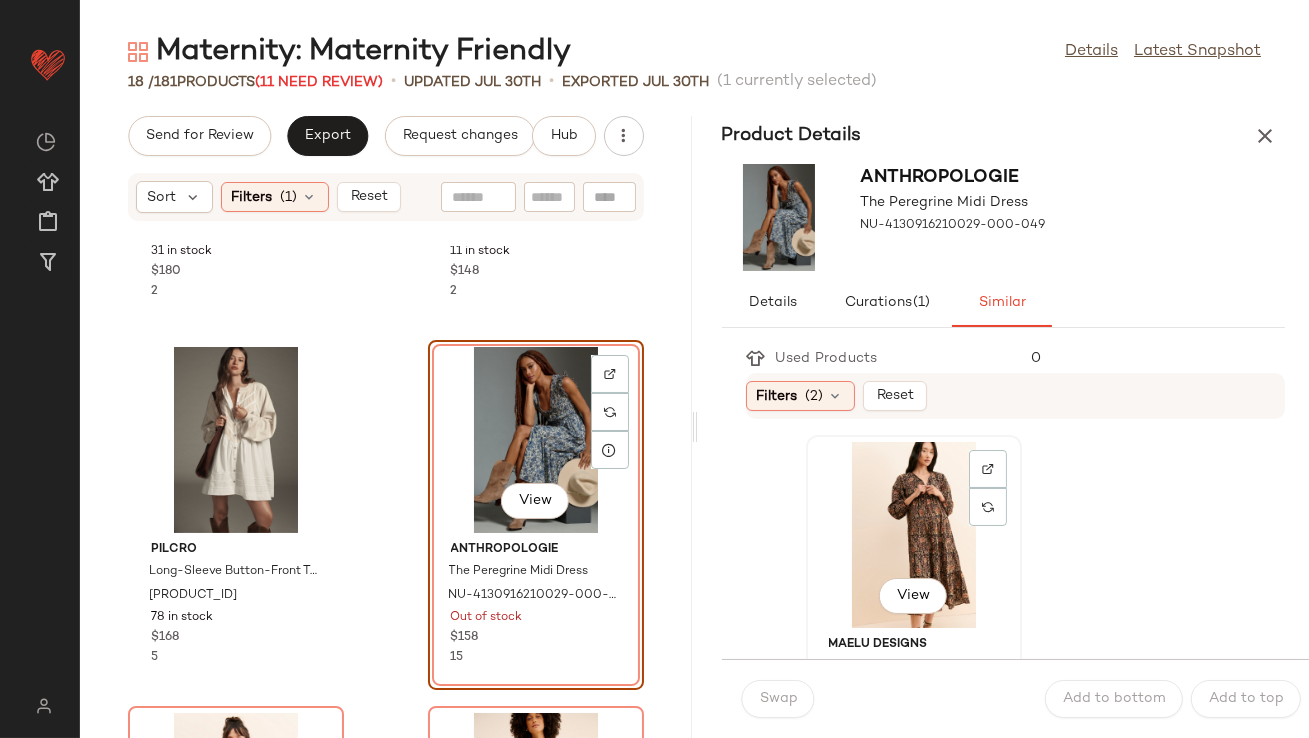 click on "View" 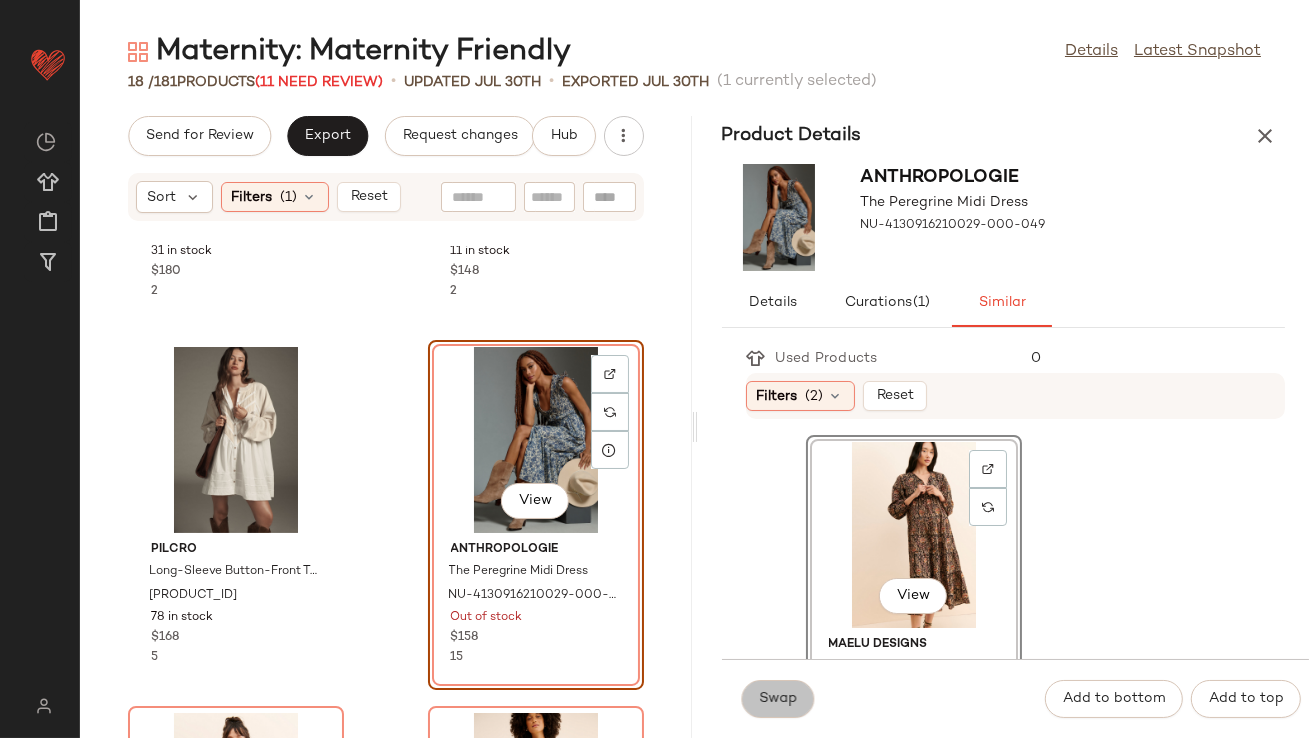 click on "Swap" 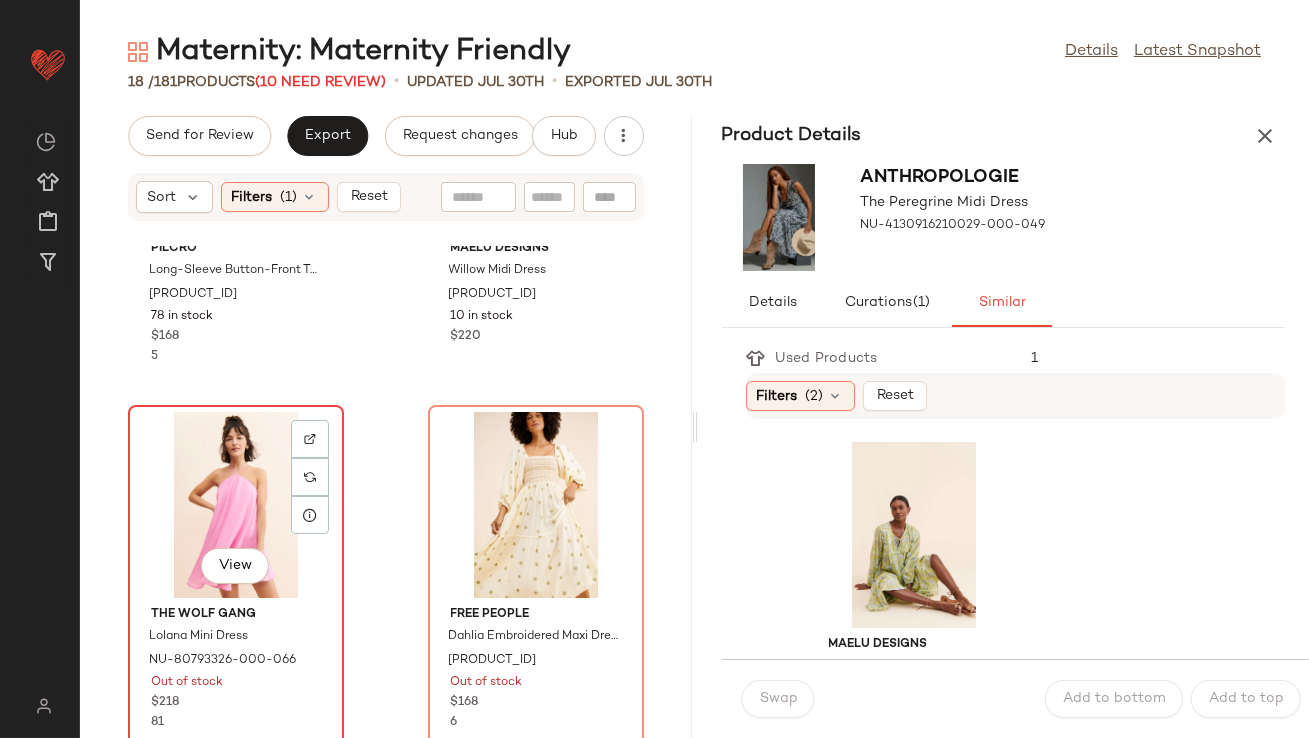 click on "View" 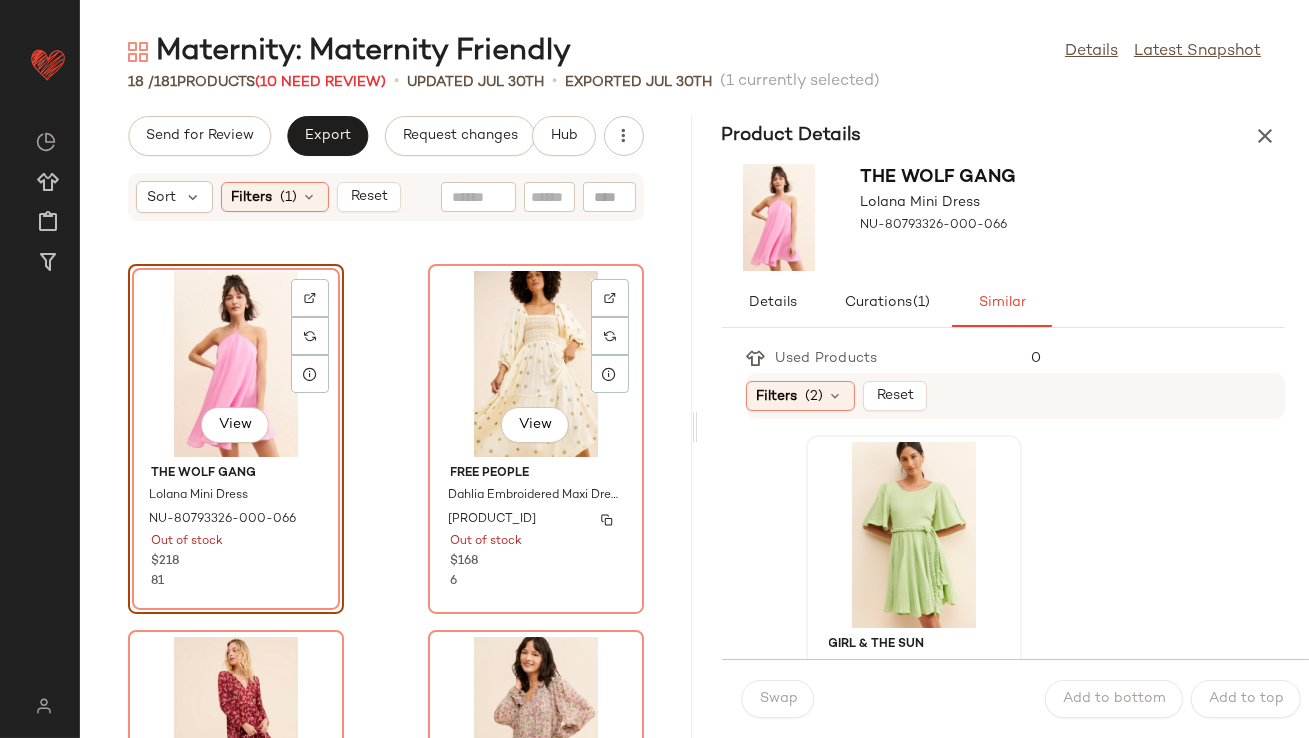 scroll, scrollTop: 1480, scrollLeft: 0, axis: vertical 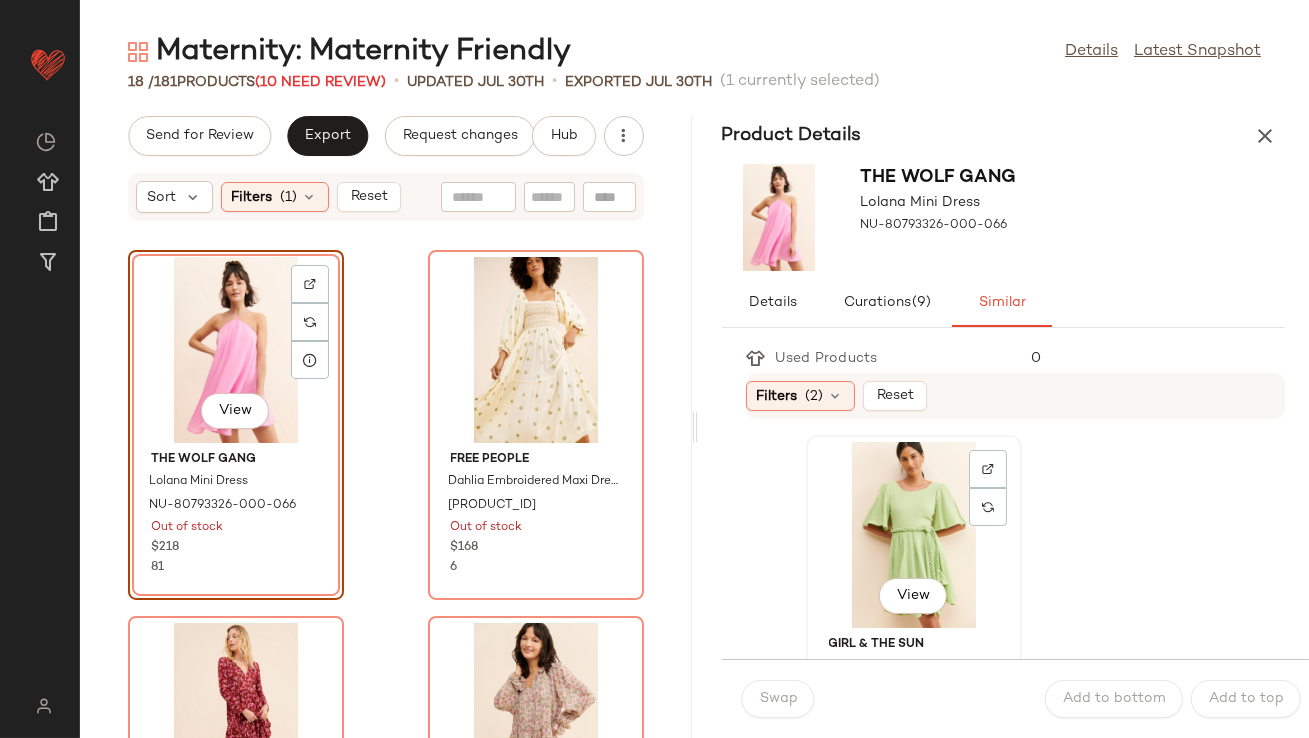 click on "View" 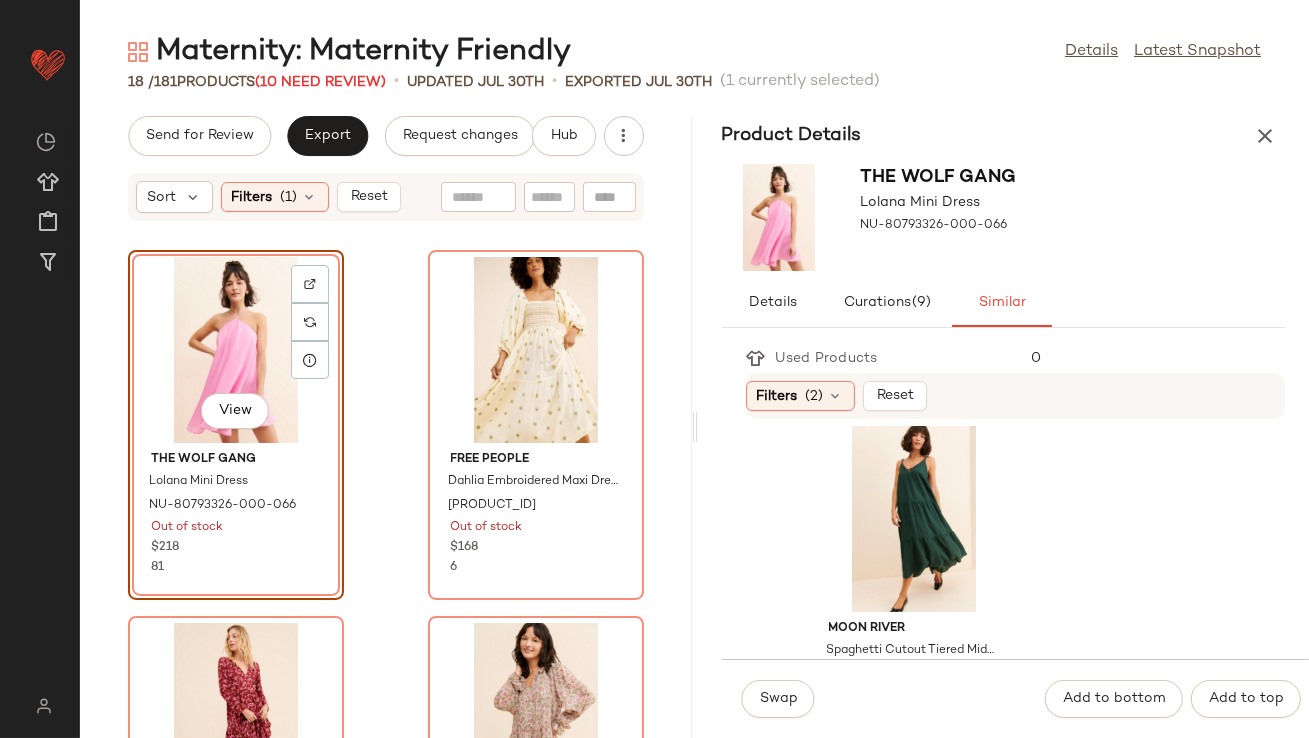 scroll, scrollTop: 800, scrollLeft: 0, axis: vertical 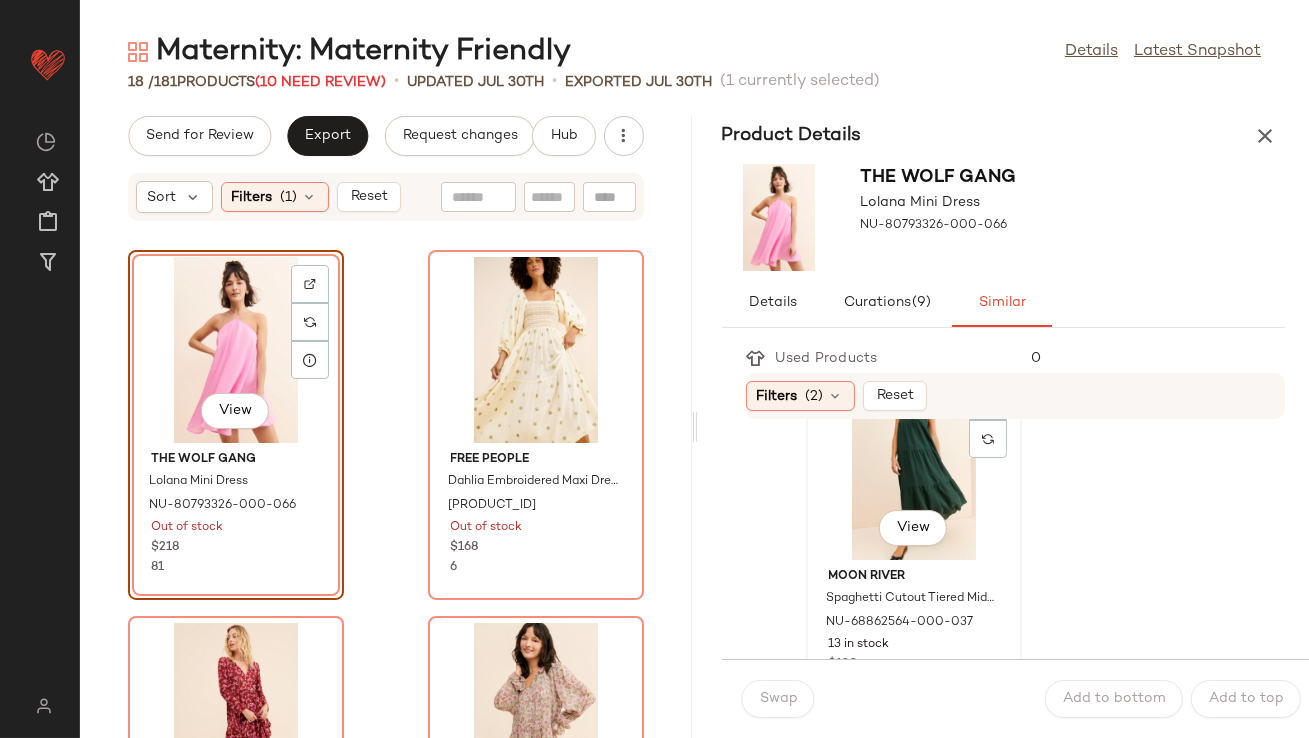 click on "View" 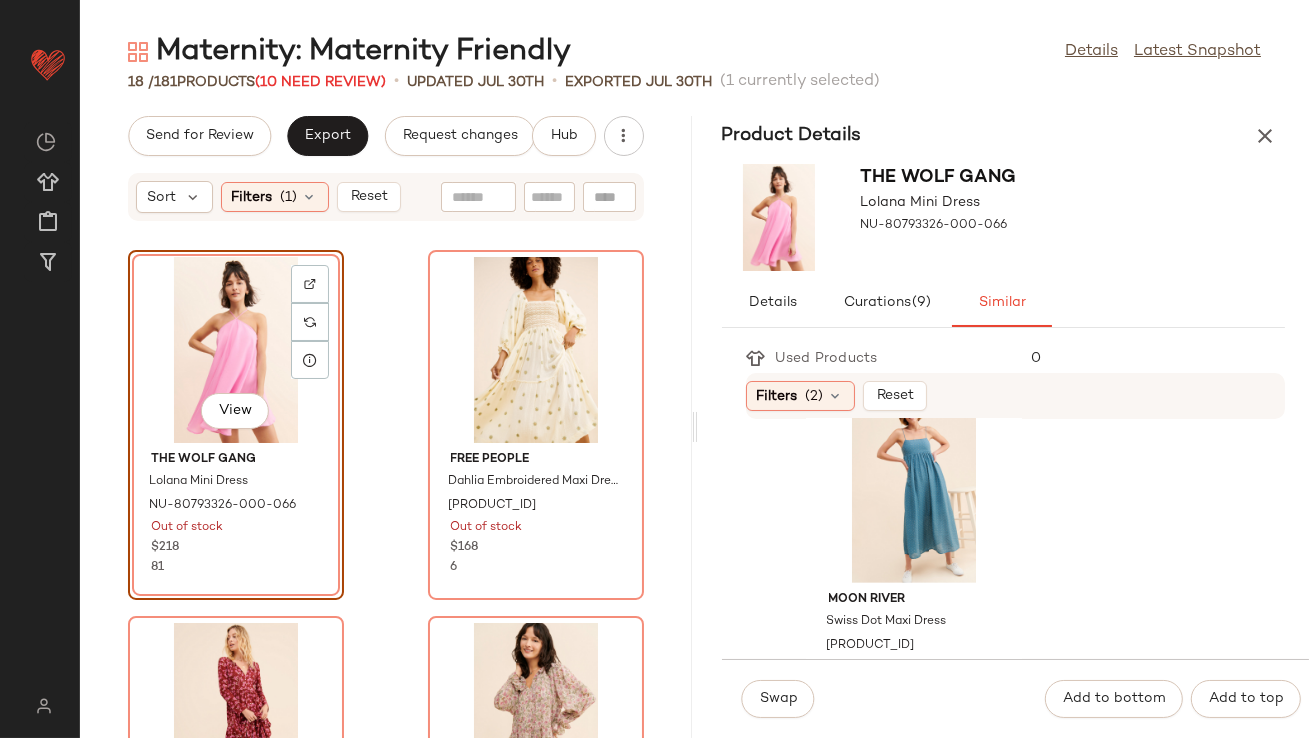 scroll, scrollTop: 1879, scrollLeft: 0, axis: vertical 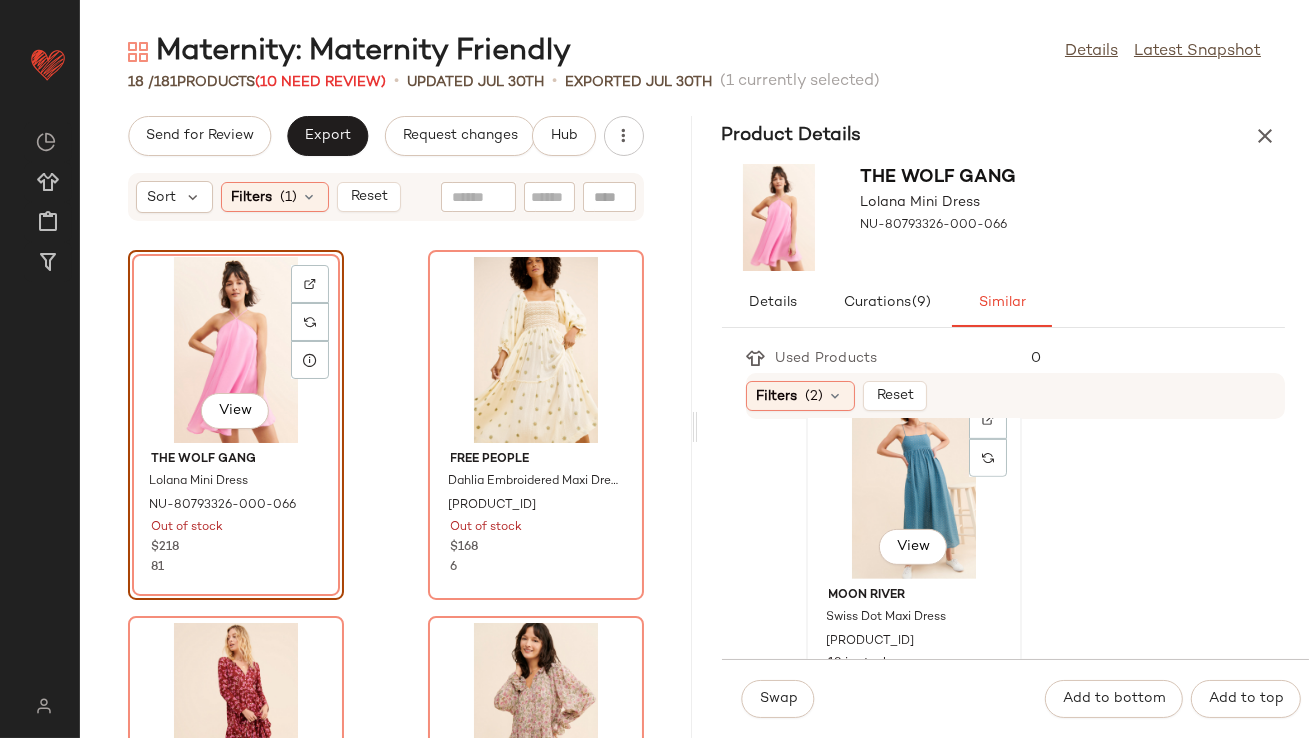 click on "View" 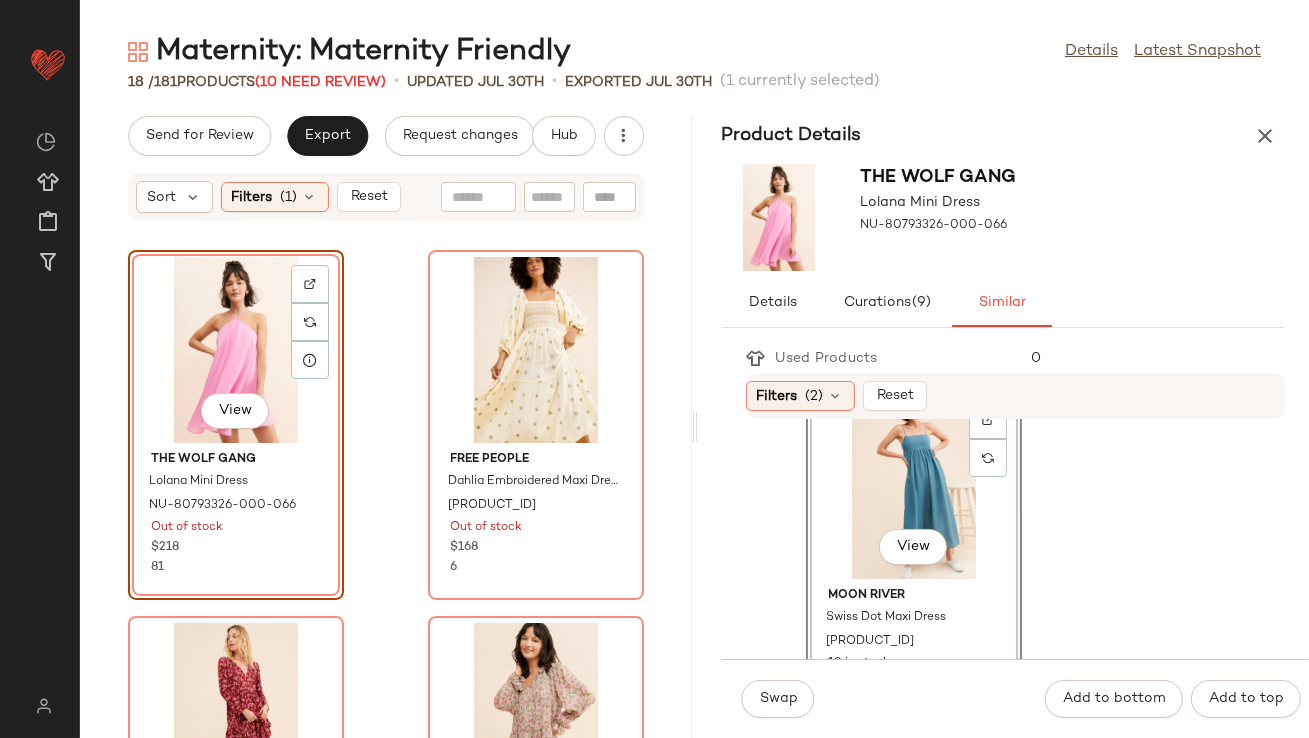 click on "Swap   Add to bottom   Add to top" at bounding box center [1016, 698] 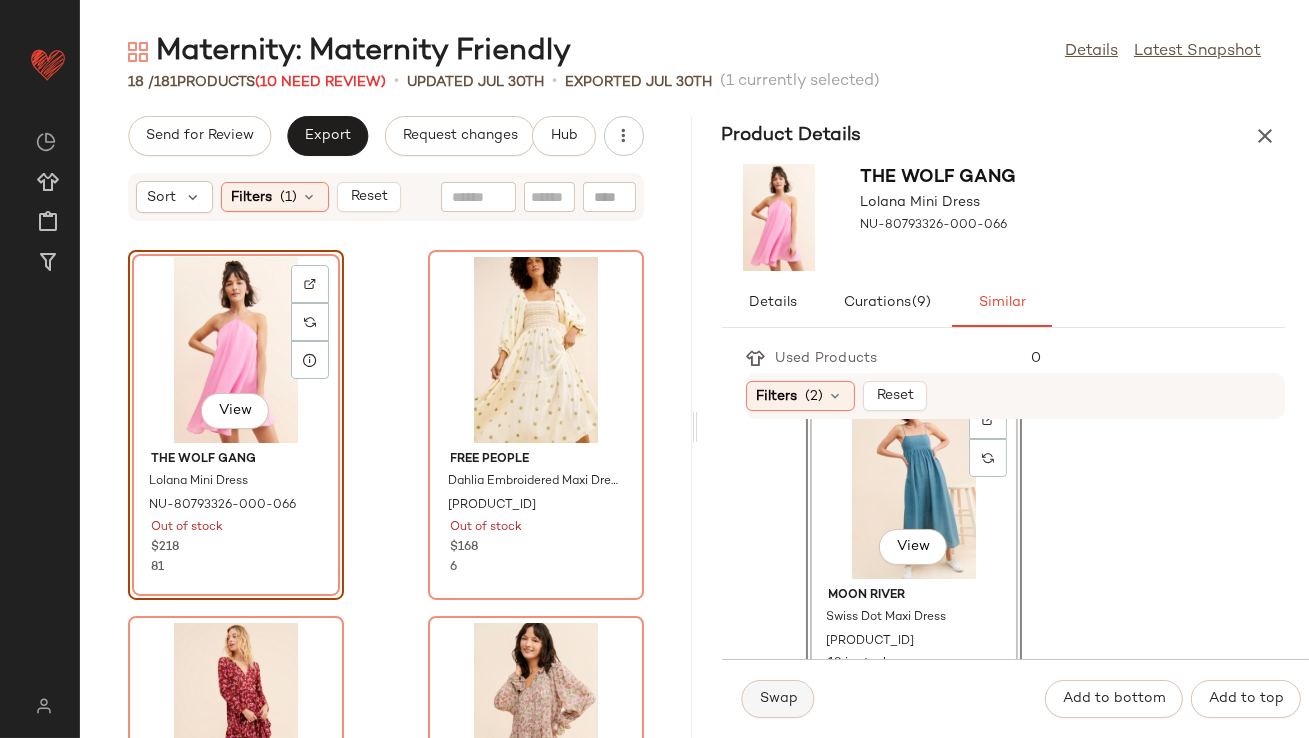 click on "Swap" at bounding box center [778, 699] 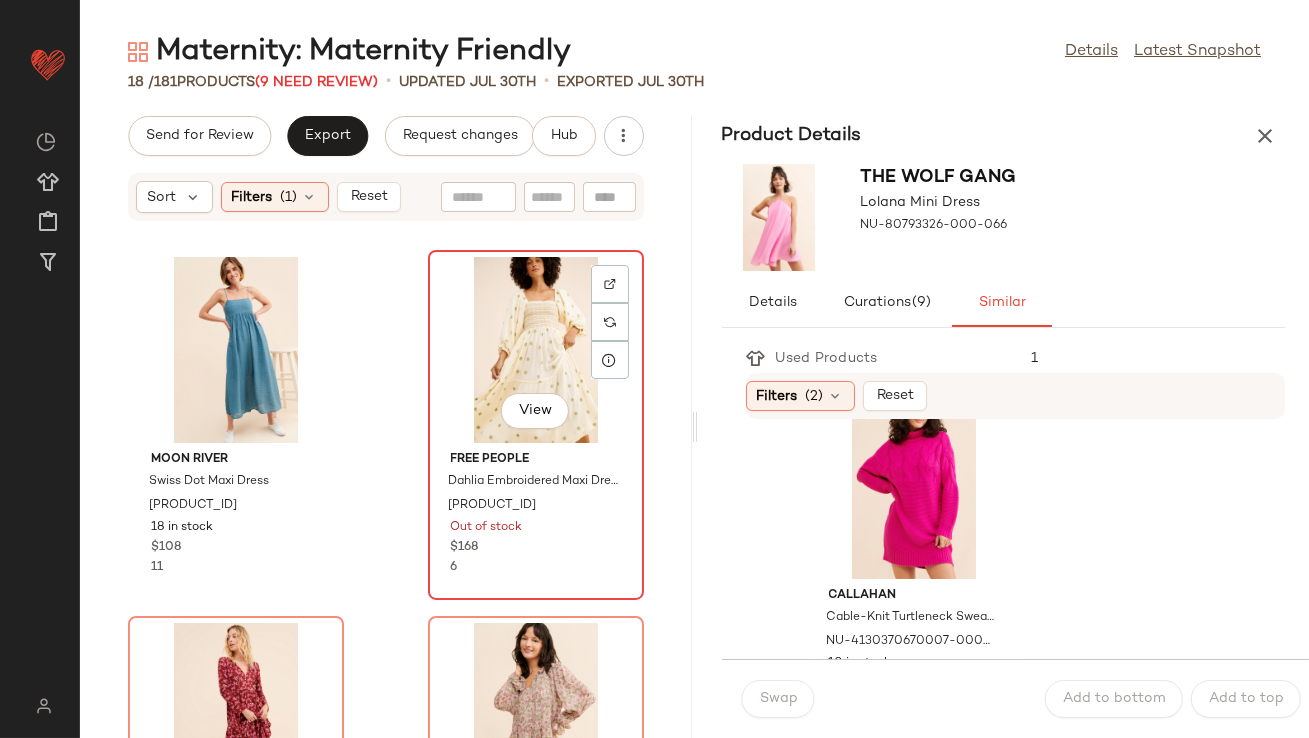 click on "View" 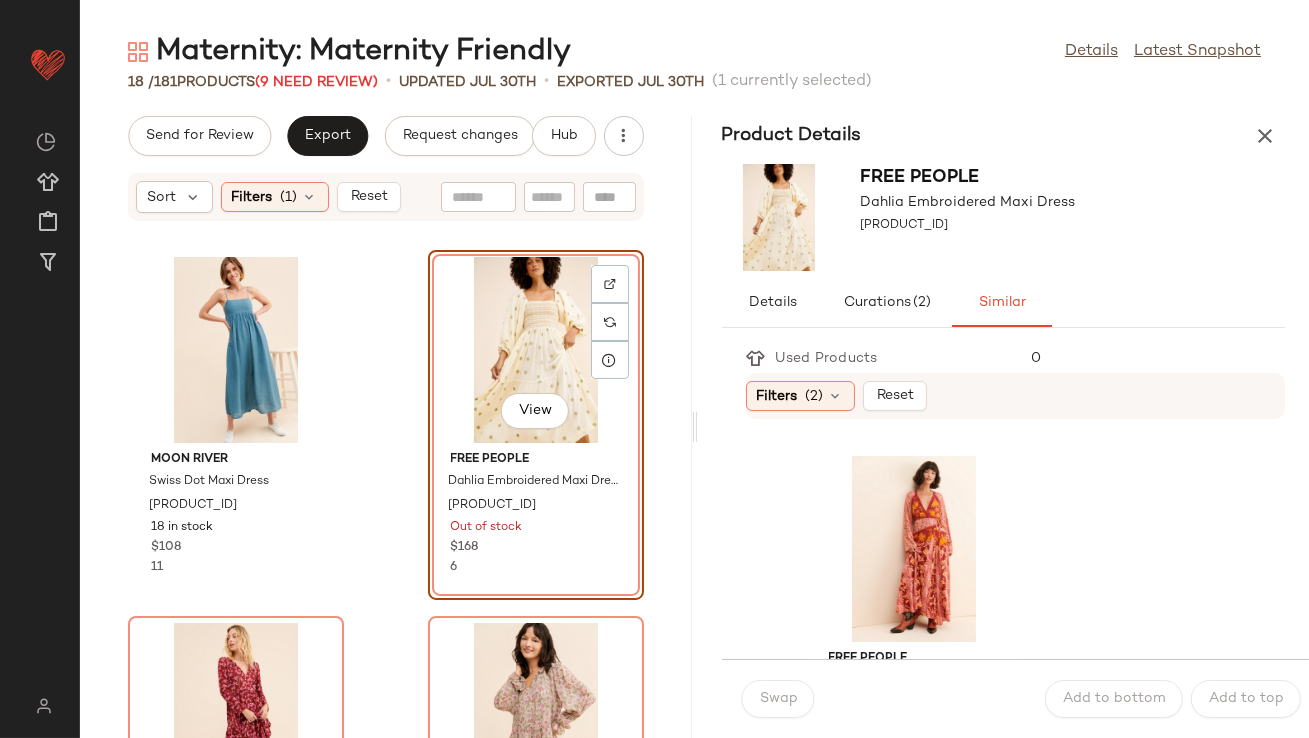scroll, scrollTop: 1066, scrollLeft: 0, axis: vertical 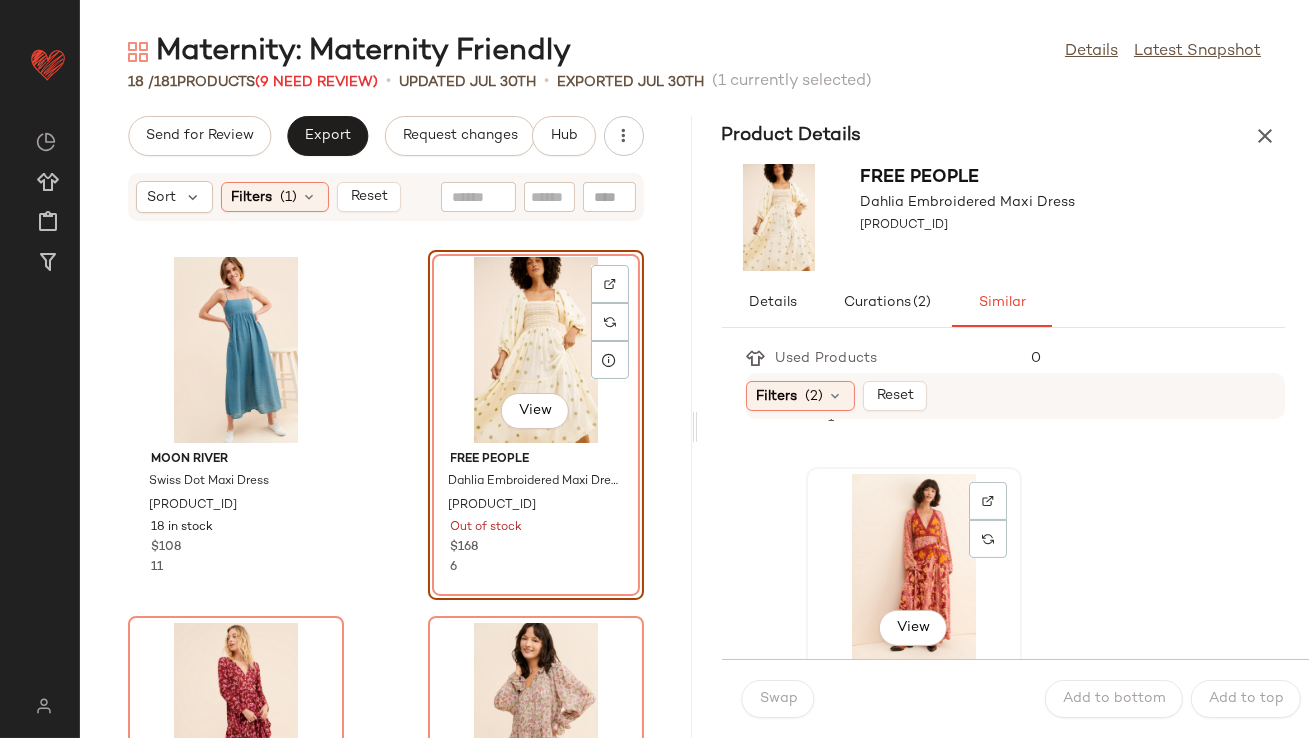 click on "View" 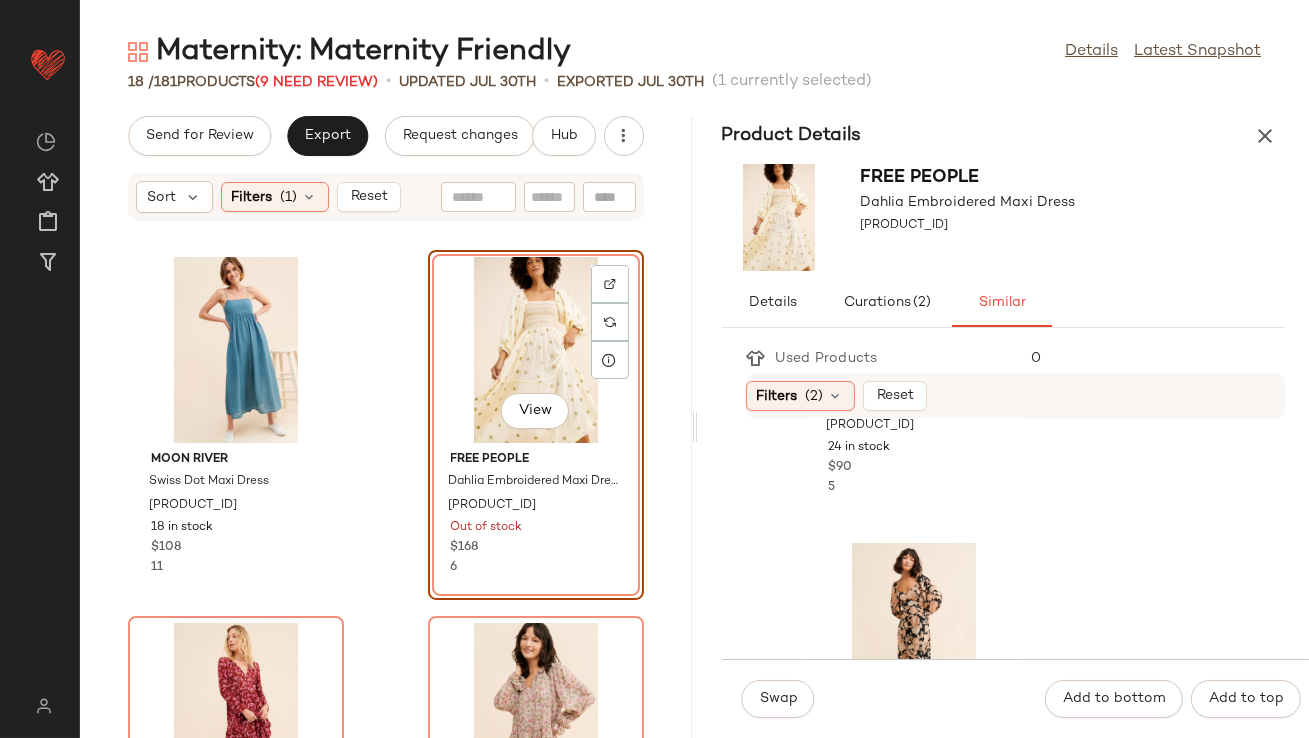 scroll, scrollTop: 1805, scrollLeft: 0, axis: vertical 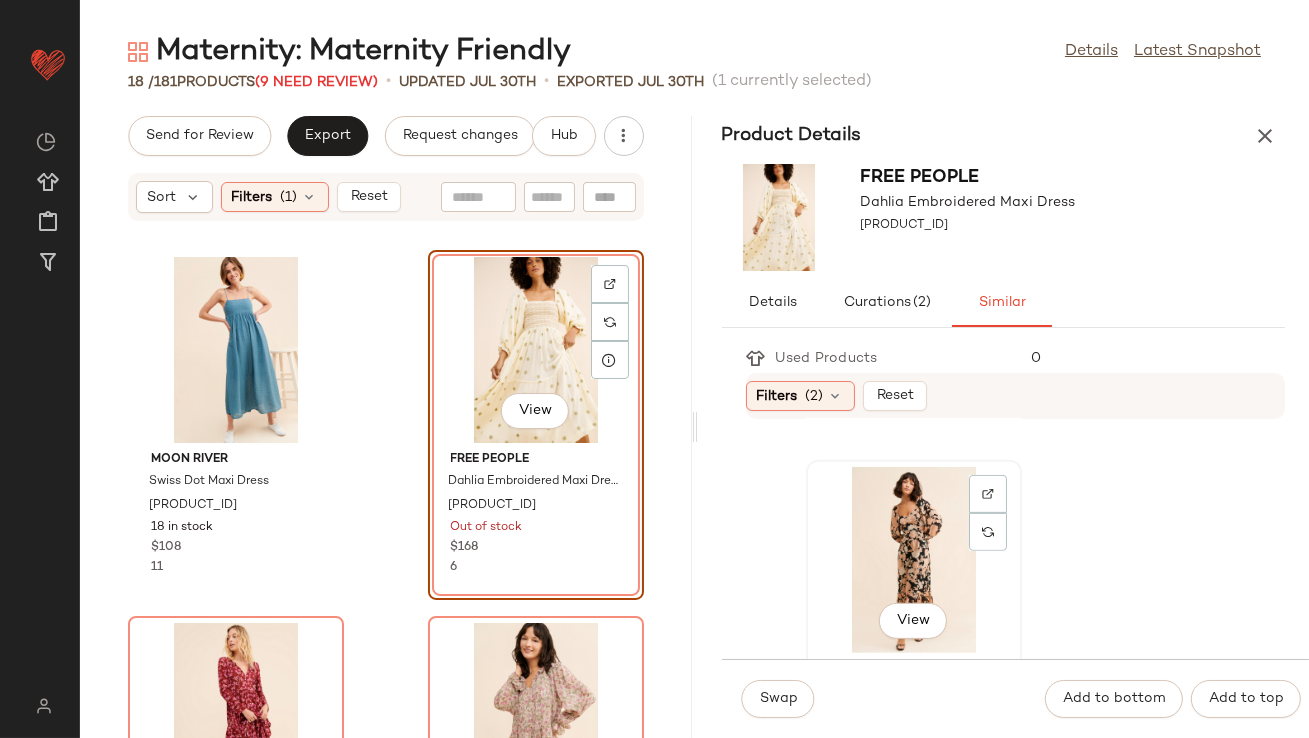 click on "View" 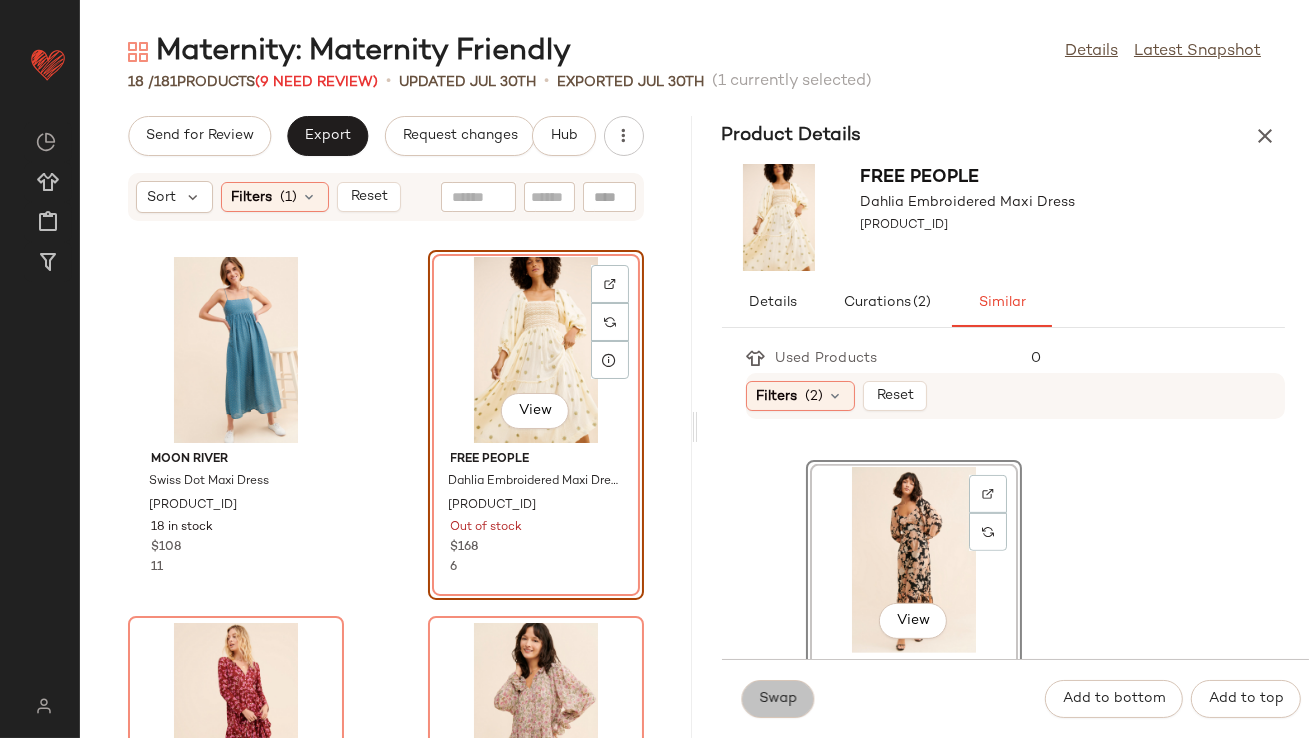click on "Swap" 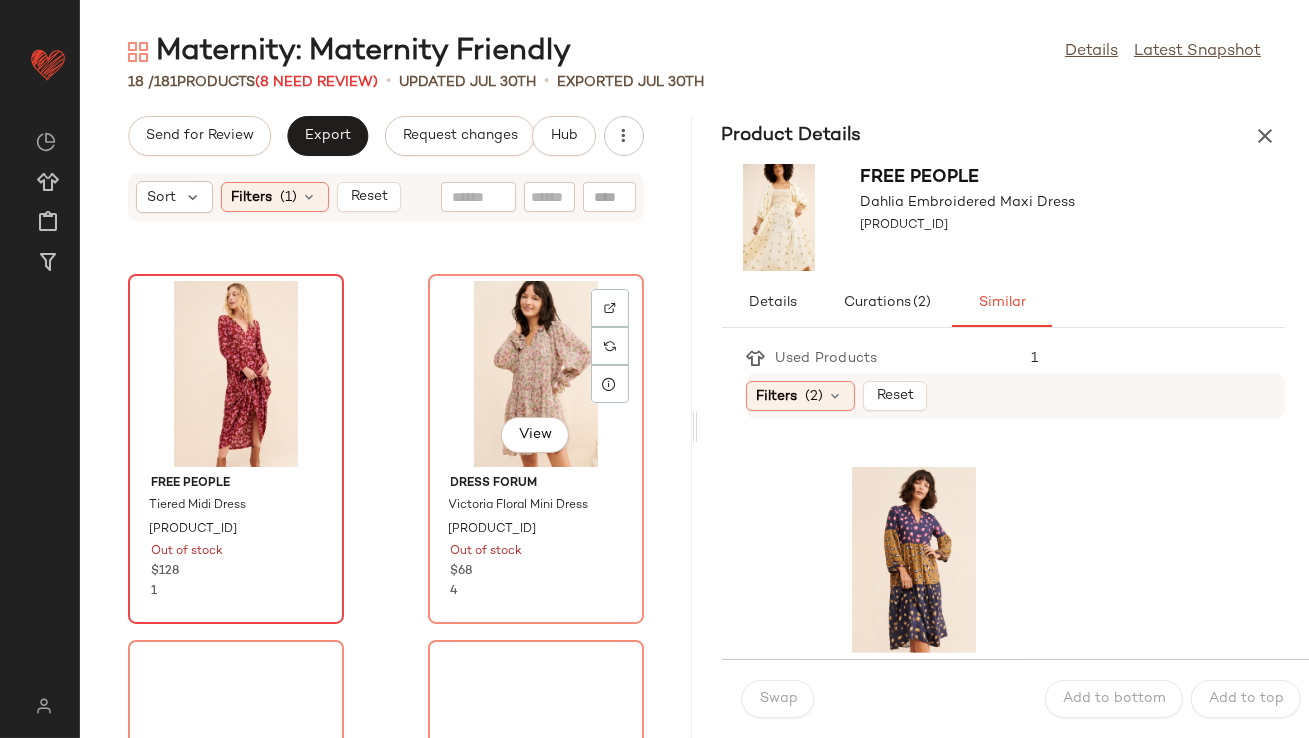 scroll, scrollTop: 1855, scrollLeft: 0, axis: vertical 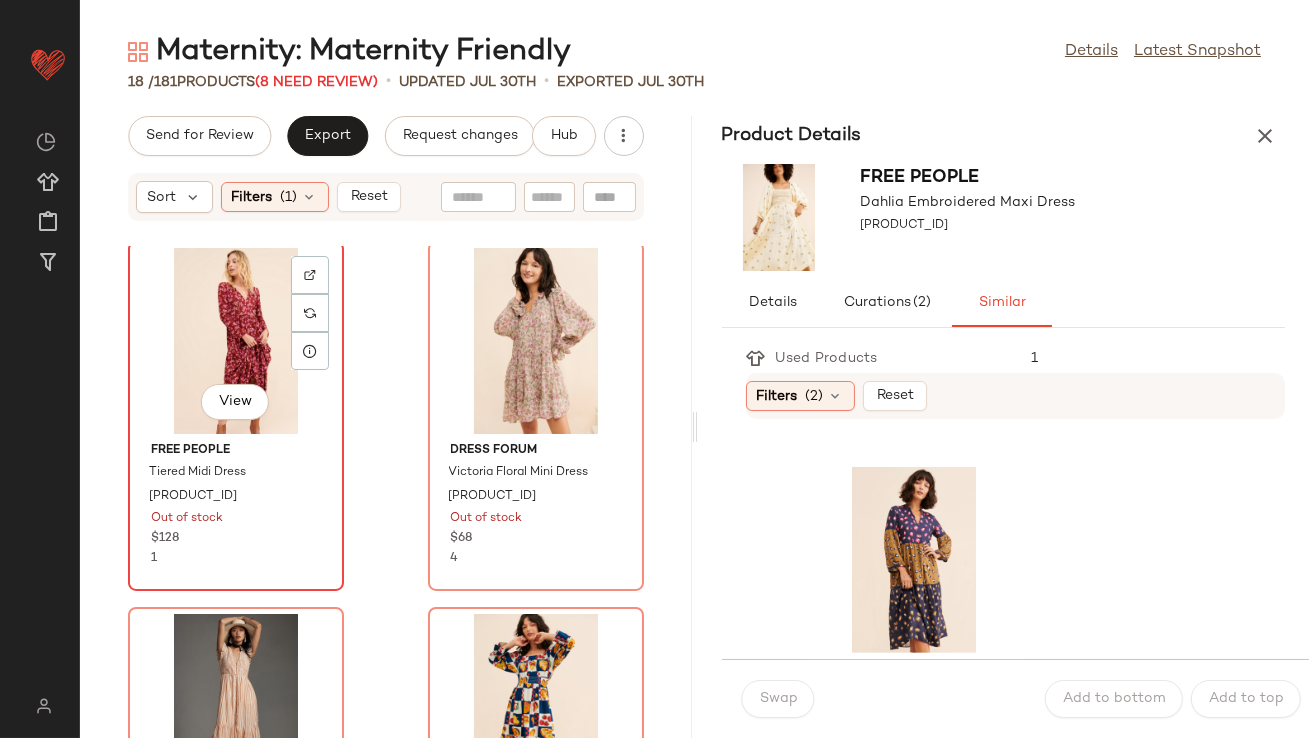 click on "View" 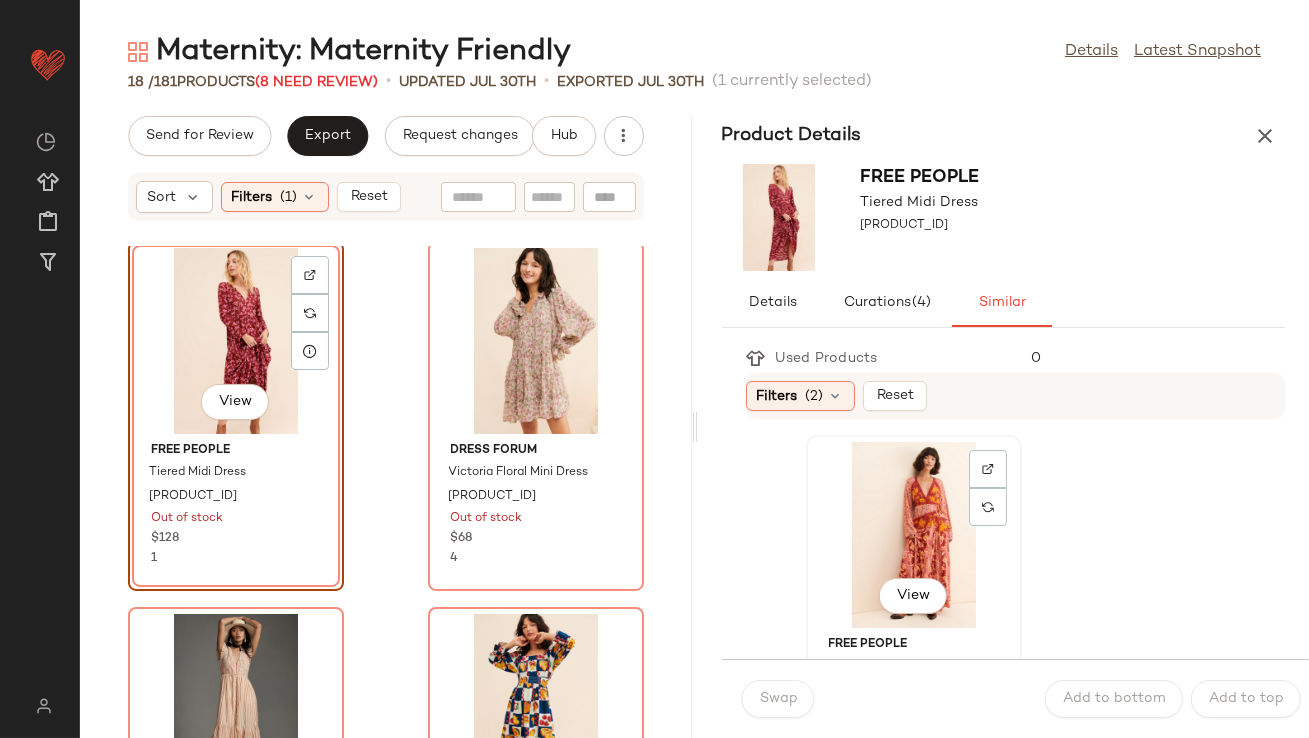 click on "View" 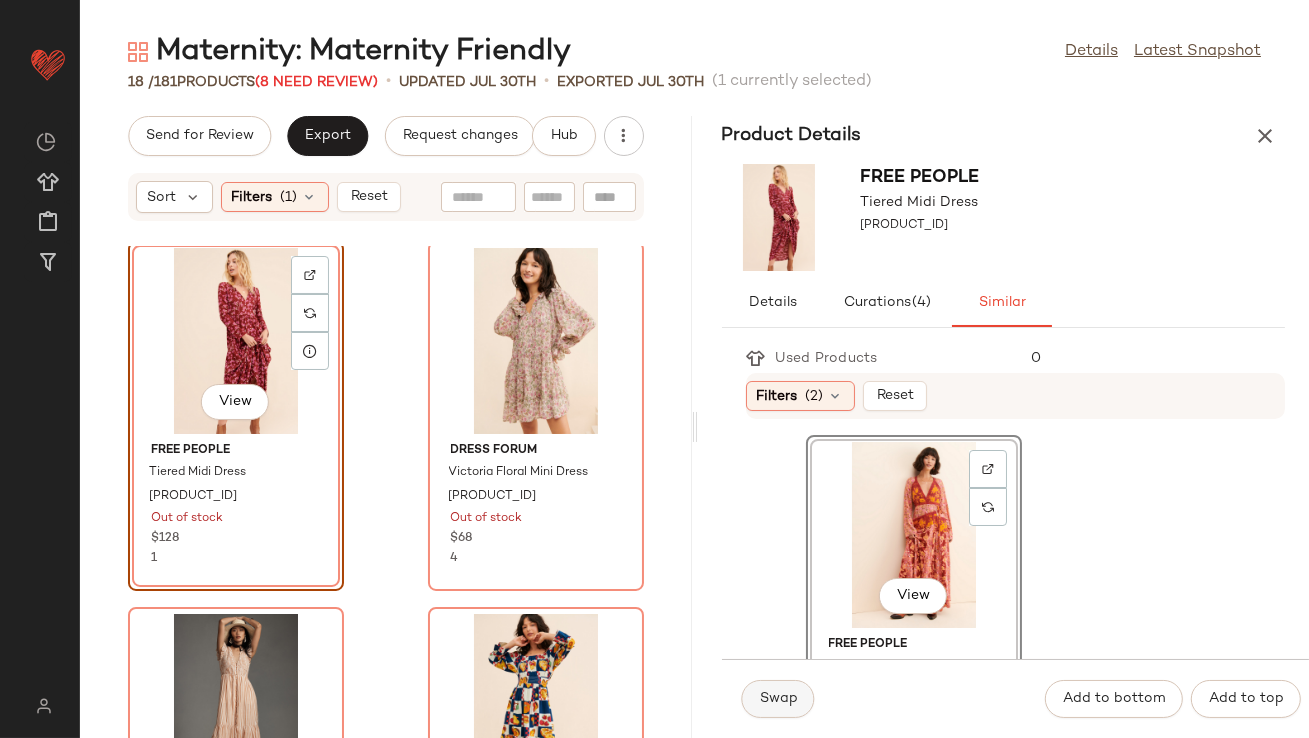 click on "Swap" at bounding box center [778, 699] 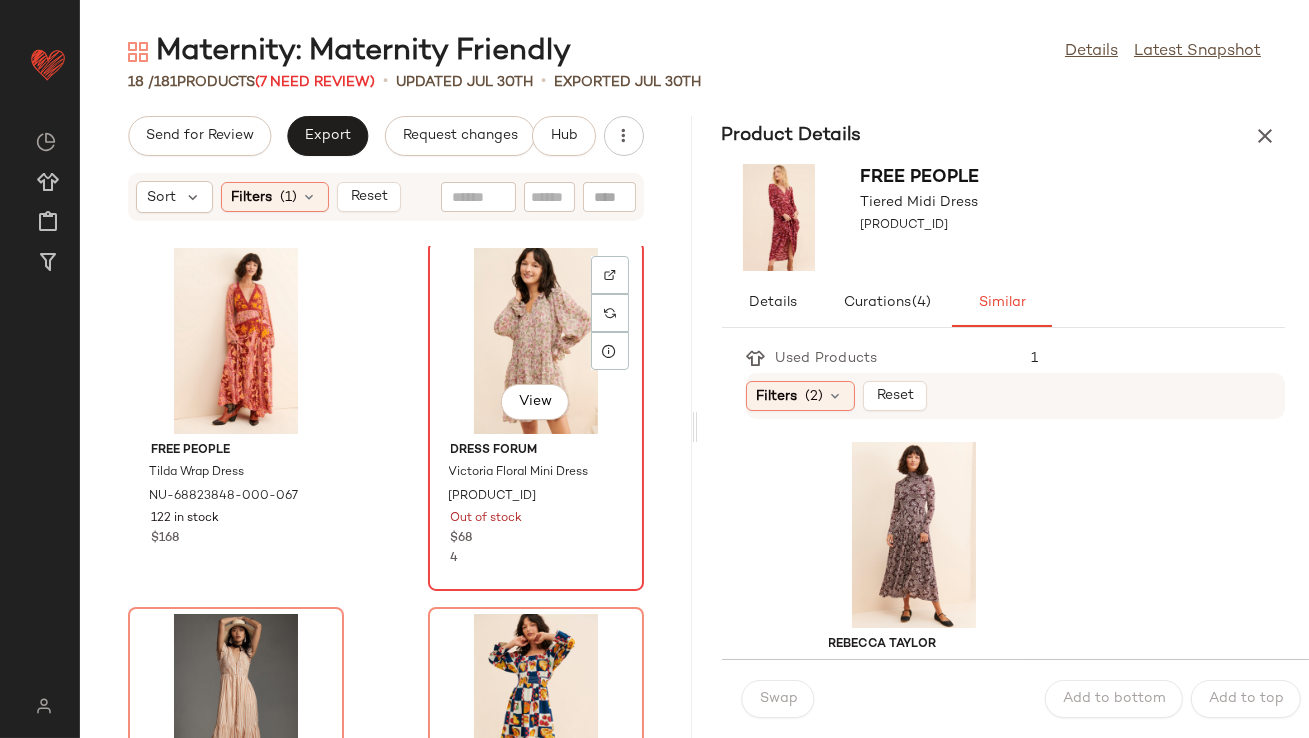 click on "View" 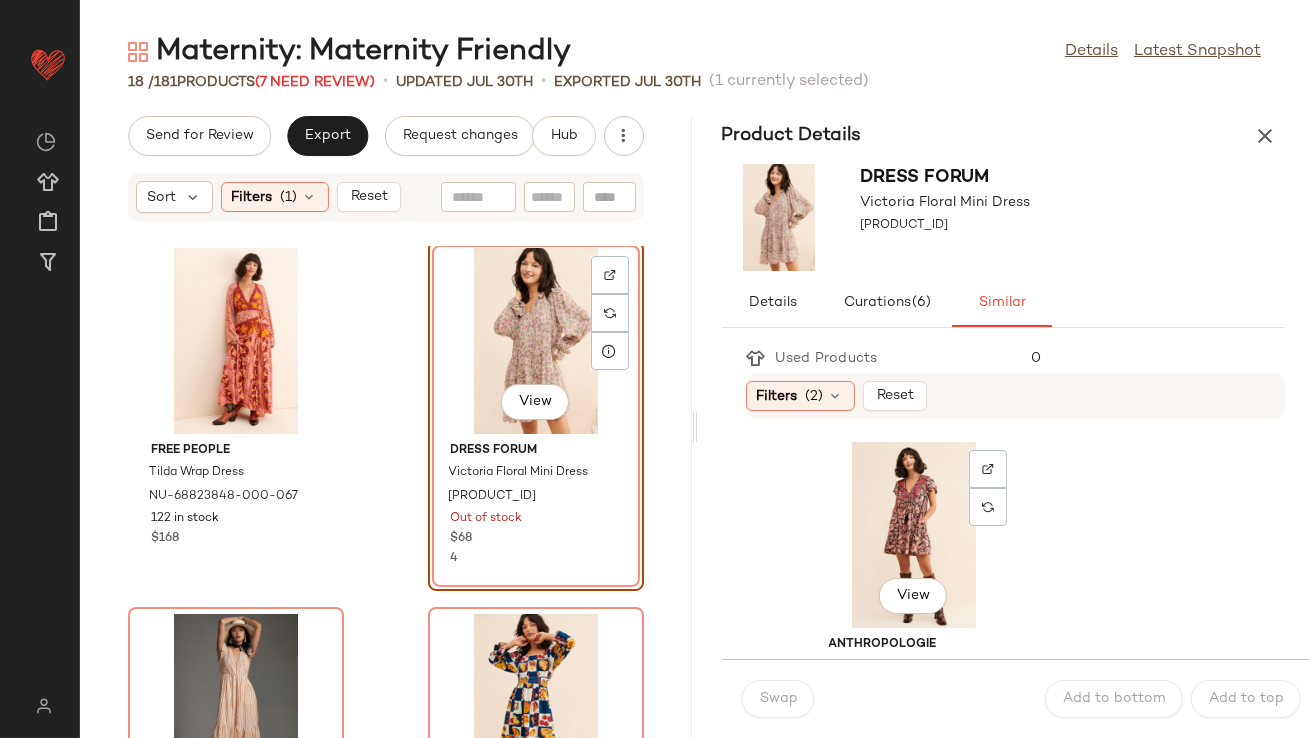 click on "View" 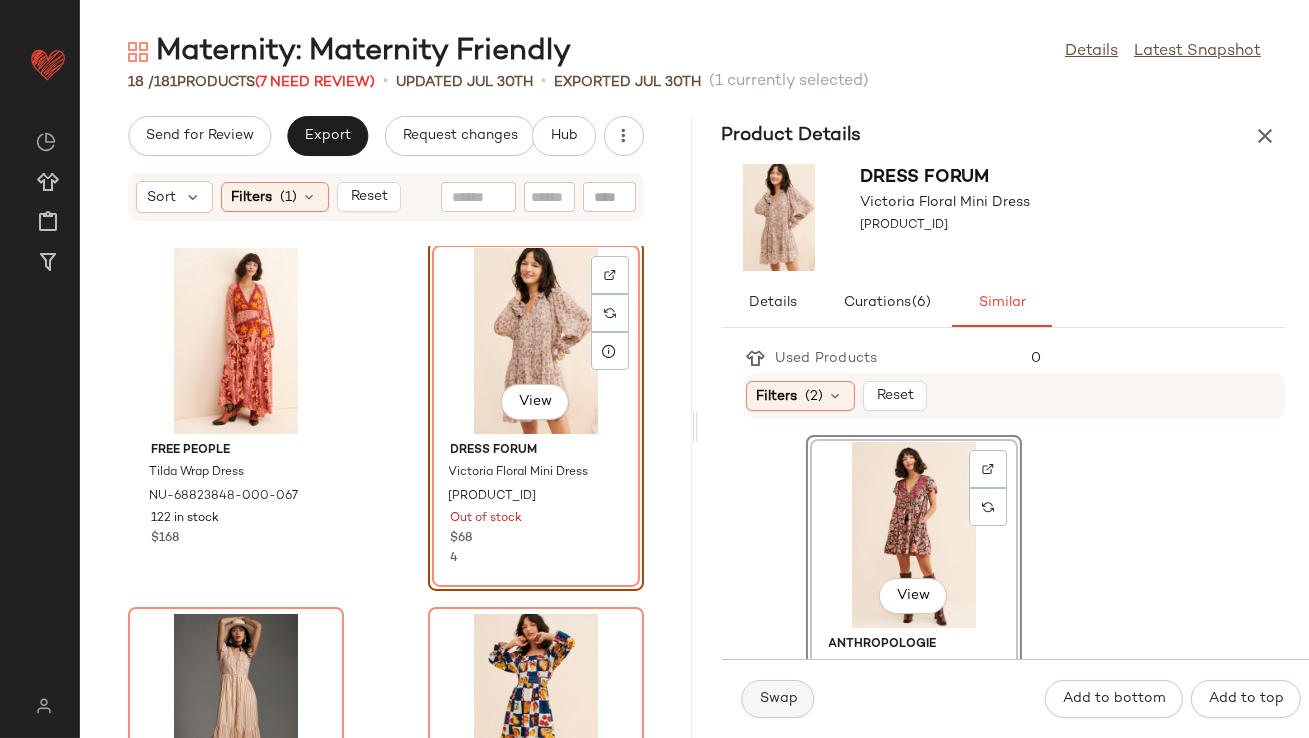click on "Swap" 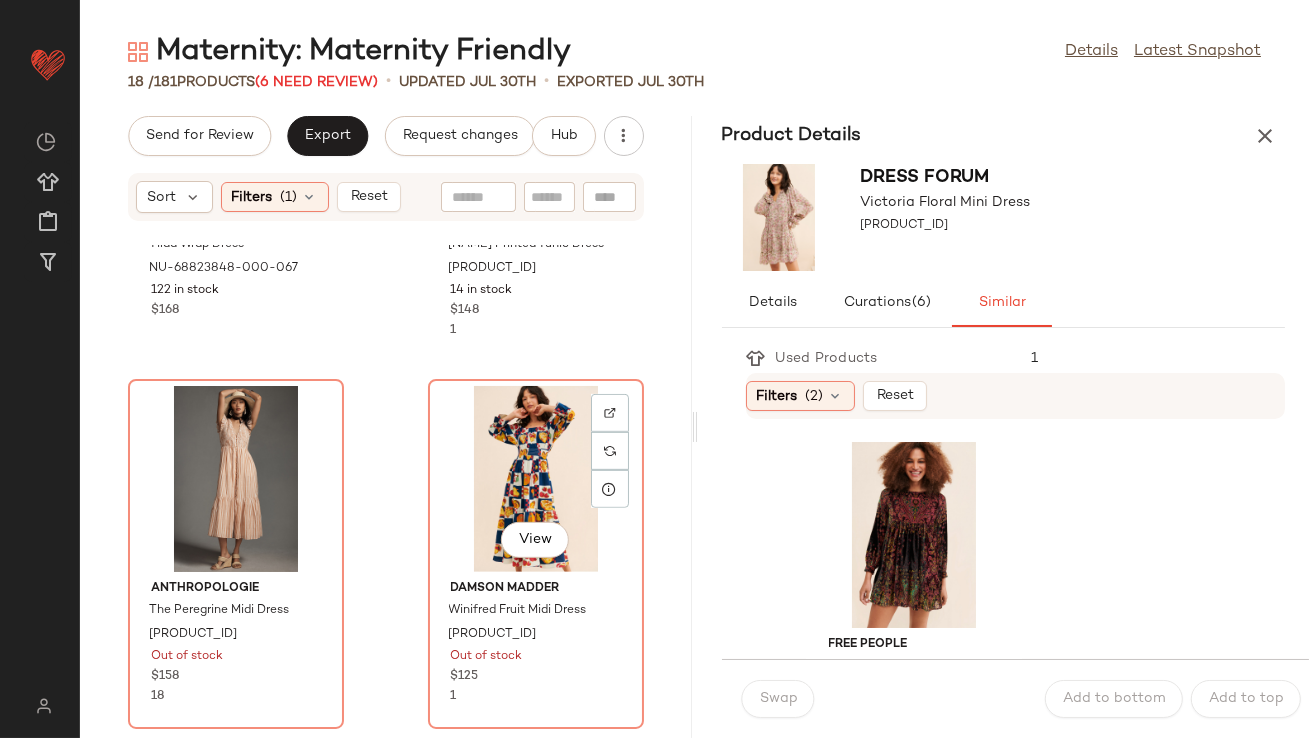 scroll, scrollTop: 2185, scrollLeft: 0, axis: vertical 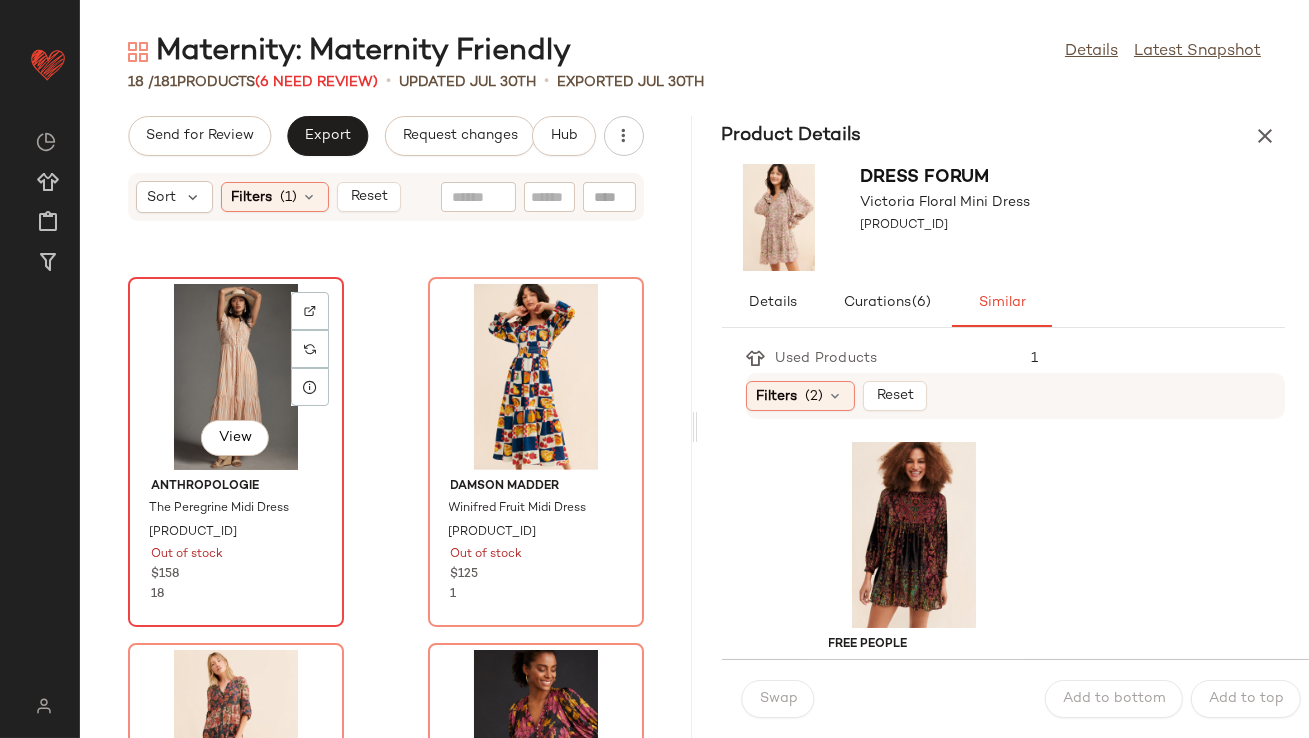 click on "View" 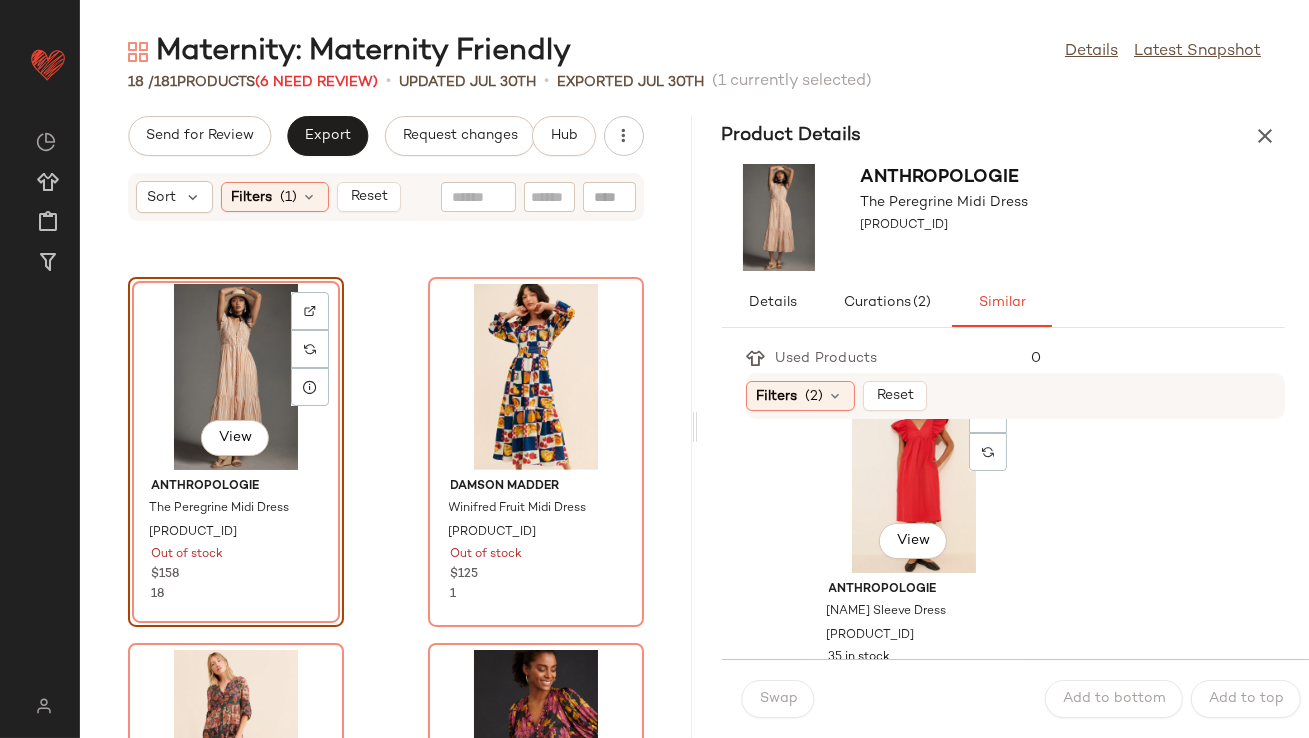 scroll, scrollTop: 2955, scrollLeft: 0, axis: vertical 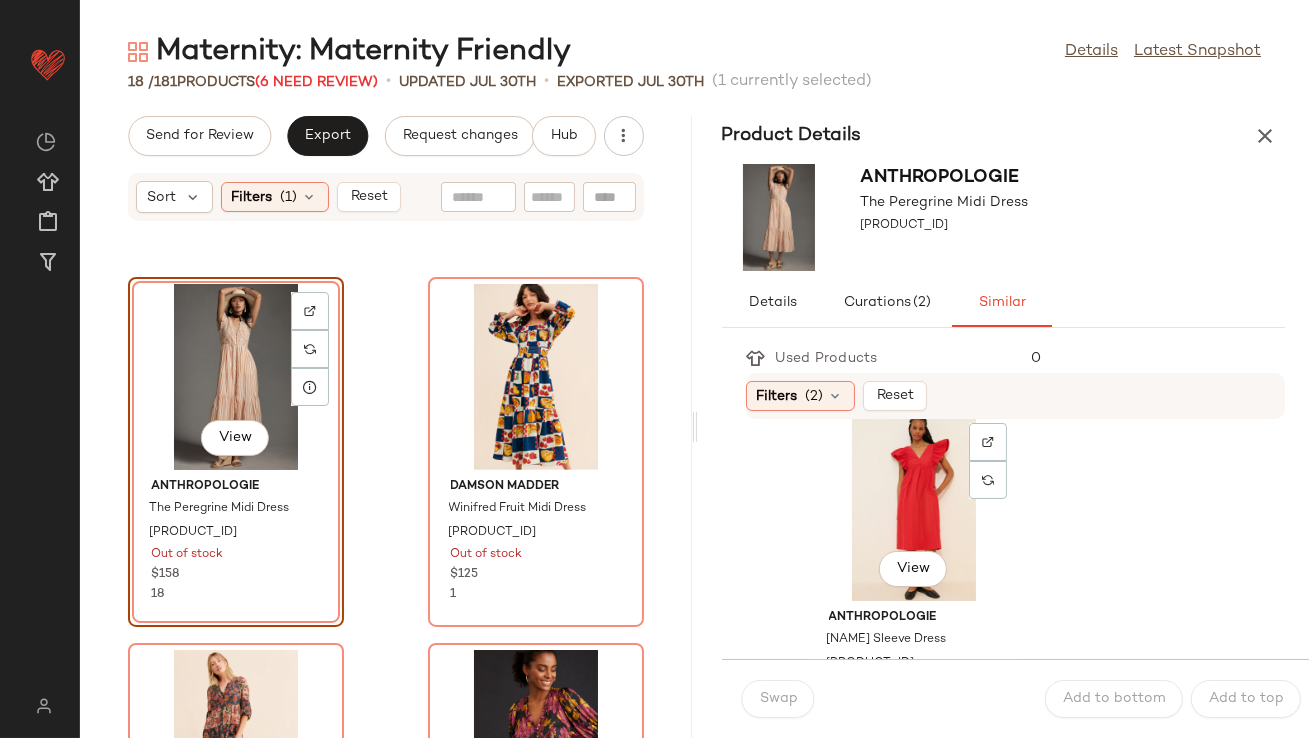 click on "View" 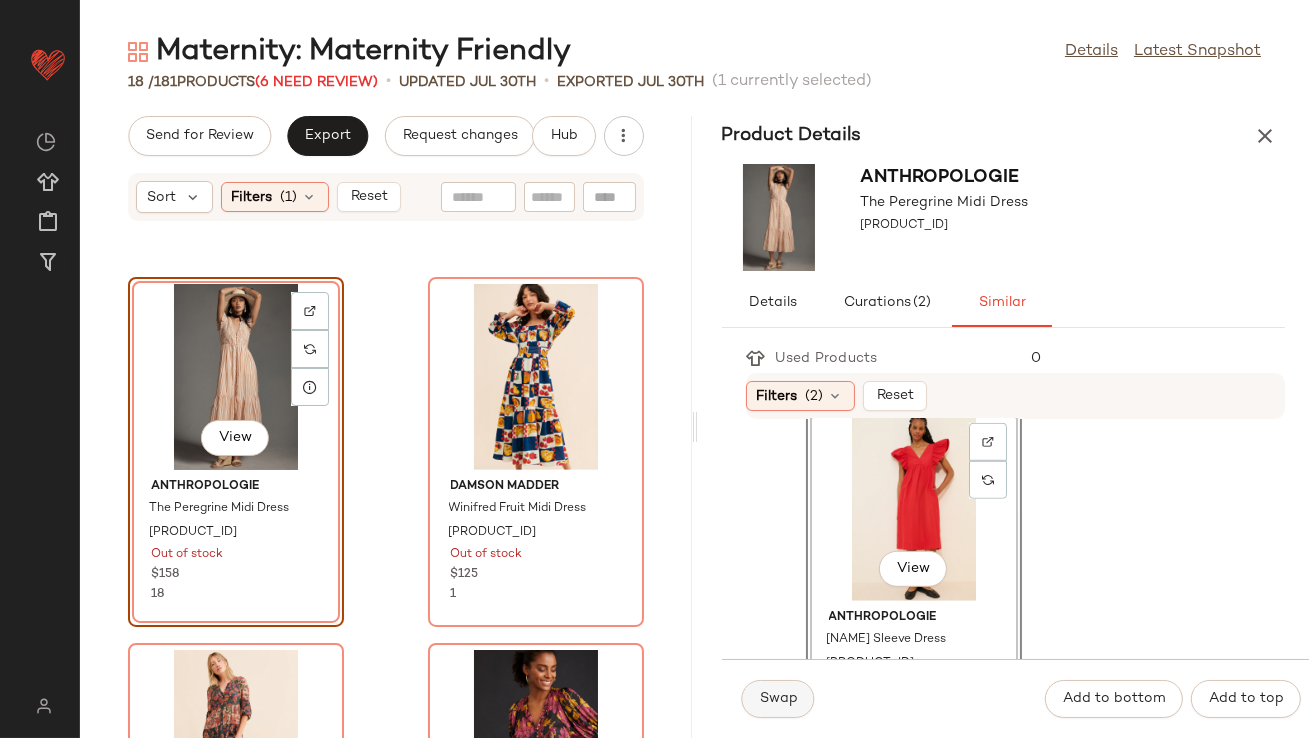 click on "Swap" 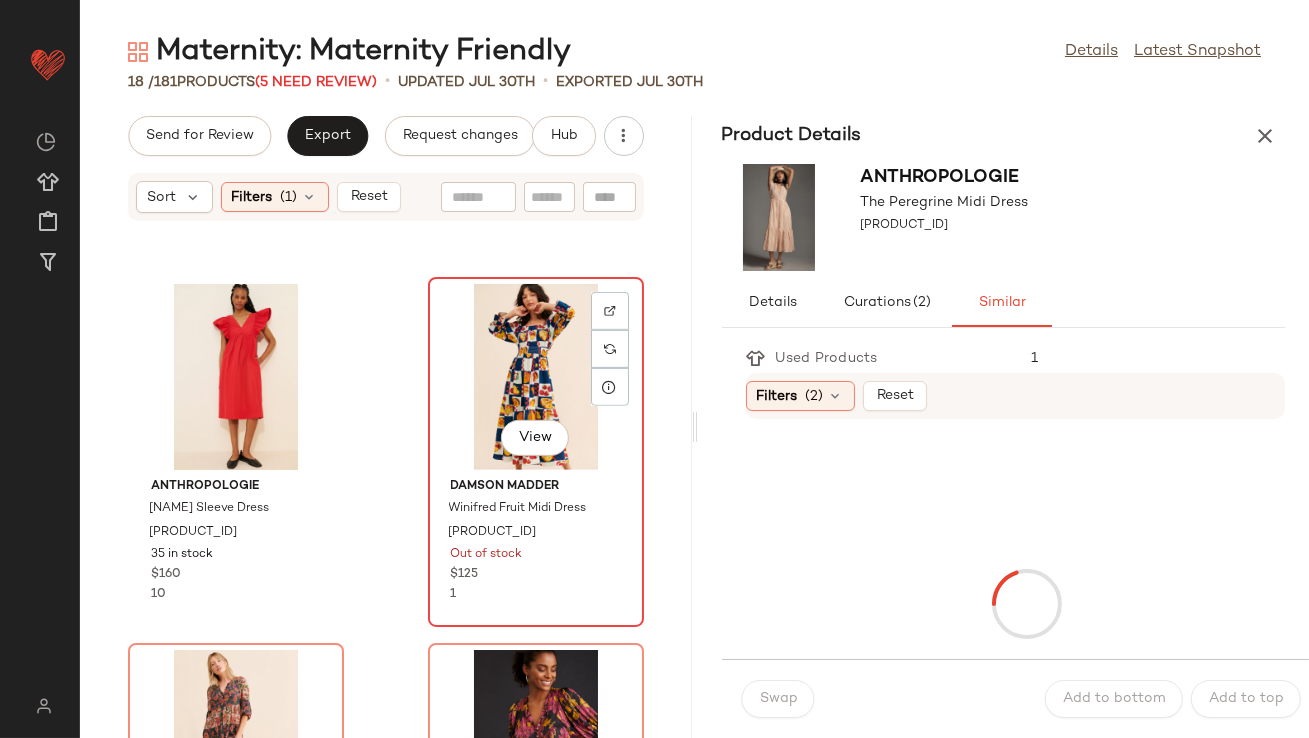 click on "View" 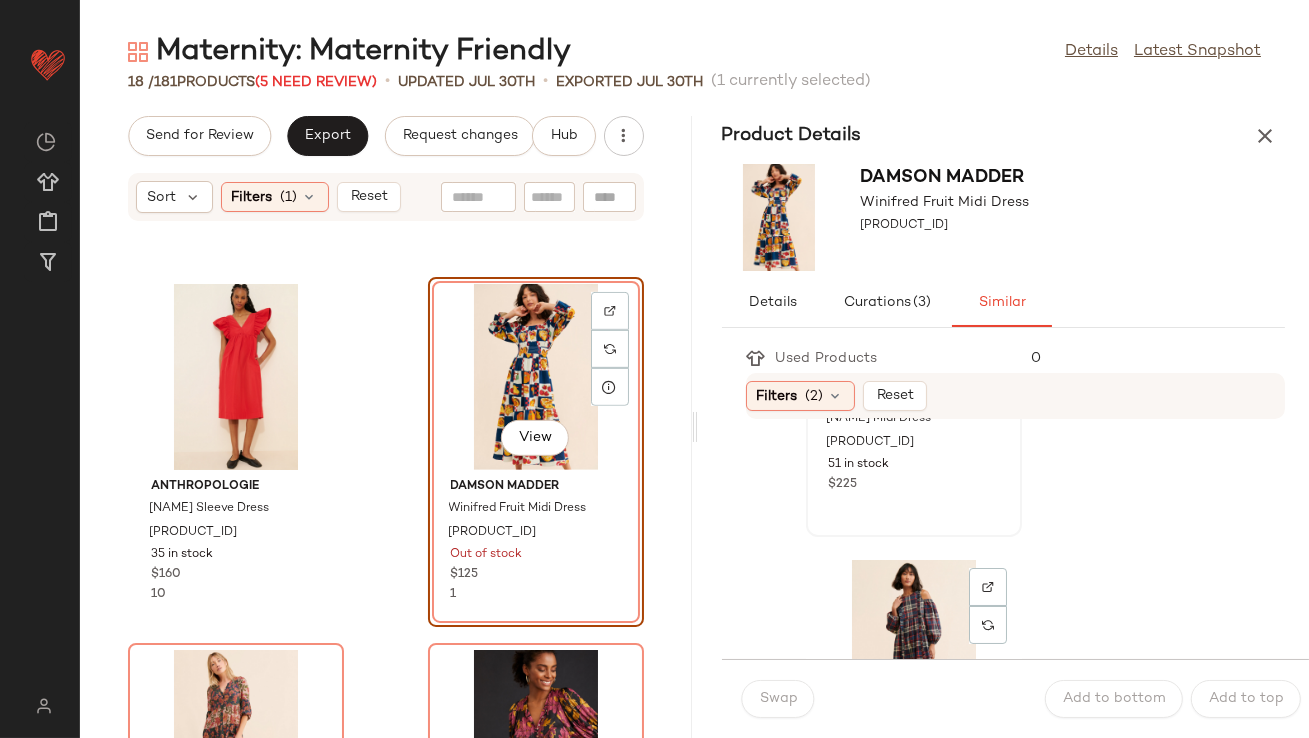 scroll, scrollTop: 0, scrollLeft: 0, axis: both 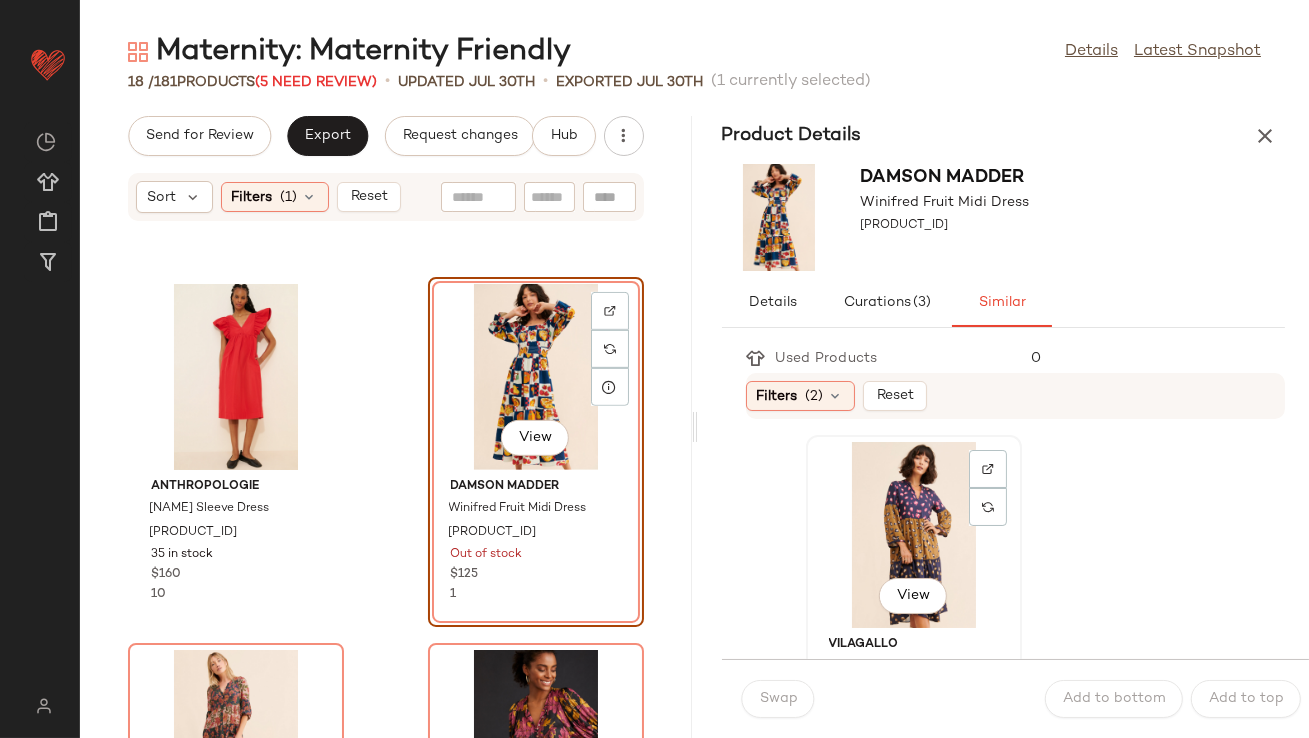 click on "View" 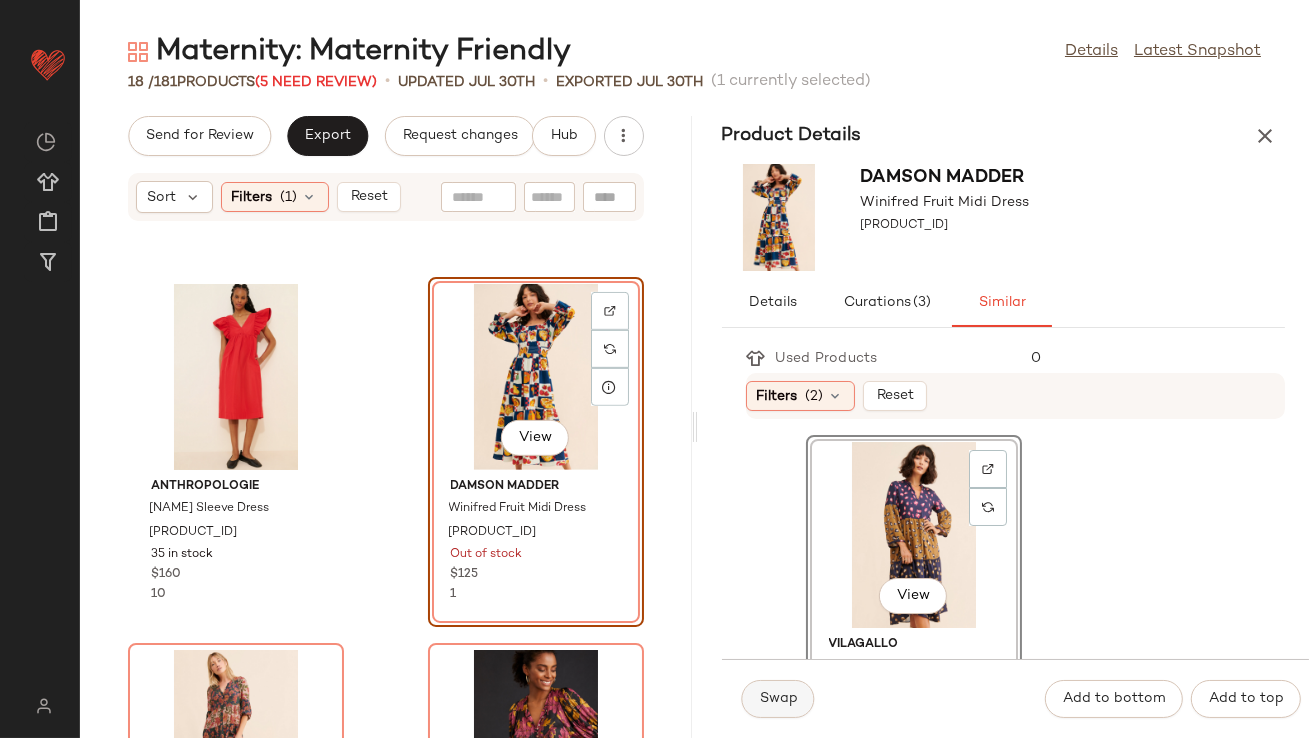 click on "Swap" 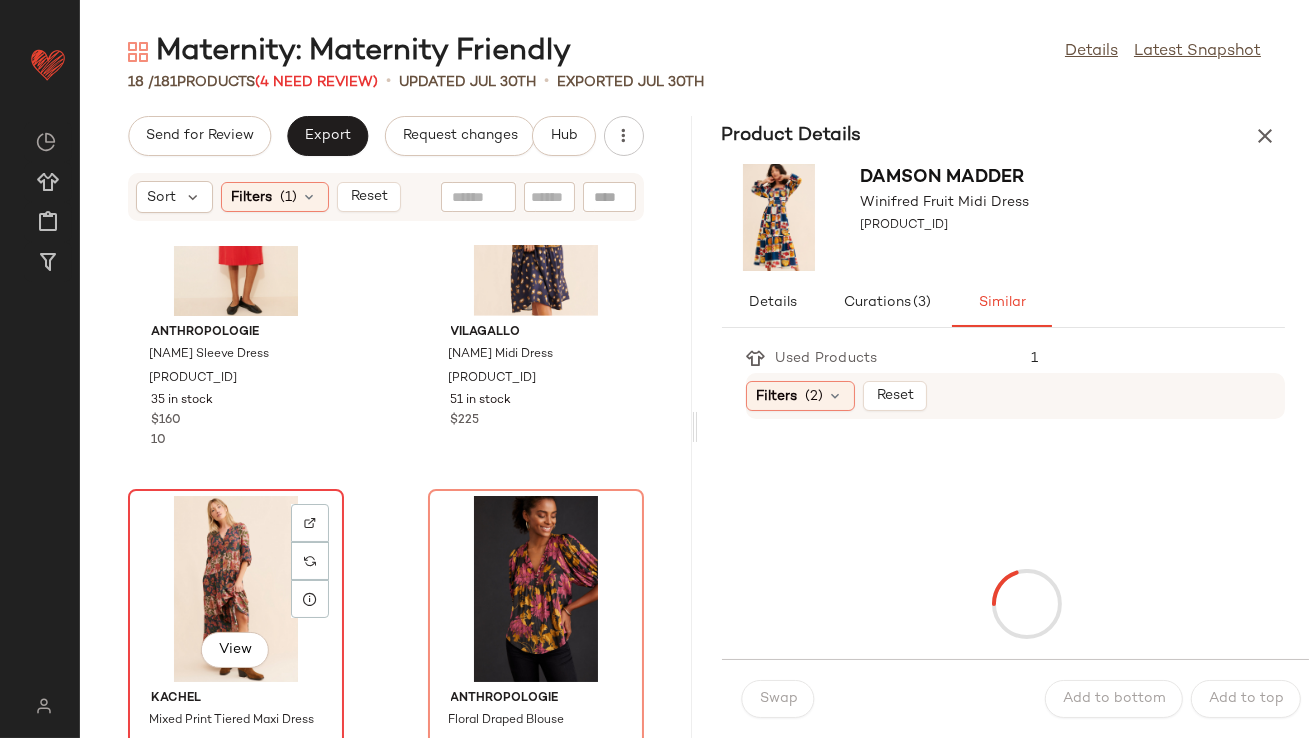 click on "View" 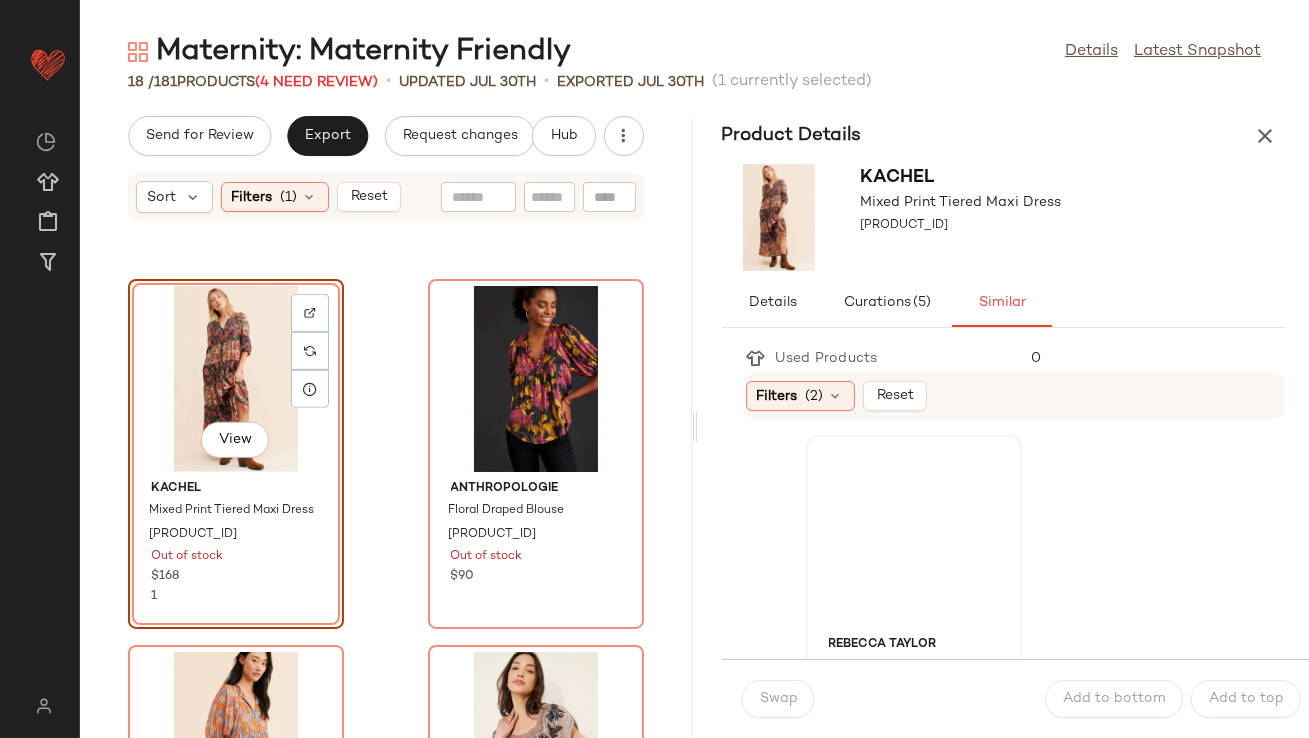 scroll, scrollTop: 2575, scrollLeft: 0, axis: vertical 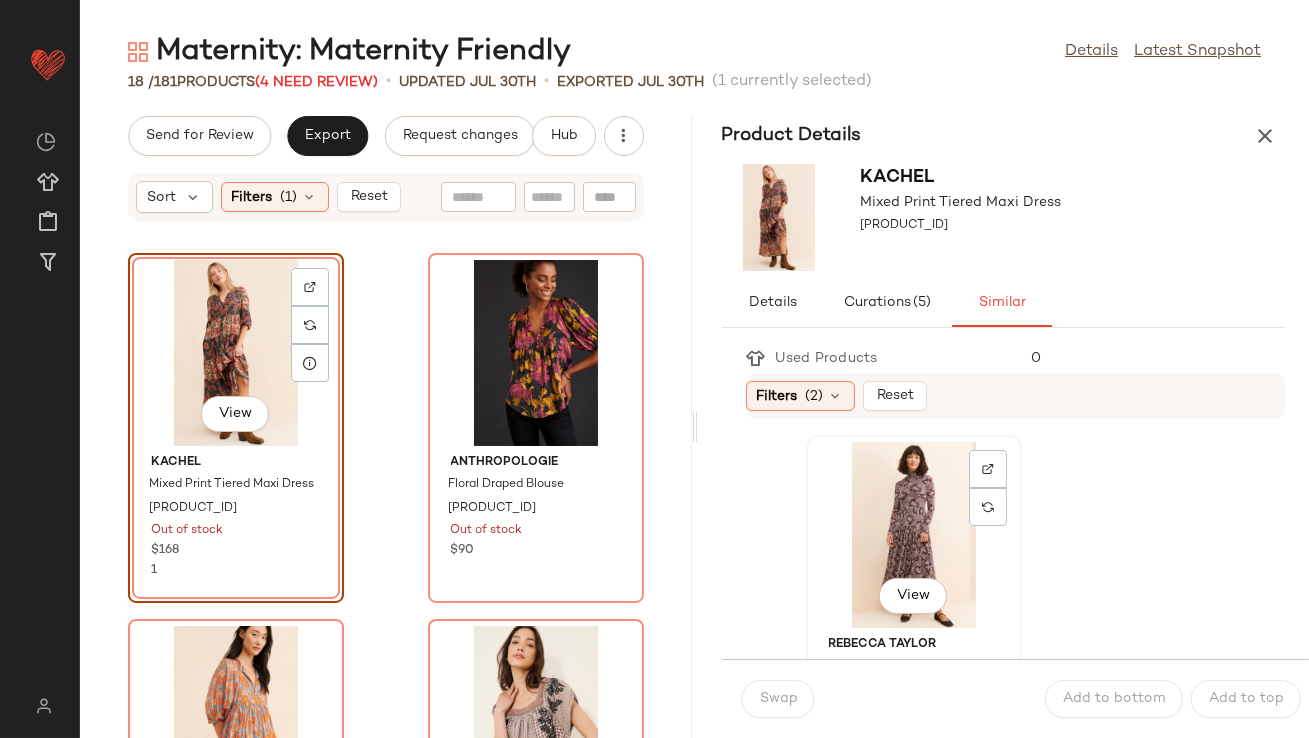 click on "View" 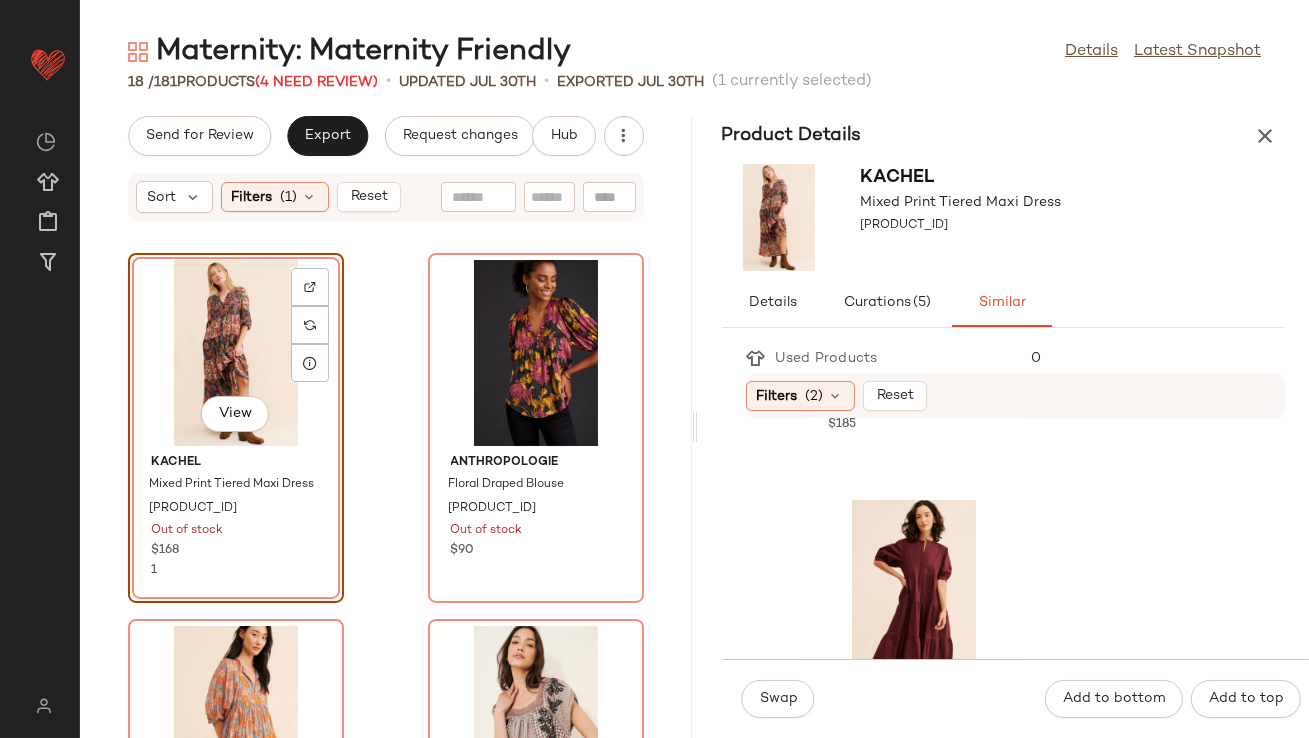 scroll, scrollTop: 1927, scrollLeft: 0, axis: vertical 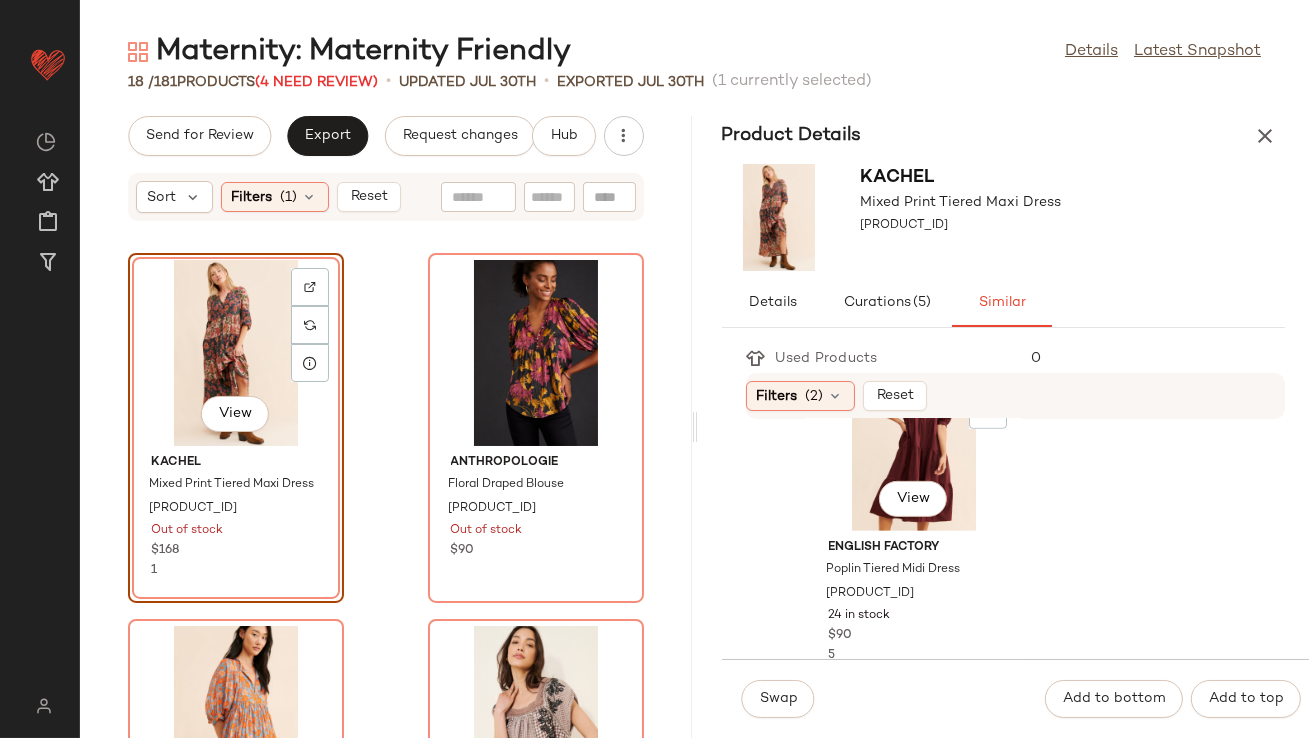 click on "View" at bounding box center (913, 499) 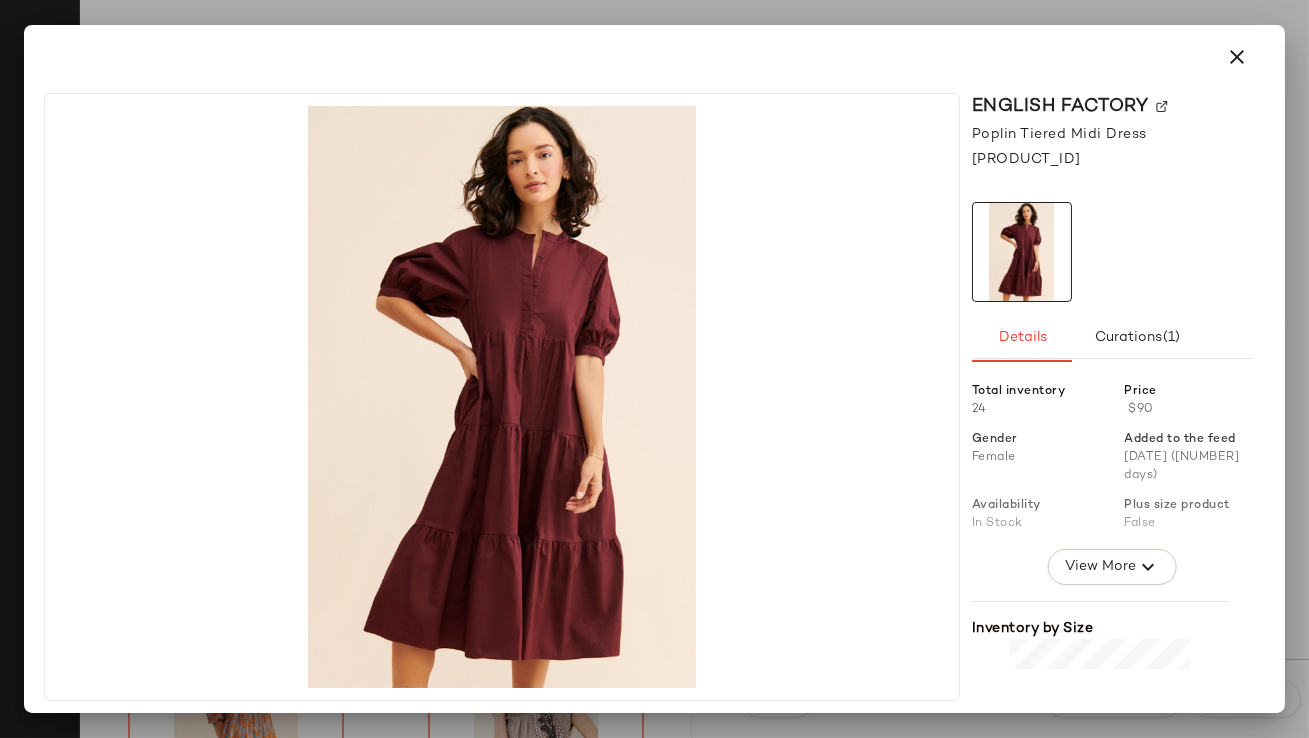 click at bounding box center [1237, 57] 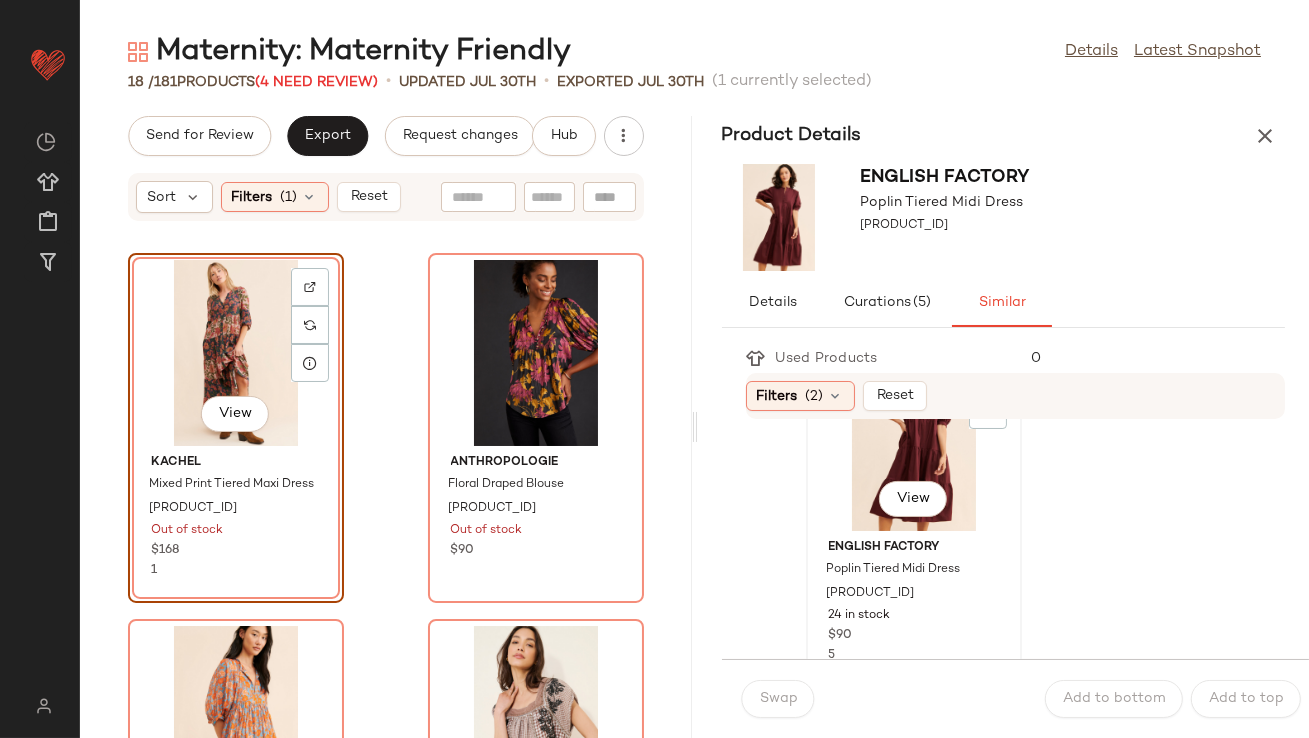 click on "View" 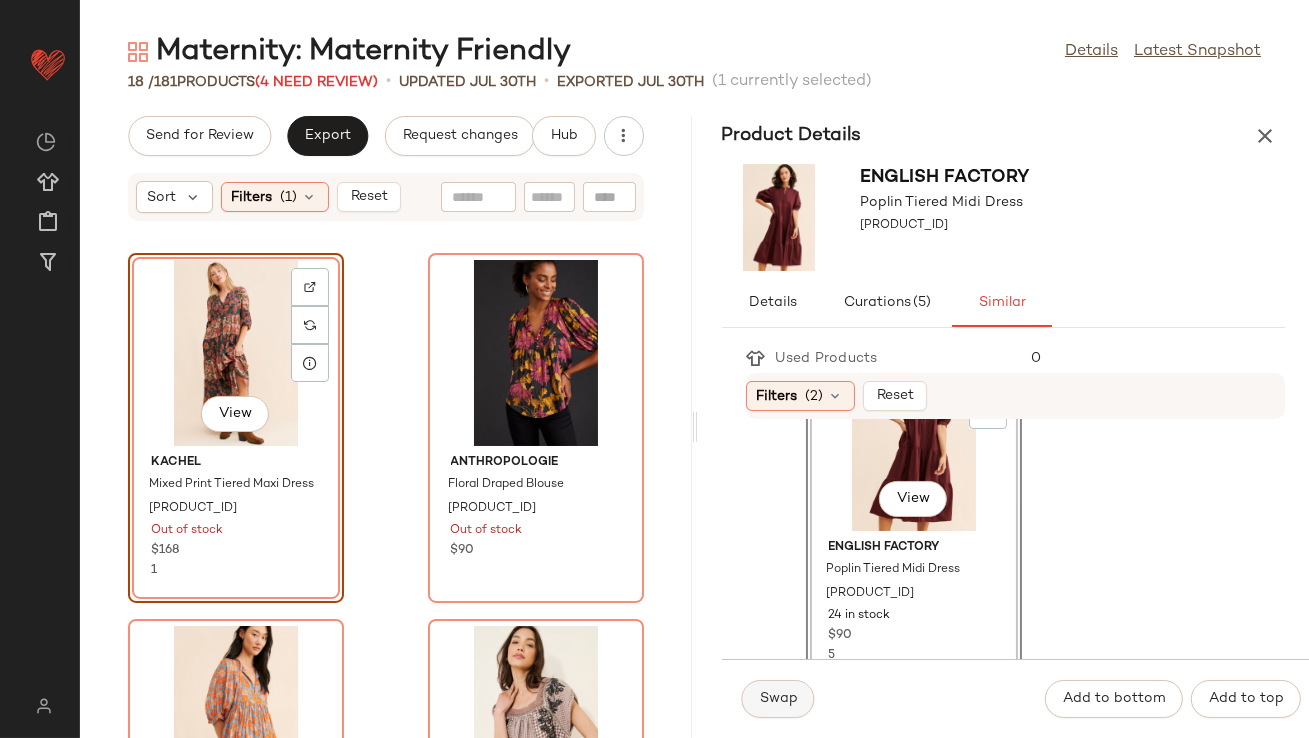 click on "Swap" at bounding box center (778, 699) 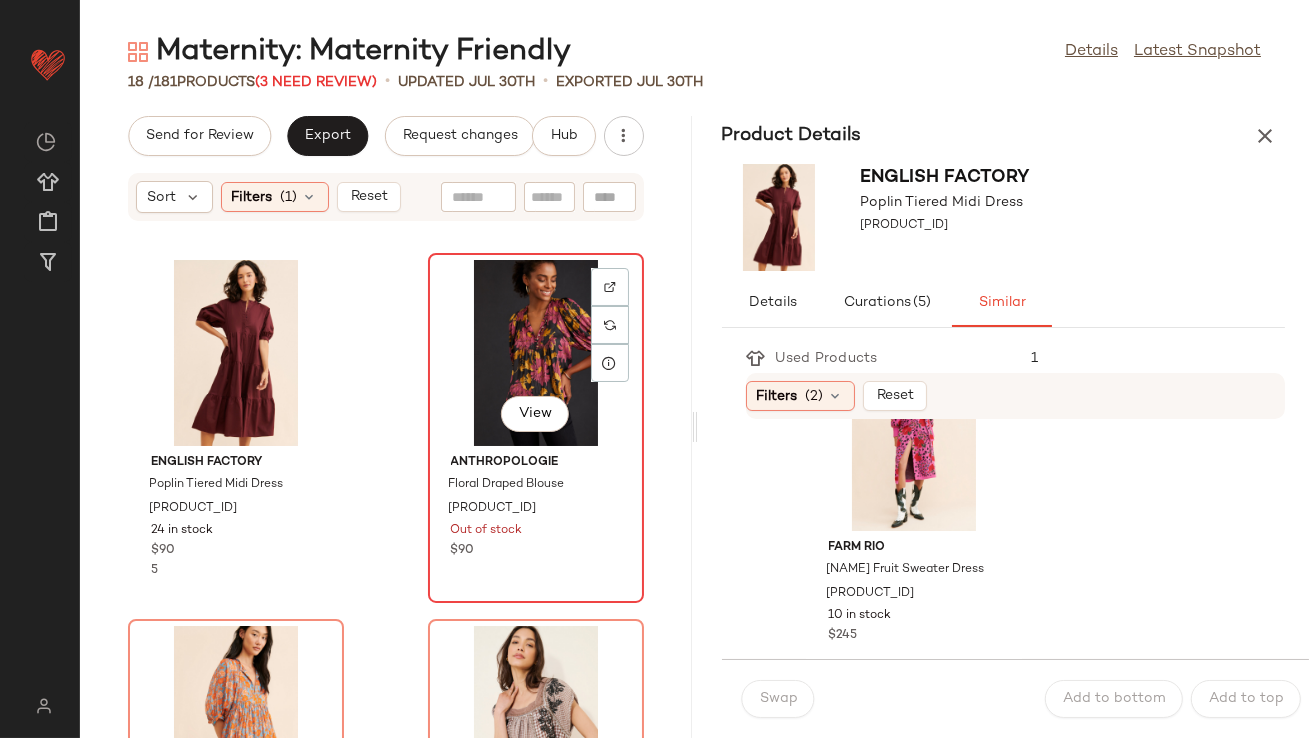 click on "View" 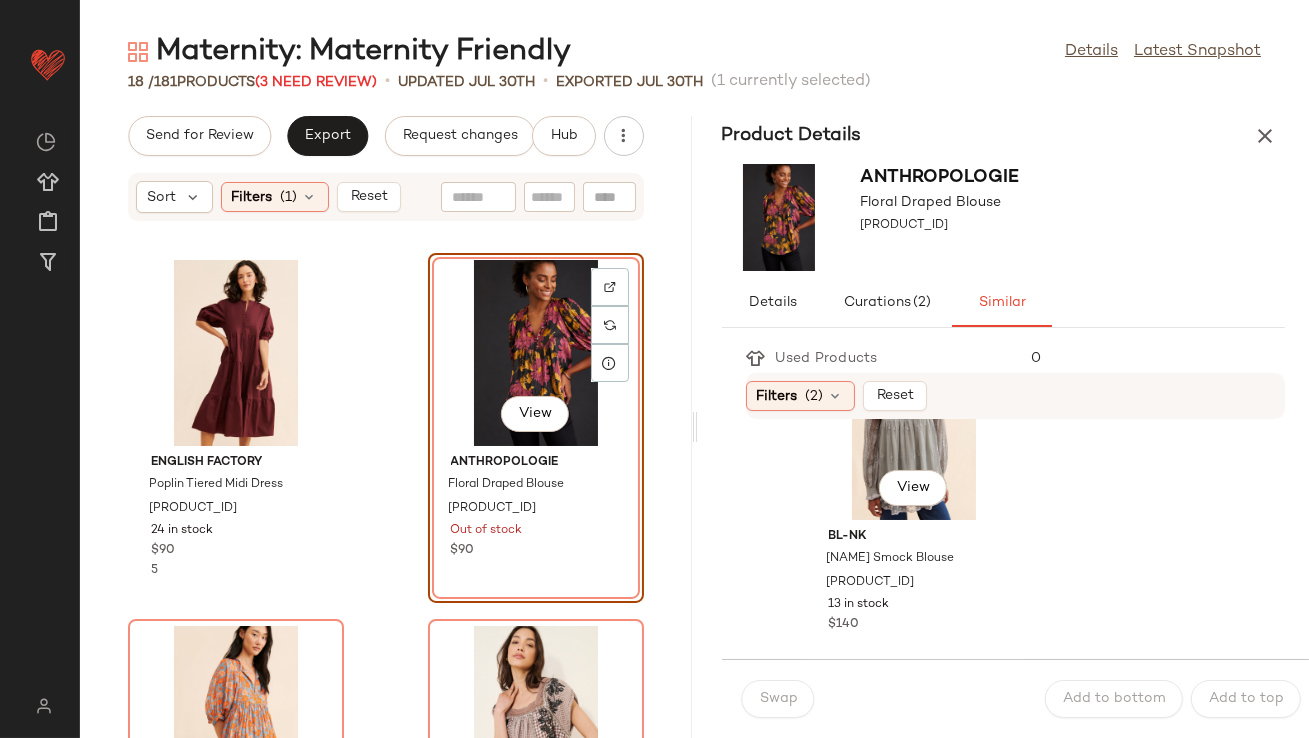 scroll, scrollTop: 2233, scrollLeft: 0, axis: vertical 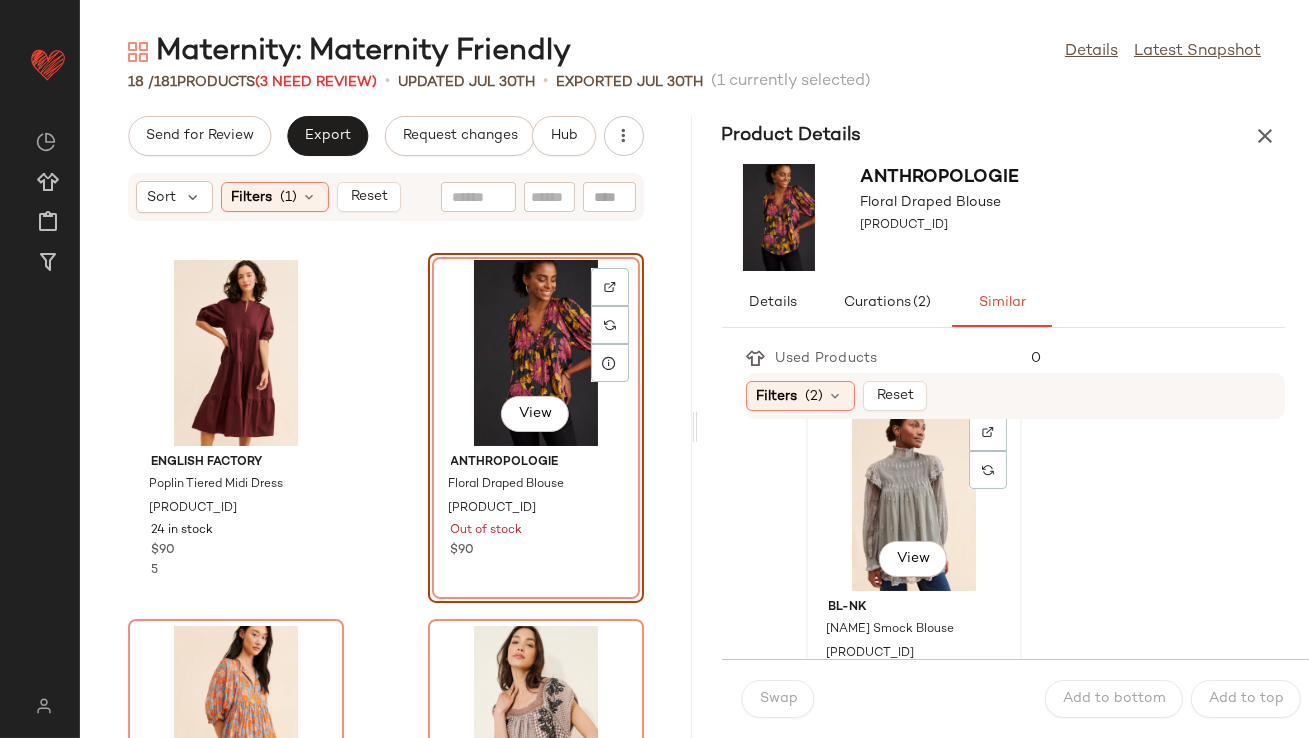 click on "View" 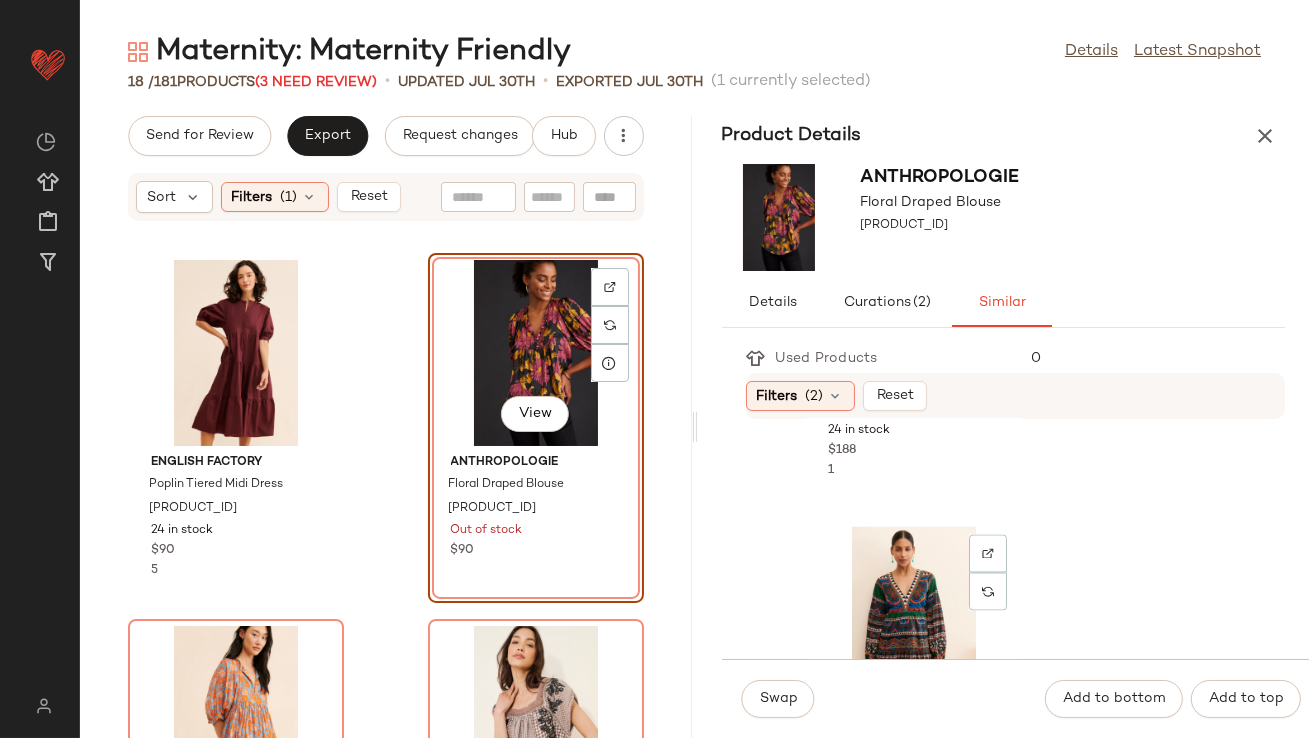 scroll, scrollTop: 7735, scrollLeft: 0, axis: vertical 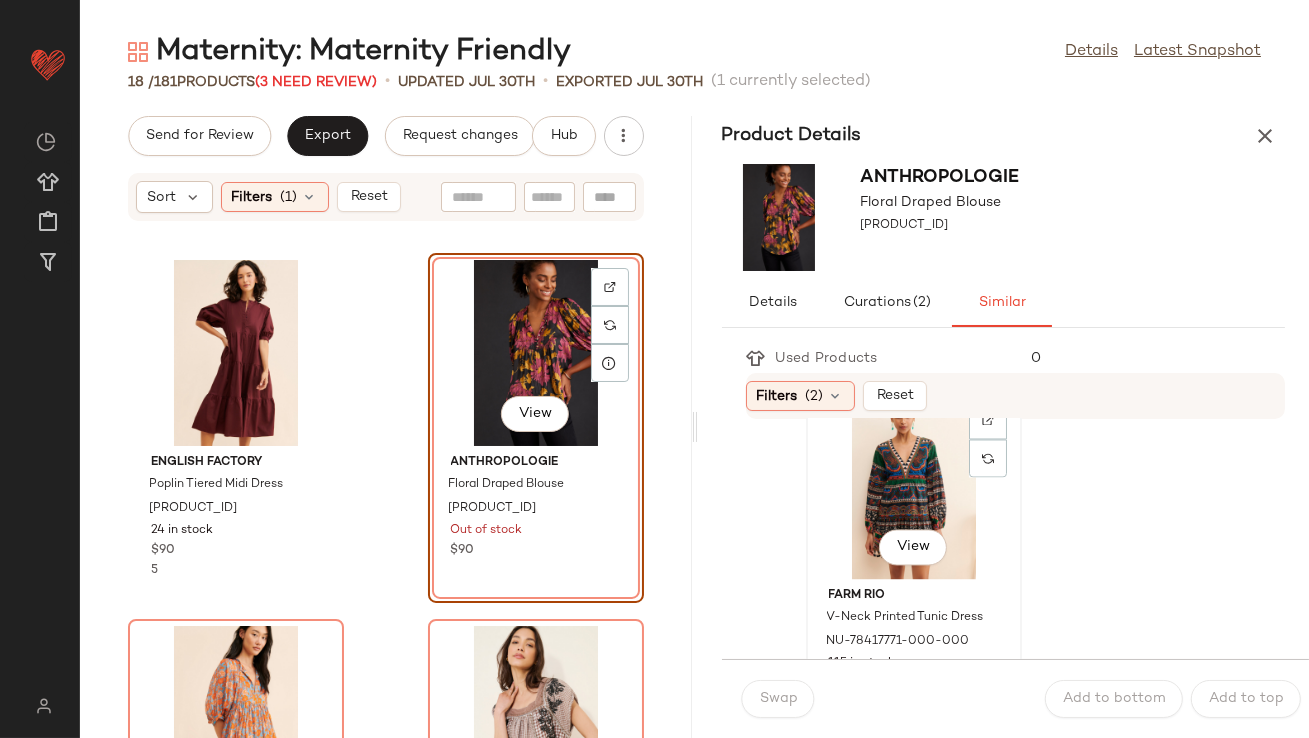 click on "View" 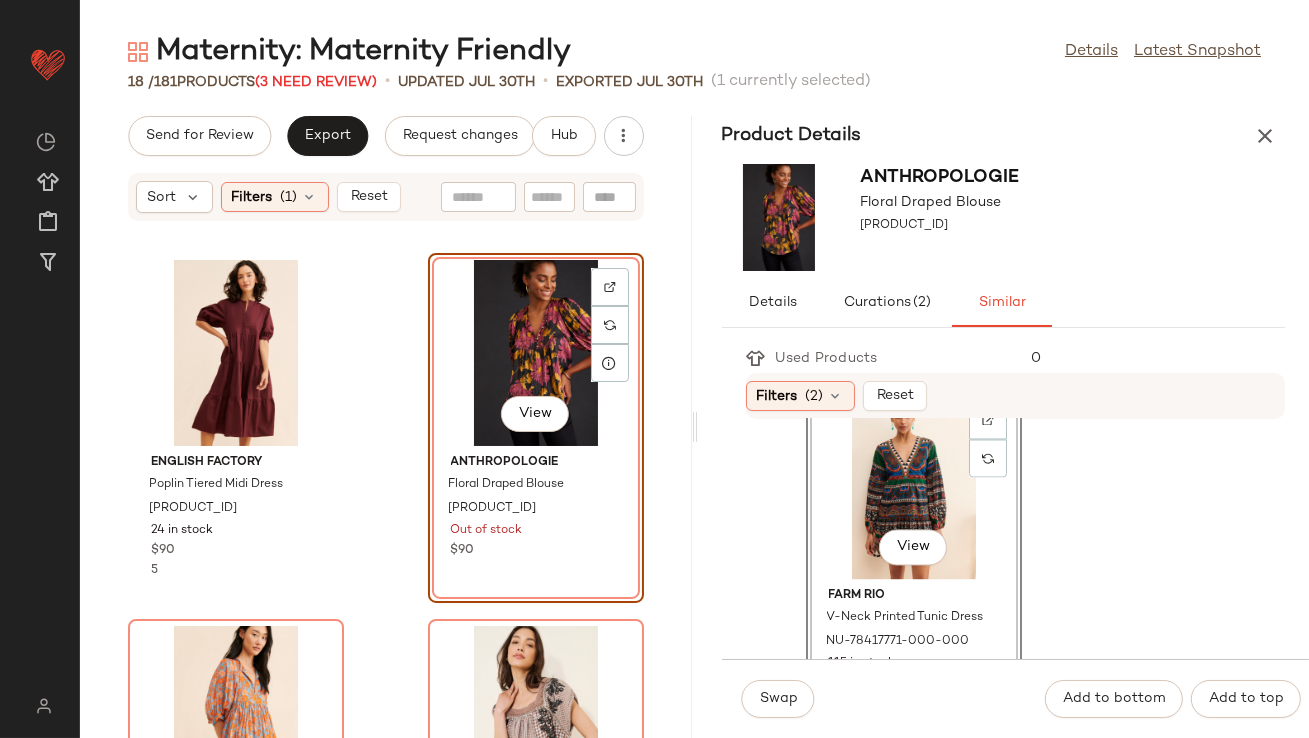 click on "Swap   Add to bottom   Add to top" at bounding box center [1016, 698] 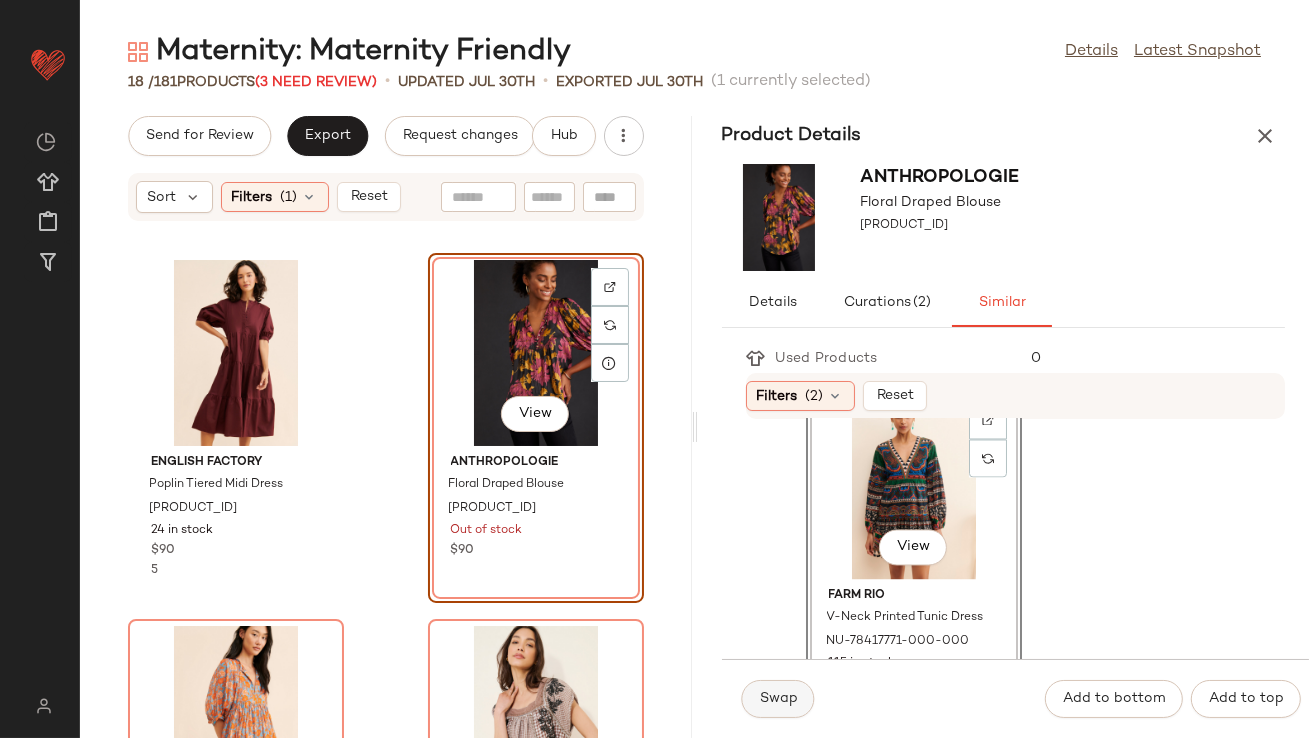 click on "Swap" 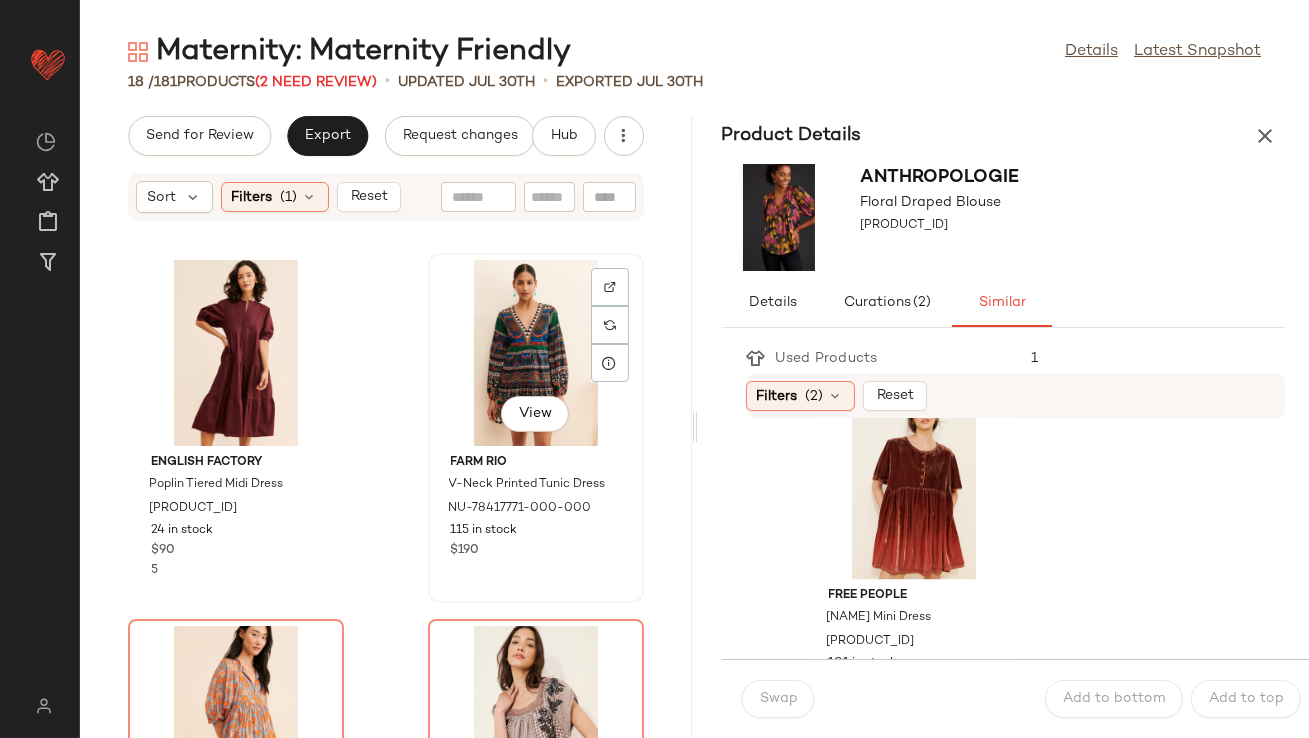 scroll, scrollTop: 2805, scrollLeft: 0, axis: vertical 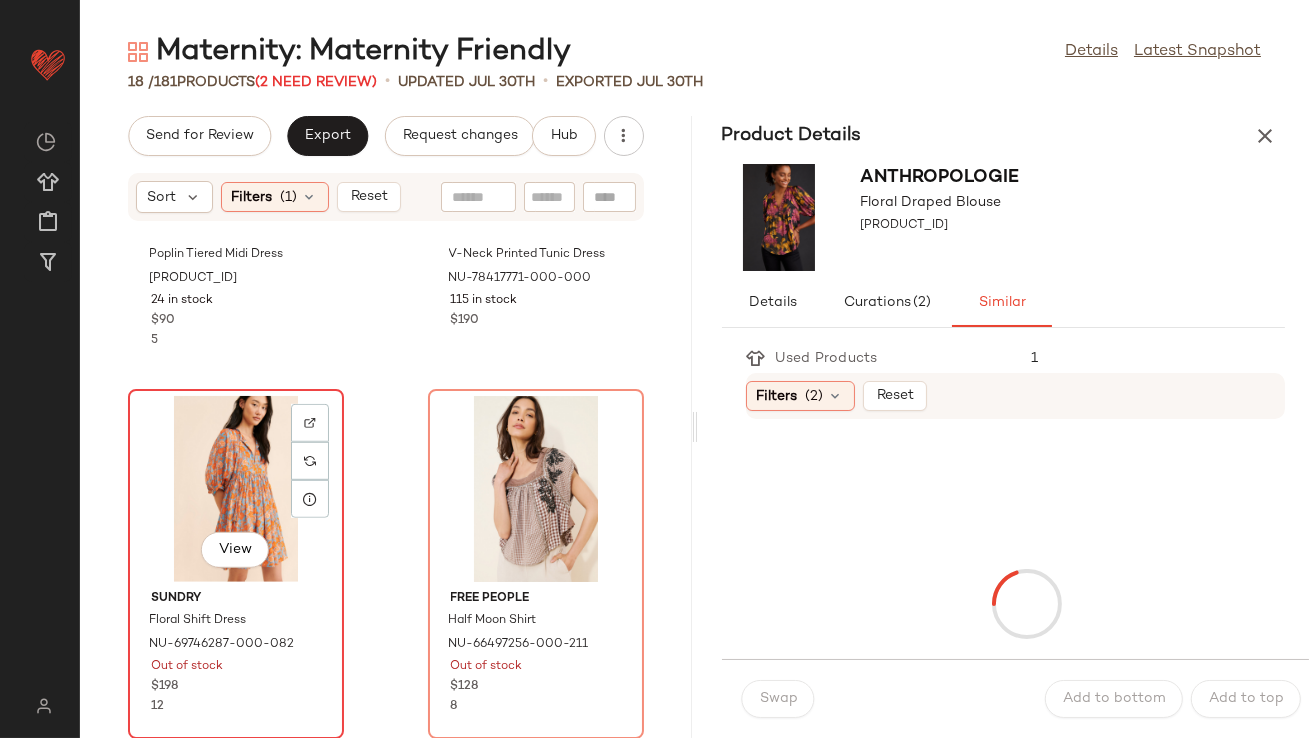 click on "View" 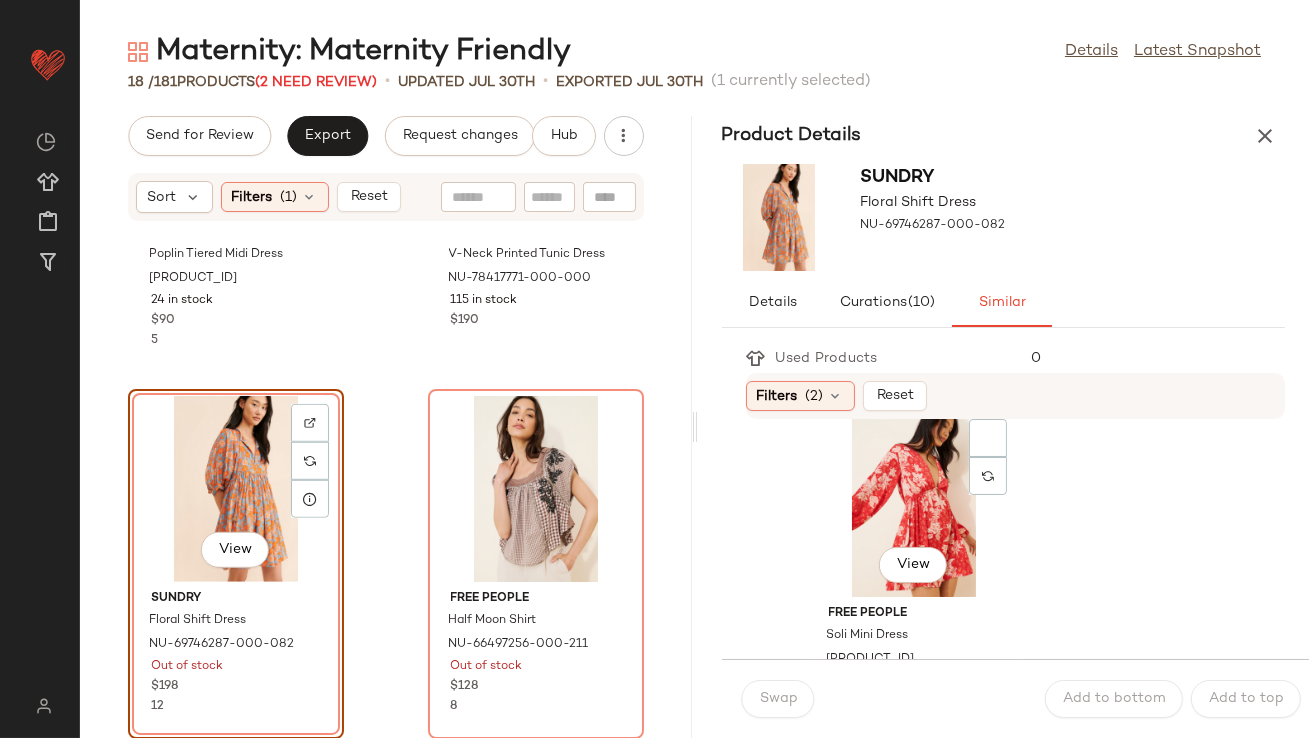 scroll, scrollTop: 1120, scrollLeft: 0, axis: vertical 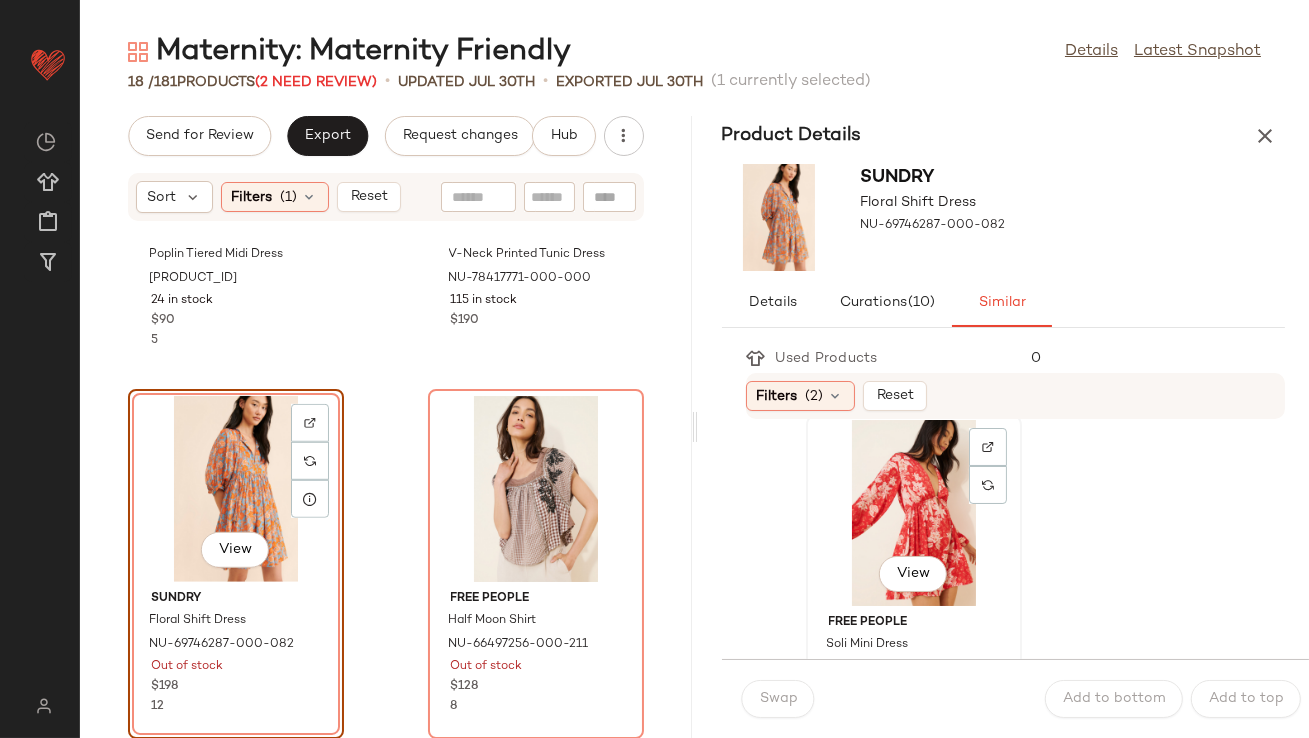 click on "View" 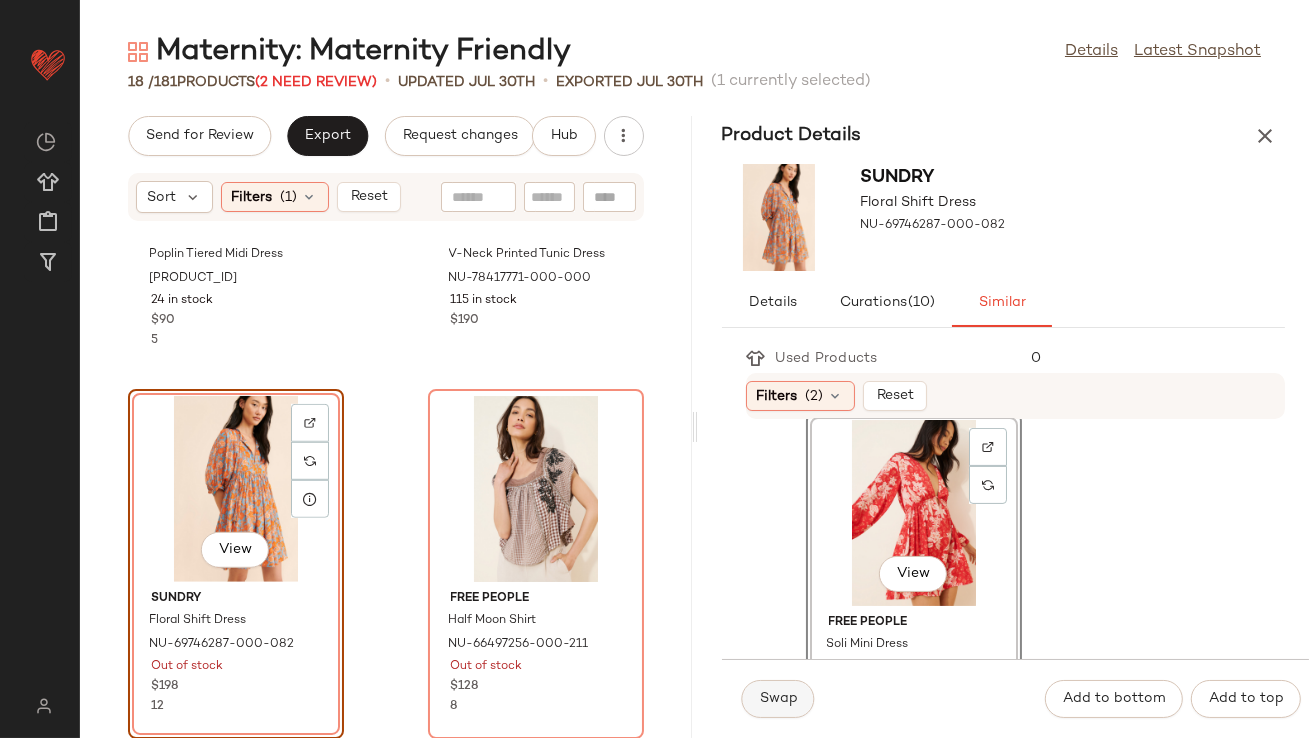 click on "Swap" 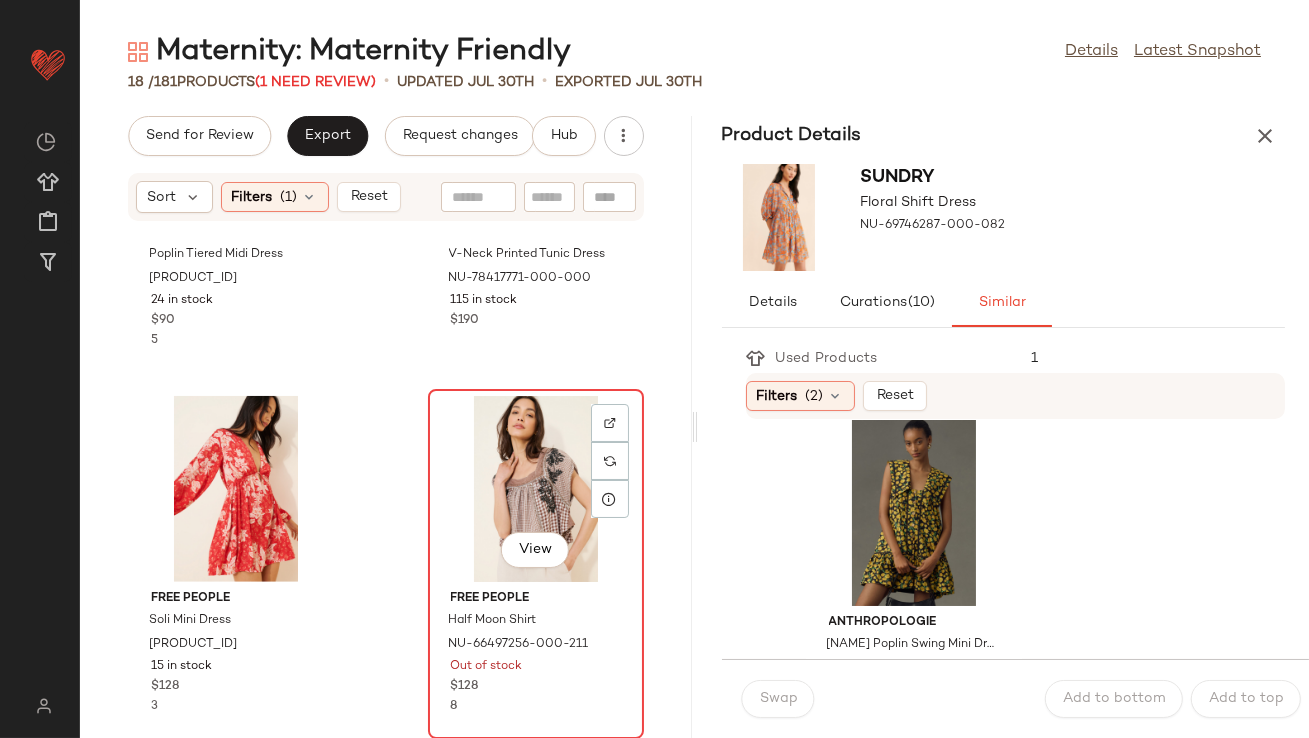 click on "View" 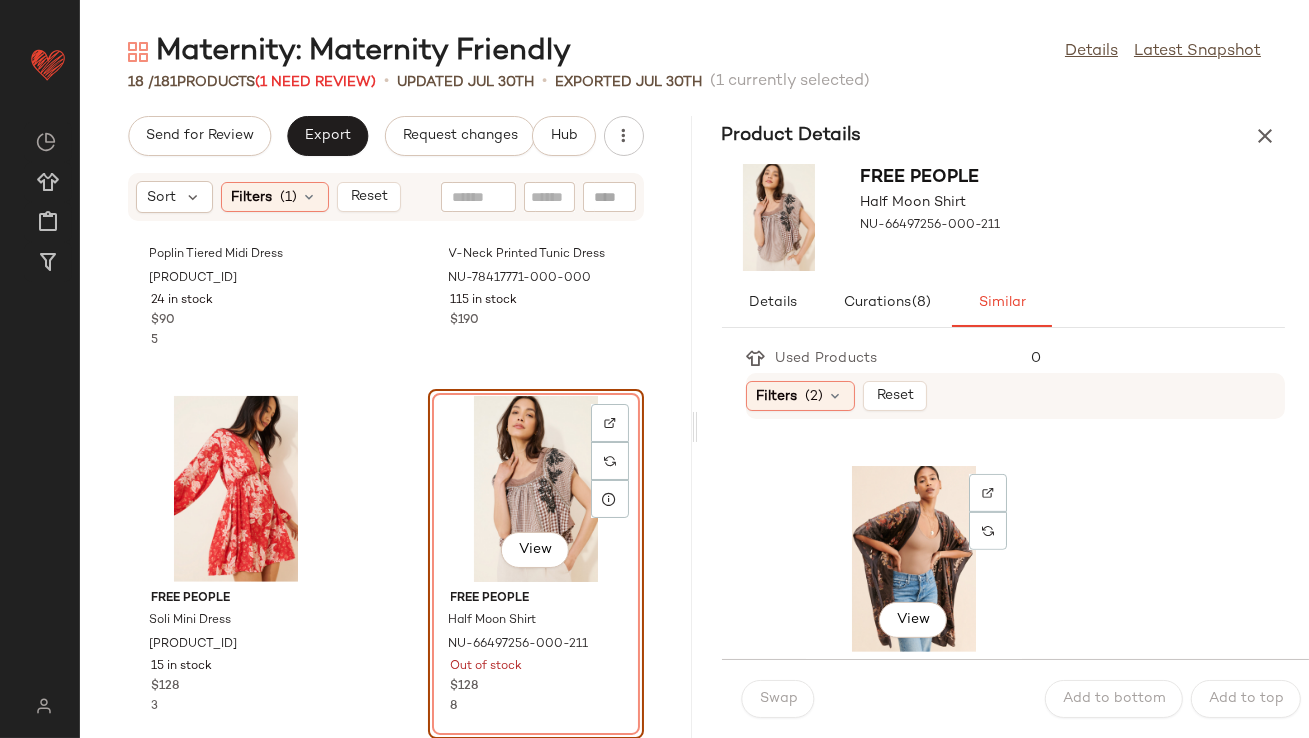 scroll, scrollTop: 1913, scrollLeft: 0, axis: vertical 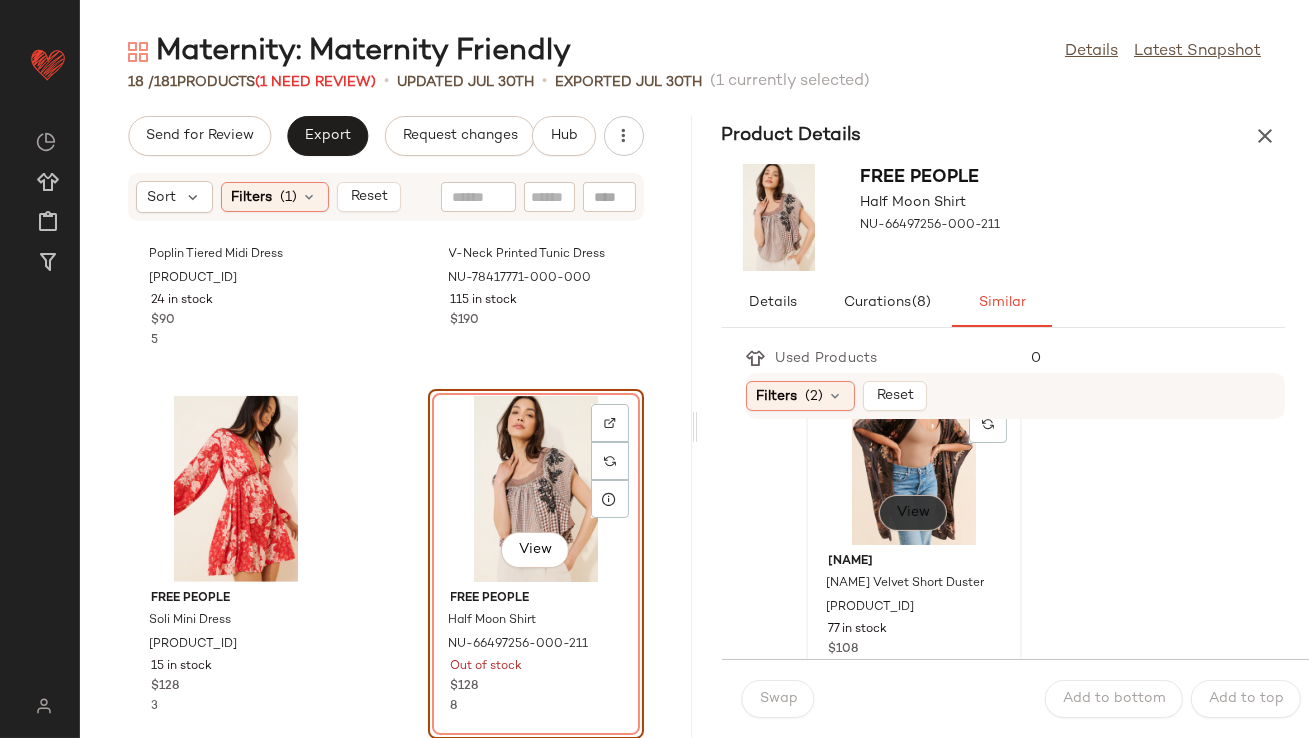 click on "View" 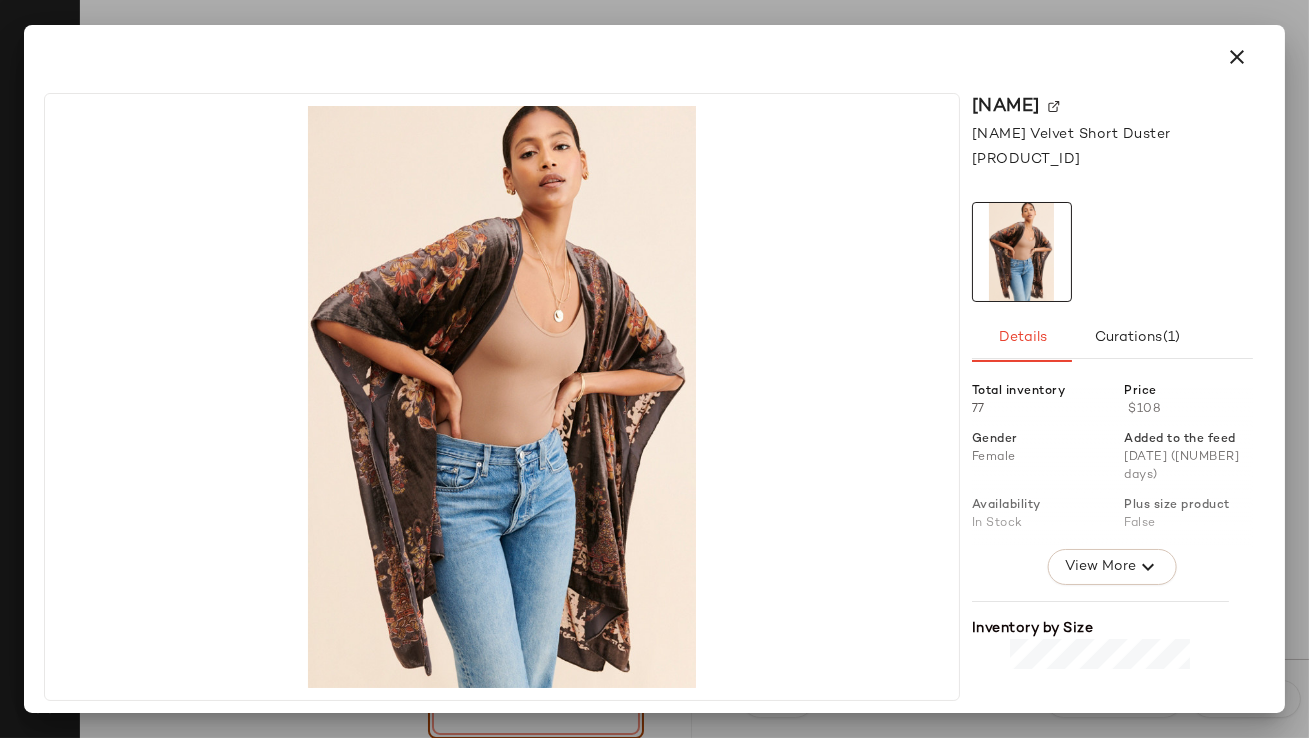 click at bounding box center [1237, 57] 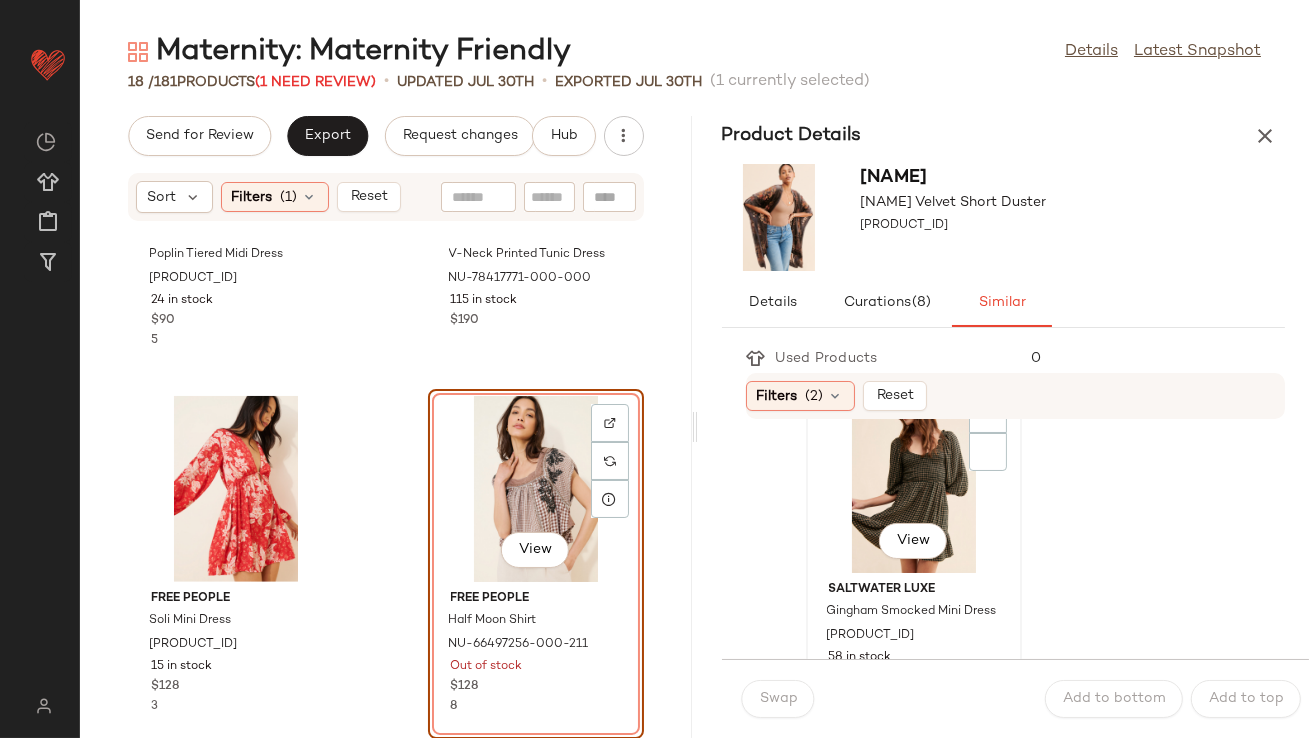 scroll, scrollTop: 5905, scrollLeft: 0, axis: vertical 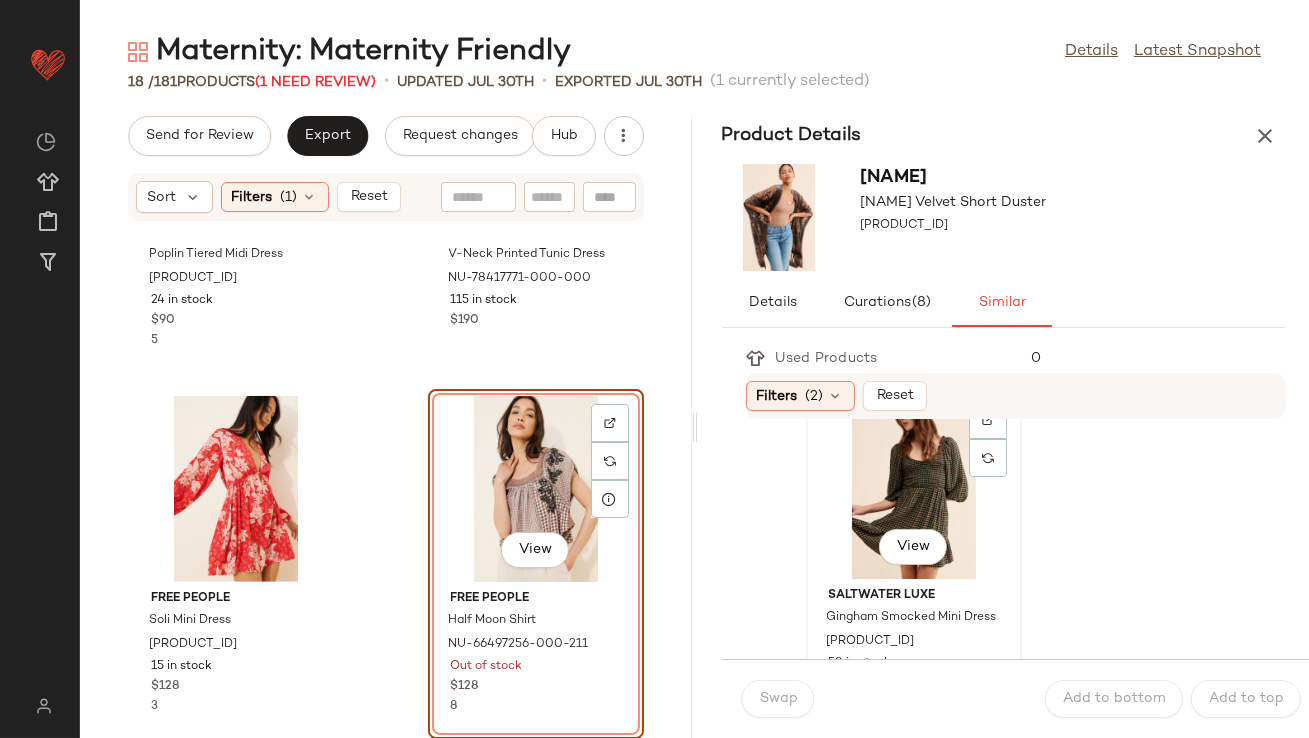 click on "View" 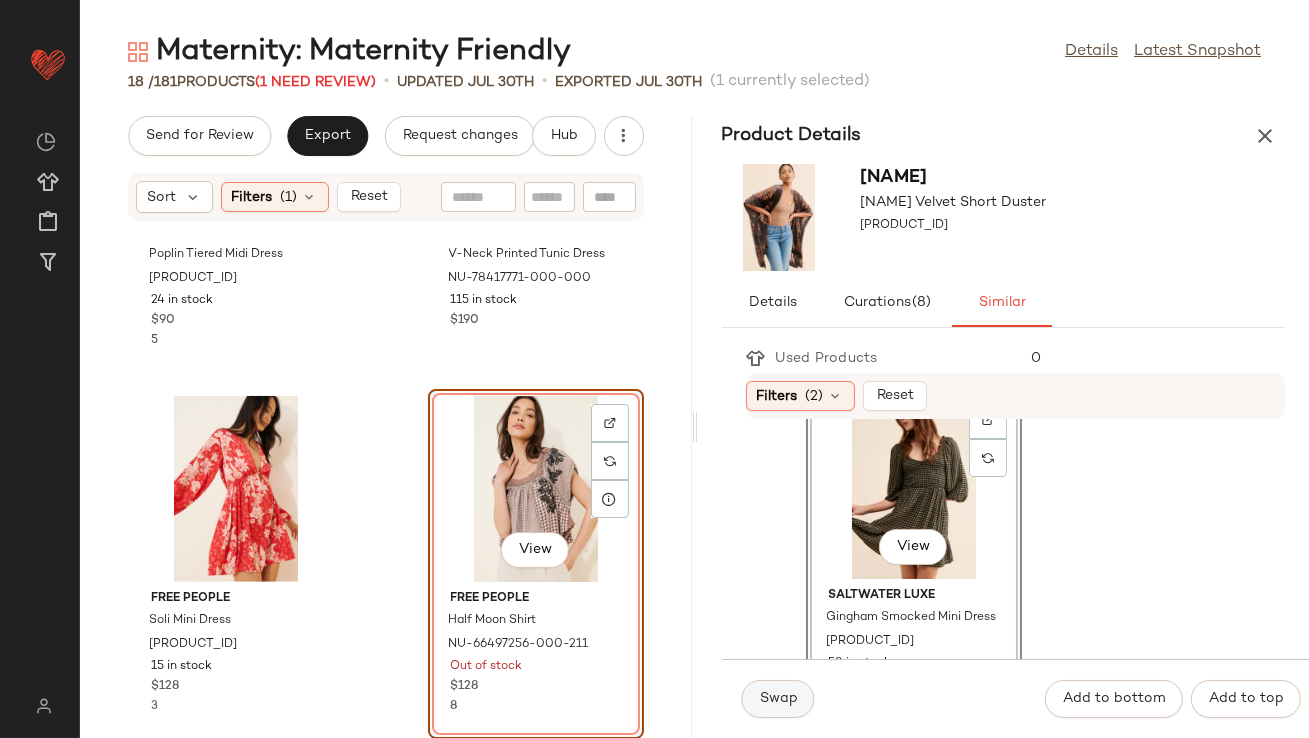 click on "Swap" 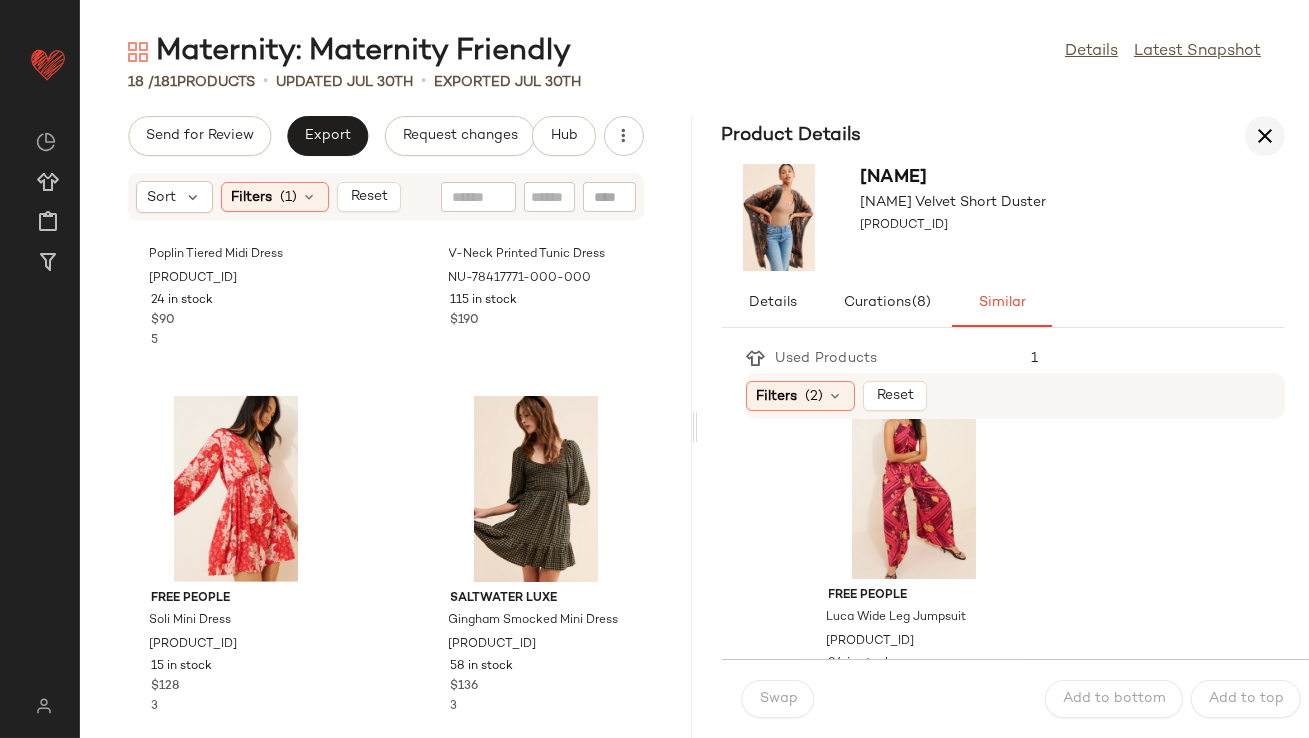 click at bounding box center (1265, 136) 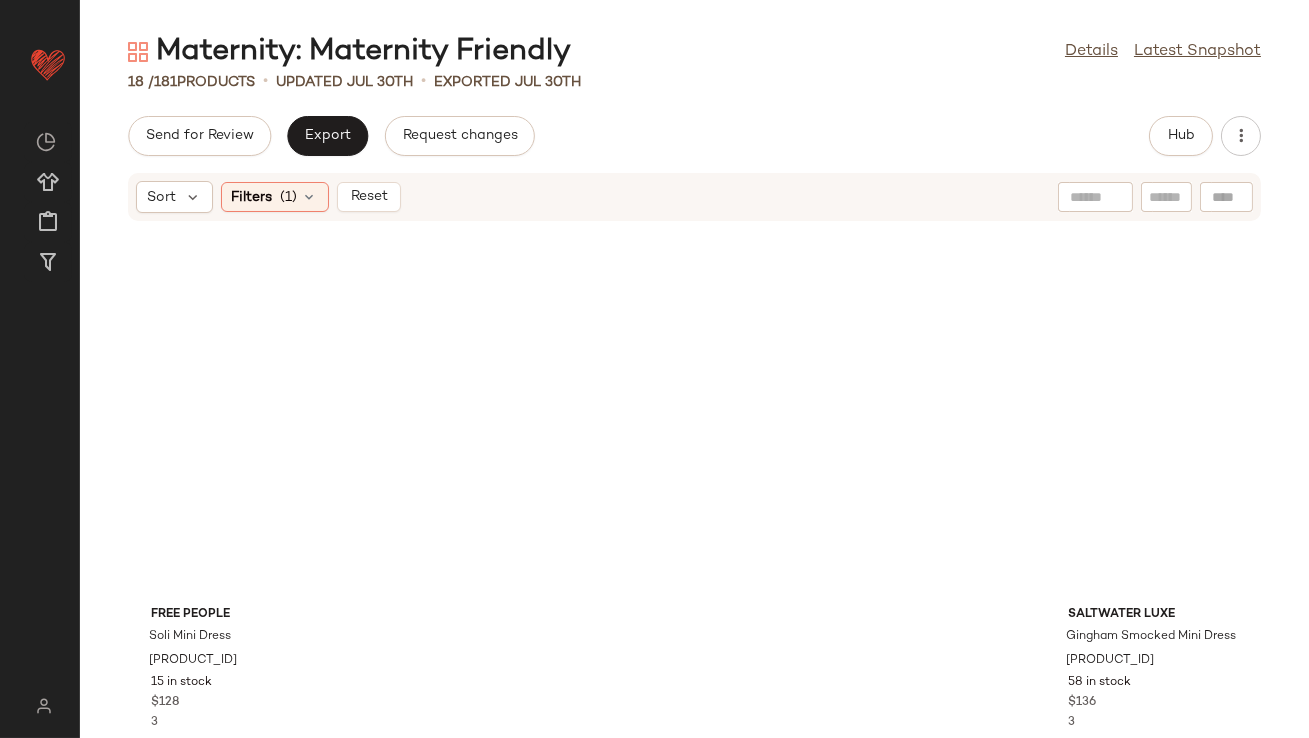 scroll, scrollTop: 1341, scrollLeft: 0, axis: vertical 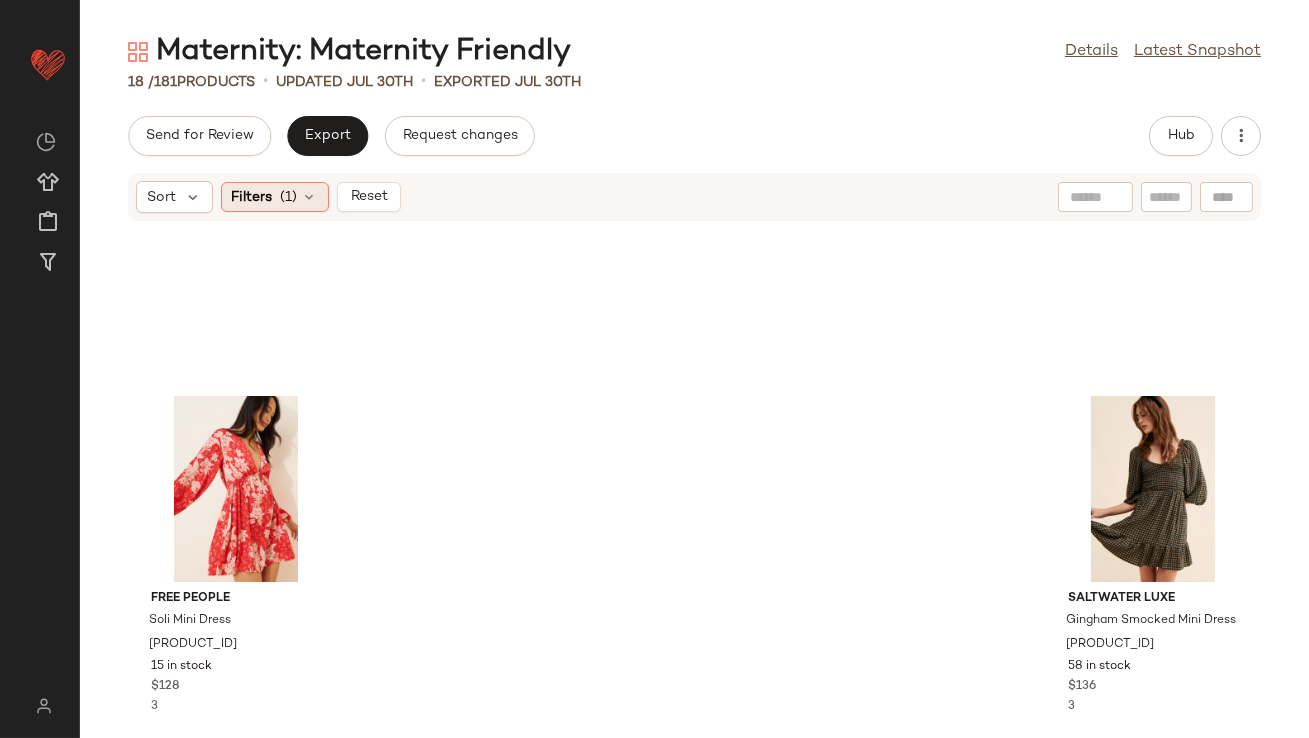 click on "Filters  (1)" 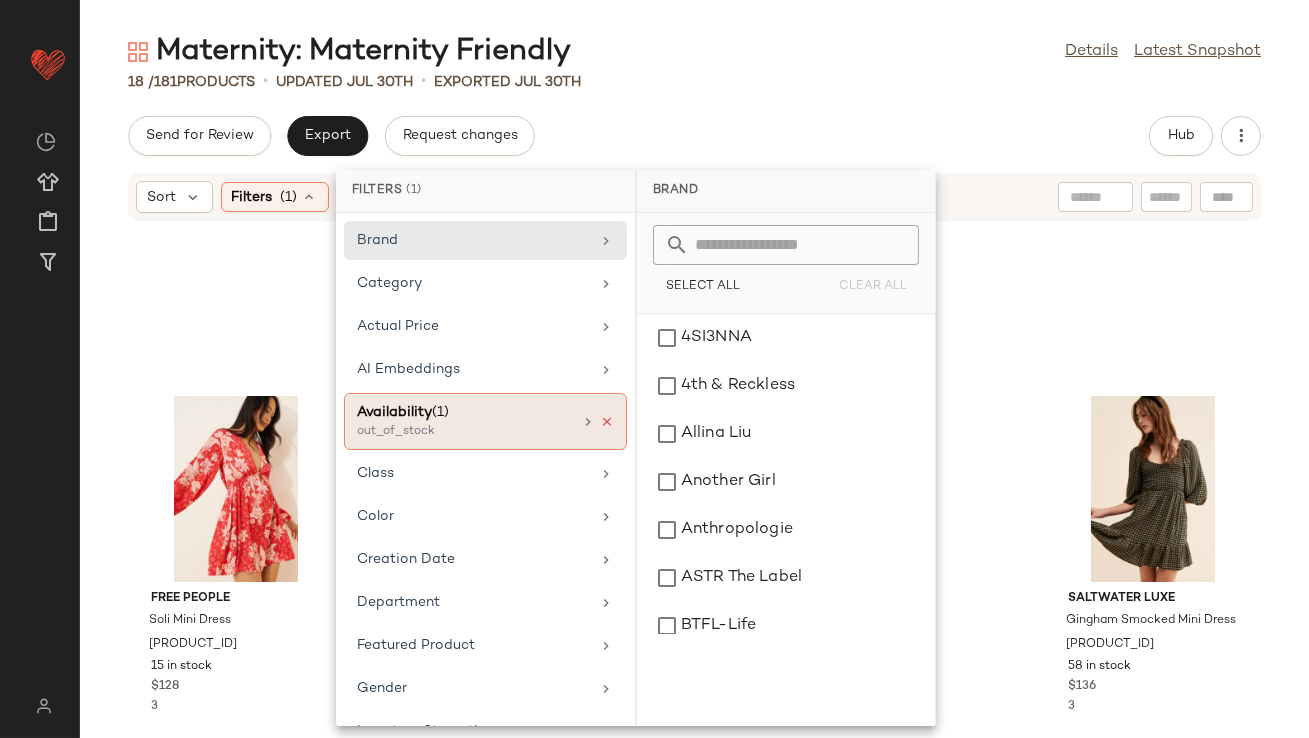 click at bounding box center [607, 422] 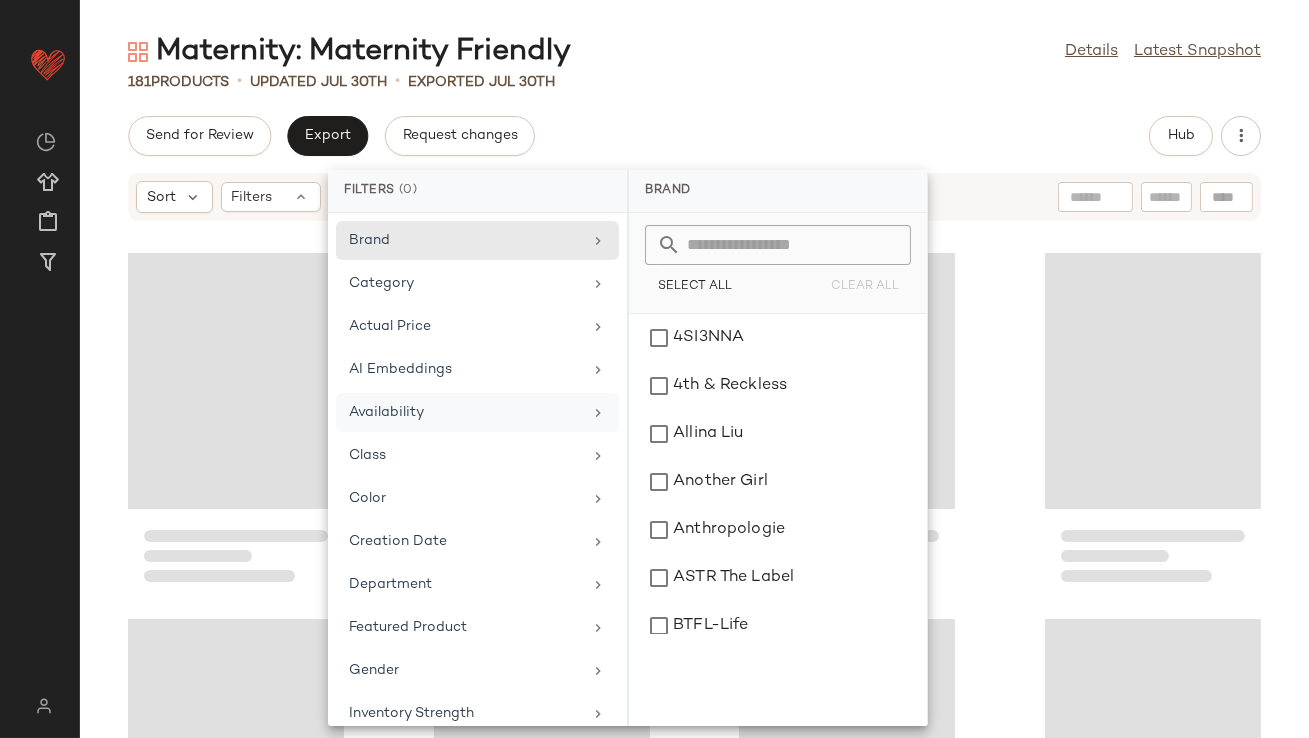 click on "Maternity: Maternity Friendly  Details   Latest Snapshot  181   Products   •   updated Jul 30th  •  Exported Jul 30th  Send for Review   Export   Request changes   Hub  Sort  Filters" at bounding box center (694, 385) 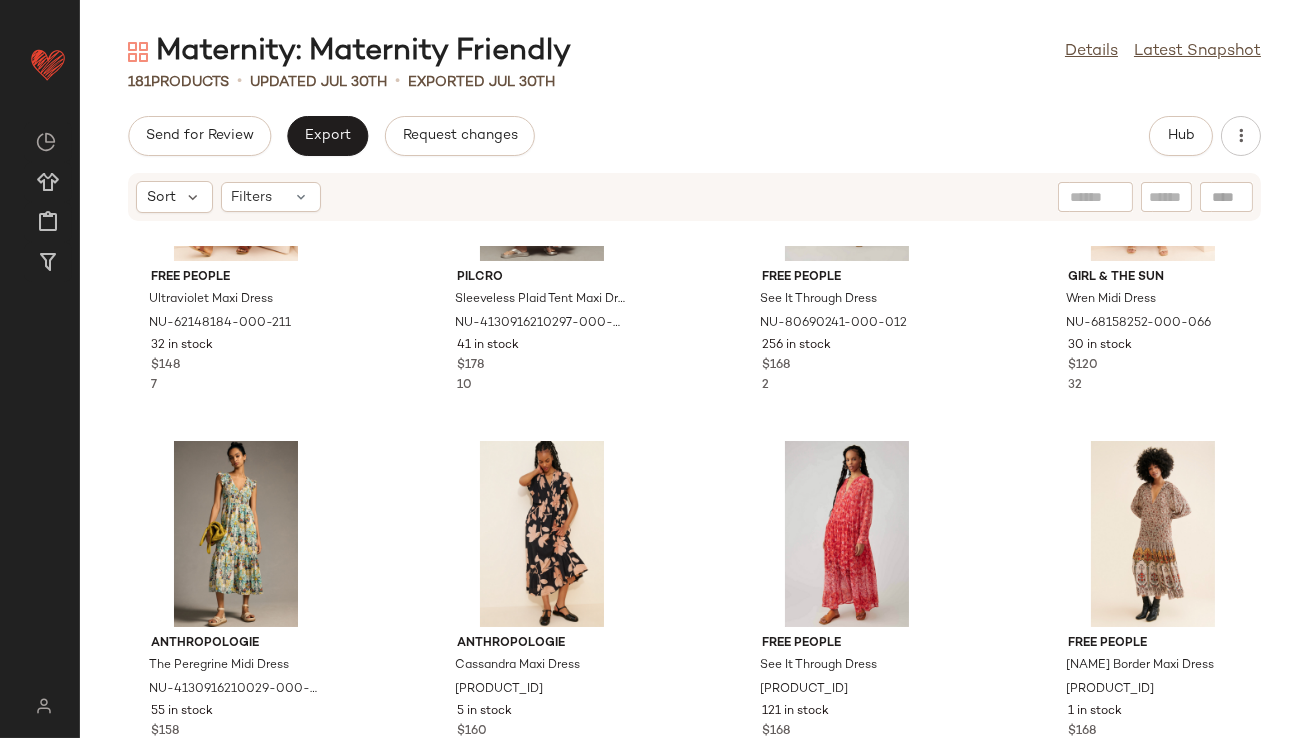 scroll, scrollTop: 286, scrollLeft: 0, axis: vertical 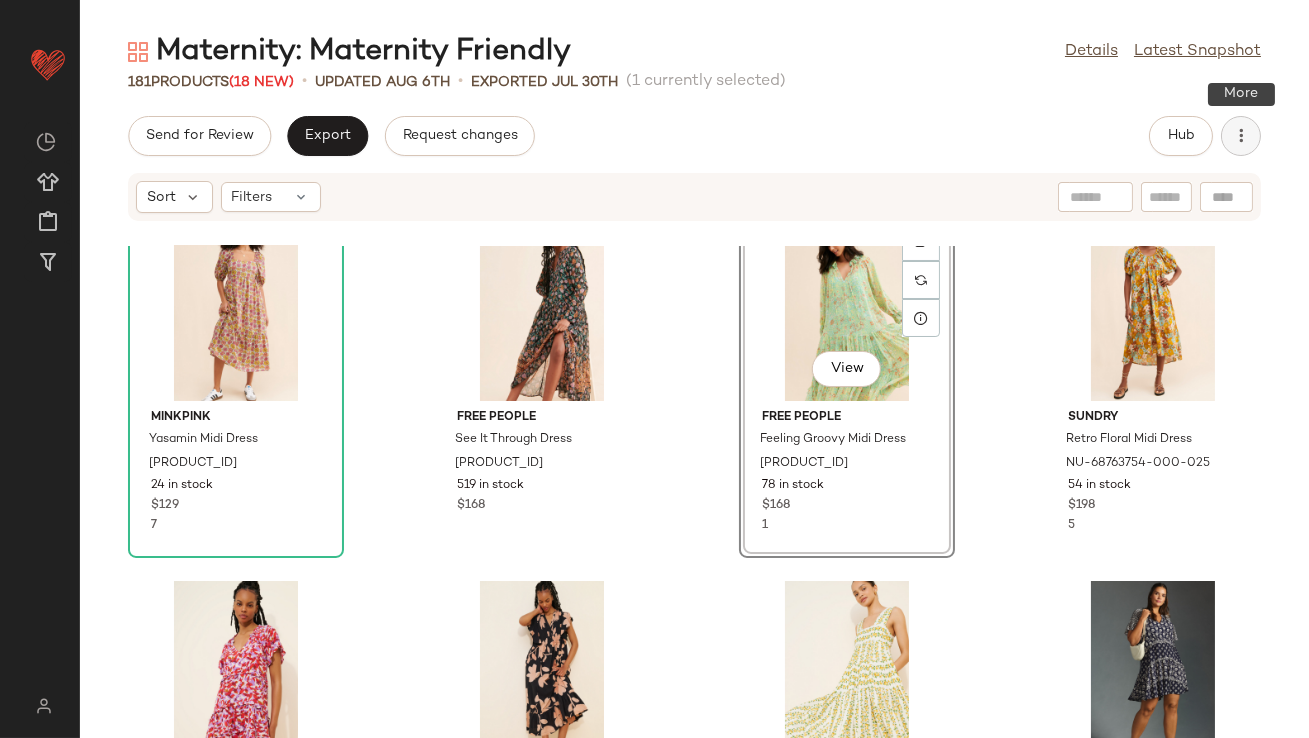 click 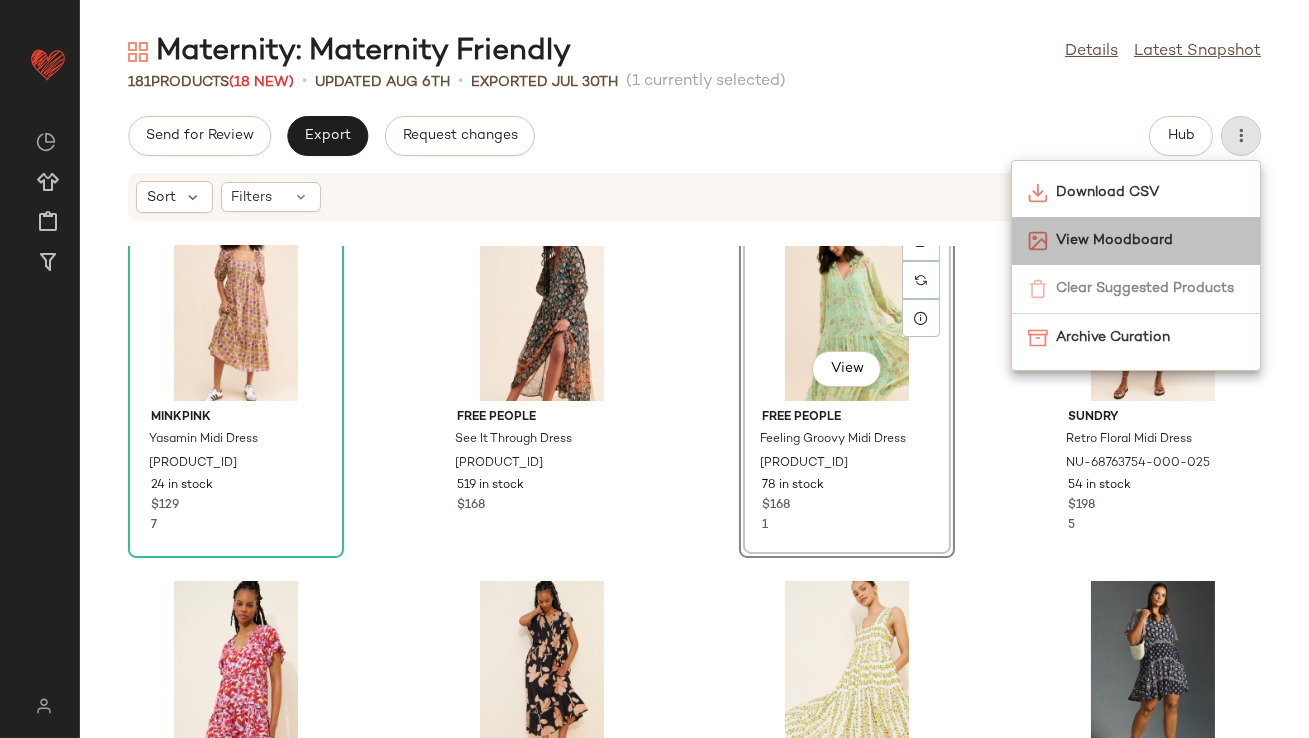 click on "View Moodboard" at bounding box center (1150, 240) 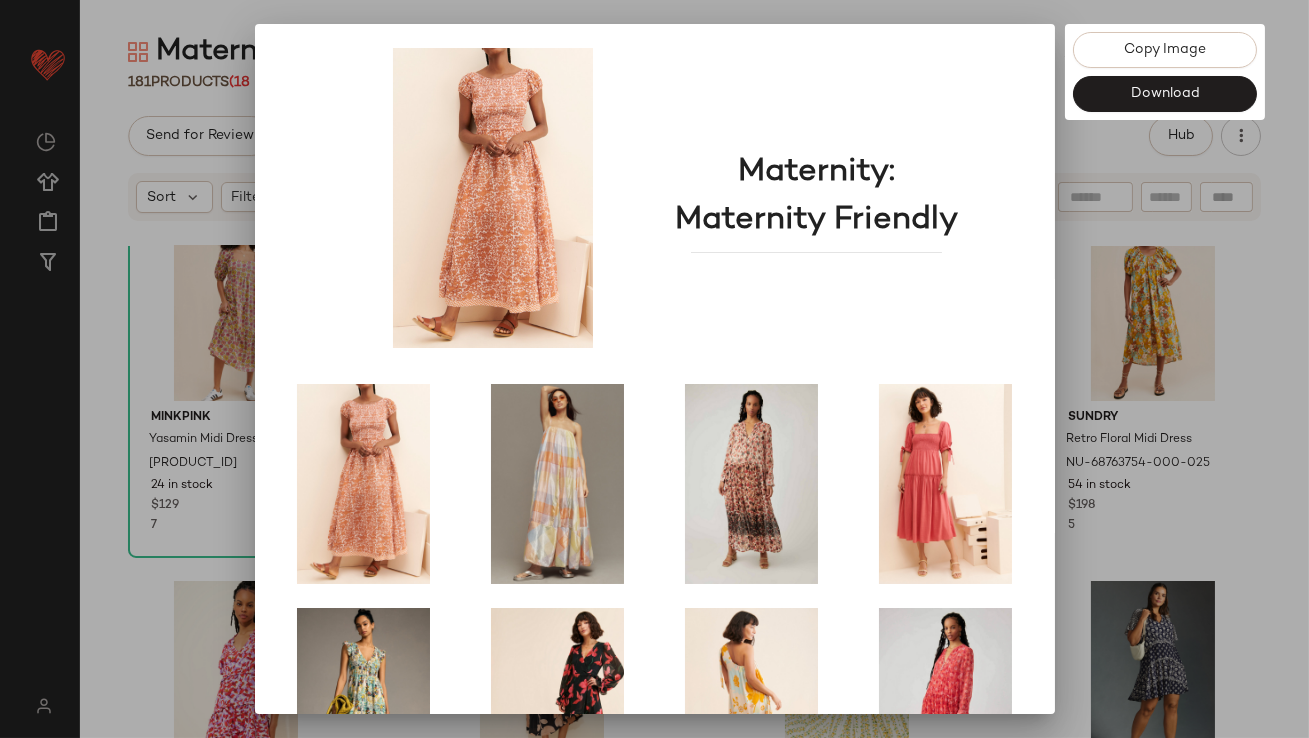 scroll, scrollTop: 341, scrollLeft: 0, axis: vertical 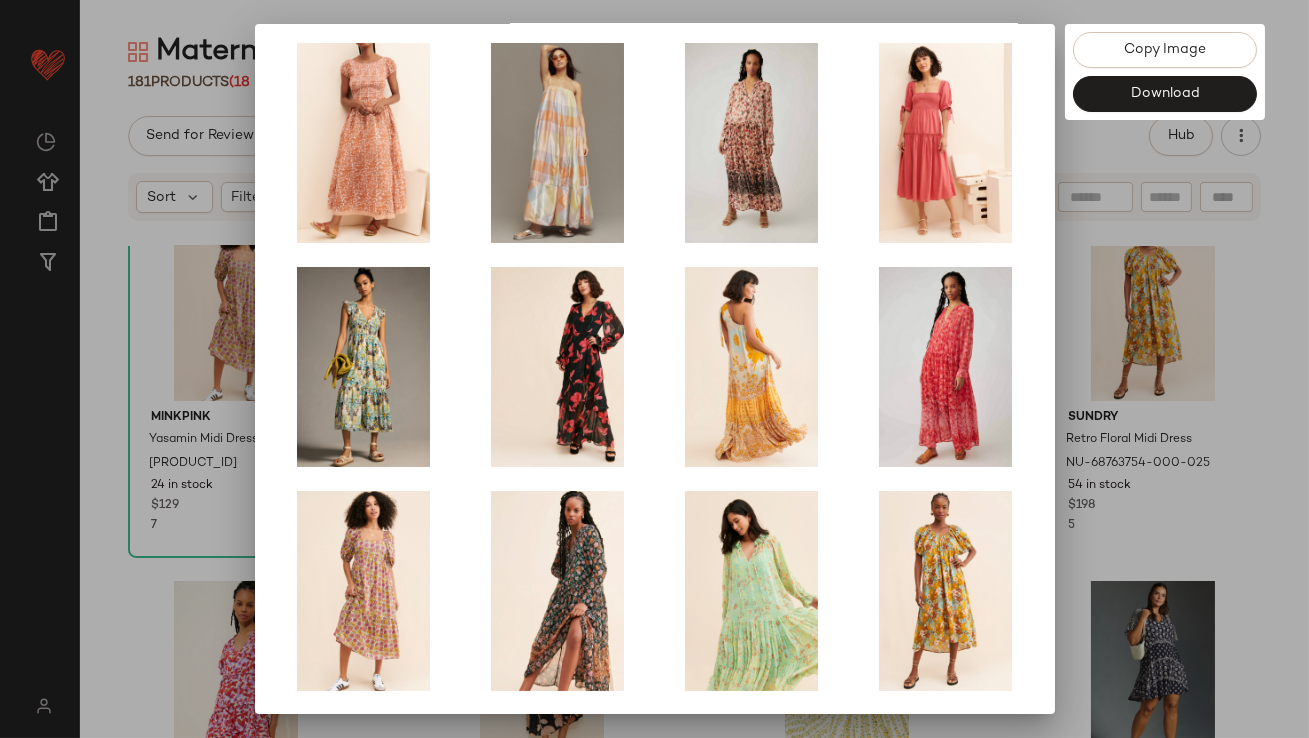 click at bounding box center [654, 369] 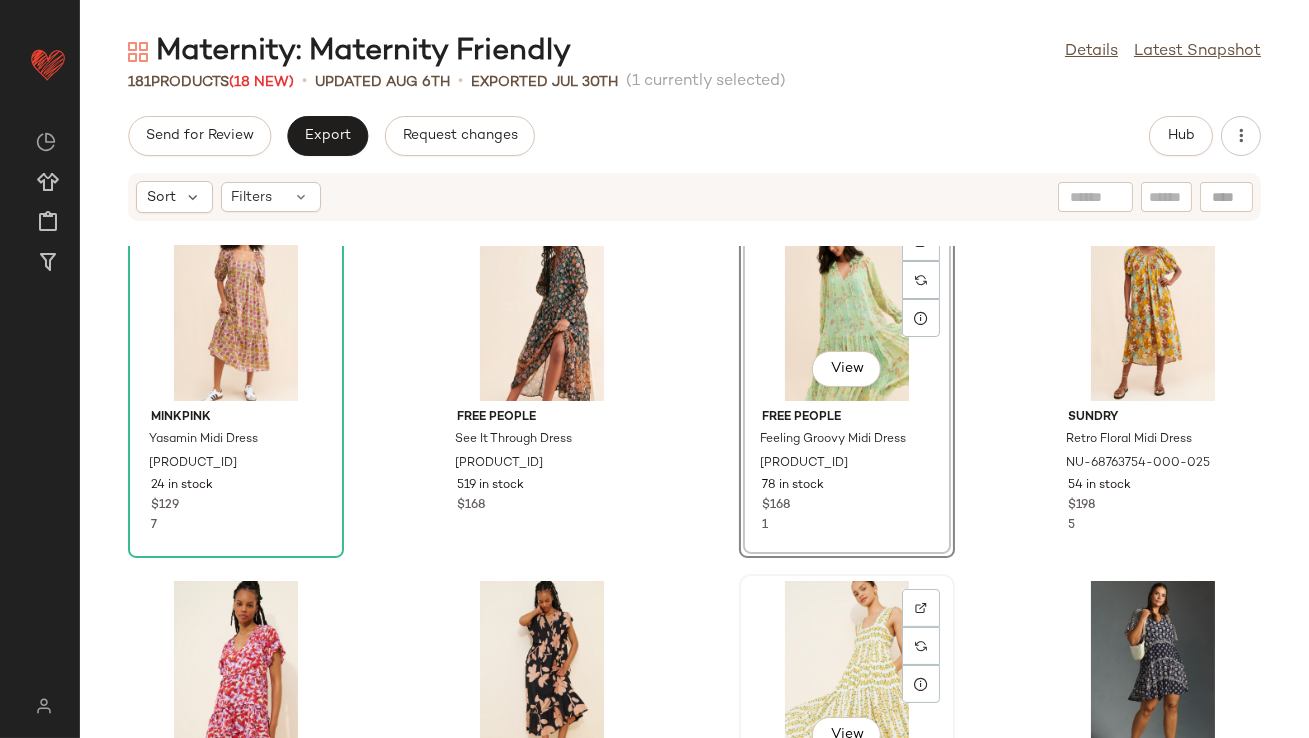 scroll, scrollTop: 930, scrollLeft: 0, axis: vertical 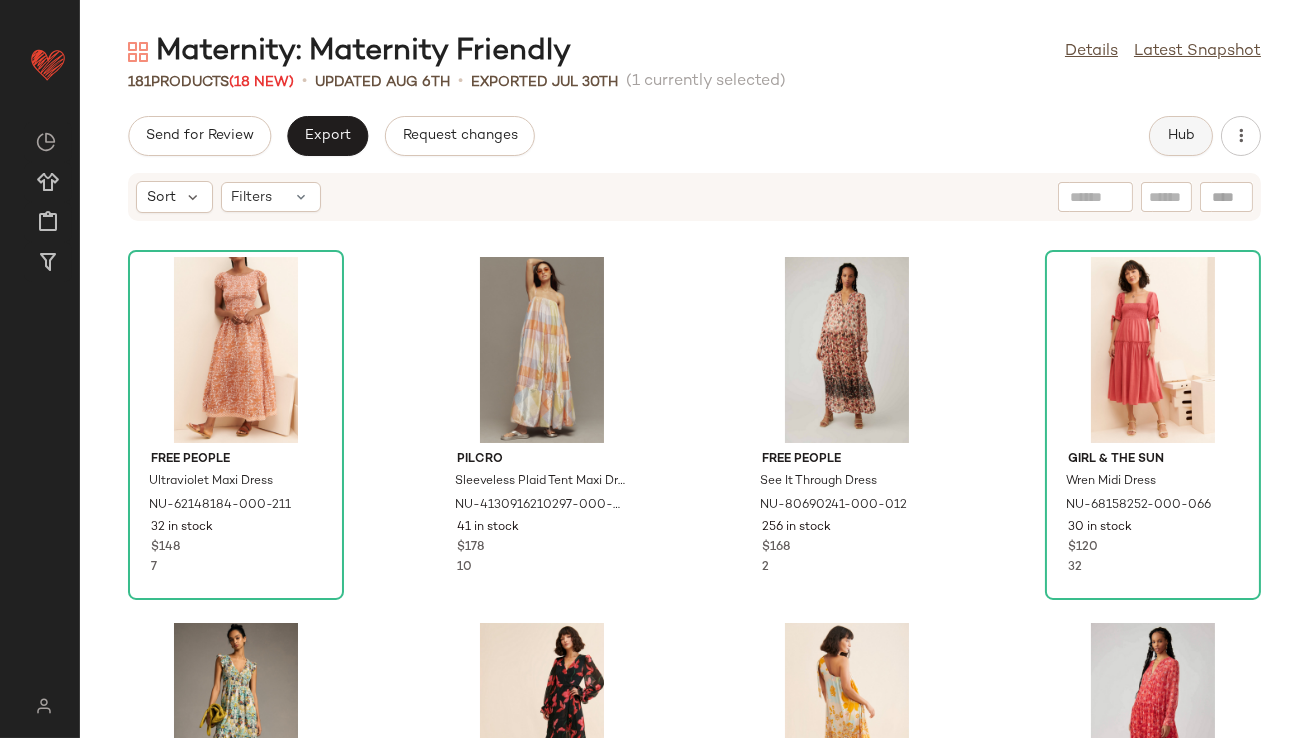 click on "Hub" 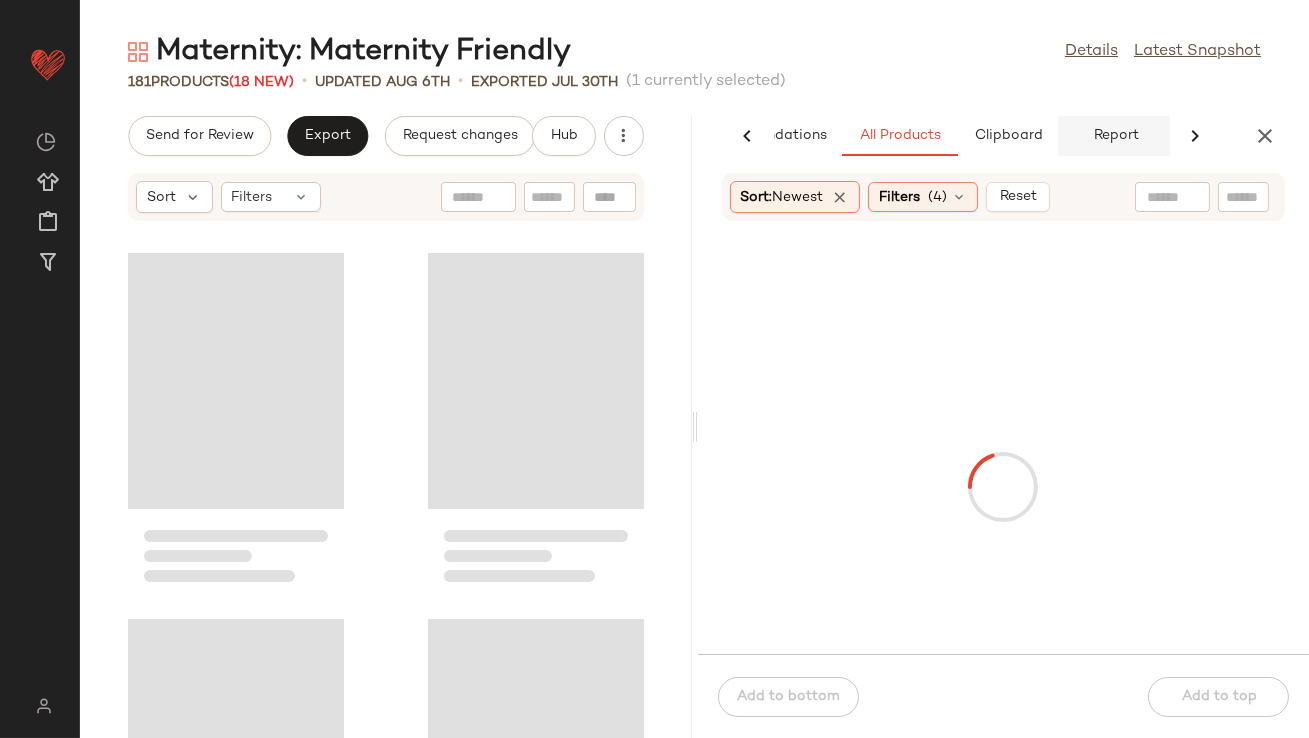 scroll, scrollTop: 0, scrollLeft: 112, axis: horizontal 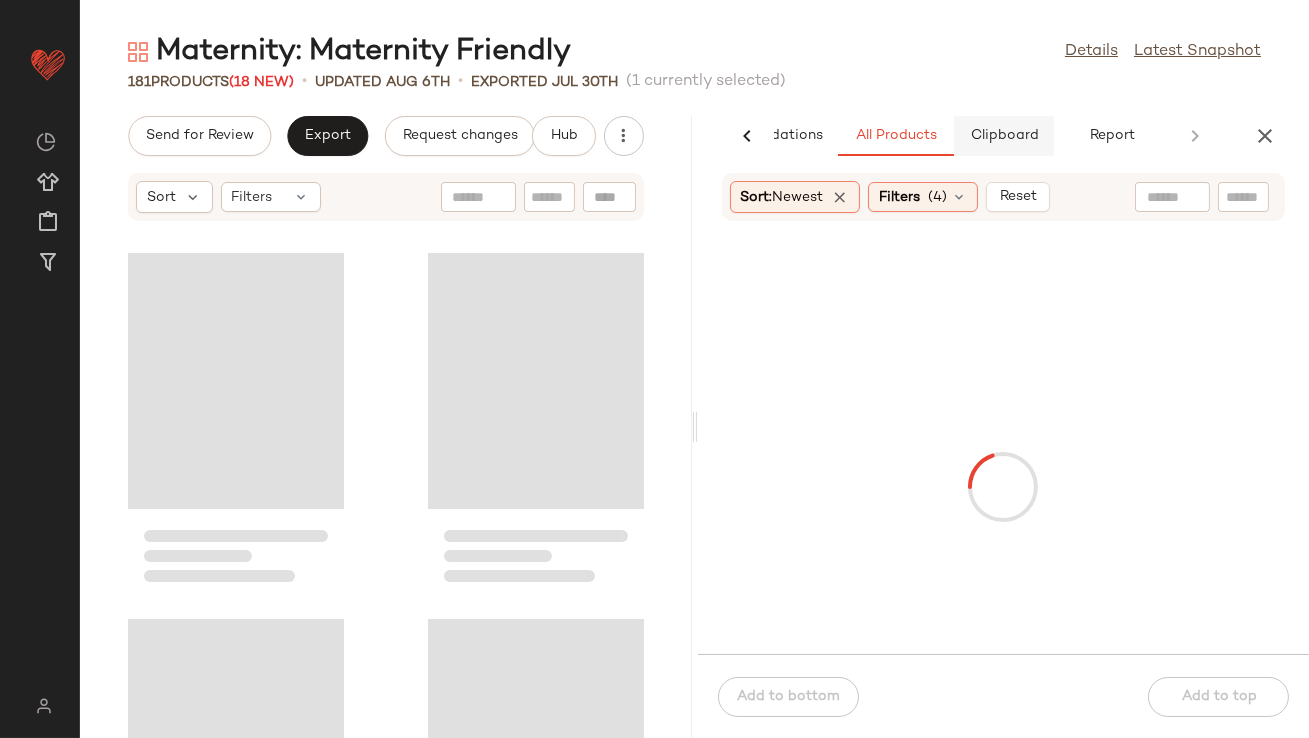 click on "Clipboard" 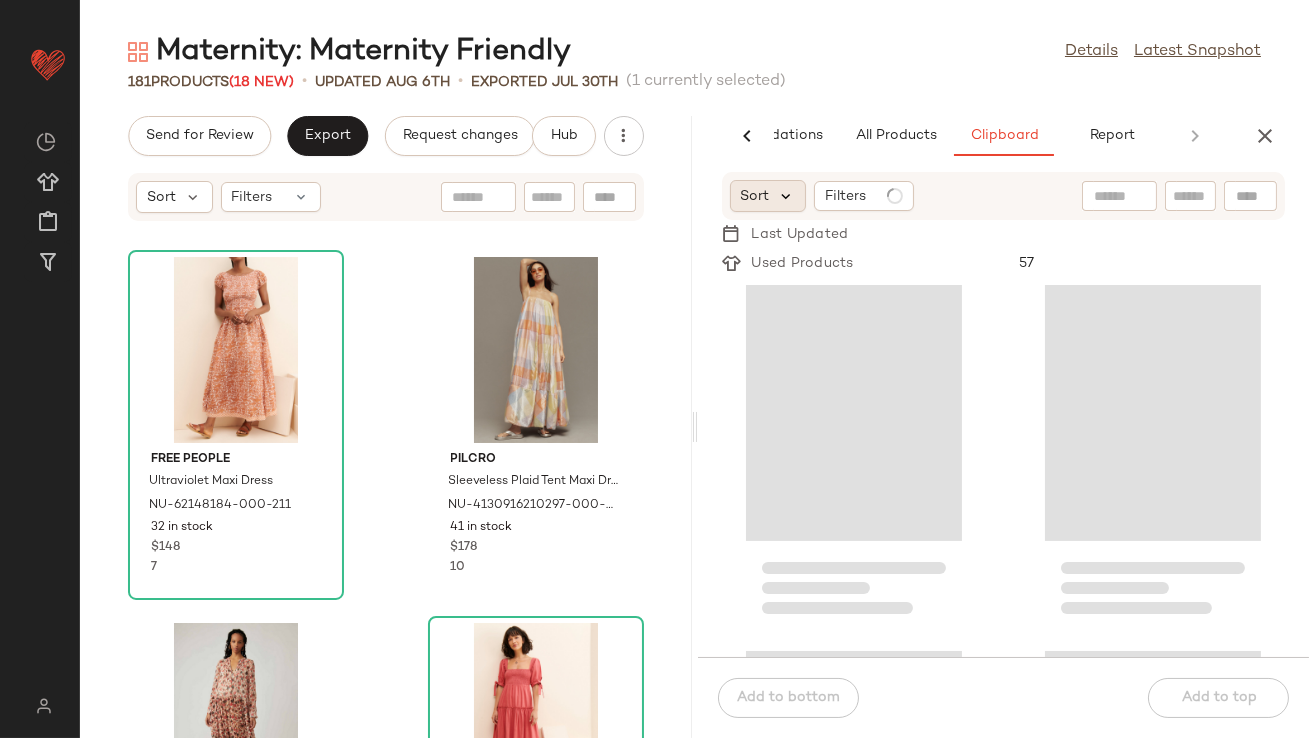 click at bounding box center (787, 196) 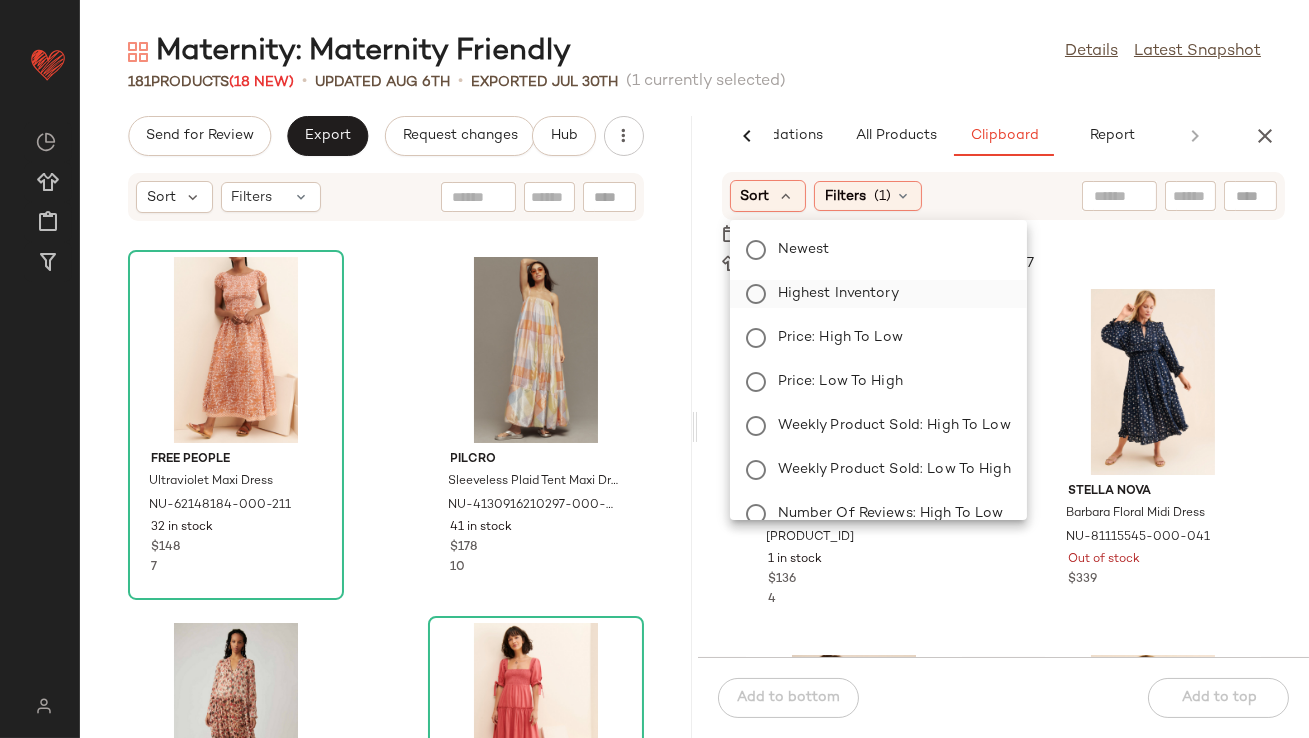 click on "Highest Inventory" 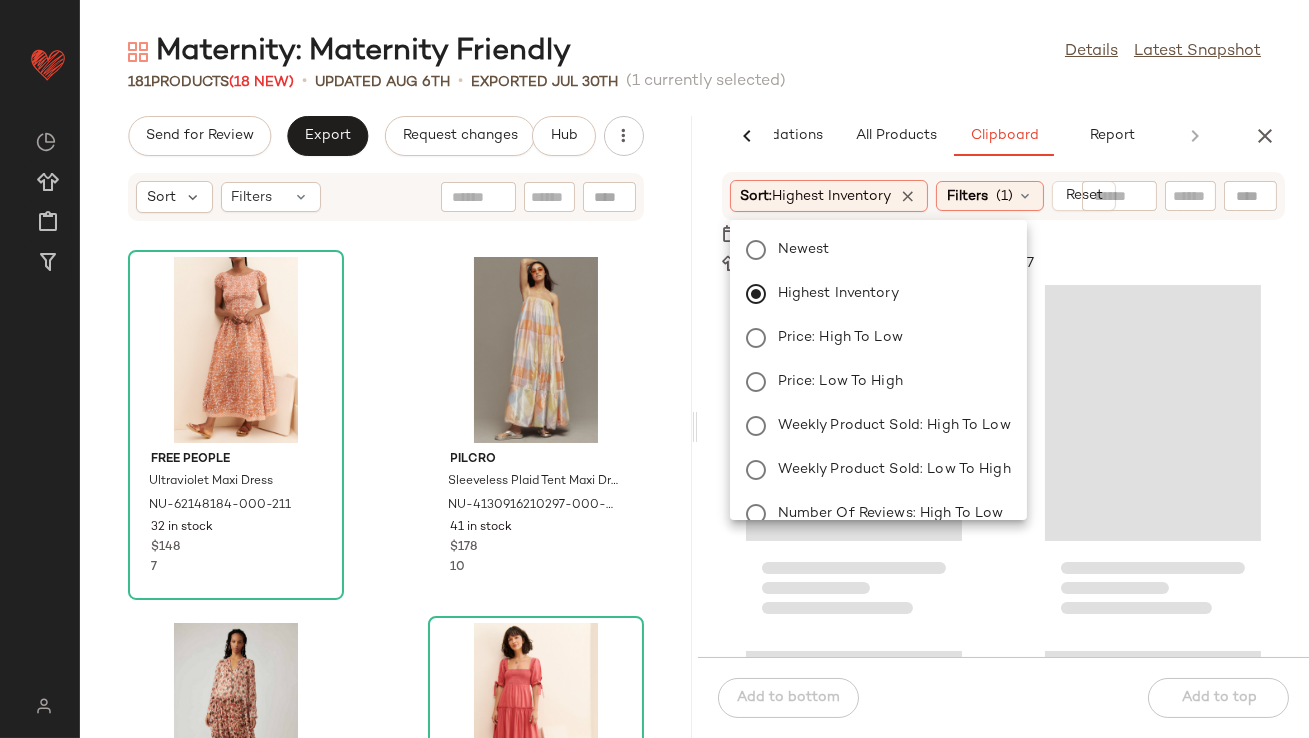 click on "181   Products  (18 New)  •   updated Aug 6th  •  Exported Jul 30th   (1 currently selected)" 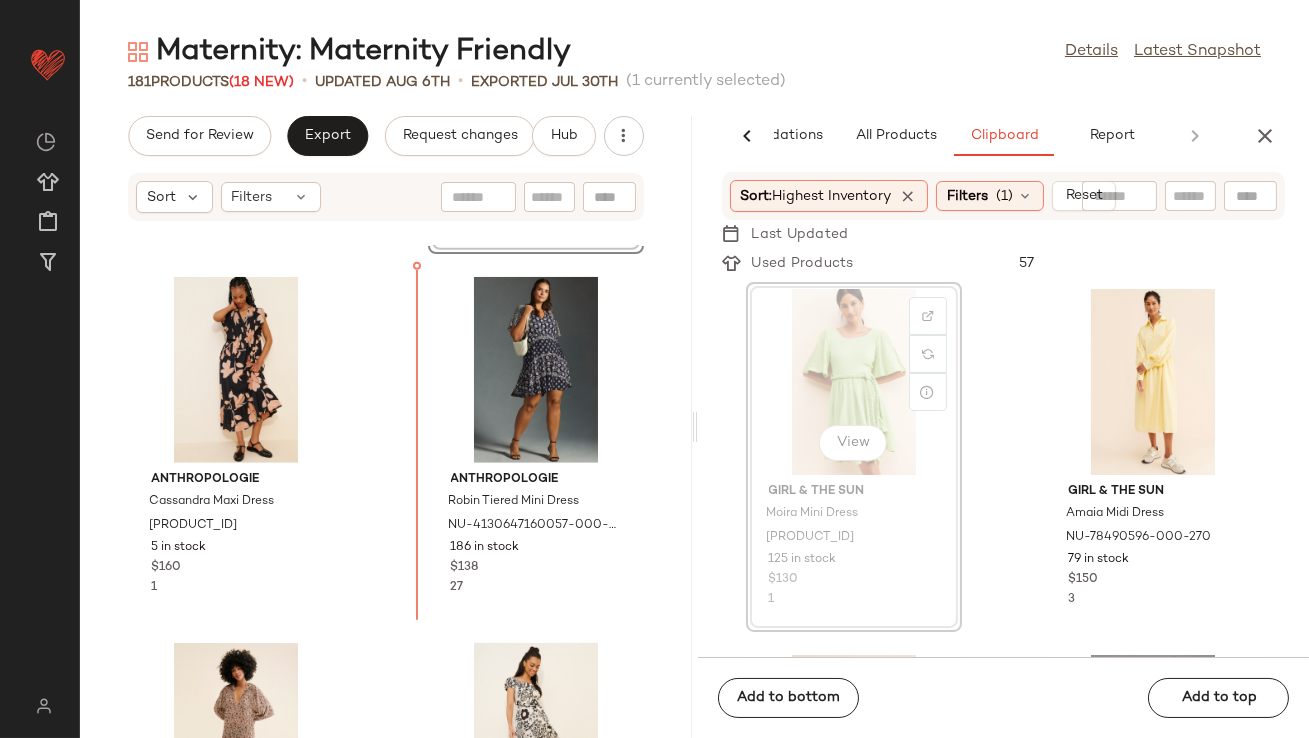 scroll, scrollTop: 2558, scrollLeft: 0, axis: vertical 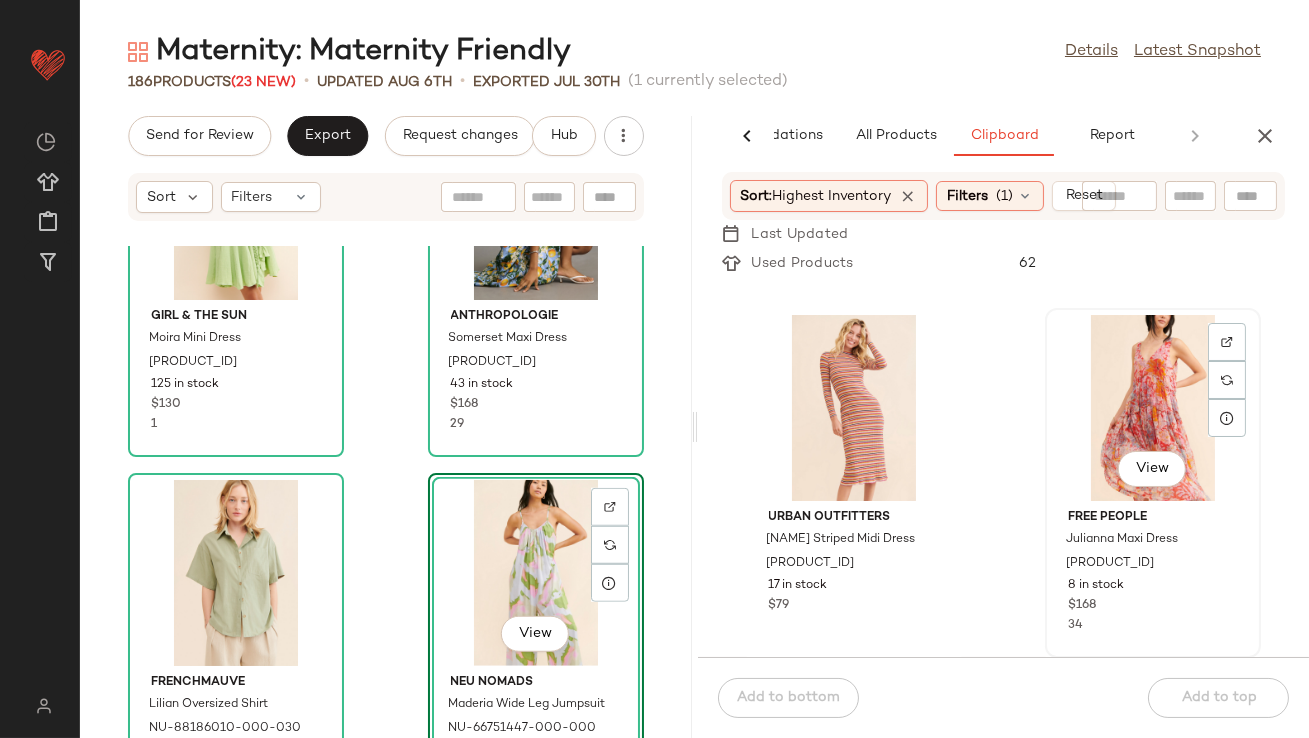 click on "View" 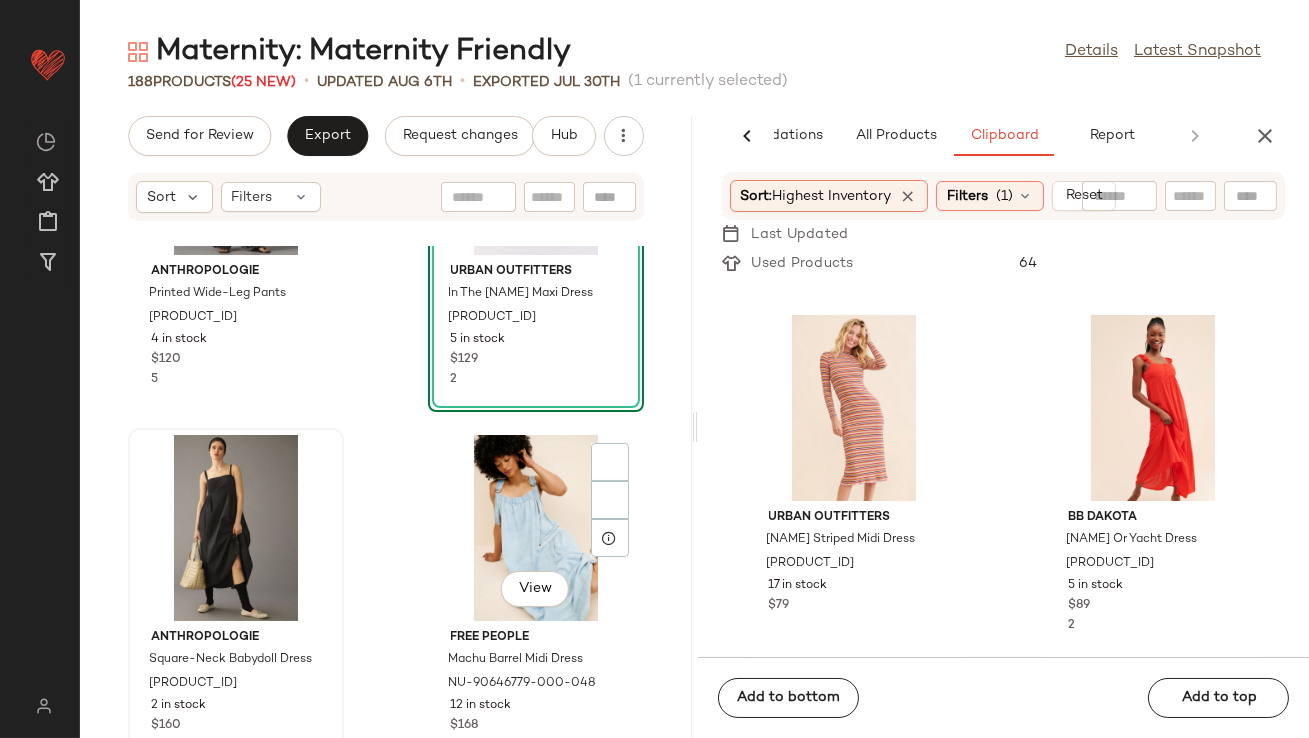 scroll, scrollTop: 6920, scrollLeft: 0, axis: vertical 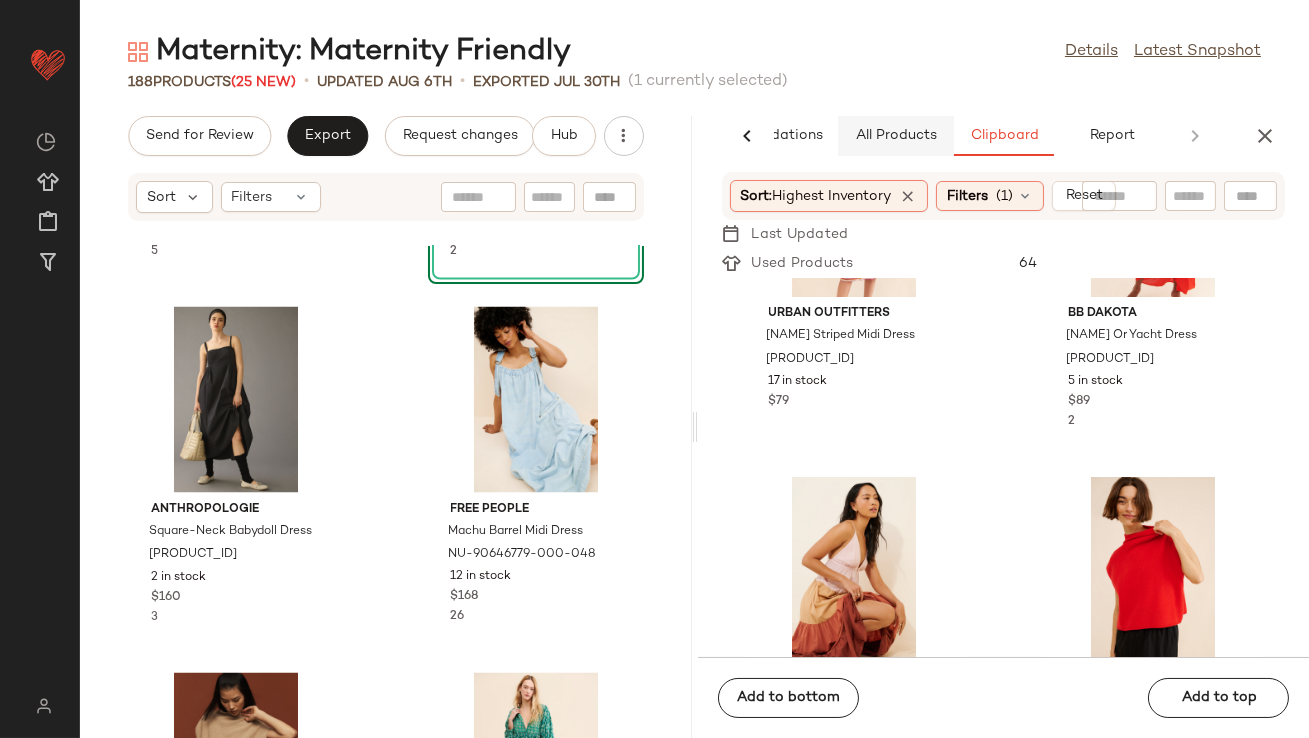 click on "All Products" 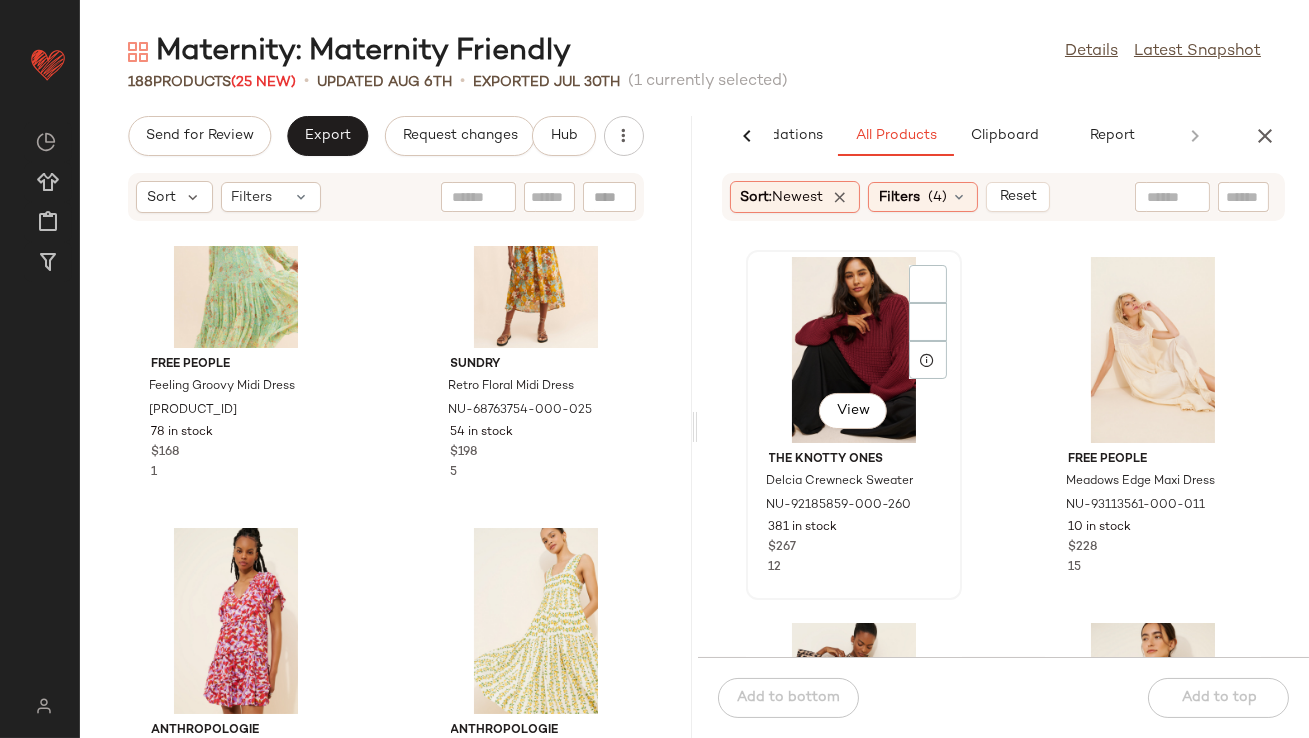 scroll, scrollTop: 1654, scrollLeft: 0, axis: vertical 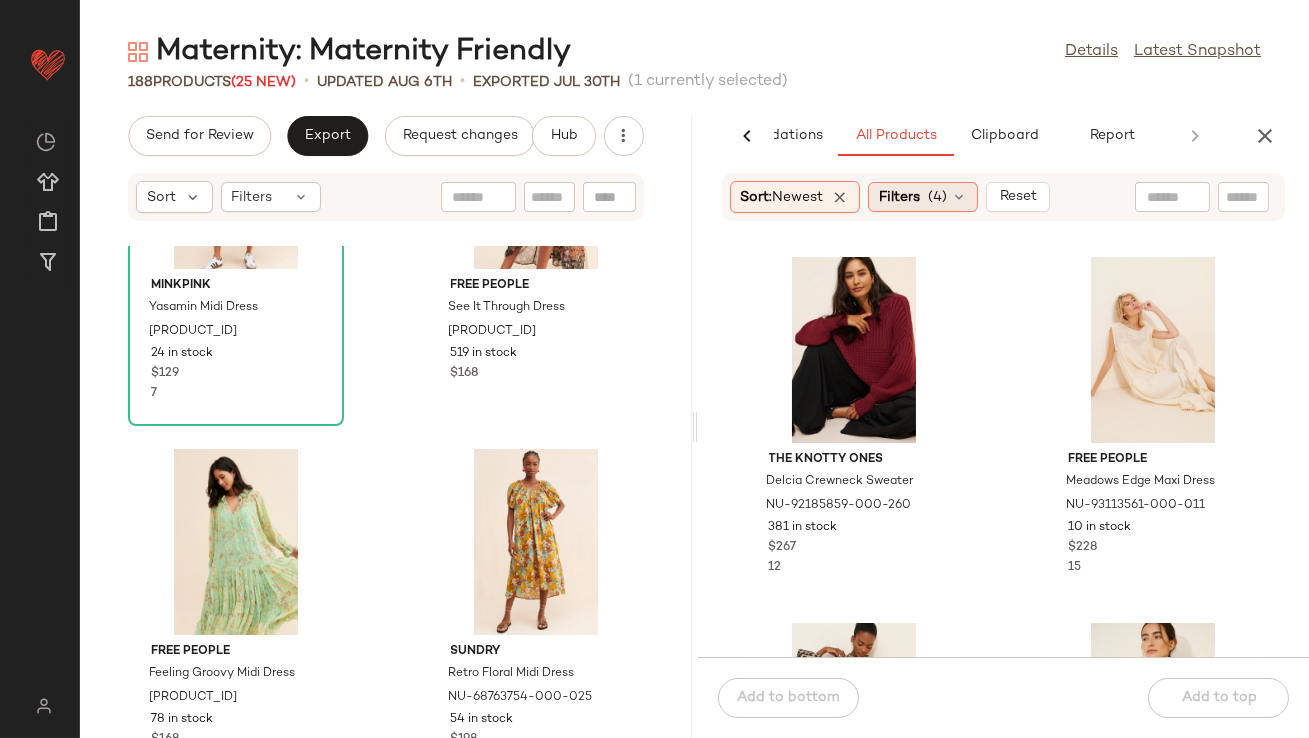 click on "Filters" at bounding box center [899, 197] 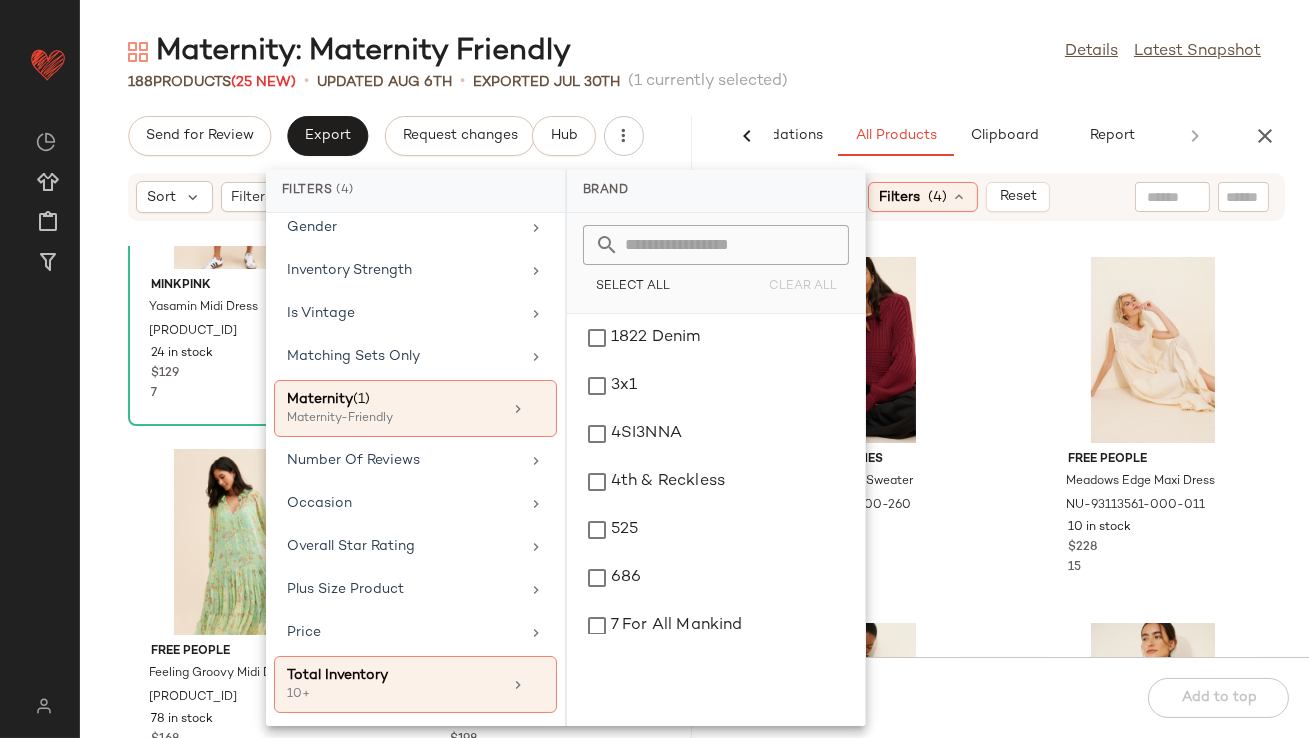 scroll, scrollTop: 516, scrollLeft: 0, axis: vertical 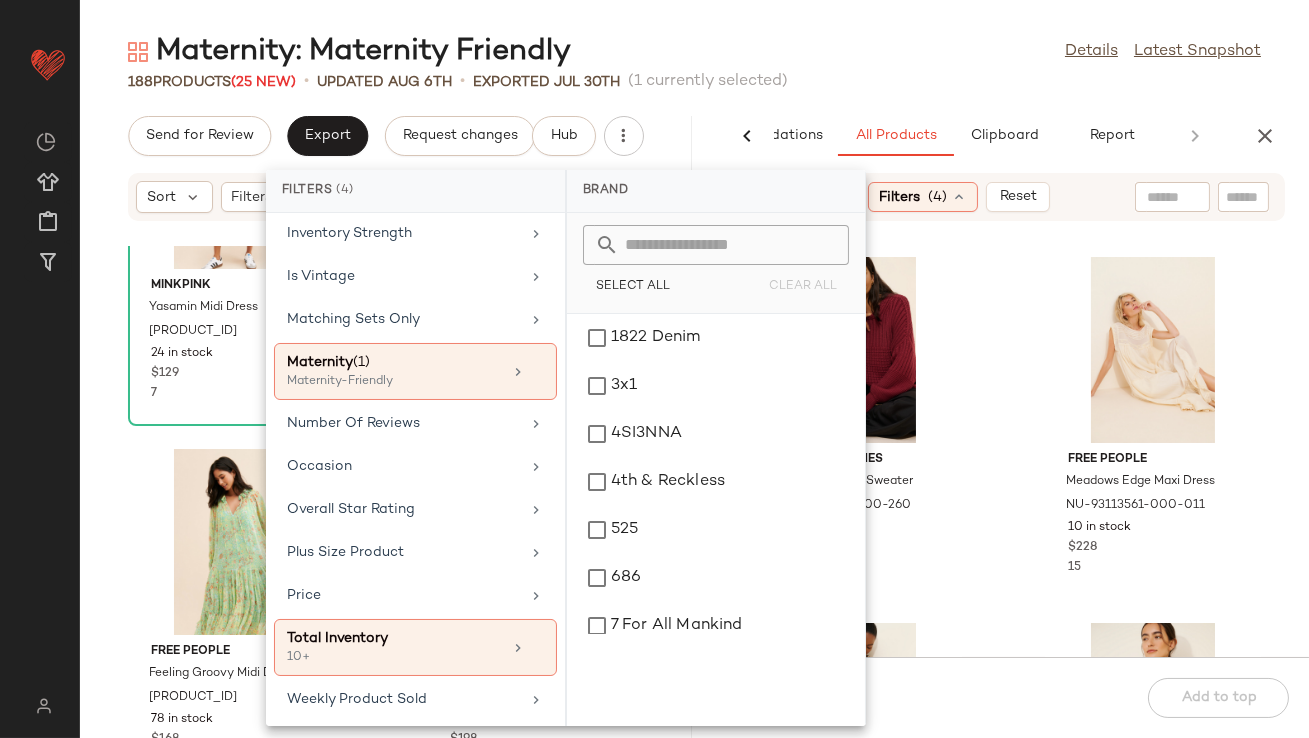 click on "Maternity: Maternity Friendly  Details   Latest Snapshot" 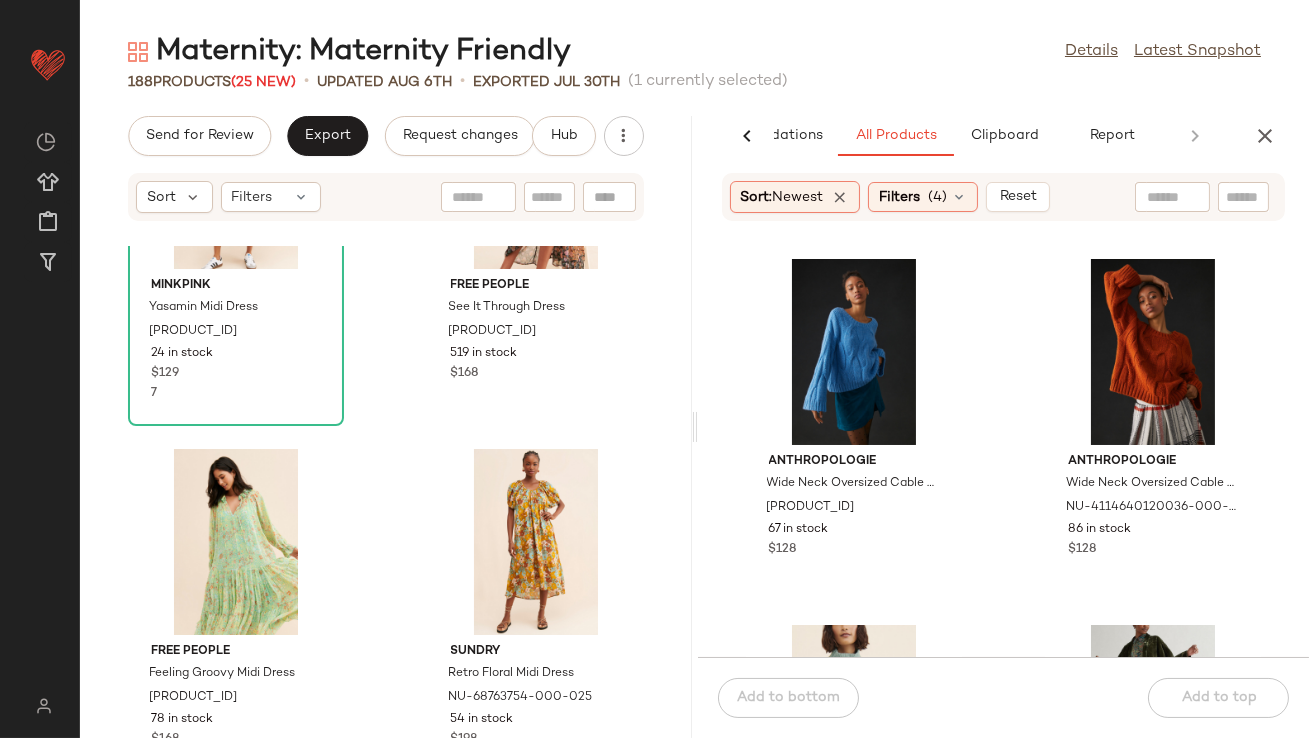 scroll, scrollTop: 4609, scrollLeft: 0, axis: vertical 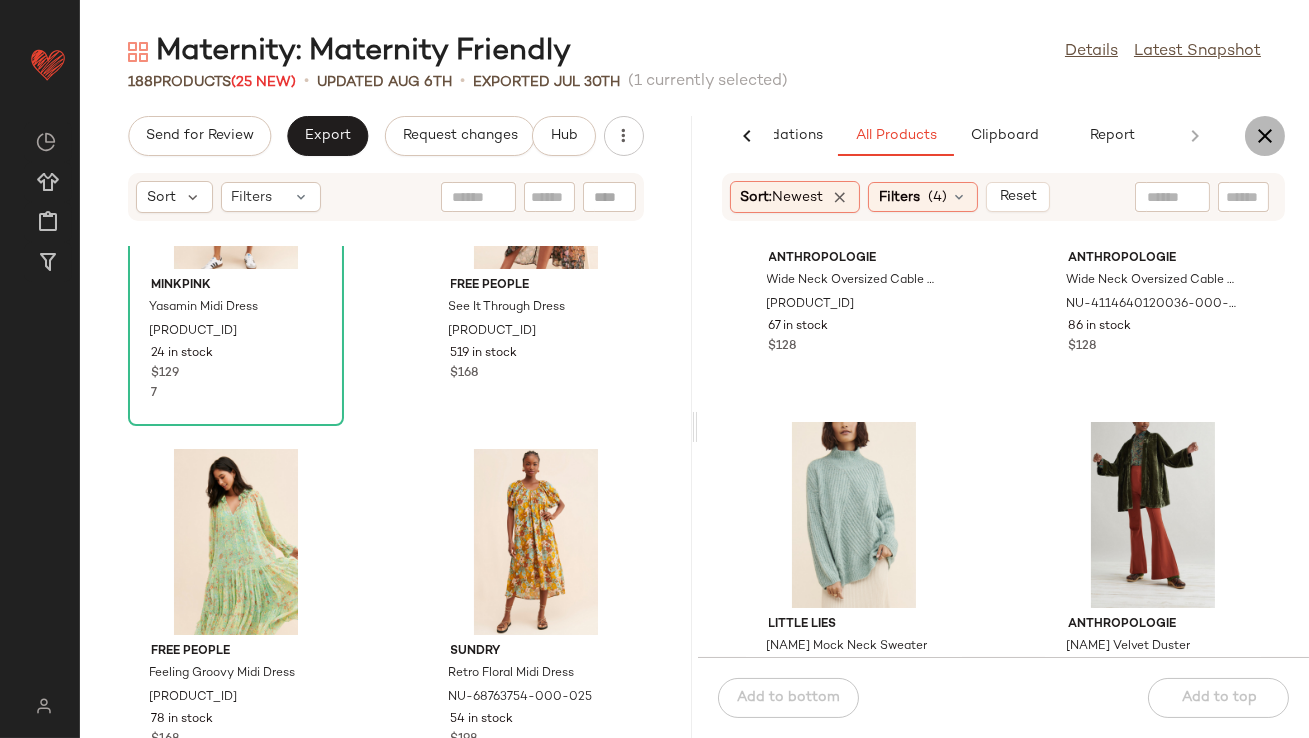 click at bounding box center [1265, 136] 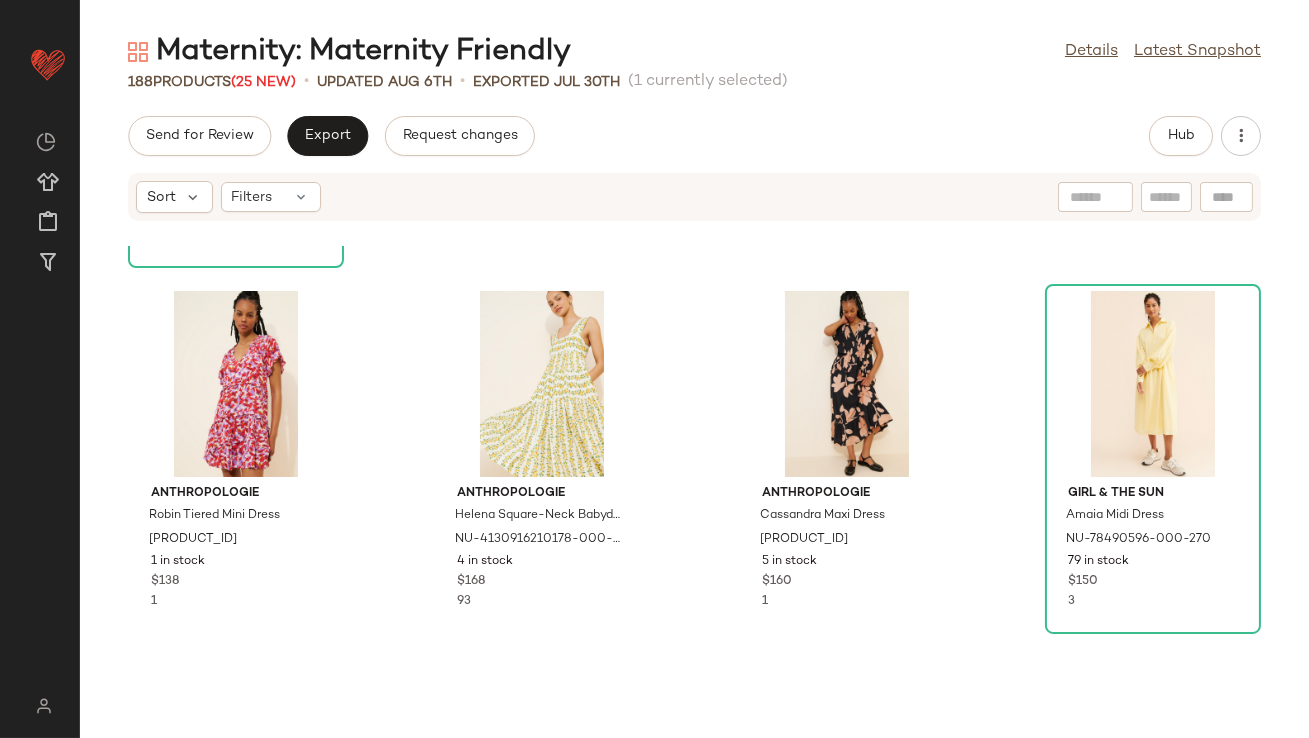 scroll, scrollTop: 0, scrollLeft: 0, axis: both 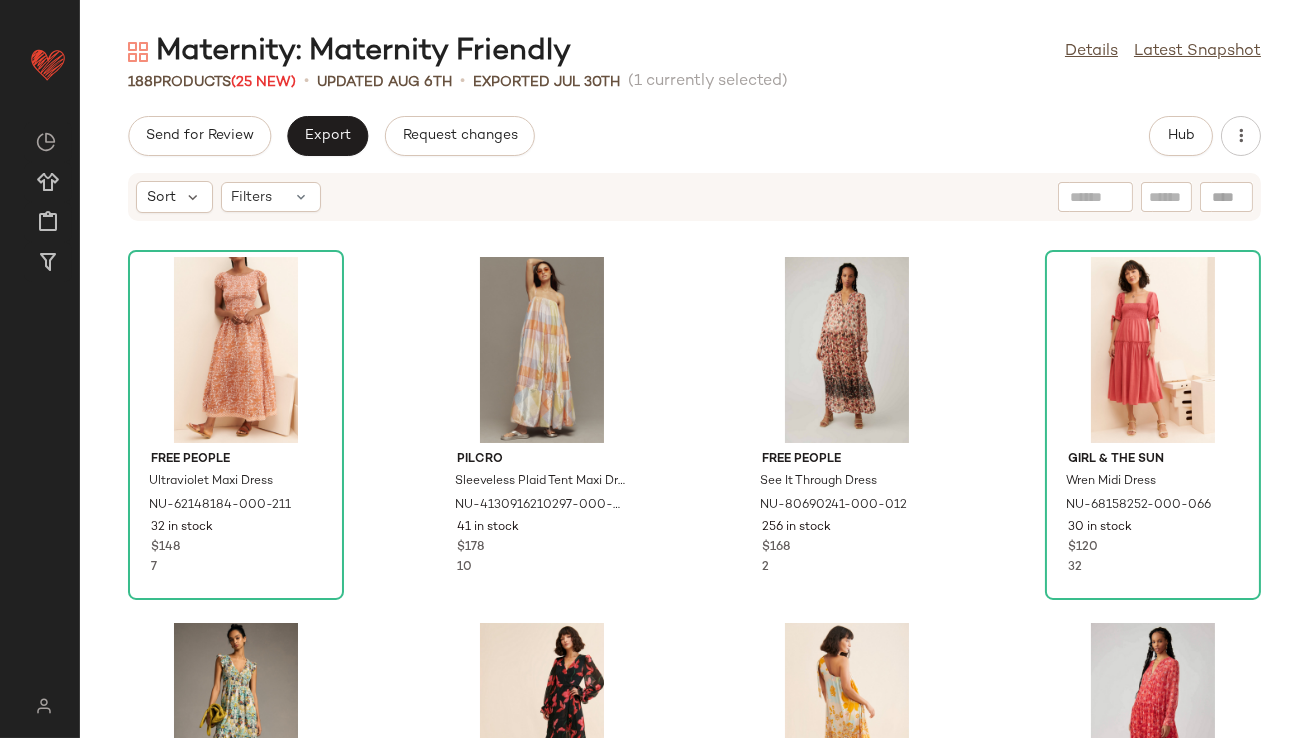 click on "Maternity: Maternity Friendly  Details   Latest Snapshot  188   Products  (25 New)  •   updated Aug 6th  •  Exported Jul 30th   (1 currently selected)   Send for Review   Export   Request changes   Hub  Sort  Filters Free People Ultraviolet Maxi Dress NU-62148184-000-211 32 in stock $148 7 Pilcro Sleeveless Plaid Tent Maxi Dress NU-4130916210297-000-000 41 in stock $178 10 Free People See It Through Dress NU-80690241-000-012 256 in stock $168 2 Girl & The Sun Wren Midi Dress NU-68158252-000-066 30 in stock $120 32 Anthropologie The Peregrine Midi Dress NU-4130916210029-000-035 55 in stock $158 35 Hutch Valentina Maxi Dress NU-80727977-000-001 15 in stock $319 Free People Cote D Azur Maxi Dress NU-82247107-000-011 10 in stock $198 60 Free People See It Through Dress NU-80690241-000-067 121 in stock $168 5 MINKPINK Yasamin Midi Dress NU-69625010-000-000 24 in stock $129 7 Free People See It Through Dress NU-80690241-000-001 519 in stock $168 Free People Feeling Groovy Midi Dress NU-51254894-000-072 $168" at bounding box center (694, 385) 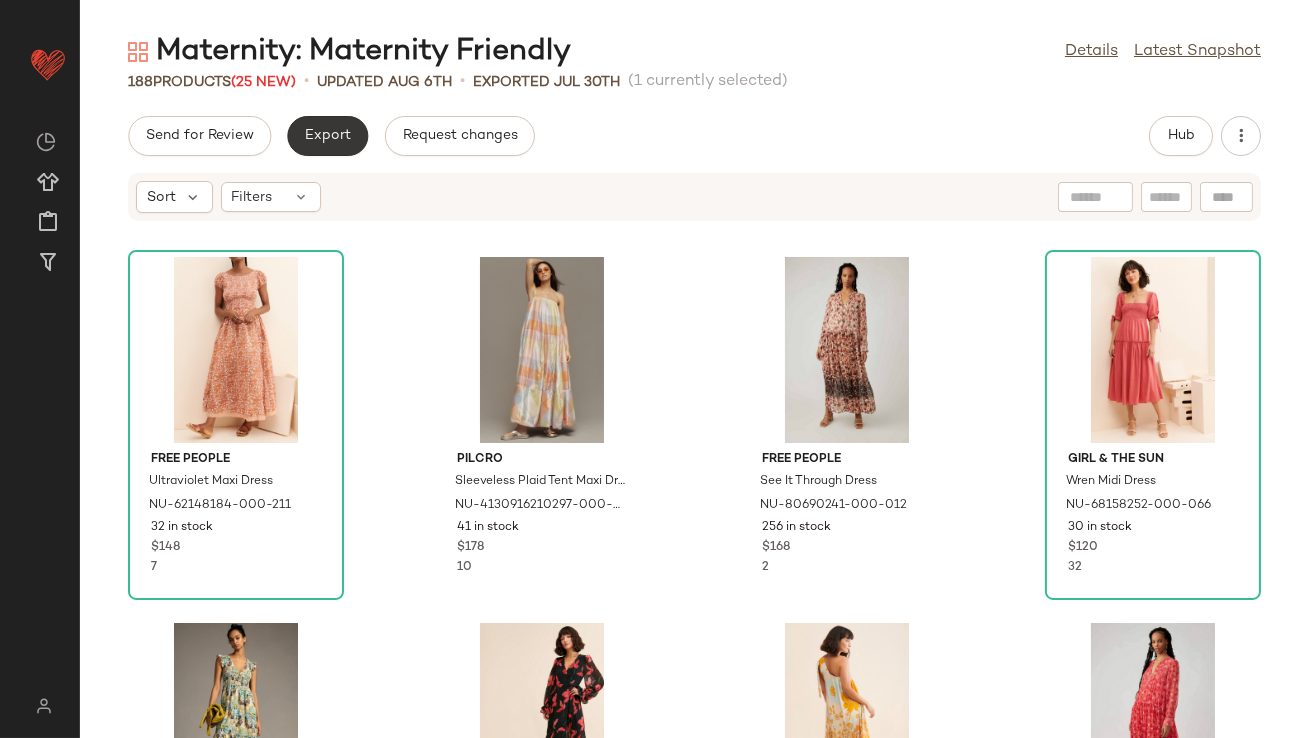 click on "Export" 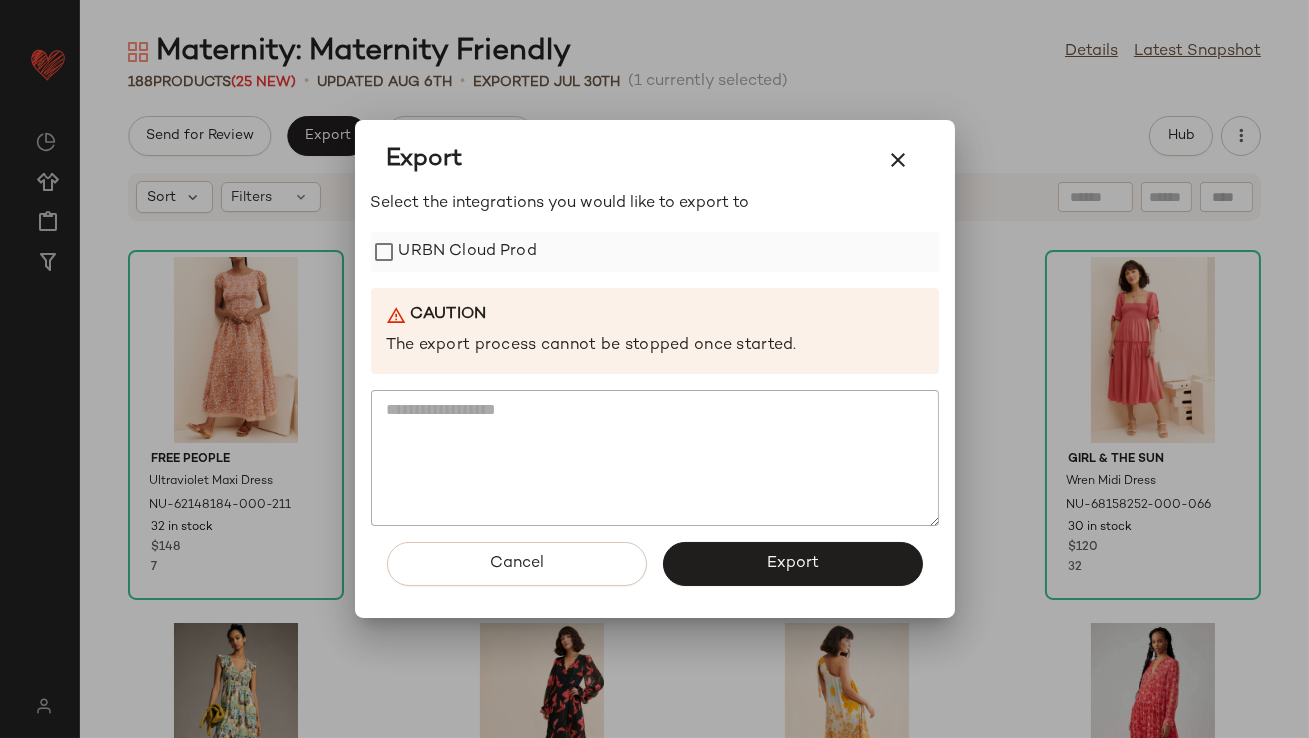 click on "URBN Cloud Prod" at bounding box center [468, 252] 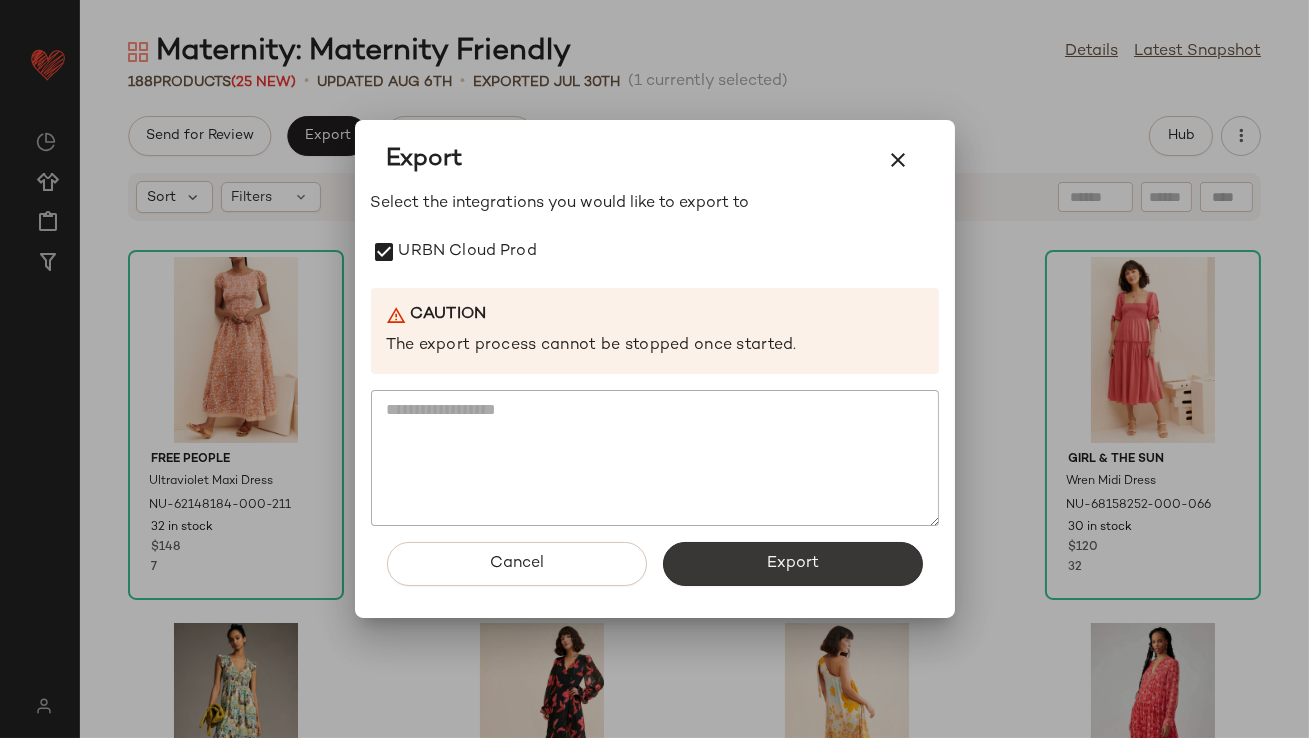 click on "Export" at bounding box center [793, 564] 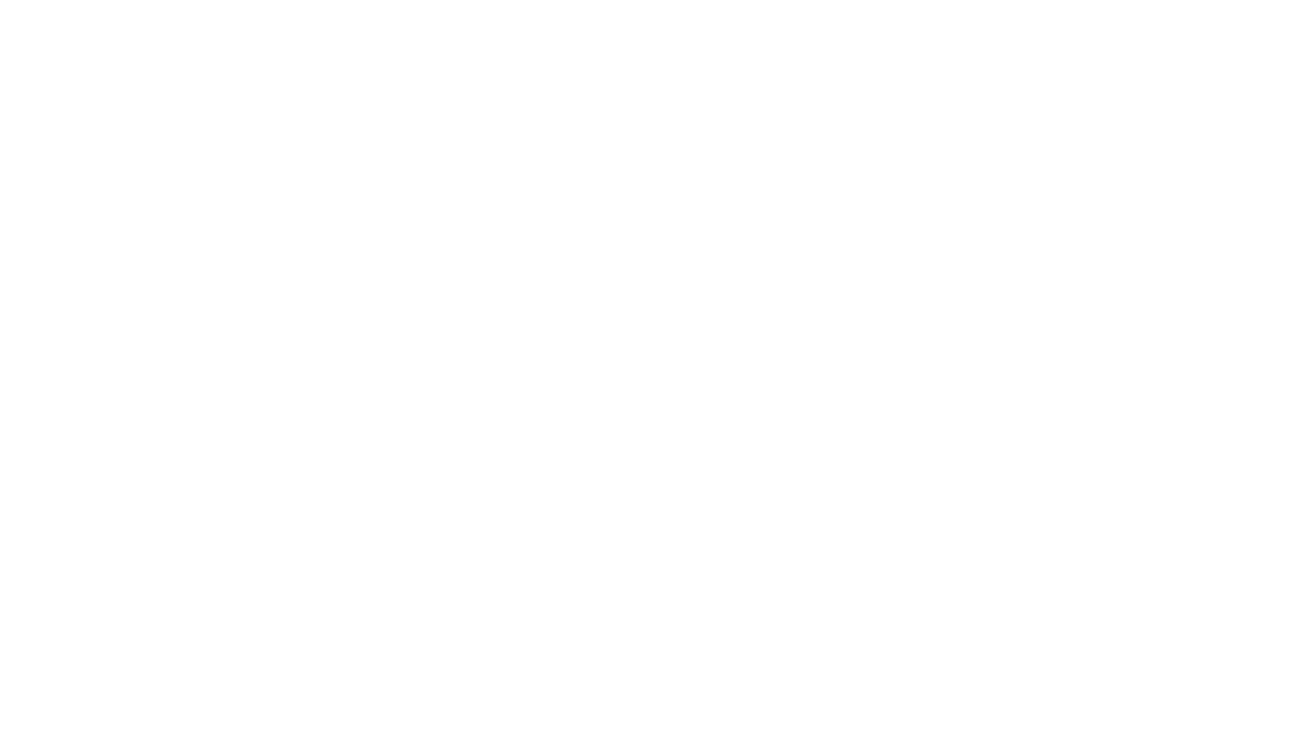 scroll, scrollTop: 0, scrollLeft: 0, axis: both 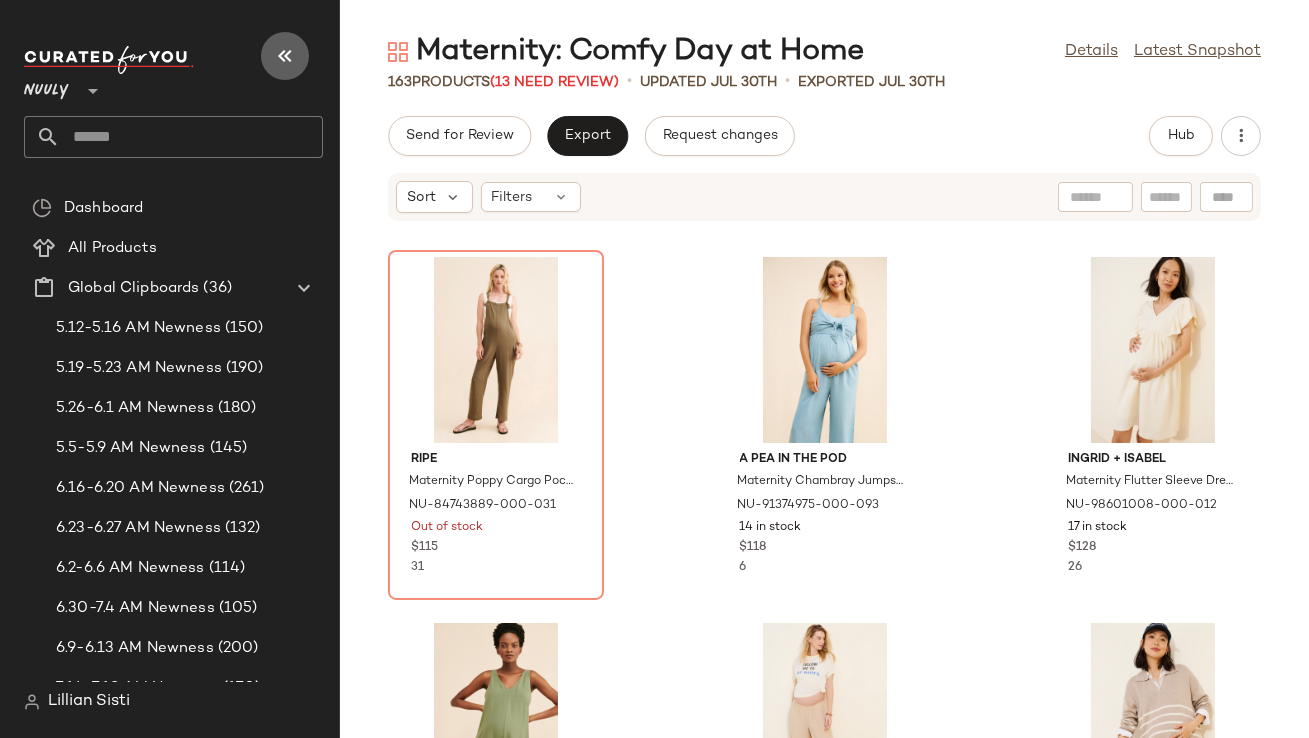 click at bounding box center (285, 56) 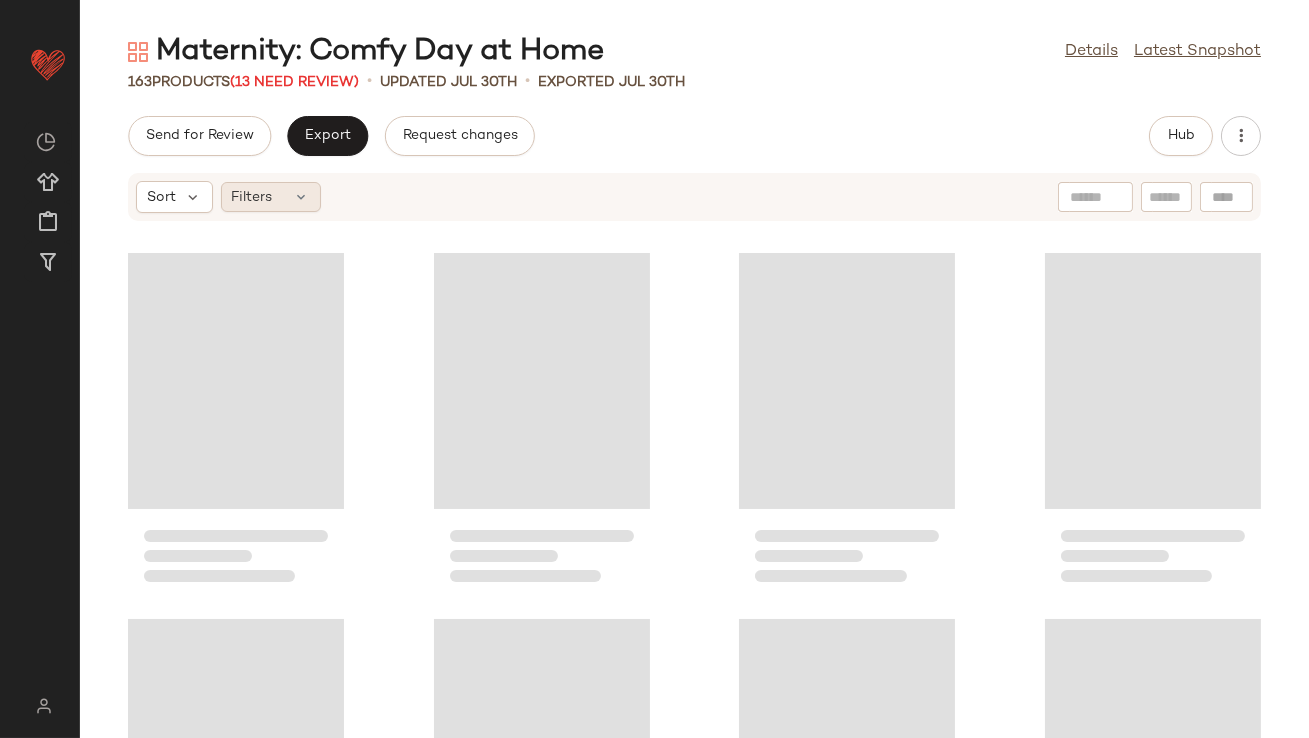 click on "Filters" 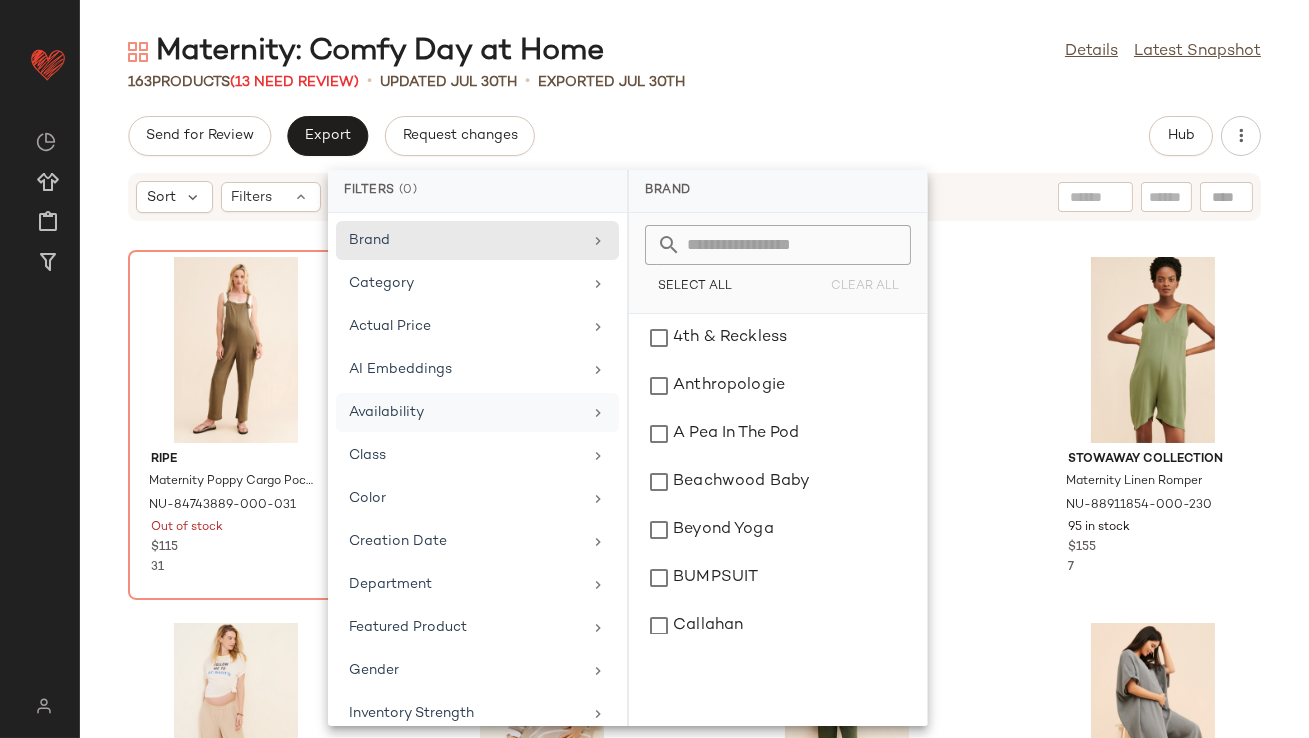 click on "Availability" 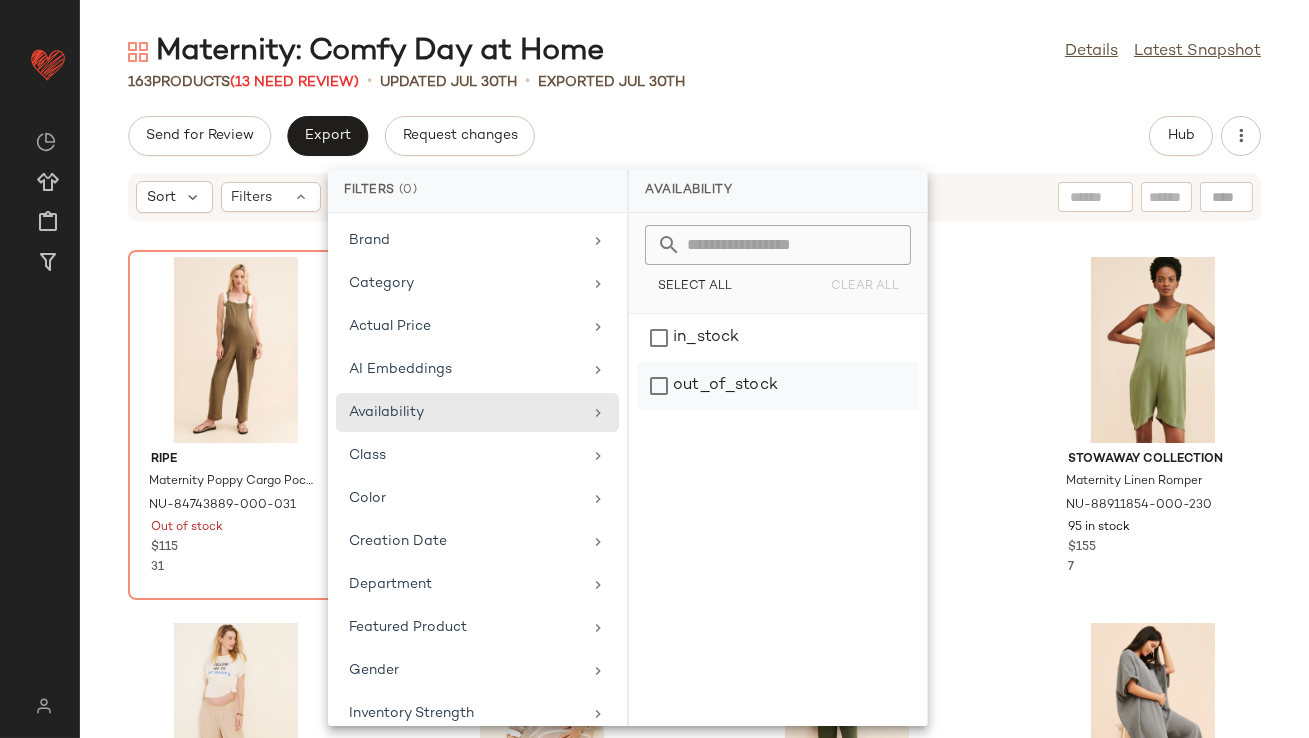 click on "out_of_stock" 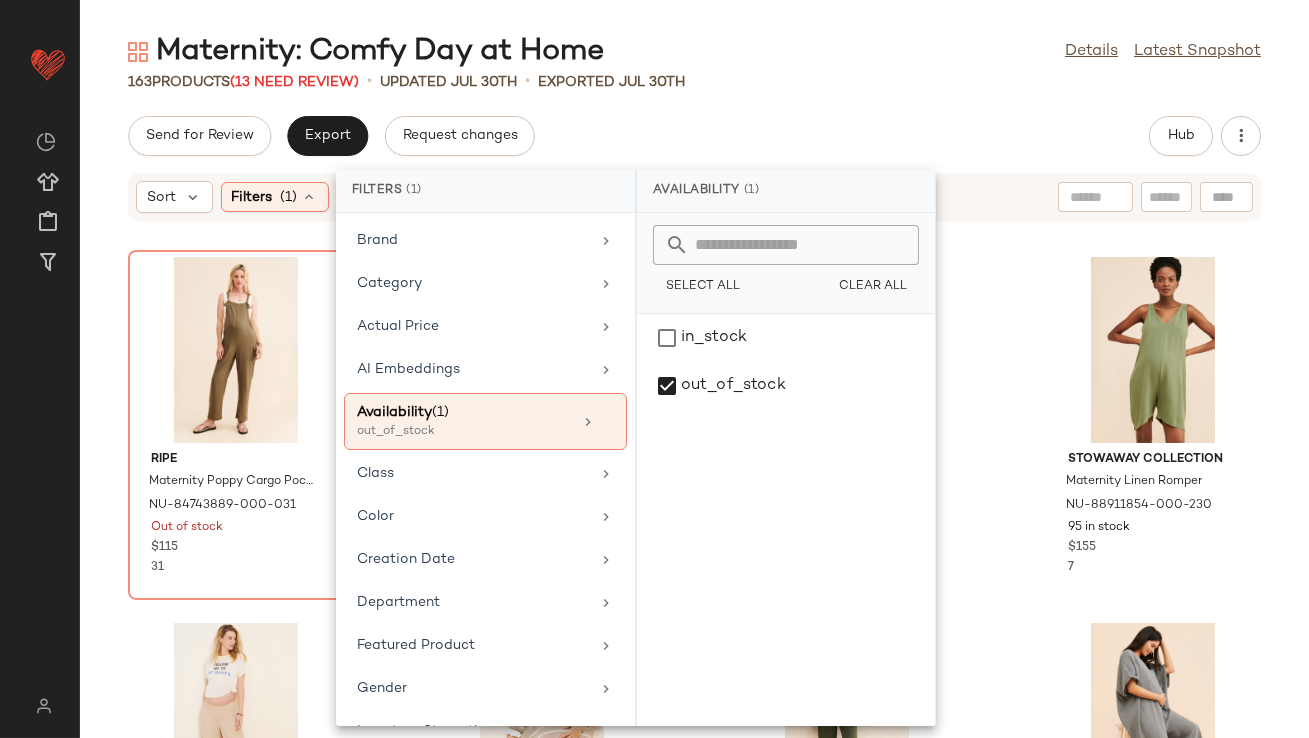 click on "[NUMBER] Products ( [NUMBER] Need Review) • updated [DATE] • Exported [DATE]" 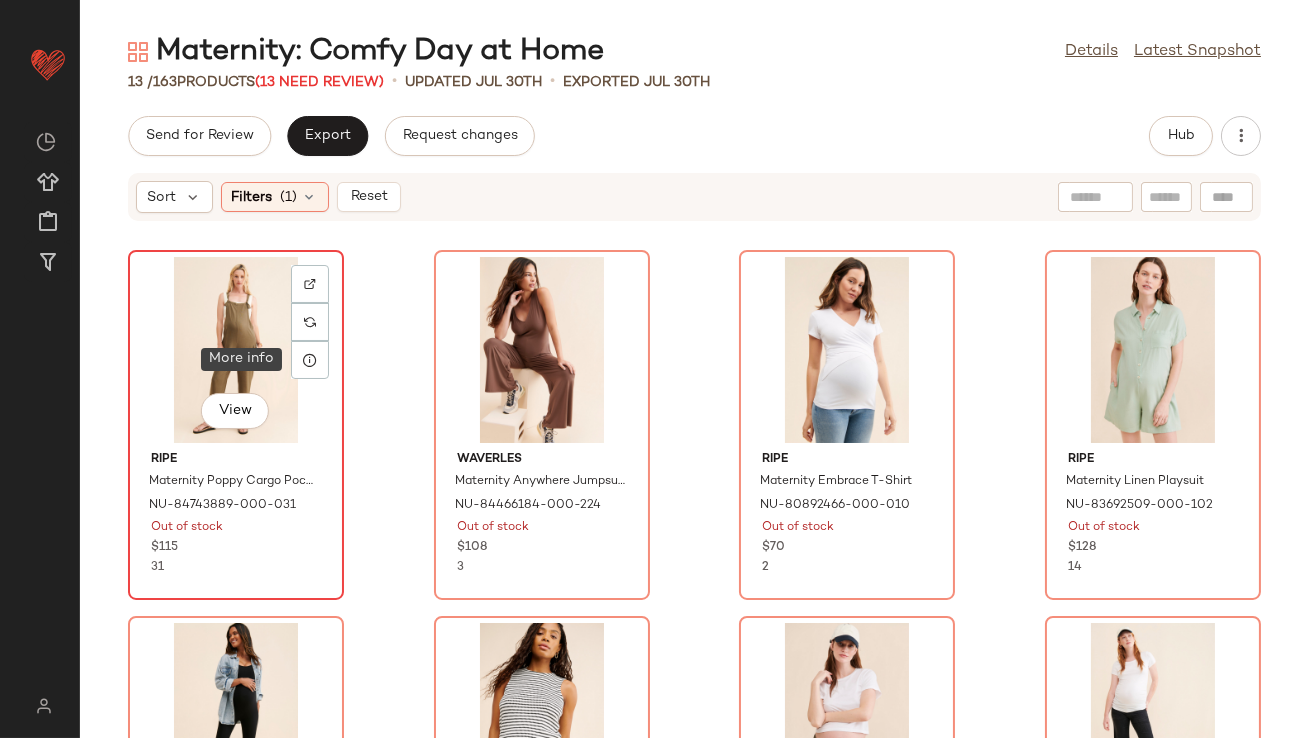 click on "View" 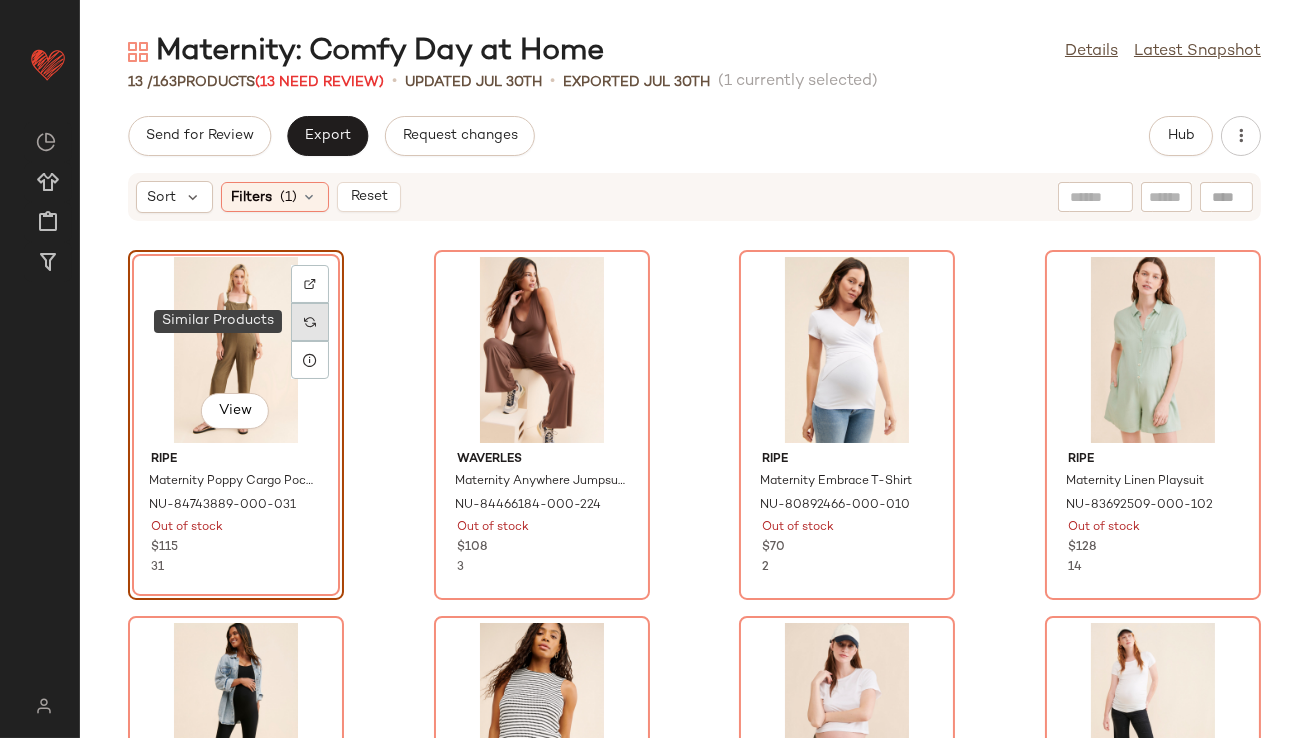 click 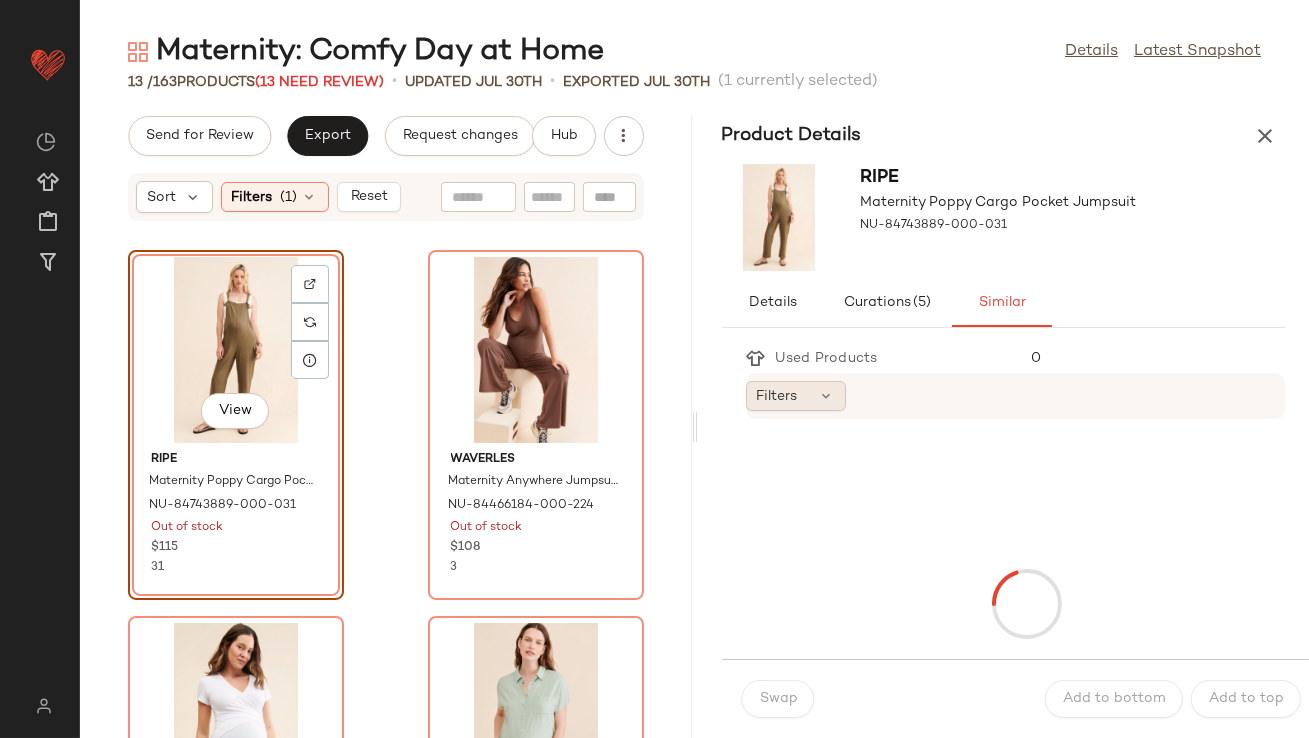 click on "Filters" at bounding box center [777, 396] 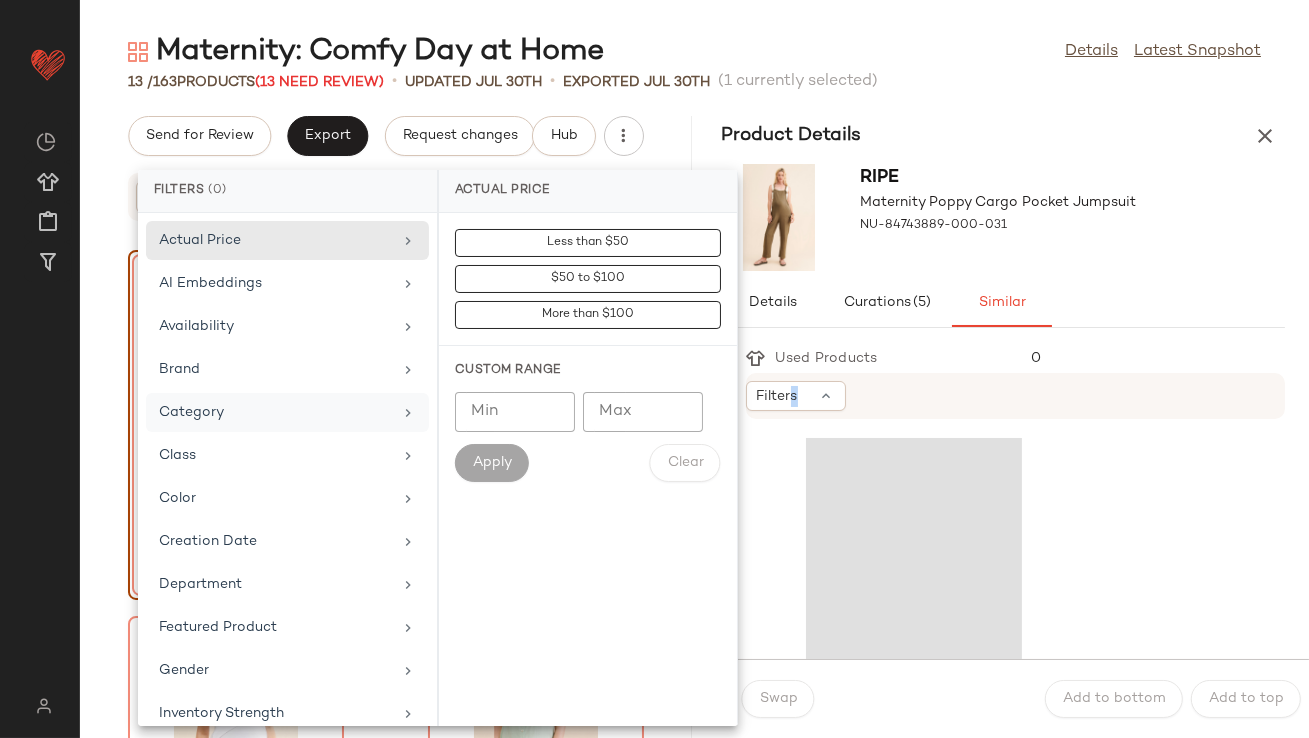 scroll, scrollTop: 444, scrollLeft: 0, axis: vertical 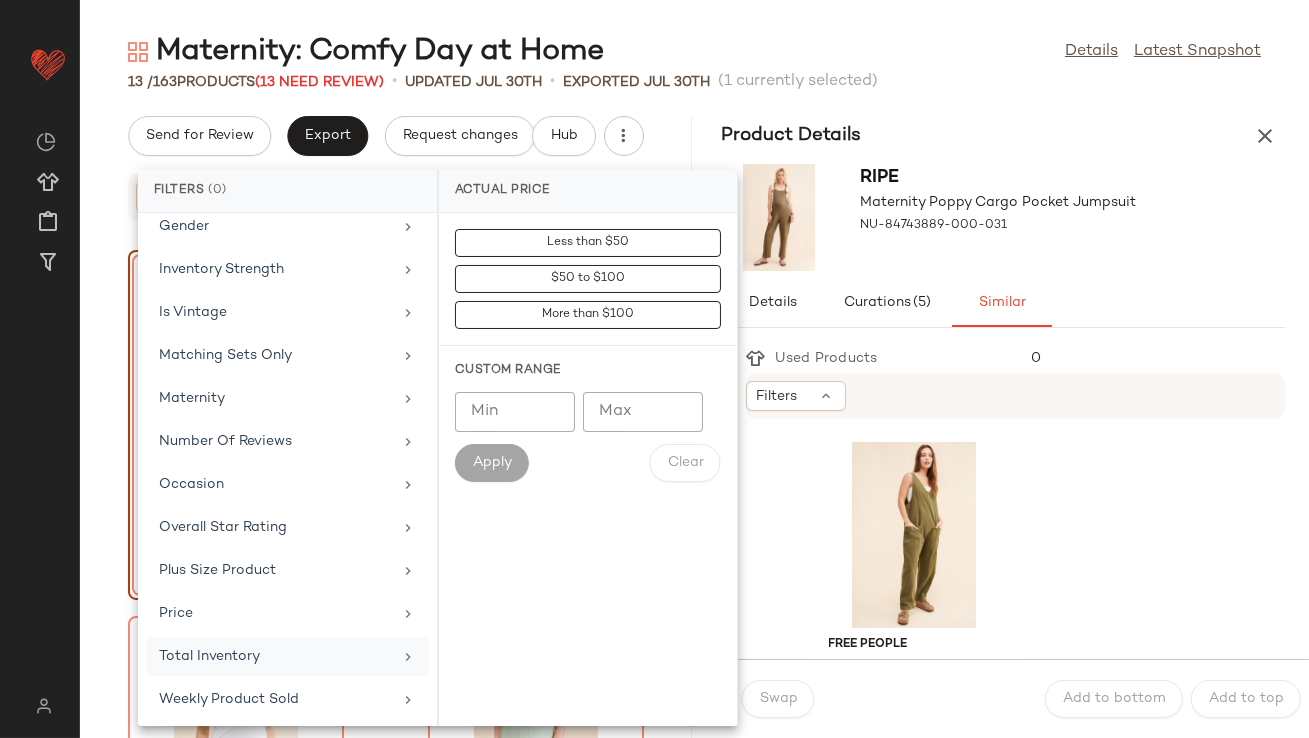 click on "Total Inventory" at bounding box center (275, 656) 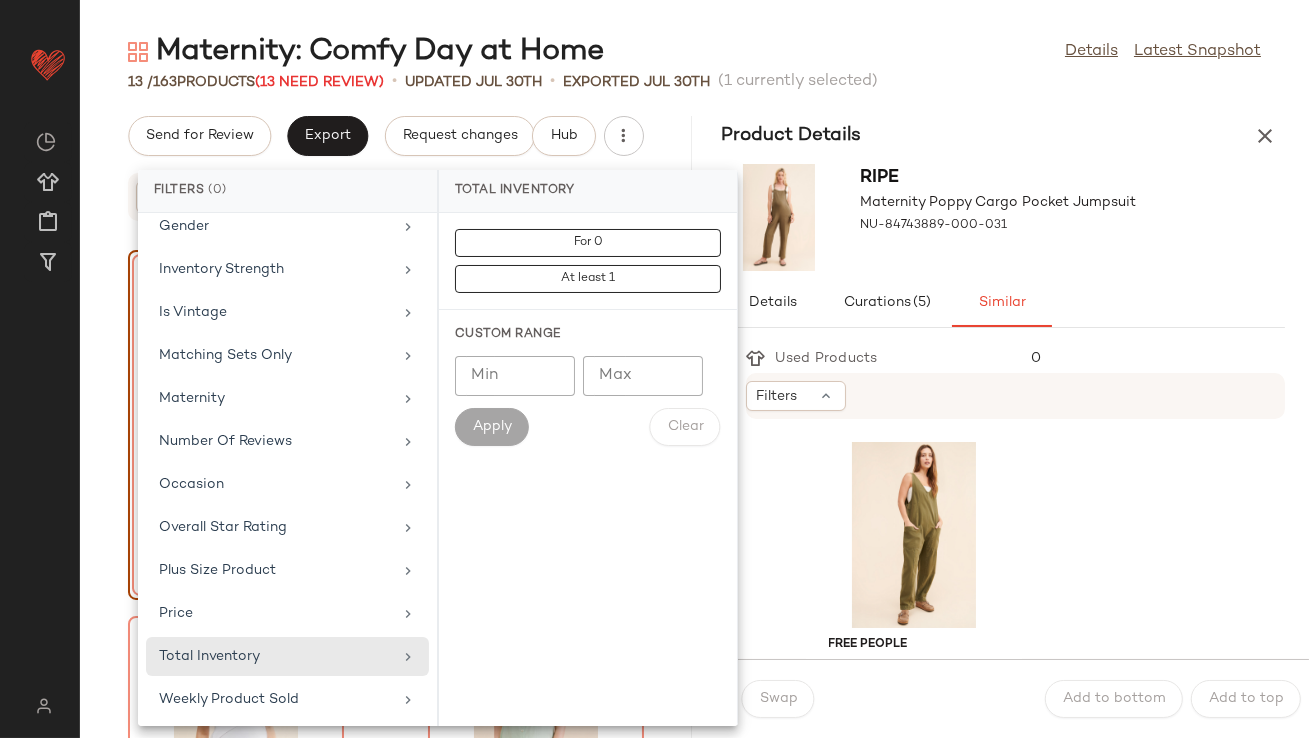 click on "Min" 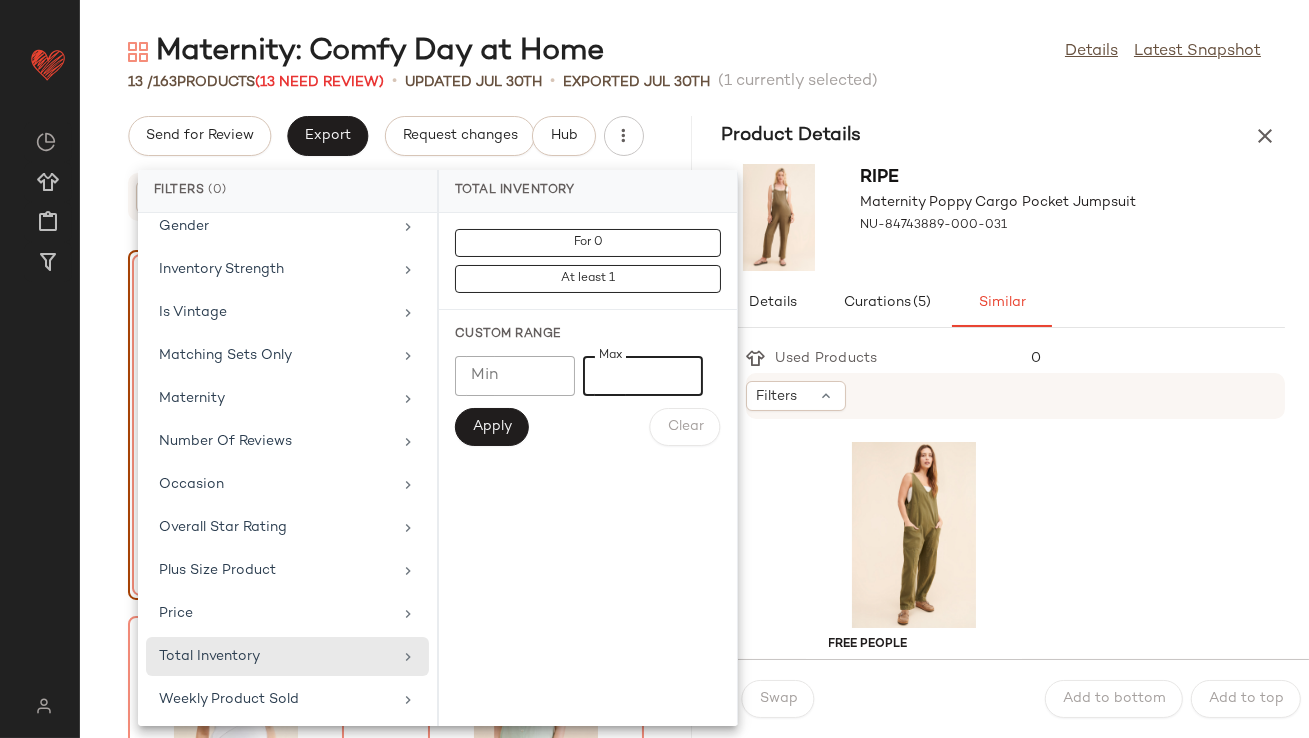 type on "*" 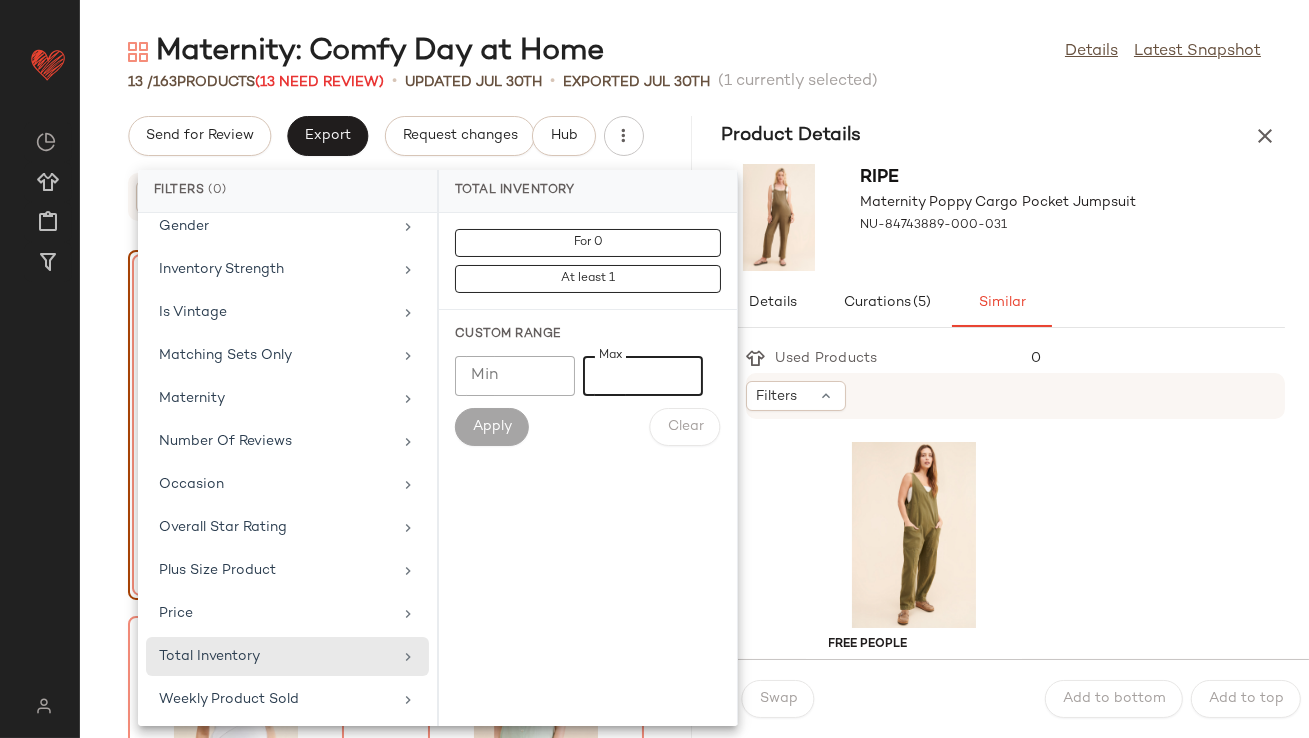 click on "Min" 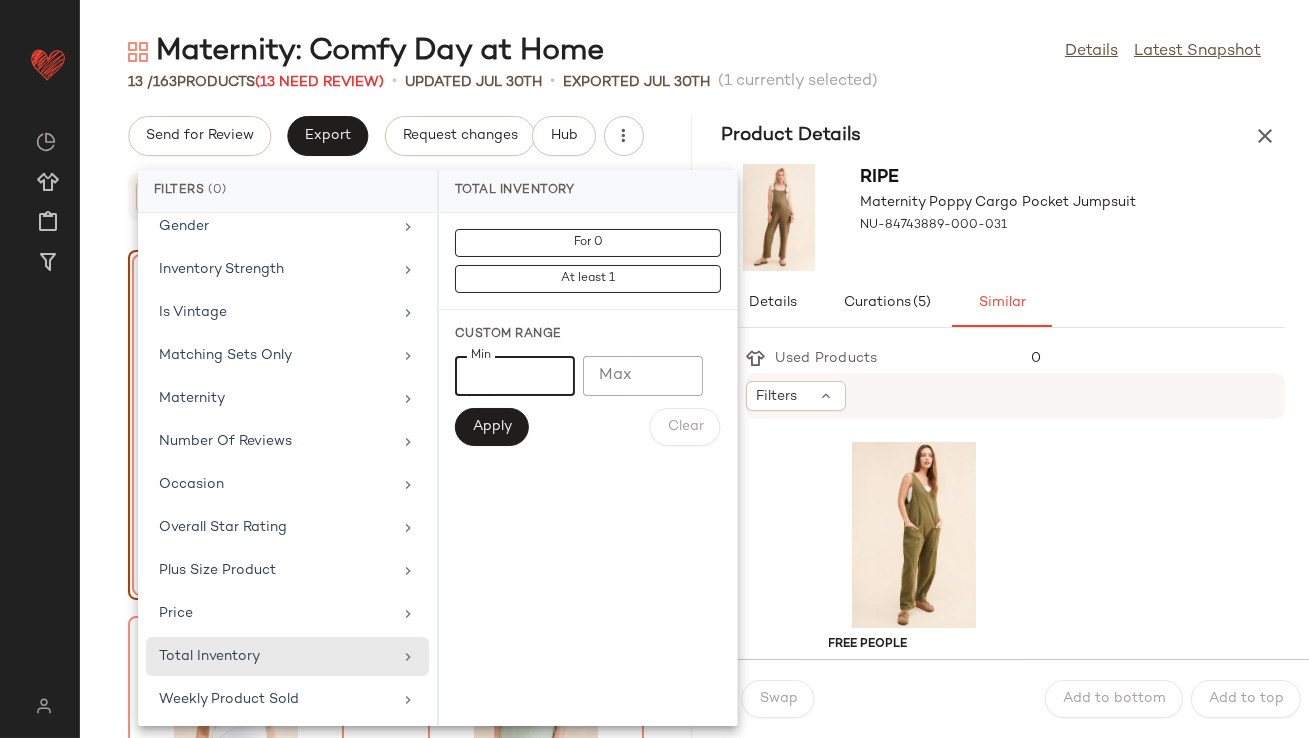 type on "**" 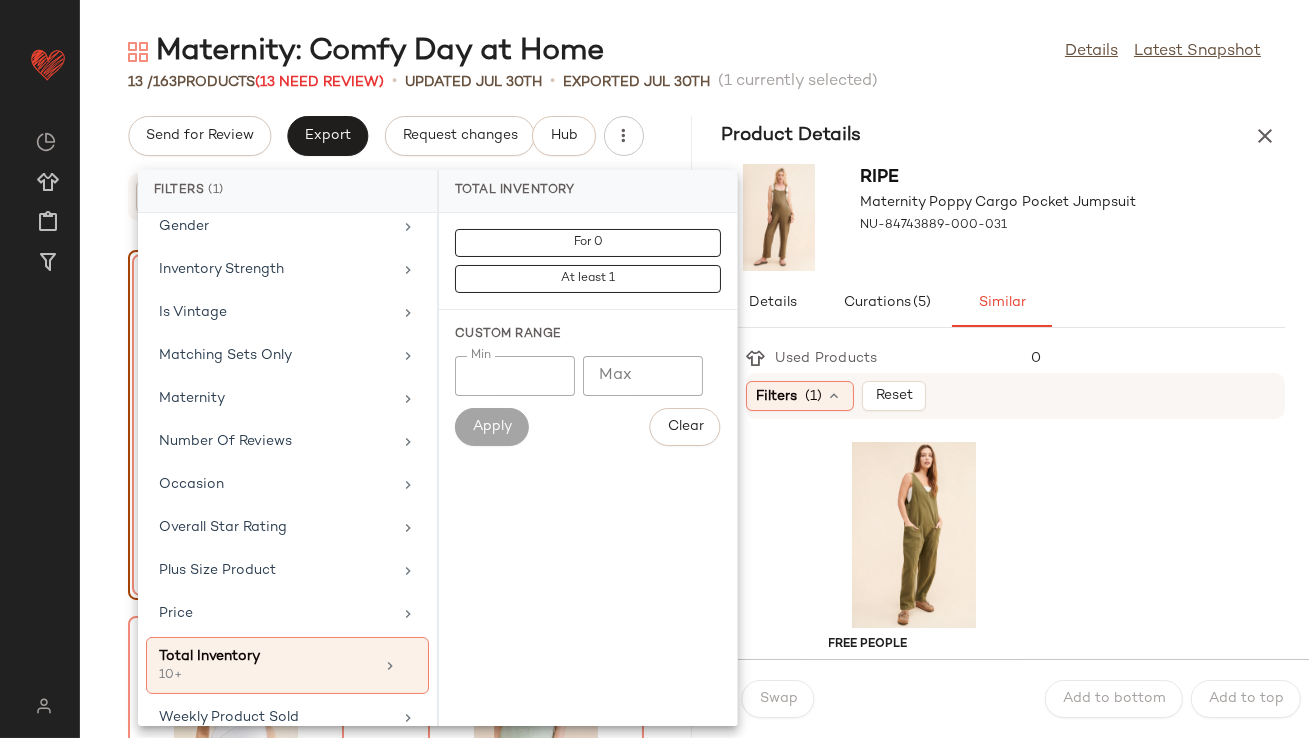 click on "ripe Maternity Poppy Cargo Pocket Jumpsuit NU-84743889-000-031" at bounding box center (1004, 217) 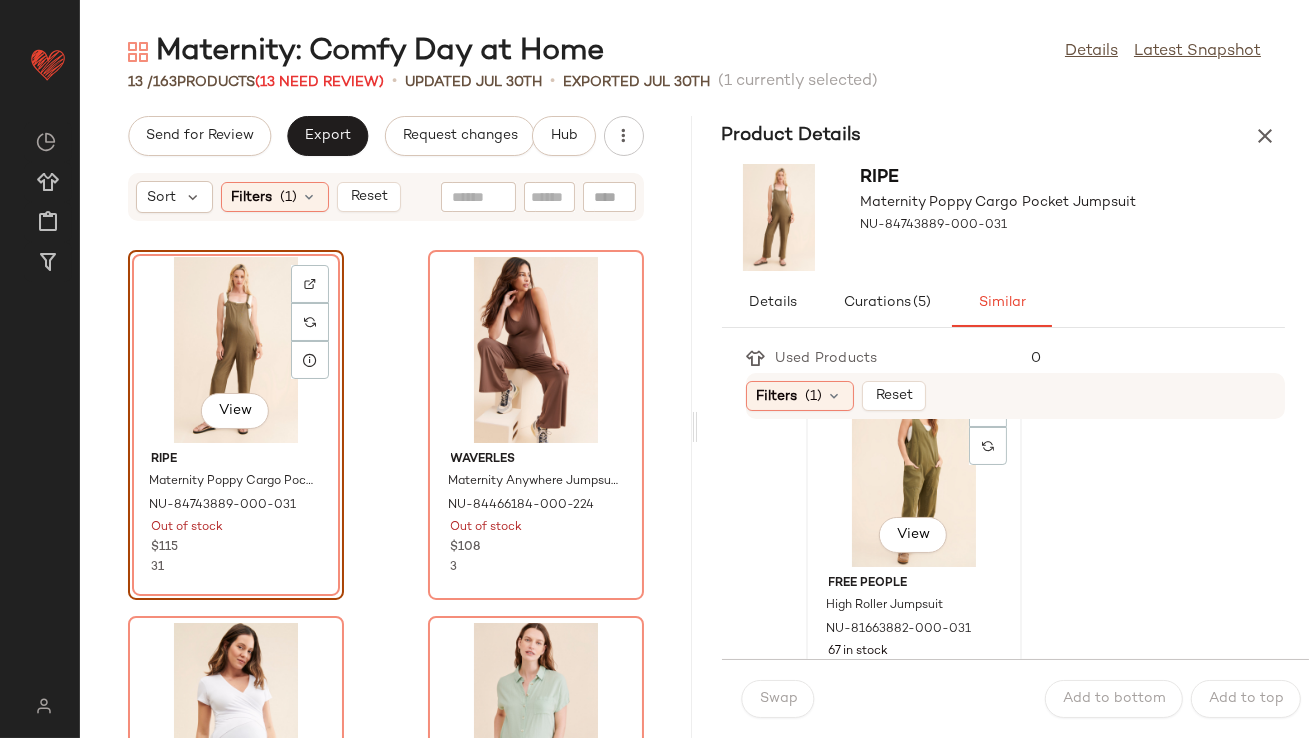 scroll, scrollTop: 62, scrollLeft: 0, axis: vertical 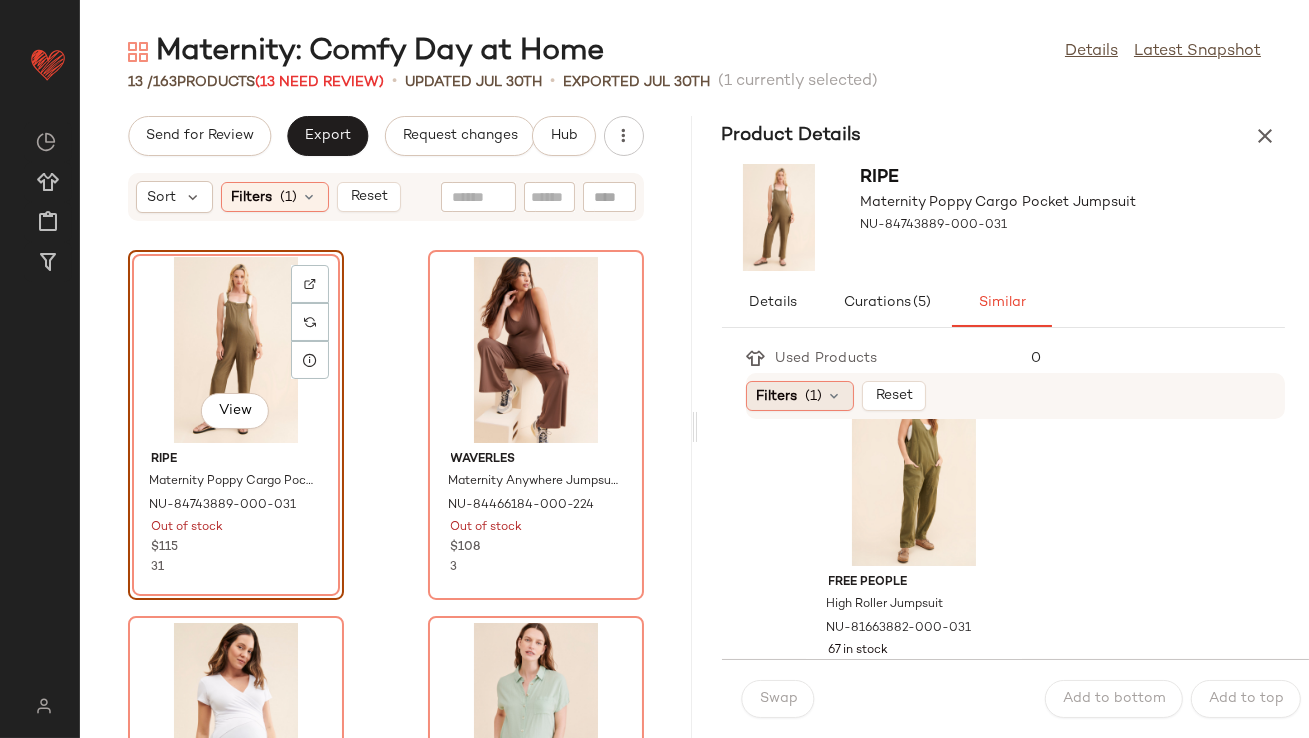 click on "(1)" at bounding box center [814, 396] 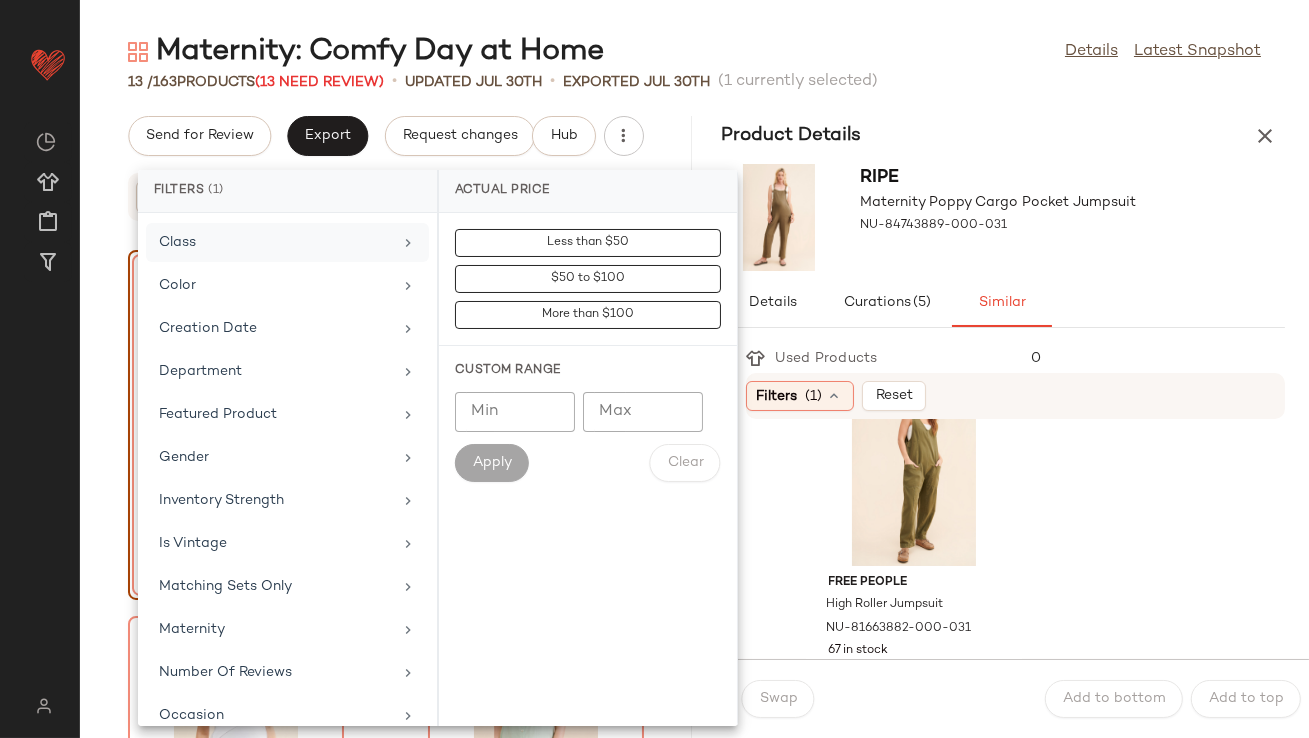 scroll, scrollTop: 237, scrollLeft: 0, axis: vertical 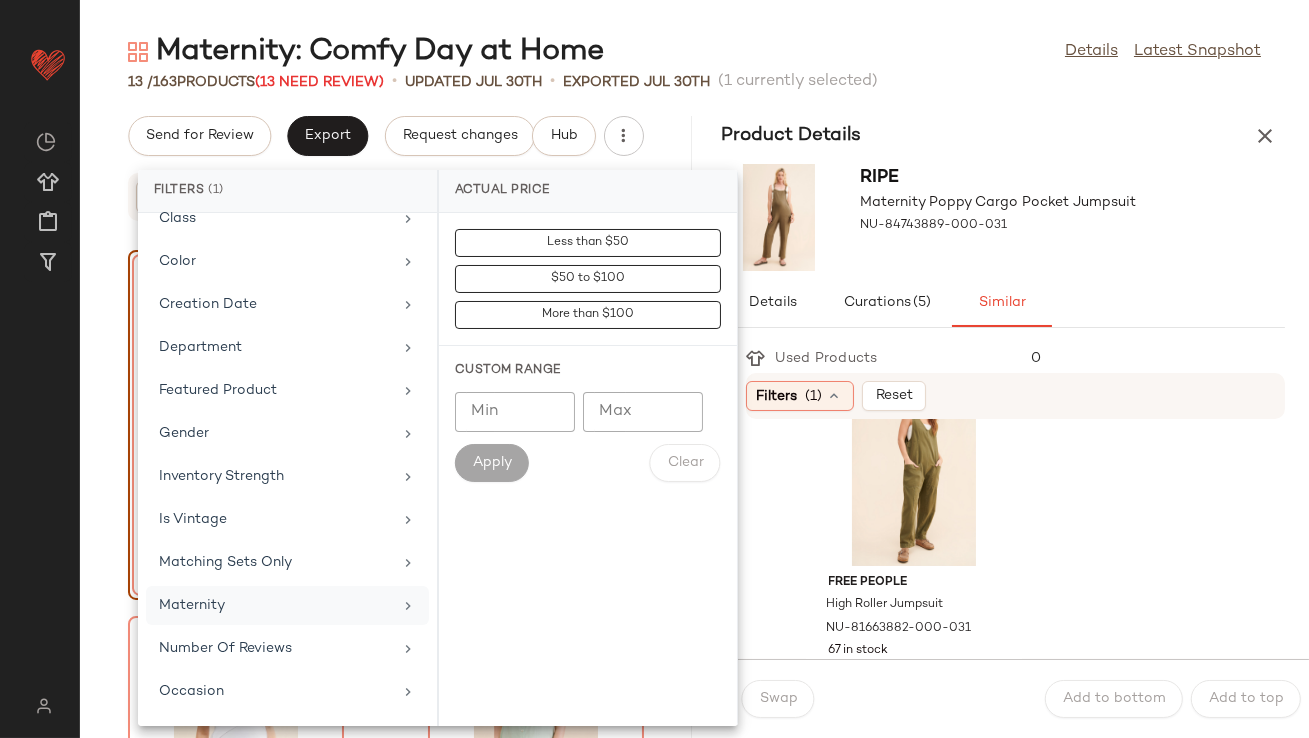 click on "Maternity" at bounding box center (275, 605) 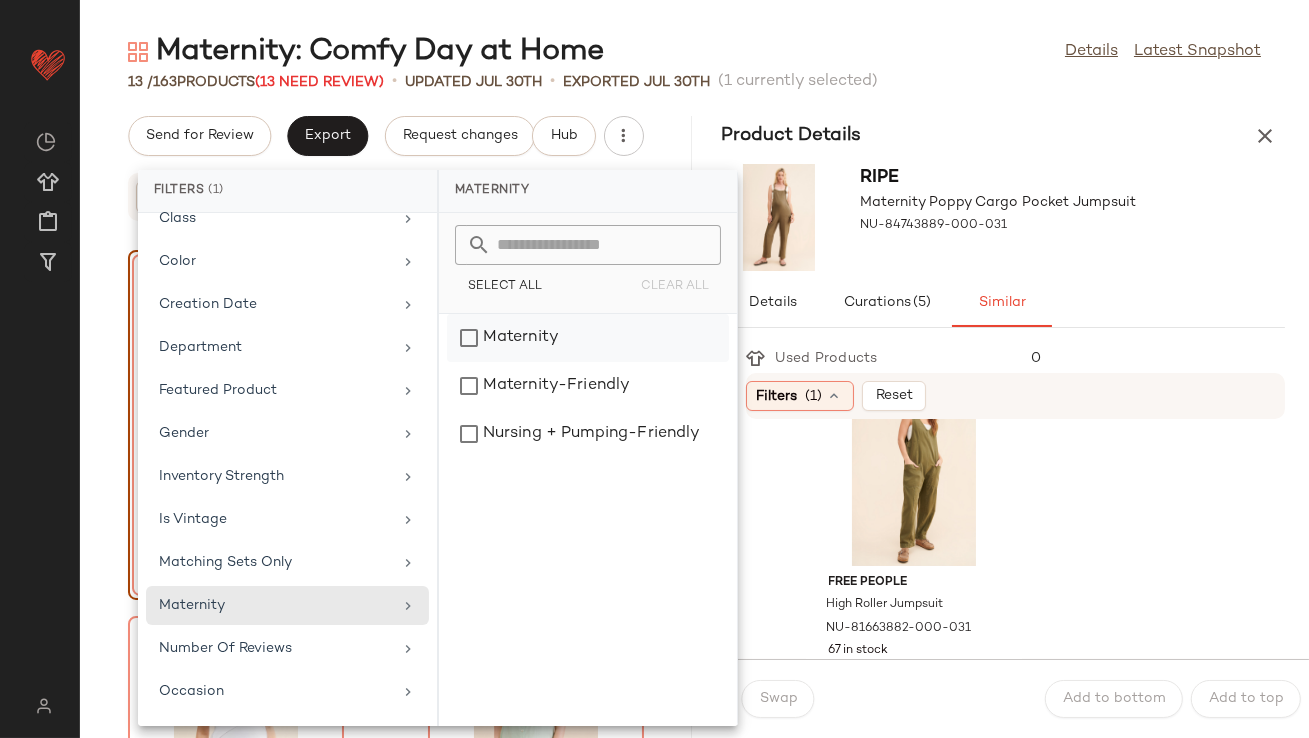 click on "Maternity" 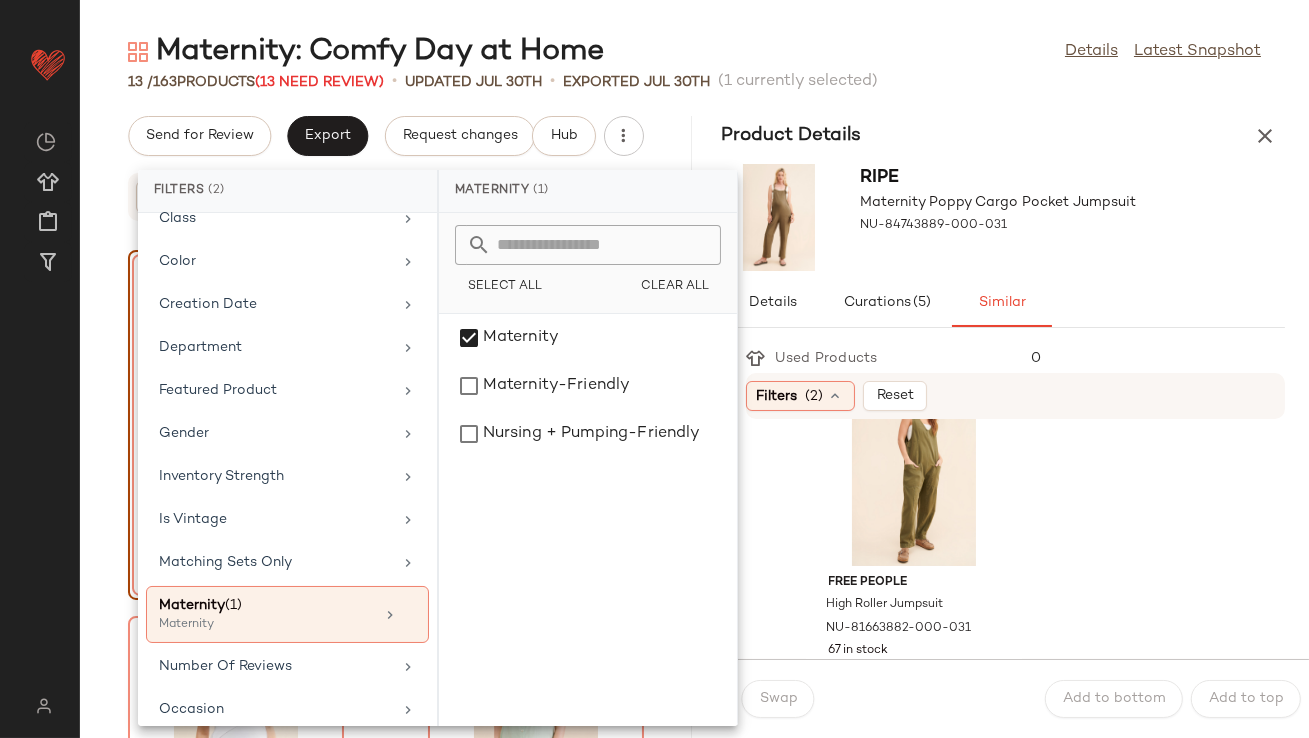 click on "Details   Curations  (5)  Similar" at bounding box center (1004, 303) 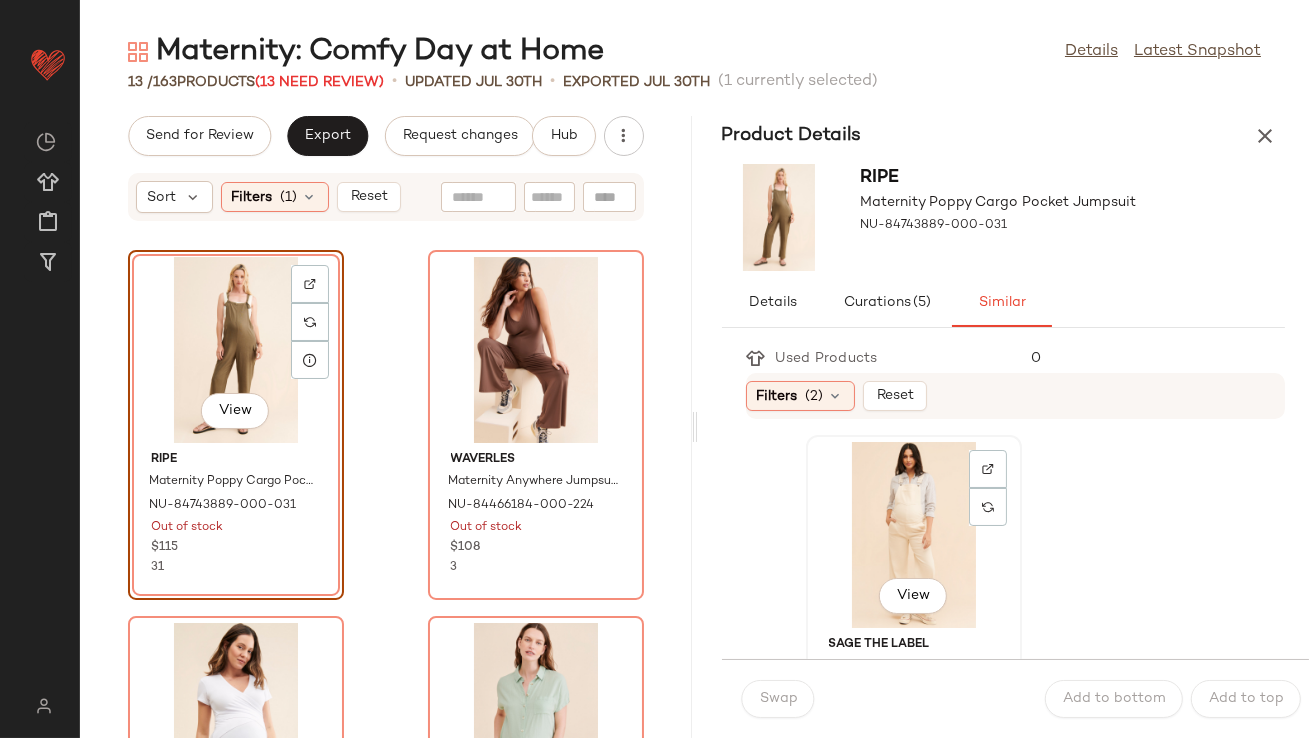 click on "View" 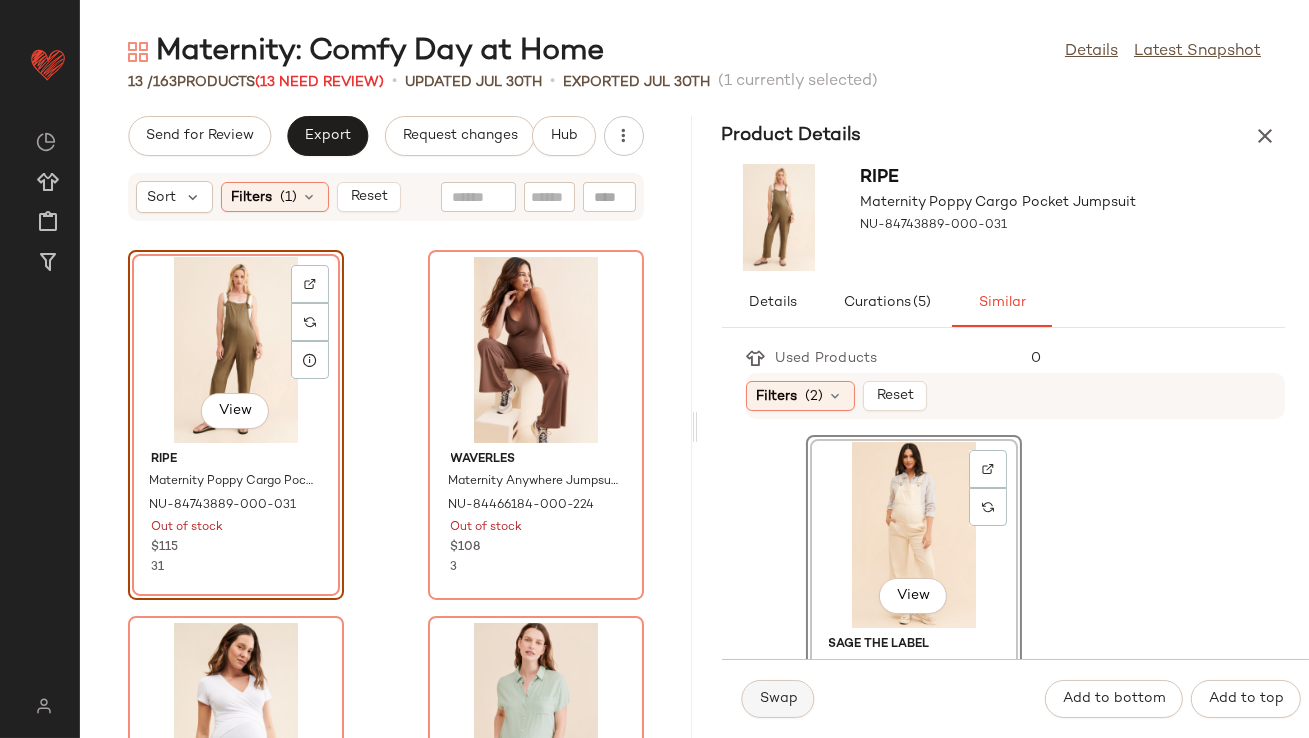 click on "Swap" 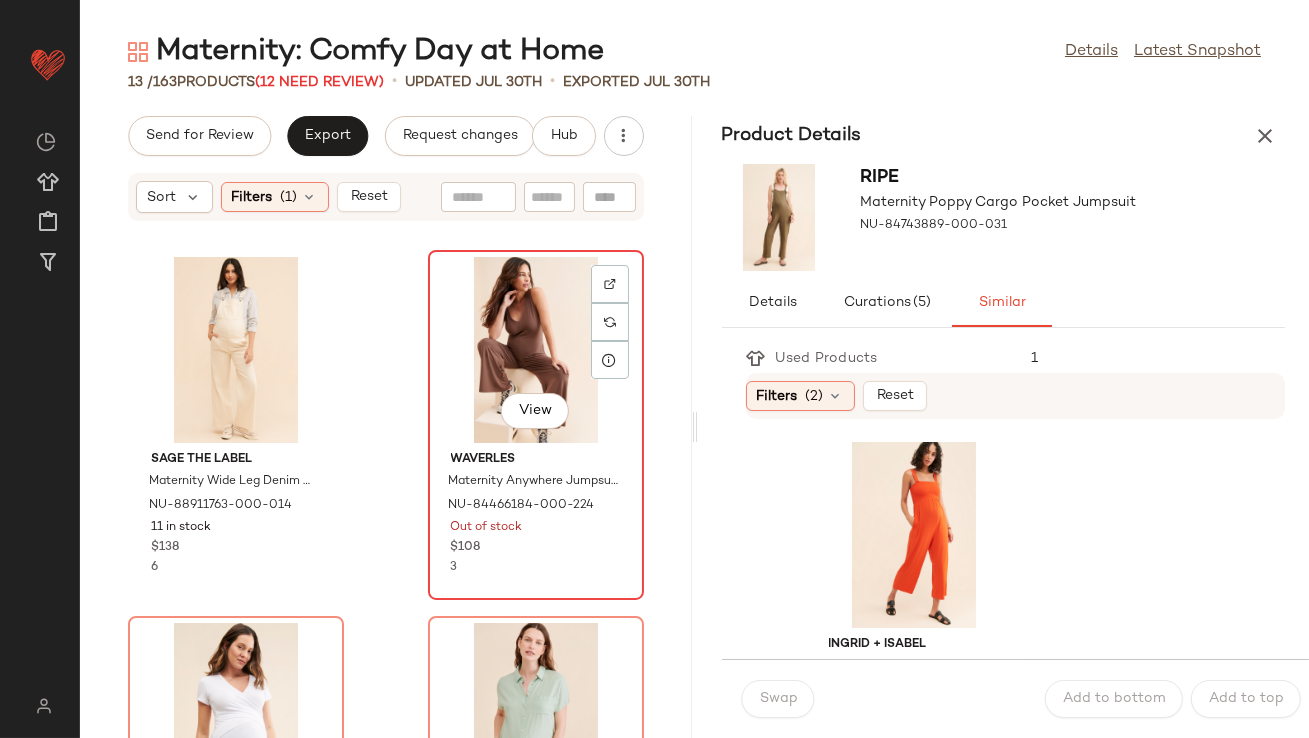 click on "View" 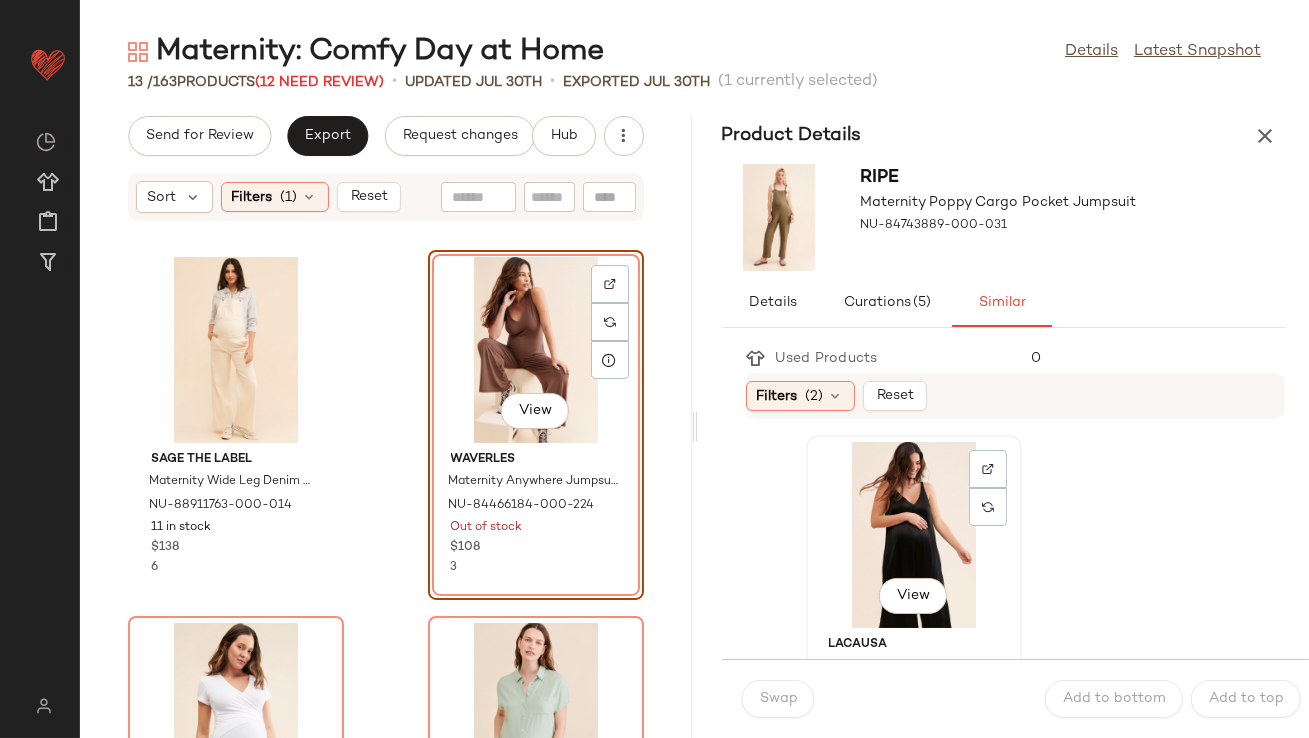 click on "View" 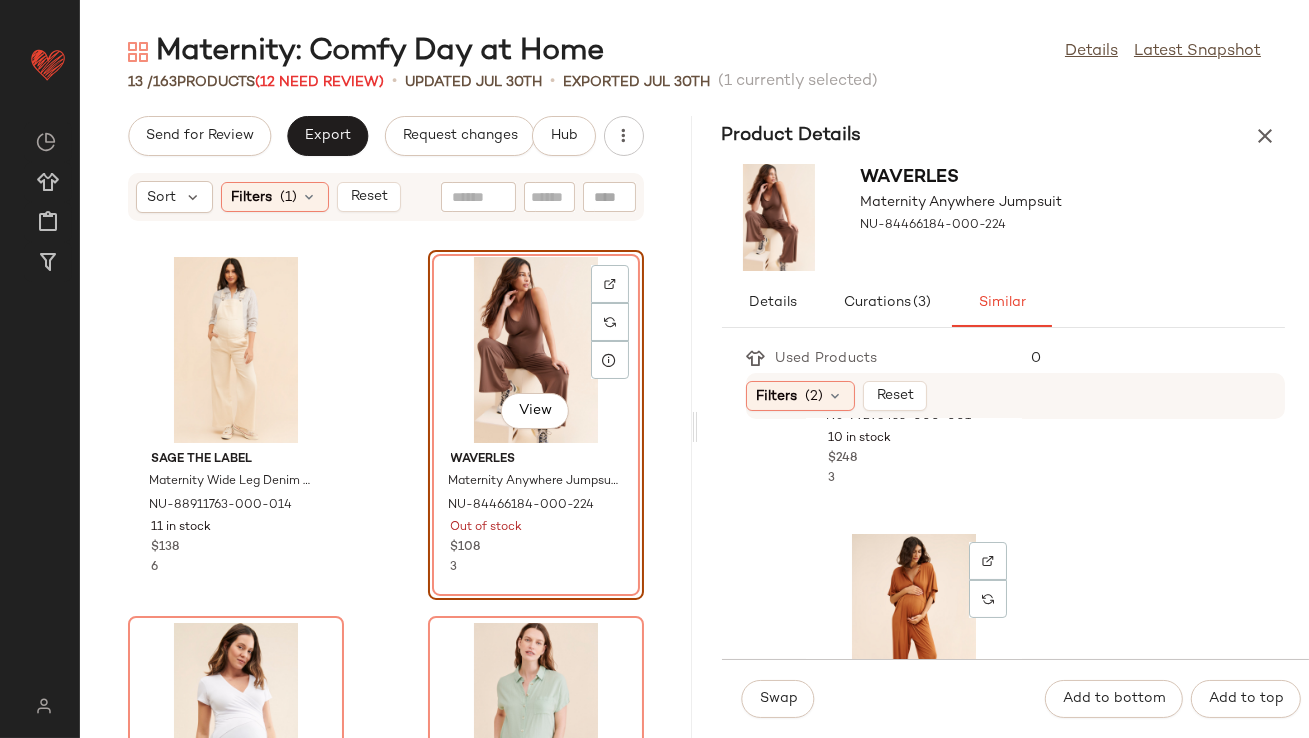 scroll, scrollTop: 788, scrollLeft: 0, axis: vertical 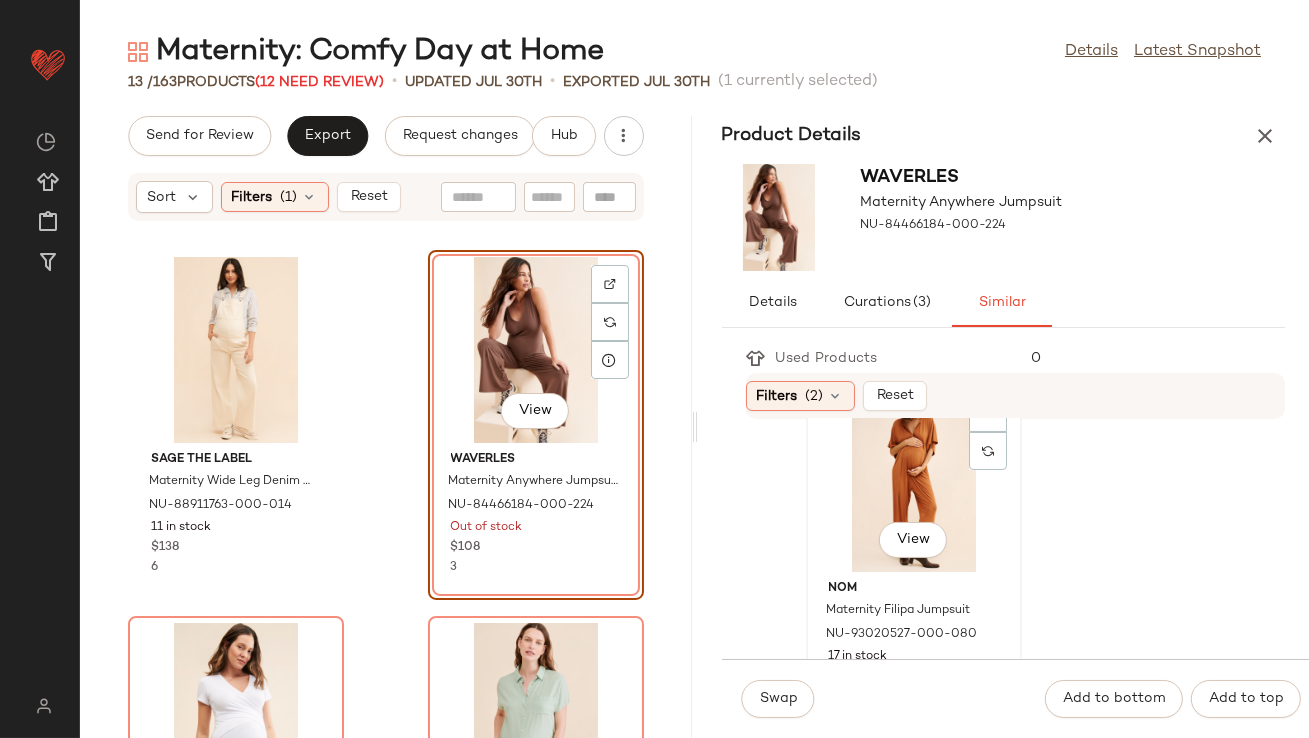 drag, startPoint x: 898, startPoint y: 469, endPoint x: 883, endPoint y: 509, distance: 42.72002 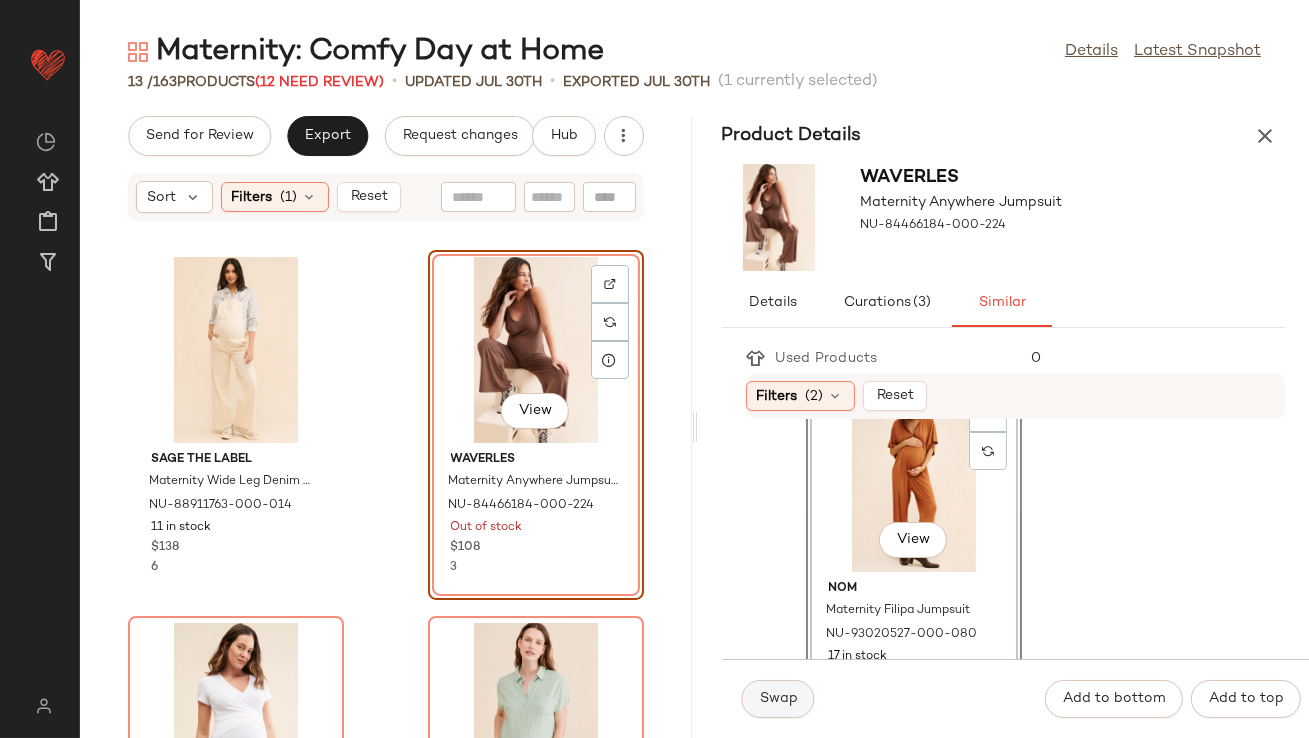 click on "Swap" 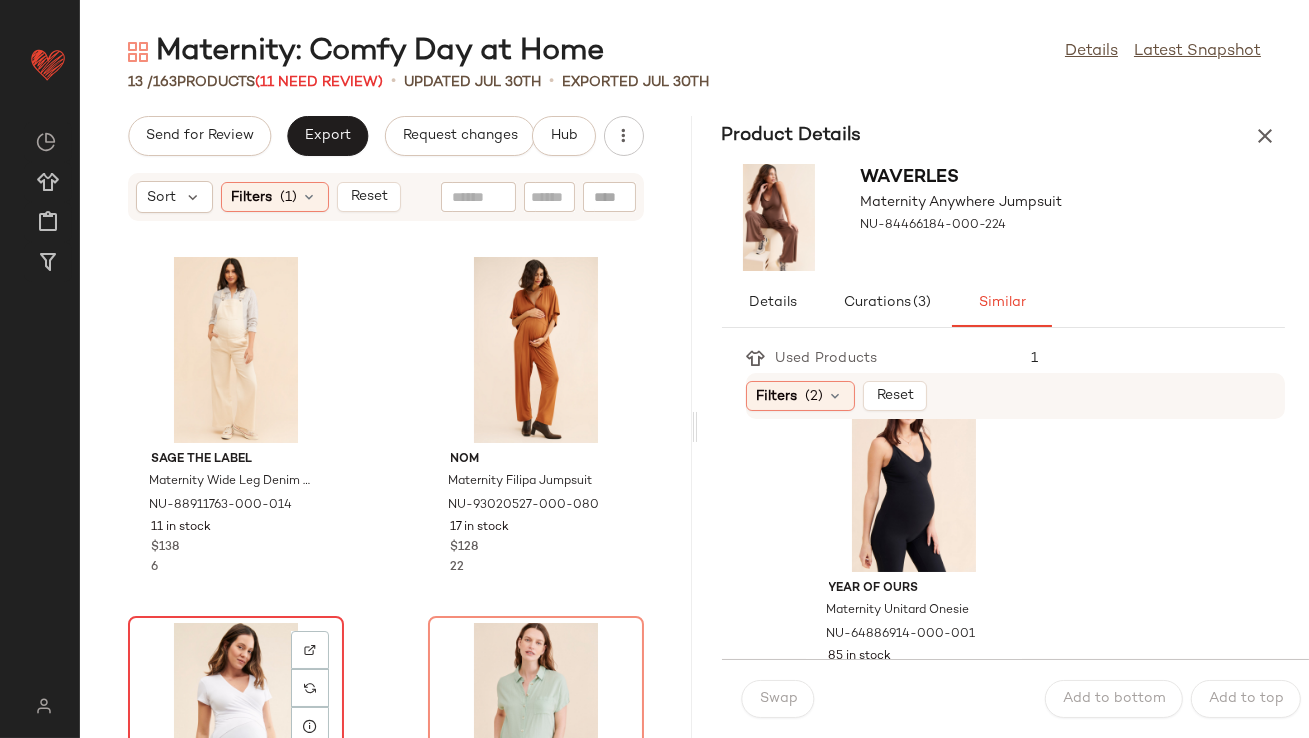 click on "View" 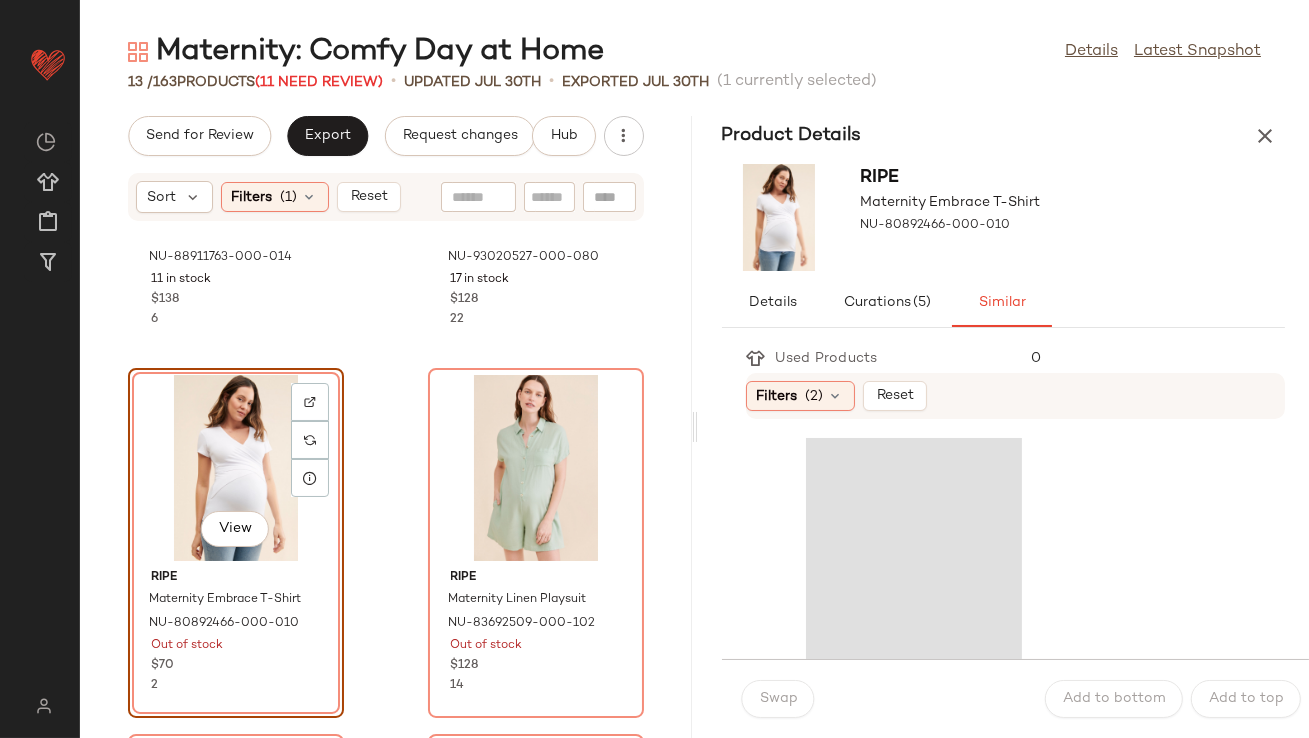 scroll, scrollTop: 287, scrollLeft: 0, axis: vertical 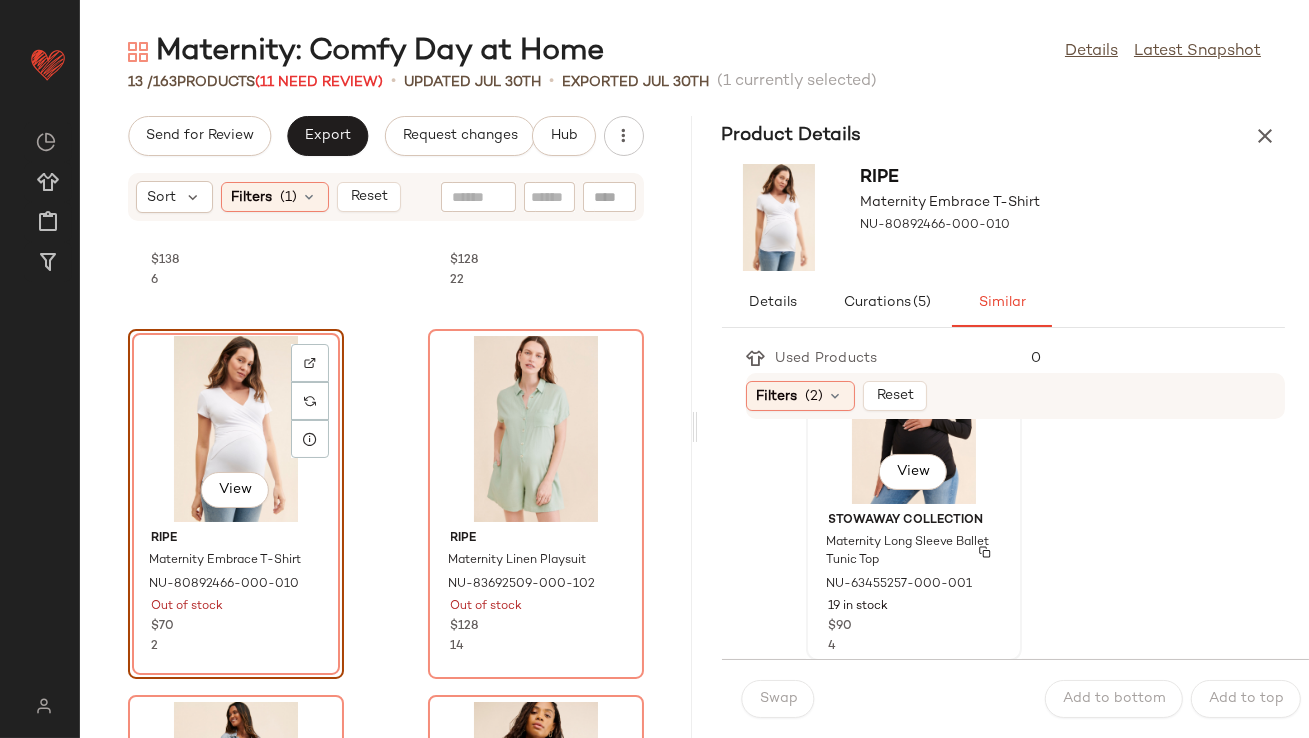 click on "View" 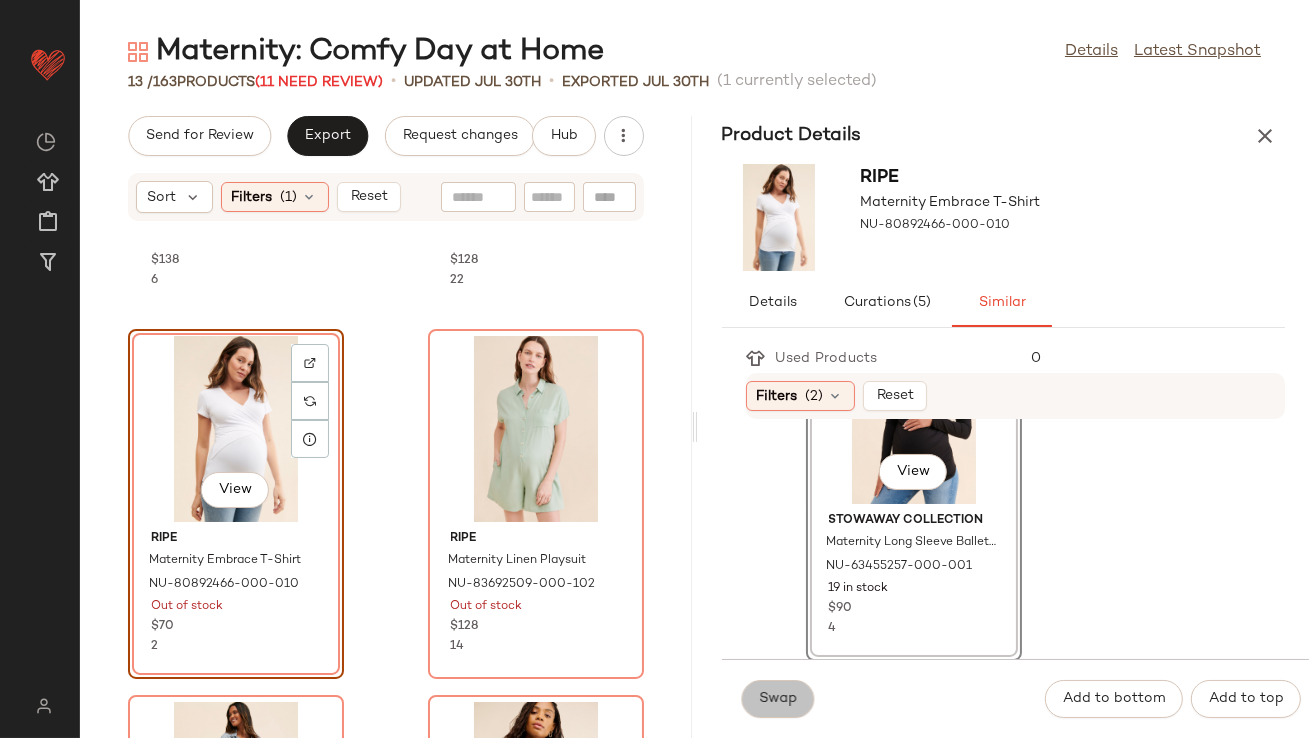 click on "Swap" 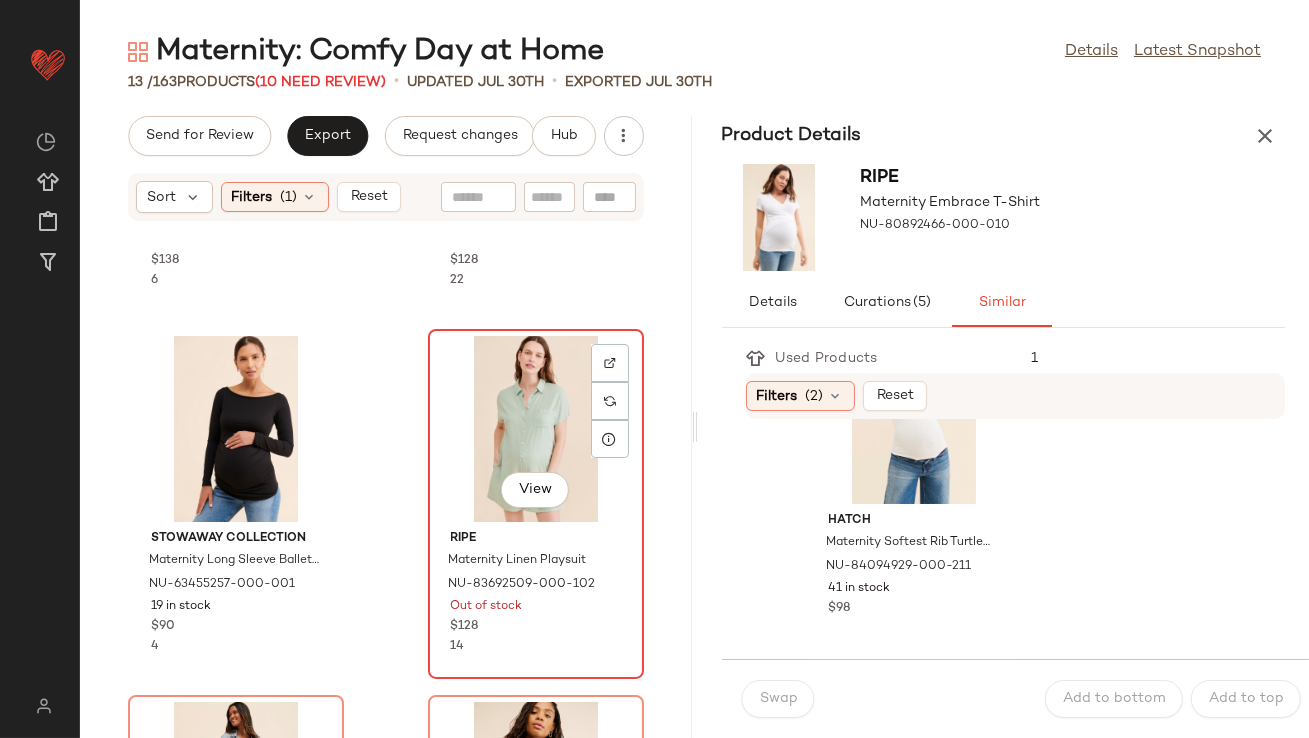 click on "View" 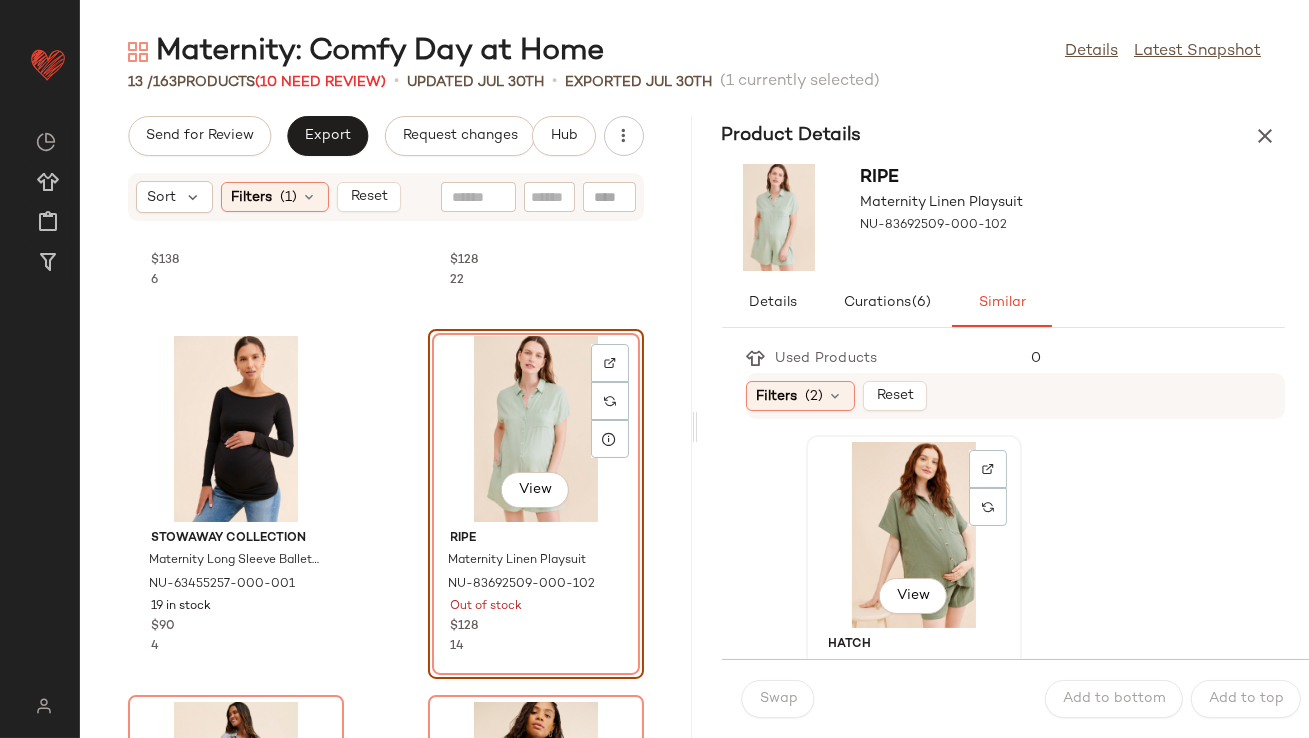 click on "View" 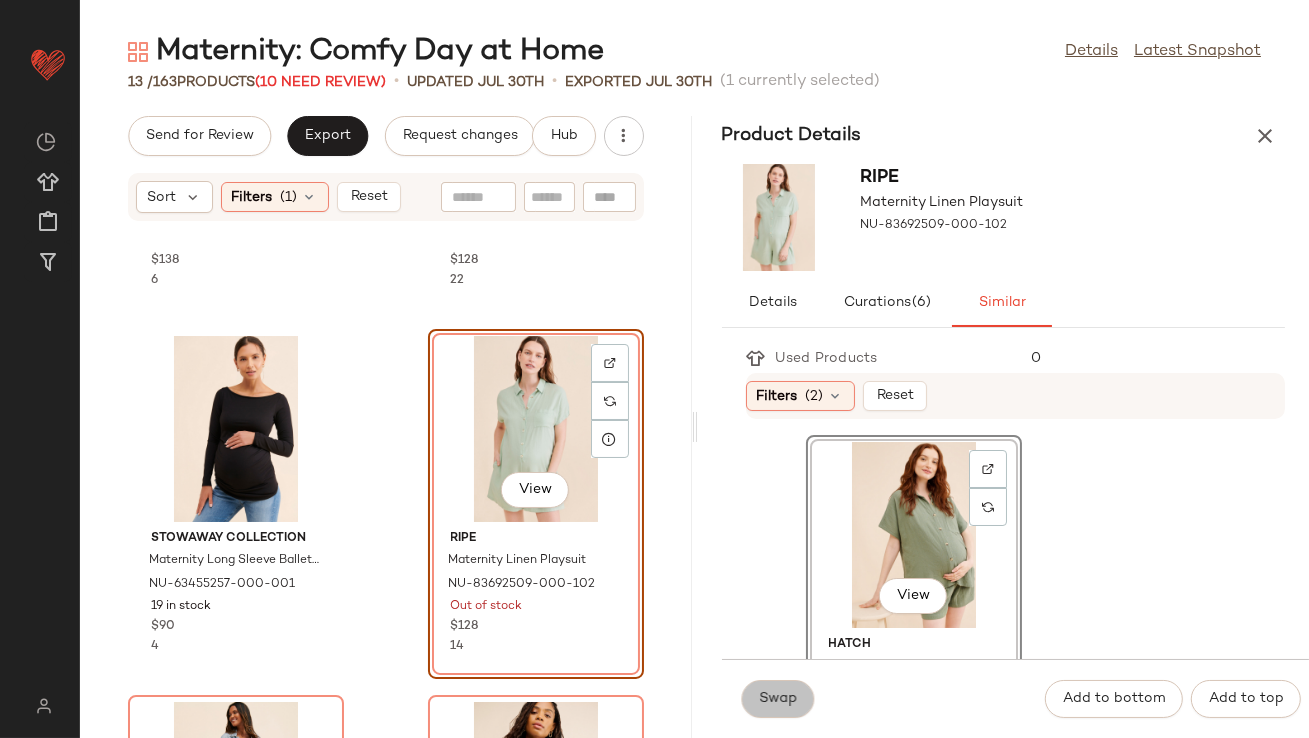 click on "Swap" at bounding box center [778, 699] 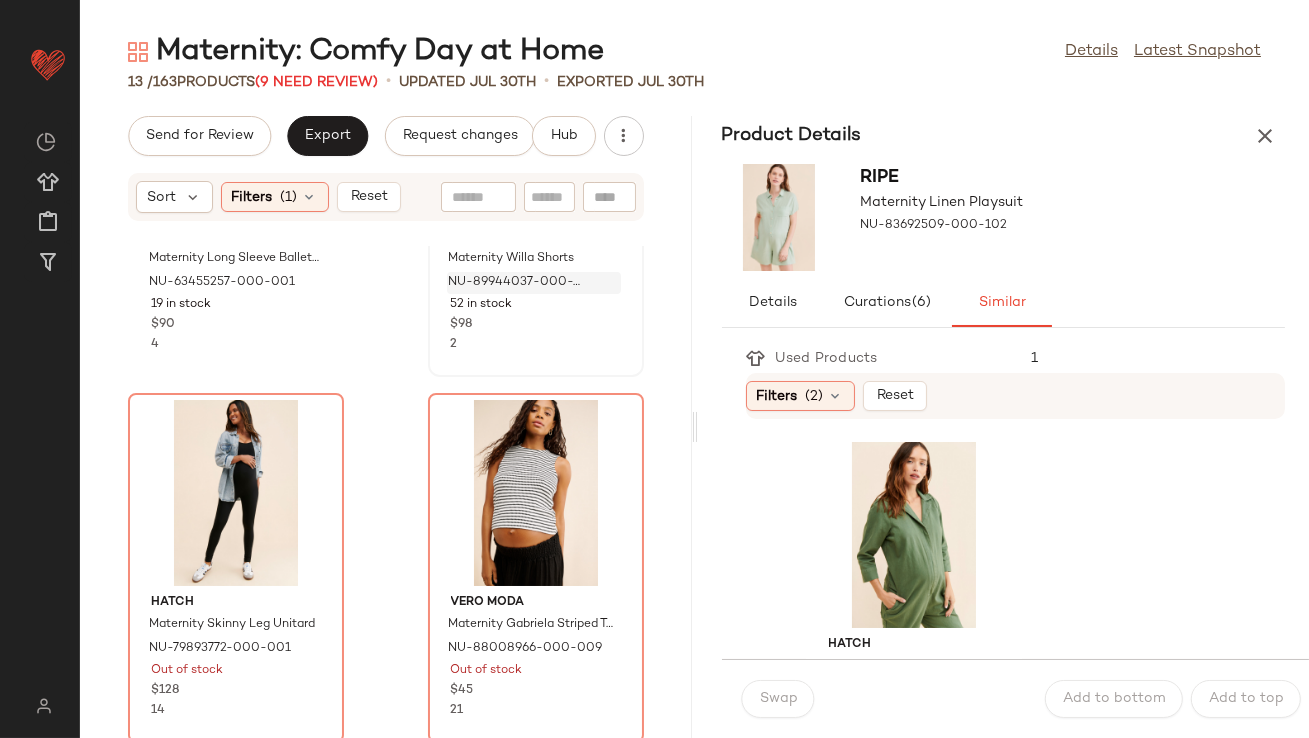 scroll, scrollTop: 606, scrollLeft: 0, axis: vertical 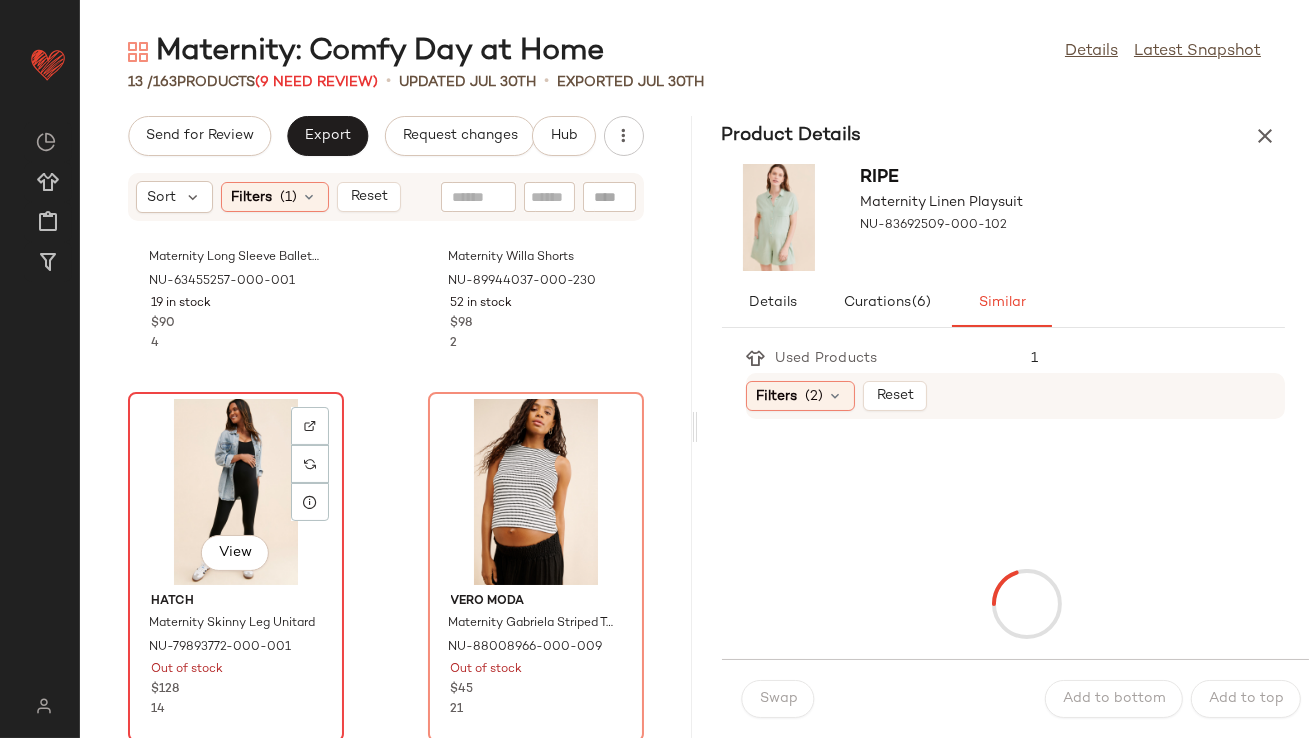 click on "View" 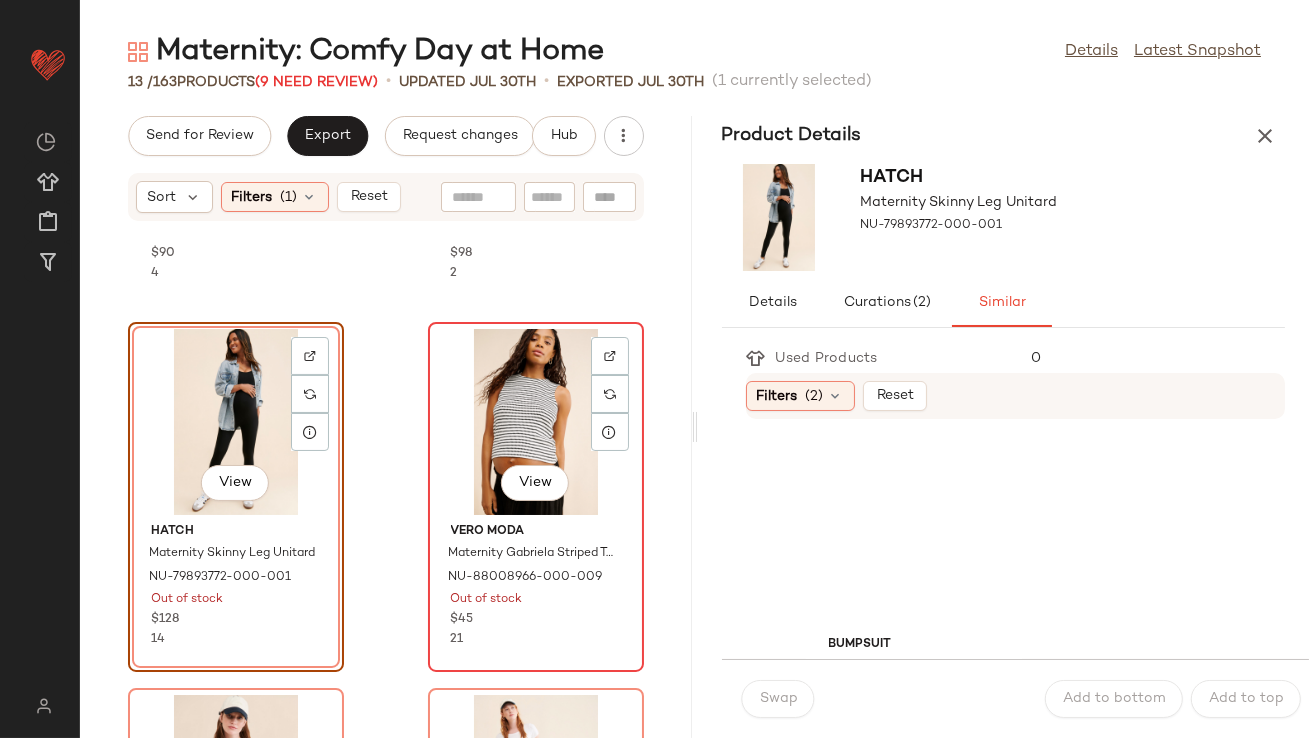 scroll, scrollTop: 685, scrollLeft: 0, axis: vertical 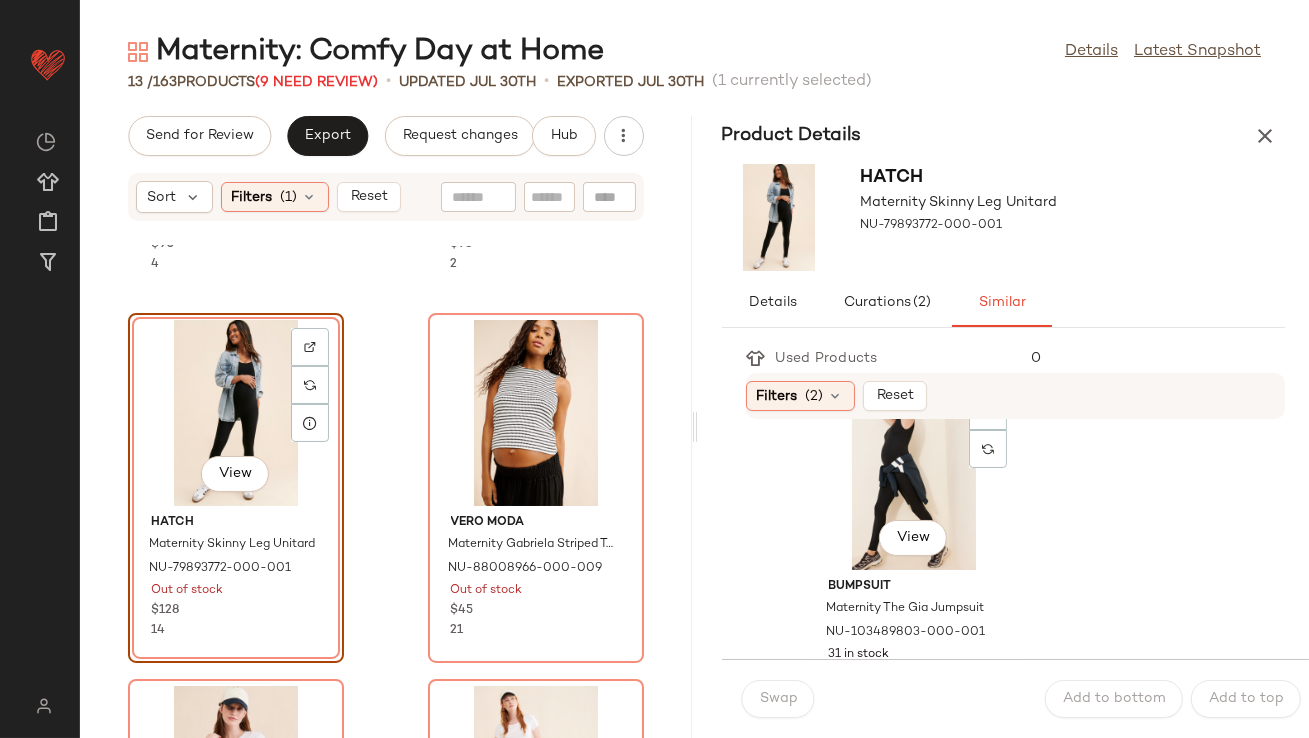 click on "View" 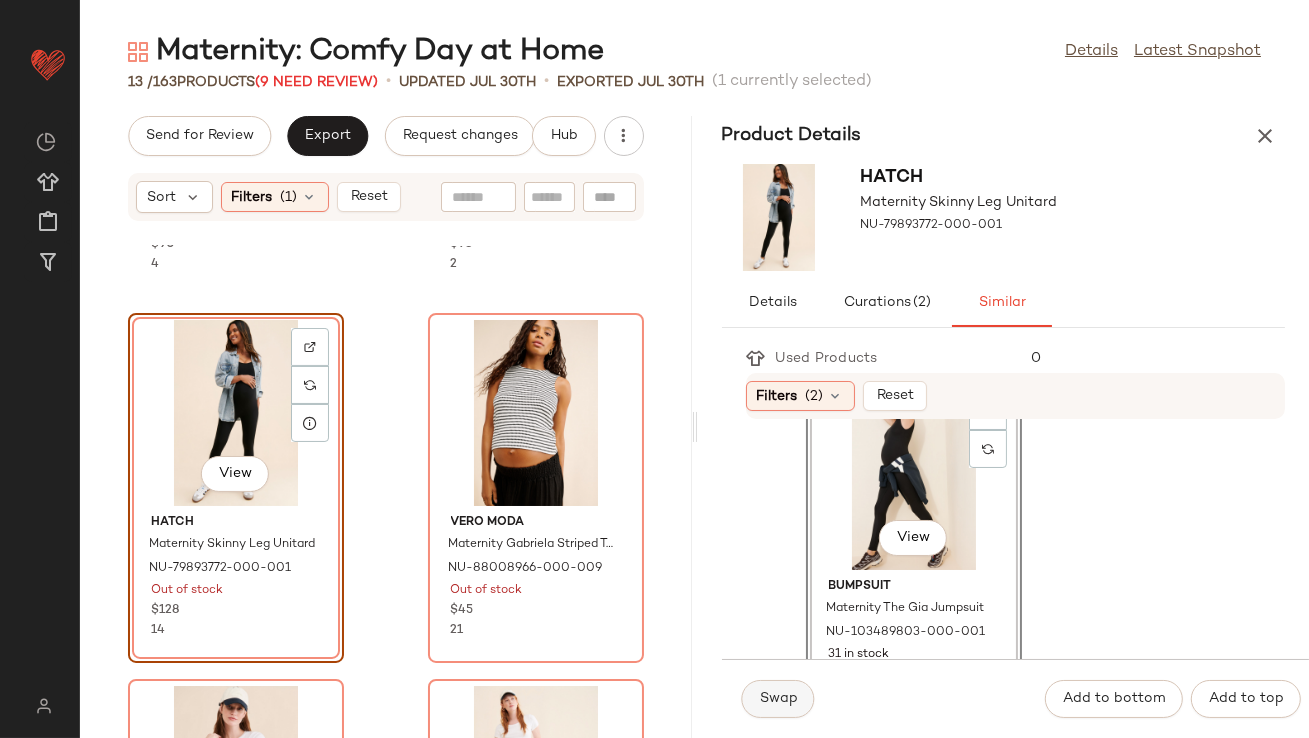 click on "Swap" at bounding box center (778, 699) 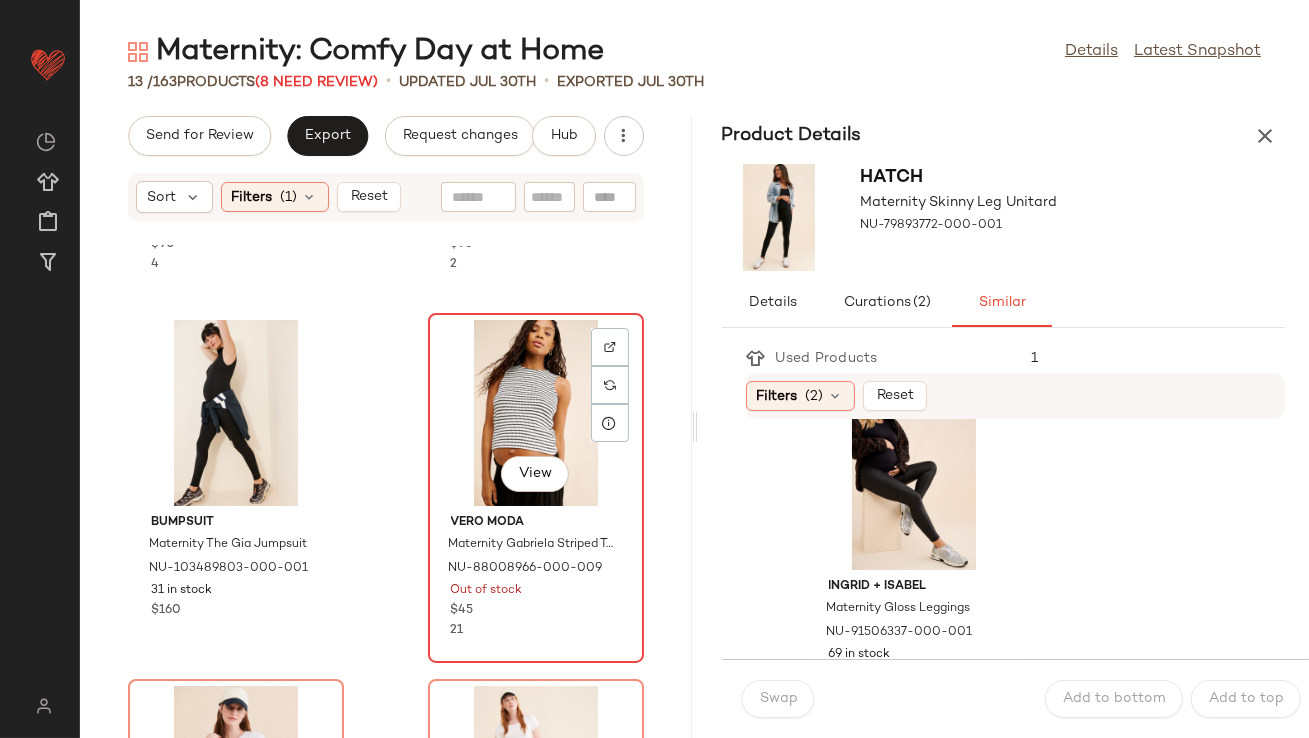 click on "View" 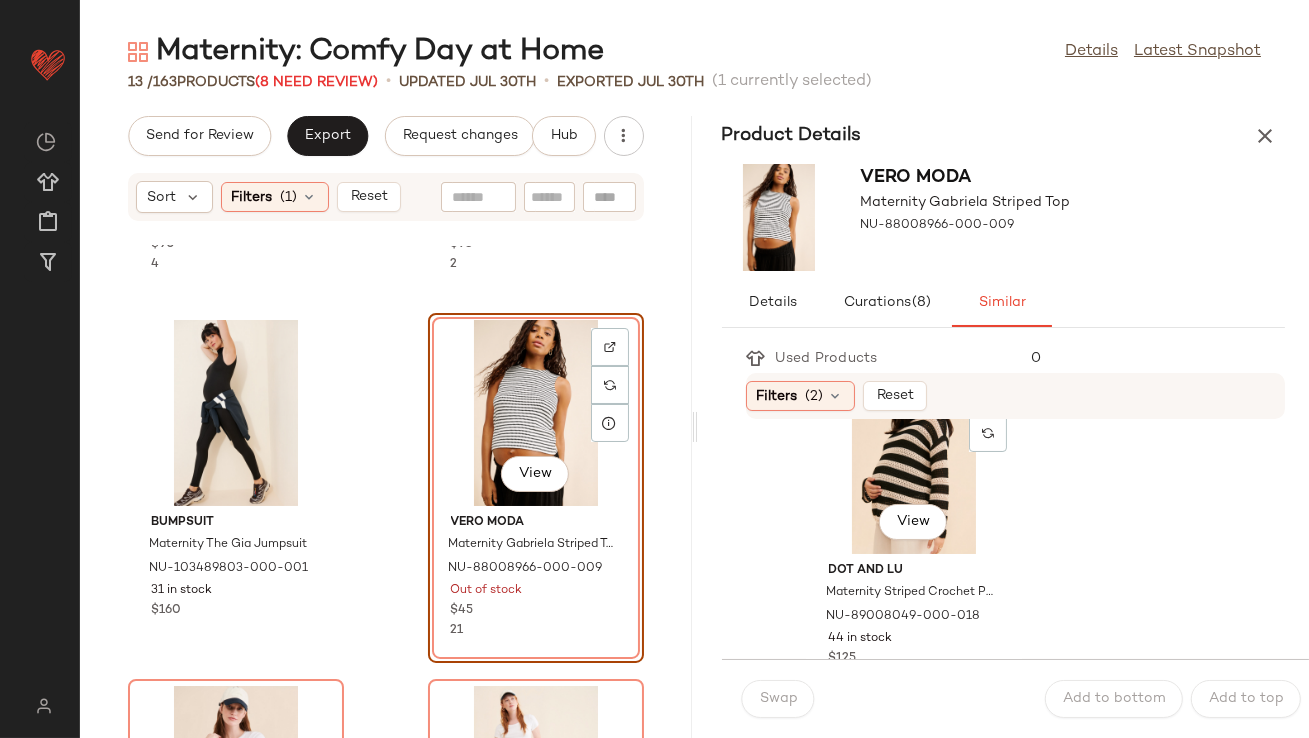 scroll, scrollTop: 442, scrollLeft: 0, axis: vertical 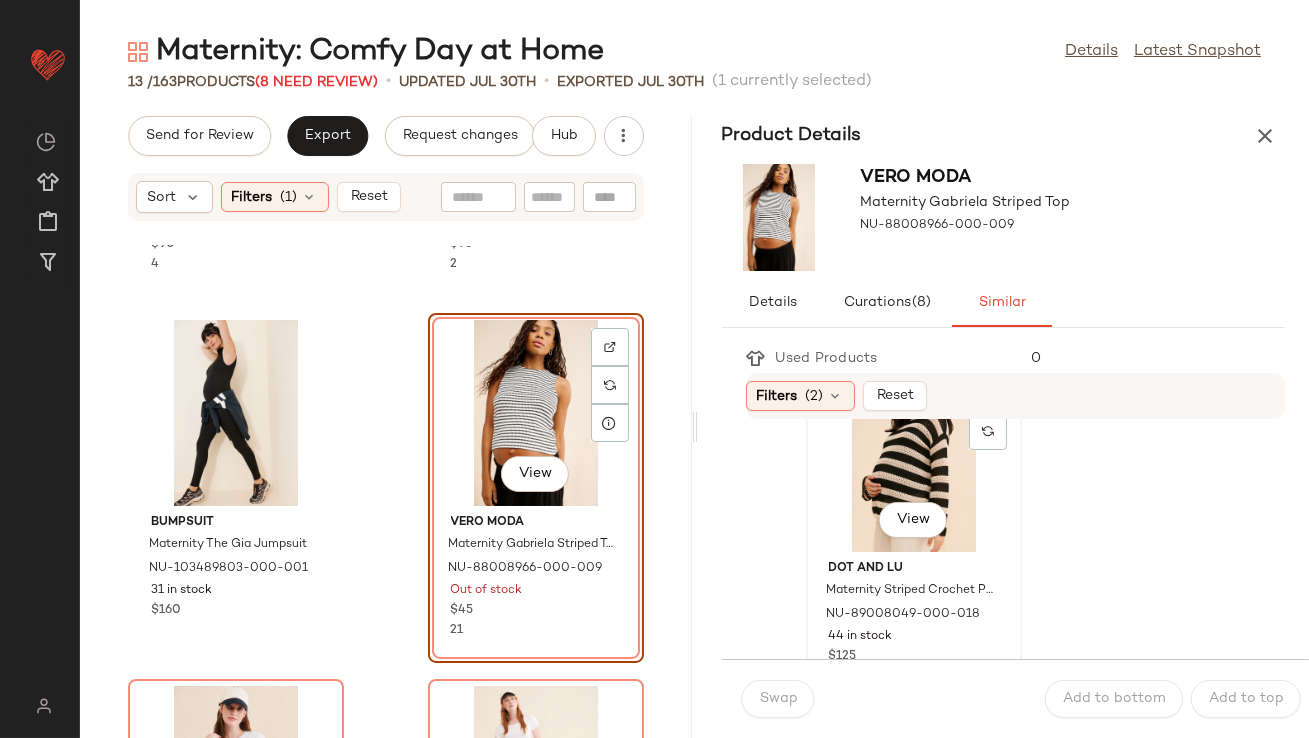 click on "View" 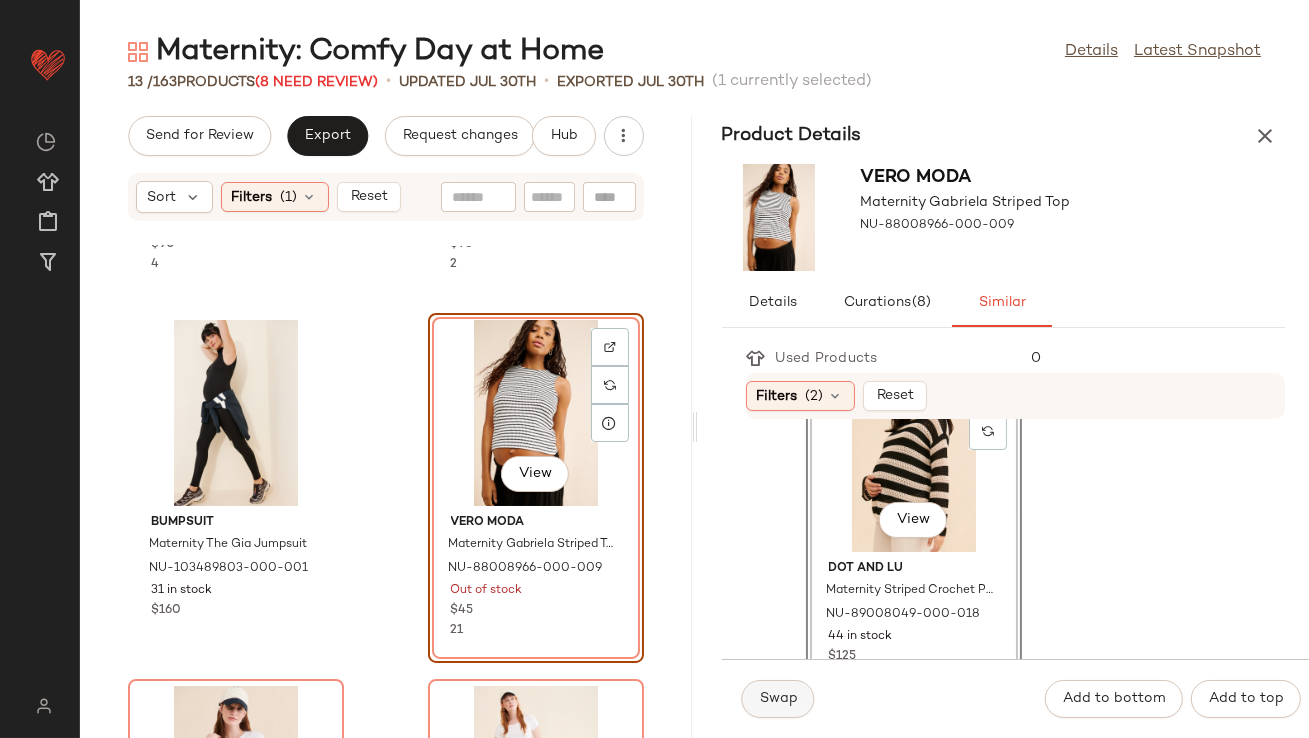 click on "Swap" at bounding box center (778, 699) 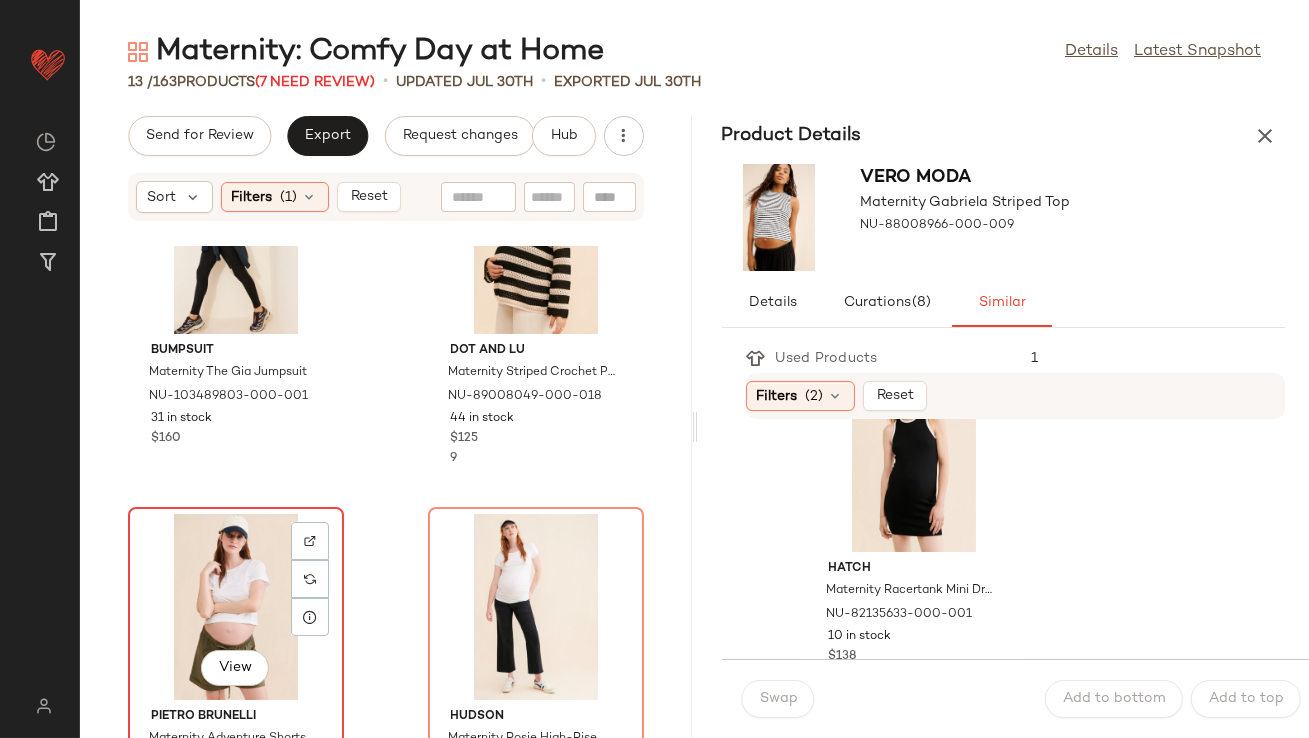 click on "View" 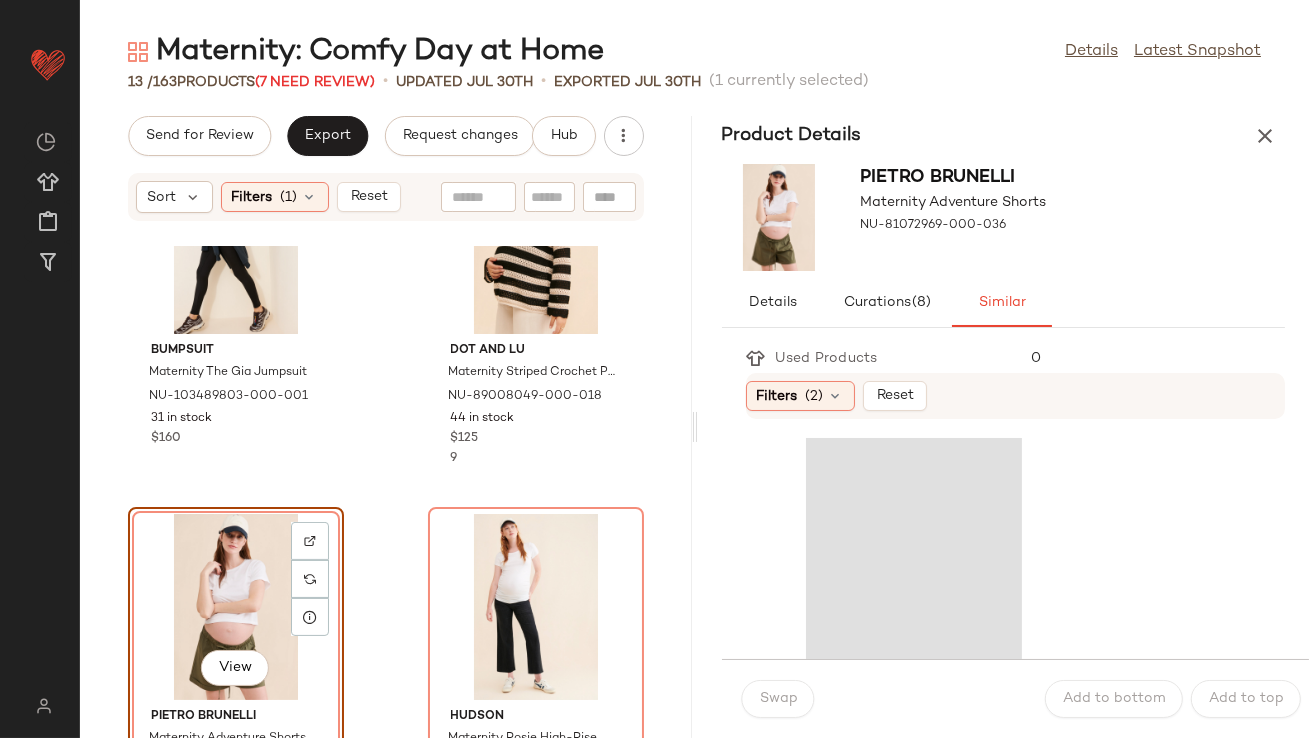 scroll, scrollTop: 1016, scrollLeft: 0, axis: vertical 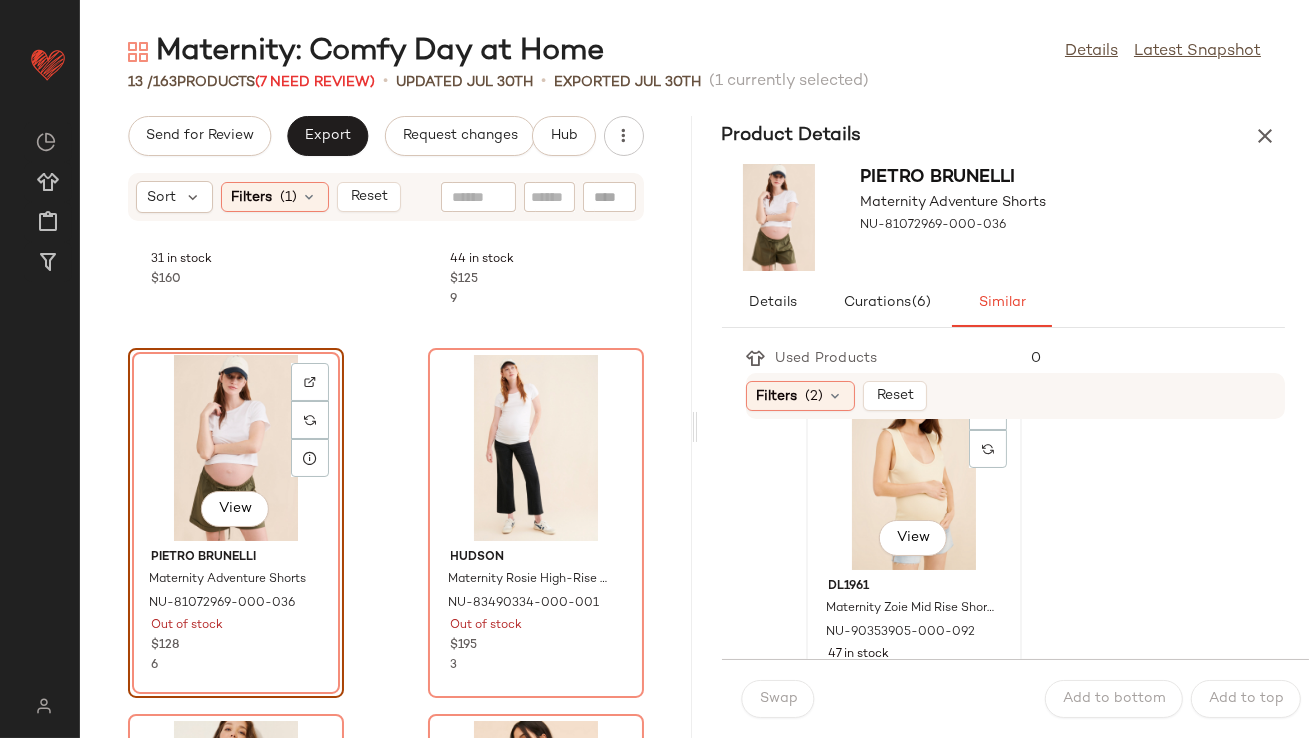 click on "View" 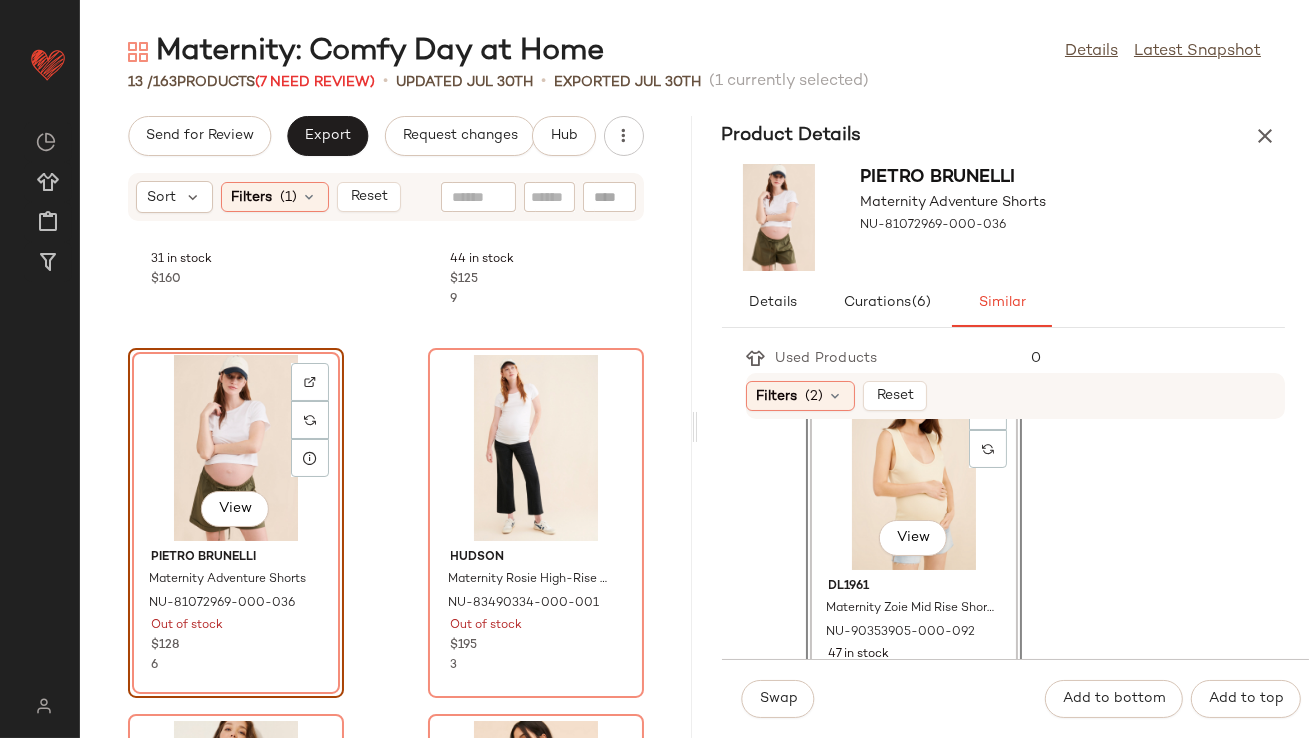click on "Swap   Add to bottom   Add to top" at bounding box center [1016, 698] 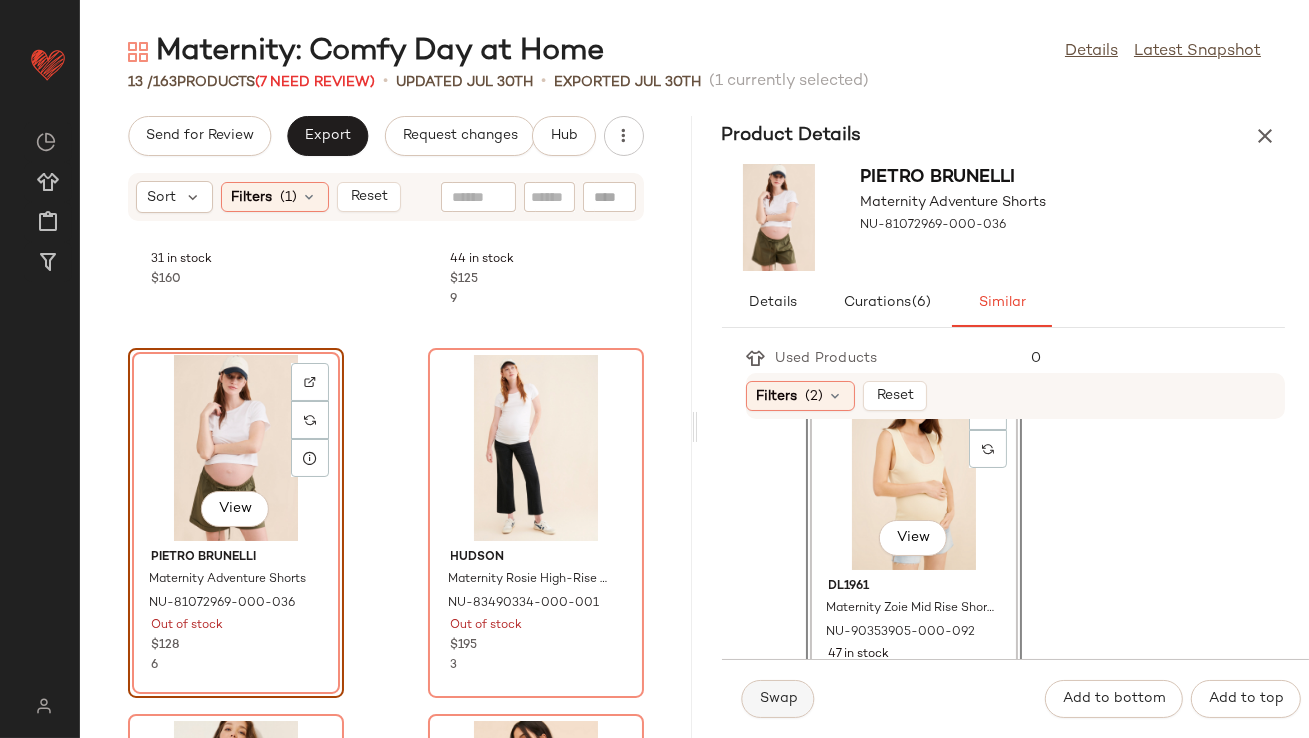 click on "Swap" at bounding box center [778, 699] 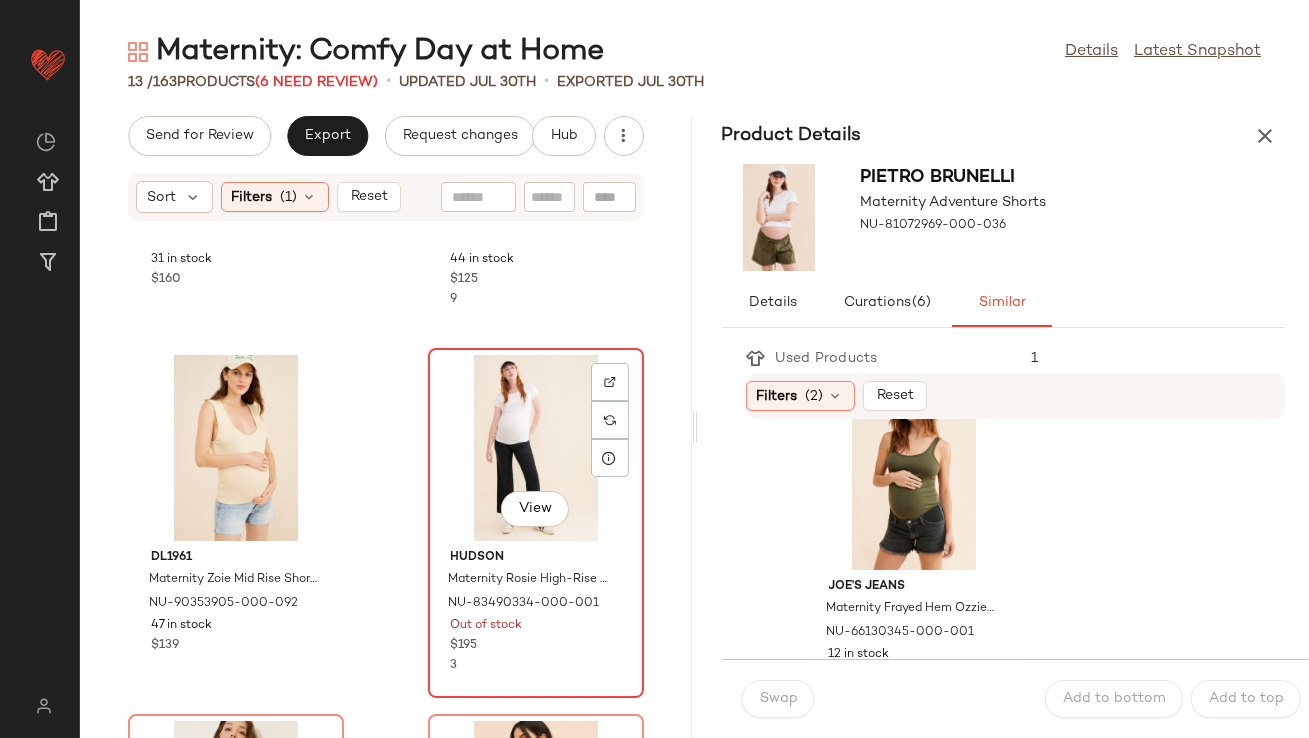 click on "View" 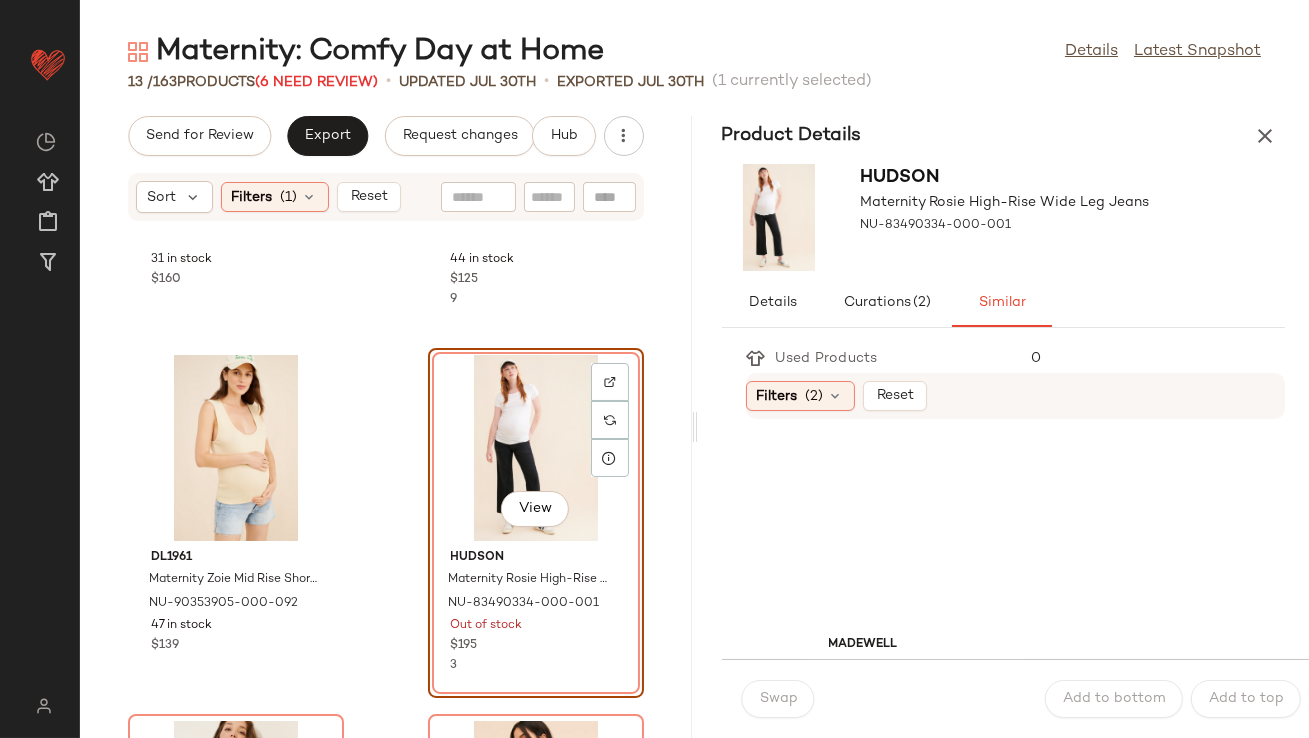 scroll, scrollTop: 1049, scrollLeft: 0, axis: vertical 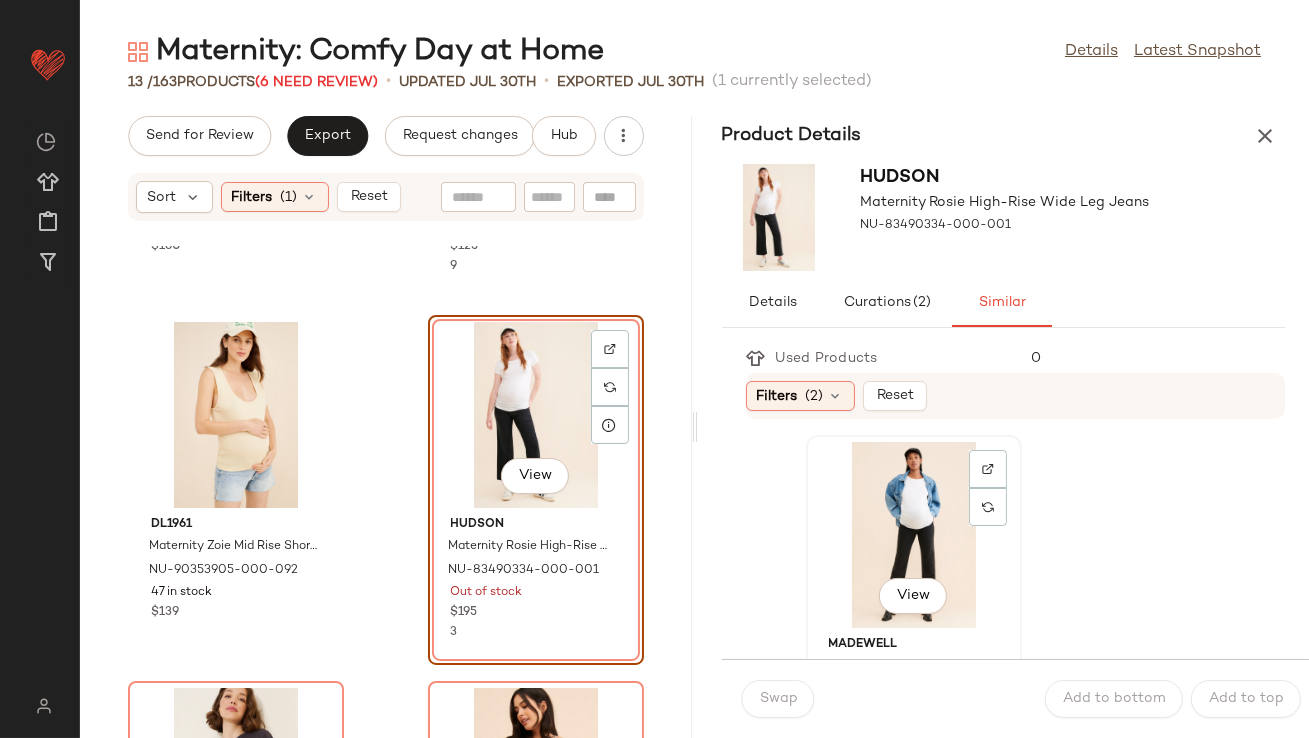 click on "View" 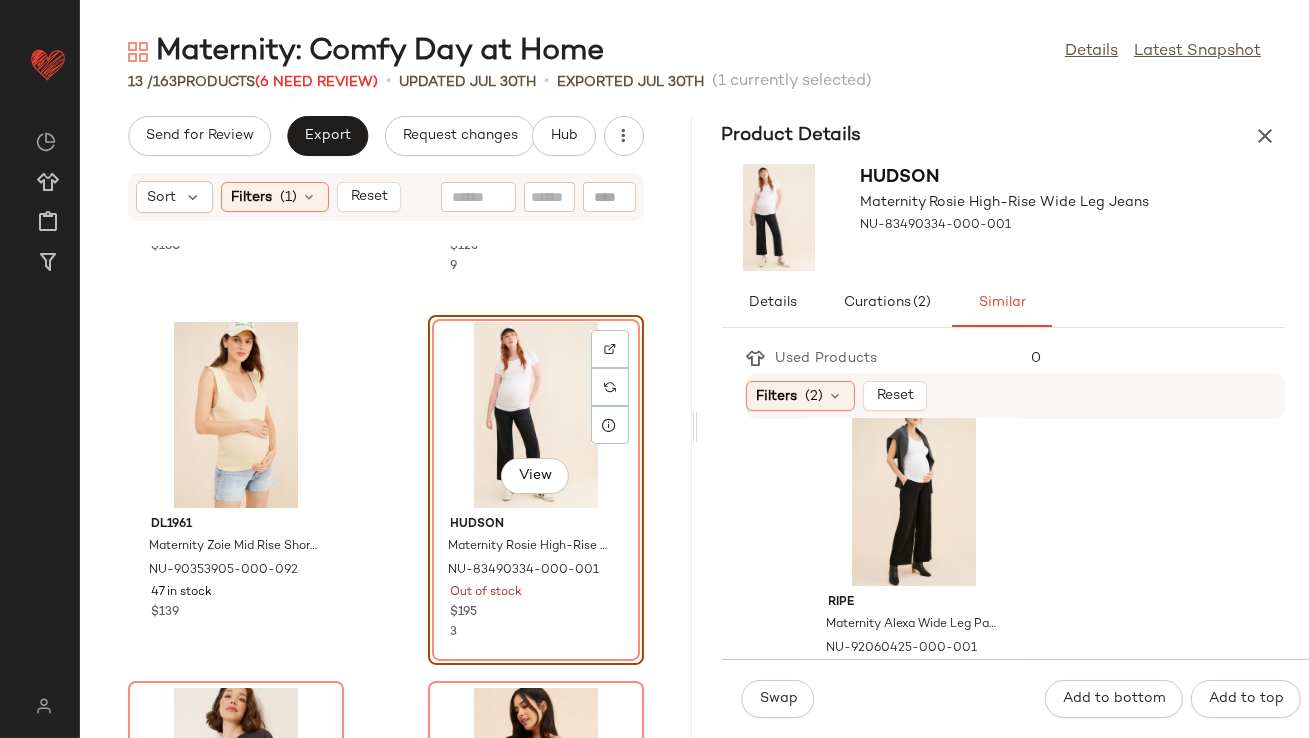 scroll, scrollTop: 780, scrollLeft: 0, axis: vertical 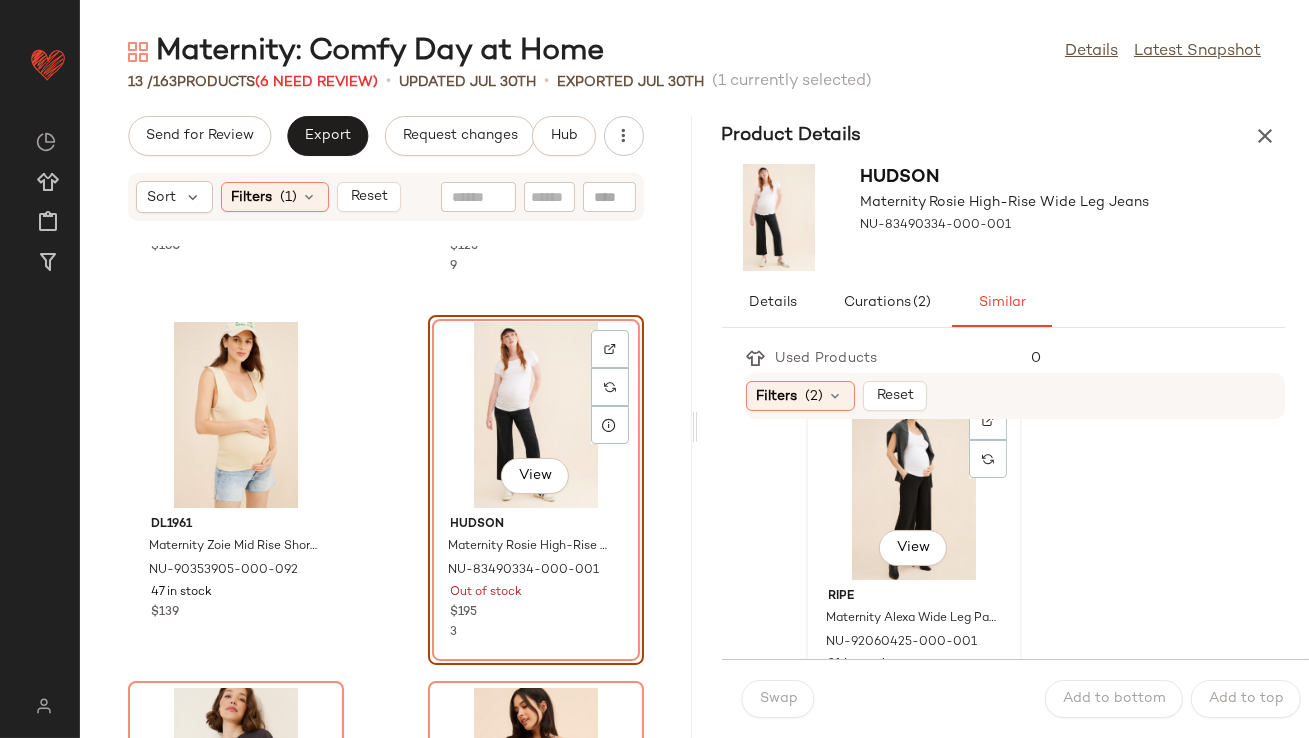 click on "View" 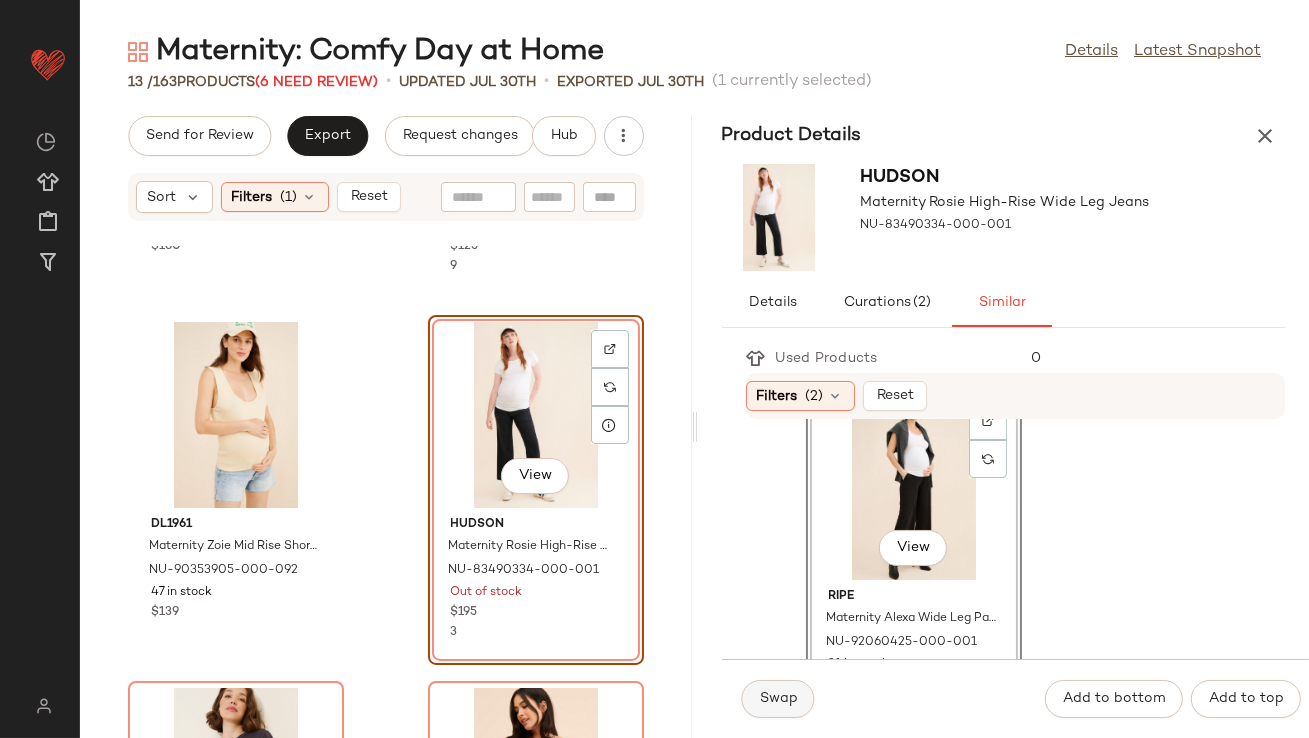 click on "Swap" 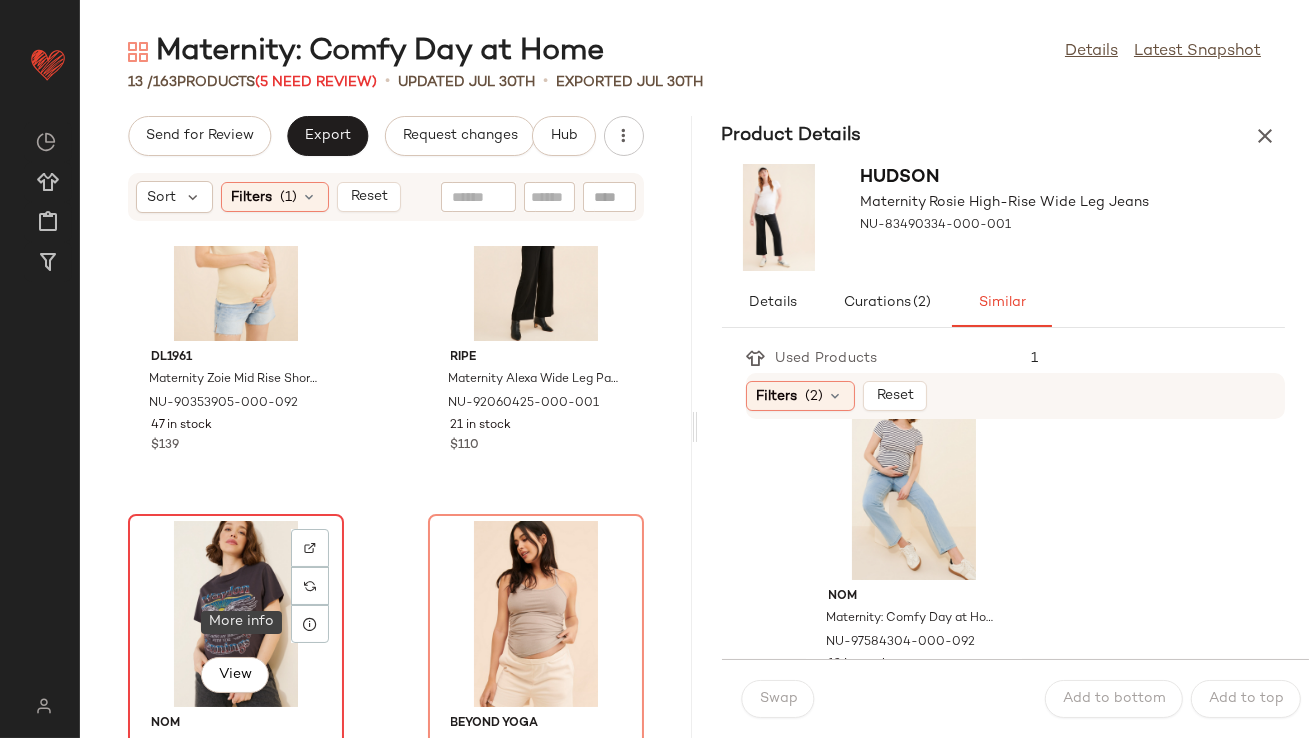 click on "View" 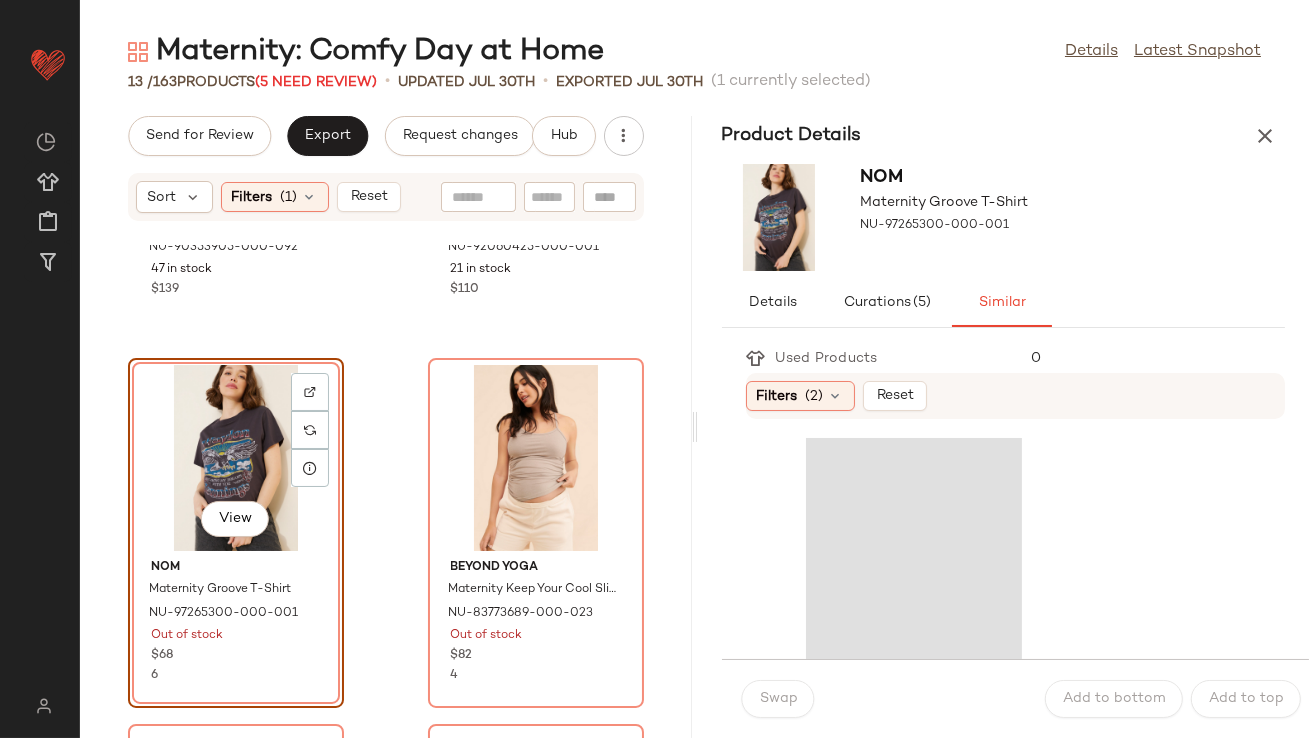 scroll, scrollTop: 1434, scrollLeft: 0, axis: vertical 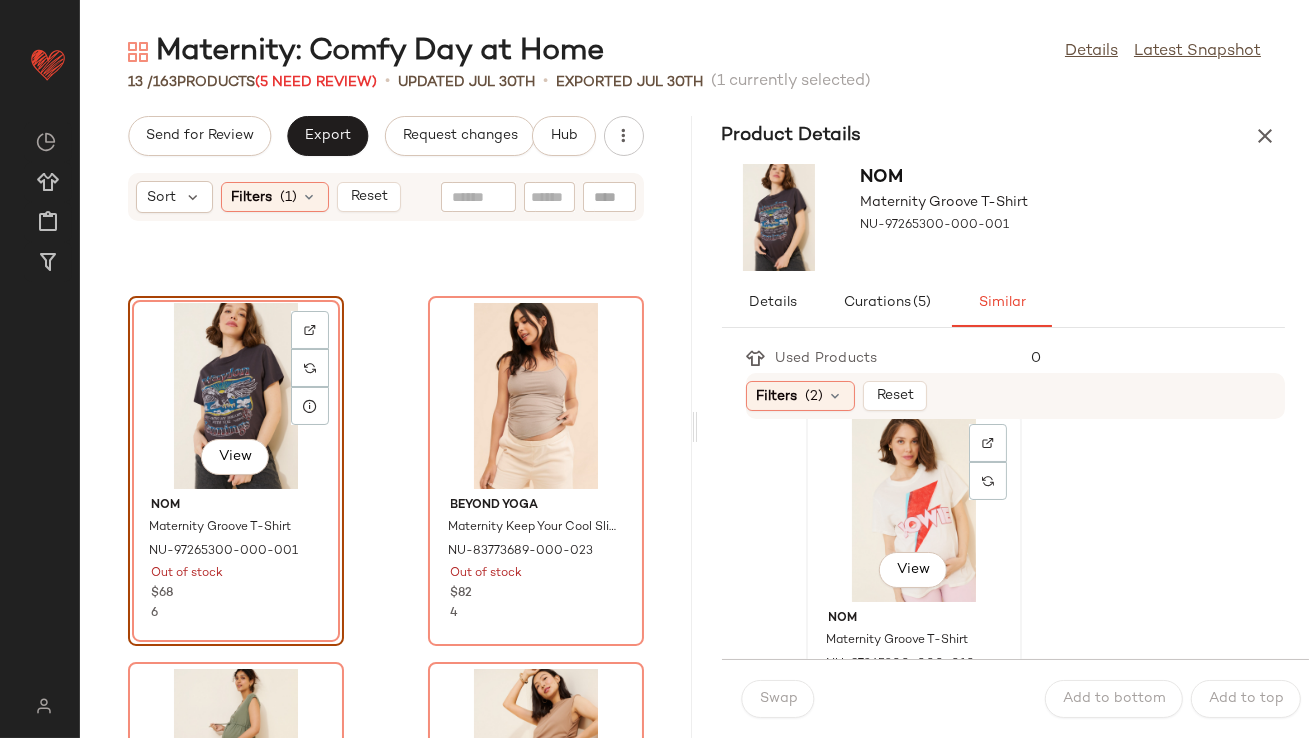 click on "View" 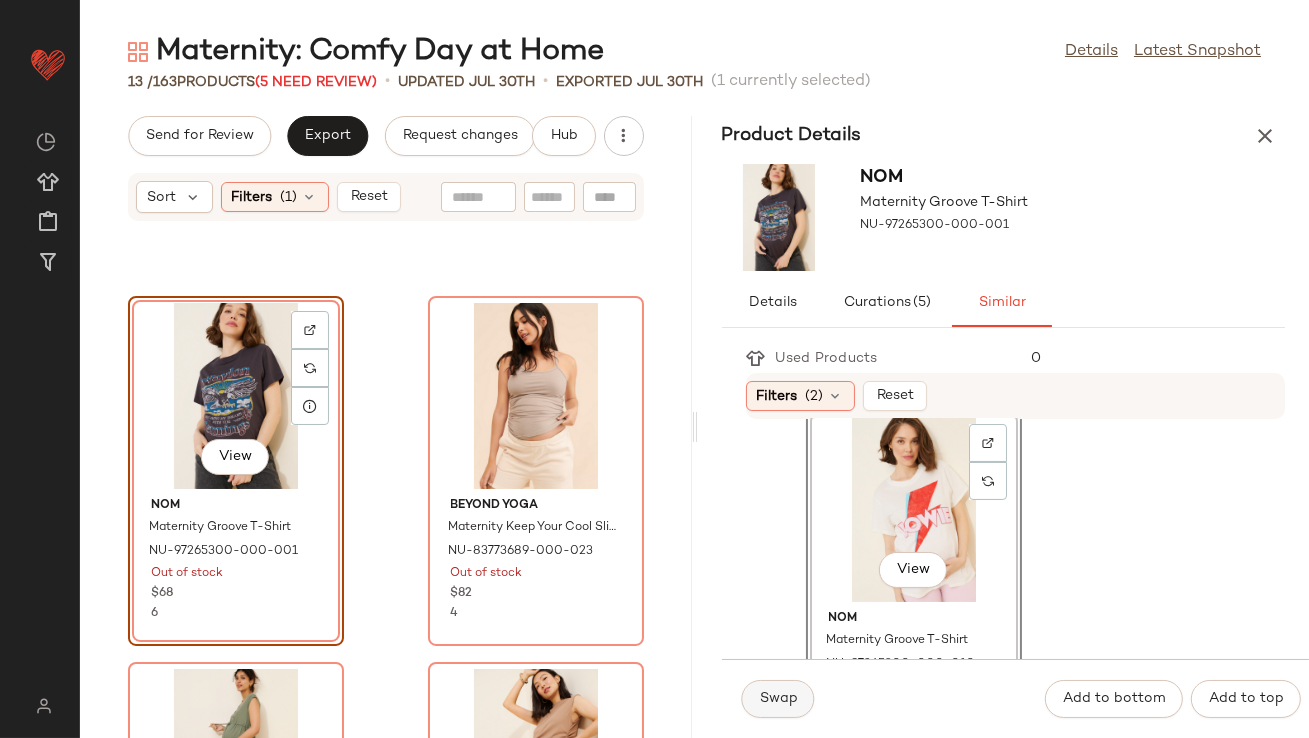 click on "Swap" 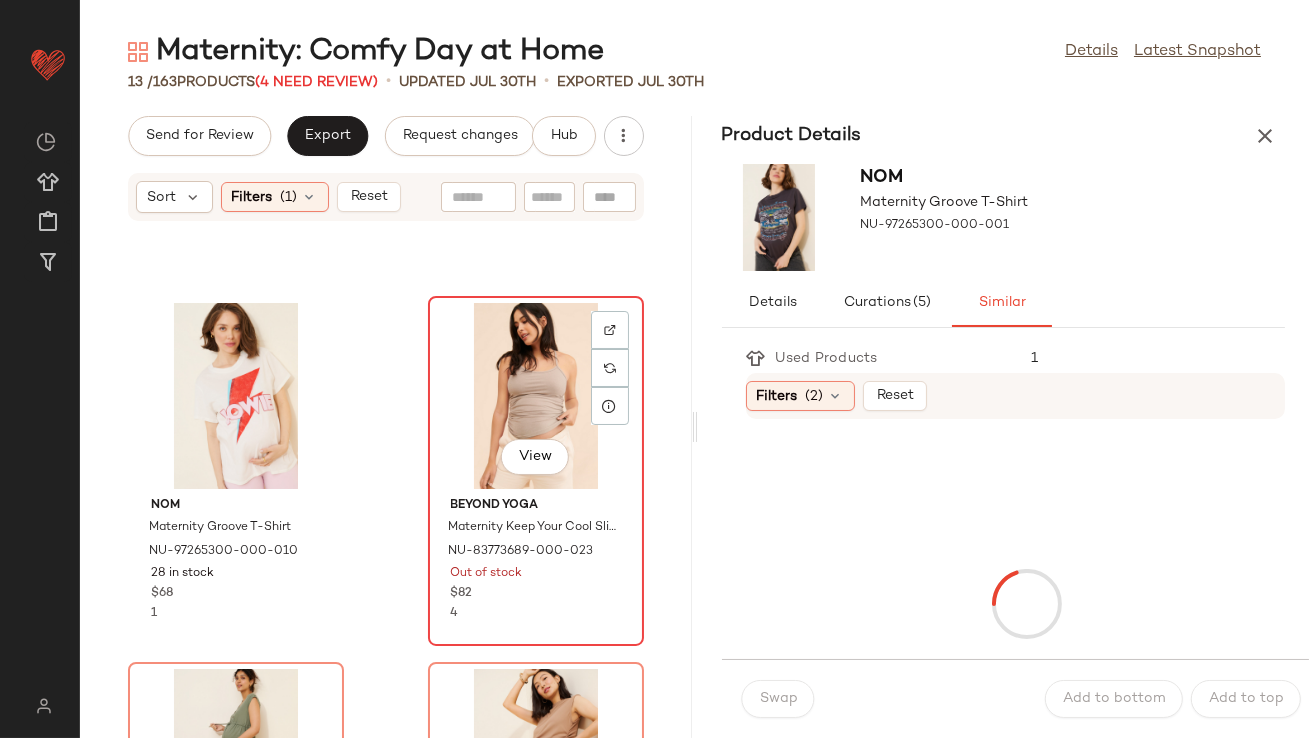 click on "View" 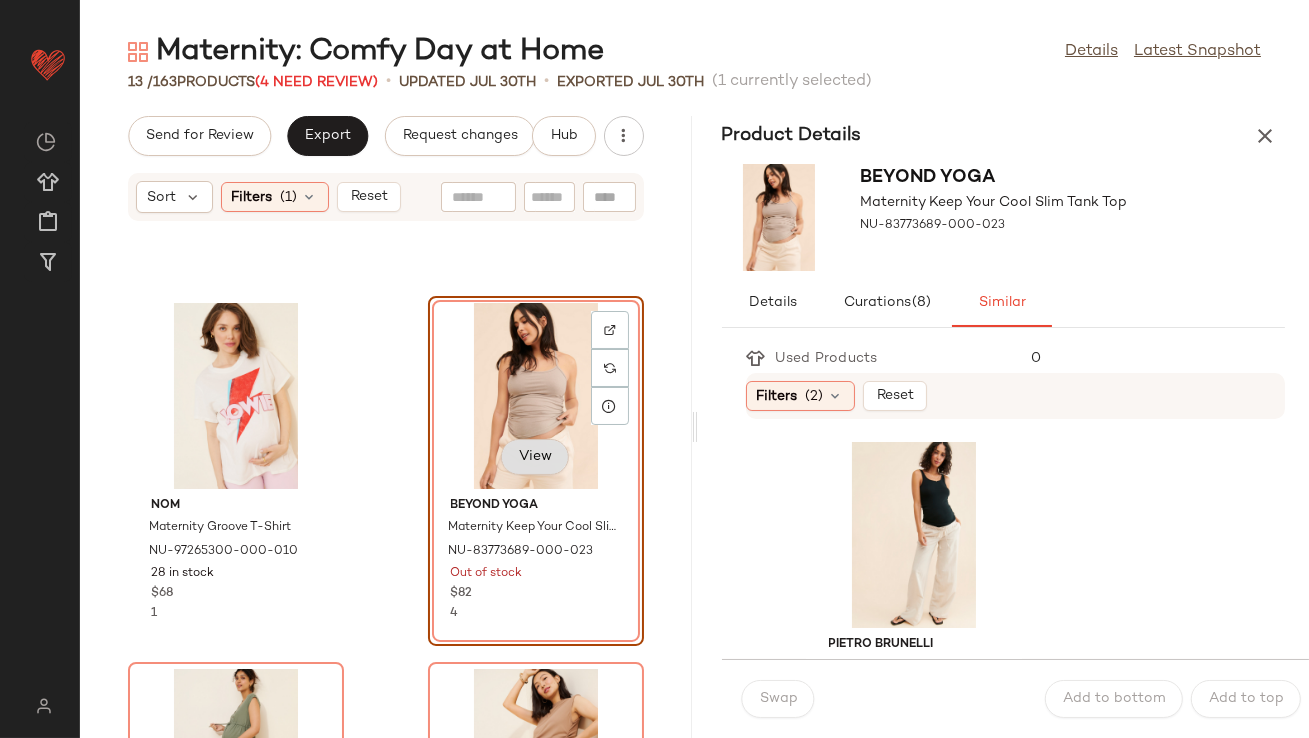 click on "View" at bounding box center [535, 457] 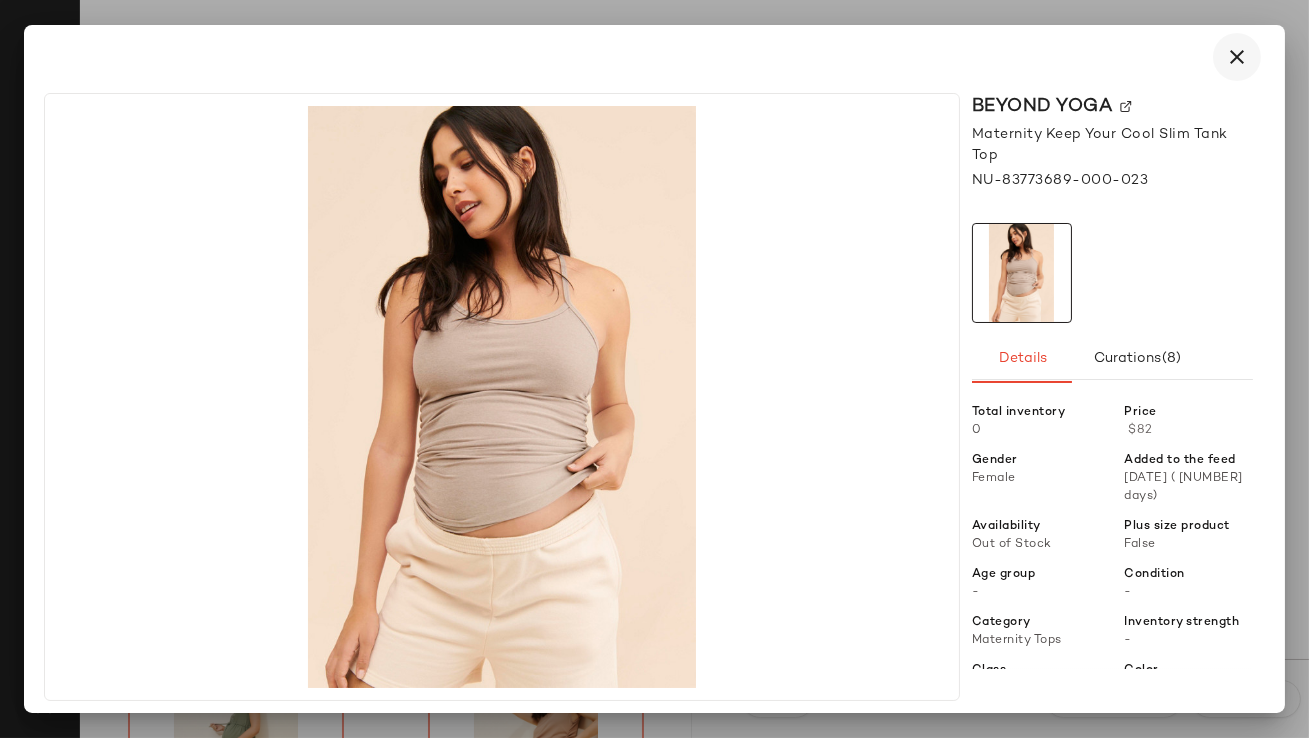click at bounding box center (1237, 57) 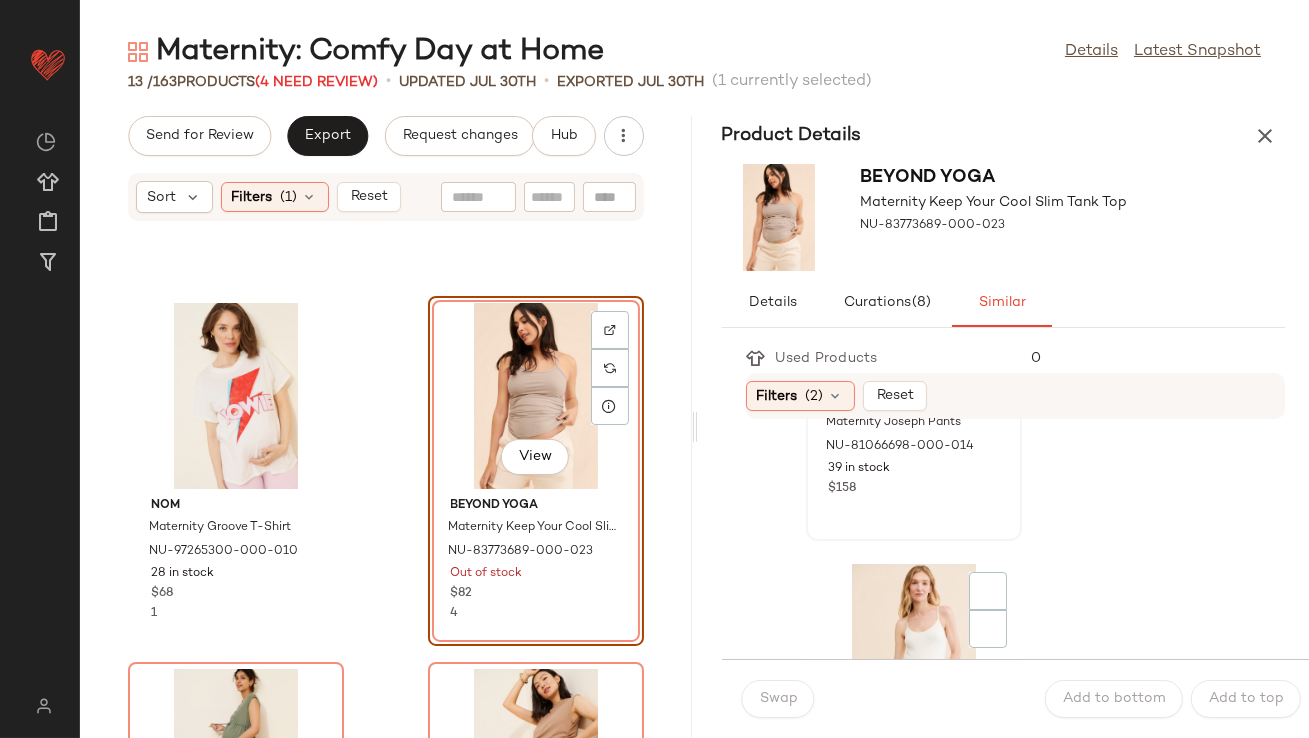 scroll, scrollTop: 410, scrollLeft: 0, axis: vertical 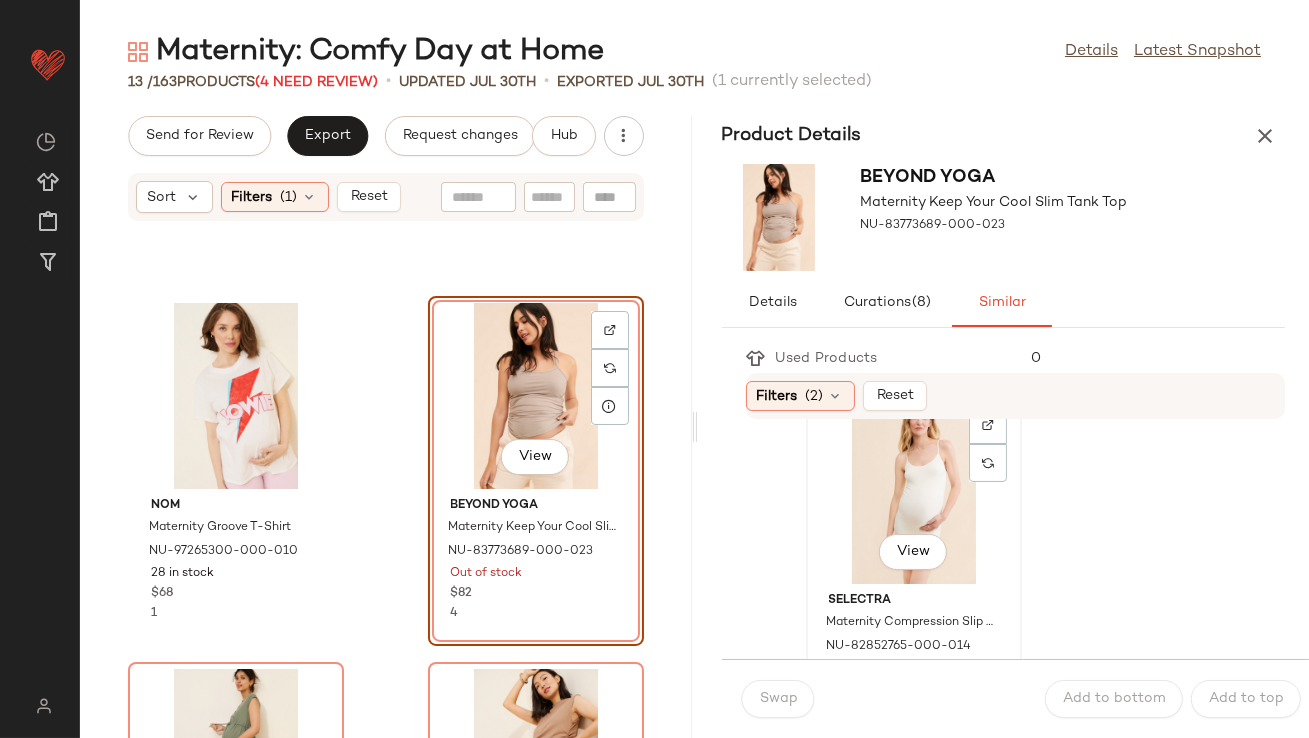 click on "View" 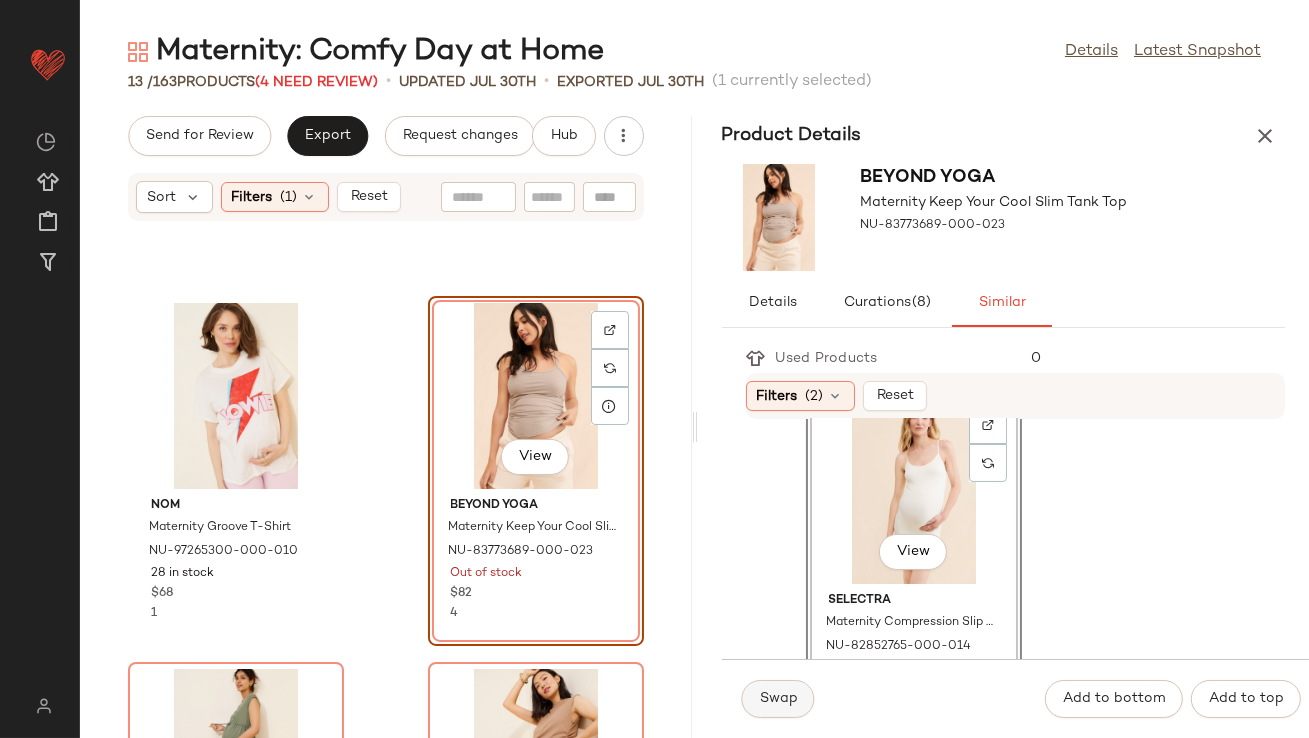 click on "Swap" 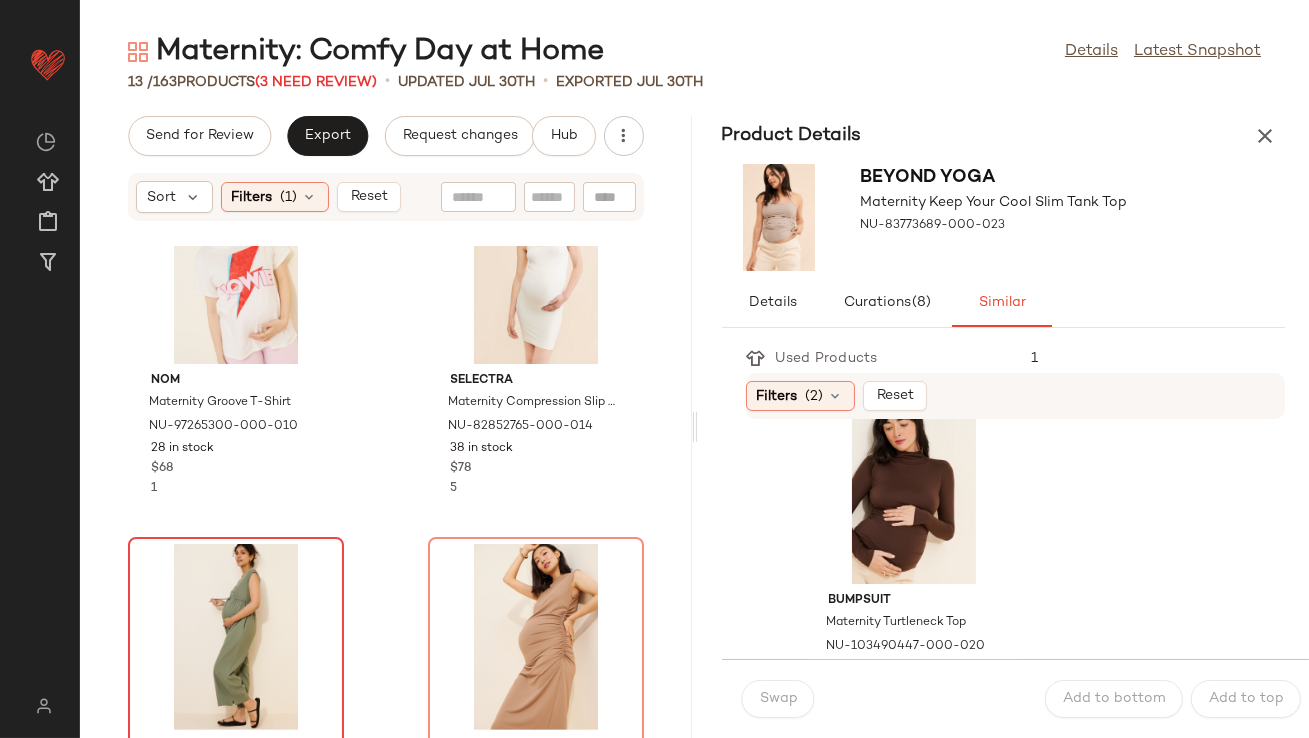 scroll, scrollTop: 1597, scrollLeft: 0, axis: vertical 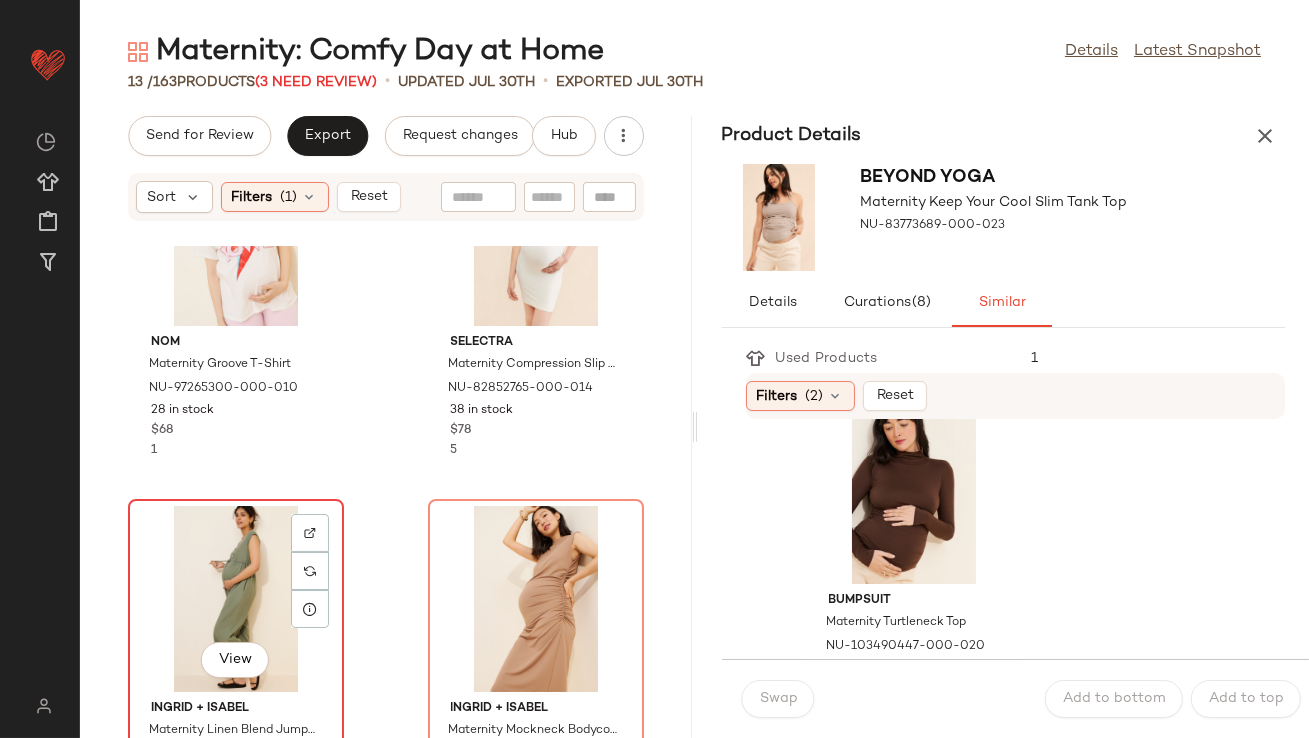 click on "View" 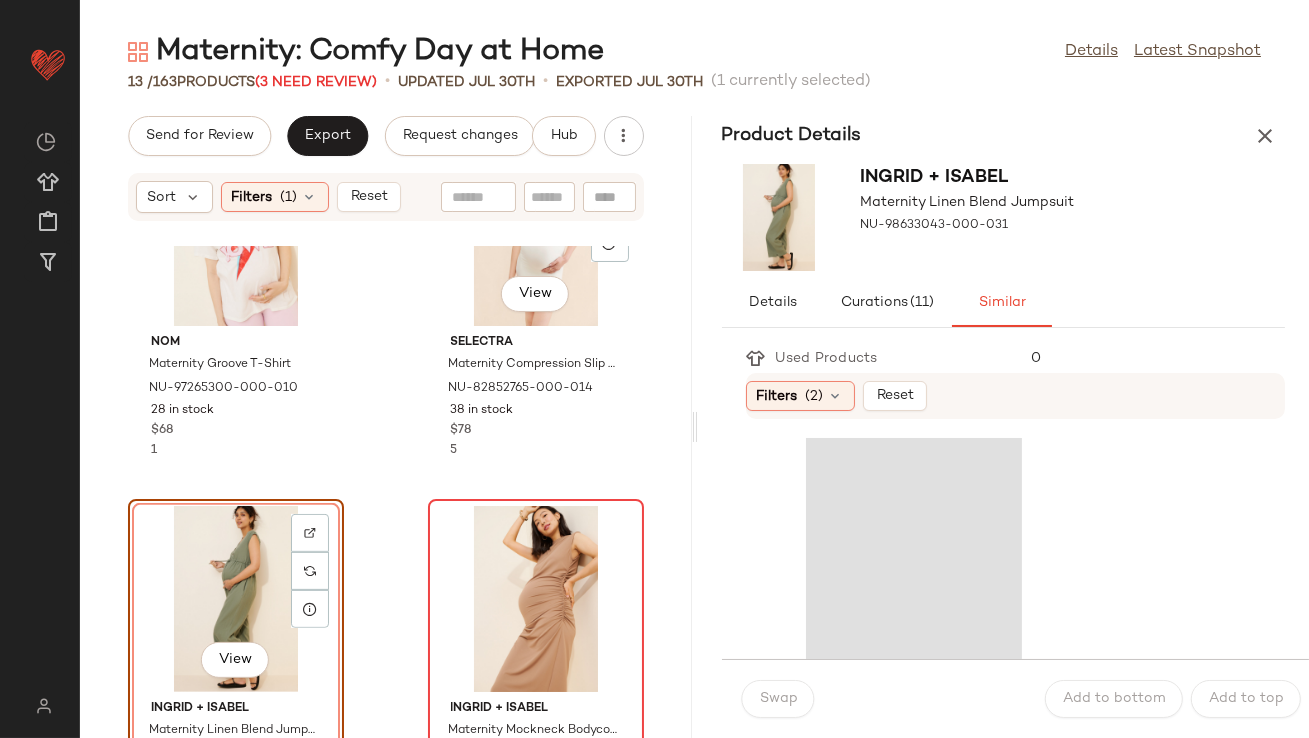 scroll, scrollTop: 1415, scrollLeft: 0, axis: vertical 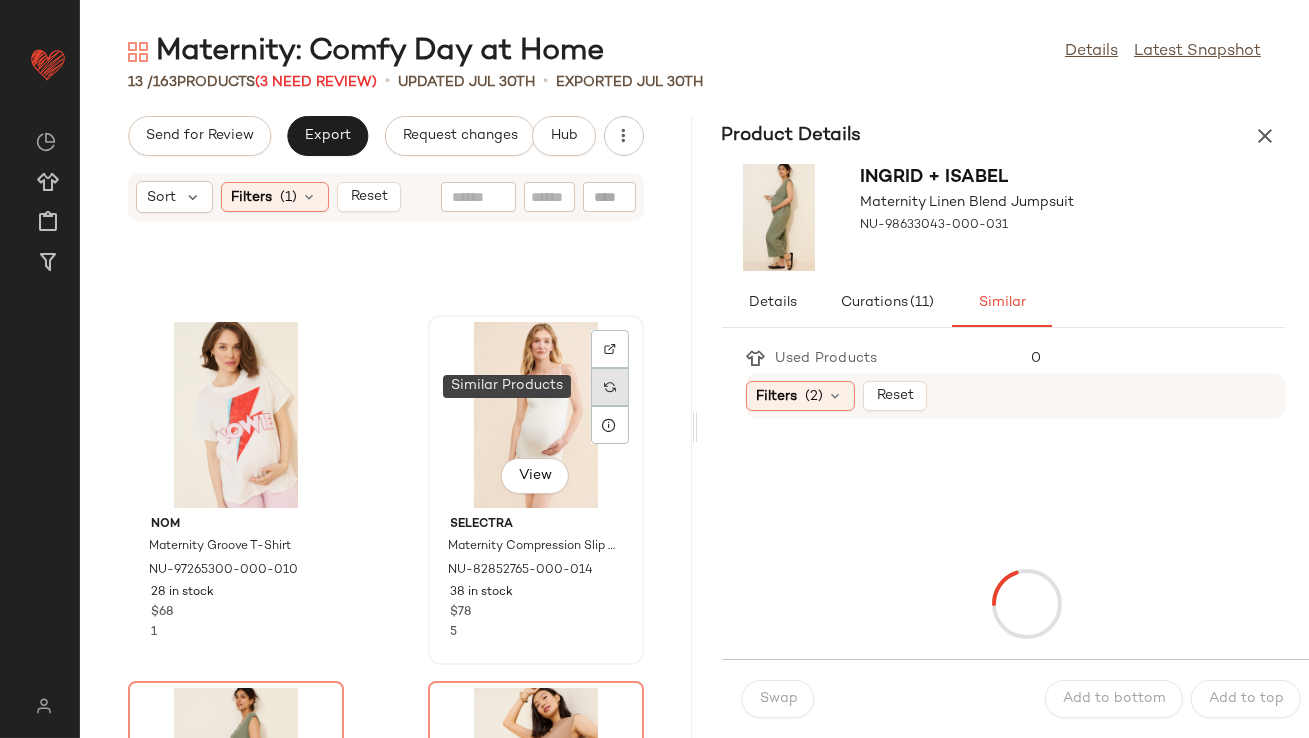 click 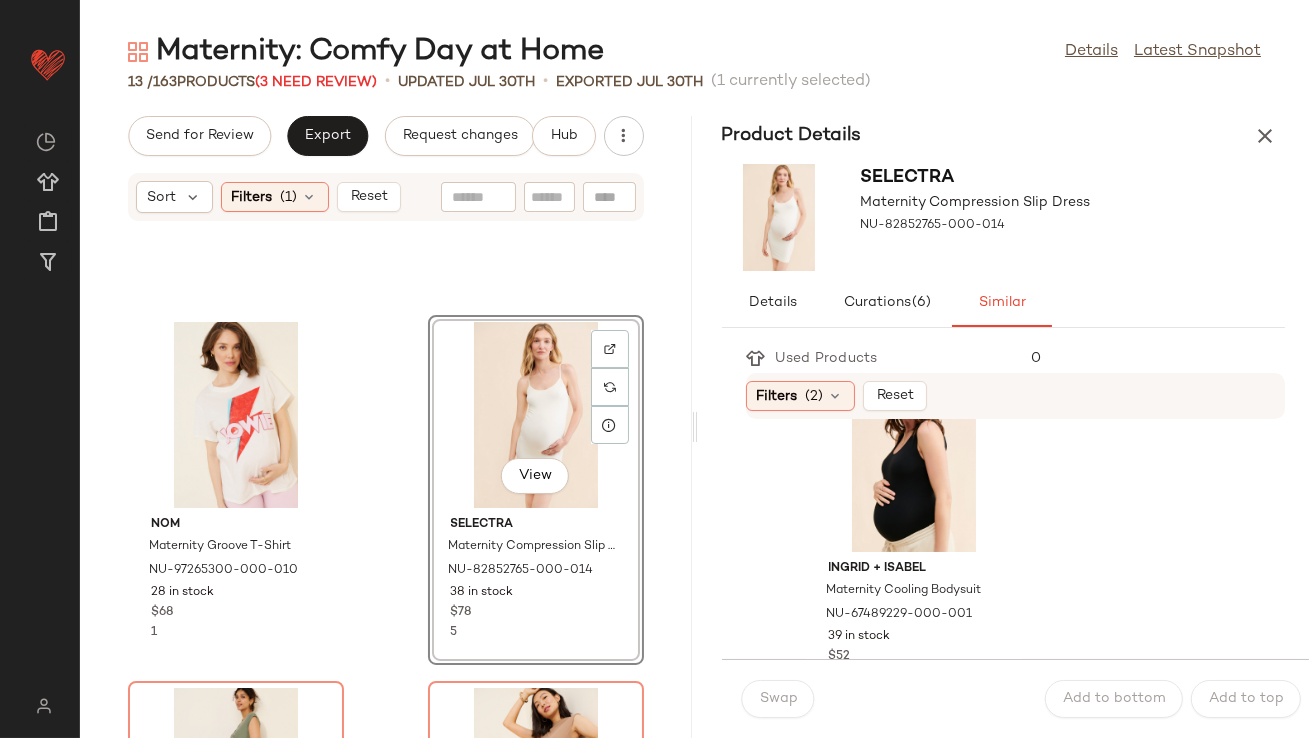 scroll, scrollTop: 119, scrollLeft: 0, axis: vertical 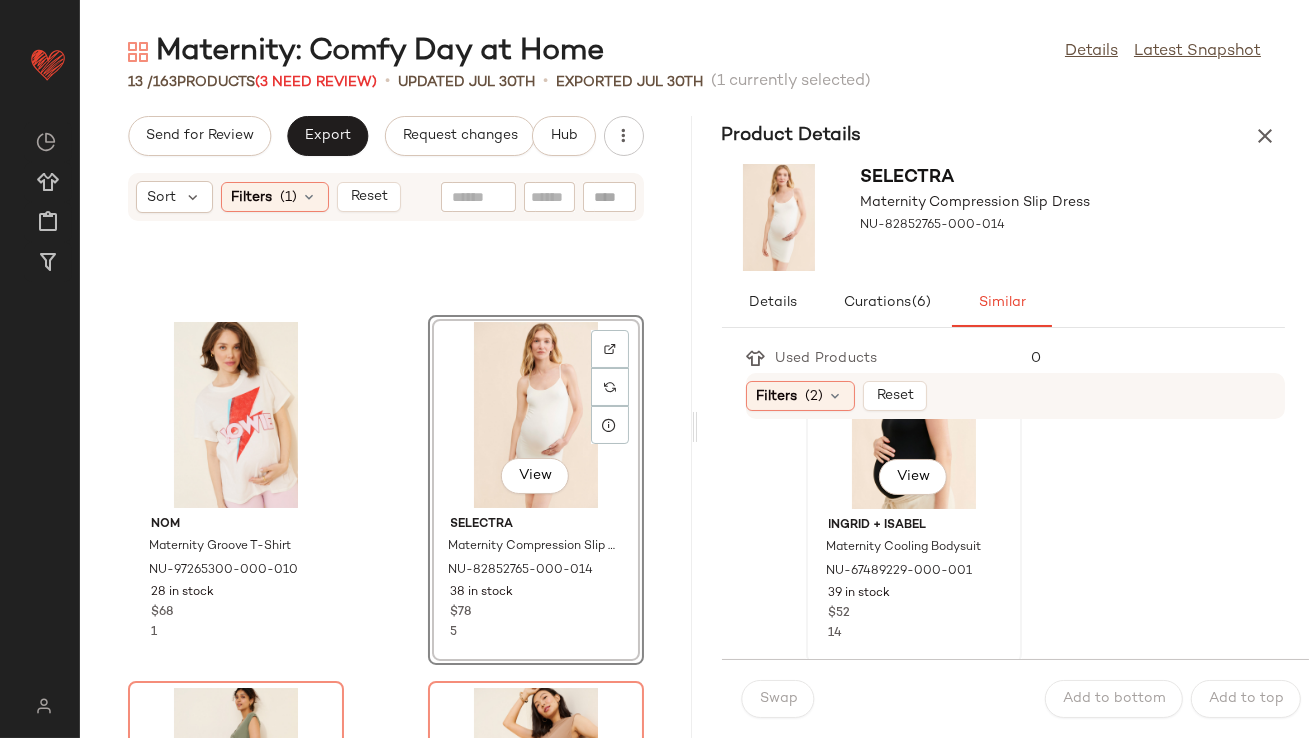 click on "View" 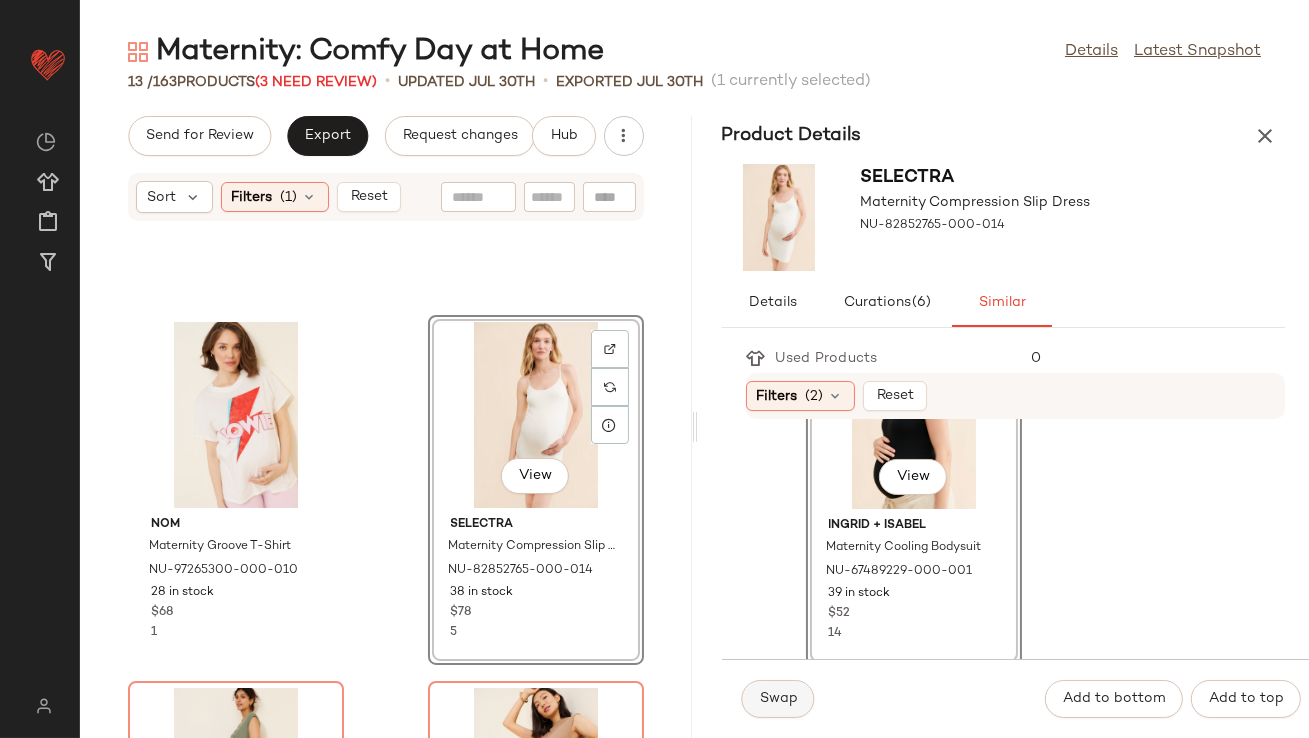 click on "Swap" at bounding box center [778, 699] 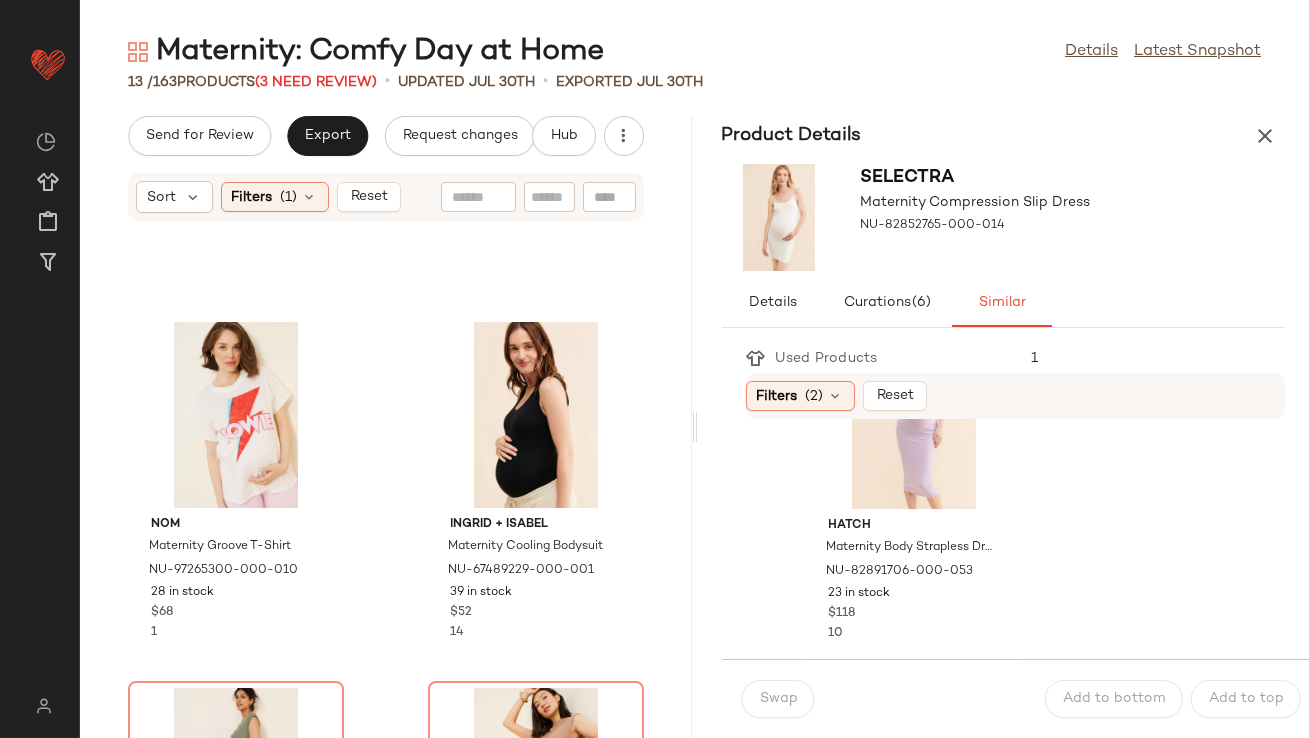 scroll, scrollTop: 1530, scrollLeft: 0, axis: vertical 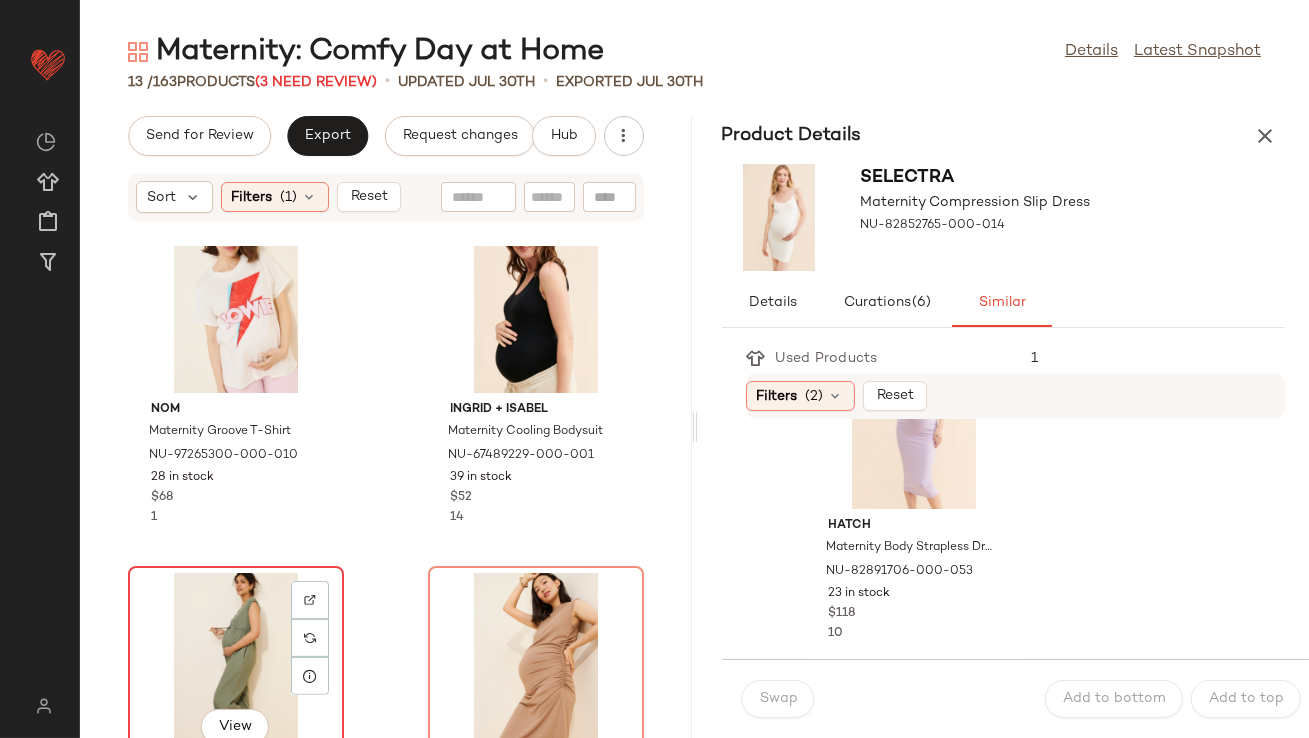 click on "View" 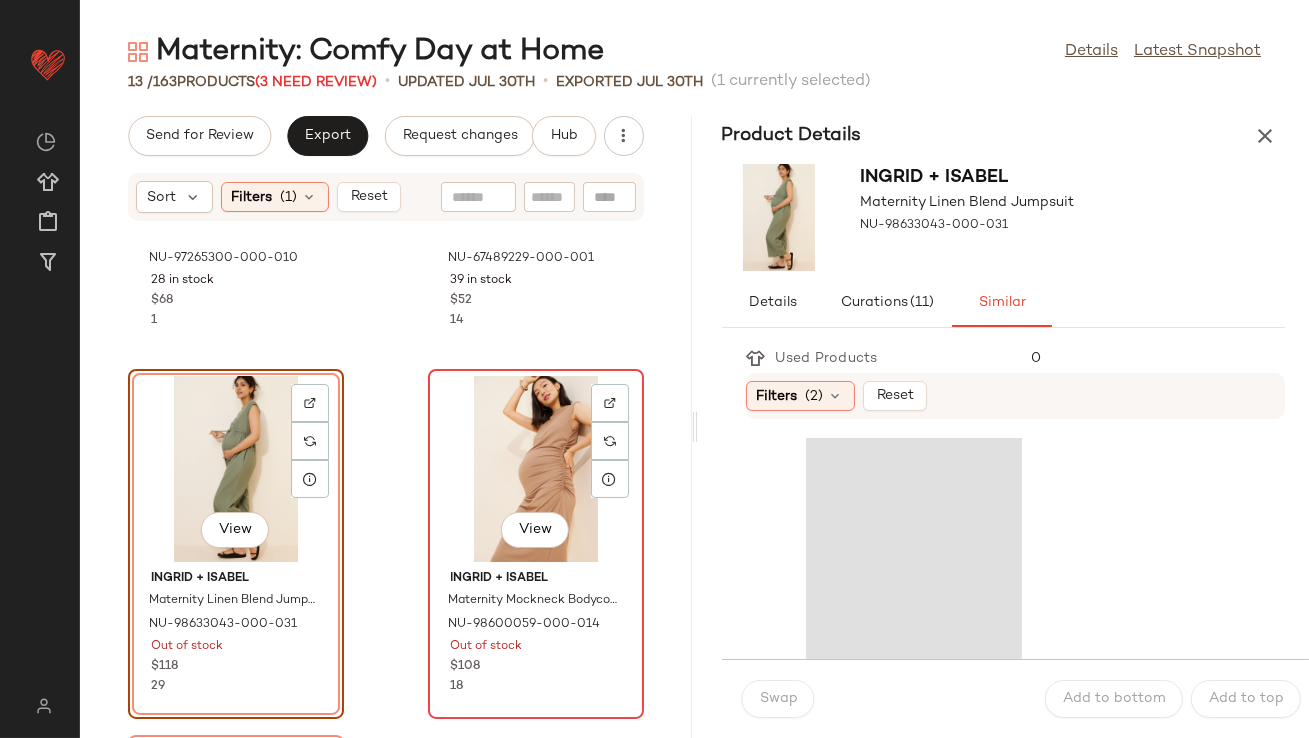 scroll, scrollTop: 1751, scrollLeft: 0, axis: vertical 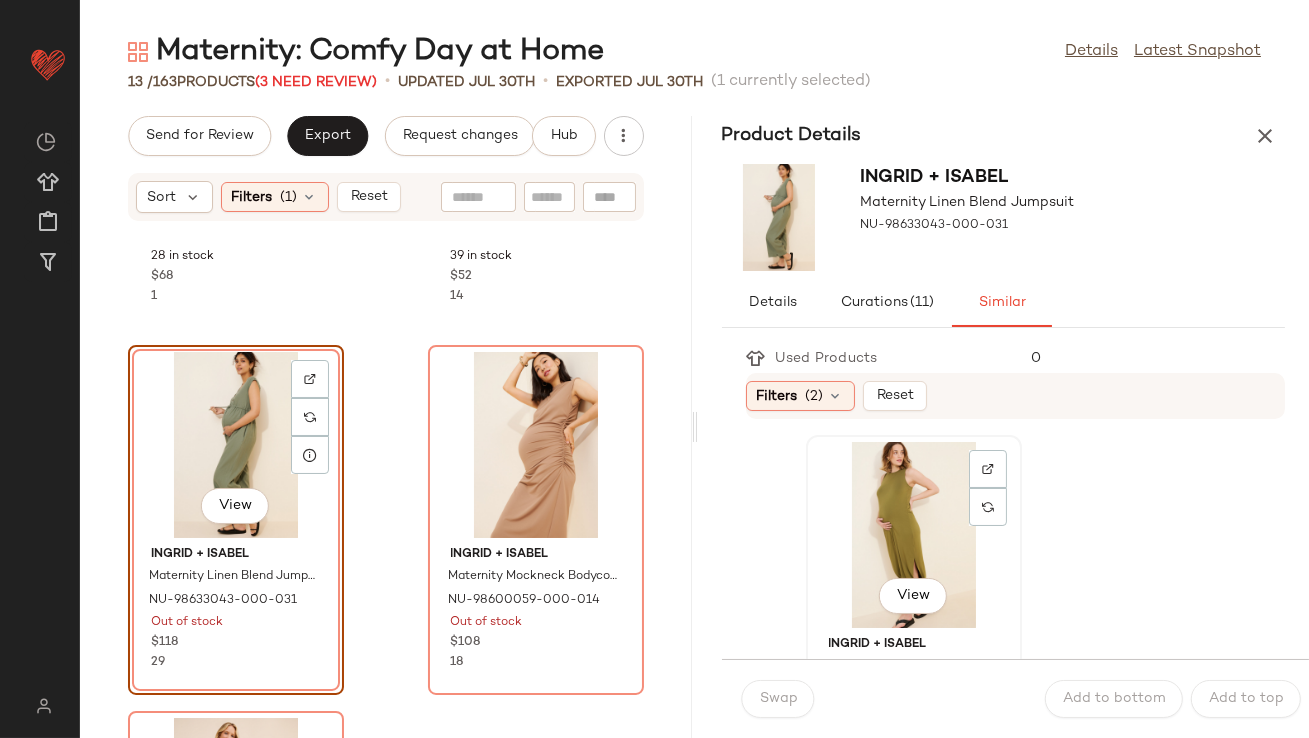 click on "View" 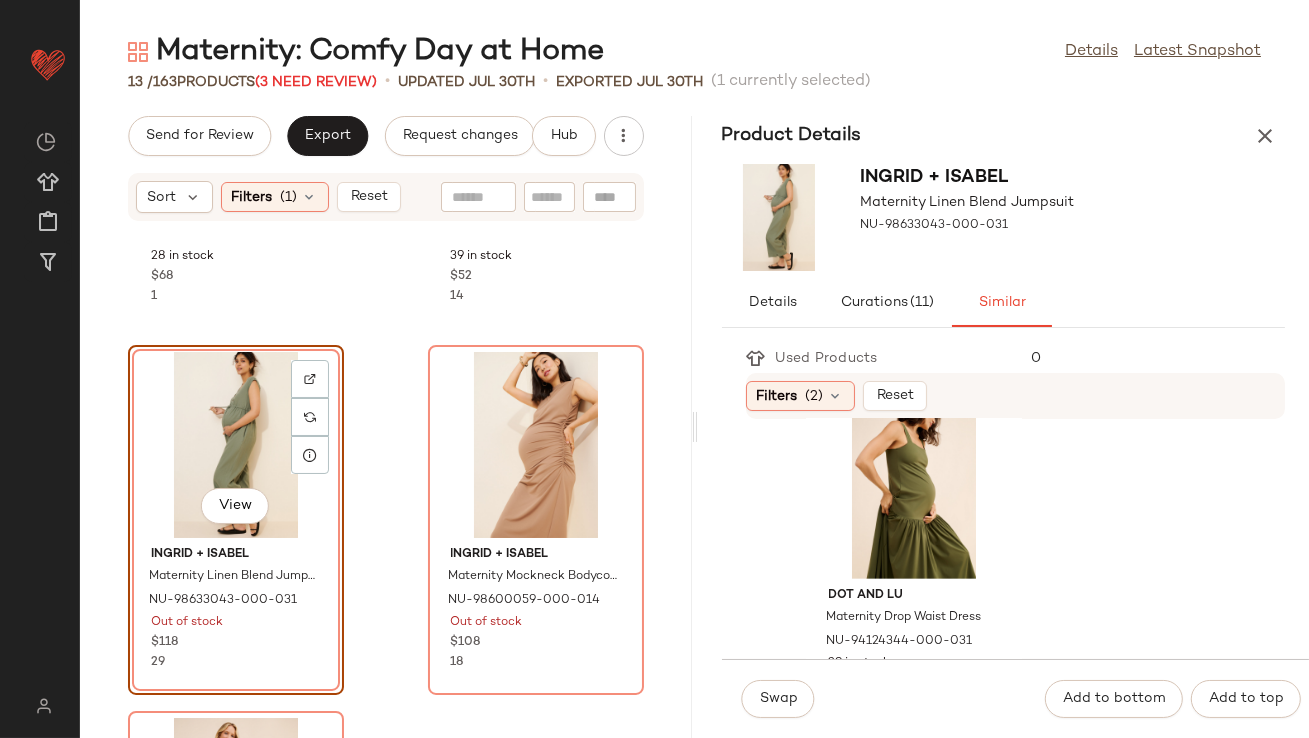 scroll, scrollTop: 1899, scrollLeft: 0, axis: vertical 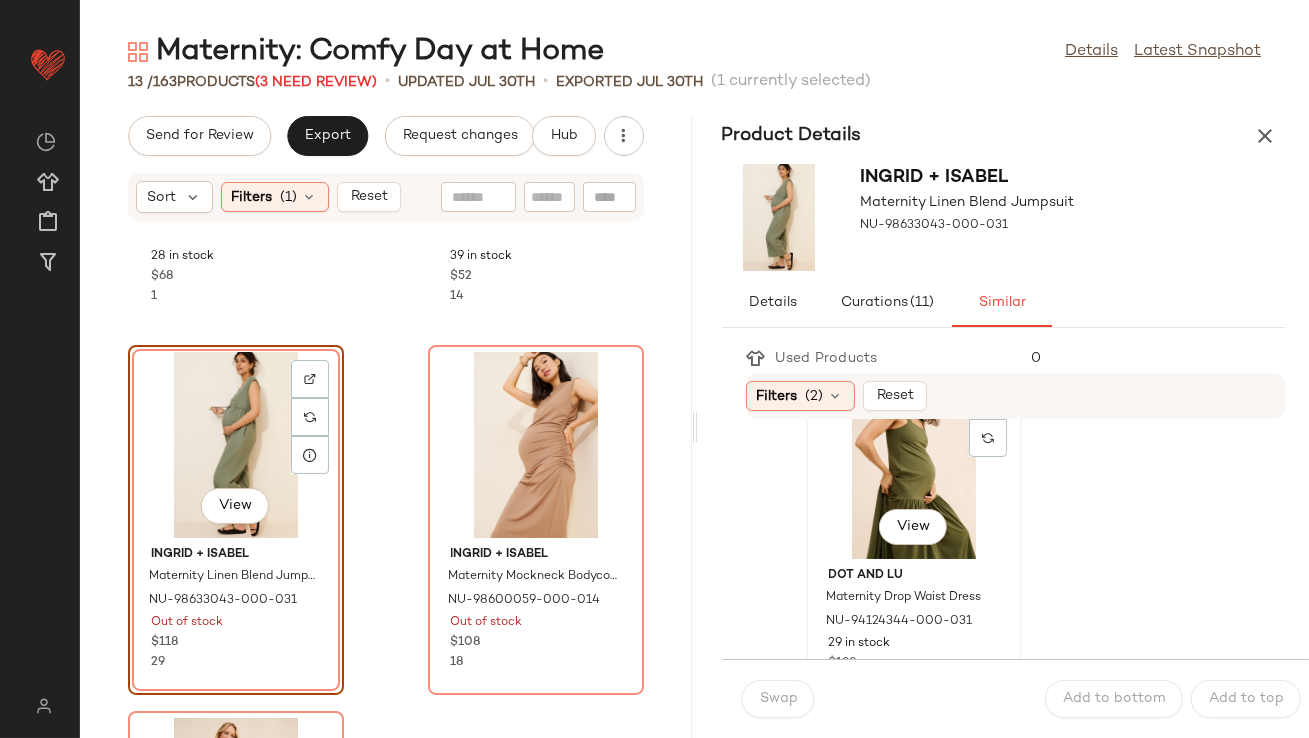 click on "View" 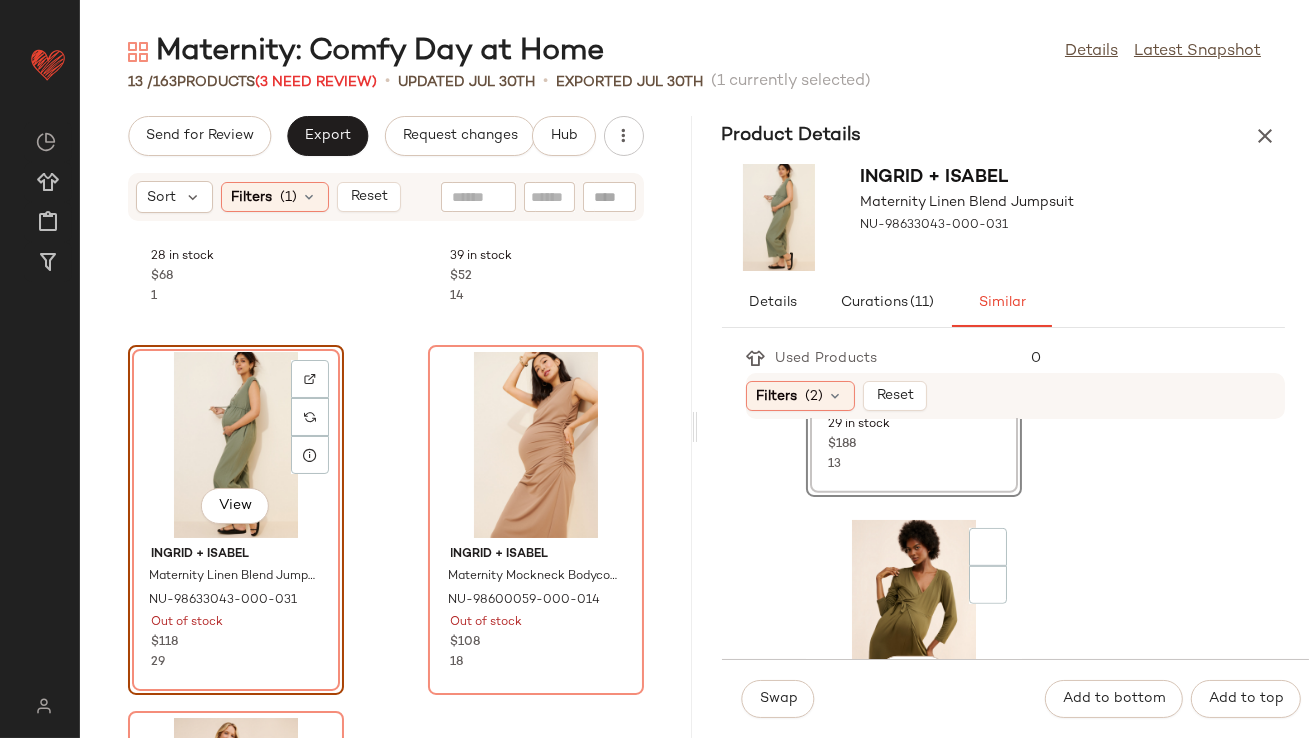 scroll, scrollTop: 2211, scrollLeft: 0, axis: vertical 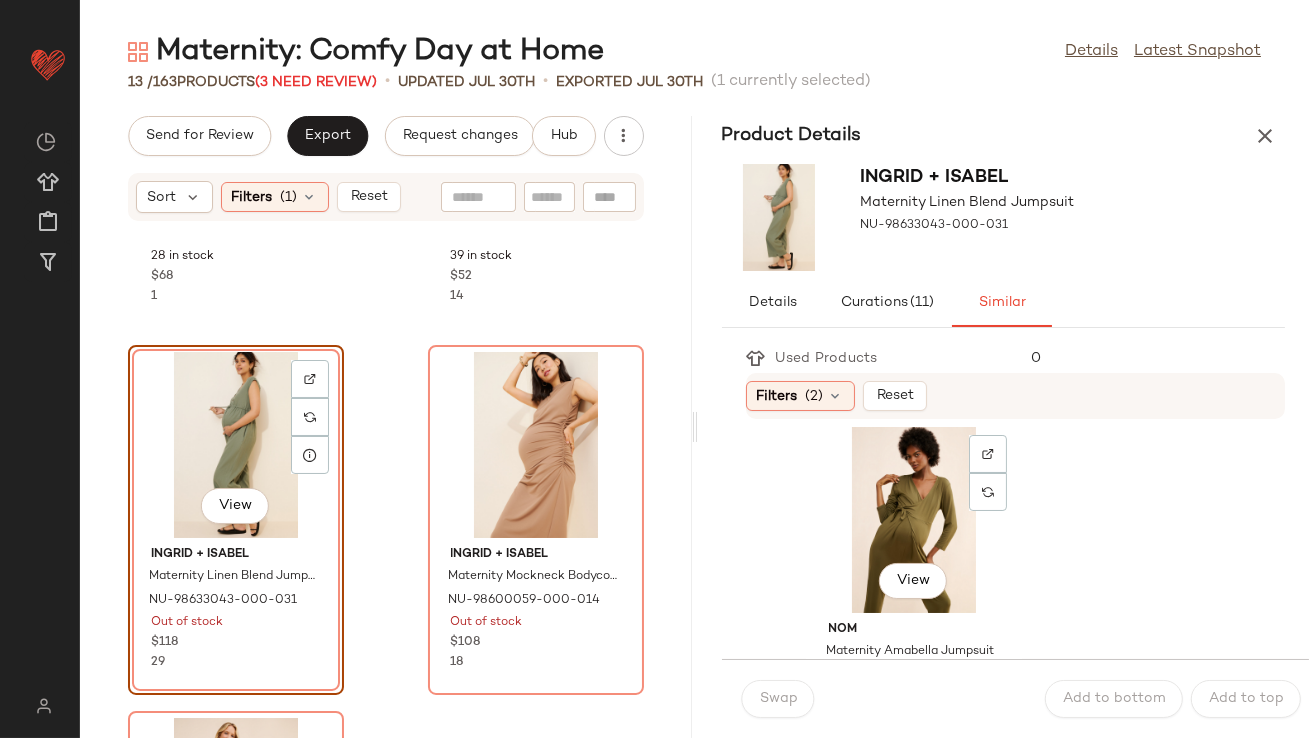 click on "View" 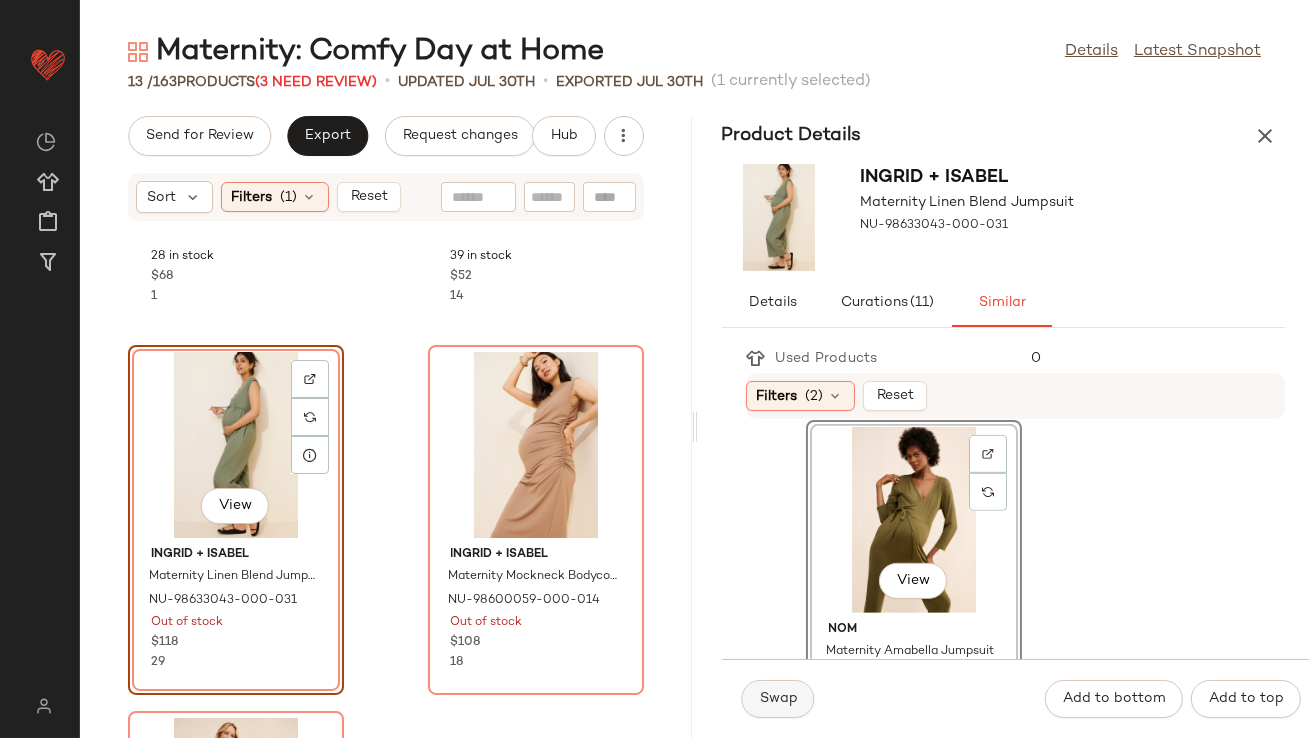 click on "Swap" at bounding box center [778, 699] 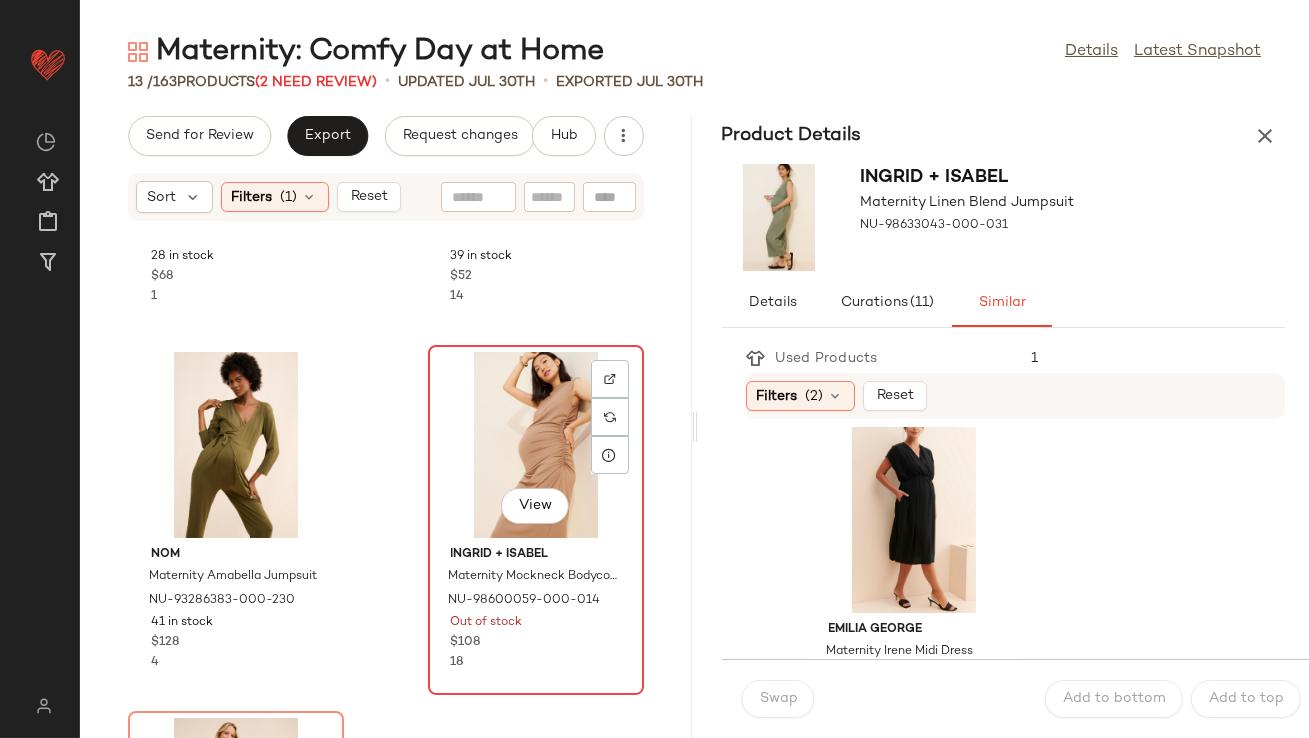 click on "View" 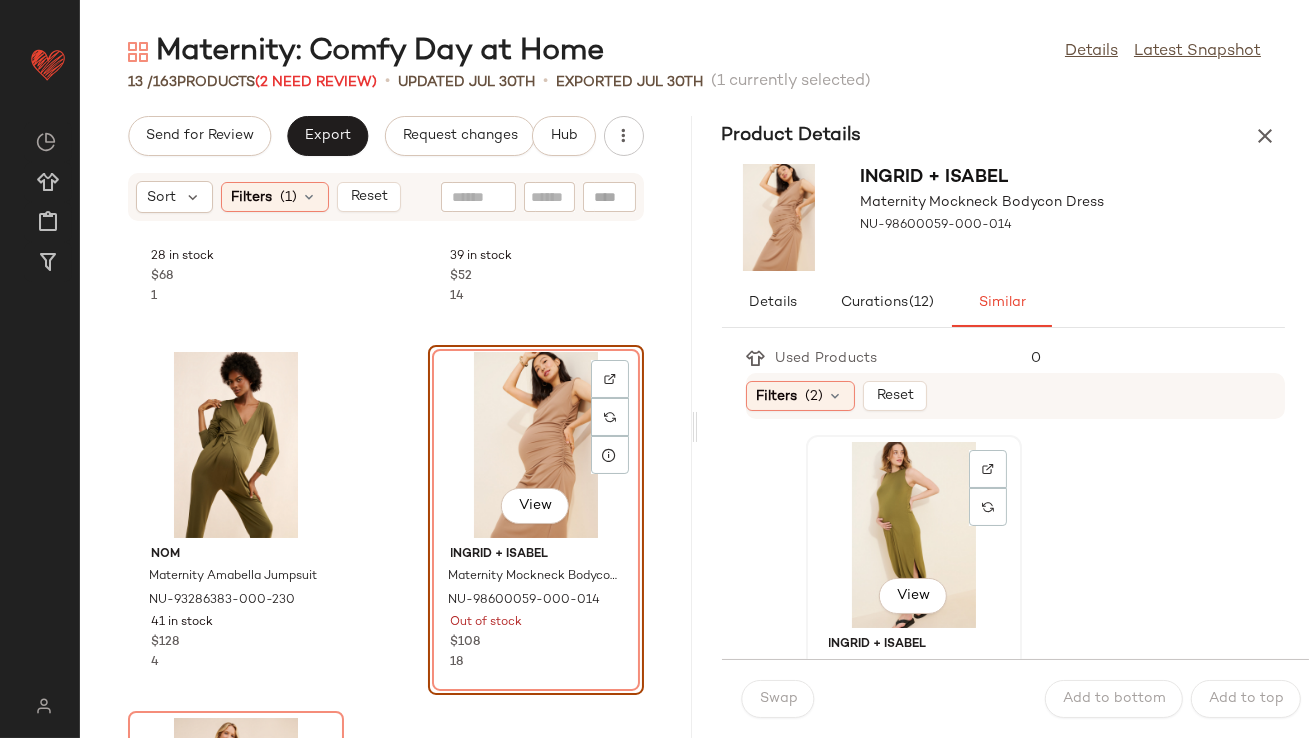 click on "View" 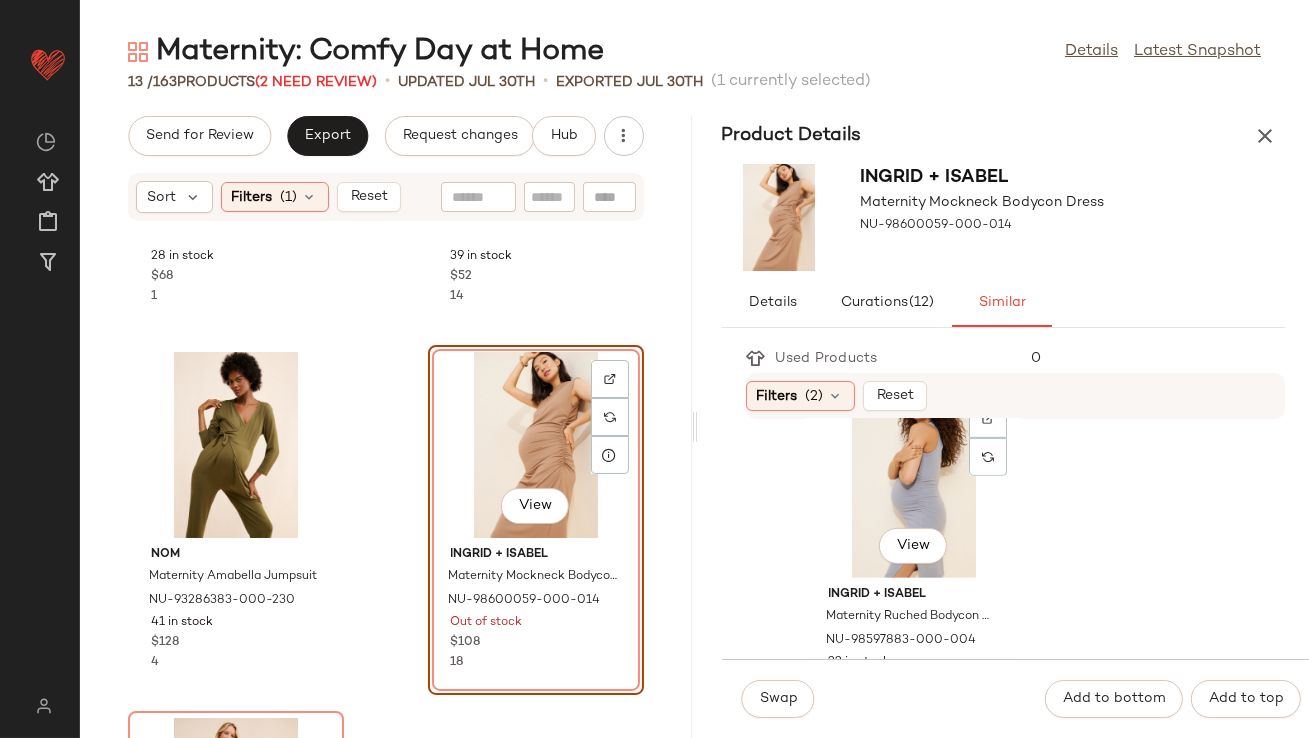 scroll, scrollTop: 1870, scrollLeft: 0, axis: vertical 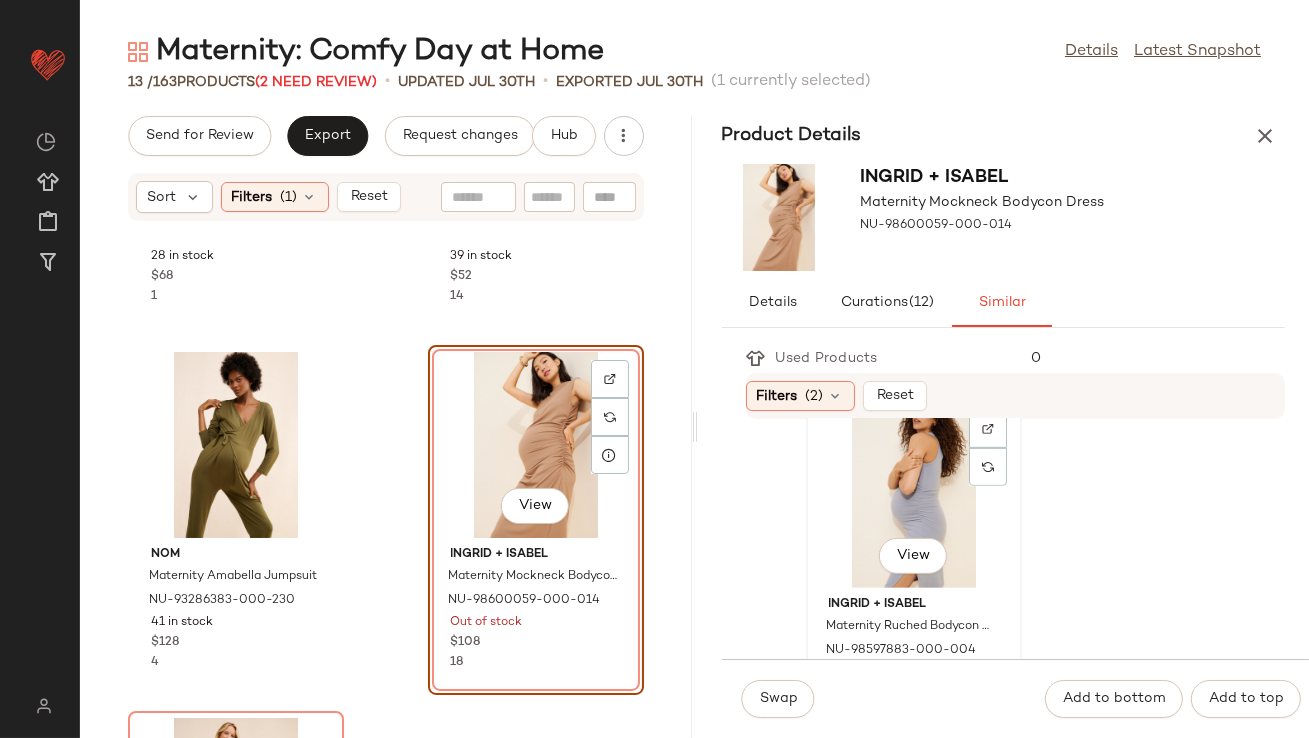 click on "View" 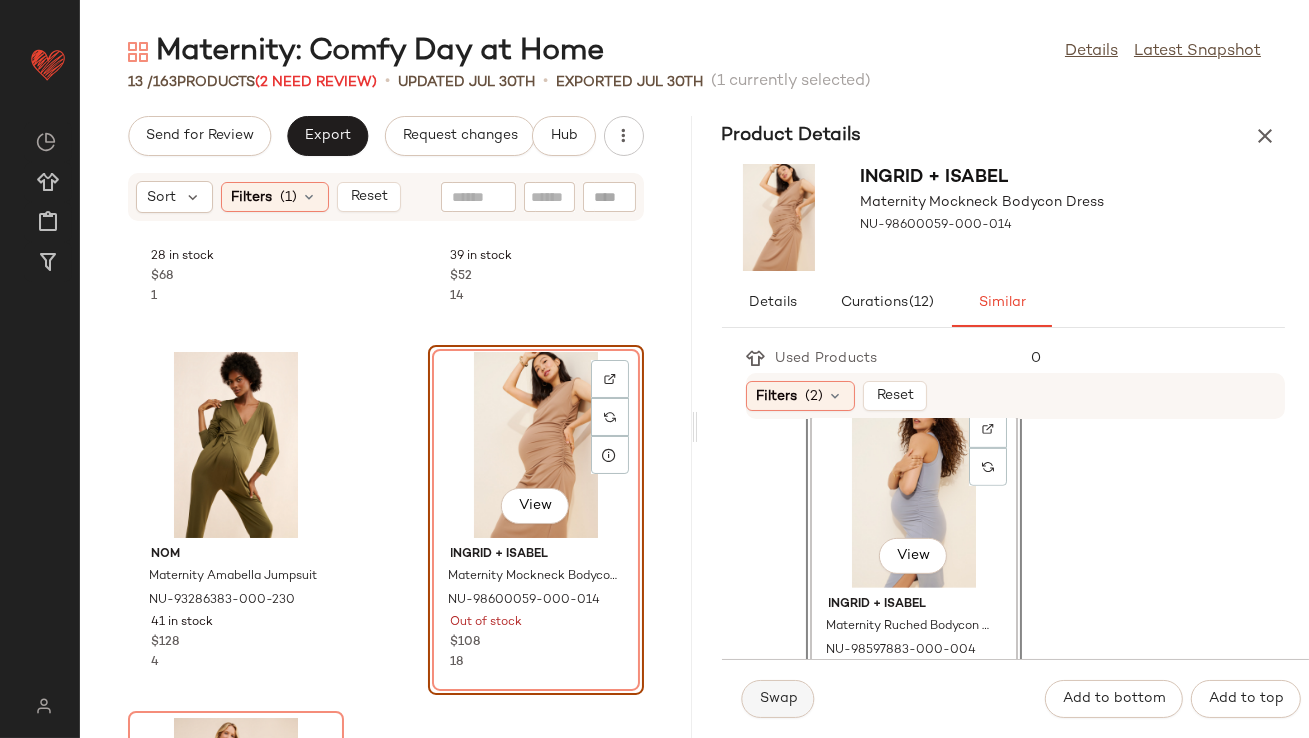 click on "Swap" 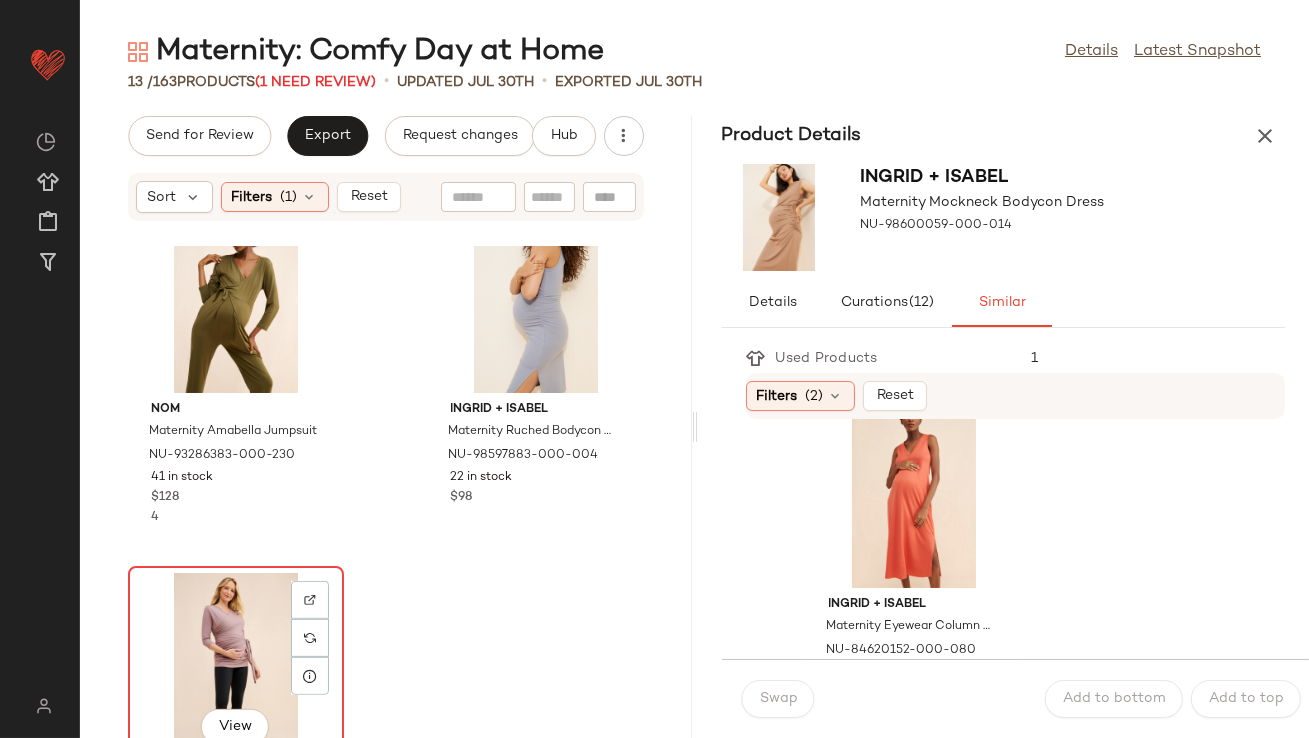 click on "View" 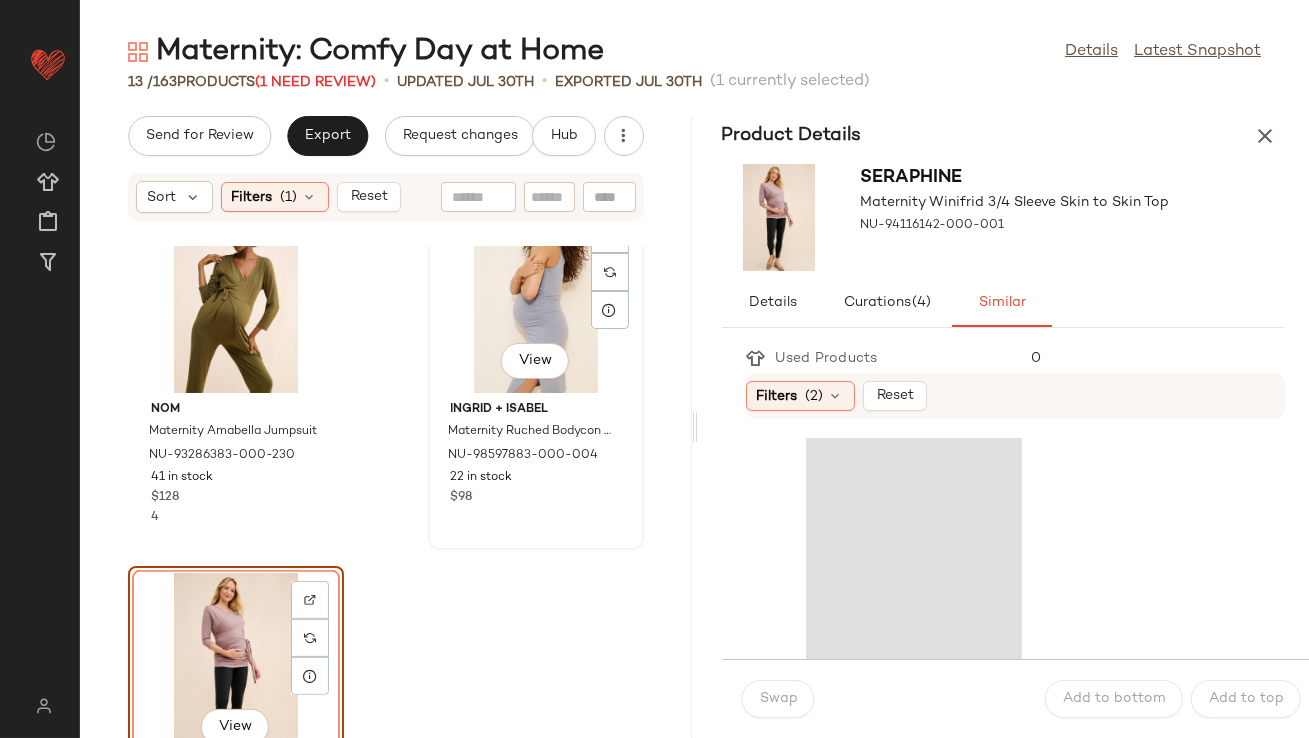 scroll, scrollTop: 2073, scrollLeft: 0, axis: vertical 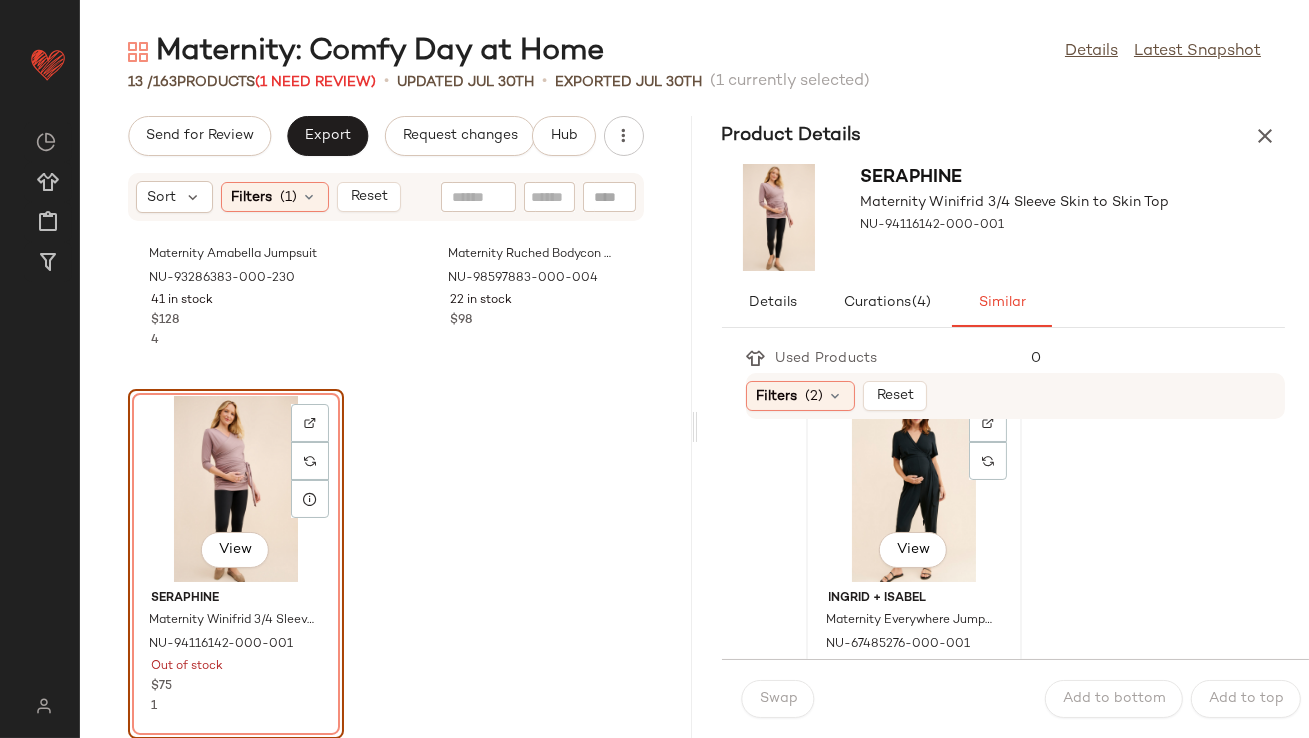 click on "View" 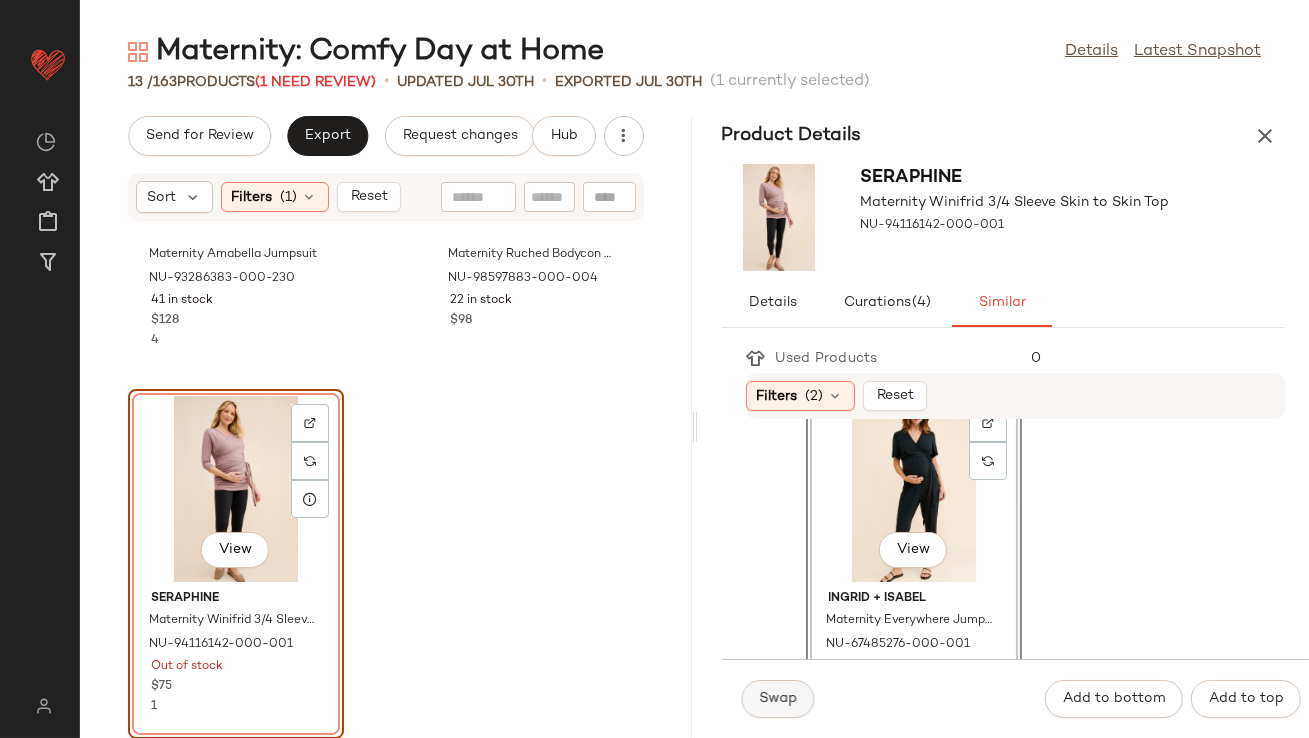 click on "Swap" at bounding box center [778, 699] 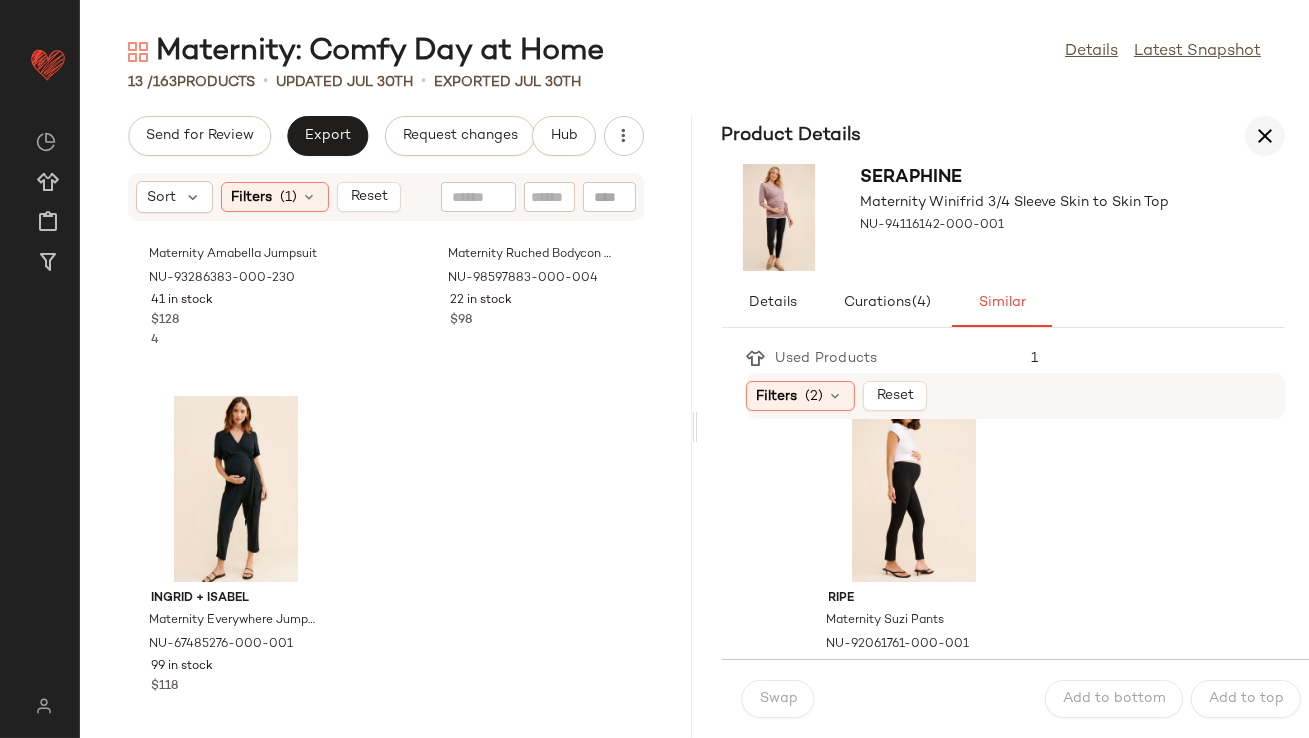 click at bounding box center (1265, 136) 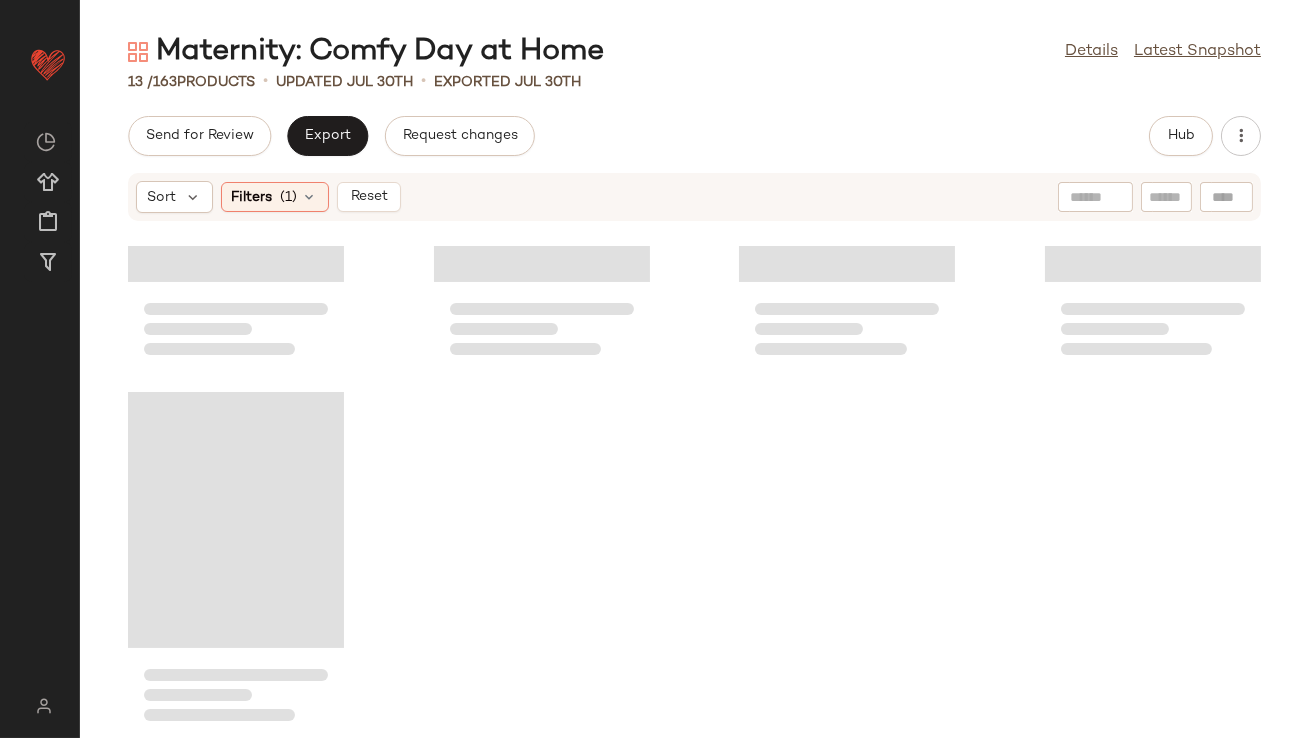 scroll, scrollTop: 975, scrollLeft: 0, axis: vertical 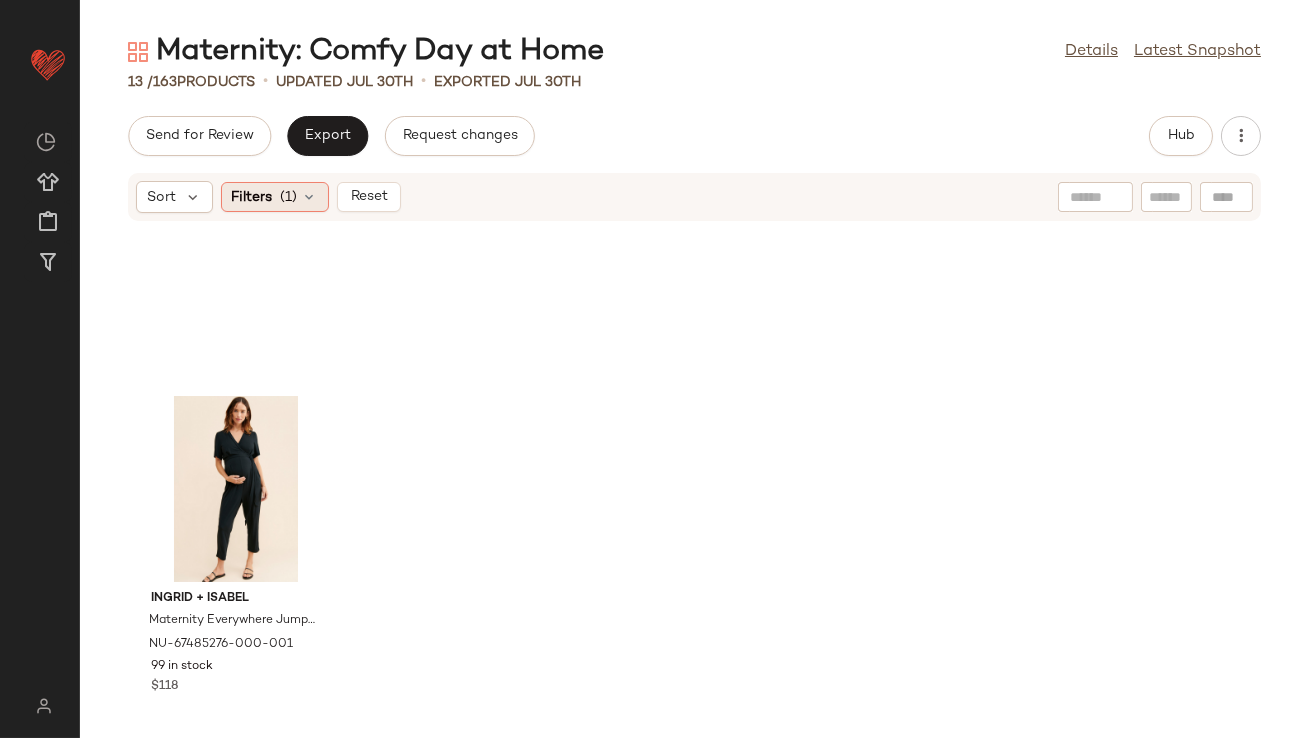 click at bounding box center [310, 197] 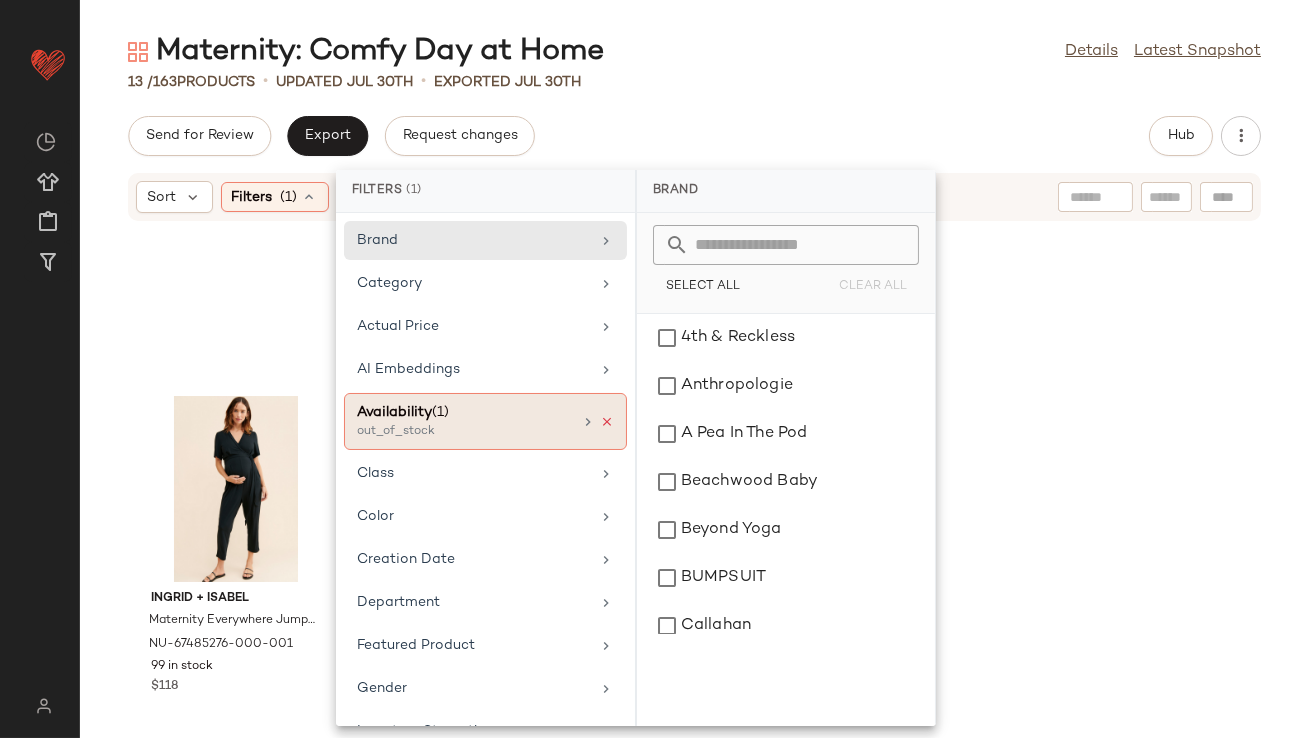 click at bounding box center [607, 422] 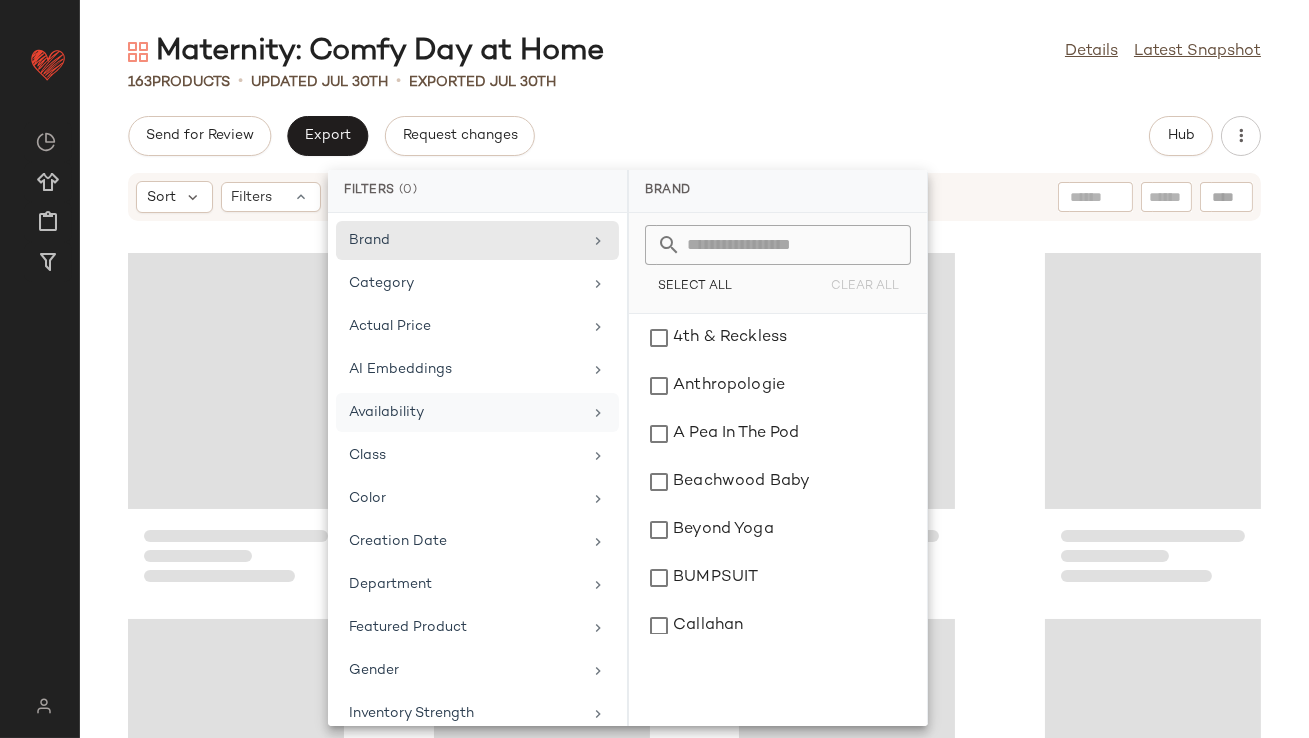 click on "Maternity: Comfy Day at Home Details Latest Snapshot [NUMBER] Products • updated [DATE] • Exported [DATE] Send for Review Export Request changes Hub Sort Filters" at bounding box center (694, 385) 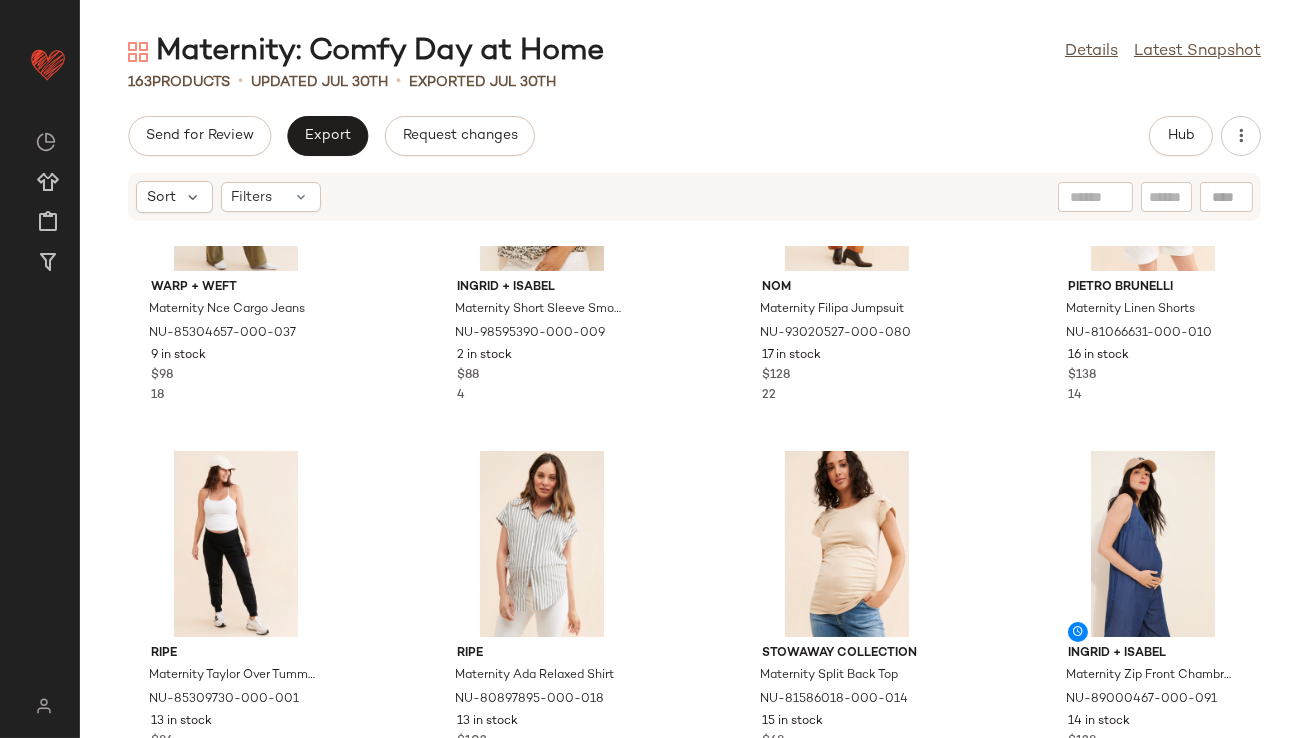 scroll, scrollTop: 1298, scrollLeft: 0, axis: vertical 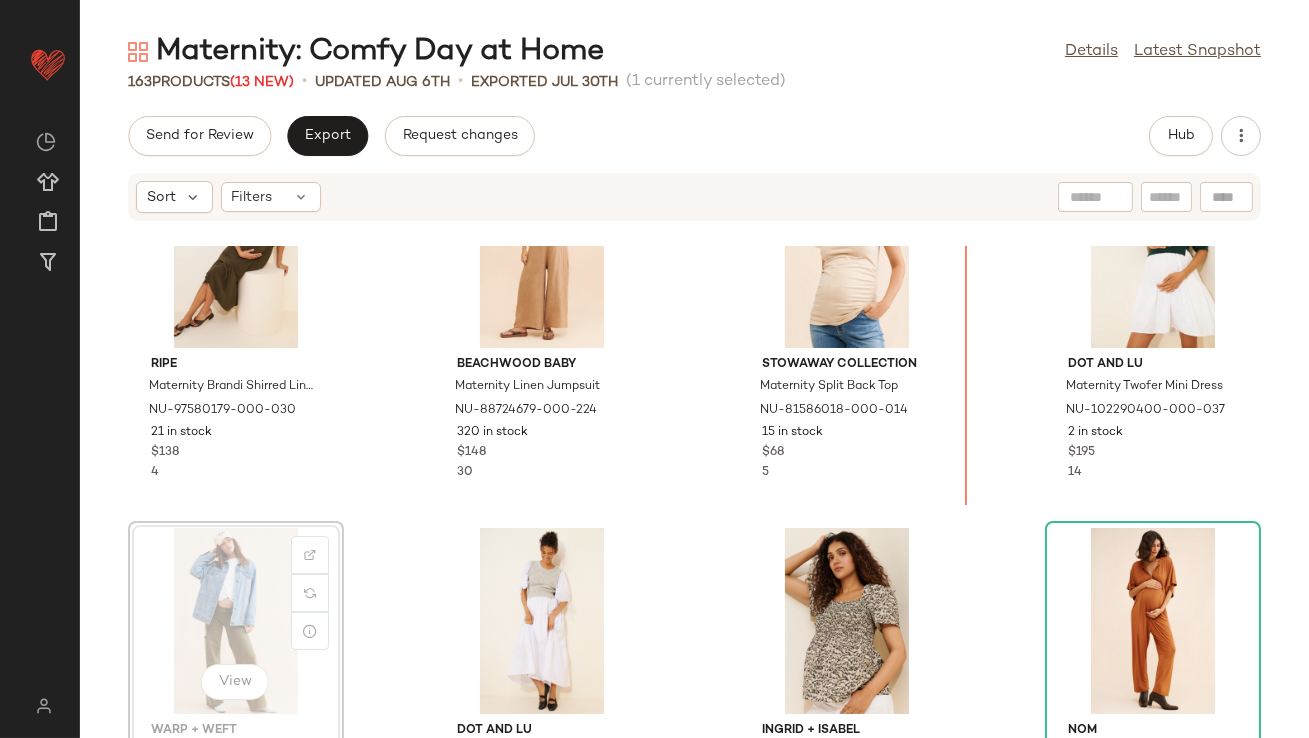 drag, startPoint x: 203, startPoint y: 606, endPoint x: 218, endPoint y: 605, distance: 15.033297 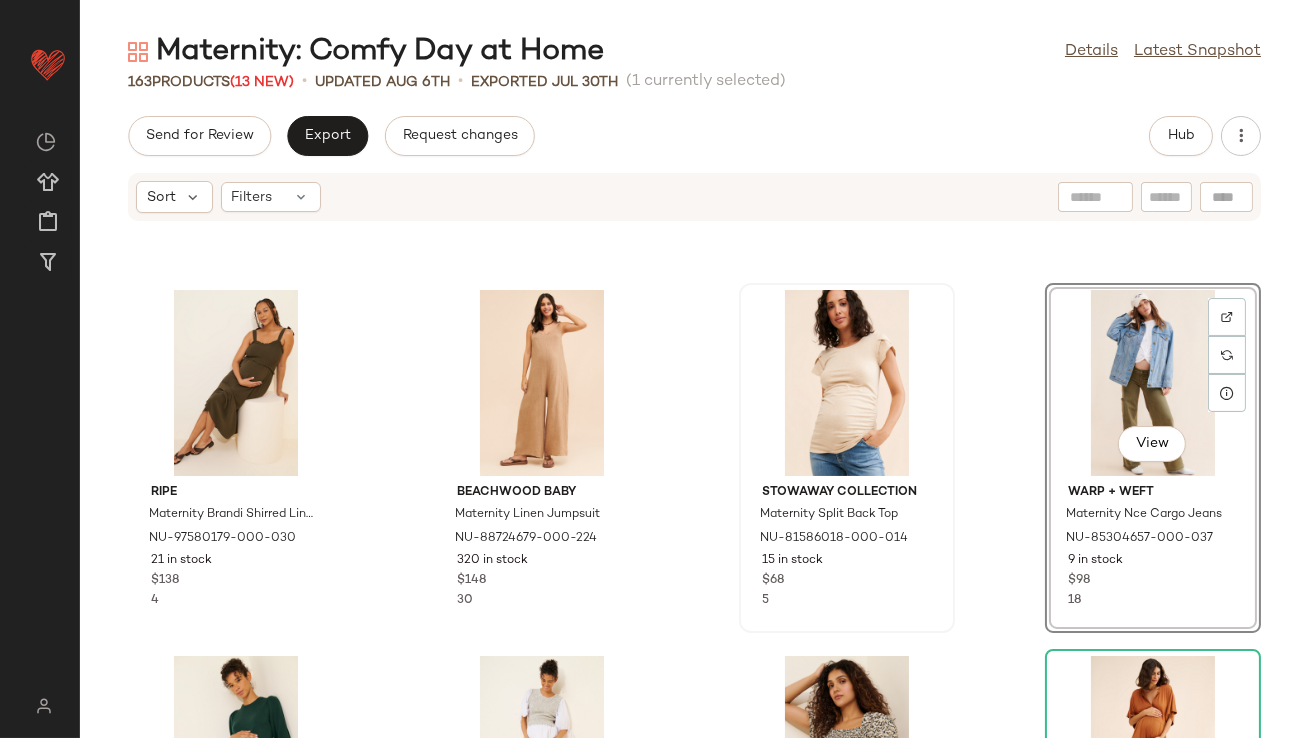 scroll, scrollTop: 760, scrollLeft: 0, axis: vertical 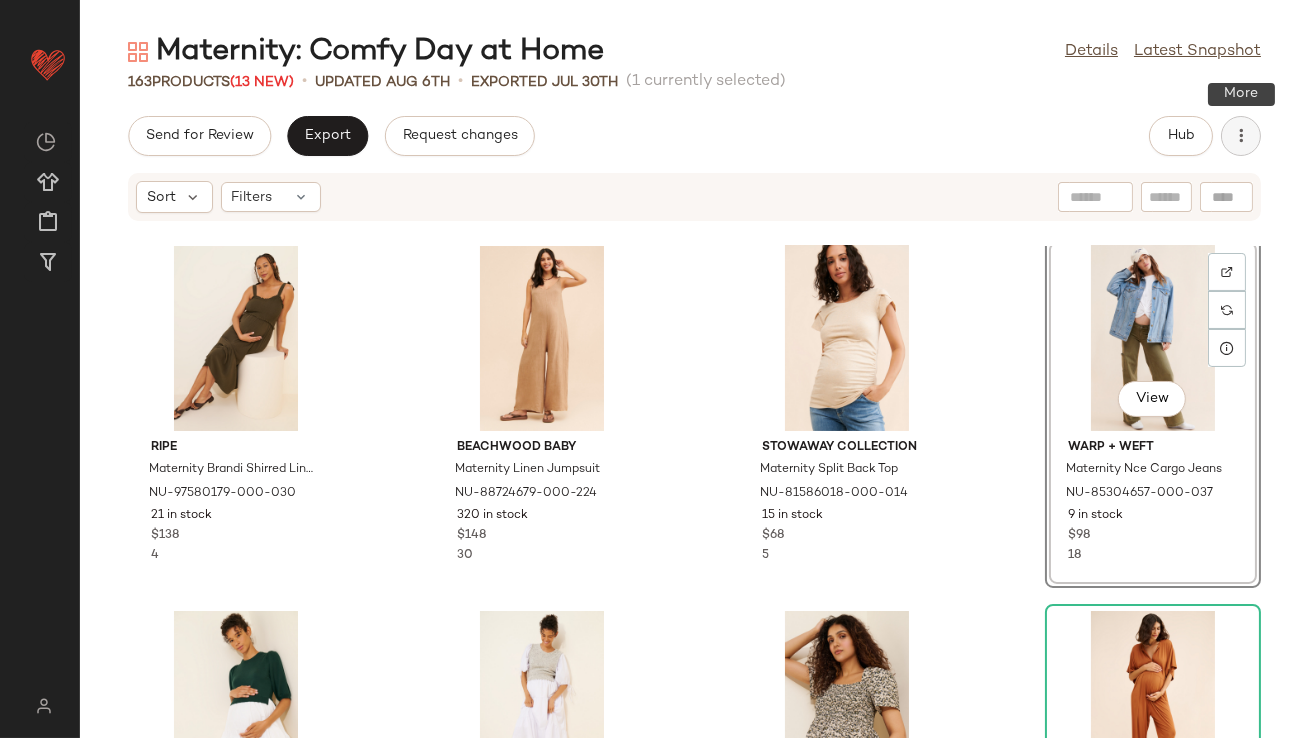 click 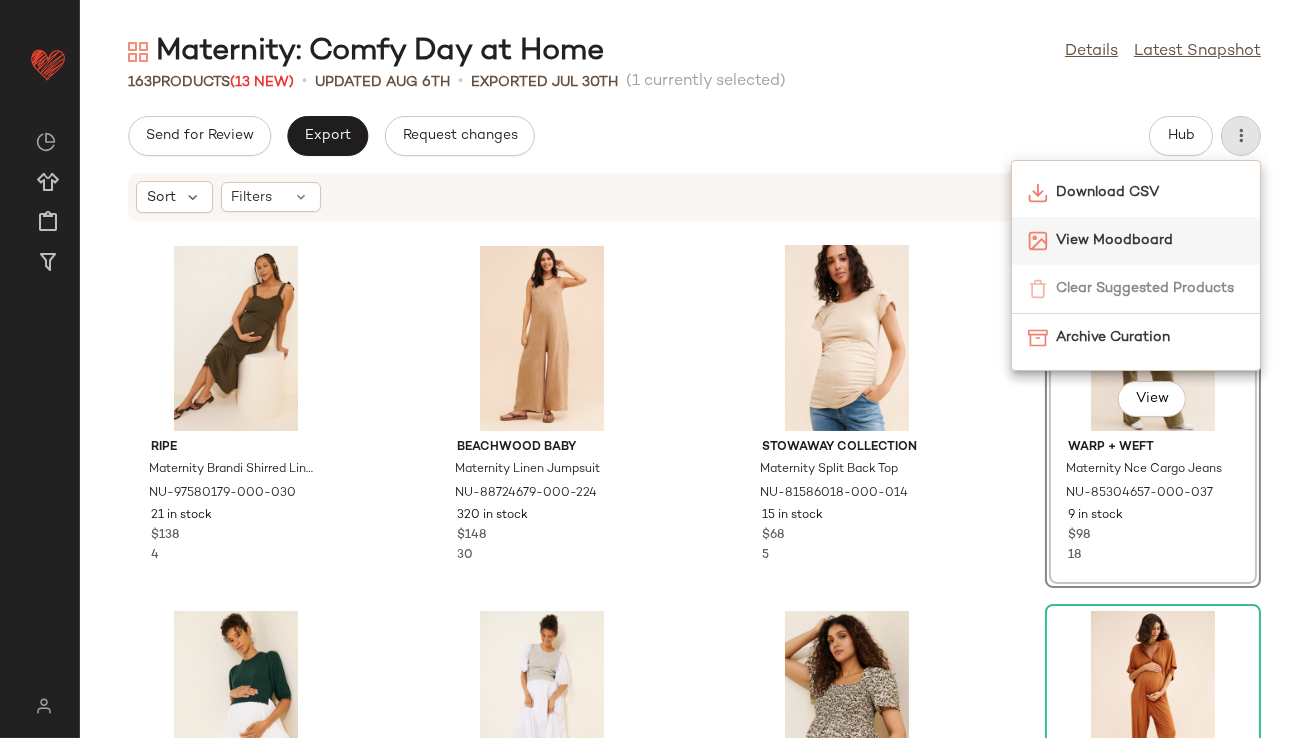 click on "View Moodboard" at bounding box center [1150, 240] 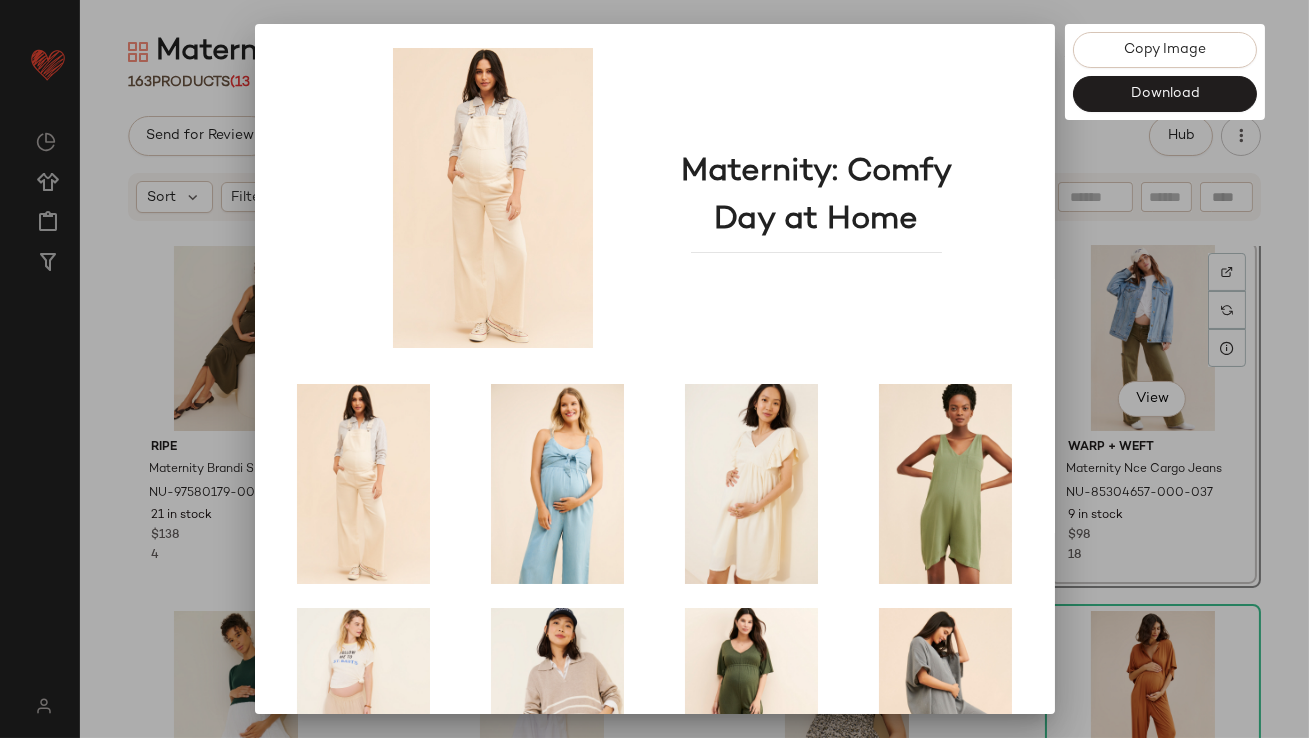 scroll, scrollTop: 341, scrollLeft: 0, axis: vertical 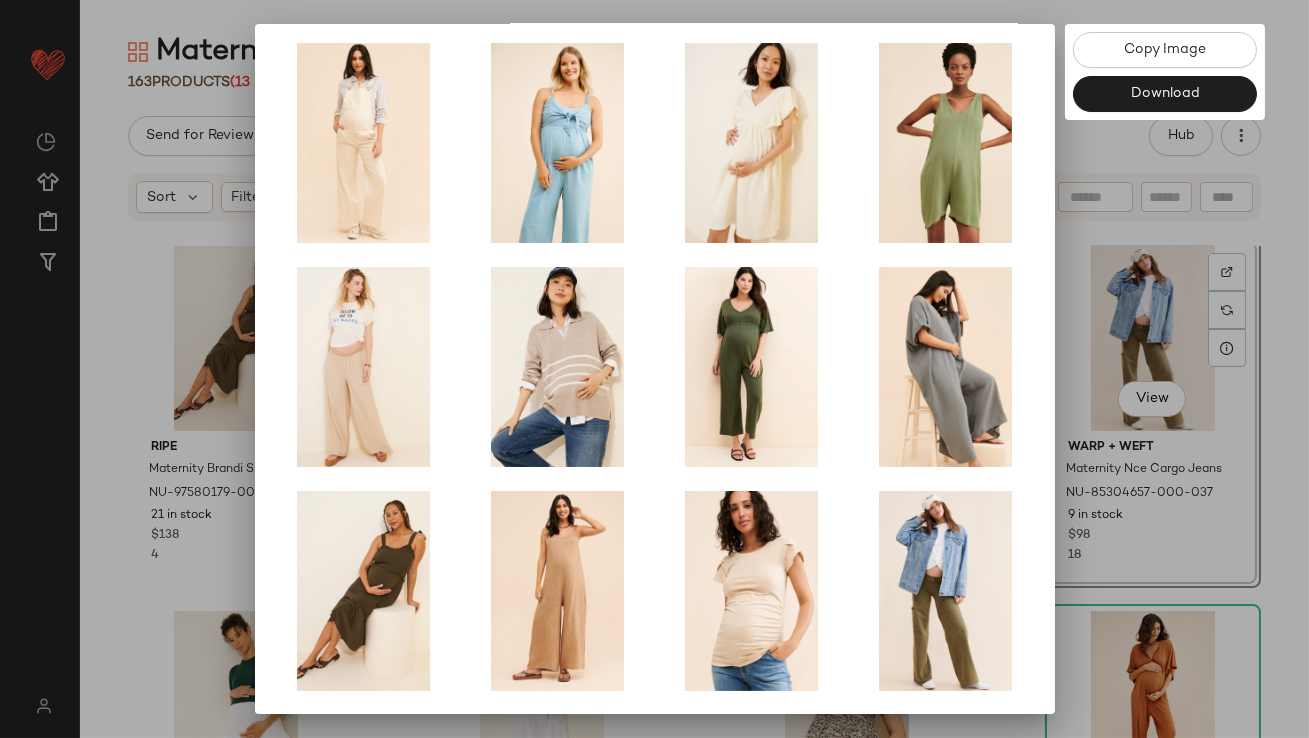 click at bounding box center [654, 369] 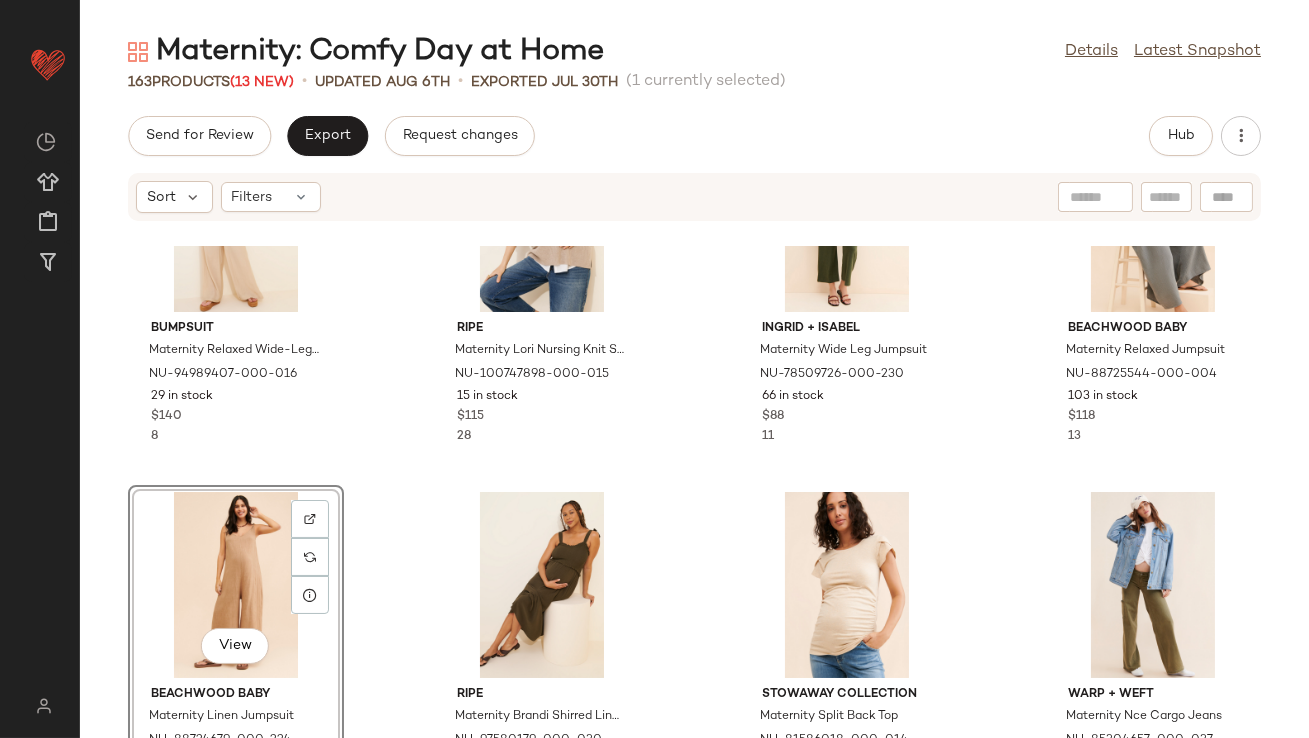 scroll, scrollTop: 399, scrollLeft: 0, axis: vertical 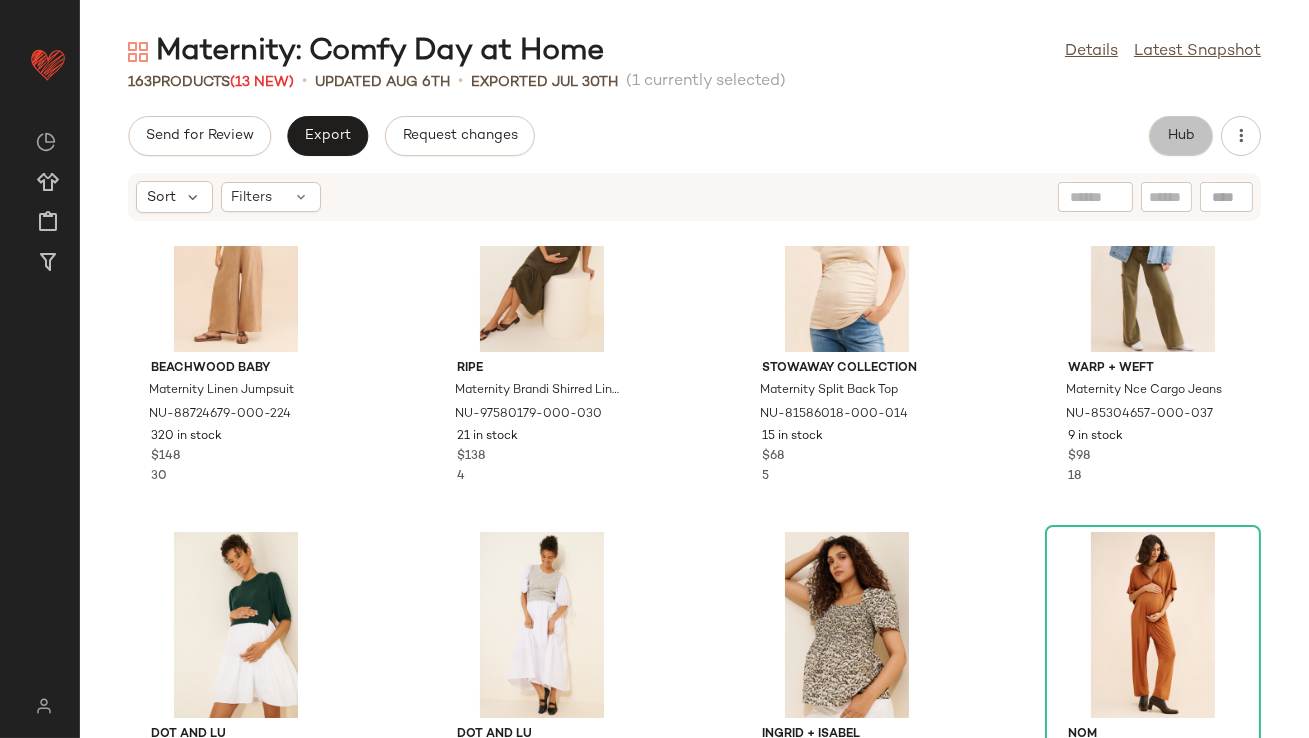 click on "Hub" 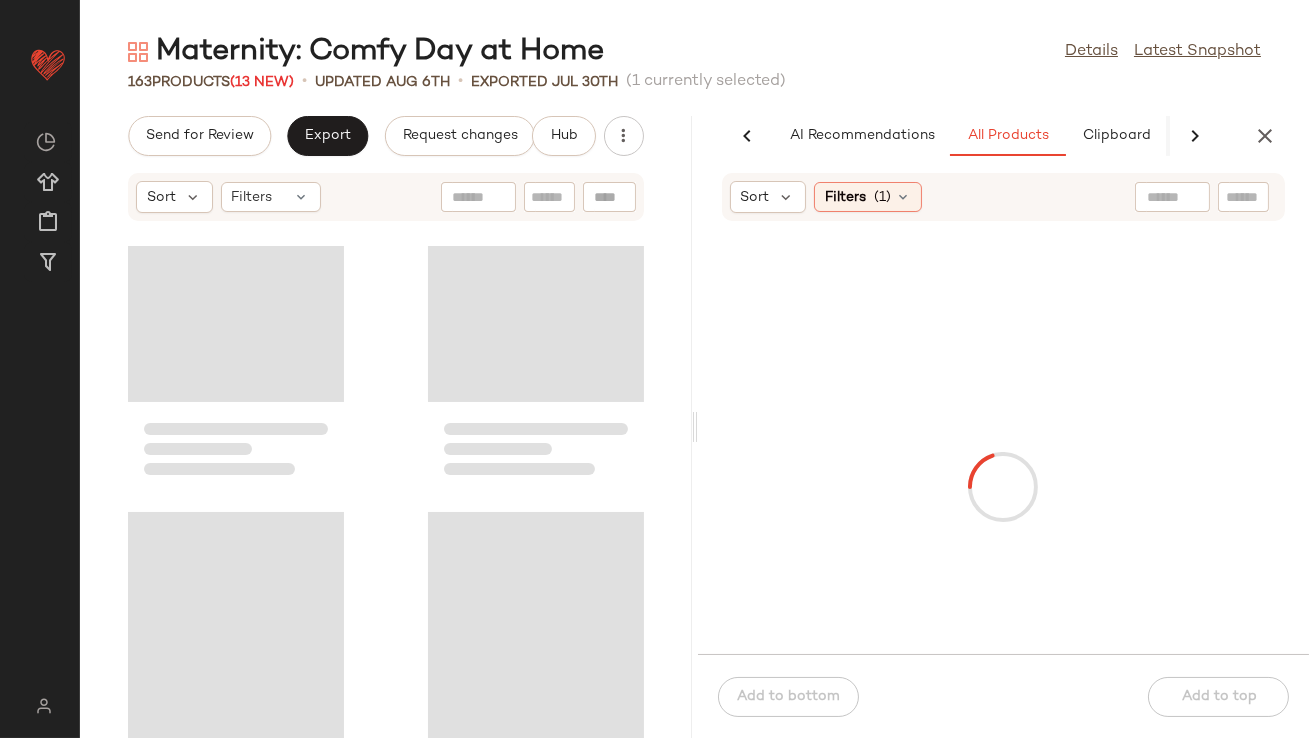 scroll, scrollTop: 1205, scrollLeft: 0, axis: vertical 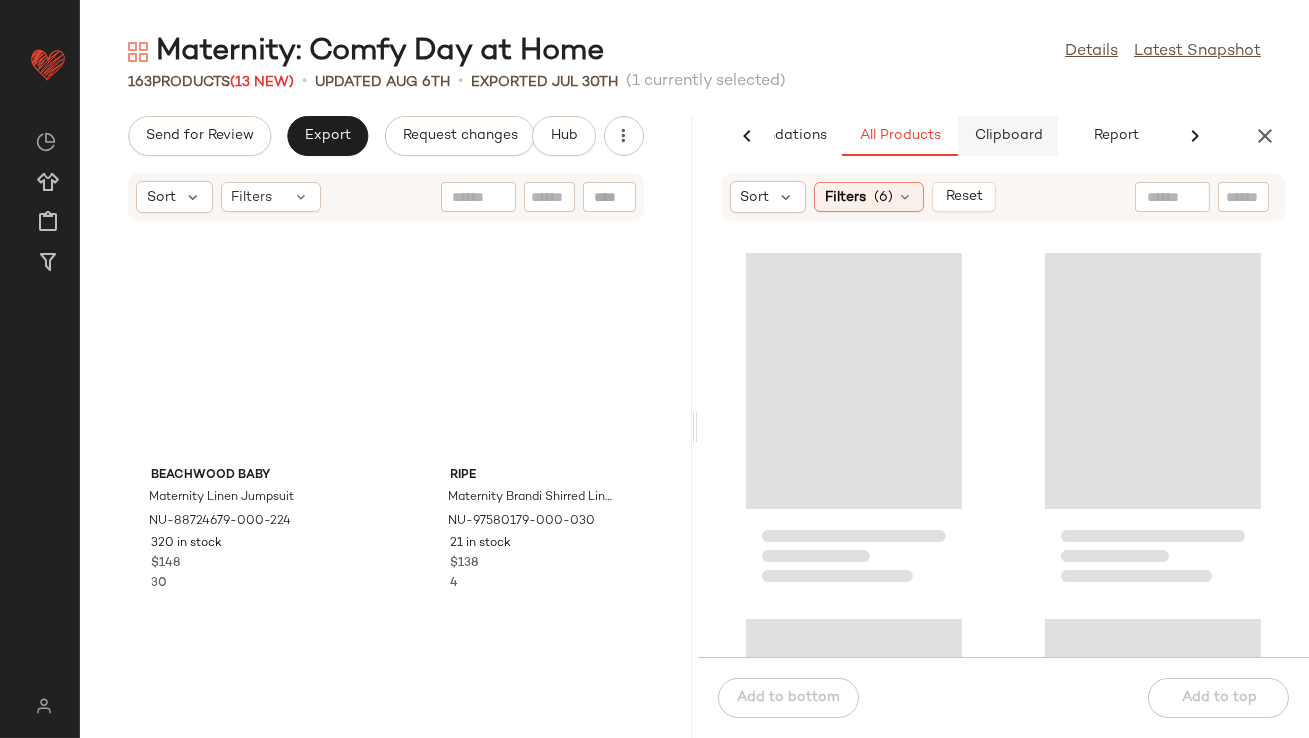 click on "Clipboard" 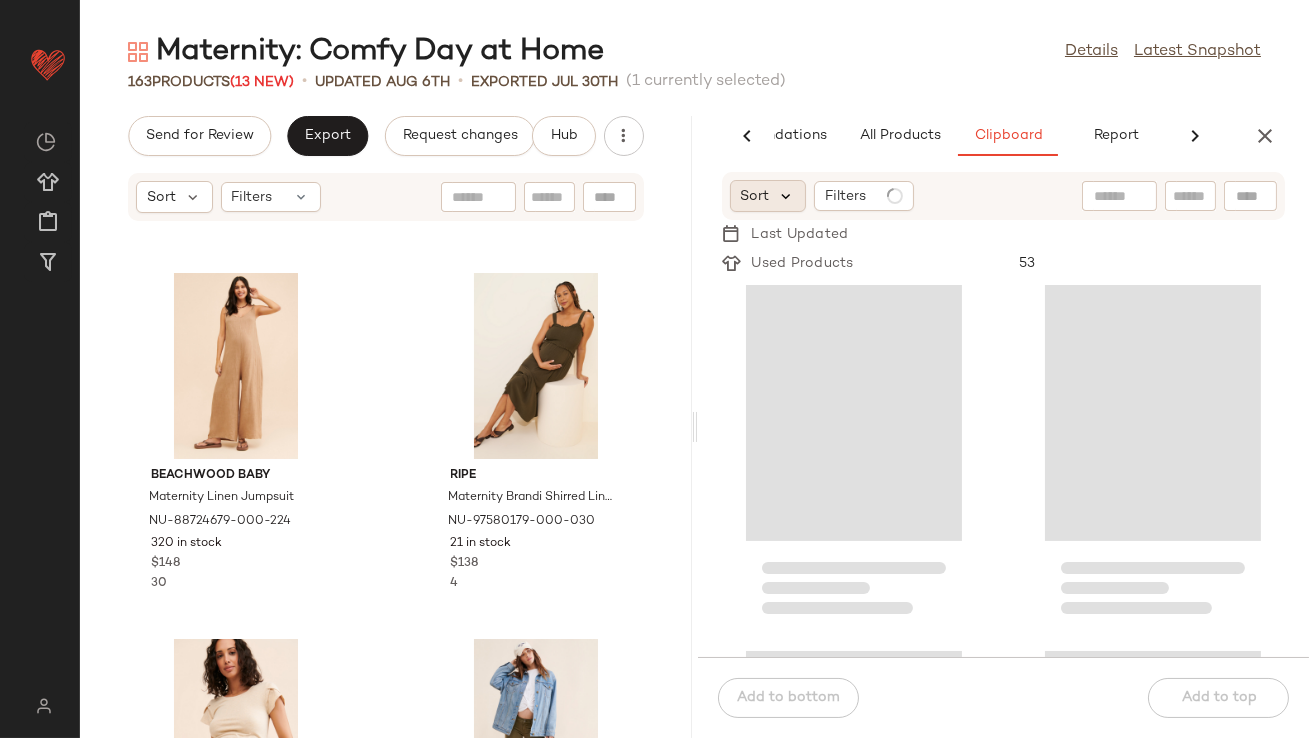 click at bounding box center (787, 196) 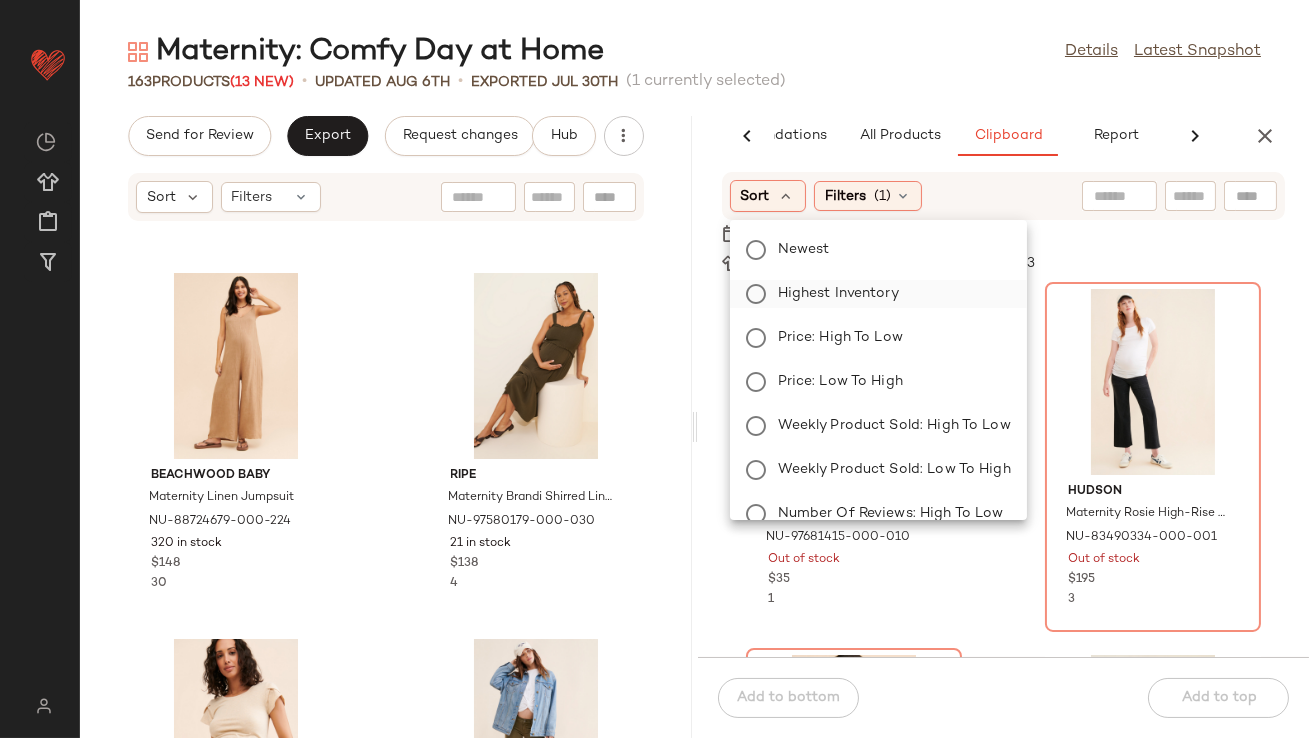 click on "Highest Inventory" 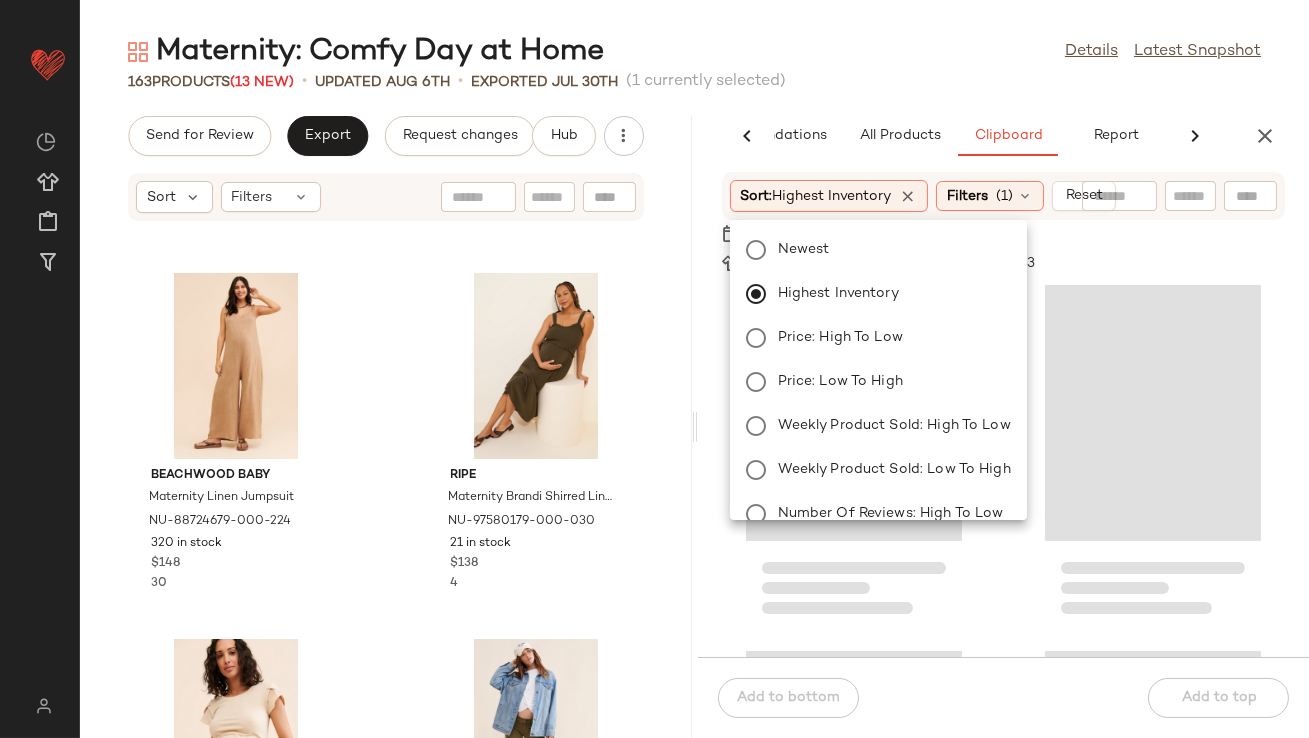 click on "Maternity: Comfy Day at Home Details Latest Snapshot [NUMBER] Products ( [NUMBER] New) • updated [DATE] • Exported [DATE] ( [NUMBER] currently selected) Send for Review Export Request changes Hub Sort Filters Beachwood Baby Maternity Linen Jumpsuit NU-88724679-000-224 [NUMBER] in stock $[NUMBER] [NUMBER] Stowaway Collection Maternity Split Back Top NU-81586018-000-014 [NUMBER] in stock $[NUMBER] [NUMBER] Warp + Weft Maternity Nce Cargo Jeans NU-85304657-000-037 [NUMBER] in stock $[NUMBER] [NUMBER] Dot and Lu Maternity Twofer Mini Dress NU-102290400-000-037 [NUMBER] in stock $[NUMBER] [NUMBER] Dot and Lu Maternity Sweater Vest Twofer Dress NU-89008387-000-008 [NUMBER] in stock $[NUMBER] [NUMBER] Ingrid + Isabel Maternity Short Sleeve Smocked Top NU-98595390-000-009 [NUMBER] in stock $[NUMBER] [NUMBER] nom Maternity Filipa Jumpsuit NU-93020527-000-080 [NUMBER] in stock $[NUMBER] [NUMBER] AI Recommendations All Products Clipboard Report Sort Filters ( [NUMBER] ) Reset Year Of Ours Maternity Biker Shorts NU-79000899-000-041 $[NUMBER] [NUMBER]" at bounding box center (694, 385) 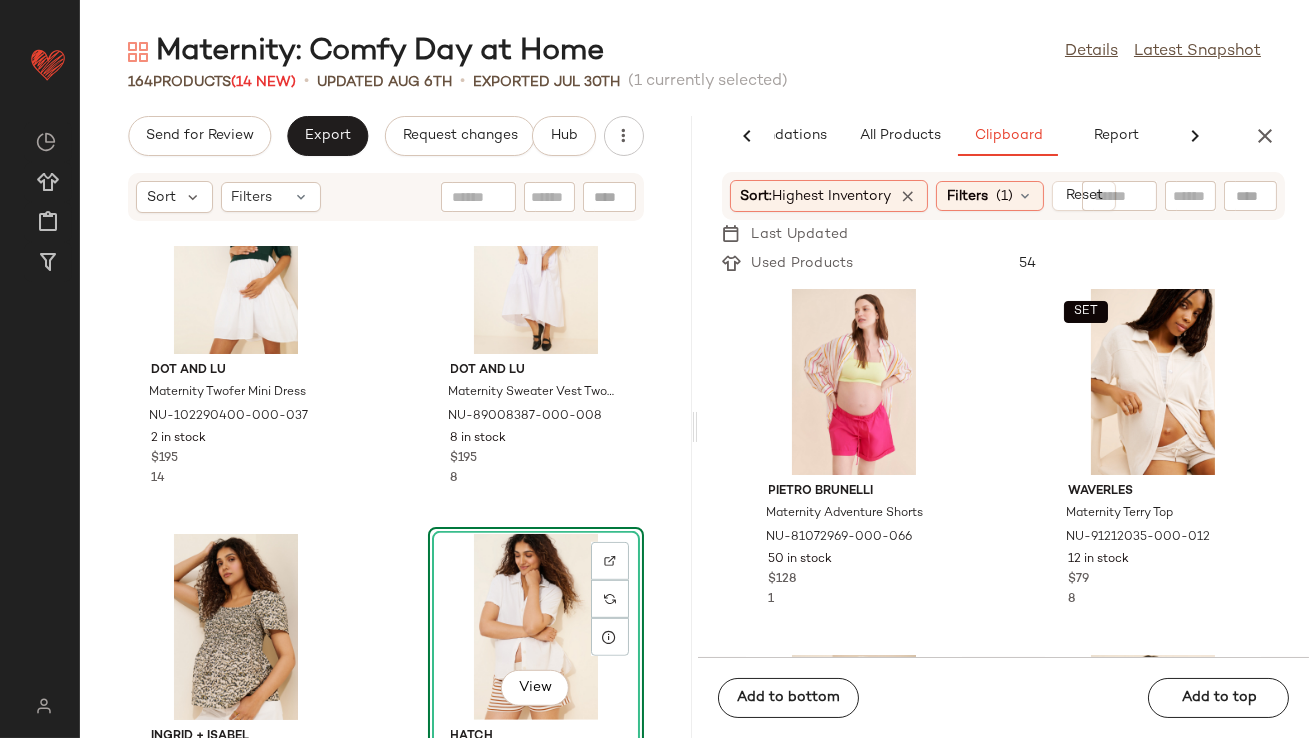 scroll, scrollTop: 2348, scrollLeft: 0, axis: vertical 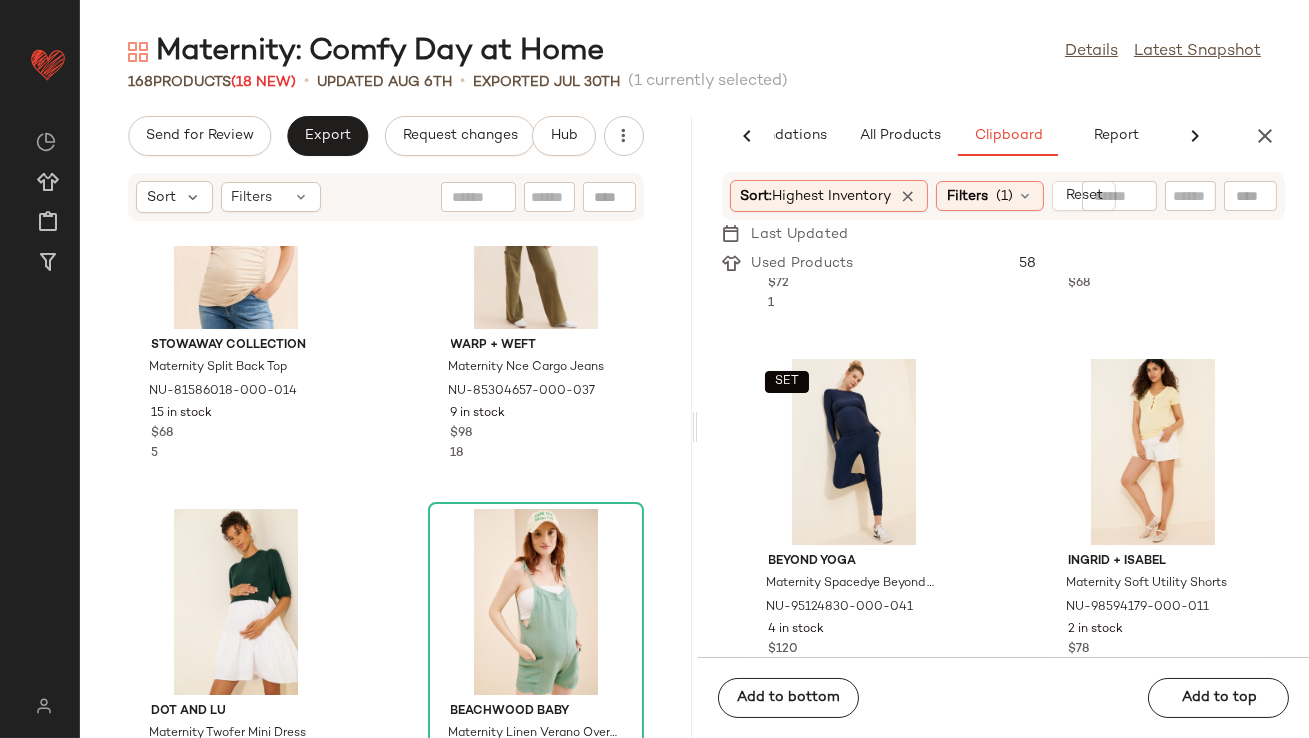 click on "Maternity: Comfy Day at Home  Details   Latest Snapshot  168   Products  (18 New)  •   updated [DATE]  •  Exported [DATE]   (1 currently selected)   Send for Review   Export   Request changes   Hub  Sort  Filters Stowaway Collection Maternity Split Back Top NU-81586018-000-014 15 in stock $[PRICE] [NUMBER] Warp + Weft Maternity Nce Cargo Jeans NU-85304657-000-037 9 in stock $[PRICE] [NUMBER] Dot and Lu Maternity Twofer Mini Dress NU-102290400-000-037 2 in stock $[PRICE] [NUMBER] Beachwood Baby Maternity Linen Verano Overalls NU-92605583-000-048 11 in stock $[PRICE] [NUMBER] Dot and Lu Maternity Sweater Vest Twofer Dress NU-89008387-000-008 8 in stock $[PRICE] [NUMBER]  View  Ingrid + Isabel Maternity V-Neck Romper NU-81225062-000-040 2 in stock $[PRICE] nom Maternity Lola Tank Top NU-97266241-000-001 7 in stock $[PRICE] Hutch x Maxey Greene Maternity Casual Cropped Jogger Pant NU-60053048-000-026 6 in stock $[PRICE]  AI Recommendations   All Products   Clipboard   Report  Sort  Filters  ([NUMBER])   Reset  Year Of Ours Maternity Biker Shorts NU-79000899-000-041 $[PRICE] $[PRICE]" at bounding box center (694, 385) 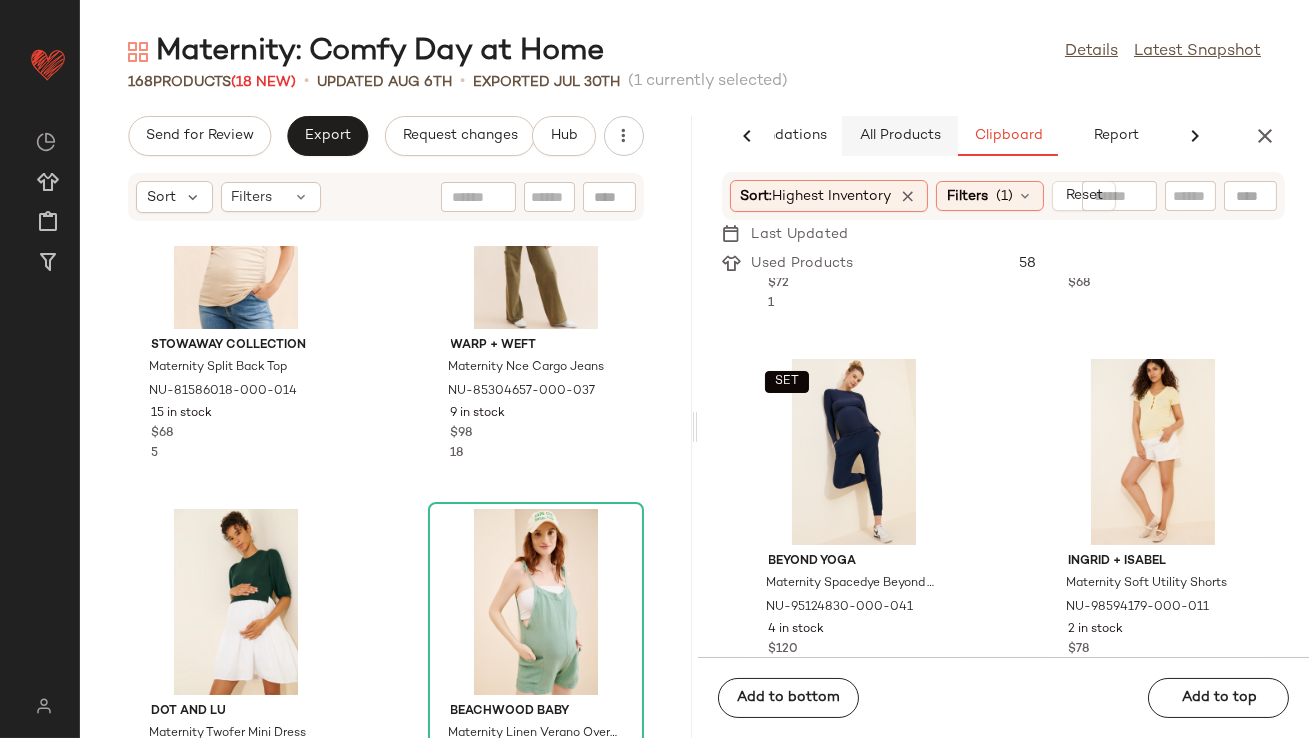 click on "All Products" 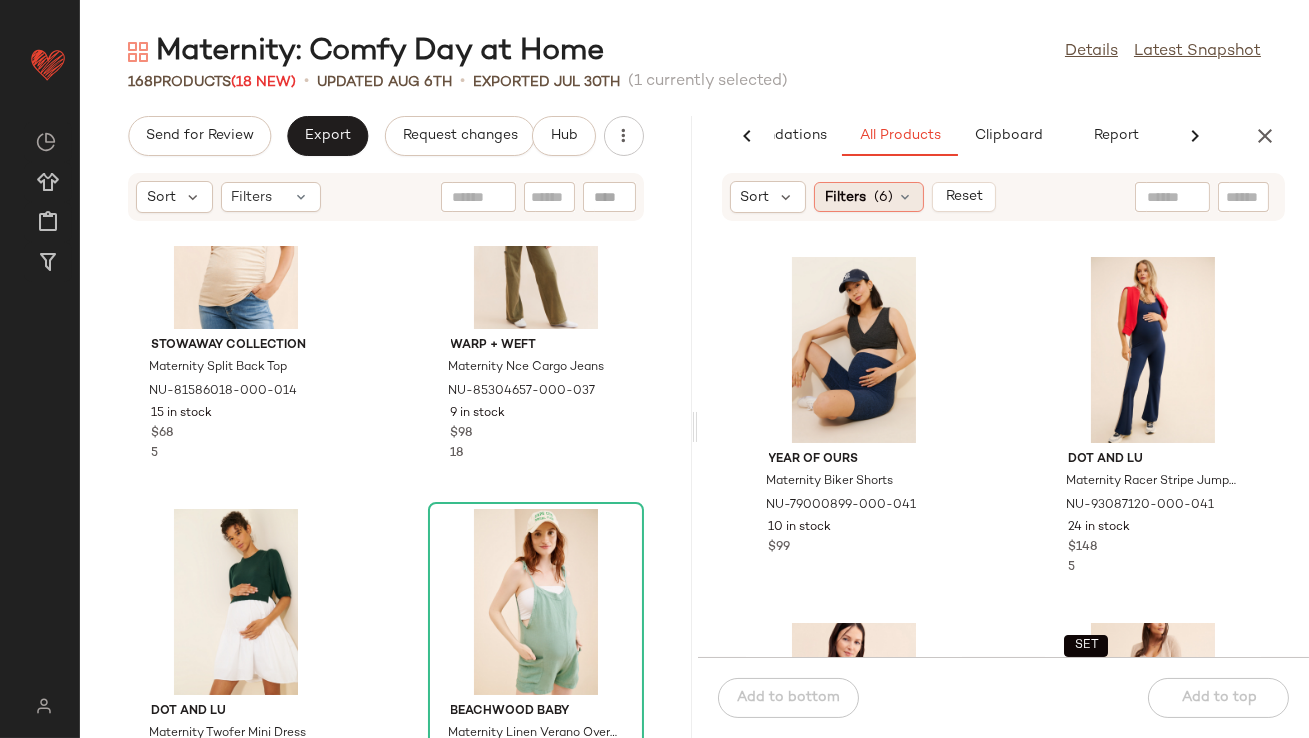 click on "Filters" at bounding box center (845, 197) 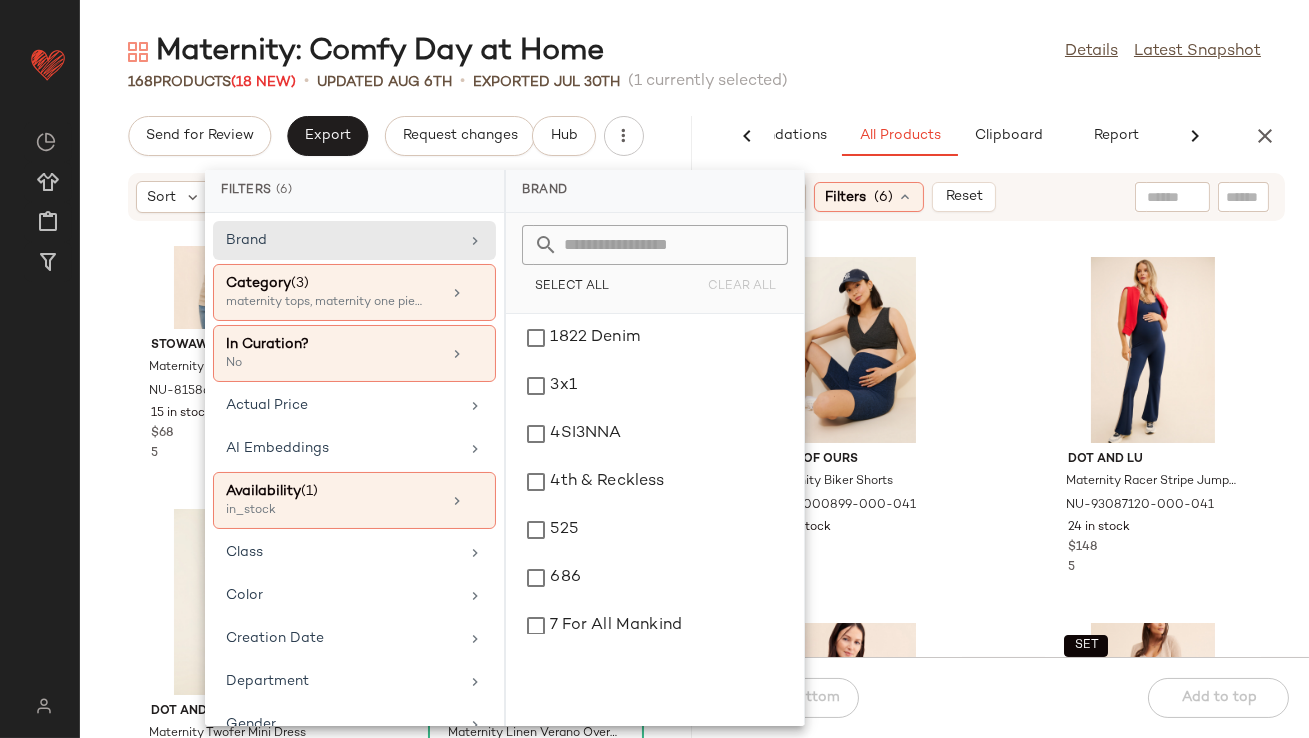 click on "Maternity: Comfy Day at Home  Details   Latest Snapshot  168   Products  (18 New)  •   updated [DATE]  •  Exported [DATE]   (1 currently selected)   Send for Review   Export   Request changes   Hub  Sort  Filters Stowaway Collection Maternity Split Back Top NU-81586018-000-014 15 in stock $[PRICE] [NUMBER] Warp + Weft Maternity Nce Cargo Jeans NU-85304657-000-037 9 in stock $[PRICE] [NUMBER] Dot and Lu Maternity Twofer Mini Dress NU-102290400-000-037 2 in stock $[PRICE] [NUMBER] Beachwood Baby Maternity Linen Verano Overalls NU-92605583-000-048 11 in stock $[PRICE] [NUMBER] Dot and Lu Maternity Sweater Vest Twofer Dress NU-89008387-000-008 8 in stock $[PRICE] [NUMBER]  View  Ingrid + Isabel Maternity V-Neck Romper NU-81225062-000-040 2 in stock $[PRICE] nom Maternity Lola Tank Top NU-97266241-000-001 7 in stock $[PRICE] Hutch x Maxey Greene Maternity Casual Cropped Jogger Pant NU-60053048-000-026 6 in stock $[PRICE]  AI Recommendations   All Products   Clipboard   Report  Sort  Filters  ([NUMBER])   Reset  Year Of Ours Maternity Biker Shorts NU-79000899-000-041 $[PRICE] $[PRICE]" at bounding box center (694, 385) 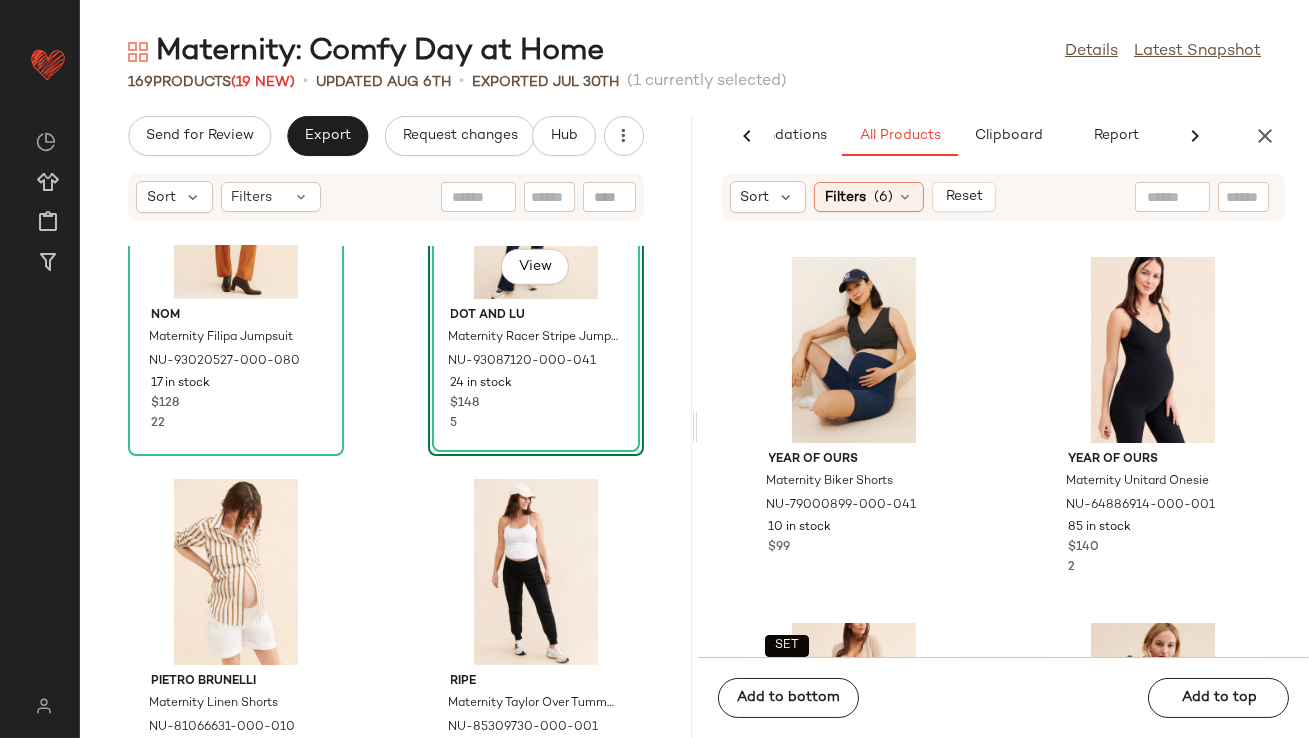 scroll, scrollTop: 4038, scrollLeft: 0, axis: vertical 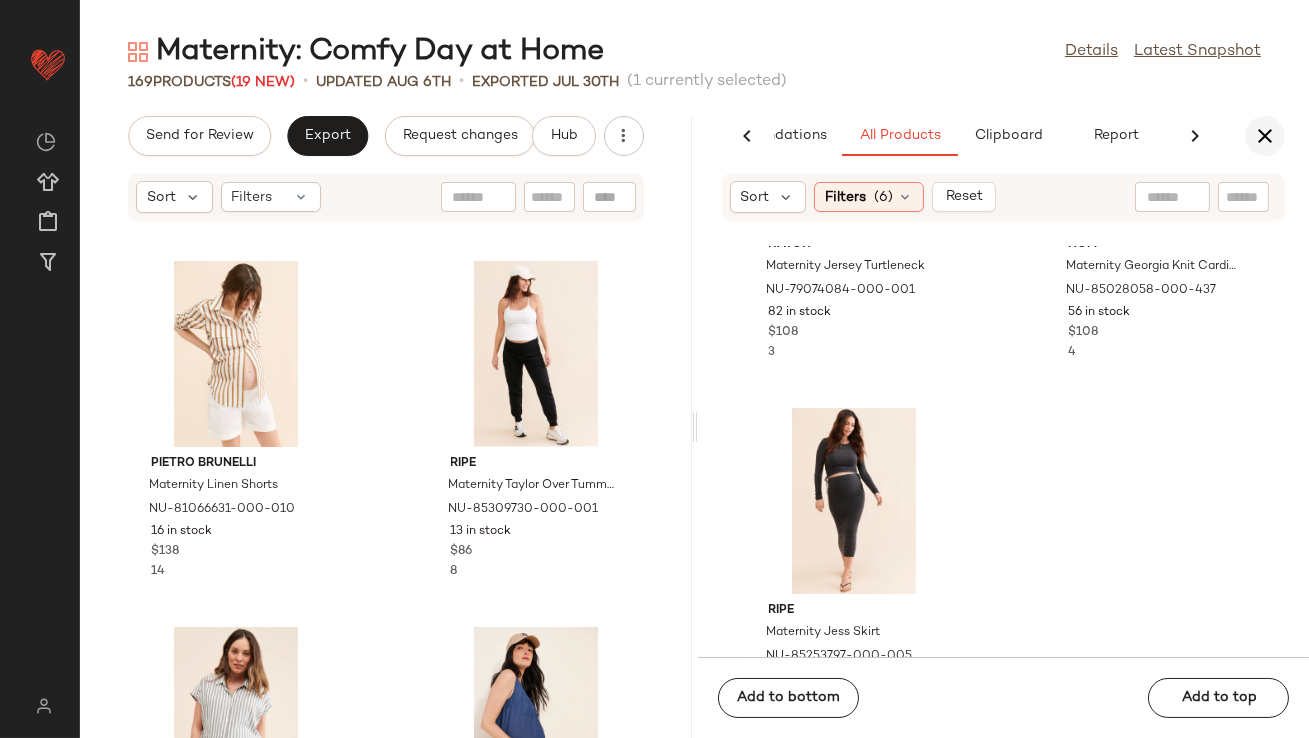 click at bounding box center [1265, 136] 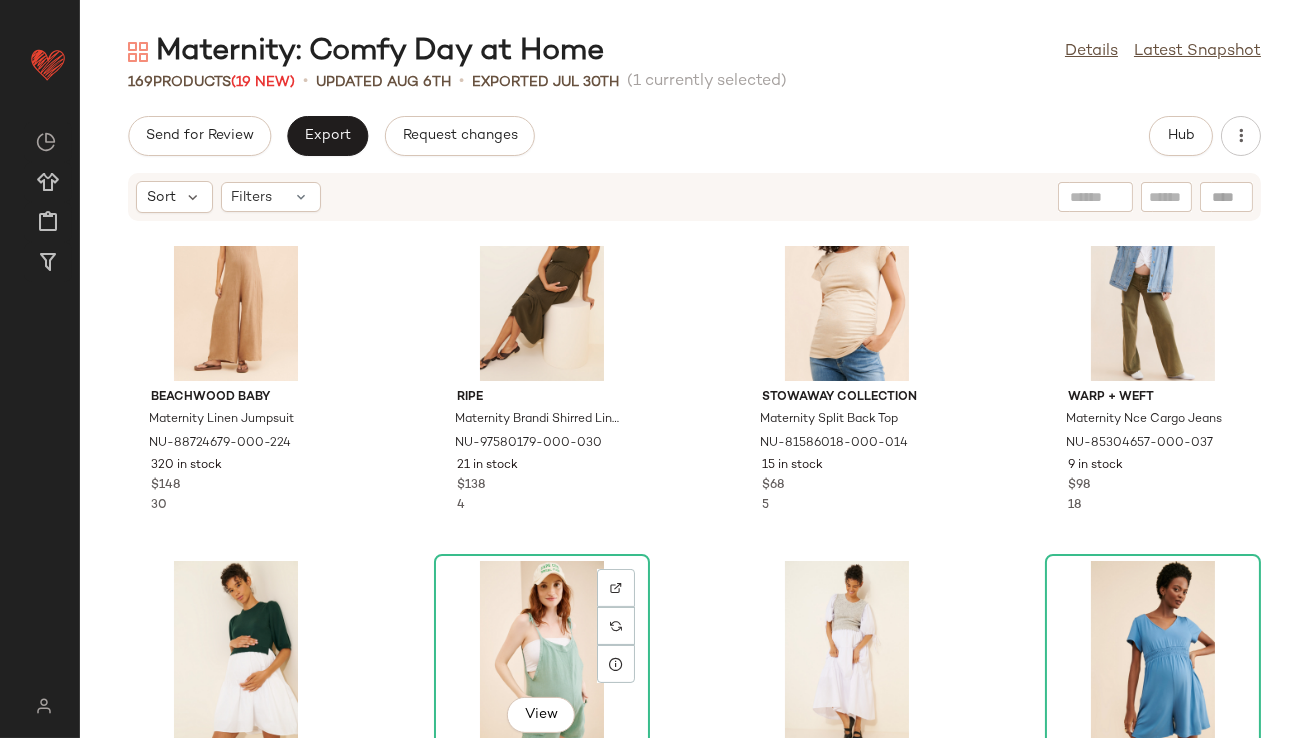 scroll, scrollTop: 1114, scrollLeft: 0, axis: vertical 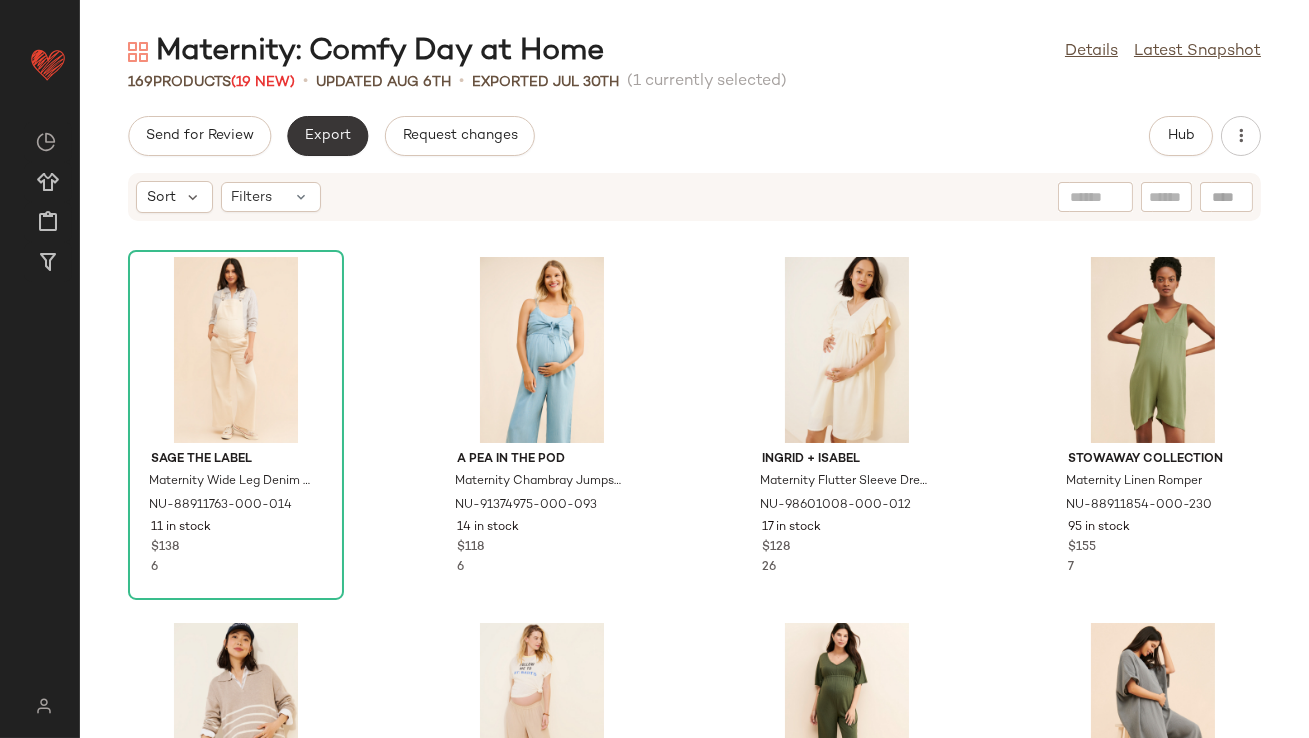 click on "Export" at bounding box center [327, 136] 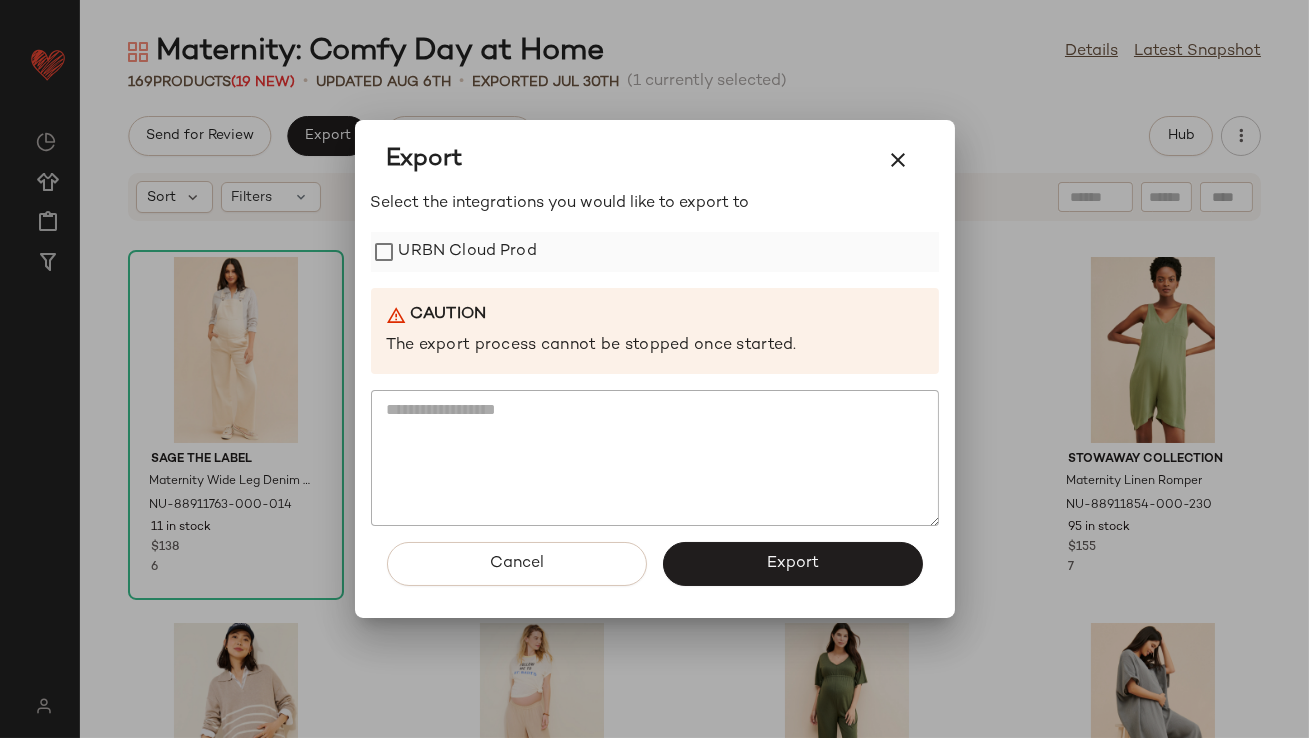 click on "URBN Cloud Prod" at bounding box center [468, 252] 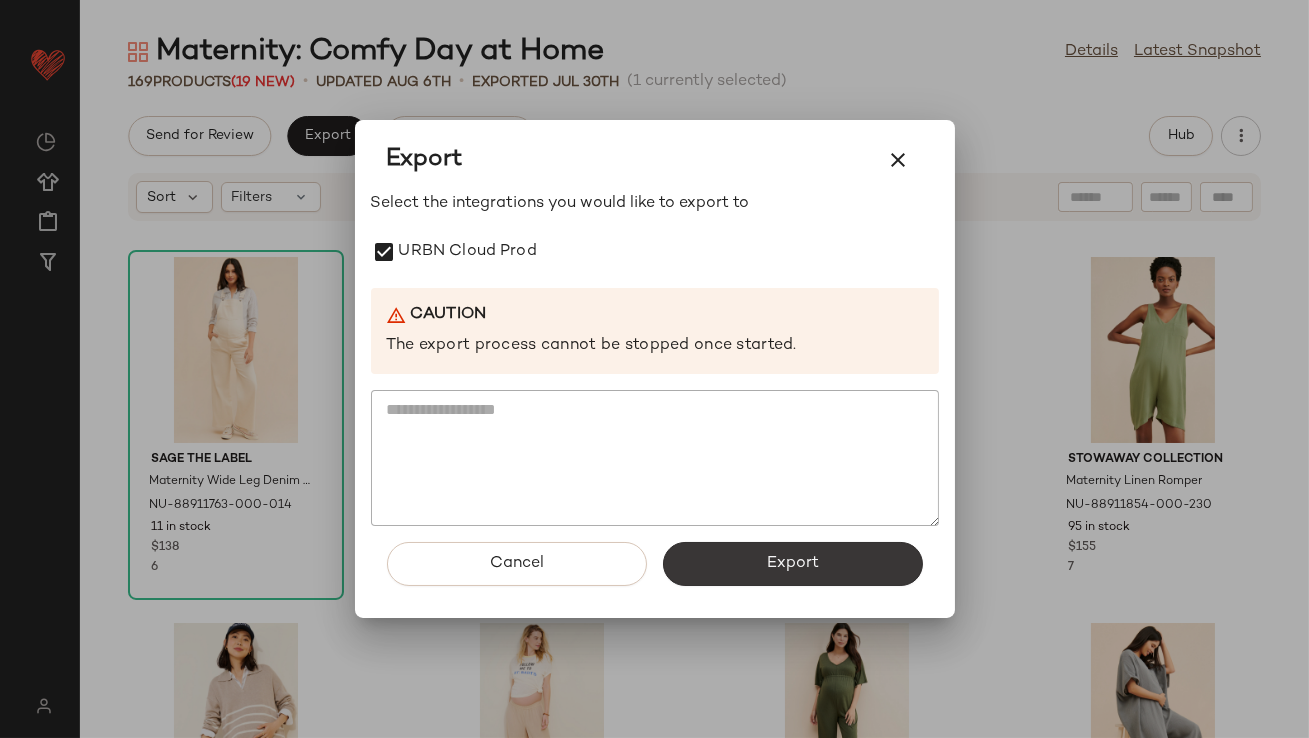 click on "Export" at bounding box center [793, 564] 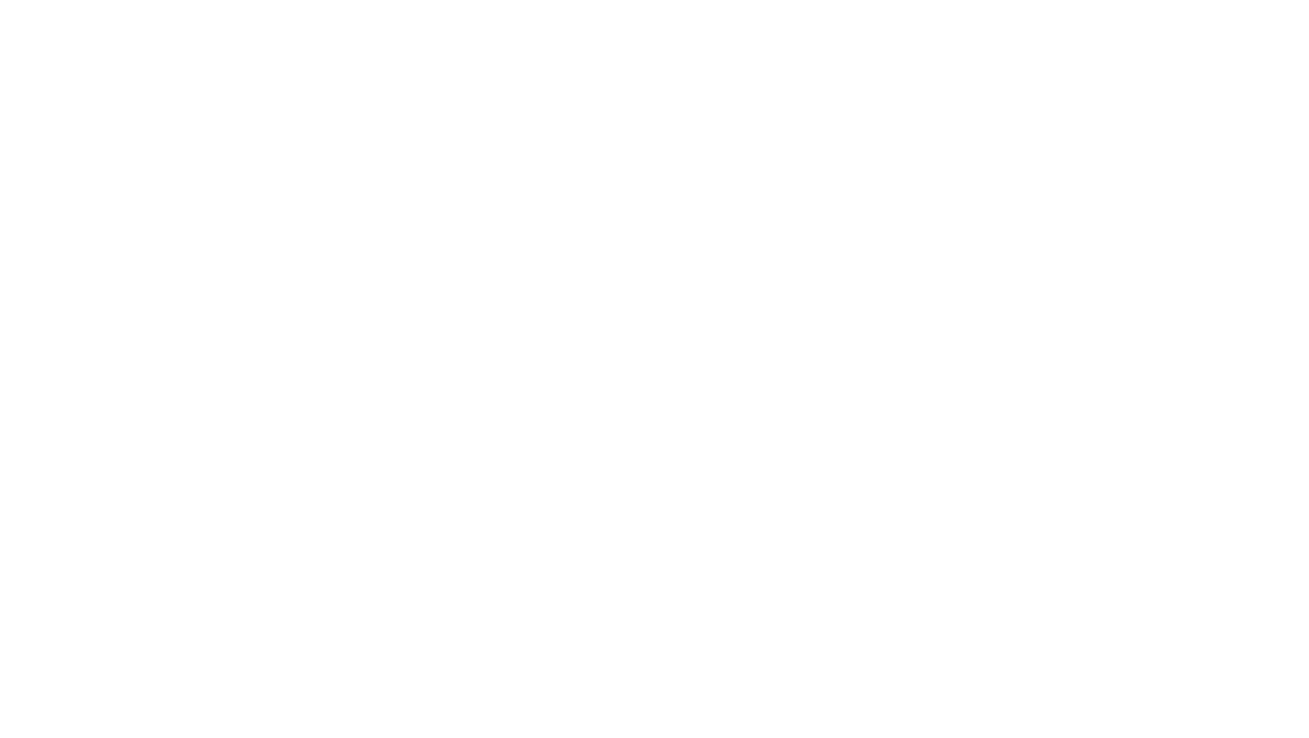 scroll, scrollTop: 0, scrollLeft: 0, axis: both 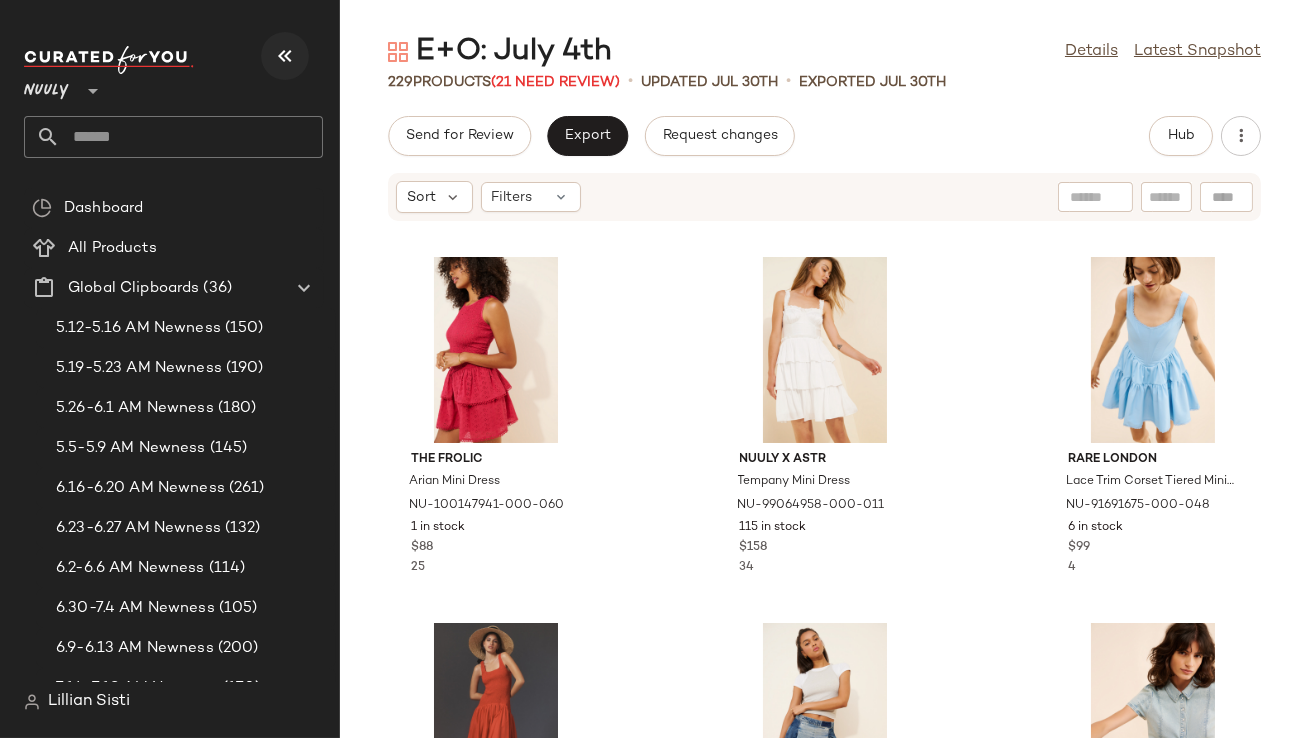 click at bounding box center [285, 56] 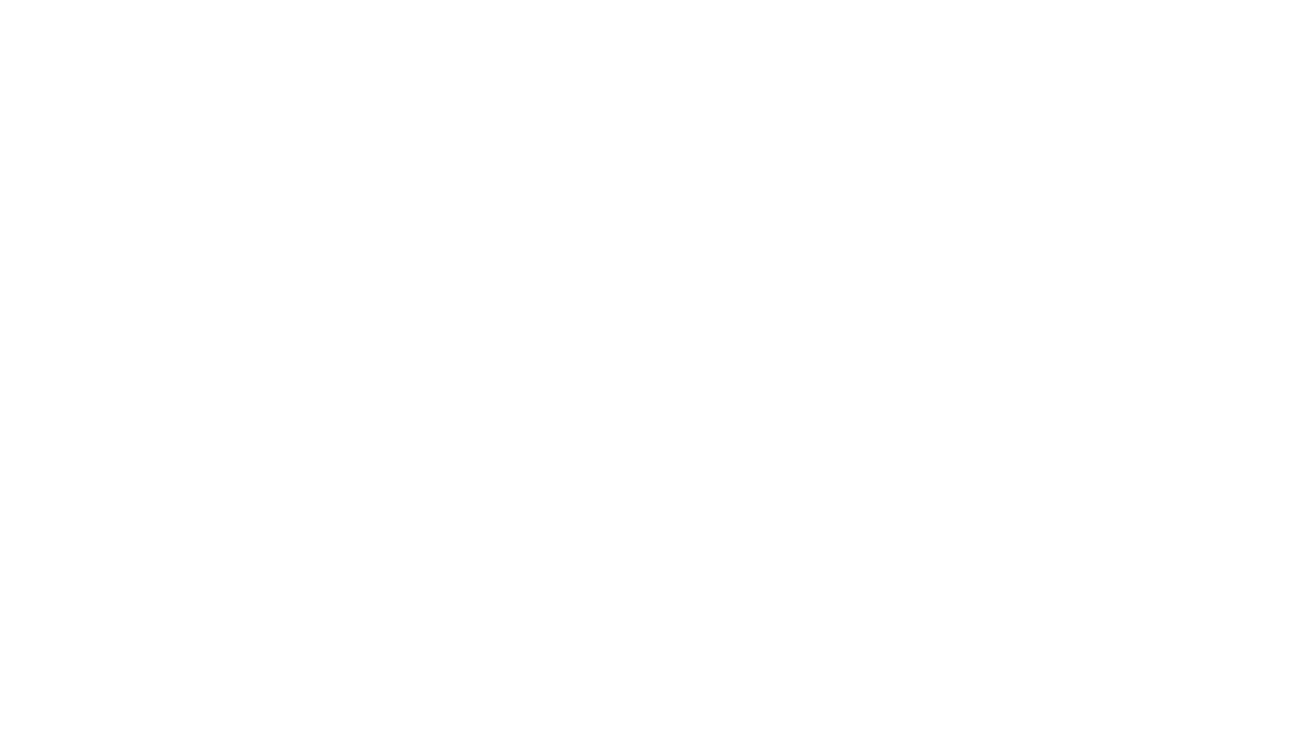 scroll, scrollTop: 0, scrollLeft: 0, axis: both 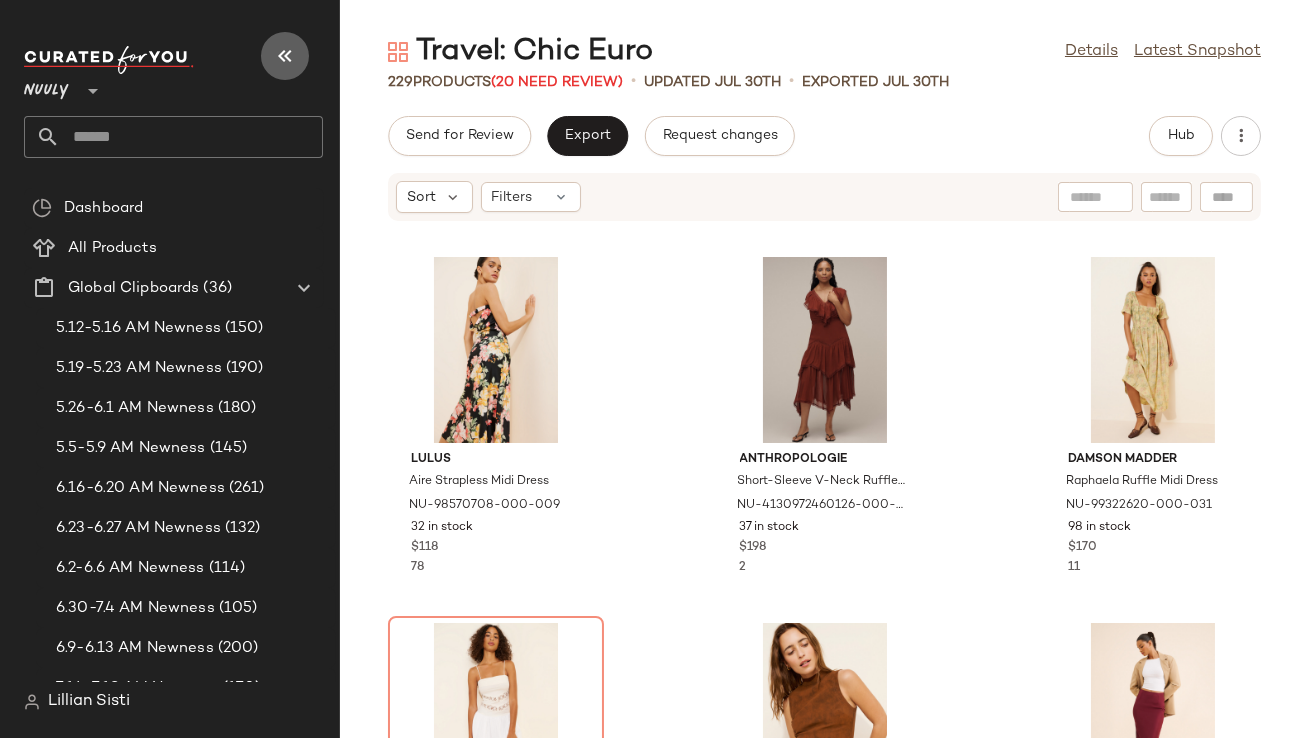 click at bounding box center [285, 56] 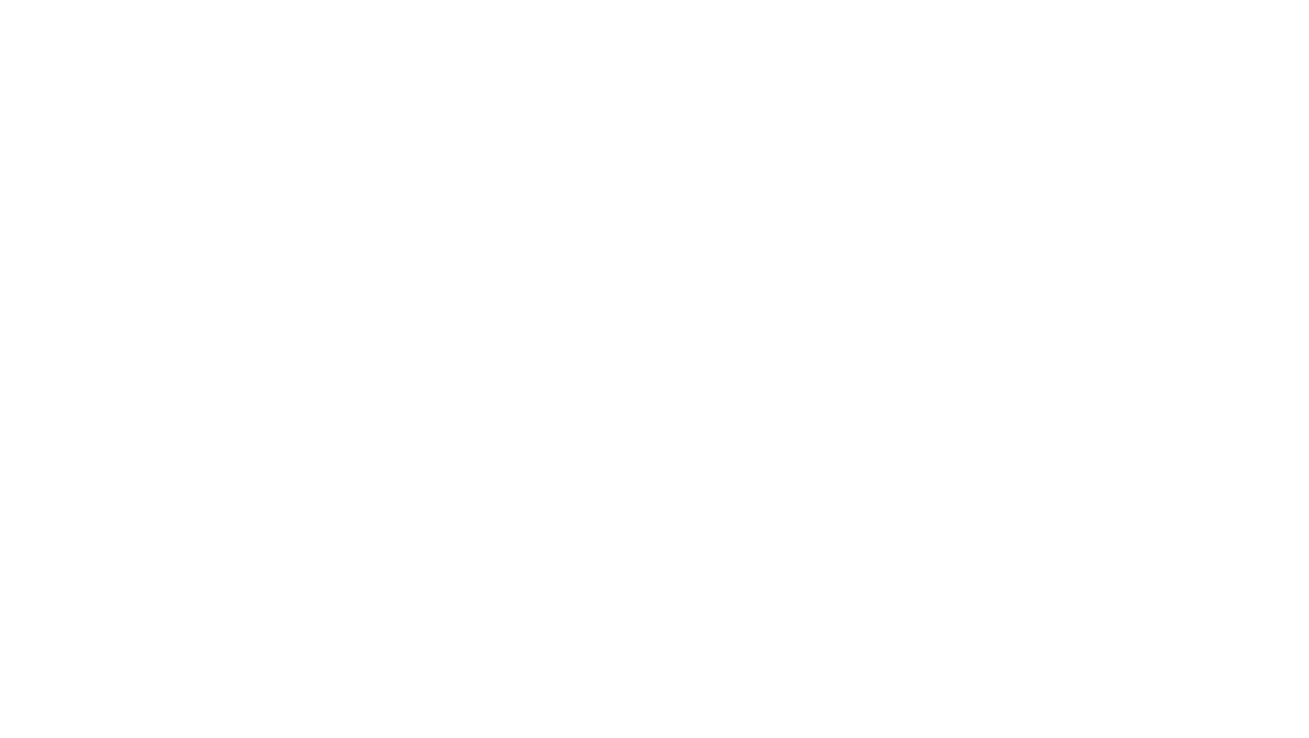 scroll, scrollTop: 0, scrollLeft: 0, axis: both 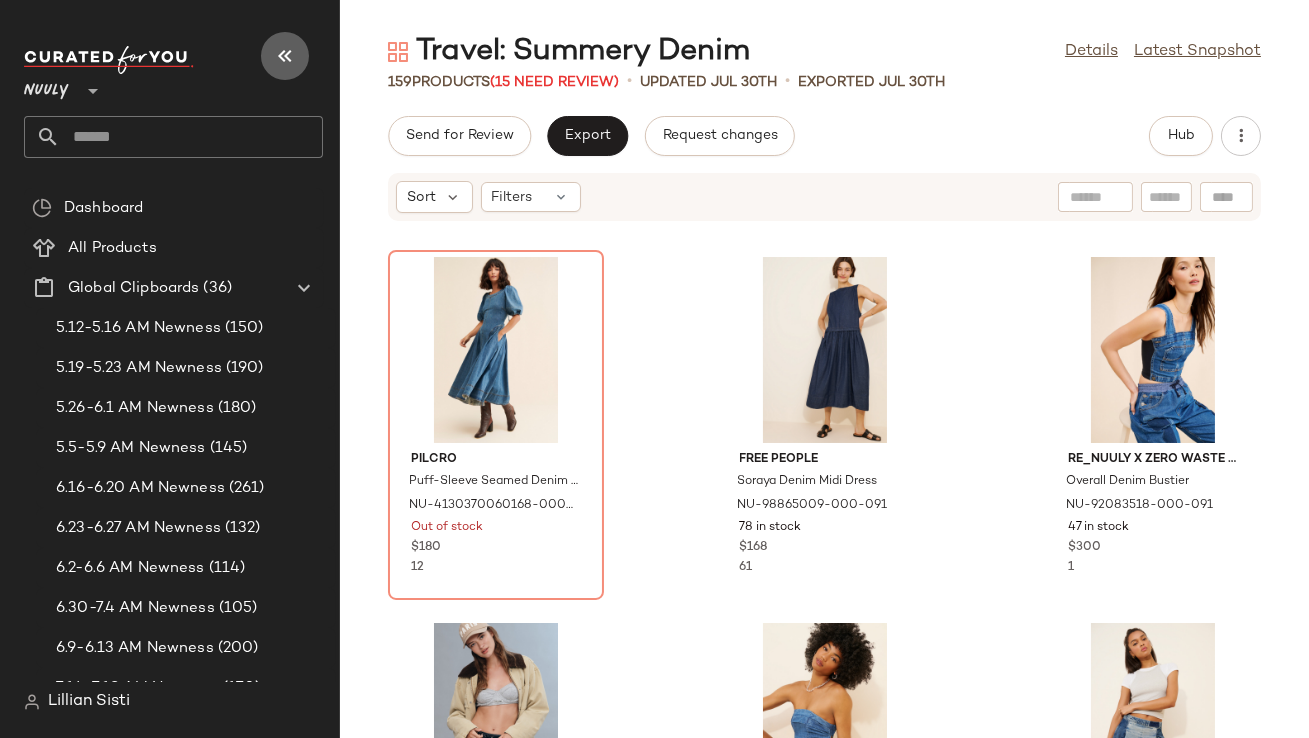 click at bounding box center [285, 56] 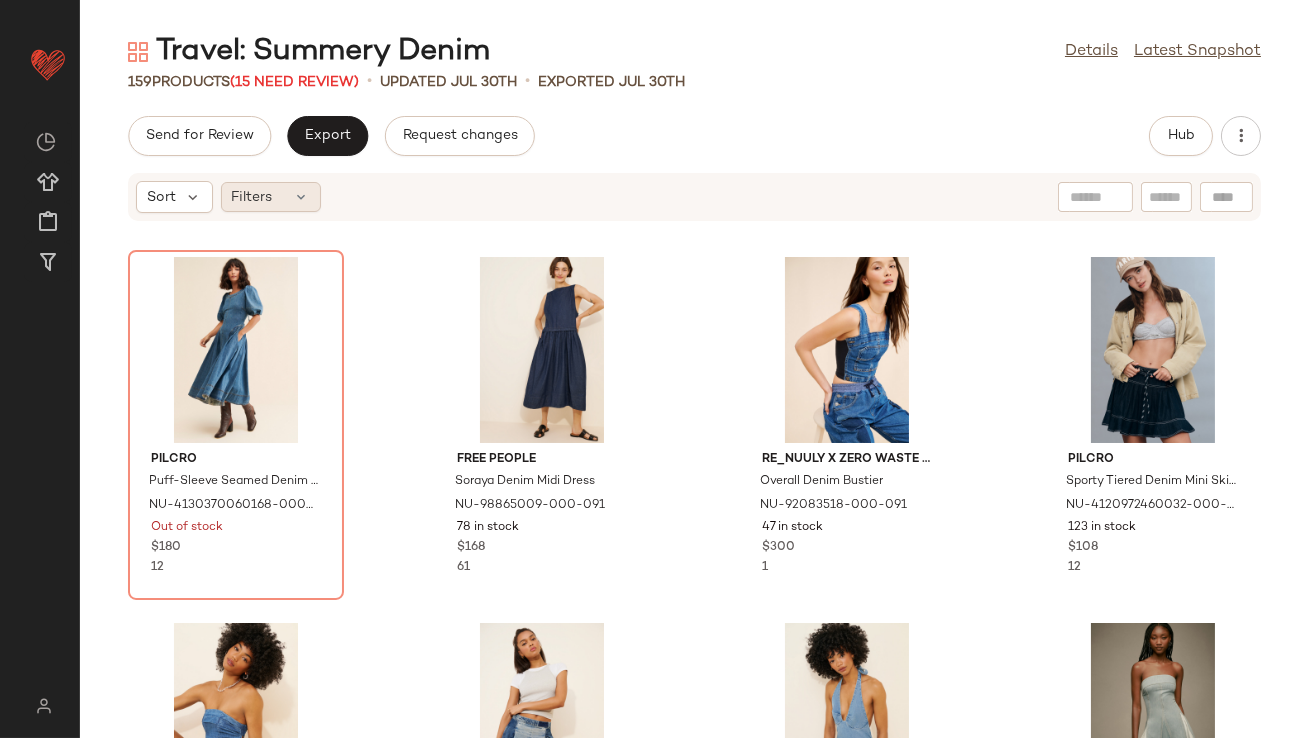click on "Filters" 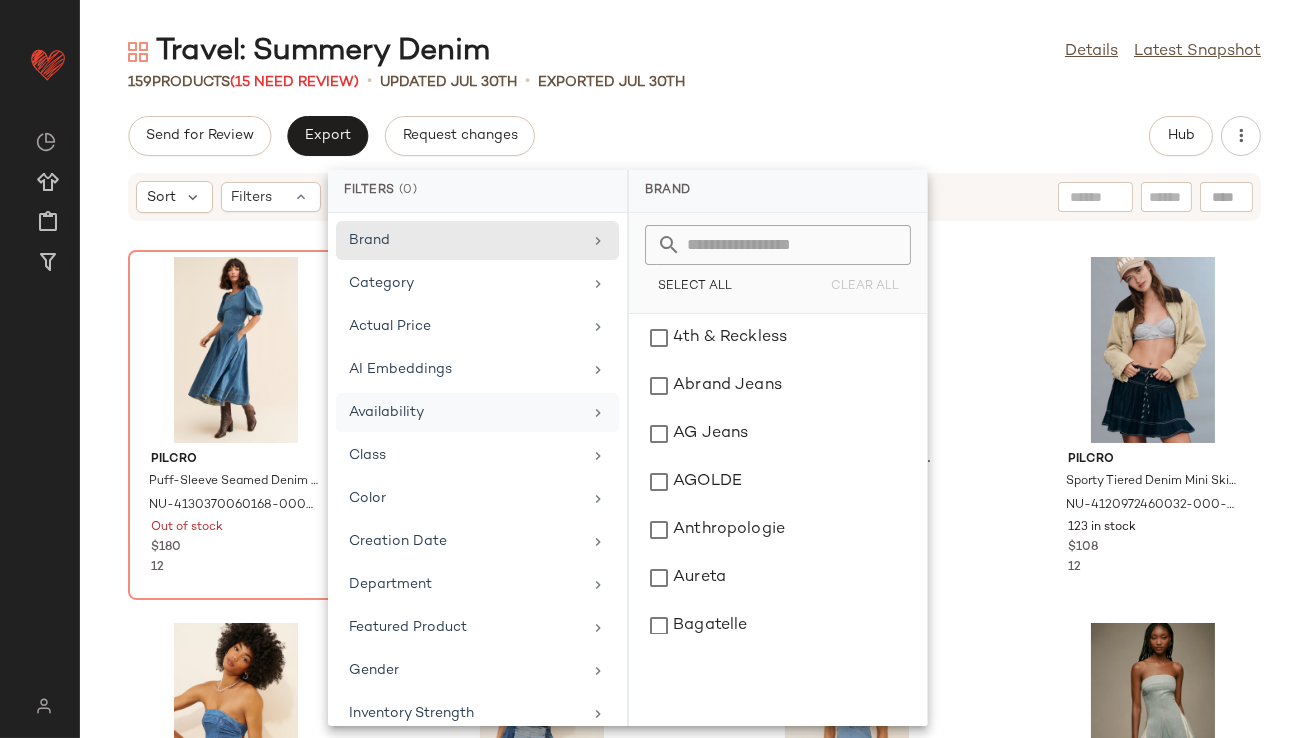 click on "Availability" at bounding box center (465, 412) 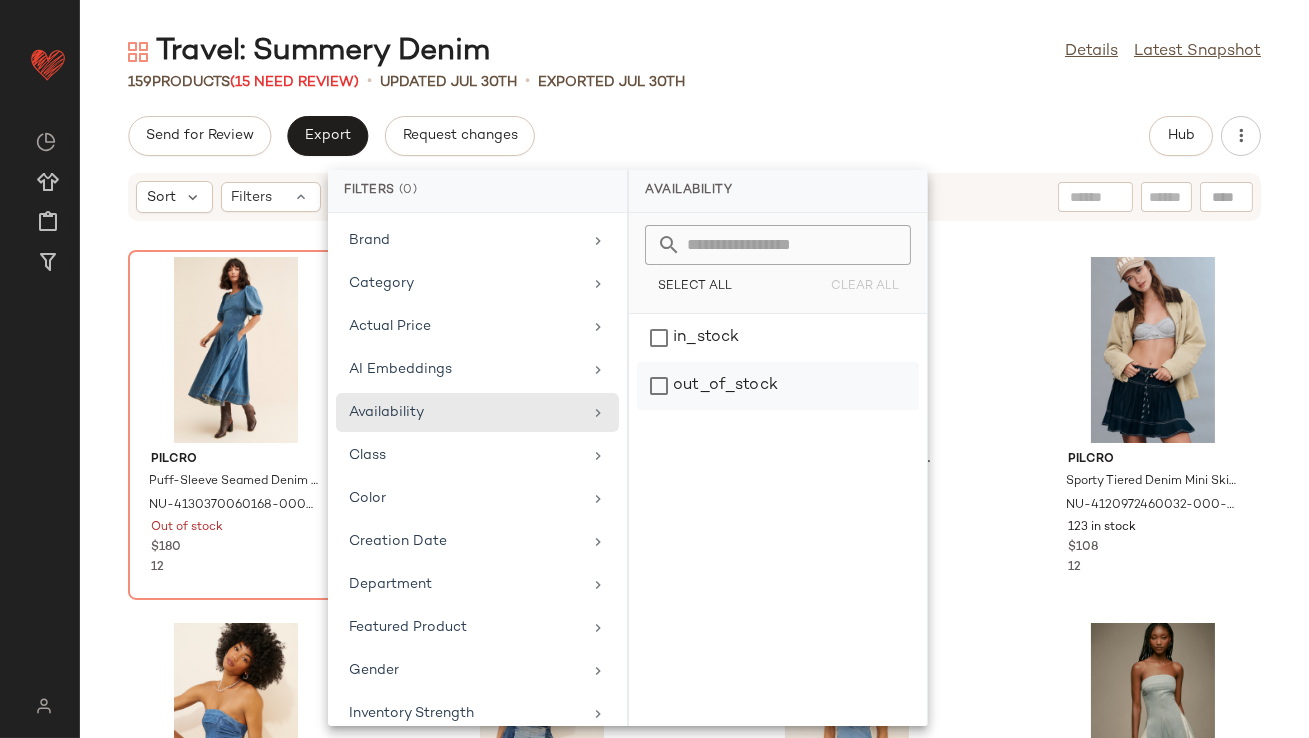 click on "out_of_stock" 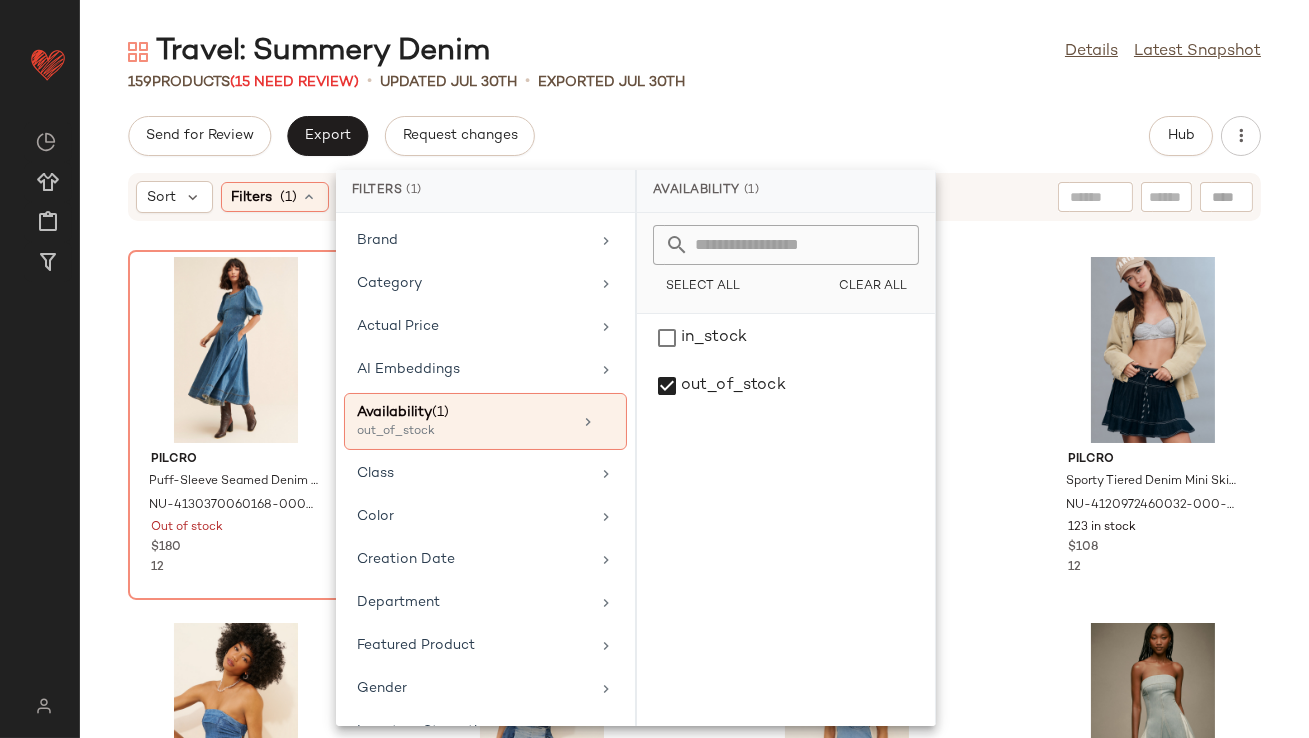 click on "NU-[NUMBER] Out of stock $180 12 NU-[NUMBER] 78 in stock $168 61 NU-[NUMBER] 47 in stock $300 1 NU-[NUMBER] 123 in stock $108 12 NU-[NUMBER] 2 in stock $98 33 NU-[NUMBER] 6 in stock $168 31 NU-[NUMBER] 39 in stock $108 42 NU-[NUMBER] 2 in stock $168 7 NU-[NUMBER] 27 in stock $109 6 NU-[NUMBER] 74 in stock $128 10 NU-[NUMBER] 33 in stock $250 2 NU-[NUMBER] 91 in stock 7" at bounding box center (694, 427) 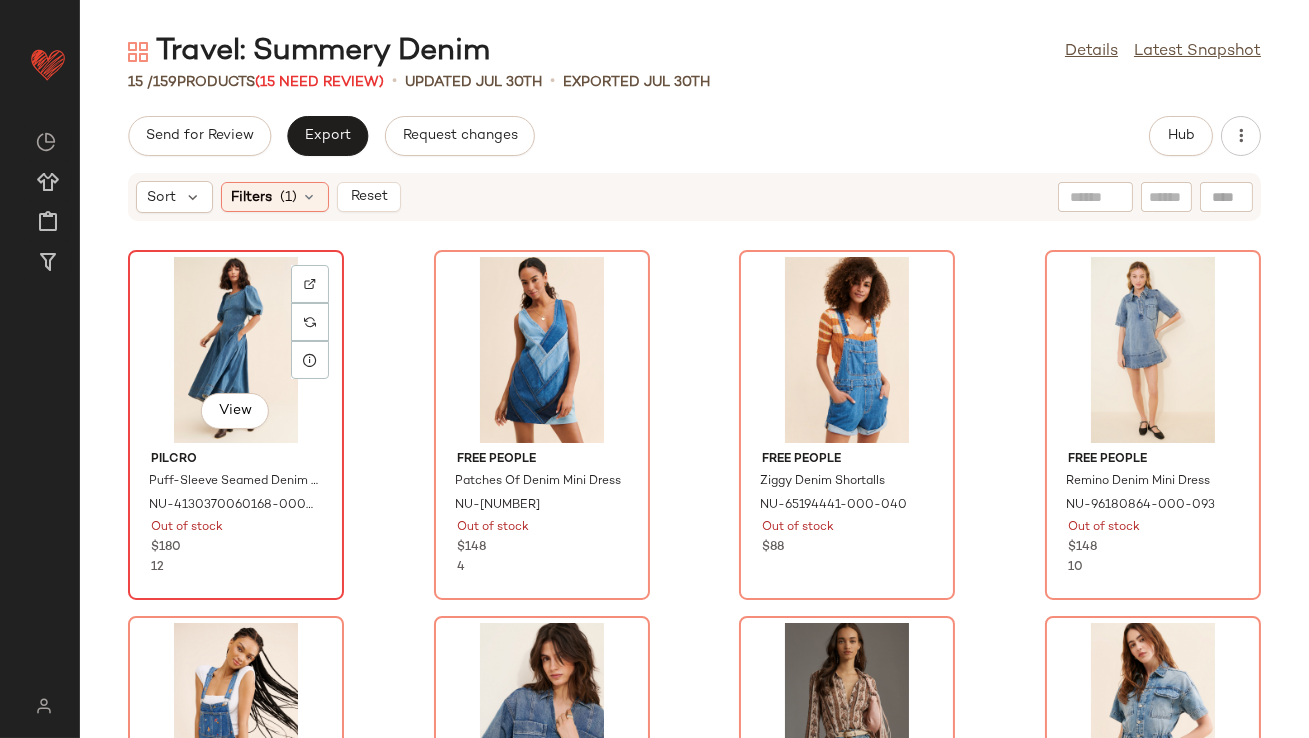 click on "View" 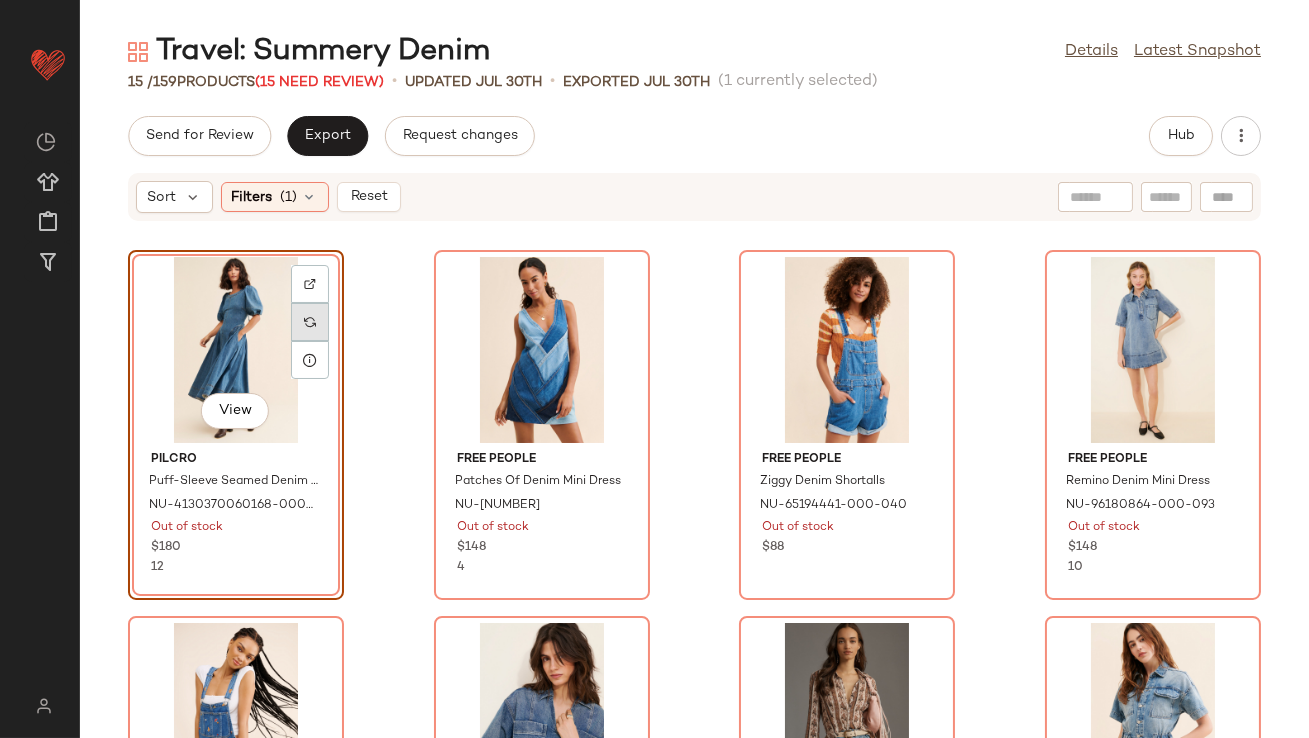 click 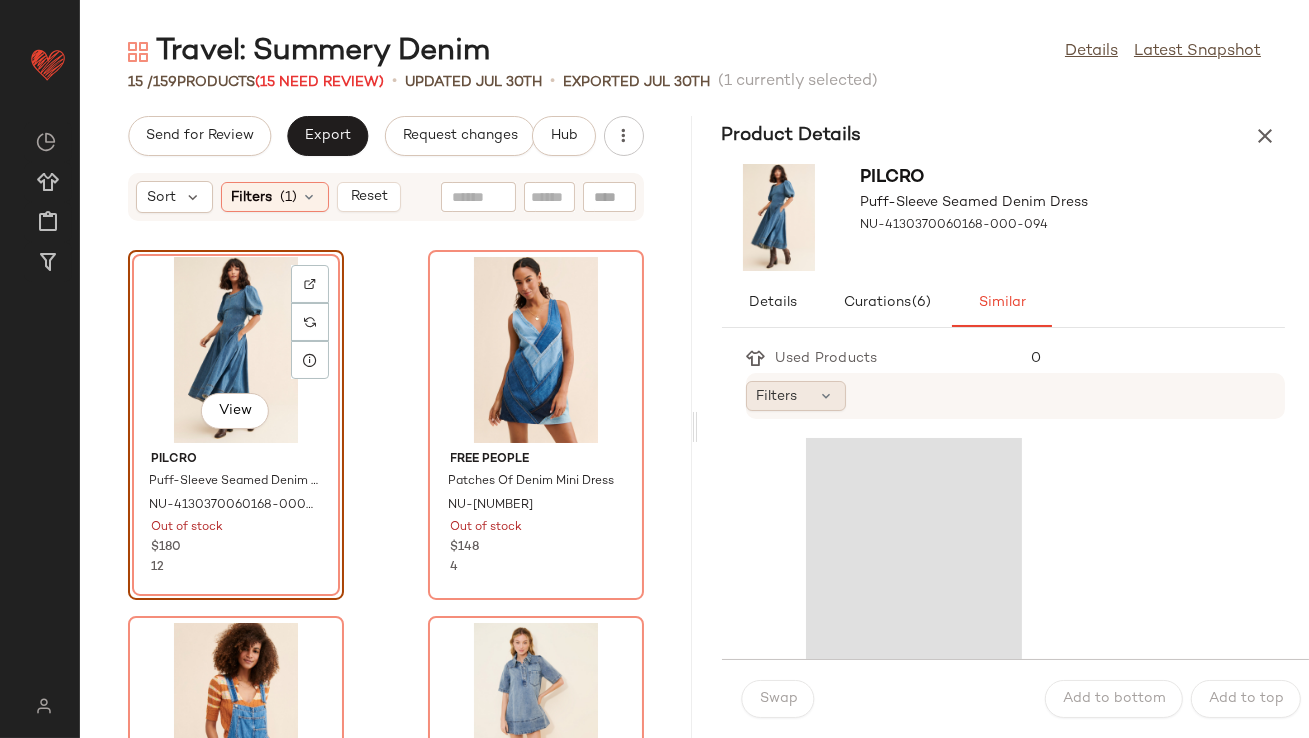click on "Filters" 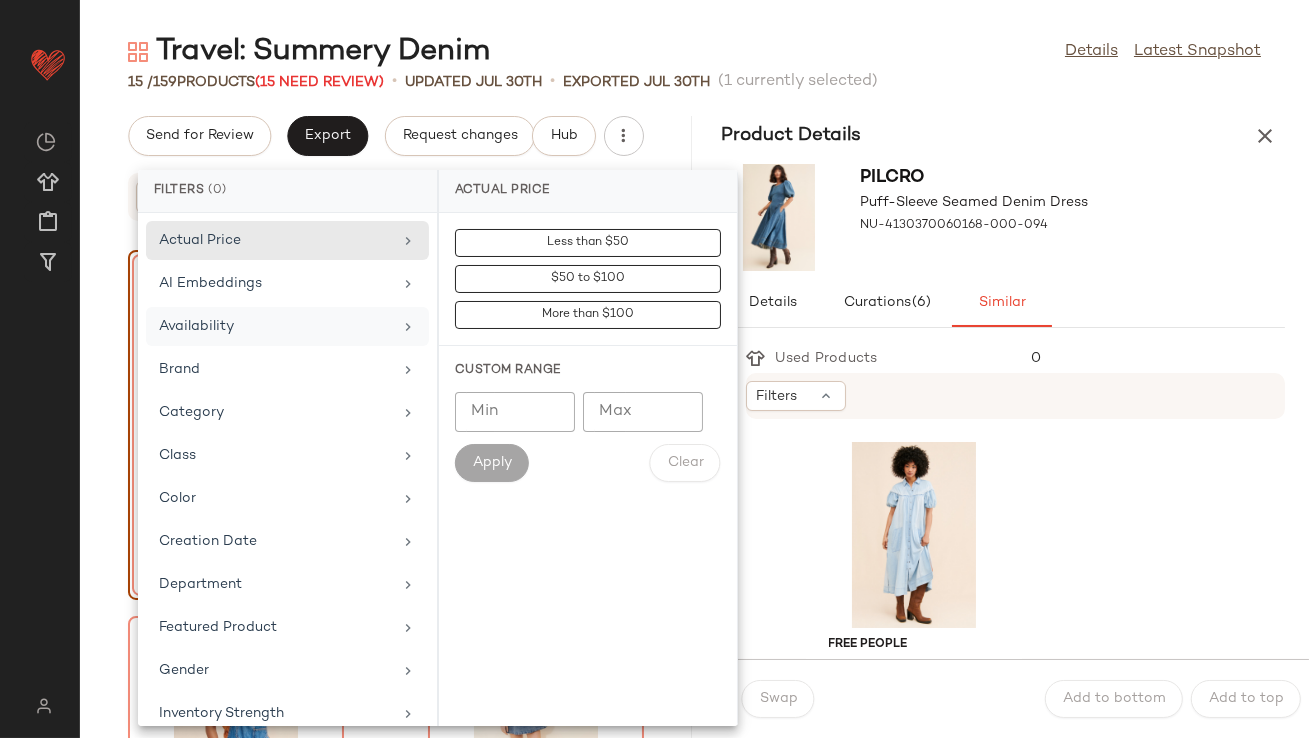 click on "Availability" at bounding box center [275, 326] 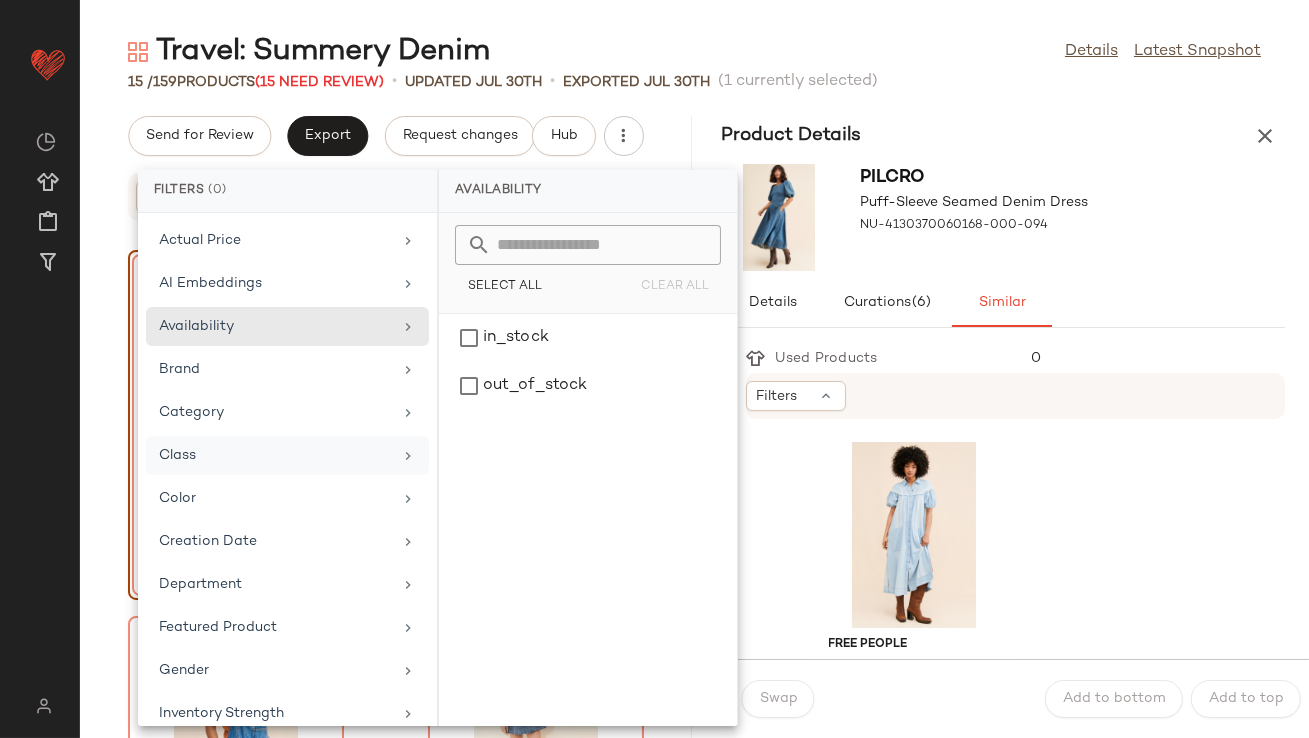 scroll, scrollTop: 444, scrollLeft: 0, axis: vertical 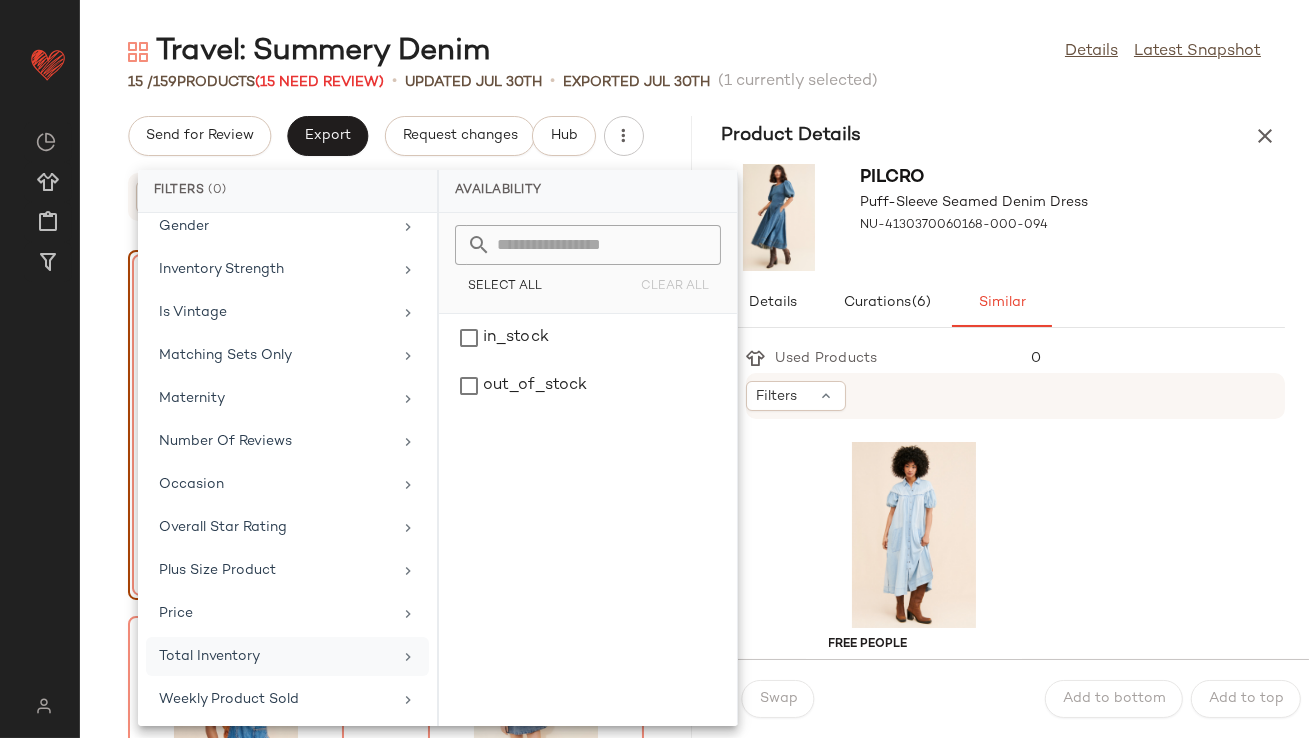 click on "Total Inventory" 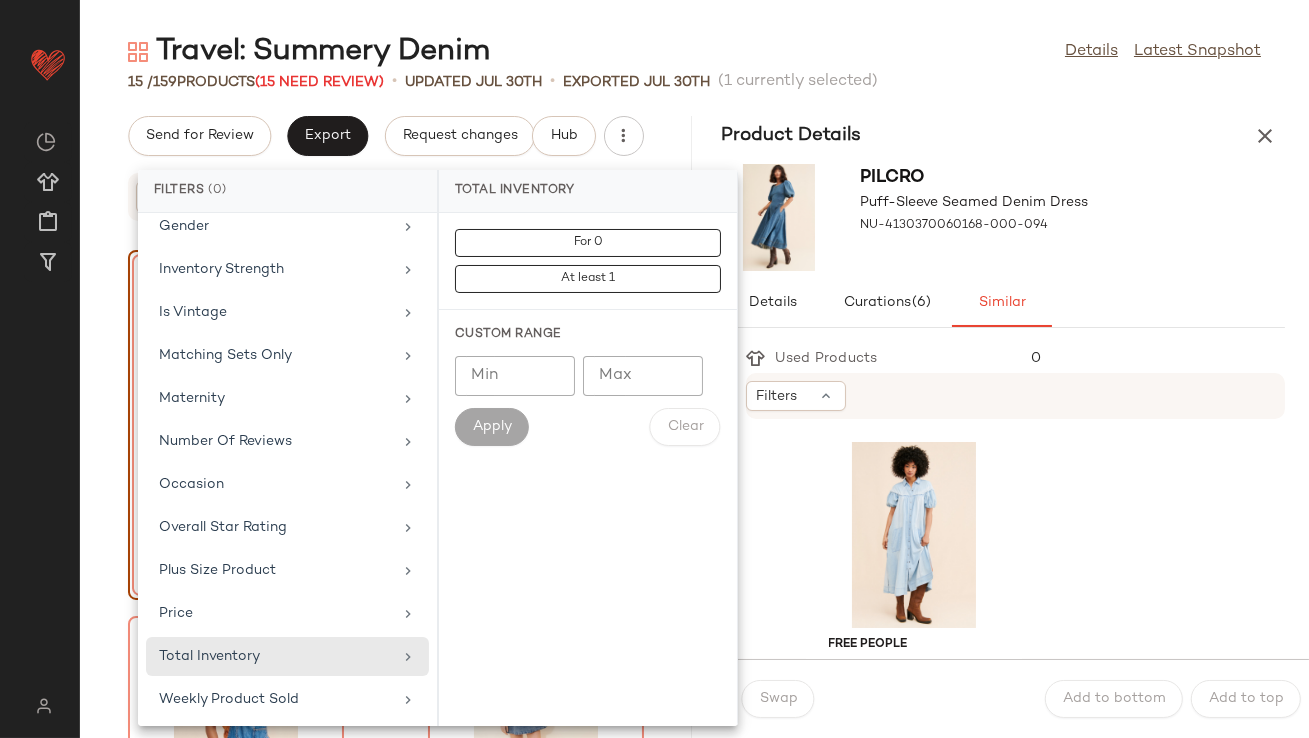 click on "Min" 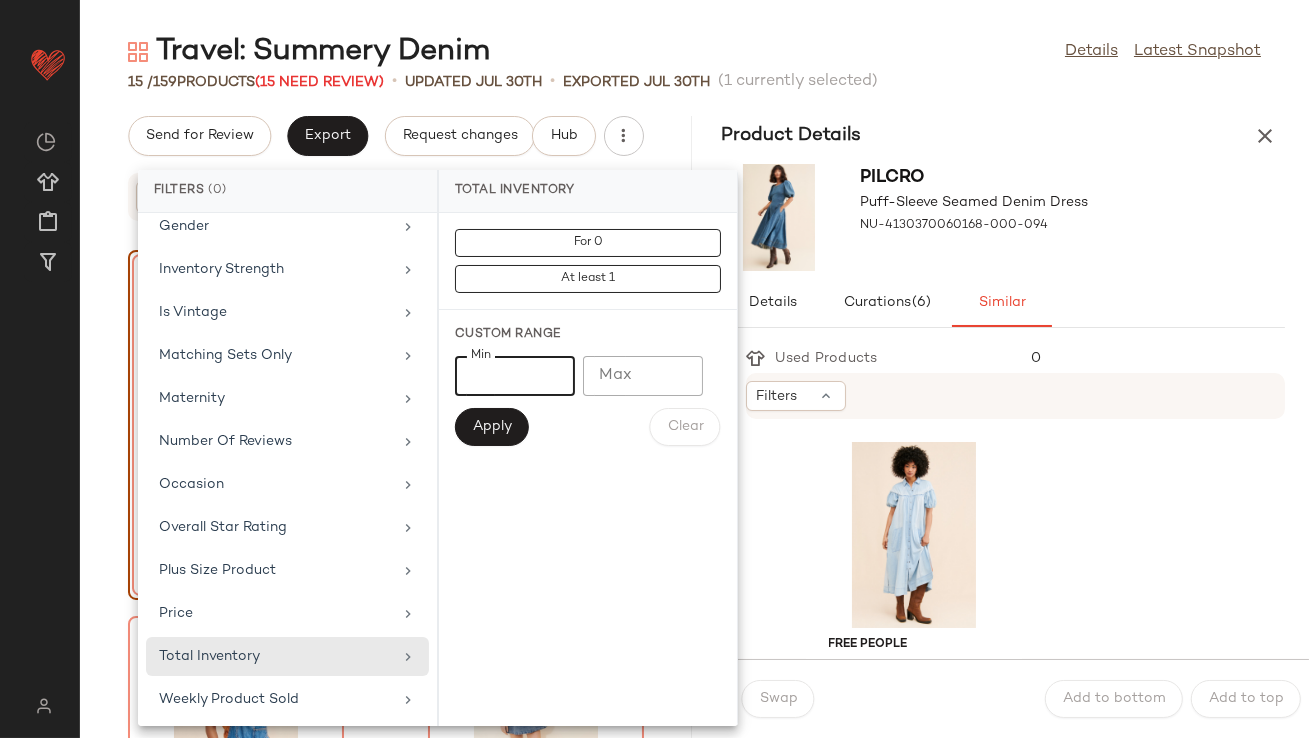 type on "**" 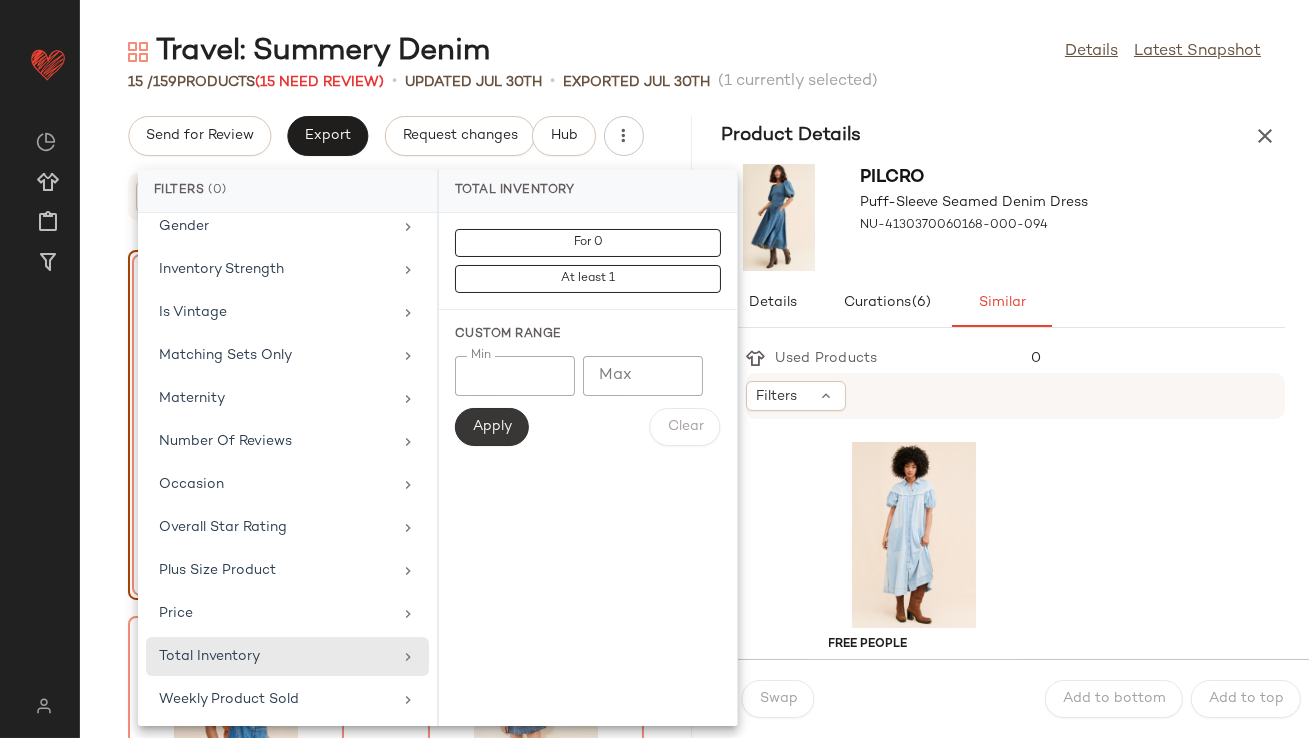 click on "Apply" 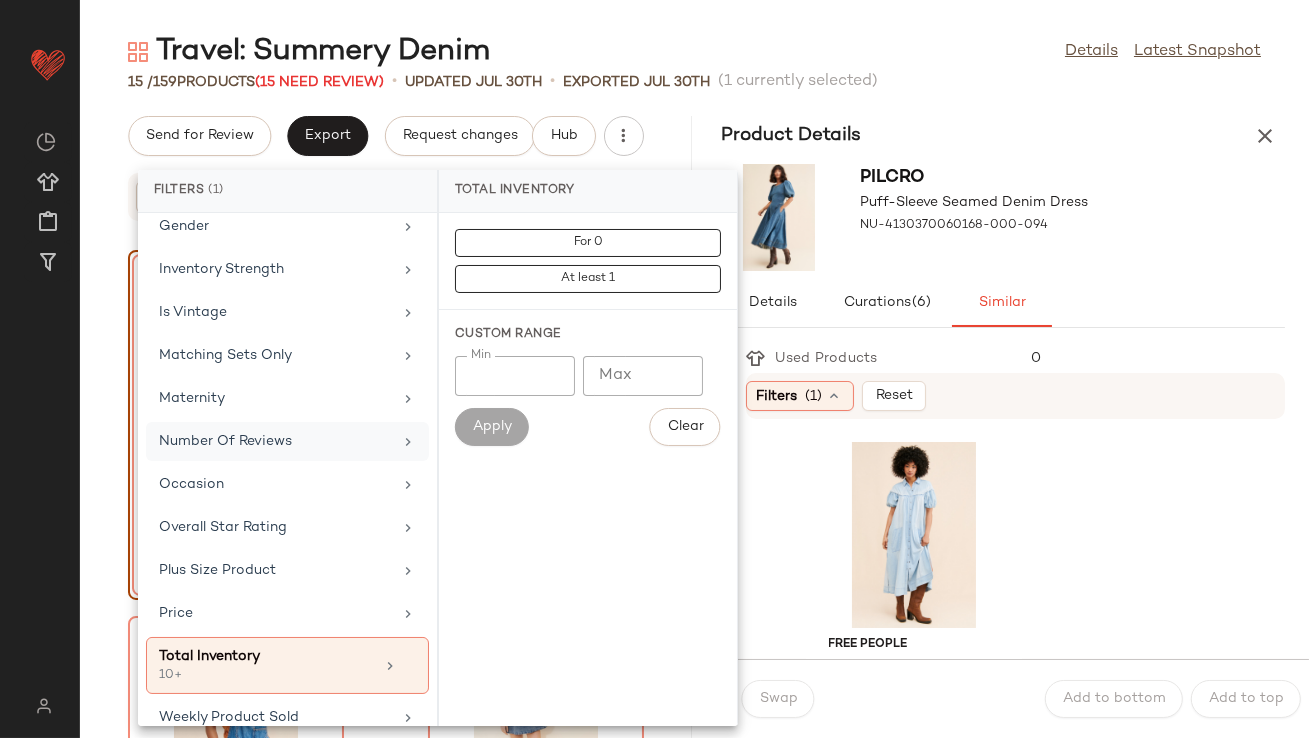 scroll, scrollTop: 113, scrollLeft: 0, axis: vertical 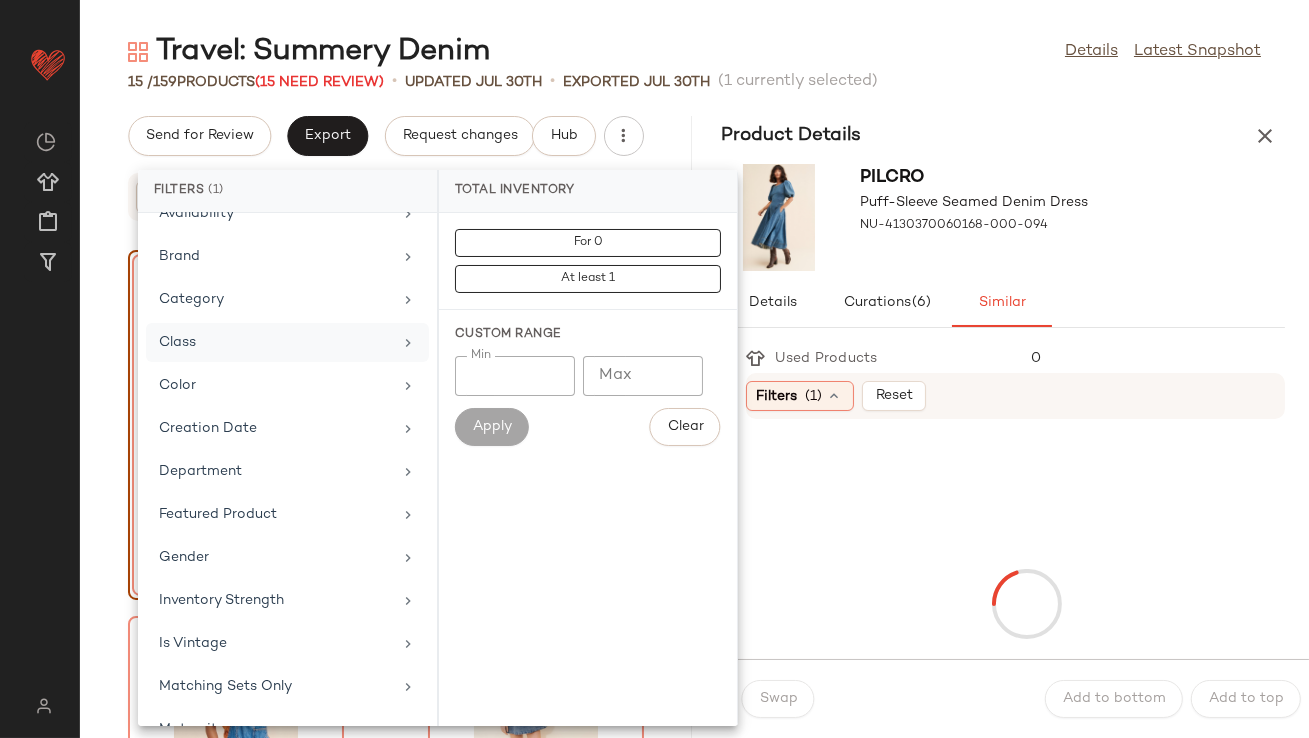 click on "Class" 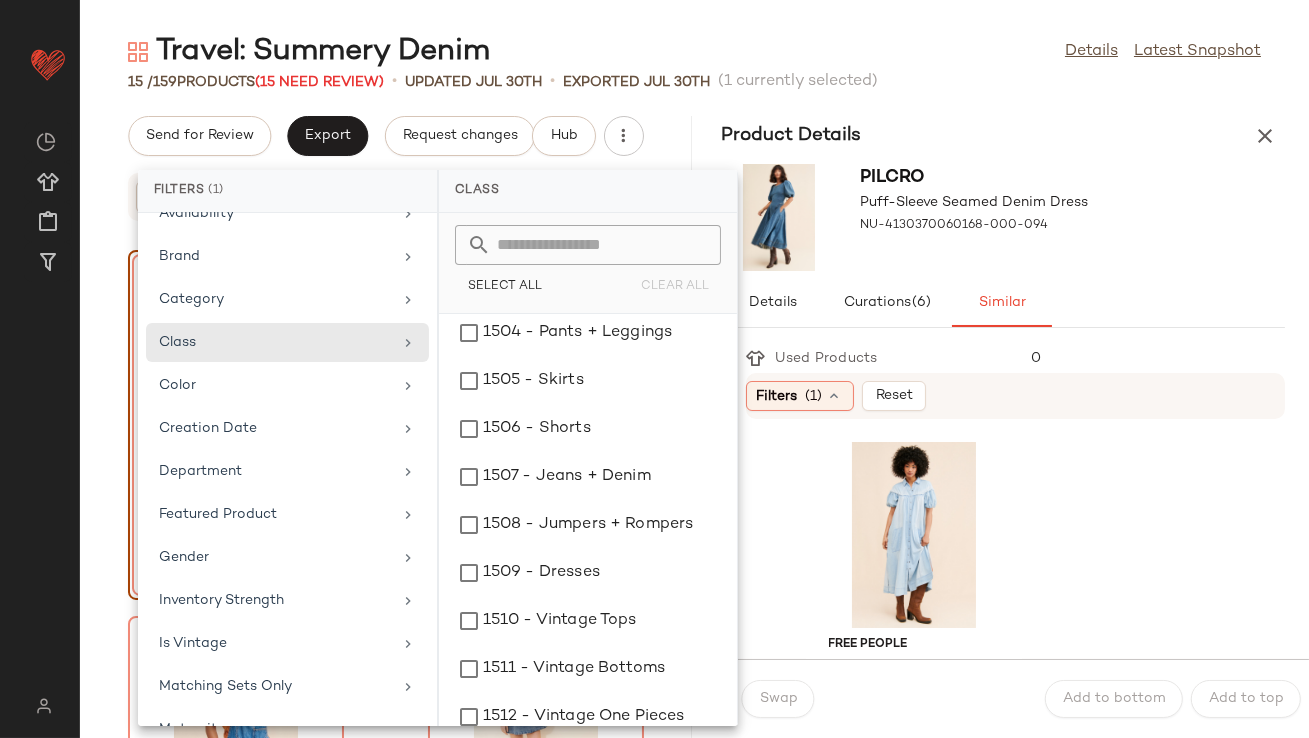 scroll, scrollTop: 220, scrollLeft: 0, axis: vertical 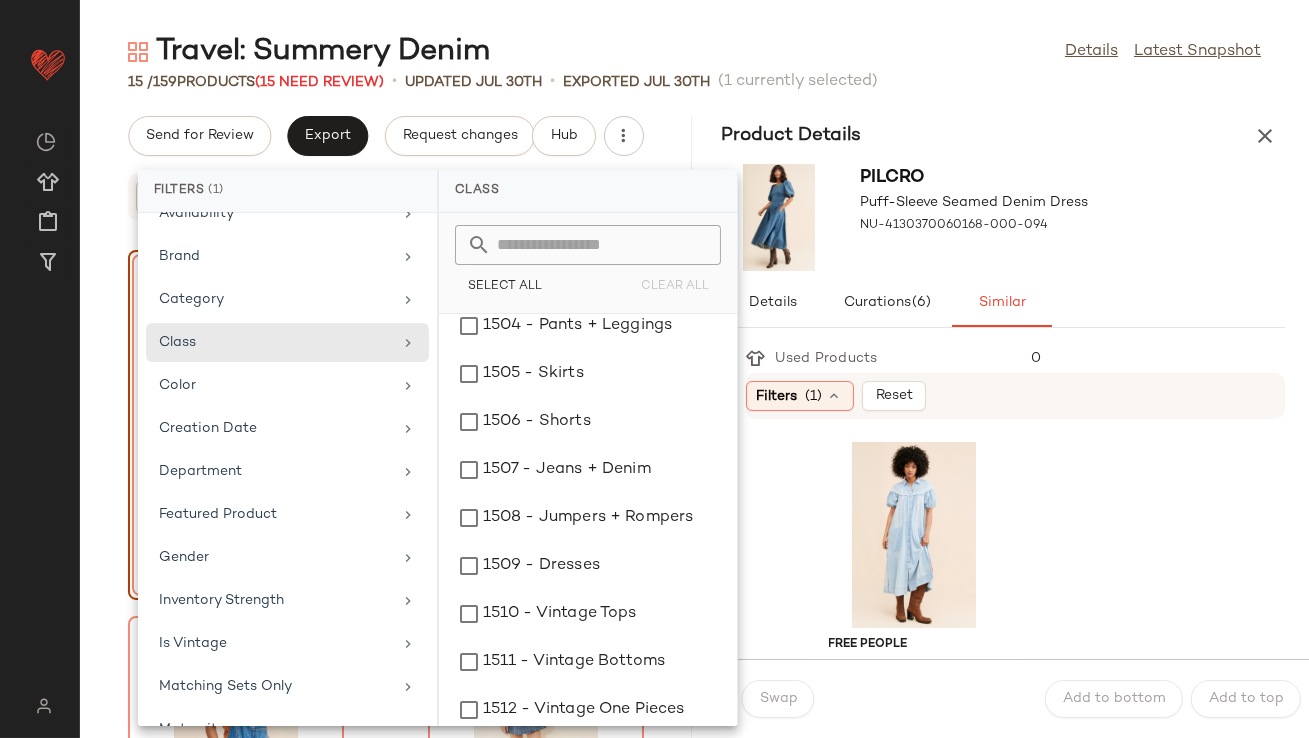 click on "Details   Curations  (6)  Similar" at bounding box center (1004, 303) 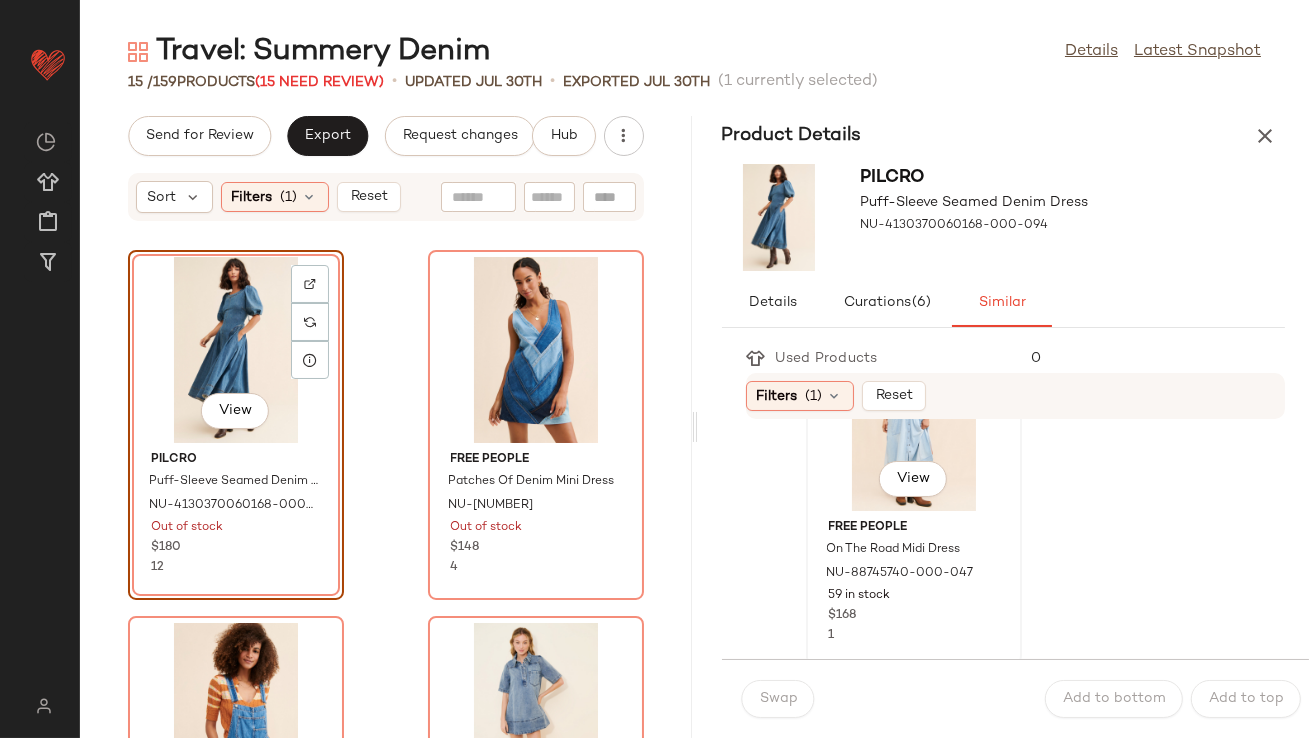 scroll, scrollTop: 119, scrollLeft: 0, axis: vertical 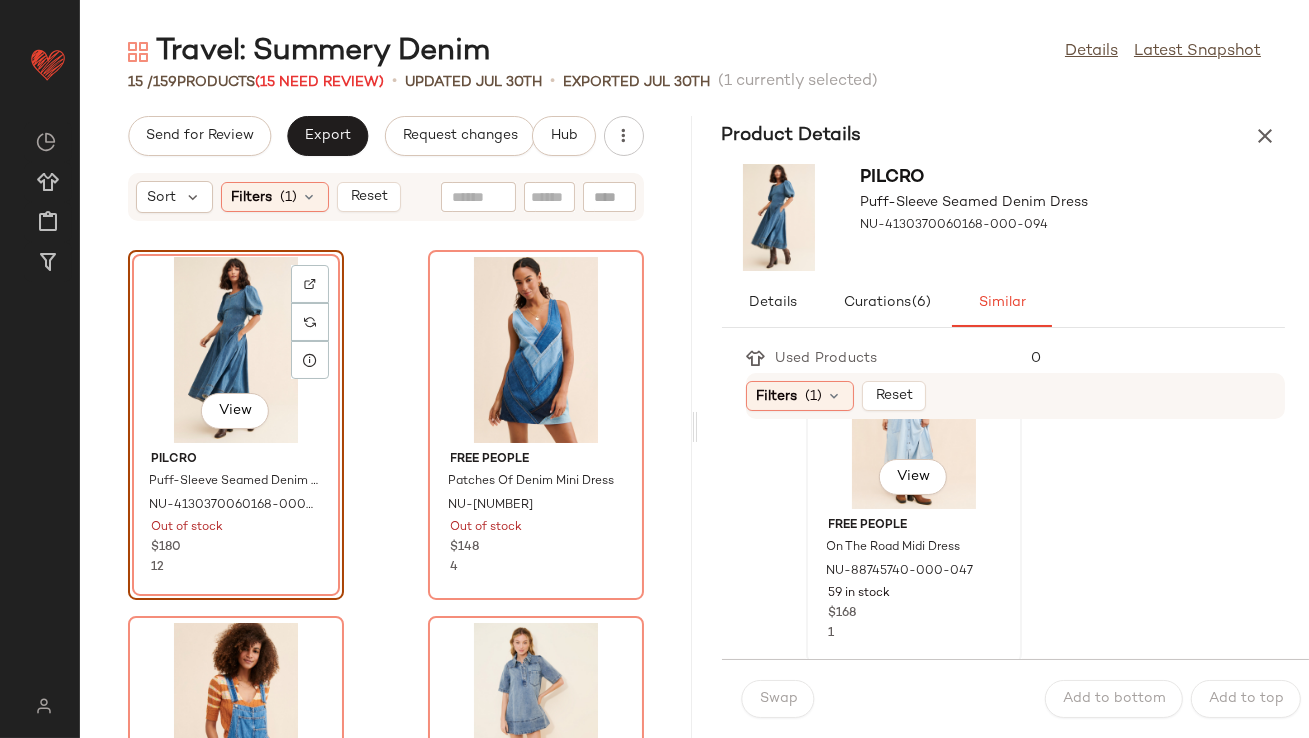 click on "View" 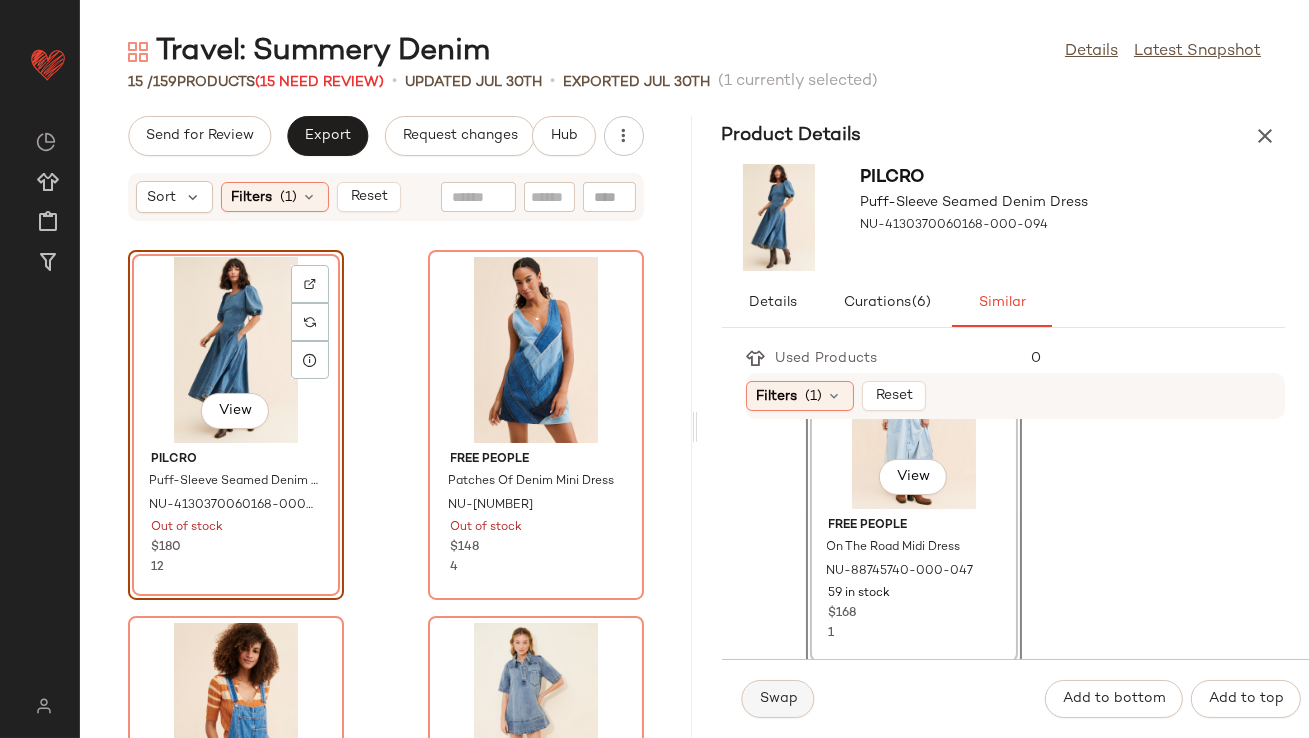 click on "Swap" 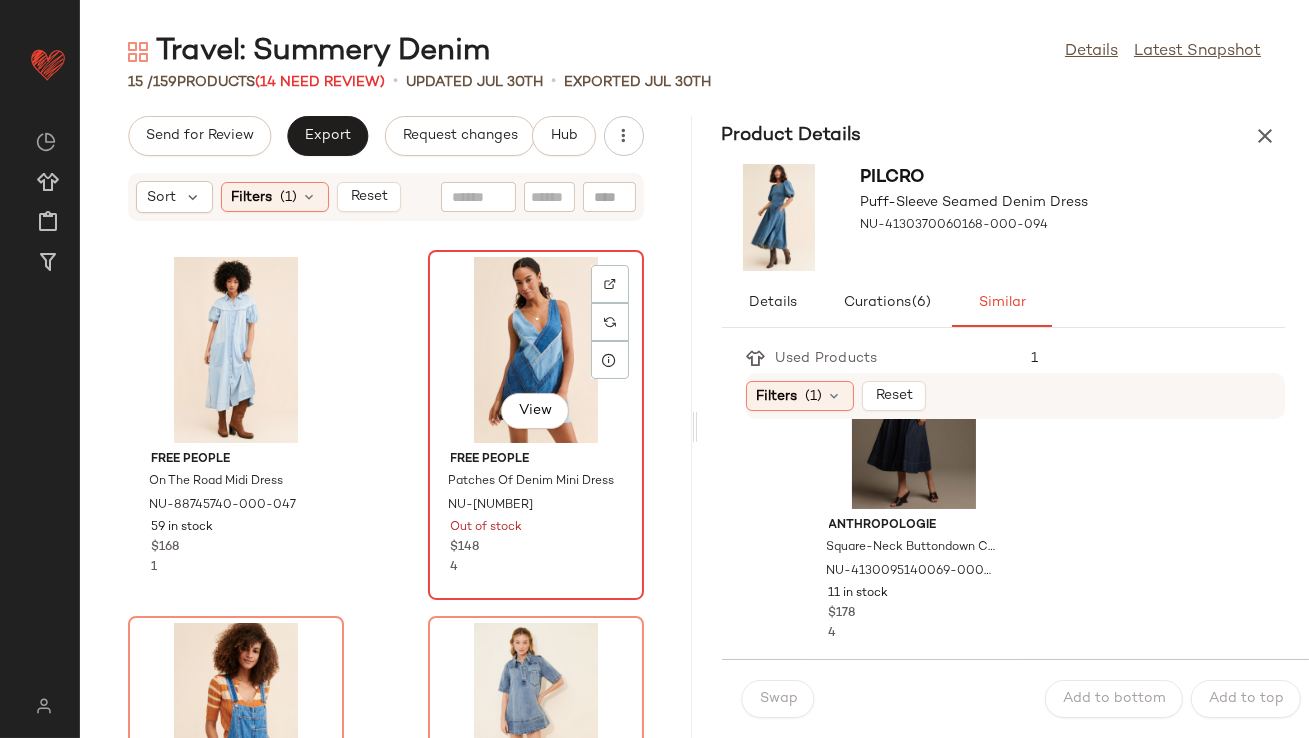 click on "View" 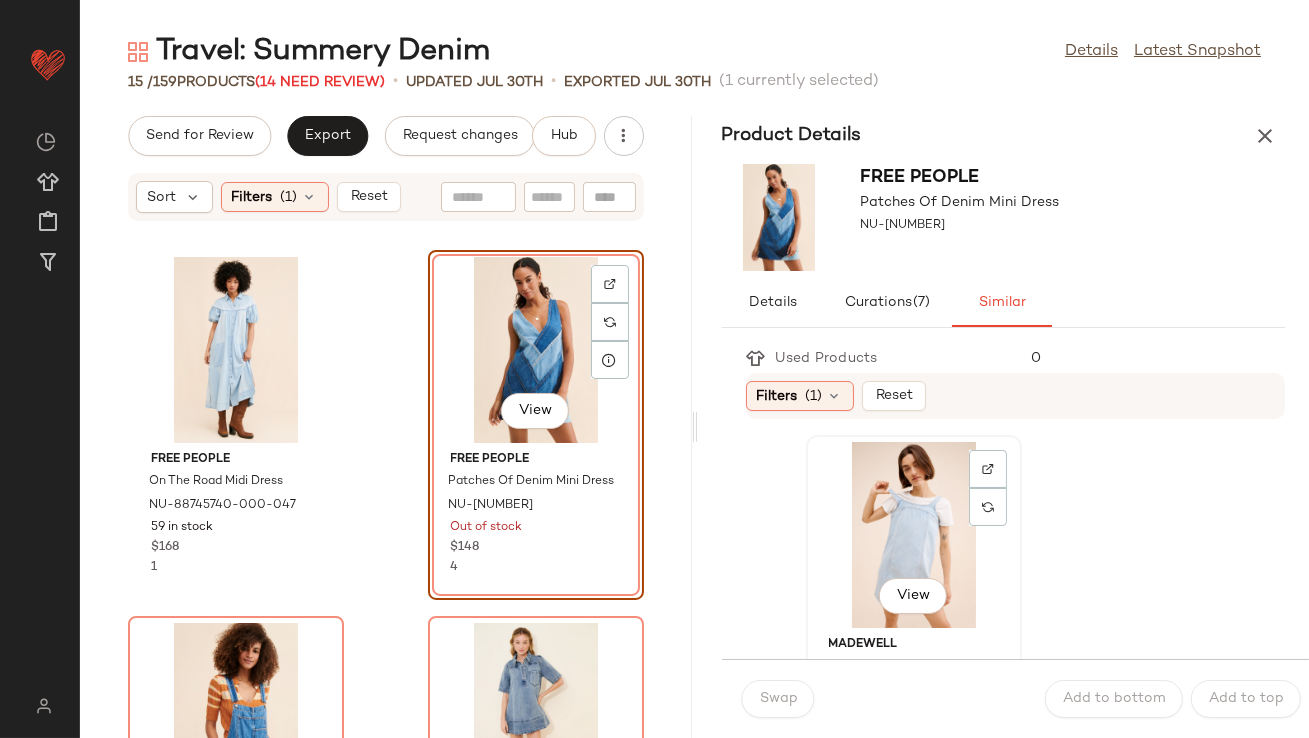 click on "View" 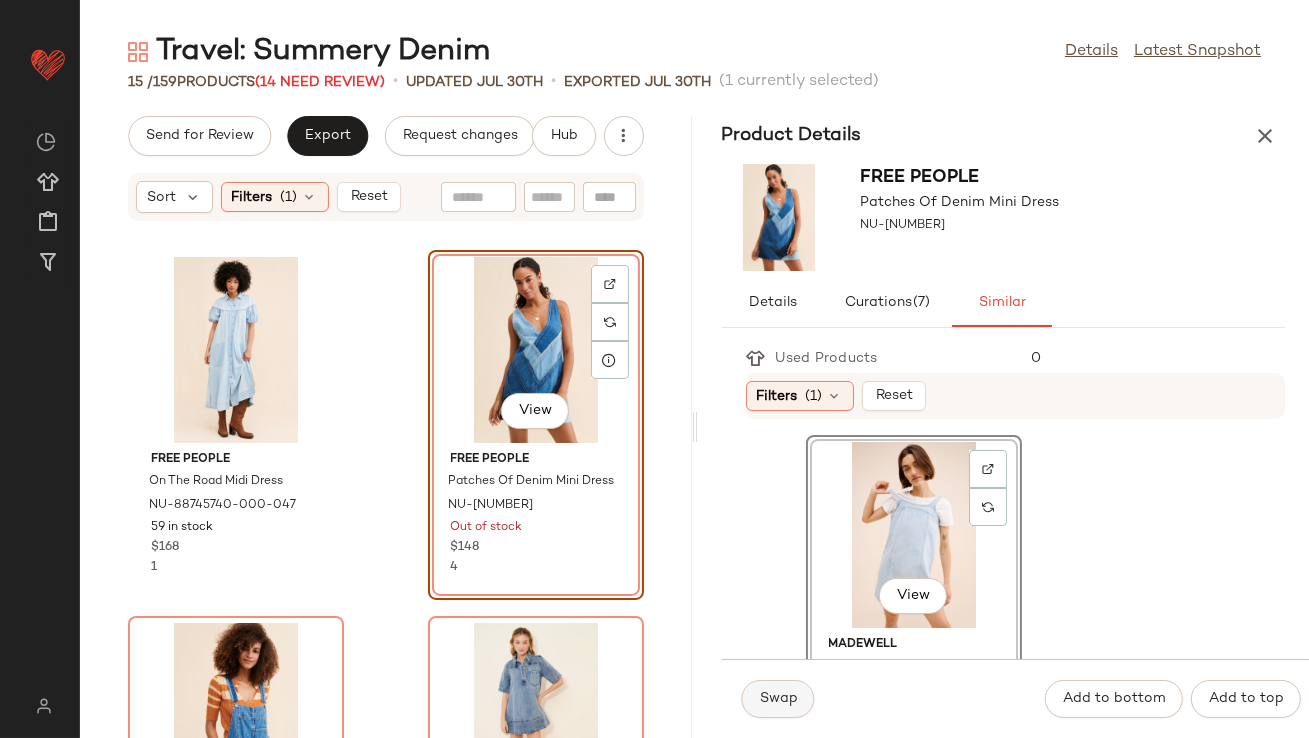 click on "Swap" 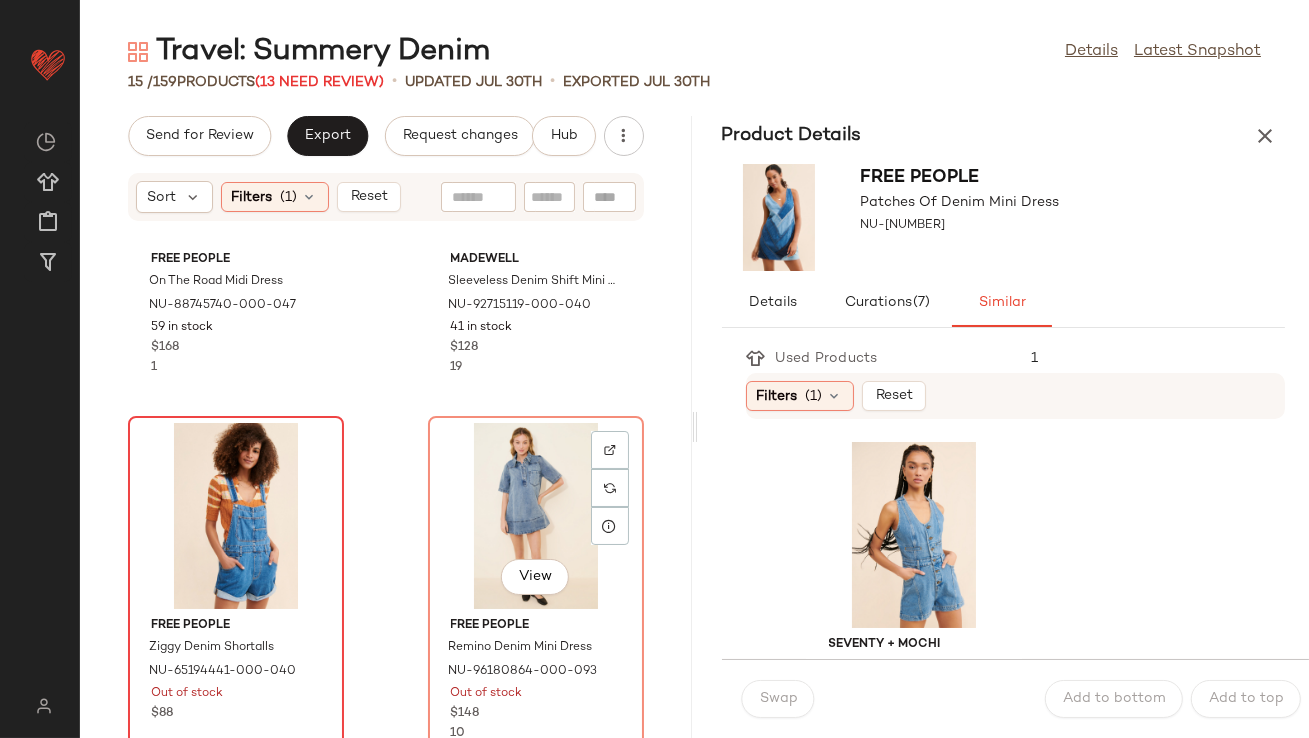 scroll, scrollTop: 220, scrollLeft: 0, axis: vertical 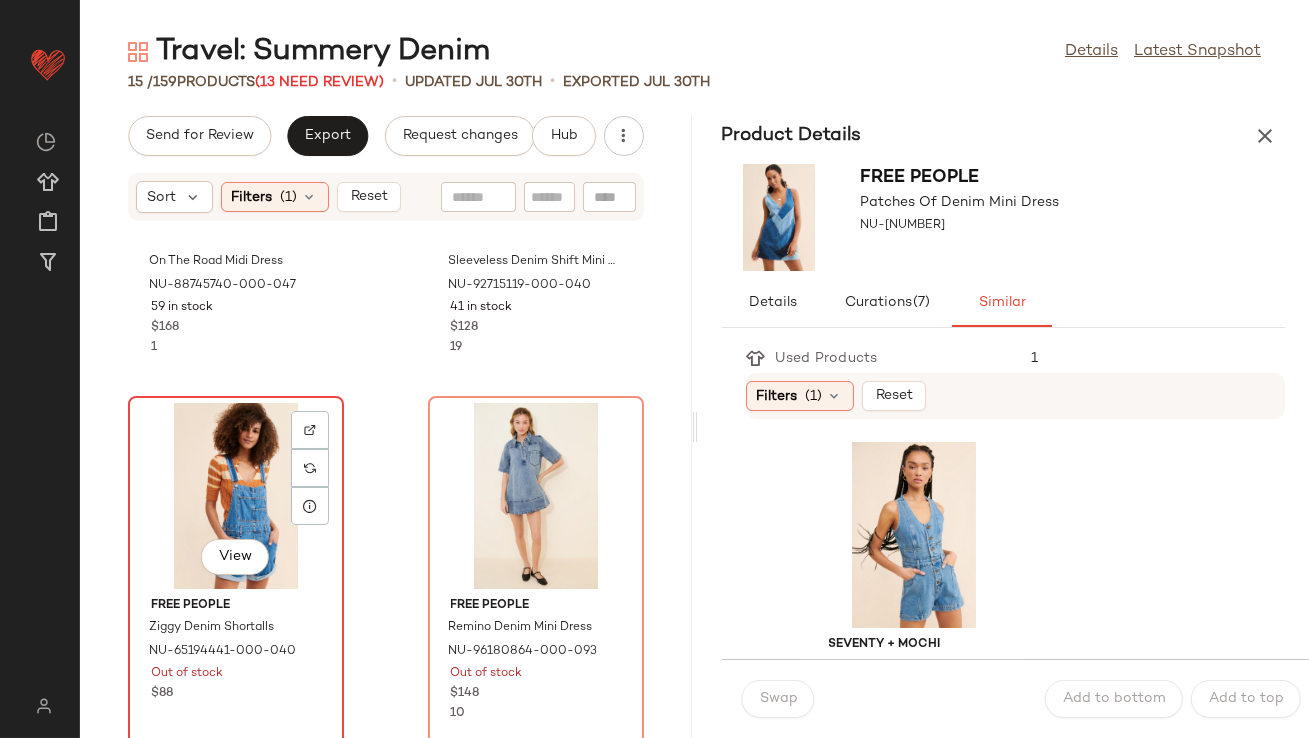 click on "View" 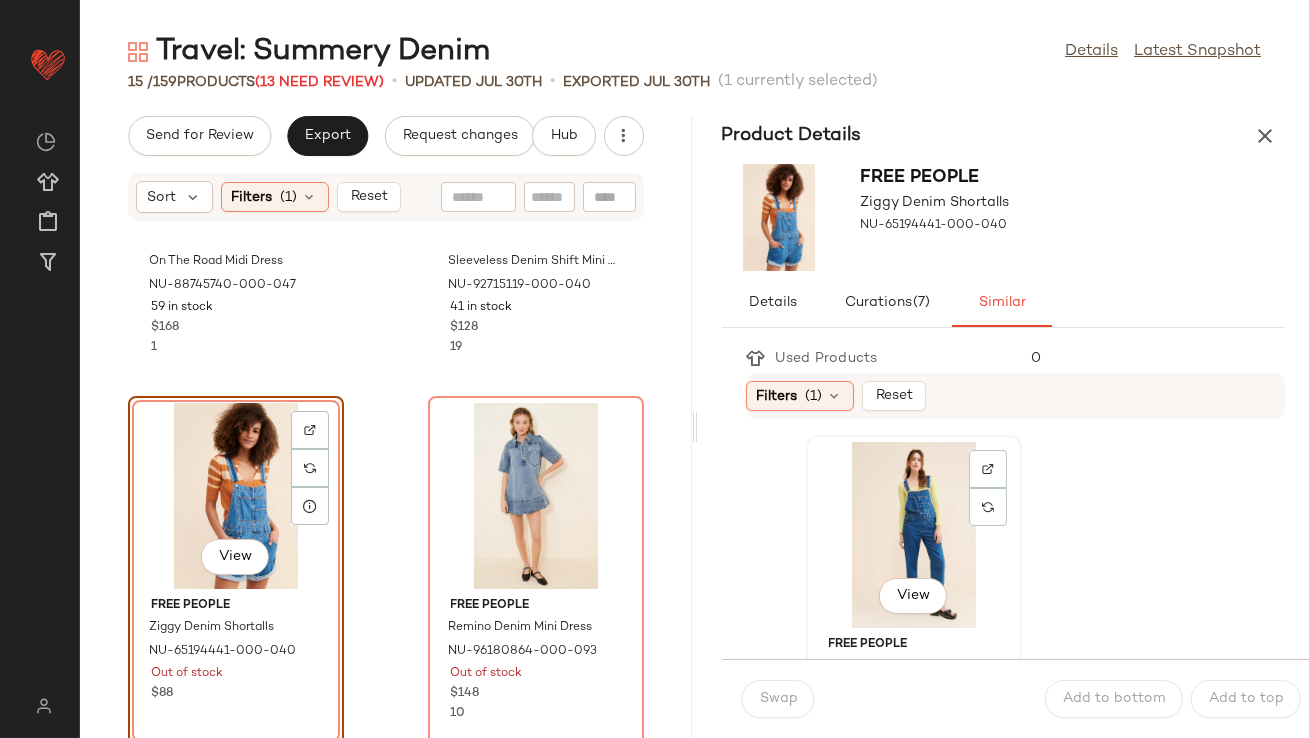 click on "View" 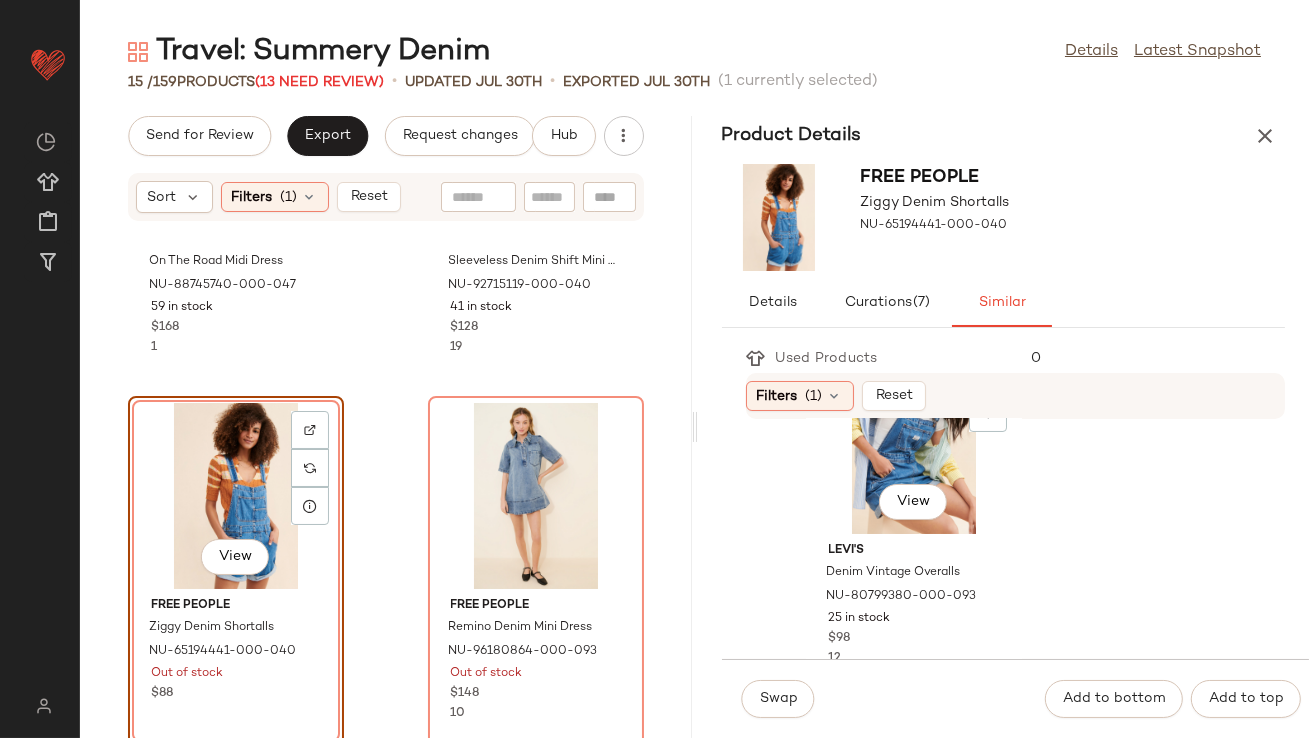 scroll, scrollTop: 477, scrollLeft: 0, axis: vertical 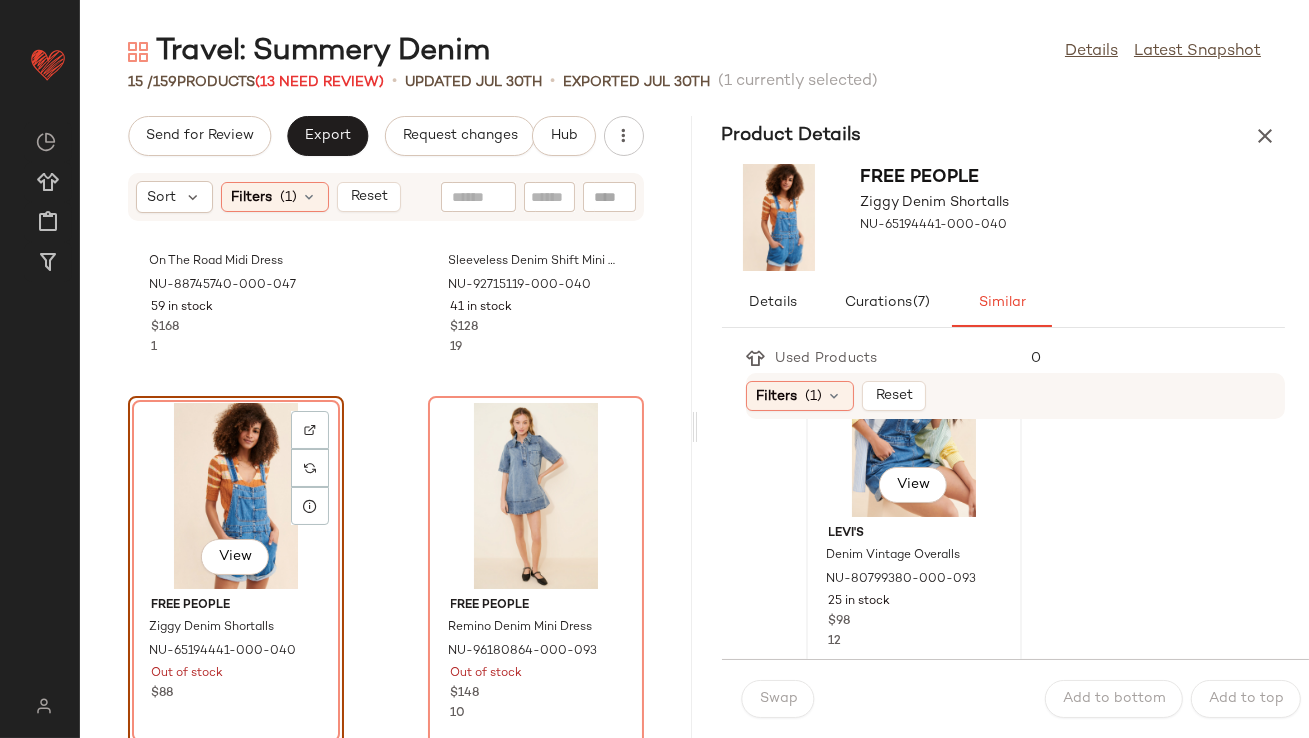 click on "View" 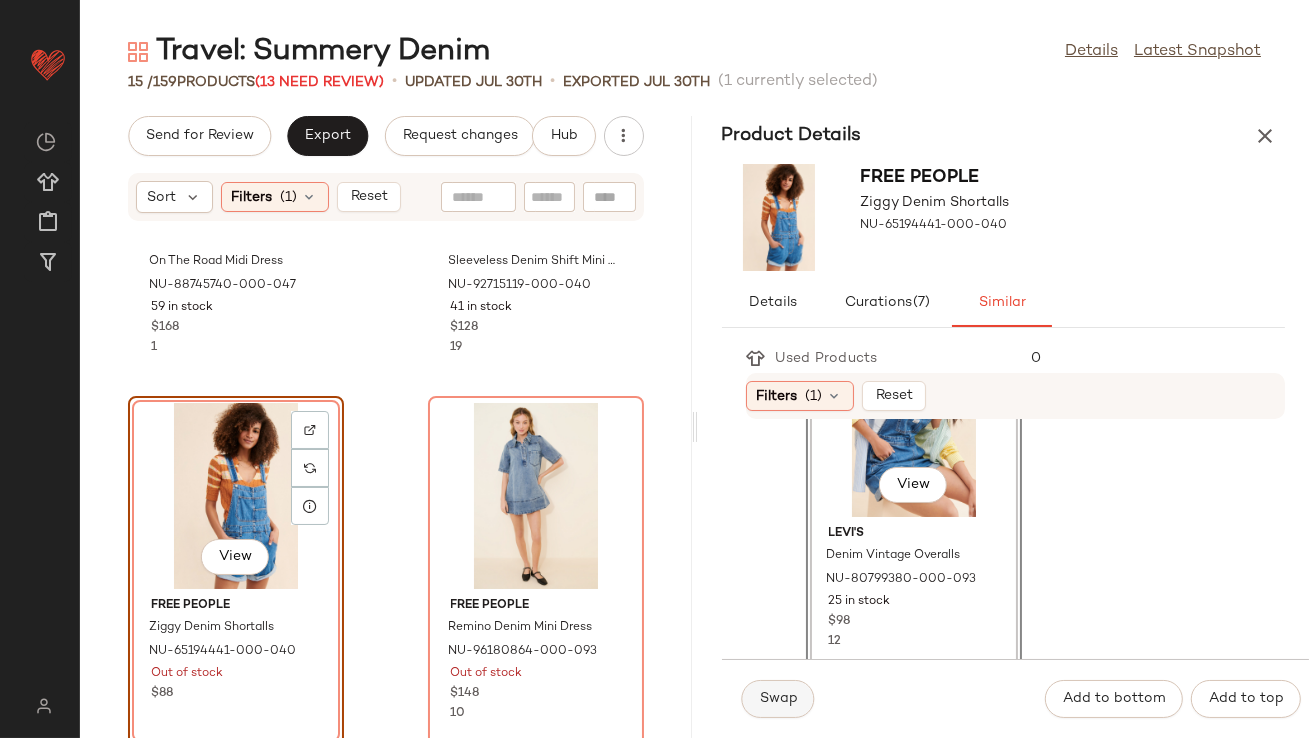 click on "Swap" at bounding box center [778, 699] 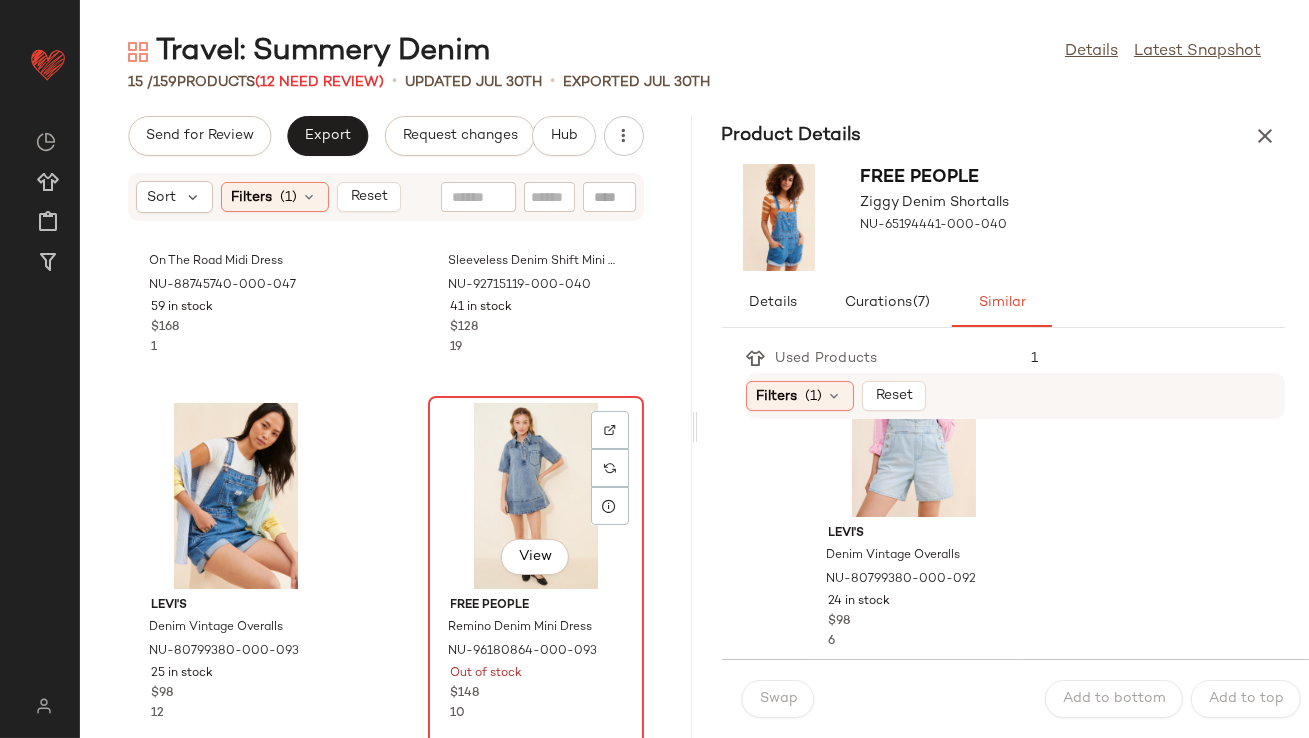 click on "View" 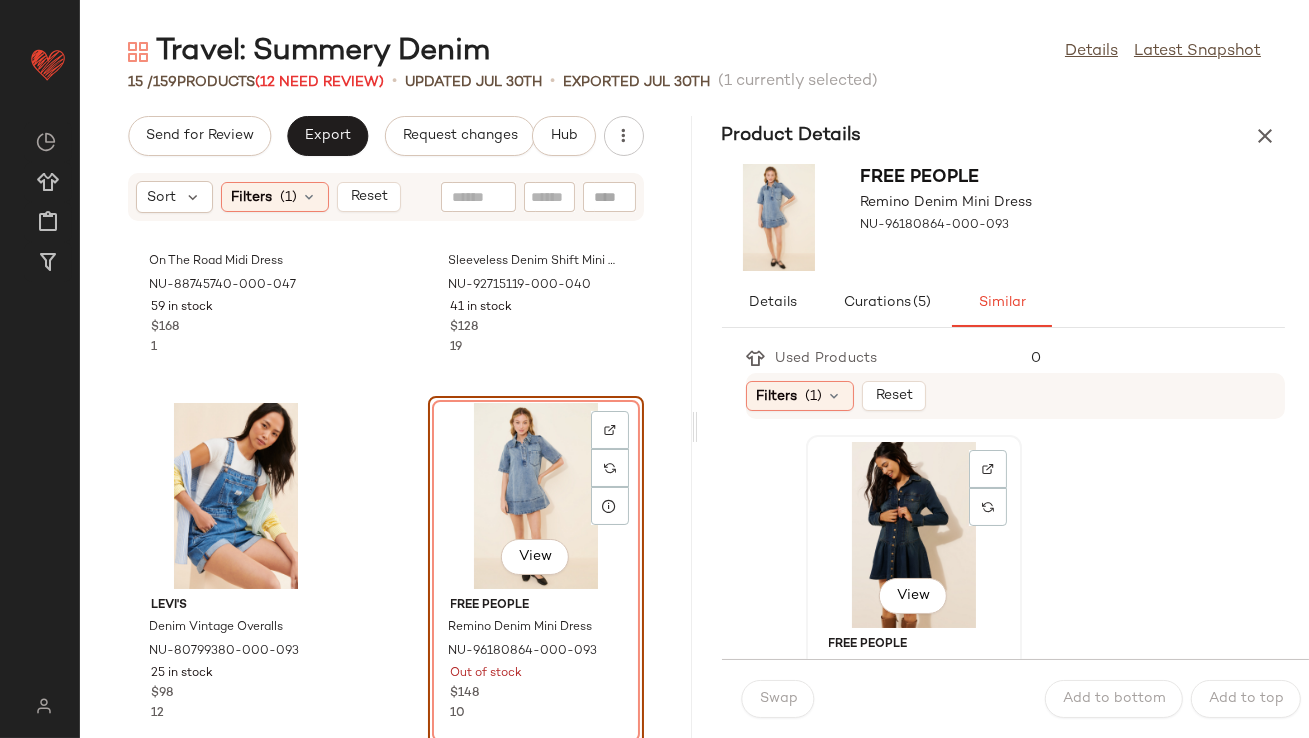 scroll, scrollTop: 3, scrollLeft: 0, axis: vertical 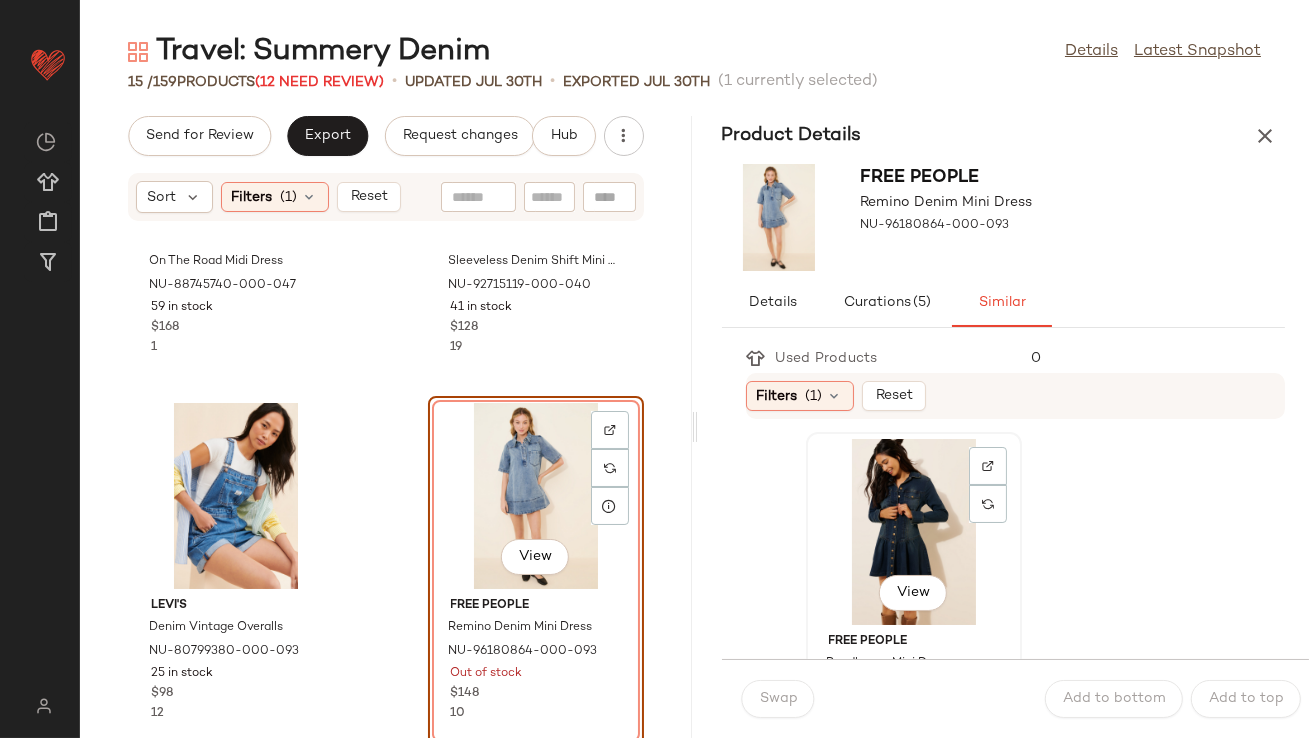 click on "View" 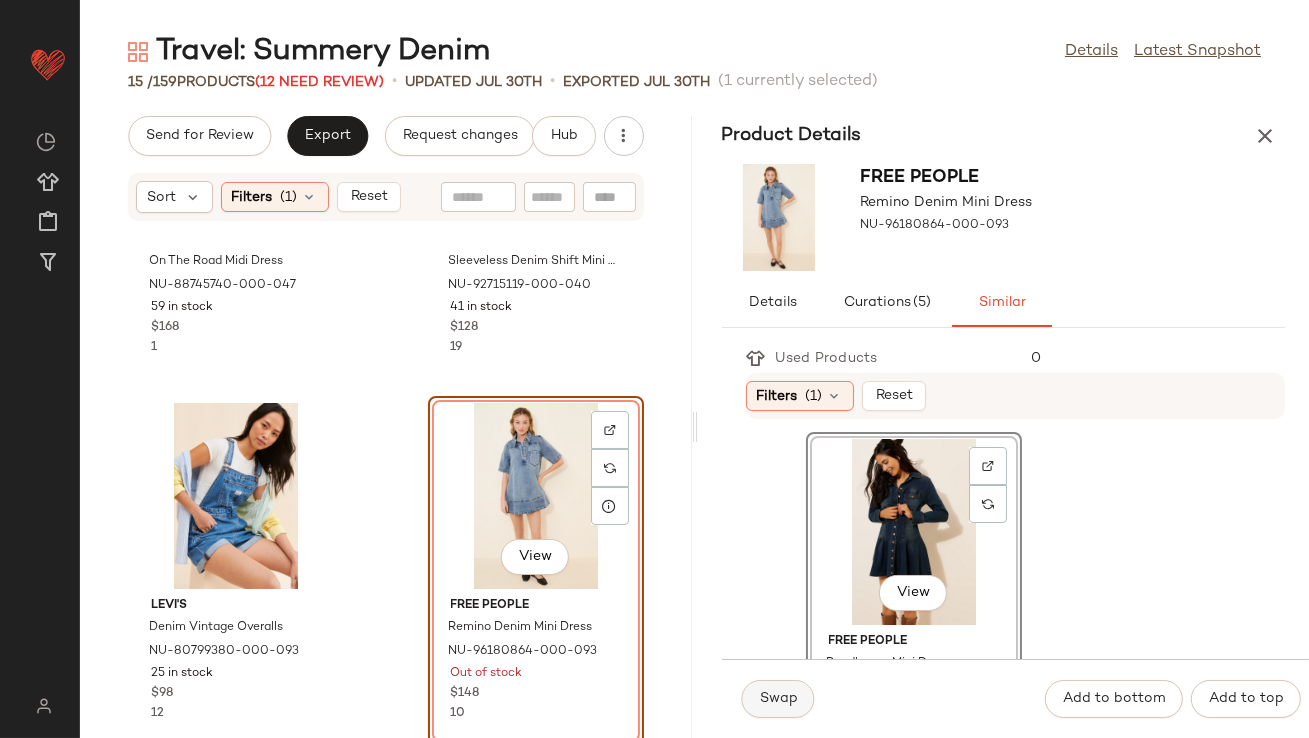 click on "Swap" 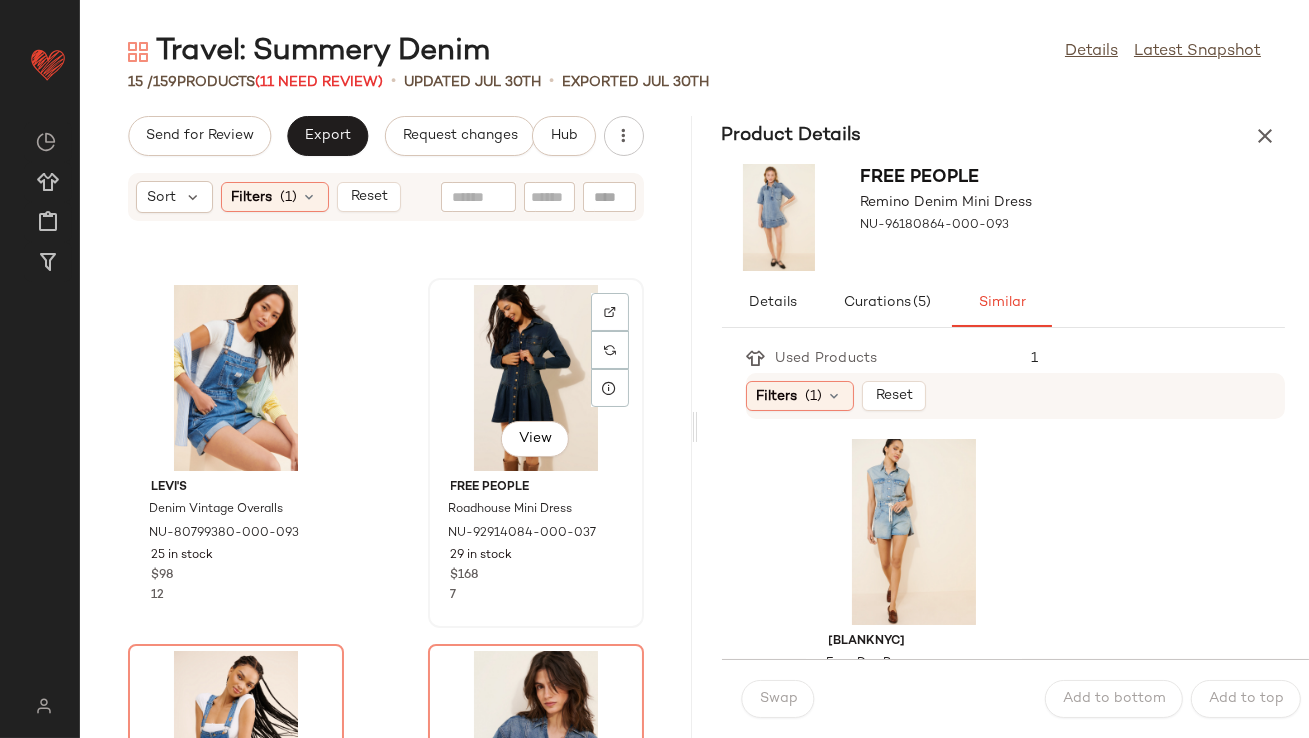 scroll, scrollTop: 526, scrollLeft: 0, axis: vertical 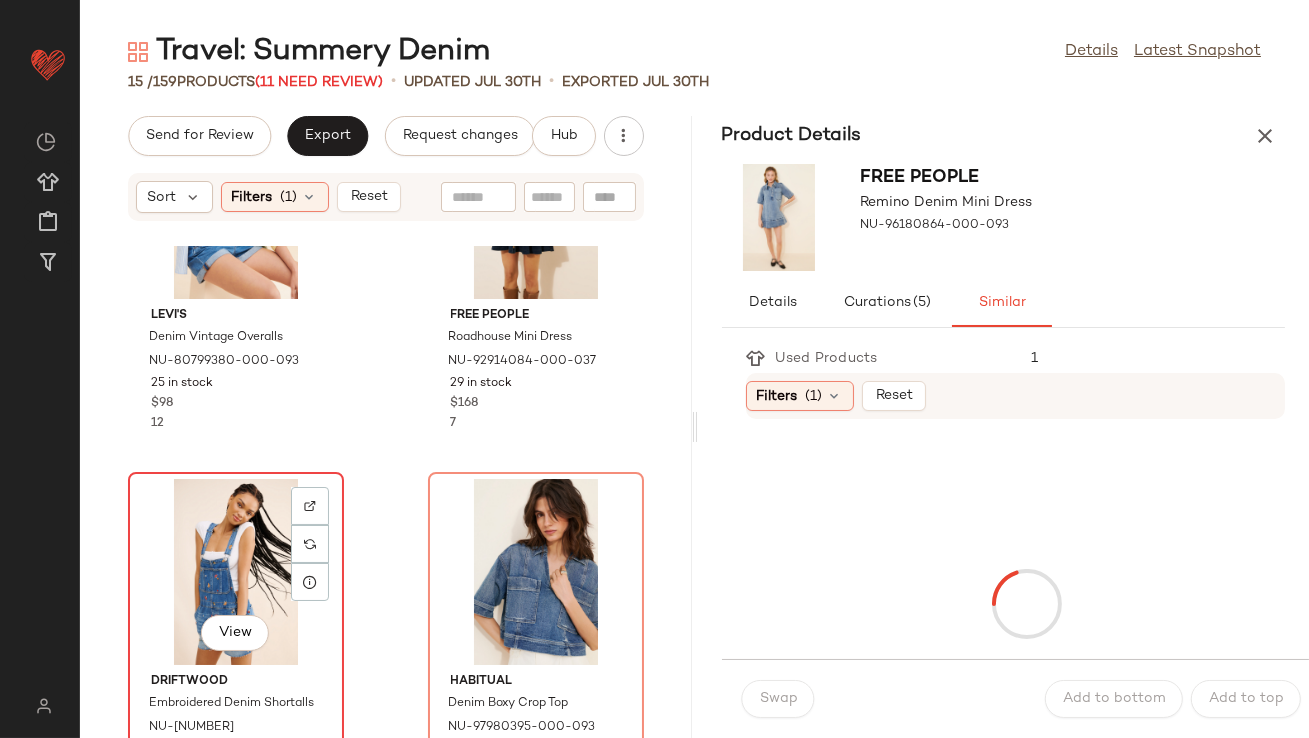click on "View" 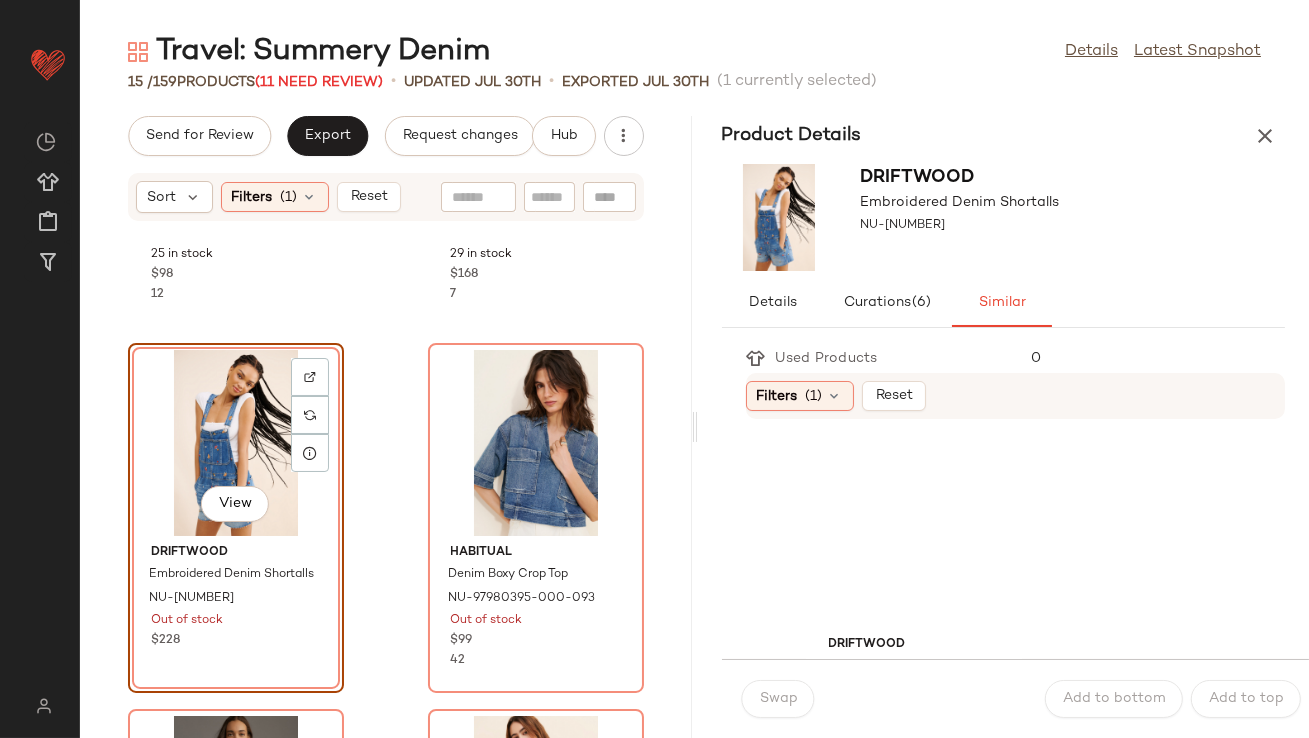 scroll, scrollTop: 695, scrollLeft: 0, axis: vertical 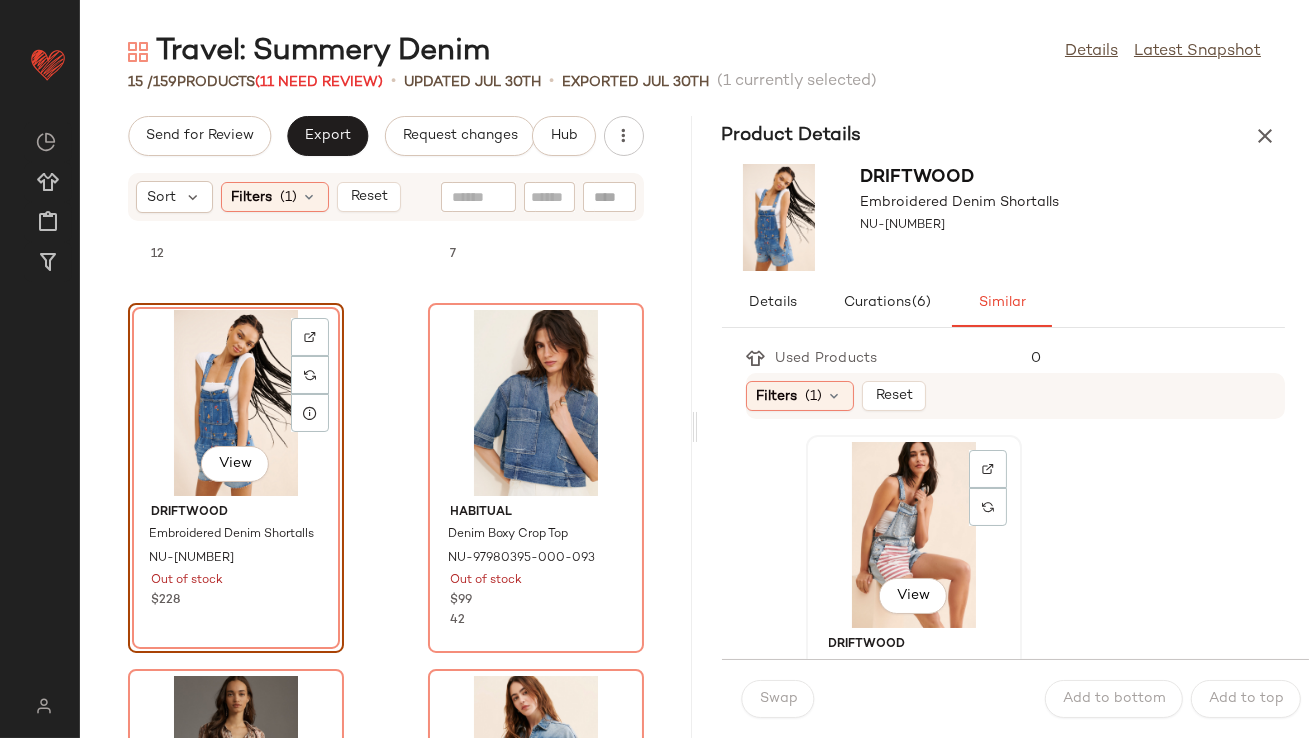 click on "View" 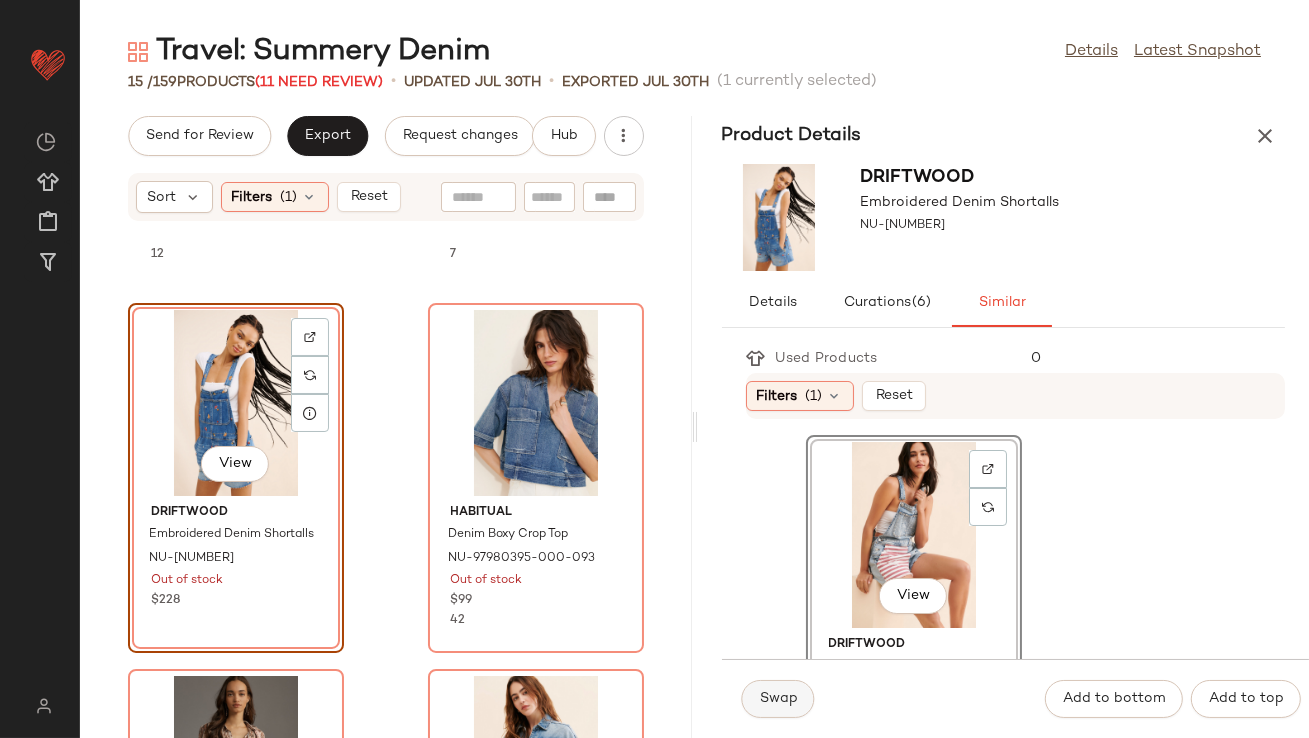 click on "Swap" 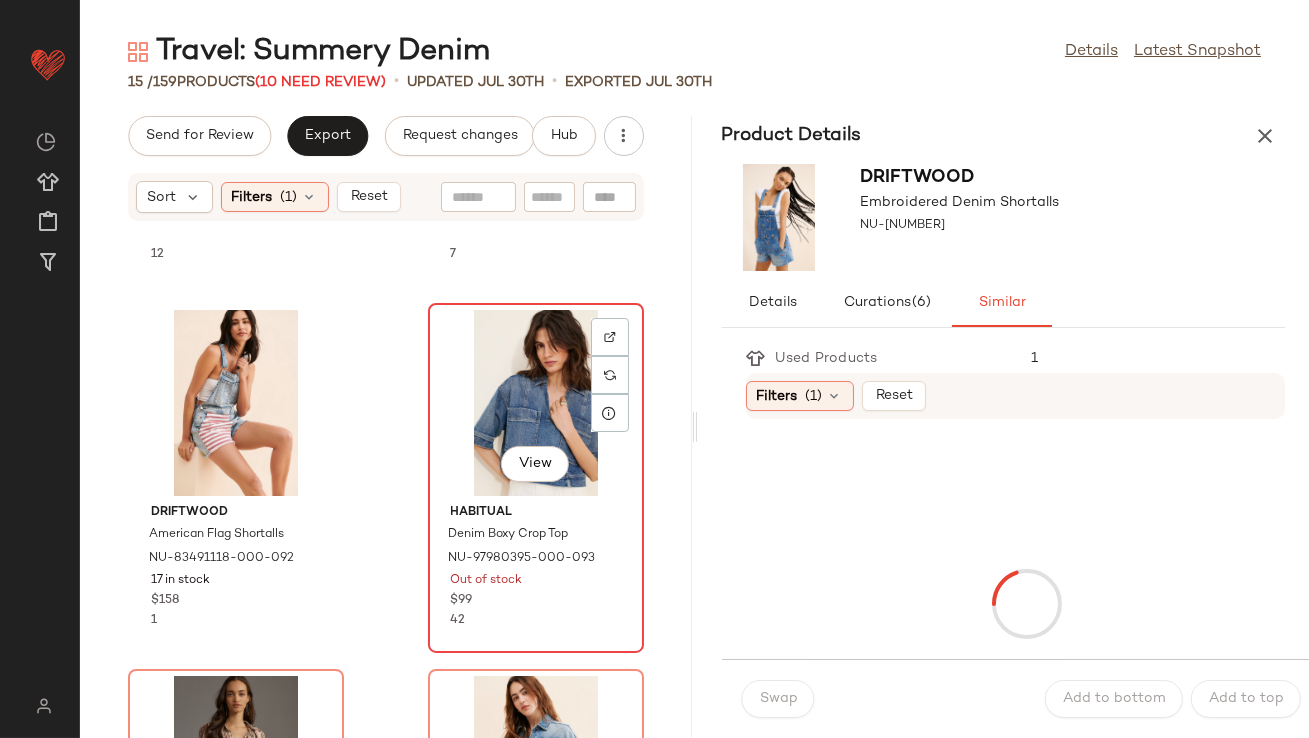 click on "View" 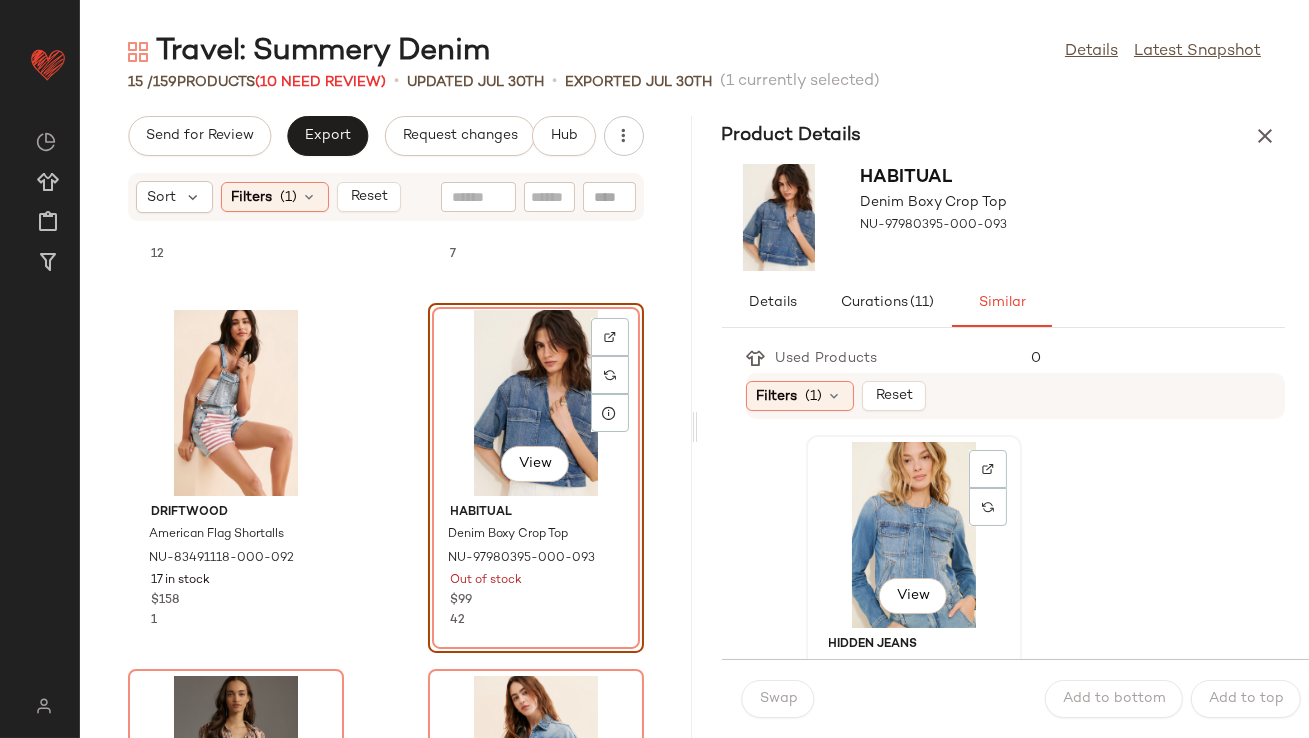 click on "View" 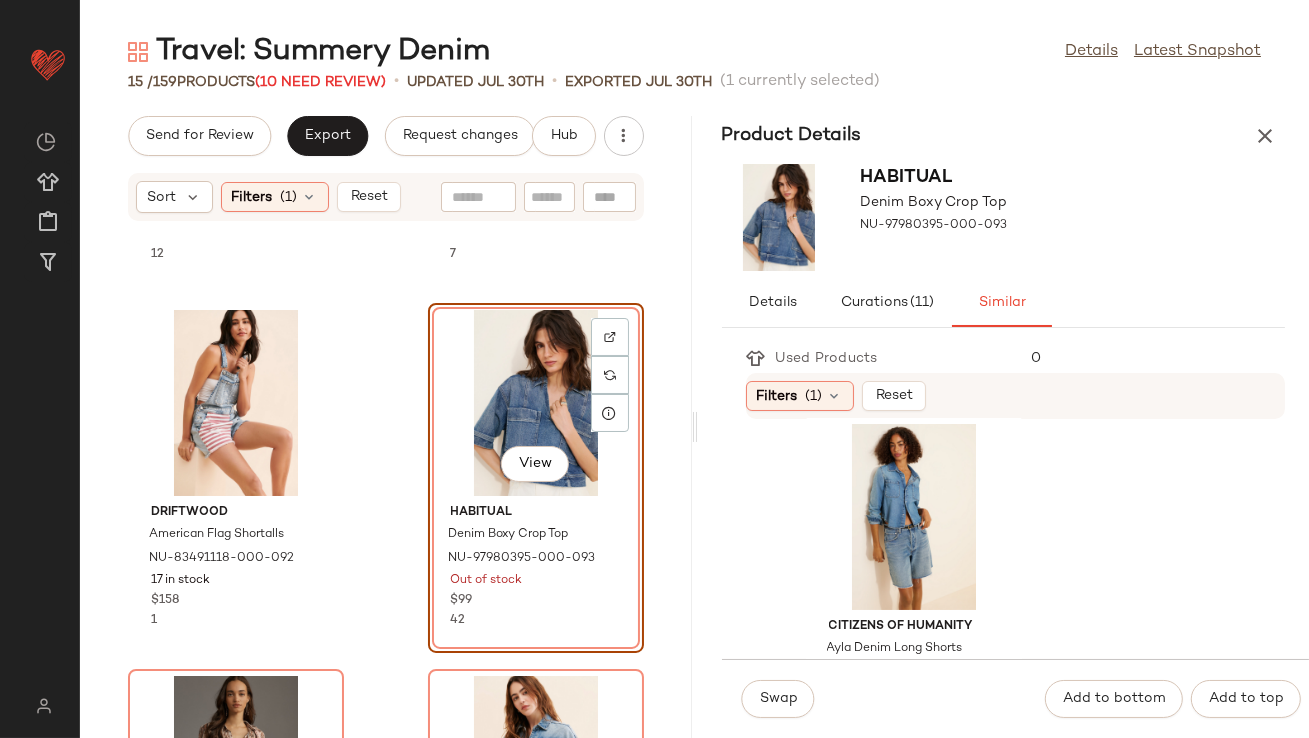 scroll, scrollTop: 826, scrollLeft: 0, axis: vertical 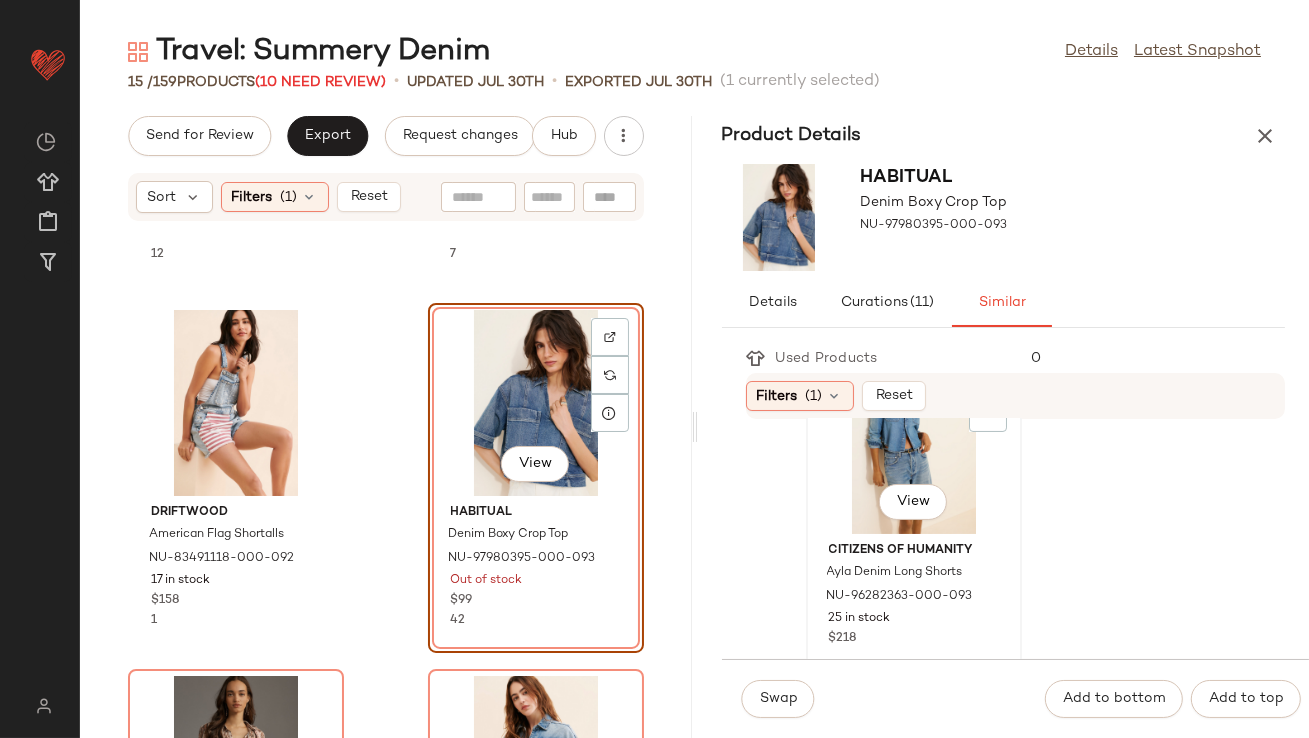 click on "View" 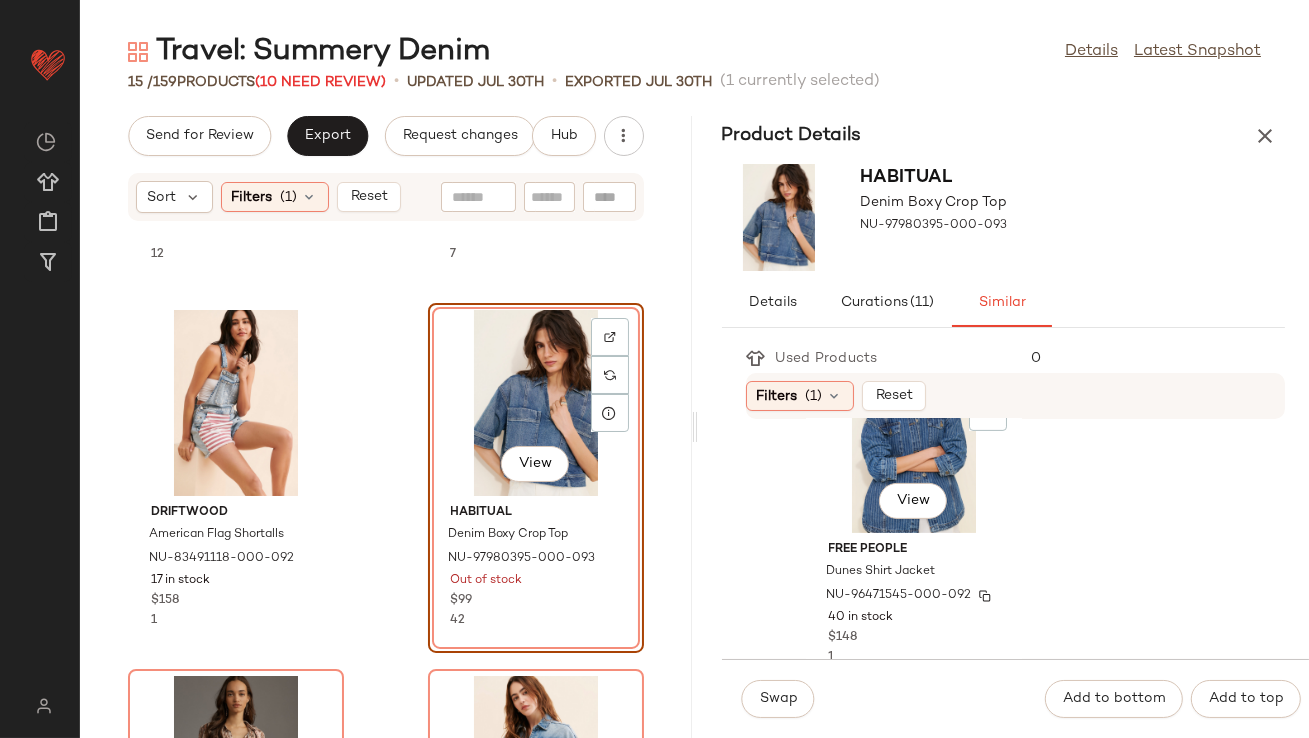 scroll, scrollTop: 1554, scrollLeft: 0, axis: vertical 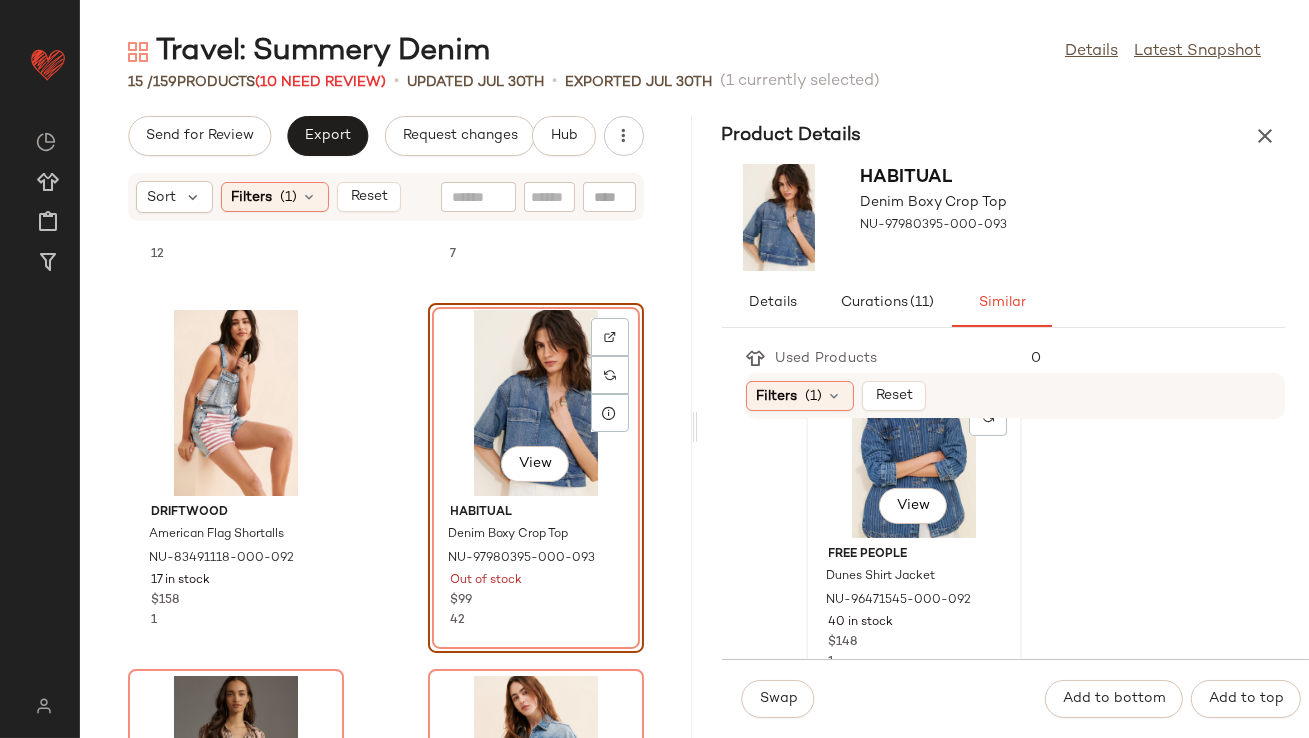 click on "View" 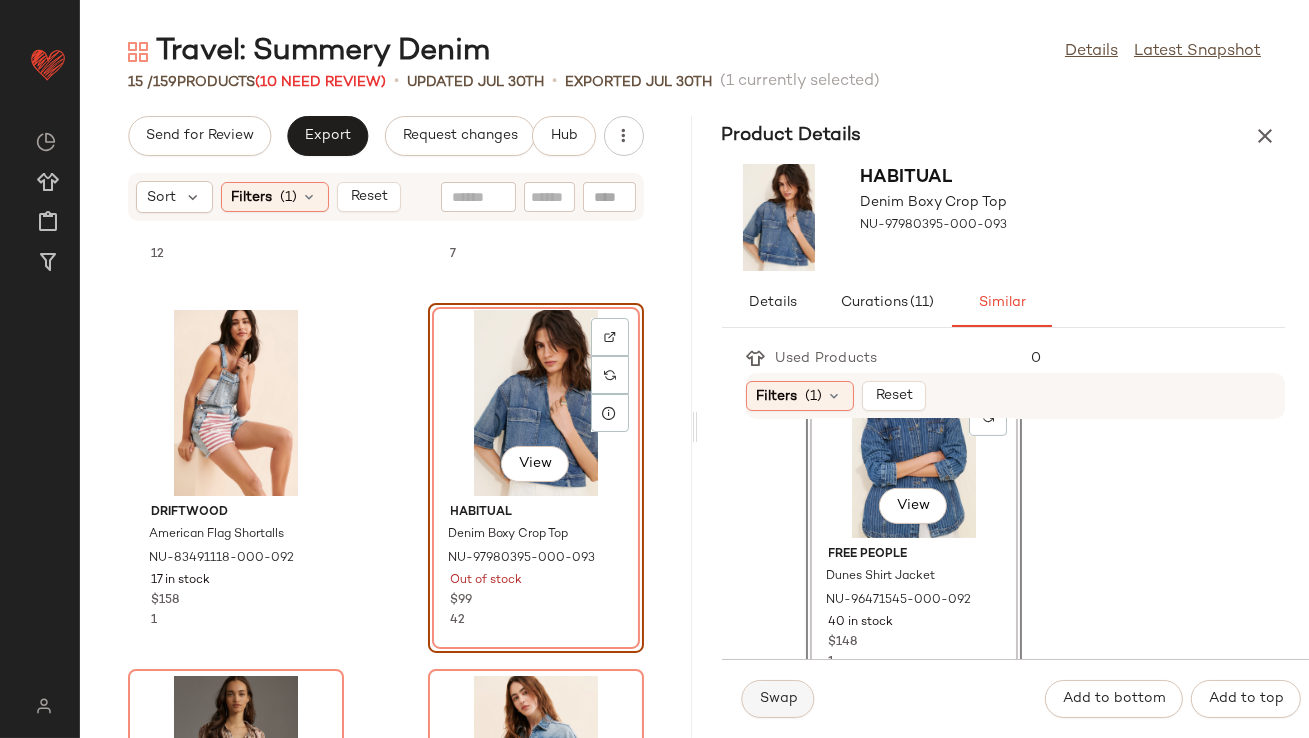 click on "Swap" 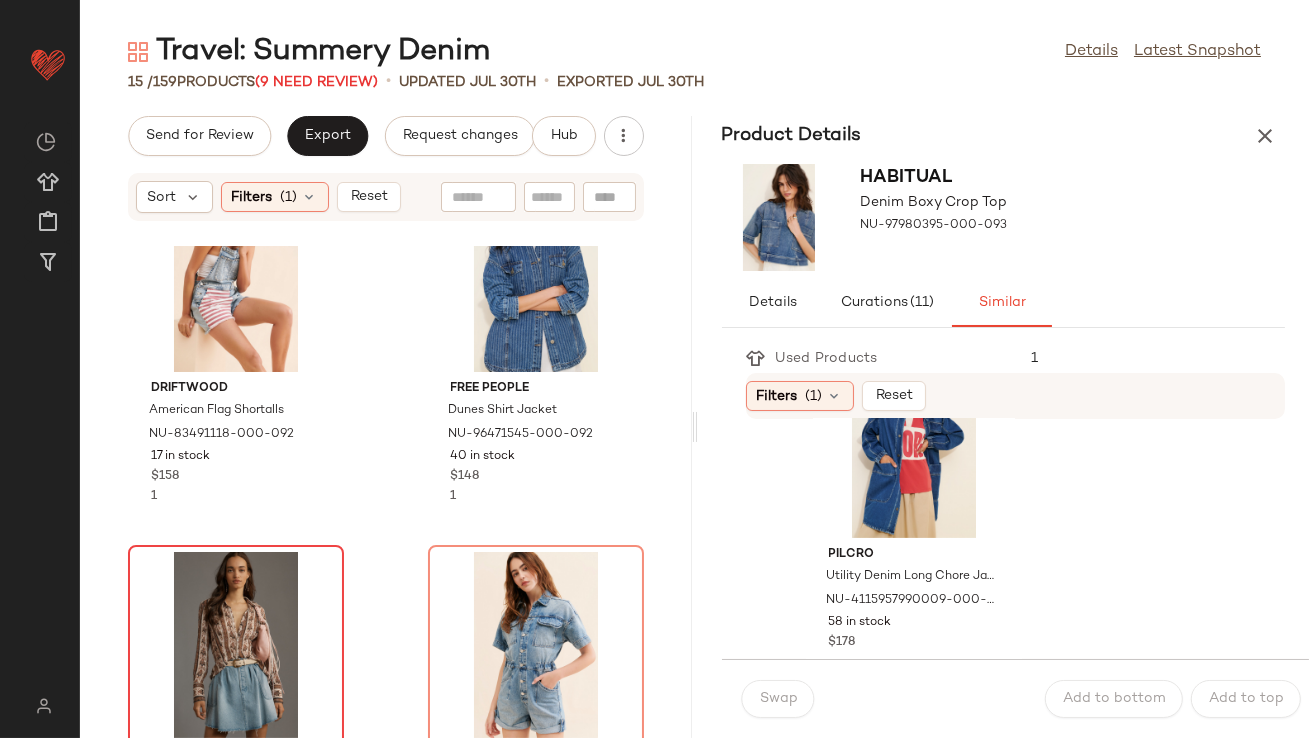 scroll, scrollTop: 844, scrollLeft: 0, axis: vertical 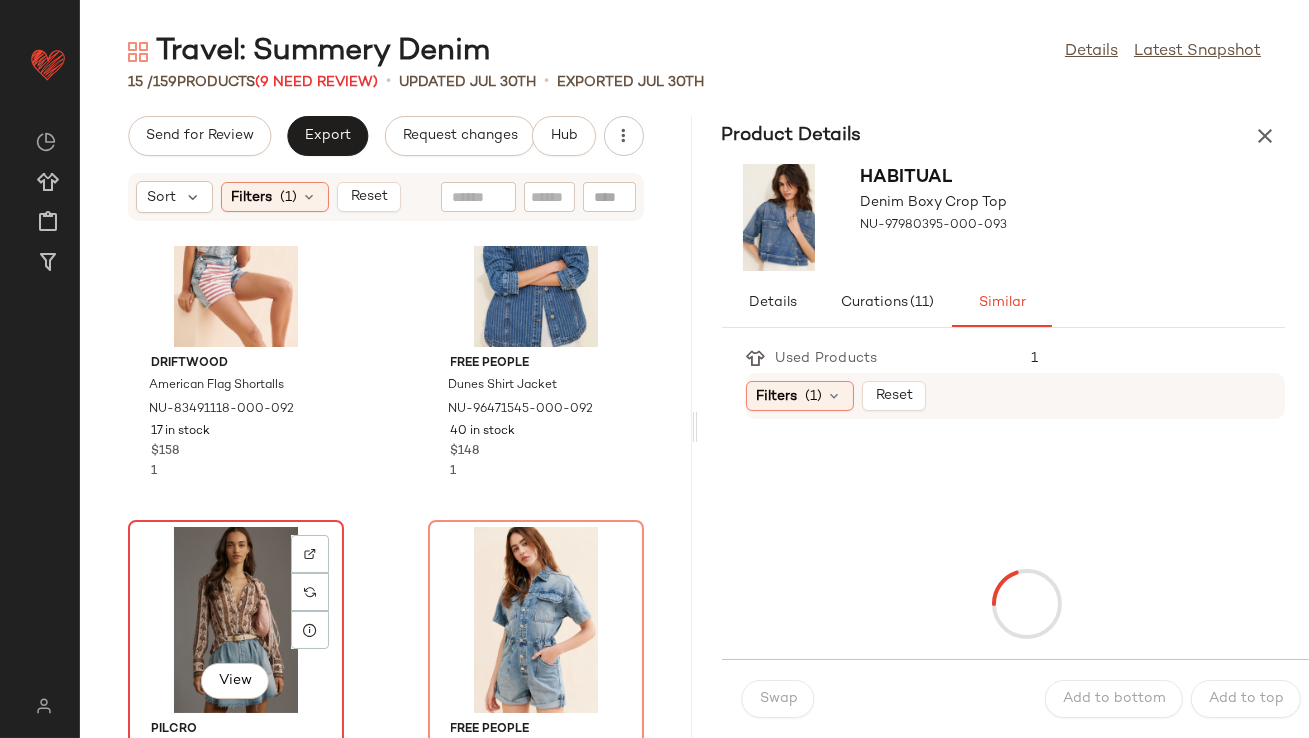 click on "View" 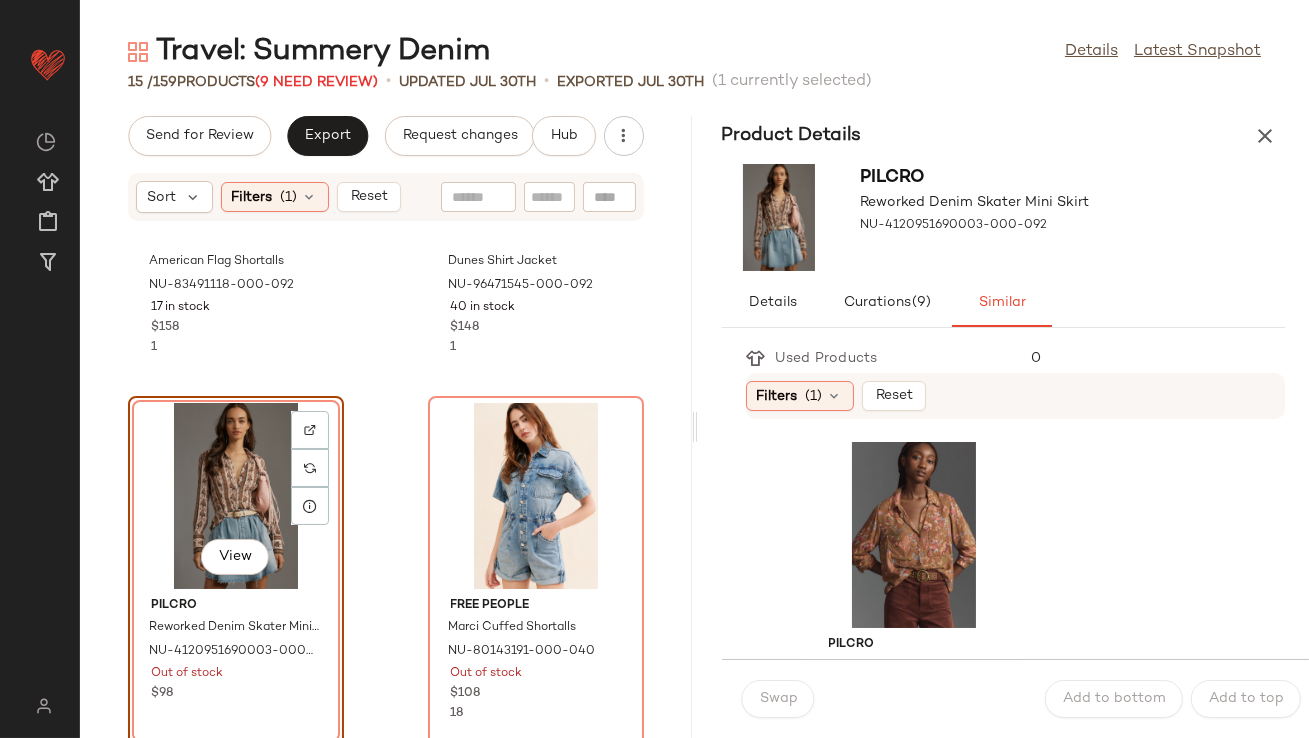 scroll, scrollTop: 1029, scrollLeft: 0, axis: vertical 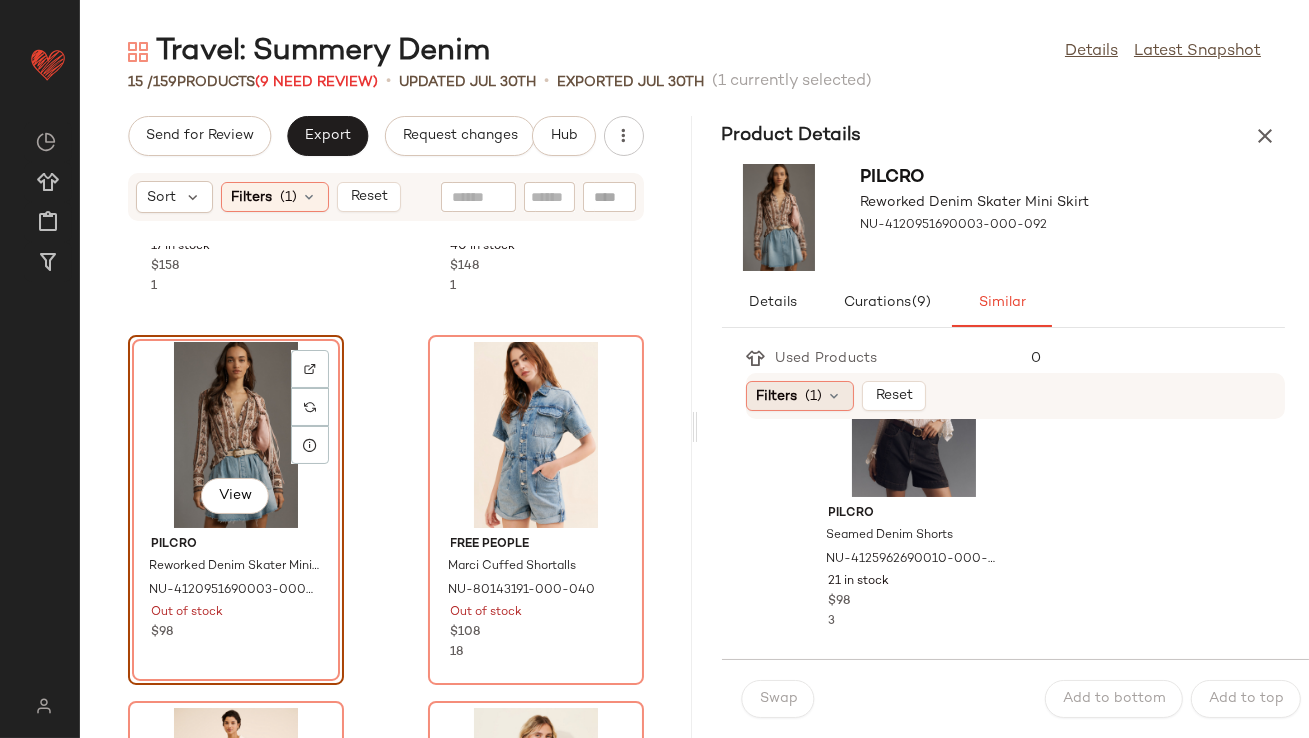 click on "Filters  (1)" 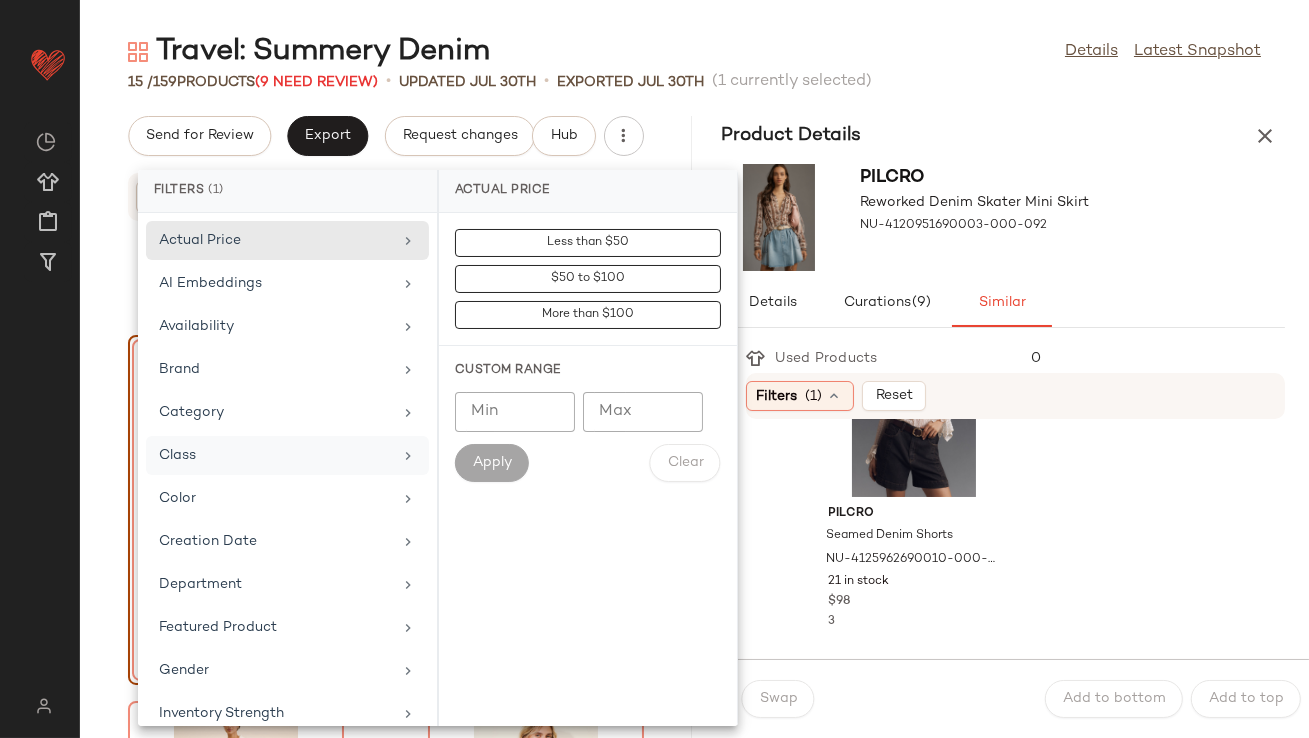 click on "Class" at bounding box center [275, 455] 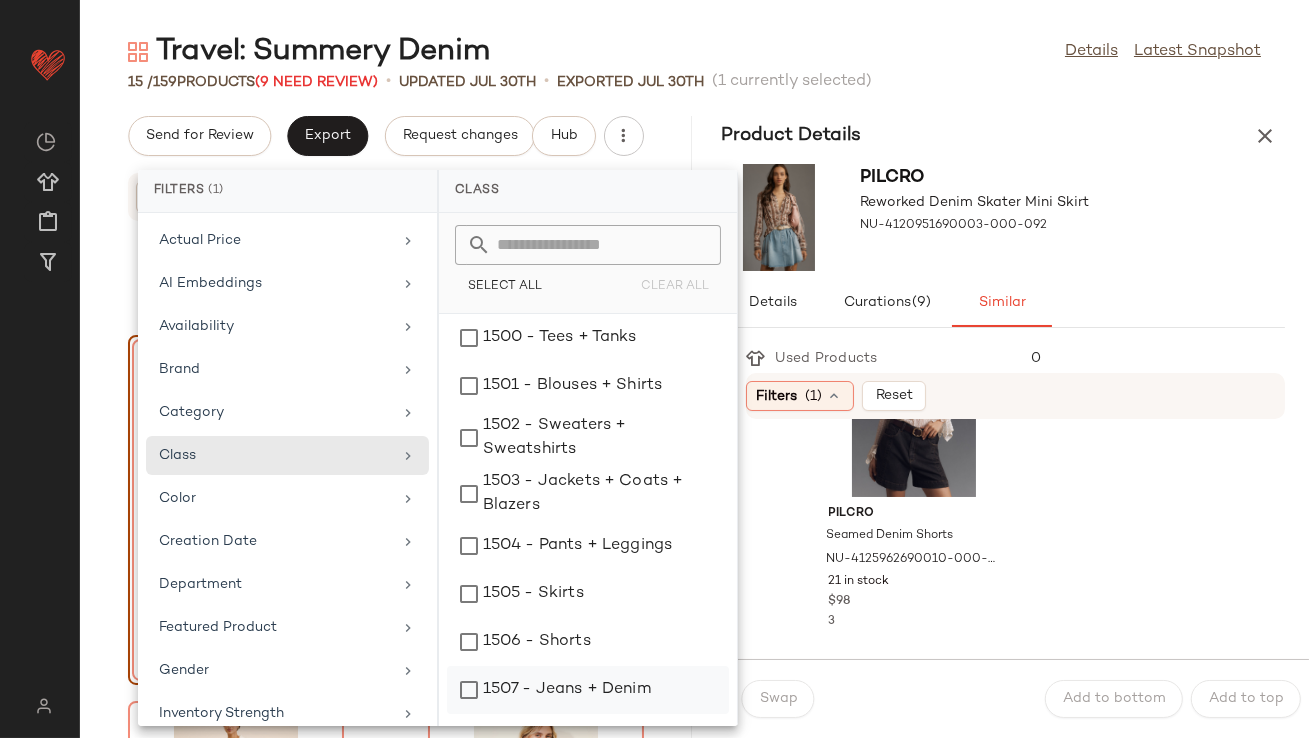 click on "1507 - Jeans + Denim" 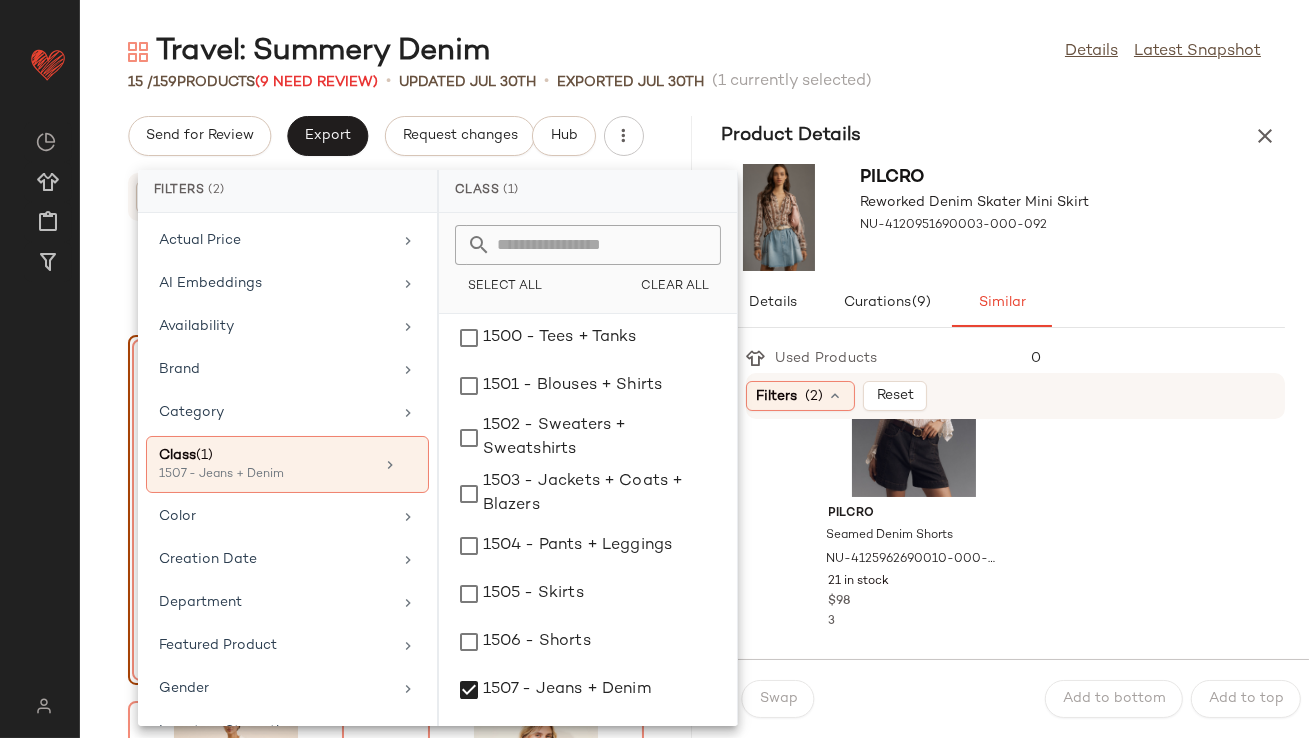 click on "Details   Curations  (9)  Similar" at bounding box center (1004, 303) 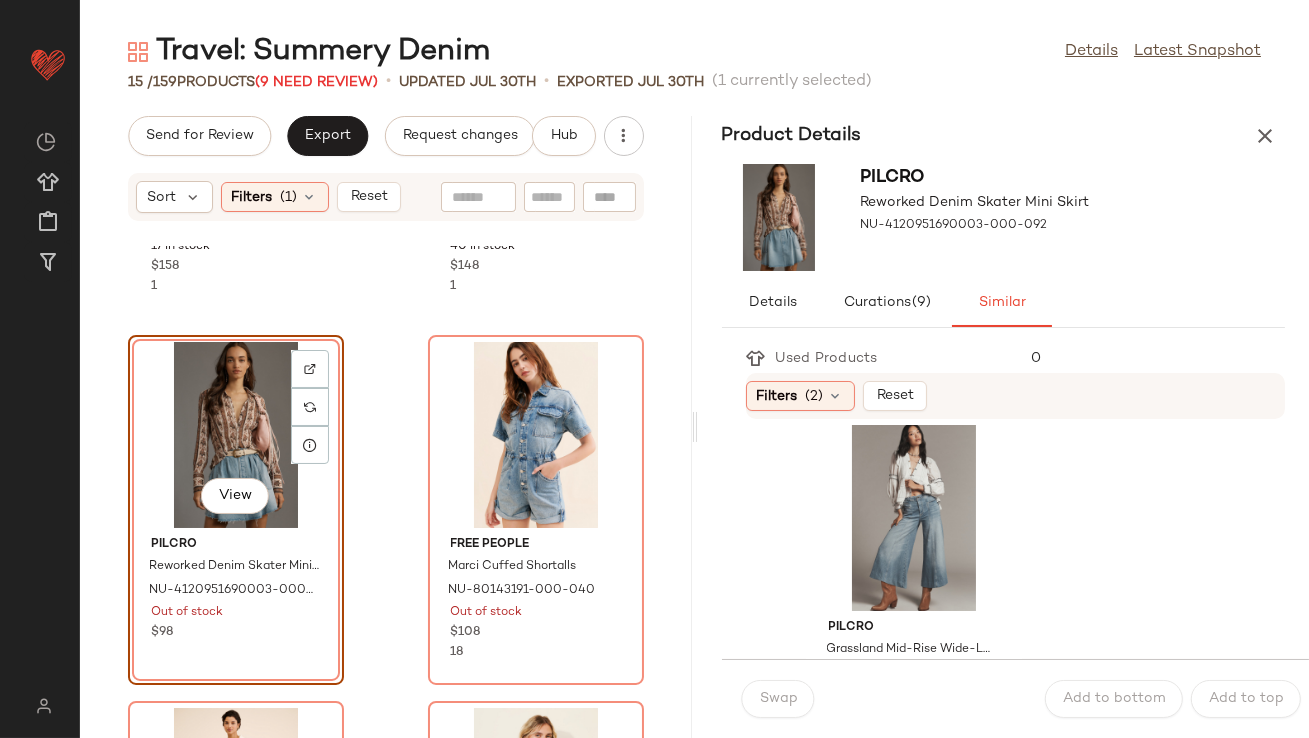 scroll, scrollTop: 386, scrollLeft: 0, axis: vertical 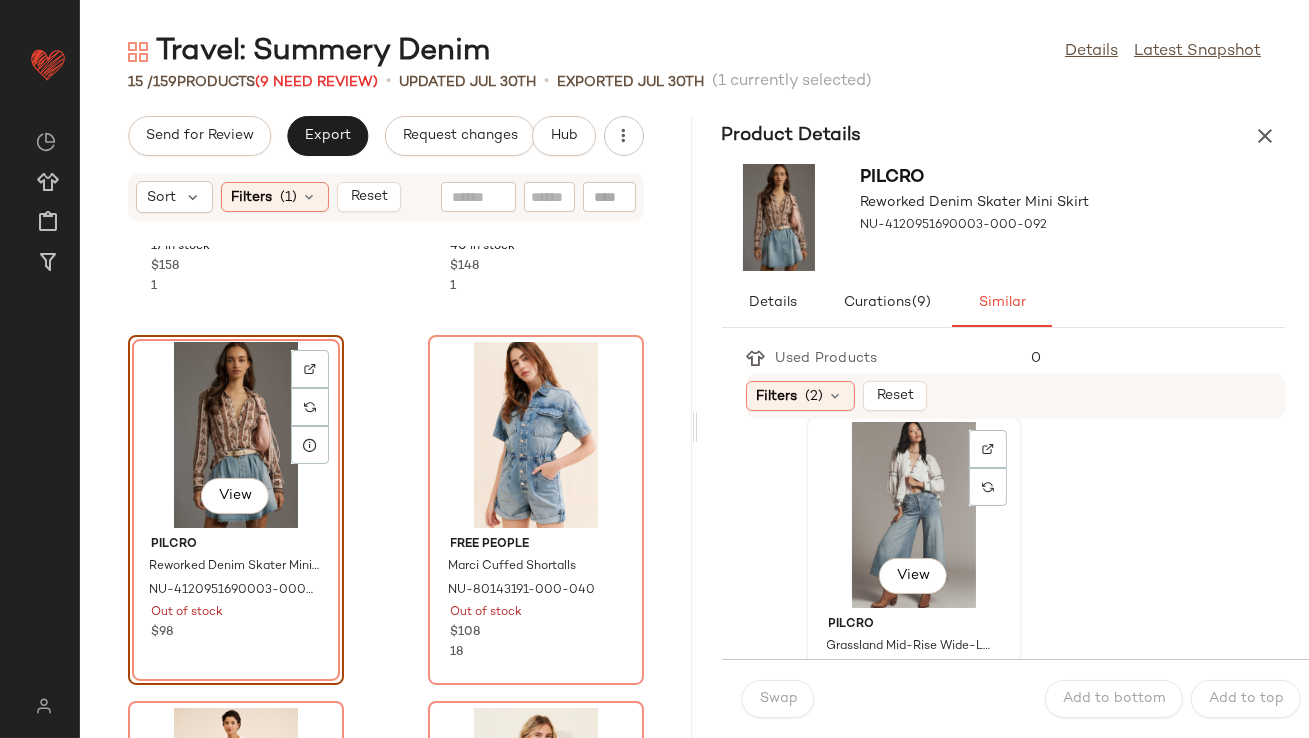 click on "View" 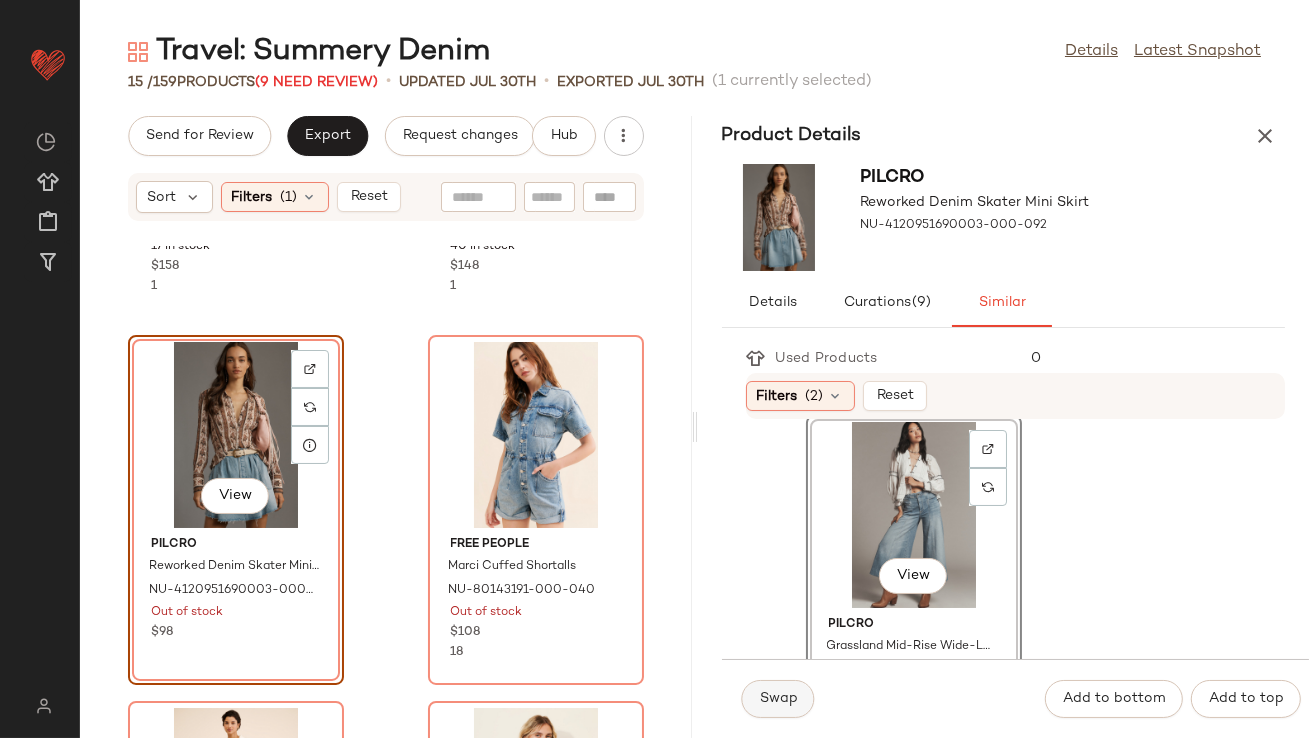 click on "Swap" 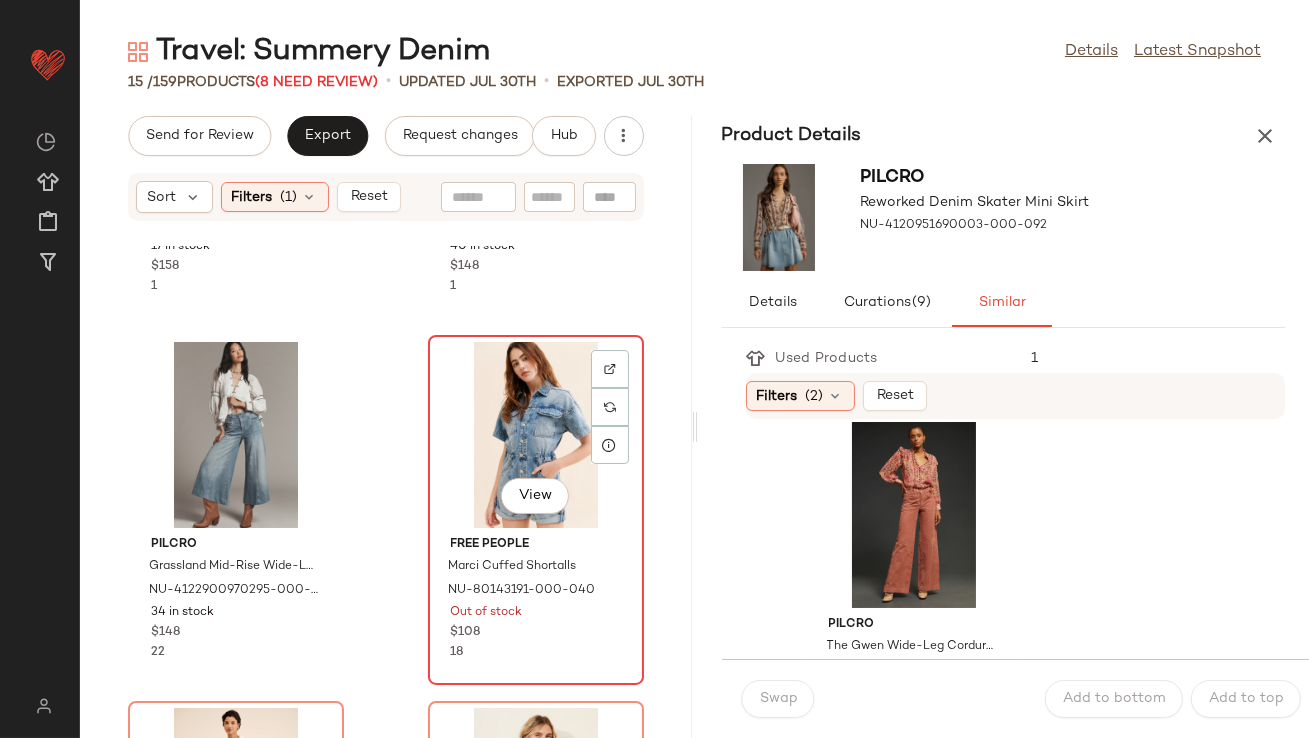 click on "View" 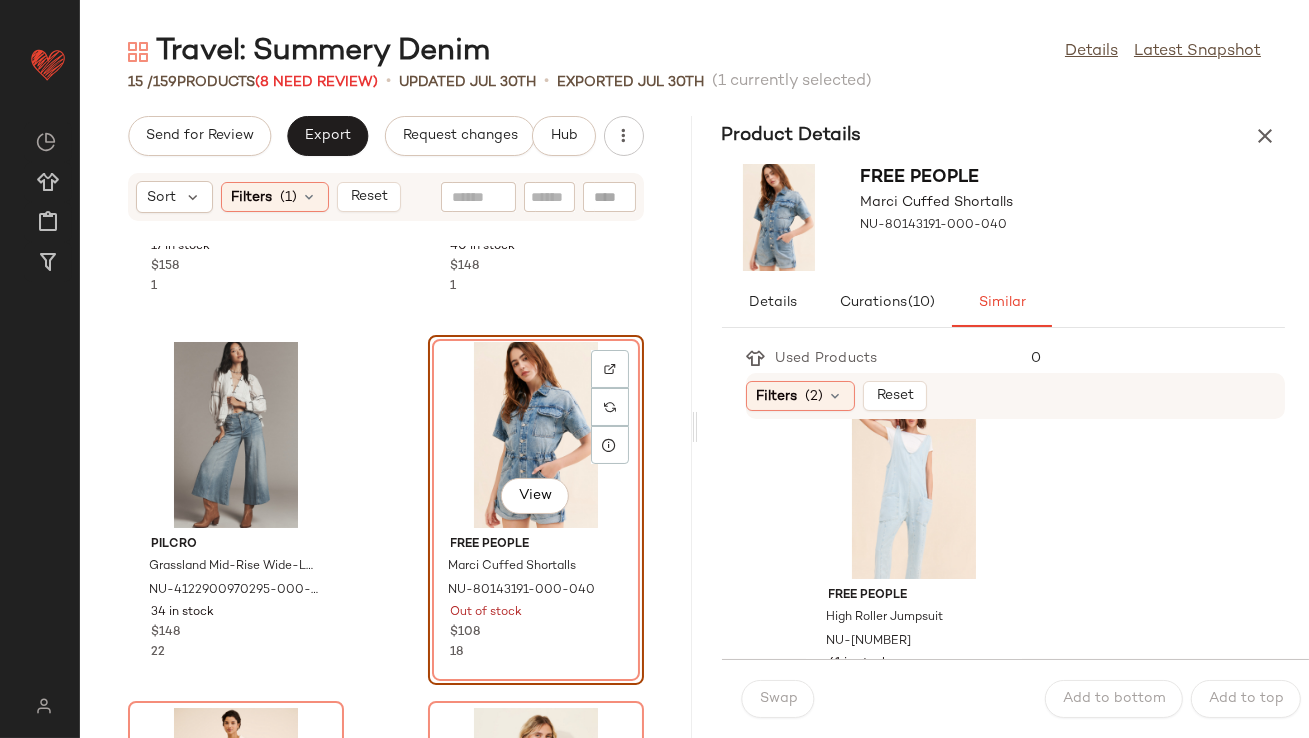 scroll, scrollTop: 28, scrollLeft: 0, axis: vertical 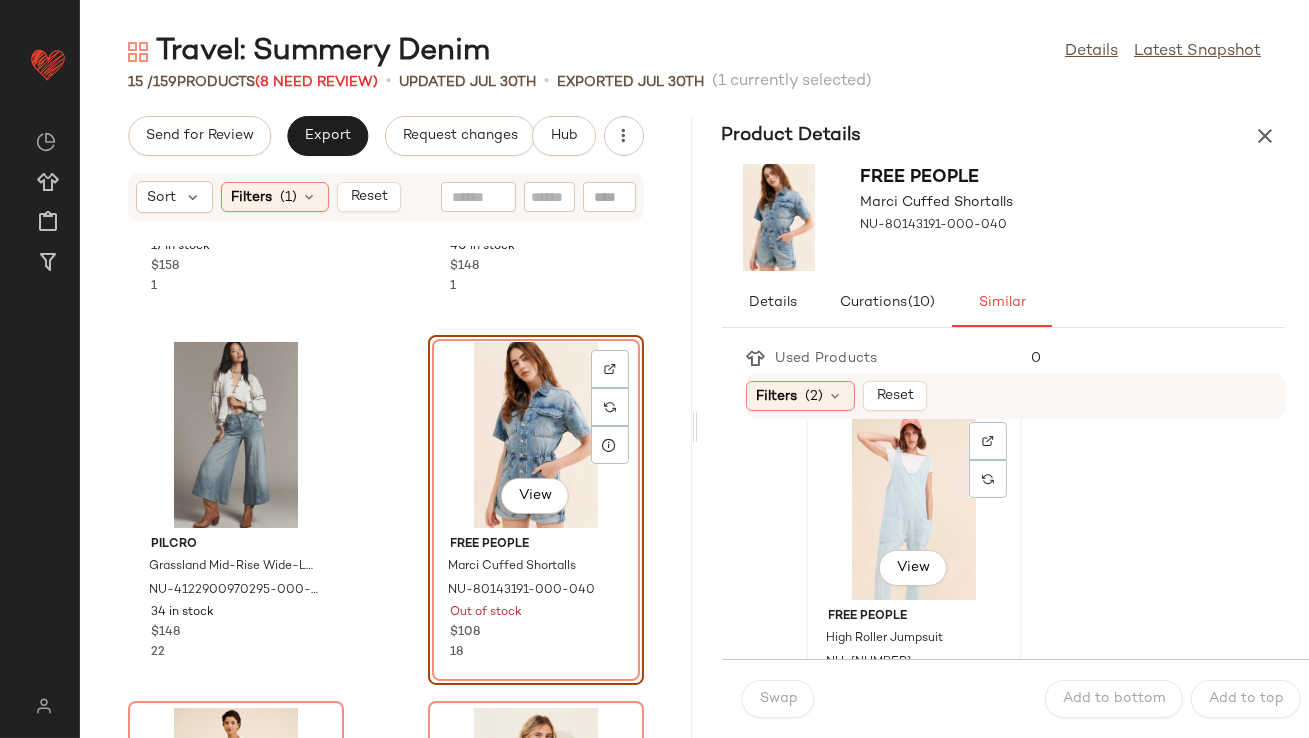 click on "View" 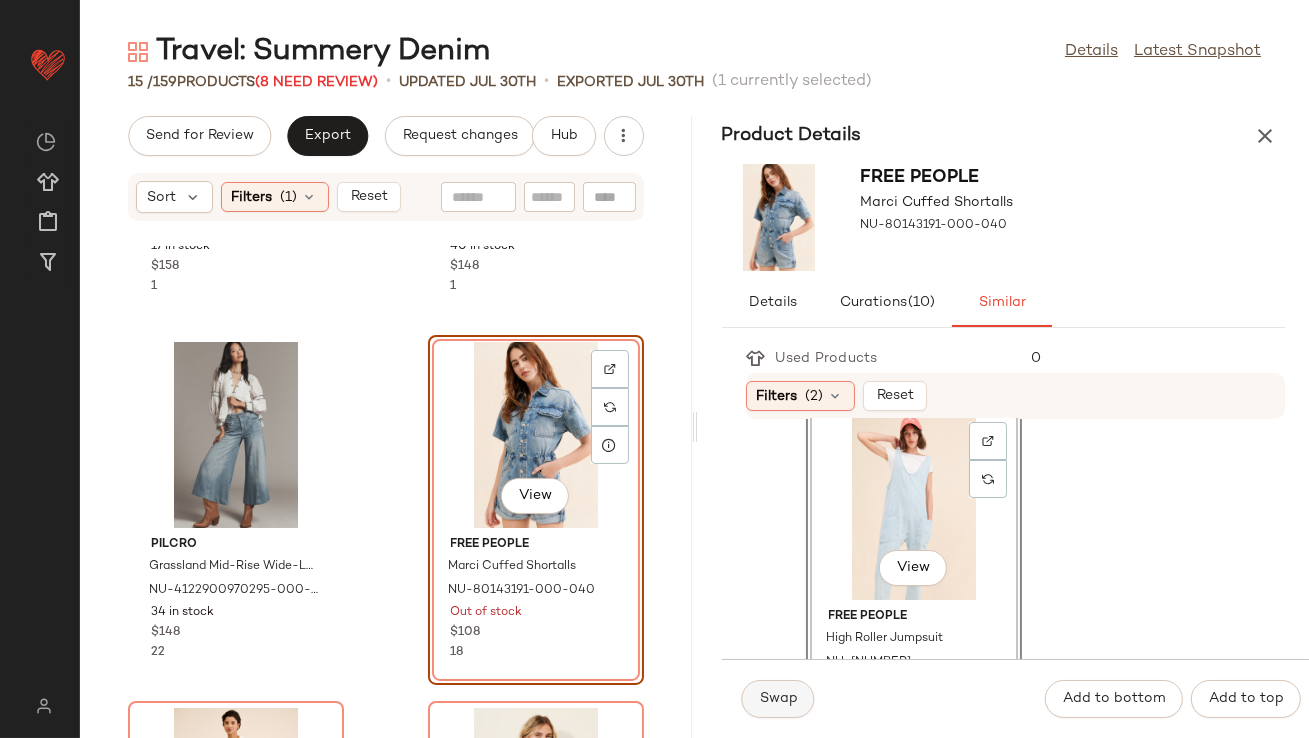 click on "Swap" 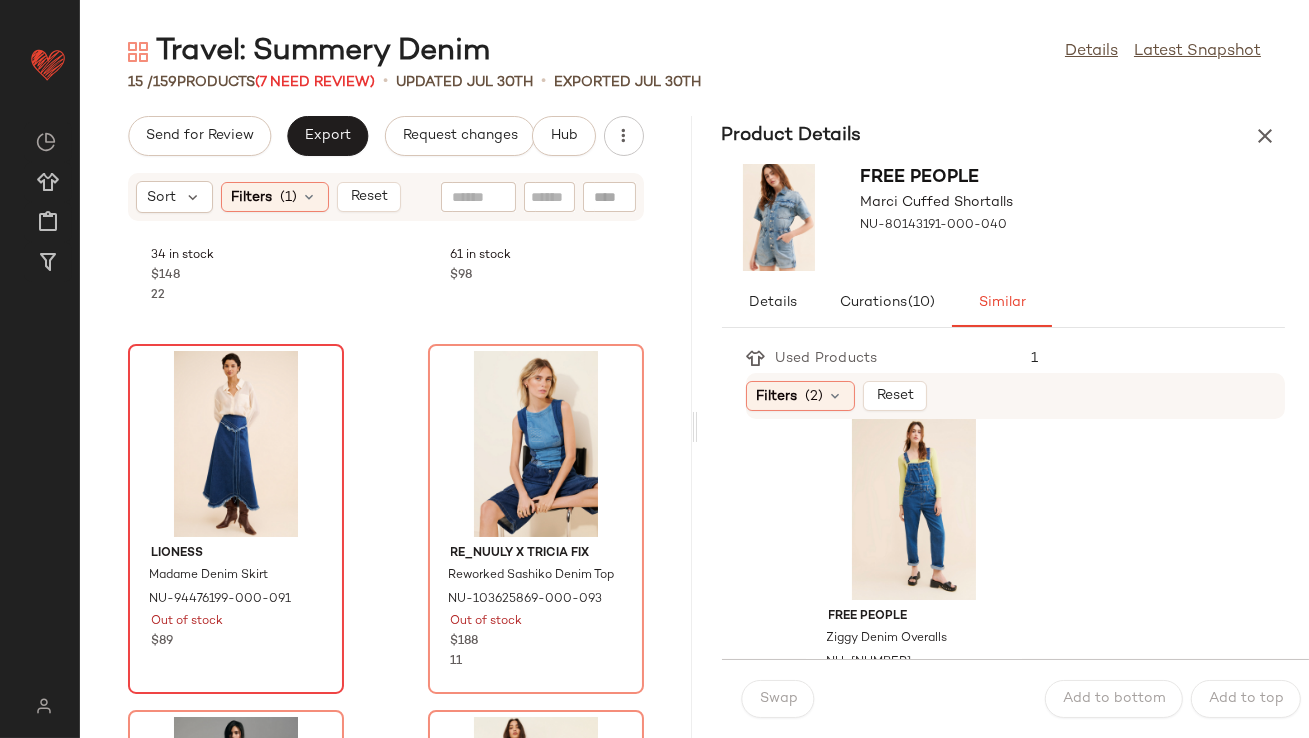 scroll, scrollTop: 1425, scrollLeft: 0, axis: vertical 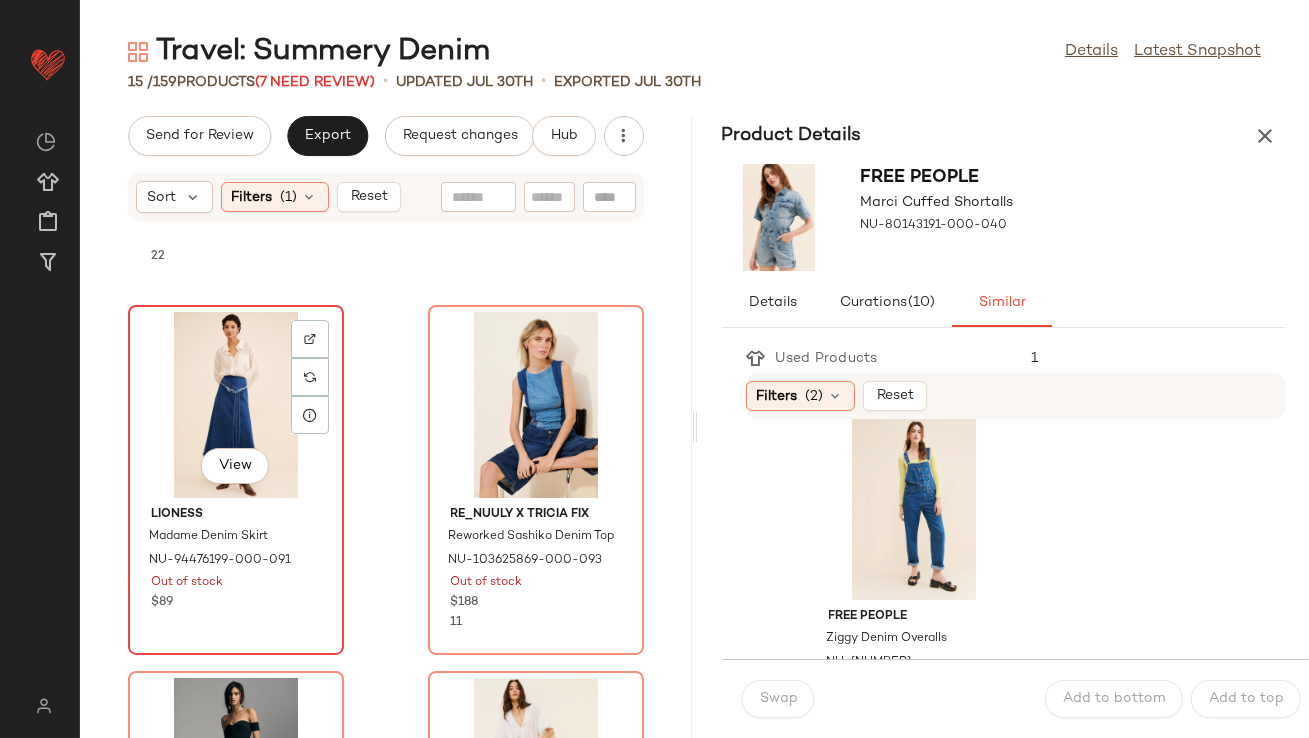 click on "View" 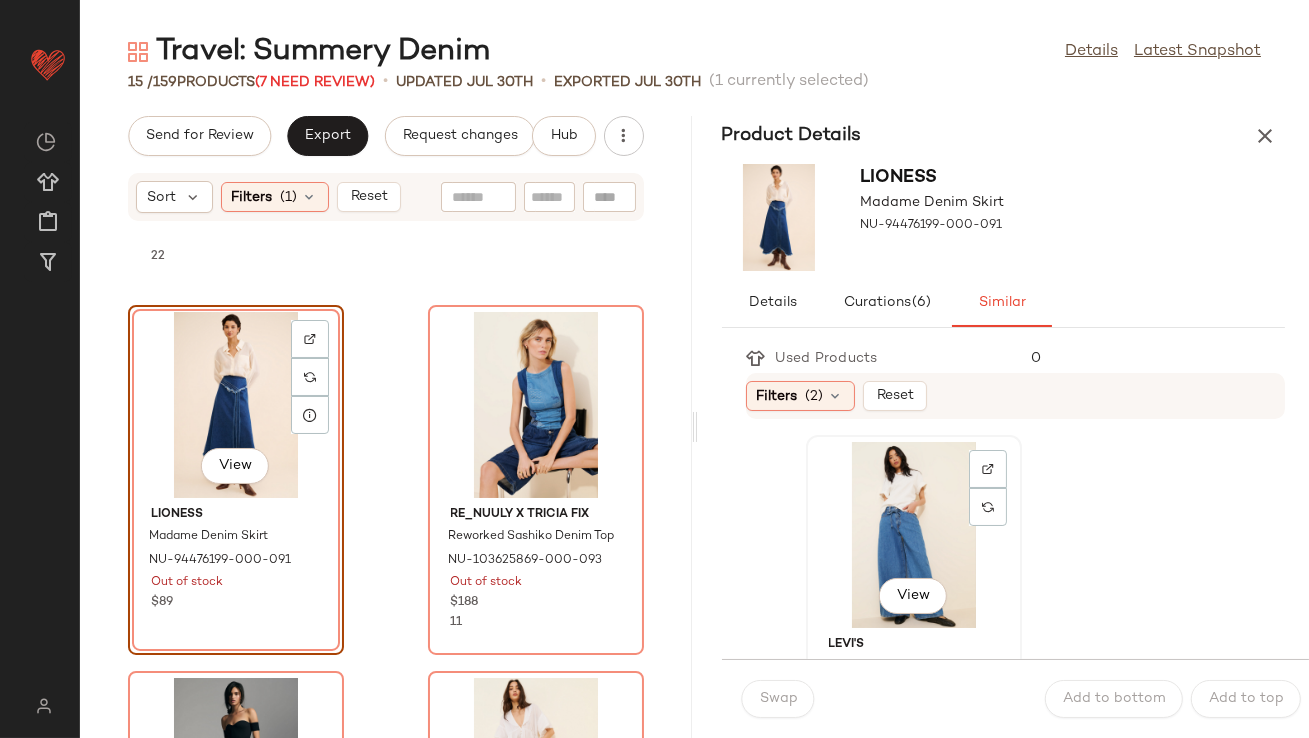 click on "View" 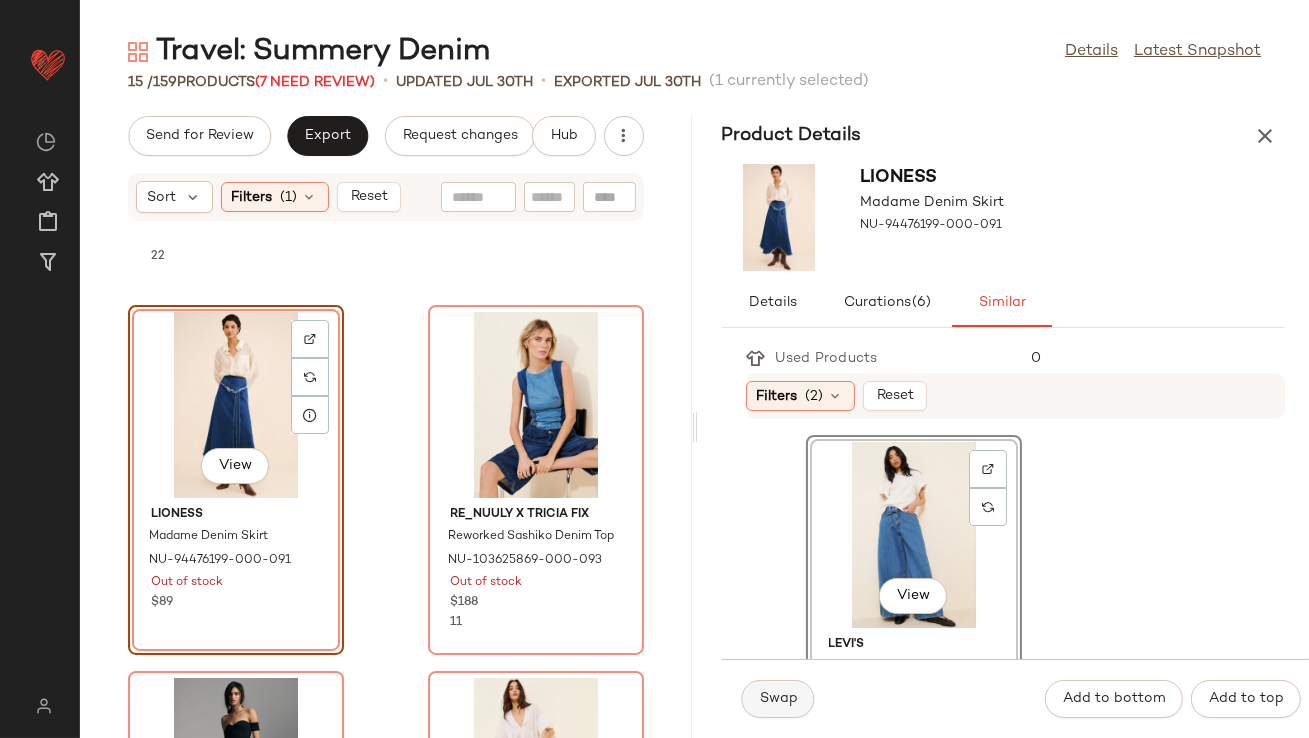 click on "Swap" at bounding box center (778, 699) 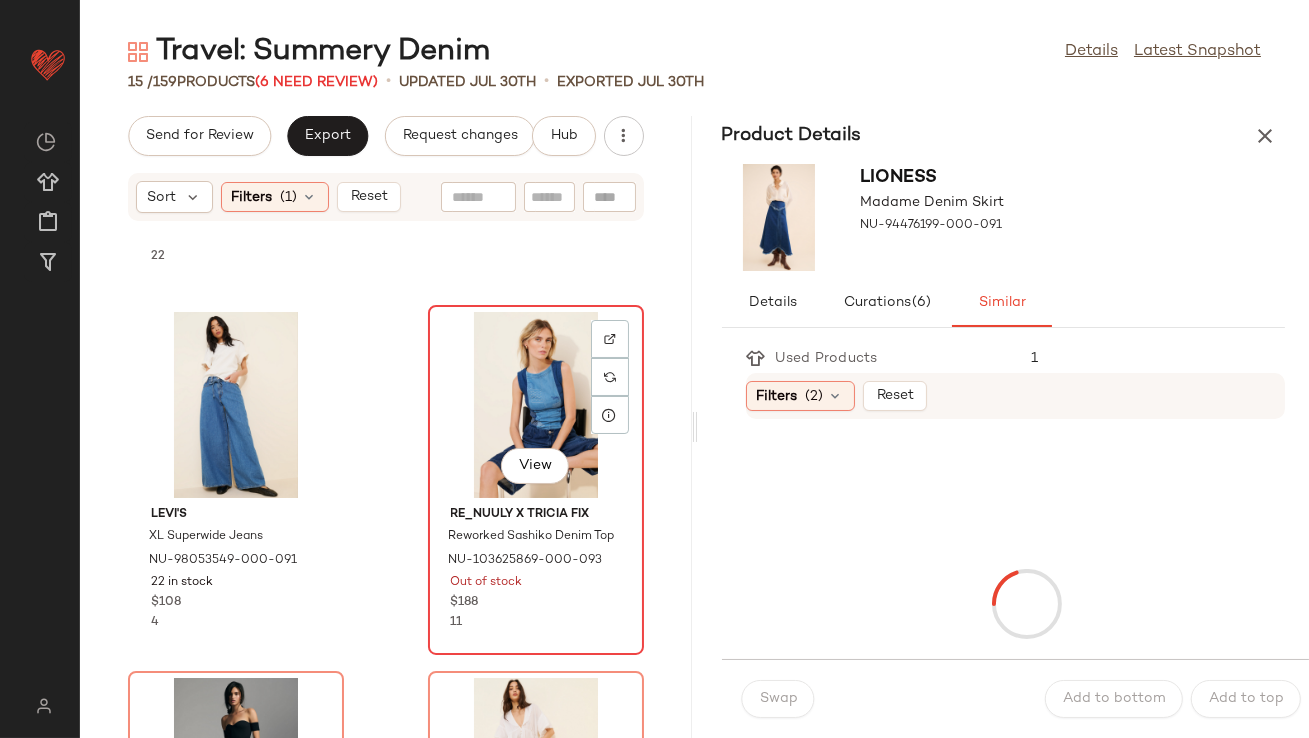 click on "View" 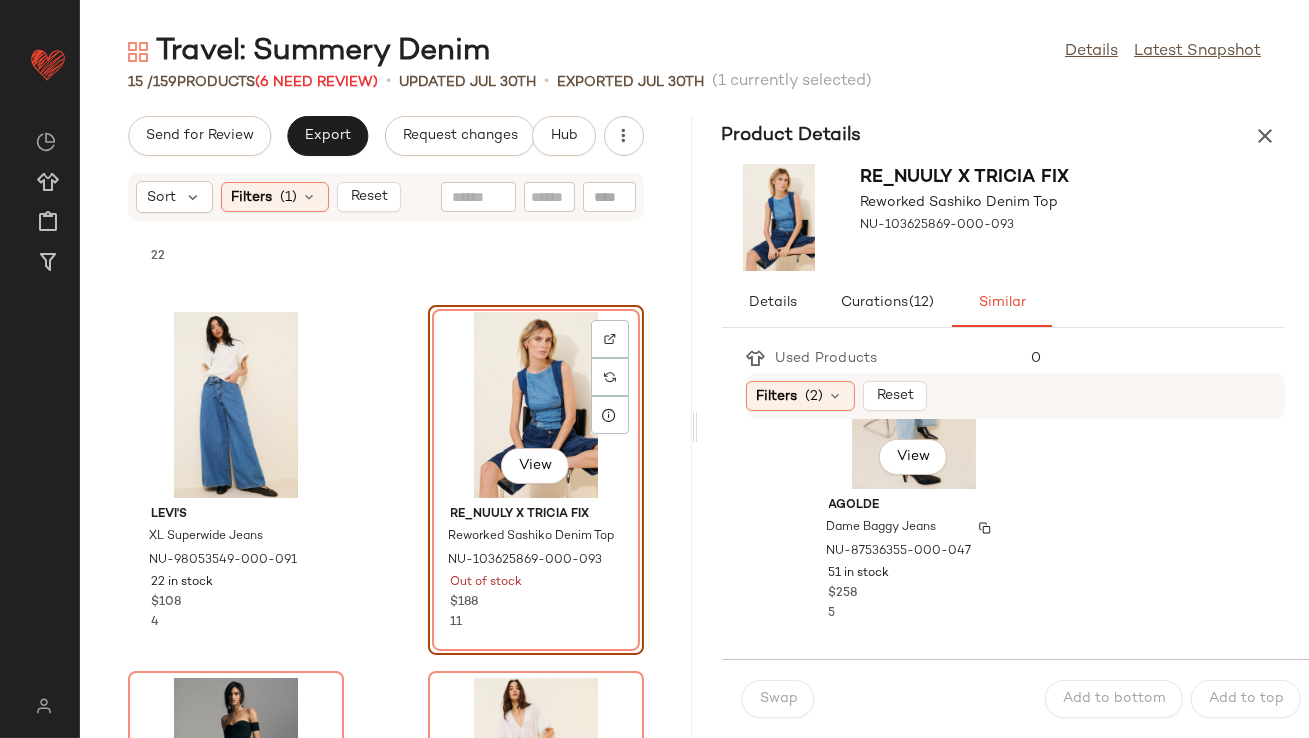 scroll, scrollTop: 3356, scrollLeft: 0, axis: vertical 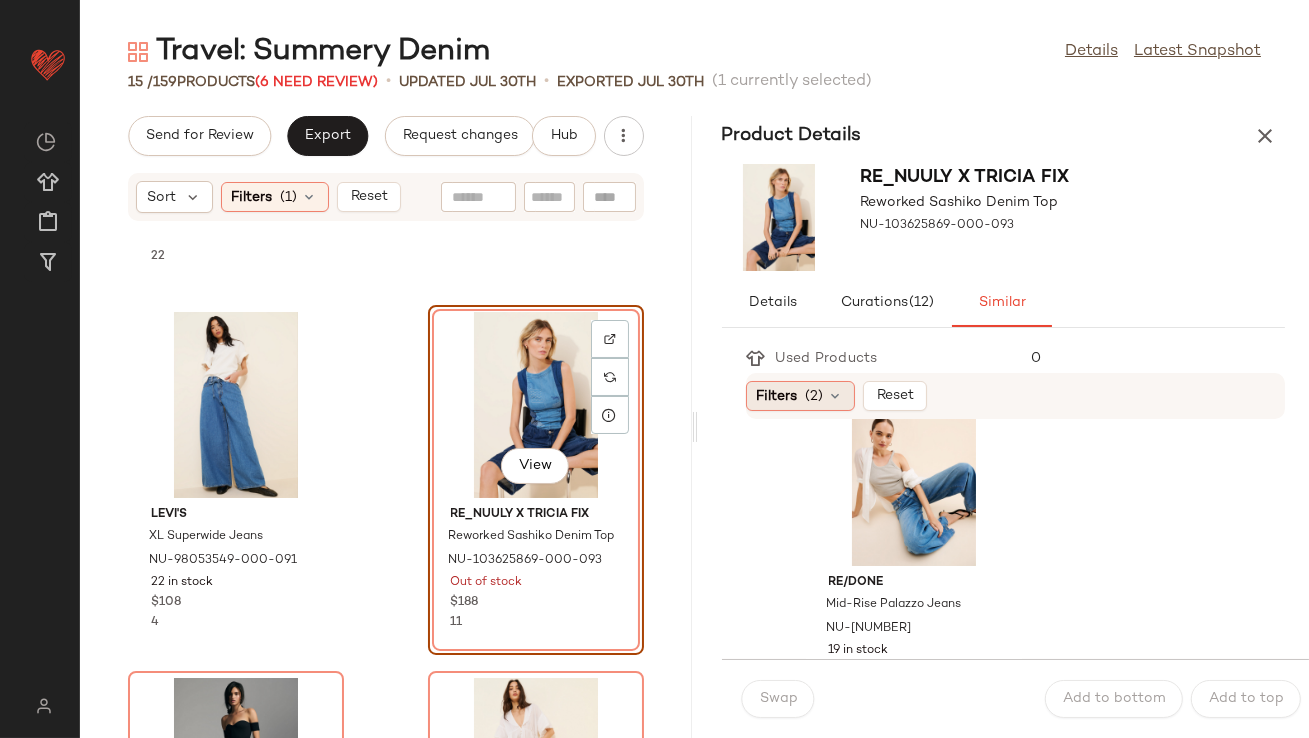 click on "(2)" at bounding box center [815, 396] 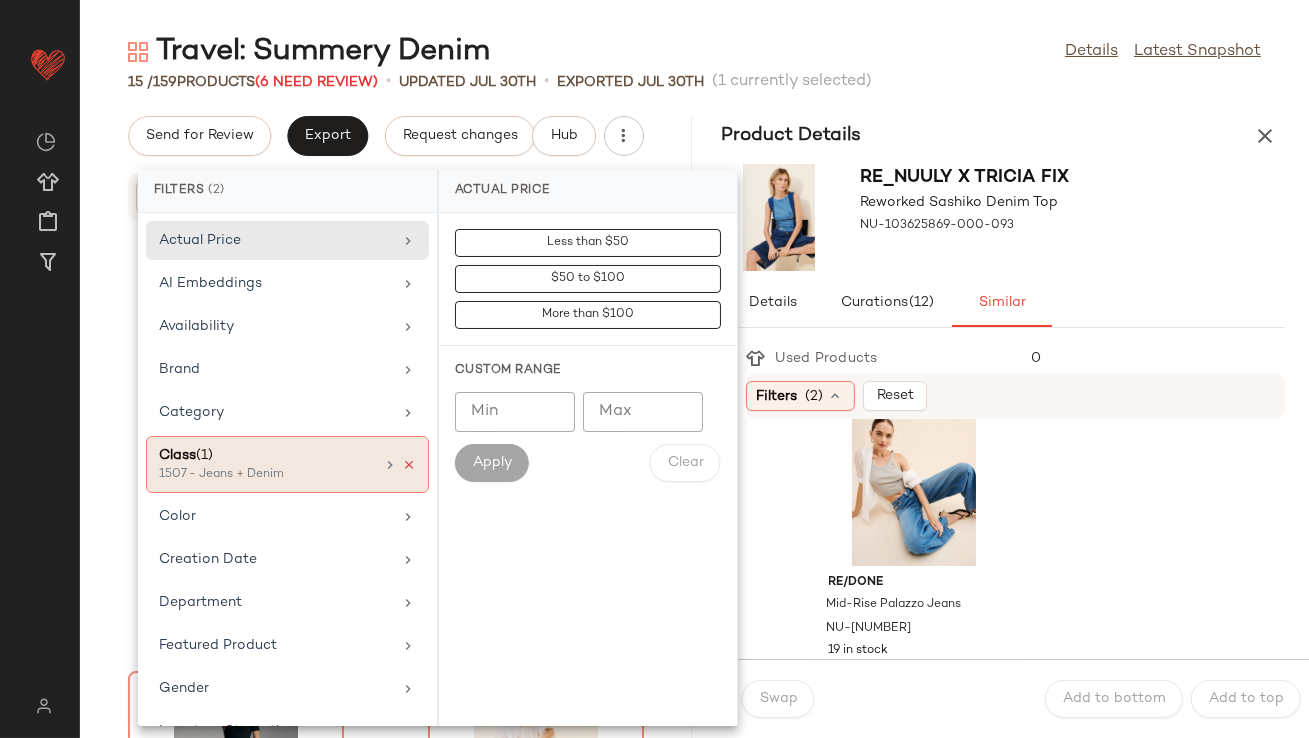 click at bounding box center [409, 465] 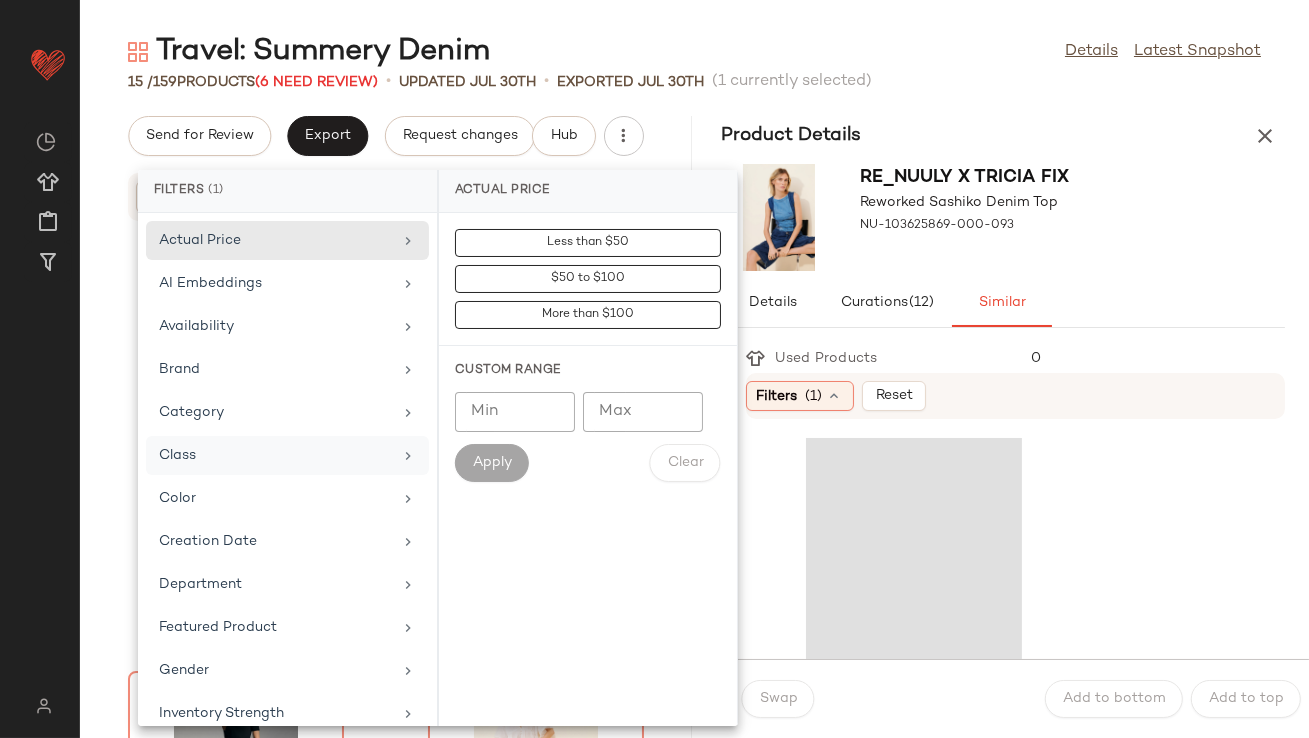 click on "Re_Nuuly x Tricia Fix Reworked Sashiko Denim Top NU-103625869-000-093" at bounding box center (965, 217) 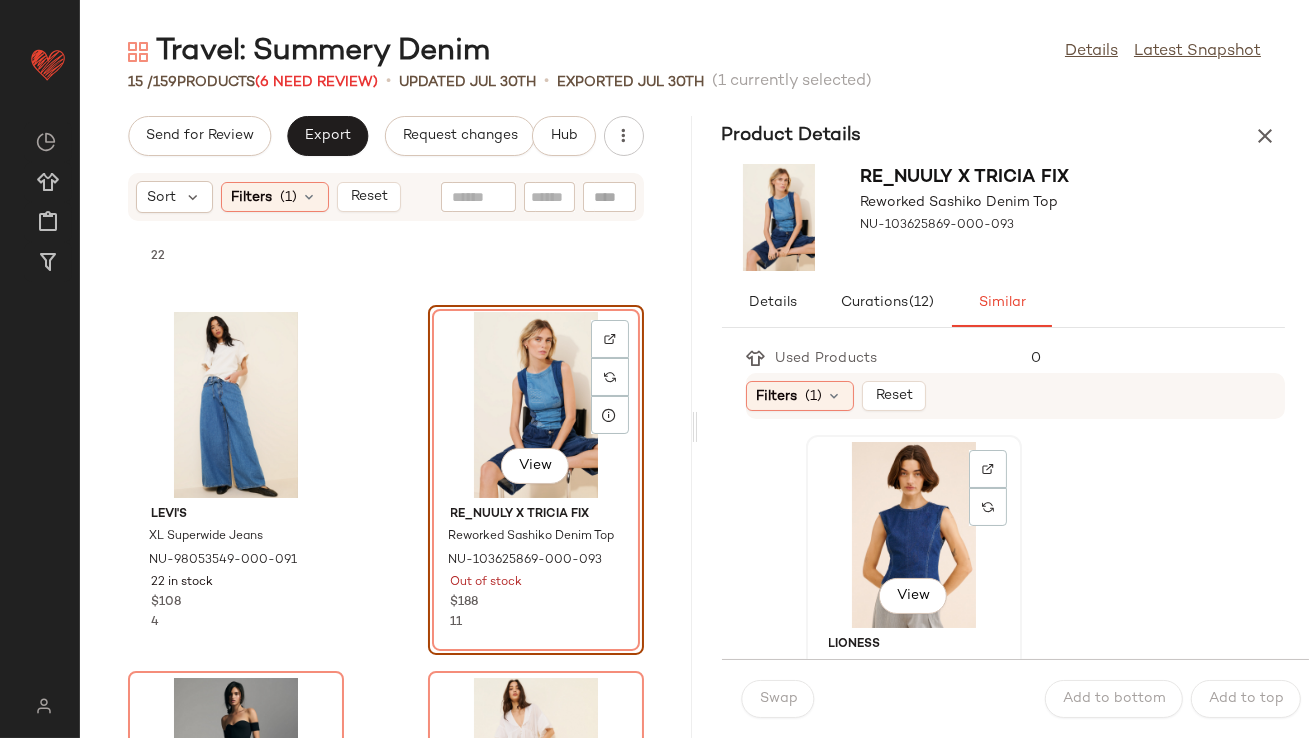 click on "View" 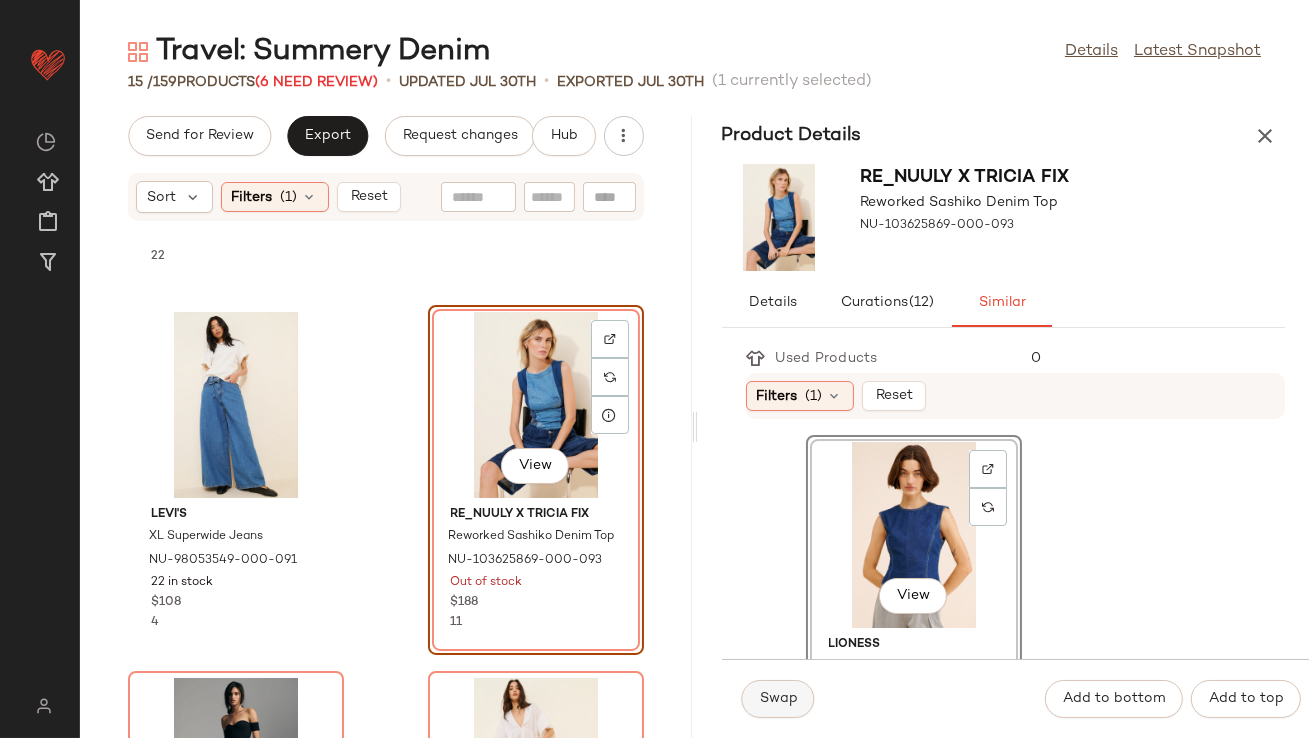 click on "Swap" 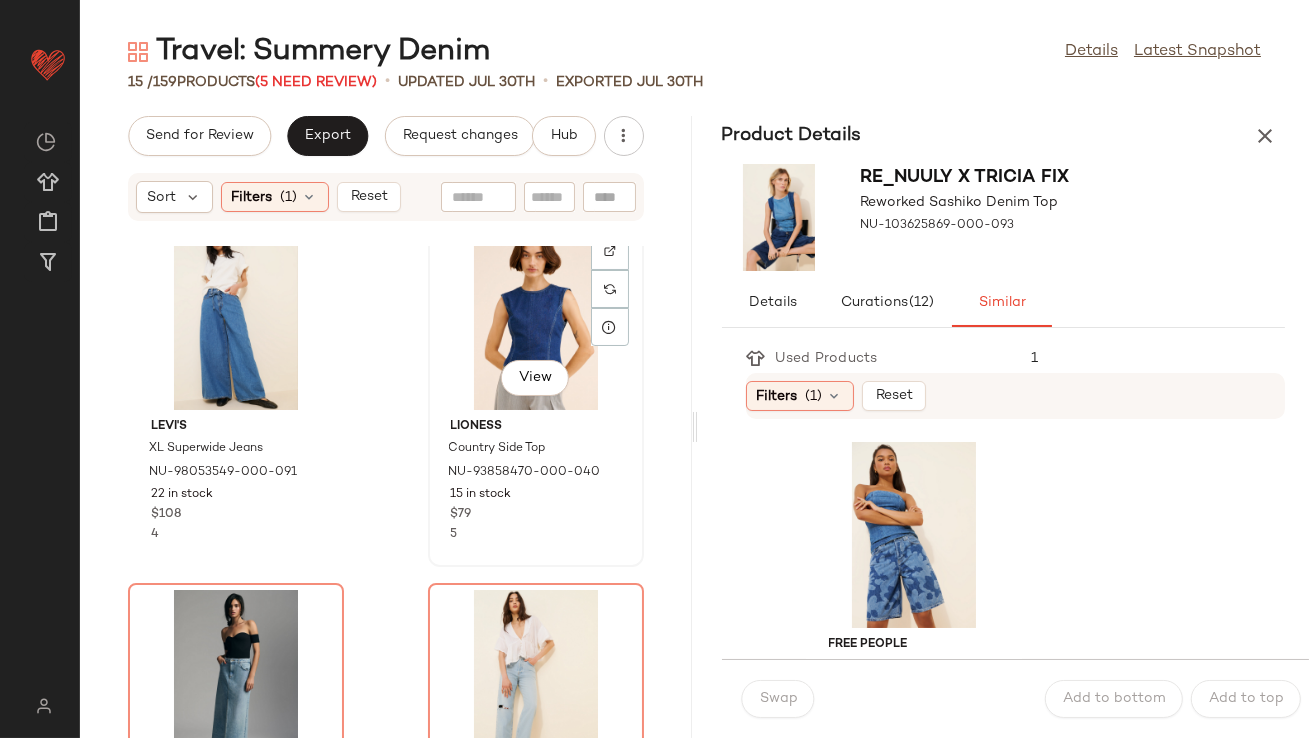 scroll, scrollTop: 1713, scrollLeft: 0, axis: vertical 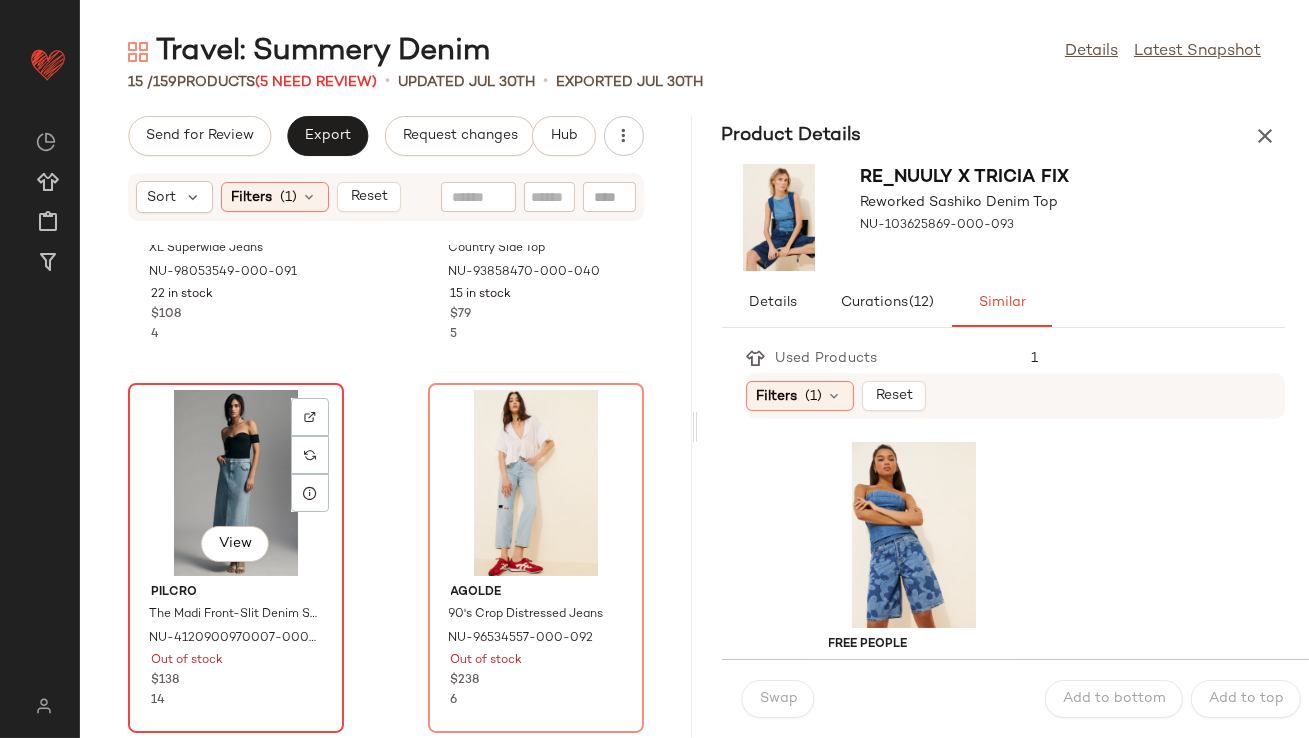 click on "View" 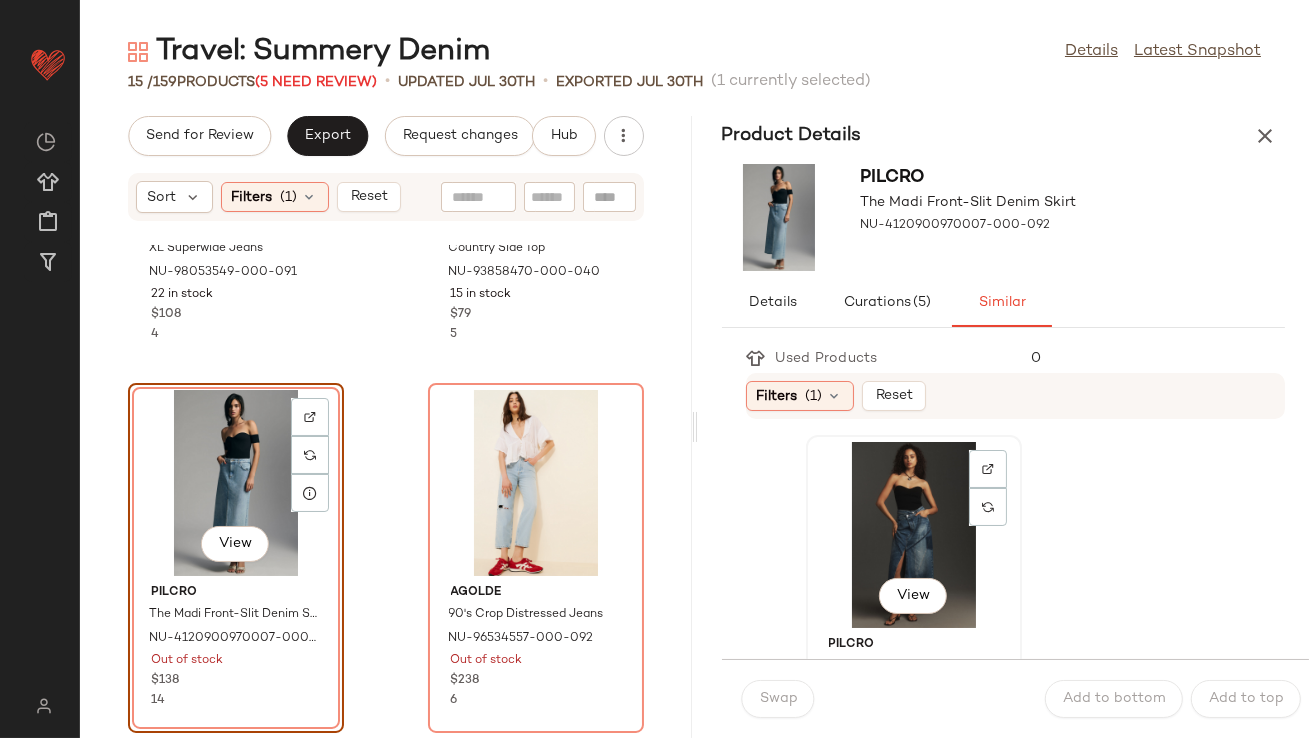 click on "View" 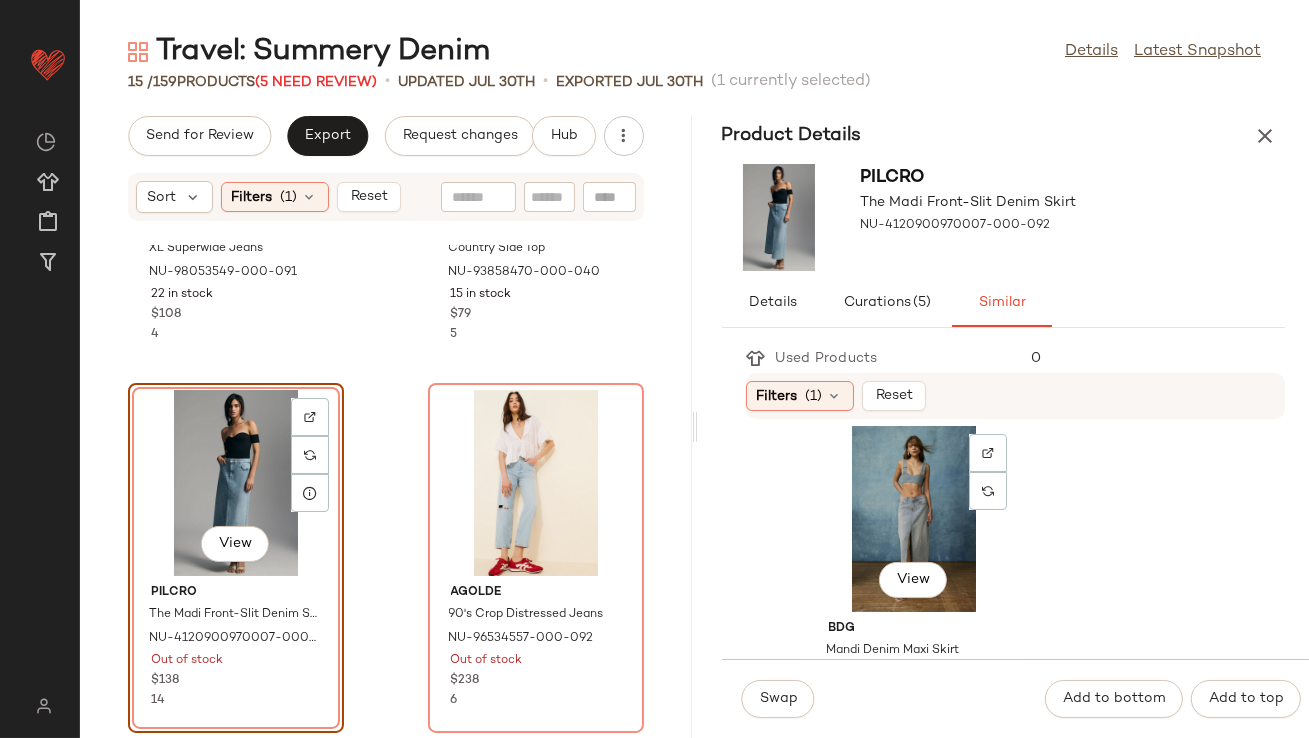 scroll, scrollTop: 384, scrollLeft: 0, axis: vertical 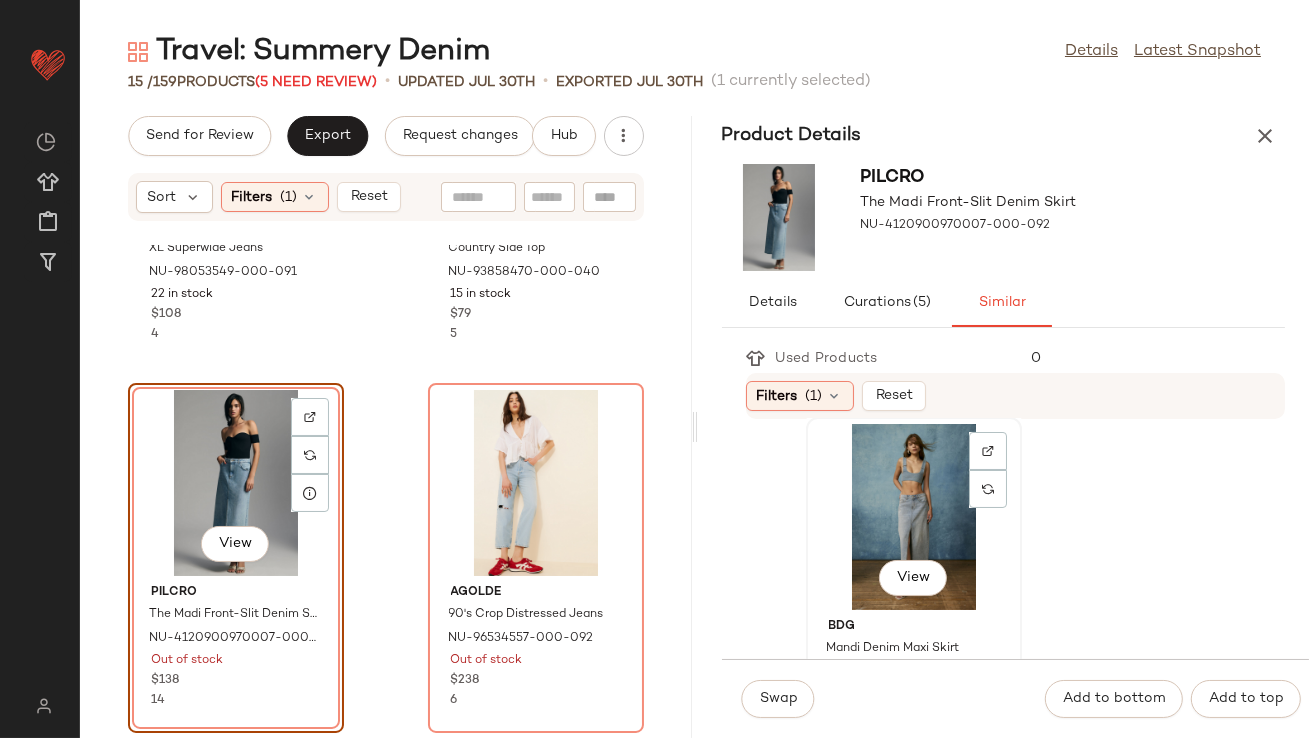 click on "View" 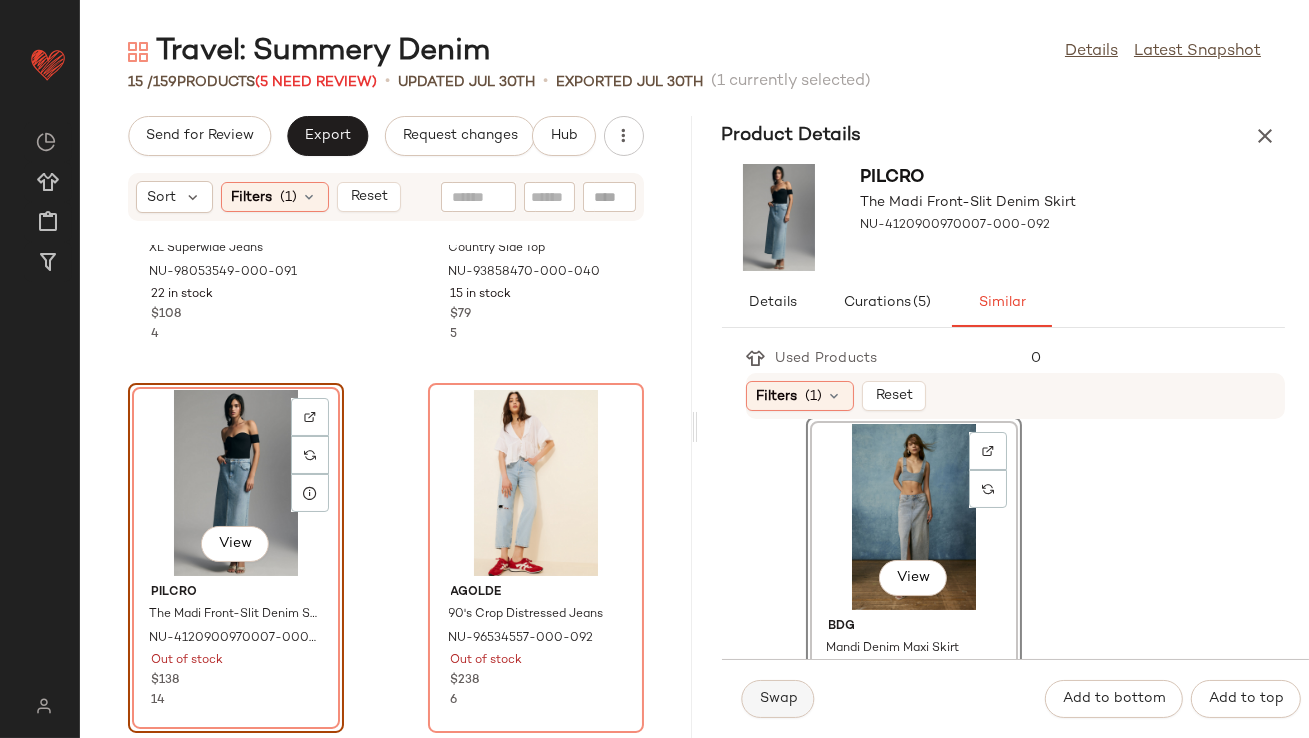 click on "Swap" 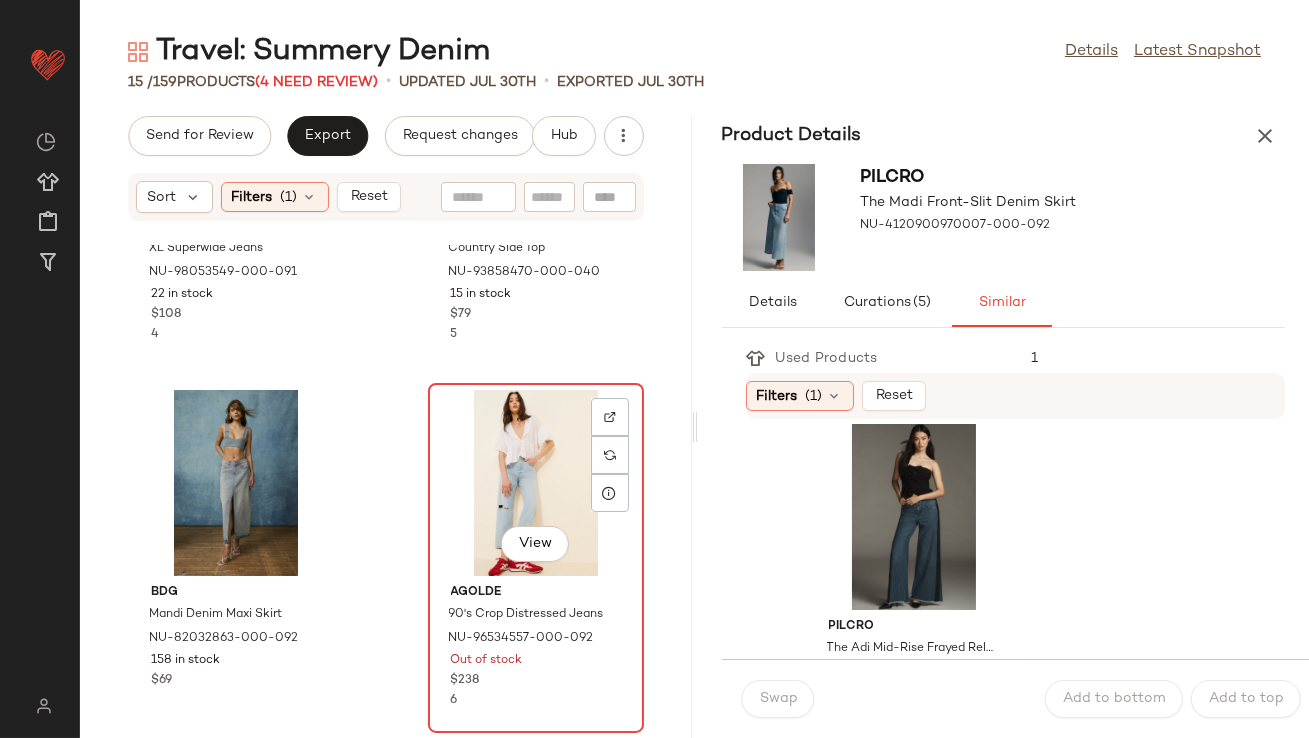 click on "View" 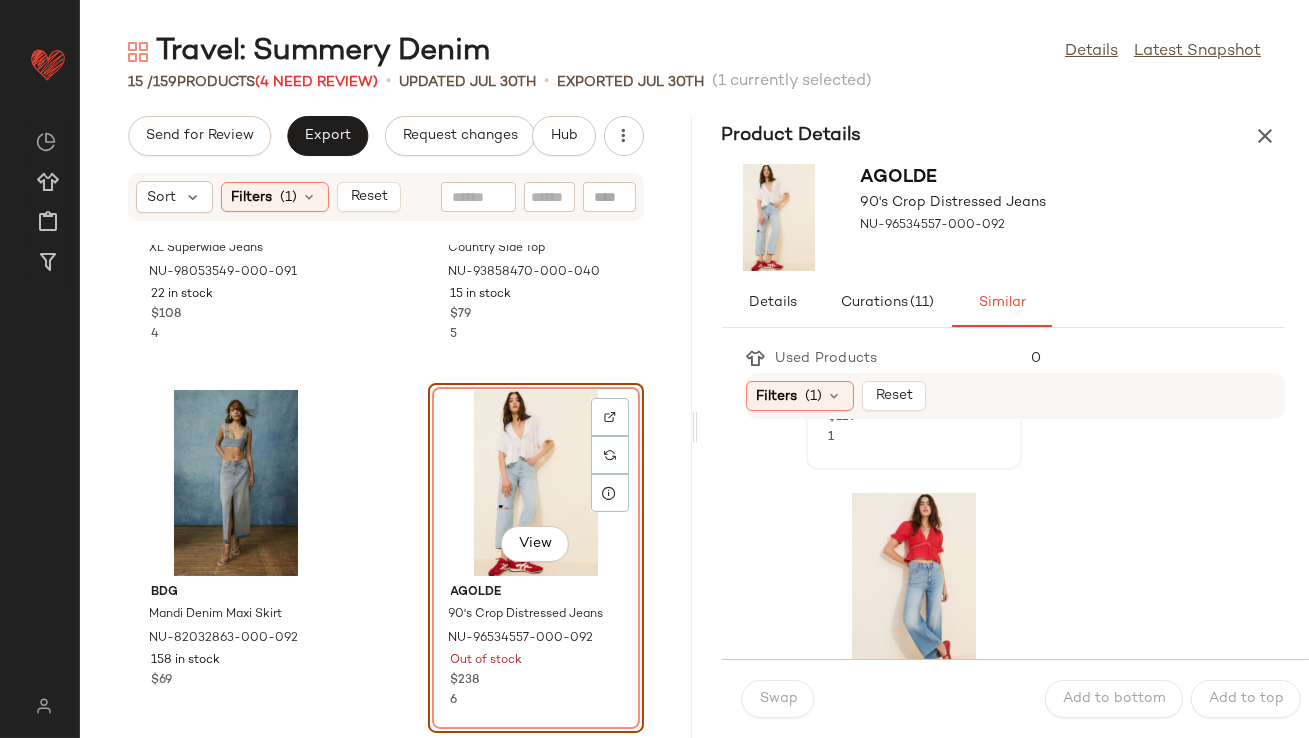 scroll, scrollTop: 775, scrollLeft: 0, axis: vertical 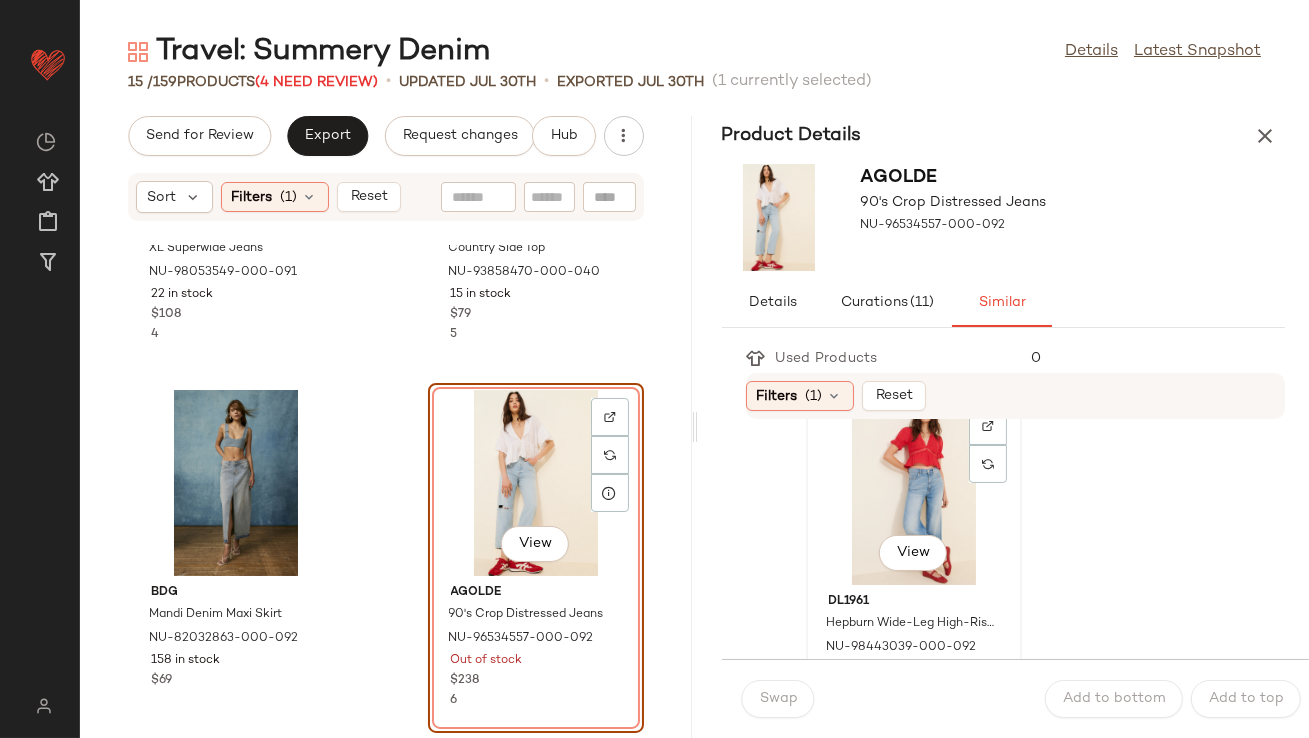 click on "View" 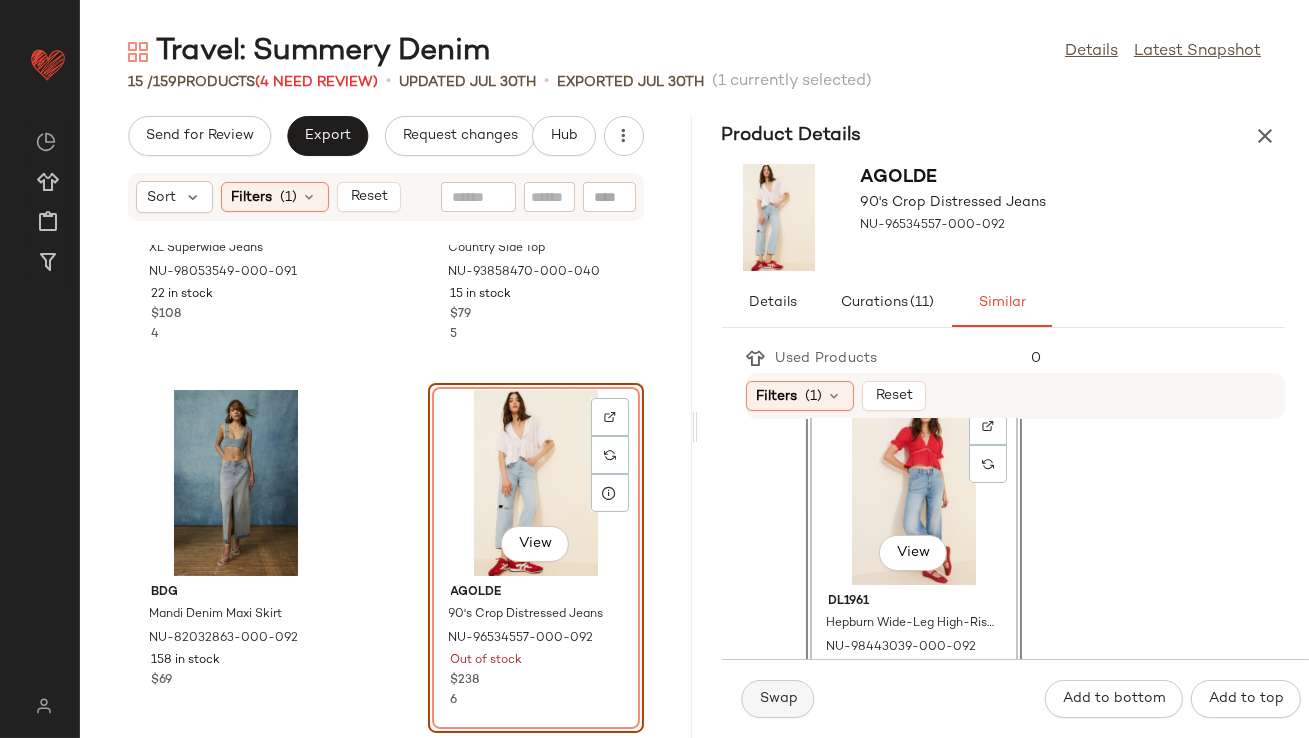 click on "Swap" at bounding box center [778, 699] 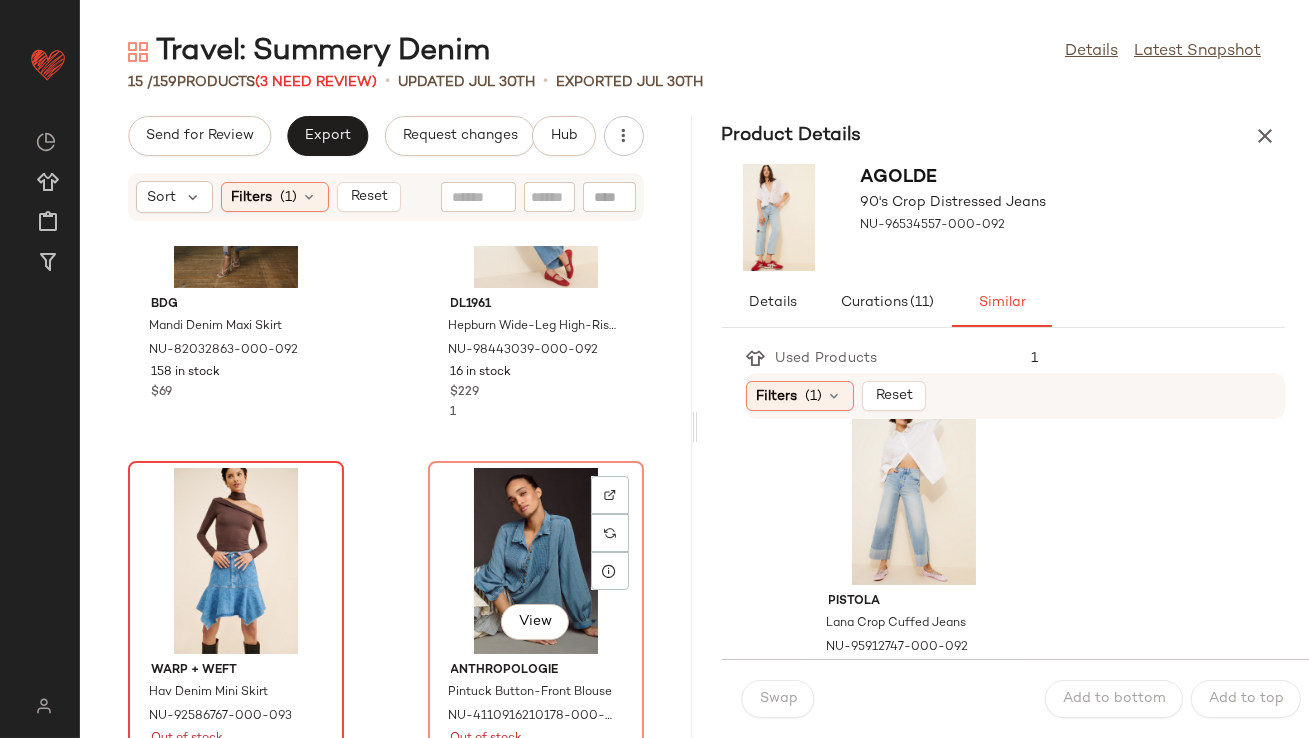scroll, scrollTop: 2066, scrollLeft: 0, axis: vertical 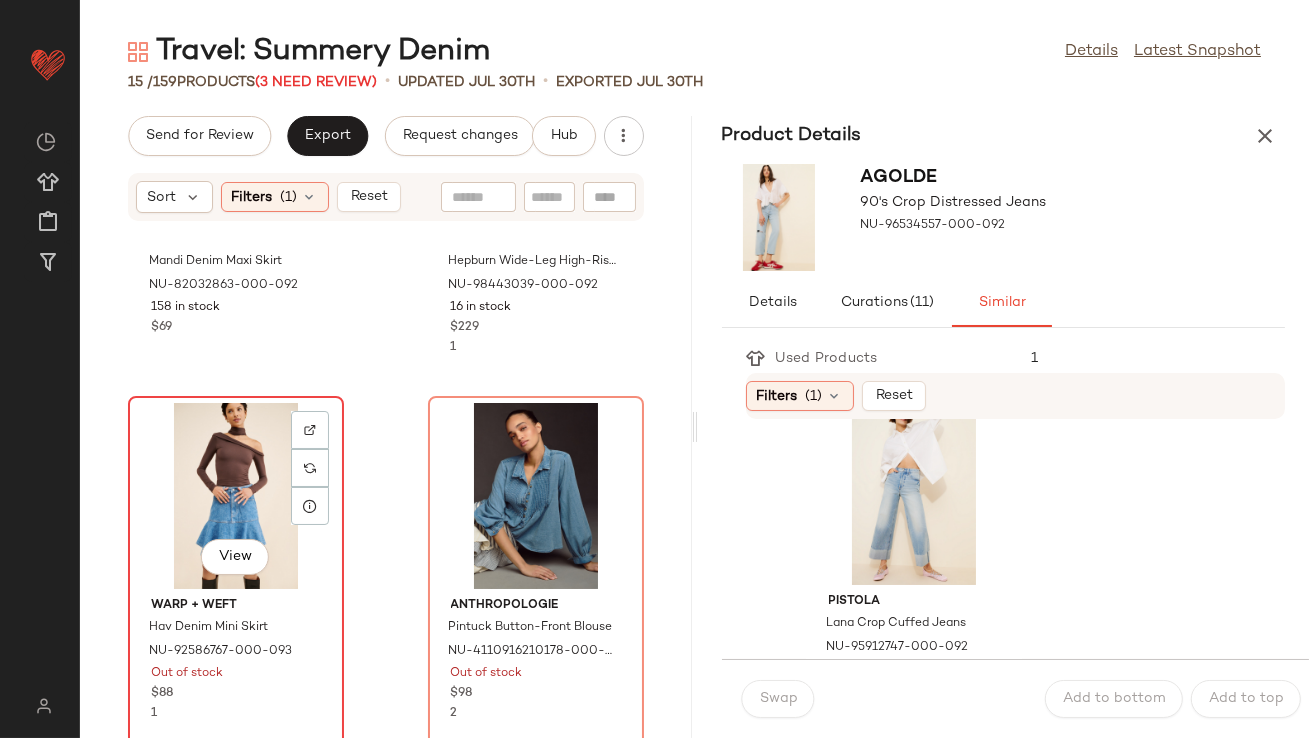 click on "View" 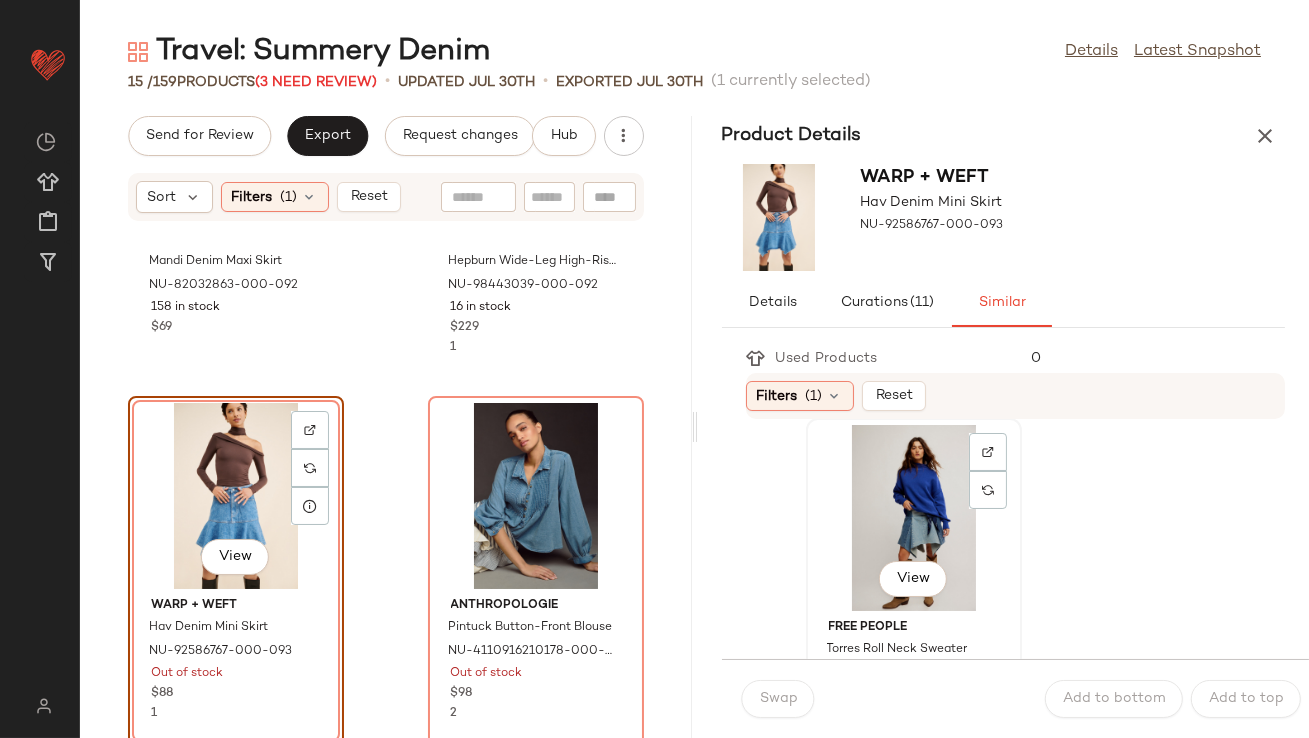 click on "View" 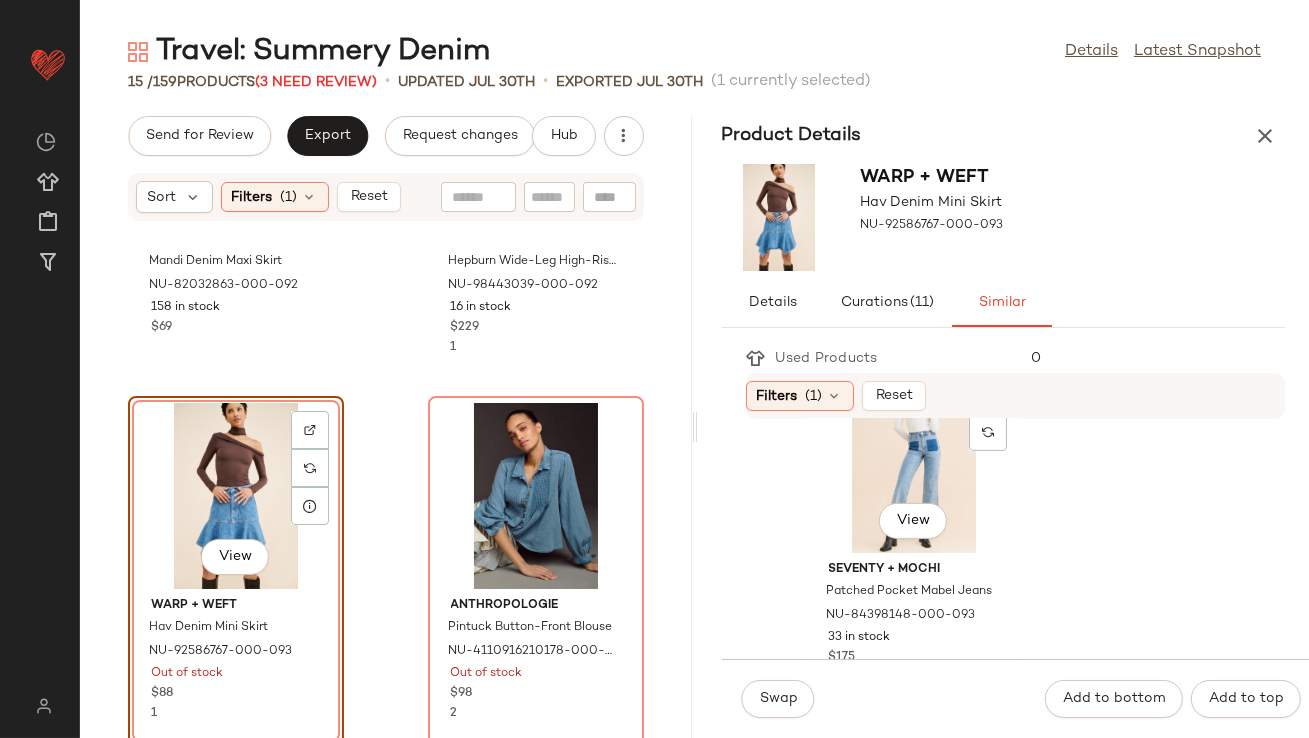 scroll, scrollTop: 1540, scrollLeft: 0, axis: vertical 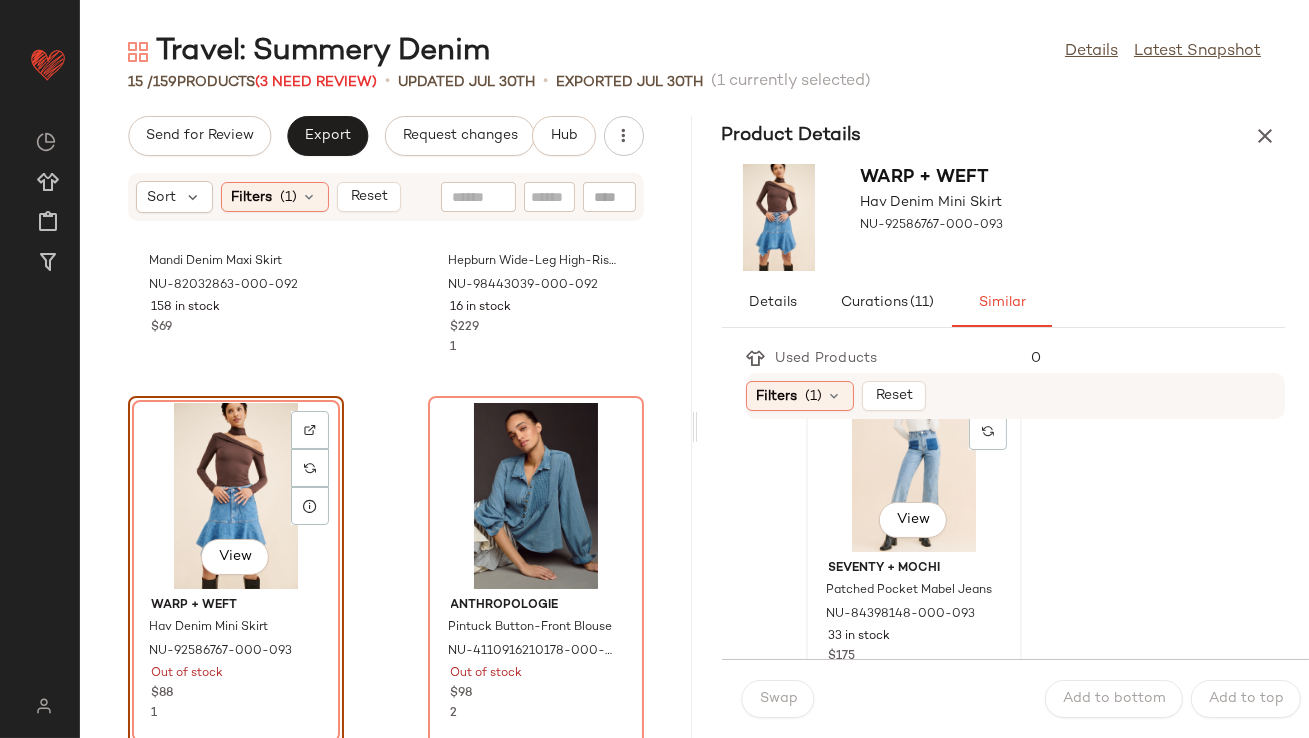click on "View" 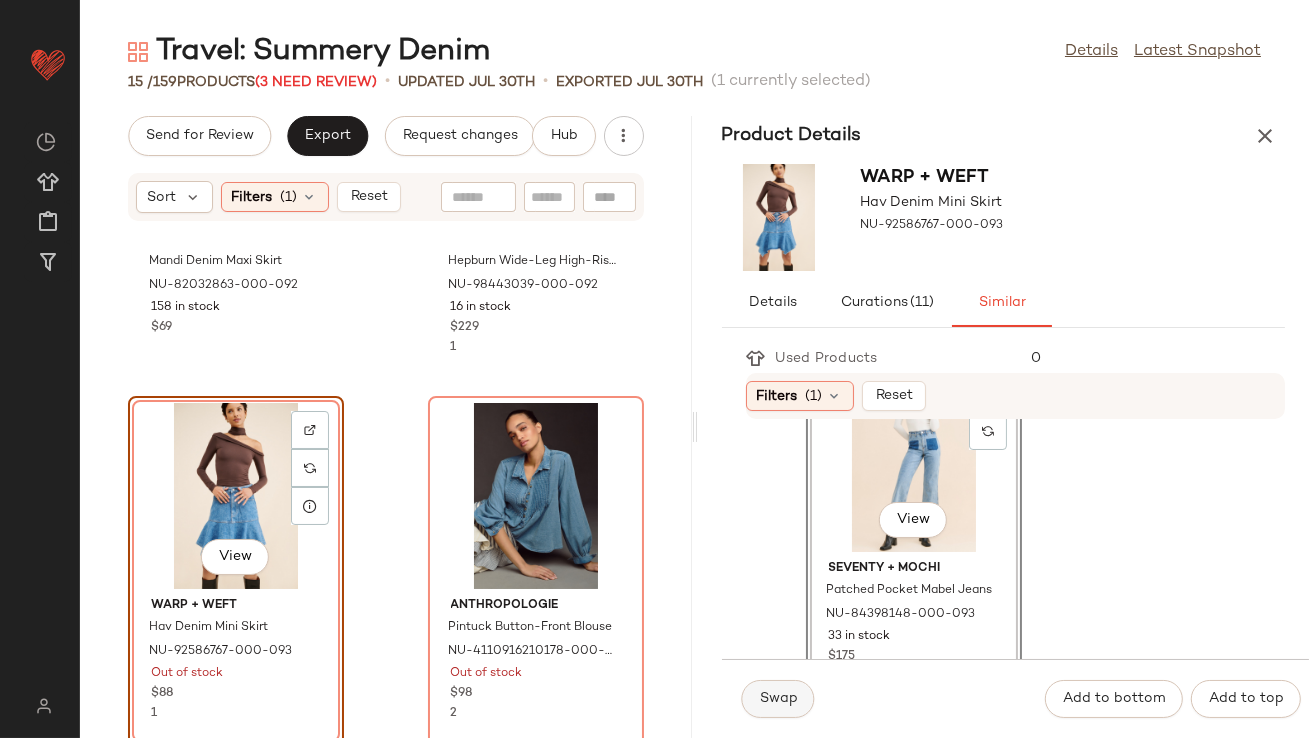 click on "Swap" at bounding box center (778, 699) 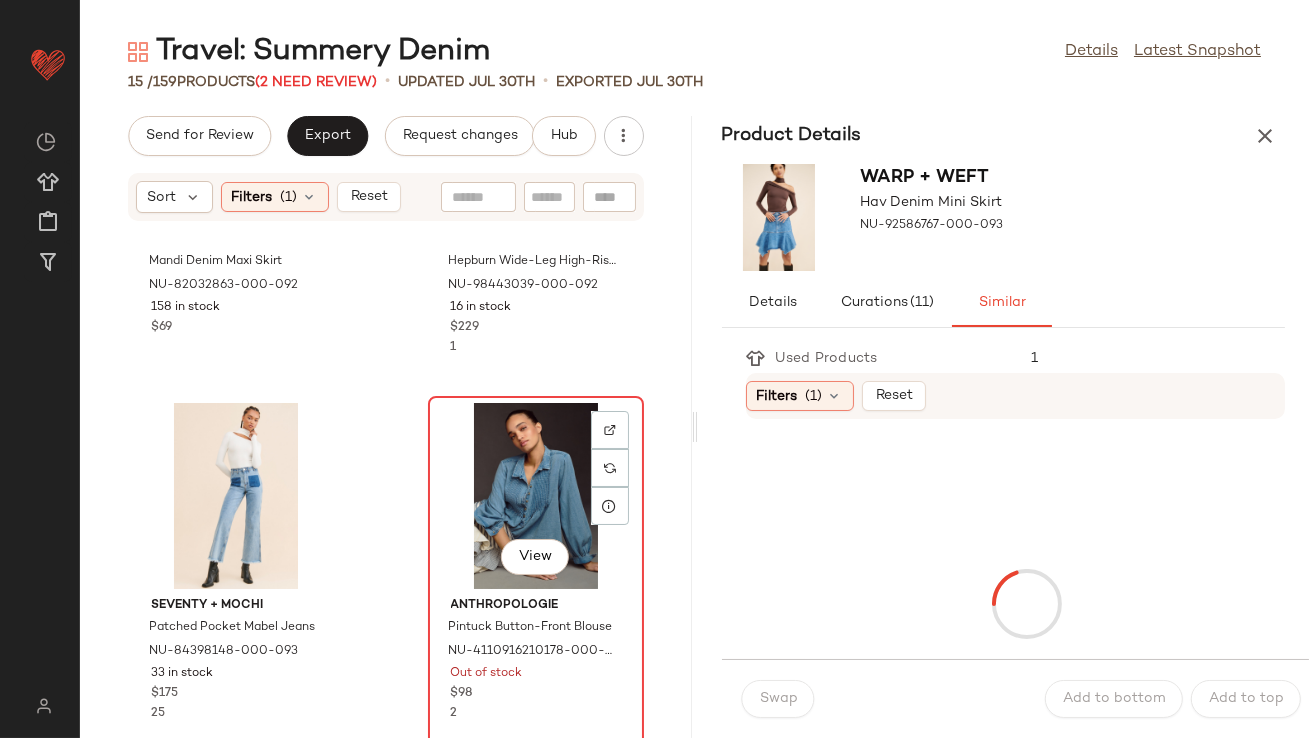 click on "View" 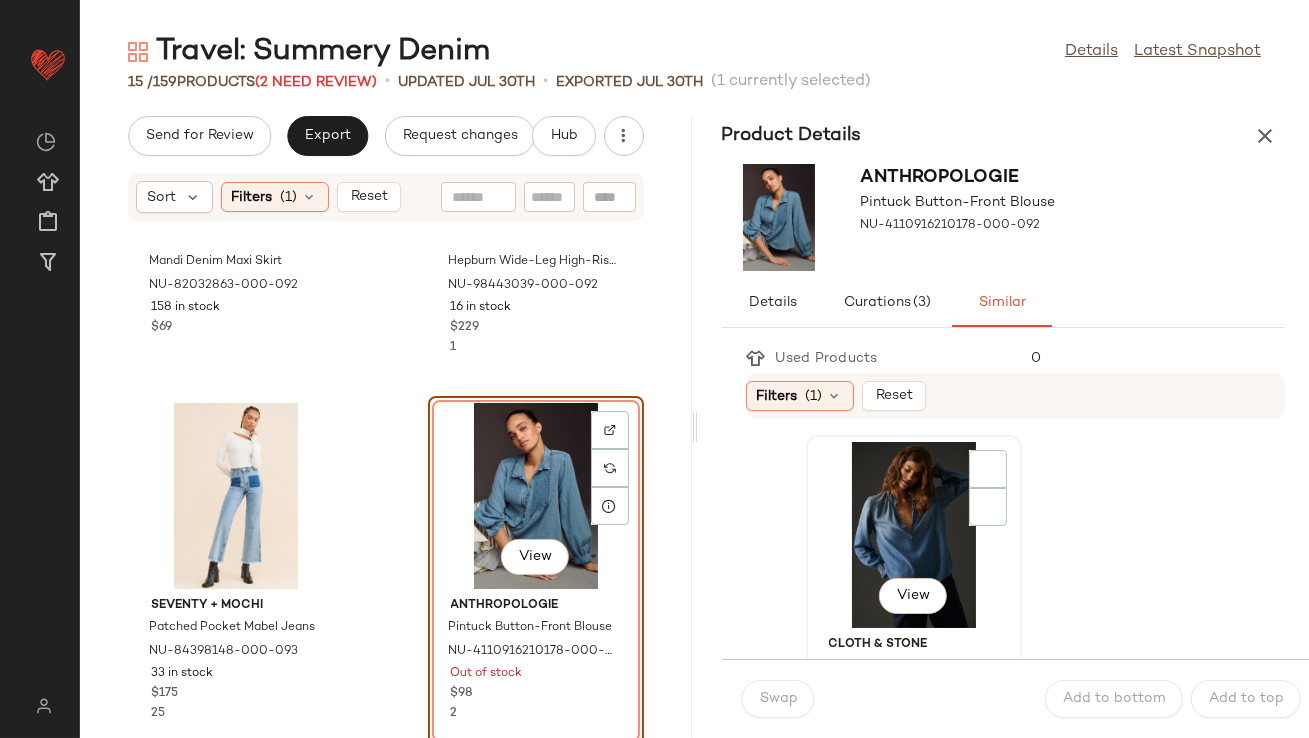 click on "View" 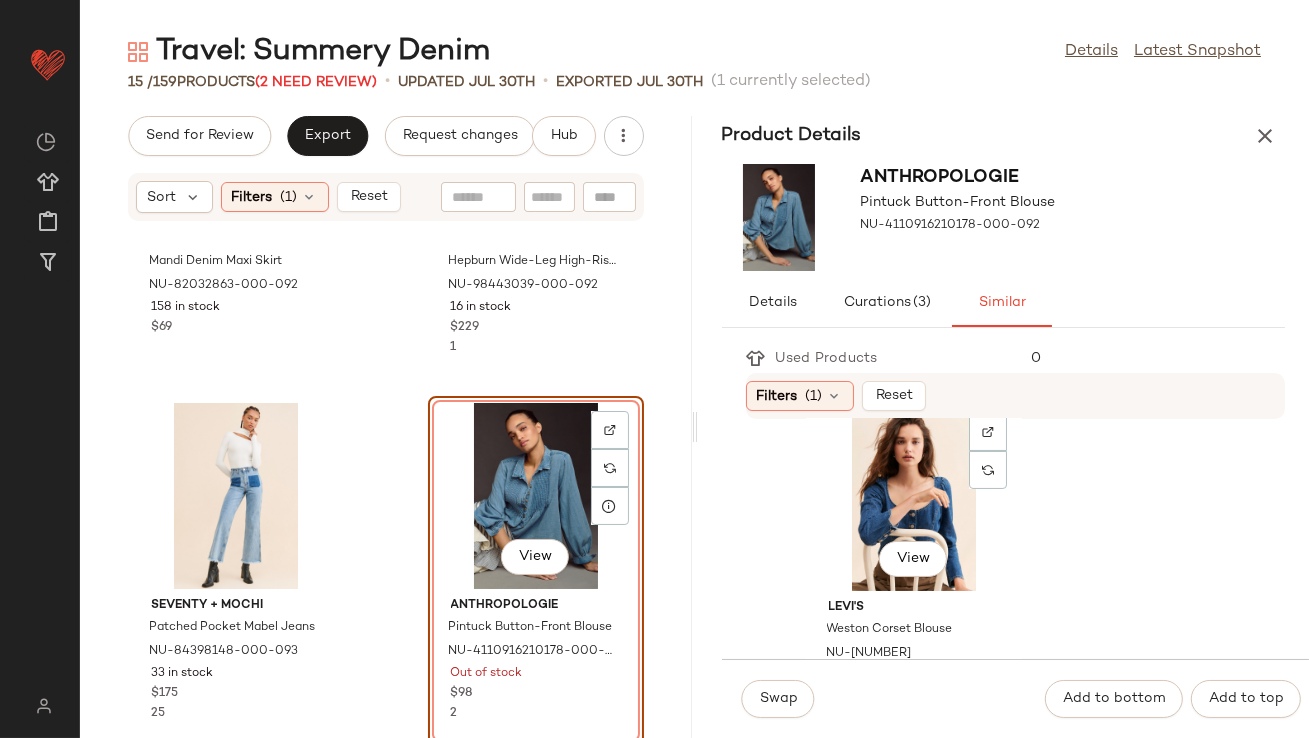 scroll, scrollTop: 776, scrollLeft: 0, axis: vertical 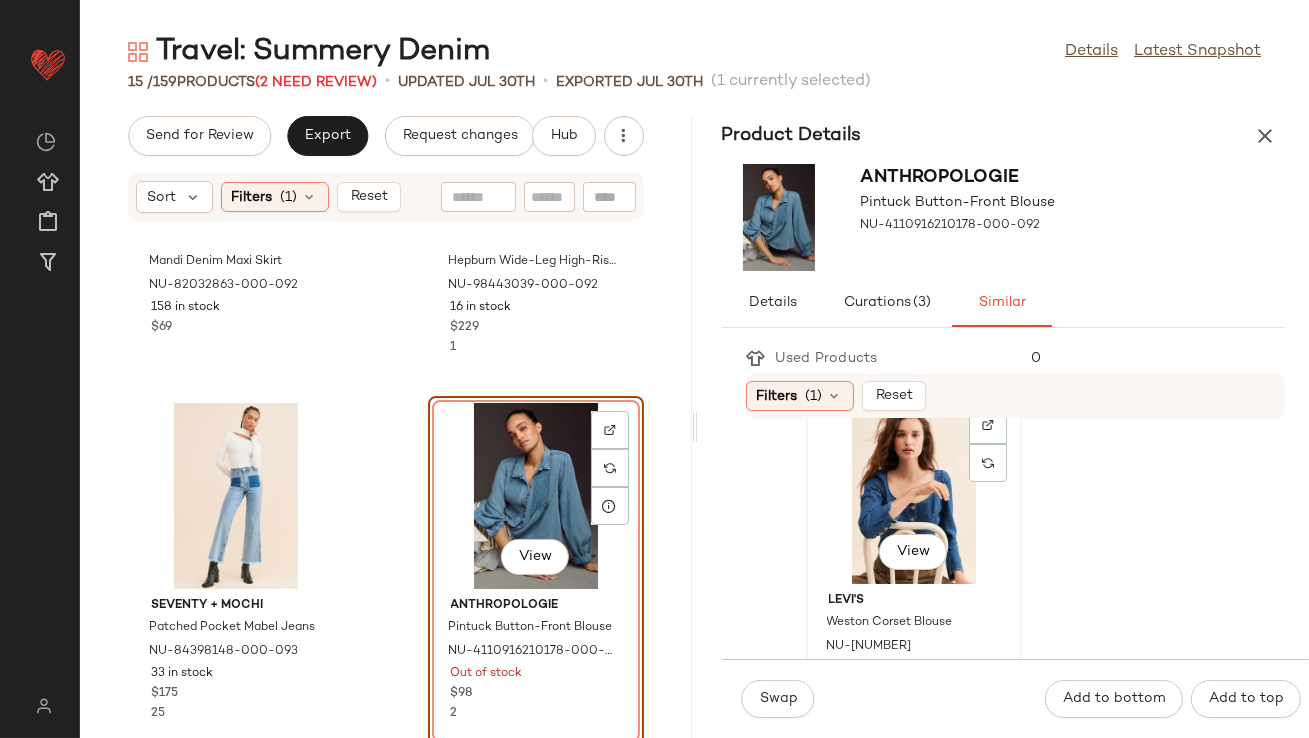 click on "View" 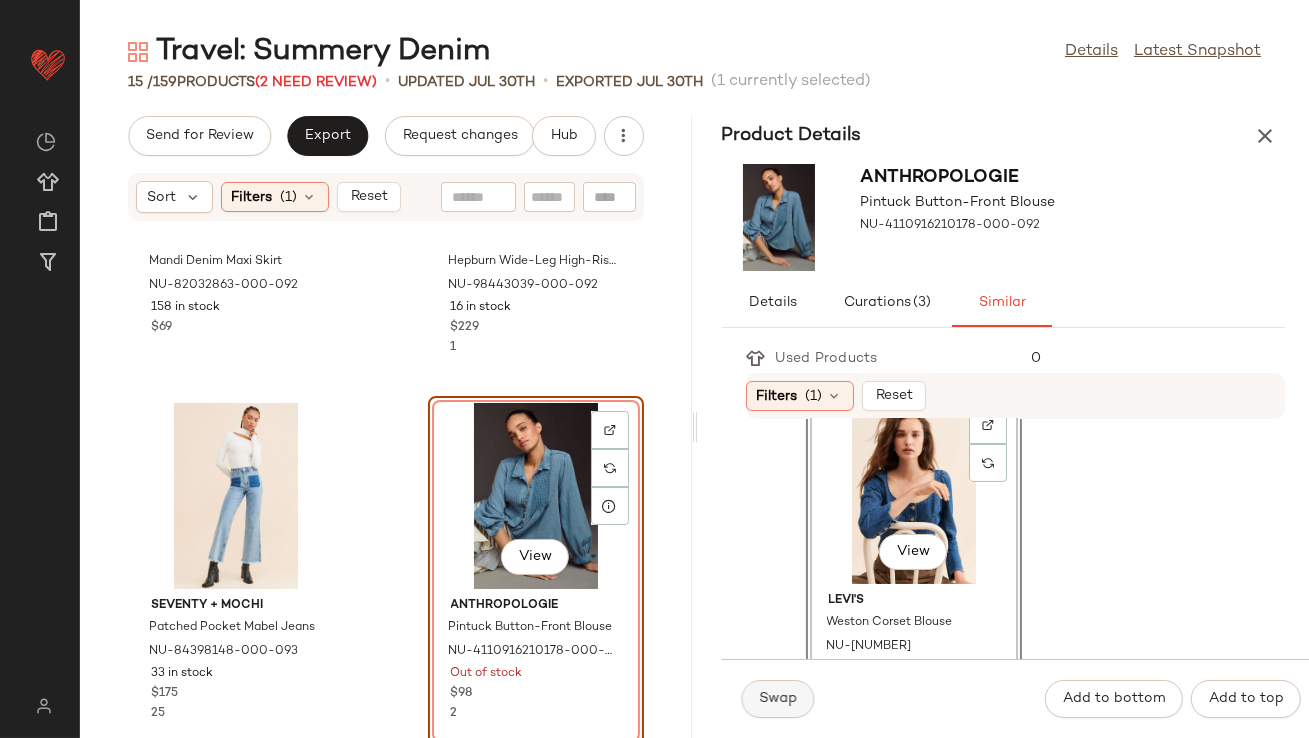 click on "Swap" at bounding box center [778, 699] 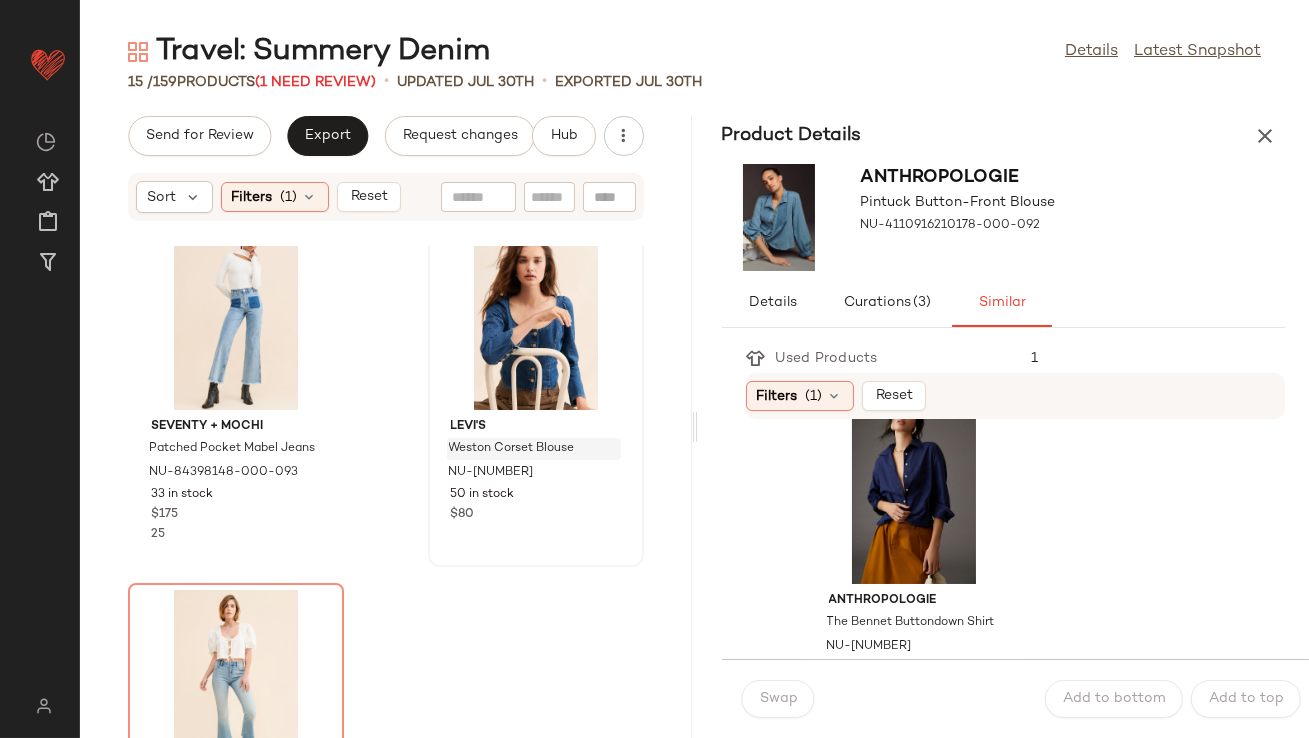 scroll, scrollTop: 2439, scrollLeft: 0, axis: vertical 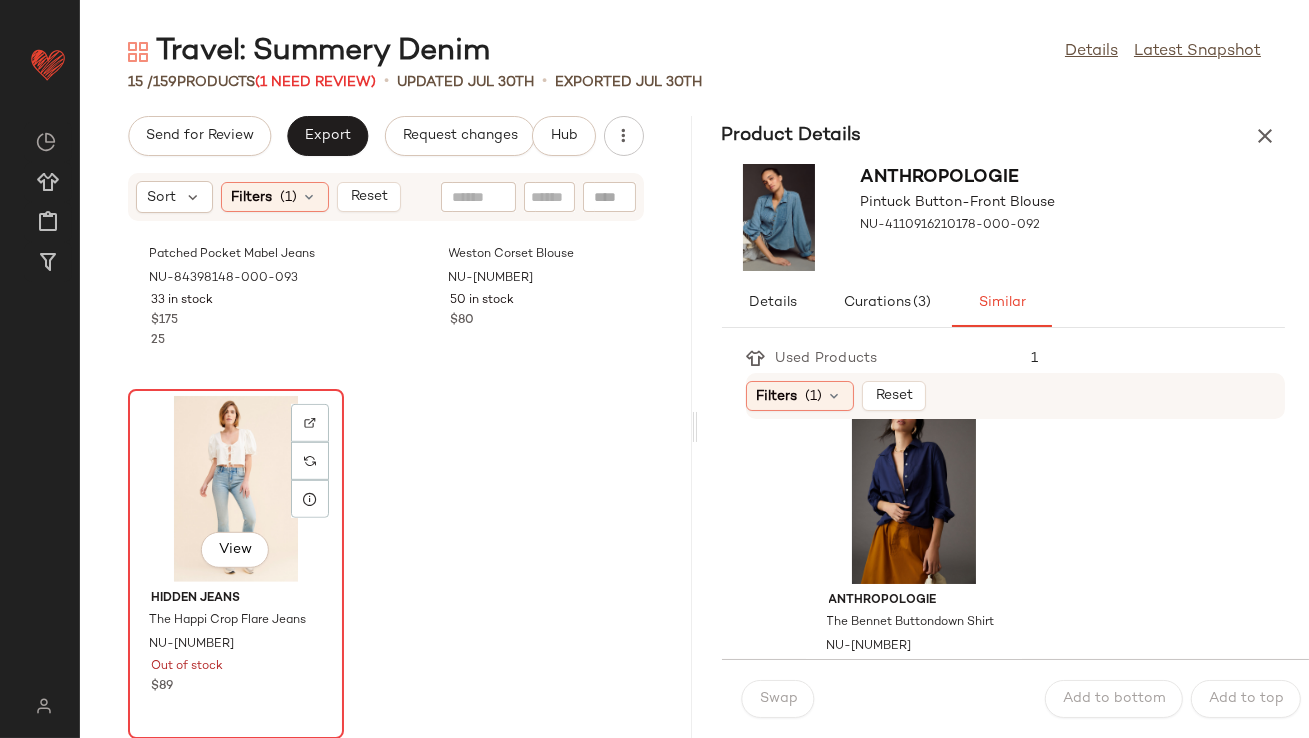 click on "View" 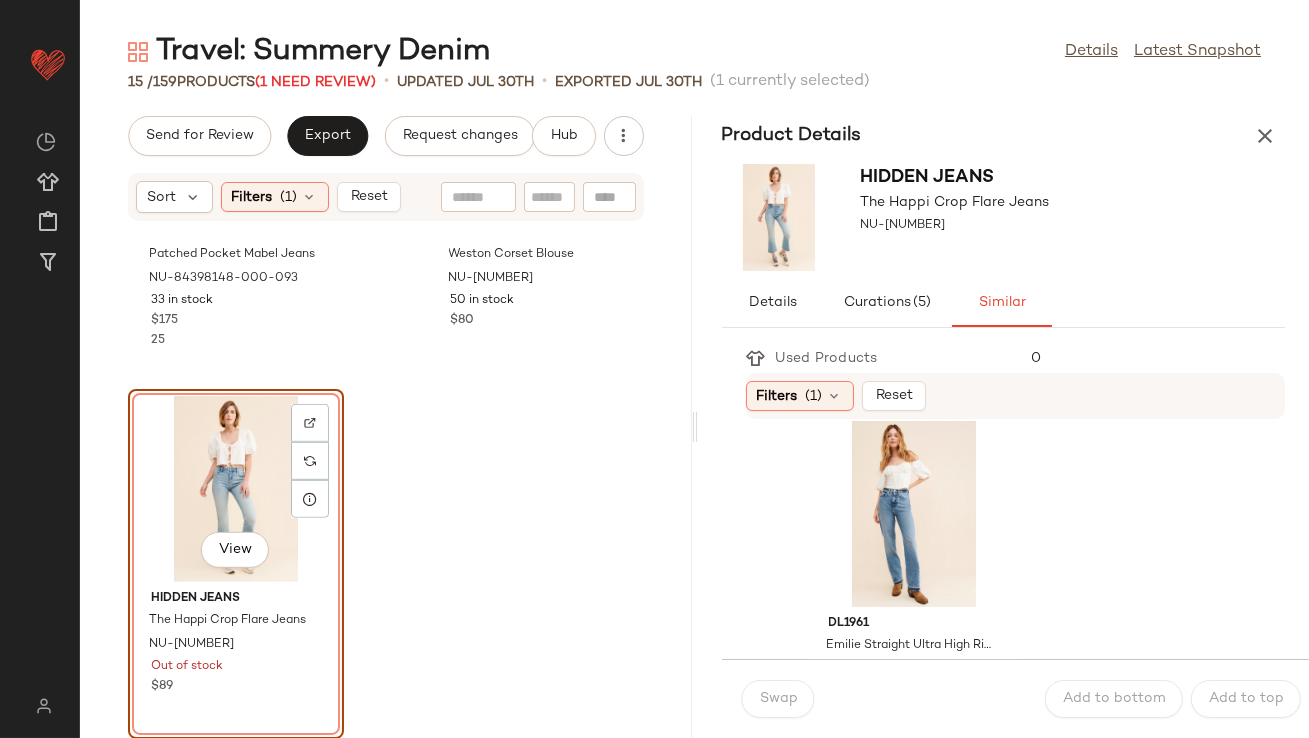 scroll, scrollTop: 780, scrollLeft: 0, axis: vertical 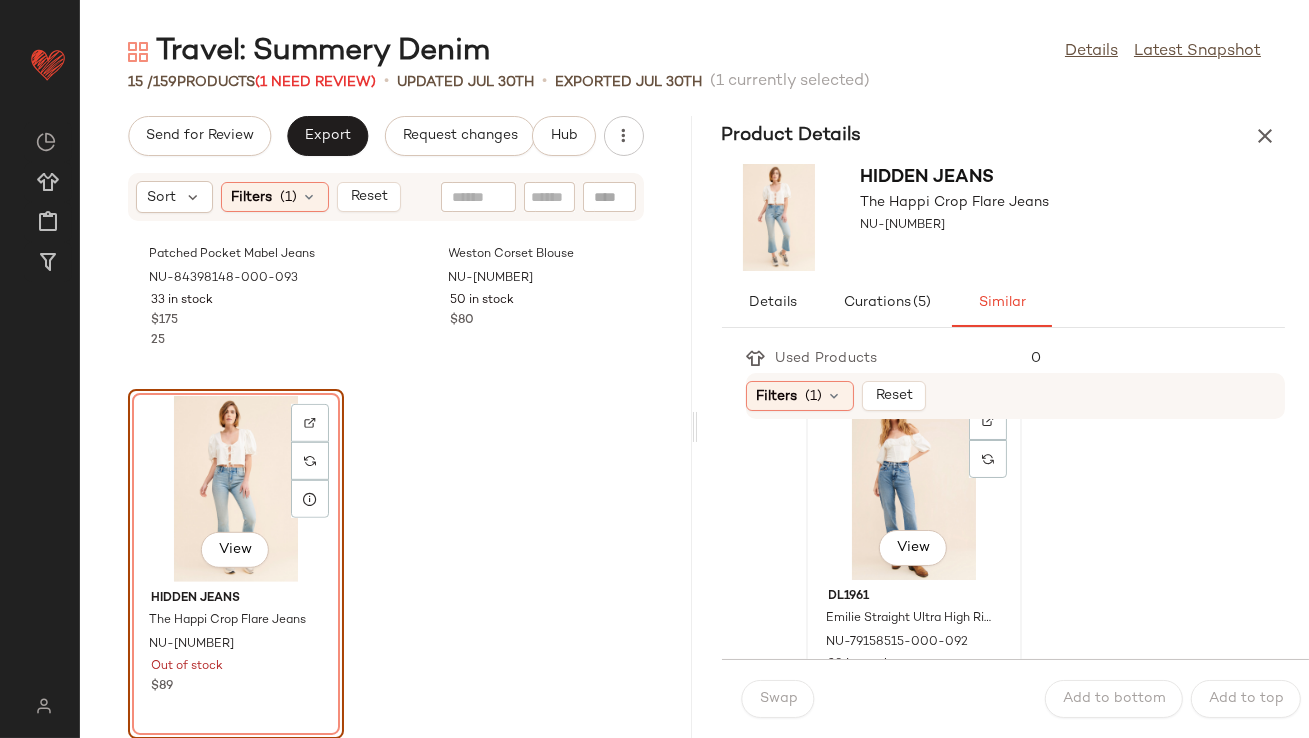 click on "View" 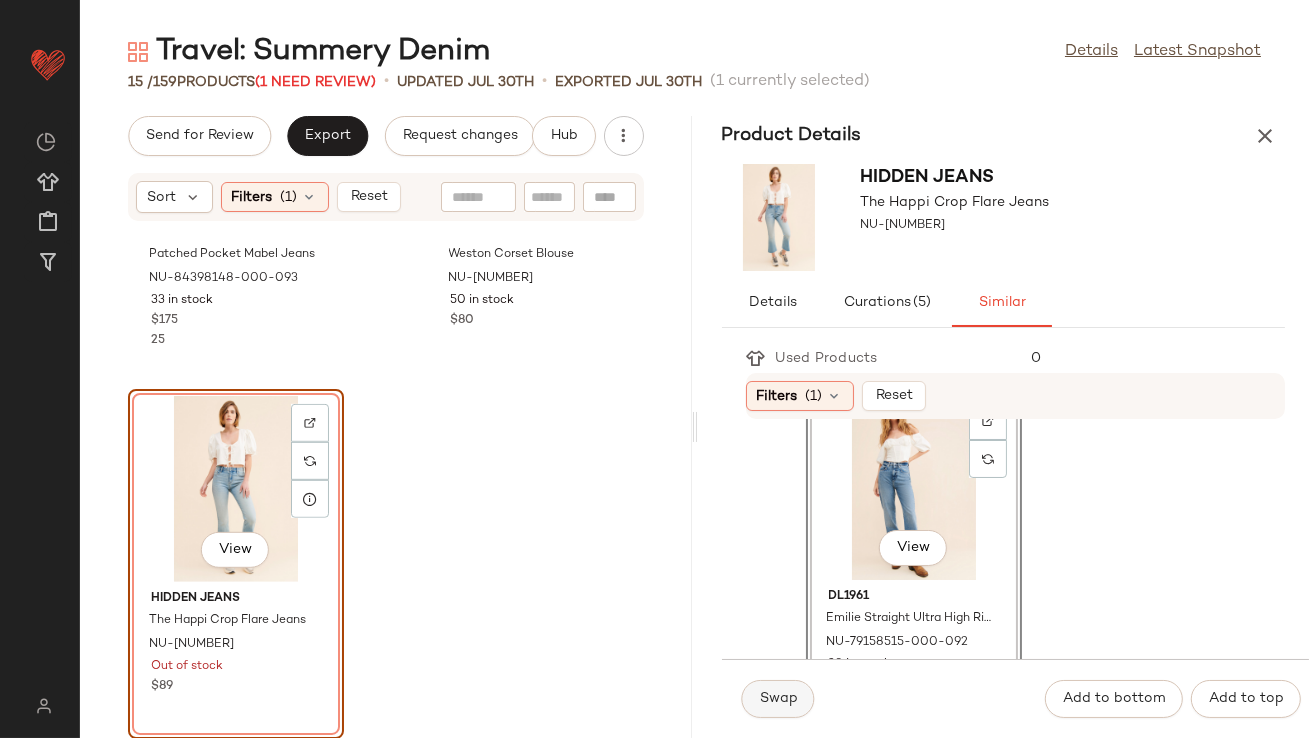 click on "Swap" 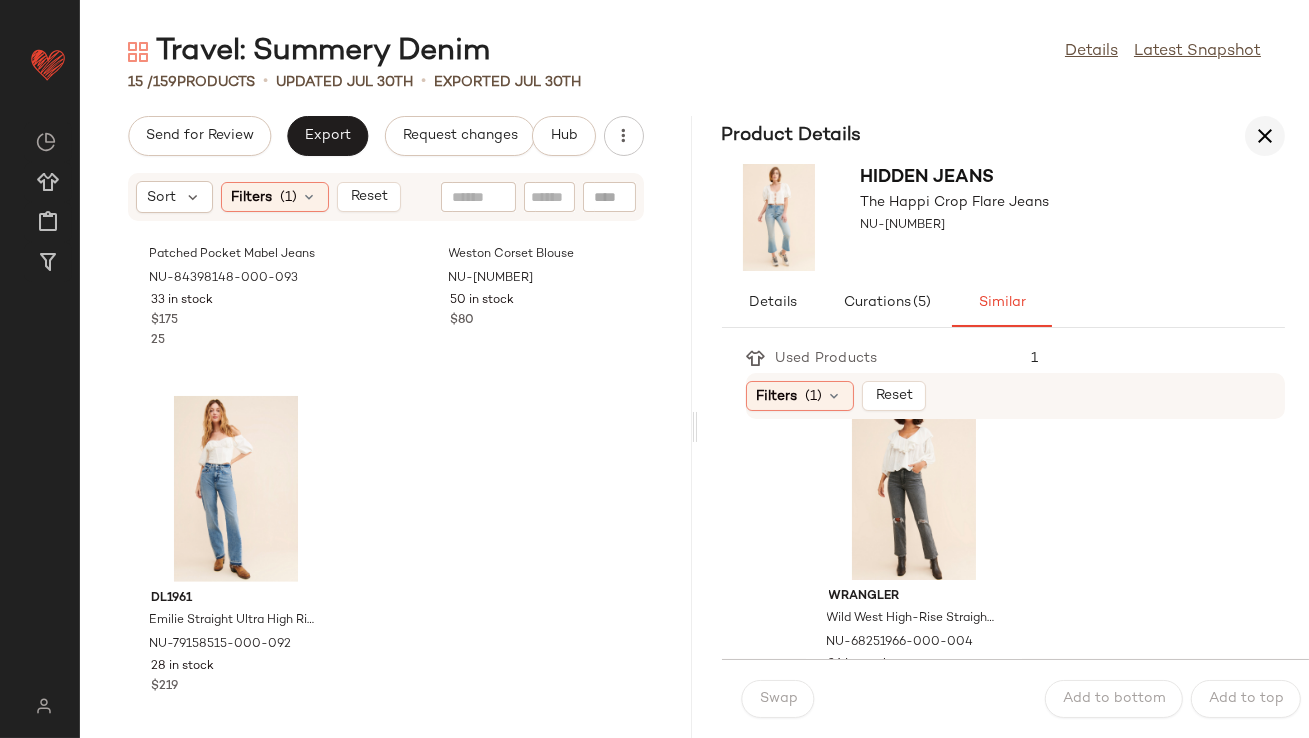 click at bounding box center [1265, 136] 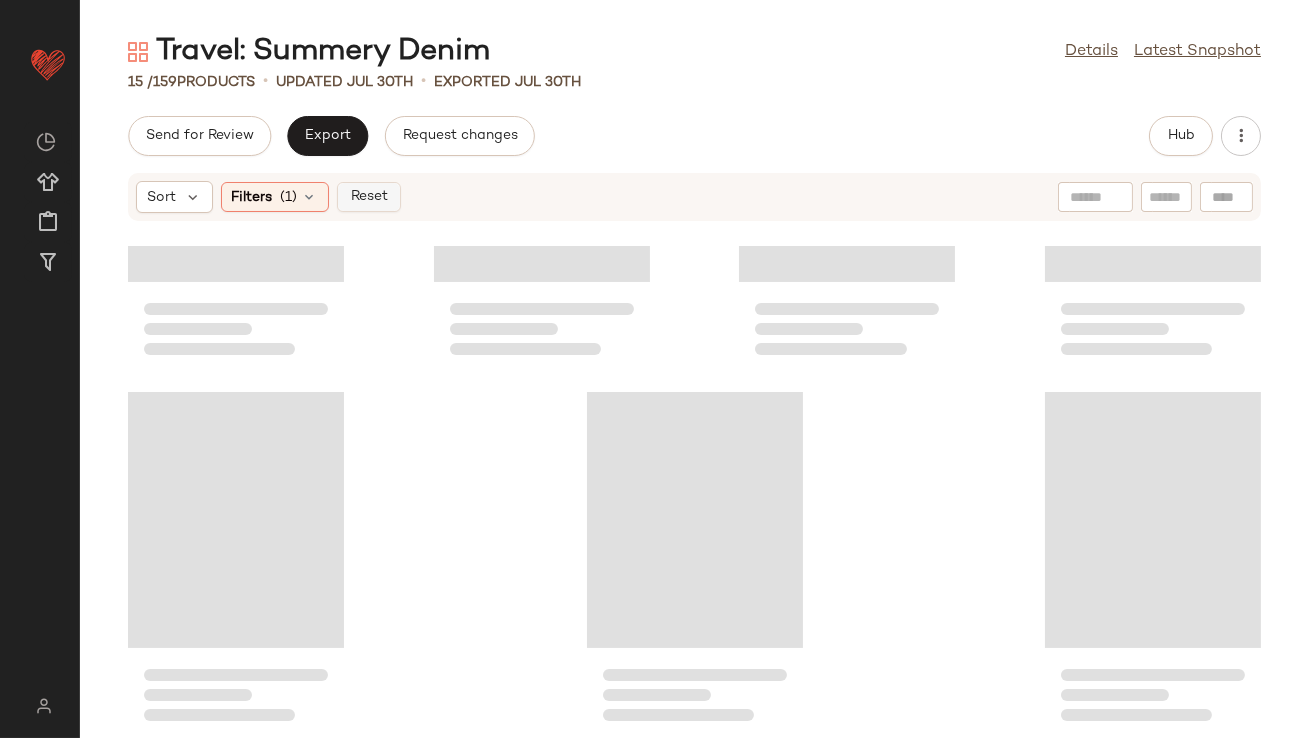 scroll, scrollTop: 975, scrollLeft: 0, axis: vertical 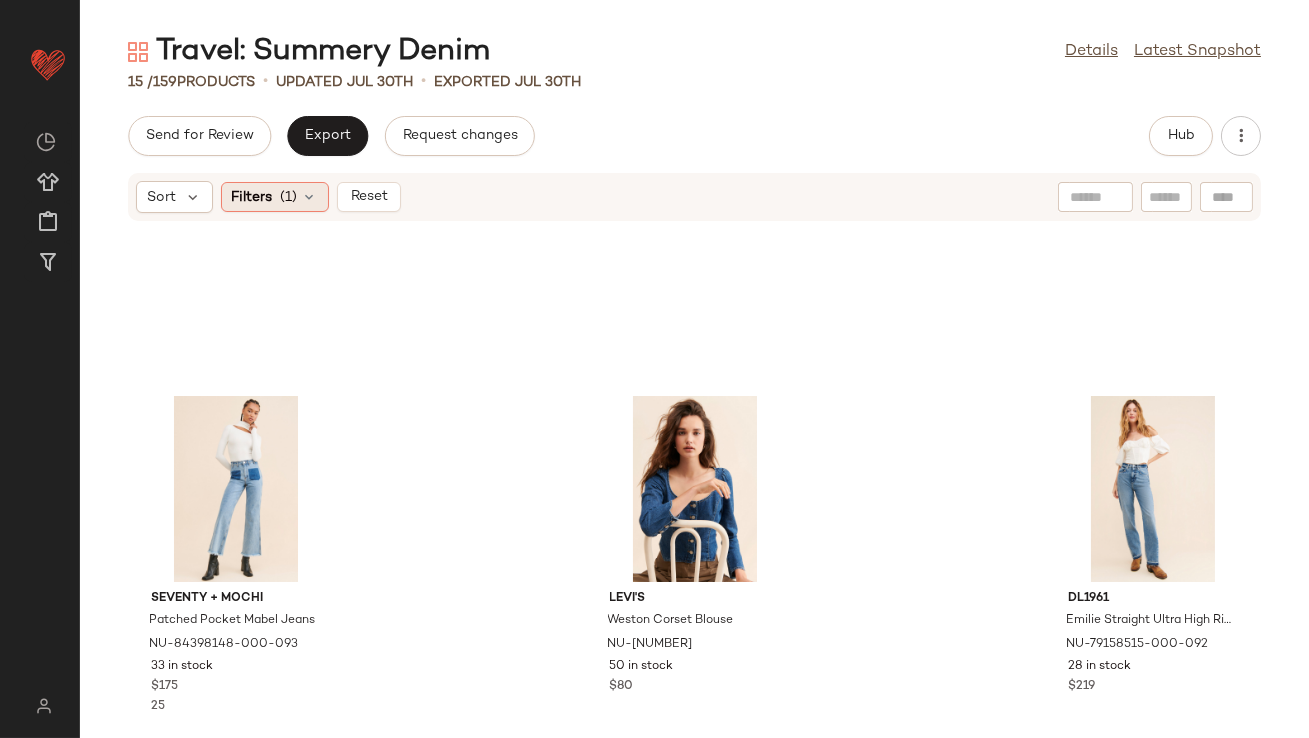 click at bounding box center (310, 197) 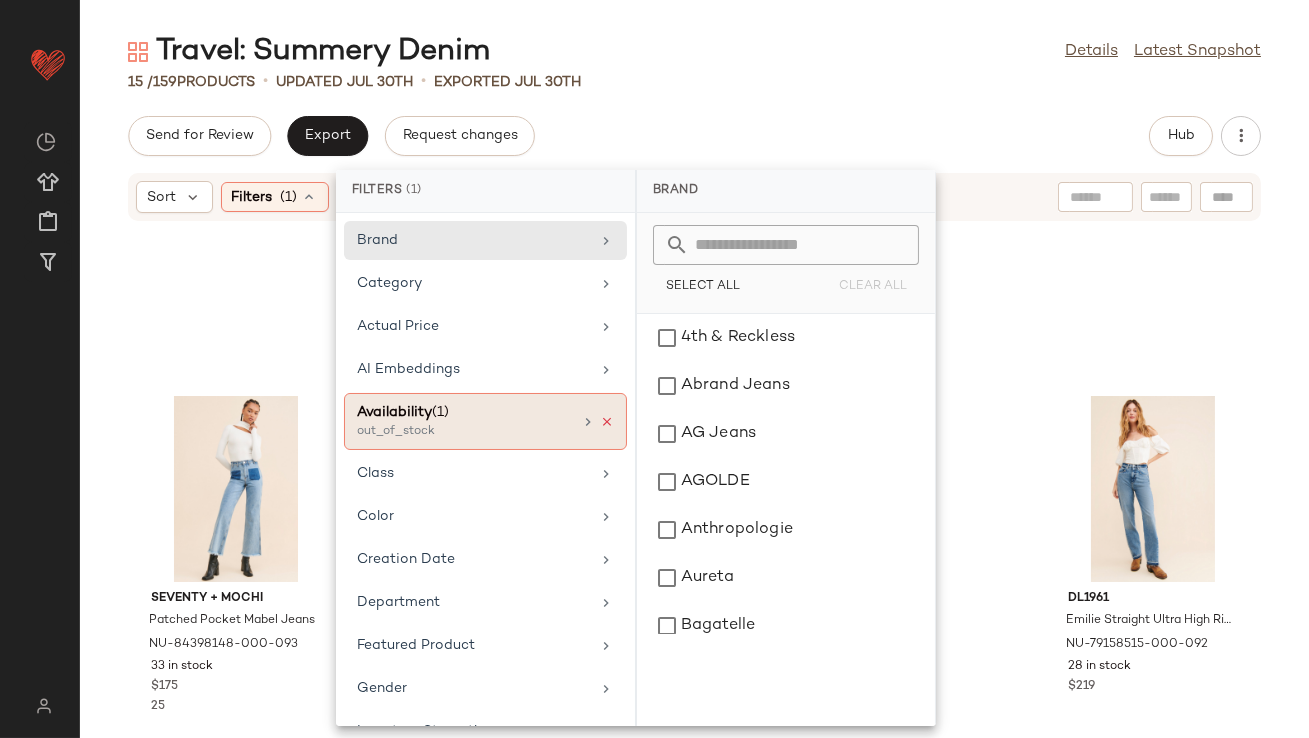 click at bounding box center [607, 422] 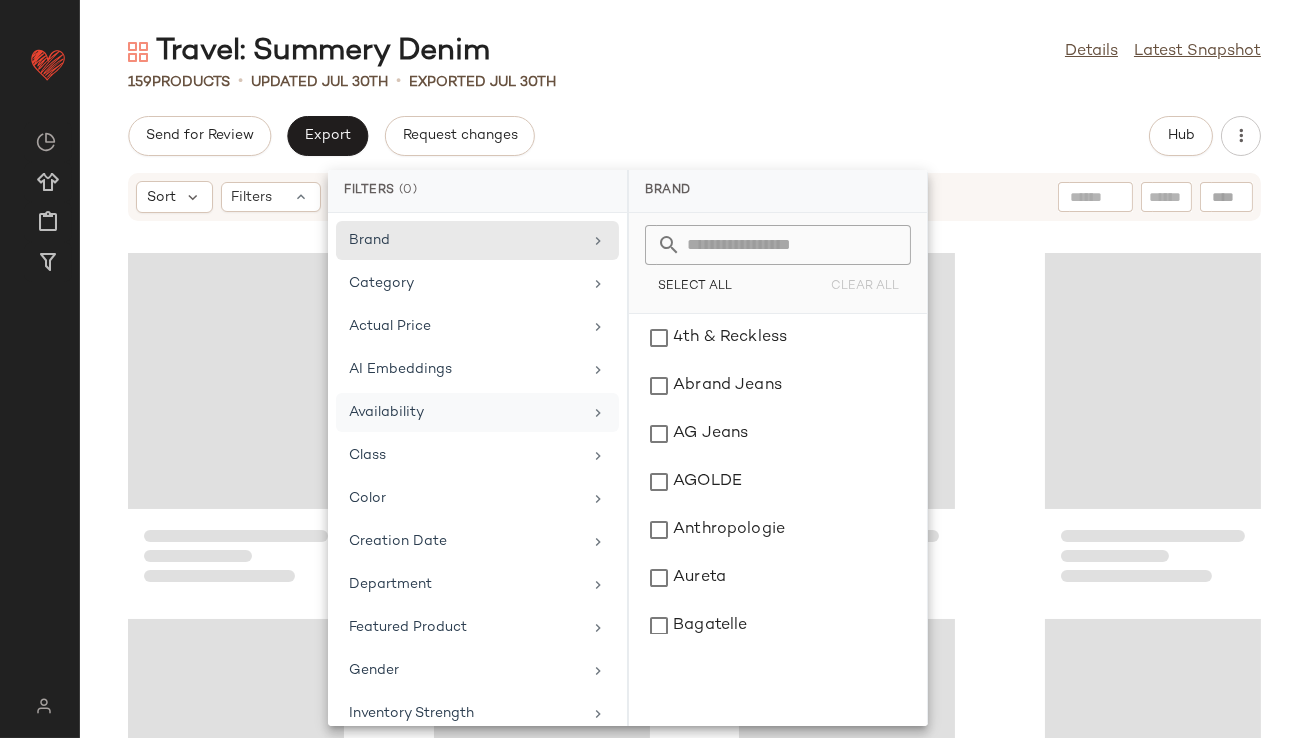 click on "Travel: Summery Denim  Details   Latest Snapshot" 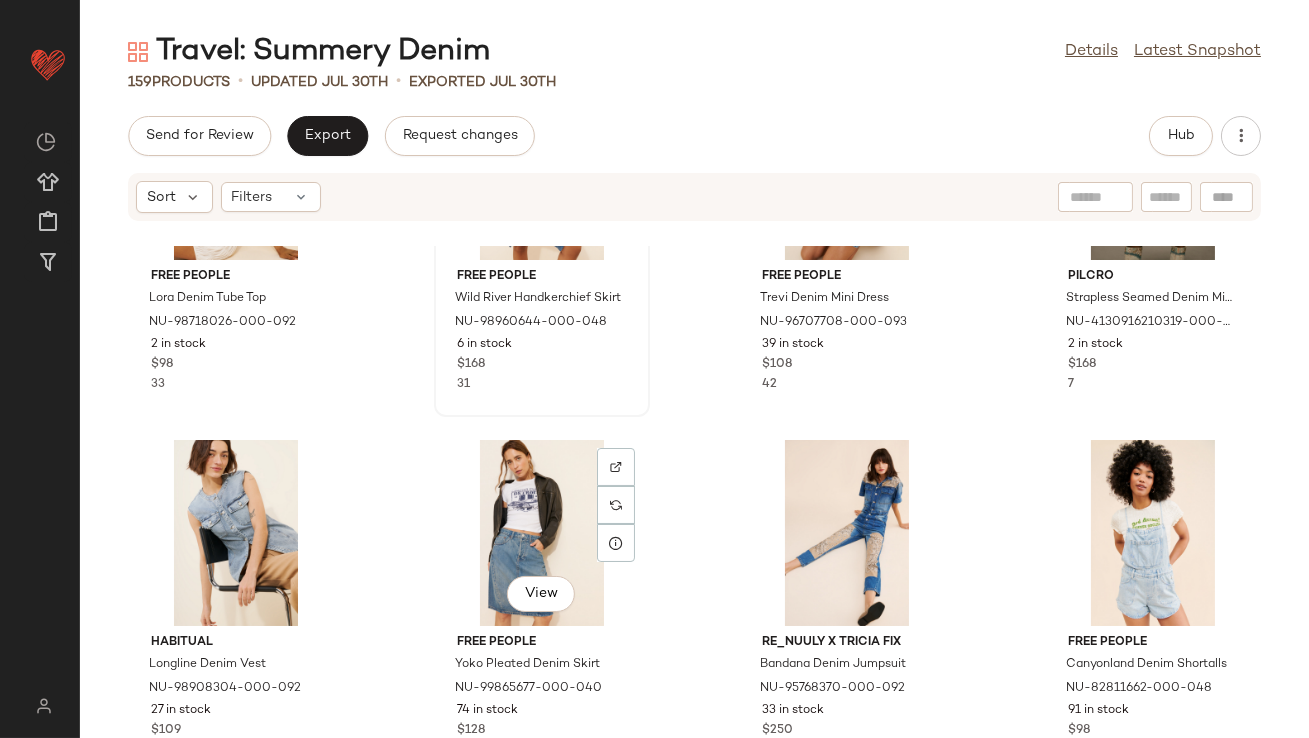 scroll, scrollTop: 566, scrollLeft: 0, axis: vertical 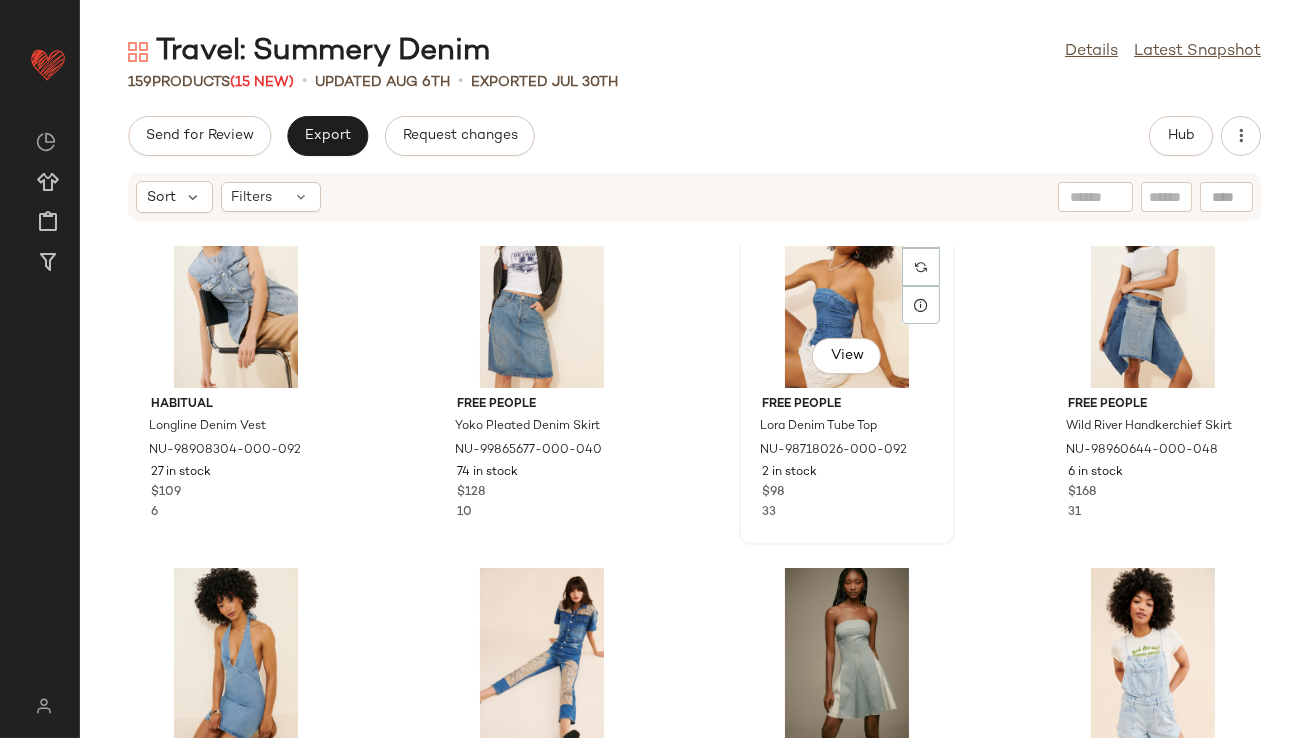 click on "View" 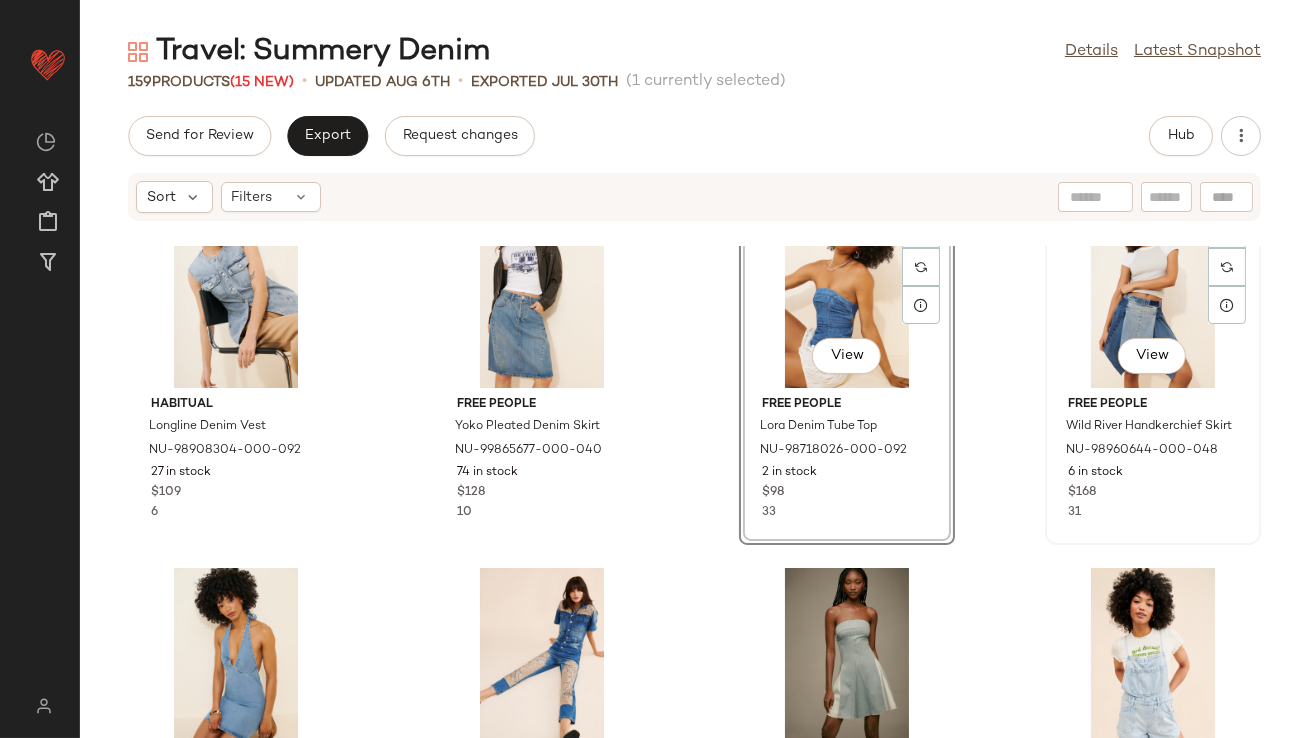 click on "View" 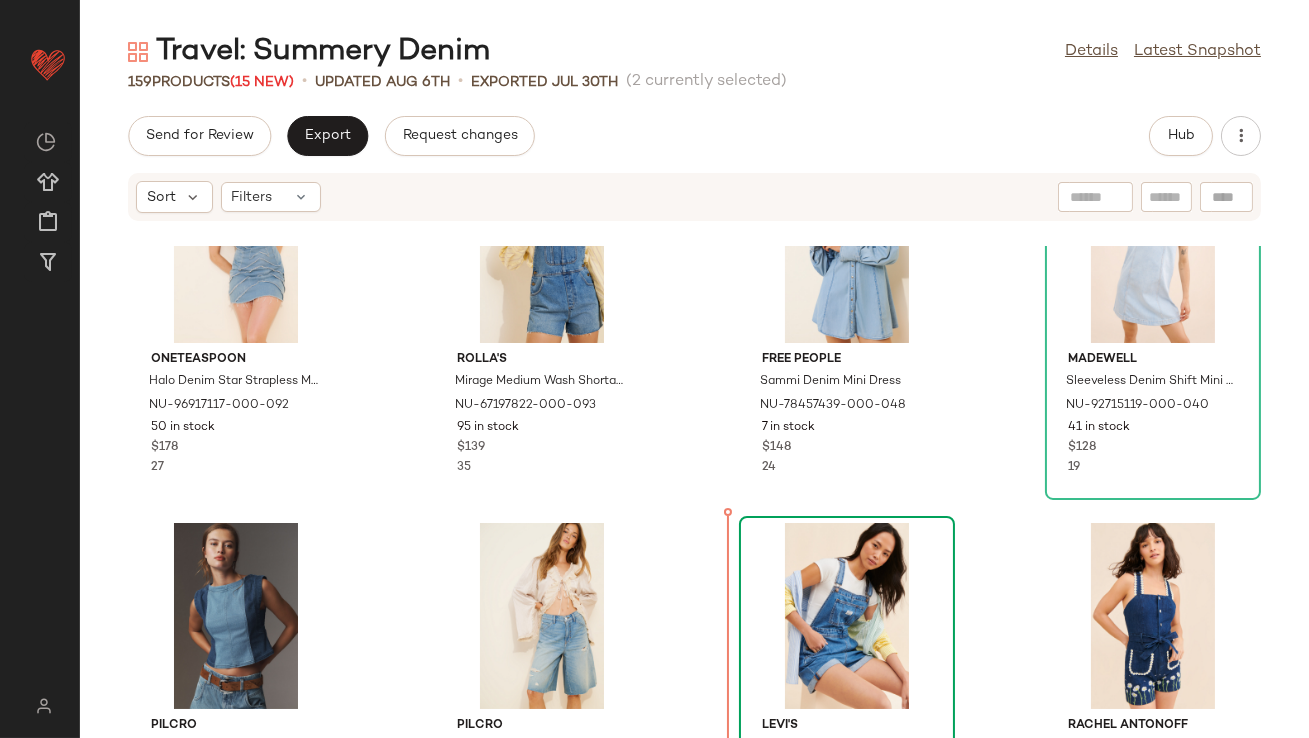 scroll, scrollTop: 1234, scrollLeft: 0, axis: vertical 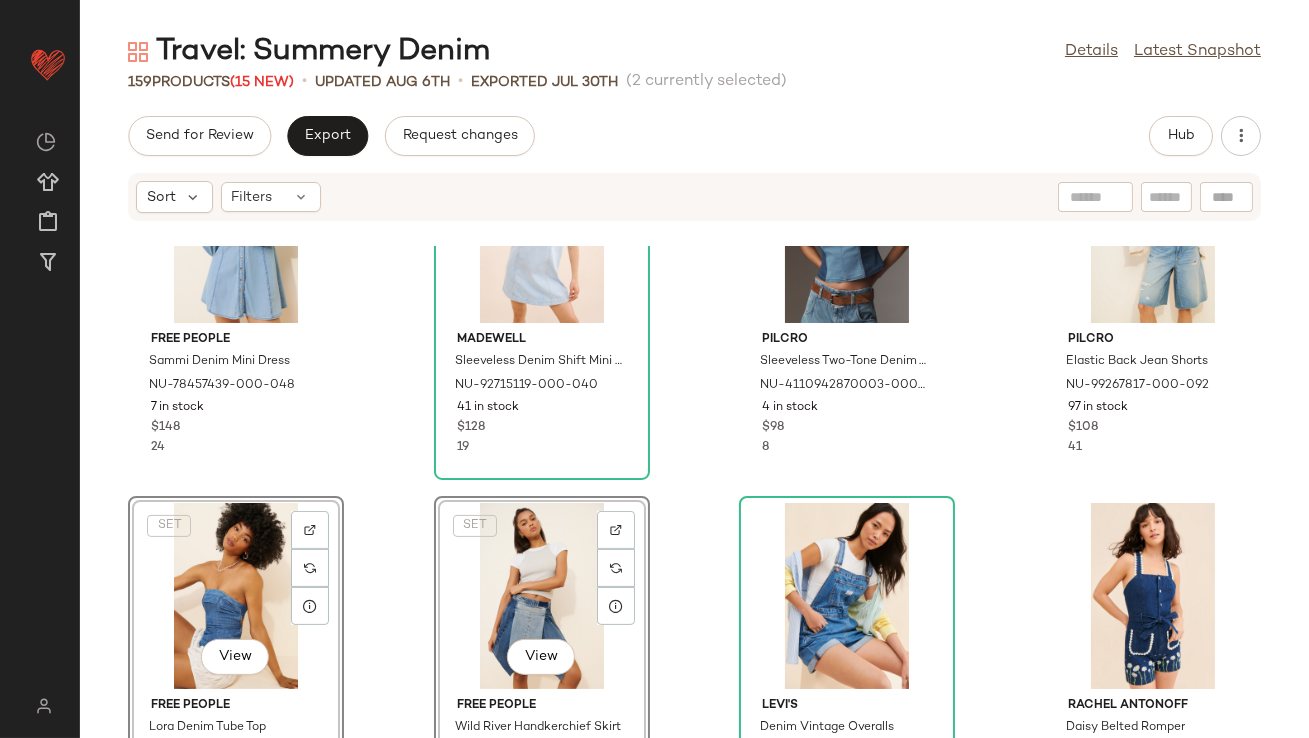 click on "Free People Sammi Denim Mini Dress NU-78457439-000-048 7 in stock $148 24 Madewell Sleeveless Denim Shift Mini Dress NU-92715119-000-040 41 in stock $128 19 Pilcro Sleeveless Two-Tone Denim Tank Top NU-4110942870003-000-047 4 in stock $98 8 Pilcro Elastic Back Jean Shorts NU-99267817-000-092 97 in stock $108 41  SET   View  Free People Lora Denim Tube Top NU-98718026-000-092 2 in stock $98 33  SET   View  Free People Wild River Handkerchief Skirt NU-98960644-000-048 6 in stock $168 31 Levi's Denim Vintage Overalls NU-80799380-000-093 25 in stock $98 12 Rachel Antonoff Daisy Belted Romper NU-88293592-000-041 45 in stock $288 7 Pilcro Nika Cropped Denim Tank Top NU-4110318350033-000-049 13 in stock $98 2 Levi's Denim Vintage Overalls NU-80799380-000-001 42 in stock $98 8 Urban Outfitters Scarlet Short Sleeve Boxy Denim Jacket NU-96563630-000-091 15 in stock $79 4 Abrand Jeans Carrie High-Rise Shorts NU-98170210-000-092 68 in stock $98 7 Free People Dover Denim Playsuit NU-96399837-000-211 2 in stock $128 17 7 5" 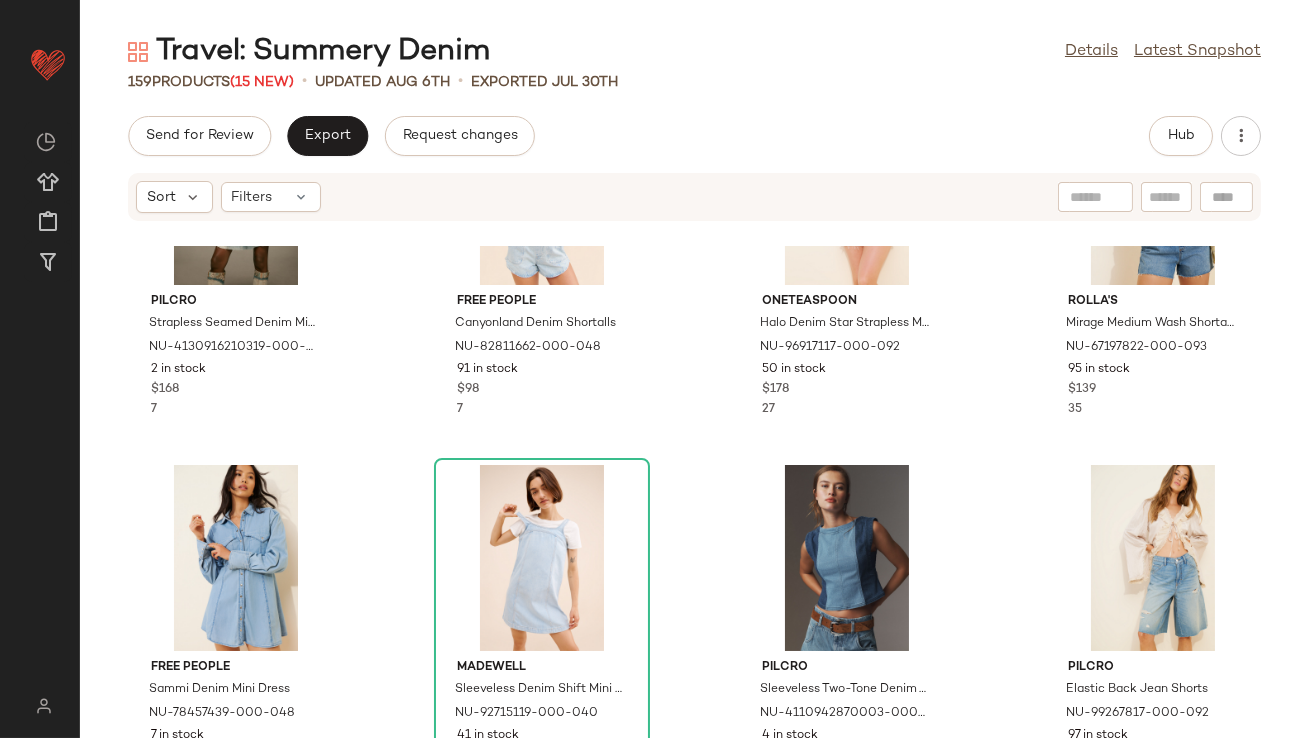 scroll, scrollTop: 922, scrollLeft: 0, axis: vertical 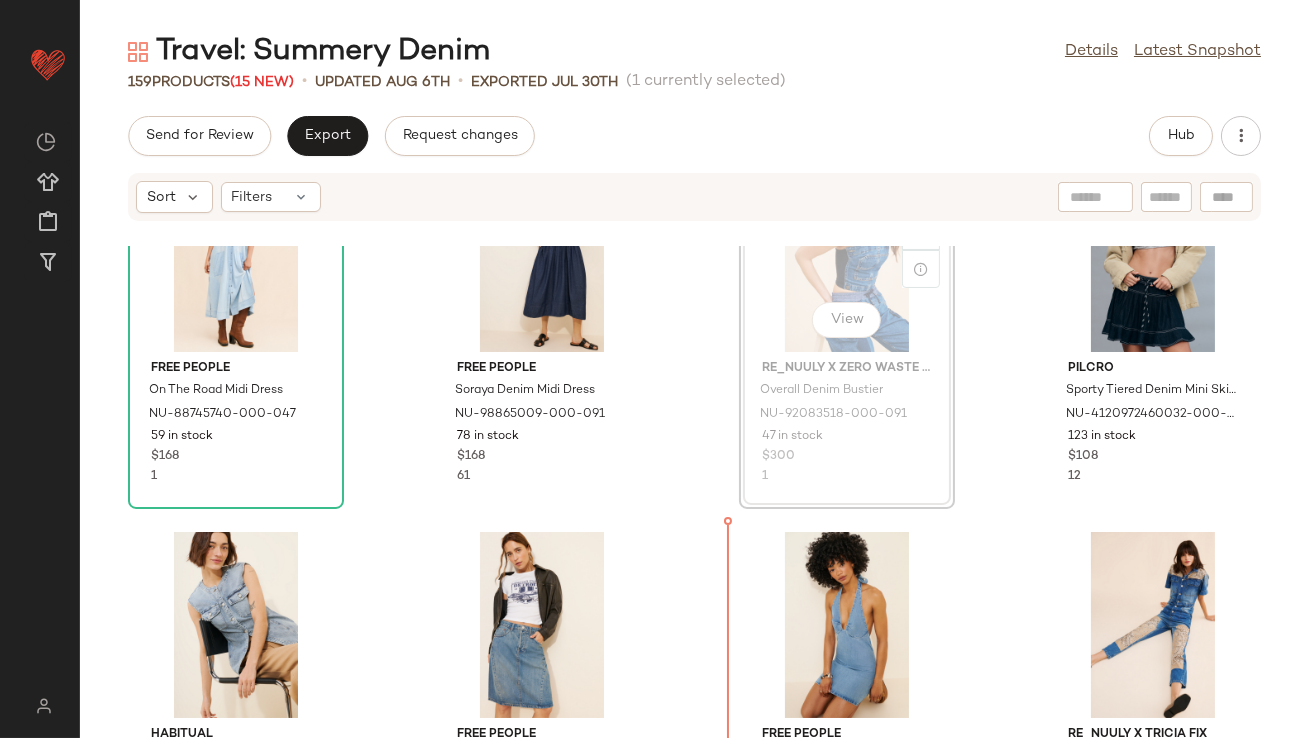 drag, startPoint x: 876, startPoint y: 352, endPoint x: 875, endPoint y: 363, distance: 11.045361 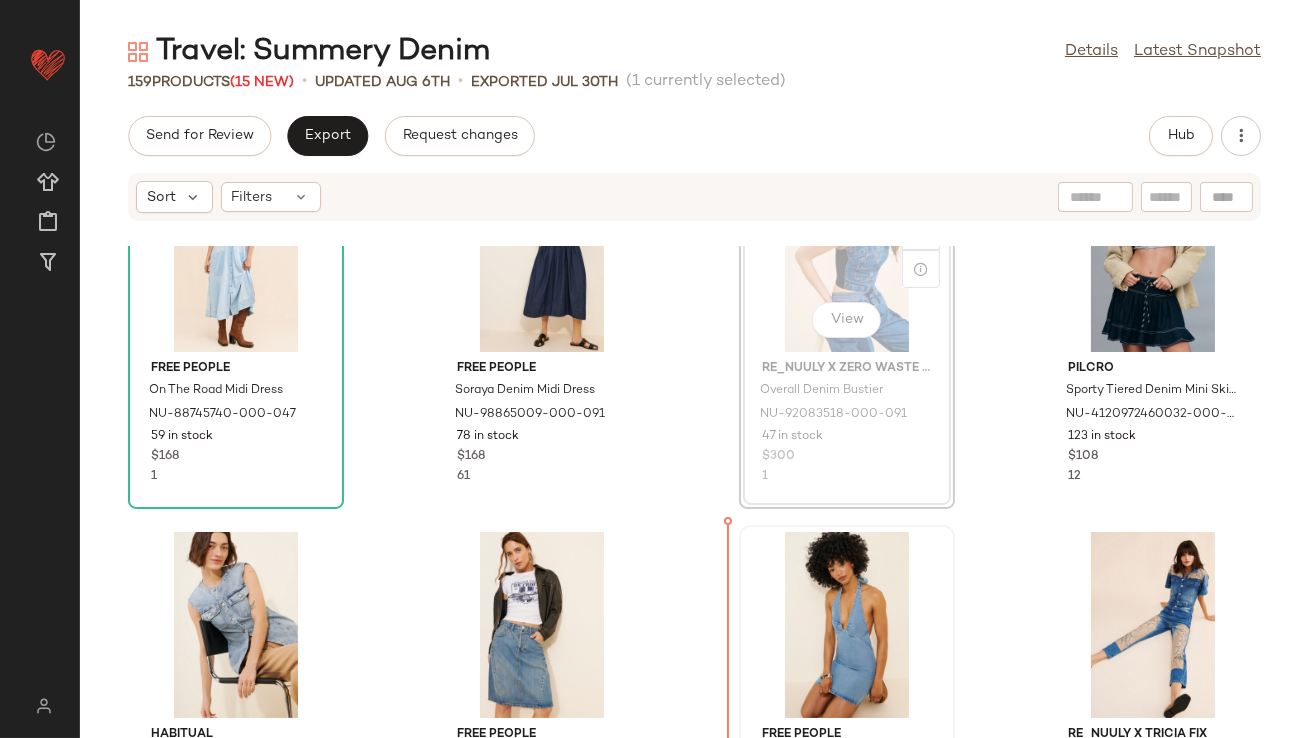 scroll, scrollTop: 121, scrollLeft: 0, axis: vertical 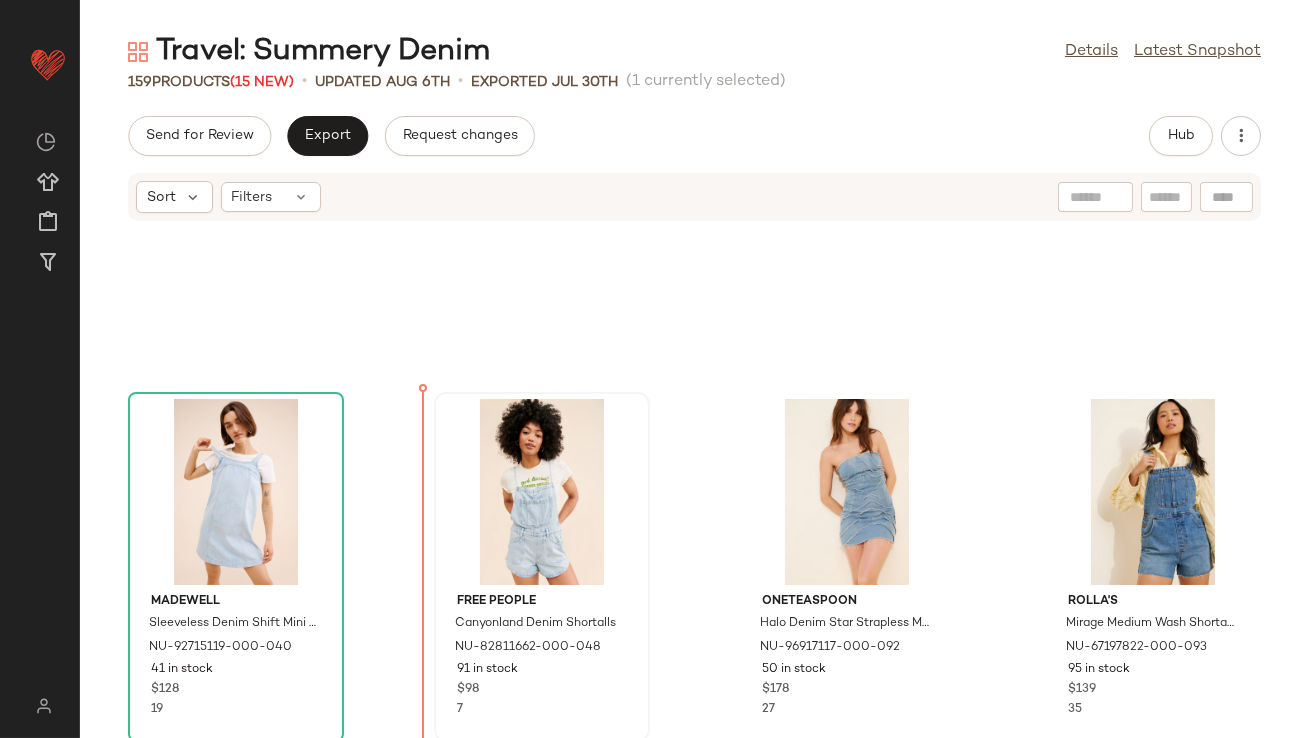 drag, startPoint x: 1112, startPoint y: 396, endPoint x: 474, endPoint y: 481, distance: 643.6373 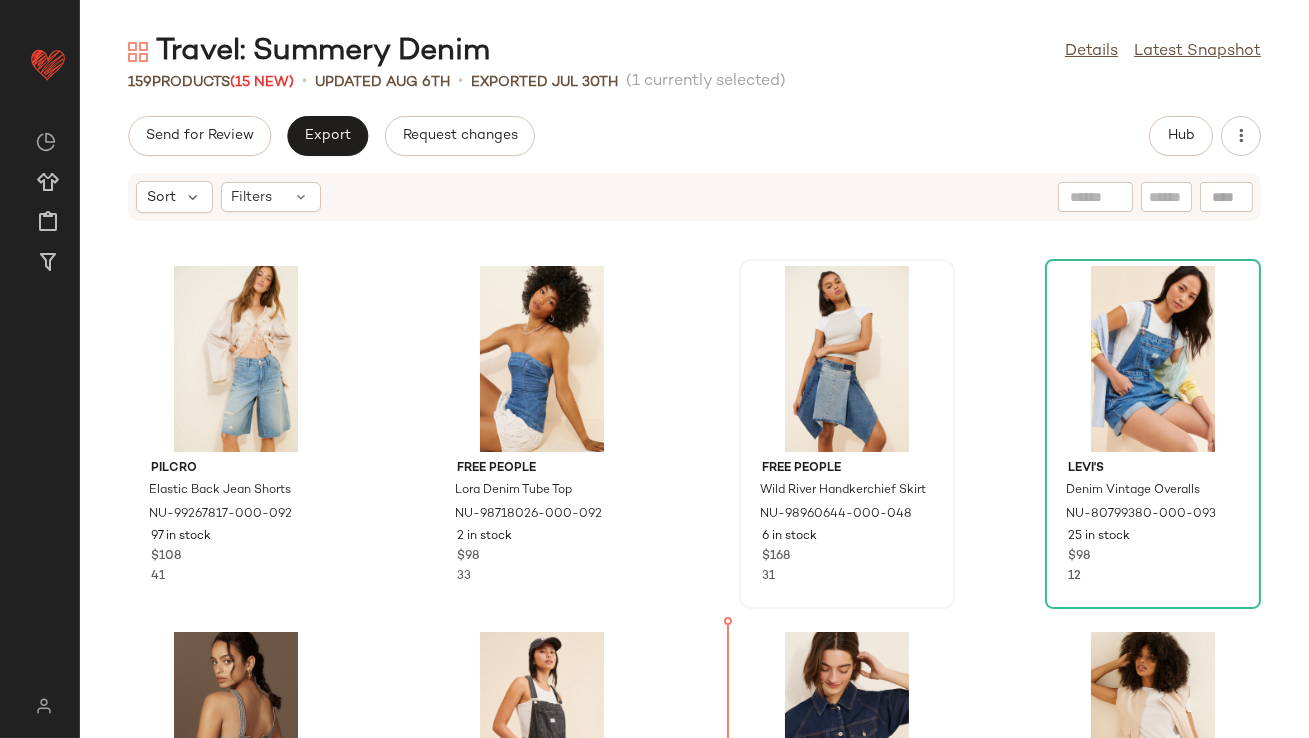 scroll, scrollTop: 1560, scrollLeft: 0, axis: vertical 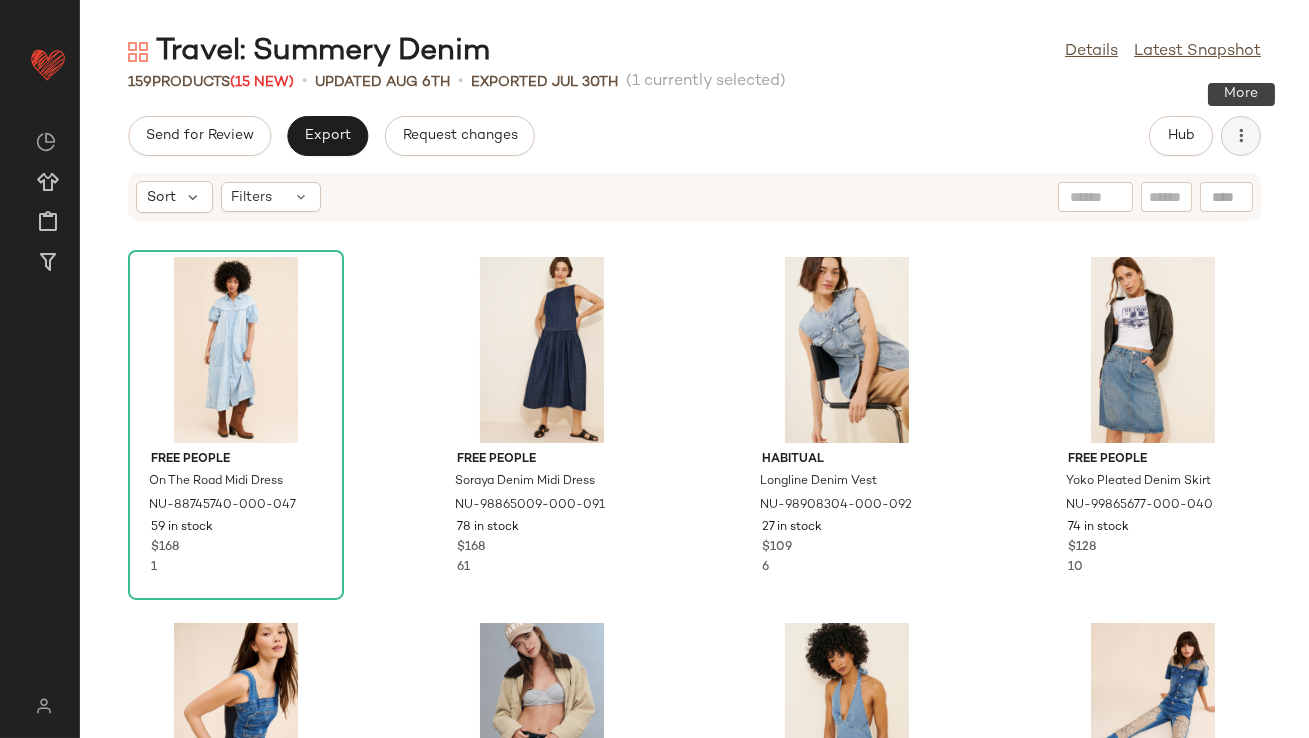 click 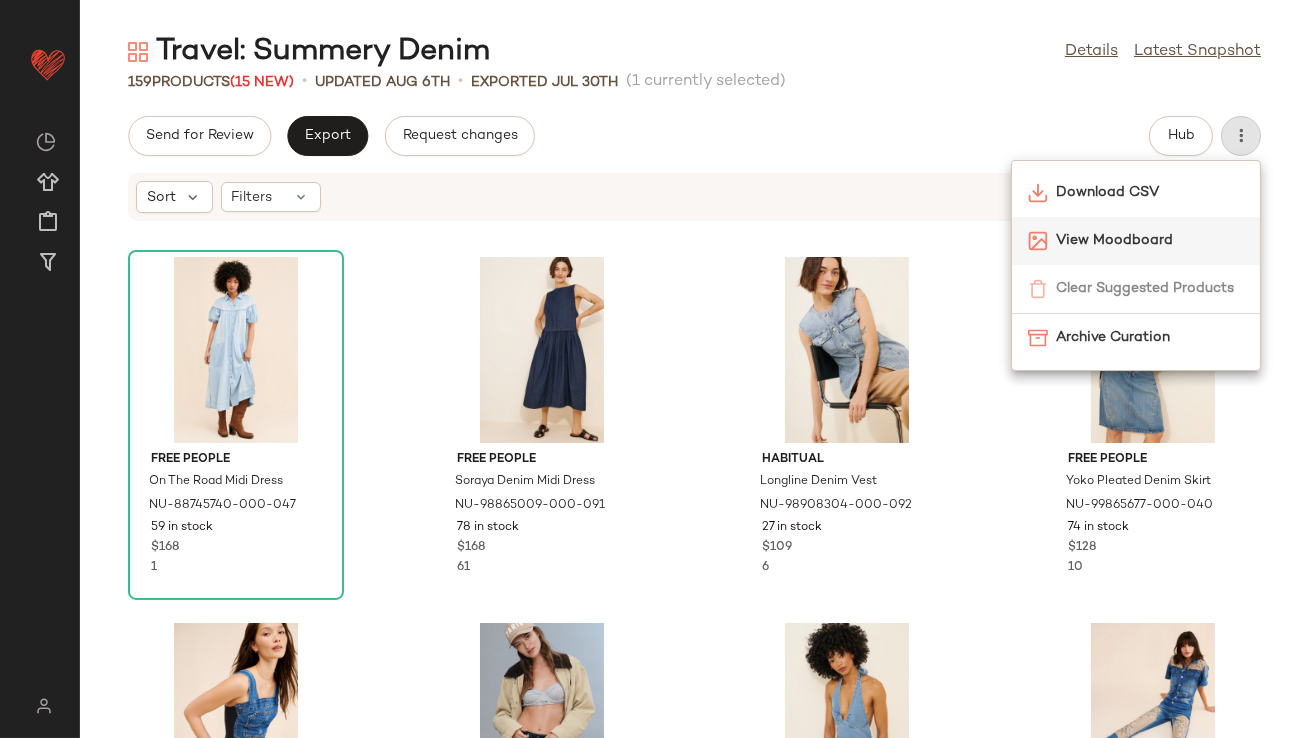click on "View Moodboard" 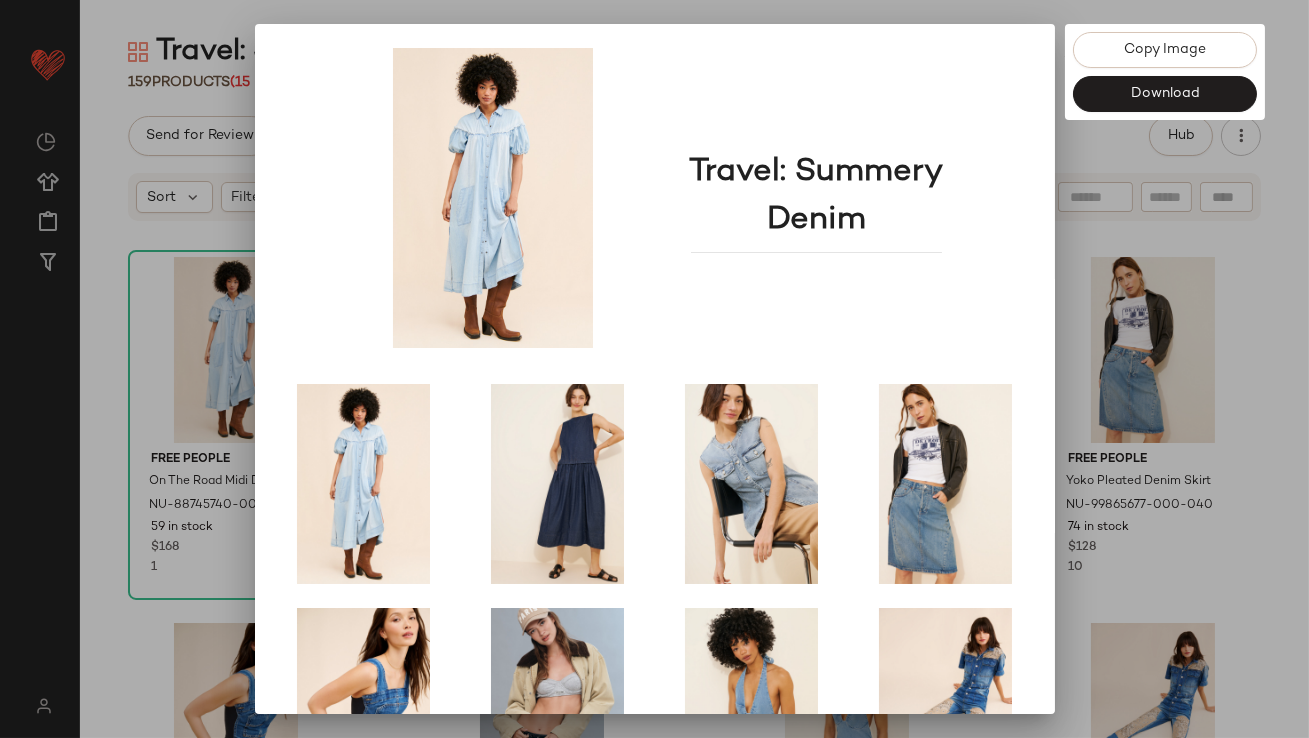 scroll, scrollTop: 341, scrollLeft: 0, axis: vertical 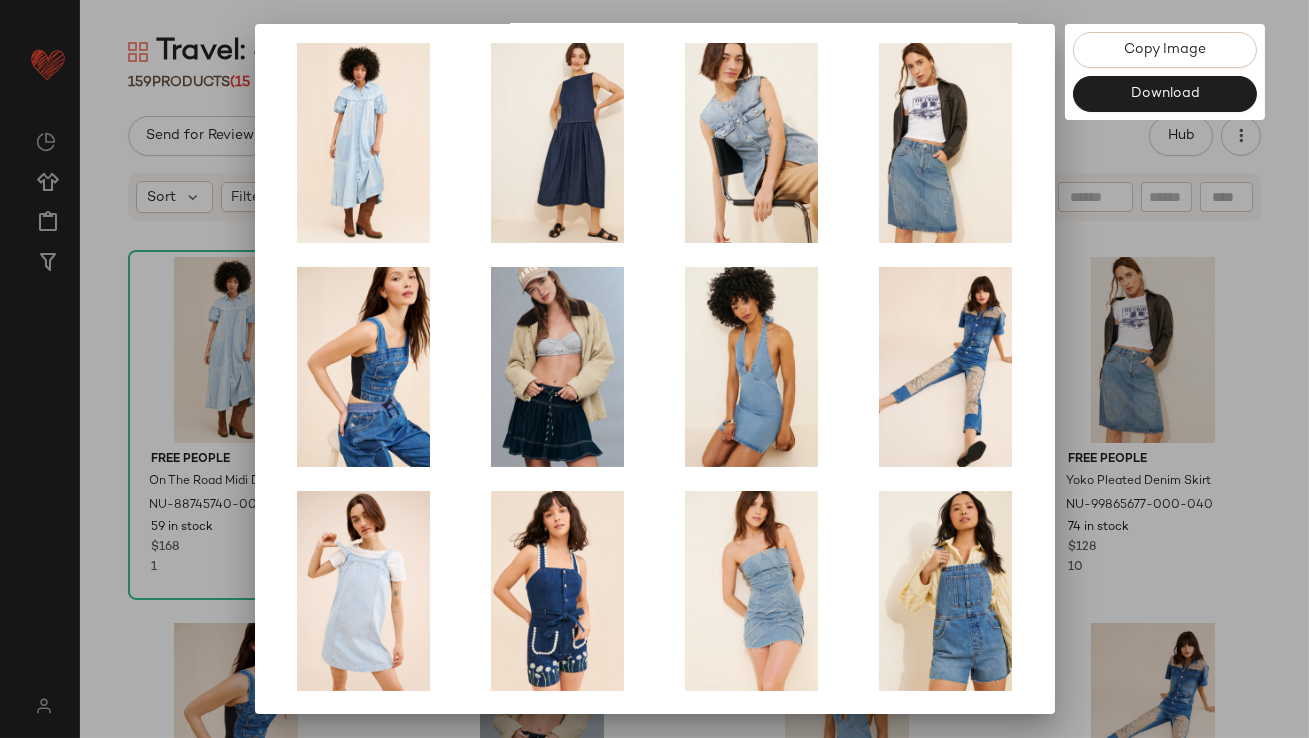 click at bounding box center [654, 369] 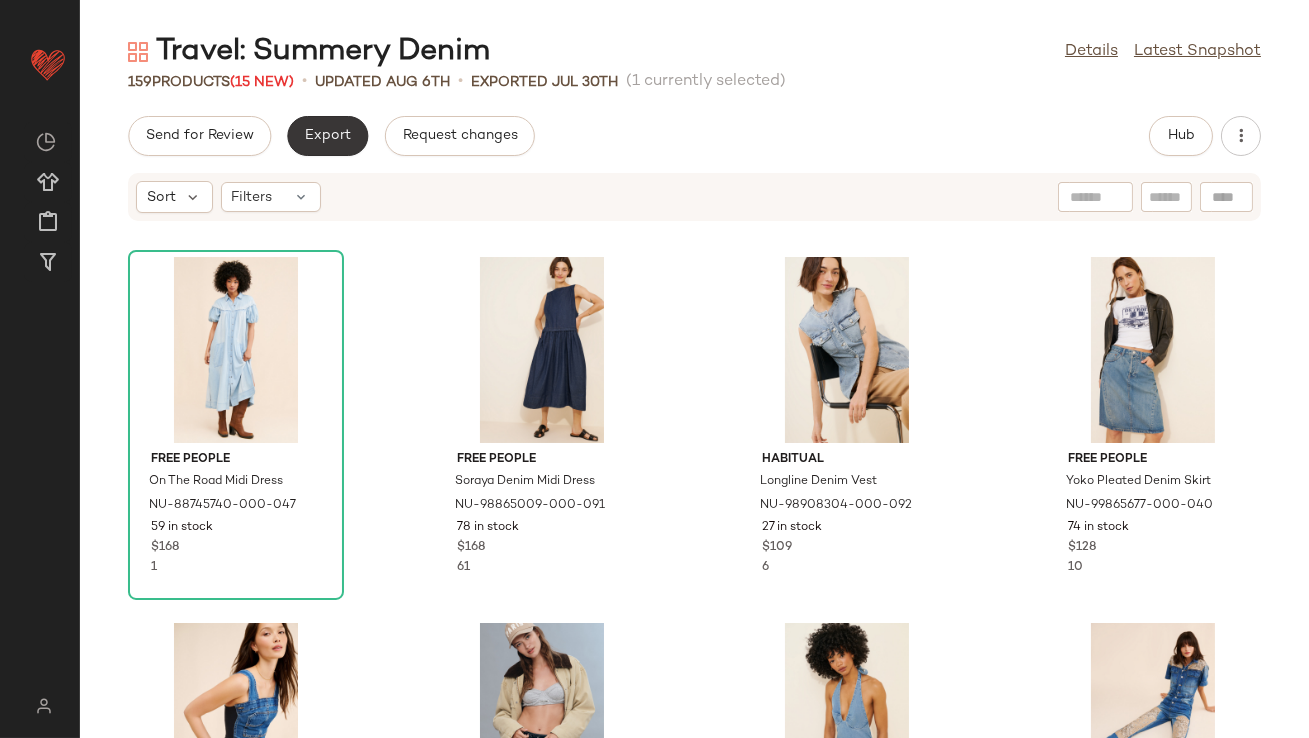click on "Export" 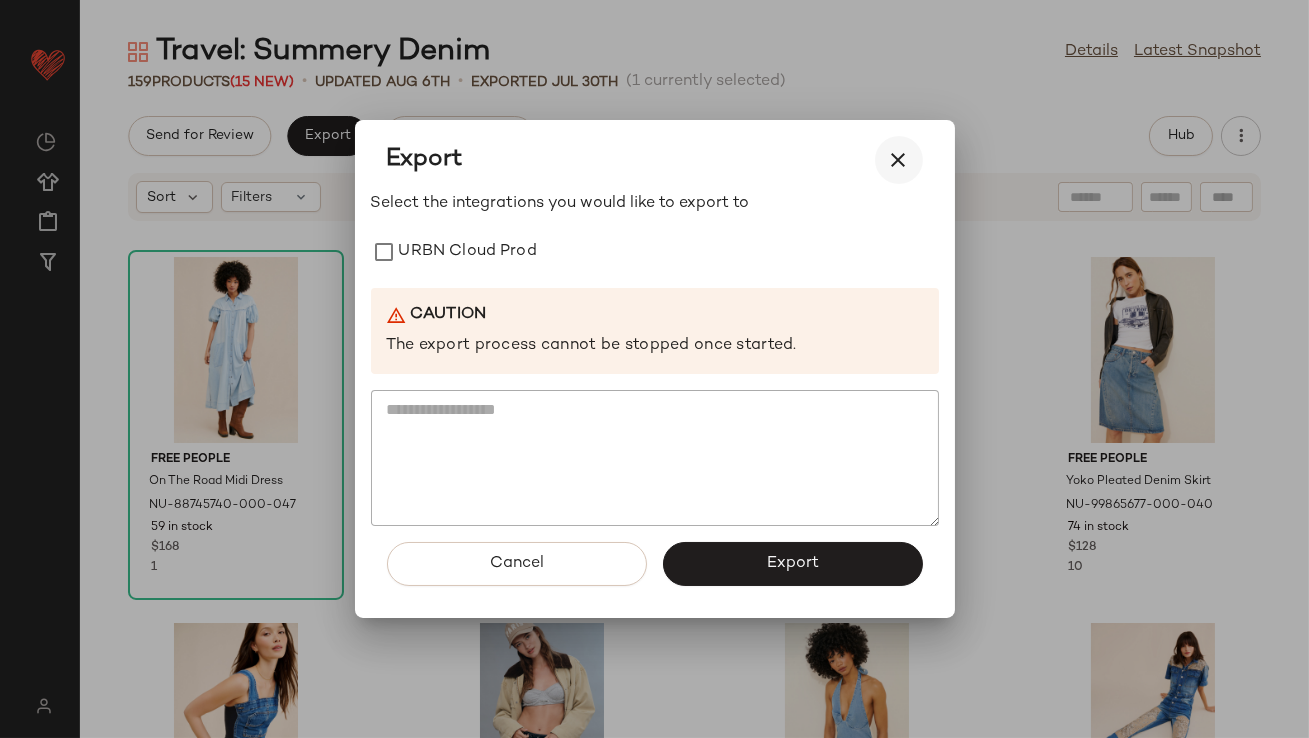 click at bounding box center [899, 160] 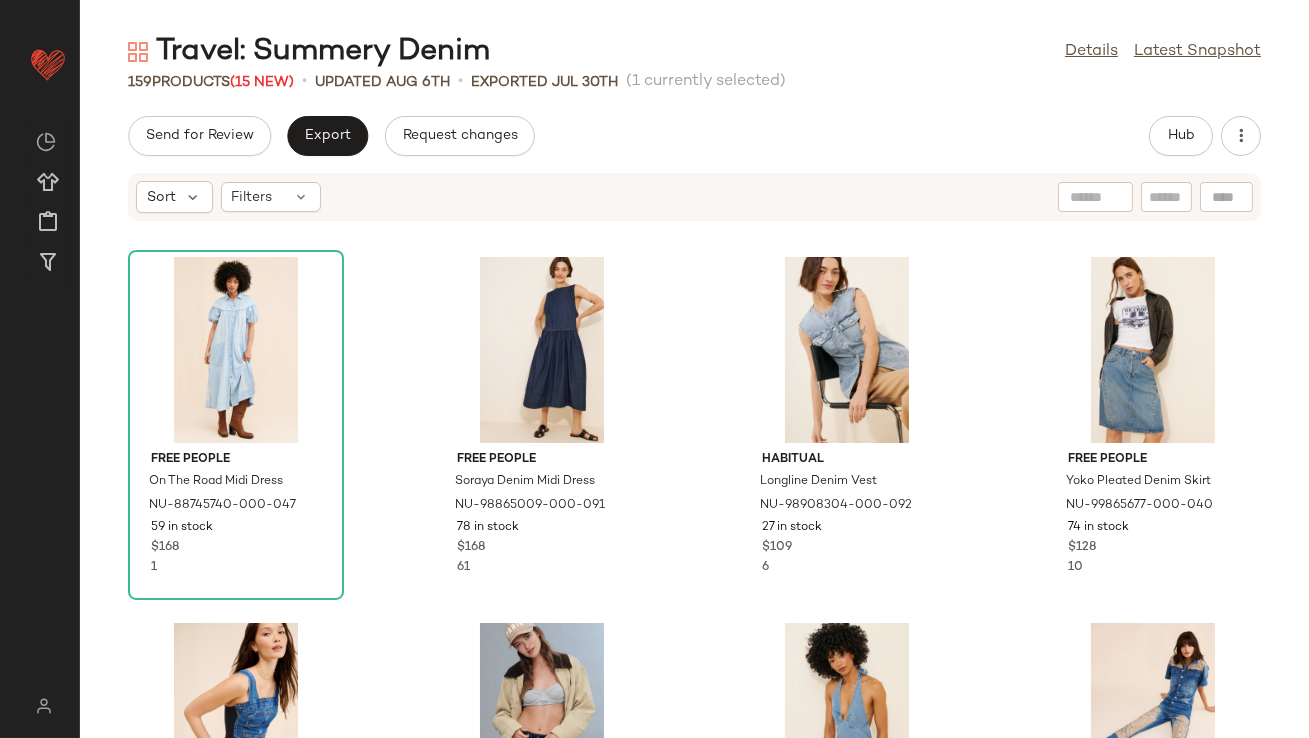 click on "Send for Review   Export   Request changes   Hub" 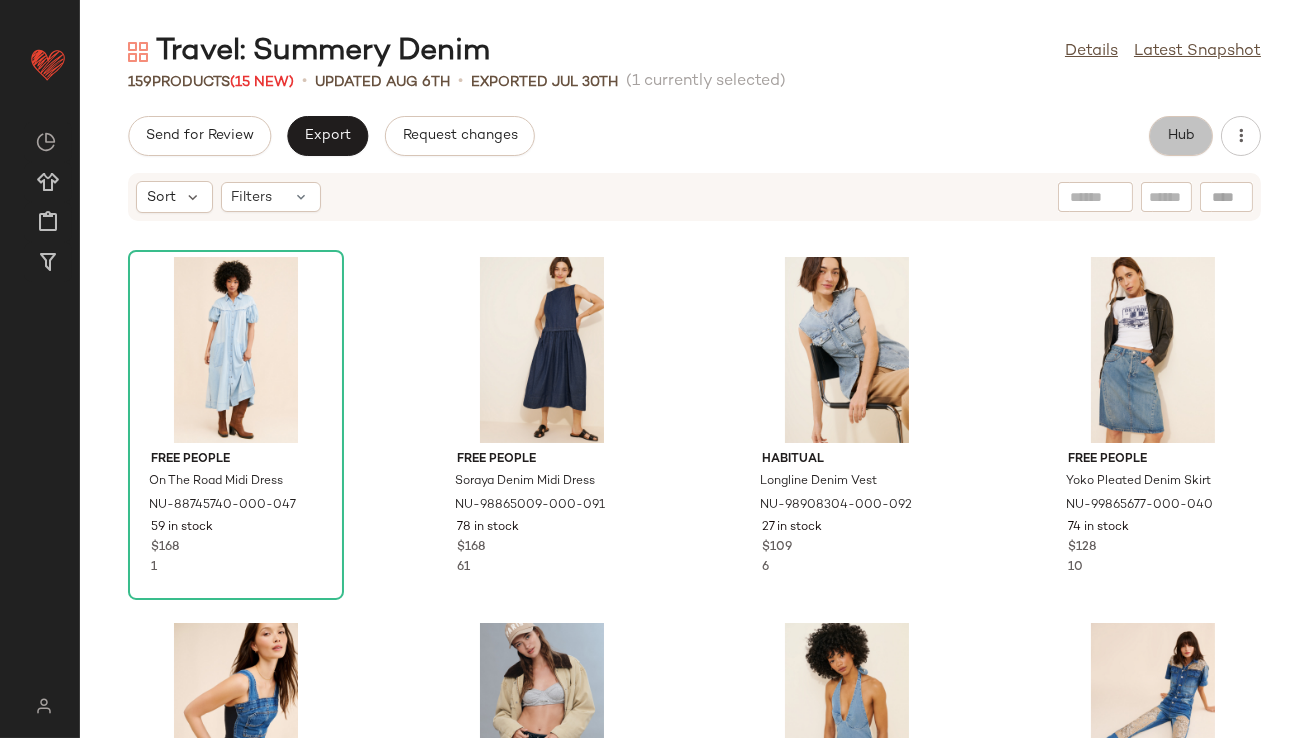 click on "Hub" at bounding box center [1181, 136] 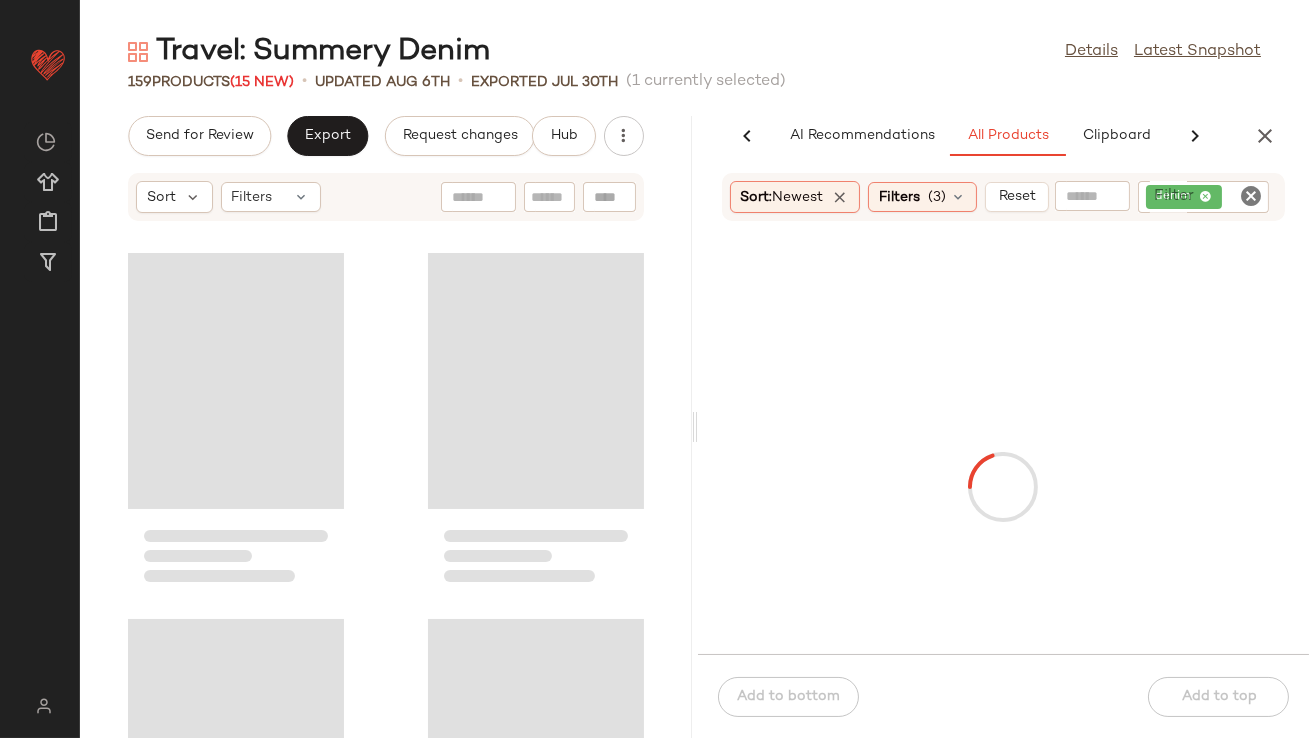 scroll, scrollTop: 0, scrollLeft: 112, axis: horizontal 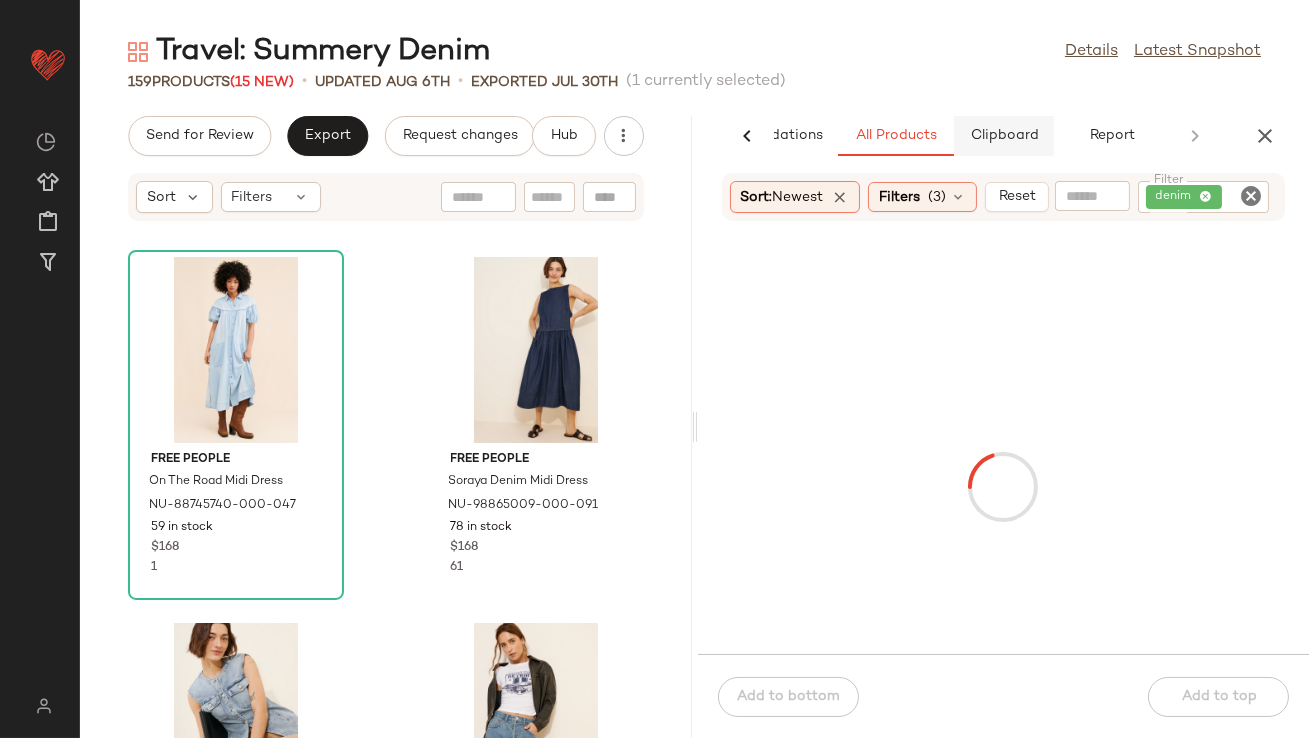 click on "Clipboard" at bounding box center [1004, 136] 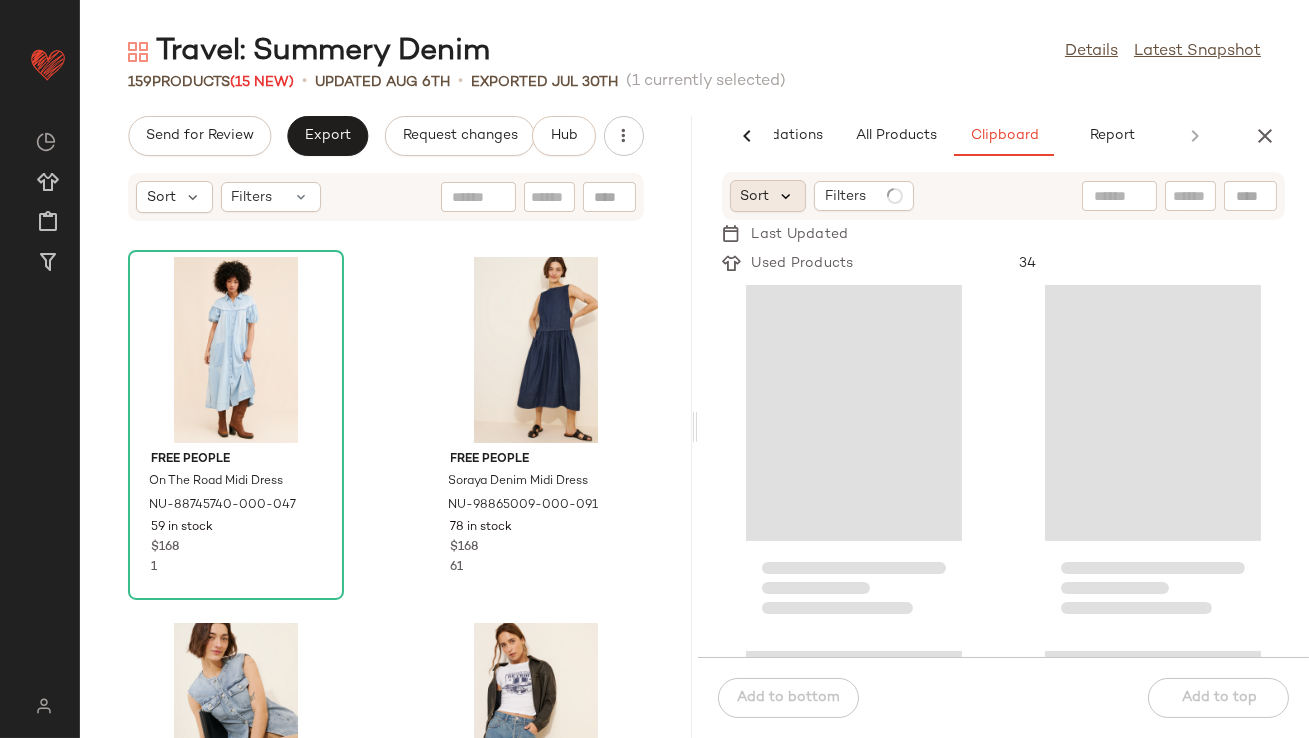 click at bounding box center (787, 196) 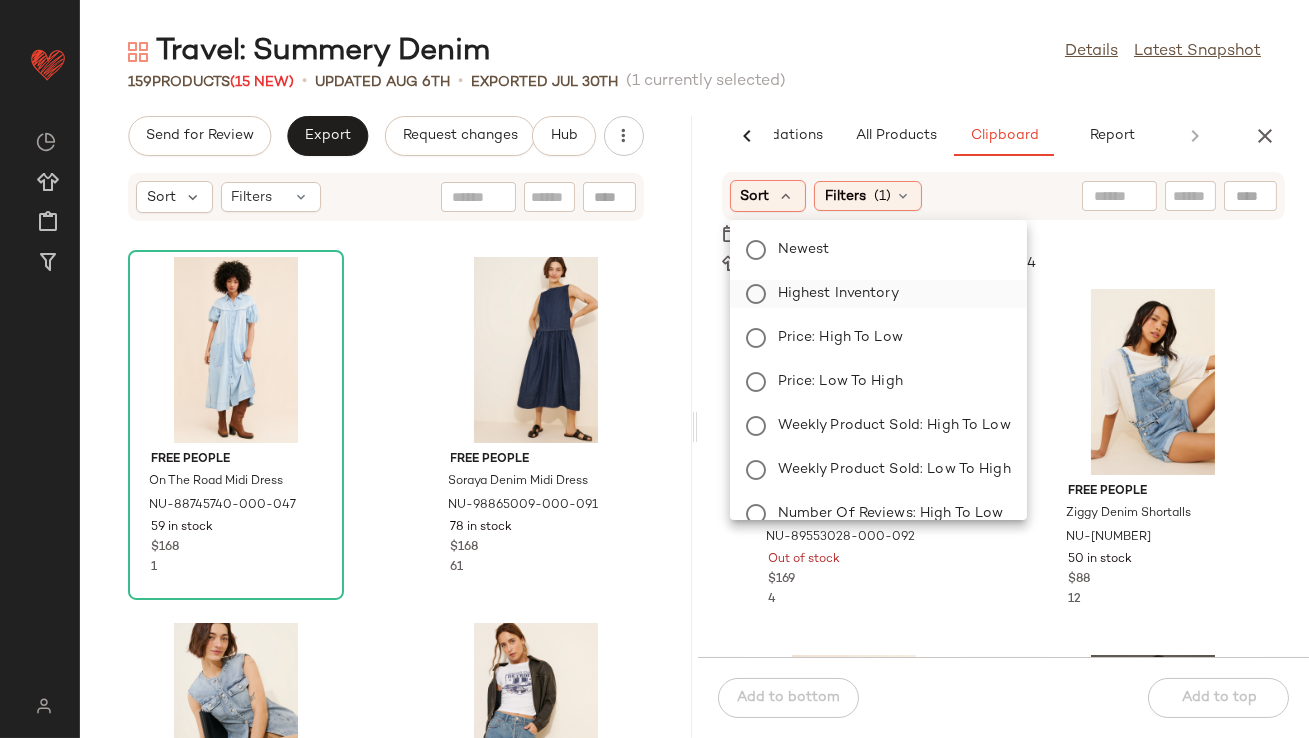 click on "Highest Inventory" at bounding box center [890, 294] 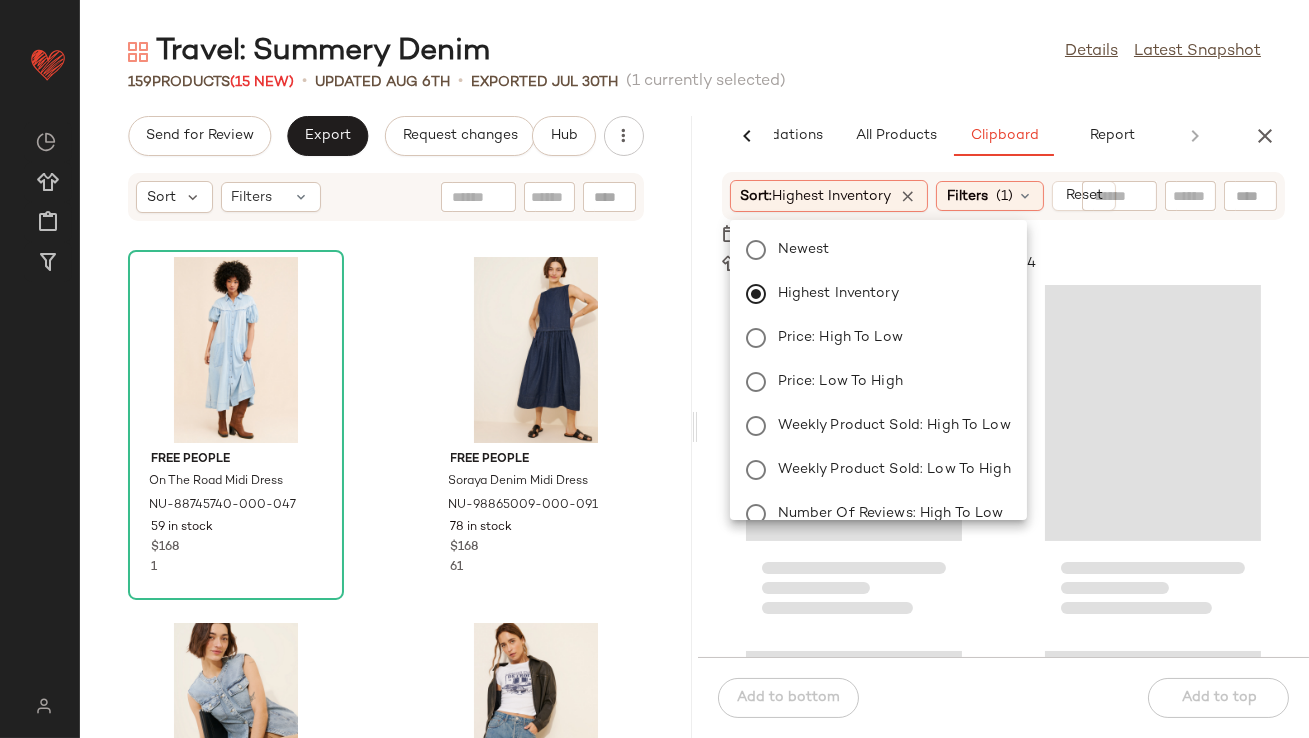 click on "Travel: Summery Denim  Details   Latest Snapshot  159   Products  (15 New)  •   updated Aug 6th  •  Exported Jul 30th   (1 currently selected)   Send for Review   Export   Request changes   Hub  Sort  Filters Free People On The Road Midi Dress NU-88745740-000-047 59 in stock $168 1 Free People Soraya Denim Midi Dress NU-98865009-000-091 78 in stock $168 61 Habitual Longline Denim Vest NU-98908304-000-092 27 in stock $109 6 Free People Yoko Pleated Denim Skirt NU-99865677-000-040 74 in stock $128 10 Re_Nuuly x Zero Waste Daniel Overall Denim Bustier NU-92083518-000-091 47 in stock $300 1 Pilcro Sporty Tiered Denim Mini Skirt NU-4120972460032-000-091 123 in stock $108 12 Free People Trevi Denim Mini Dress NU-96707708-000-093 39 in stock $108 42 Re_Nuuly x Tricia Fix Bandana Denim Jumpsuit NU-95768370-000-092 33 in stock $250 2  AI Recommendations   All Products   Clipboard   Report  Sort:   Newest Filters  (3)   Reset  Filter denim Filter [BLANKNYC] Hear Me Roar Denim Jacket NU-99767279-000-220 $148 $85" at bounding box center (694, 385) 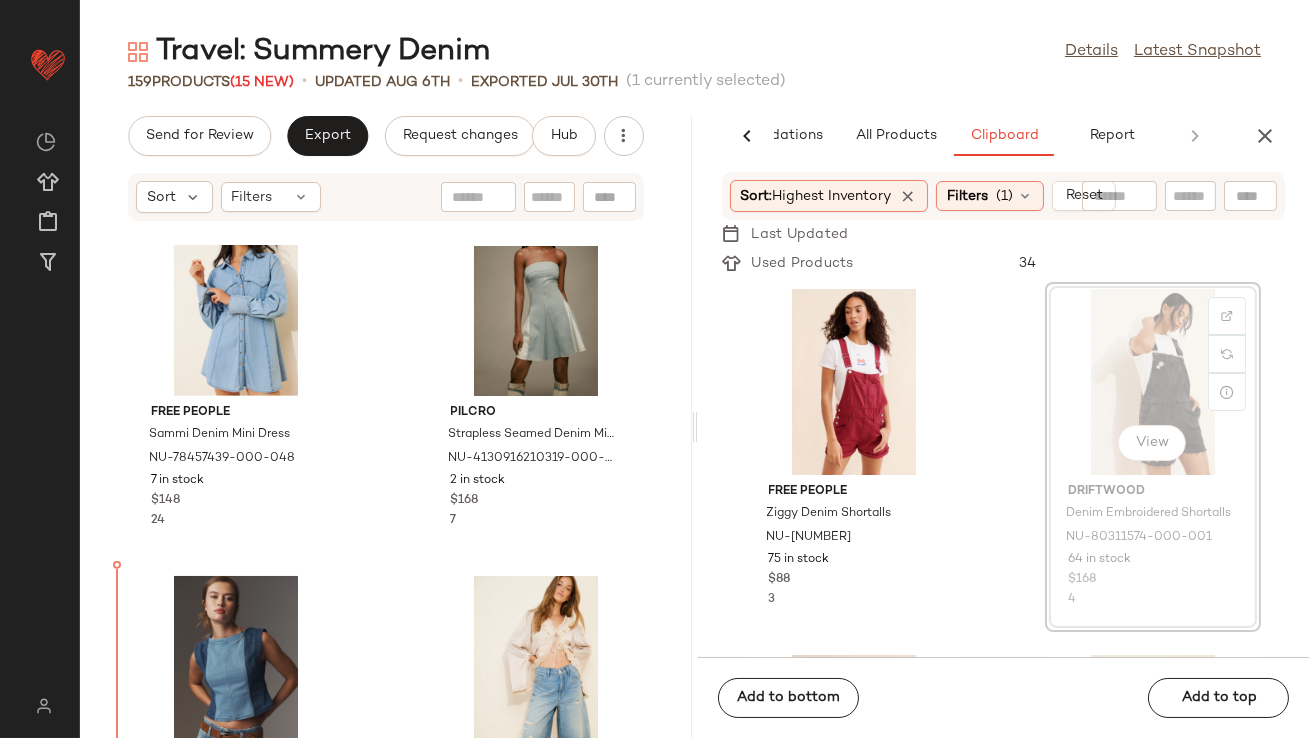 scroll, scrollTop: 2300, scrollLeft: 0, axis: vertical 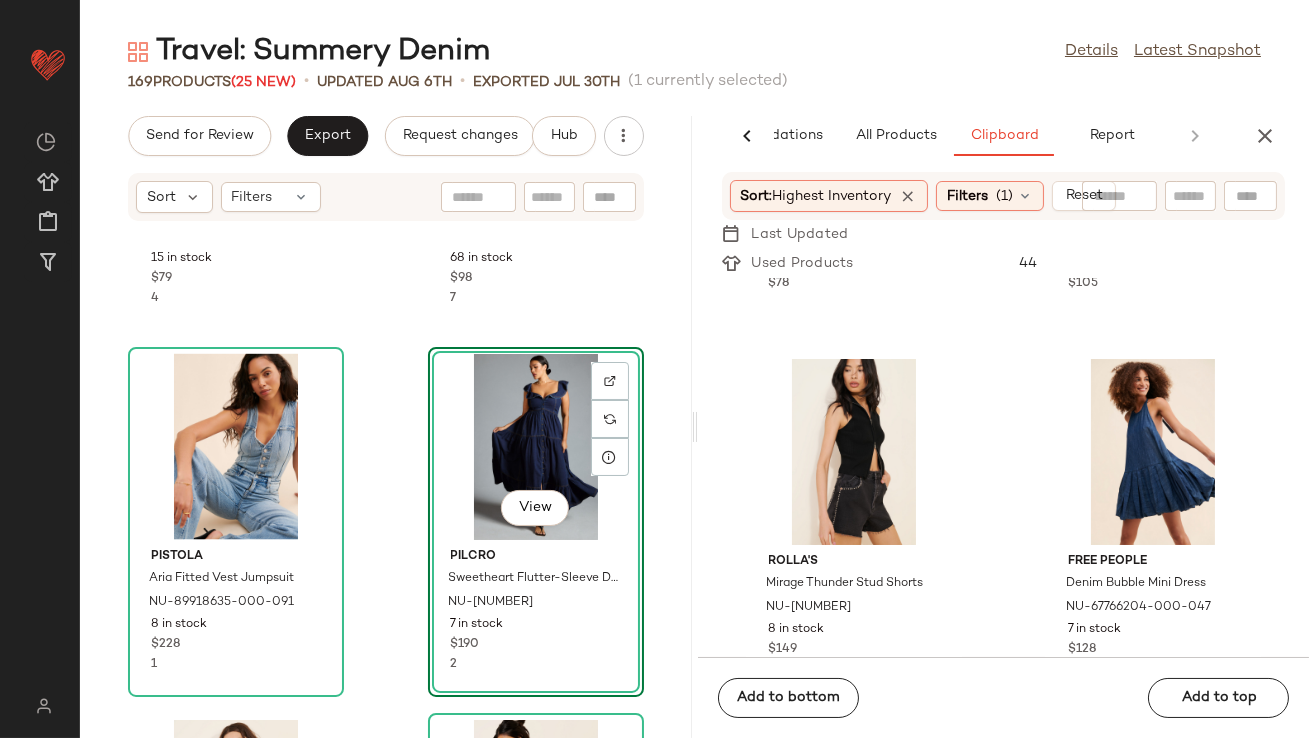 click on "AI Recommendations   All Products   Clipboard   Report  Sort:   Newest Filters  (3)   Reset  Filter denim Filter [BLANKNYC] Hear Me Roar Denim Jacket NU-99767279-000-220 56 in stock $148 Citizens of Humanity Ayla Denim Long Shorts NU-96282363-000-093 25 in stock $218 Anthropologie Denim Polo Sweater NU-4114083860005-000-011 145 in stock $148 AGOLDE 90's Denim Shorts NU-104125422-000-092 52 in stock $178 AGOLDE 90's Denim Shorts NU-104125646-000-001 24 in stock $178 Anthropologie Mock-Neck Denim Bubble Midi Dress NU-4130972460134-000-091 96 in stock $178 Vero Moda Maternity Kyoto Denim Shorts NU-97972046-000-001 18 in stock $85 Just Black Denim Low-Rise Thicker Stitch Bootcut Jeans NU-101416311-000-093 25 in stock $79 Sort:   Highest Inventory Filters  (1)   Reset   Last Updated   Used Products  44 Free People Fleur Denim Shorts NU-86877610-000-107 9 in stock $78 Glamorous Floral Cutout Jeans NU-83103465-000-010 8 in stock $105 Rolla's Mirage Thunder Stud Shorts NU-96169149-000-001 8 in stock $149 16 $128 6" 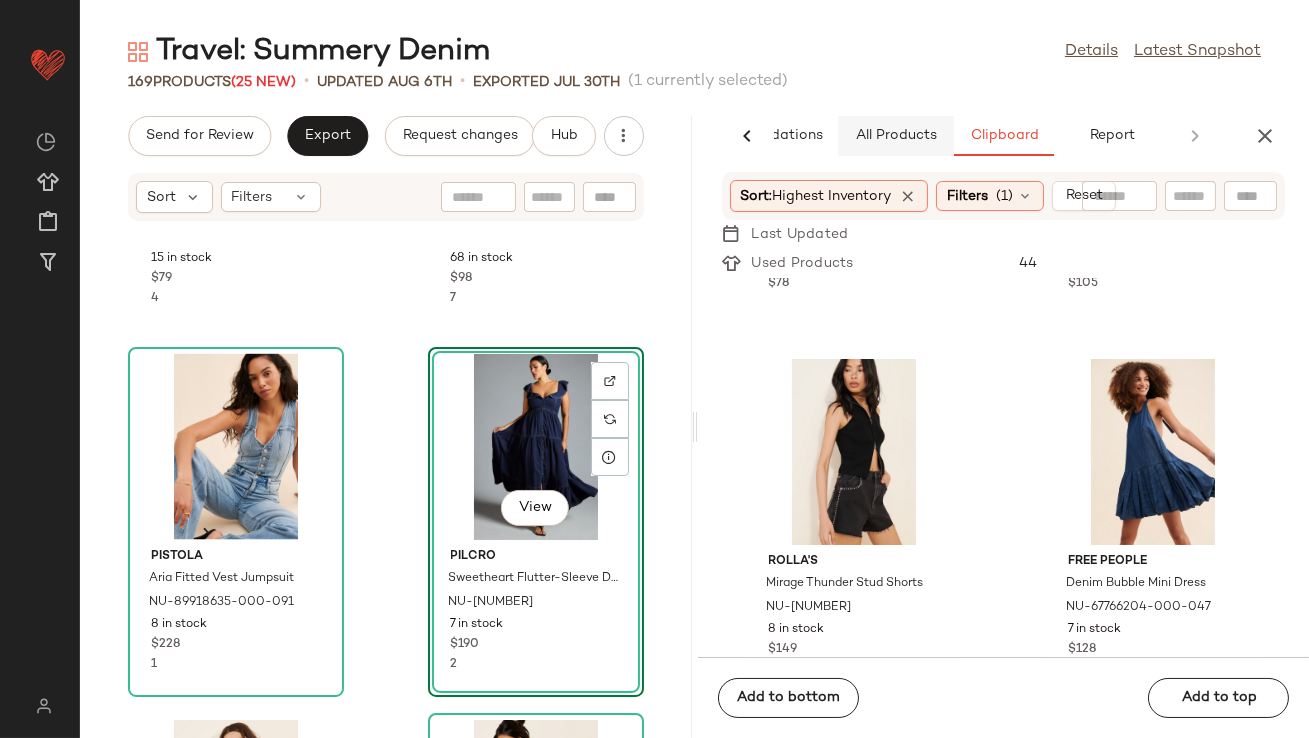 click on "All Products" 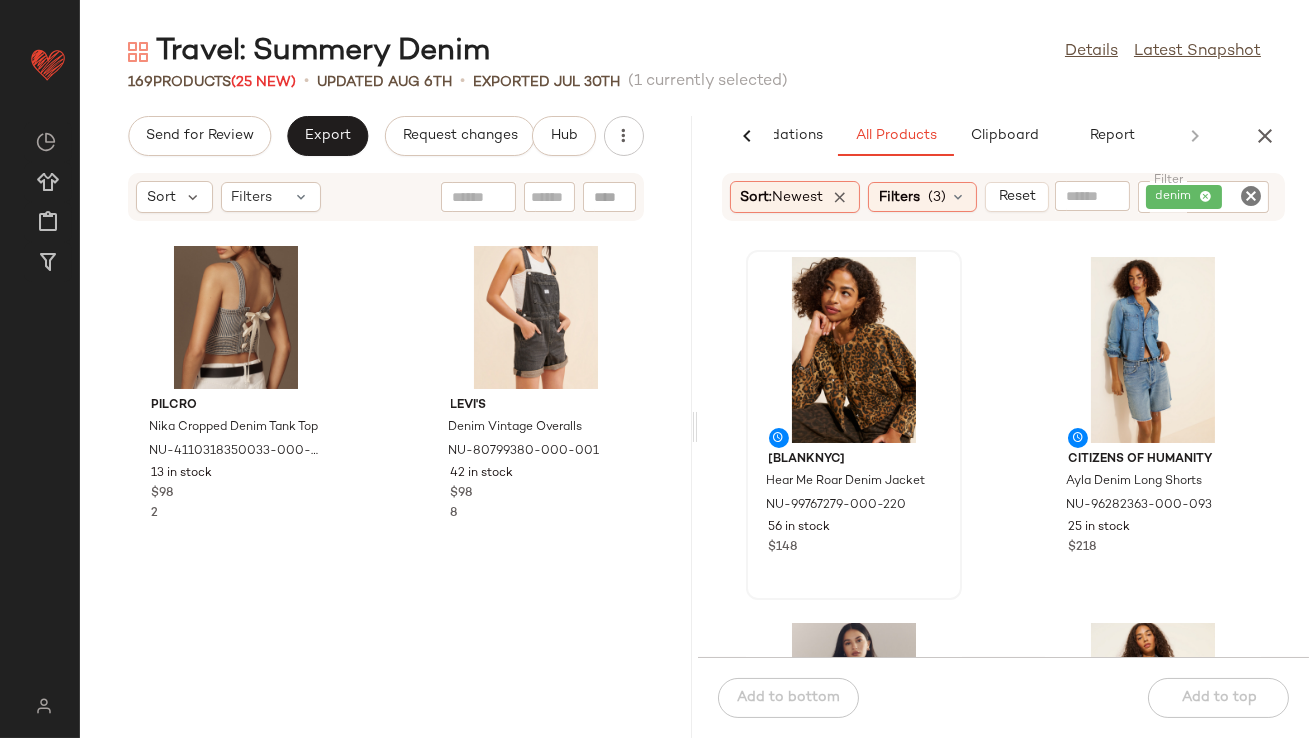 scroll, scrollTop: 3670, scrollLeft: 0, axis: vertical 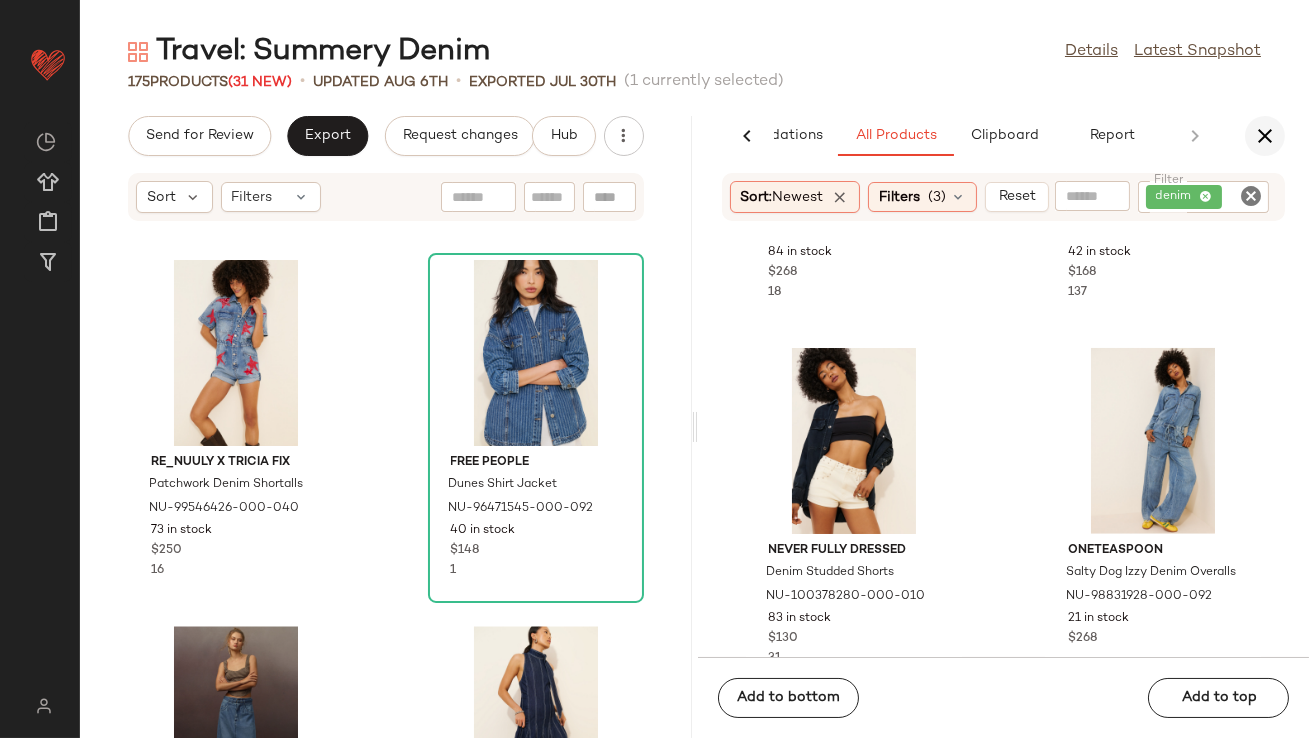 click 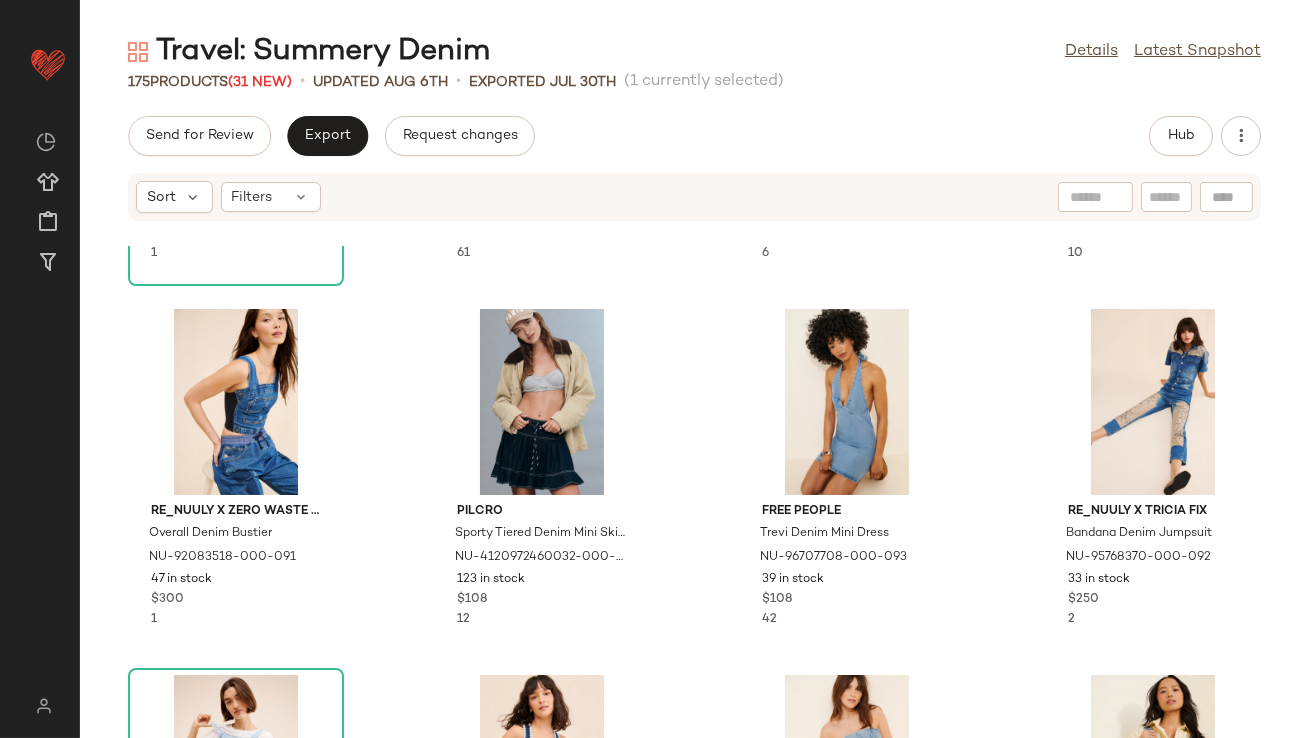 scroll, scrollTop: 0, scrollLeft: 0, axis: both 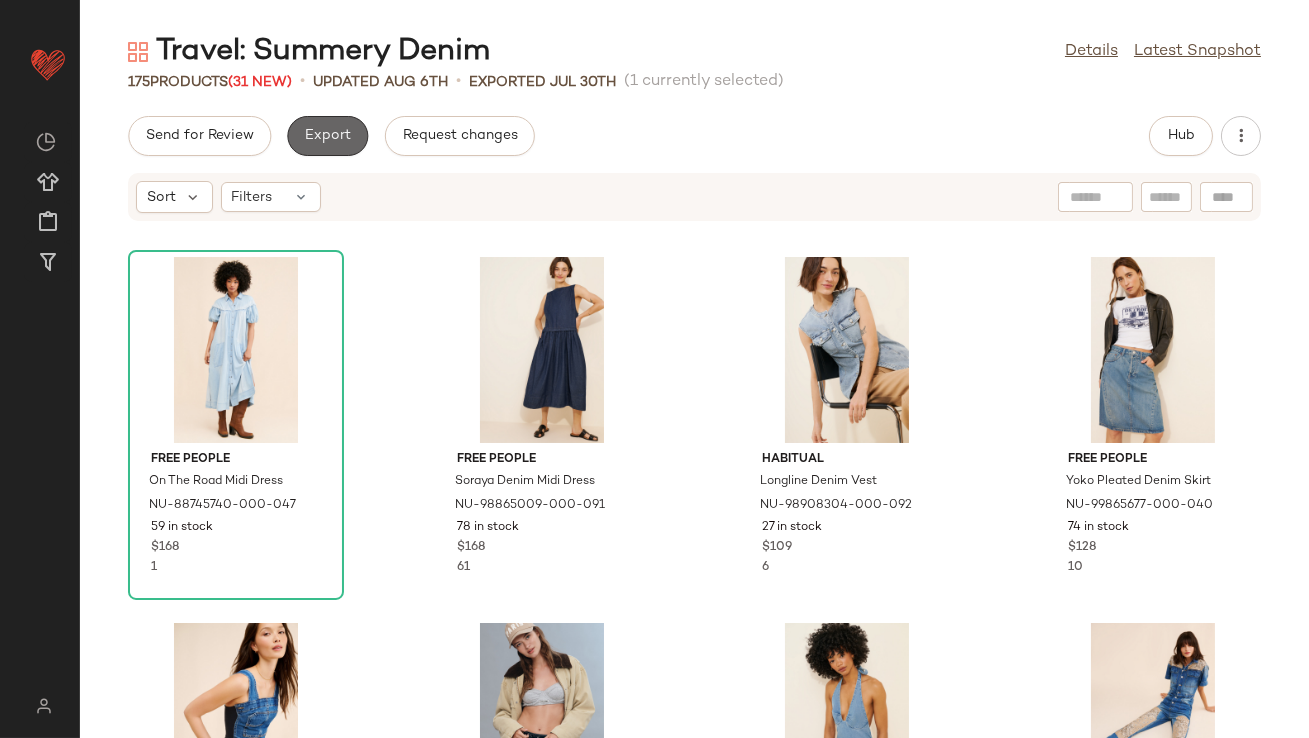 click on "Export" at bounding box center (327, 136) 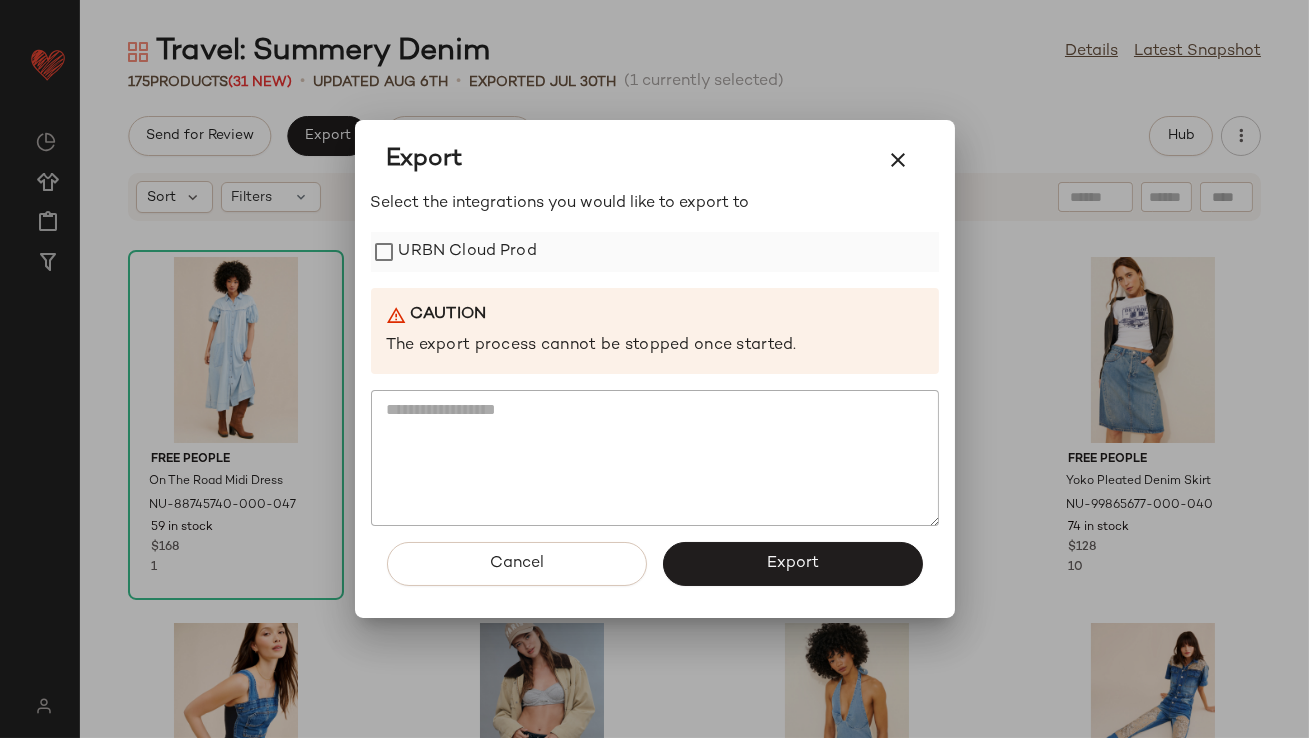 click on "URBN Cloud Prod" at bounding box center [468, 252] 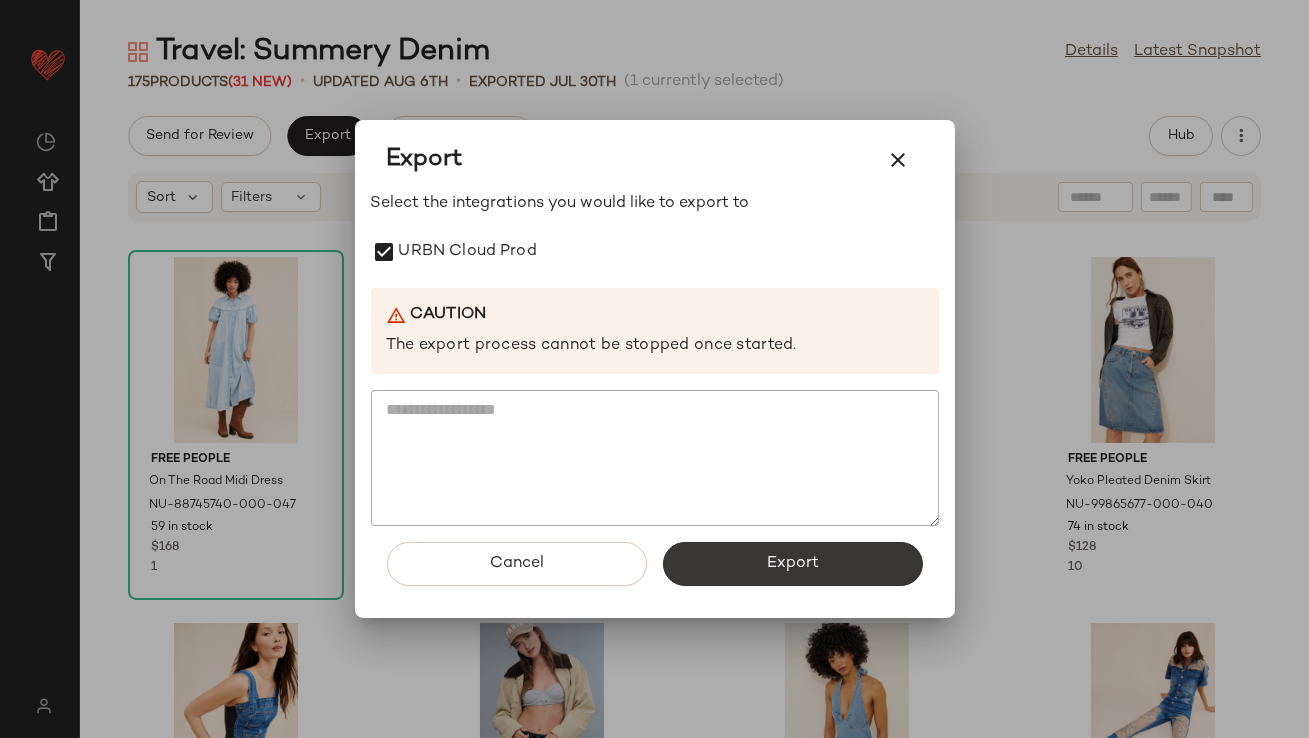 click on "Export" at bounding box center [793, 564] 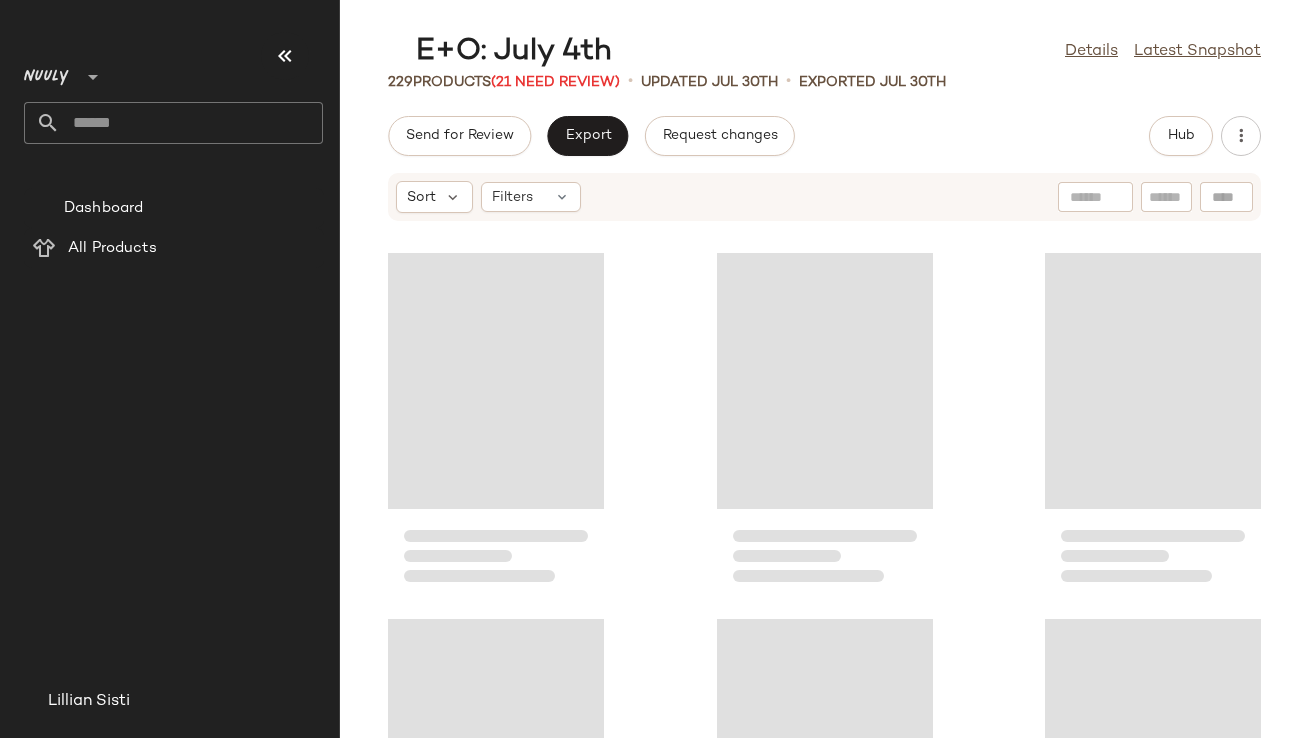 scroll, scrollTop: 0, scrollLeft: 0, axis: both 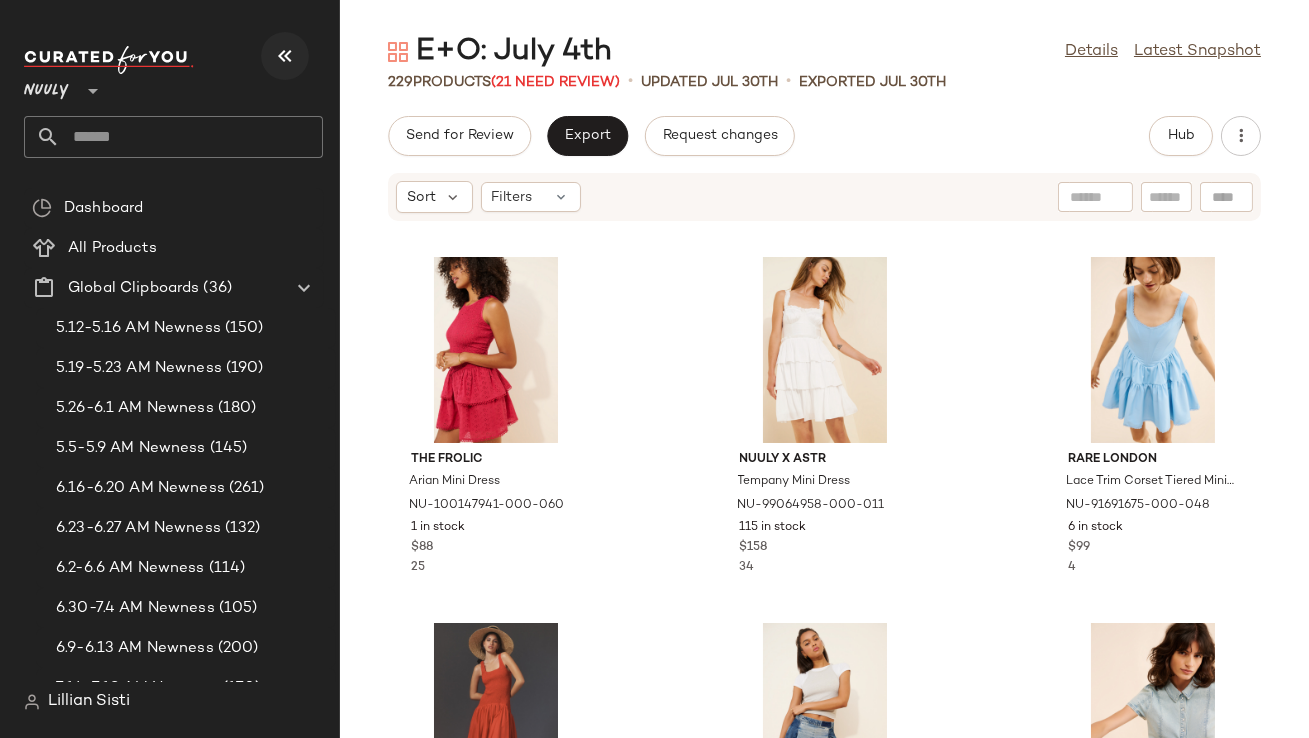 click at bounding box center (285, 56) 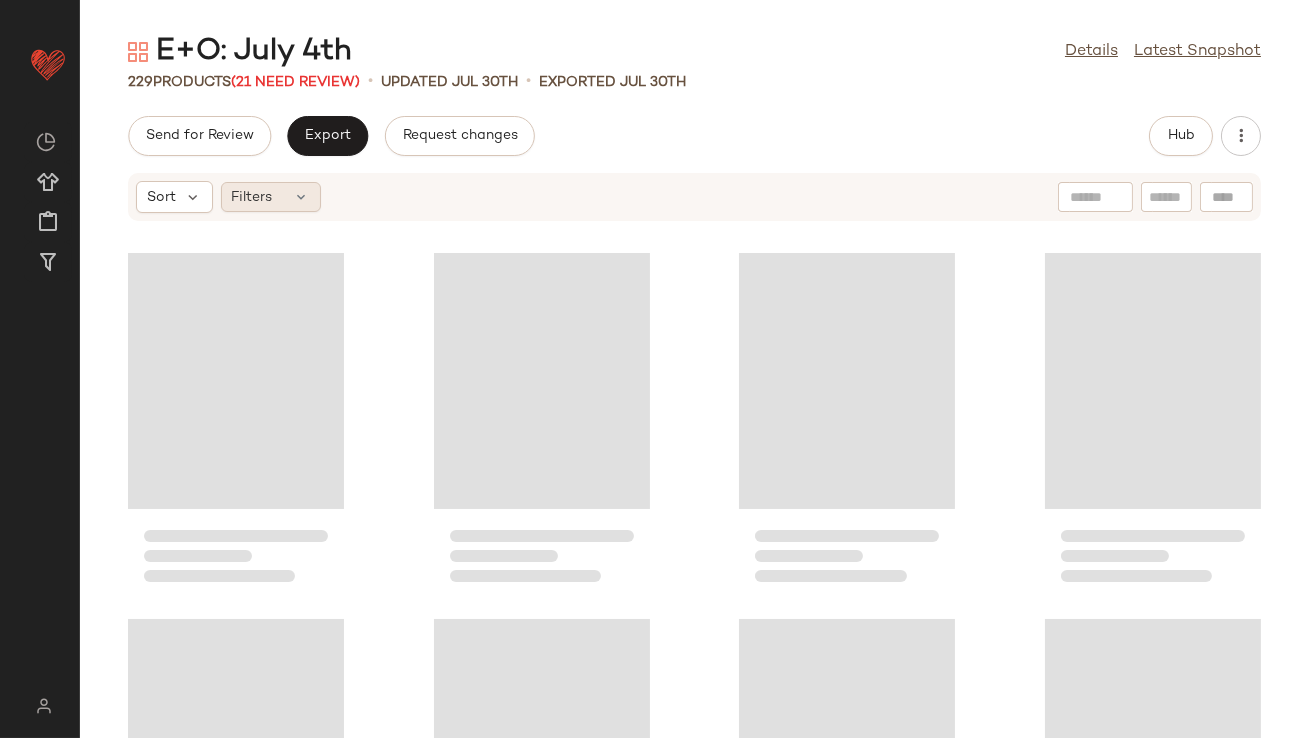 click at bounding box center (302, 197) 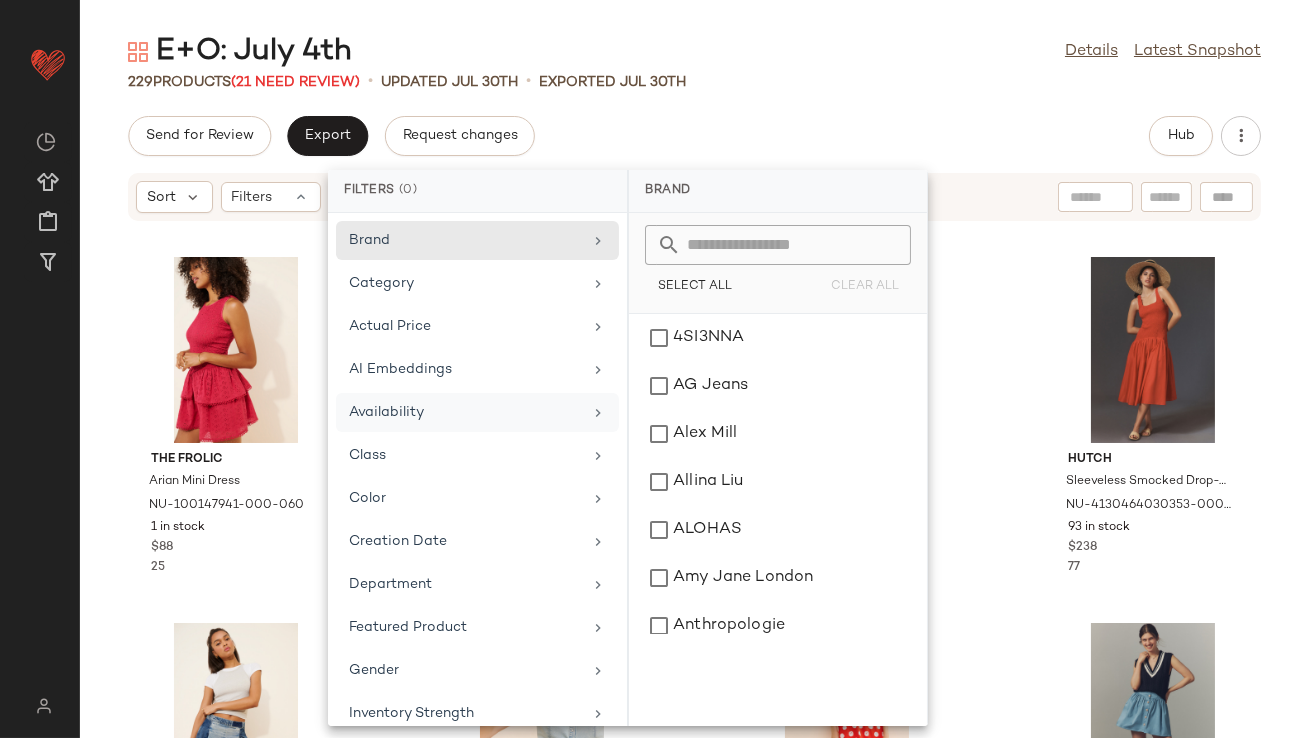 click on "Availability" at bounding box center (465, 412) 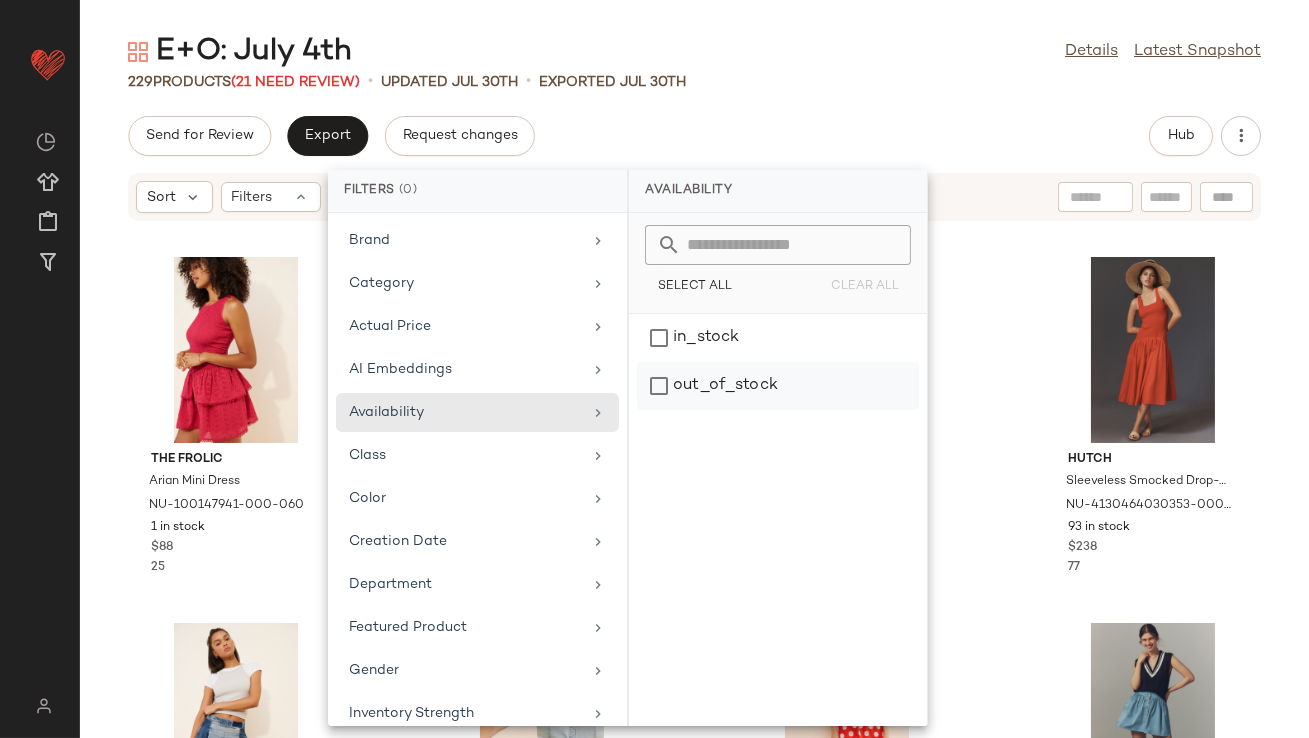 click on "out_of_stock" 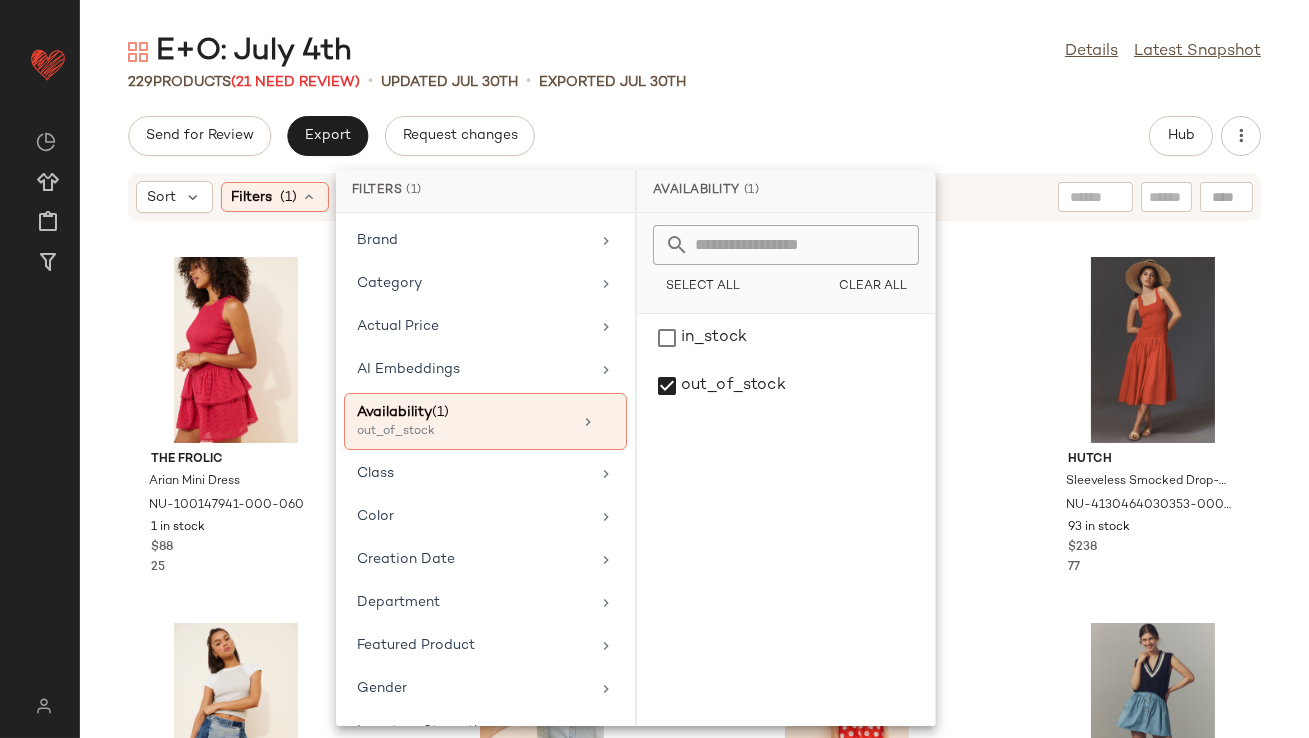click on "Send for Review   Export   Request changes   Hub" 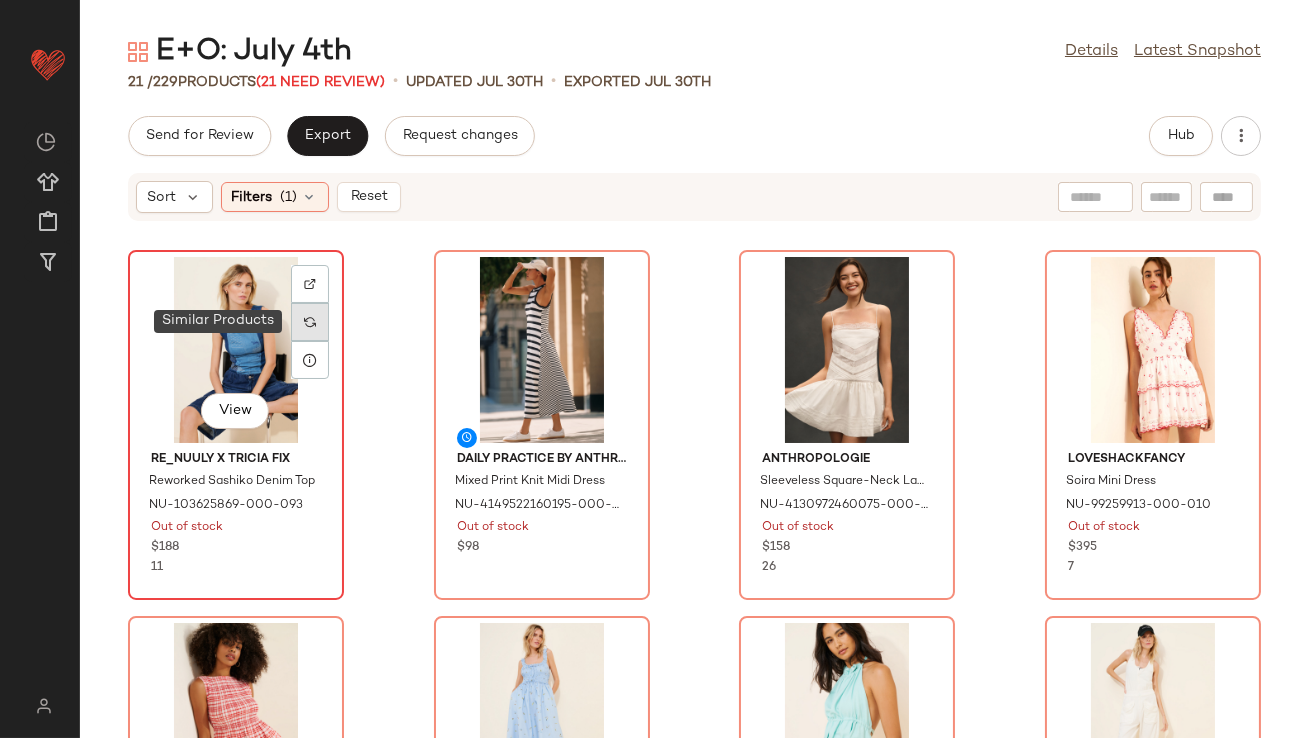 click 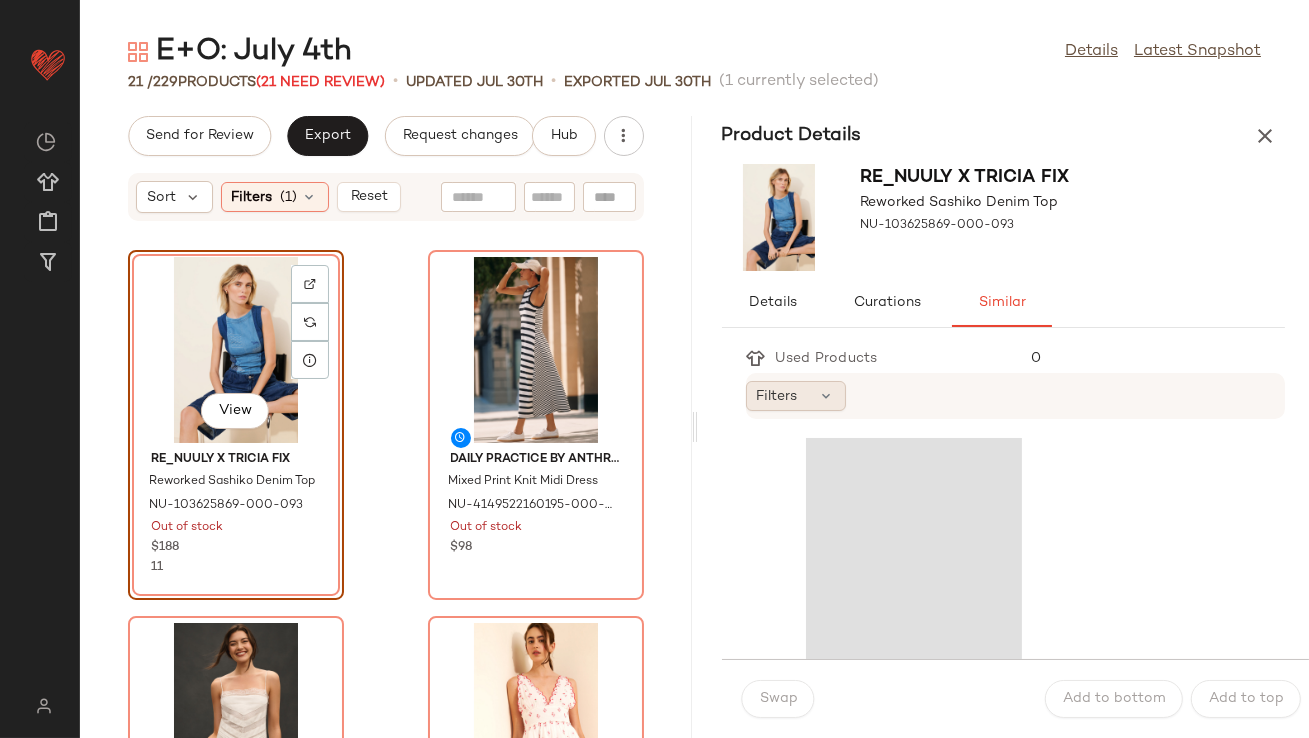click on "Filters" 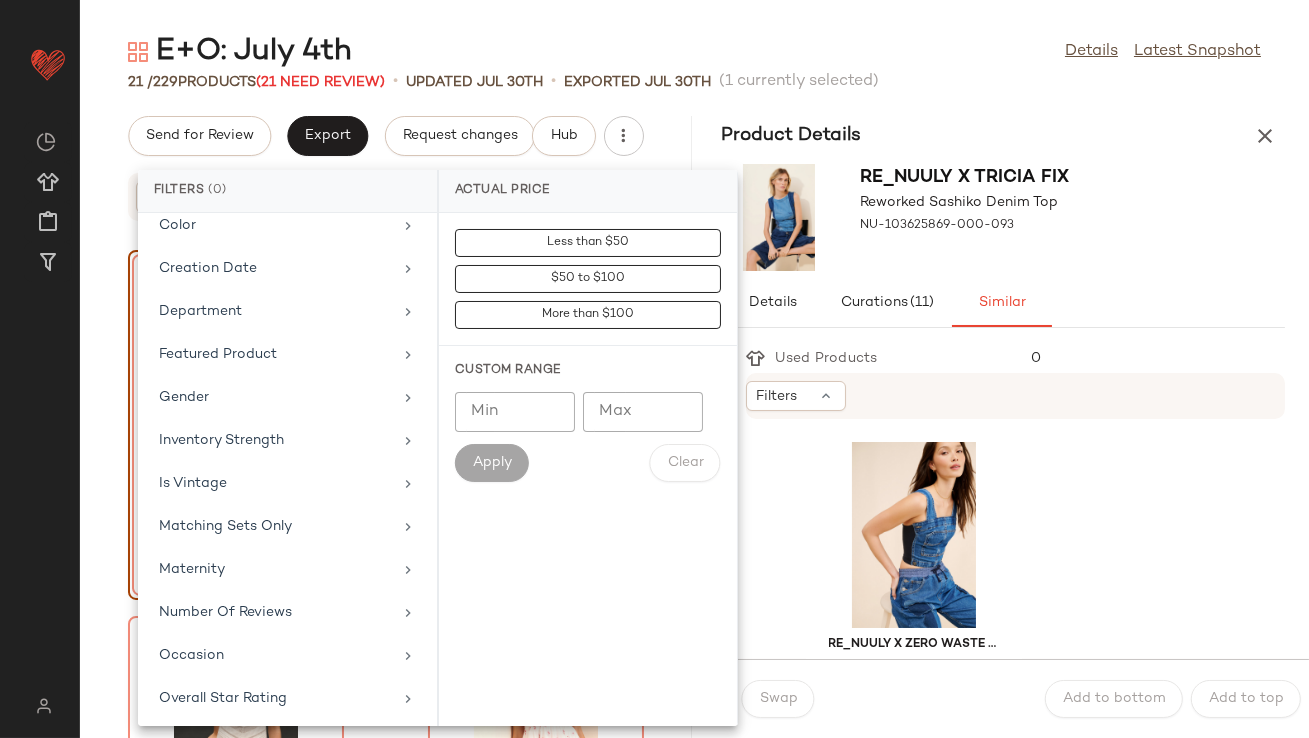 scroll, scrollTop: 444, scrollLeft: 0, axis: vertical 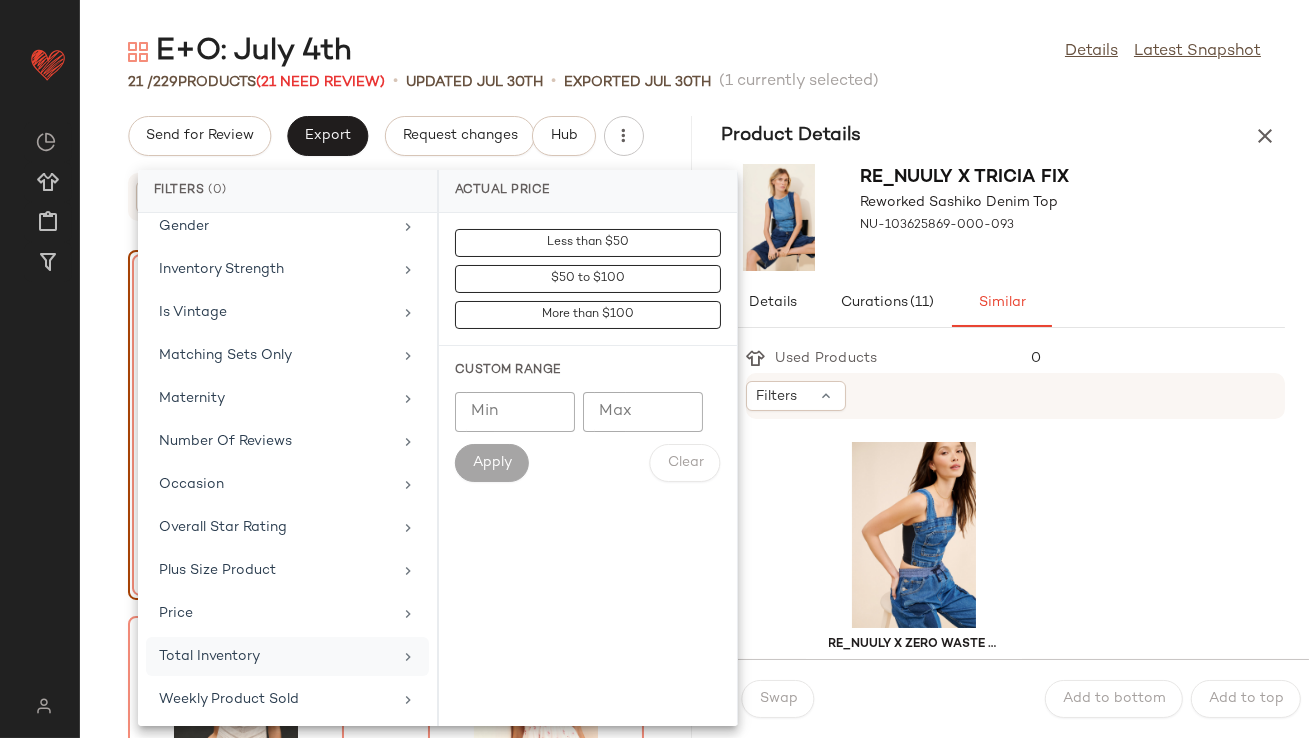click on "Total Inventory" 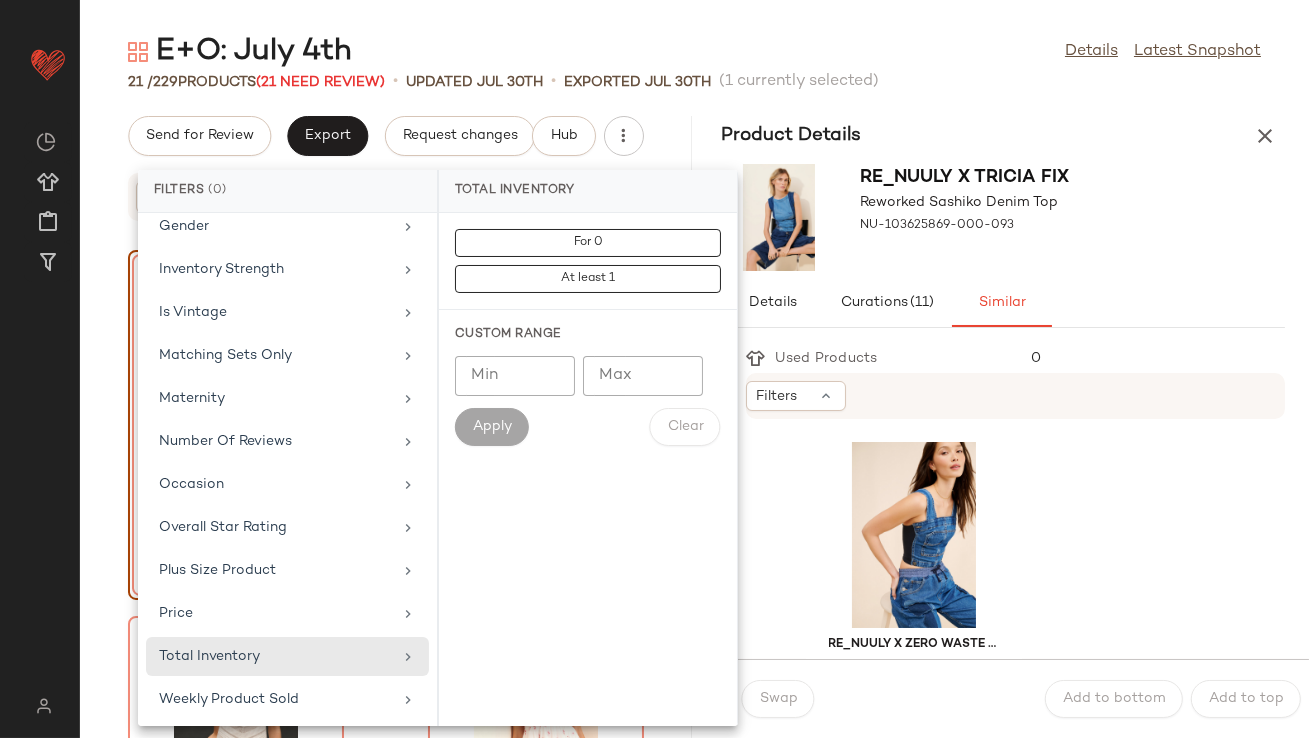 click on "Min" 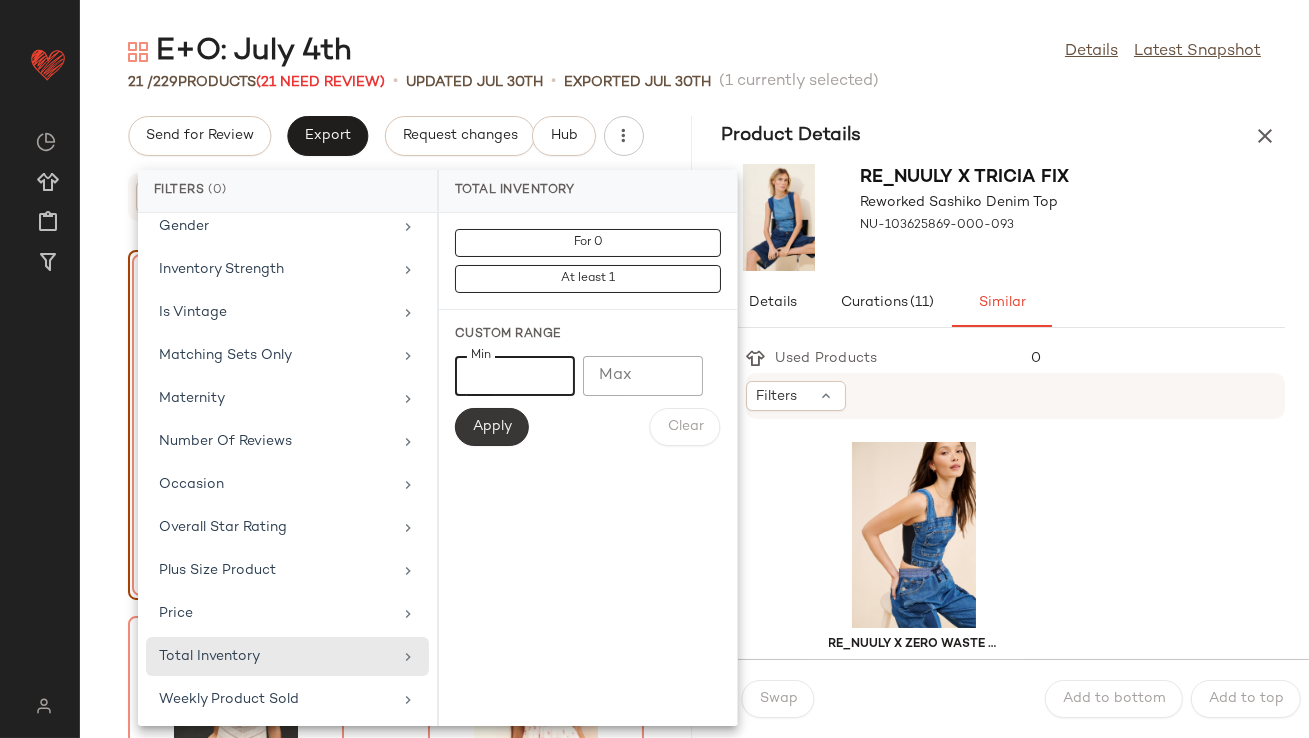 type on "**" 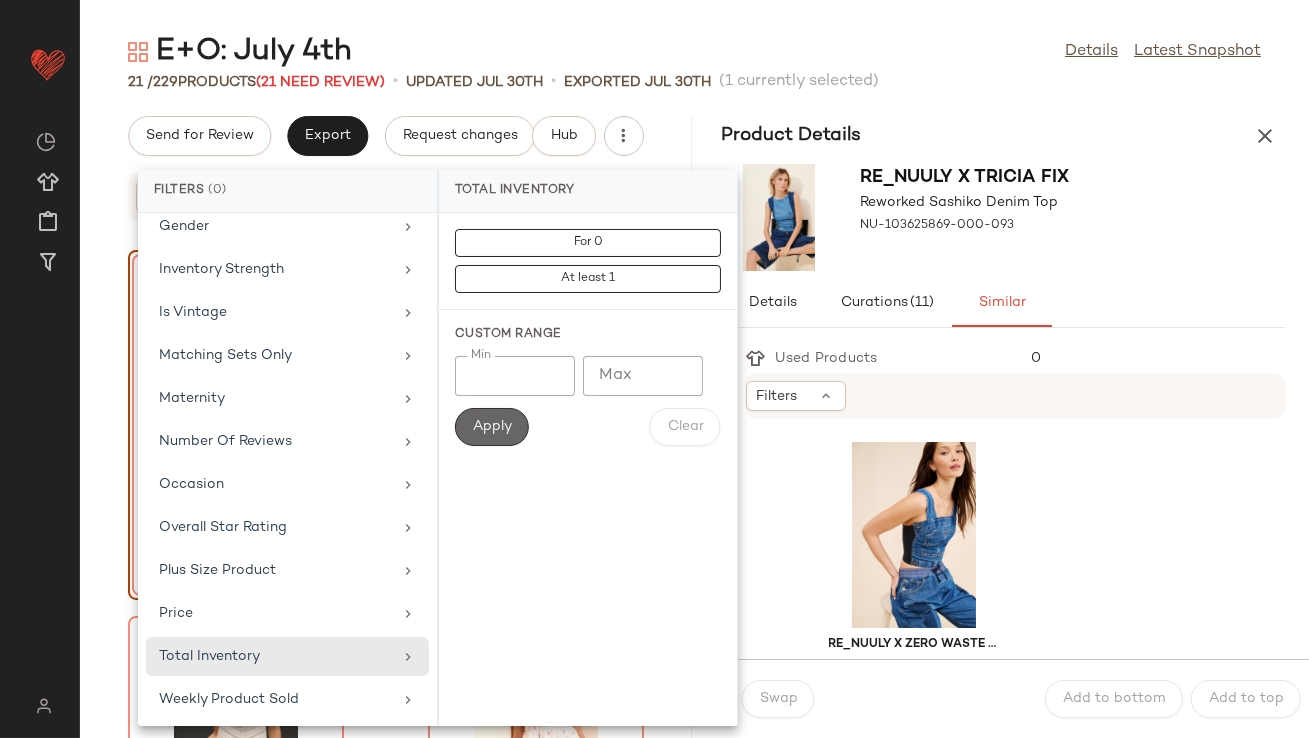 click on "Apply" 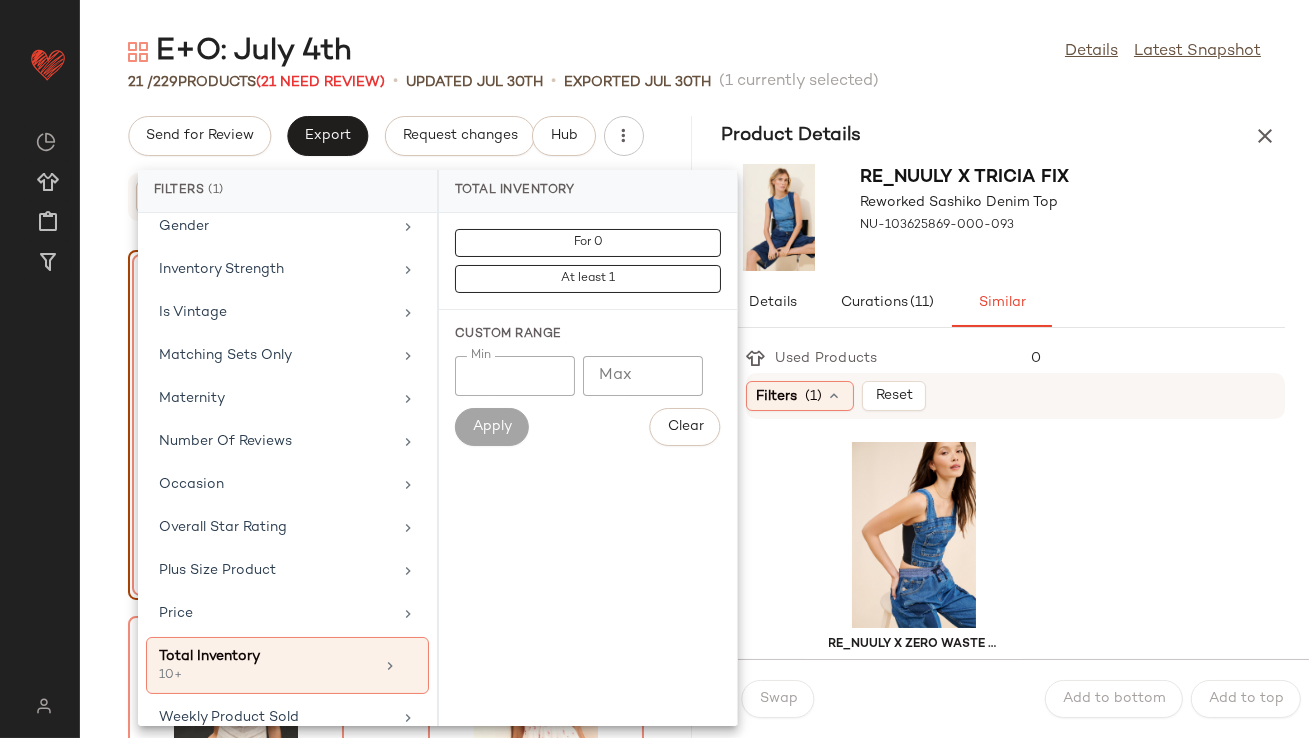 click on "Details   Curations  (11)  Similar" at bounding box center (1004, 303) 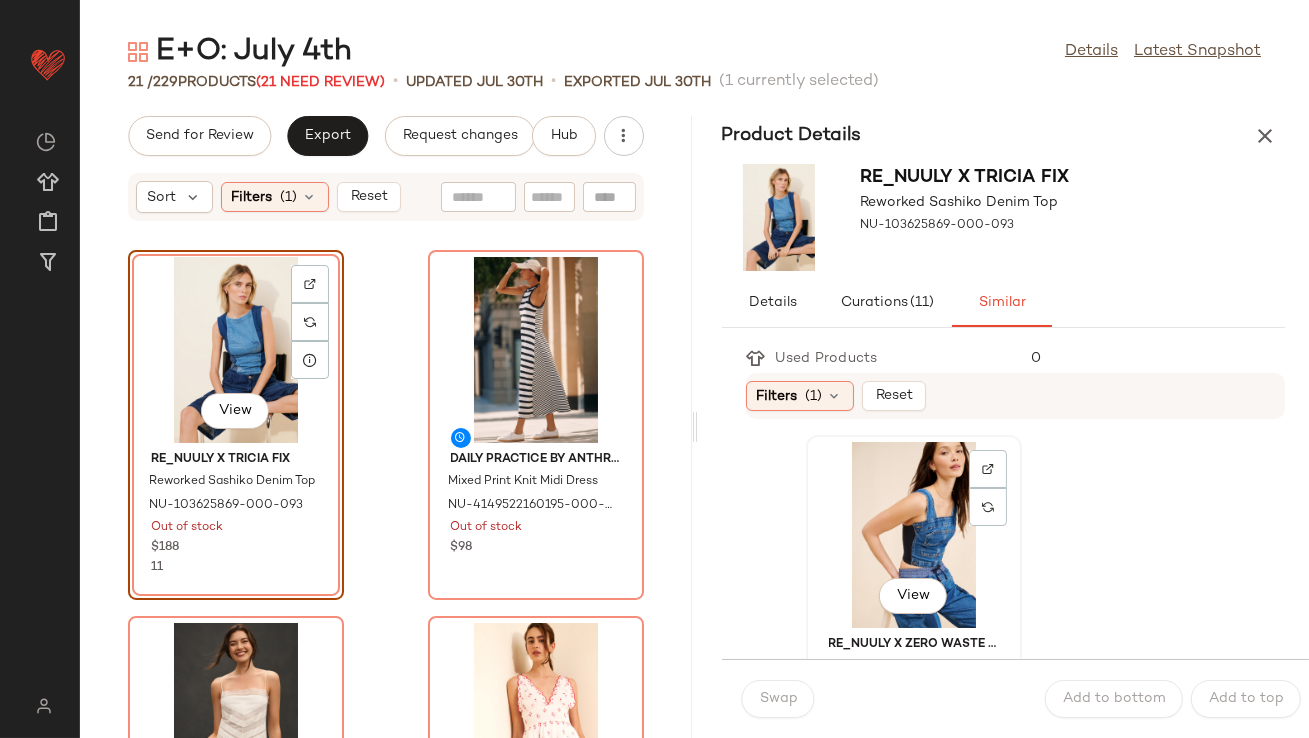 click on "View" 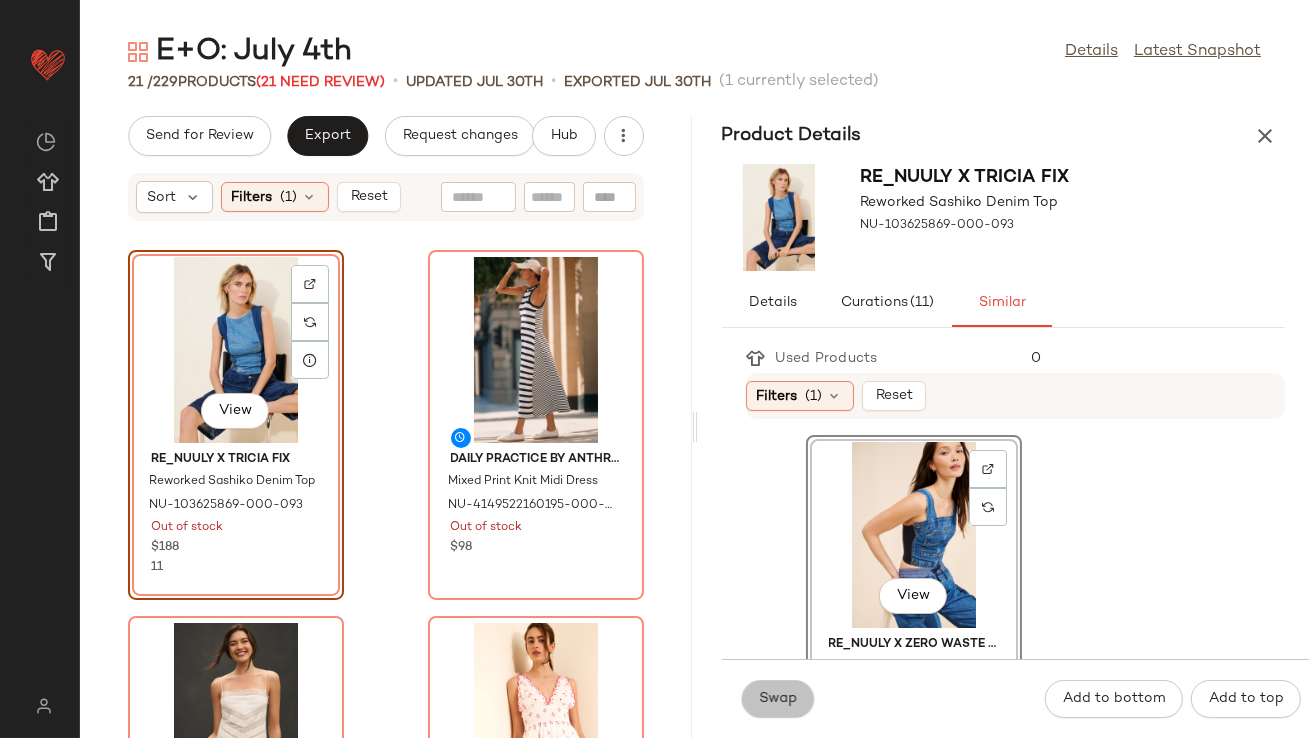 click on "Swap" 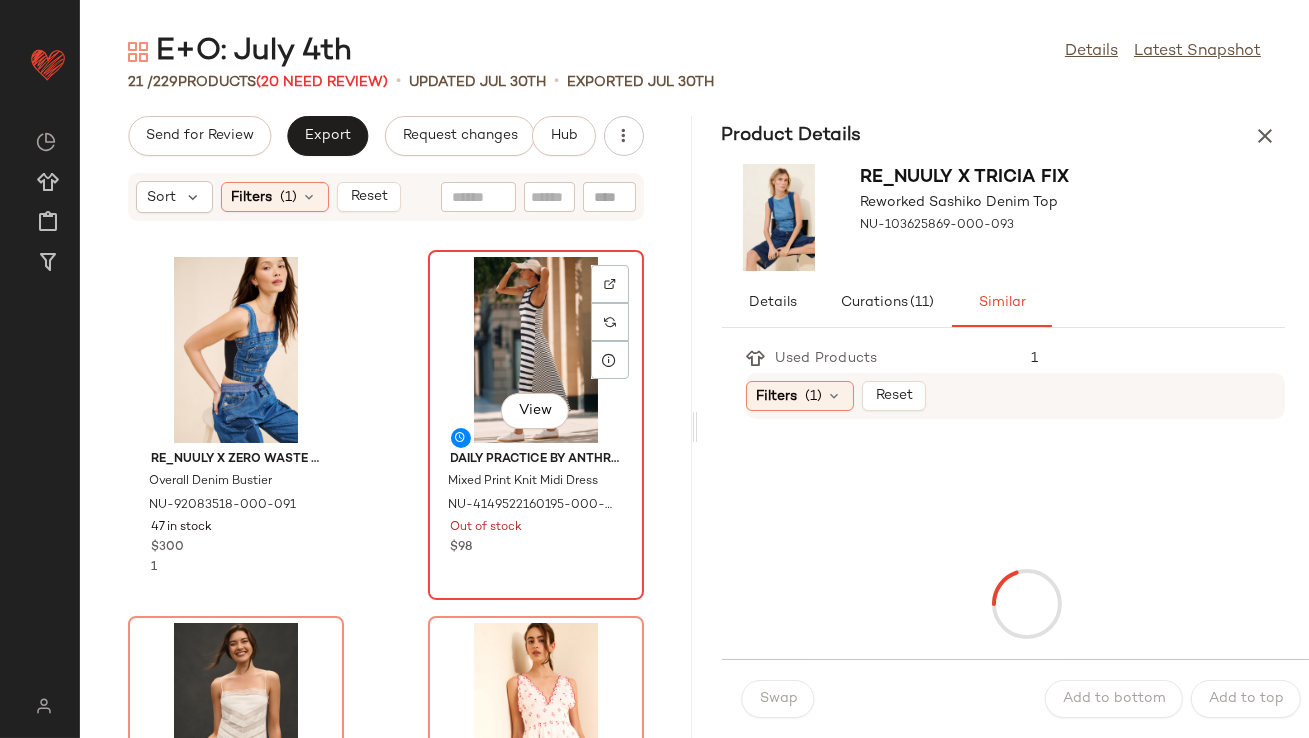 click on "View" 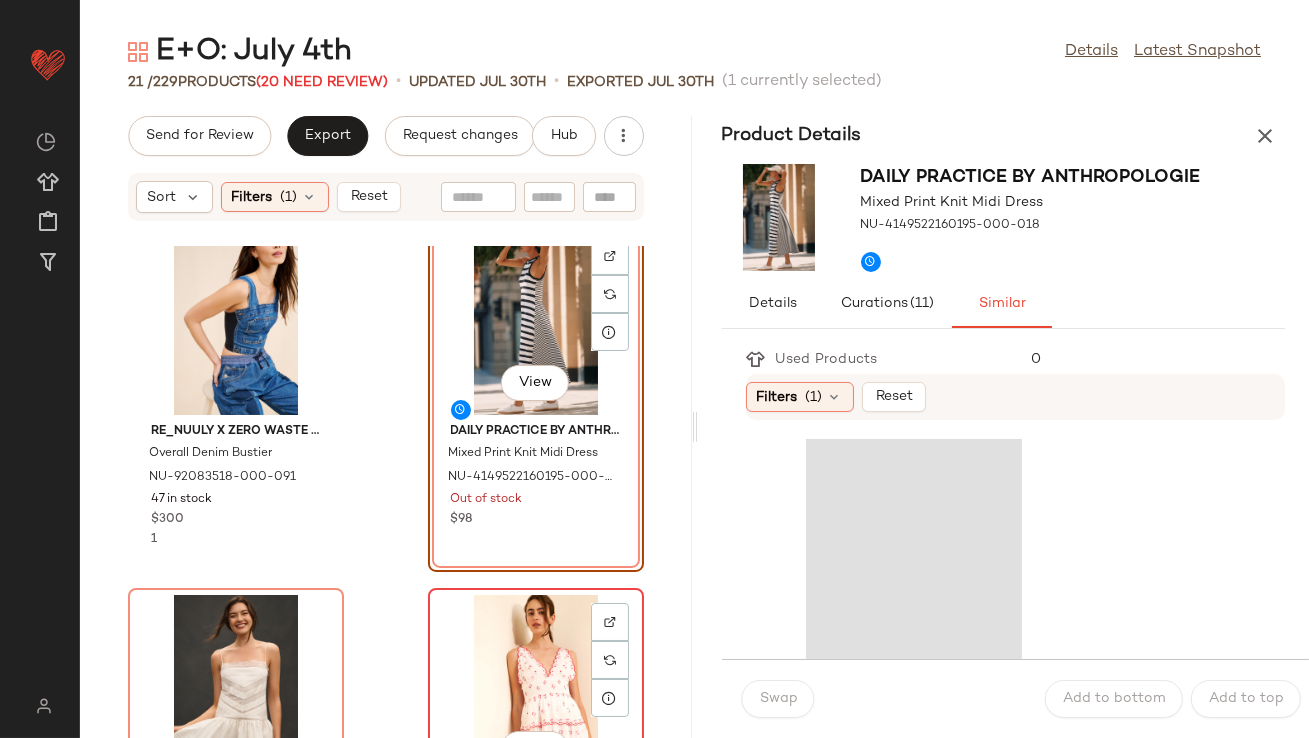scroll, scrollTop: 29, scrollLeft: 0, axis: vertical 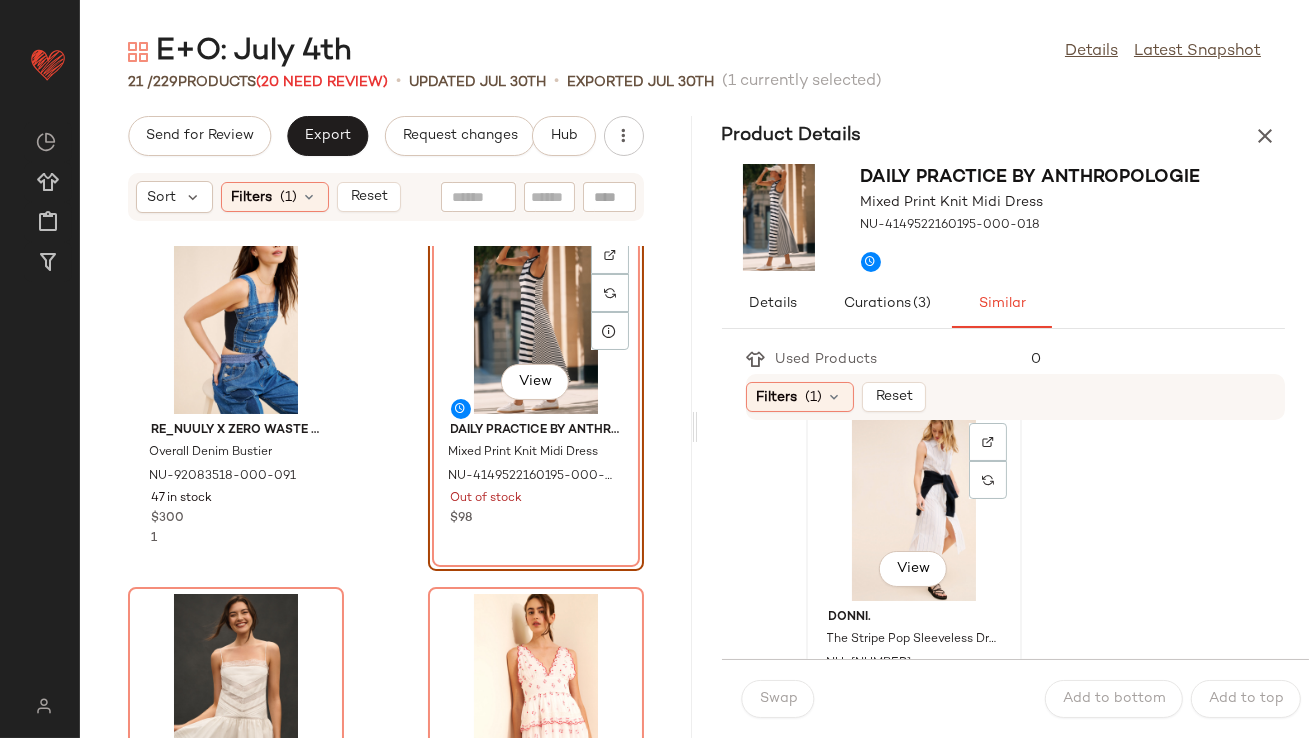 click on "View" 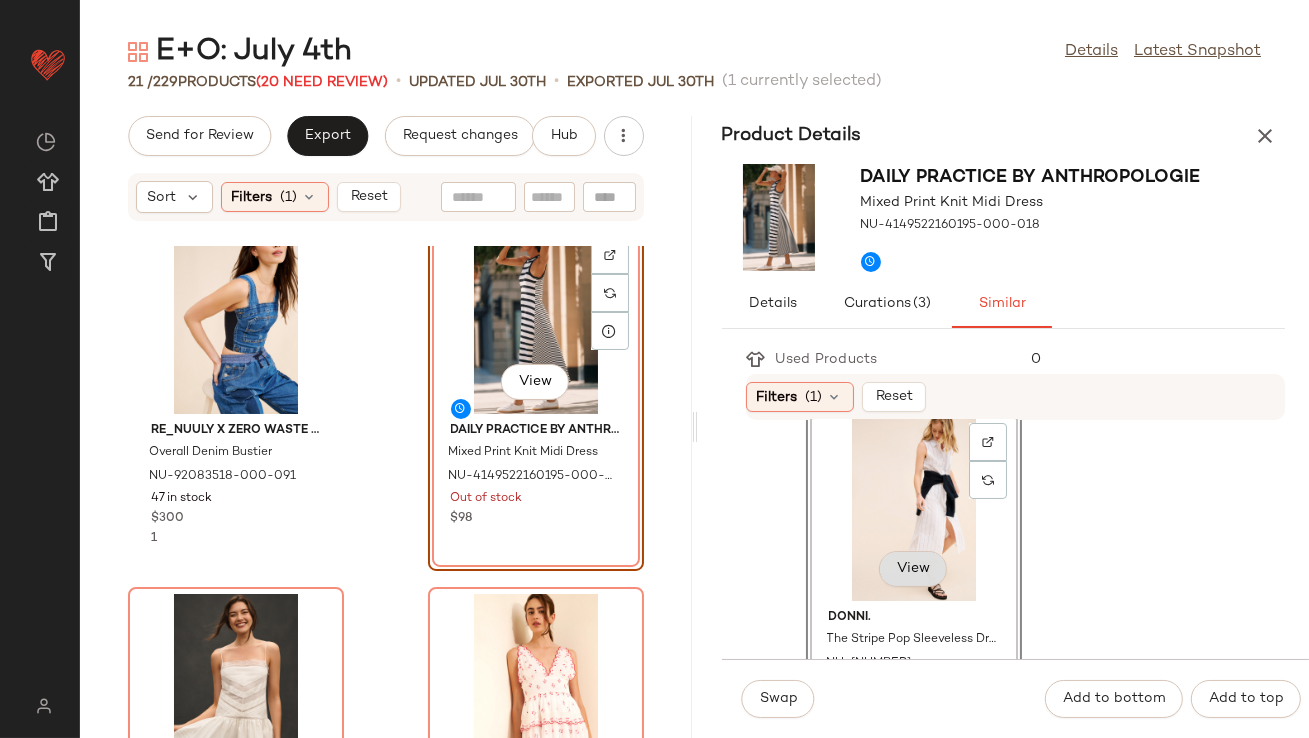 click on "View" 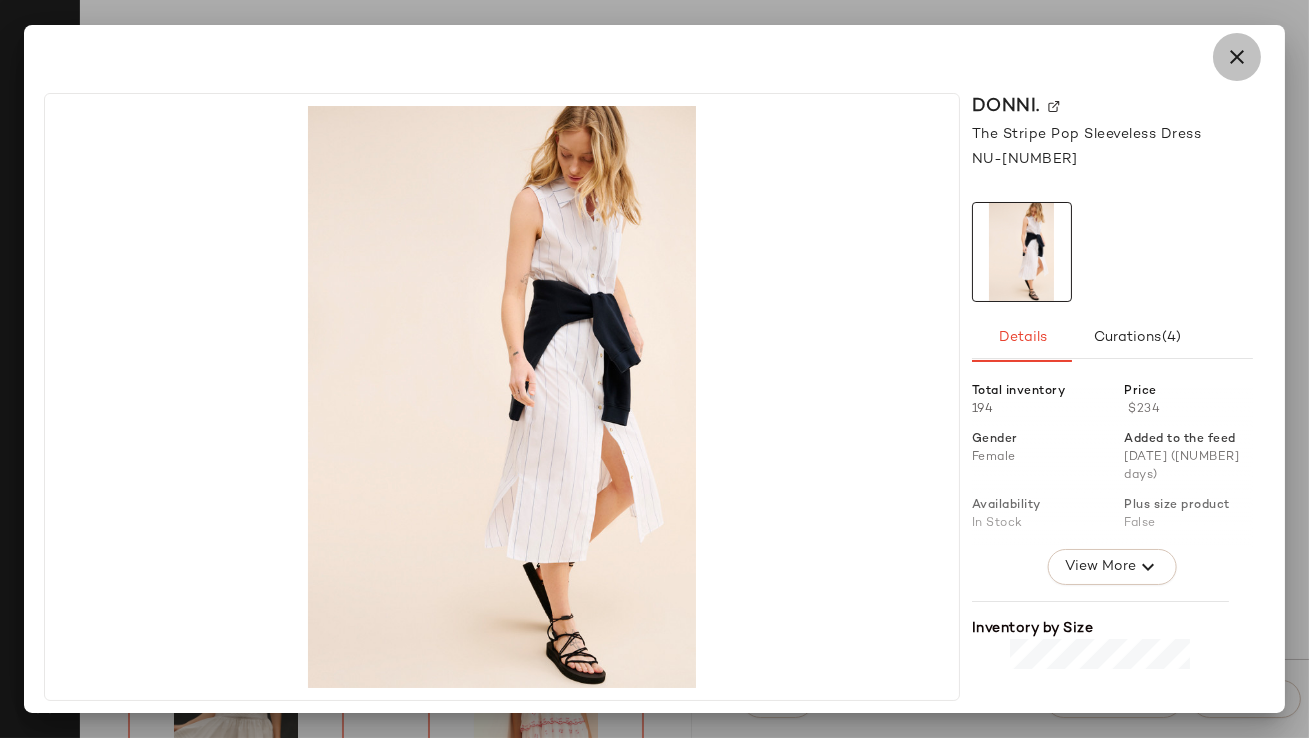 click at bounding box center (1237, 57) 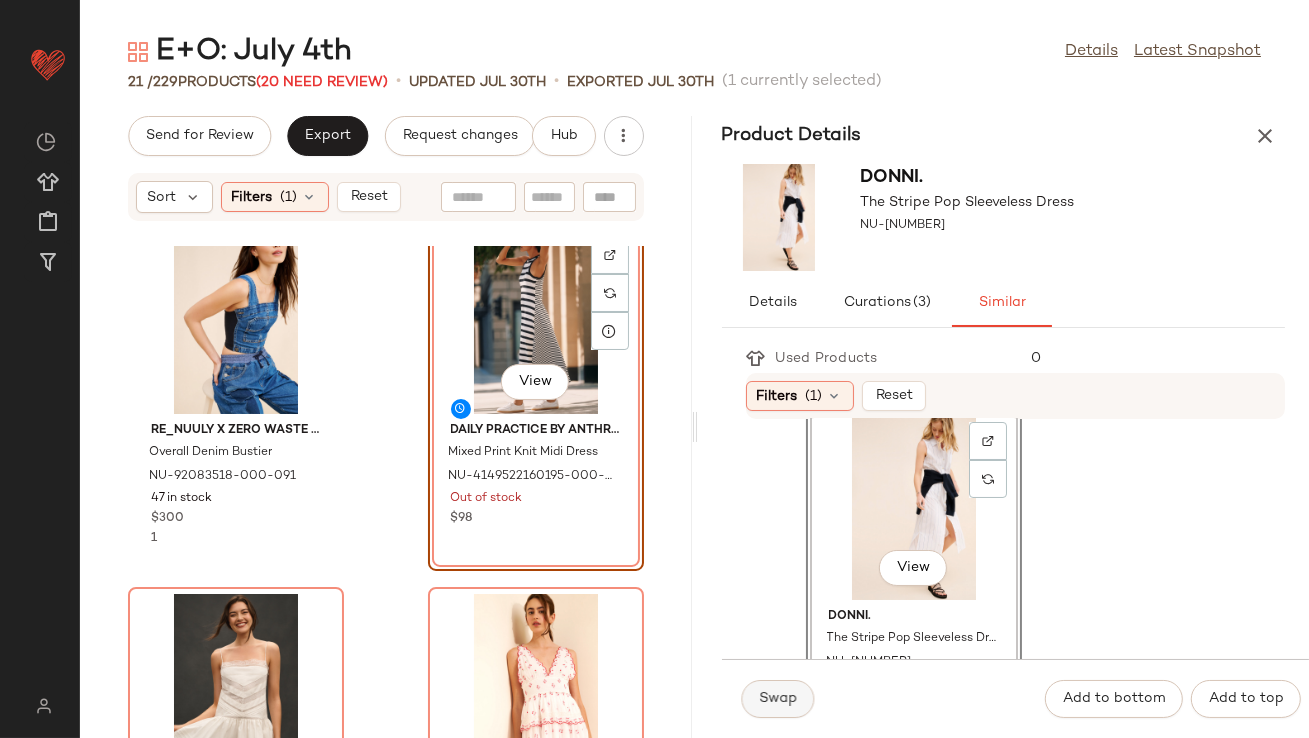 click on "Swap" at bounding box center [778, 699] 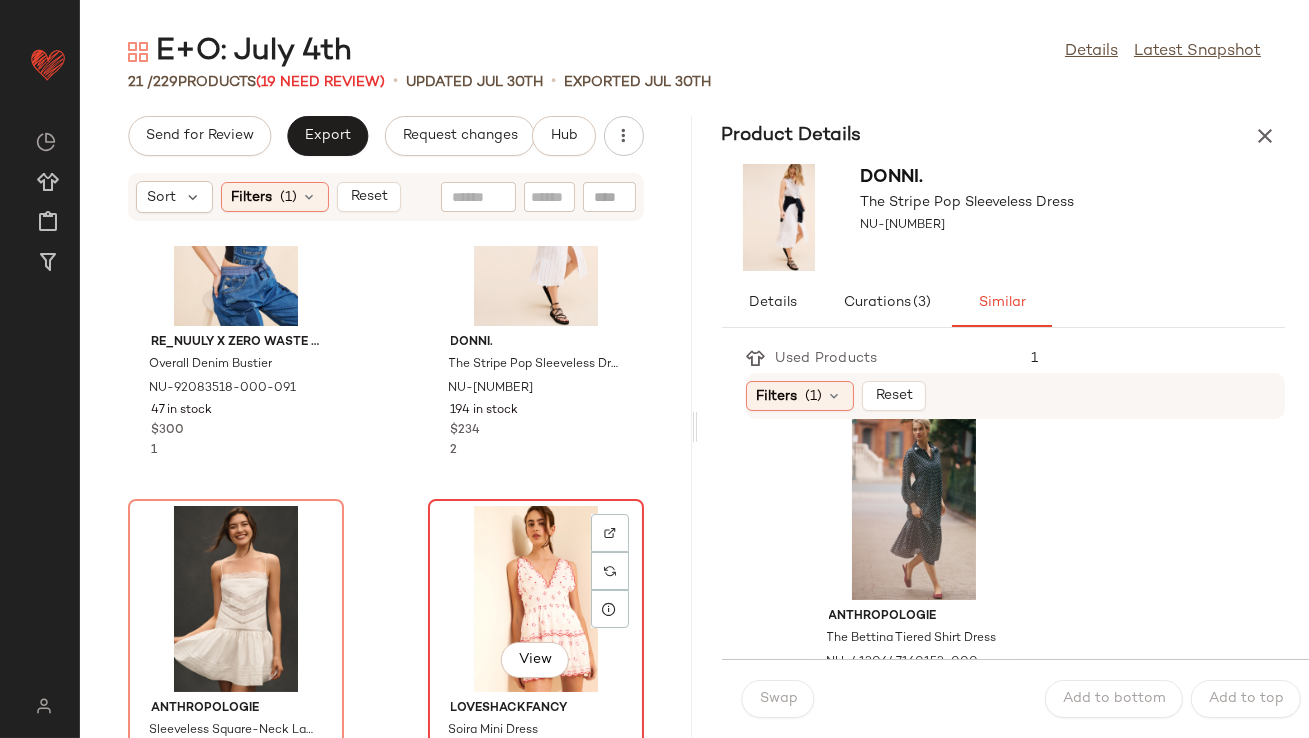 scroll, scrollTop: 246, scrollLeft: 0, axis: vertical 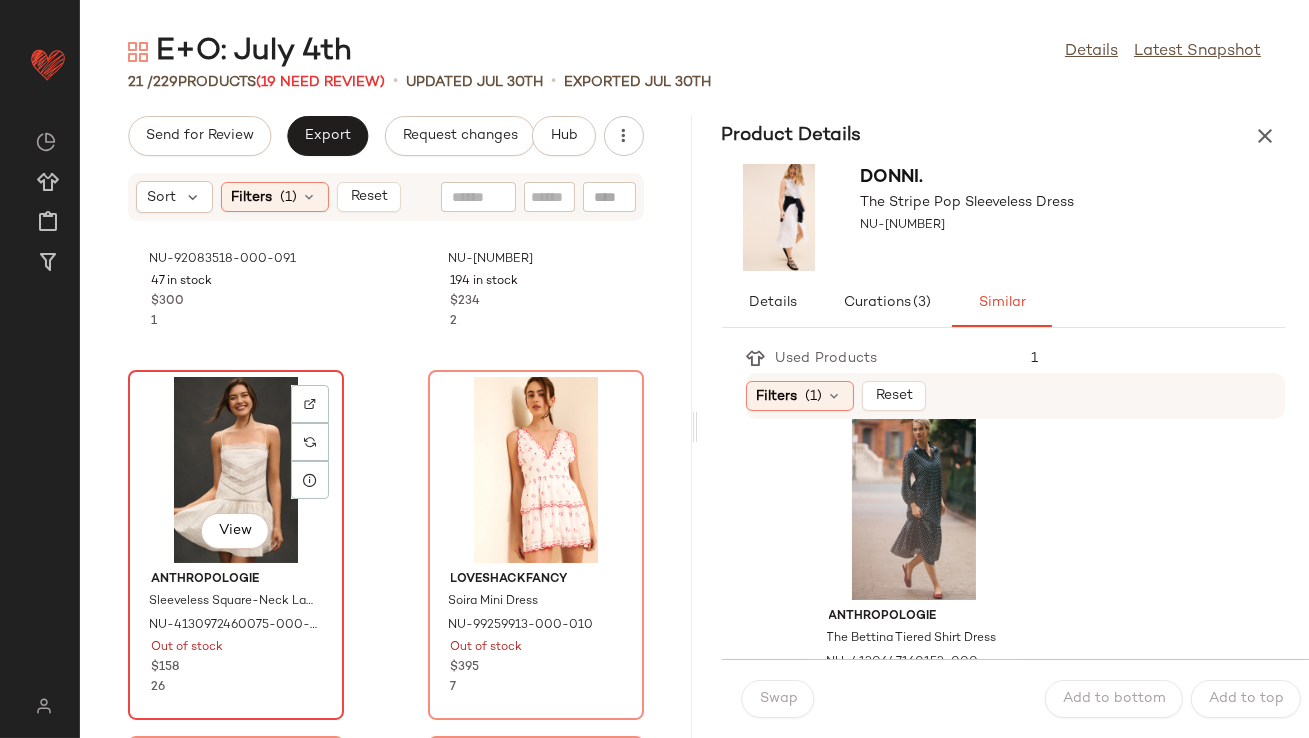 click on "View" 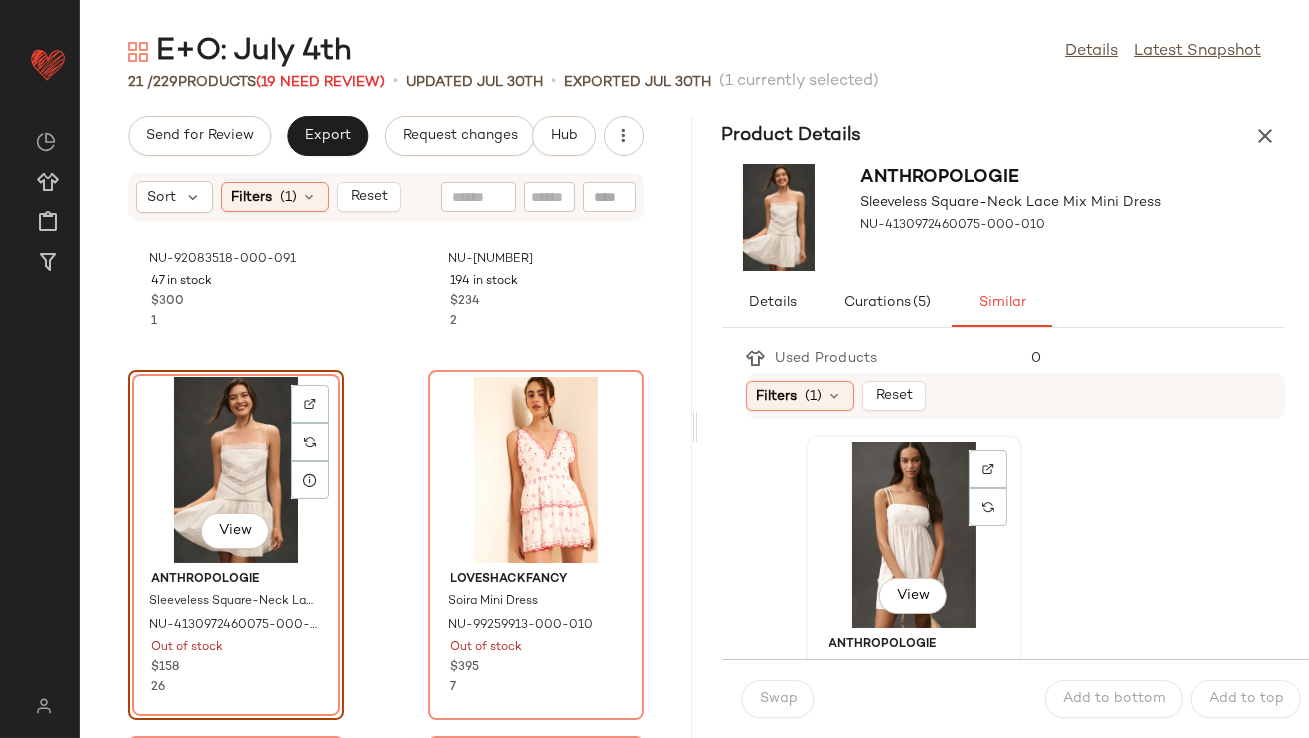 click on "View" 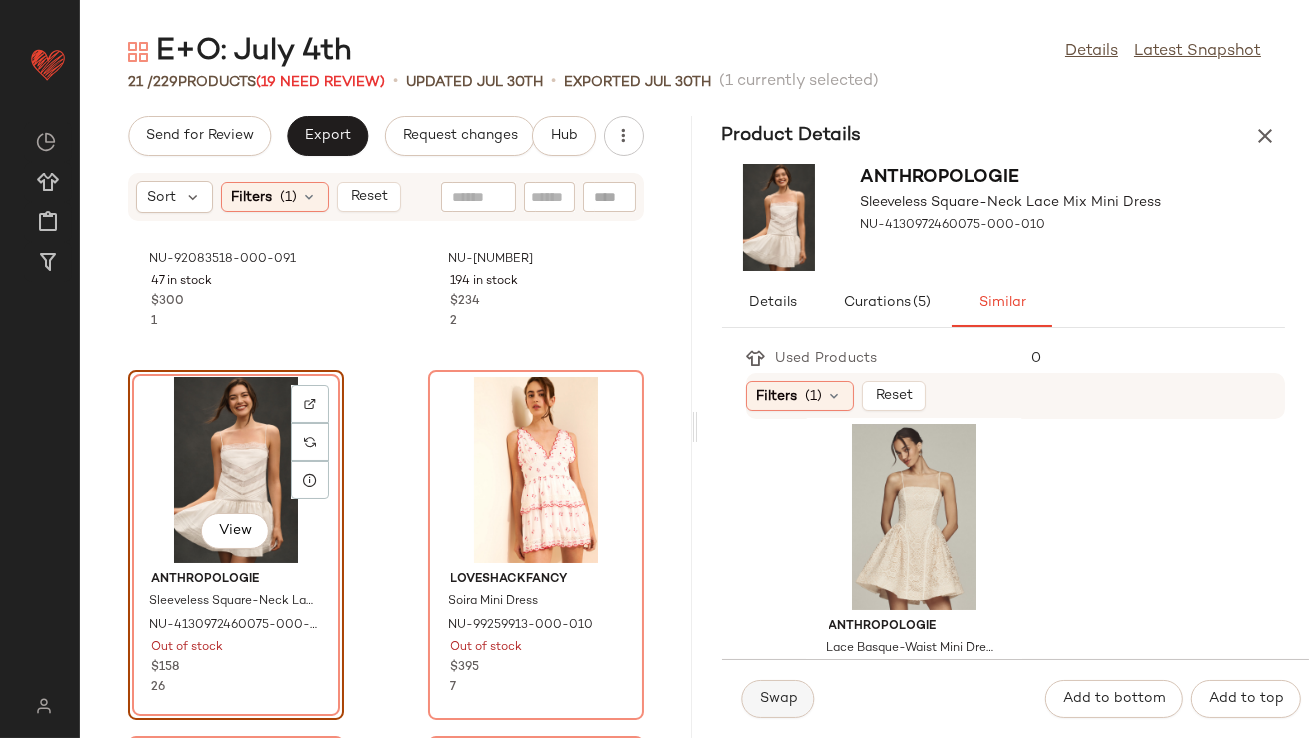 click on "Swap" at bounding box center [778, 699] 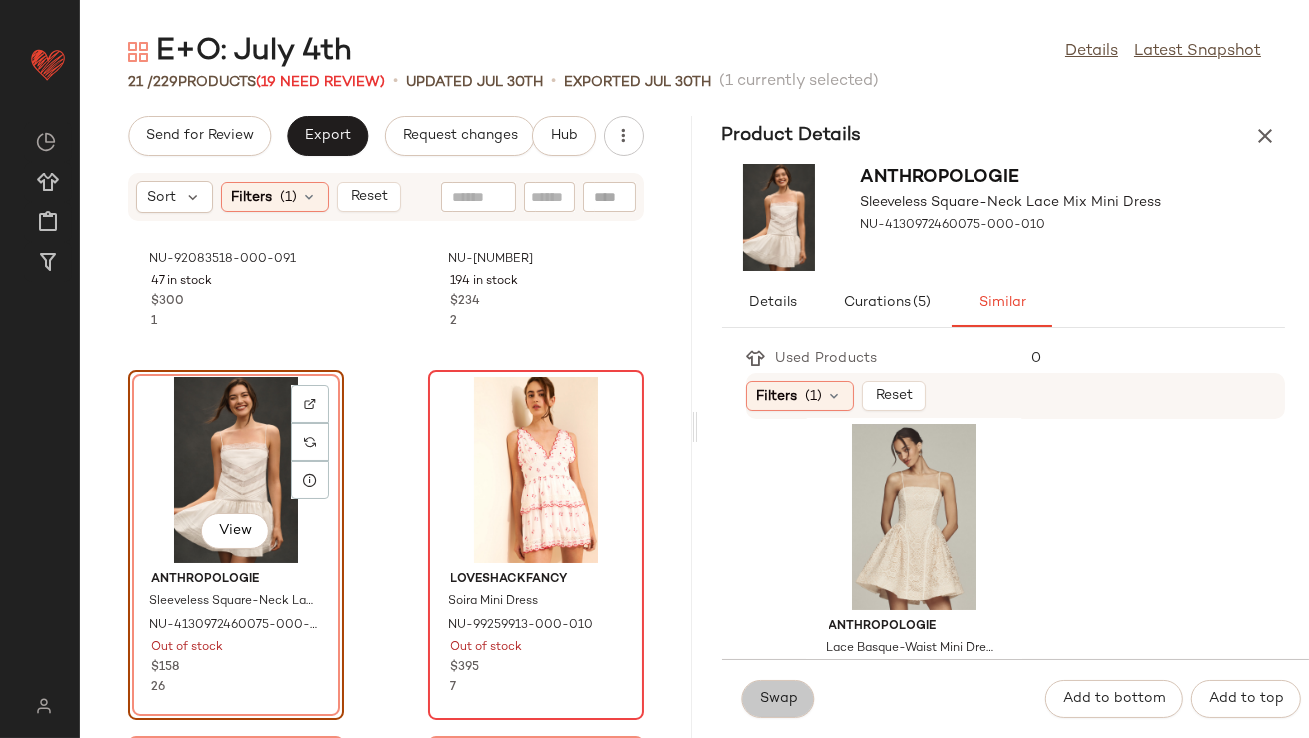 scroll, scrollTop: 18, scrollLeft: 0, axis: vertical 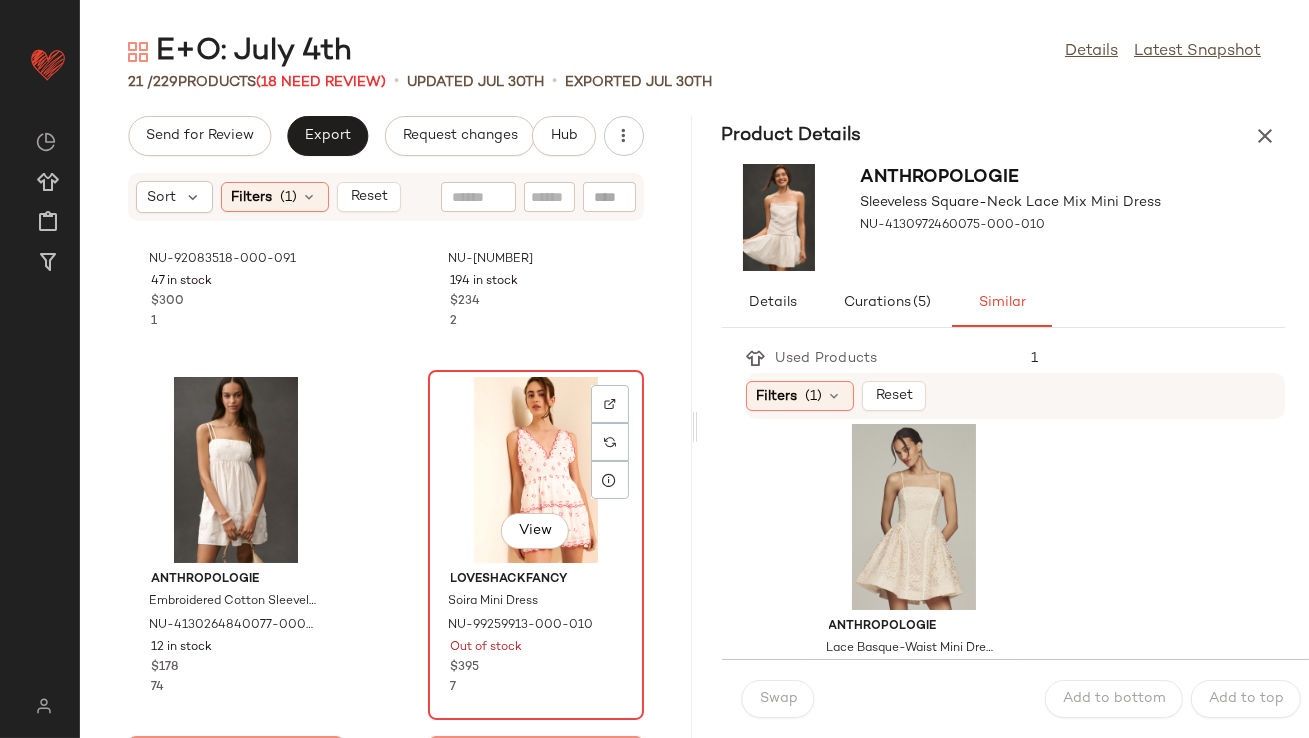 click on "View" 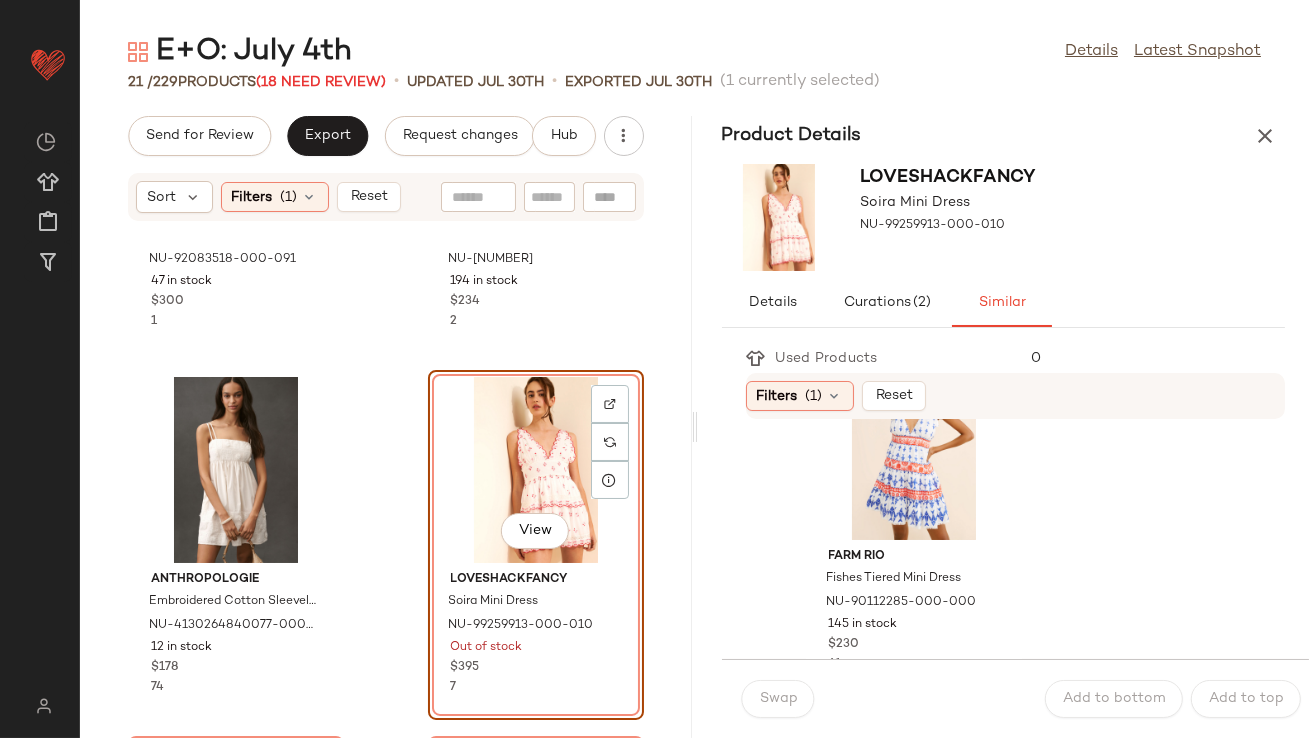 scroll, scrollTop: 1539, scrollLeft: 0, axis: vertical 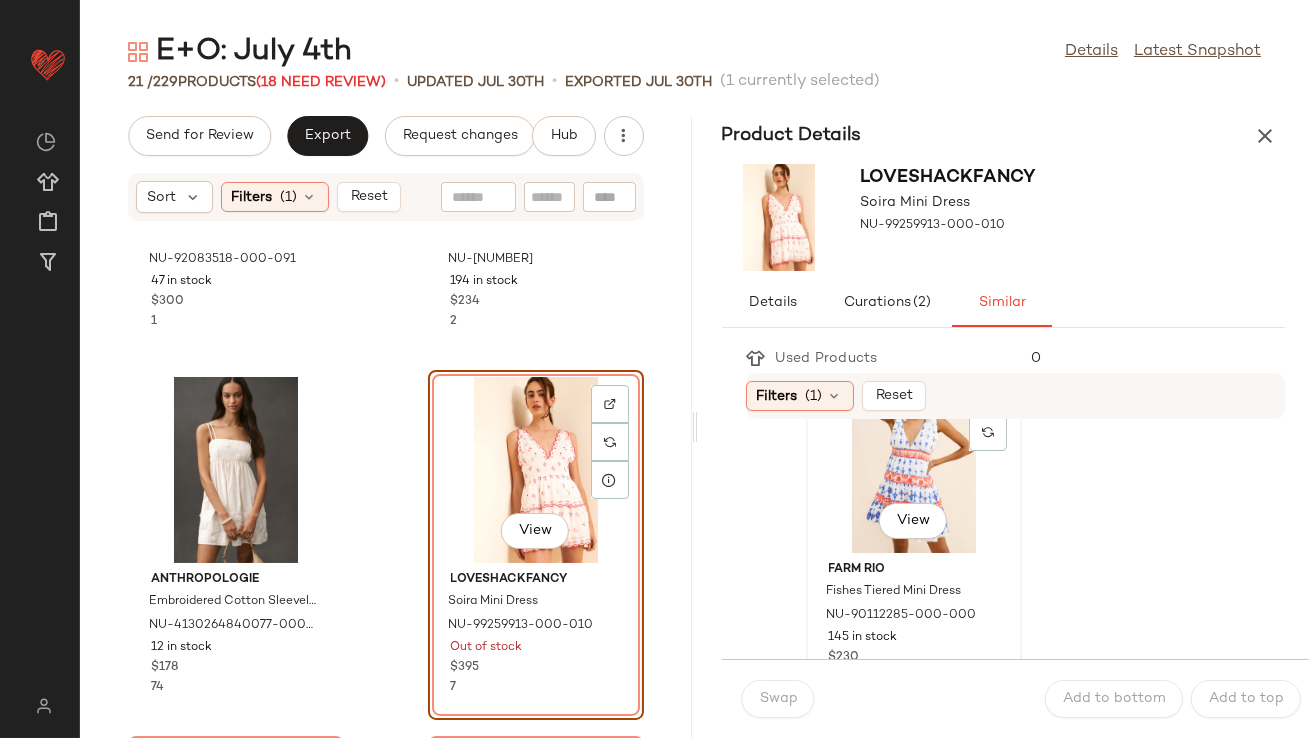 click on "View" 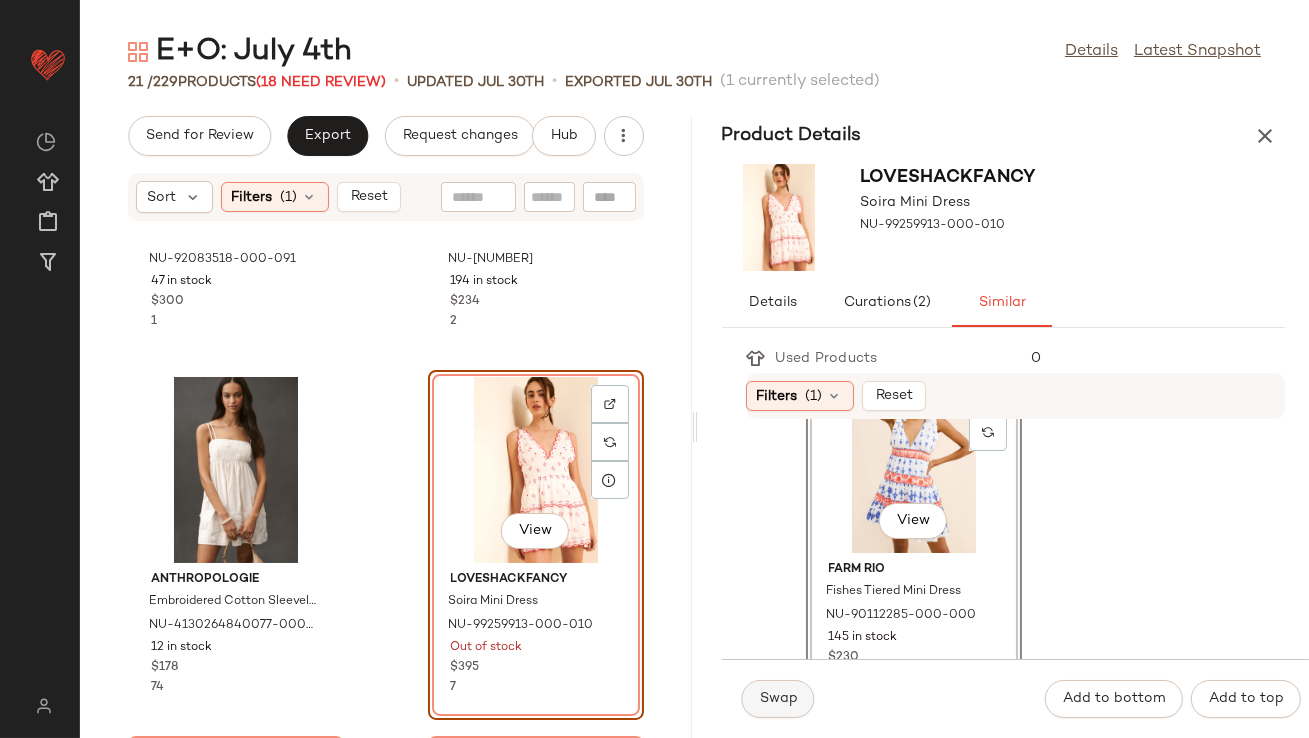 click on "Swap" 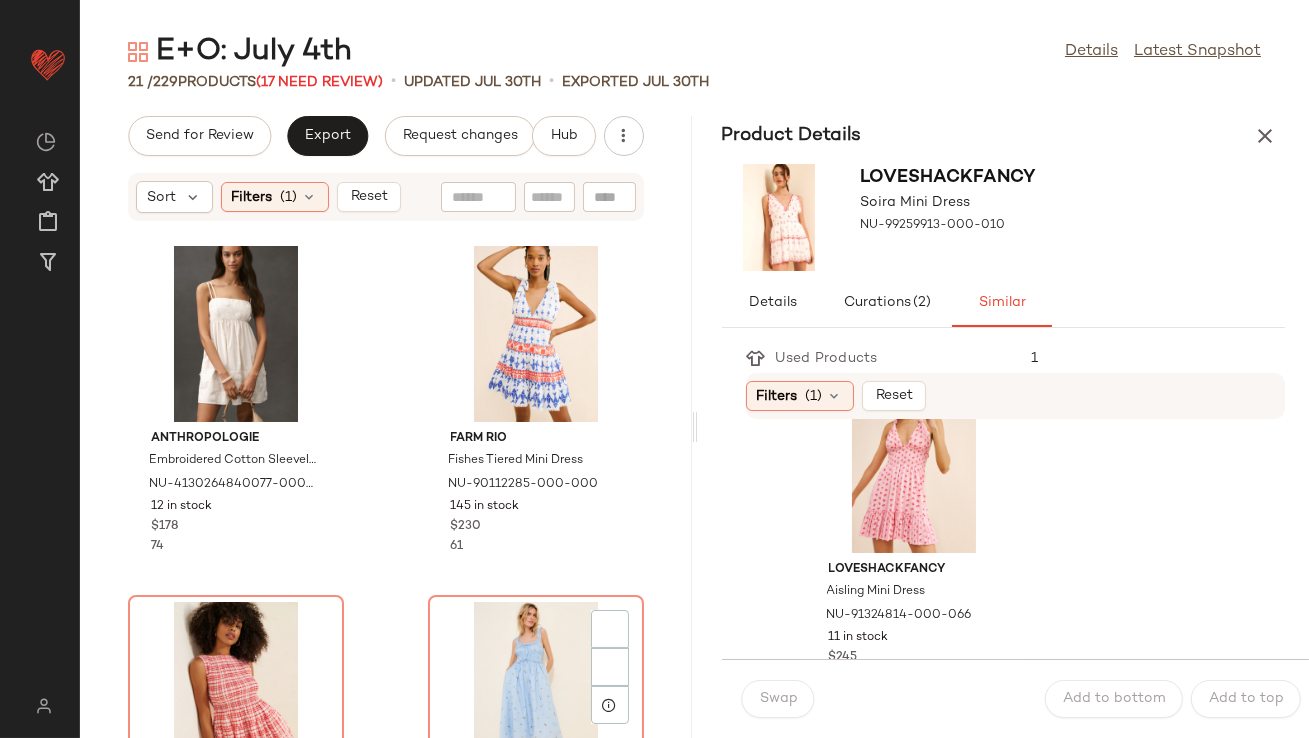 scroll, scrollTop: 675, scrollLeft: 0, axis: vertical 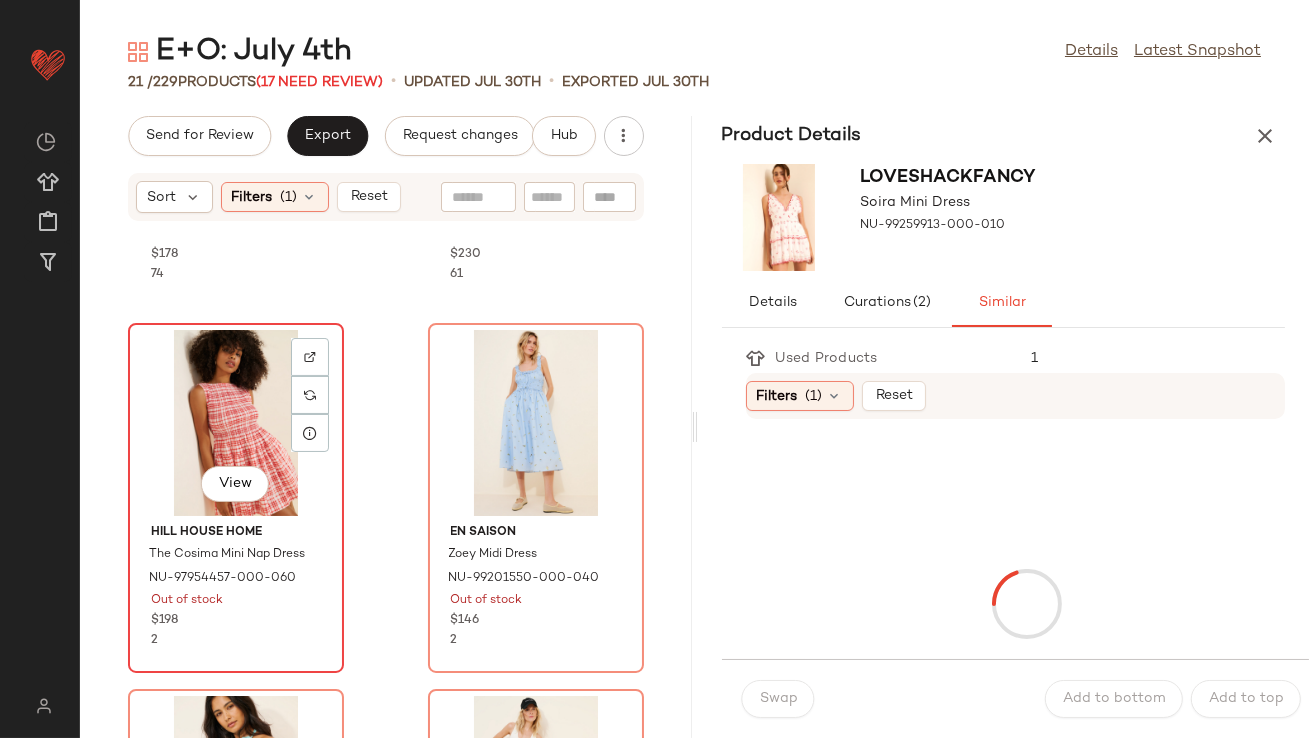 click on "View" 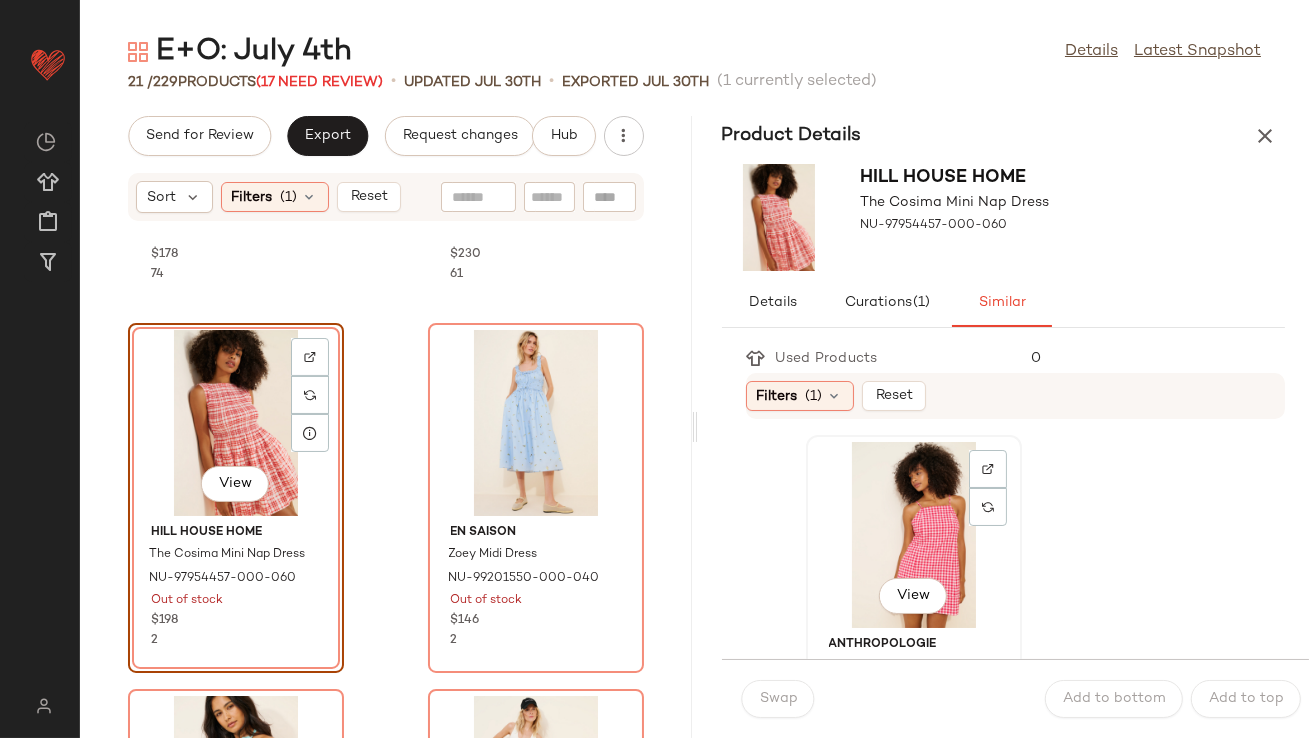 click on "View" 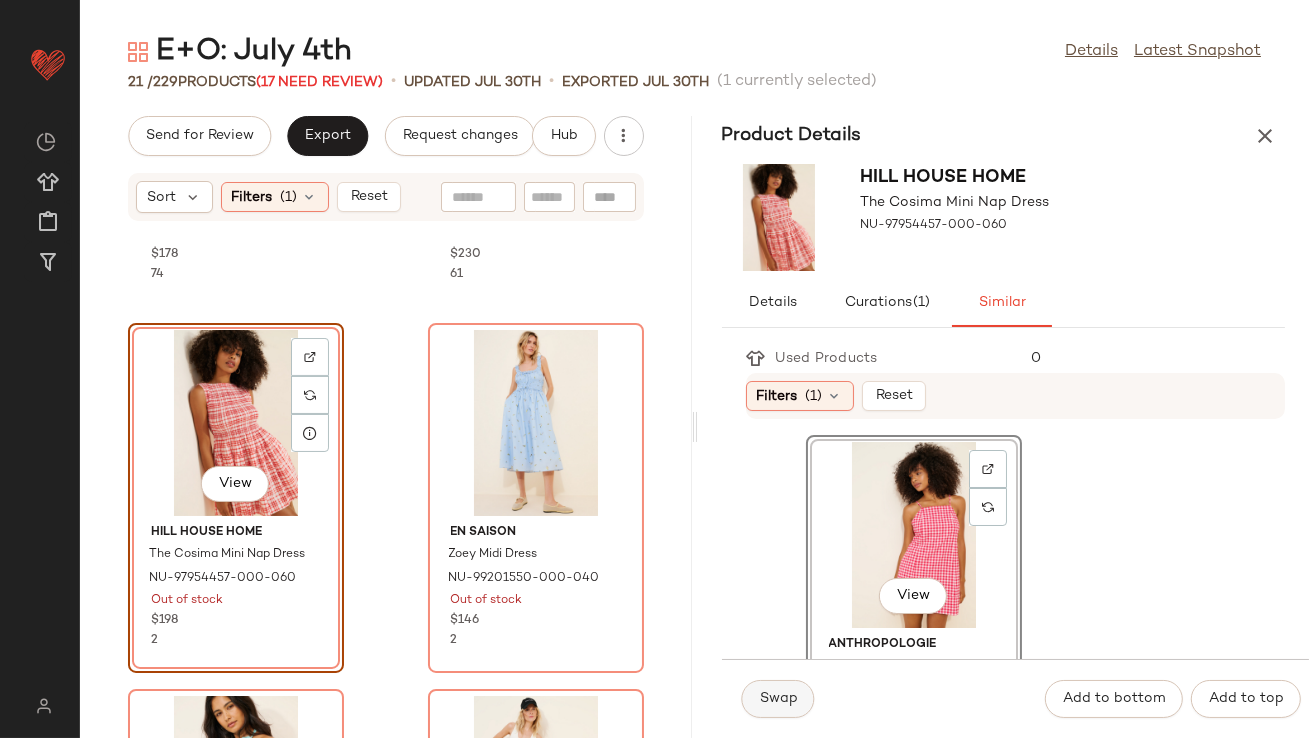 click on "Swap" at bounding box center (778, 699) 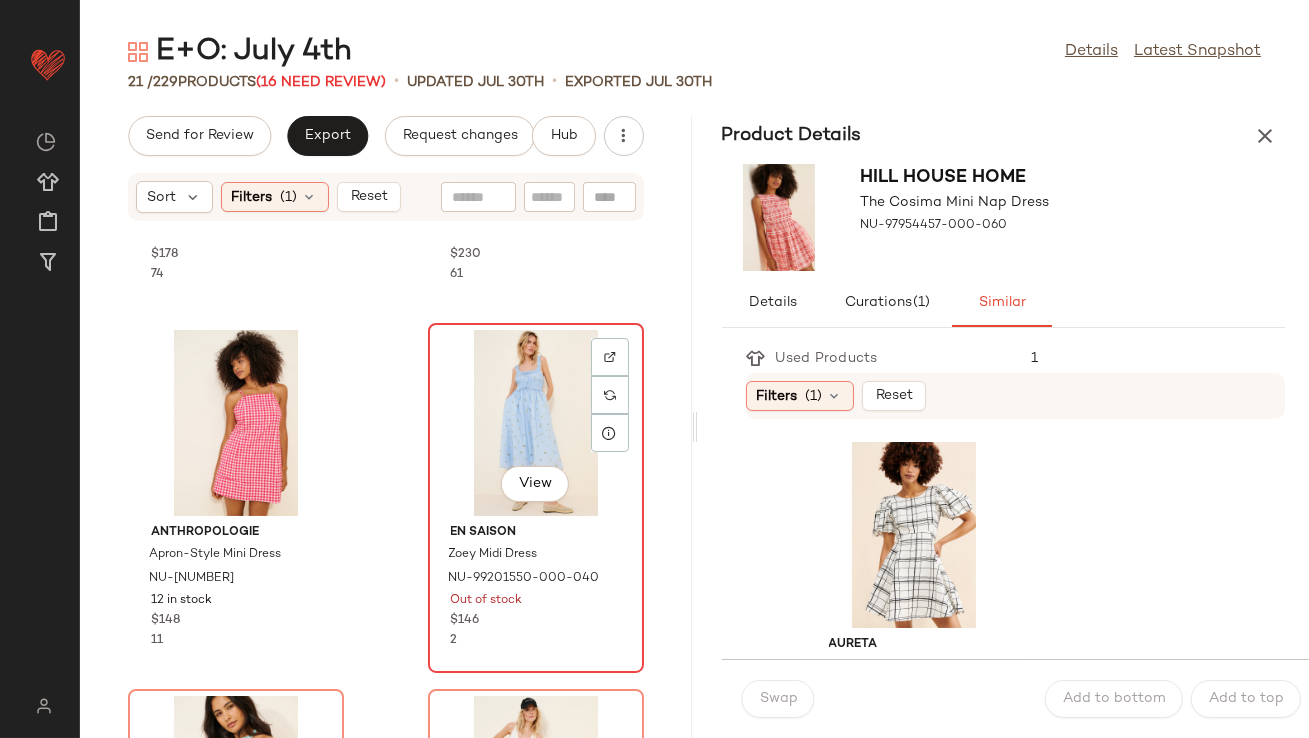 click on "View" 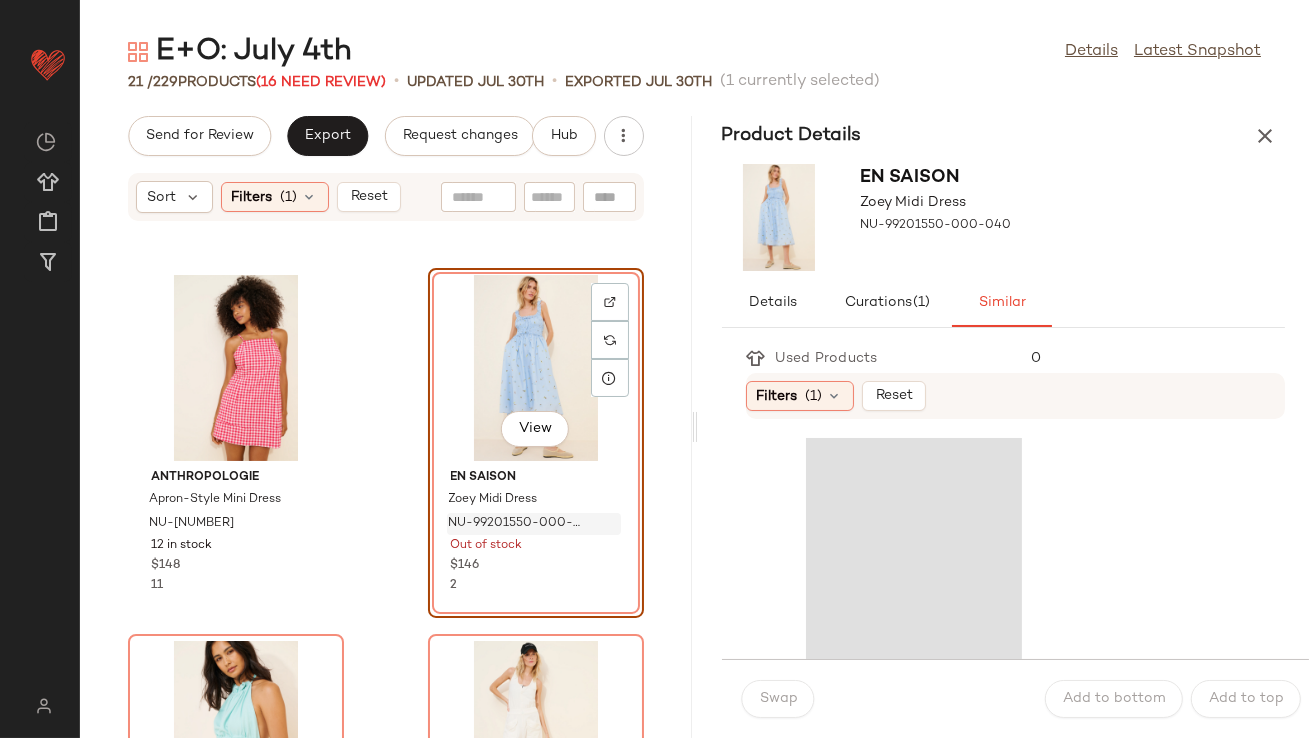scroll, scrollTop: 735, scrollLeft: 0, axis: vertical 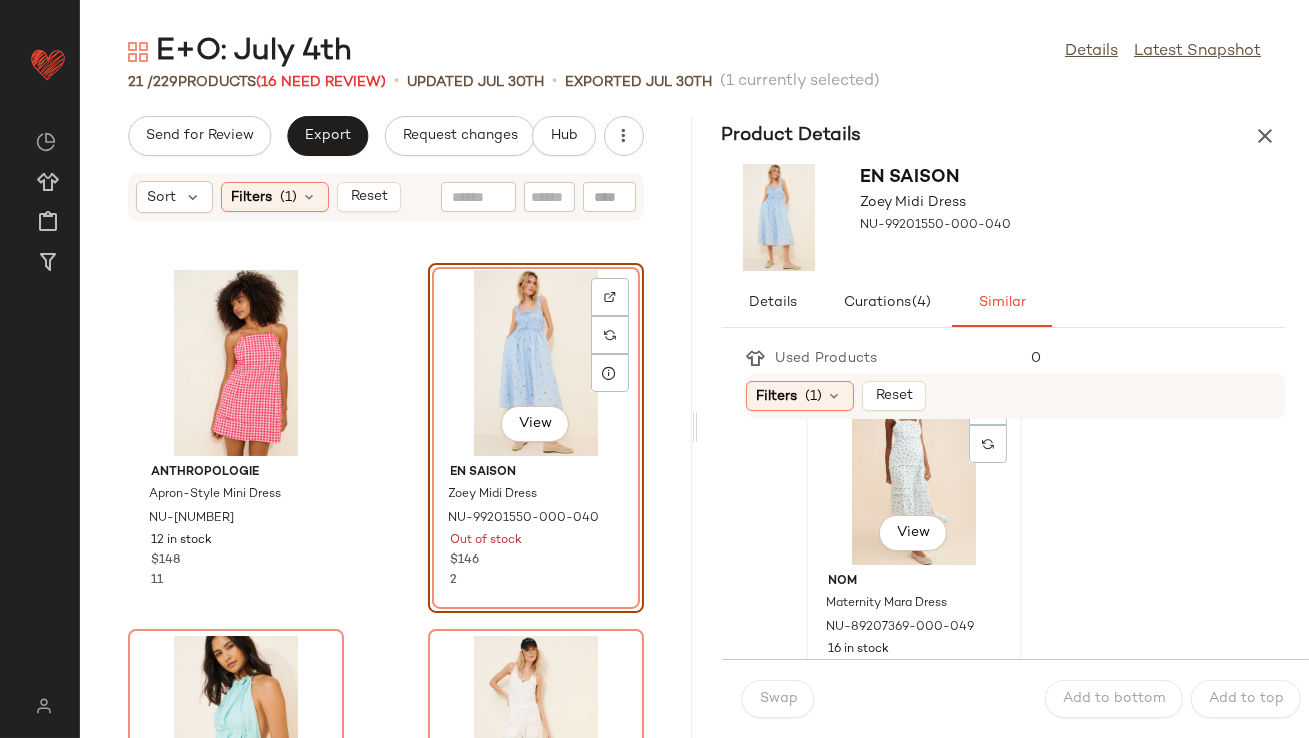 click on "View" 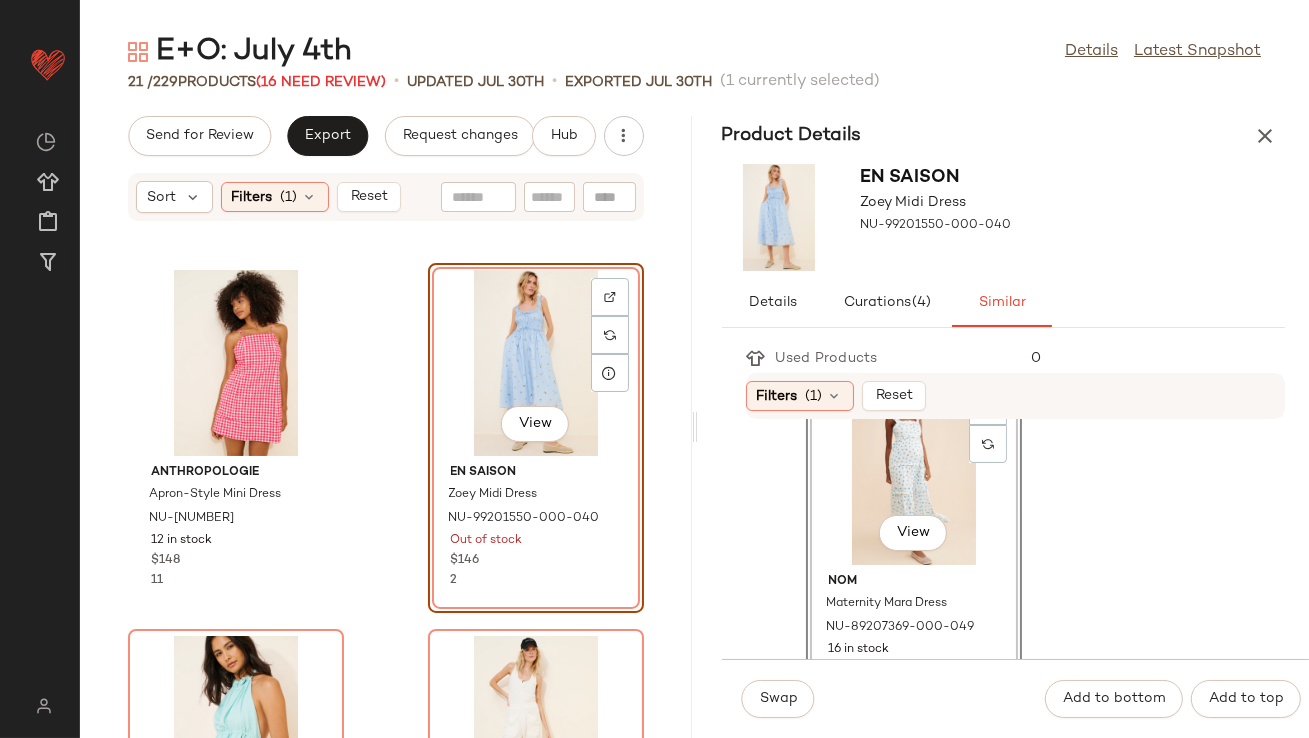 drag, startPoint x: 762, startPoint y: 683, endPoint x: 759, endPoint y: 479, distance: 204.02206 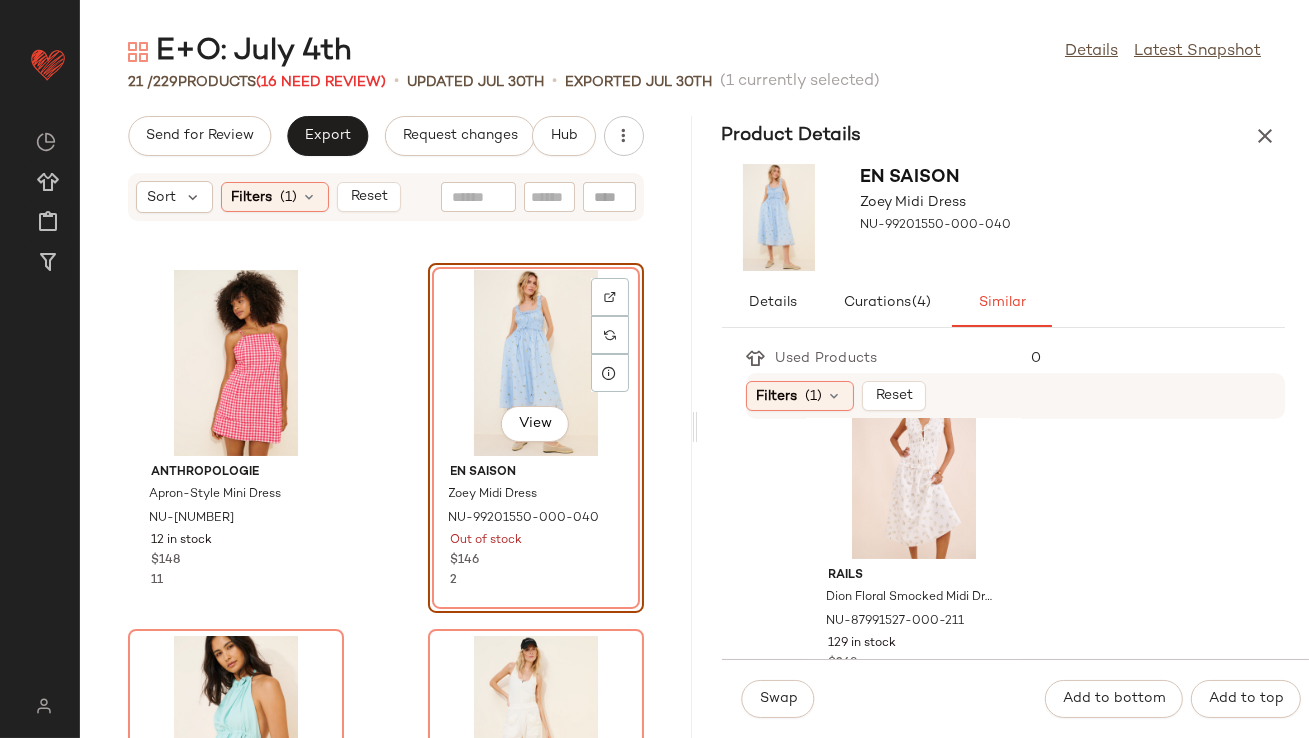 scroll, scrollTop: 803, scrollLeft: 0, axis: vertical 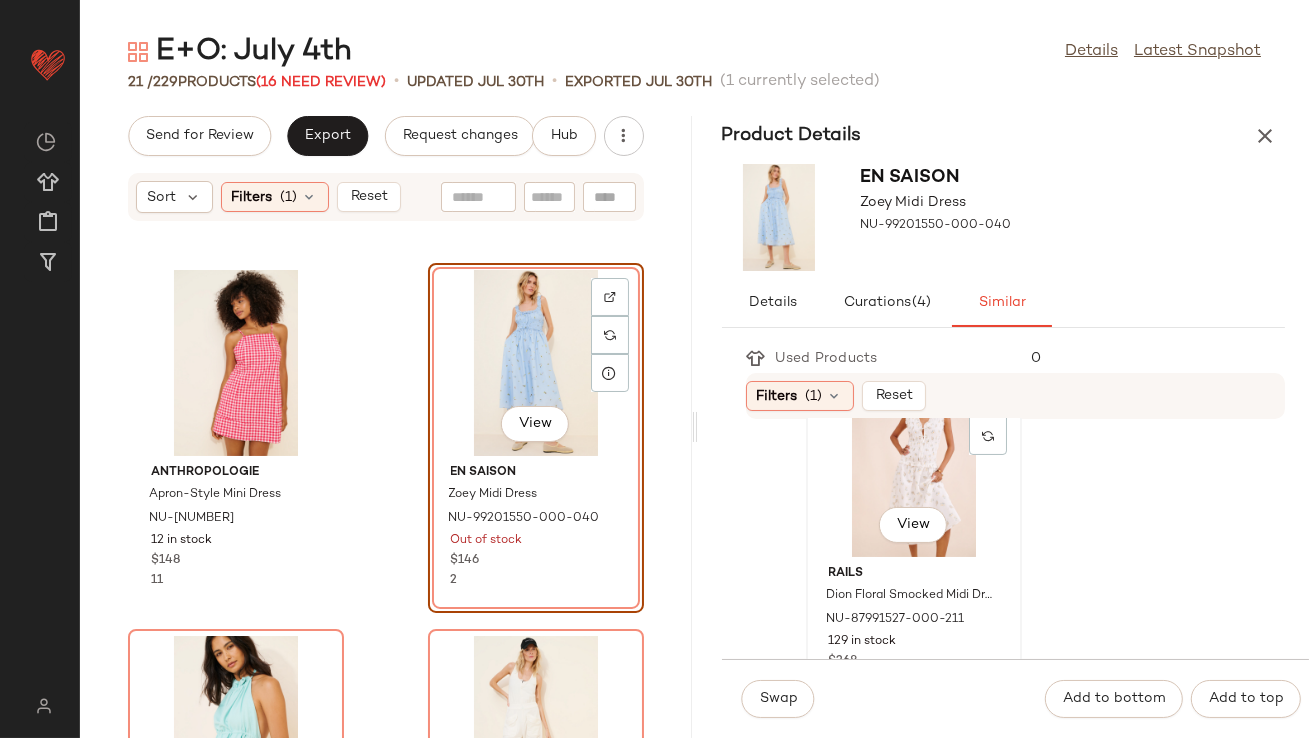 click on "View" 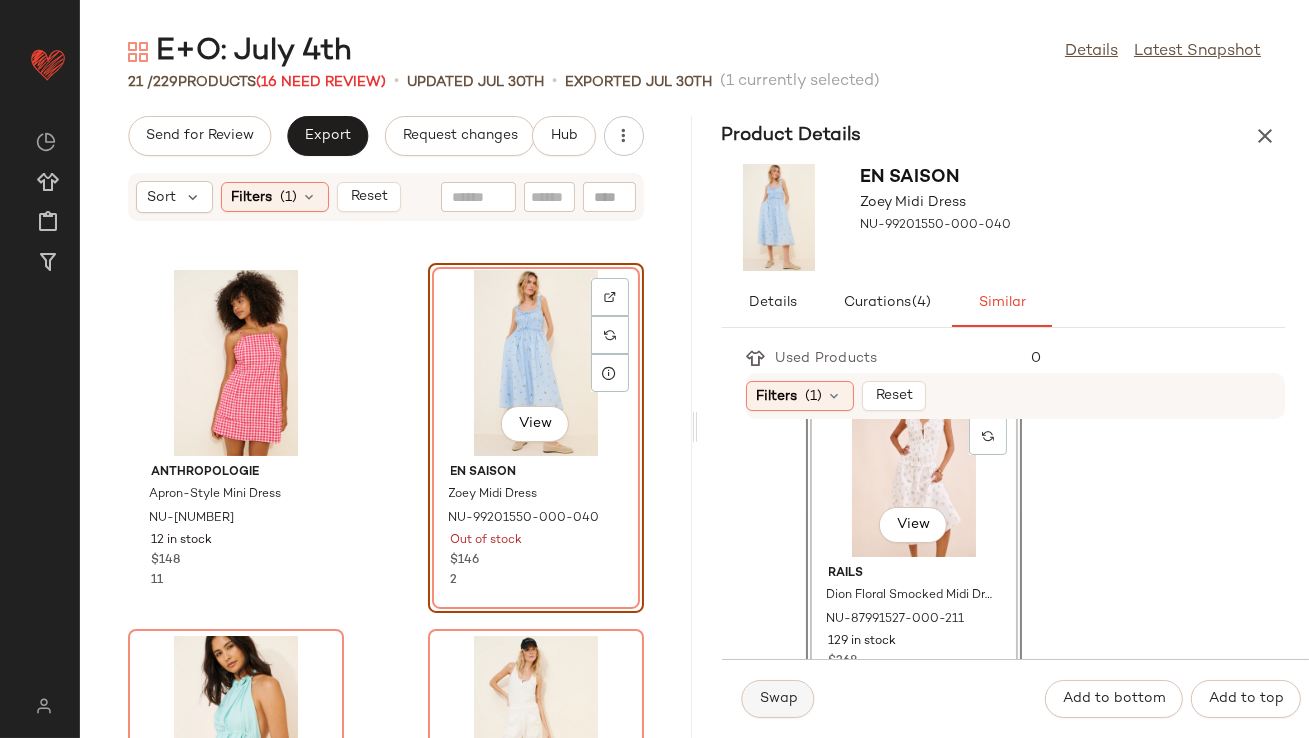 click on "Swap" 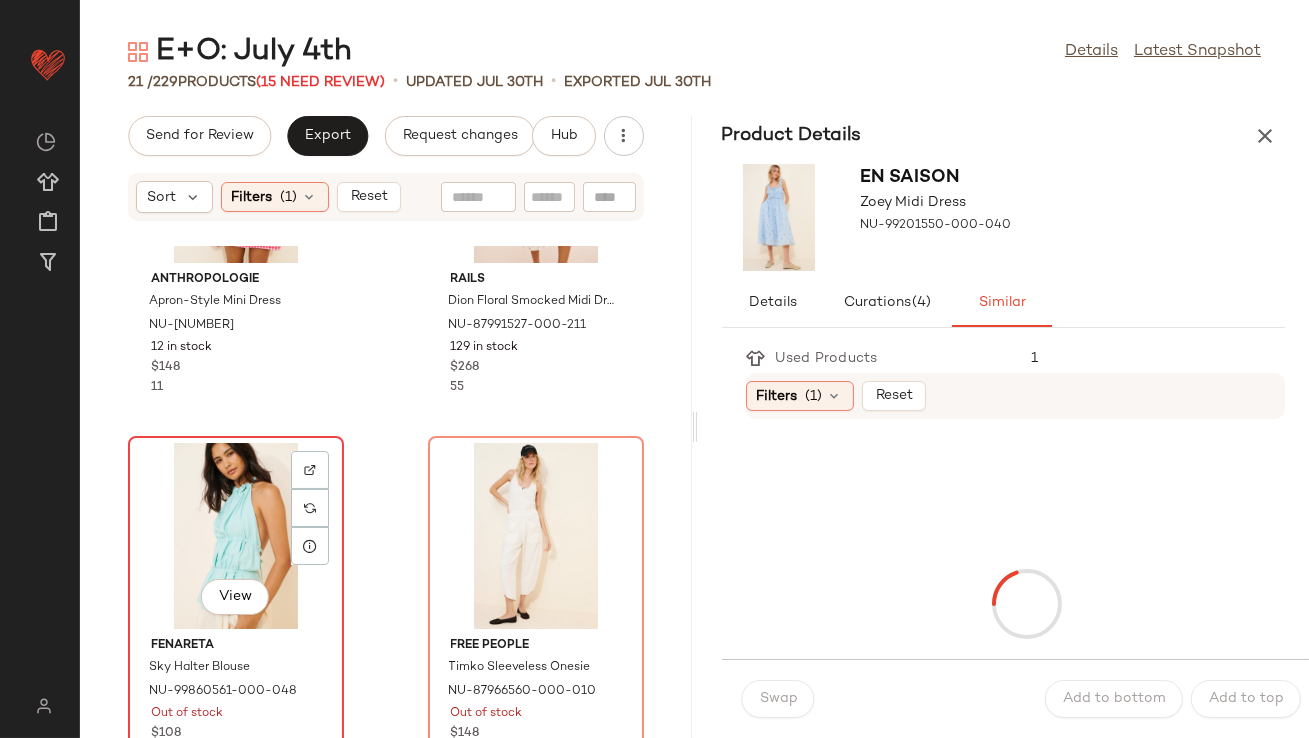 click on "View" 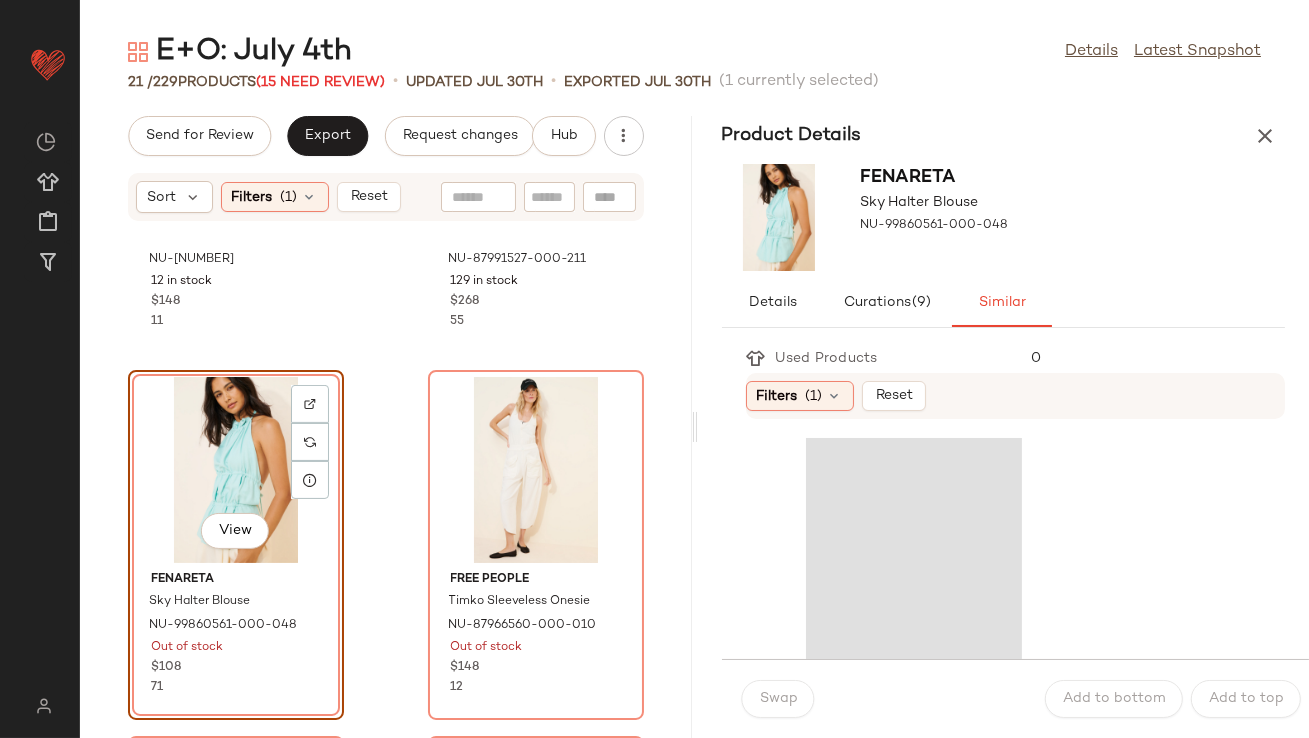 scroll, scrollTop: 1004, scrollLeft: 0, axis: vertical 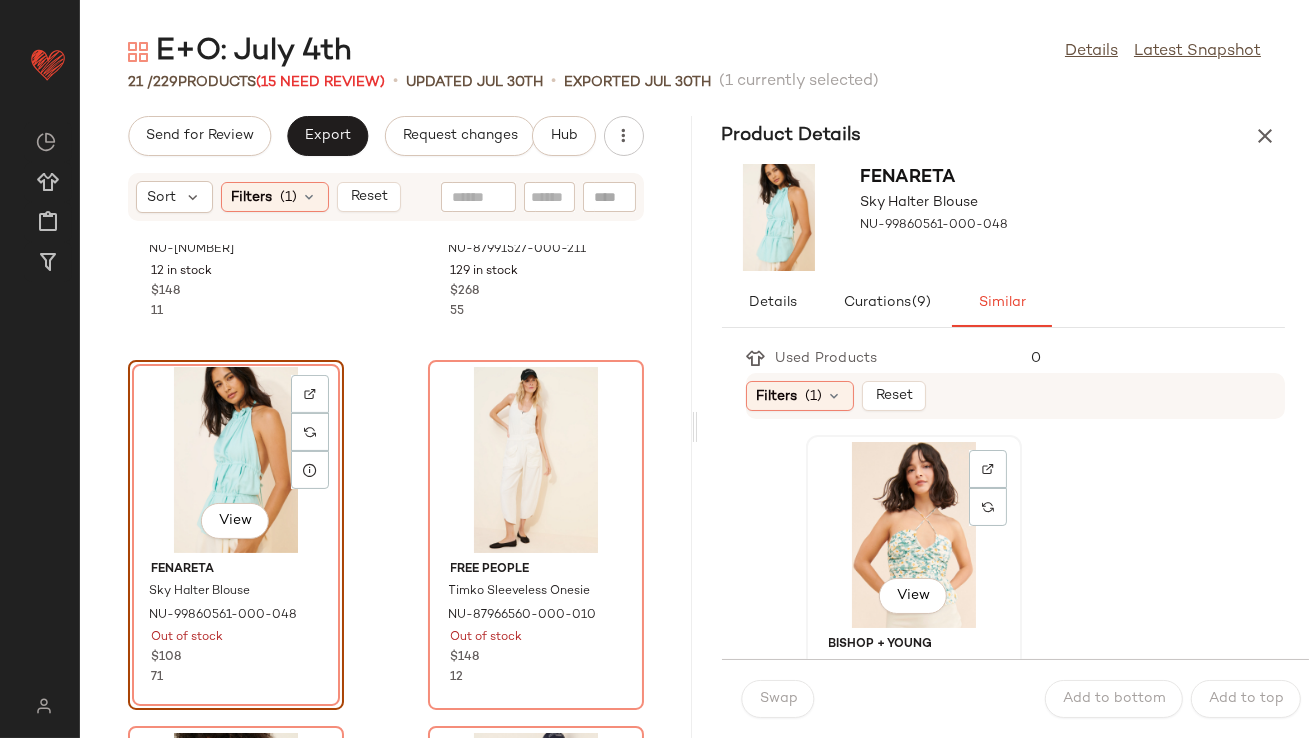 click on "View" 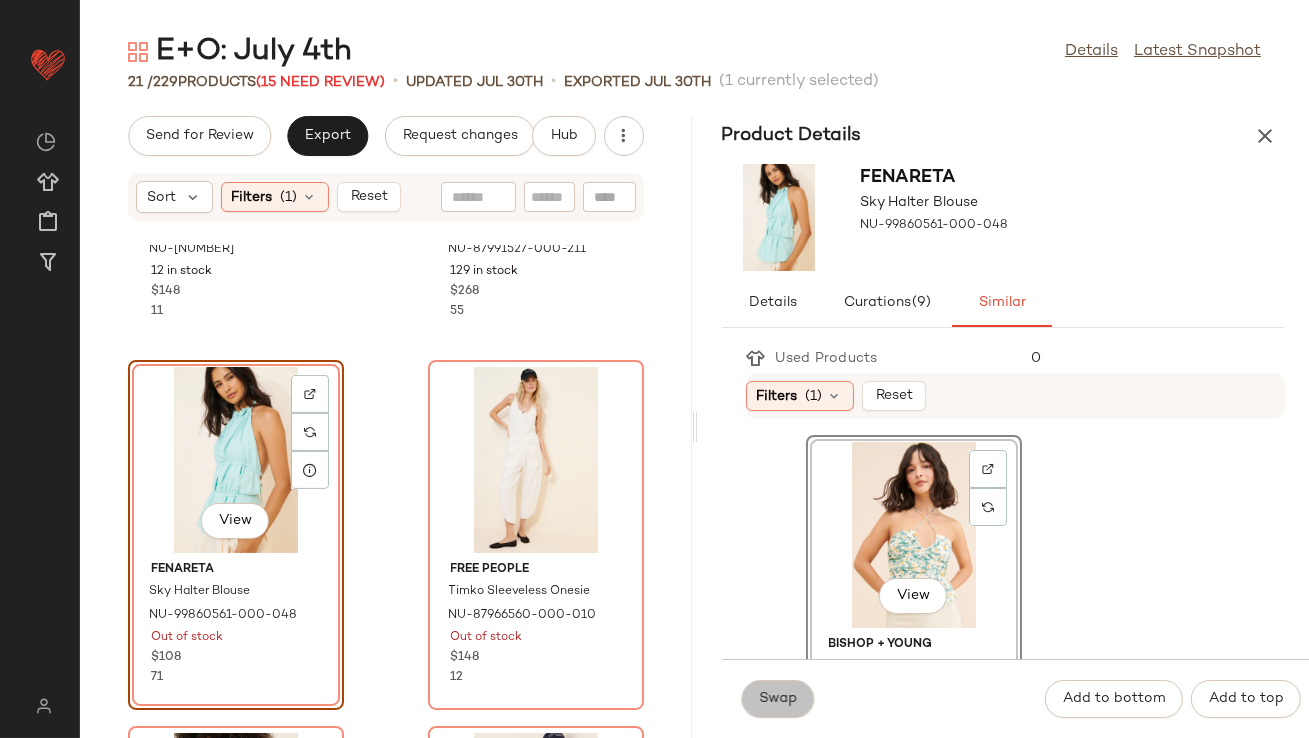 click on "Swap" 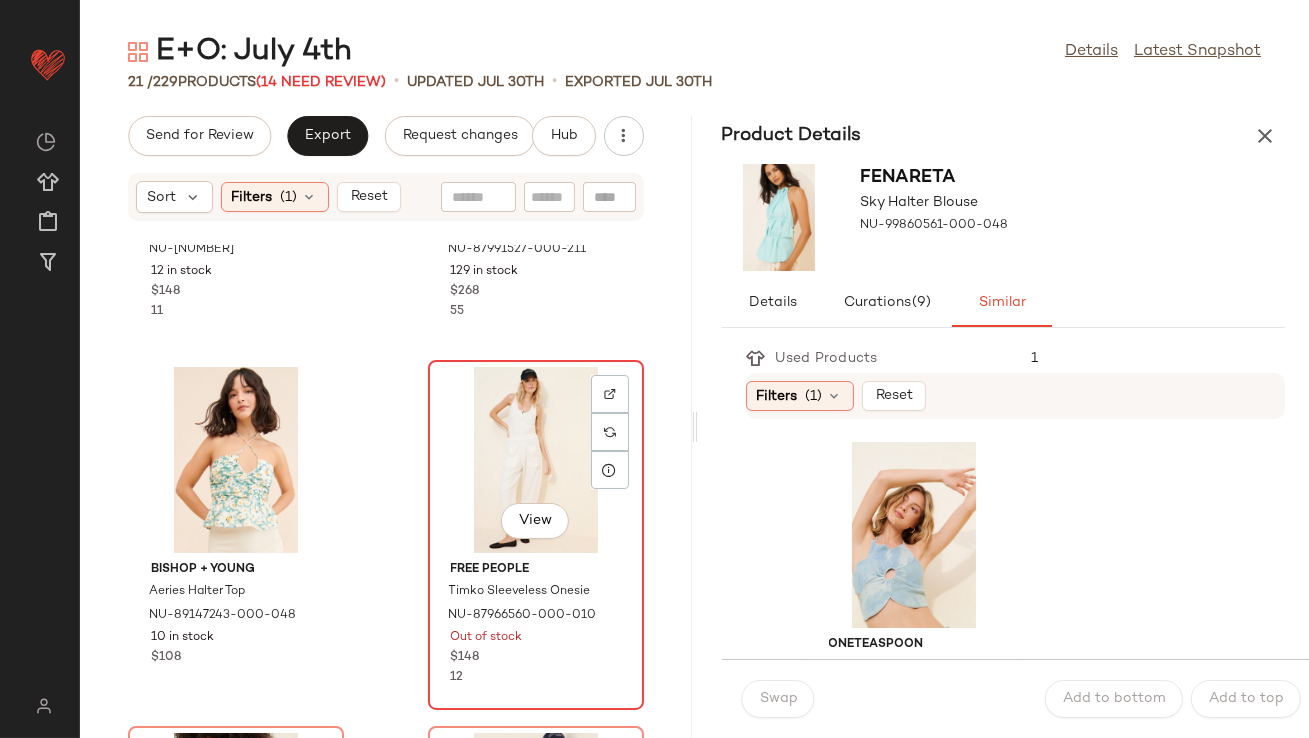 click on "View" 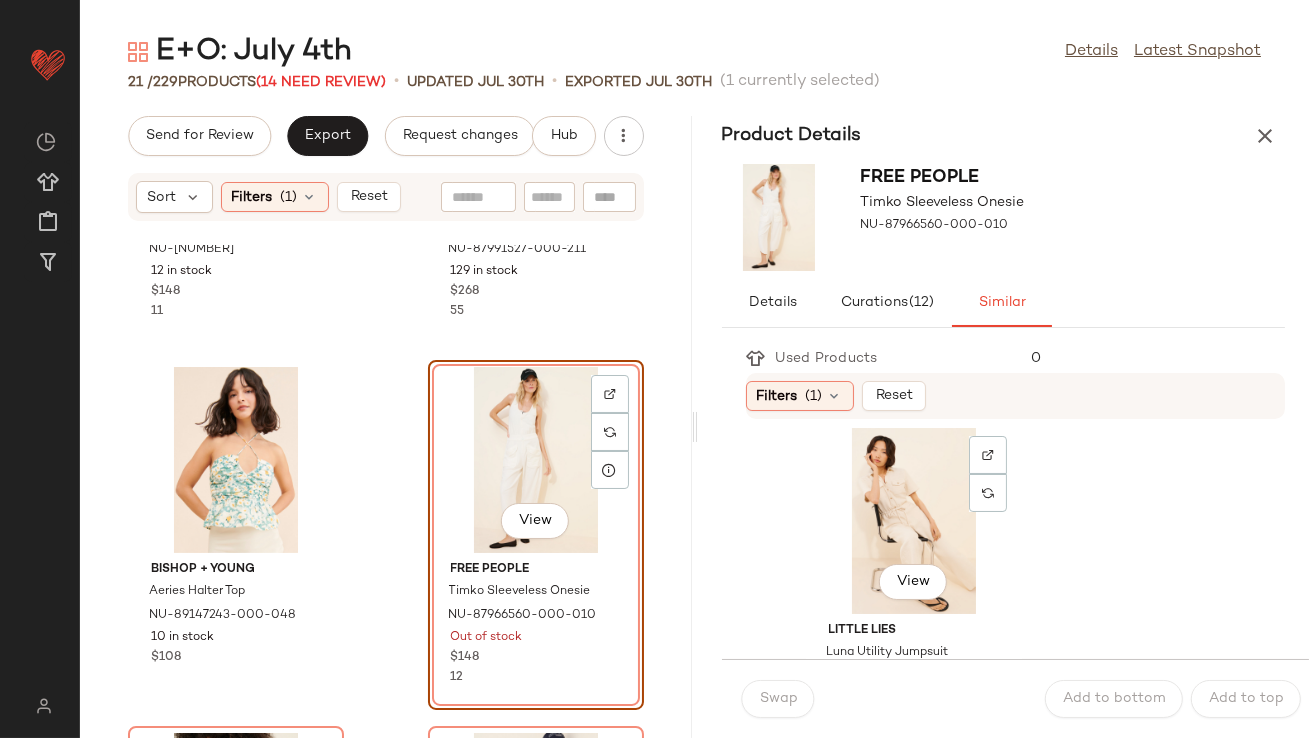 scroll, scrollTop: 1481, scrollLeft: 0, axis: vertical 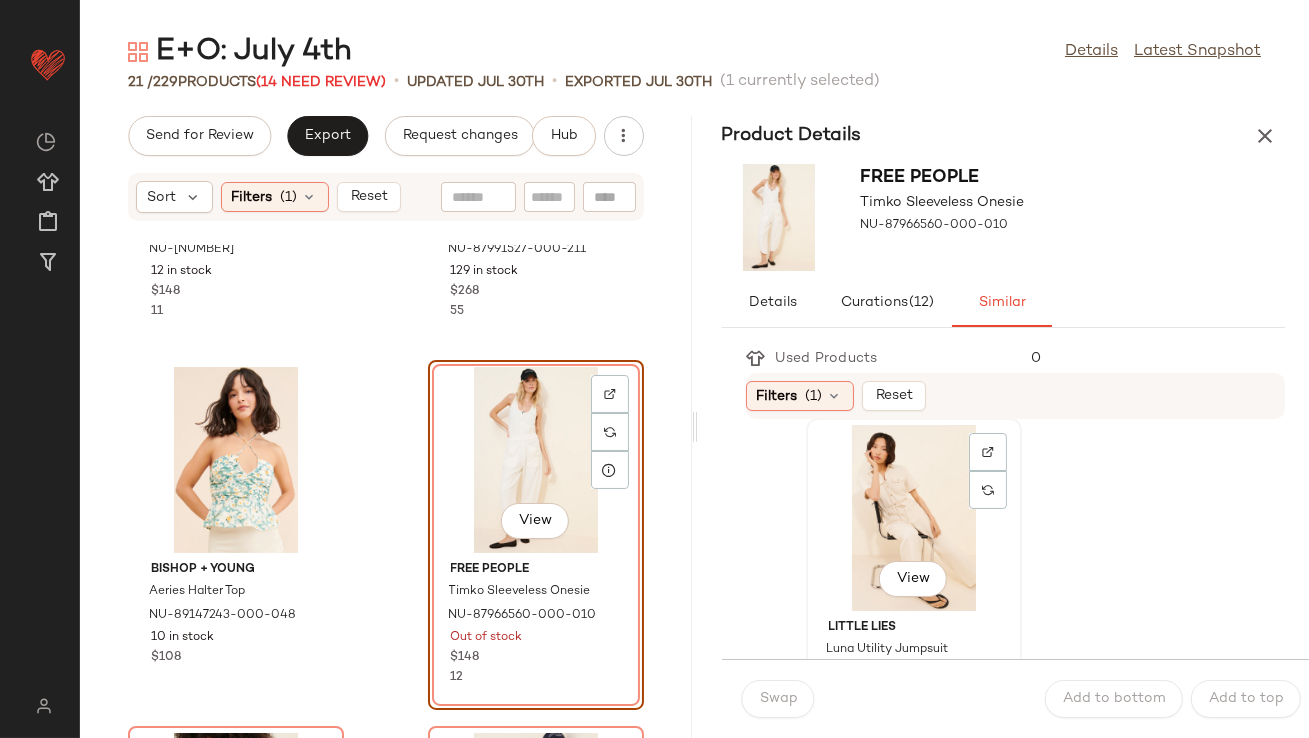 click on "View" 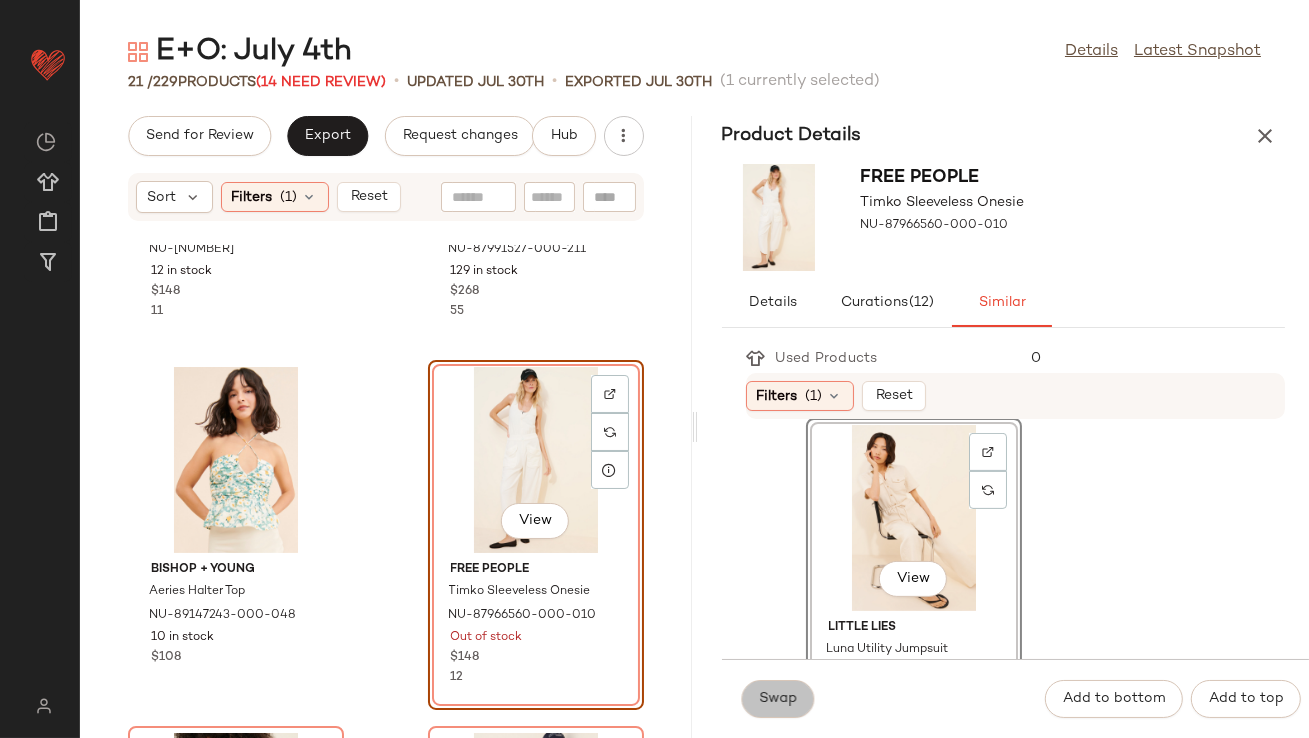click on "Swap" 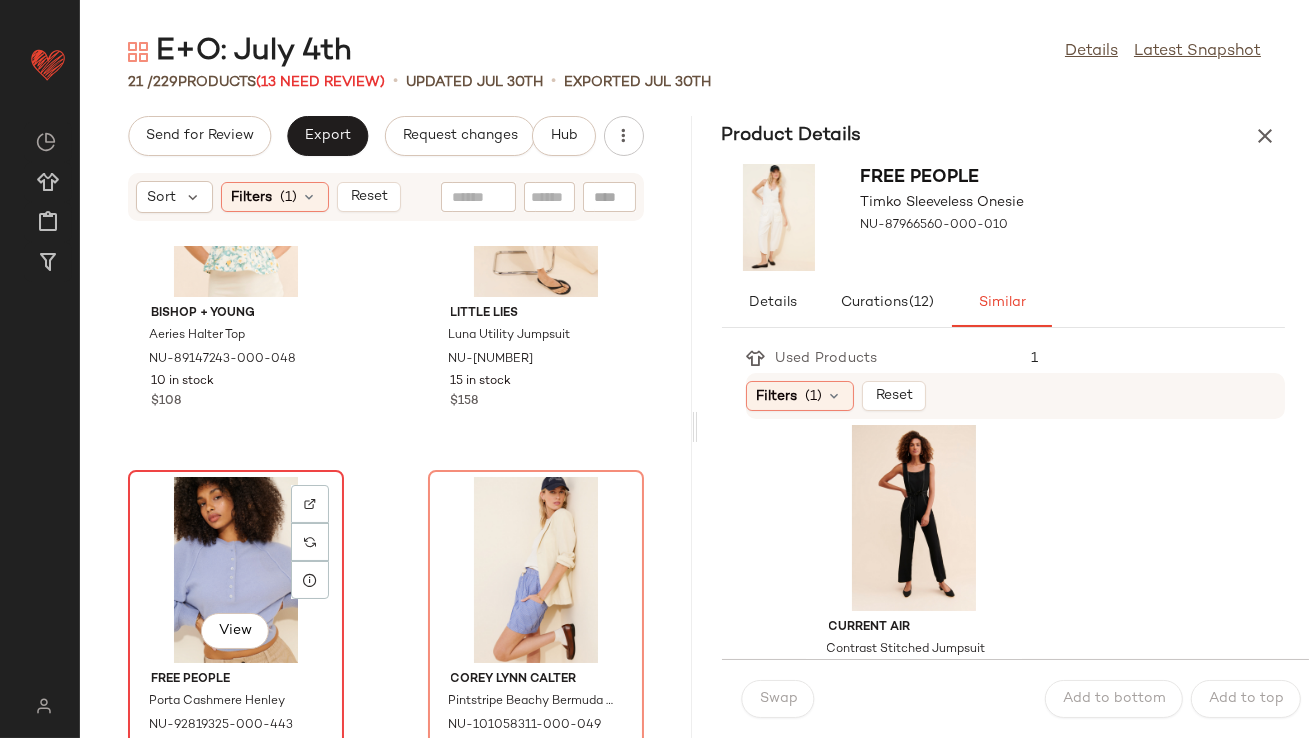 click on "View" 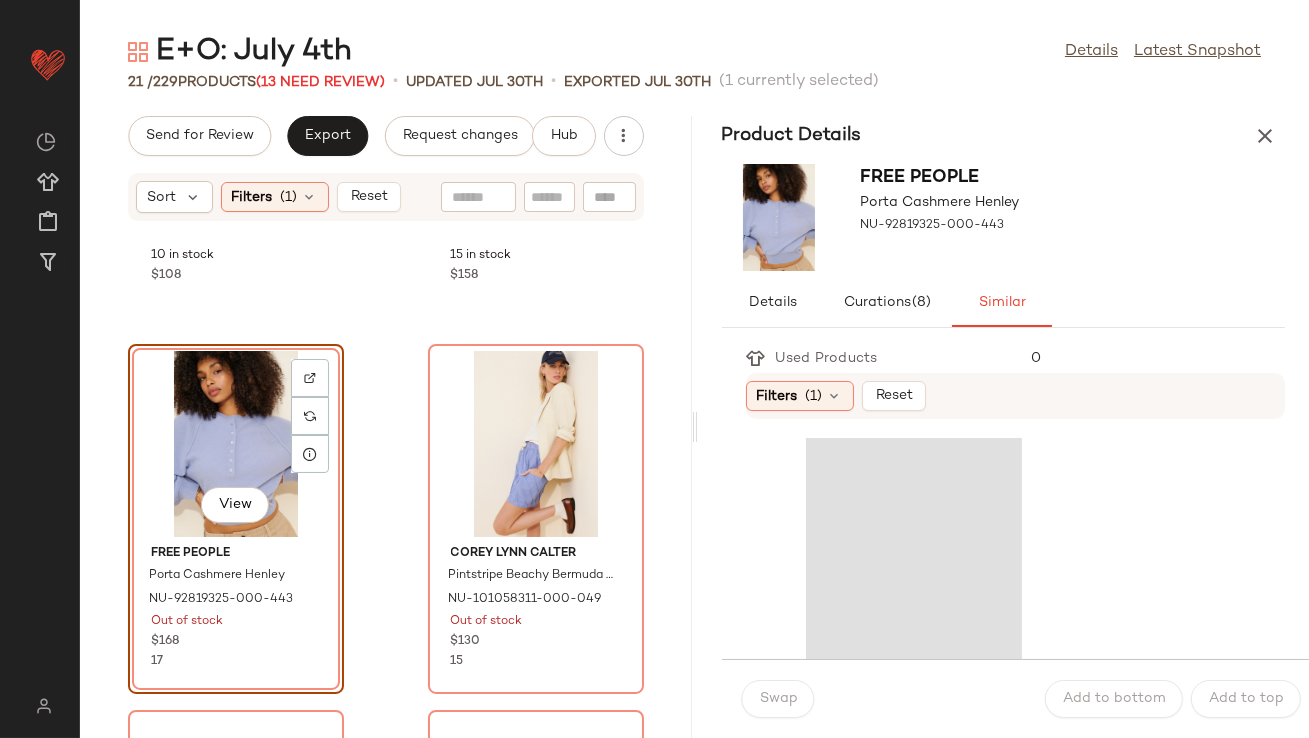 scroll, scrollTop: 1410, scrollLeft: 0, axis: vertical 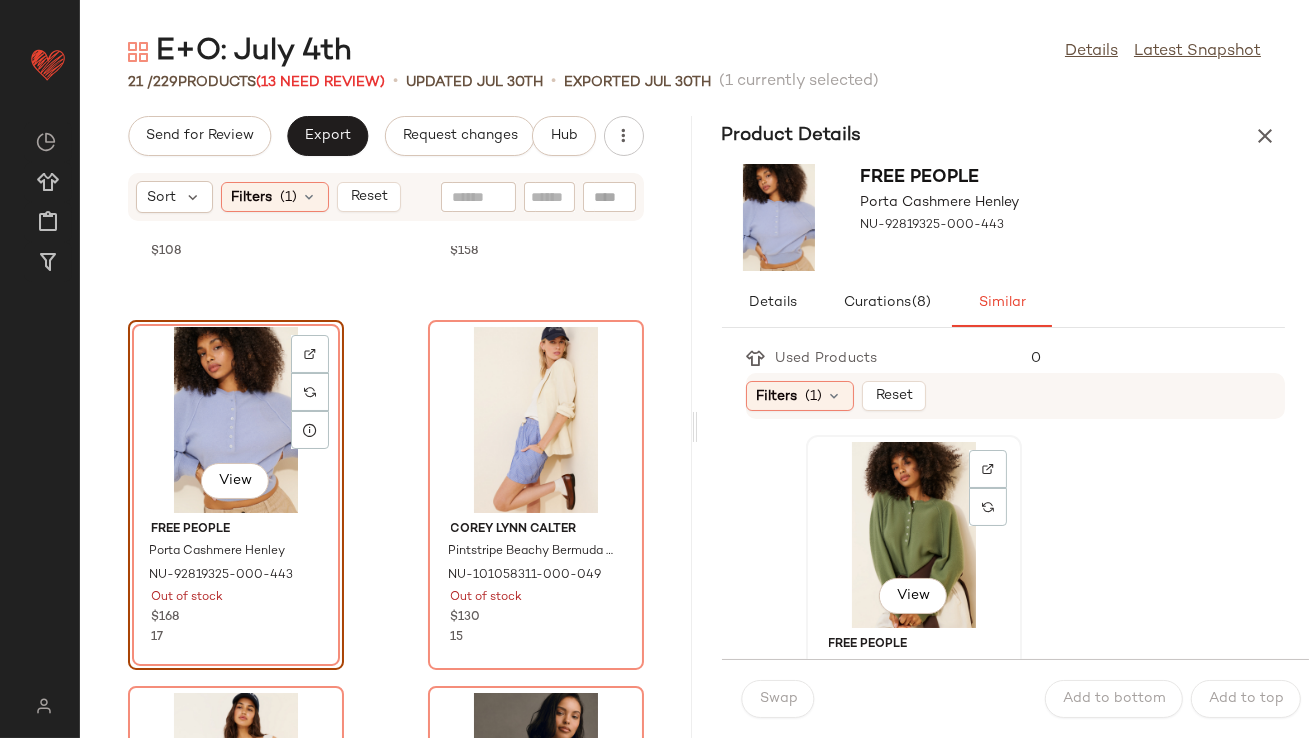 click on "View" 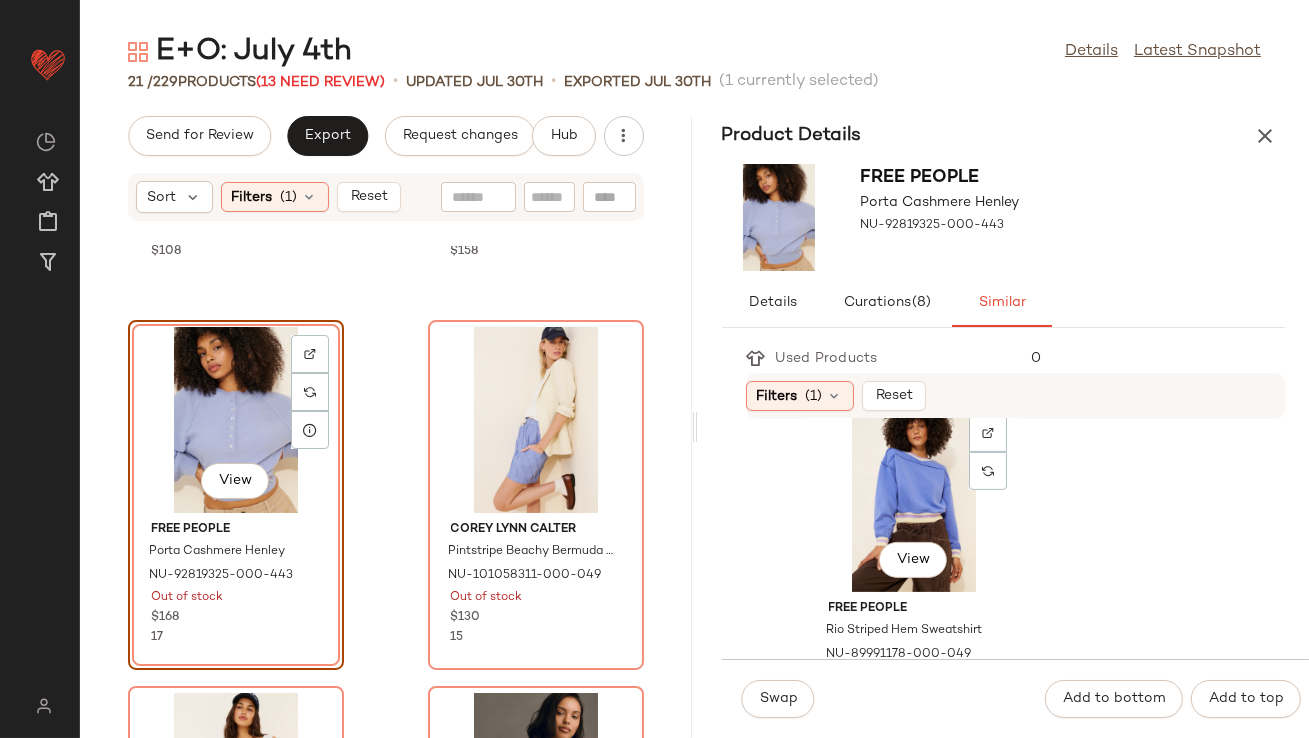 click on "View" 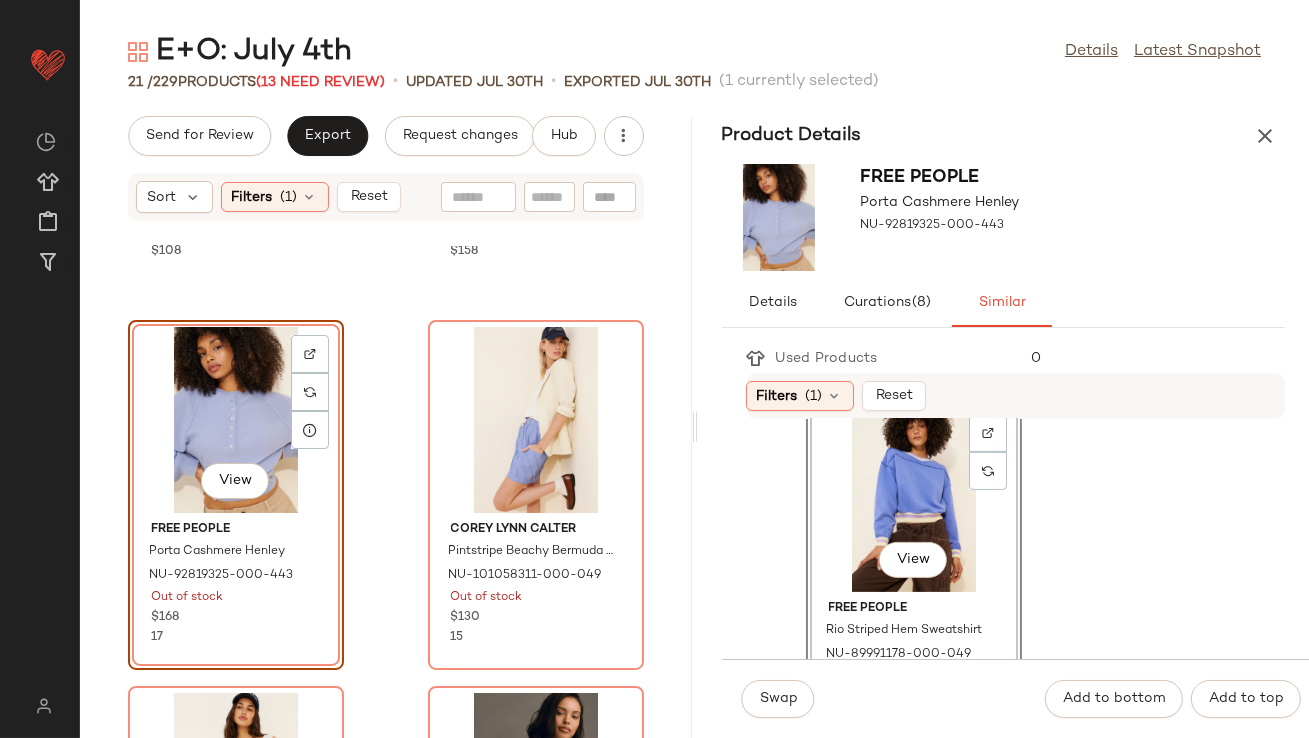 scroll, scrollTop: 1907, scrollLeft: 0, axis: vertical 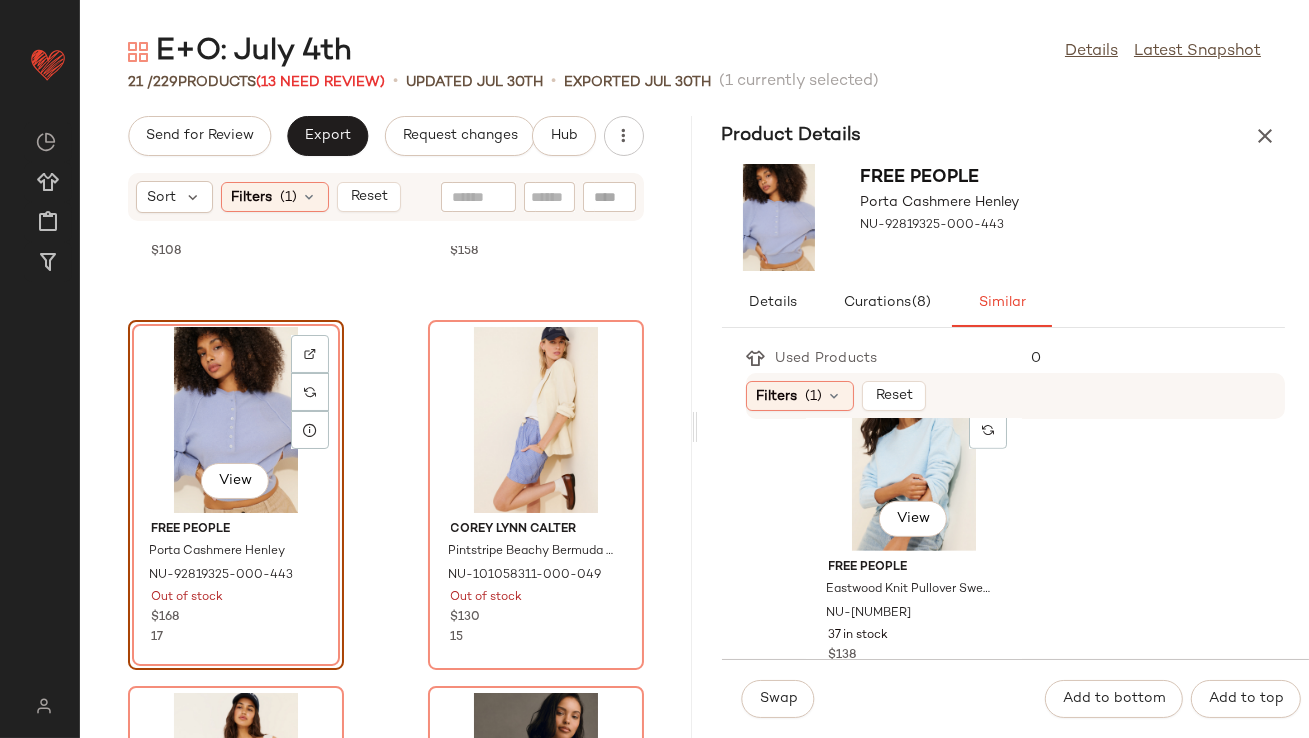 click on "View" 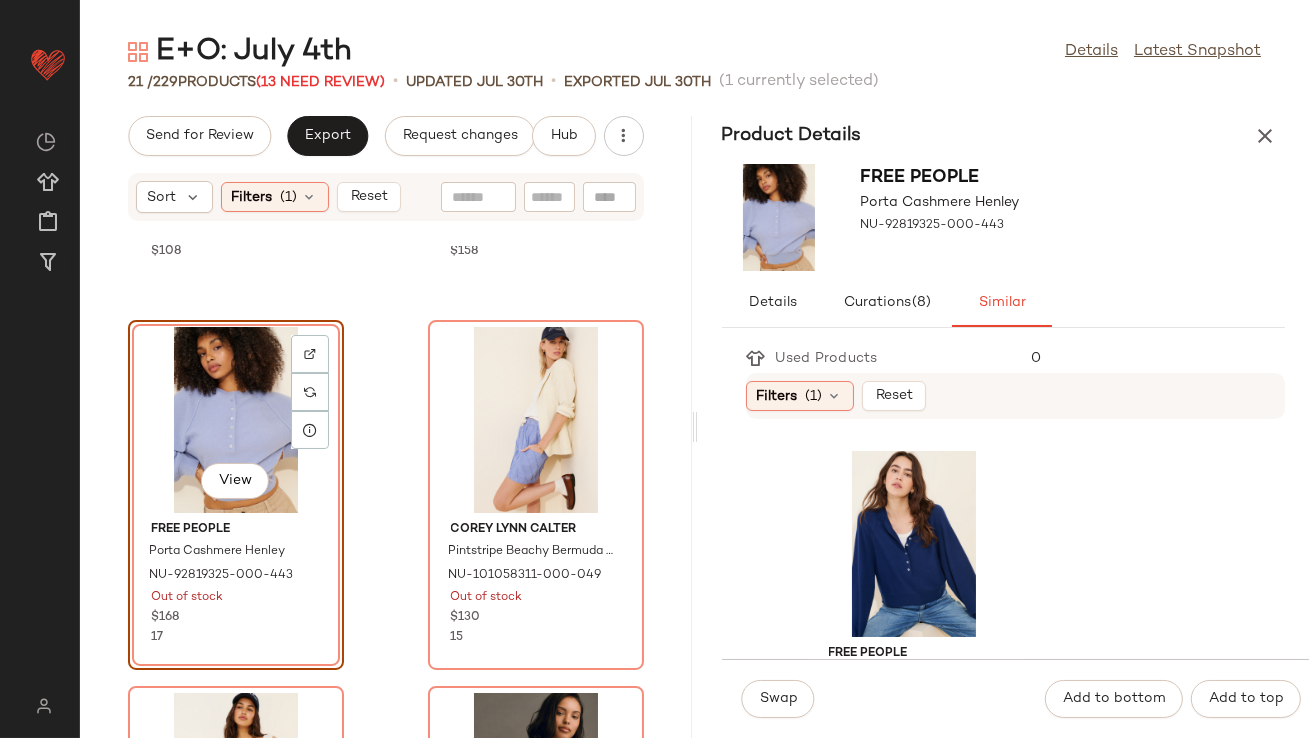 scroll, scrollTop: 320, scrollLeft: 0, axis: vertical 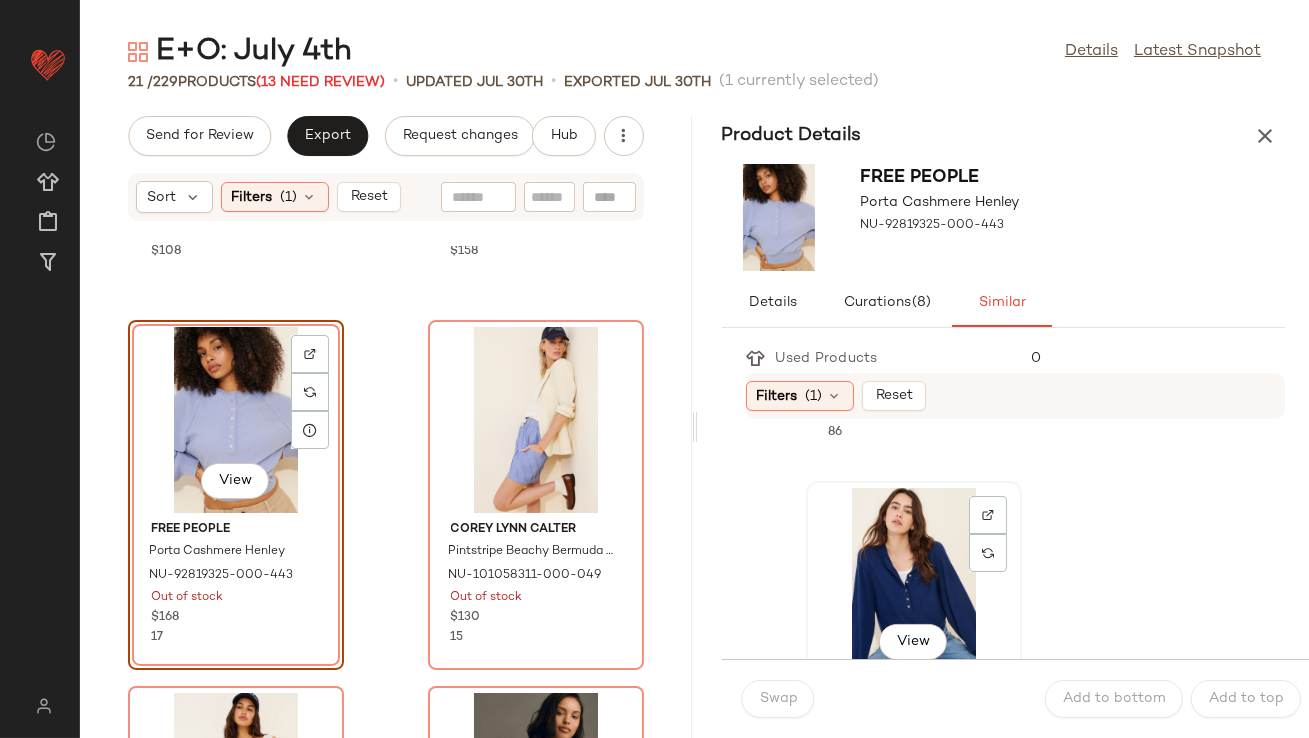 click on "View" 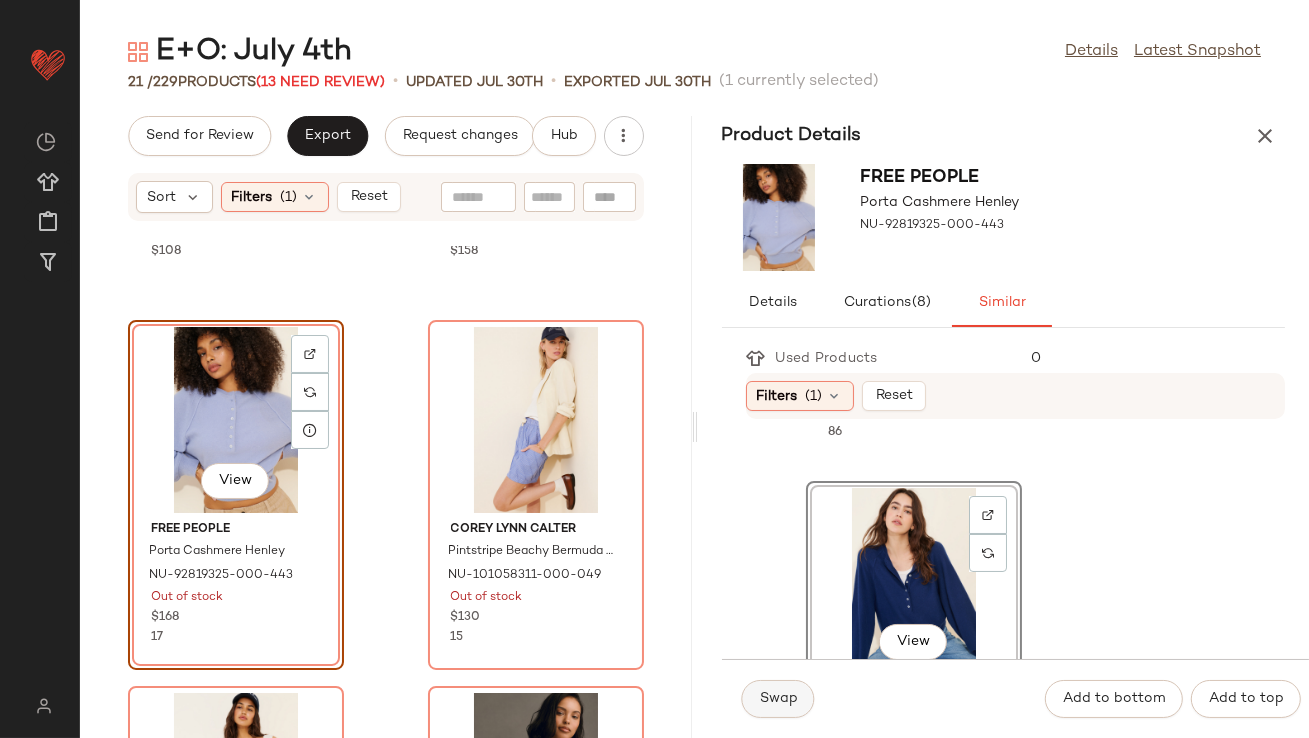 click on "Swap" at bounding box center [778, 699] 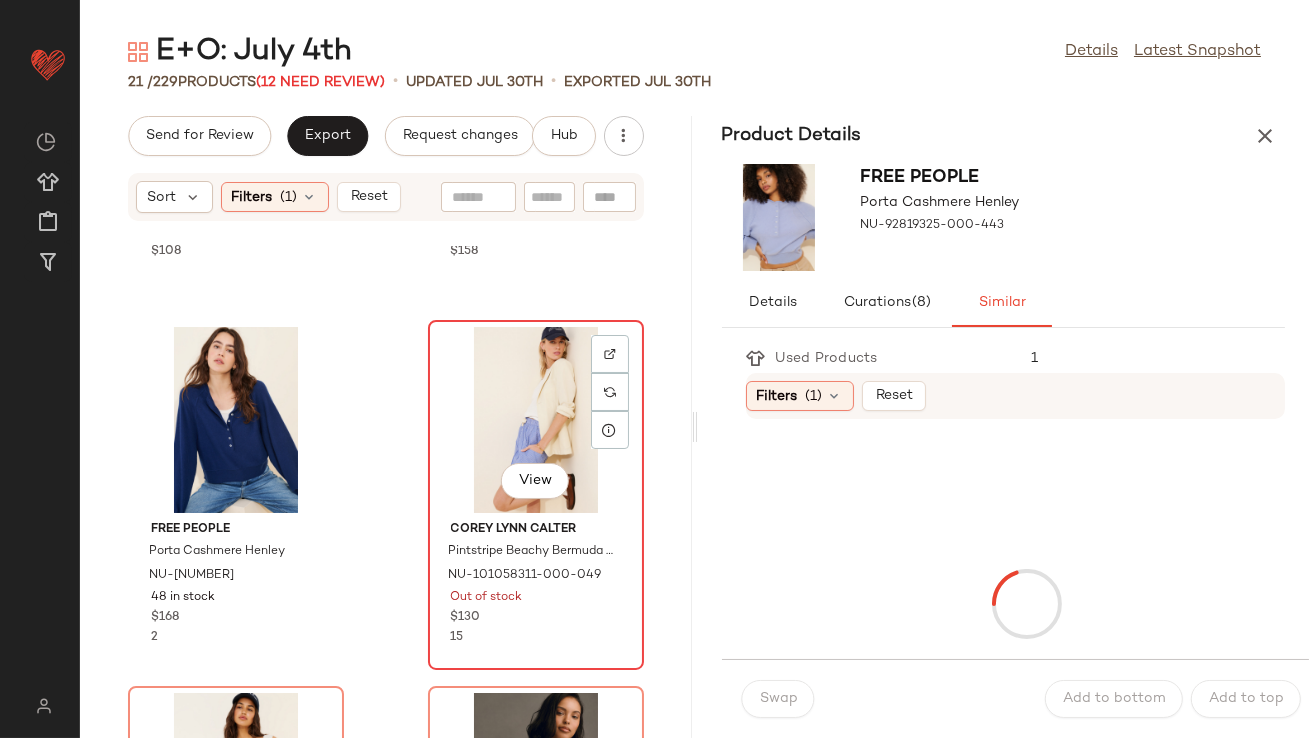 click on "View" 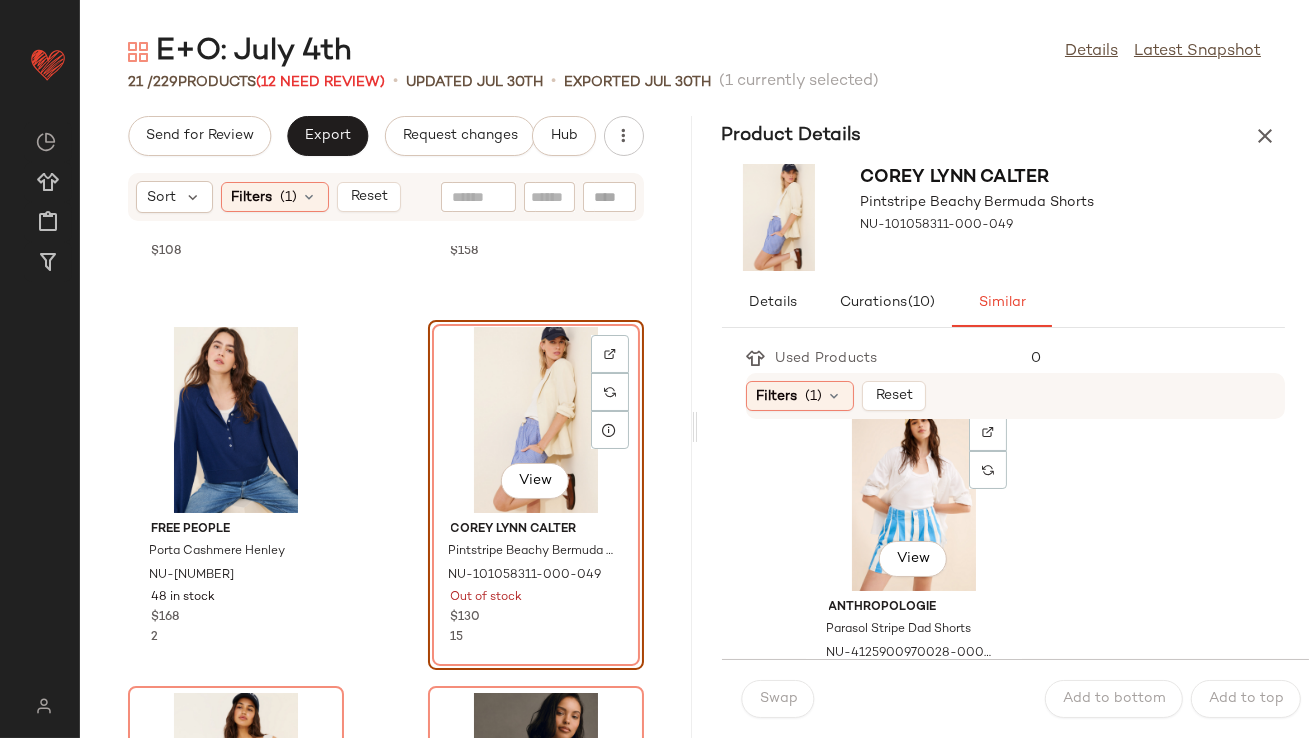 scroll, scrollTop: 415, scrollLeft: 0, axis: vertical 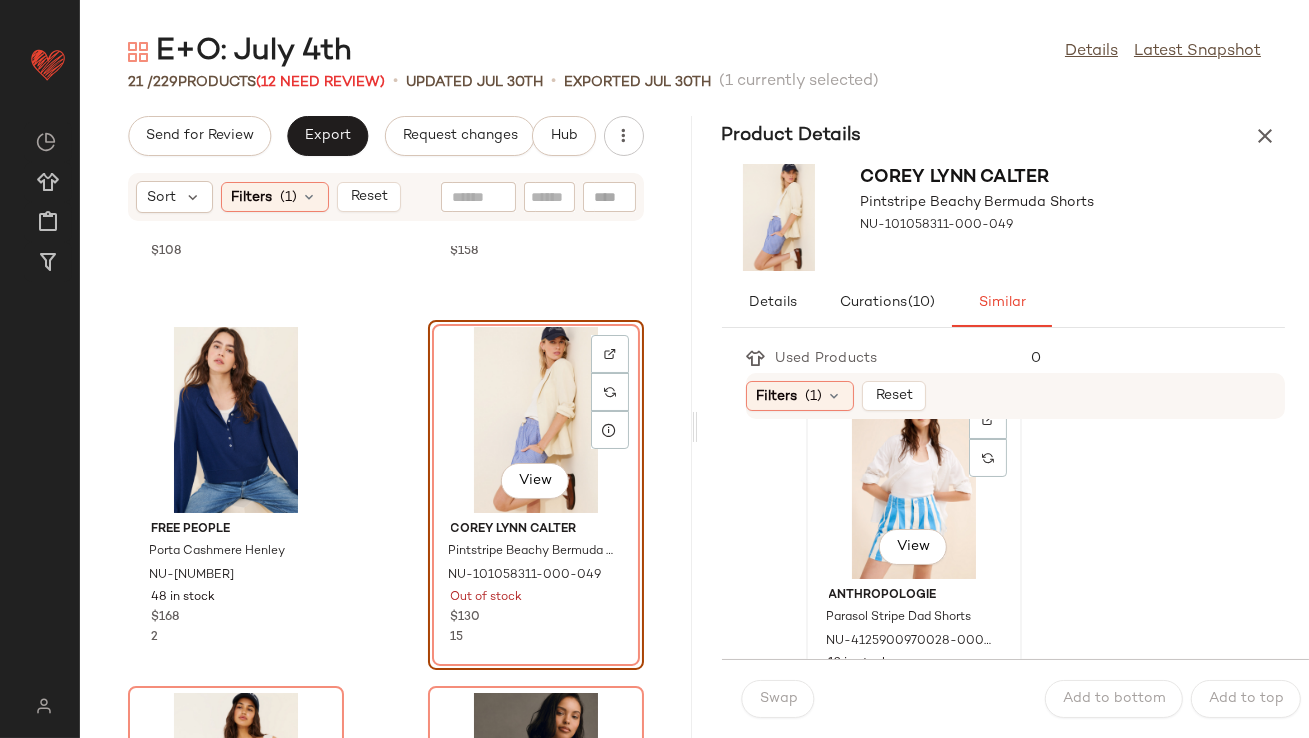 click on "View" 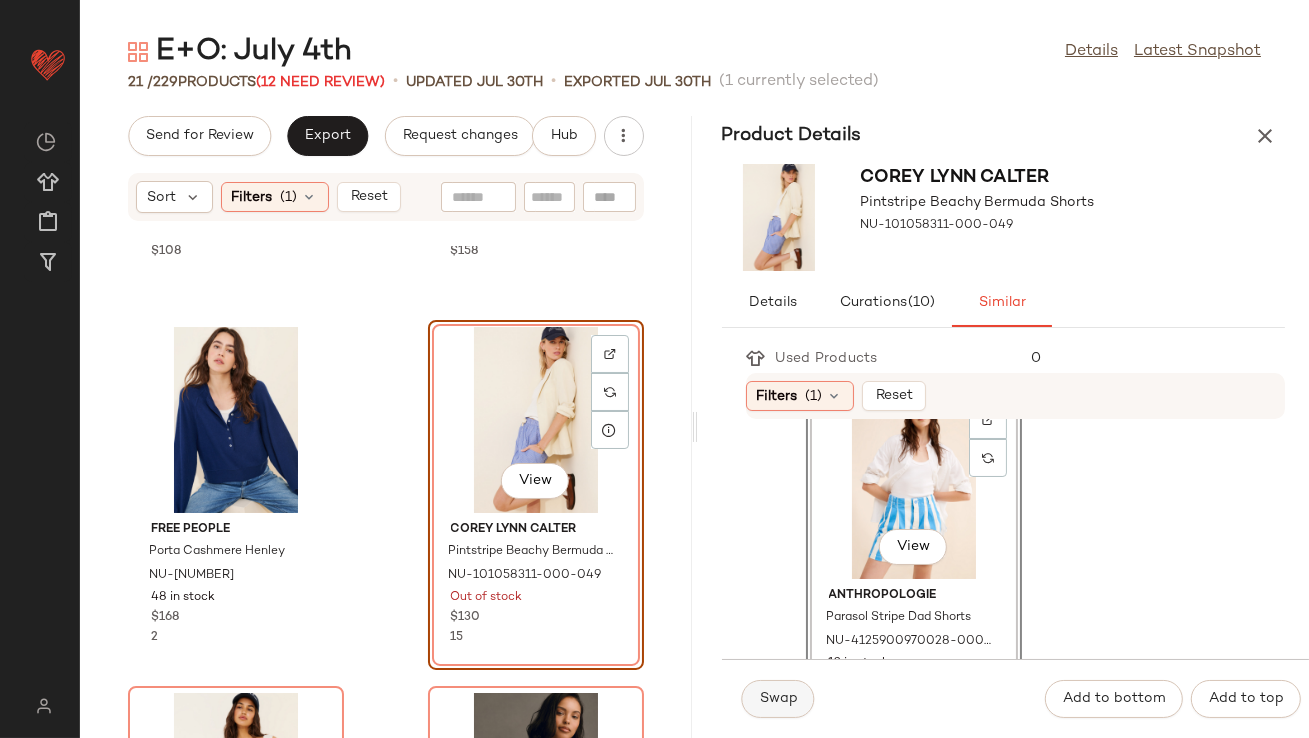 click on "Swap" 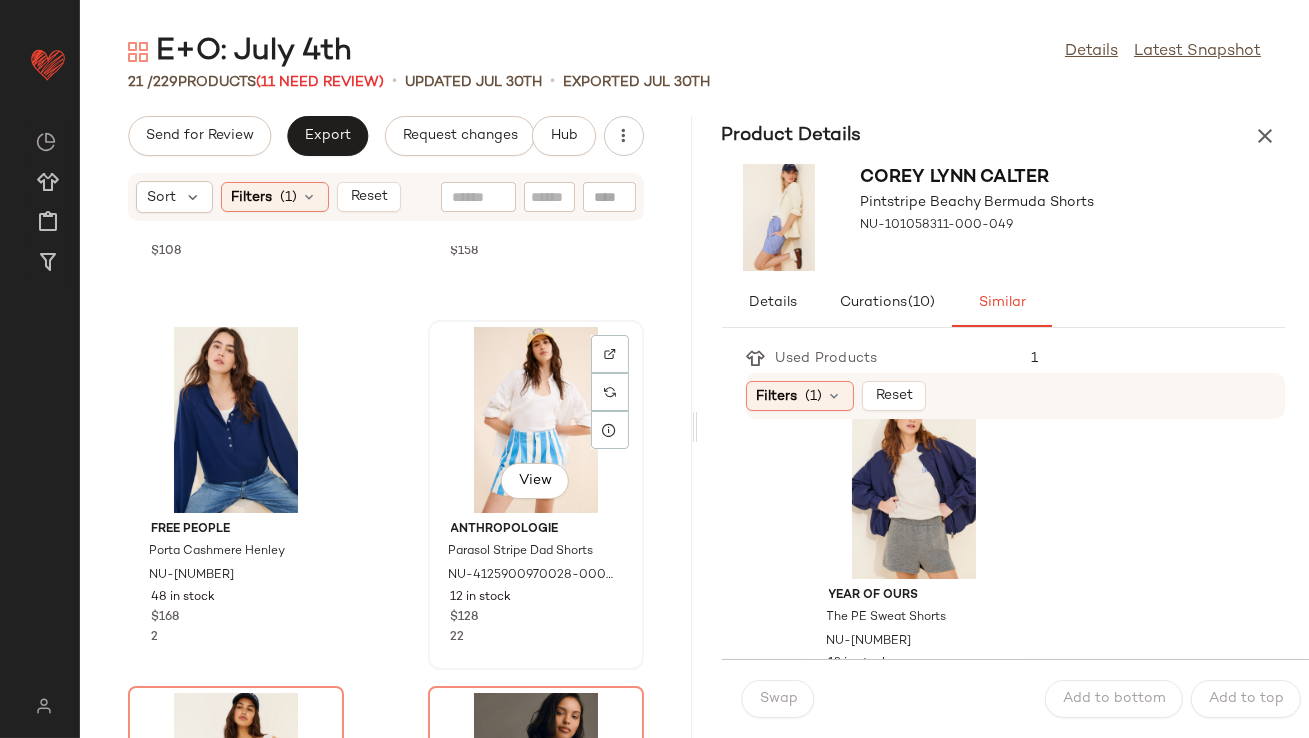 scroll, scrollTop: 1831, scrollLeft: 0, axis: vertical 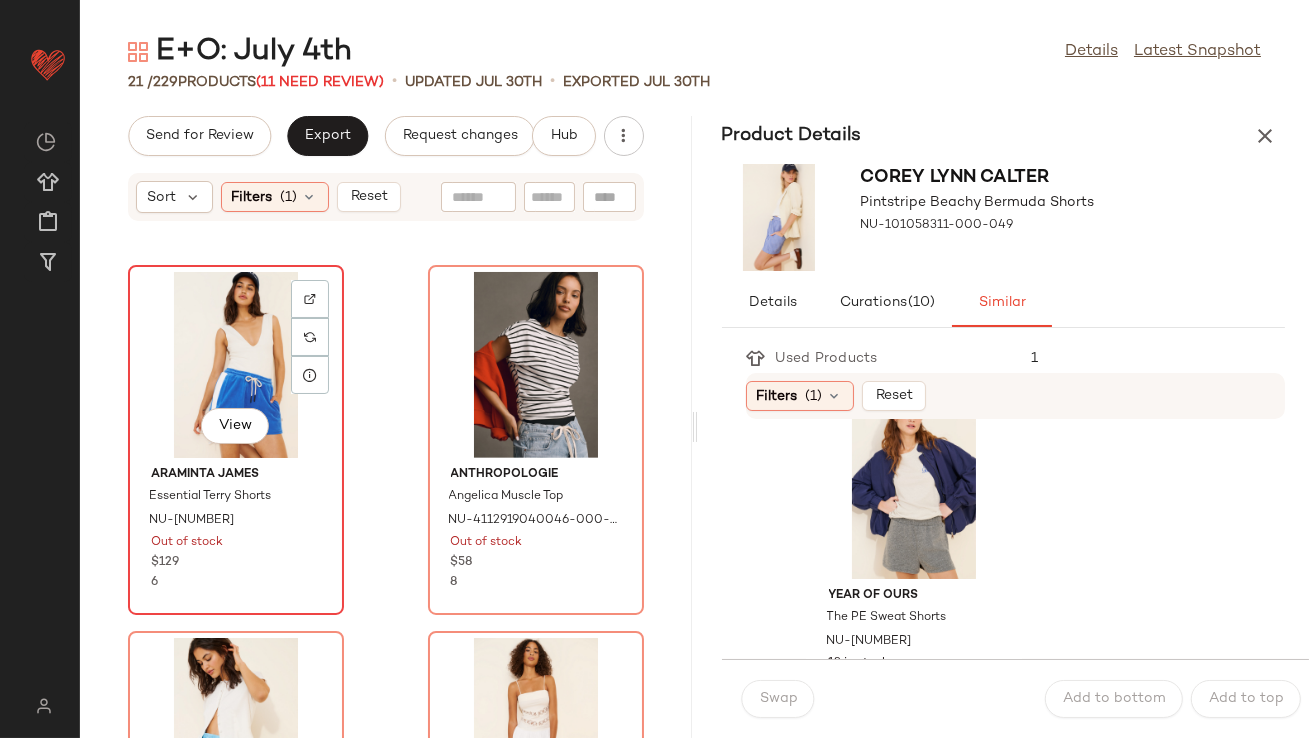 click on "View" 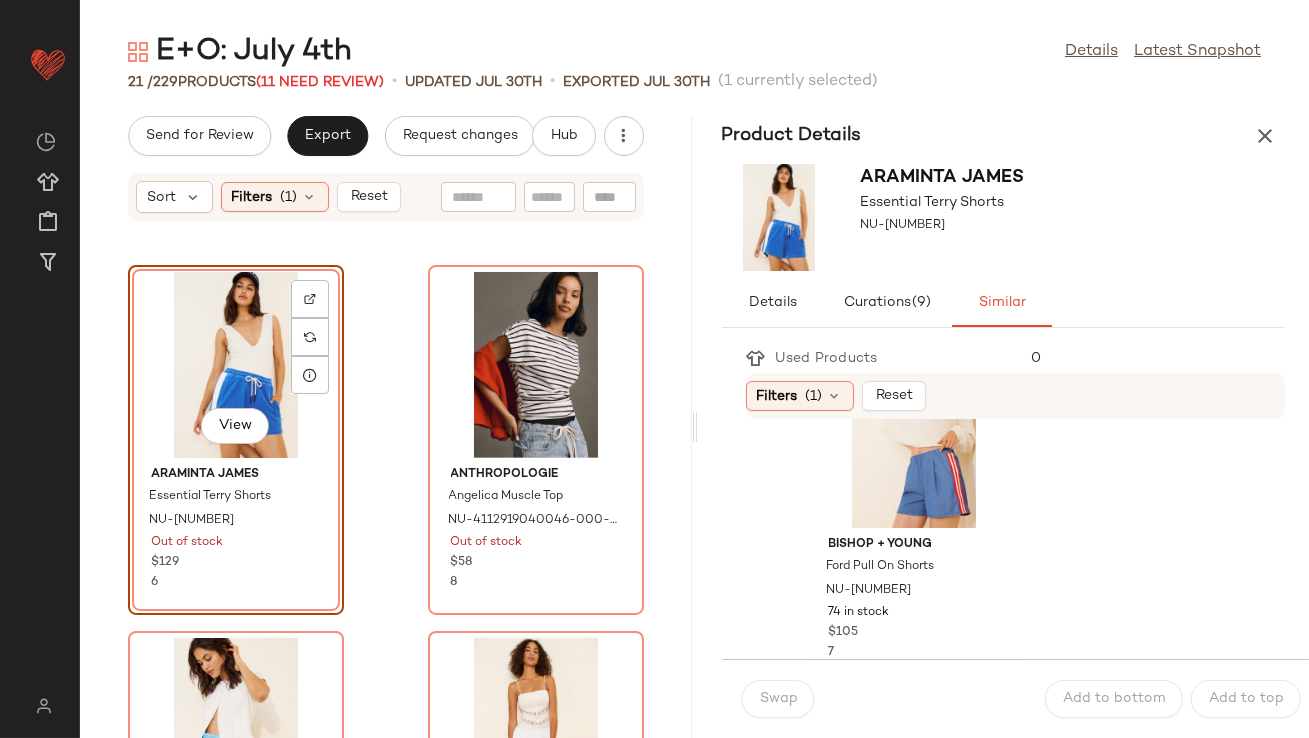 scroll, scrollTop: 439, scrollLeft: 0, axis: vertical 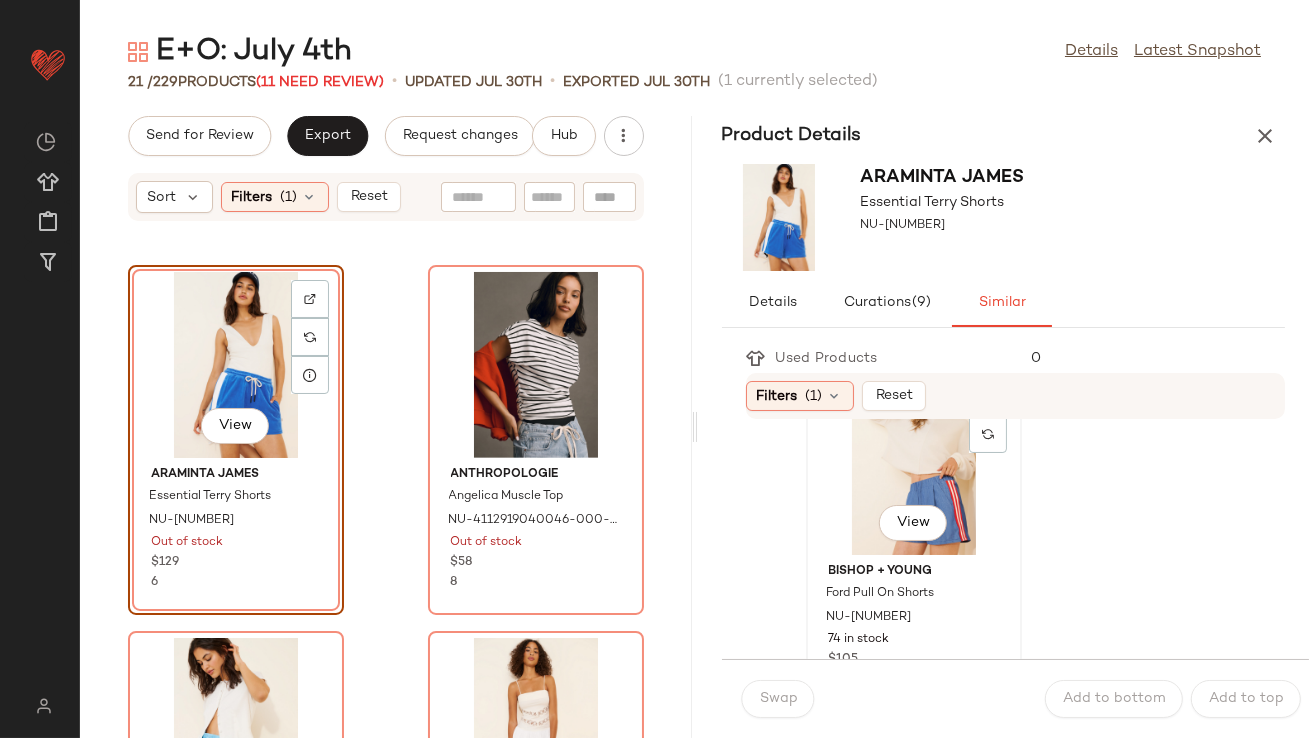 click on "View" 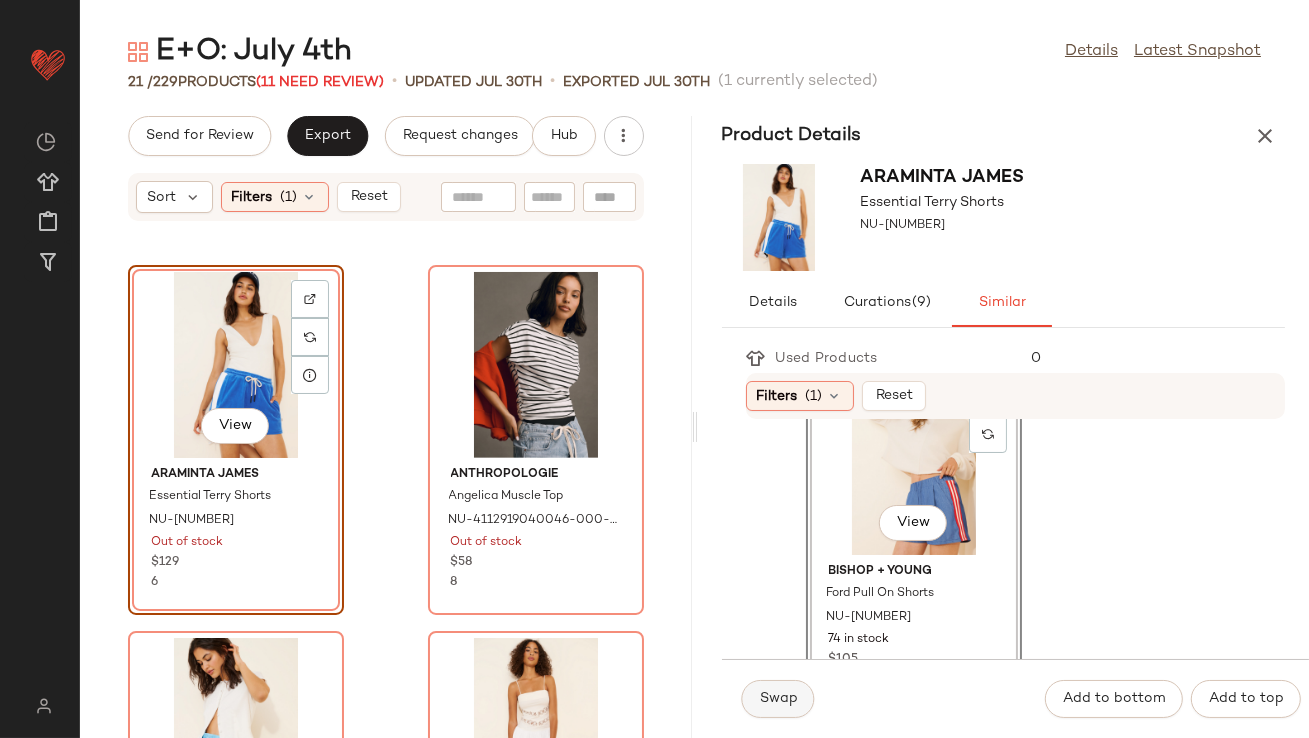 click on "Swap" 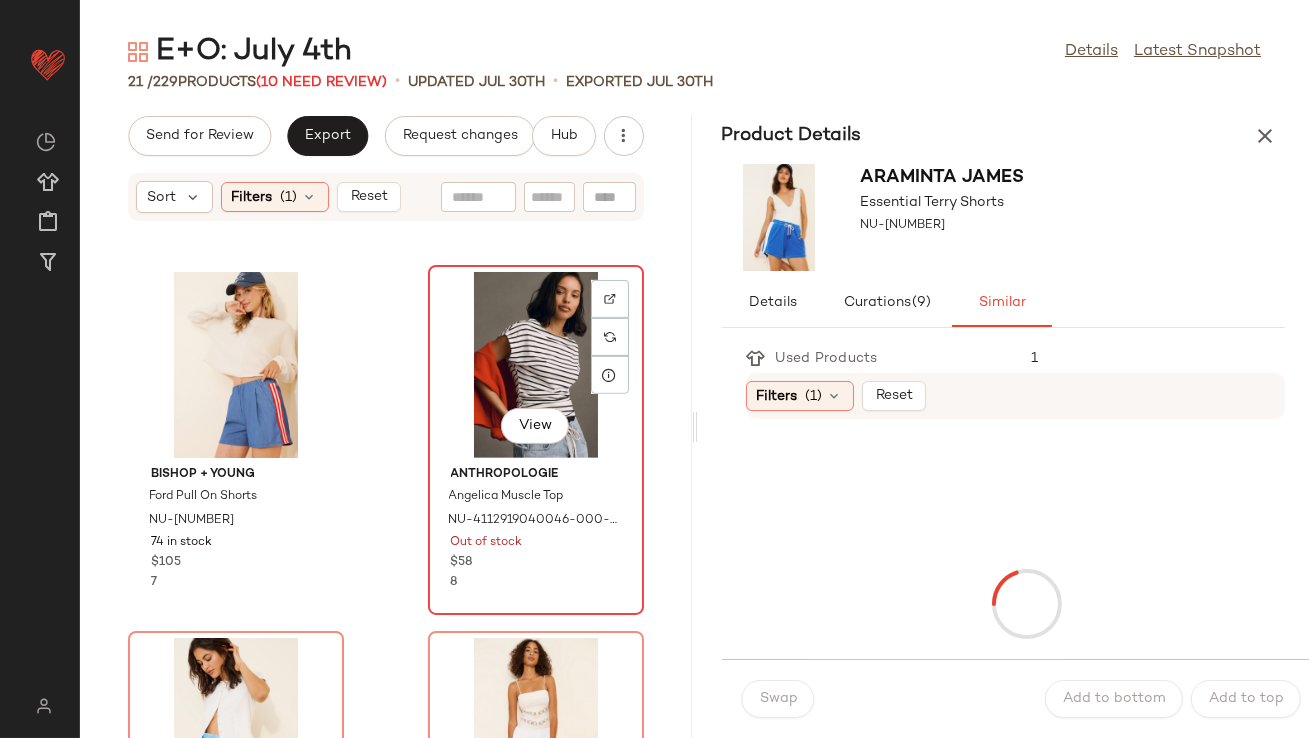 click on "View" 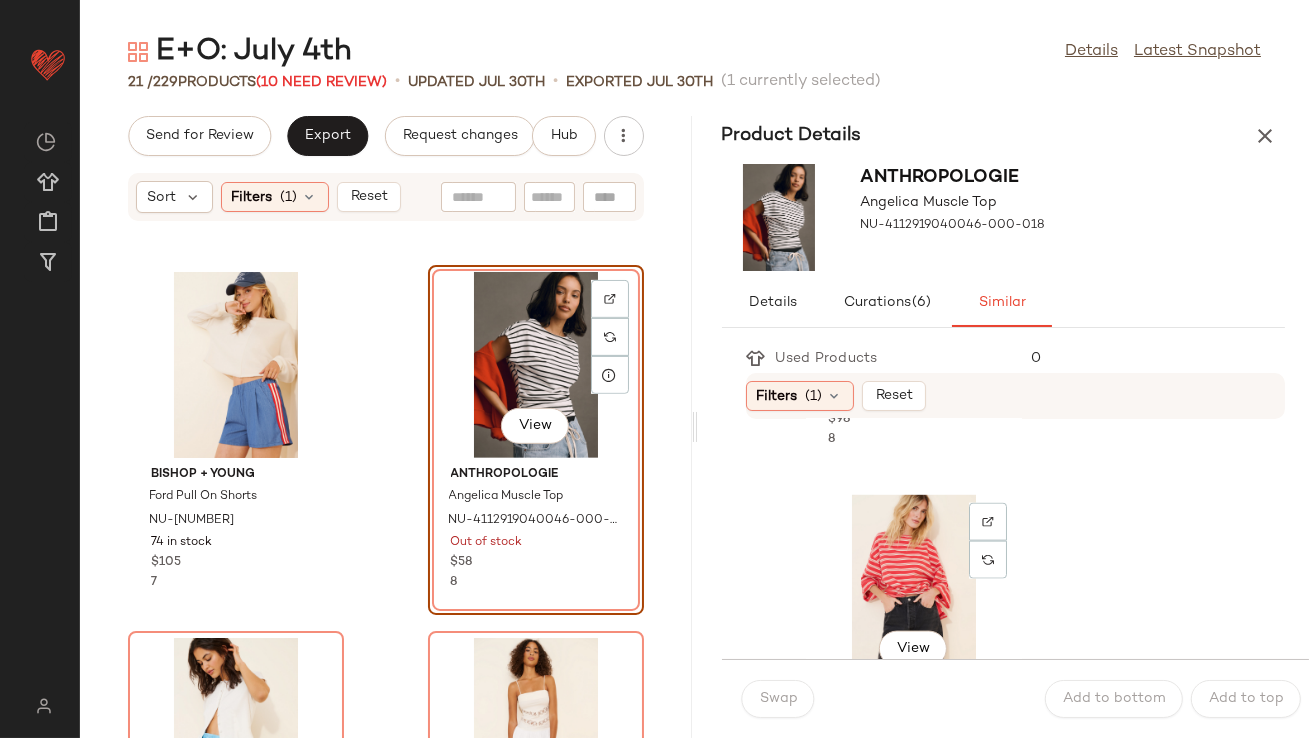 scroll, scrollTop: 5479, scrollLeft: 0, axis: vertical 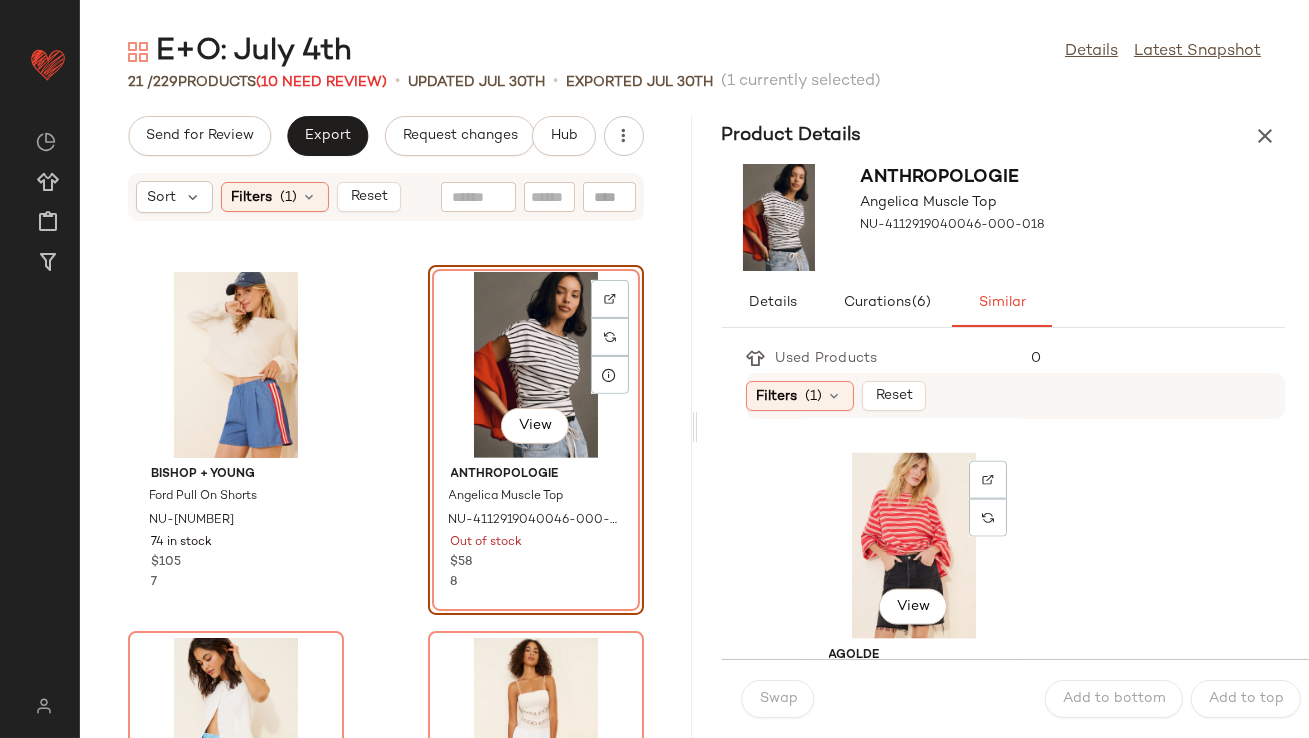 click on "View" 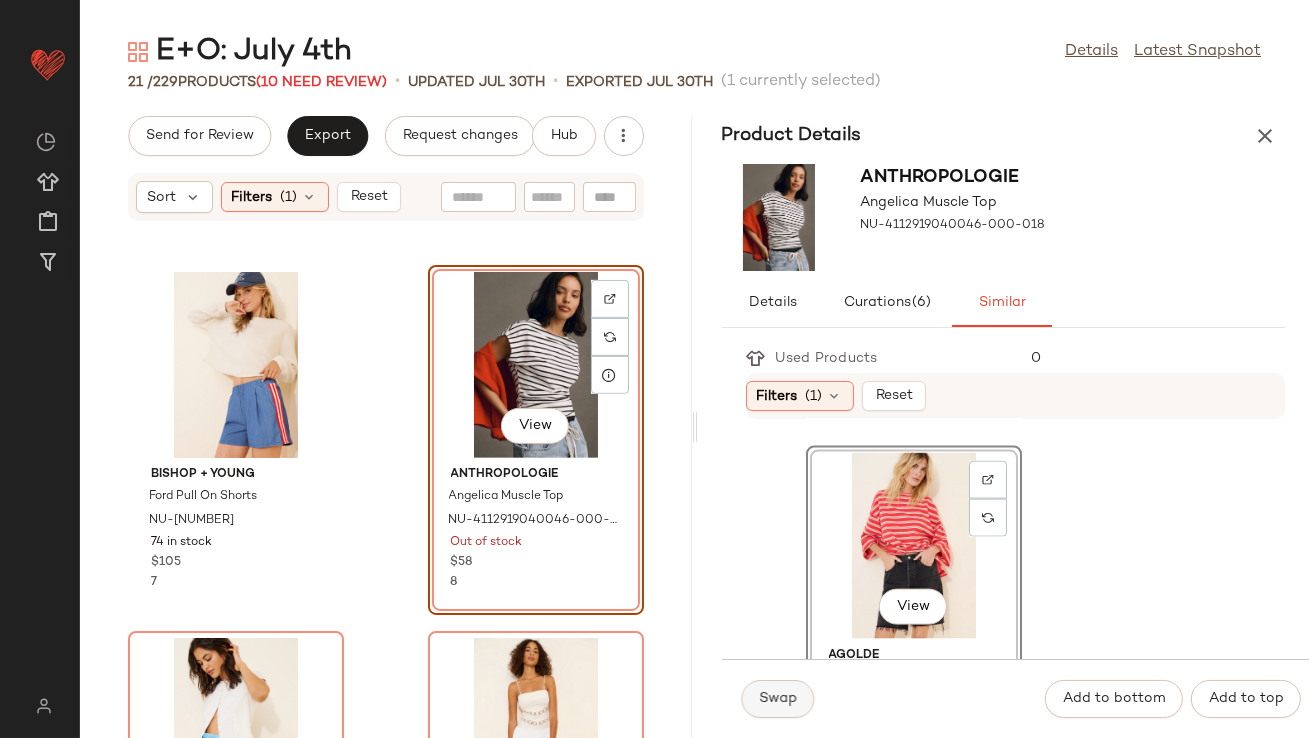 click on "Swap" 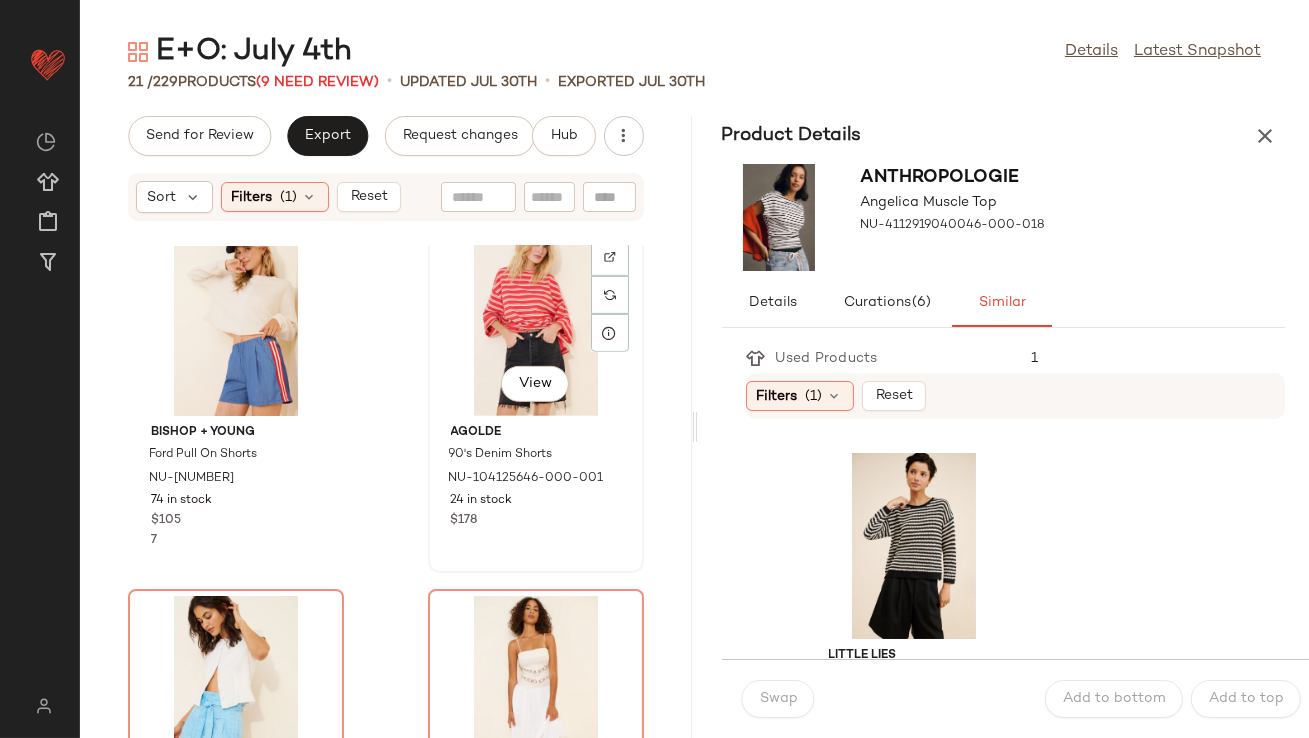 scroll, scrollTop: 2047, scrollLeft: 0, axis: vertical 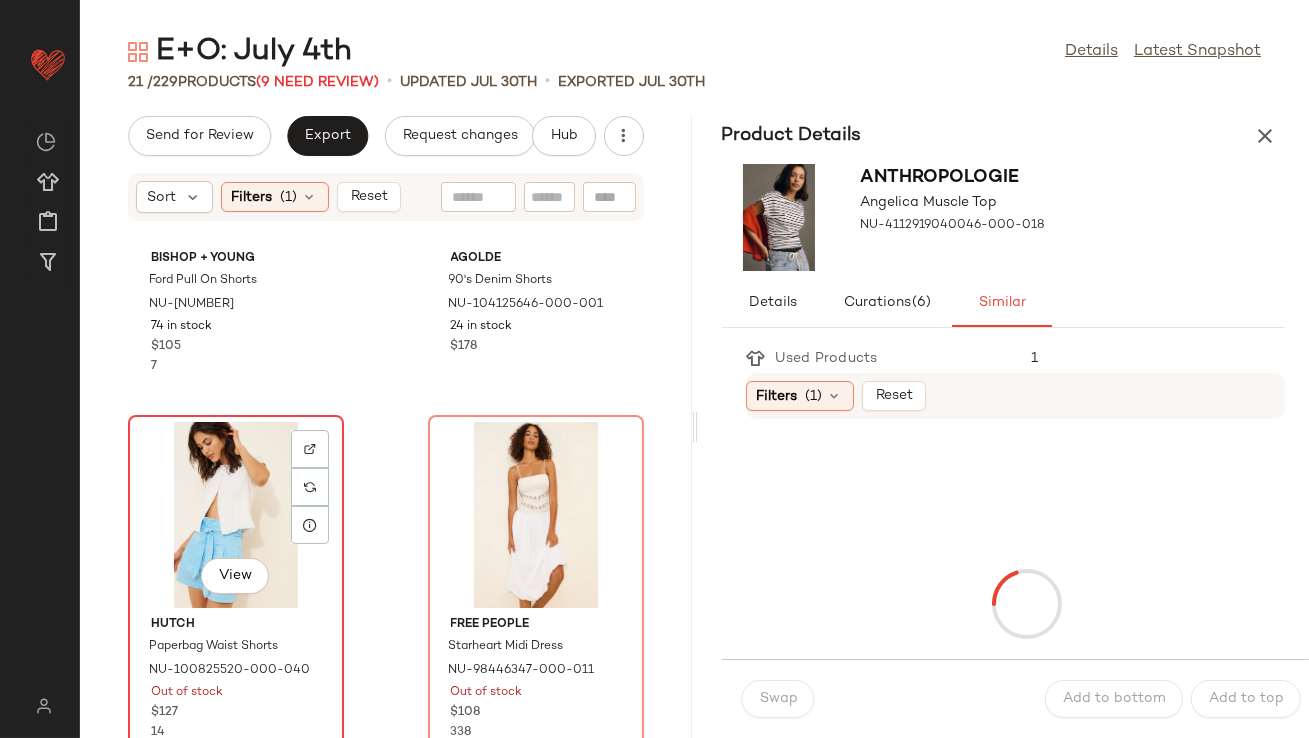click on "View" 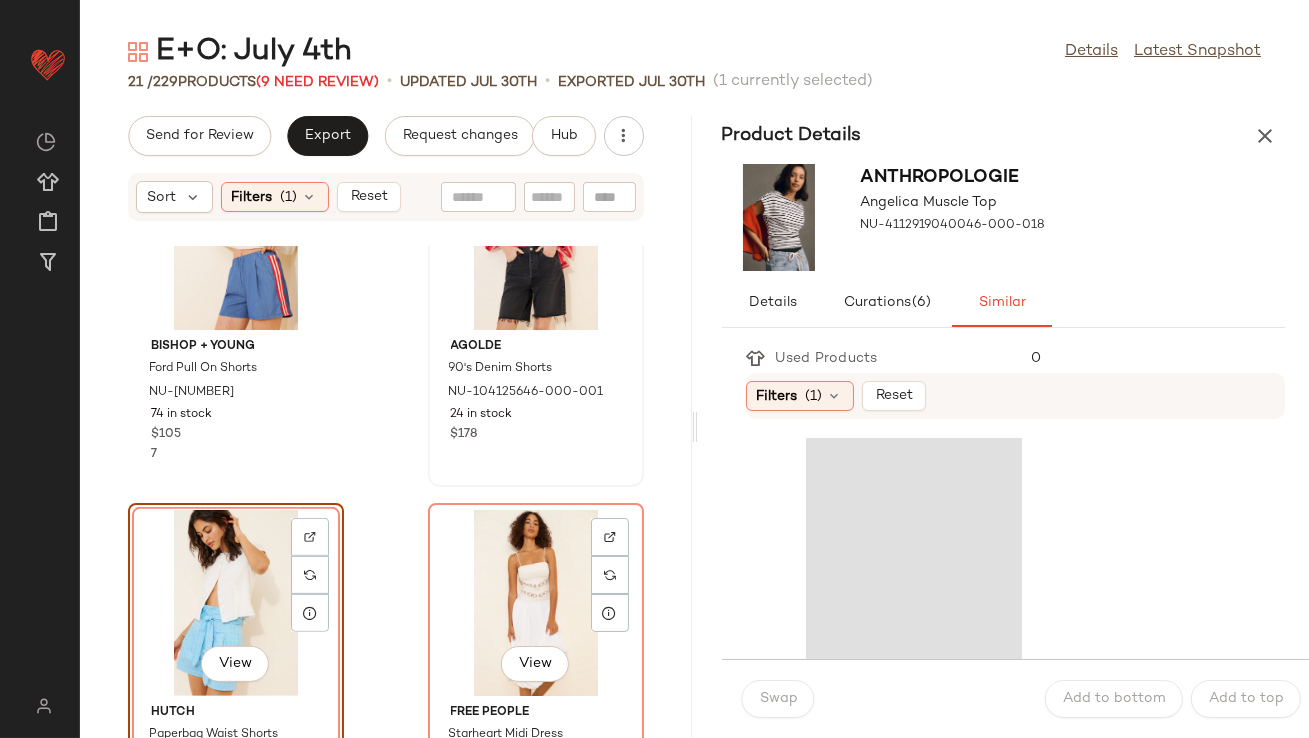 scroll, scrollTop: 1821, scrollLeft: 0, axis: vertical 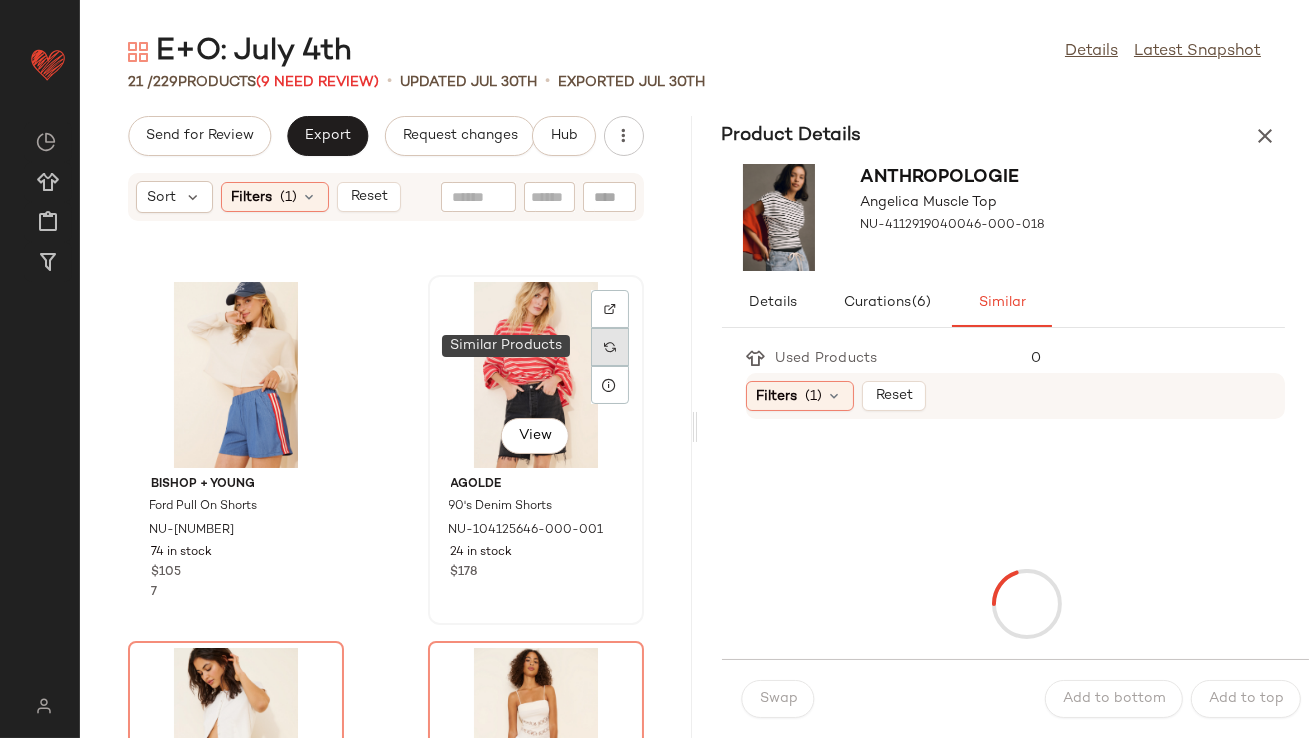 click 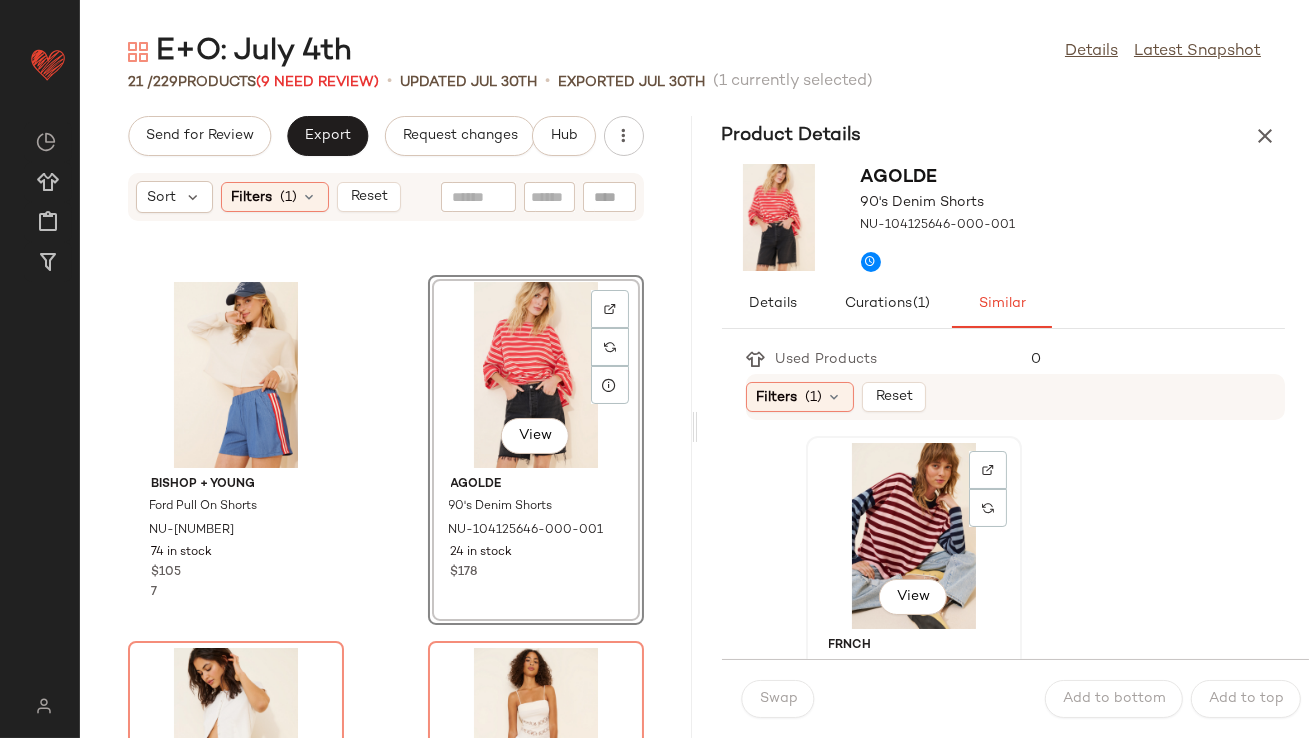 click on "View" 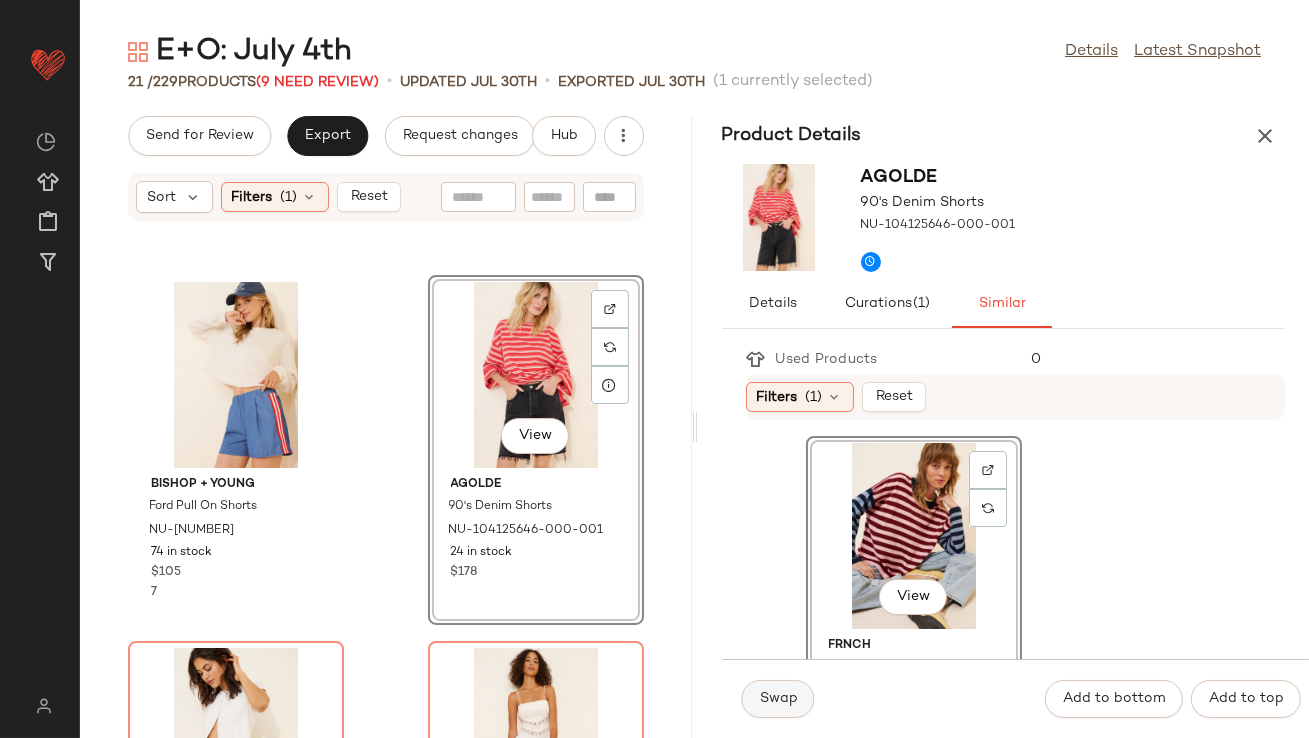 click on "Swap" 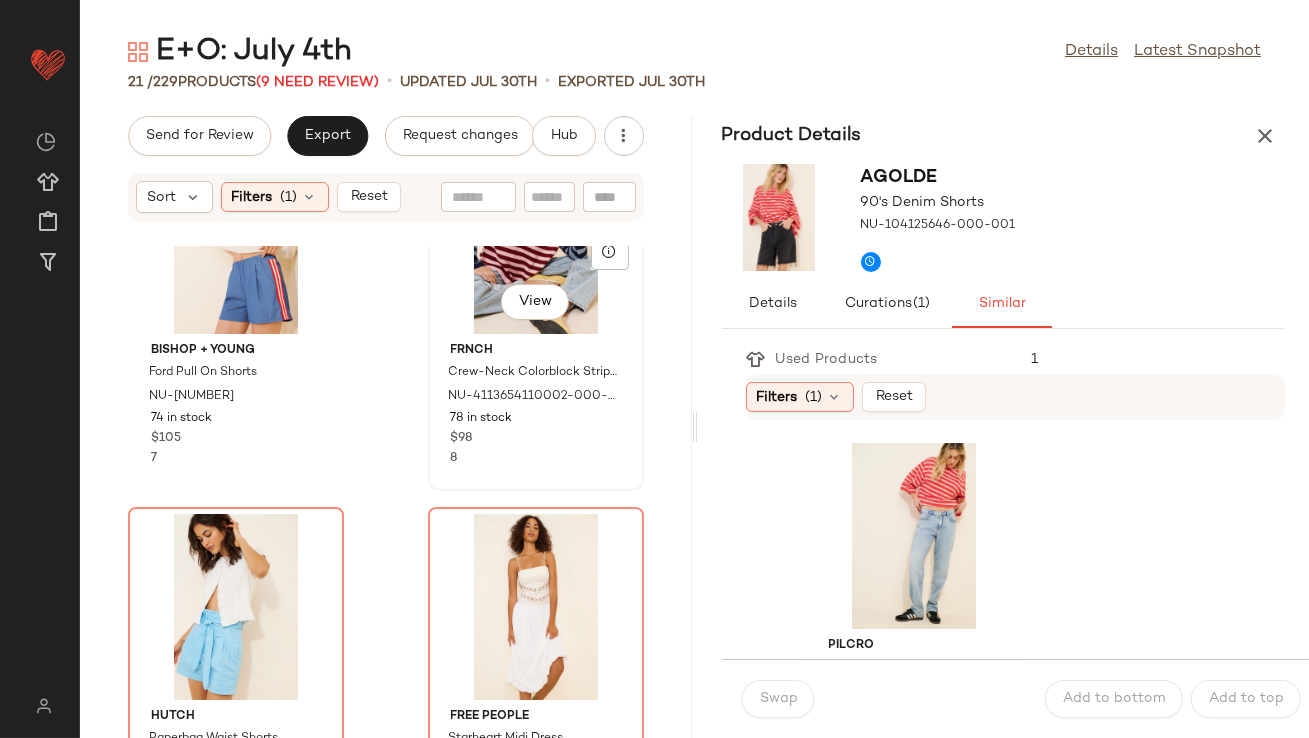 scroll, scrollTop: 1988, scrollLeft: 0, axis: vertical 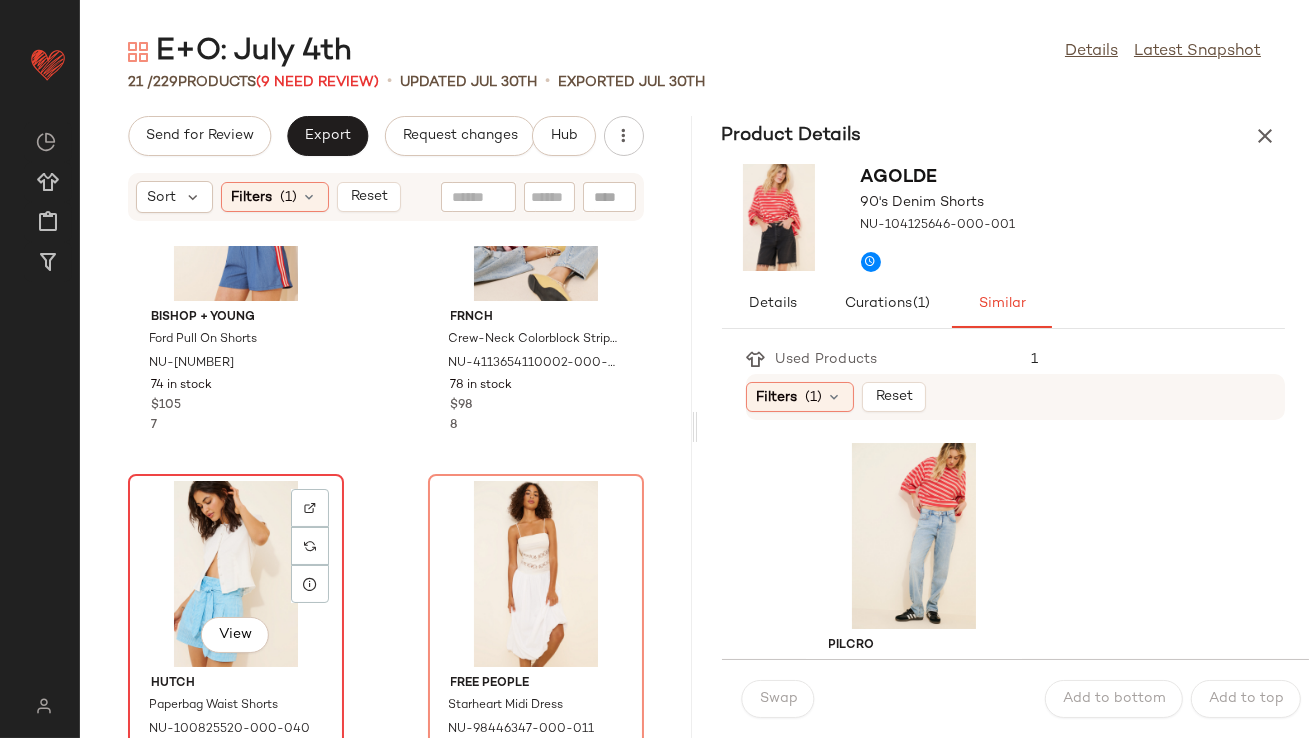 click on "View" 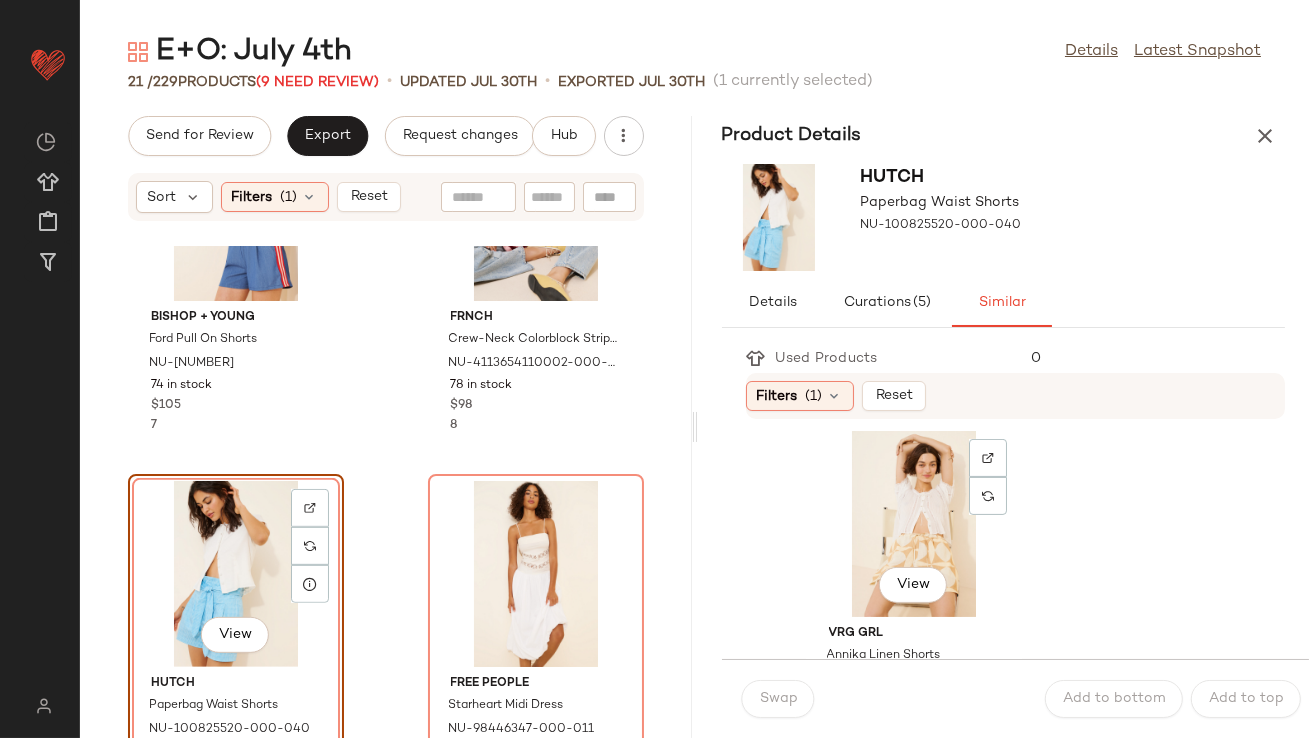scroll, scrollTop: 1127, scrollLeft: 0, axis: vertical 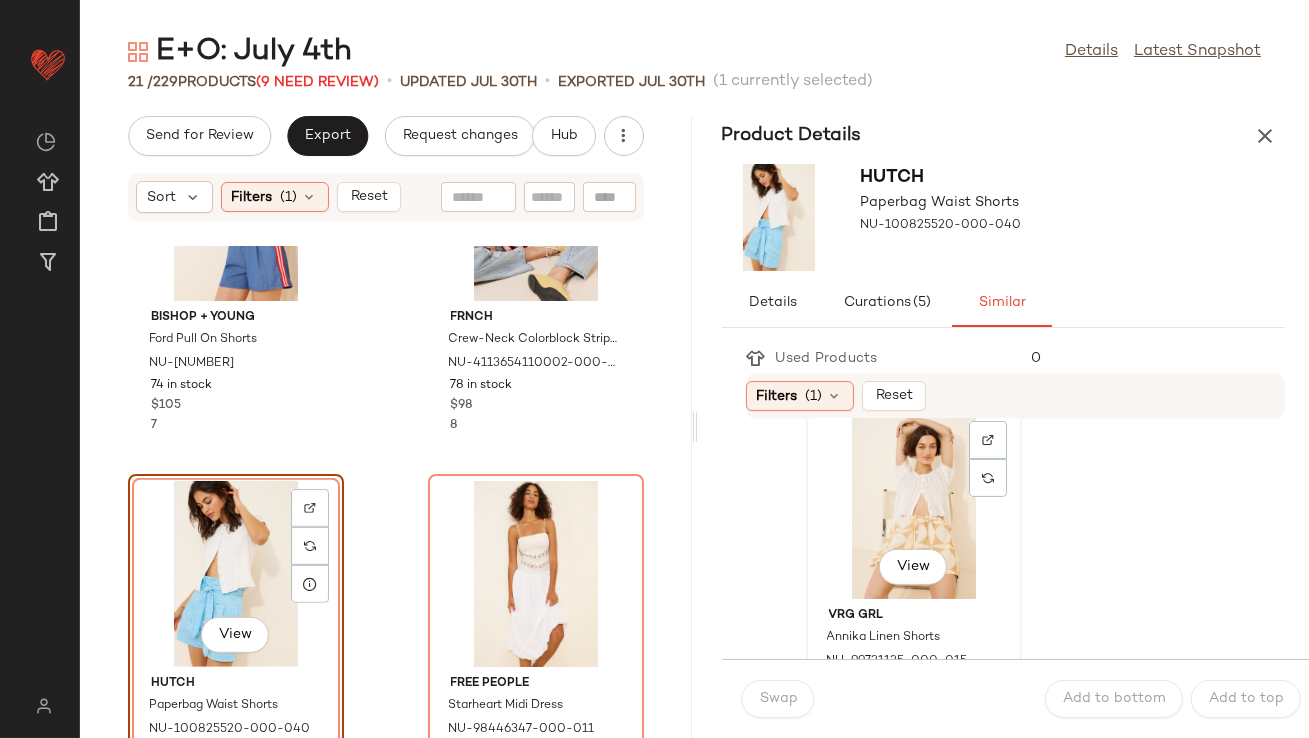 click on "View" 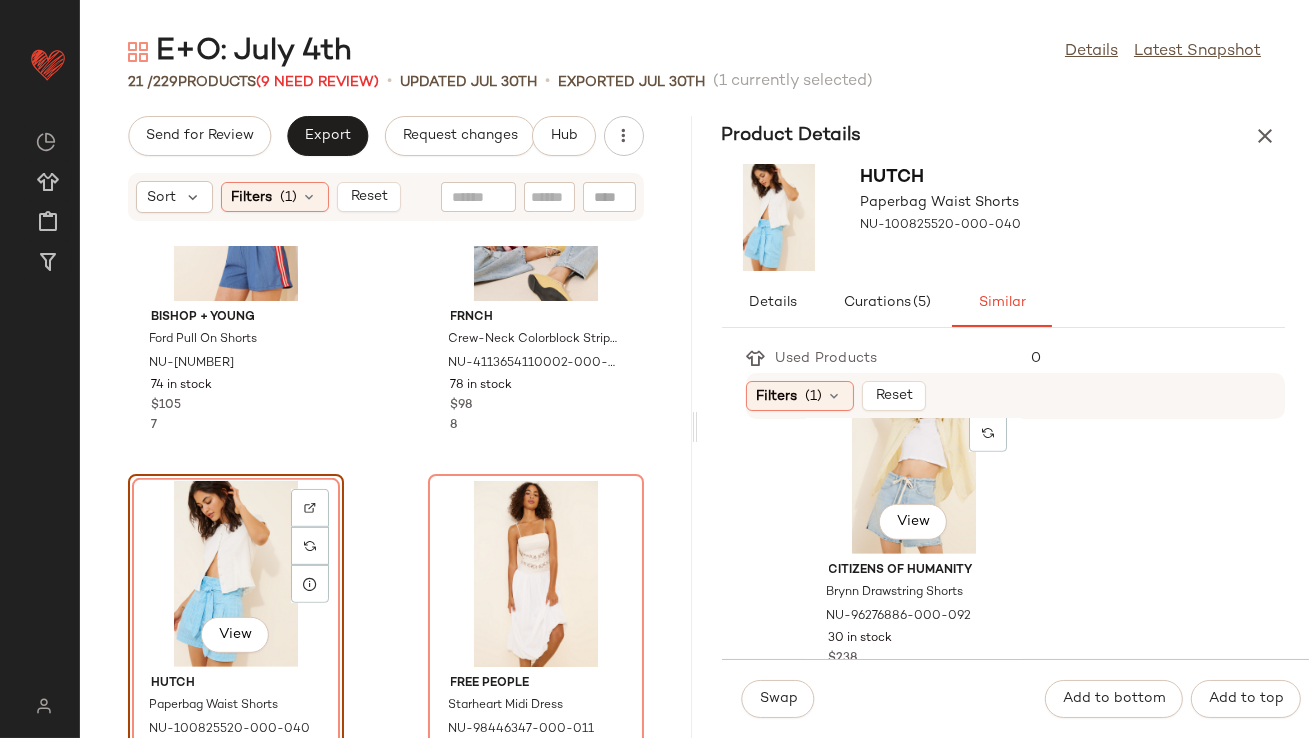 scroll, scrollTop: 2676, scrollLeft: 0, axis: vertical 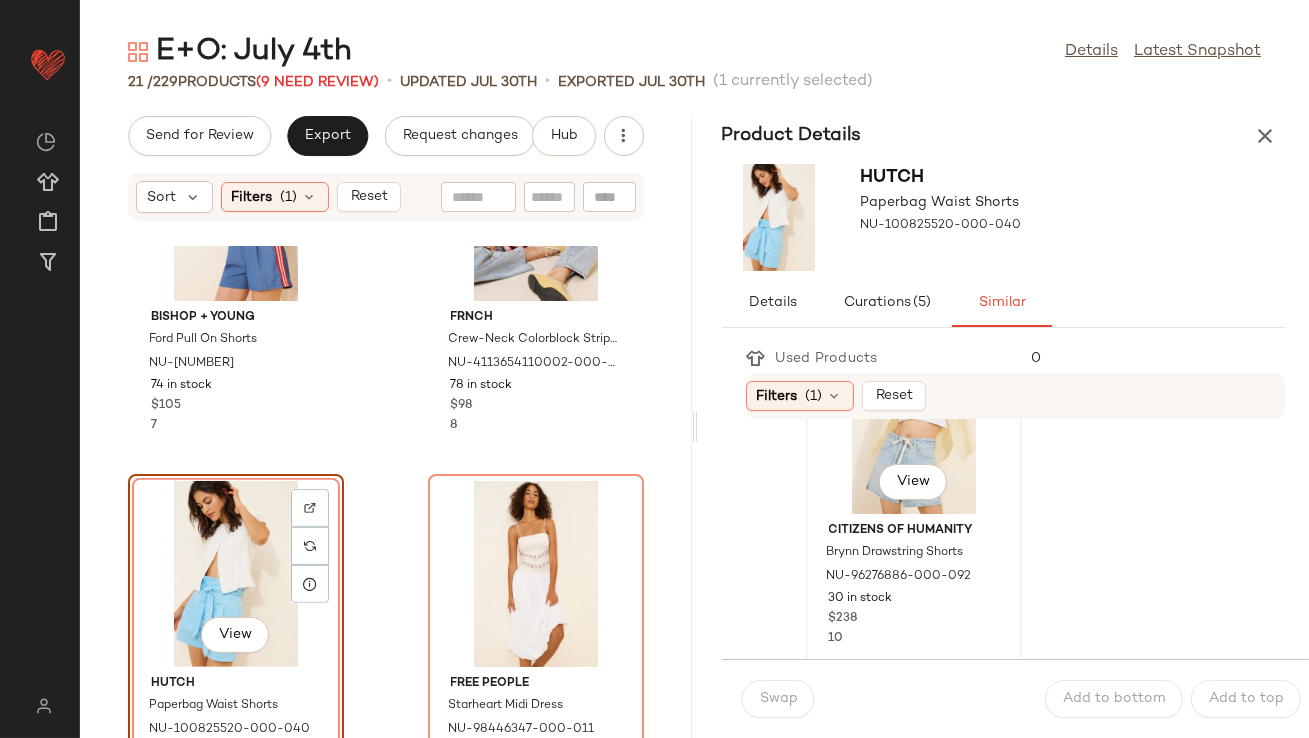 click on "View" 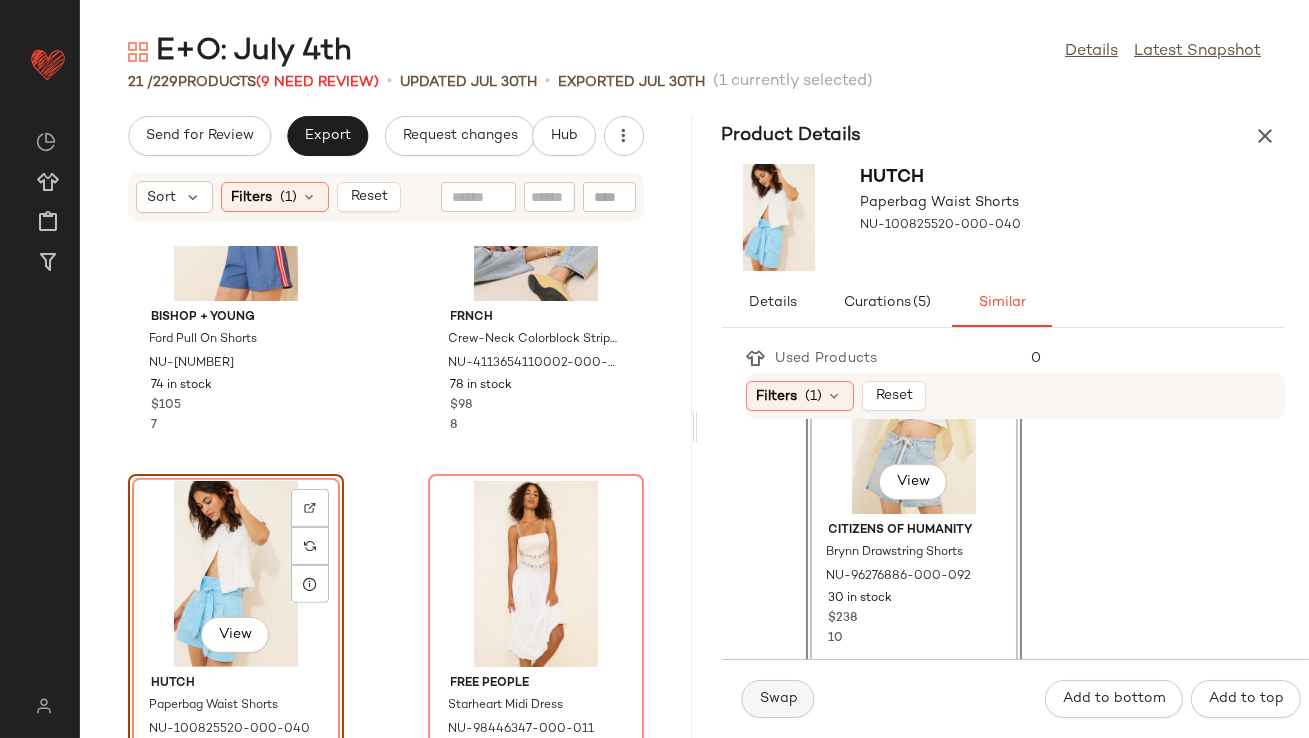 click on "Swap" 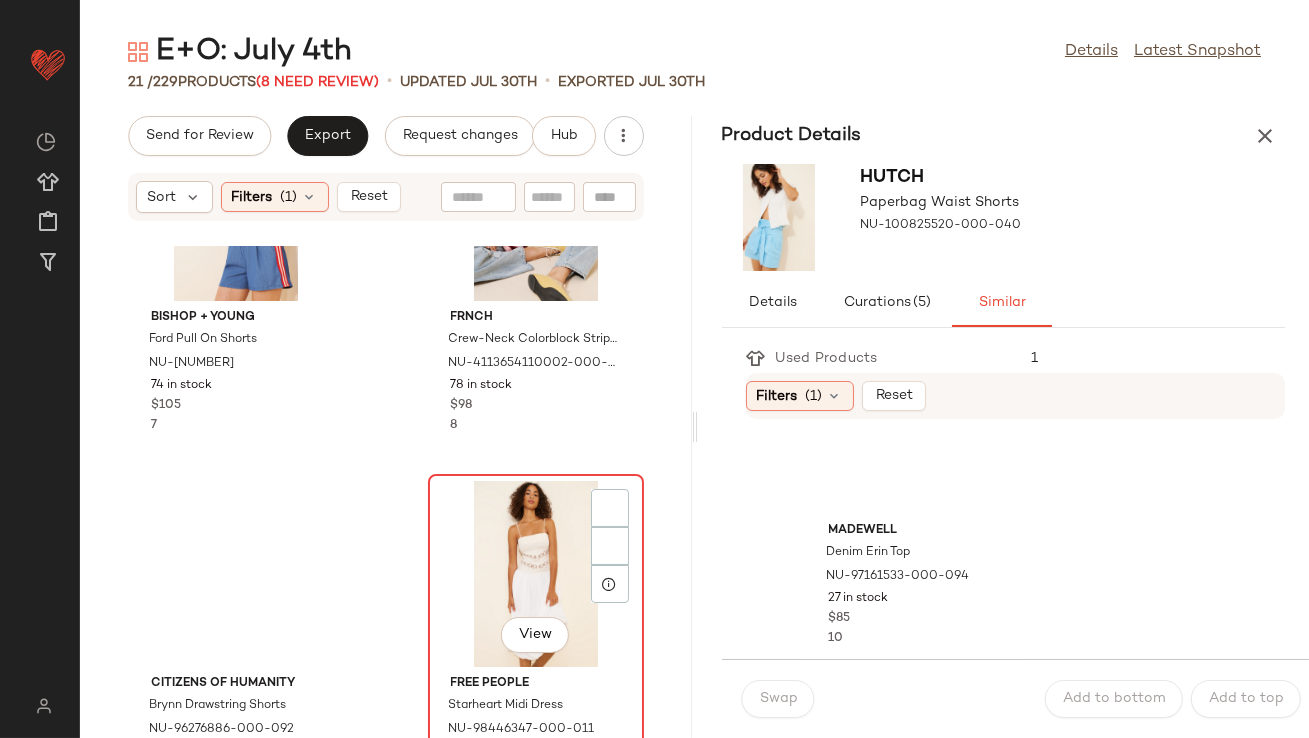 click on "View" 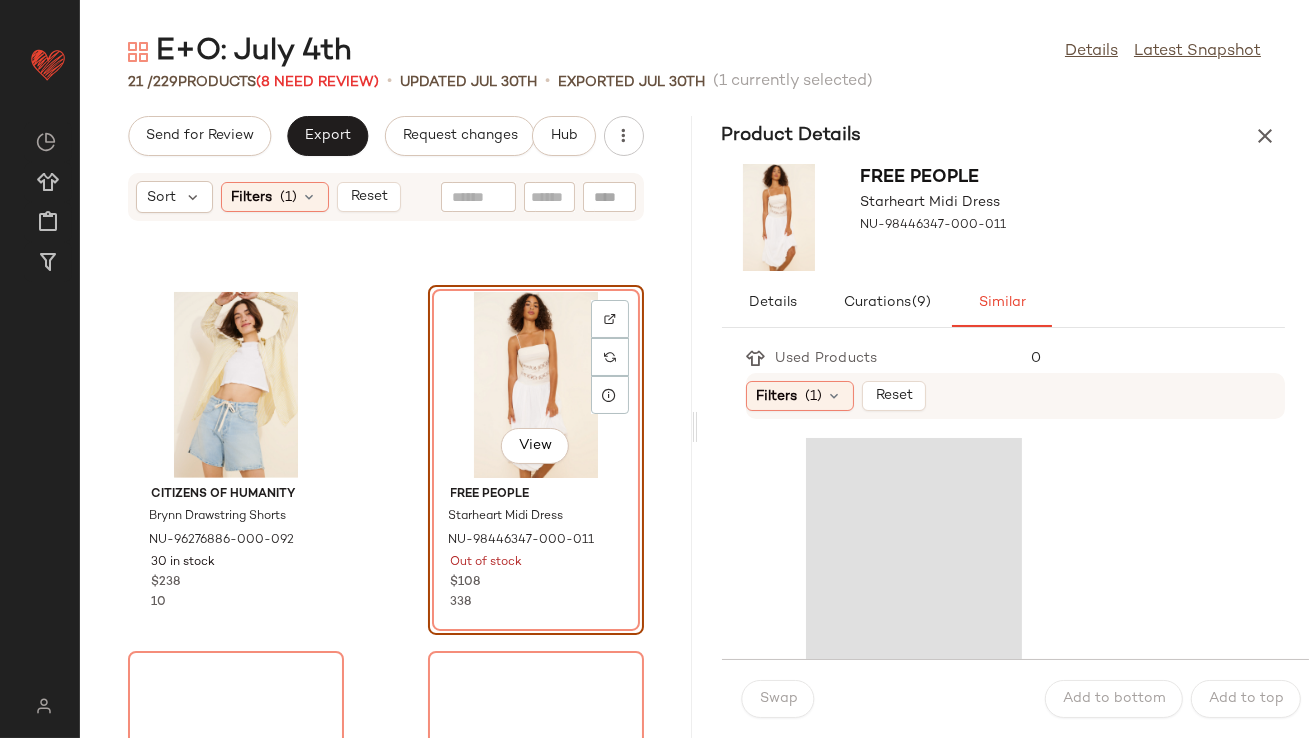 scroll, scrollTop: 2187, scrollLeft: 0, axis: vertical 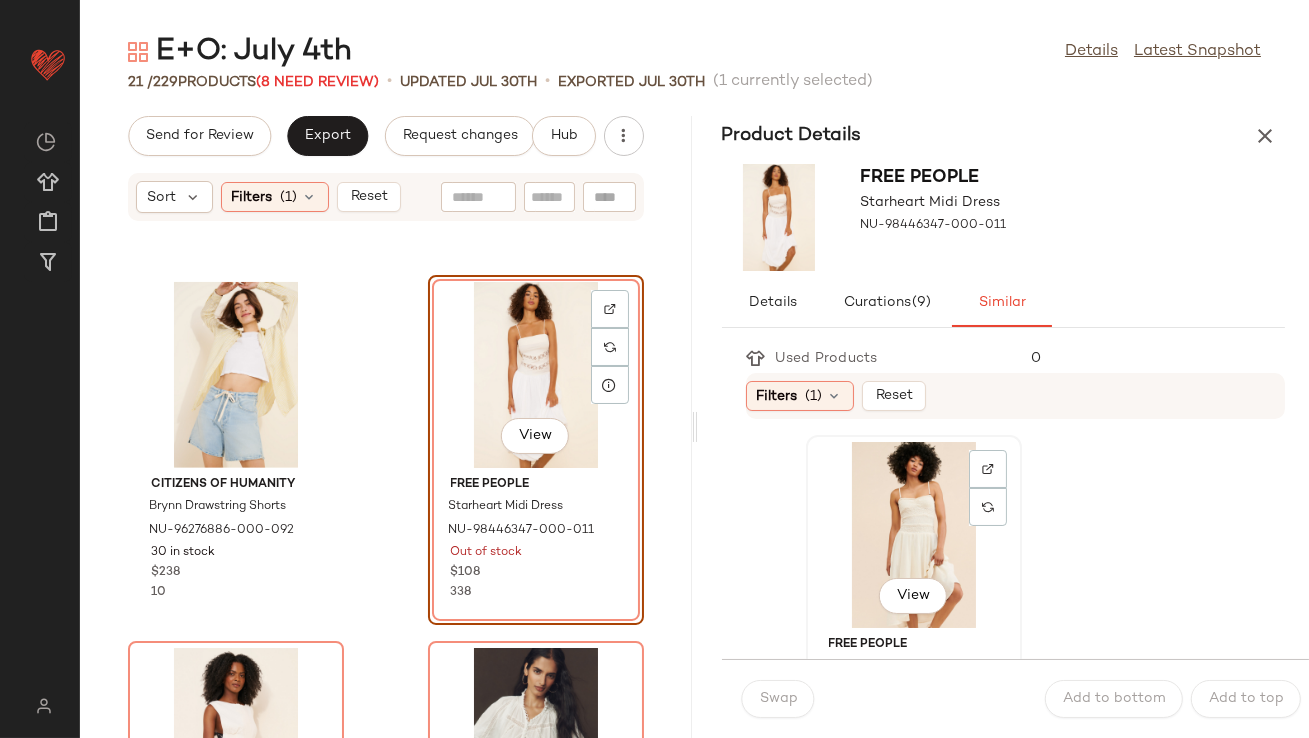 click on "View" 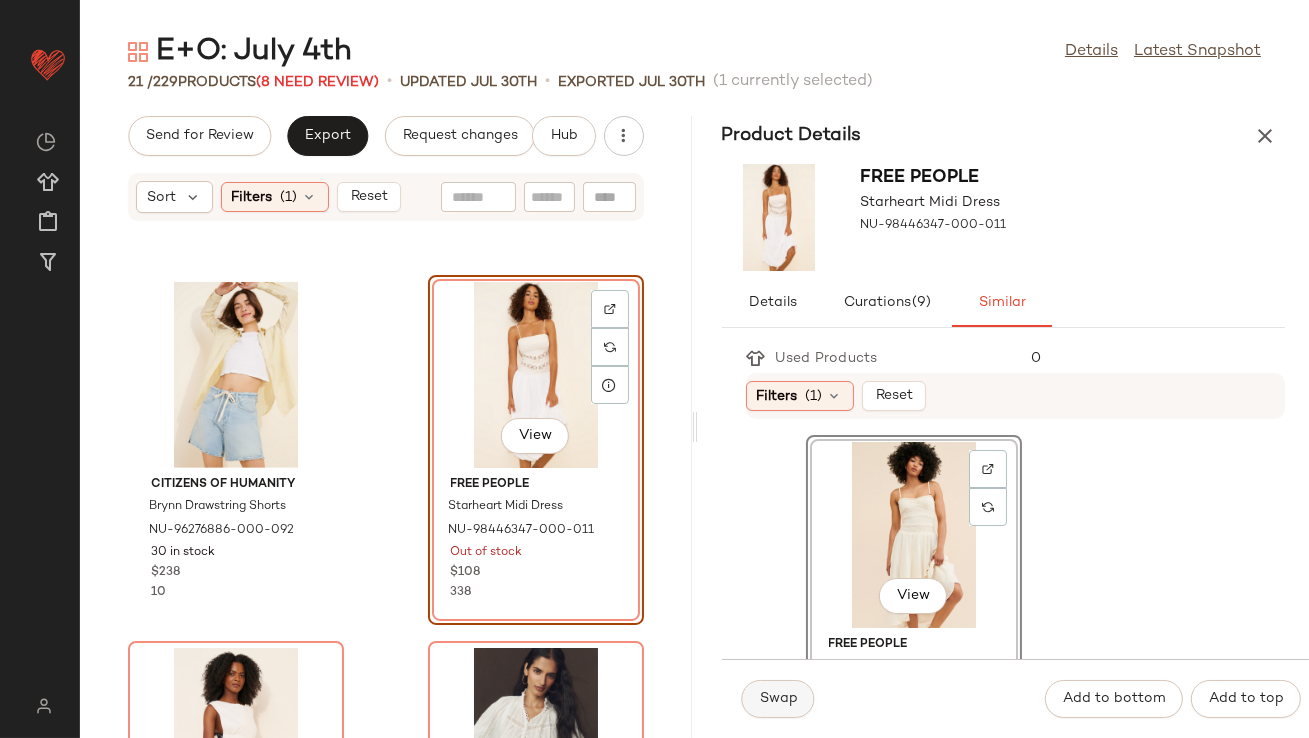 click on "Swap" at bounding box center (778, 699) 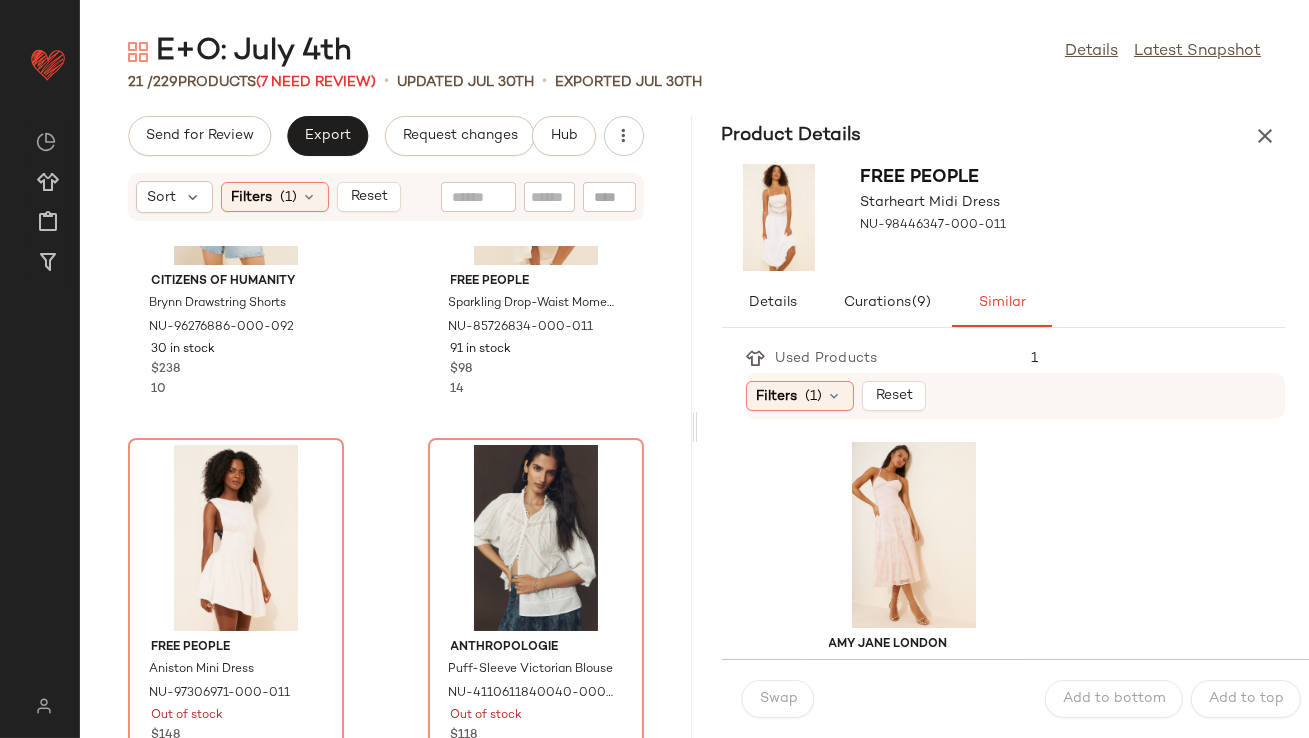 scroll, scrollTop: 2400, scrollLeft: 0, axis: vertical 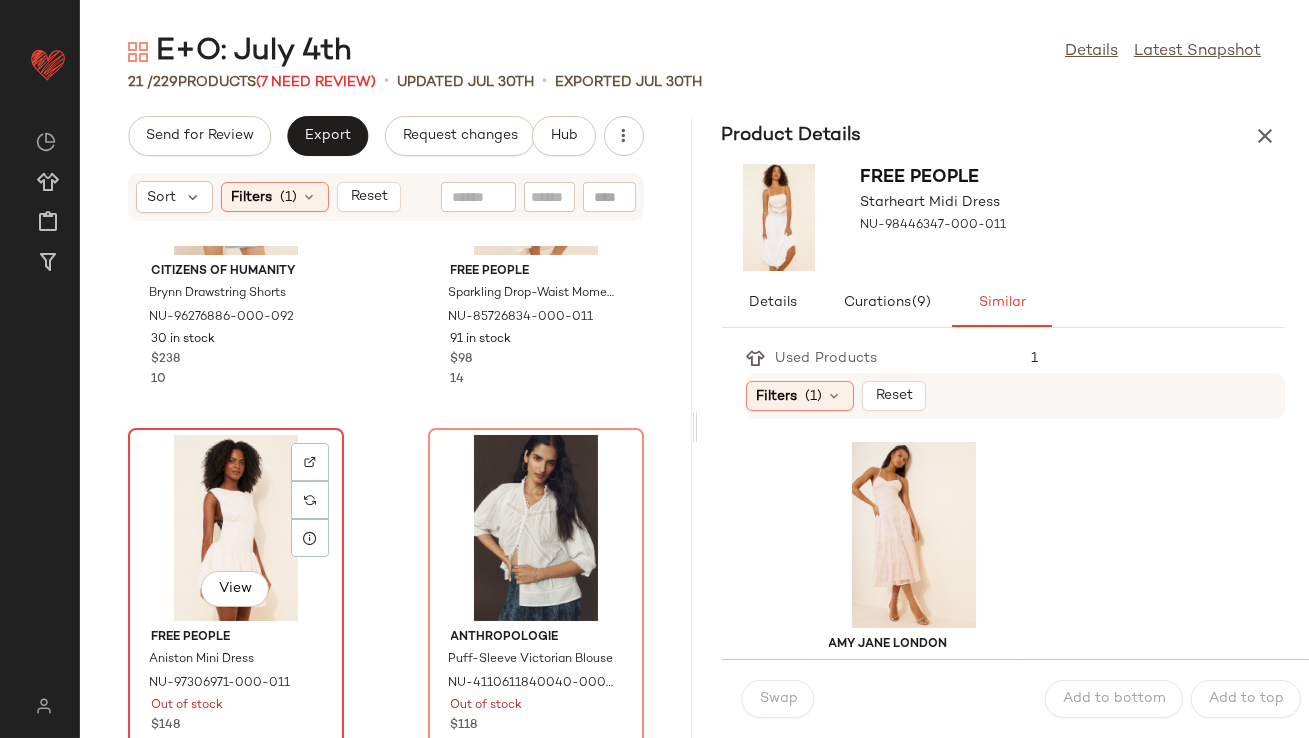 click on "View" 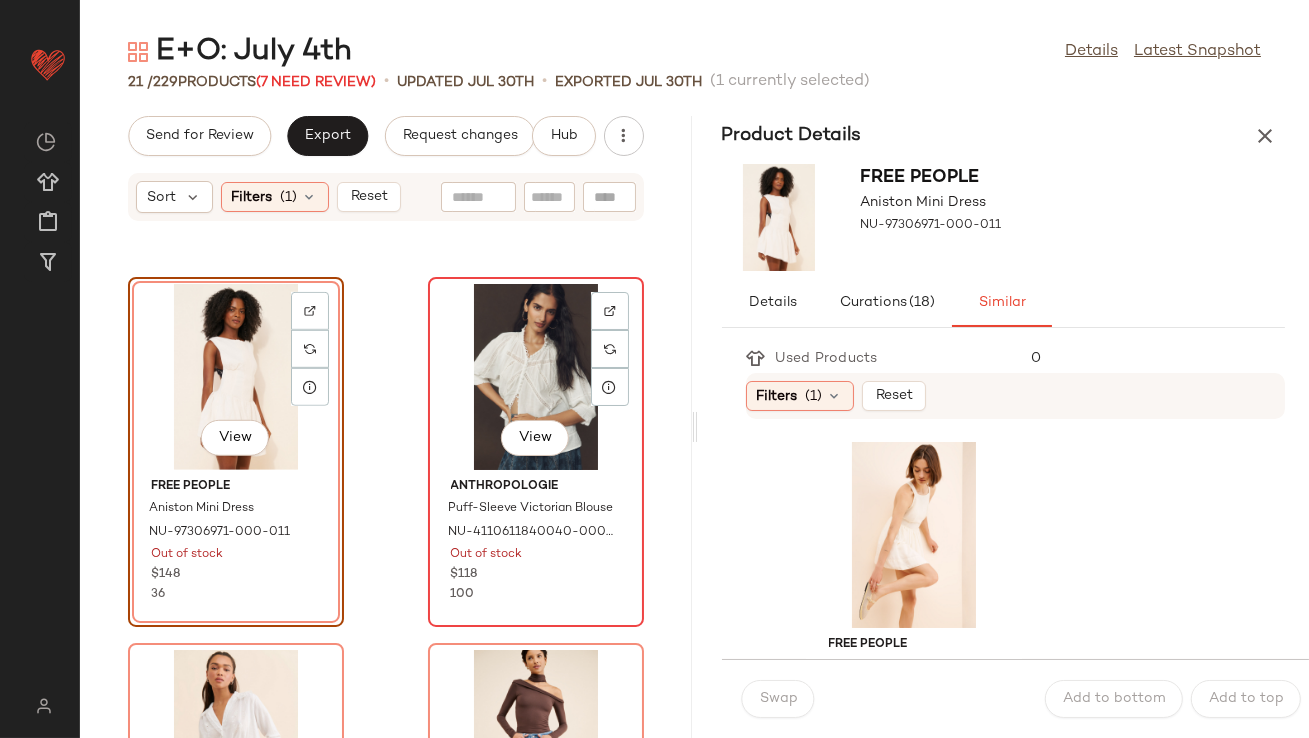scroll, scrollTop: 2555, scrollLeft: 0, axis: vertical 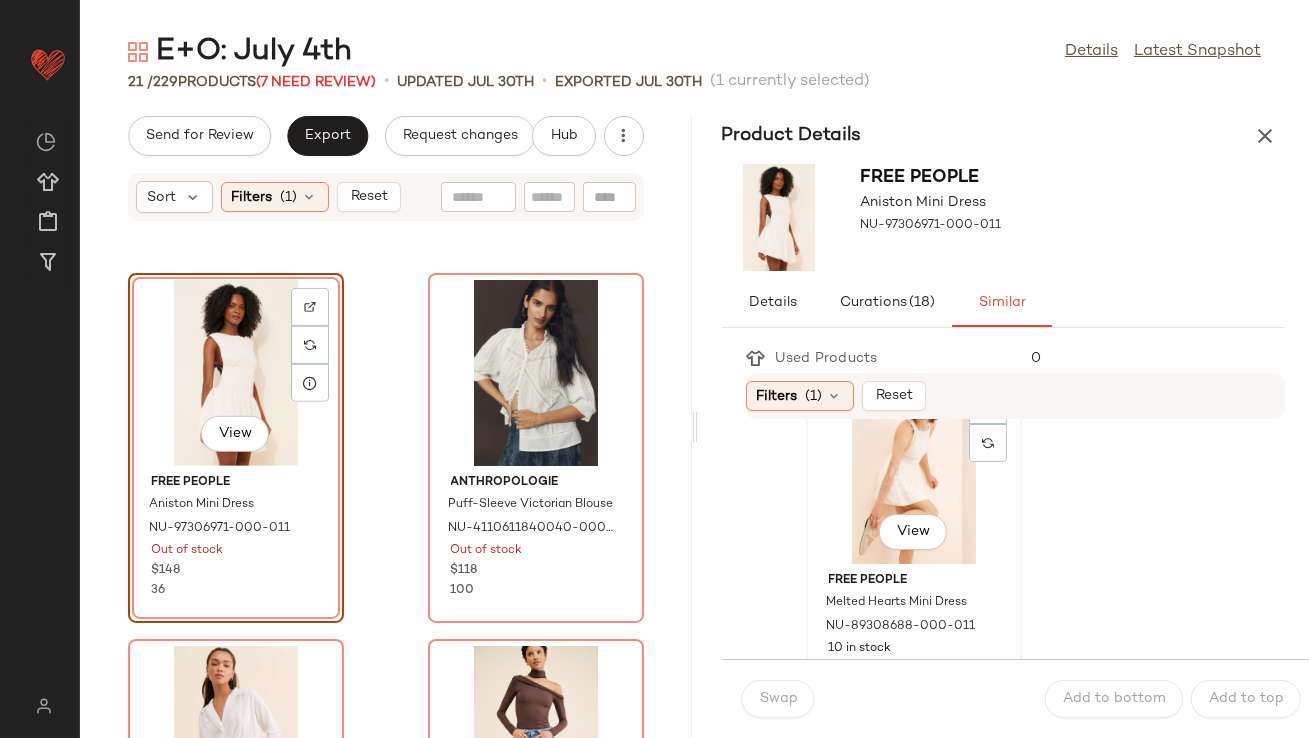 click on "View" 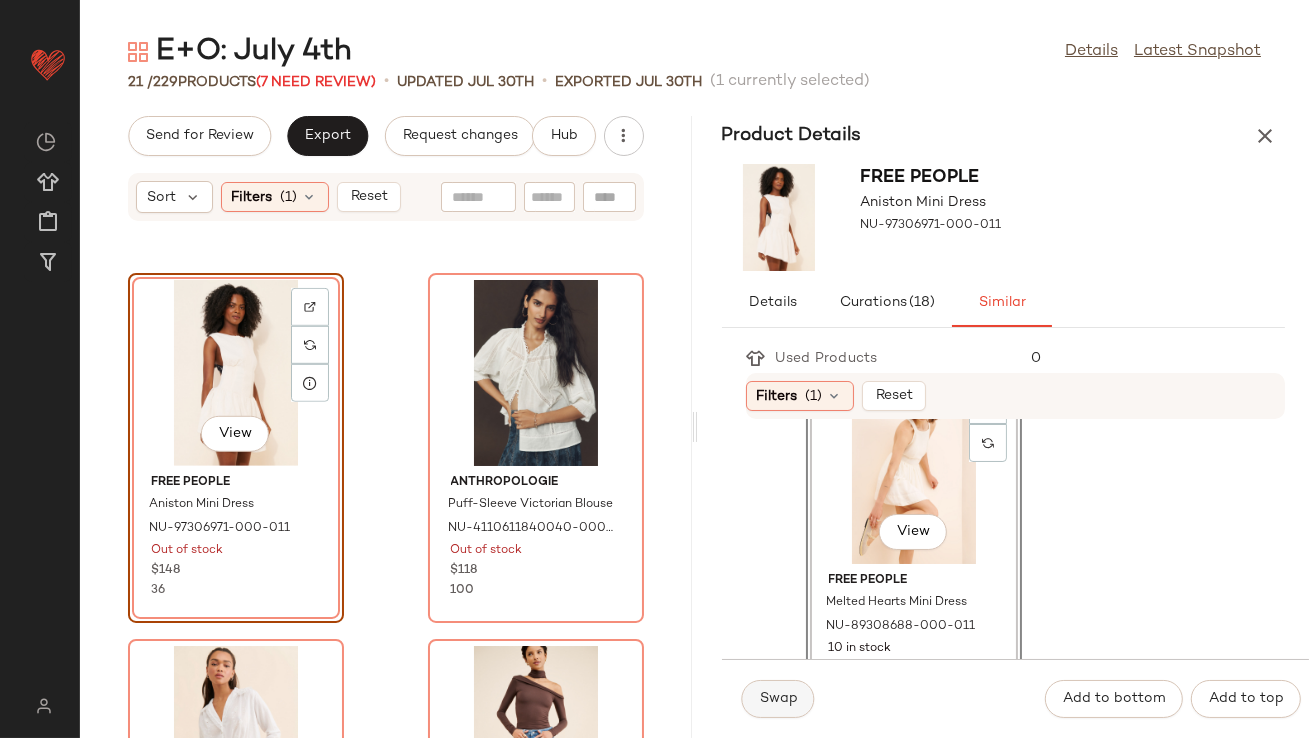 click on "Swap" 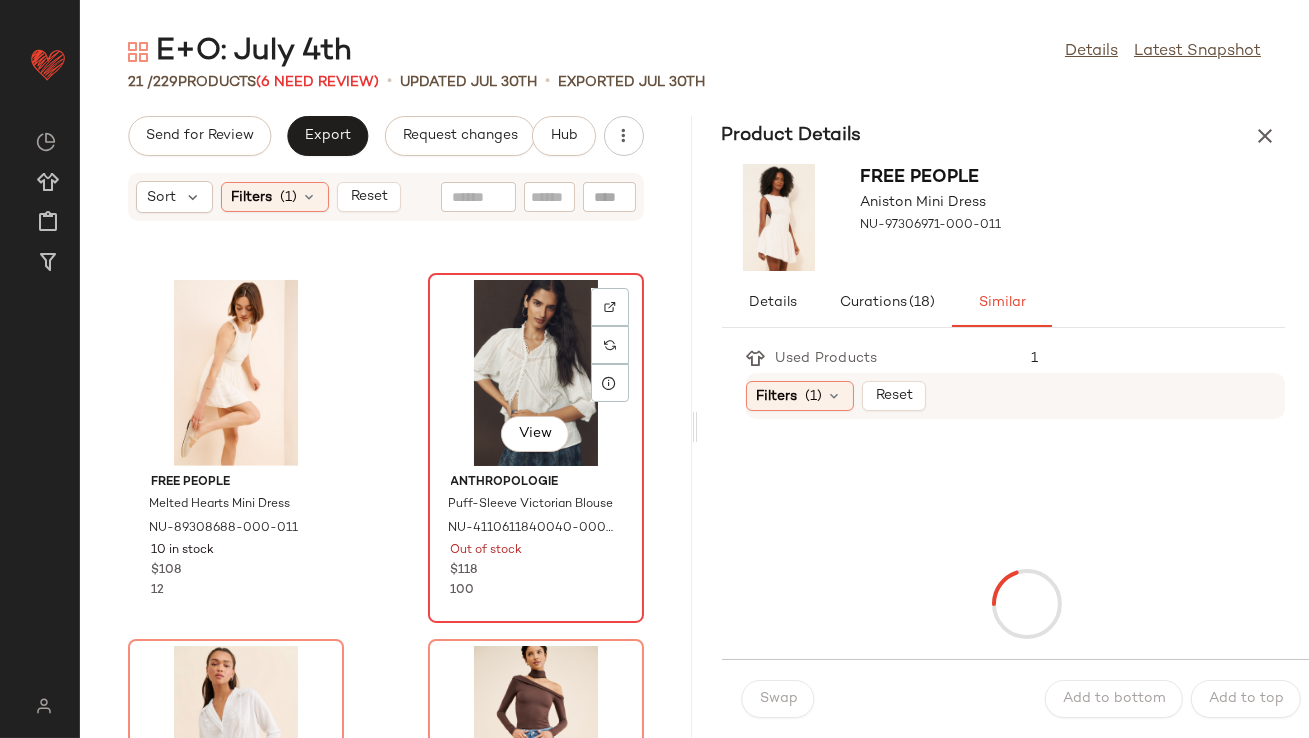 click on "View" 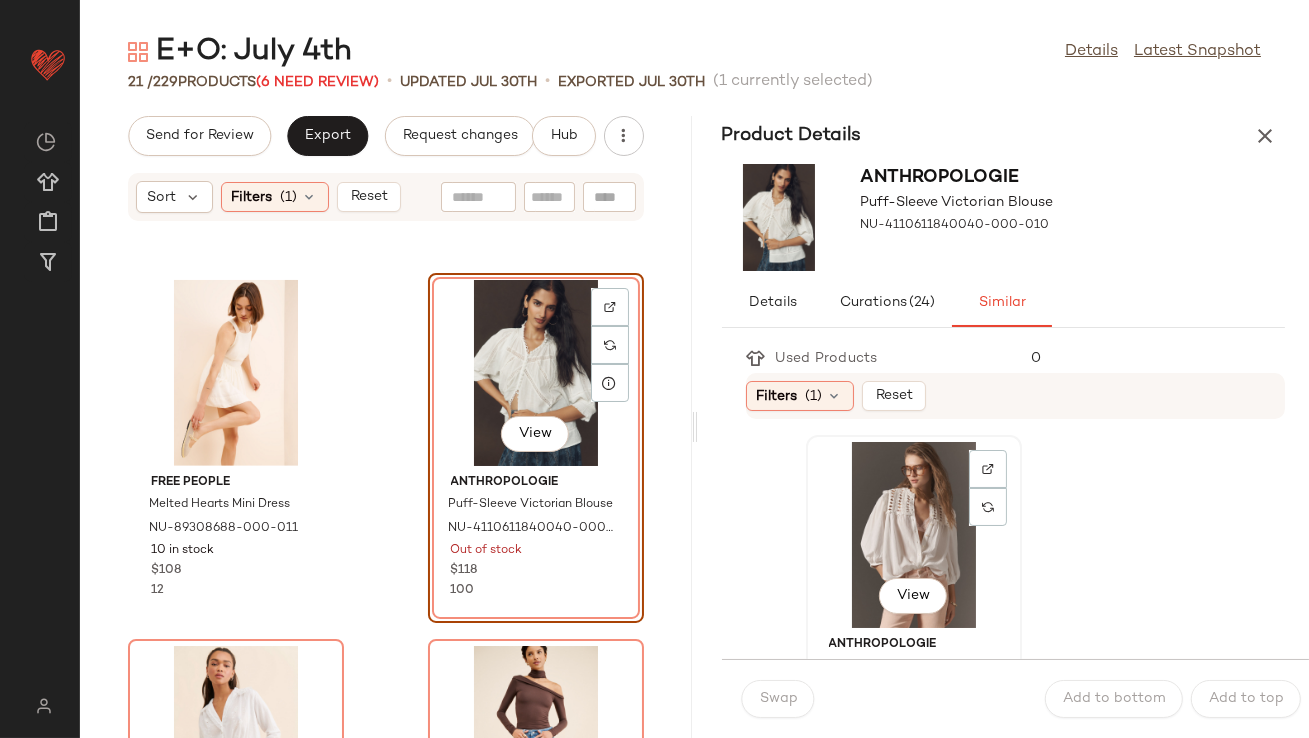 click on "View" 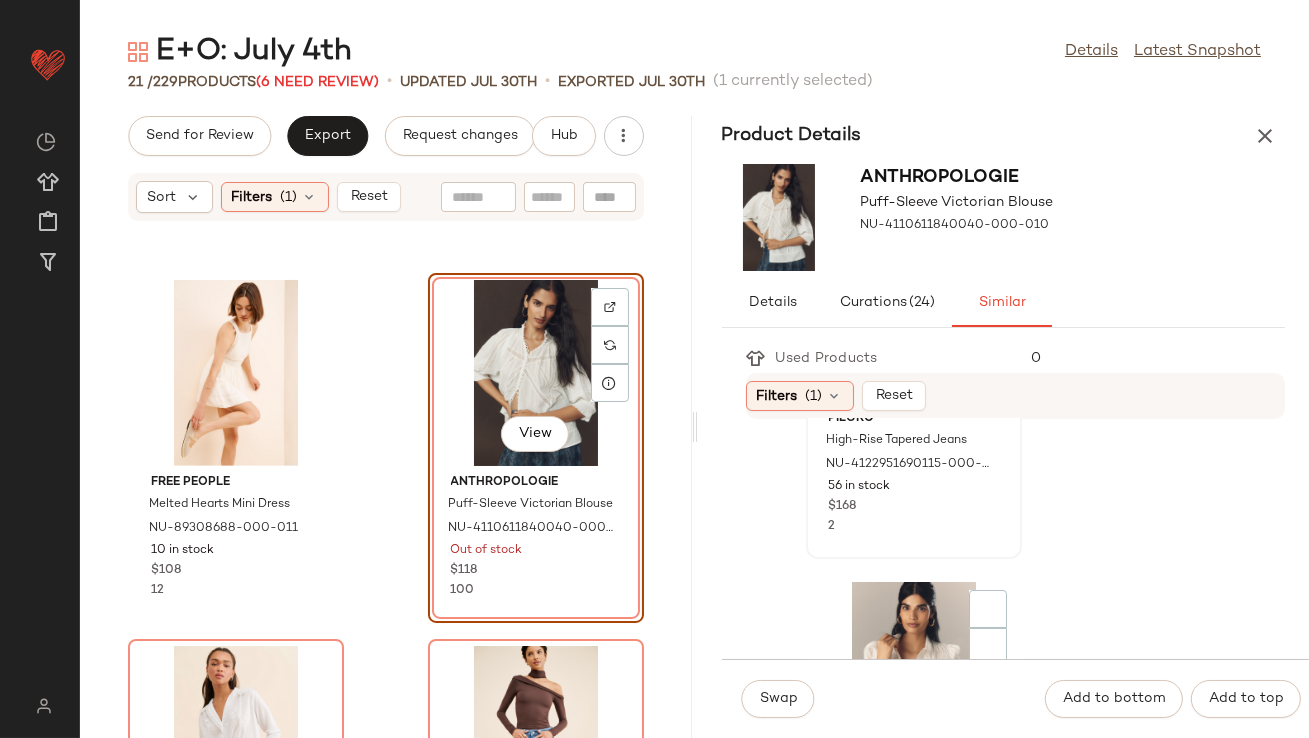 scroll, scrollTop: 793, scrollLeft: 0, axis: vertical 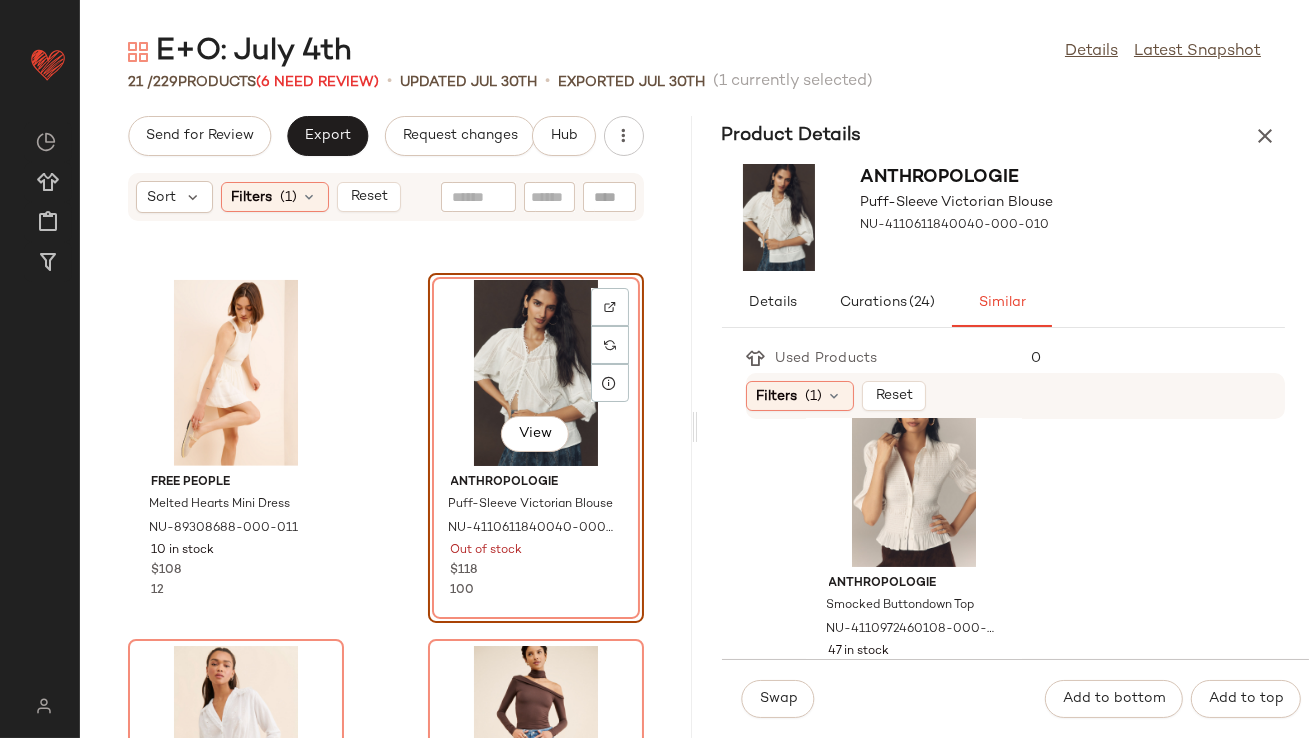 click on "Swap   Add to bottom   Add to top" at bounding box center [1016, 698] 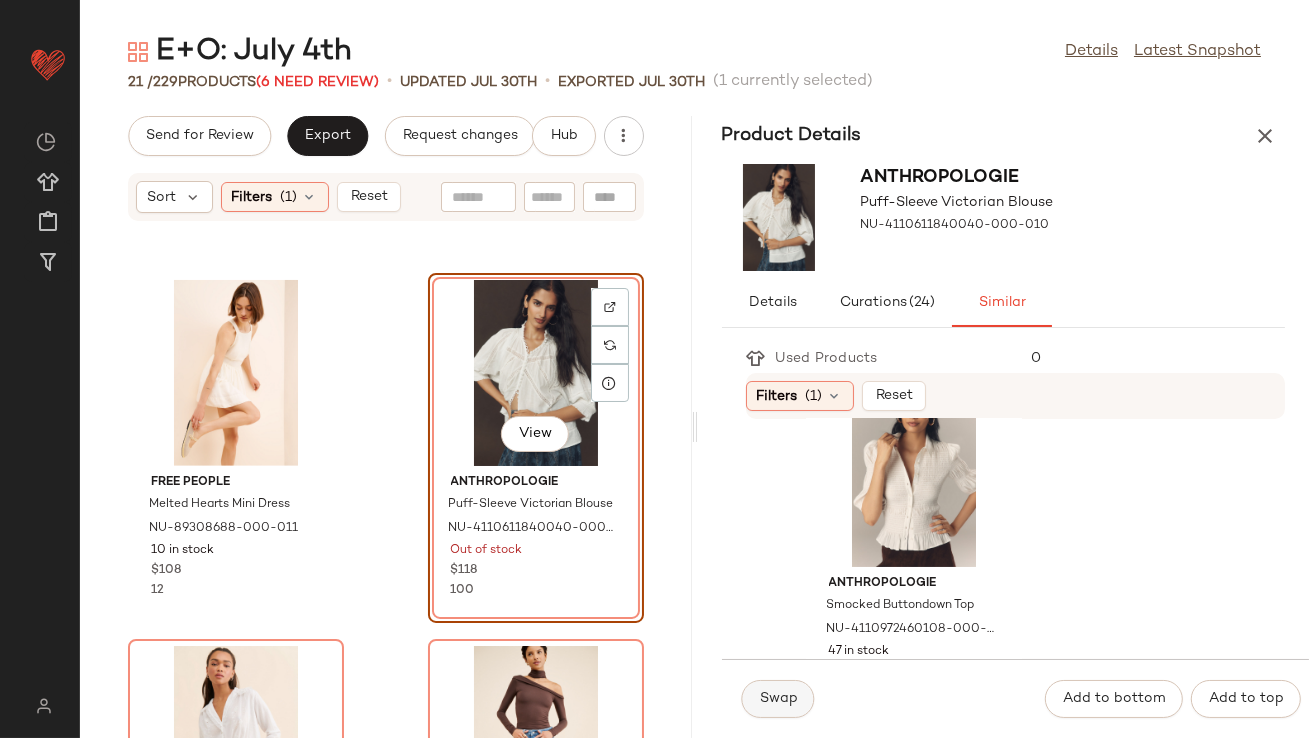 click on "Swap" 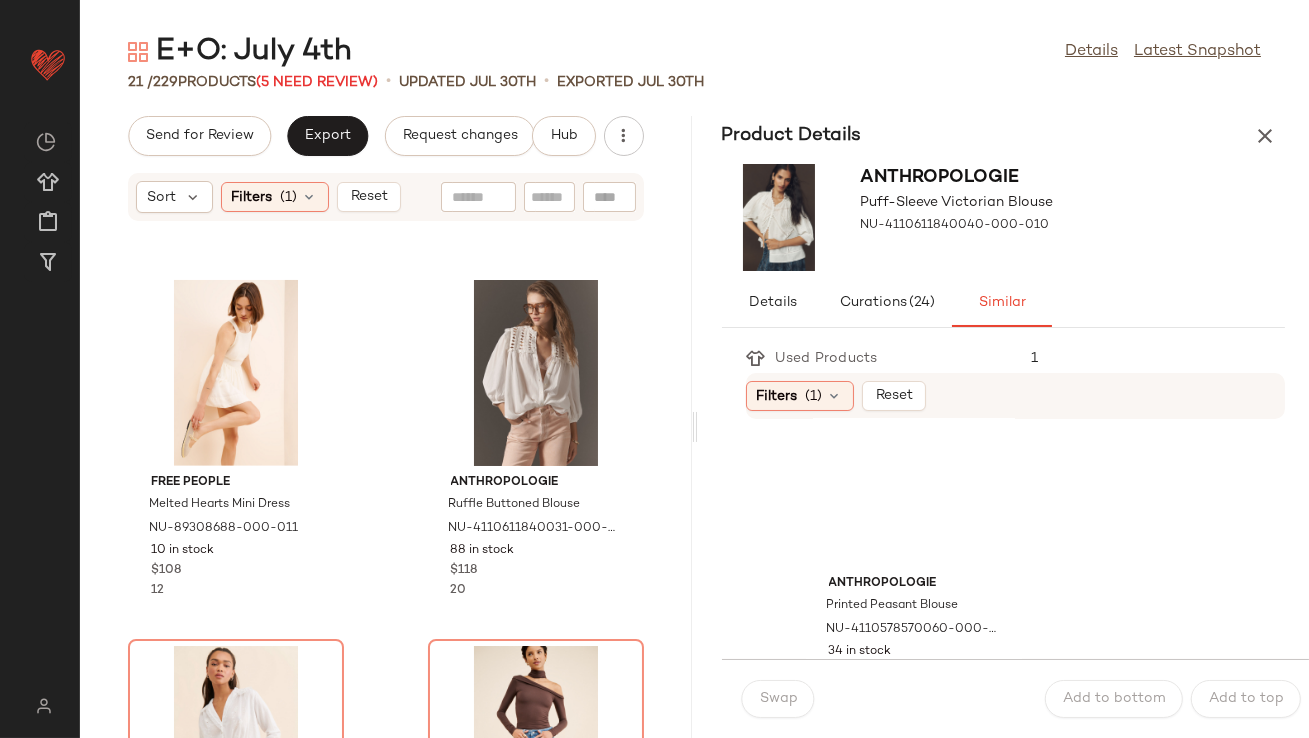 scroll, scrollTop: 427, scrollLeft: 0, axis: vertical 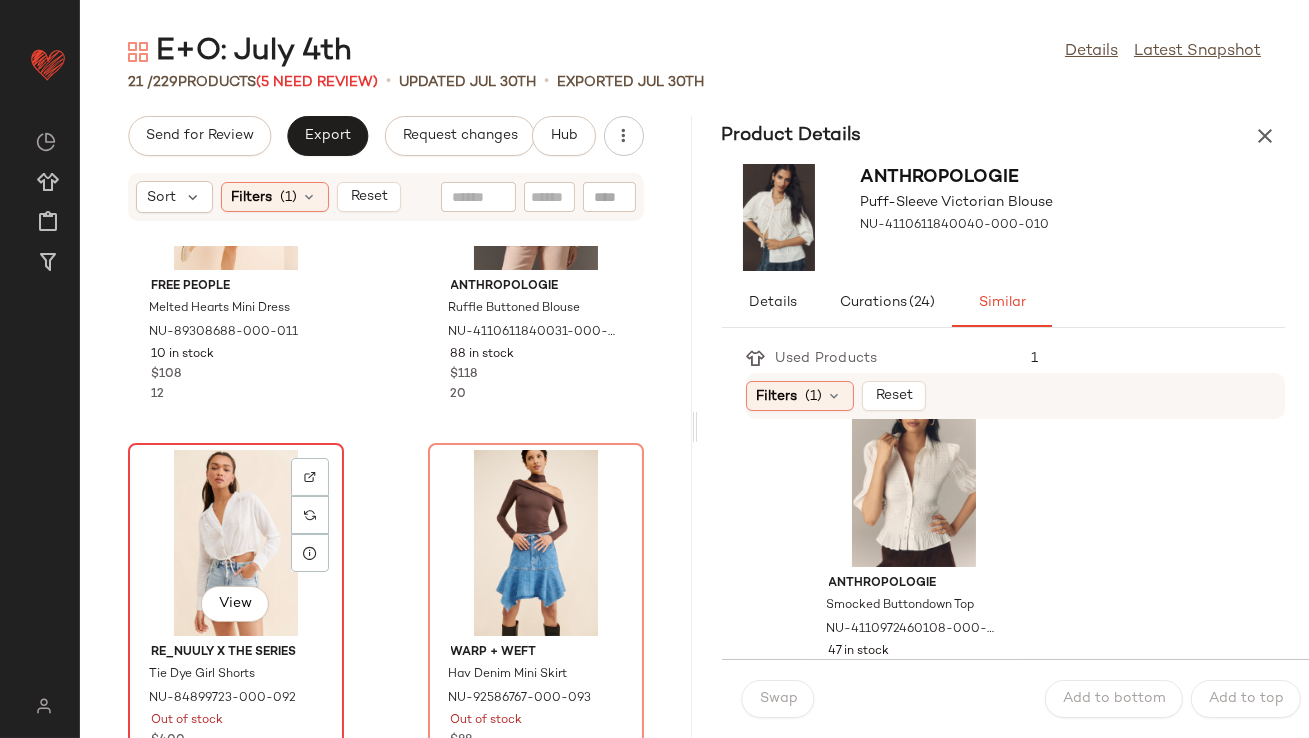 click on "View" 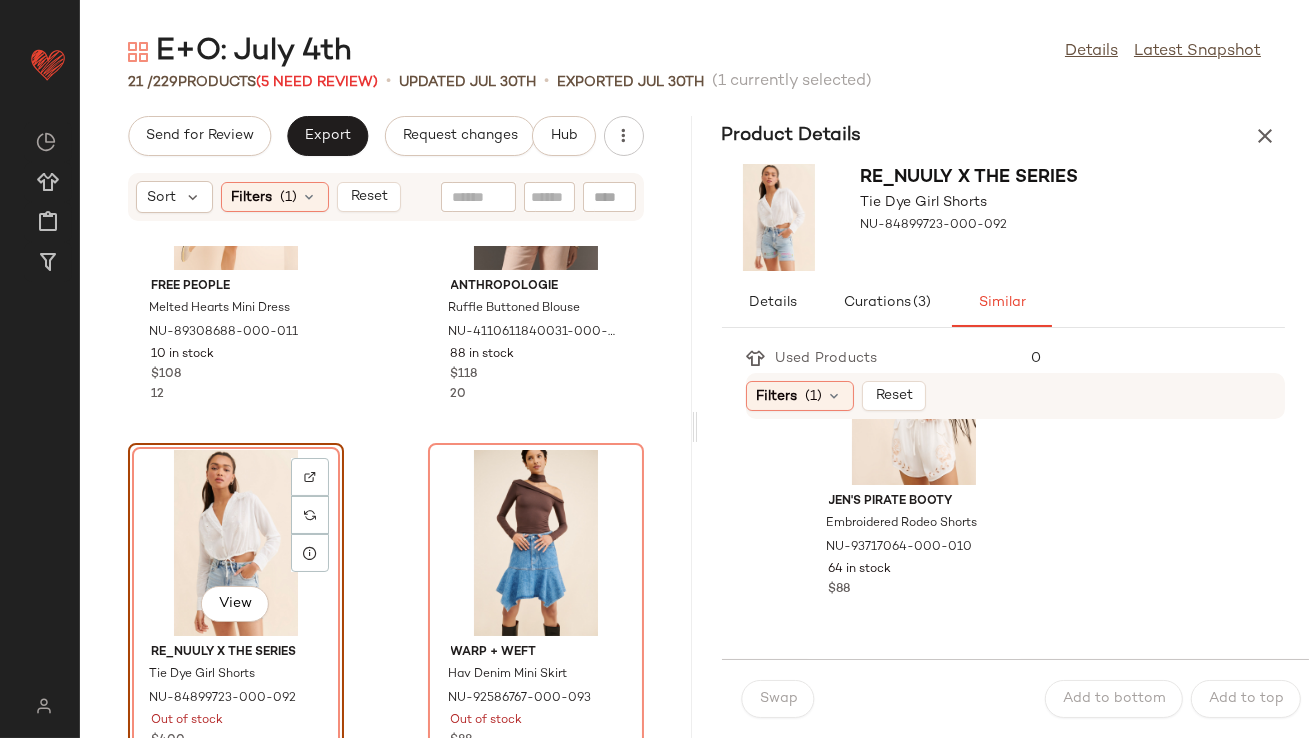 scroll, scrollTop: 867, scrollLeft: 0, axis: vertical 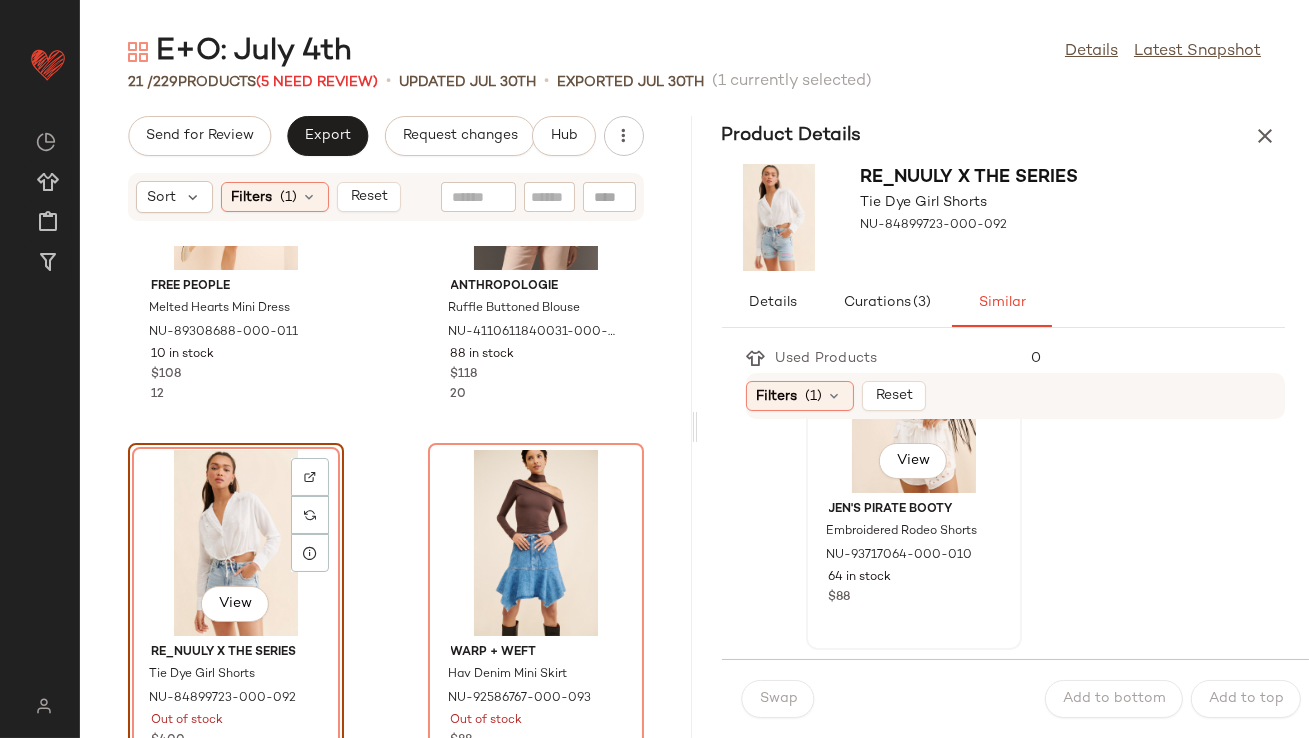 click on "View" 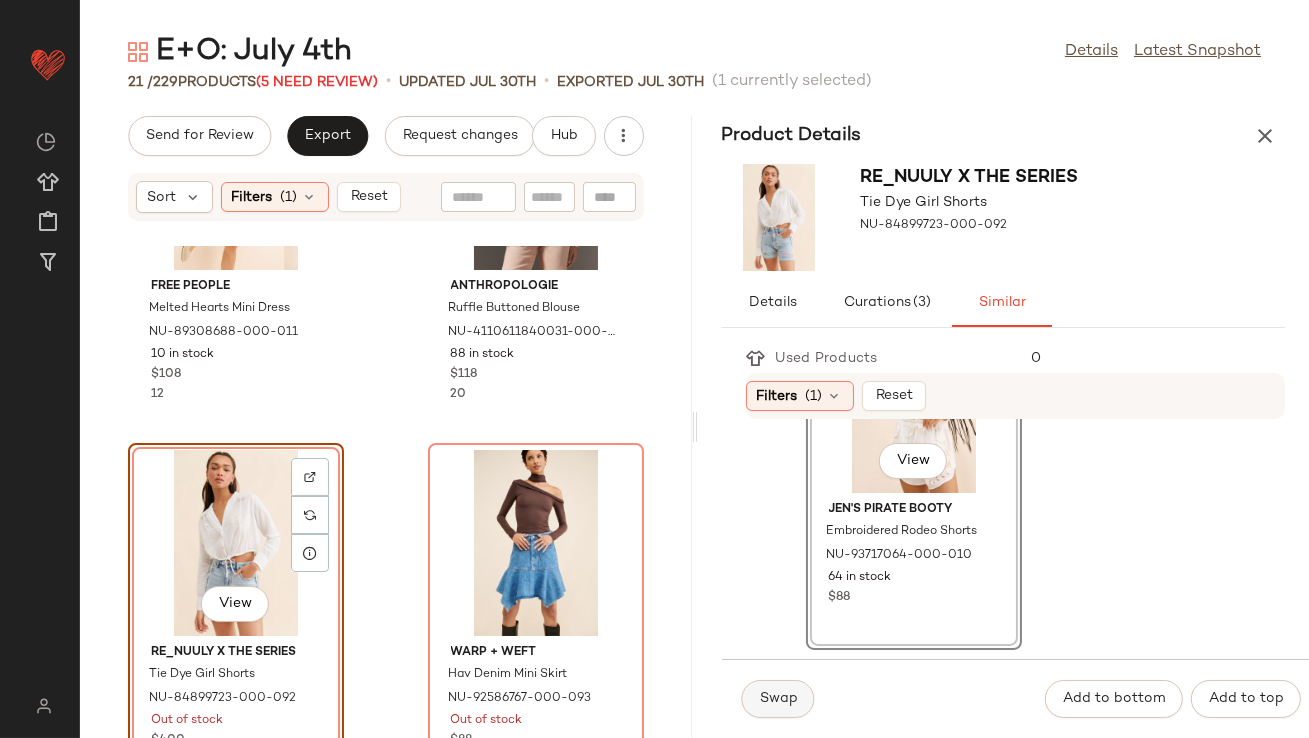 click on "Swap" 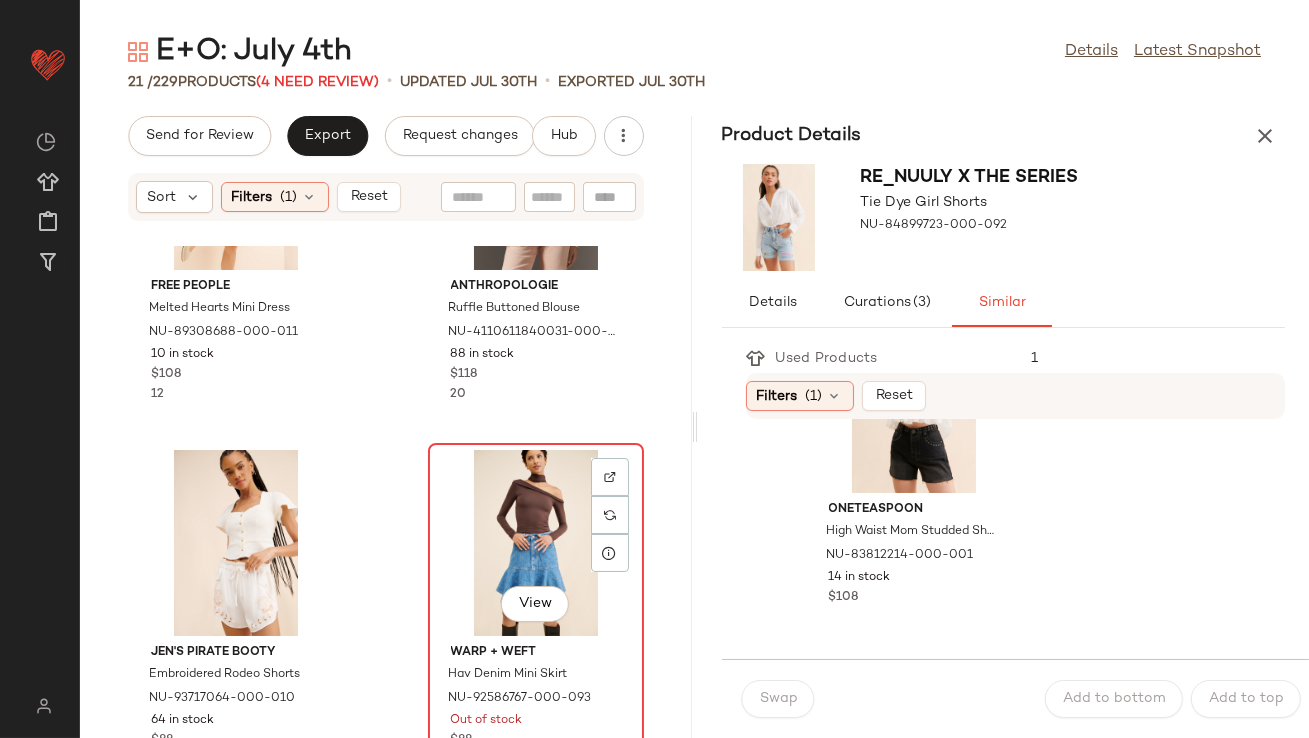 click on "View" 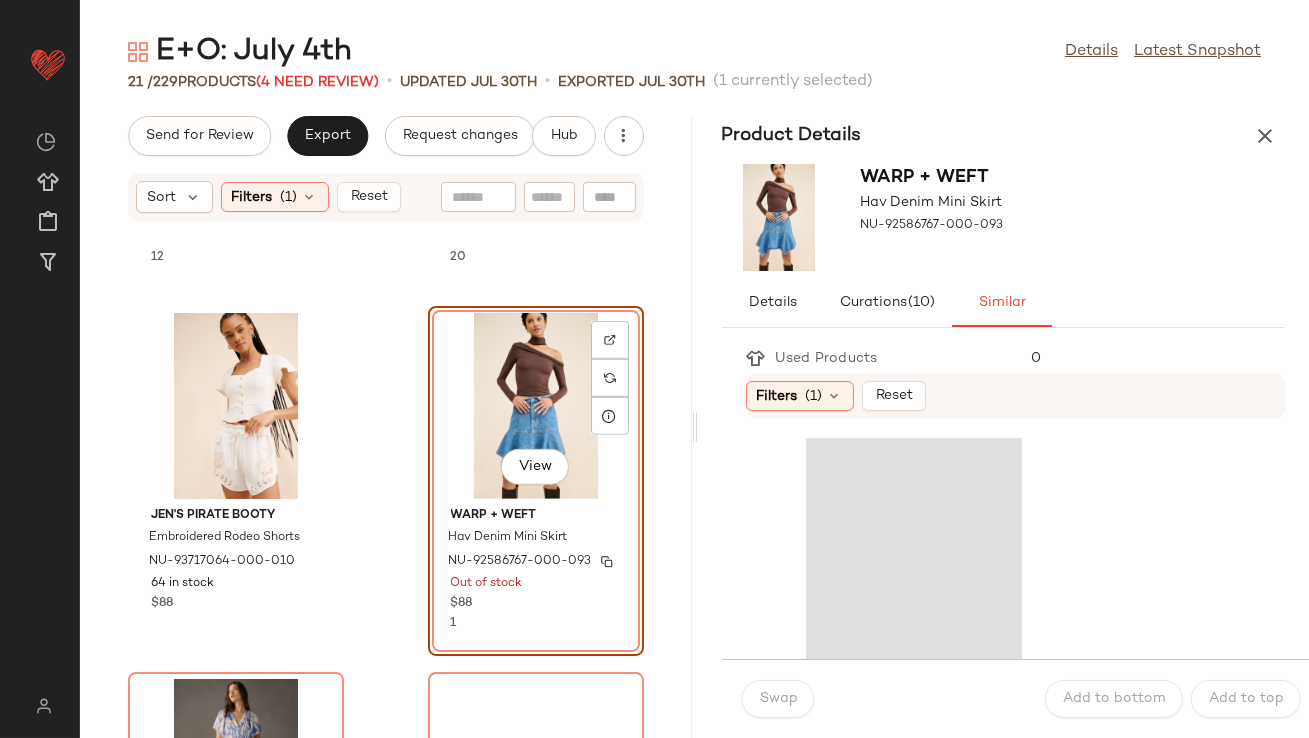 scroll, scrollTop: 2902, scrollLeft: 0, axis: vertical 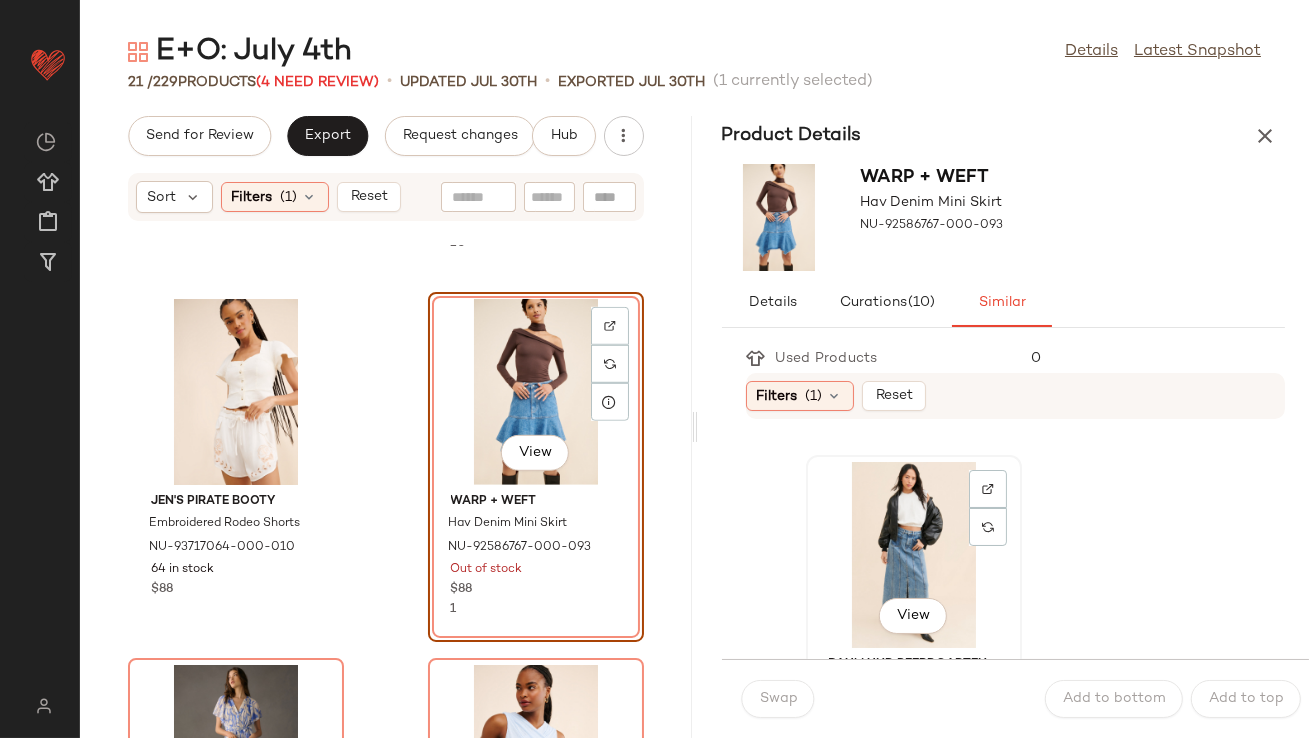 click on "View" 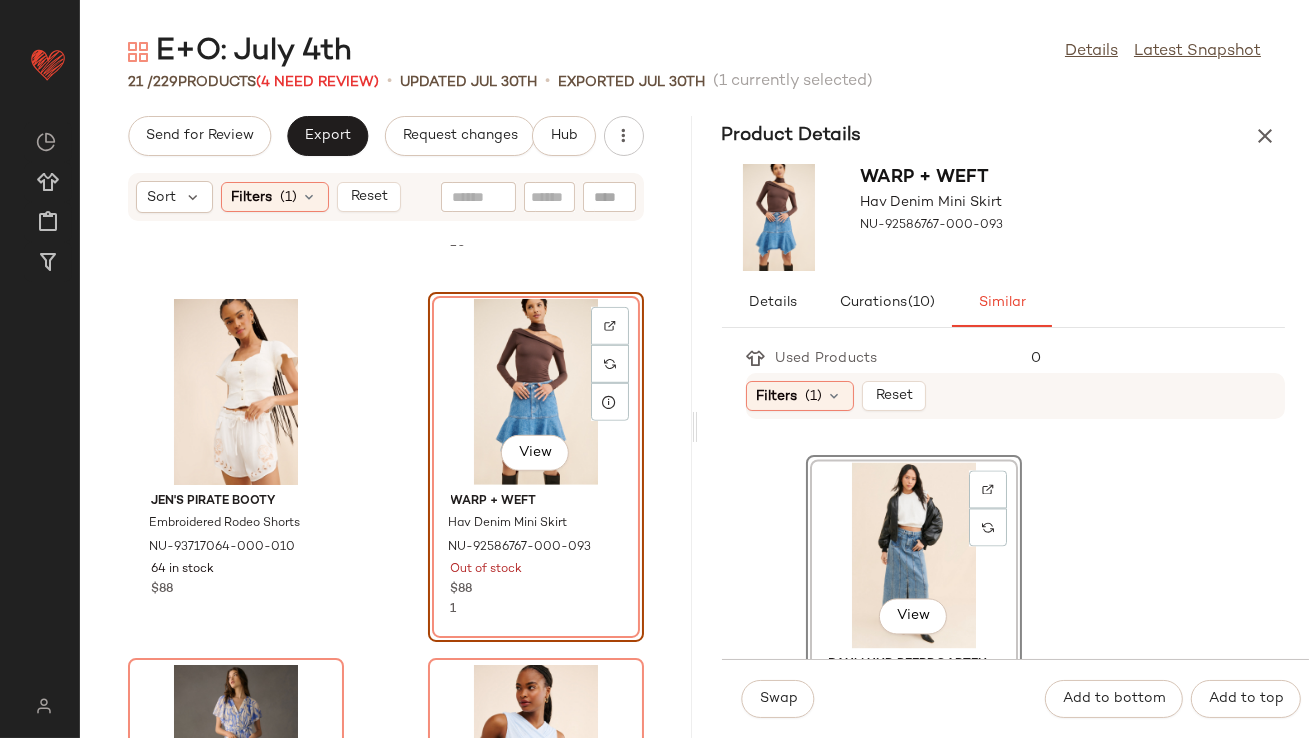 click on "Swap   Add to bottom   Add to top" at bounding box center (1016, 698) 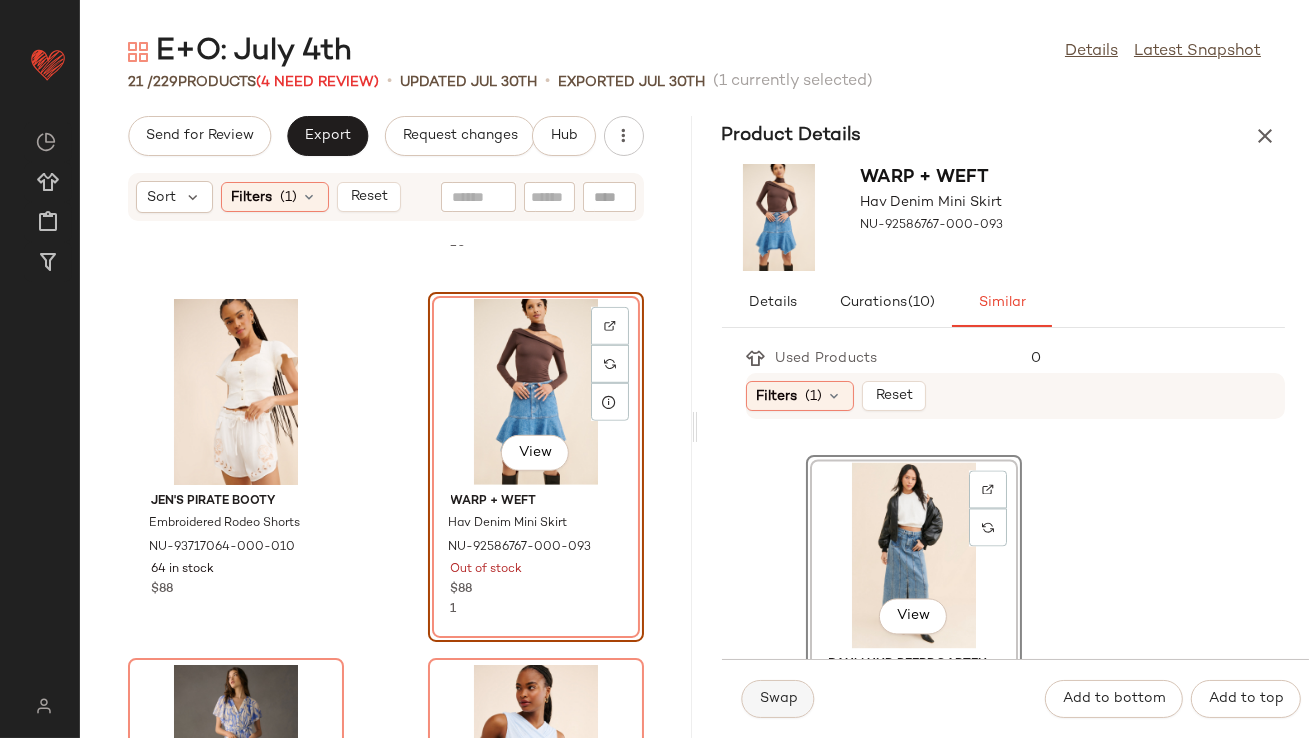 click on "Swap" at bounding box center (778, 699) 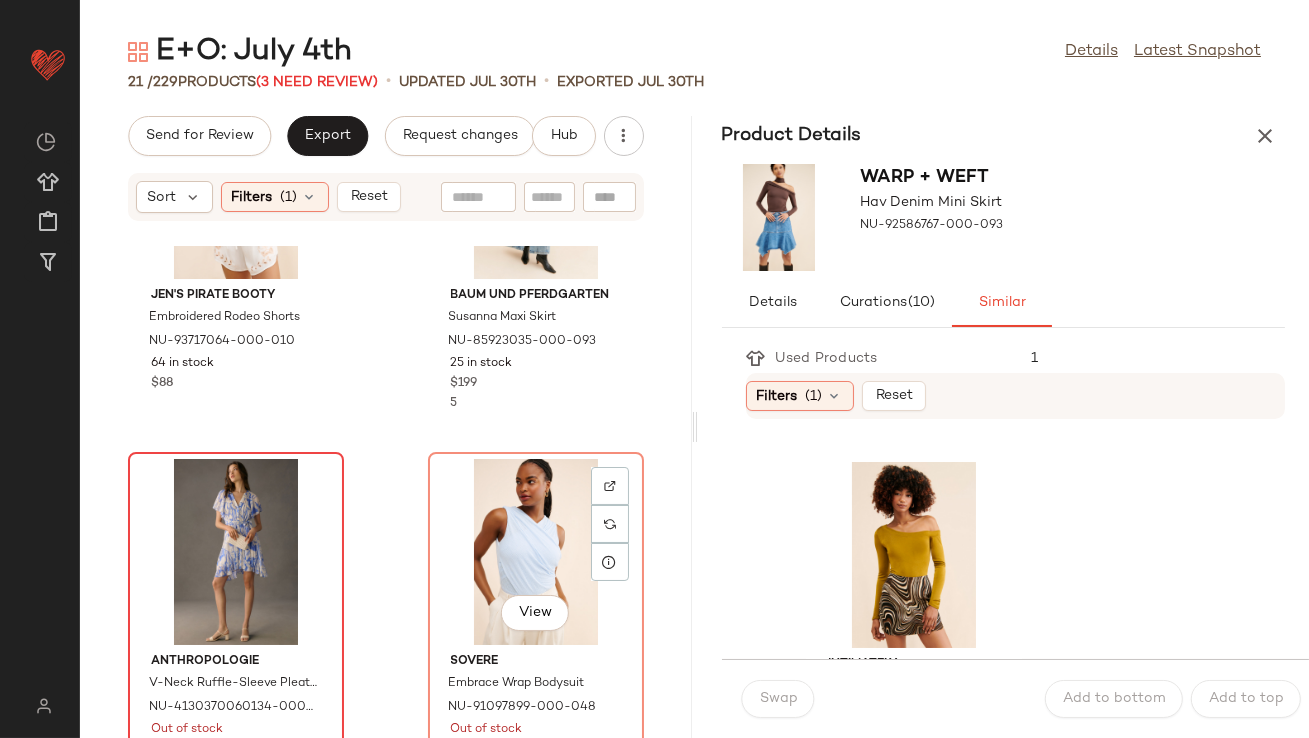 scroll, scrollTop: 3134, scrollLeft: 0, axis: vertical 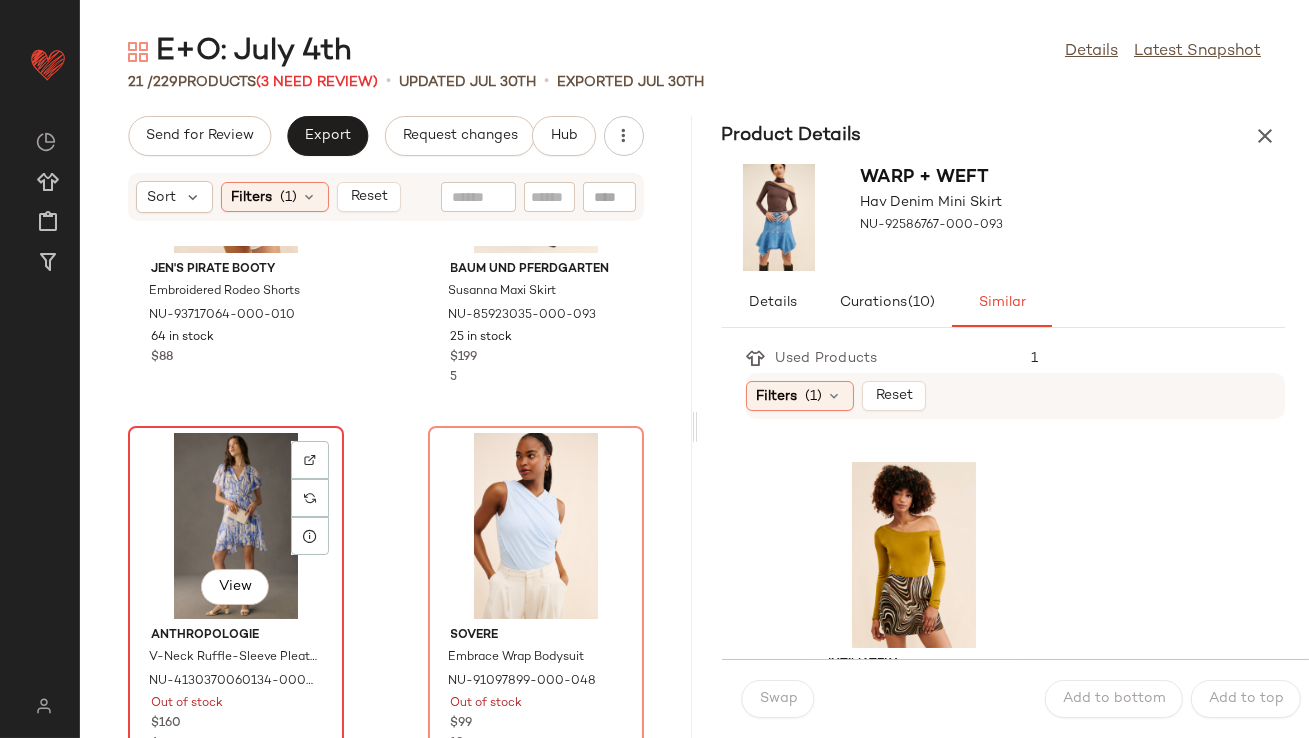 click on "View" 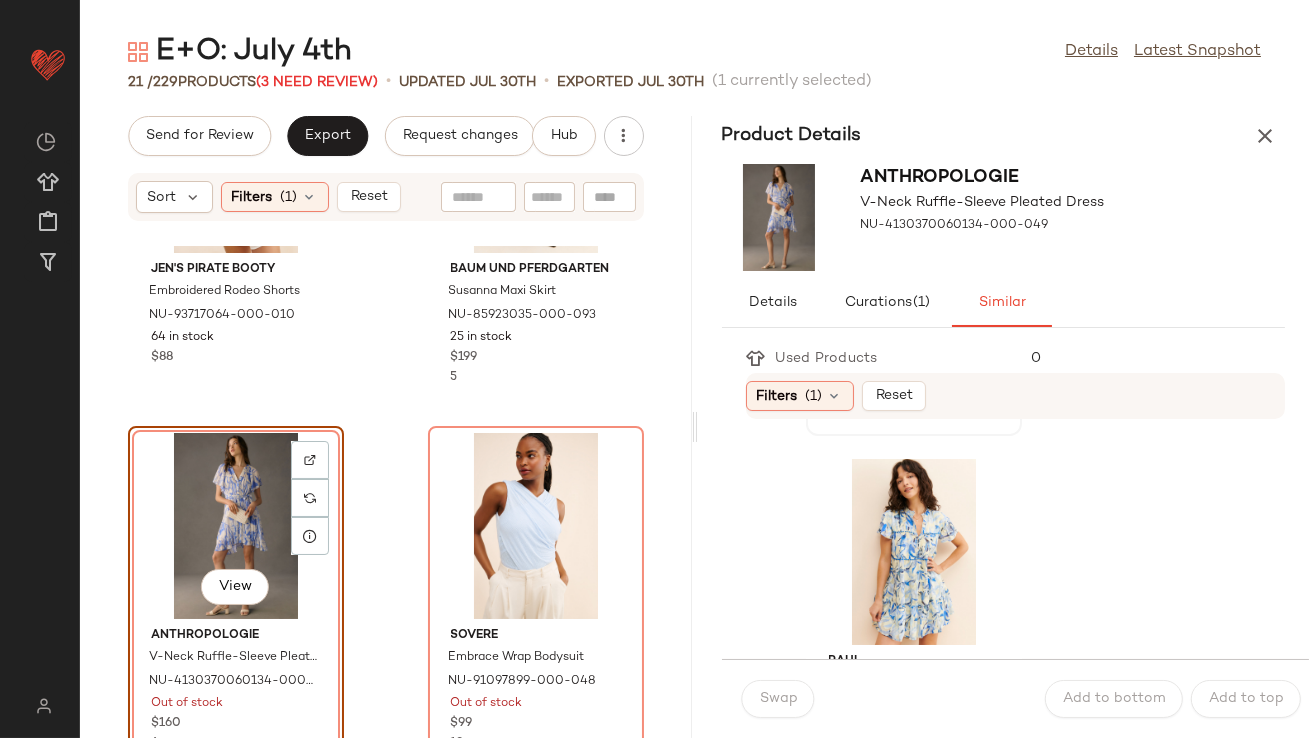 scroll, scrollTop: 392, scrollLeft: 0, axis: vertical 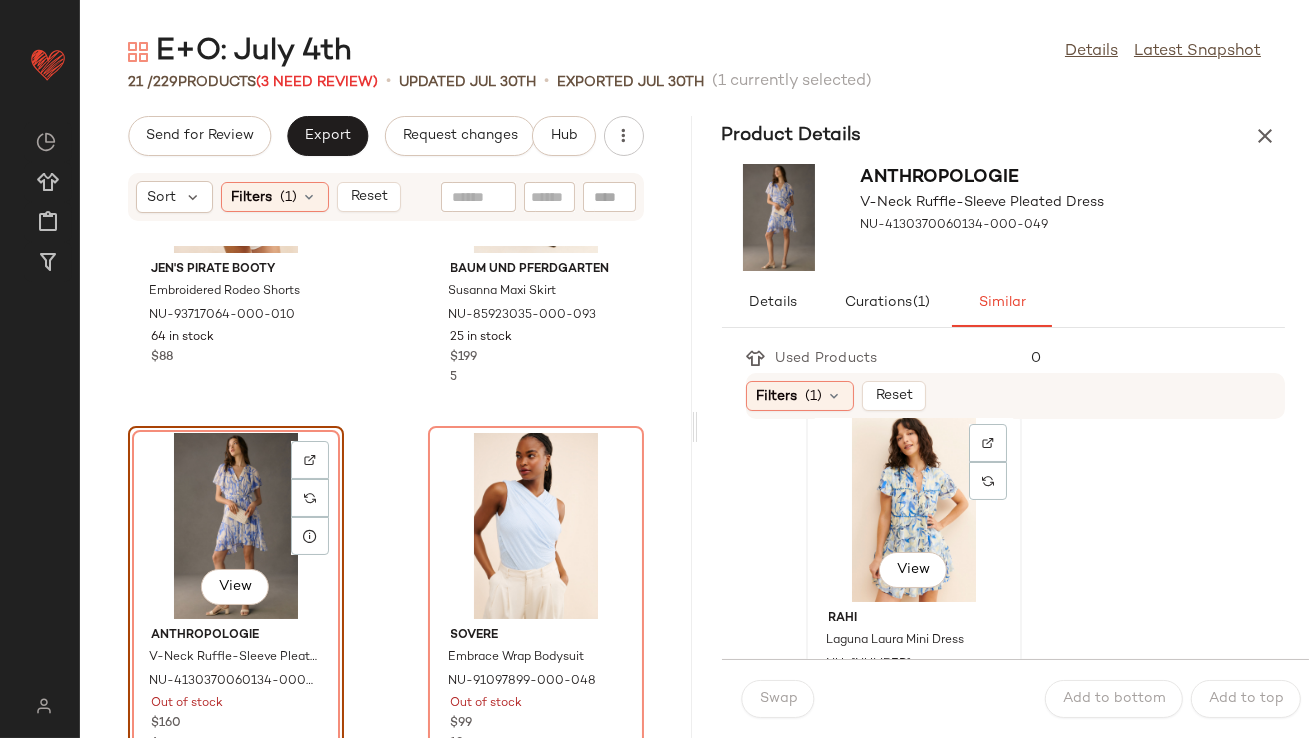 click on "View" 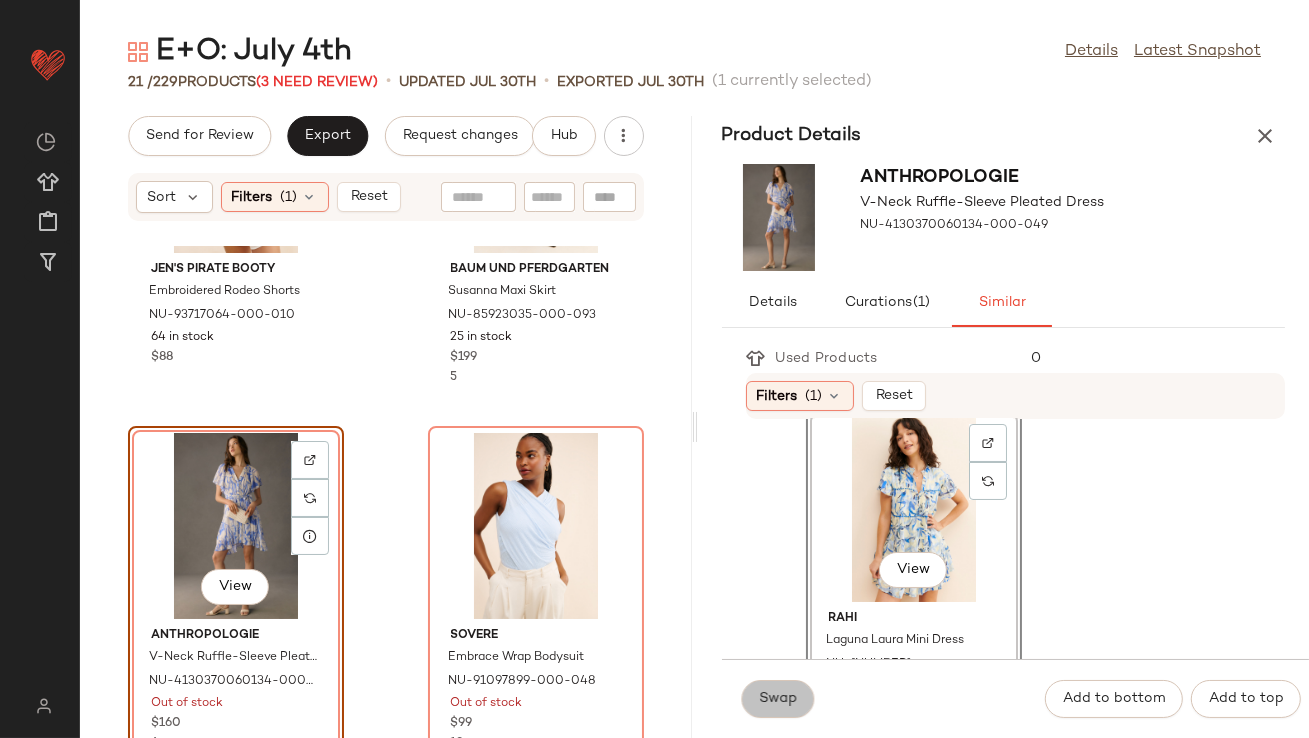 click on "Swap" 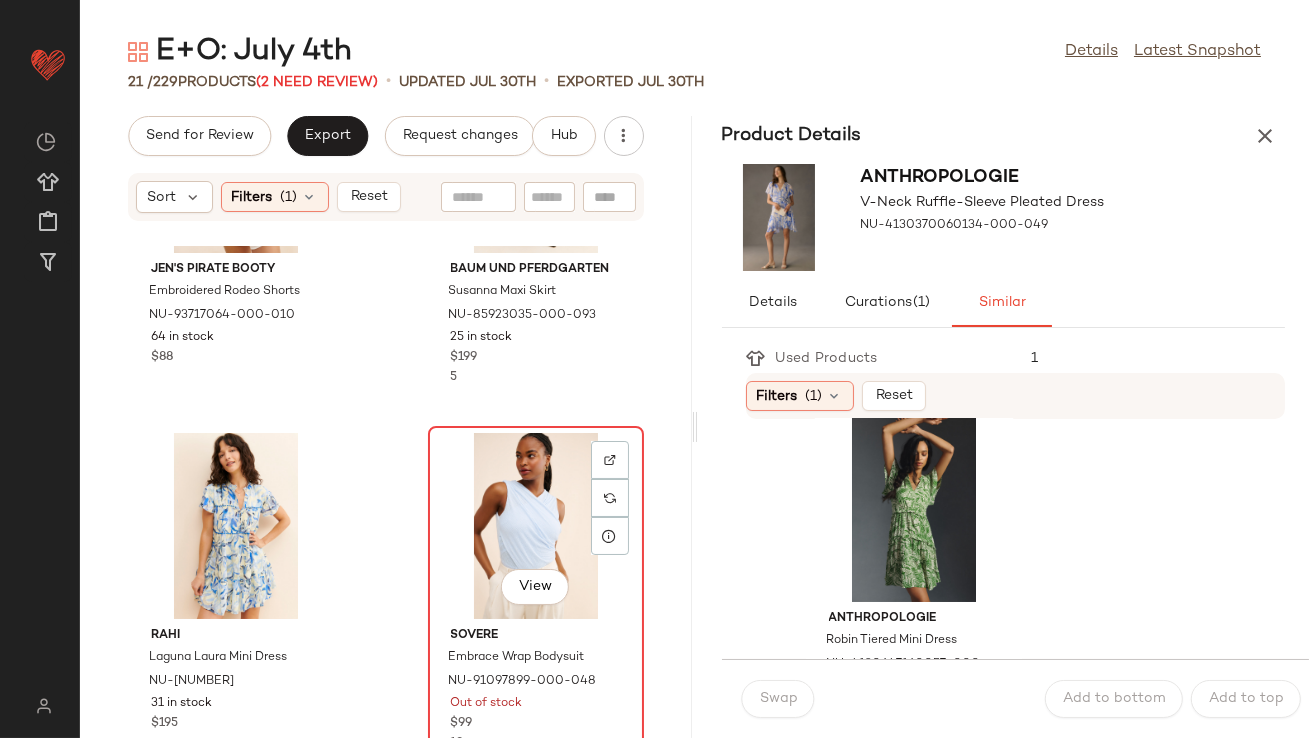 click on "View" 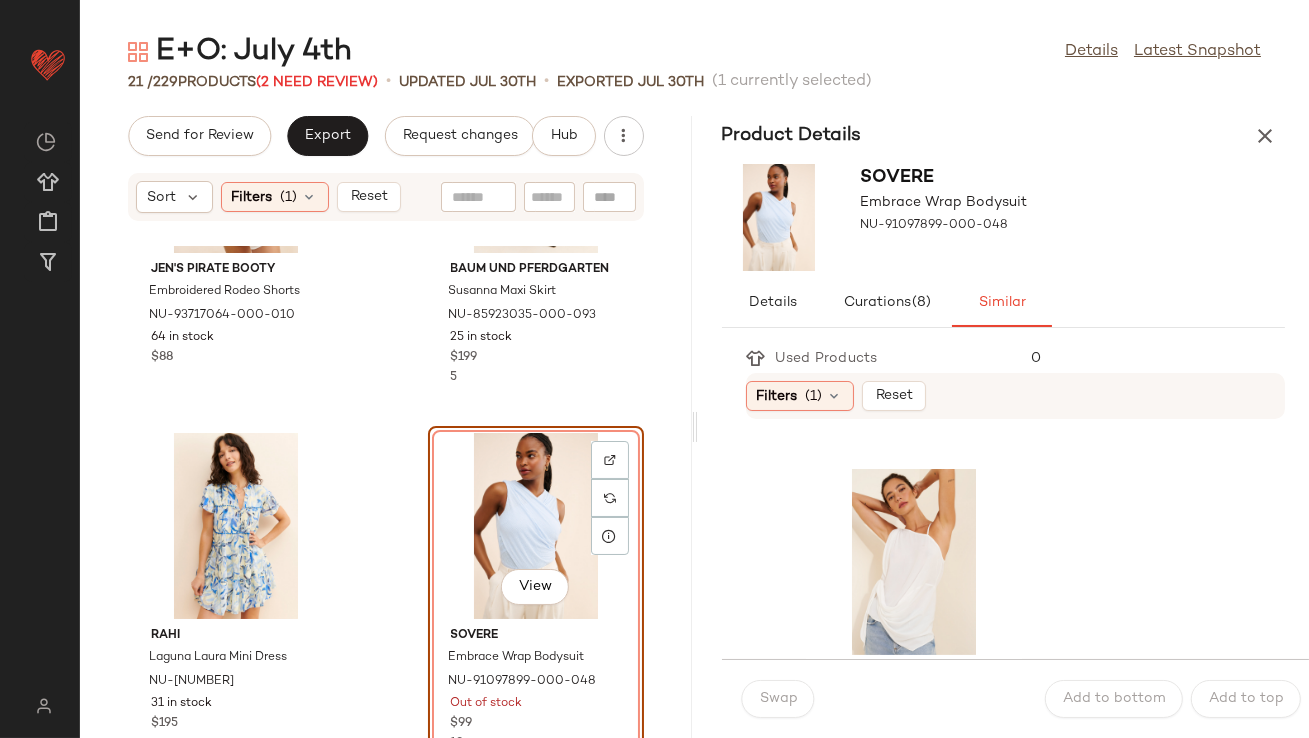 scroll, scrollTop: 1391, scrollLeft: 0, axis: vertical 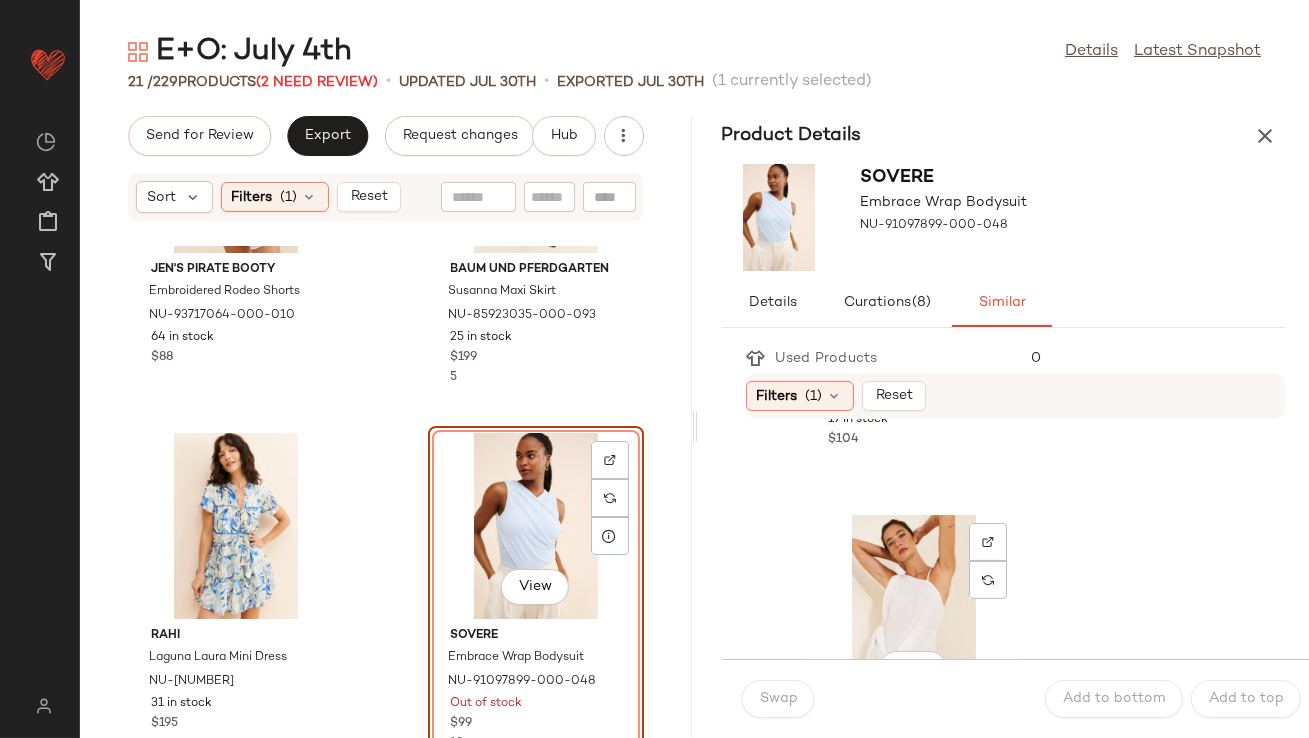 click on "View" 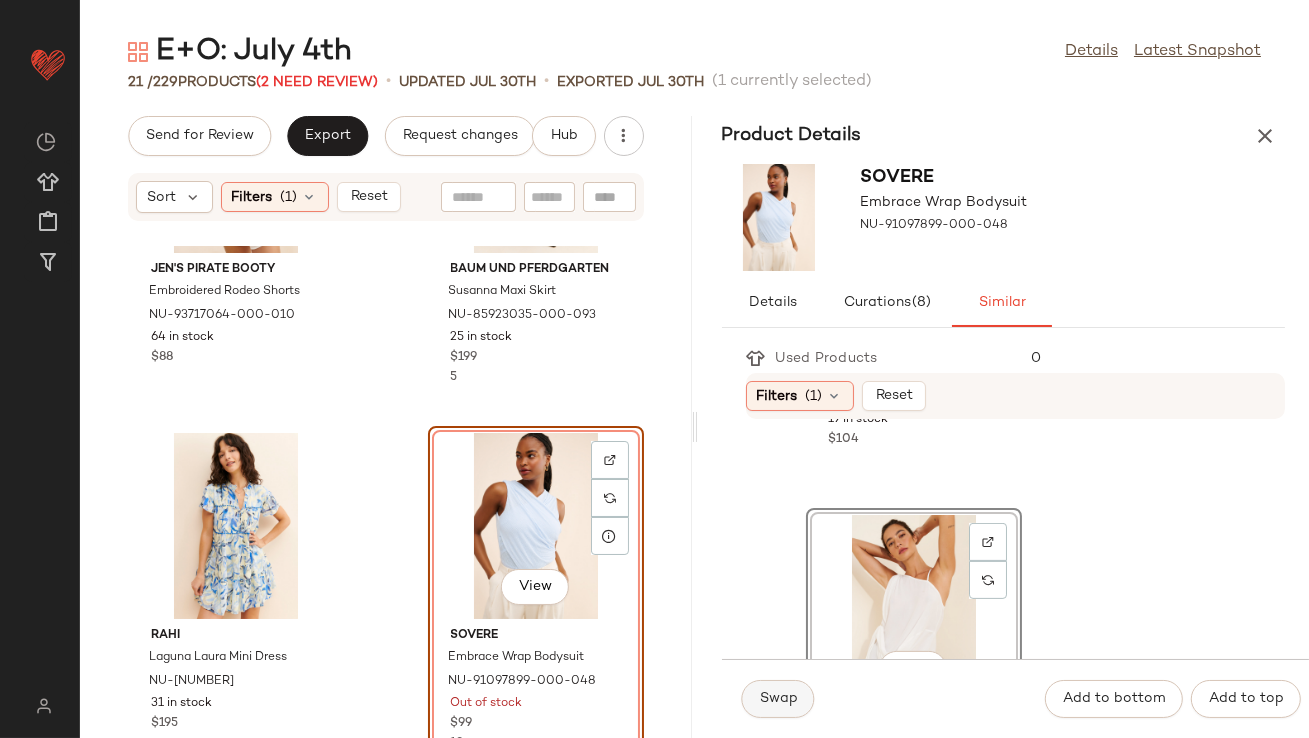 click on "Swap" 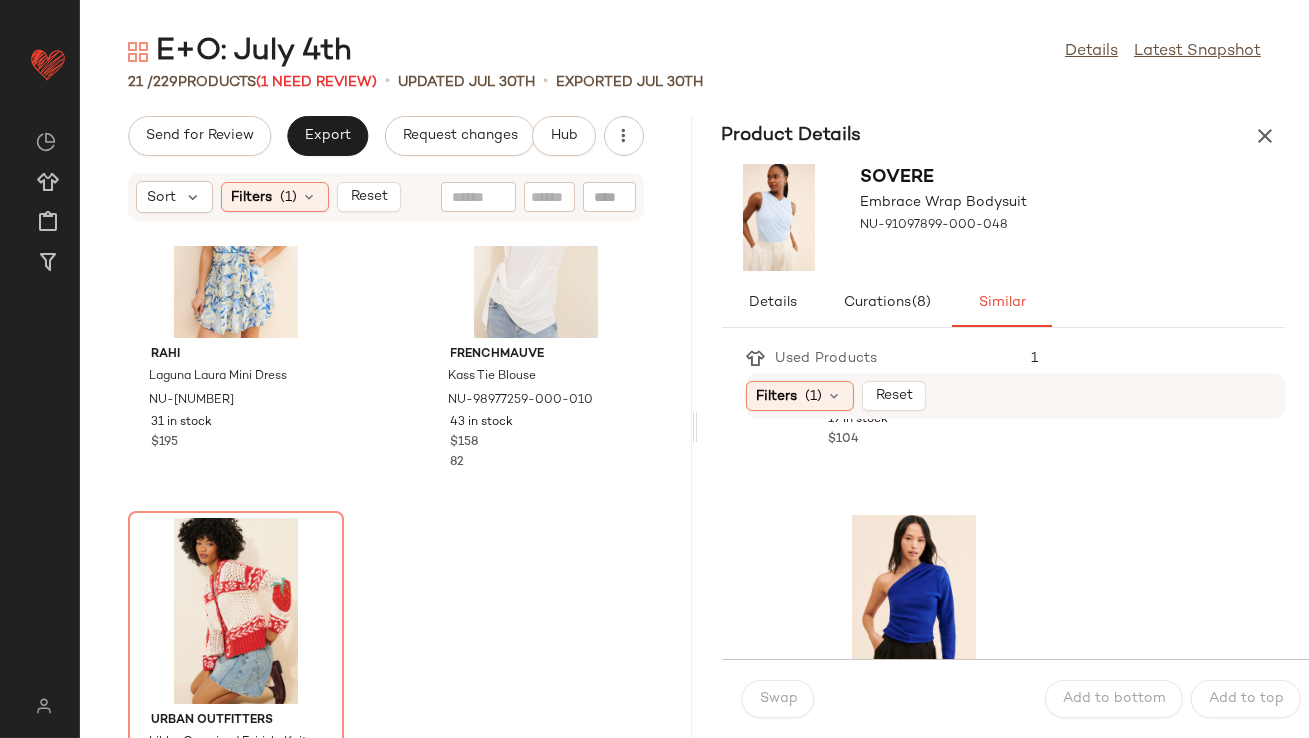 scroll, scrollTop: 3537, scrollLeft: 0, axis: vertical 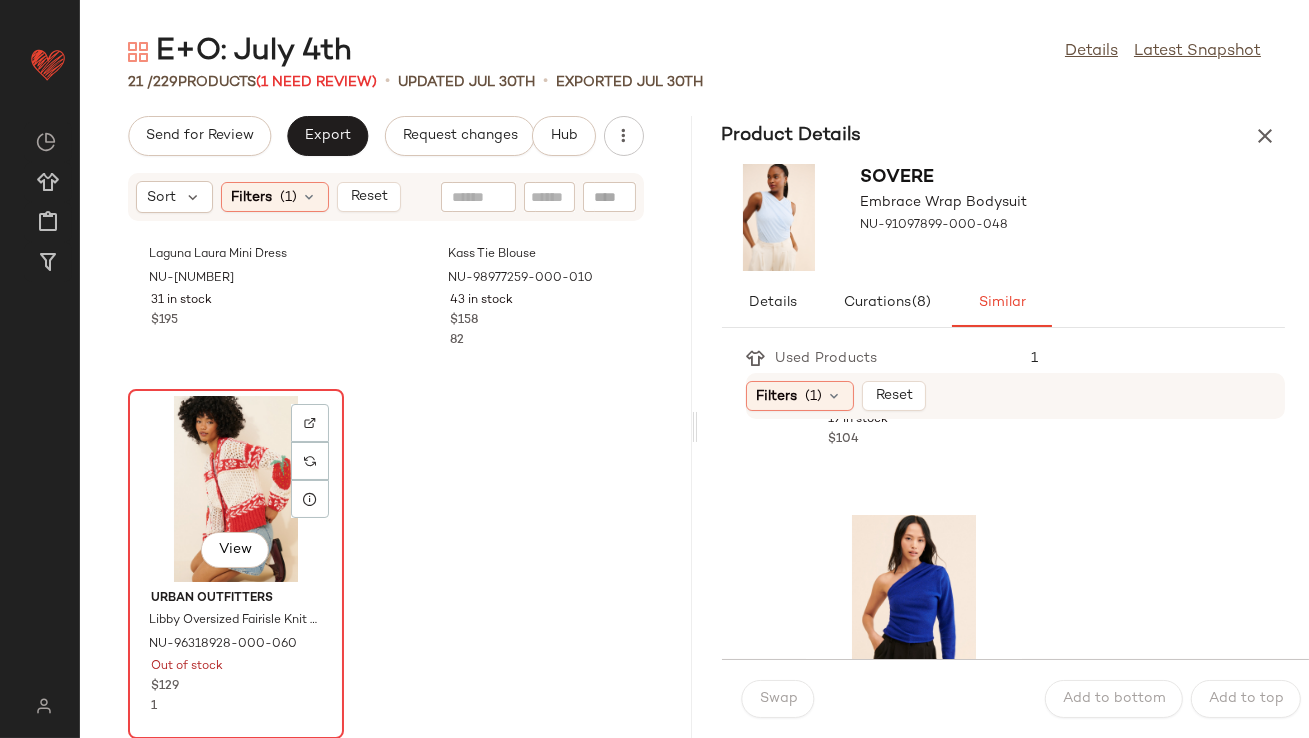 click on "View" 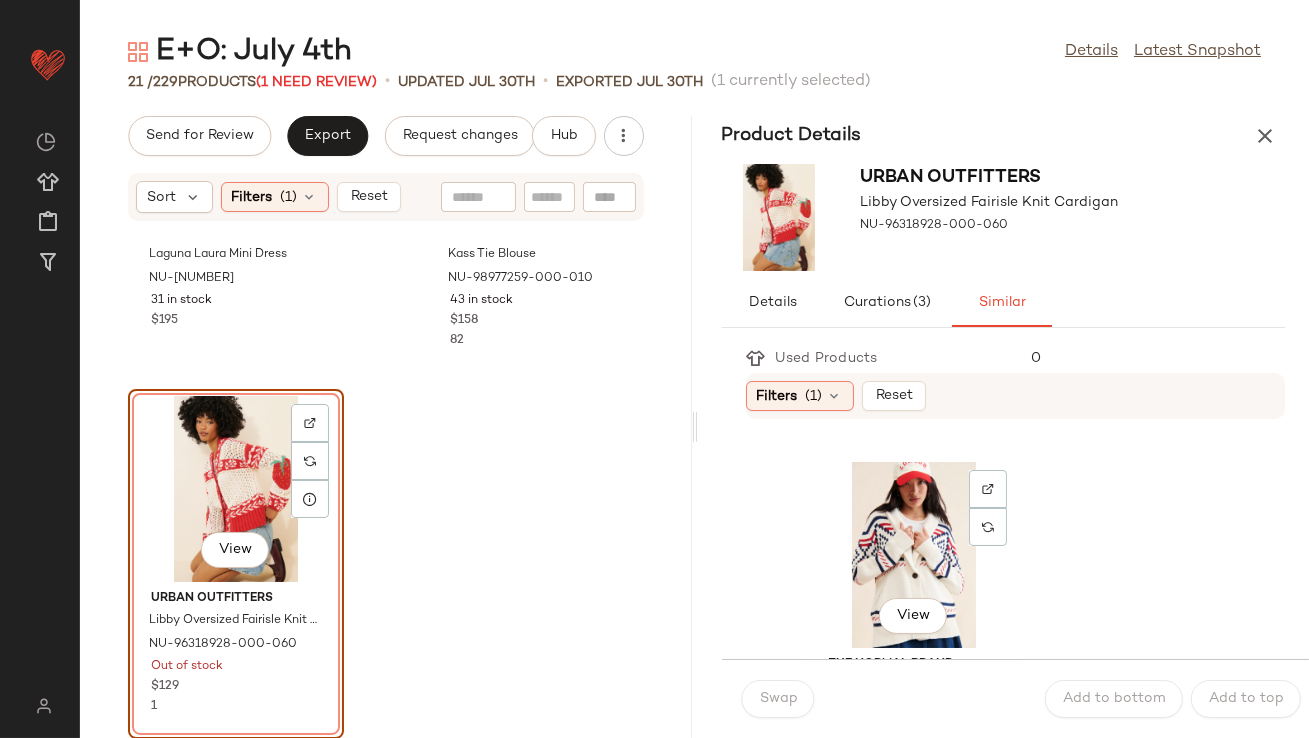 scroll, scrollTop: 3643, scrollLeft: 0, axis: vertical 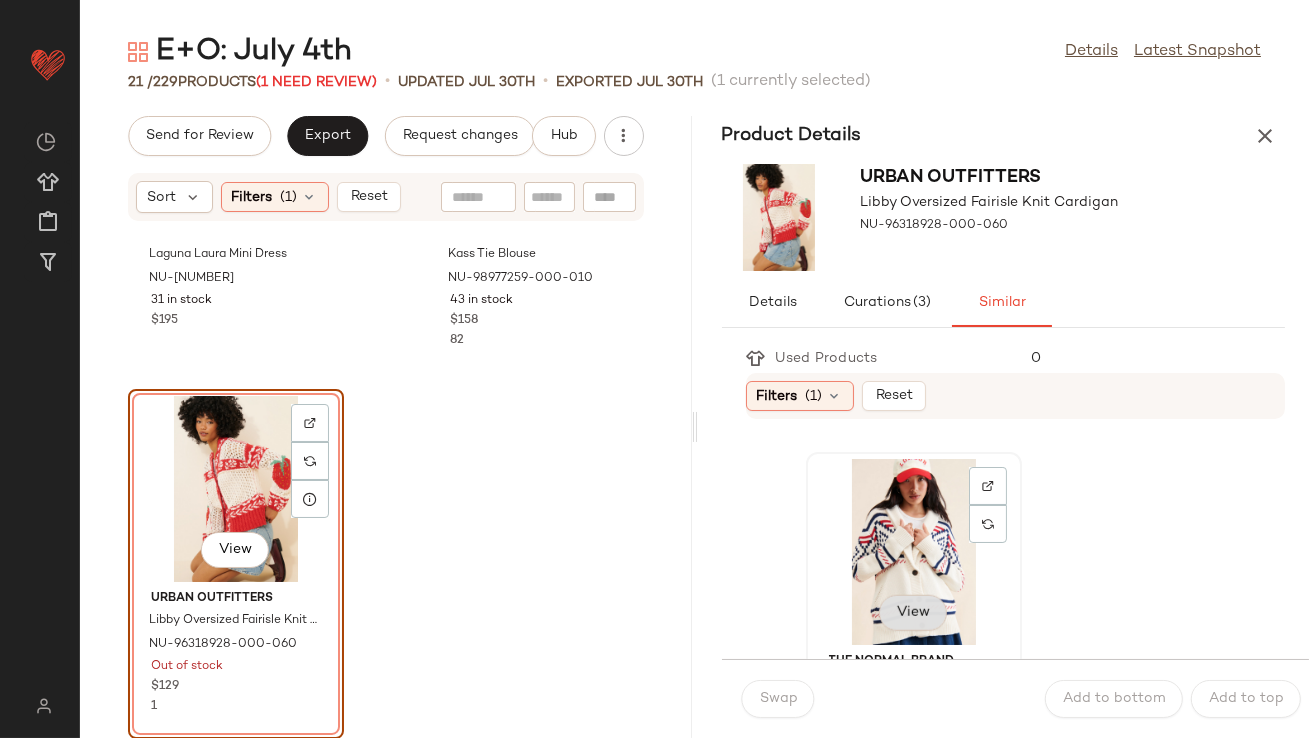 click on "View" 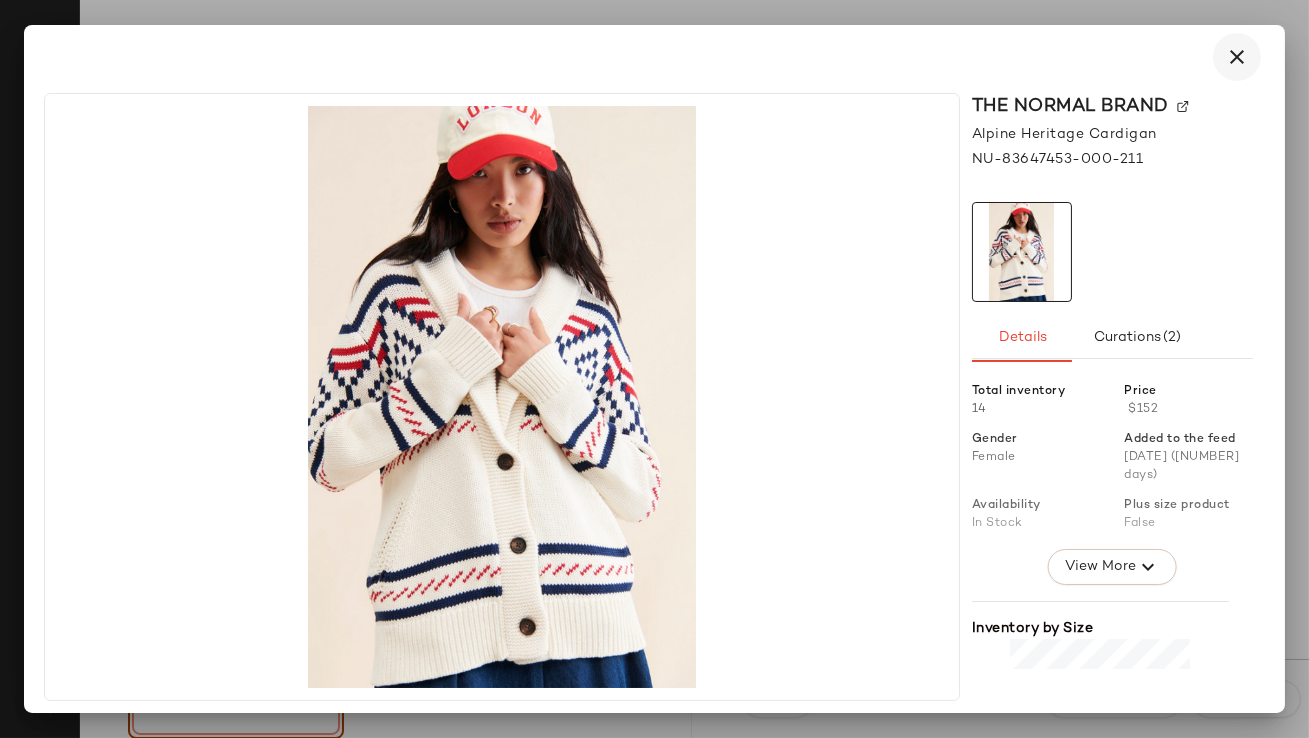 click at bounding box center (1237, 57) 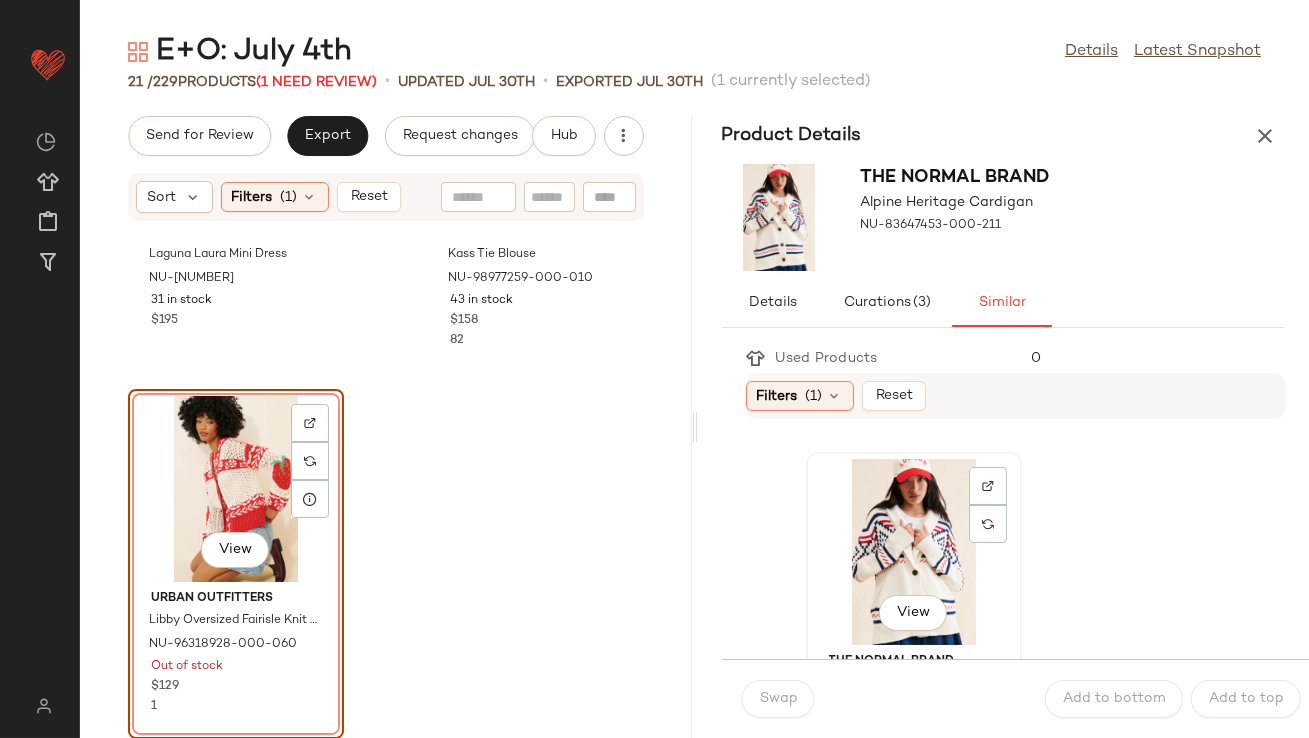 click on "View" 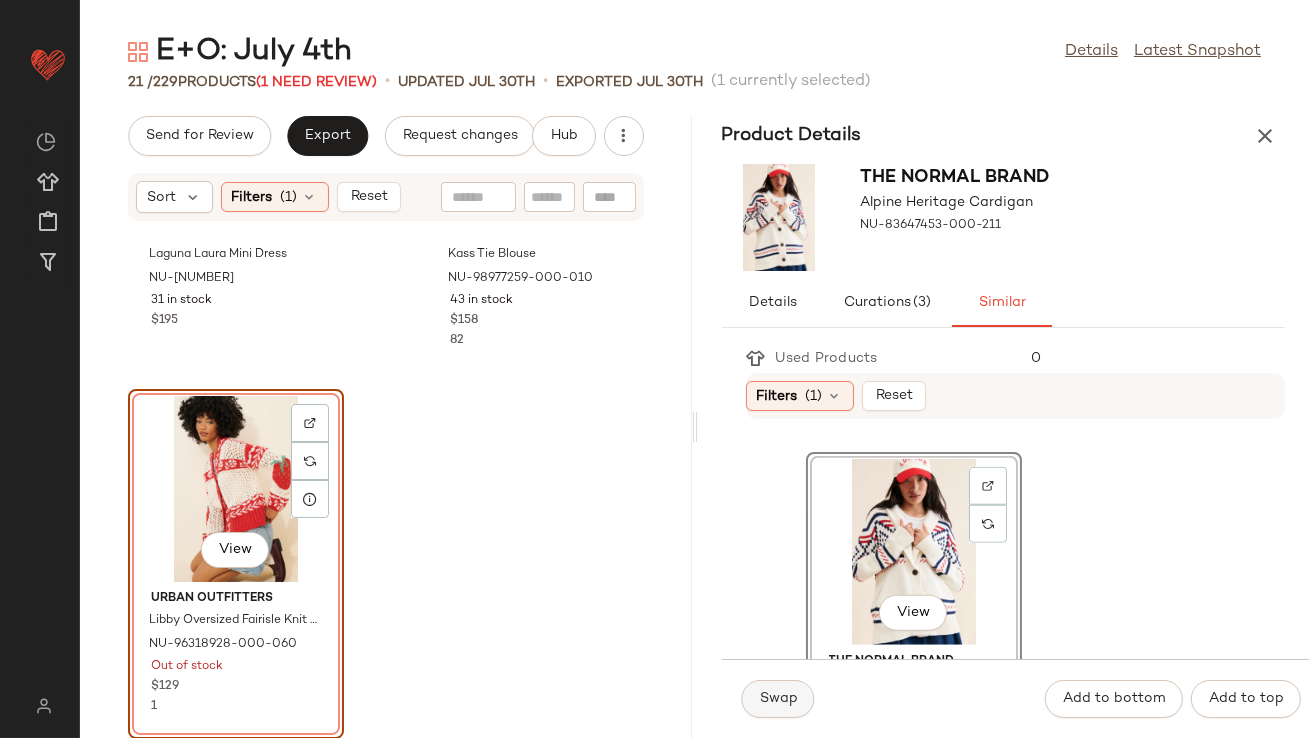 click on "Swap" at bounding box center (778, 699) 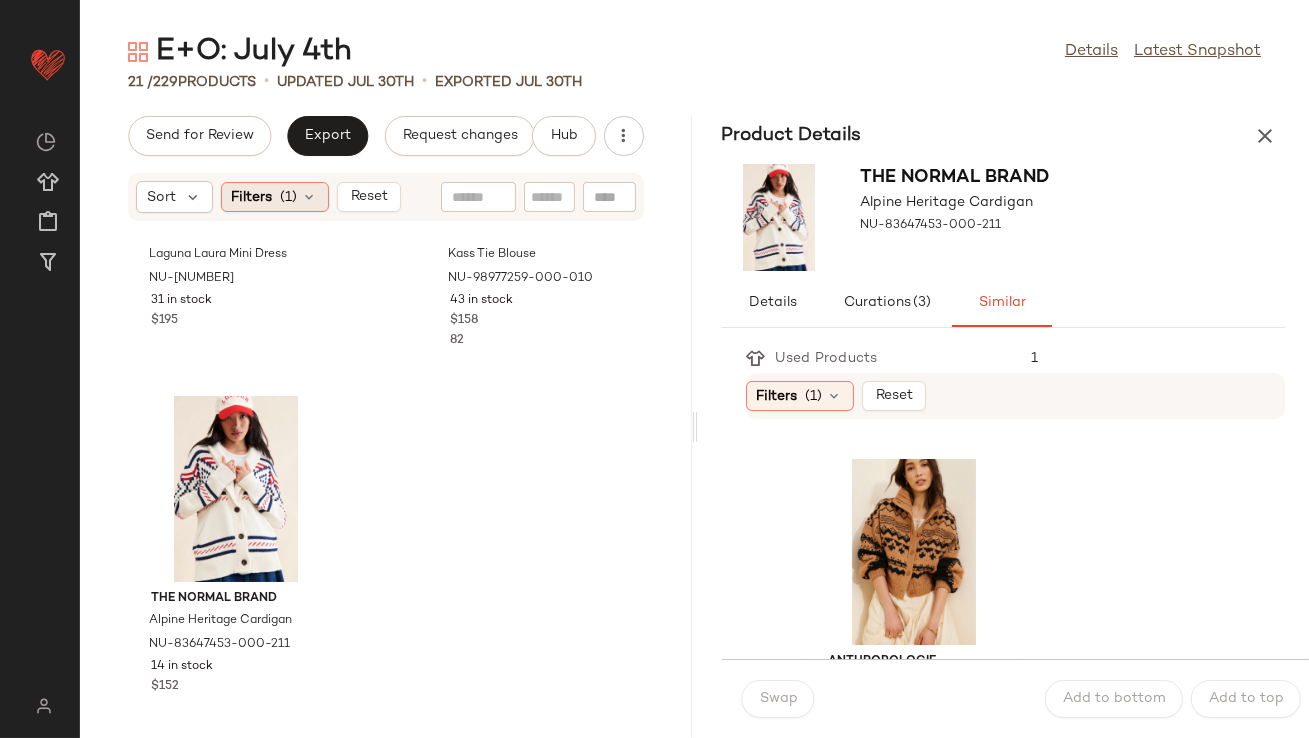 click on "Filters  (1)" 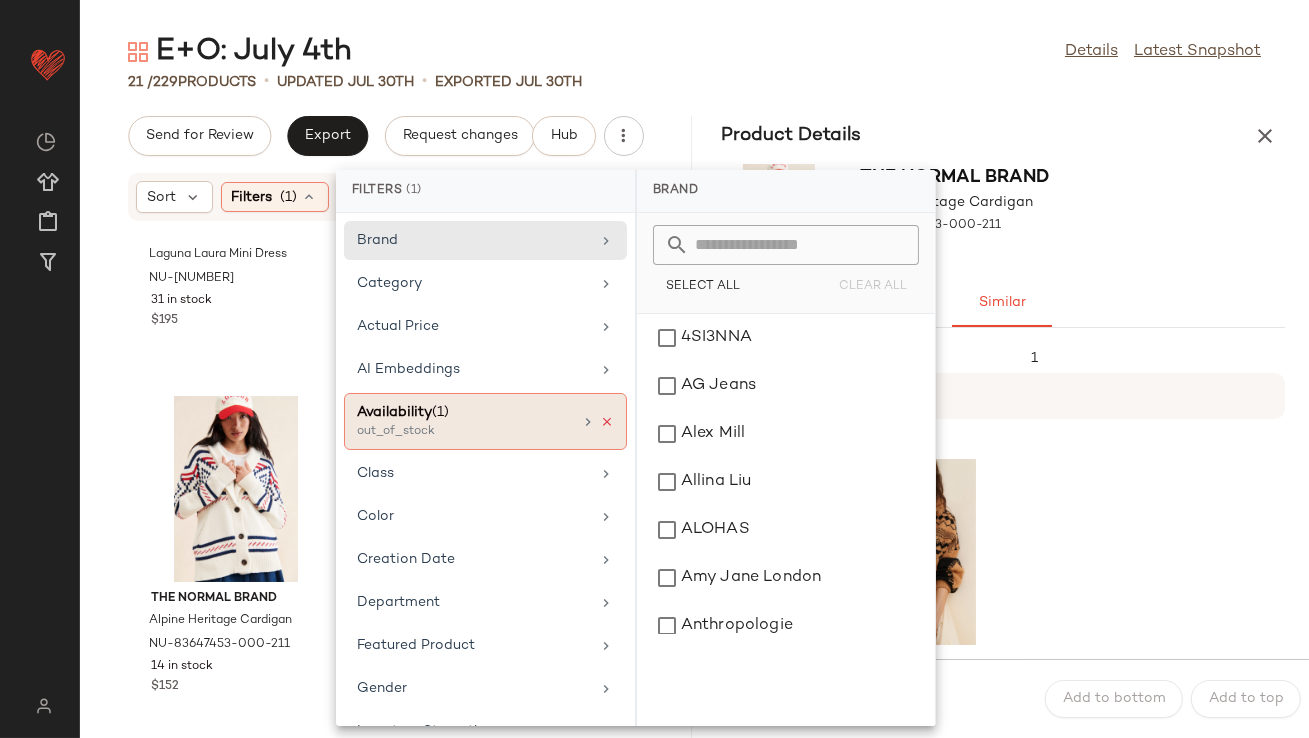 click at bounding box center [607, 422] 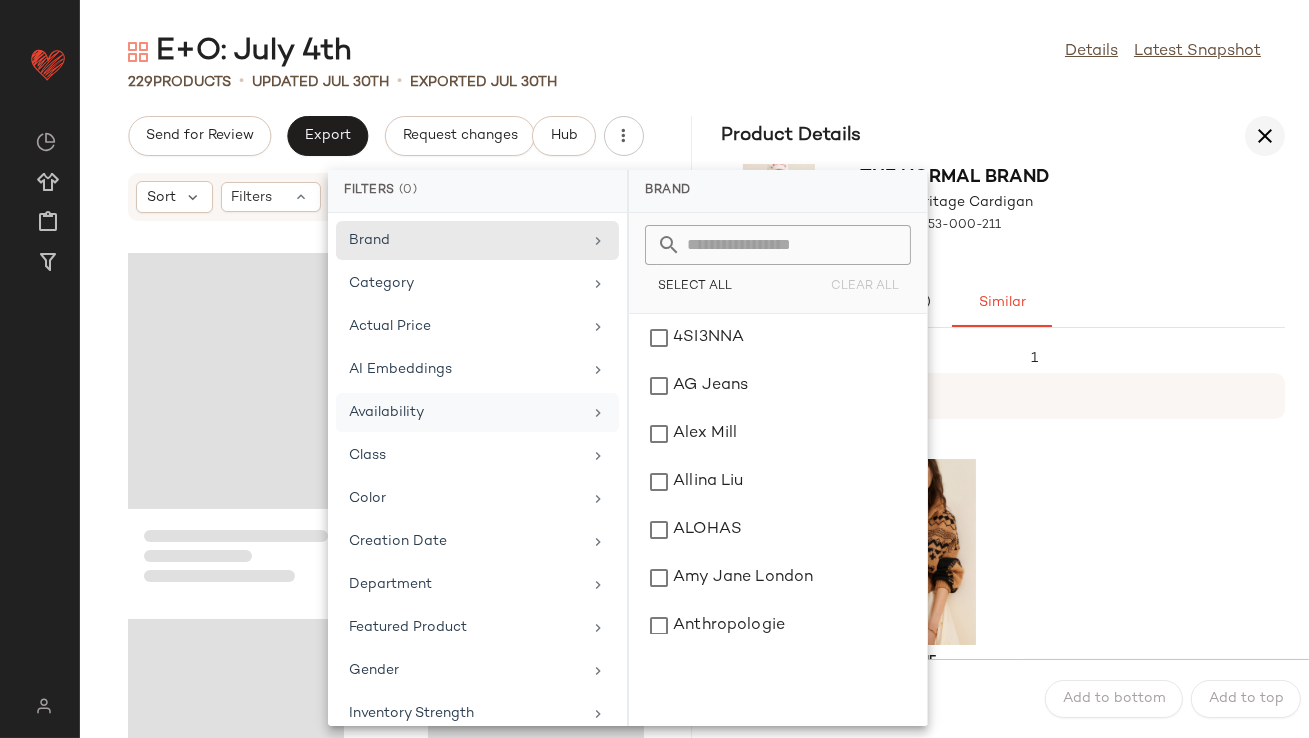 click at bounding box center (1265, 136) 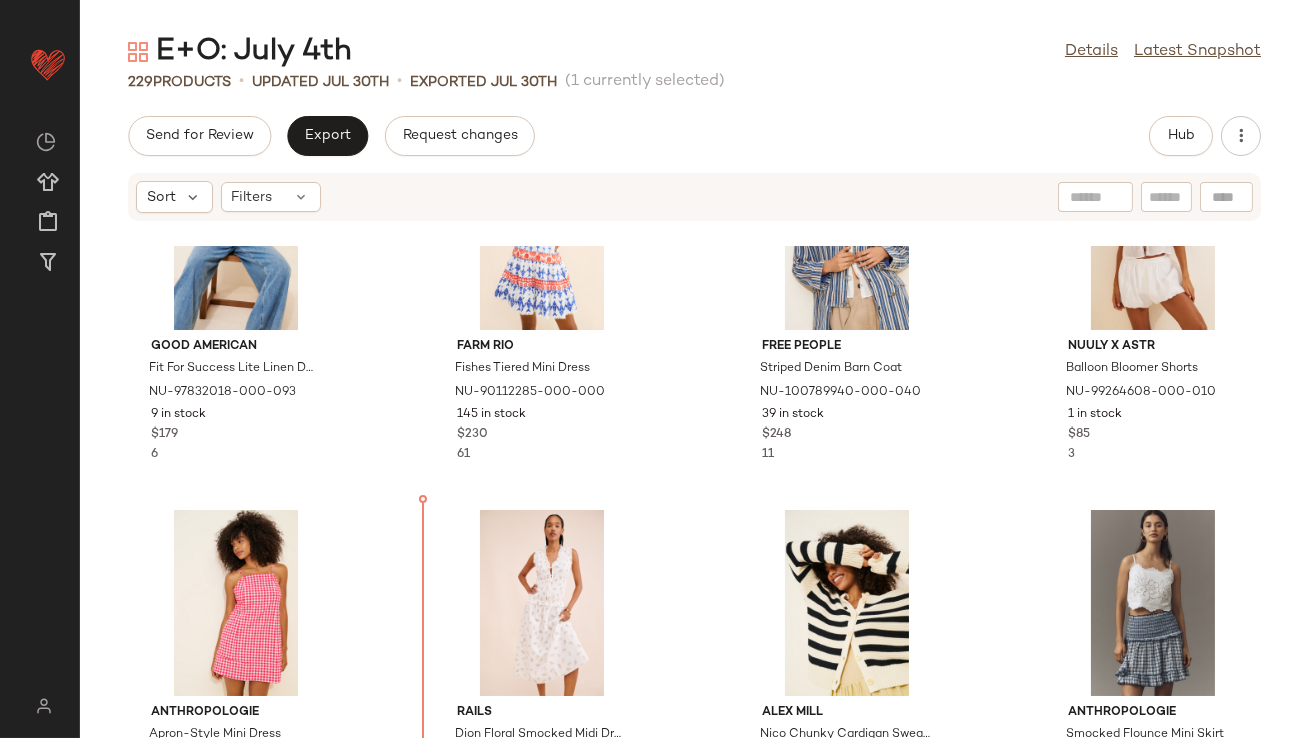 scroll, scrollTop: 2344, scrollLeft: 0, axis: vertical 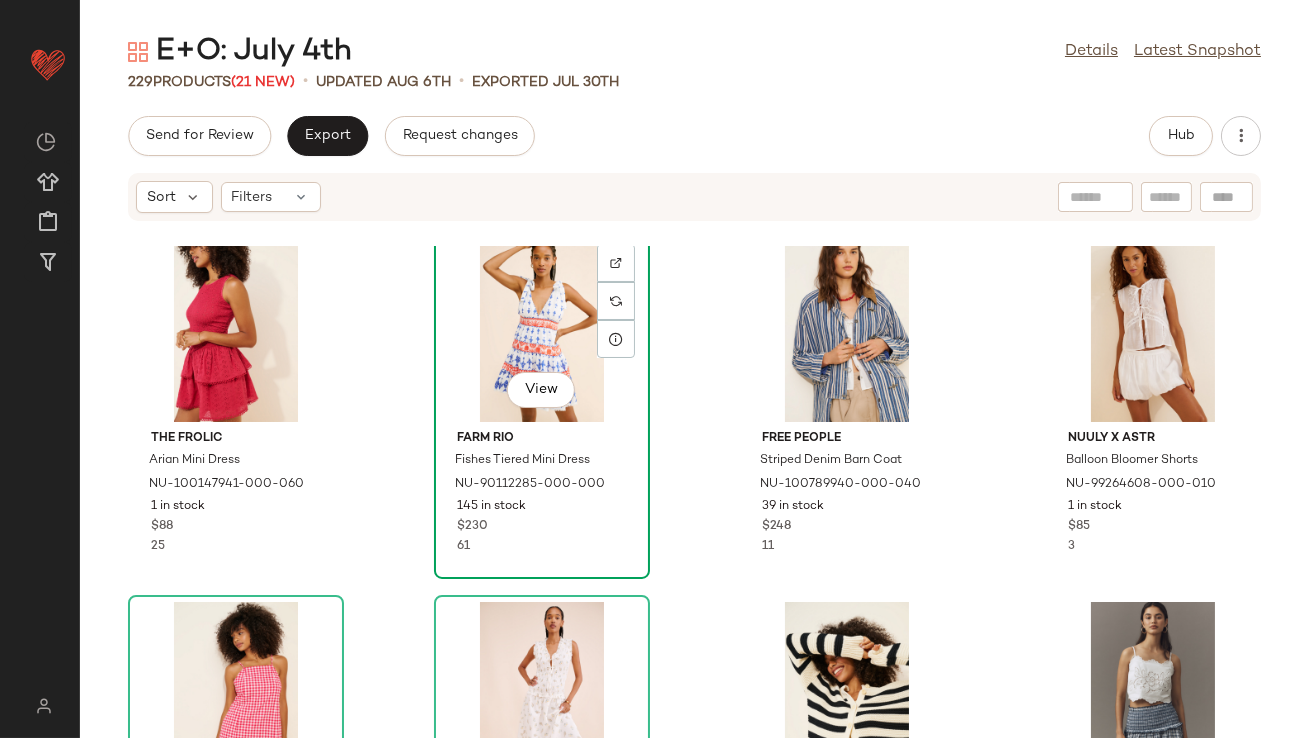 click on "View" 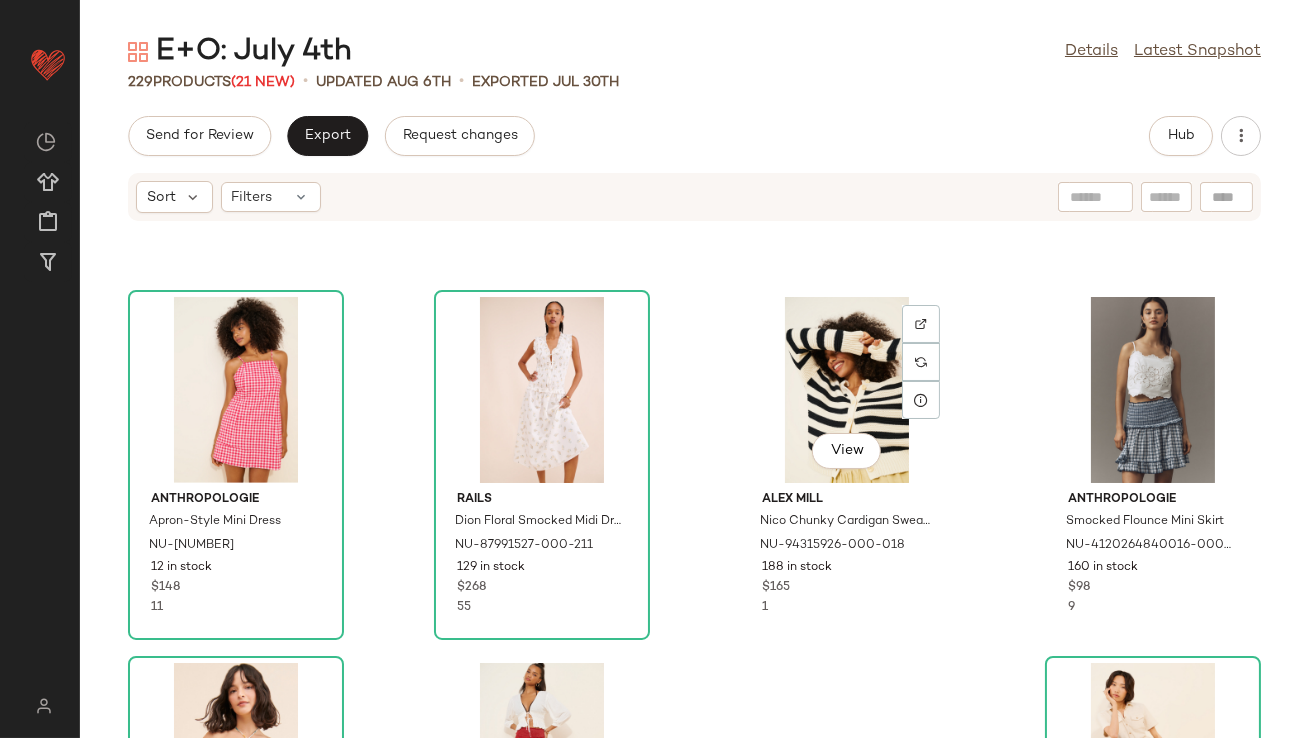 scroll, scrollTop: 2543, scrollLeft: 0, axis: vertical 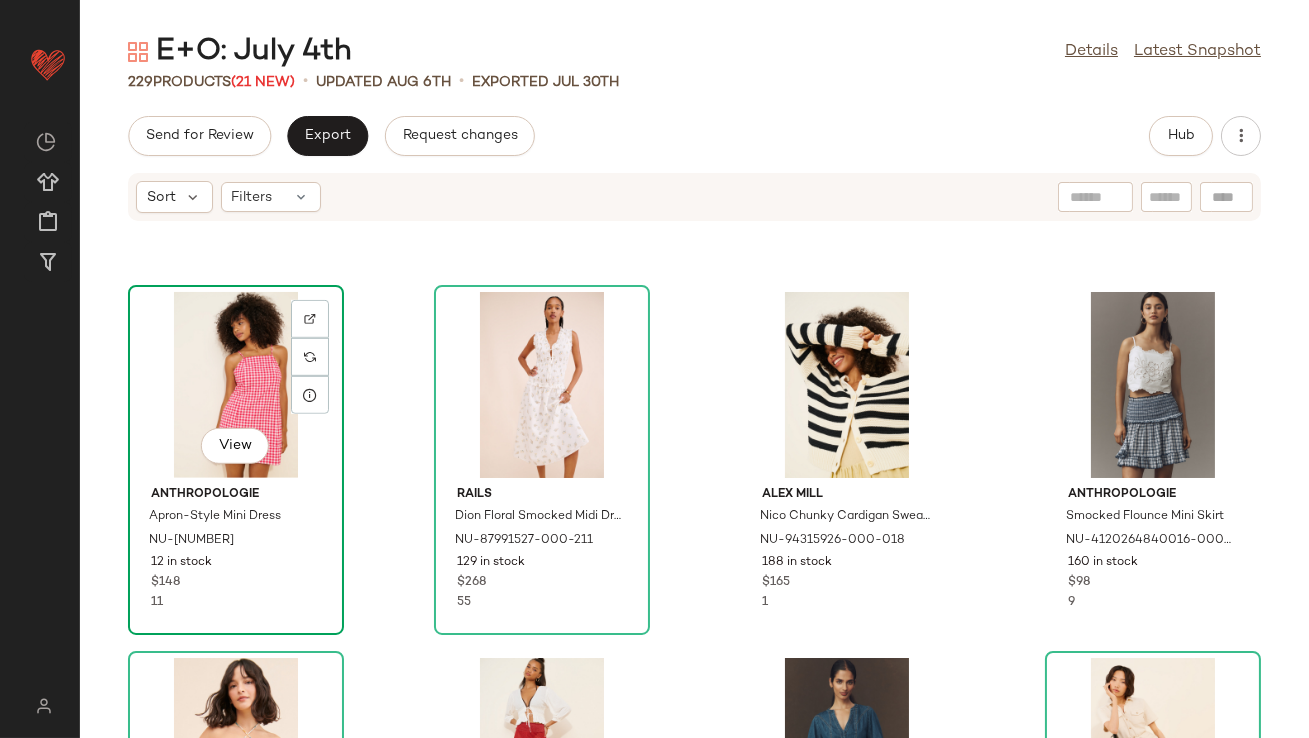 click on "View" 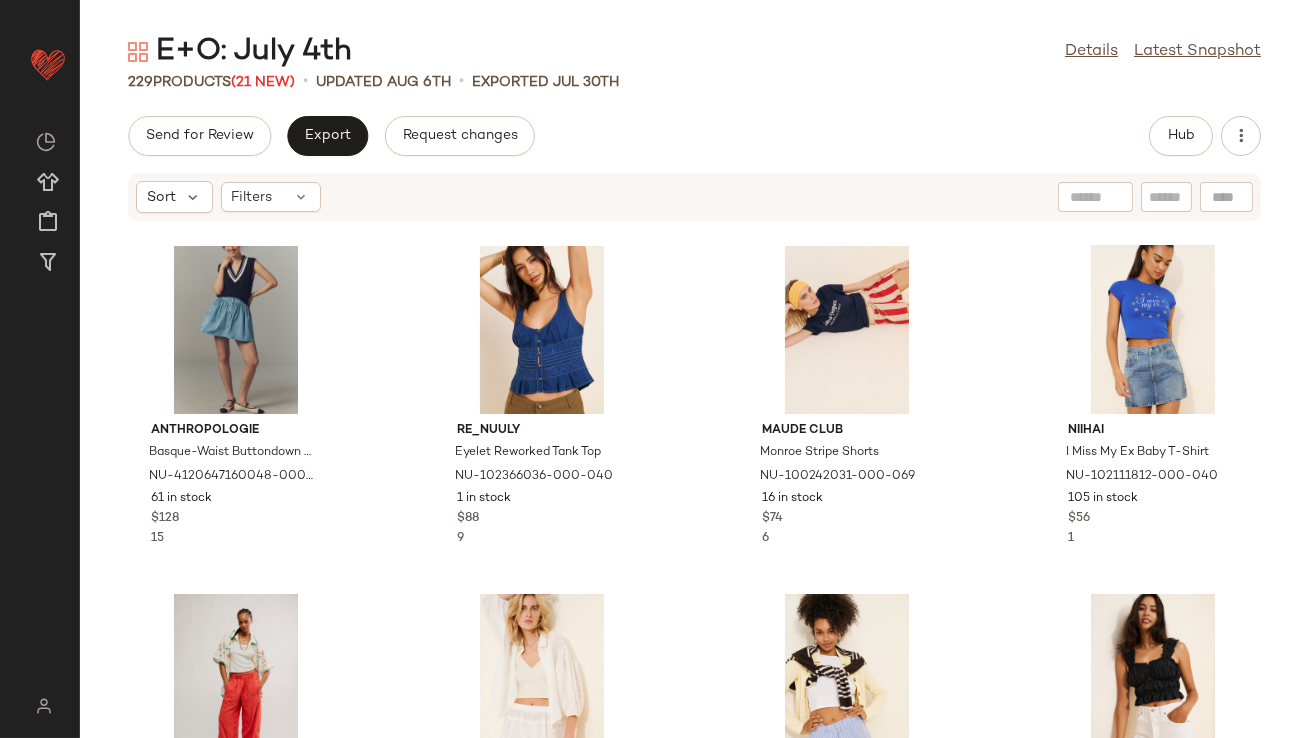 scroll, scrollTop: 0, scrollLeft: 0, axis: both 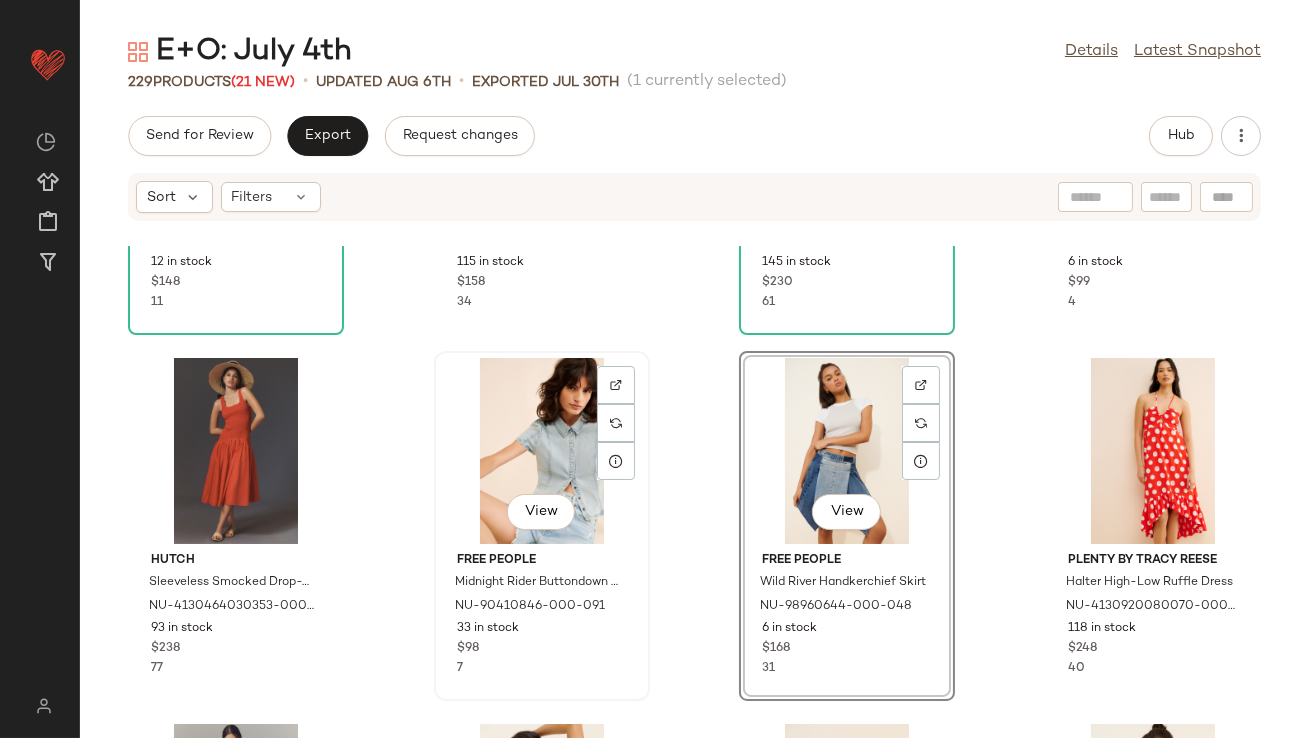 click on "View" 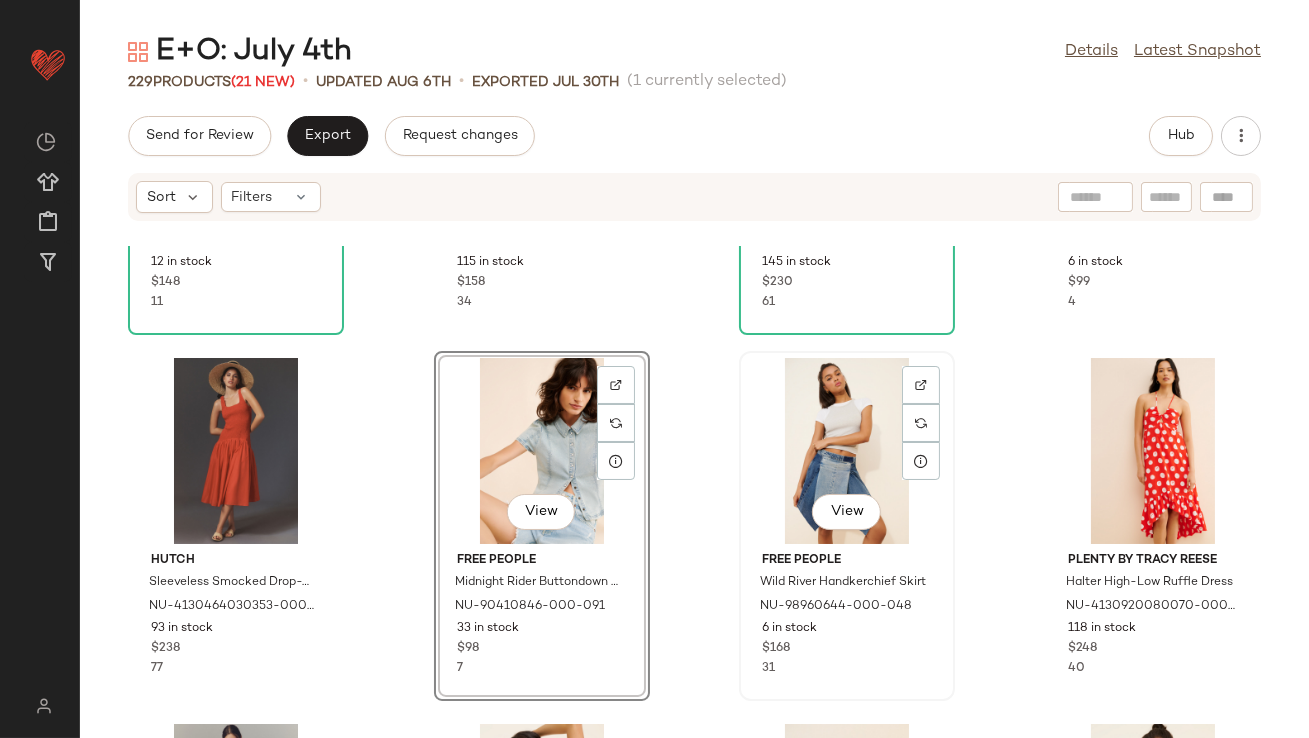 click on "View" 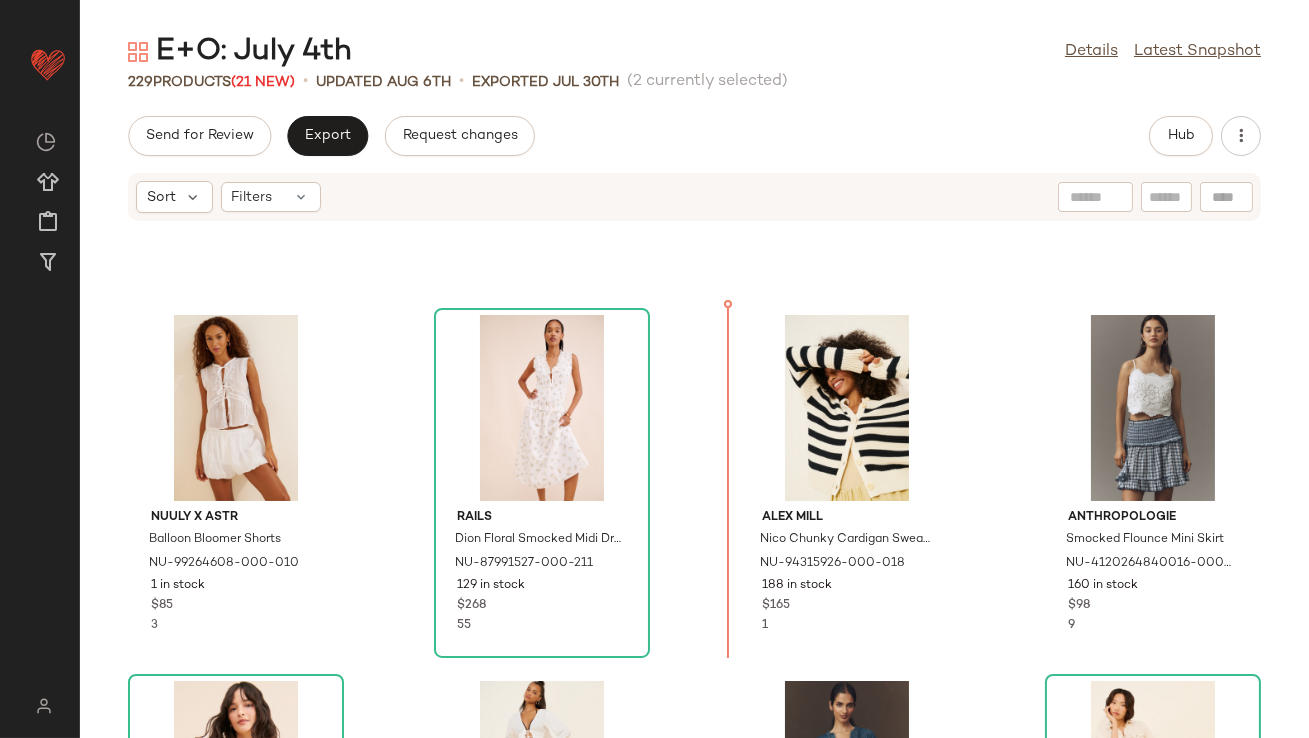 scroll, scrollTop: 2566, scrollLeft: 0, axis: vertical 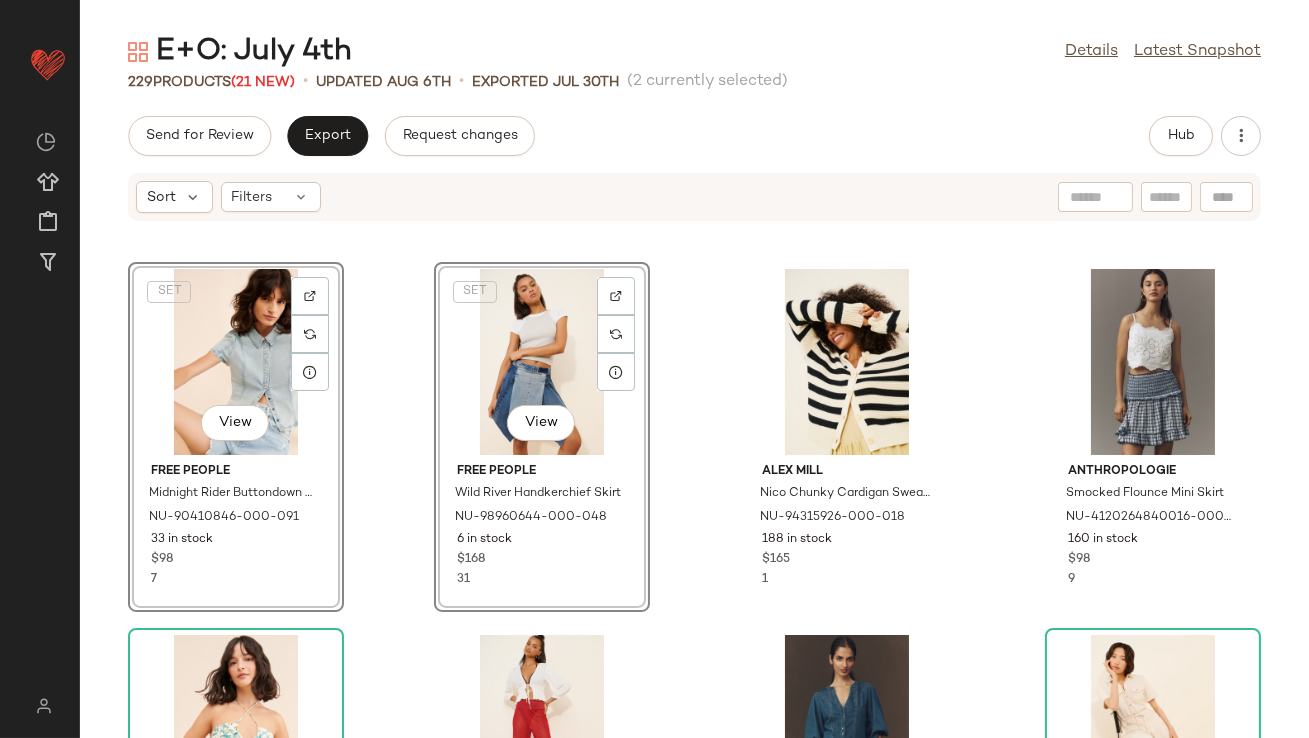click on "SET   View  Free People Midnight Rider Buttondown Shirt NU-90410846-000-091 33 in stock $98 7  SET   View  Free People Wild River Handkerchief Skirt NU-98960644-000-048 6 in stock $168 31 Alex Mill Nico Chunky Cardigan Sweater NU-94315926-000-018 188 in stock $165 1 Anthropologie Smocked Flounce Mini Skirt NU-4120264840016-000-049 160 in stock $98 9 Bishop + Young Aeries Halter Top NU-89147243-000-048 10 in stock $108 Hutch Ditsy Floral Coverup Pants NU-100821057-000-069 45 in stock $120 Pilcro Puff-Sleeve Denim Shirt Dress NU-4130972460138-000-040 30 in stock $168 21 Little Lies Luna Utility Jumpsuit NU-97357990-000-011 15 in stock $158 Anthropologie Sleeveless Jacquard Ruffle-Hem Mini Dress NU-4130089450071-000-049 42 in stock $158 8 Free People In A Bubble Mini Dress NU-81584807-000-040 42 in stock $128 15 Free People Porta Cashmere Henley NU-92819325-000-044 48 in stock $168 2 Anthropologie Parasol Stripe Dad Shorts NU-4125900970028-000-049 12 in stock $128 22 Intimately Keep It Sleek Duo Bodysuit $58 14" 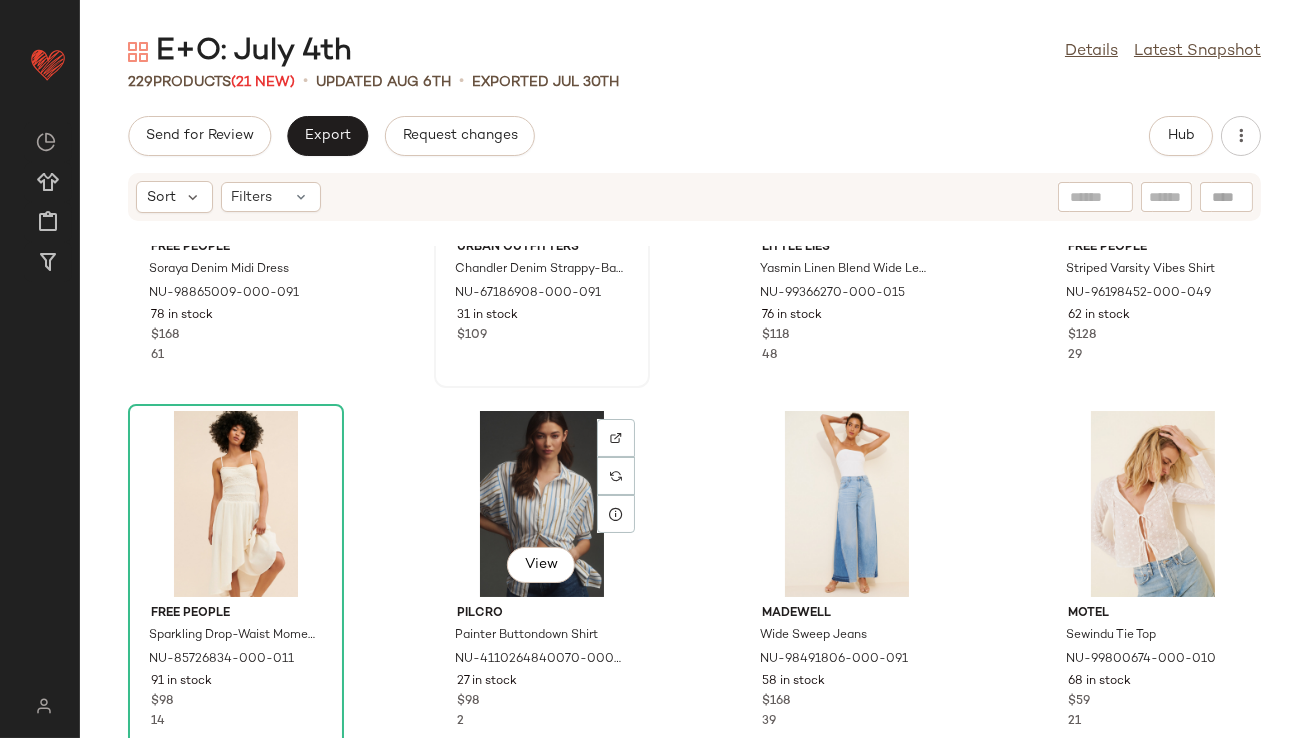 scroll, scrollTop: 5370, scrollLeft: 0, axis: vertical 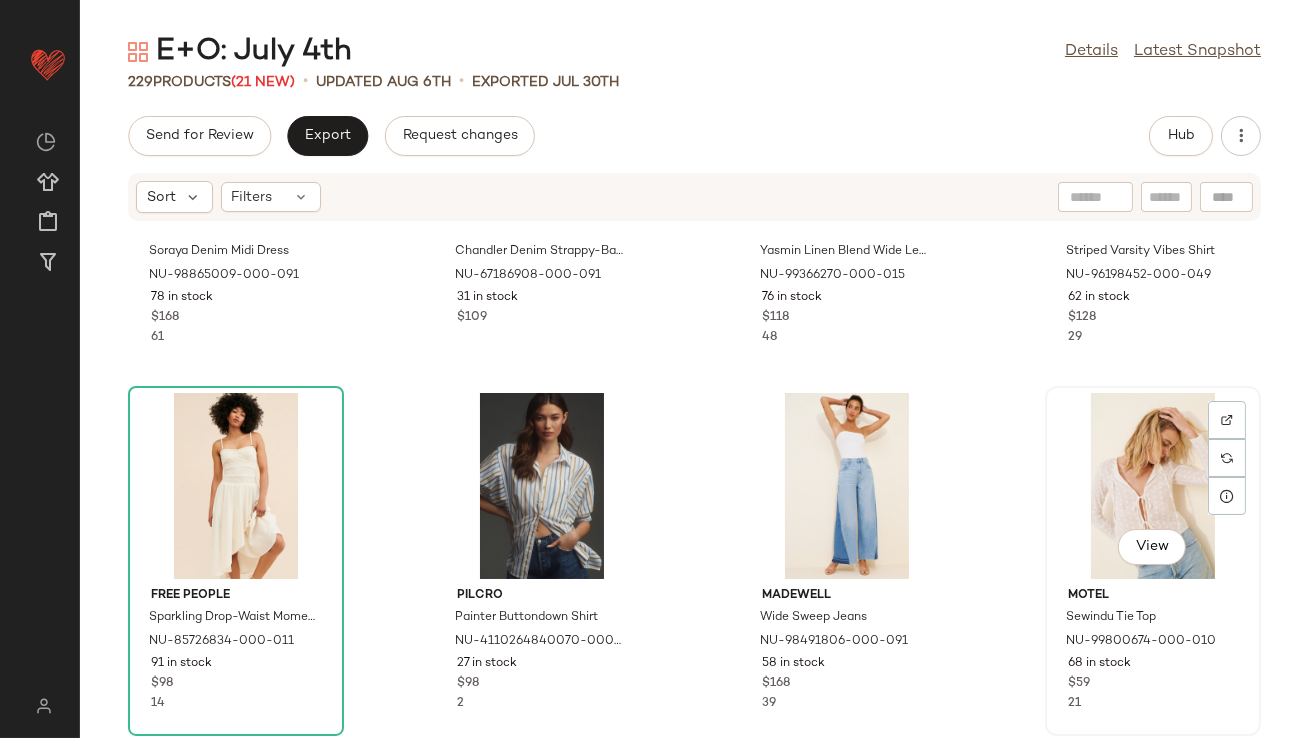 click on "View" 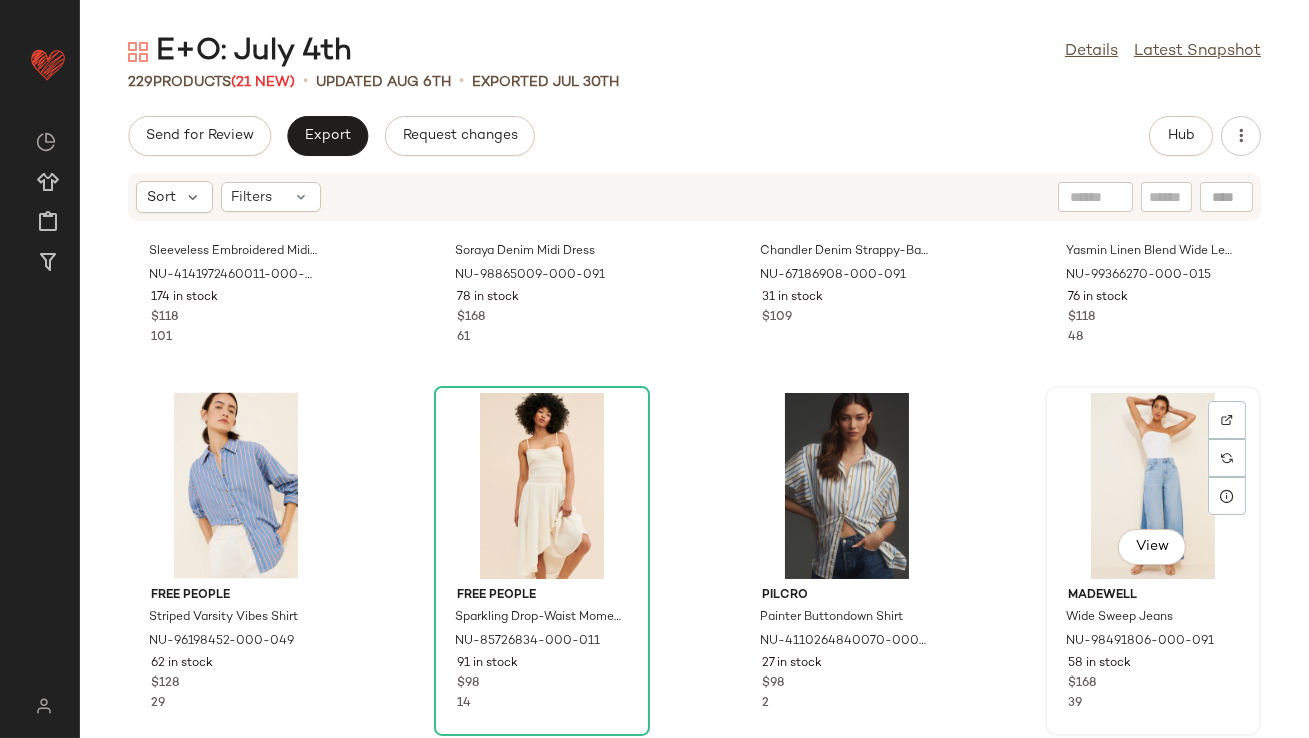 click on "View" 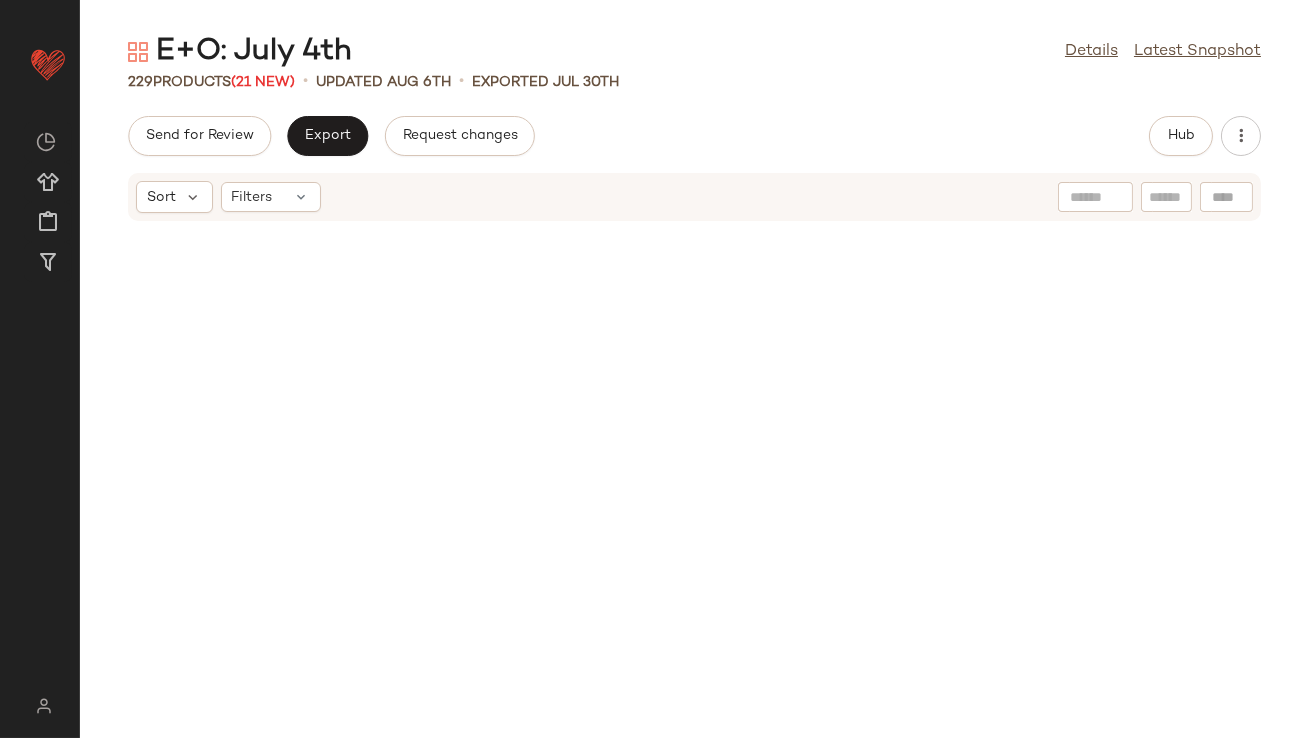 scroll, scrollTop: 0, scrollLeft: 0, axis: both 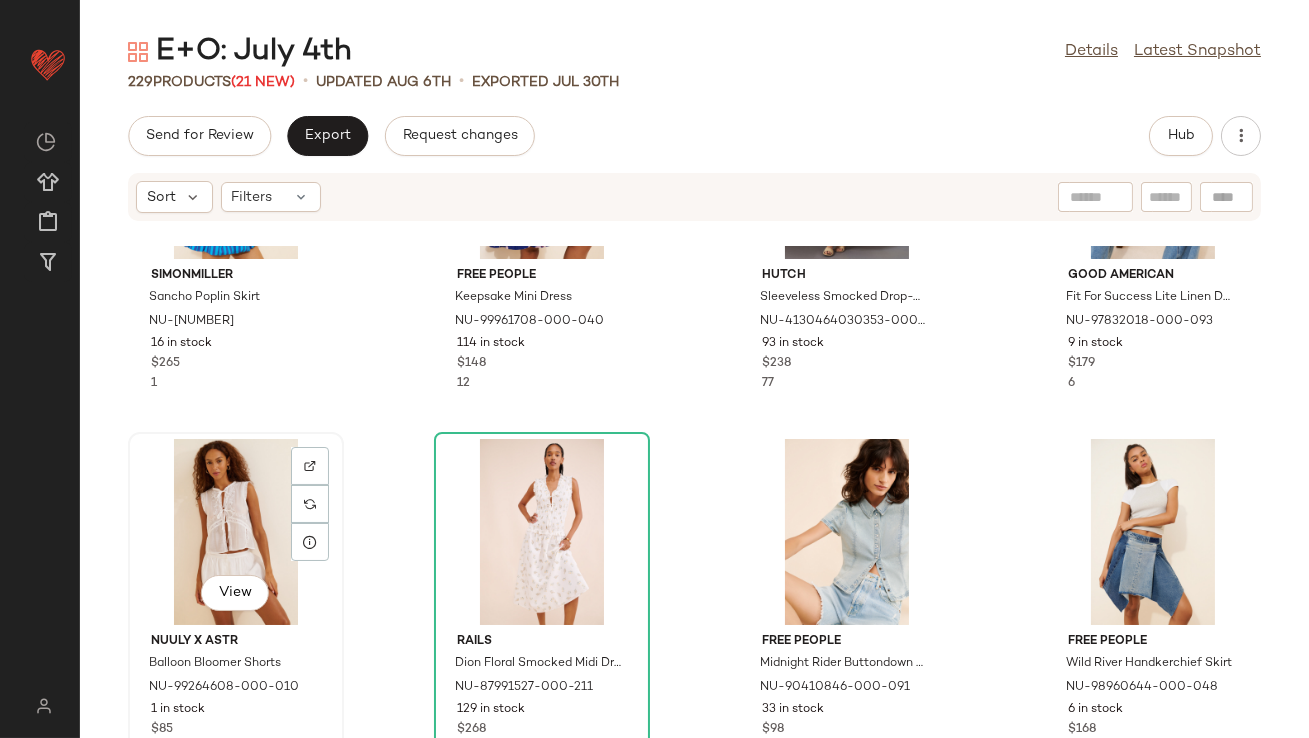 click on "View" 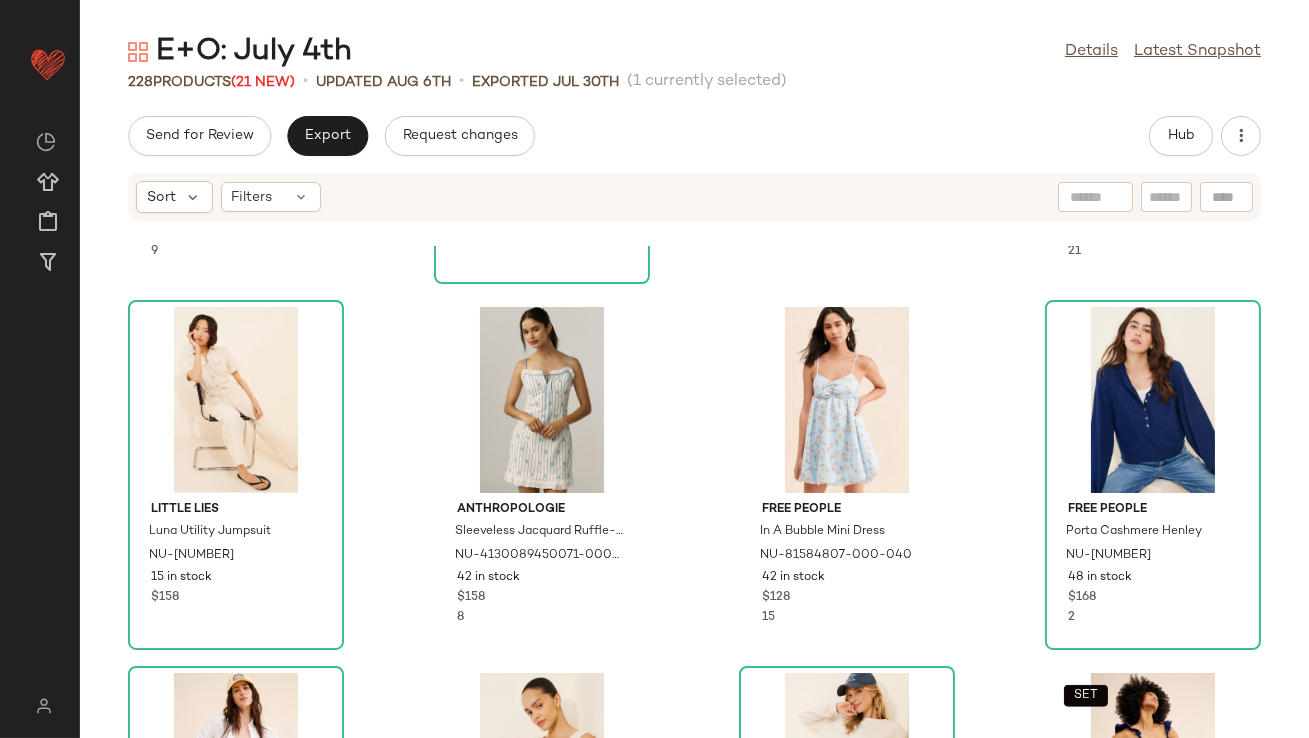 scroll, scrollTop: 3304, scrollLeft: 0, axis: vertical 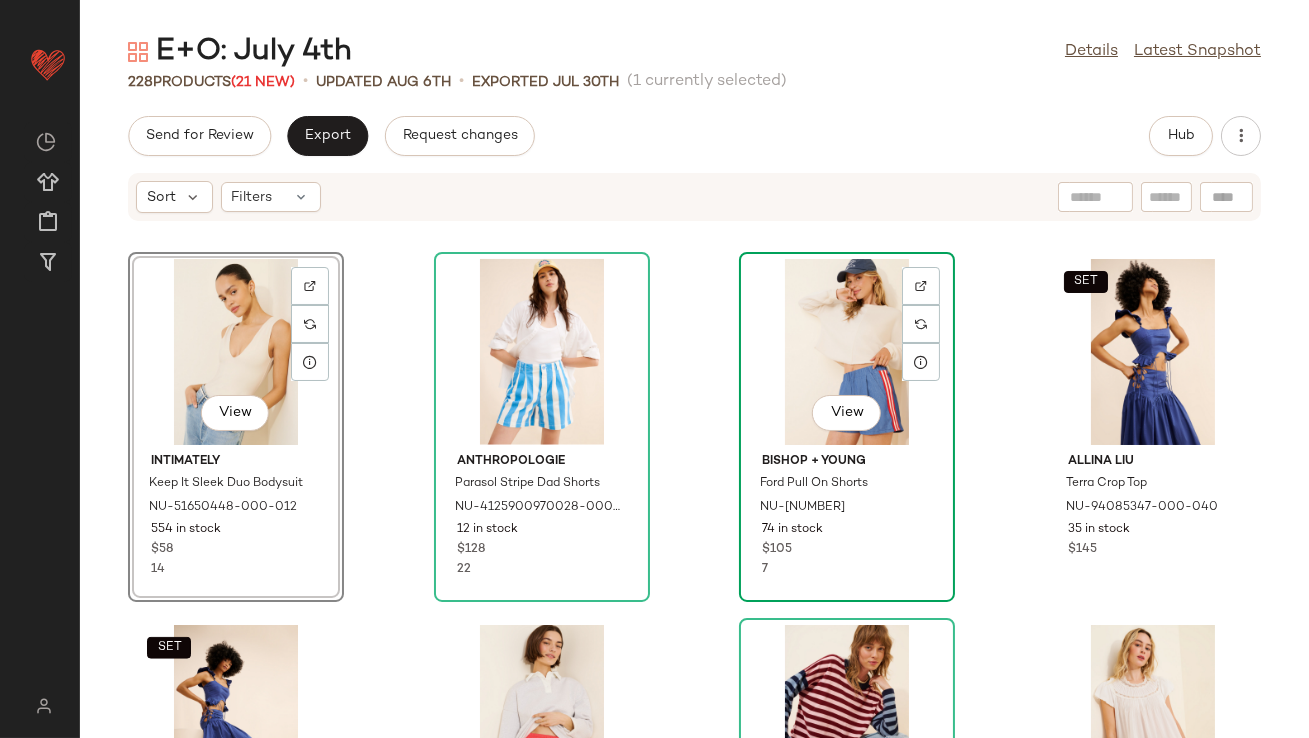 click on "View" 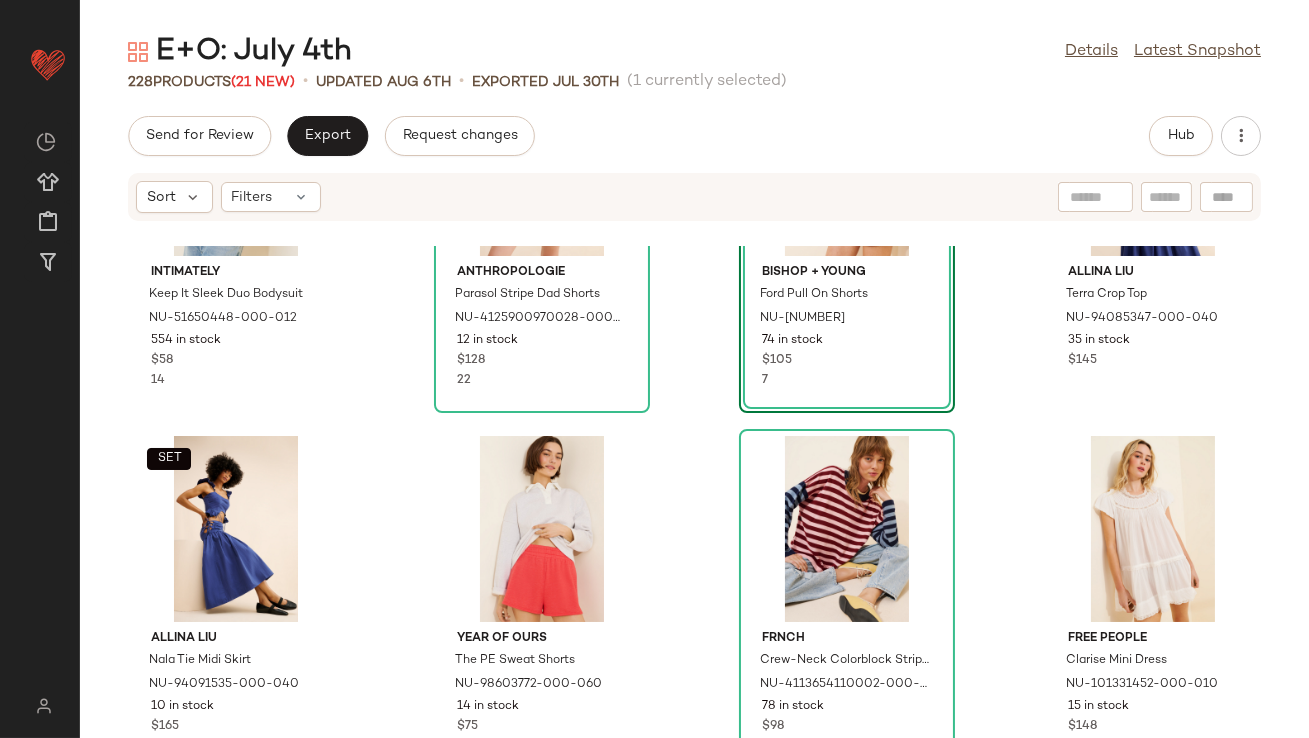 scroll, scrollTop: 3895, scrollLeft: 0, axis: vertical 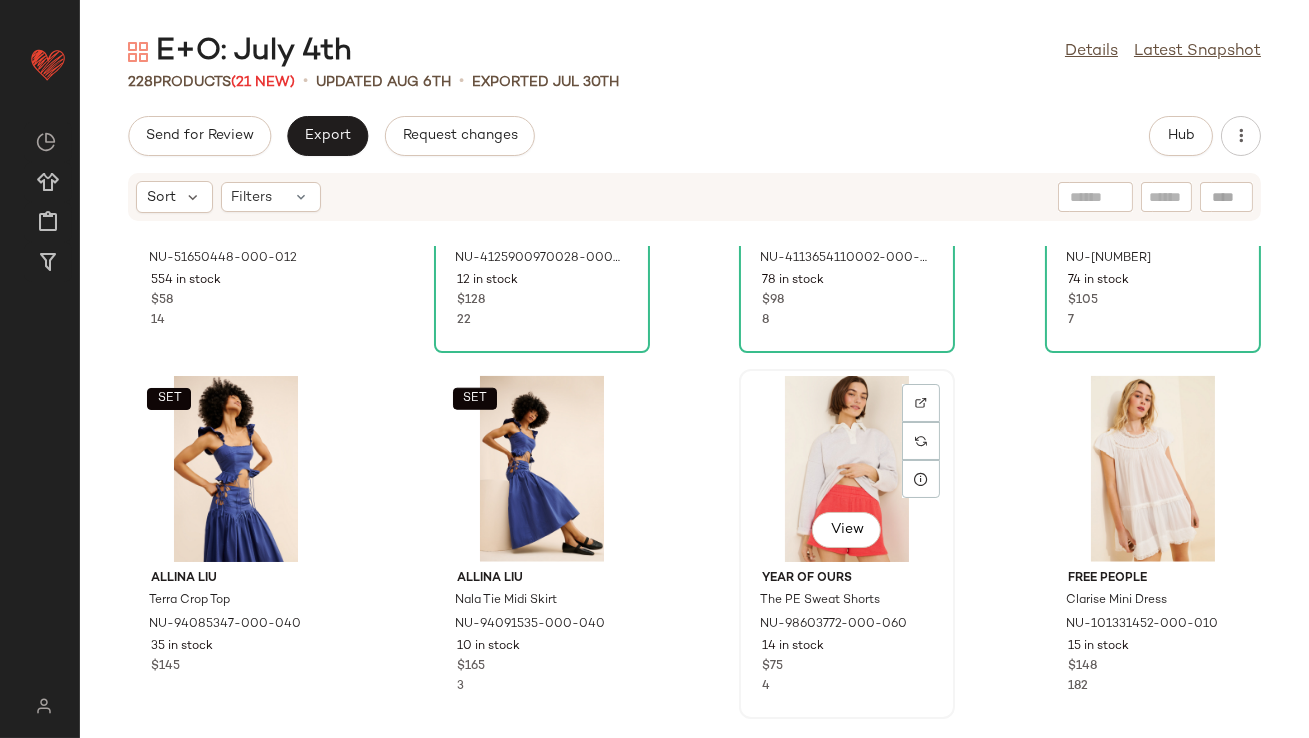 click on "View" 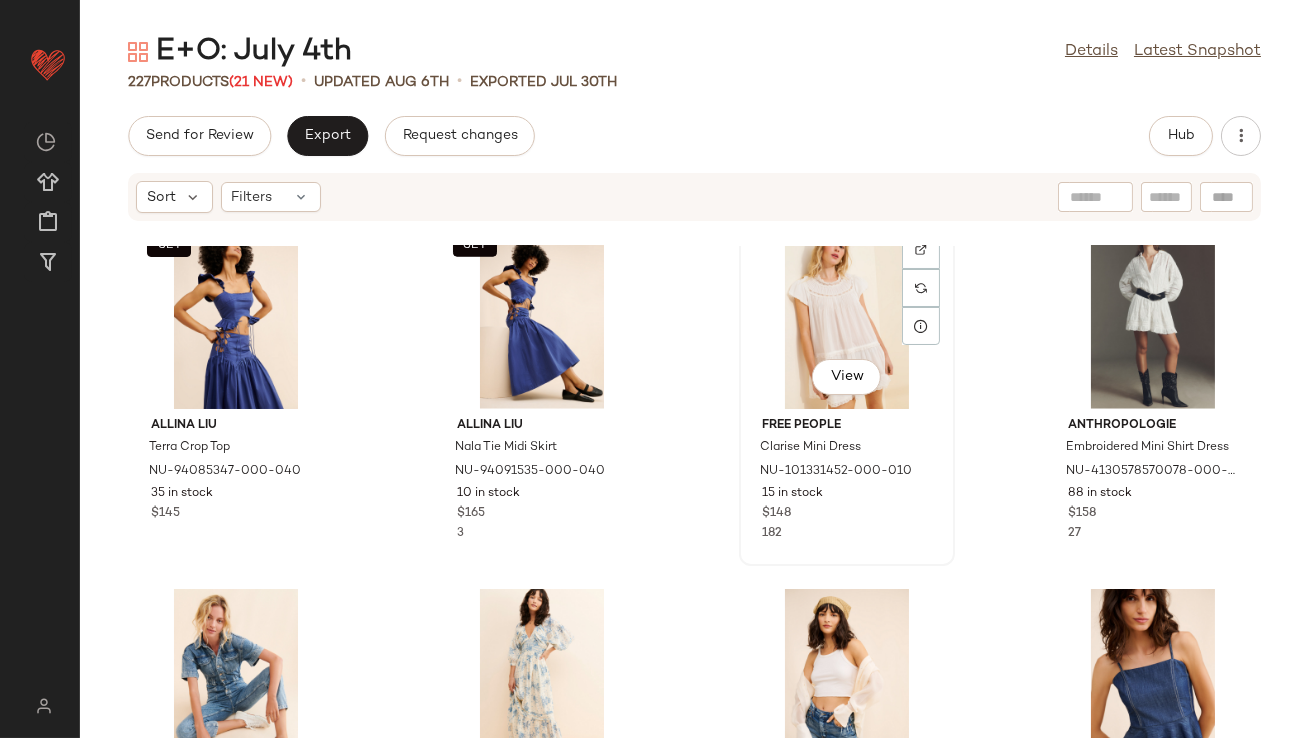 scroll, scrollTop: 4205, scrollLeft: 0, axis: vertical 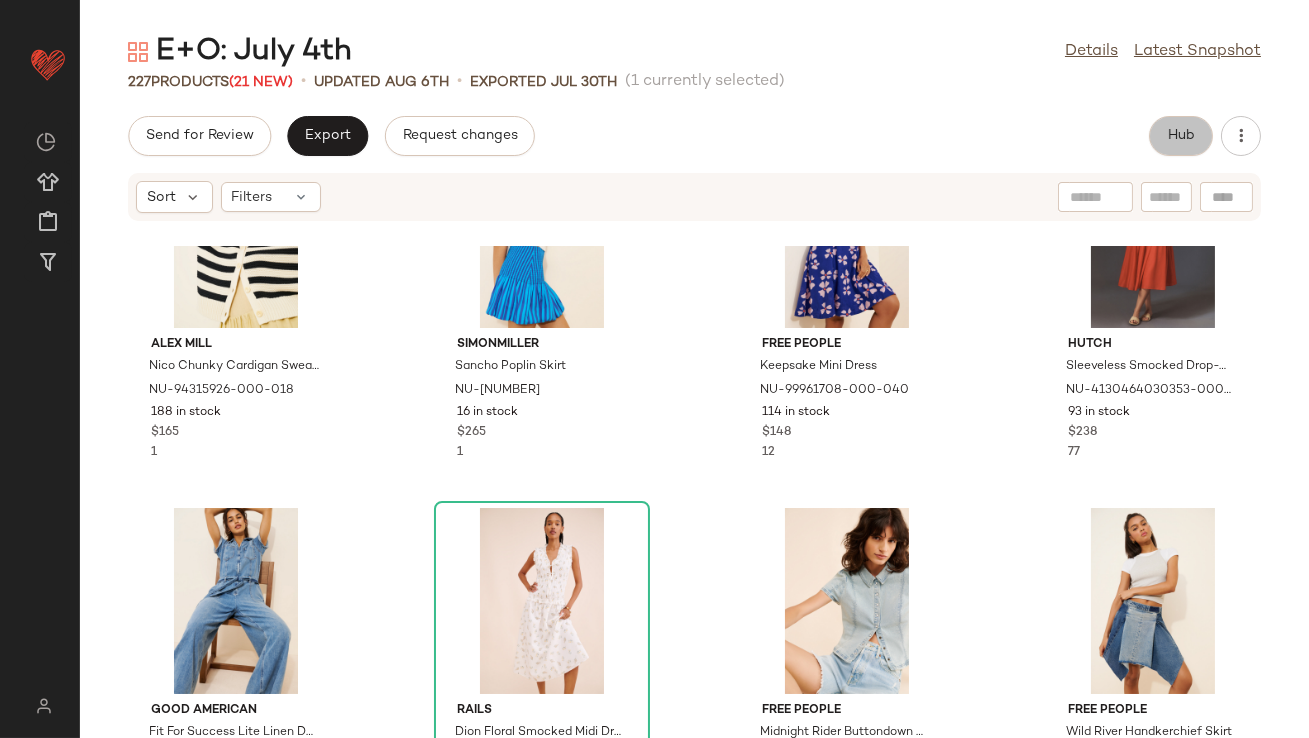 click on "Hub" at bounding box center (1181, 136) 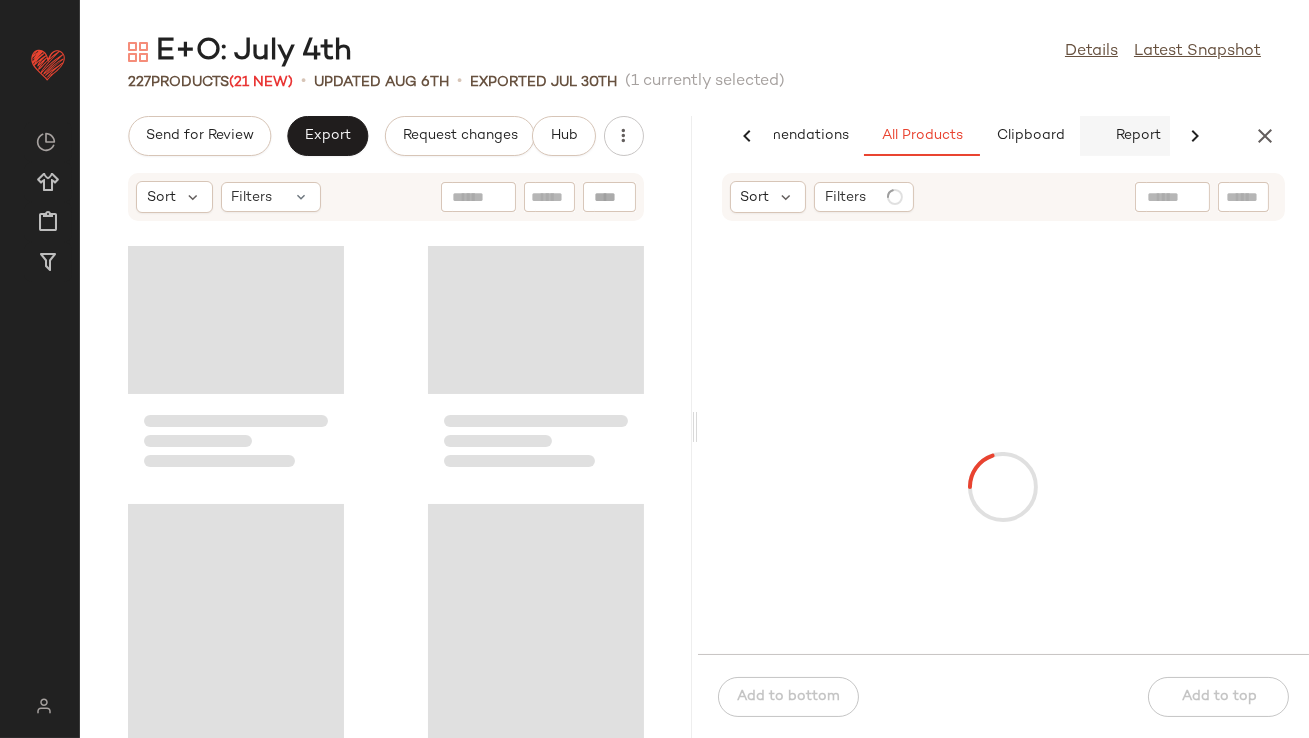 scroll, scrollTop: 0, scrollLeft: 112, axis: horizontal 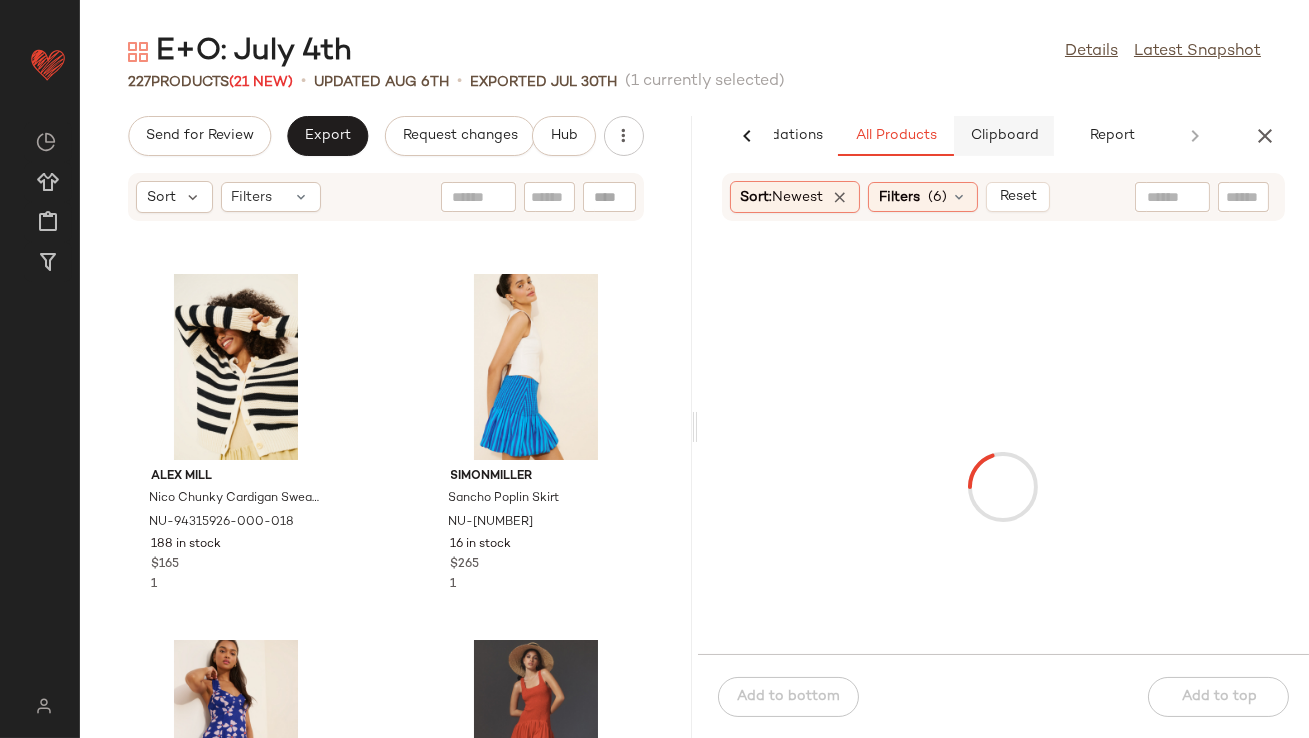 click on "Clipboard" 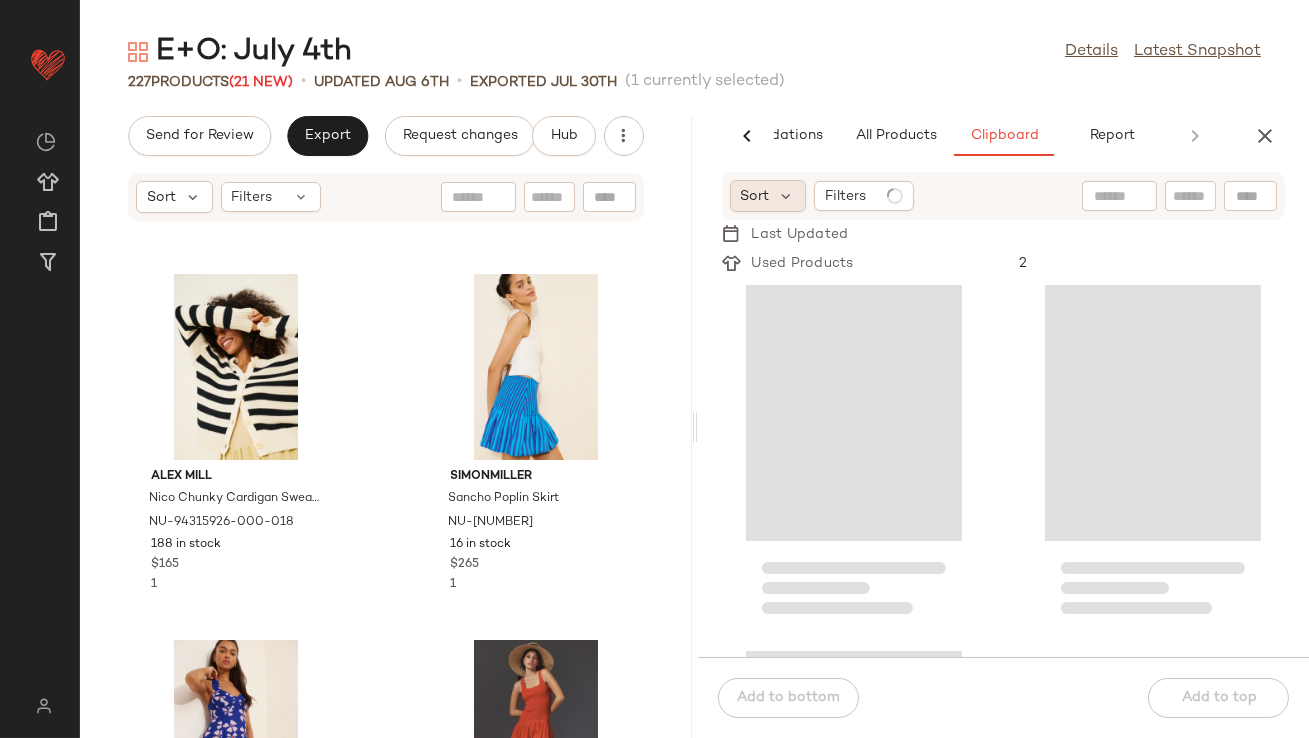 click on "Sort" at bounding box center [755, 196] 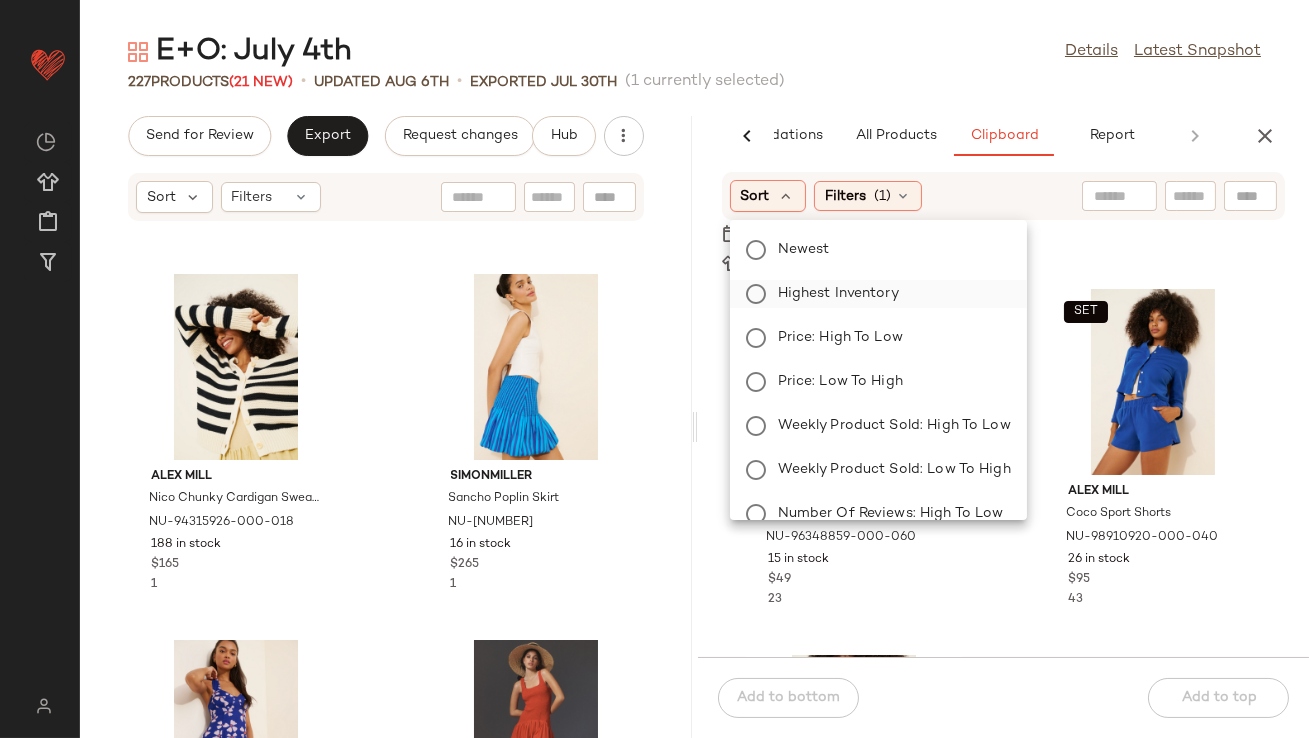 click on "Highest Inventory" 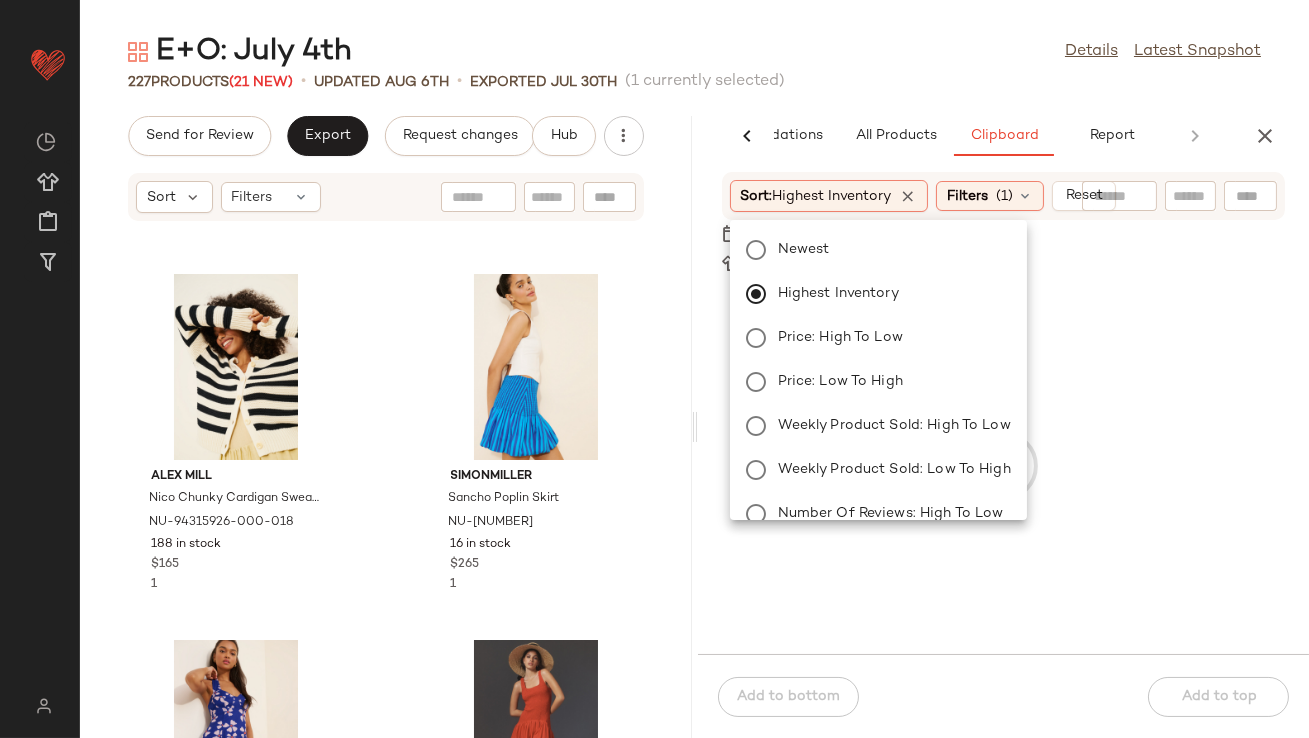 click on "E+O: July 4th  Details   Latest Snapshot  227   Products  (21 New)  •   updated Aug 6th  •  Exported Jul 30th   (1 currently selected)   Send for Review   Export   Request changes   Hub  Sort  Filters Alex Mill Nico Chunky Cardigan Sweater NU-94315926-000-018 188 in stock $165 1 SIMONMILLER Sancho Poplin Skirt NU-98905045-000-049 16 in stock $265 1 Free People Keepsake Mini Dress NU-99961708-000-040 114 in stock $148 12 Hutch Sleeveless Smocked Drop-Waist Midi Dress NU-4130464030353-000-060 93 in stock $238 77 Good American Fit For Success Lite Linen Denim Jumpsuit NU-97832018-000-093 9 in stock $179 6 Rails Dion Floral Smocked Midi Dress NU-87991527-000-211 129 in stock $268 55 Free People Midnight Rider Buttondown Shirt NU-90410846-000-091 33 in stock $98 7 Free People Wild River Handkerchief Skirt NU-98960644-000-048 6 in stock $168 31  AI Recommendations   All Products   Clipboard   Report  Sort:   Newest Filters  (6)   Reset  Untitled in Motion Speculus Mock Neck Midi Dress NU-95804837-000-018 2" at bounding box center [694, 385] 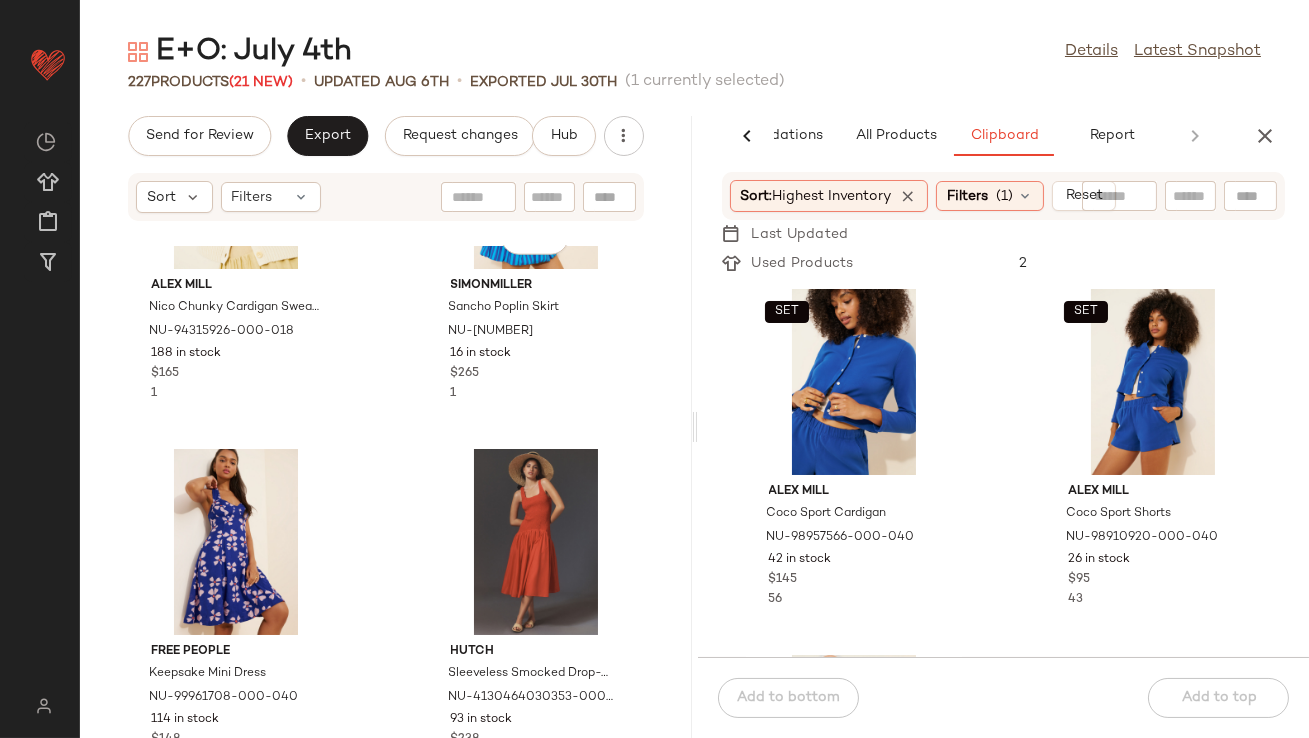 scroll, scrollTop: 4638, scrollLeft: 0, axis: vertical 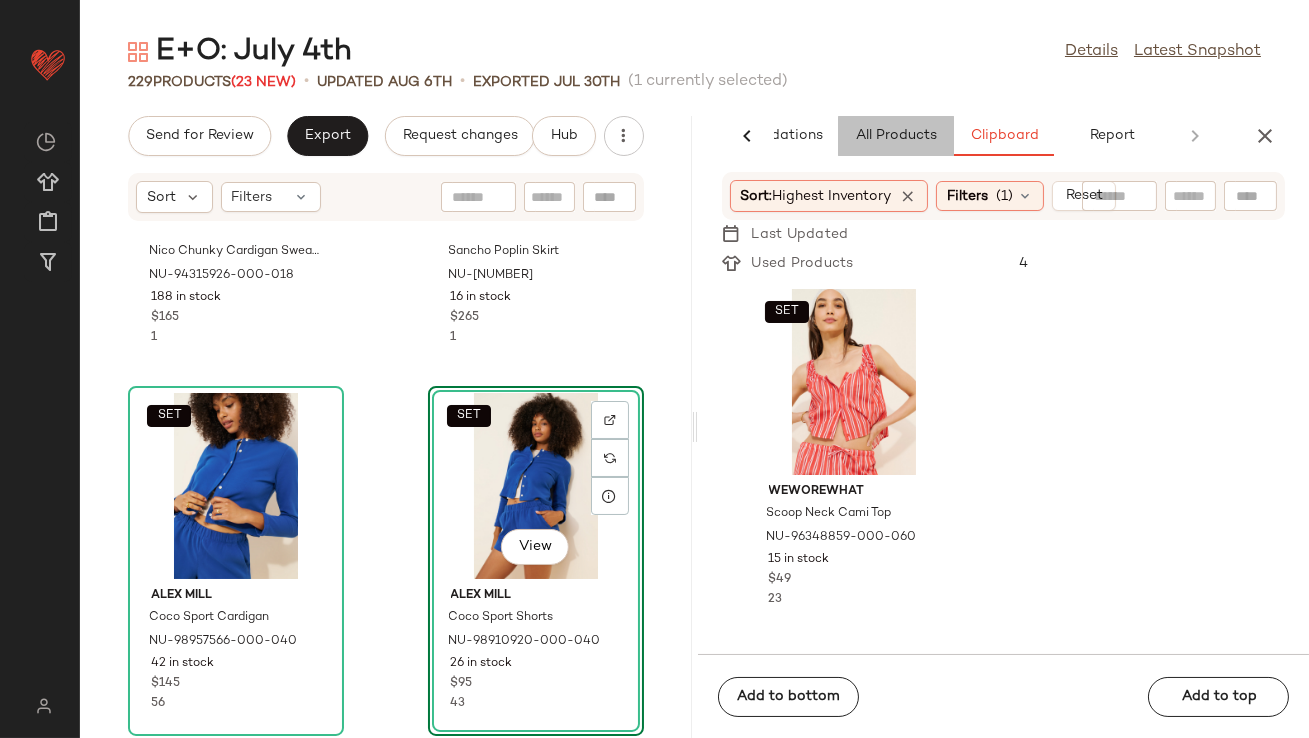 click on "All Products" 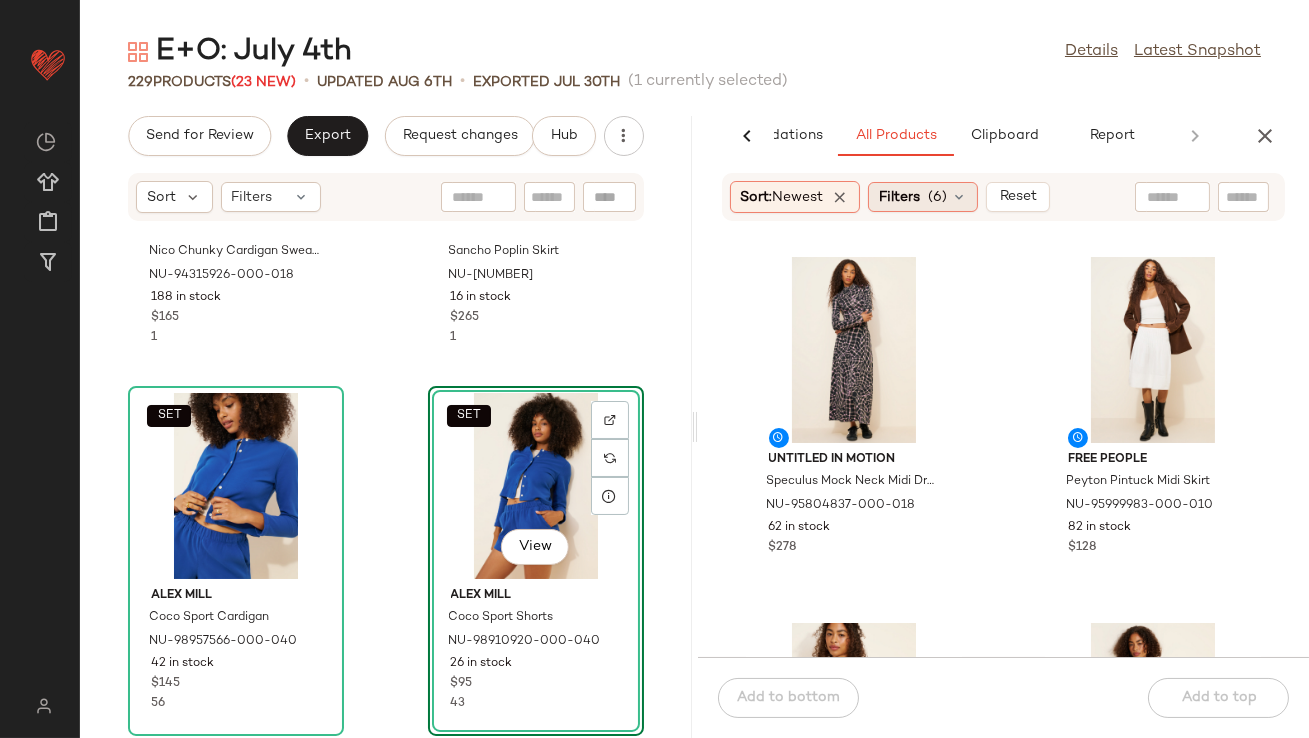 click on "(6)" at bounding box center [937, 197] 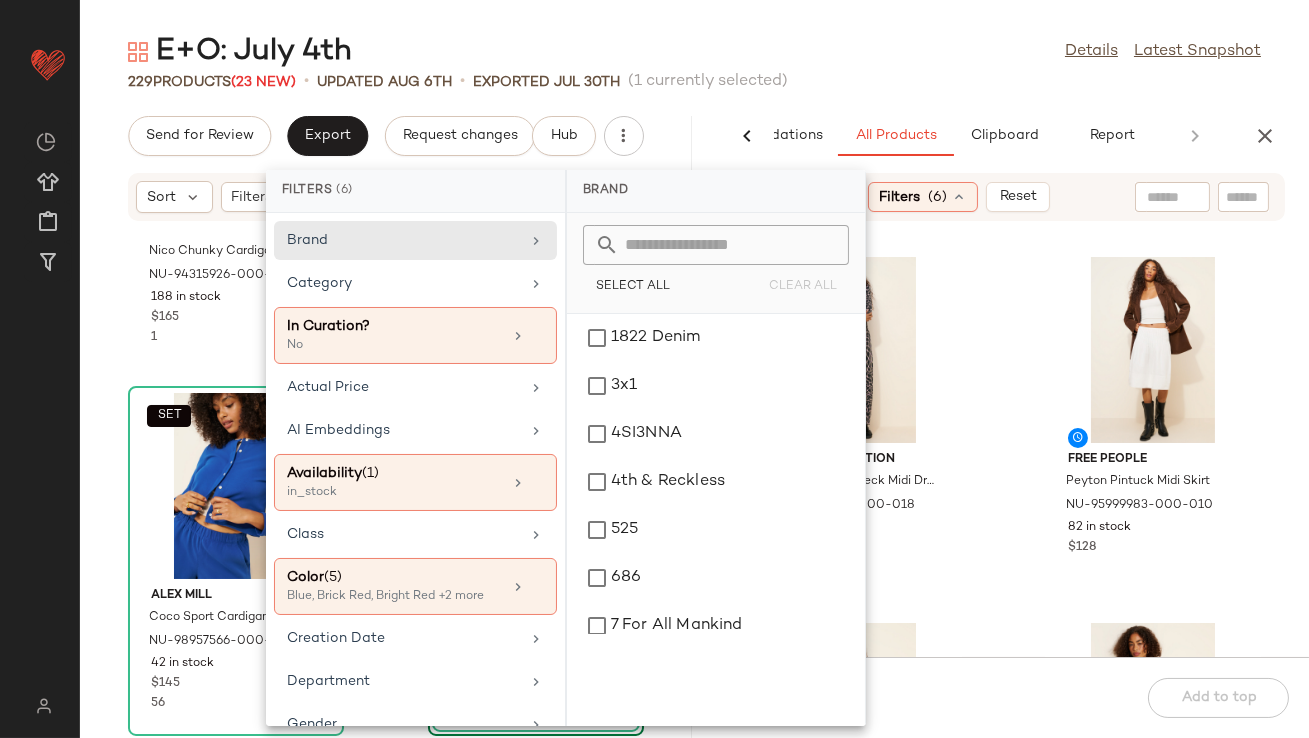 click on "E+O: July 4th  Details   Latest Snapshot  229   Products  (23 New)  •   updated Aug 6th  •  Exported Jul 30th   (1 currently selected)   Send for Review   Export   Request changes   Hub  Sort  Filters Alex Mill Nico Chunky Cardigan Sweater NU-94315926-000-018 188 in stock $165 1 SIMONMILLER Sancho Poplin Skirt NU-98905045-000-049 16 in stock $265 1  SET  Alex Mill Coco Sport Cardigan NU-98957566-000-040 42 in stock $145 56  SET   View  Alex Mill Coco Sport Shorts NU-98910920-000-040 26 in stock $95 43 Free People Keepsake Mini Dress NU-99961708-000-040 114 in stock $148 12 Hutch Sleeveless Smocked Drop-Waist Midi Dress NU-4130464030353-000-060 93 in stock $238 77 Good American Fit For Success Lite Linen Denim Jumpsuit NU-97832018-000-093 9 in stock $179 6 Rails Dion Floral Smocked Midi Dress NU-87991527-000-211 129 in stock $268 55  AI Recommendations   All Products   Clipboard   Report  Sort:   Newest Filters  (6)   Reset  Untitled in Motion Speculus Mock Neck Midi Dress NU-95804837-000-018 $278 $128" at bounding box center [694, 385] 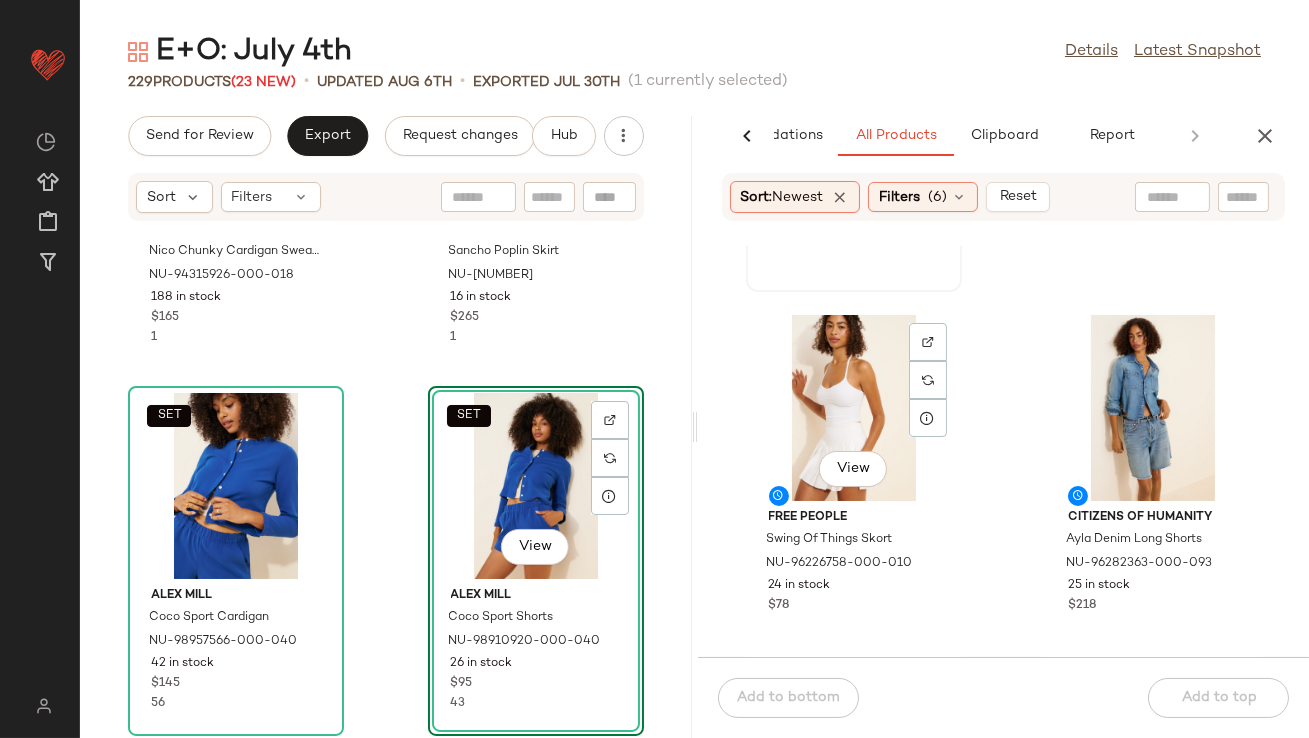 scroll, scrollTop: 310, scrollLeft: 0, axis: vertical 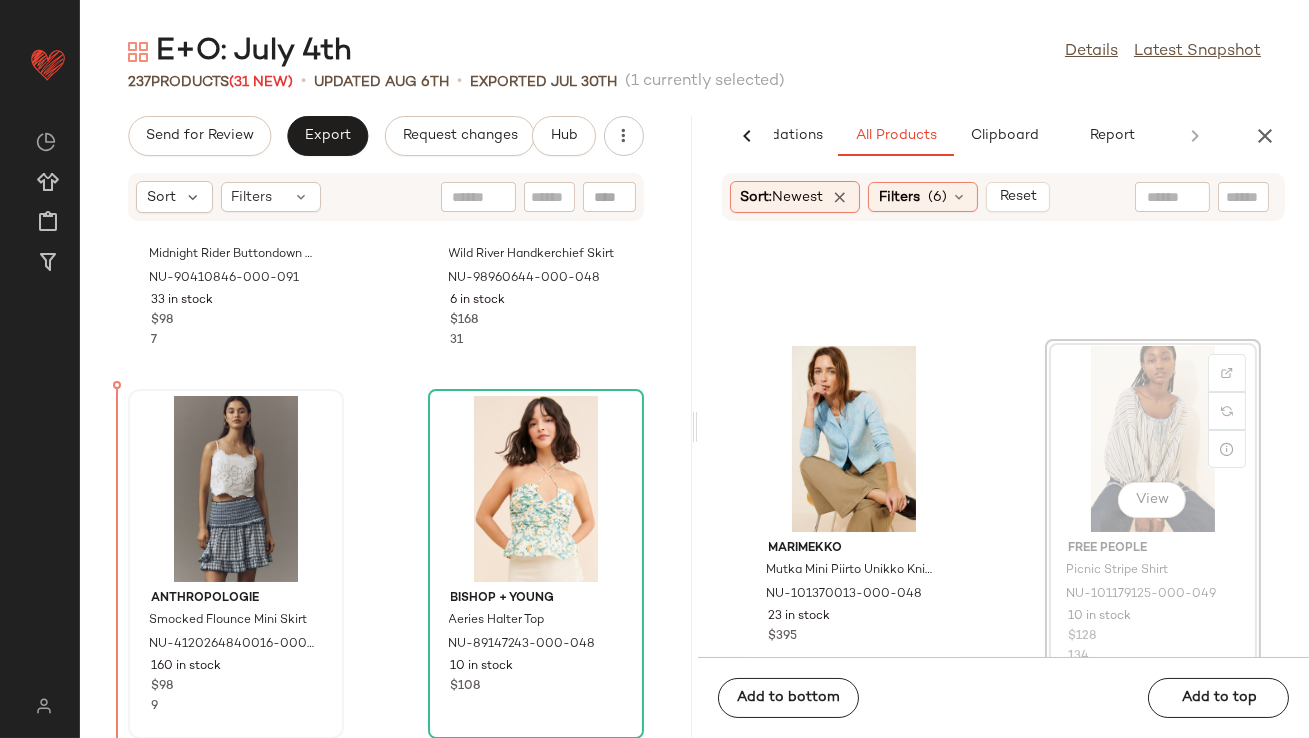drag, startPoint x: 1116, startPoint y: 434, endPoint x: 188, endPoint y: 544, distance: 934.49664 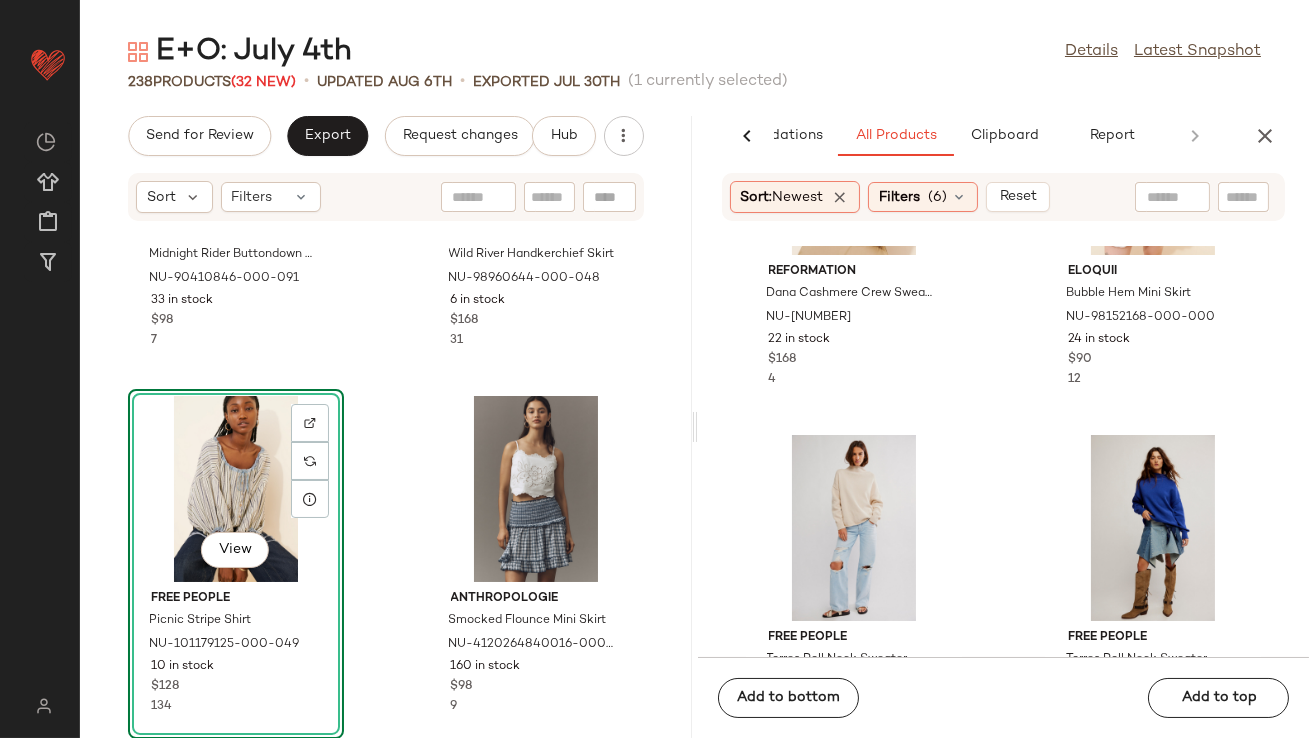 scroll, scrollTop: 8342, scrollLeft: 0, axis: vertical 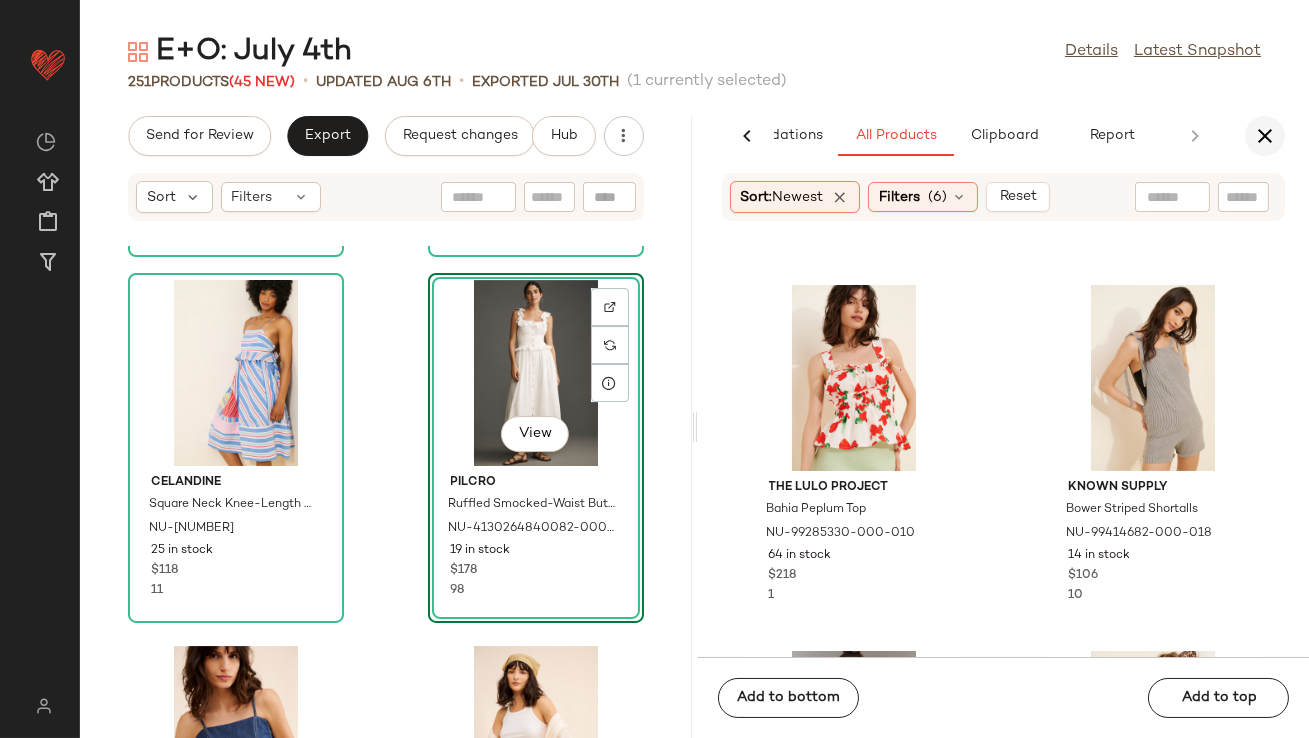 click 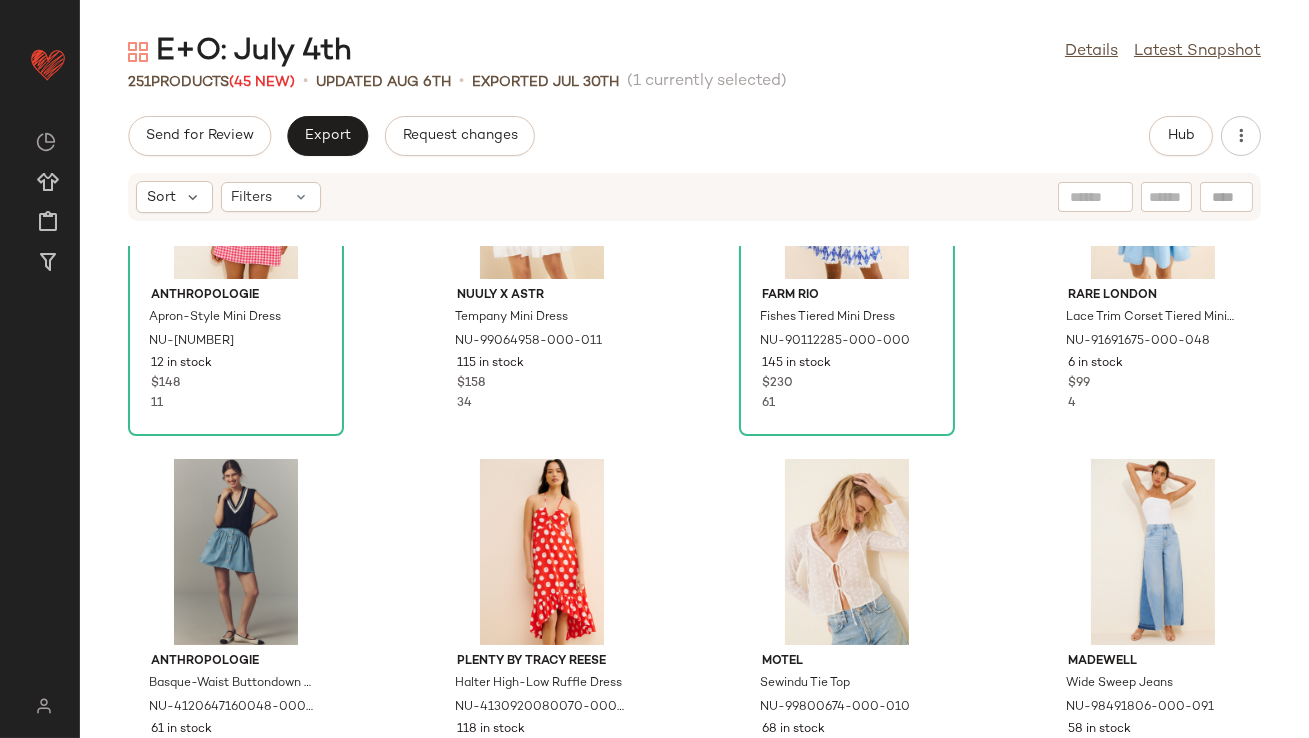 scroll, scrollTop: 0, scrollLeft: 0, axis: both 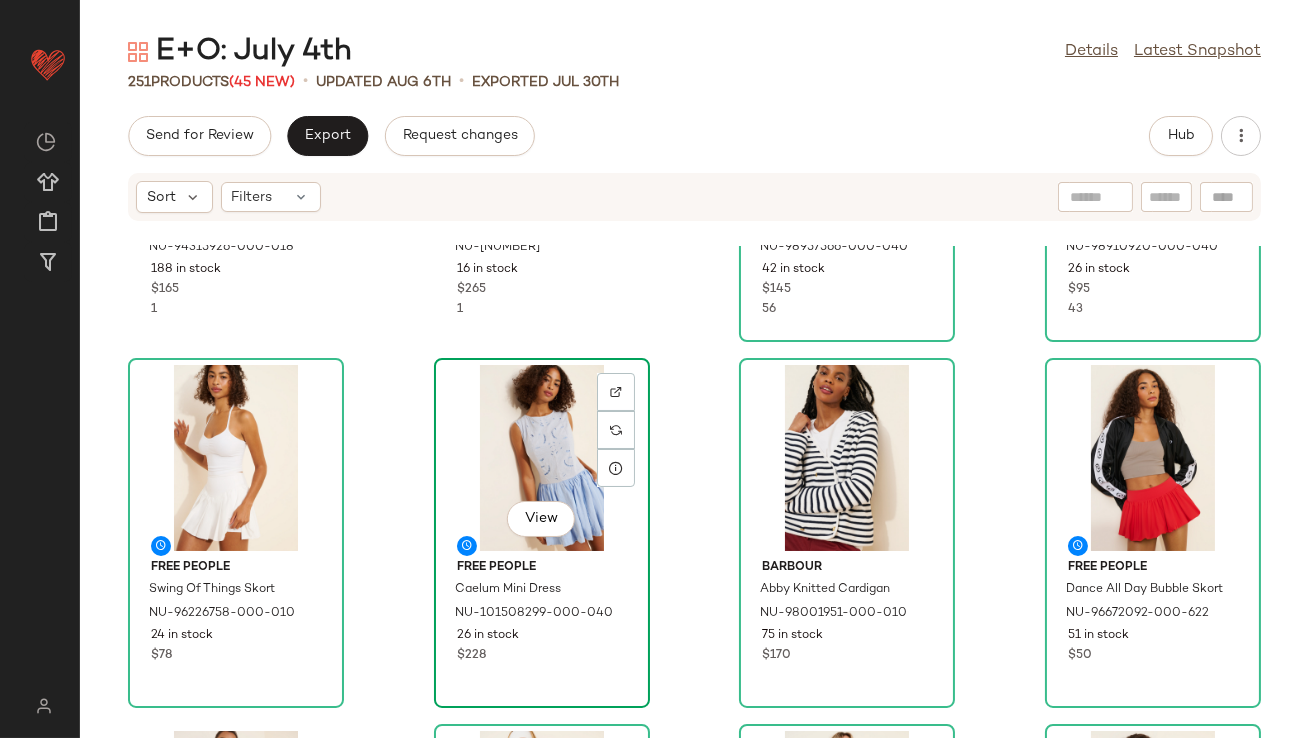click on "View" 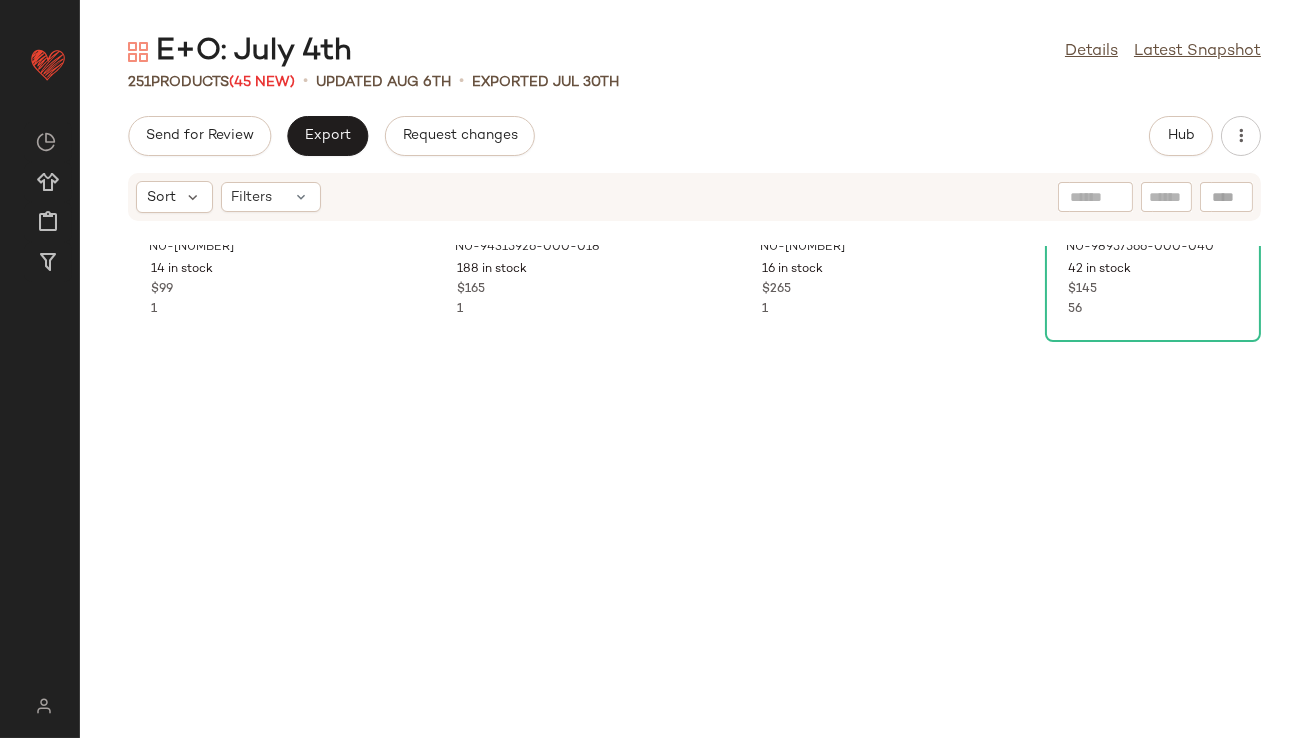 scroll, scrollTop: 0, scrollLeft: 0, axis: both 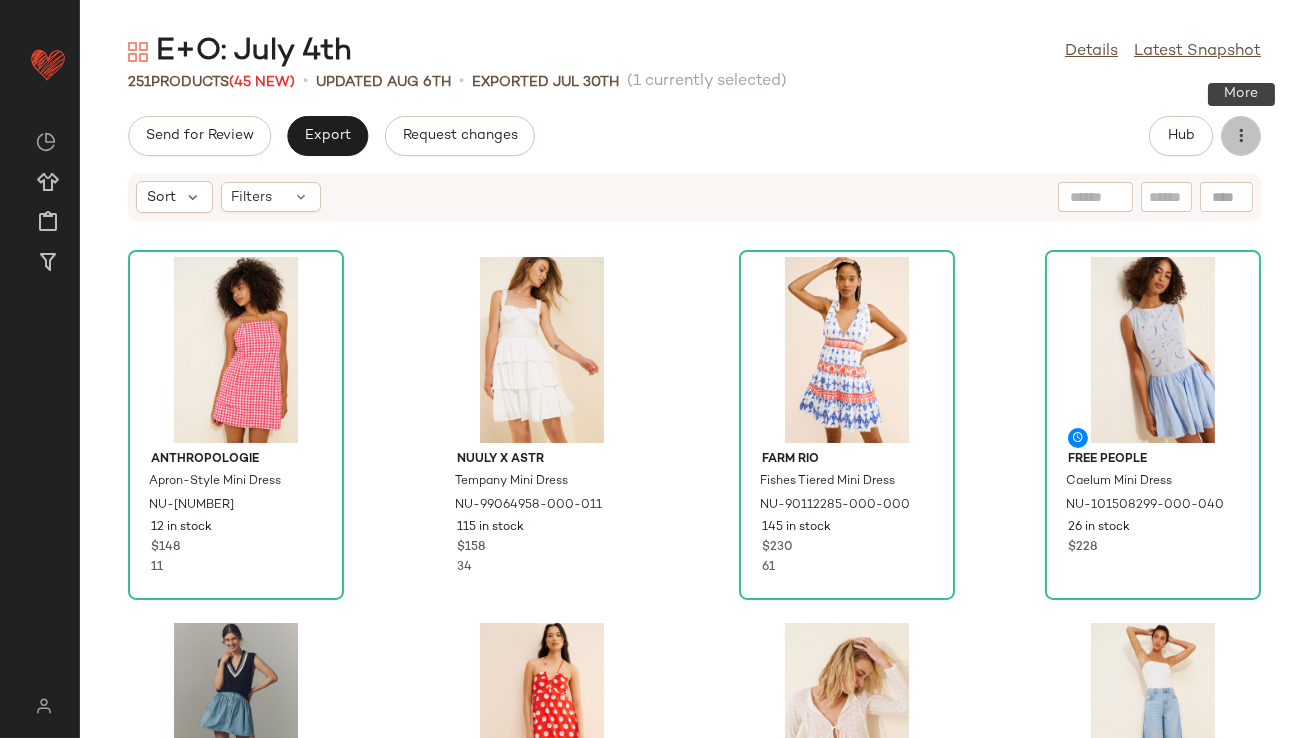 click 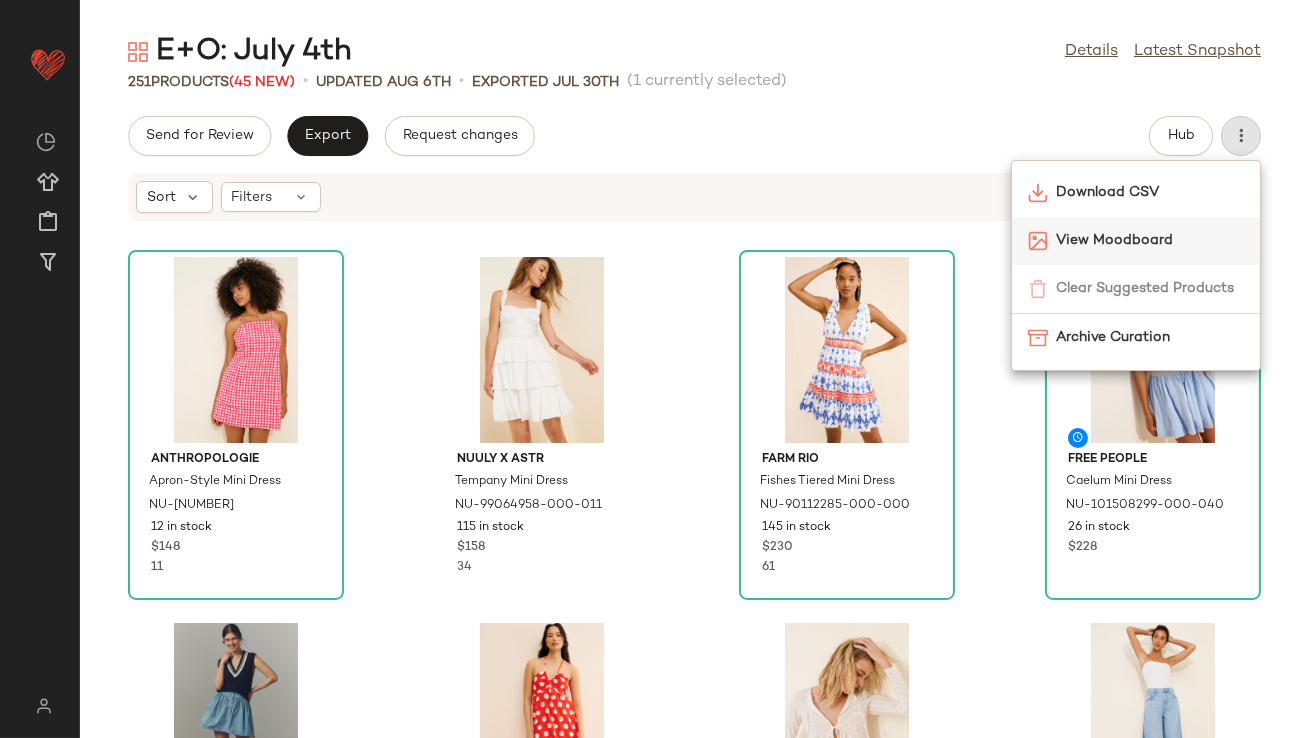 click on "View Moodboard" 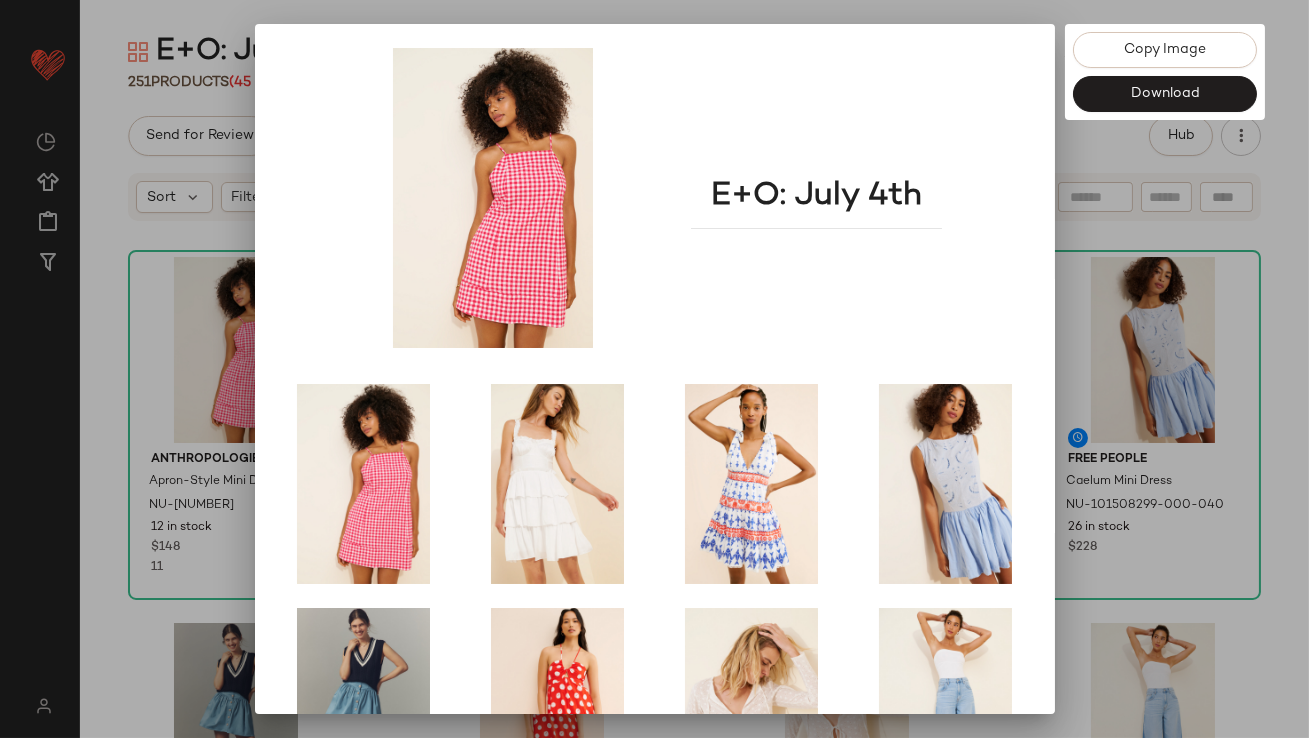 scroll, scrollTop: 341, scrollLeft: 0, axis: vertical 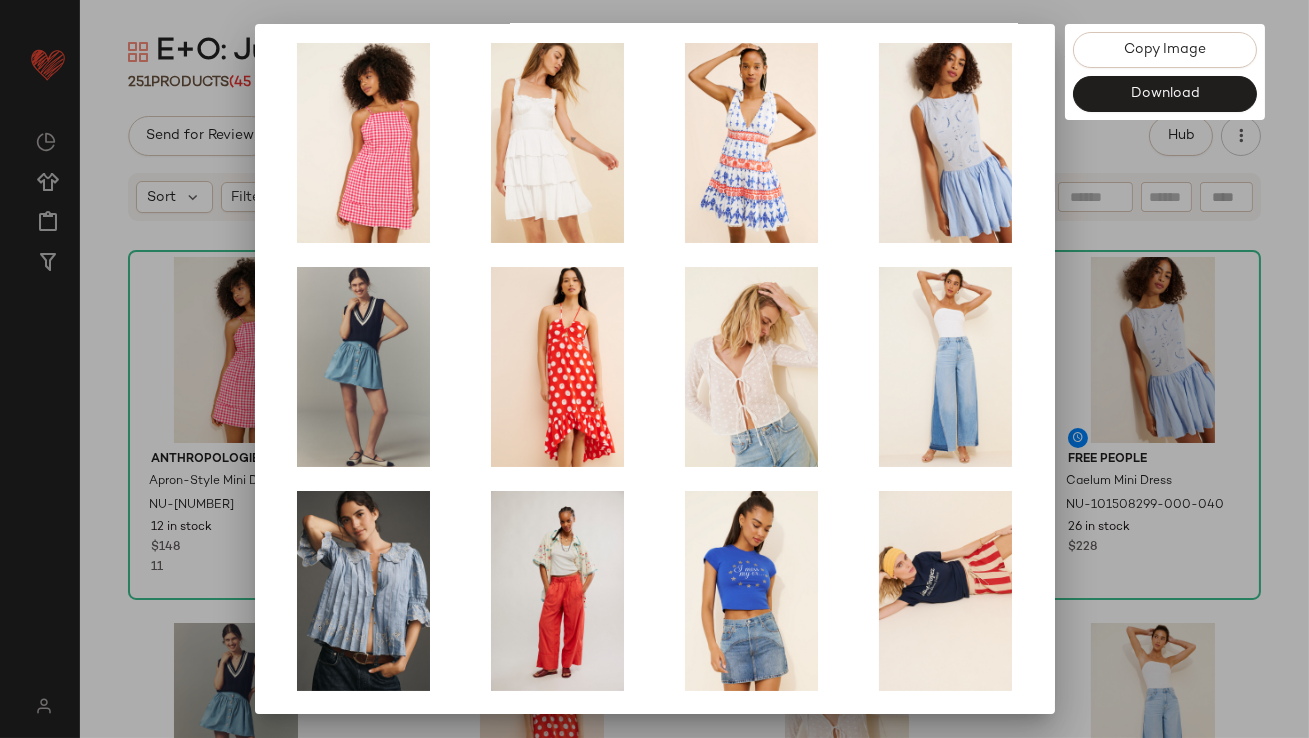 click at bounding box center [654, 369] 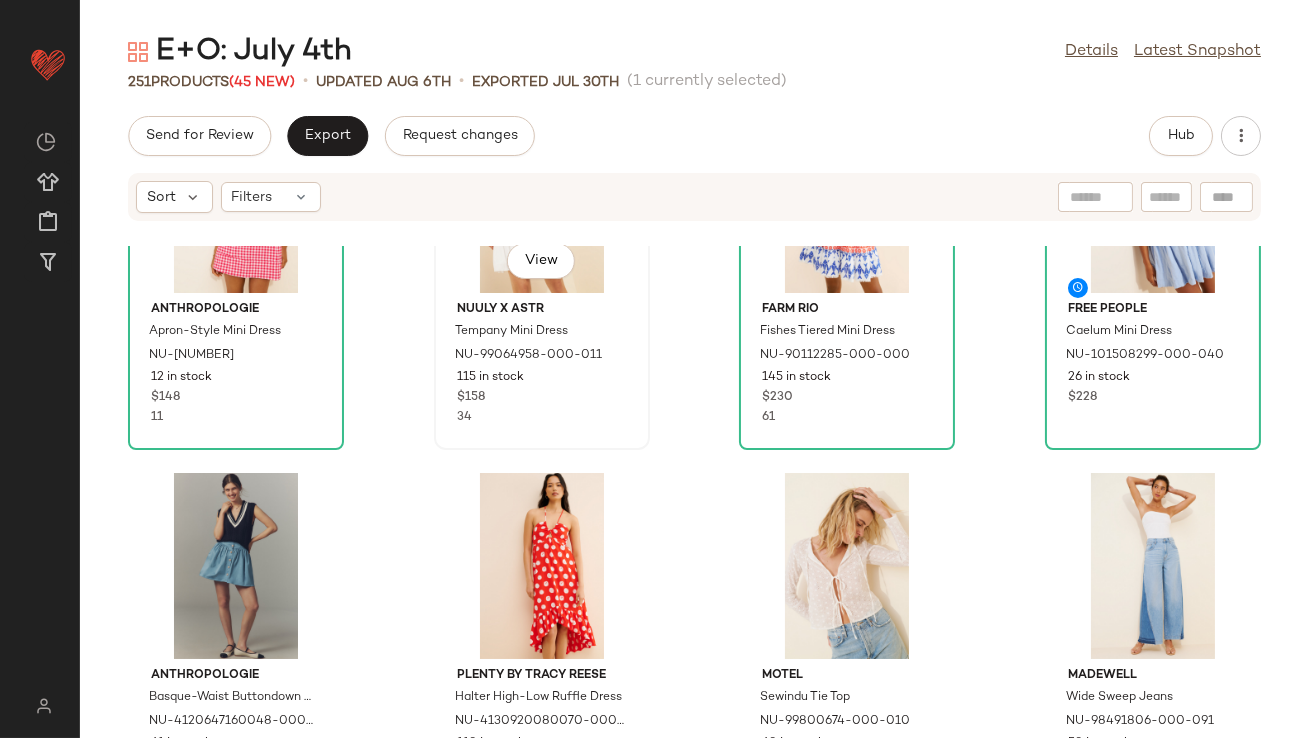 scroll, scrollTop: 511, scrollLeft: 0, axis: vertical 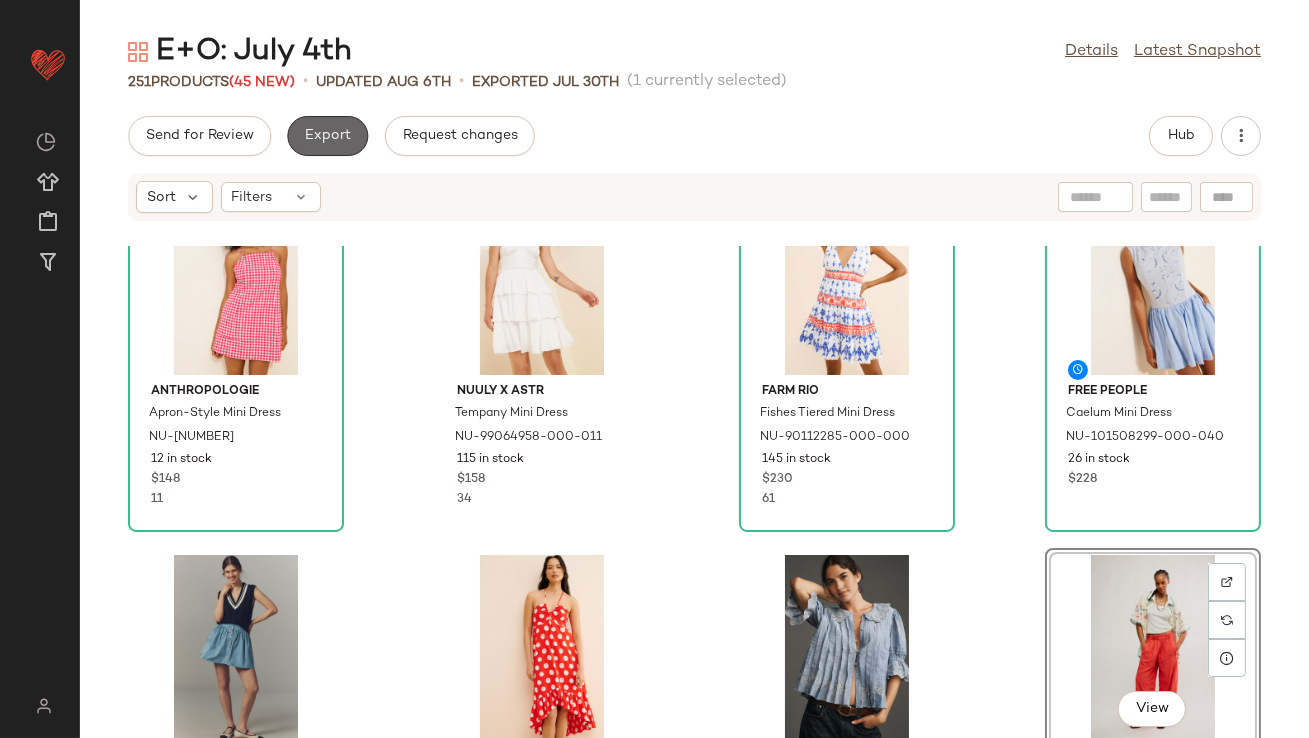 click on "Export" 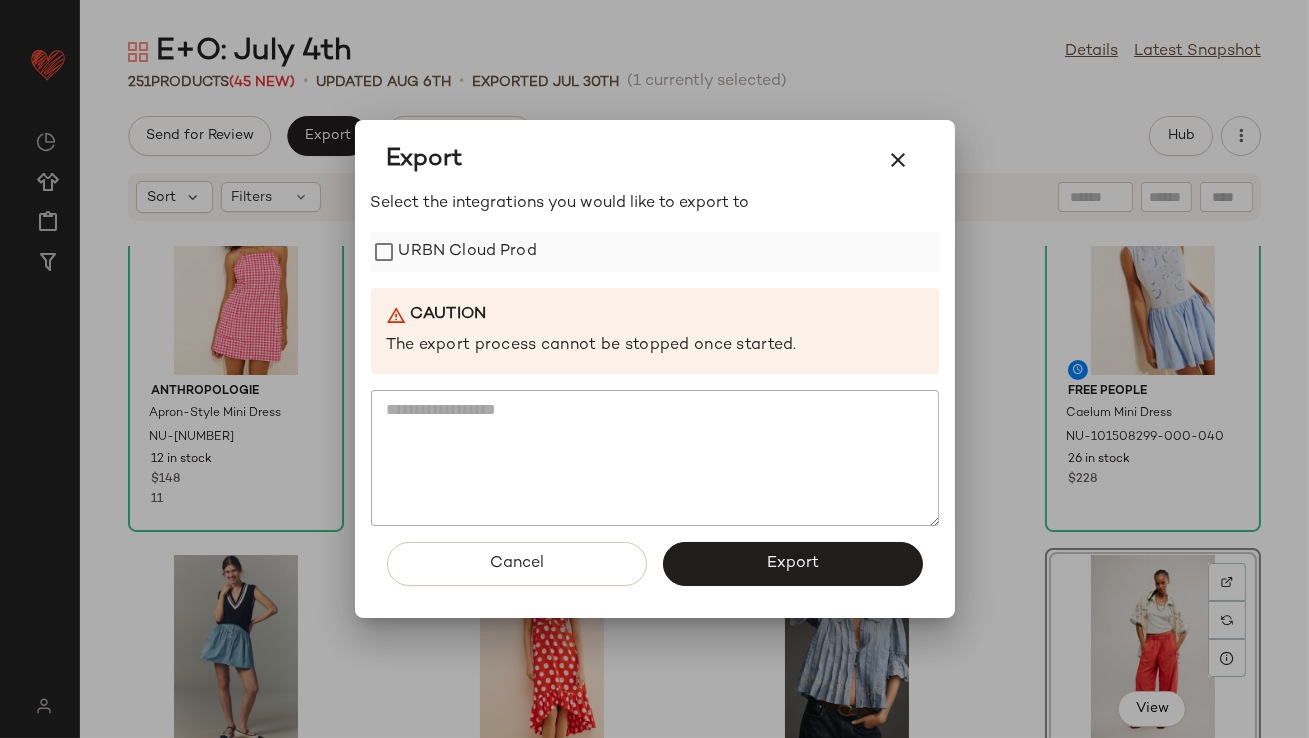 click on "URBN Cloud Prod" at bounding box center (468, 252) 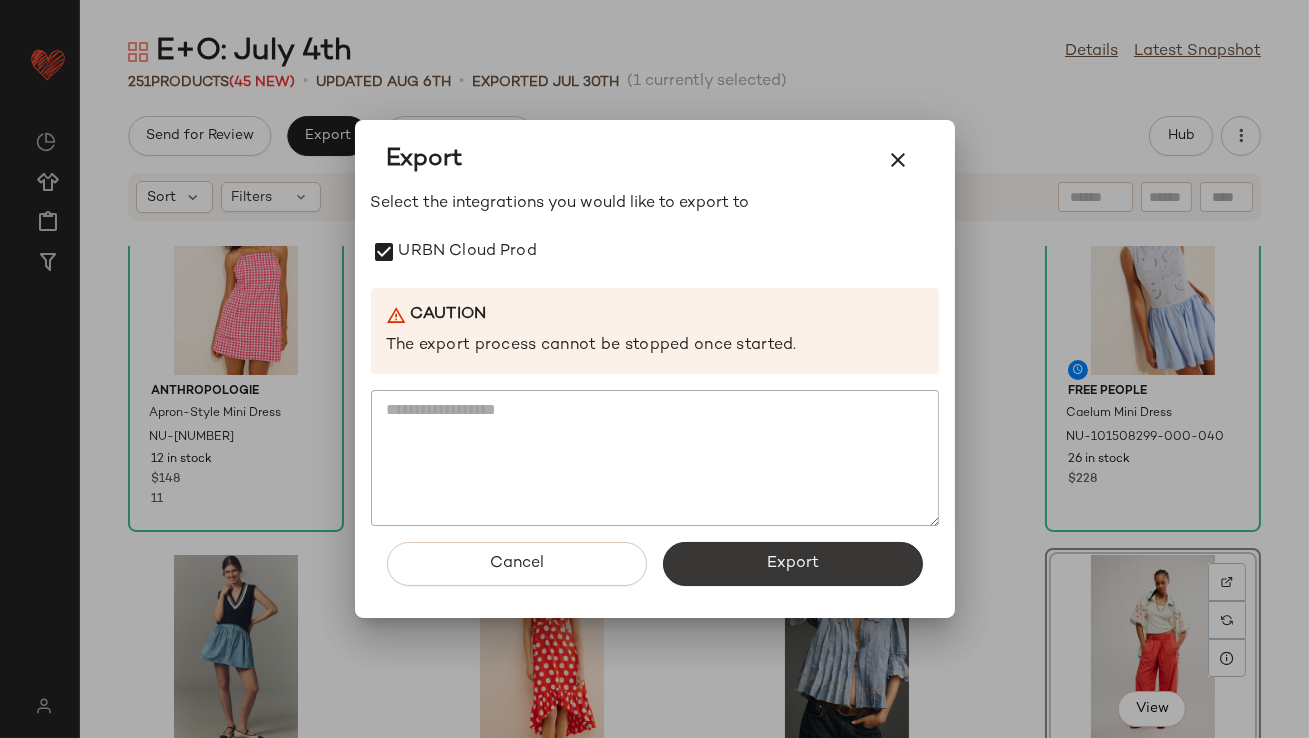 click on "Export" at bounding box center (793, 564) 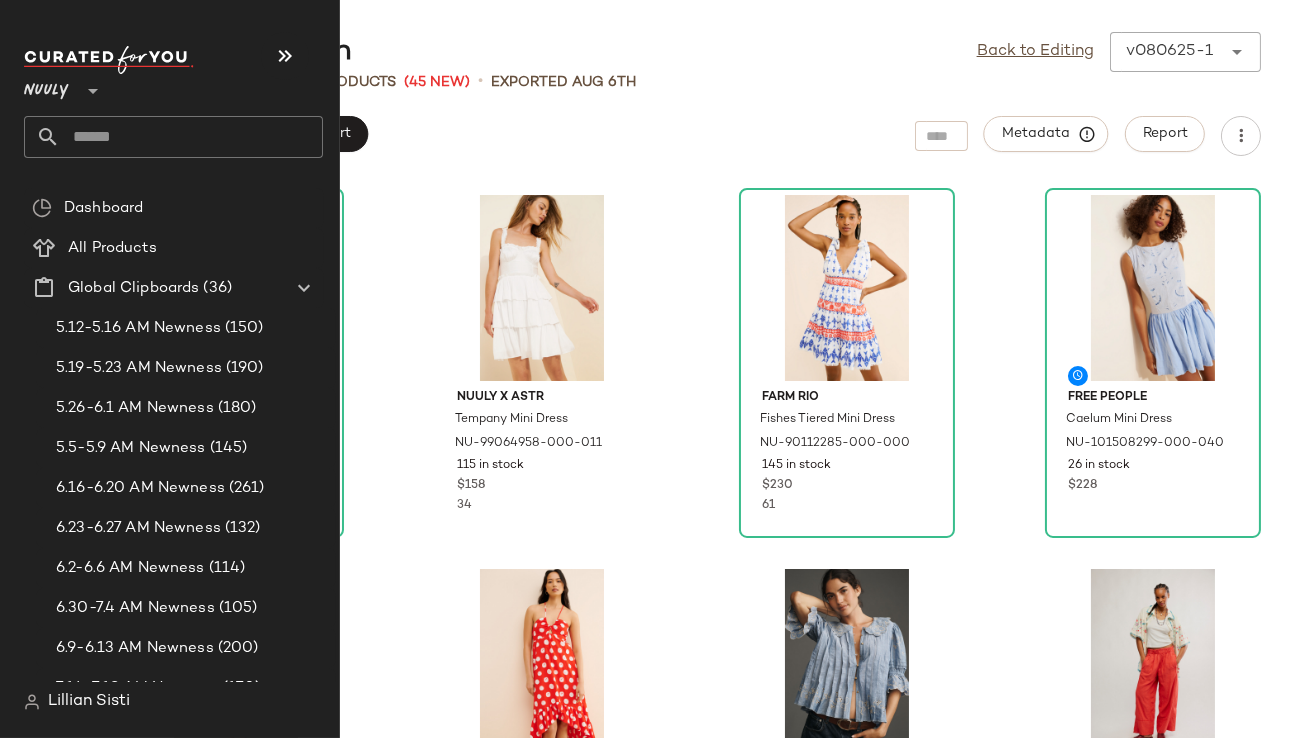click 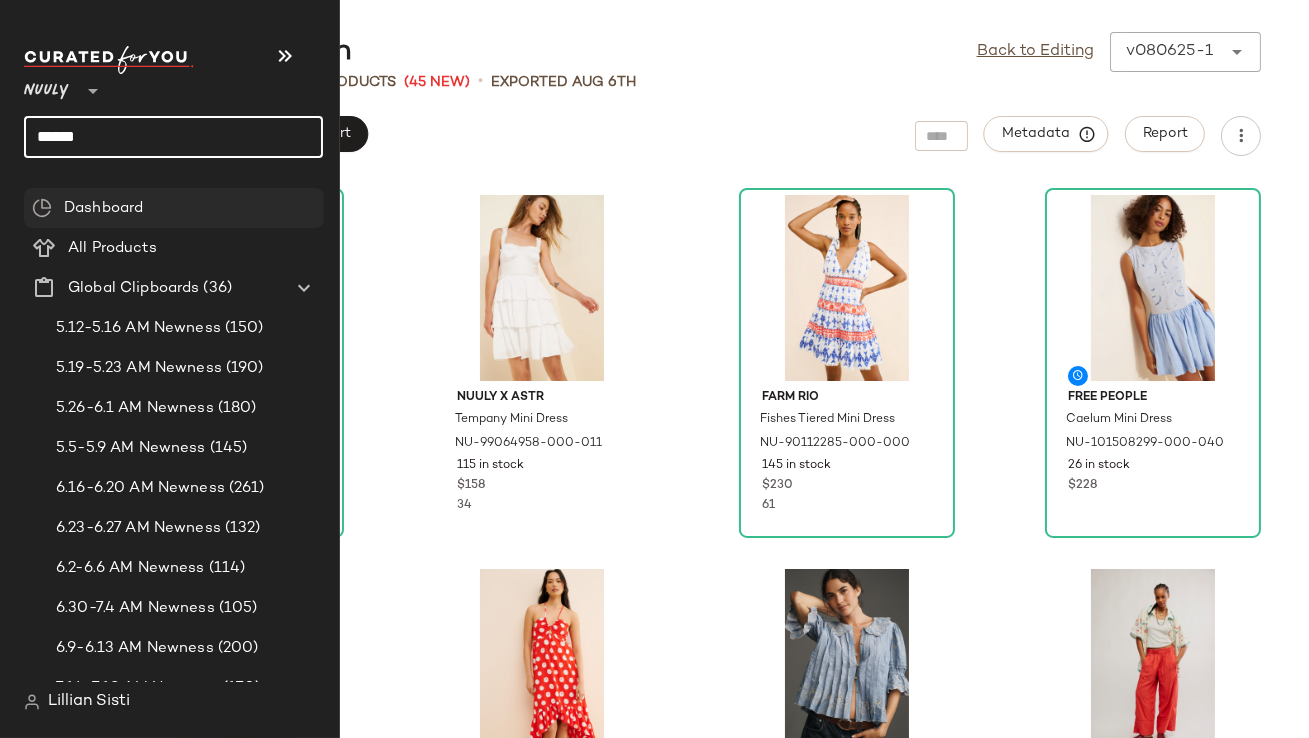 type on "******" 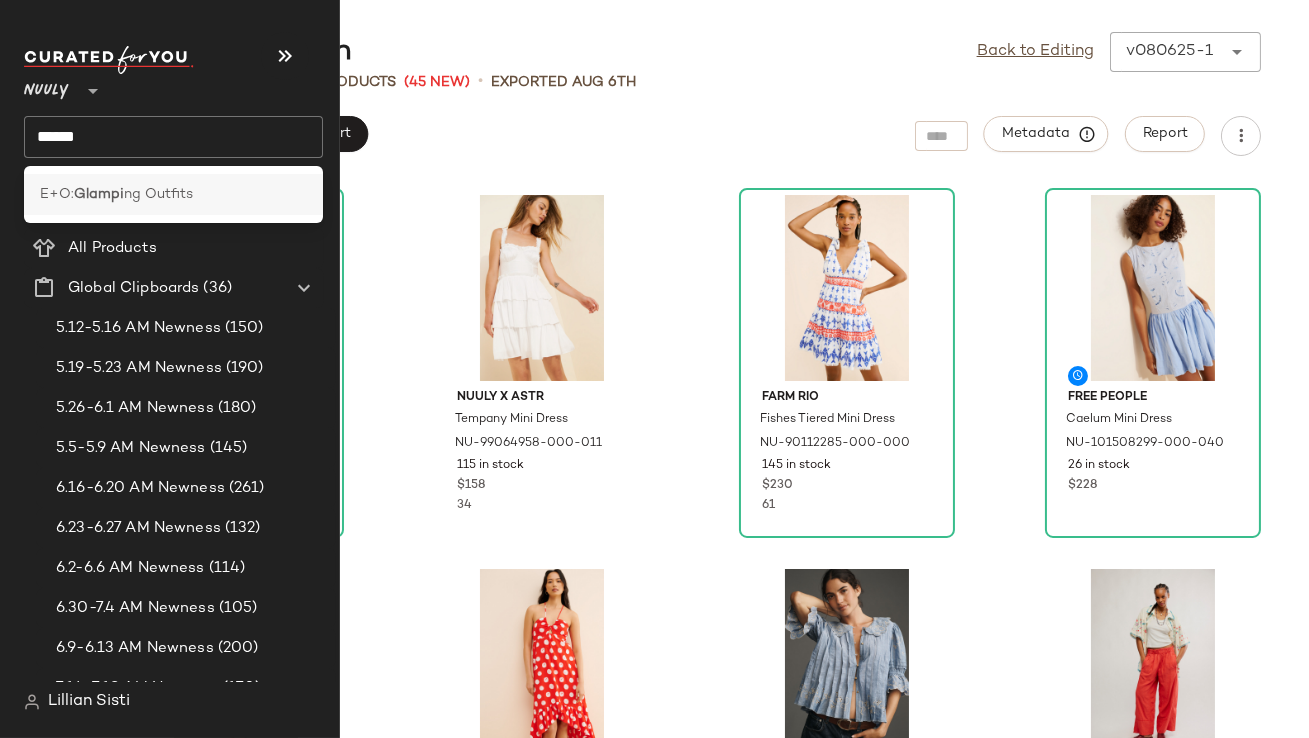 click on "ng Outfits" at bounding box center [158, 194] 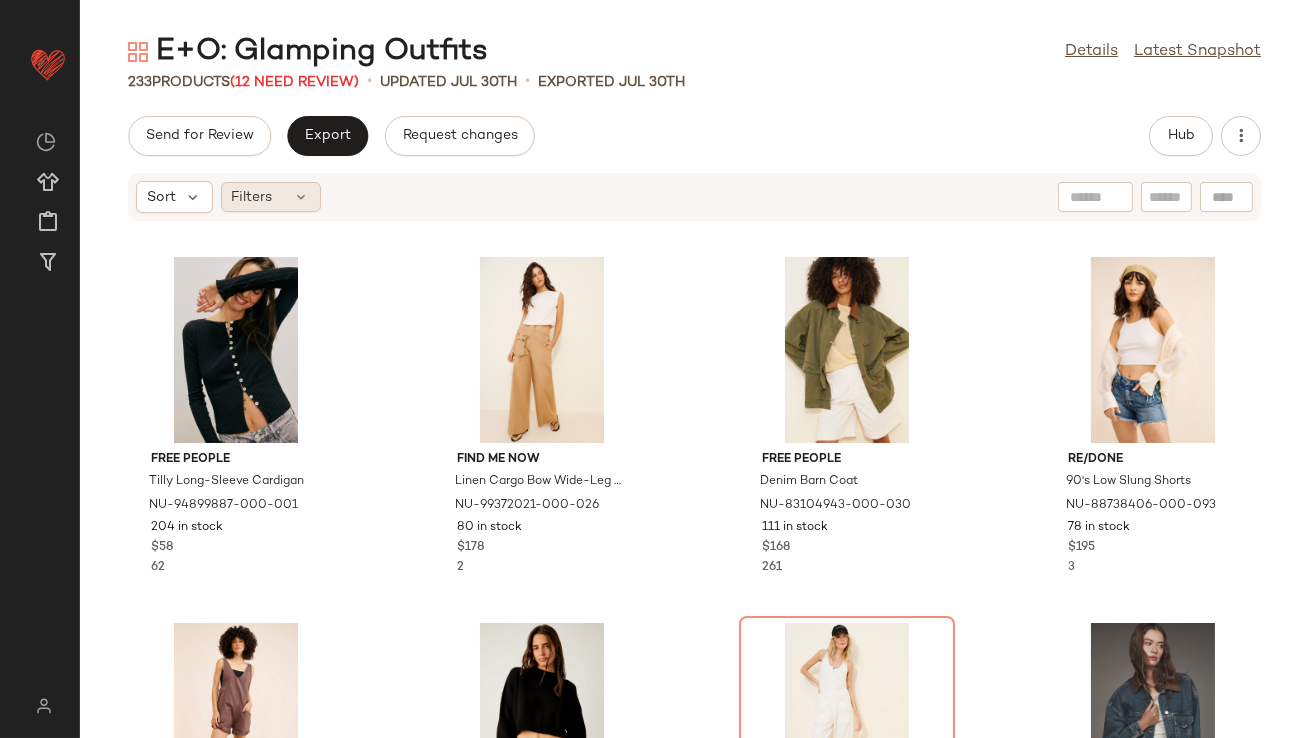 click on "Filters" 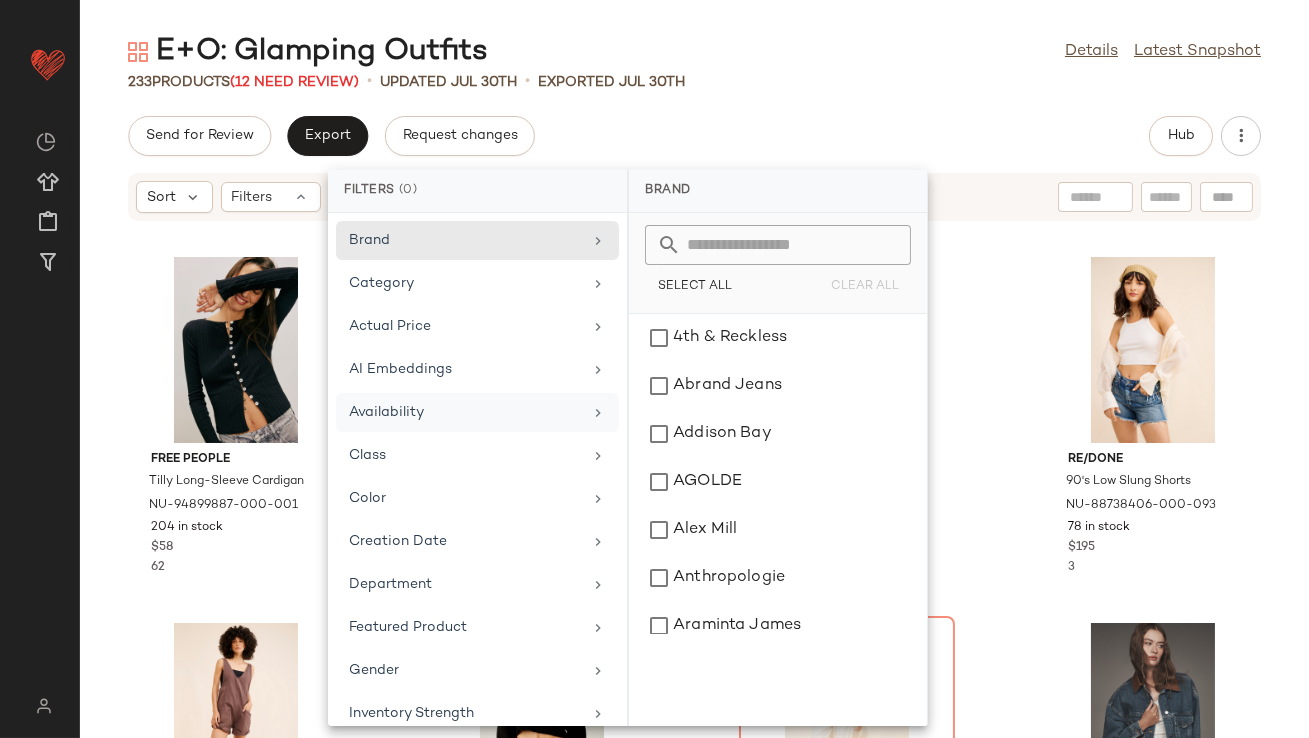 click on "Availability" at bounding box center [465, 412] 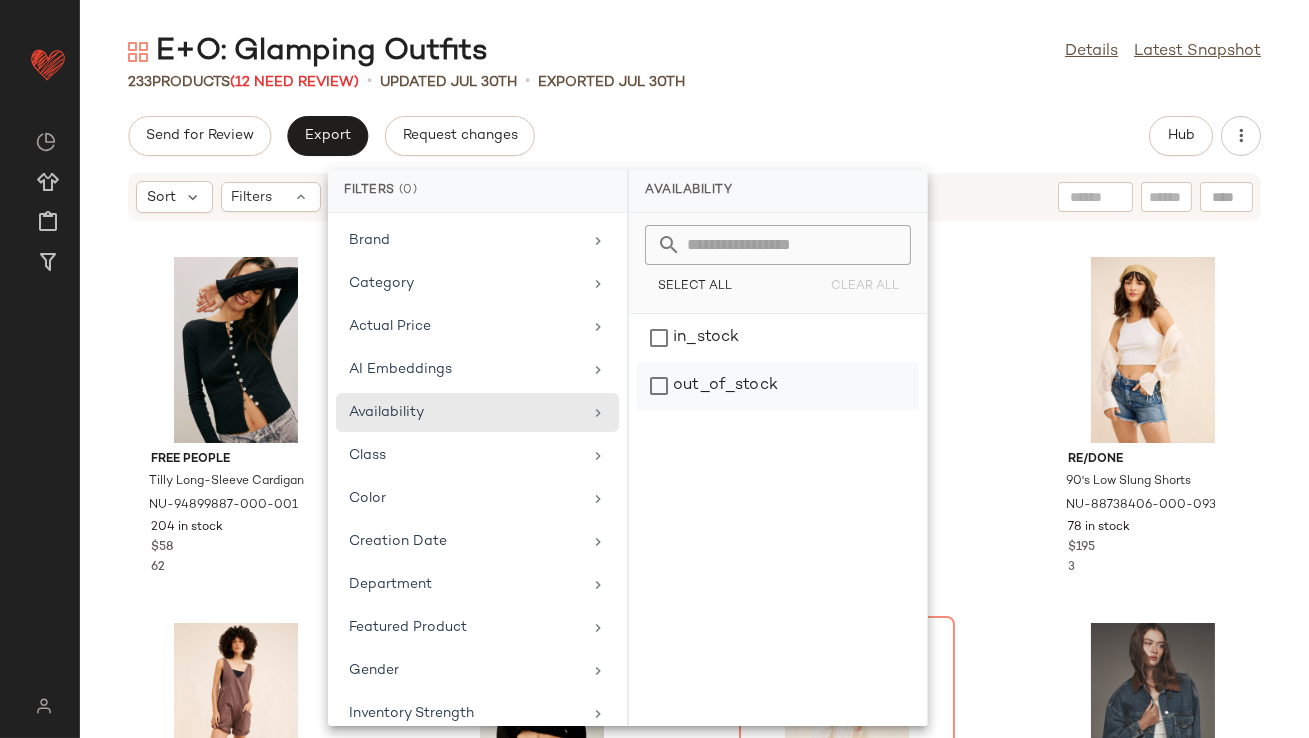 click on "out_of_stock" 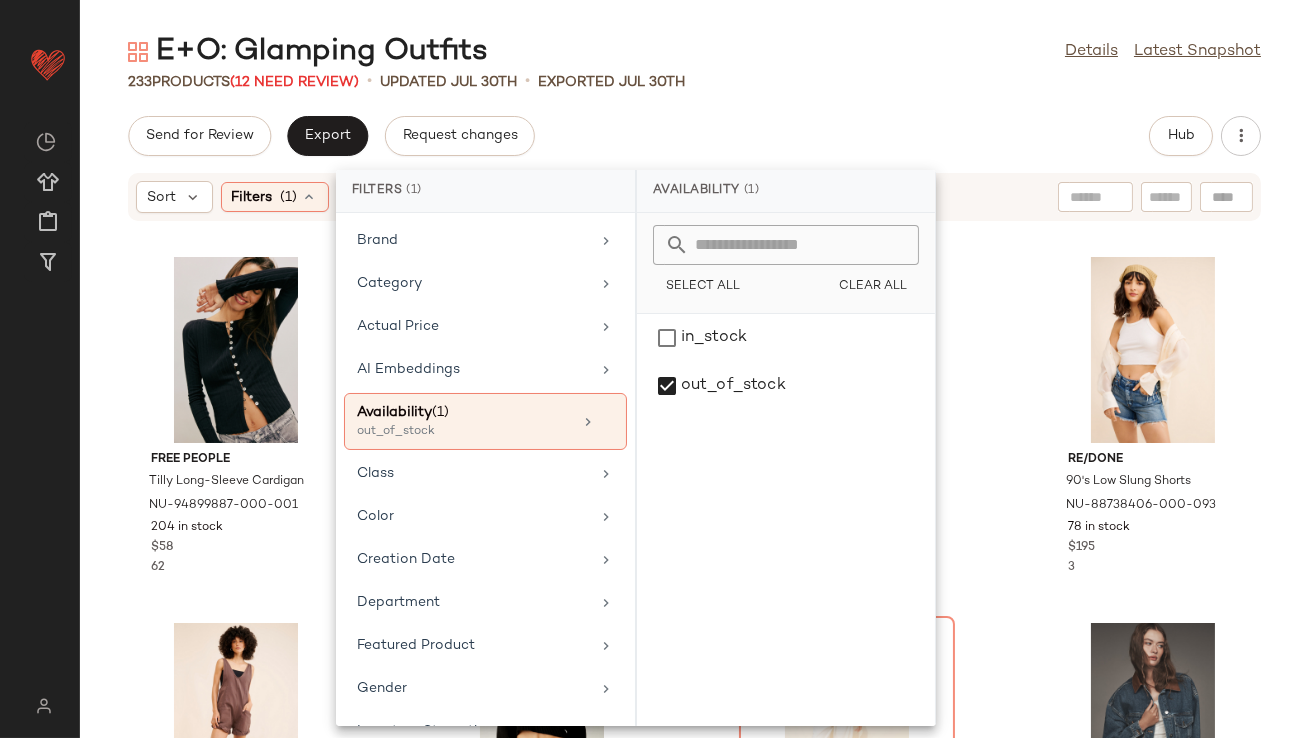 click on "Send for Review   Export   Request changes   Hub" 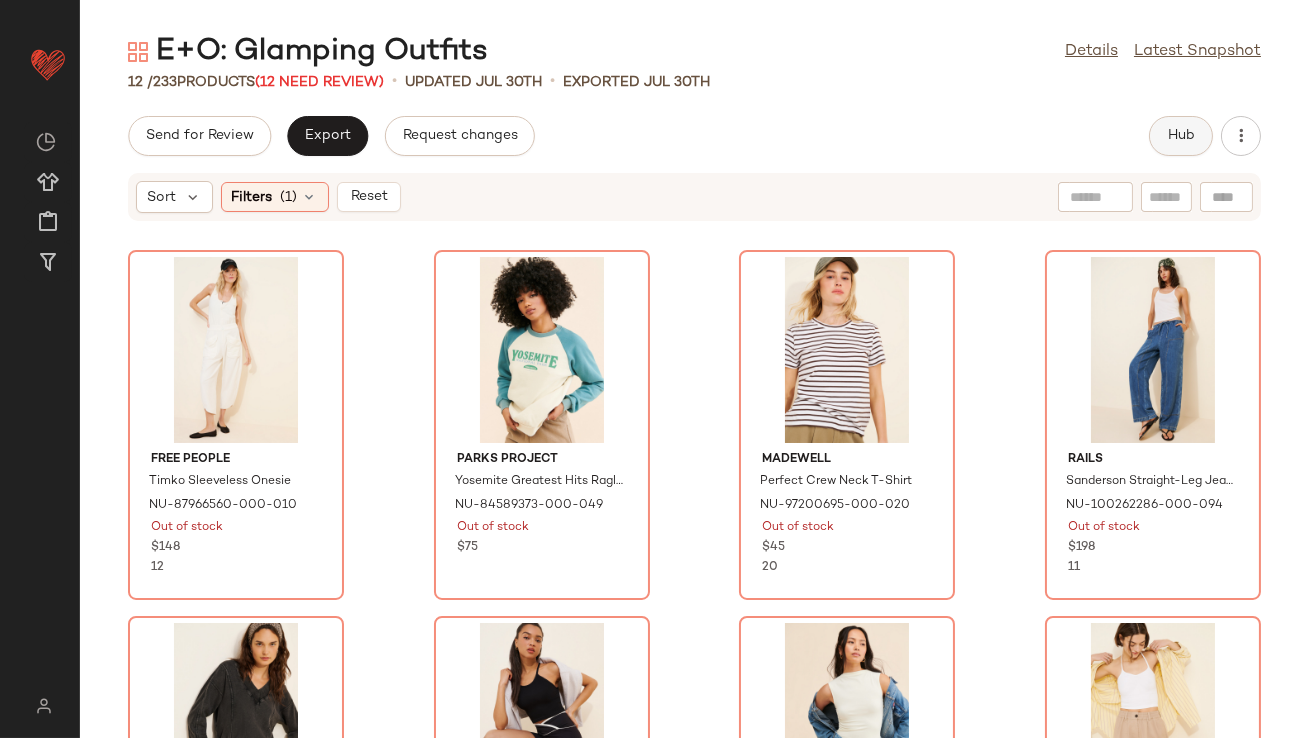 click on "Hub" 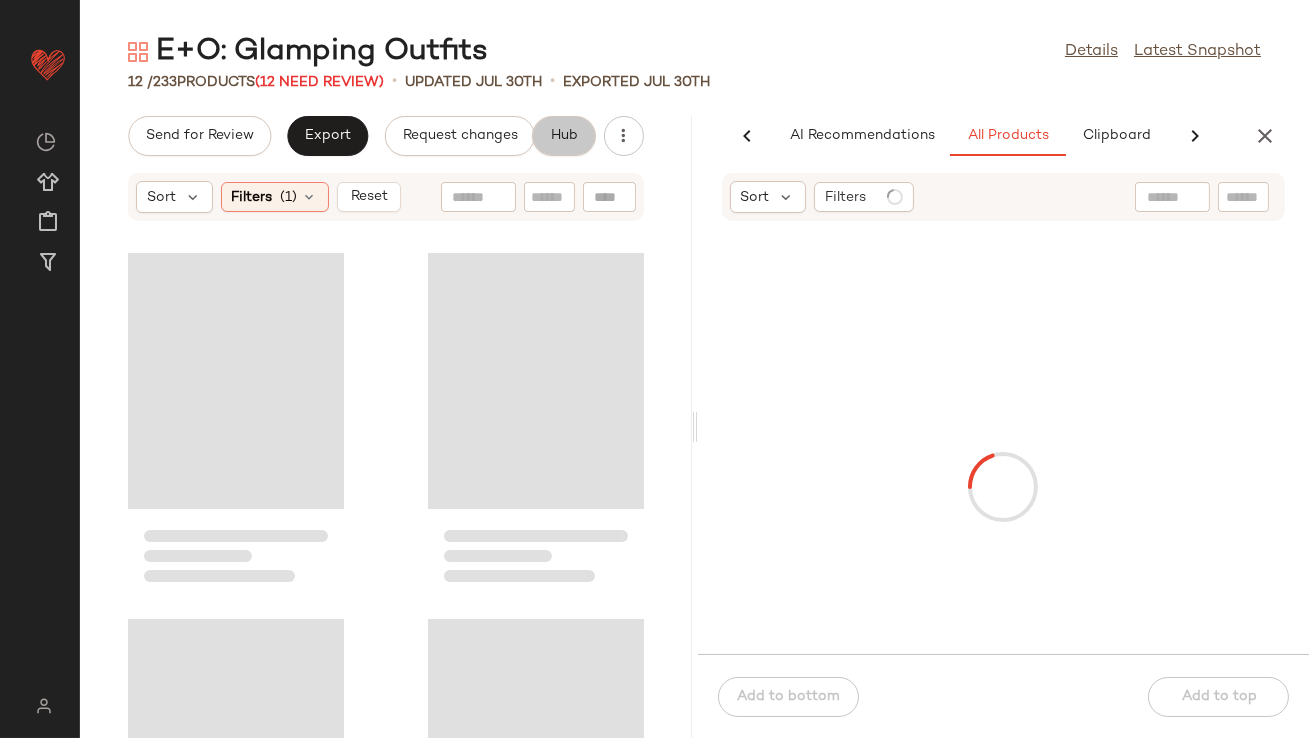 scroll, scrollTop: 0, scrollLeft: 112, axis: horizontal 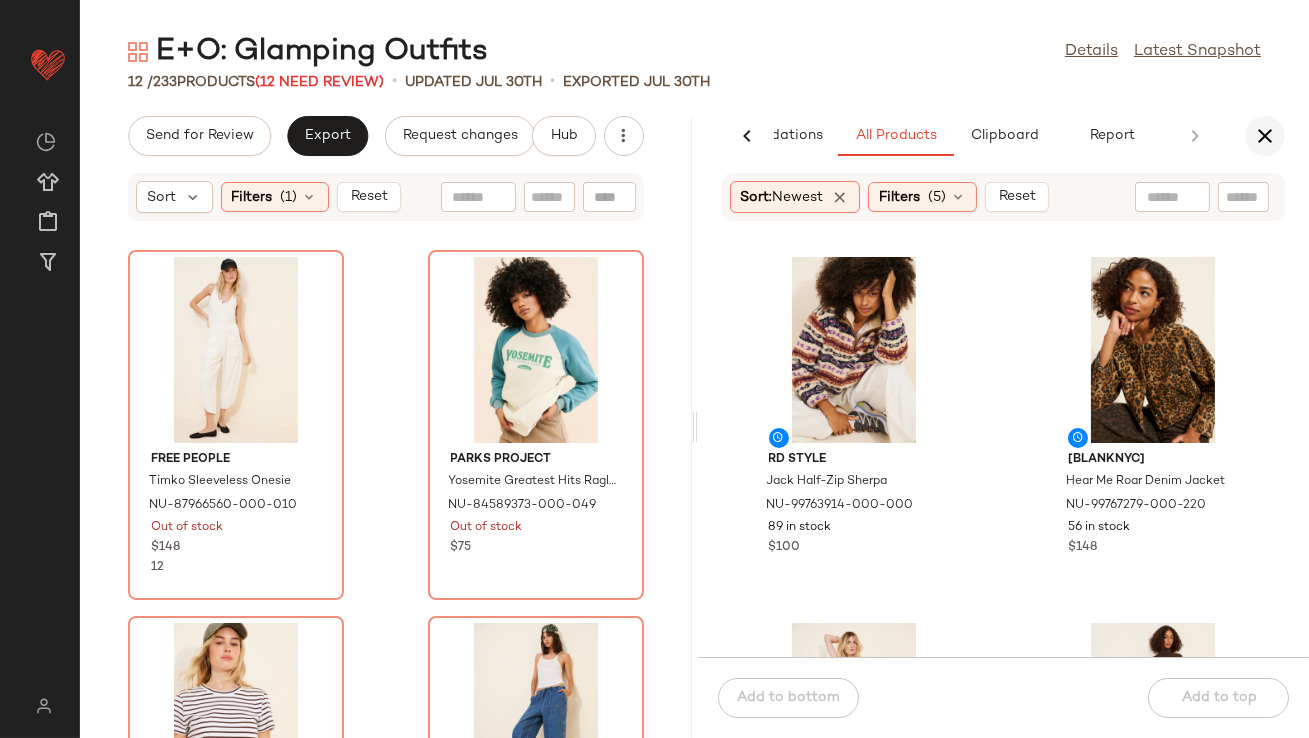click 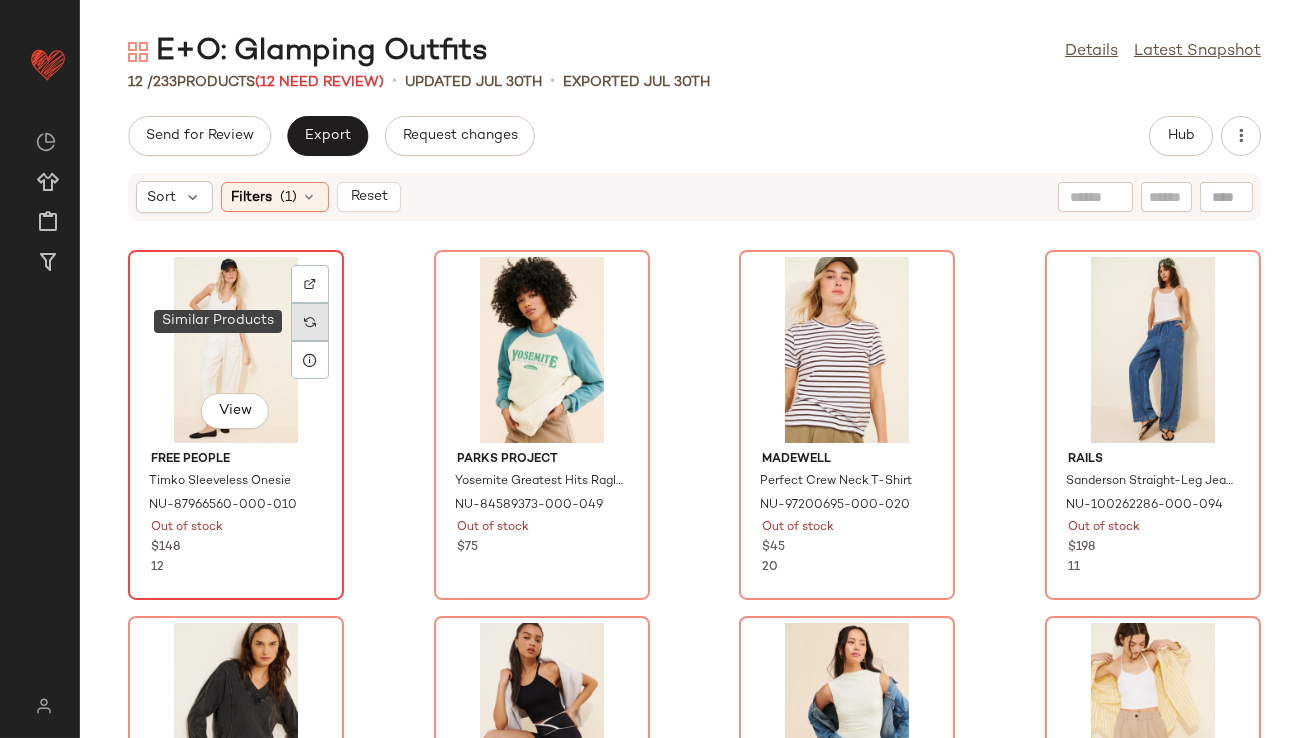 click 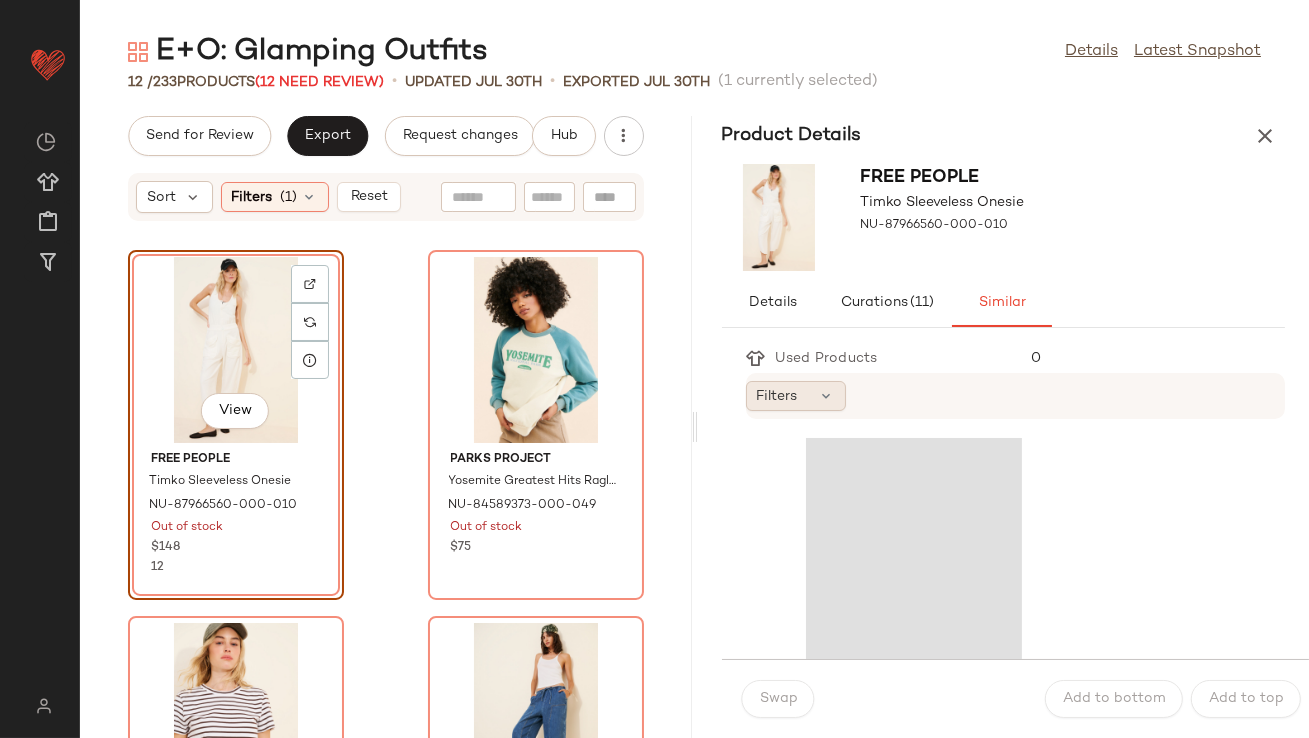 click on "Filters" 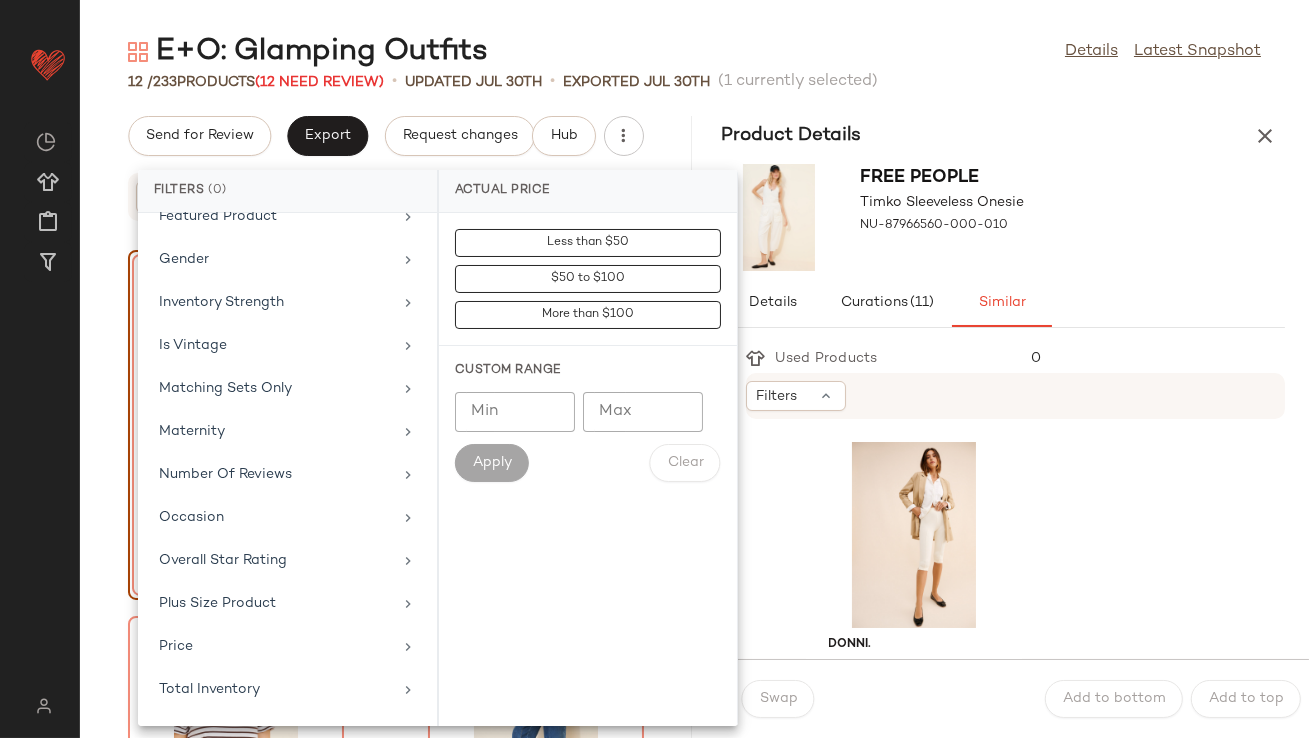 scroll, scrollTop: 444, scrollLeft: 0, axis: vertical 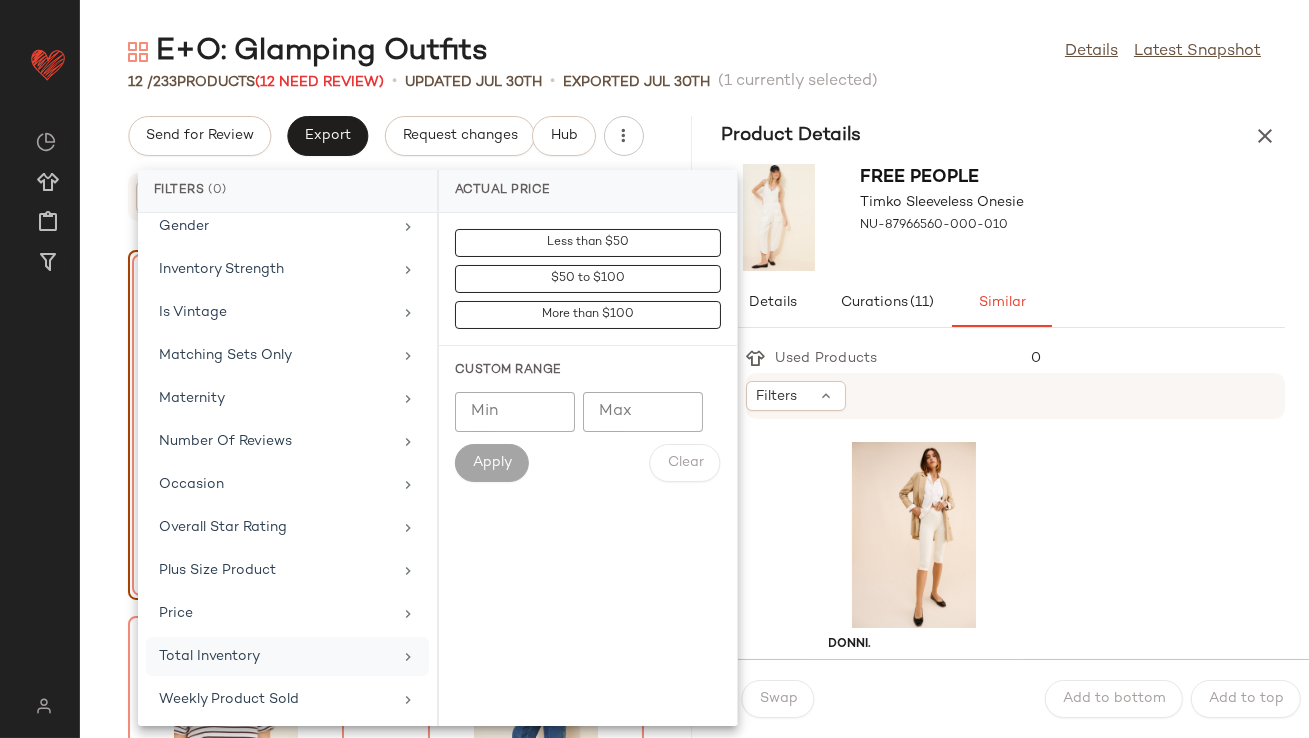 click on "Total Inventory" at bounding box center (275, 656) 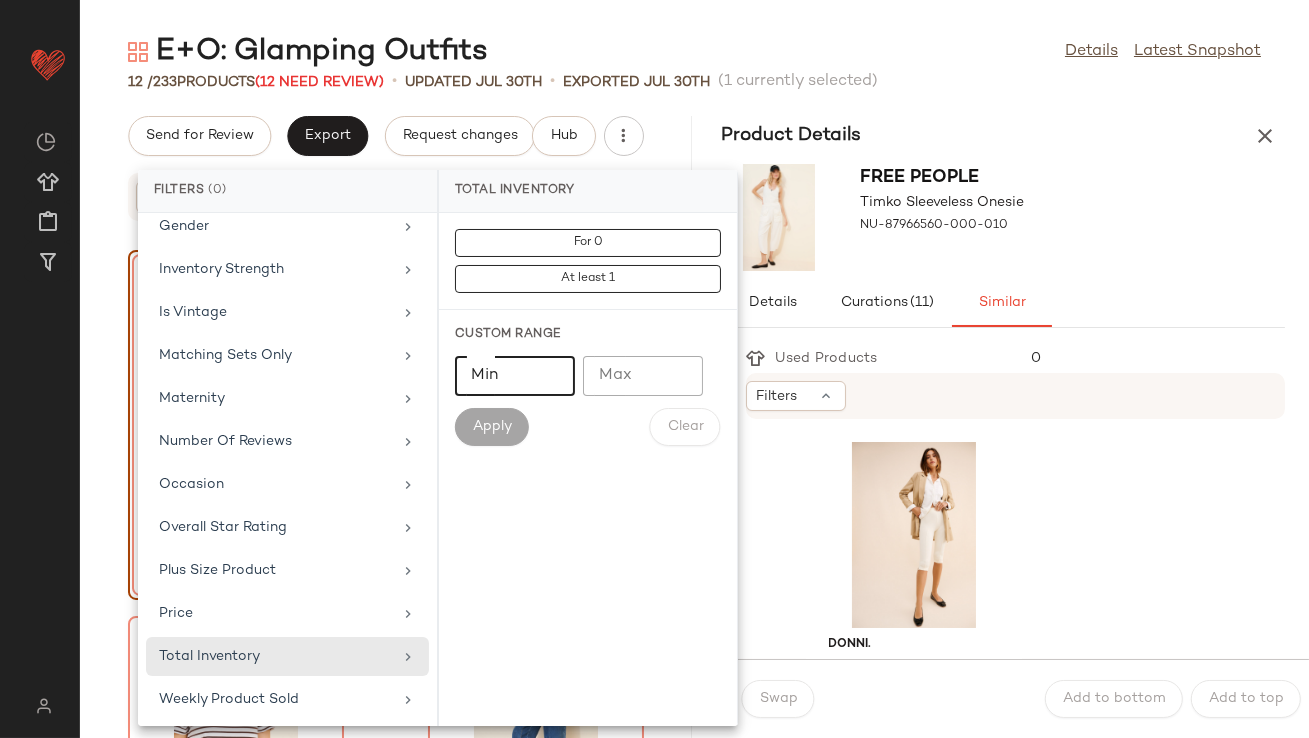 click on "Min" 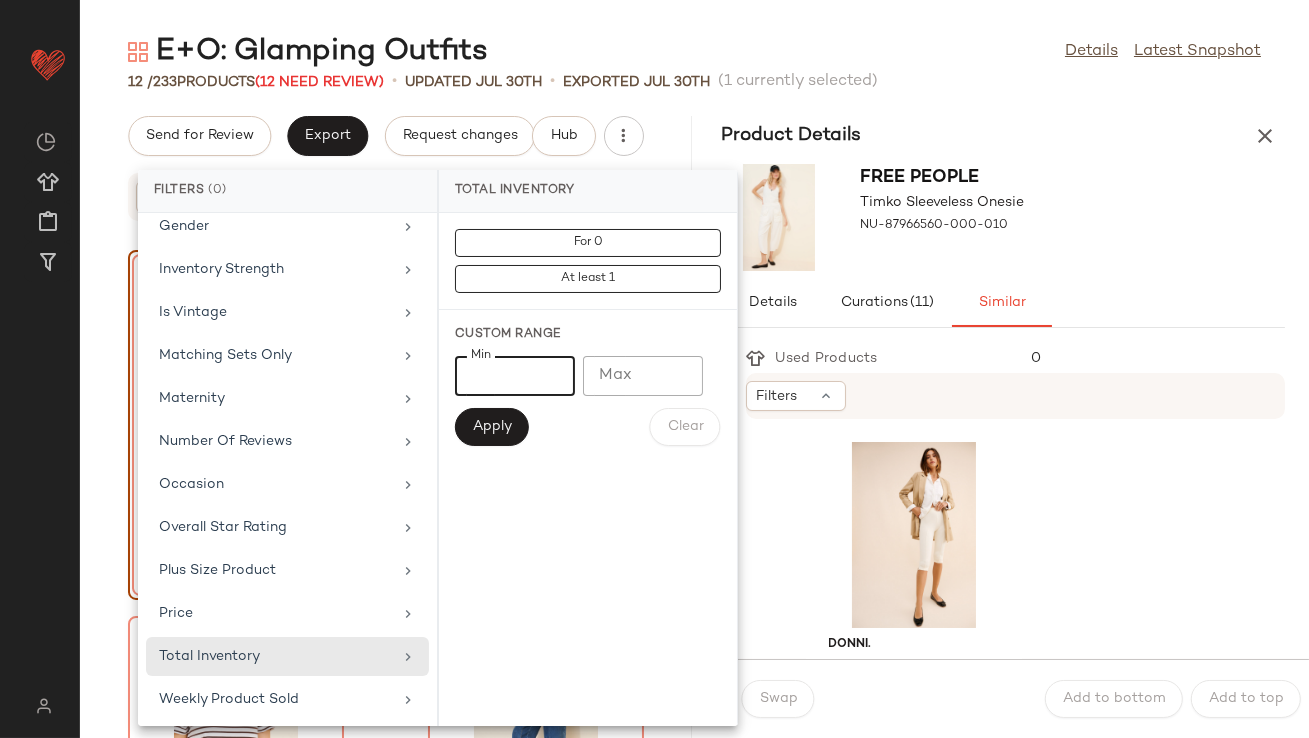 type on "**" 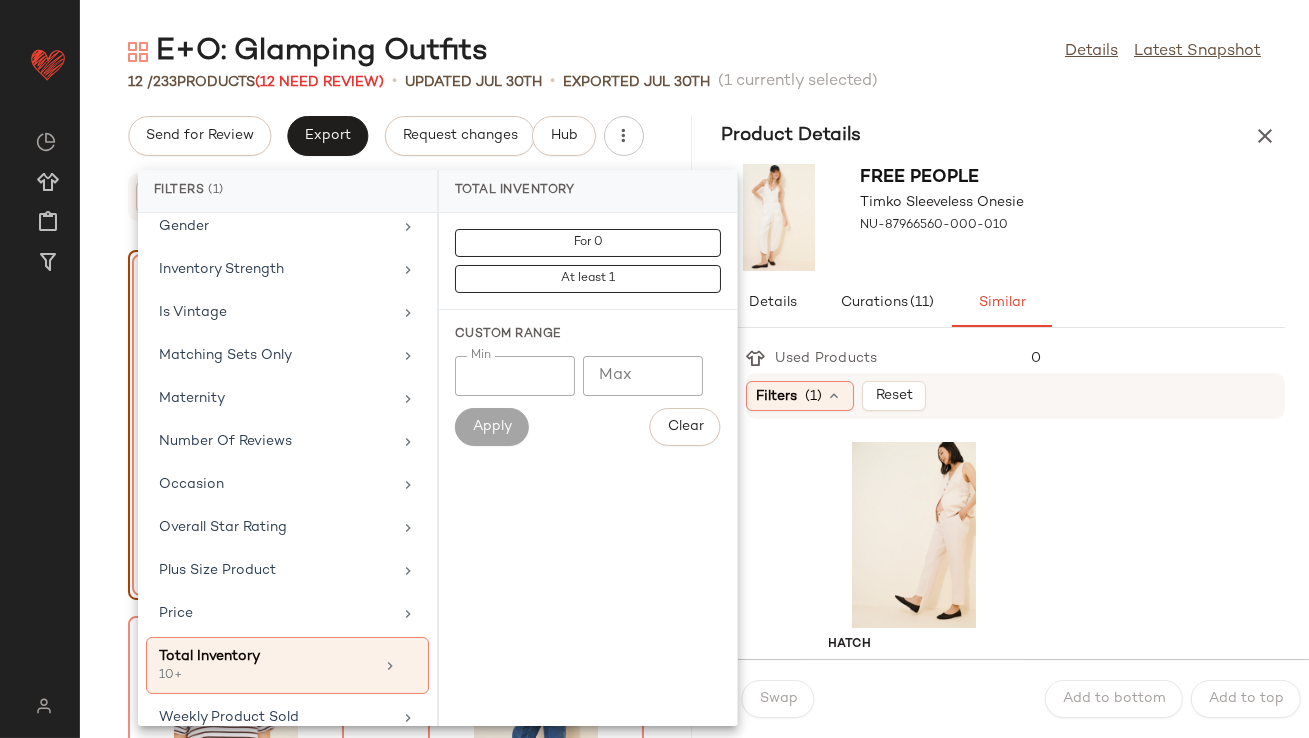 click on "Details   Curations  (11)  Similar" at bounding box center (1004, 303) 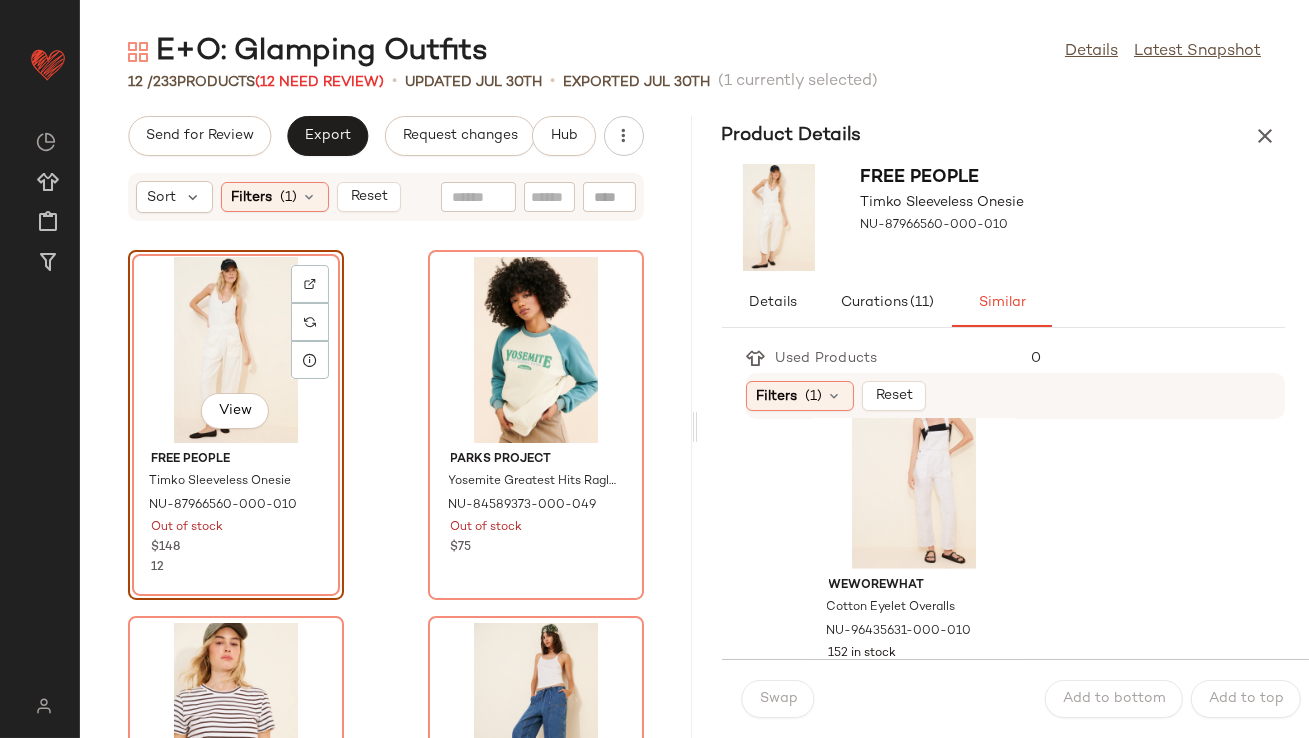 scroll, scrollTop: 2260, scrollLeft: 0, axis: vertical 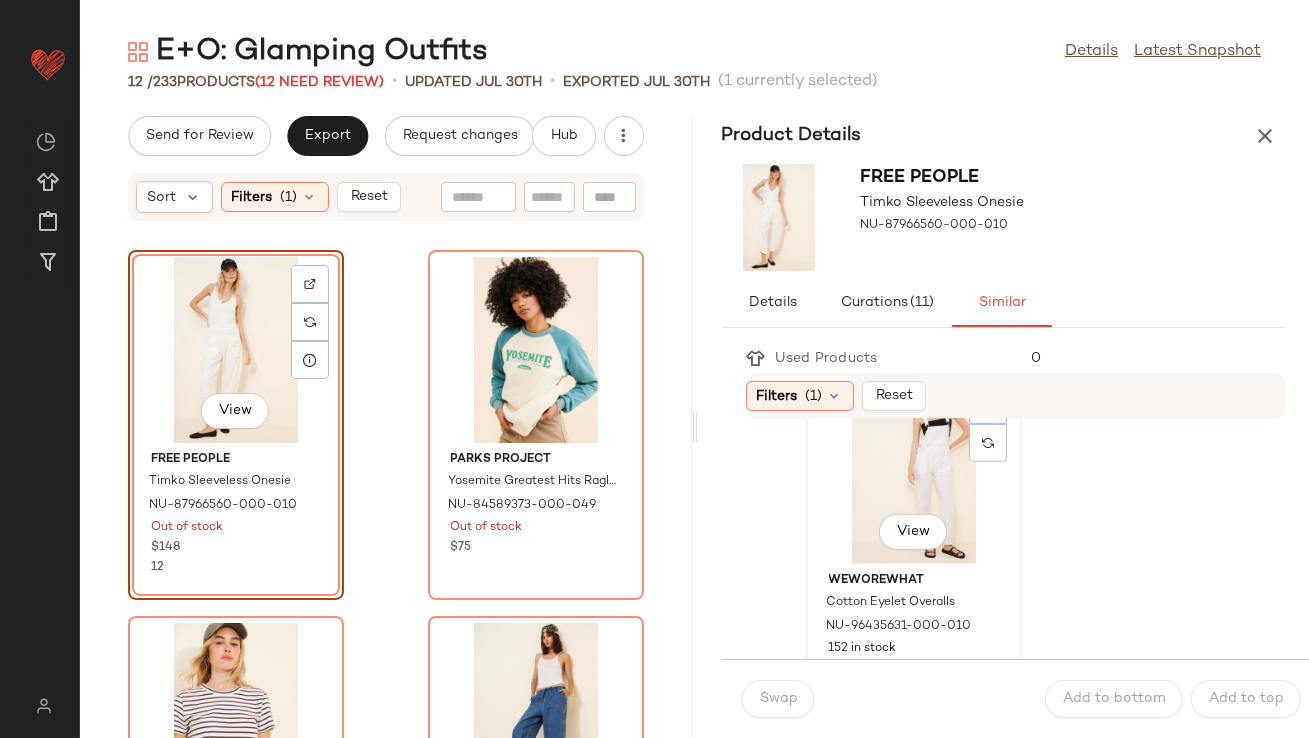click on "View" 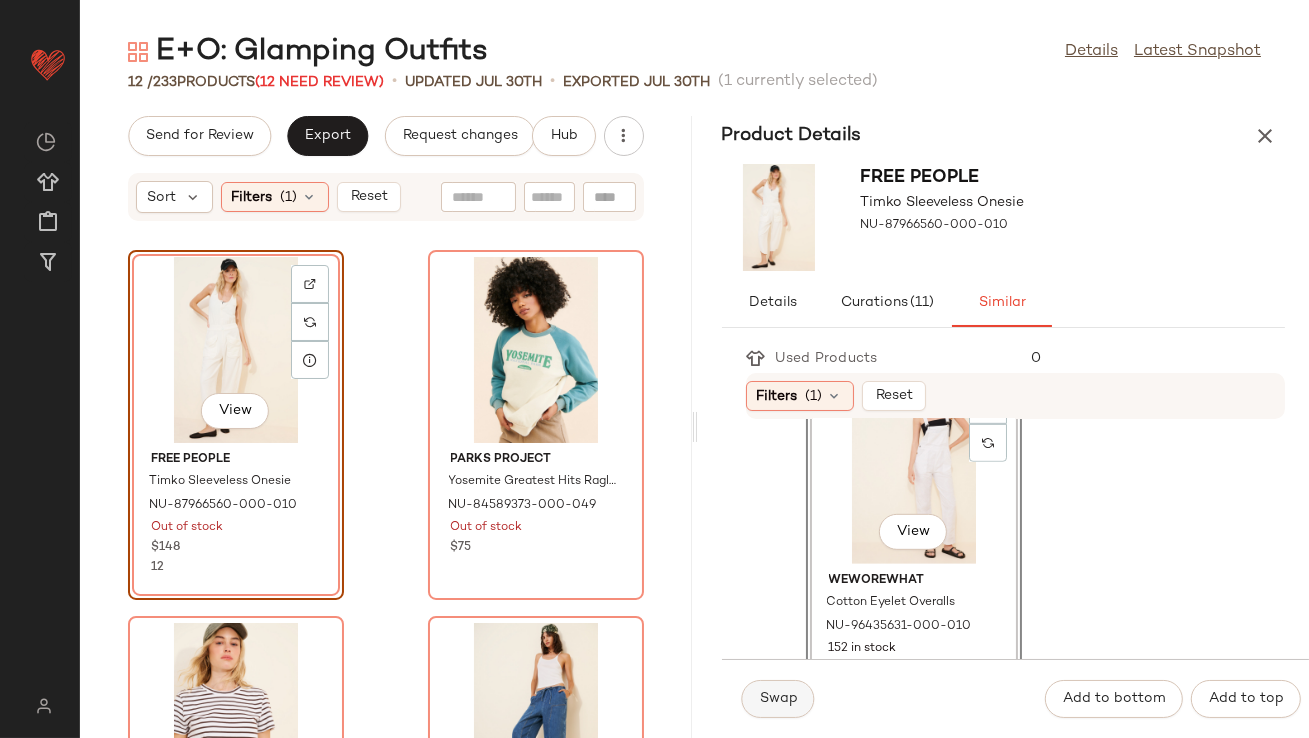 click on "Swap" at bounding box center [778, 699] 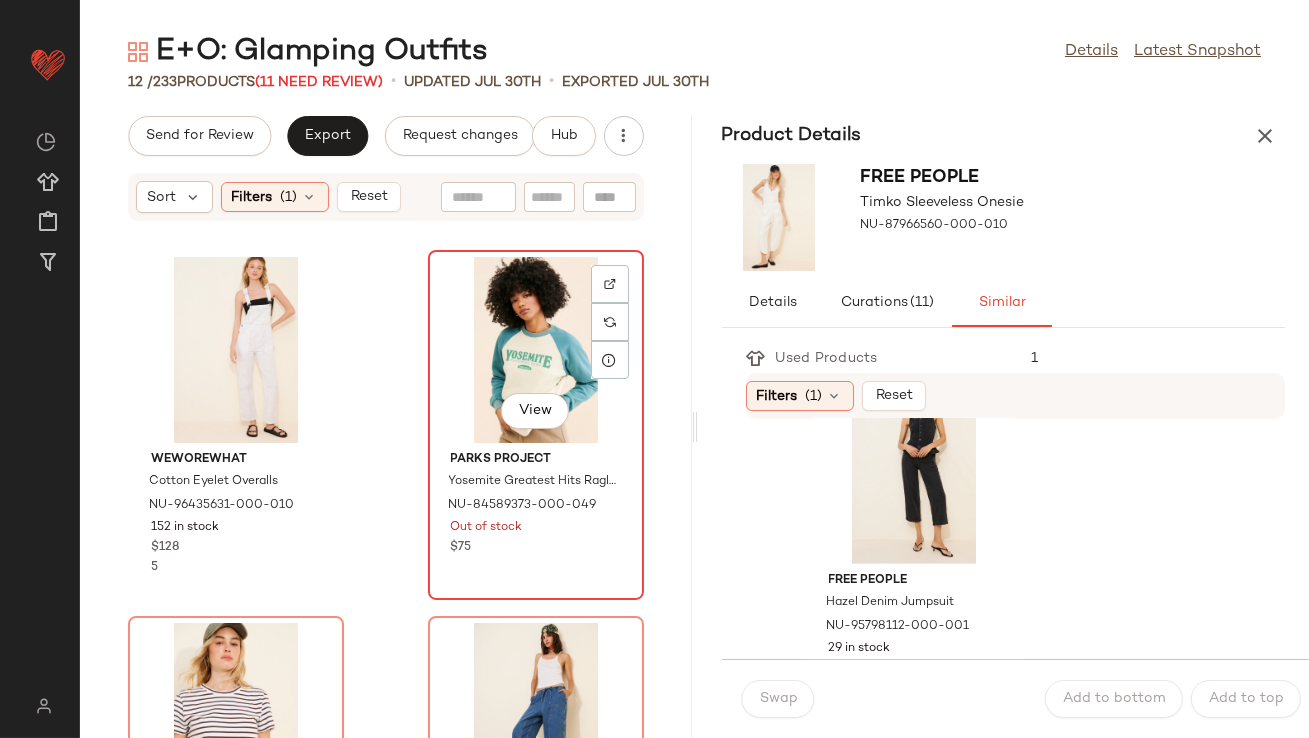 click on "View" 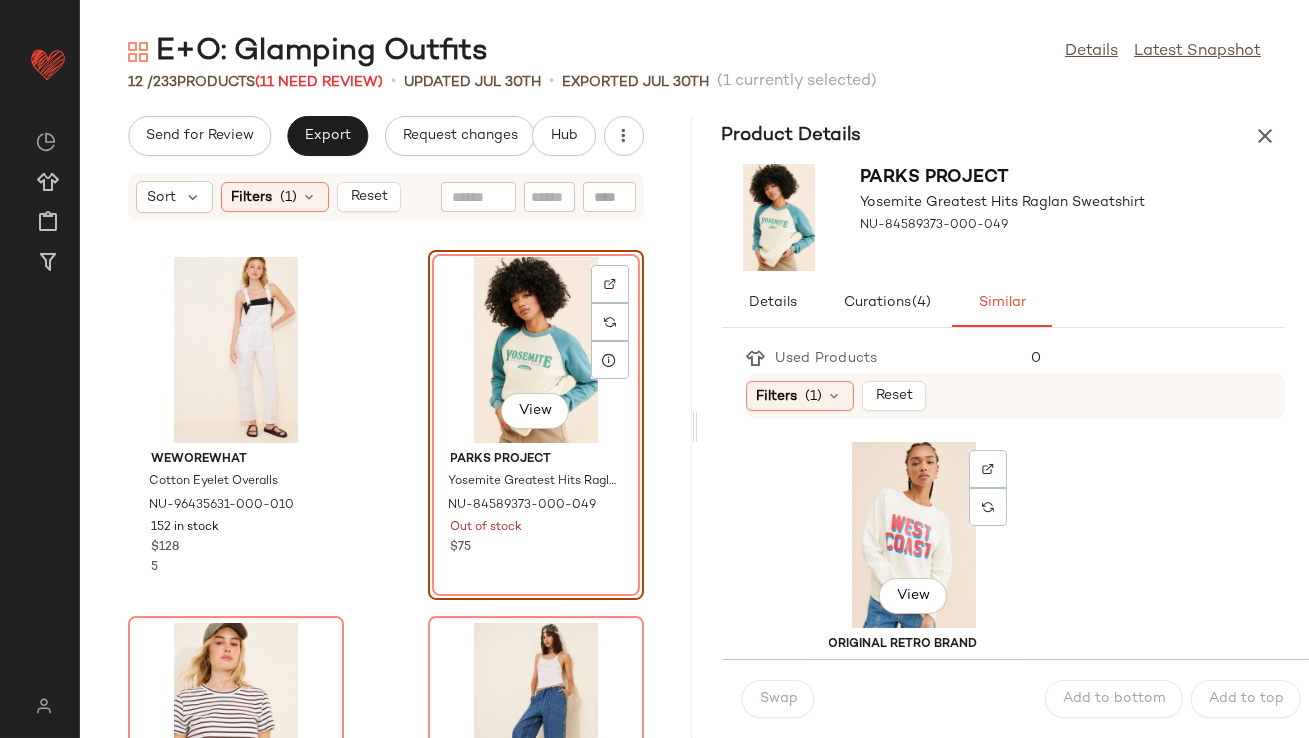 click on "View" 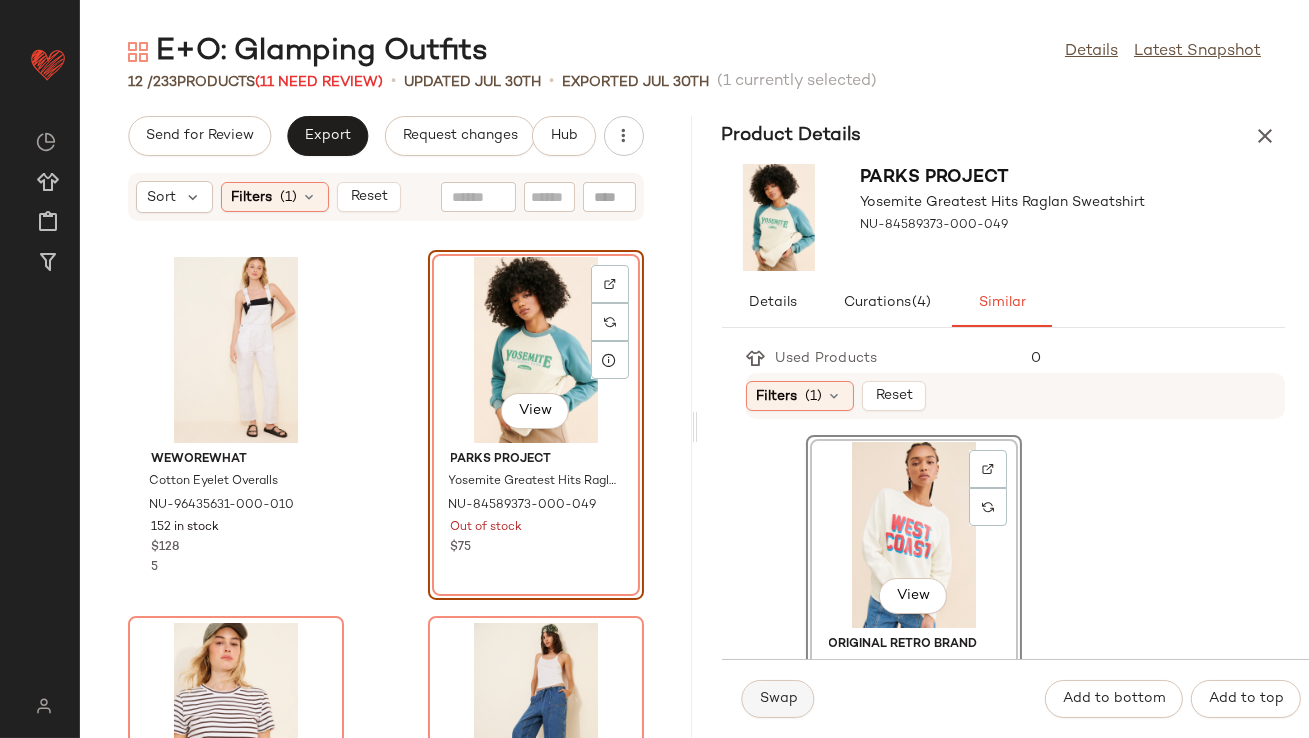 click on "Swap" at bounding box center [778, 699] 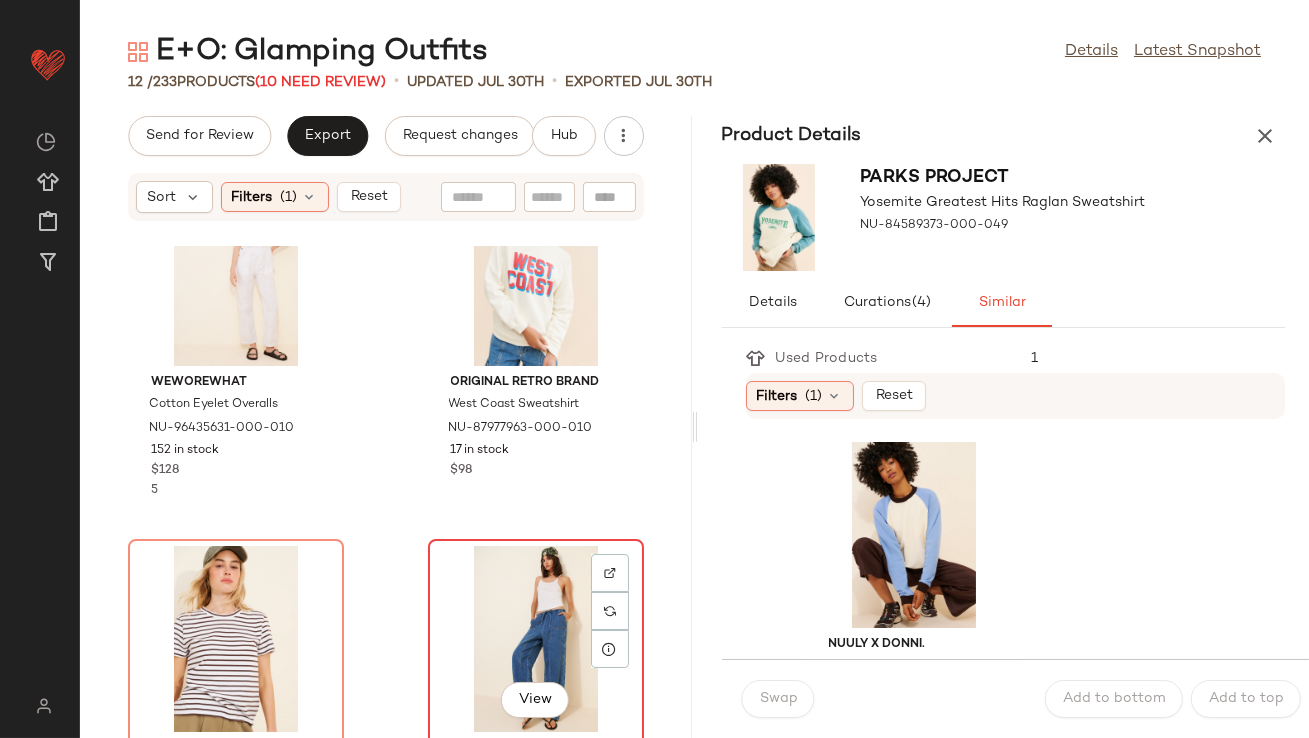 scroll, scrollTop: 249, scrollLeft: 0, axis: vertical 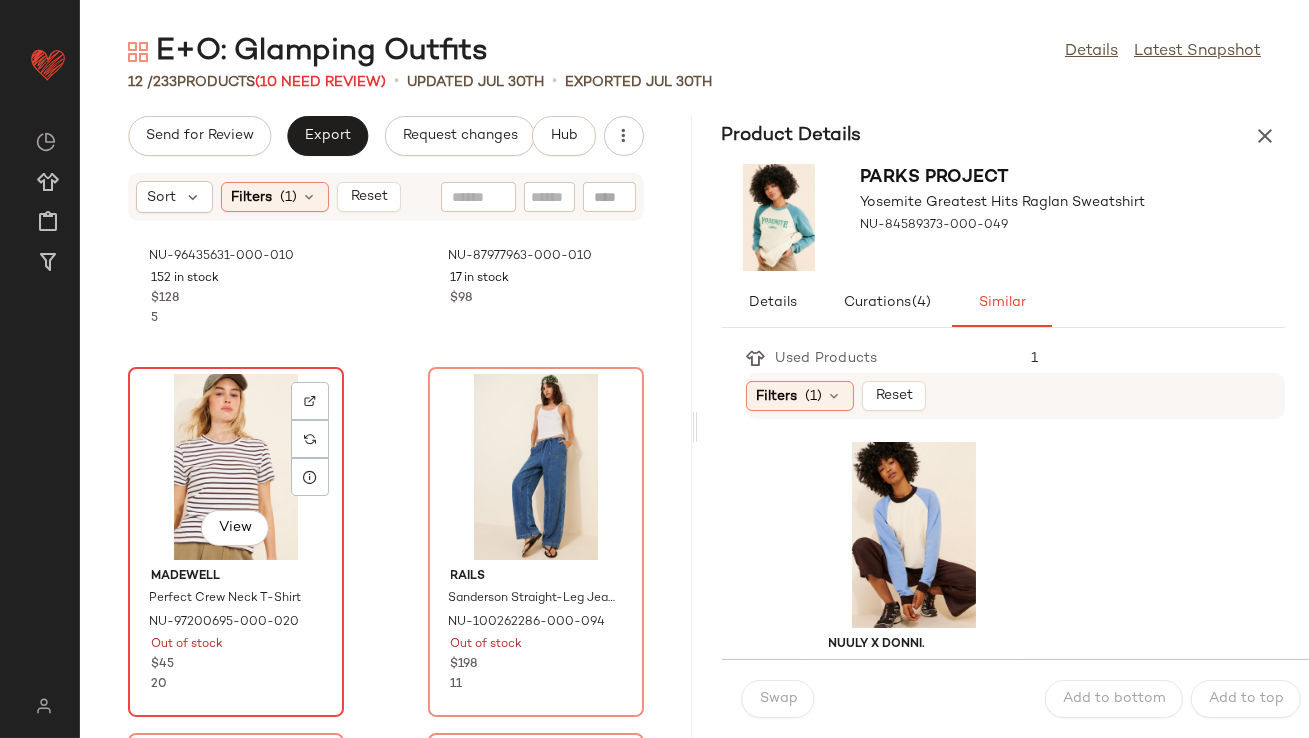 click on "View" 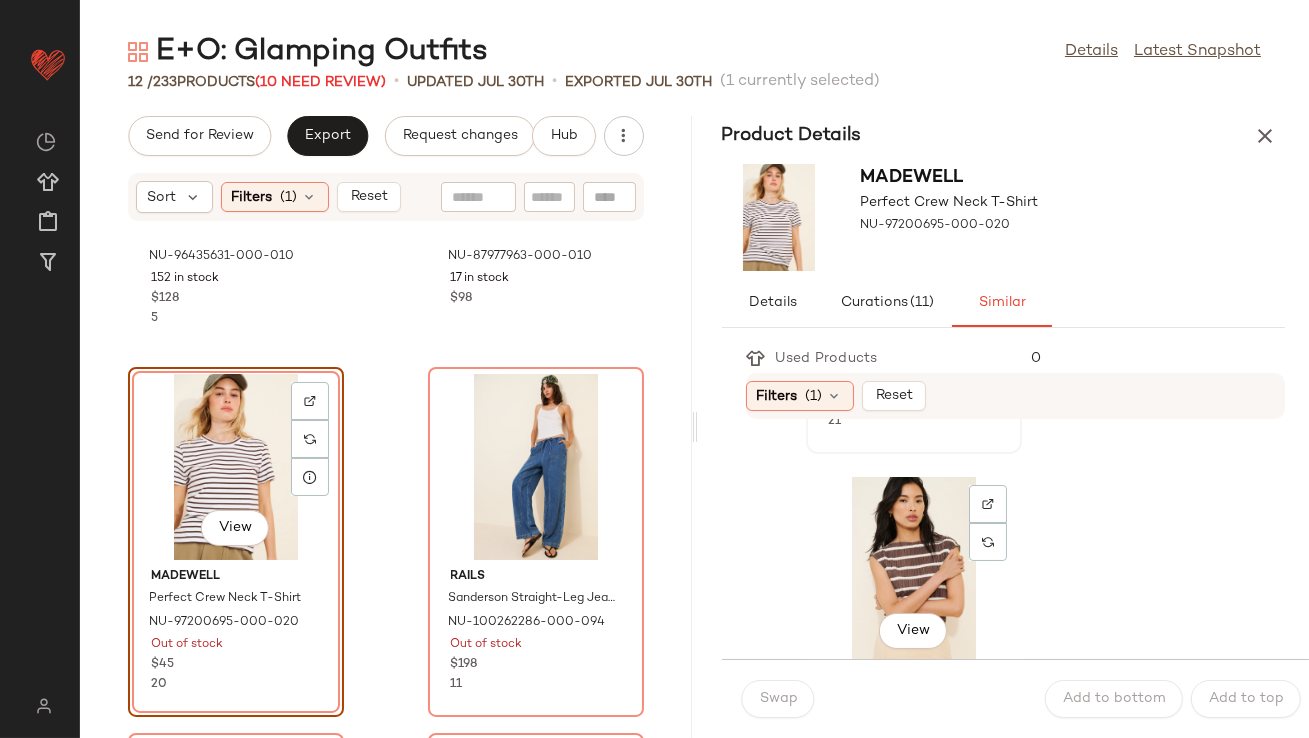 scroll, scrollTop: 449, scrollLeft: 0, axis: vertical 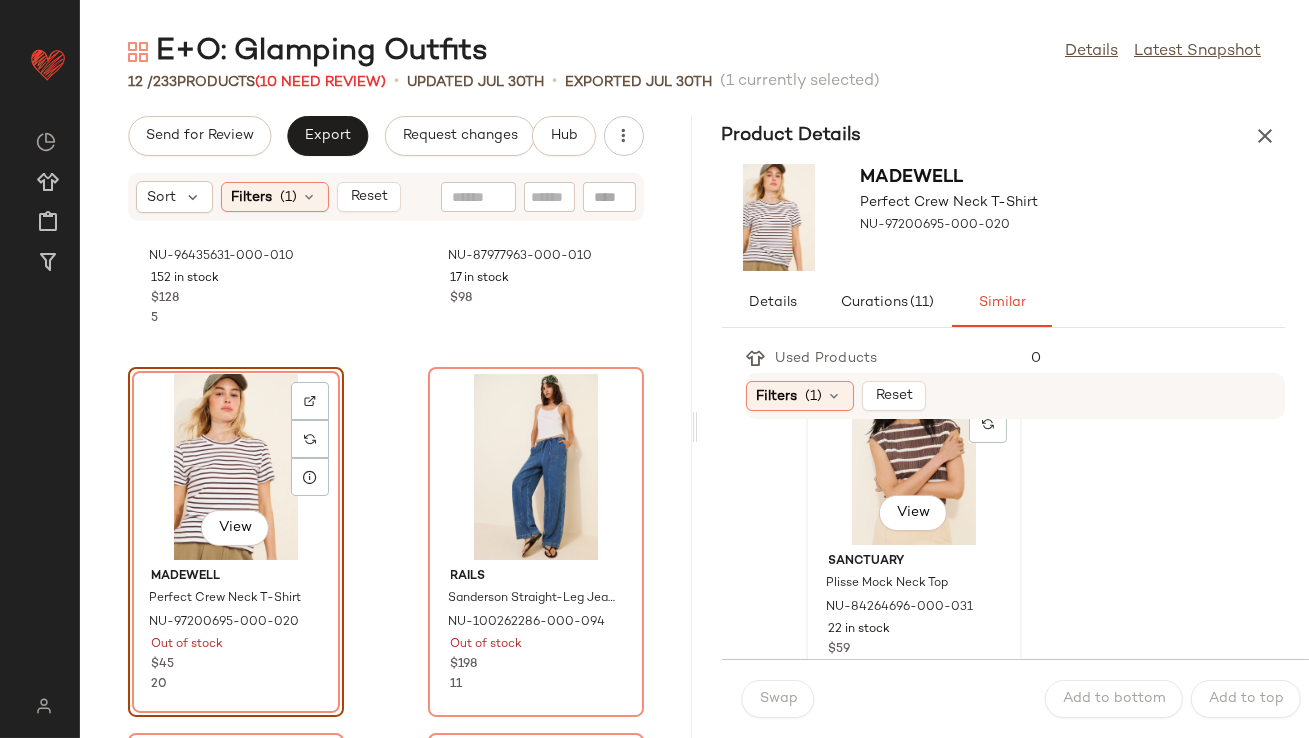 click on "View" 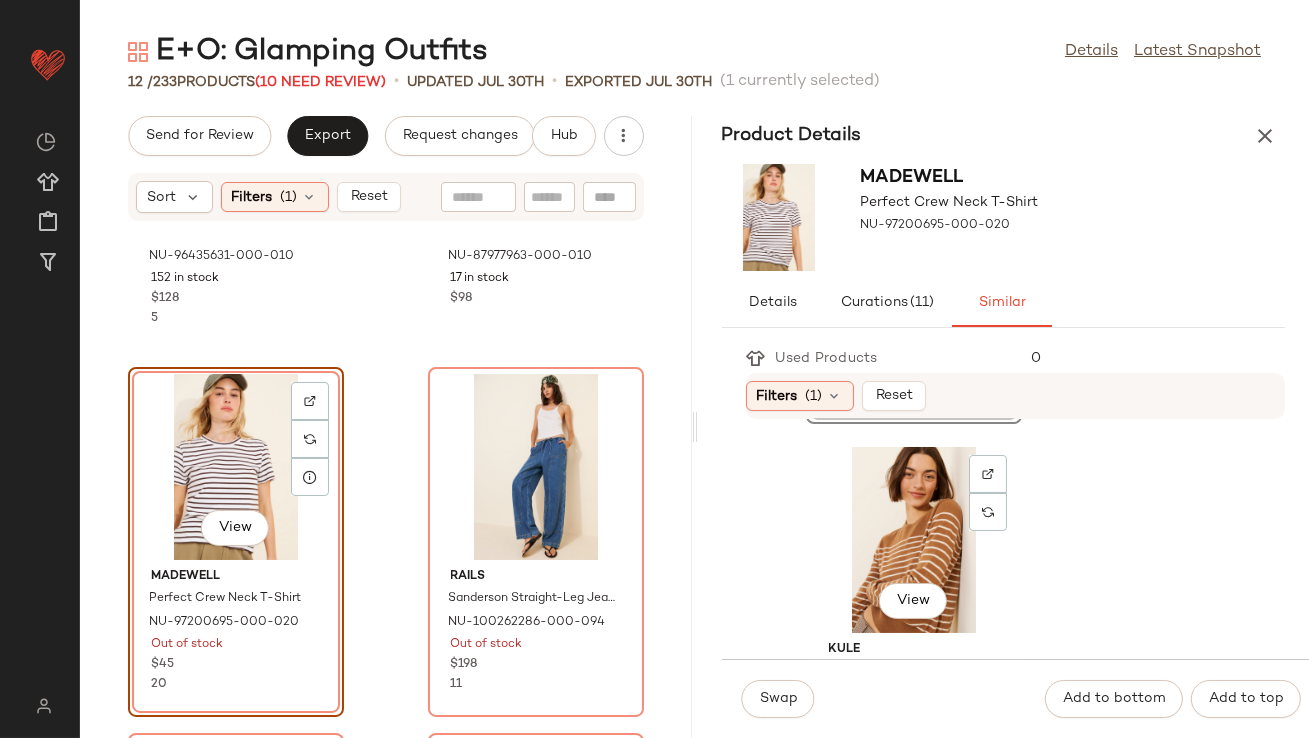 scroll, scrollTop: 731, scrollLeft: 0, axis: vertical 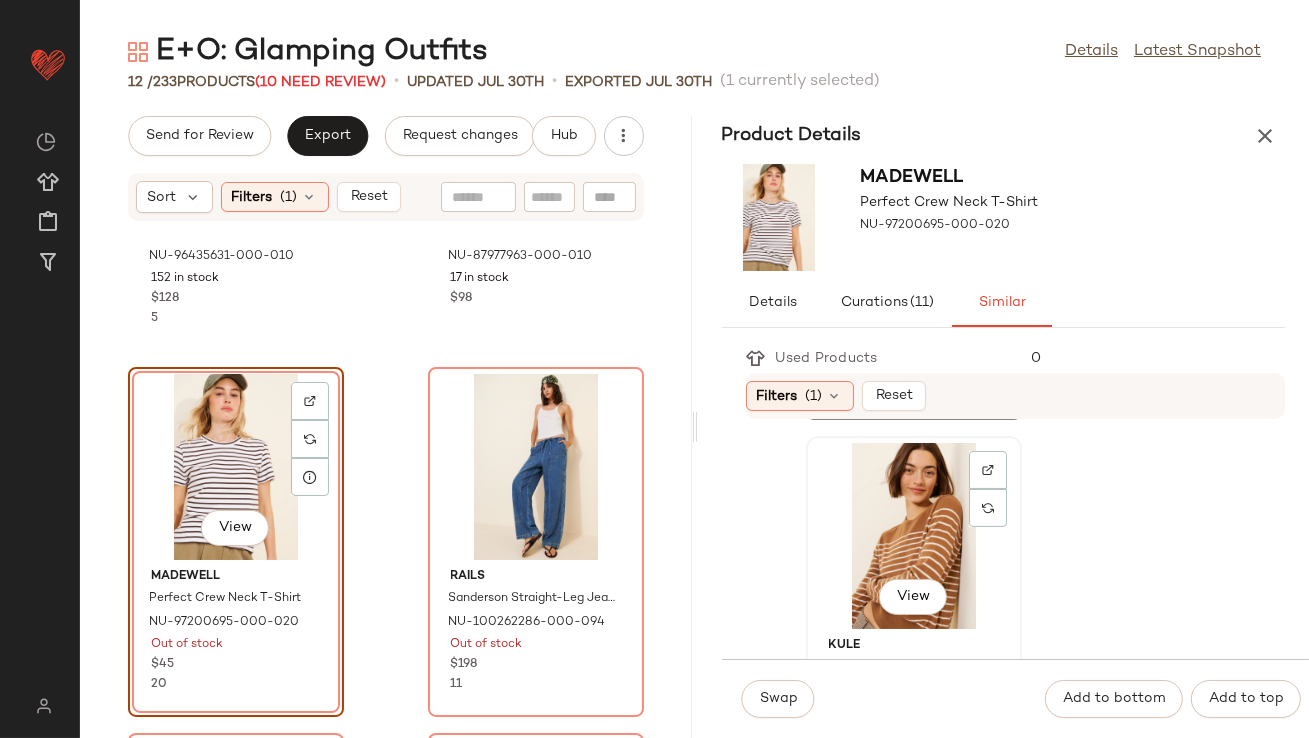 click on "View" 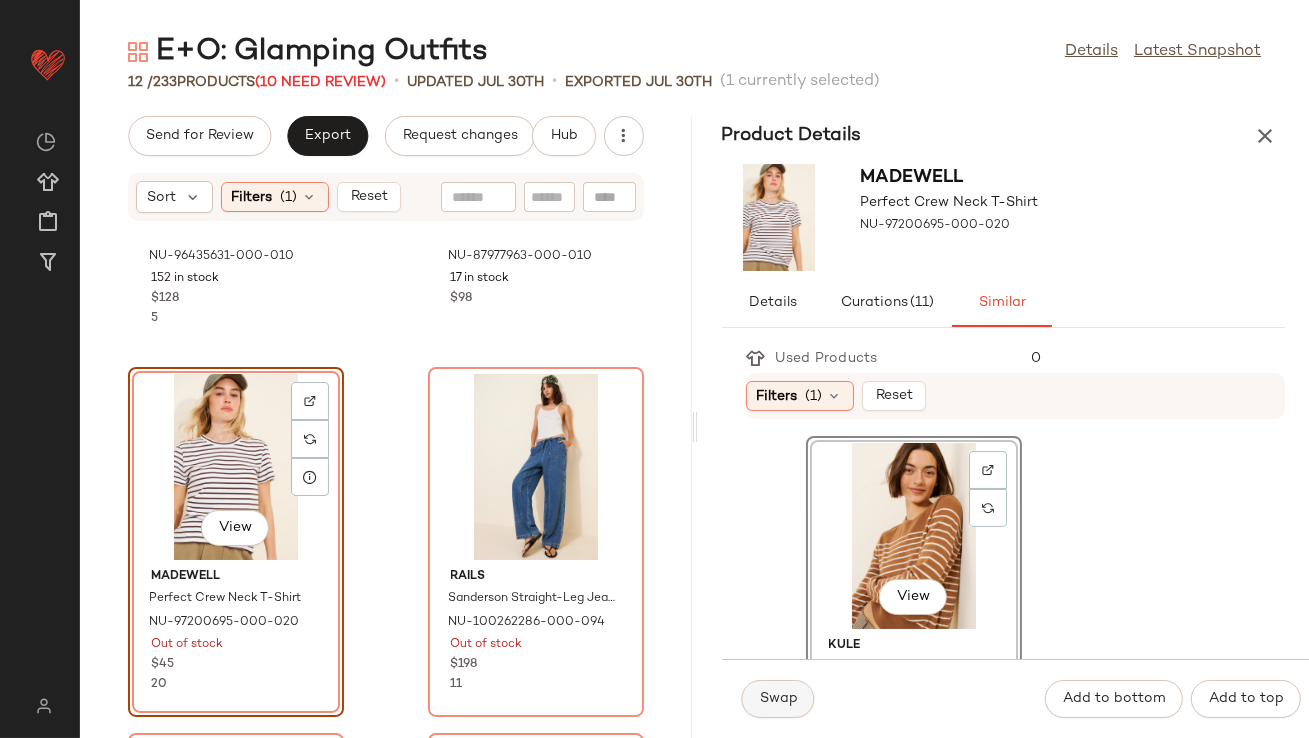click on "Swap" at bounding box center [778, 699] 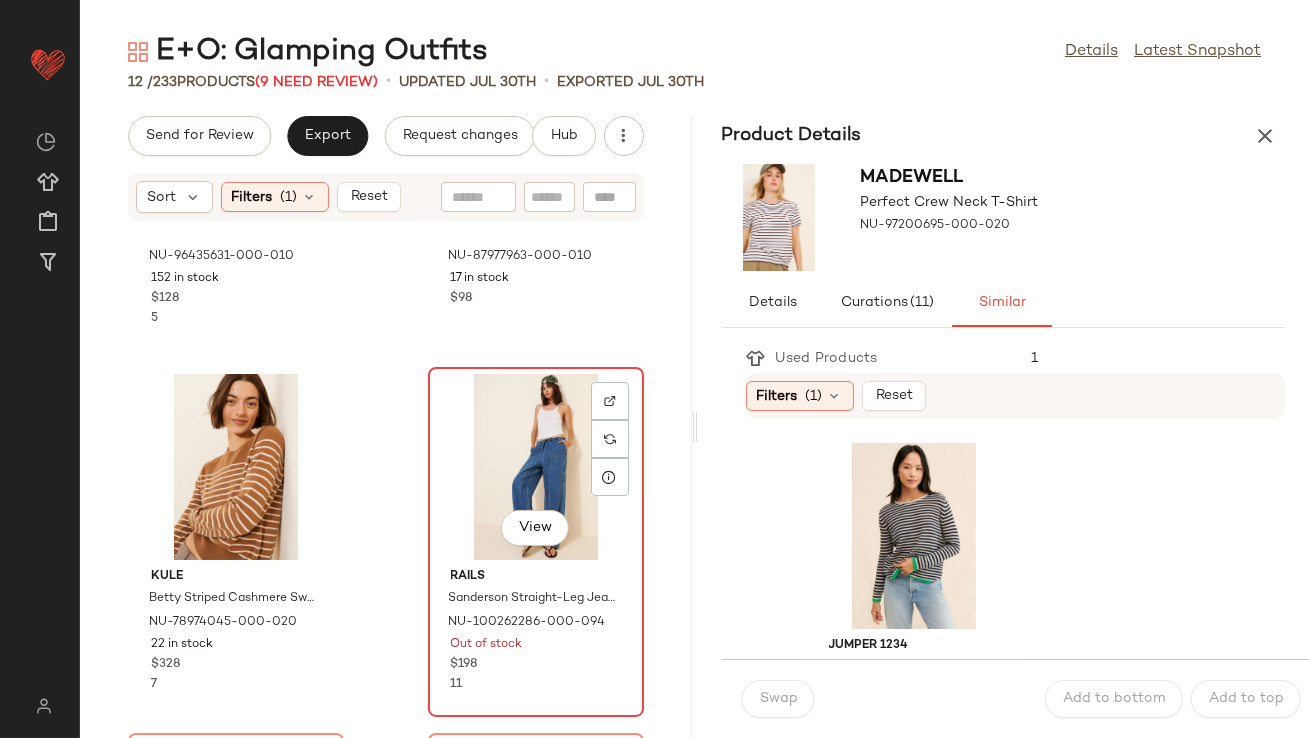 click on "View" 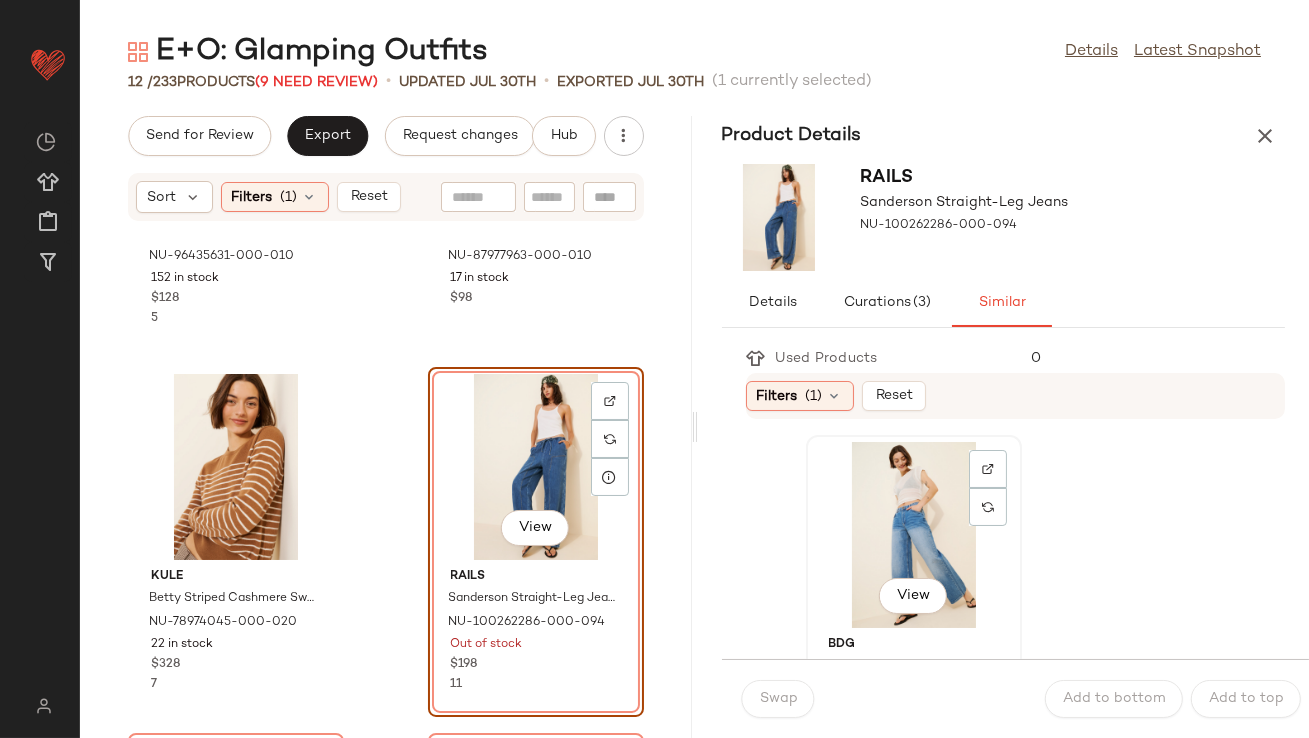 click on "View" 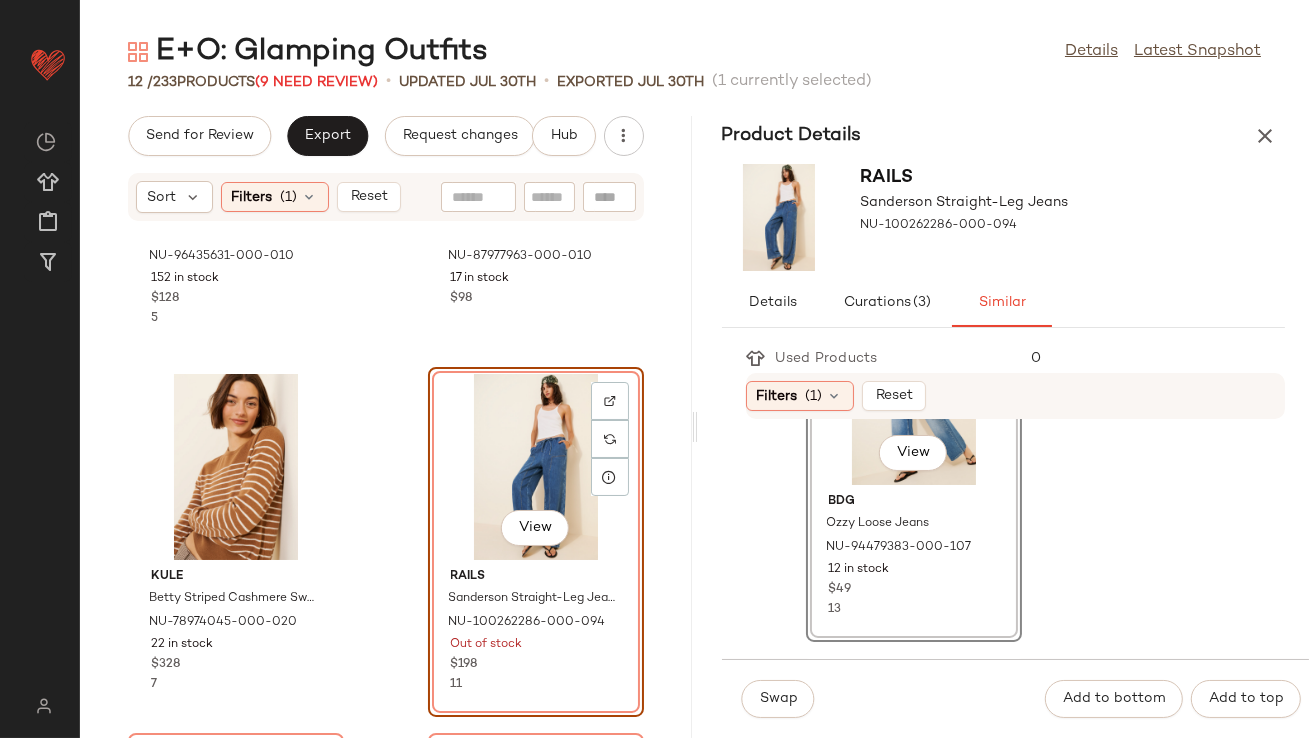 scroll, scrollTop: 144, scrollLeft: 0, axis: vertical 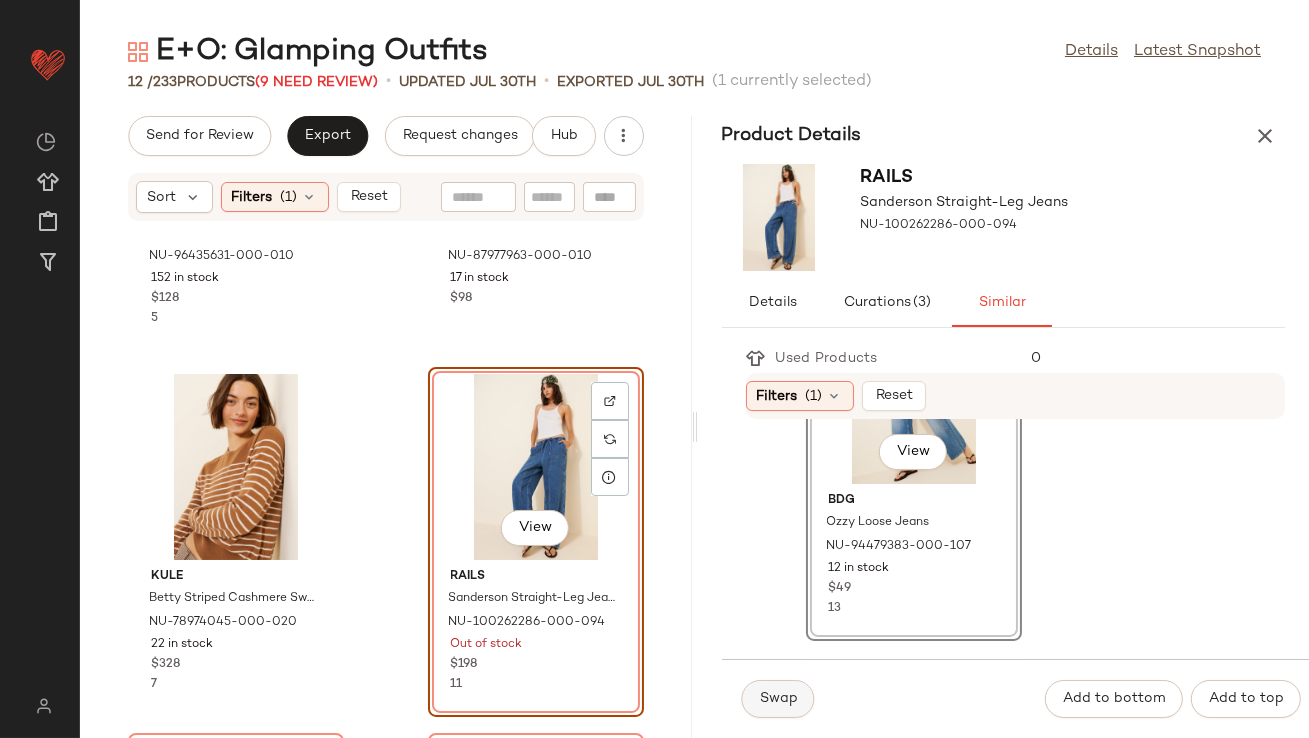click on "Swap" at bounding box center [778, 699] 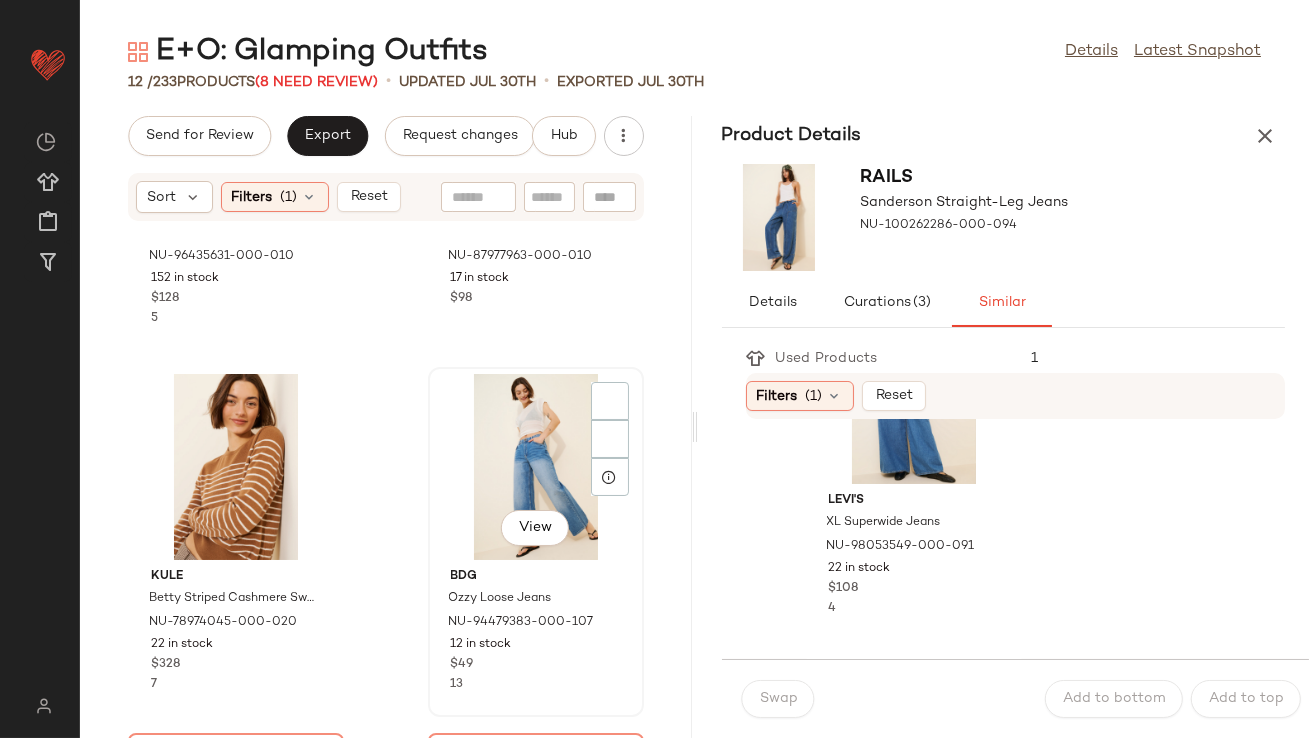 scroll, scrollTop: 0, scrollLeft: 0, axis: both 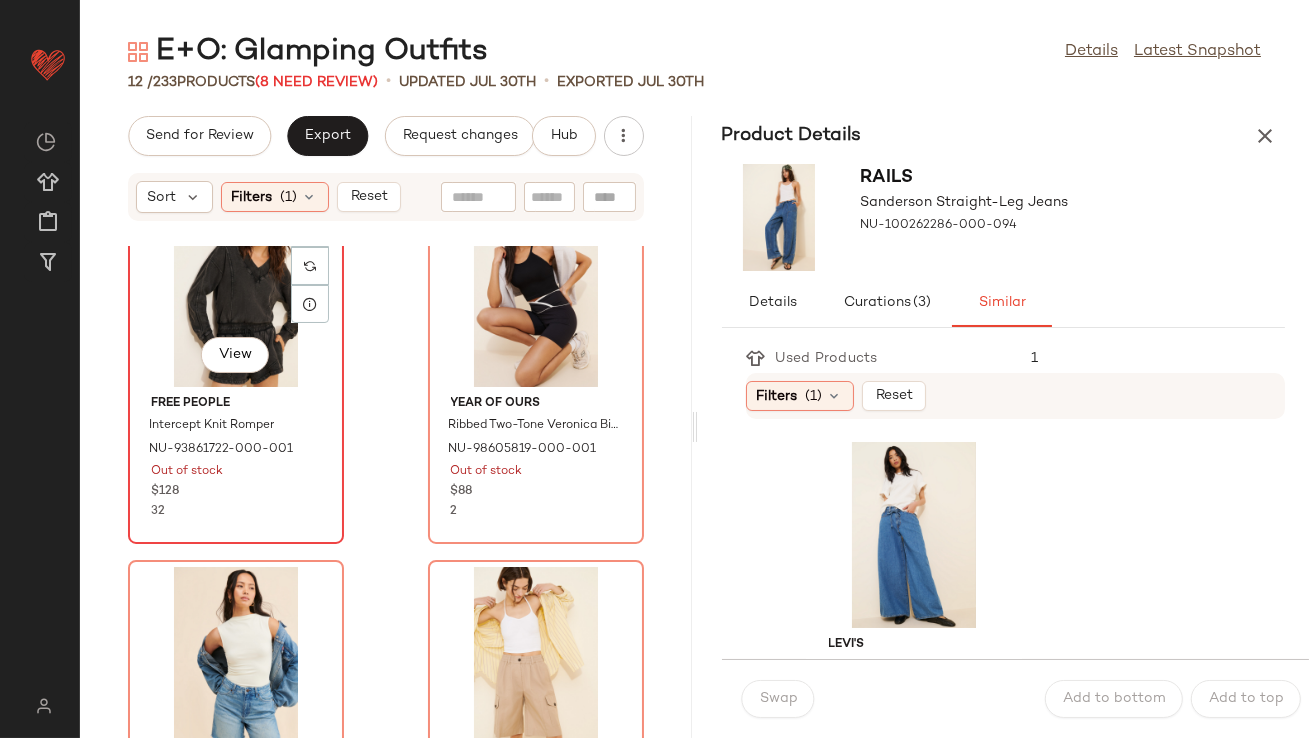 click on "View" 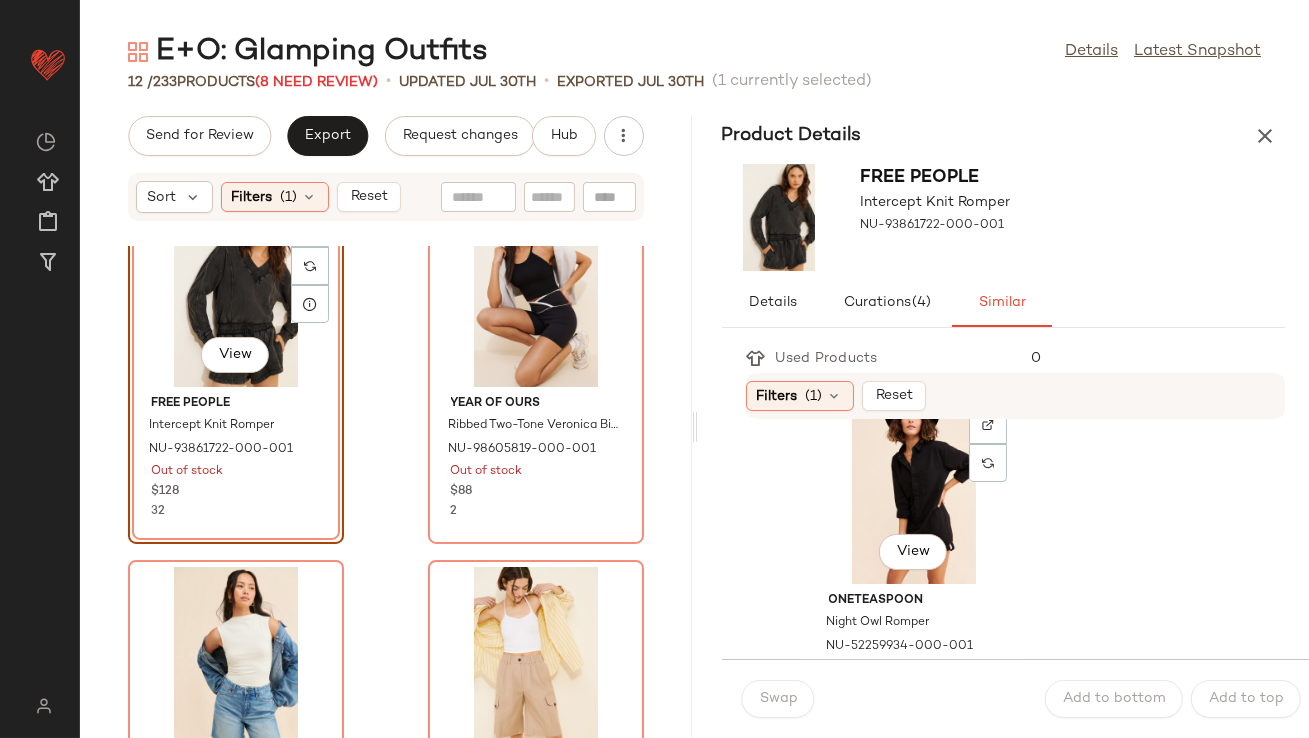 scroll, scrollTop: 410, scrollLeft: 0, axis: vertical 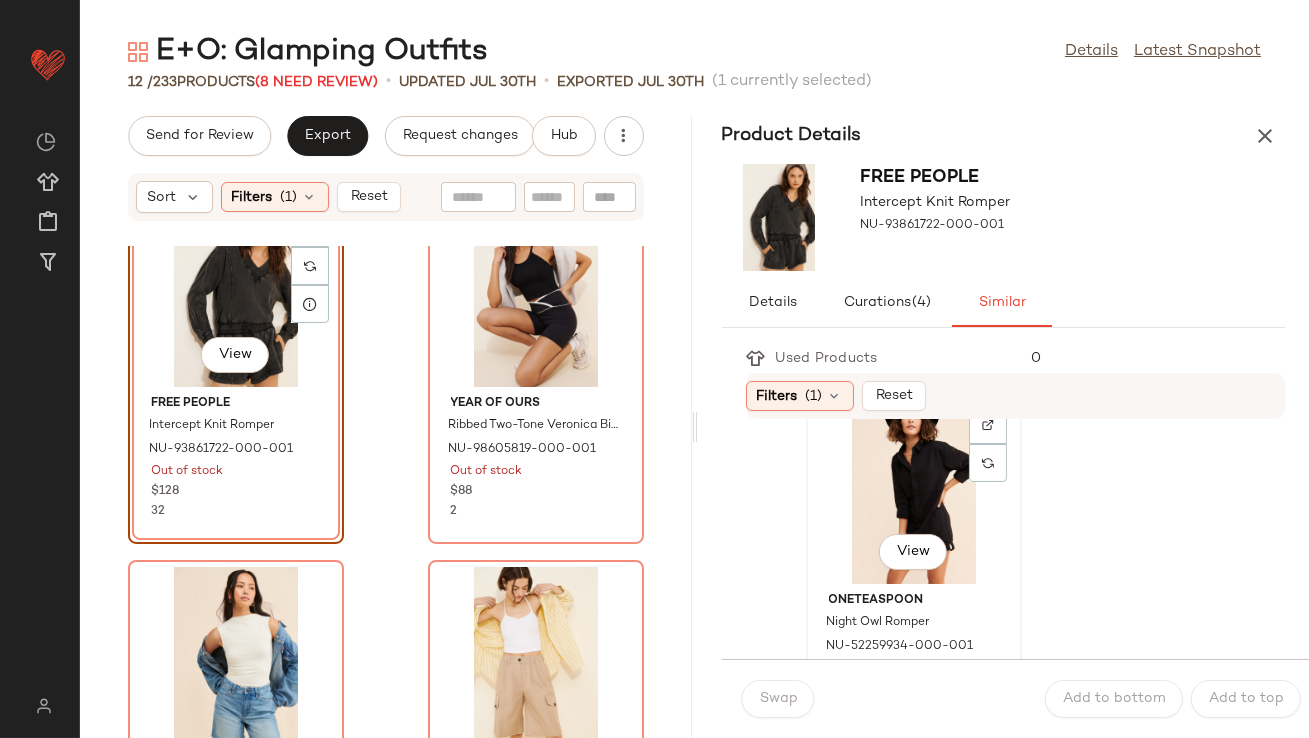 click on "View" 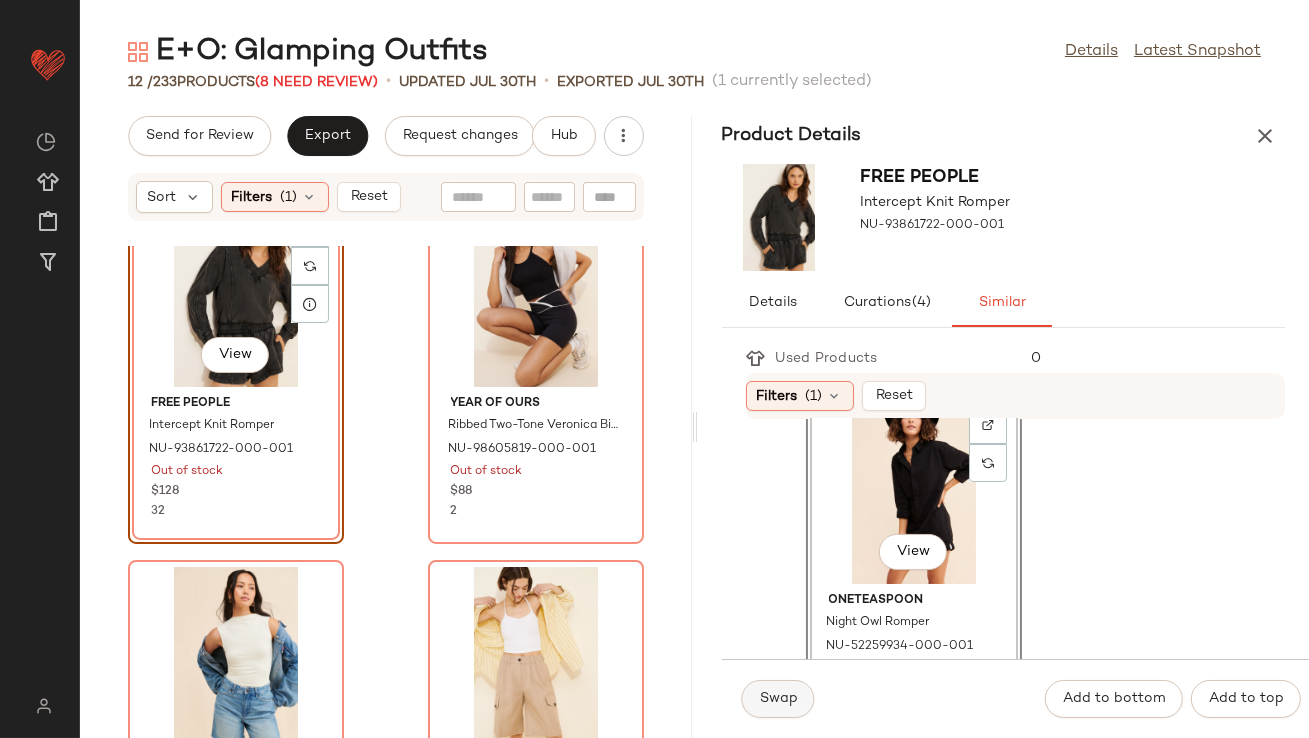 click on "Swap" 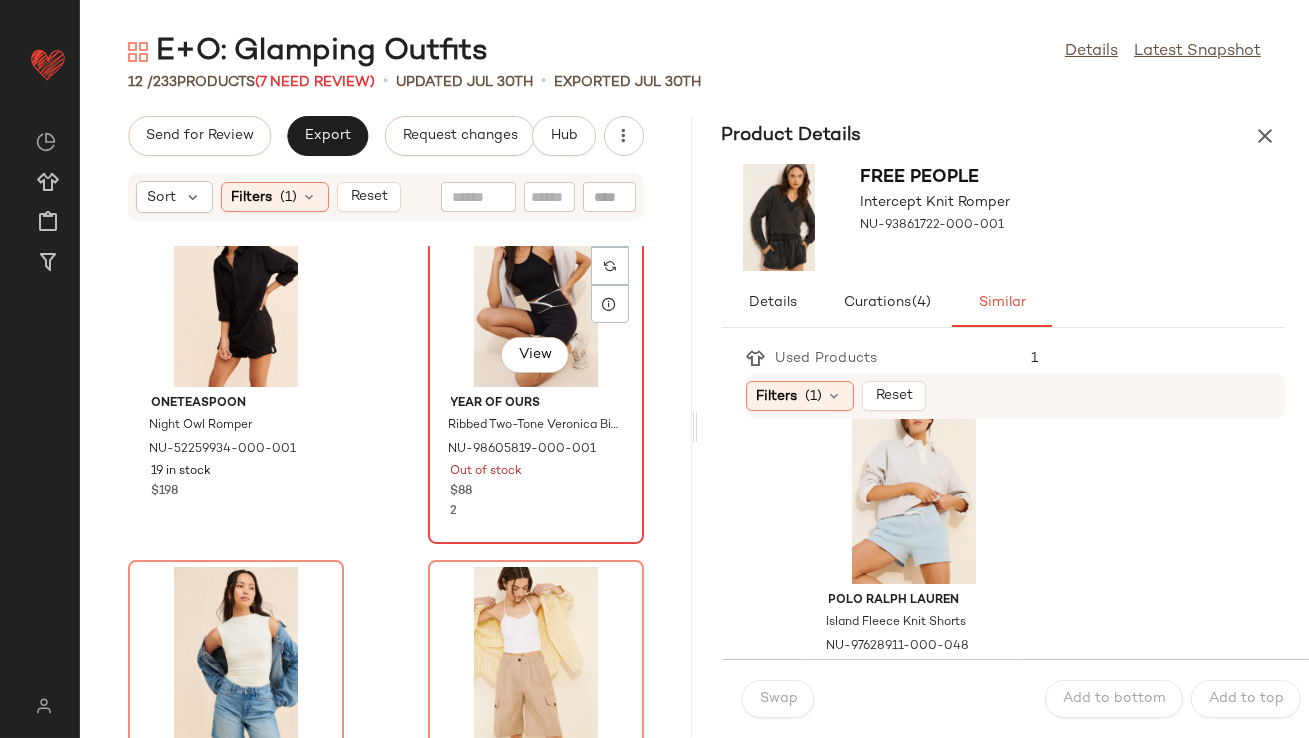 click on "View" 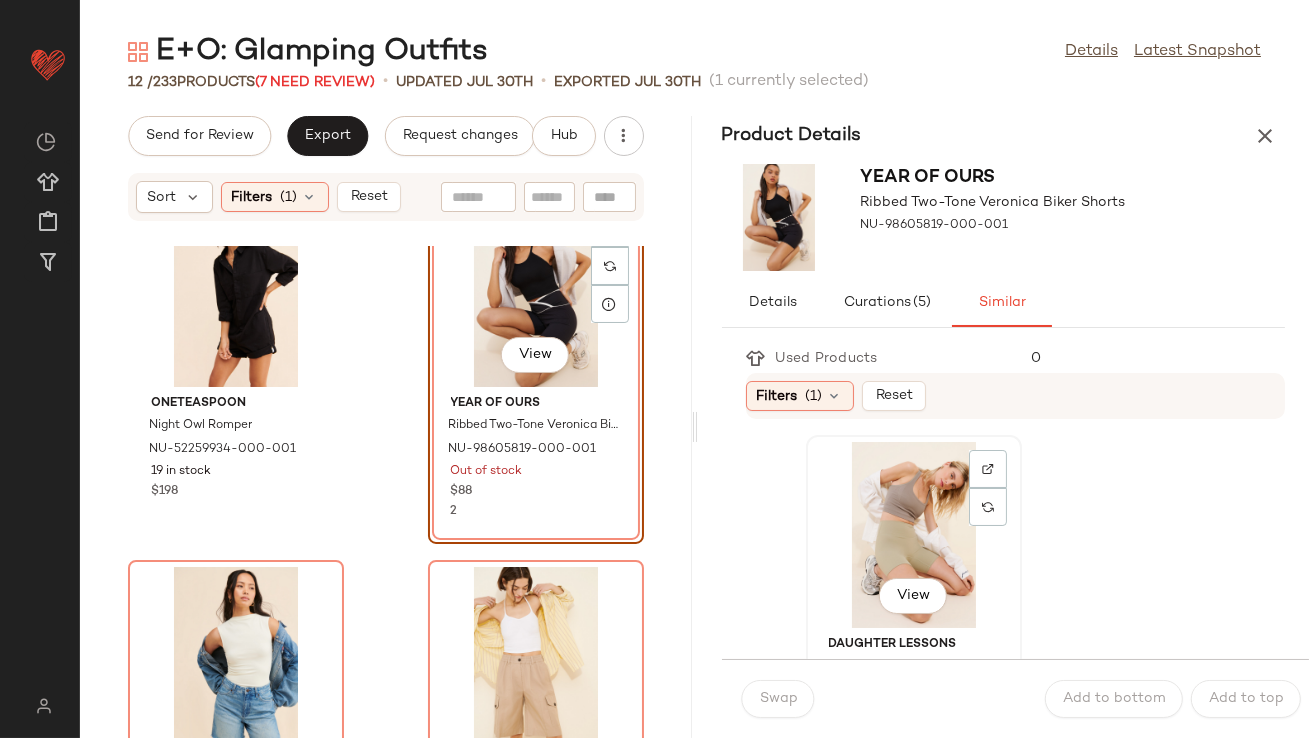 scroll, scrollTop: 41, scrollLeft: 0, axis: vertical 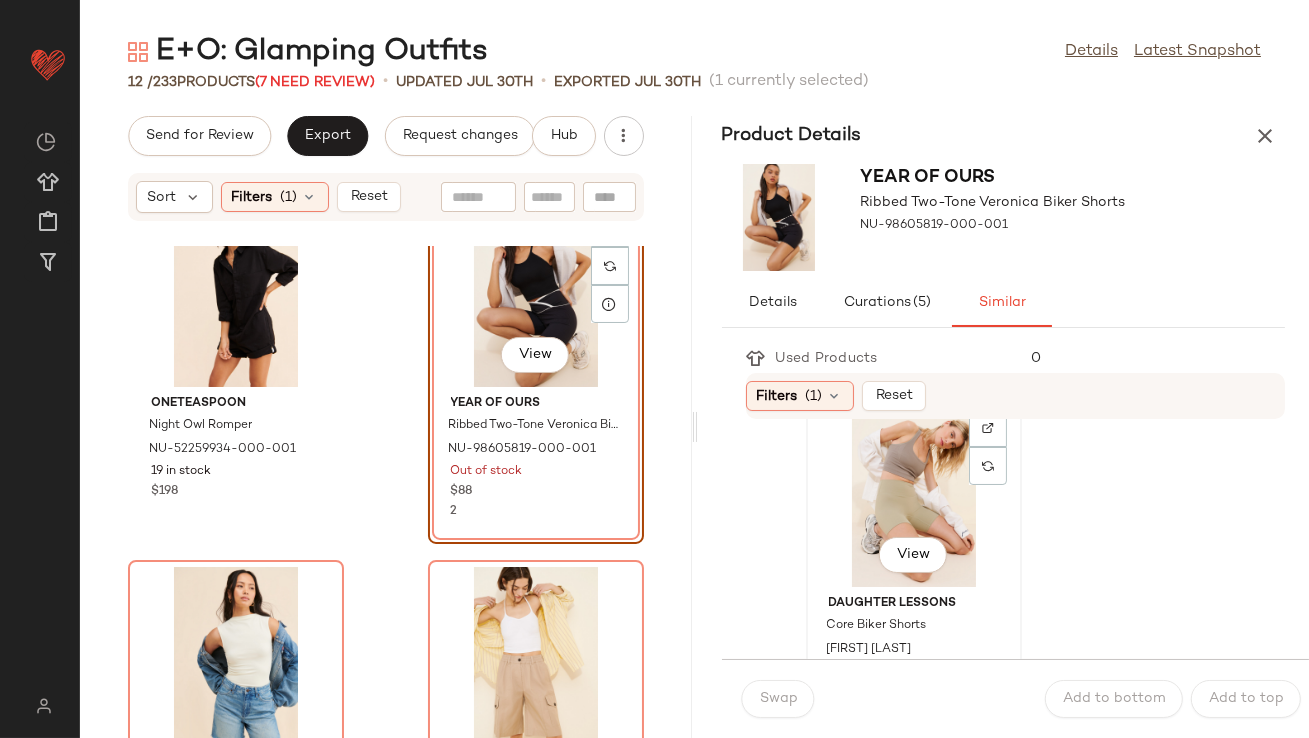 click on "View" 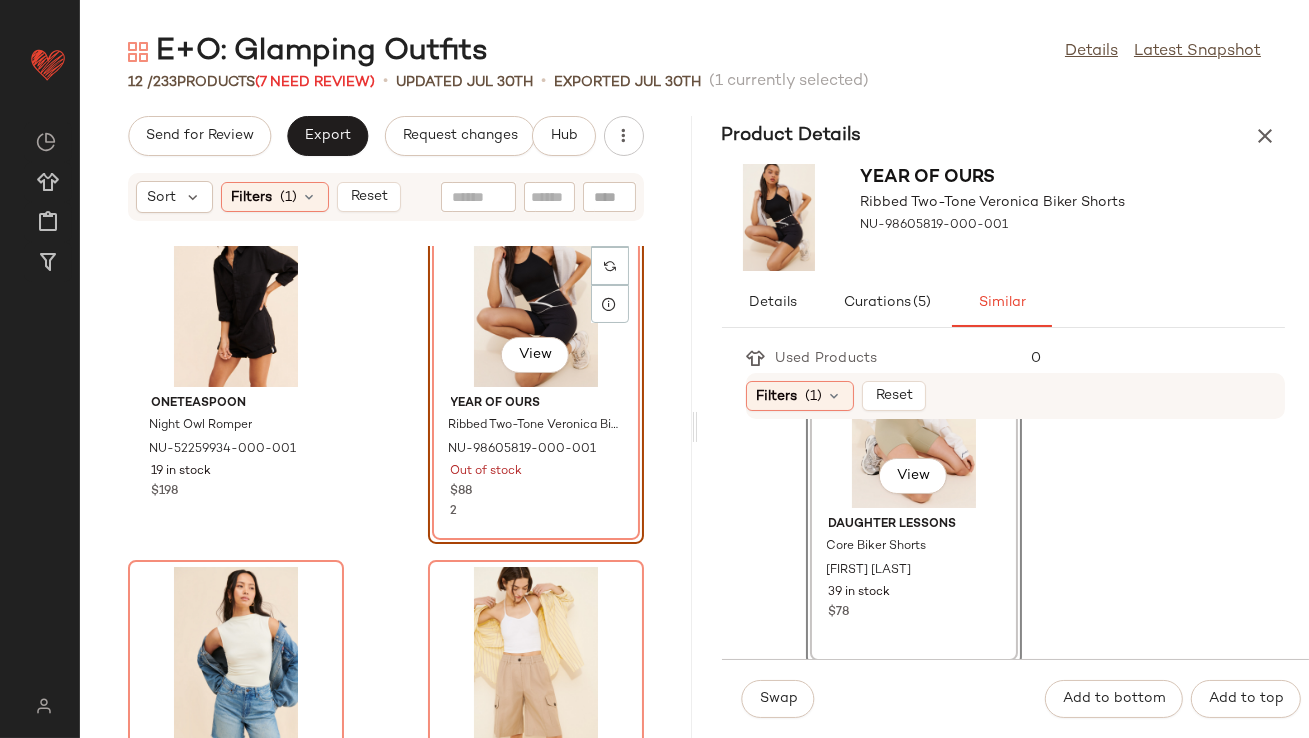 scroll, scrollTop: 100, scrollLeft: 0, axis: vertical 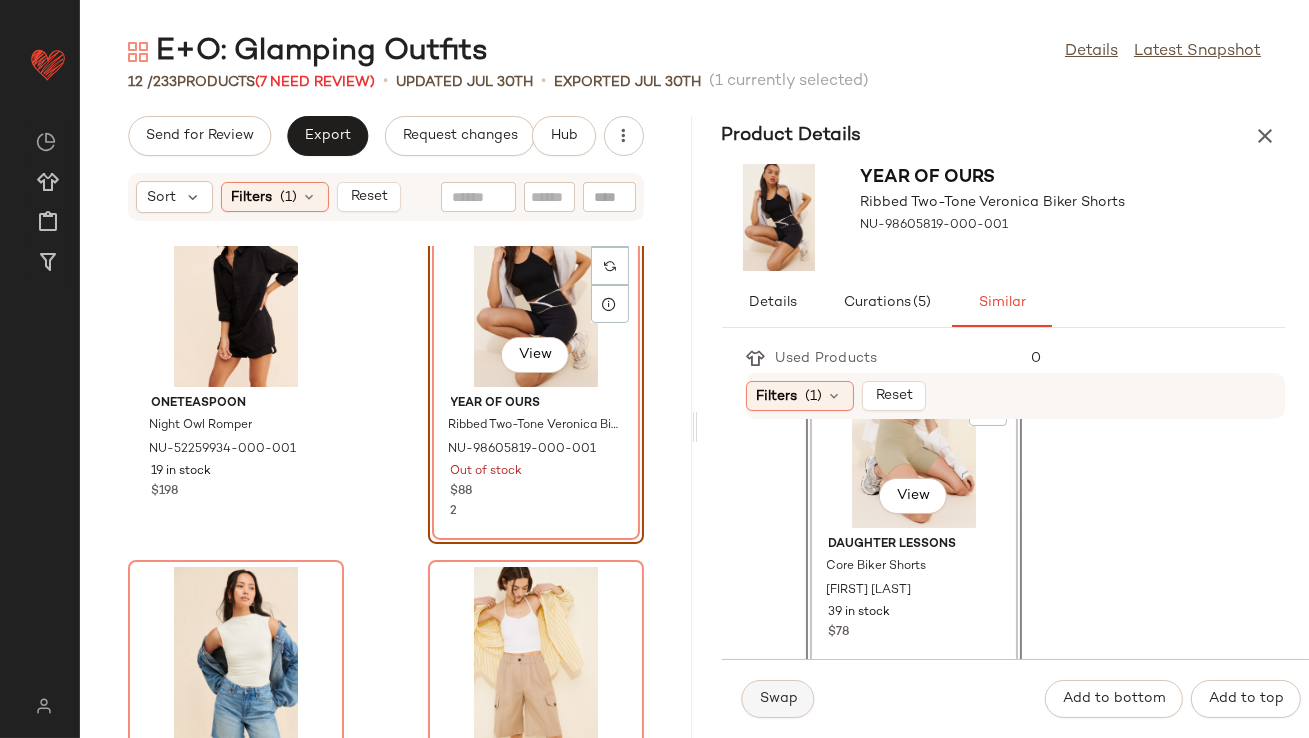 click on "Swap" 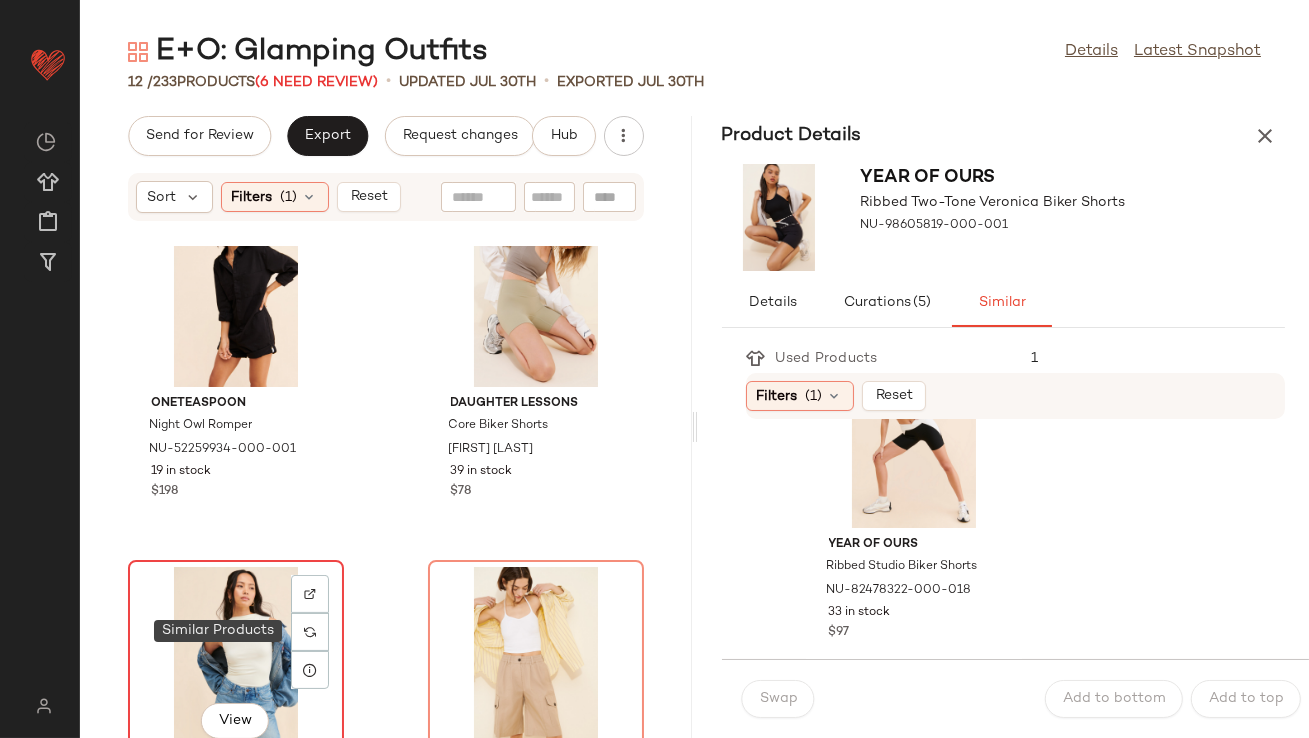 click on "View" 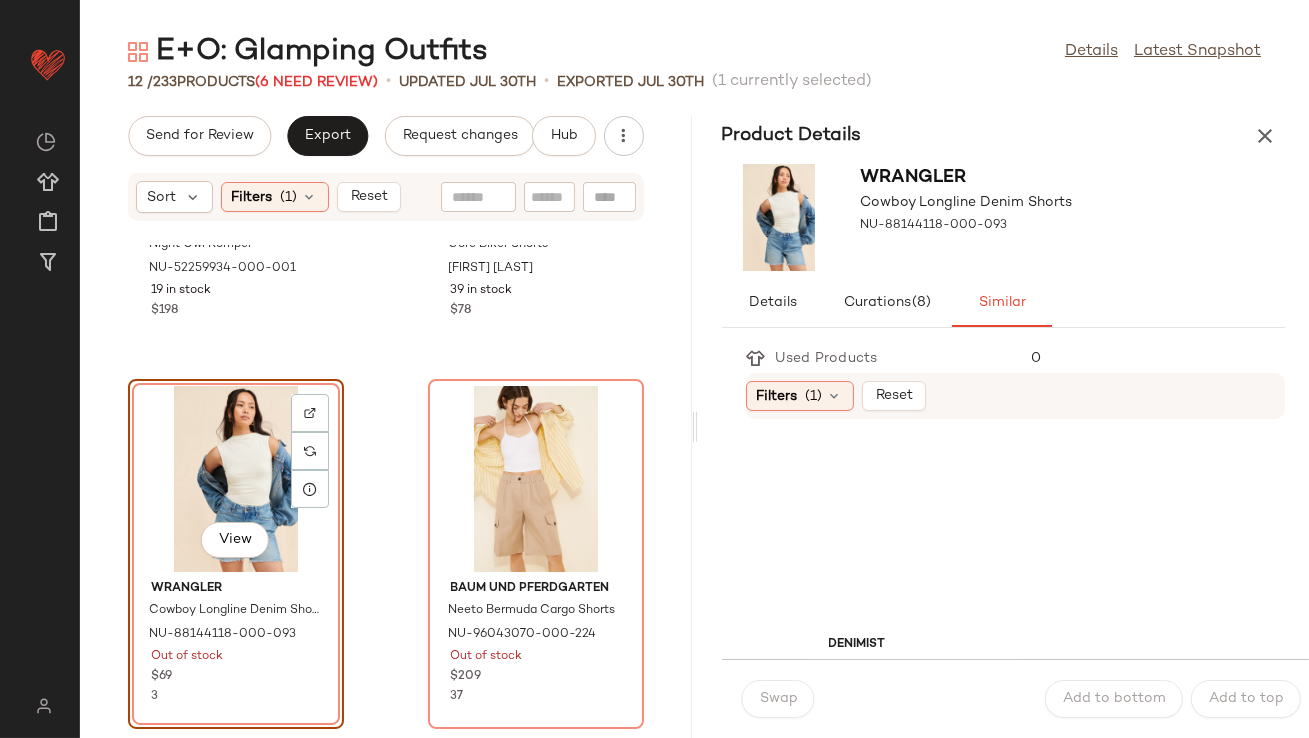scroll, scrollTop: 988, scrollLeft: 0, axis: vertical 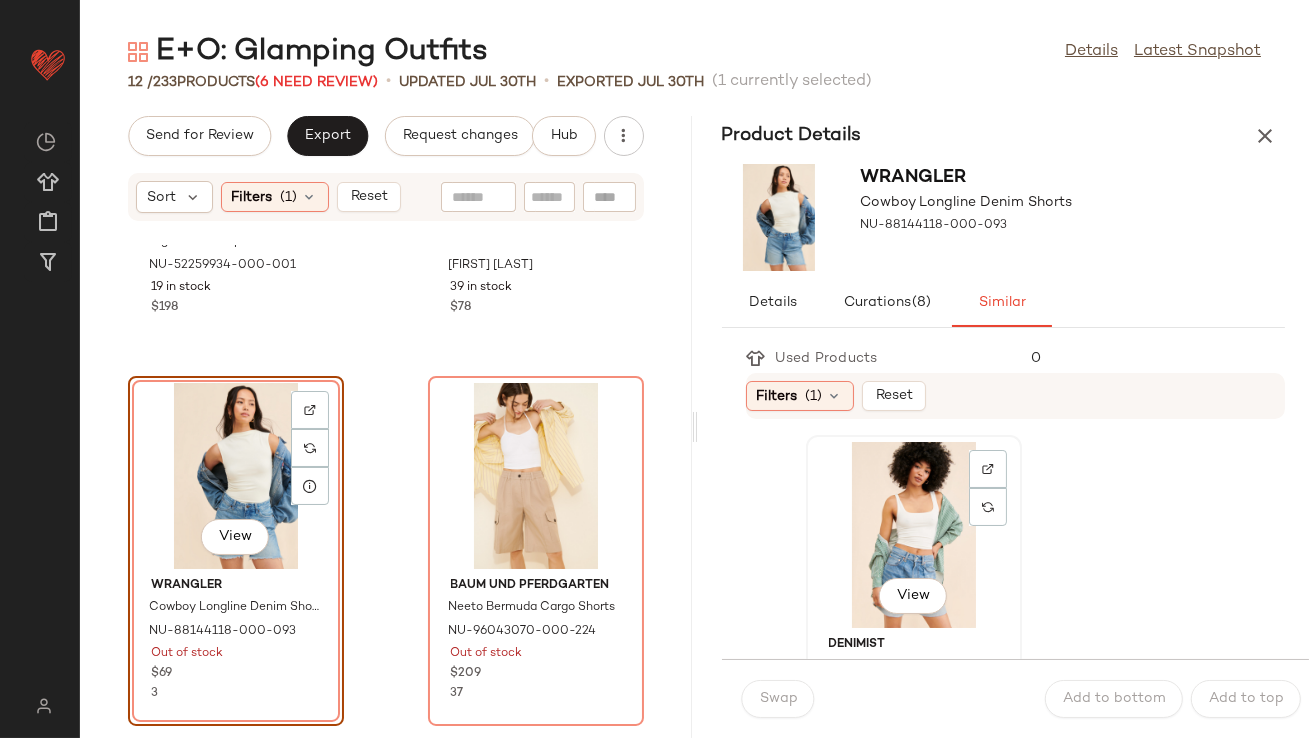 click on "View" 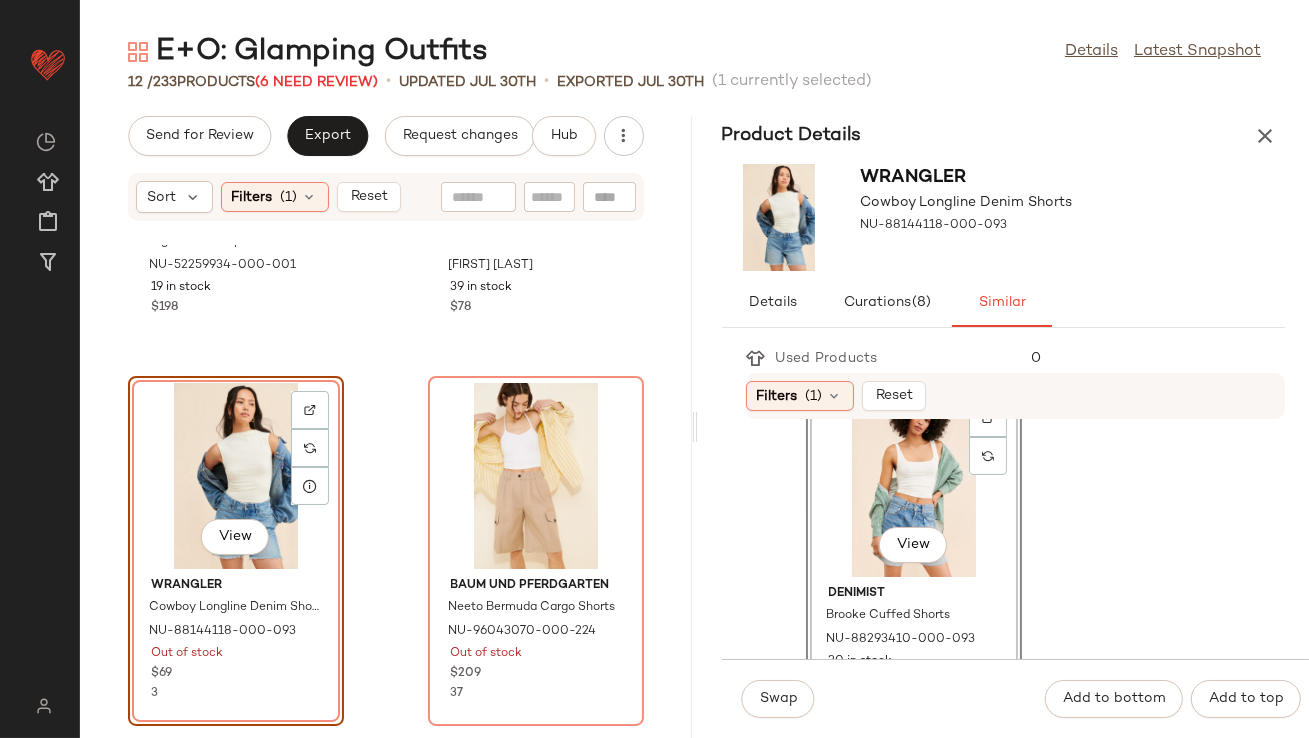 scroll, scrollTop: 68, scrollLeft: 0, axis: vertical 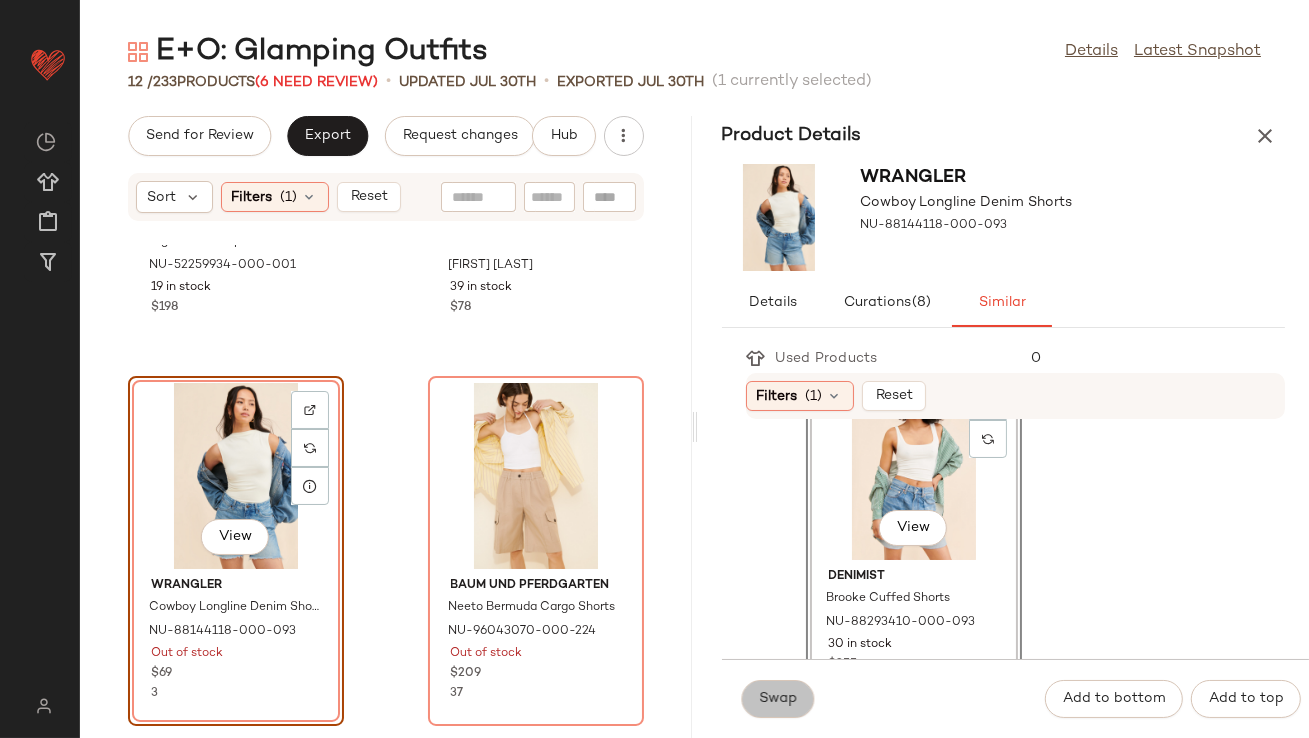 click on "Swap" at bounding box center (778, 699) 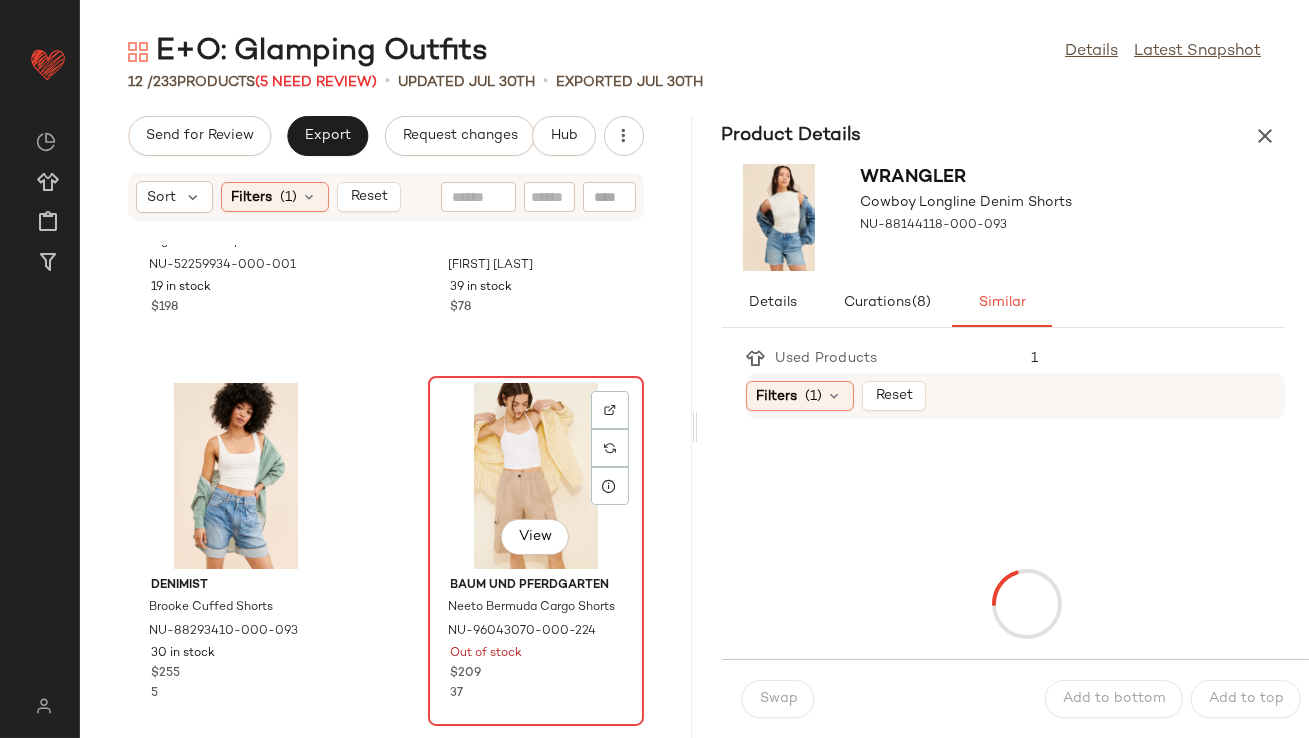 click on "View" 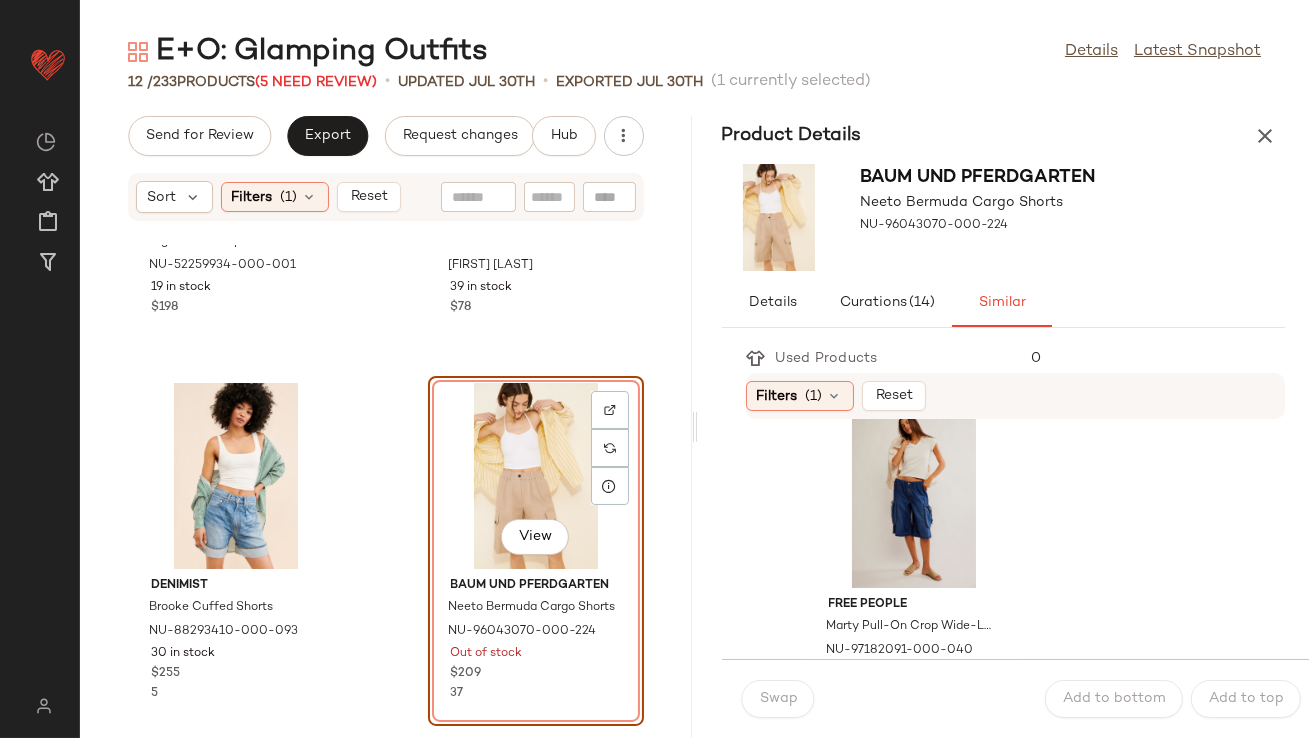 scroll, scrollTop: 405, scrollLeft: 0, axis: vertical 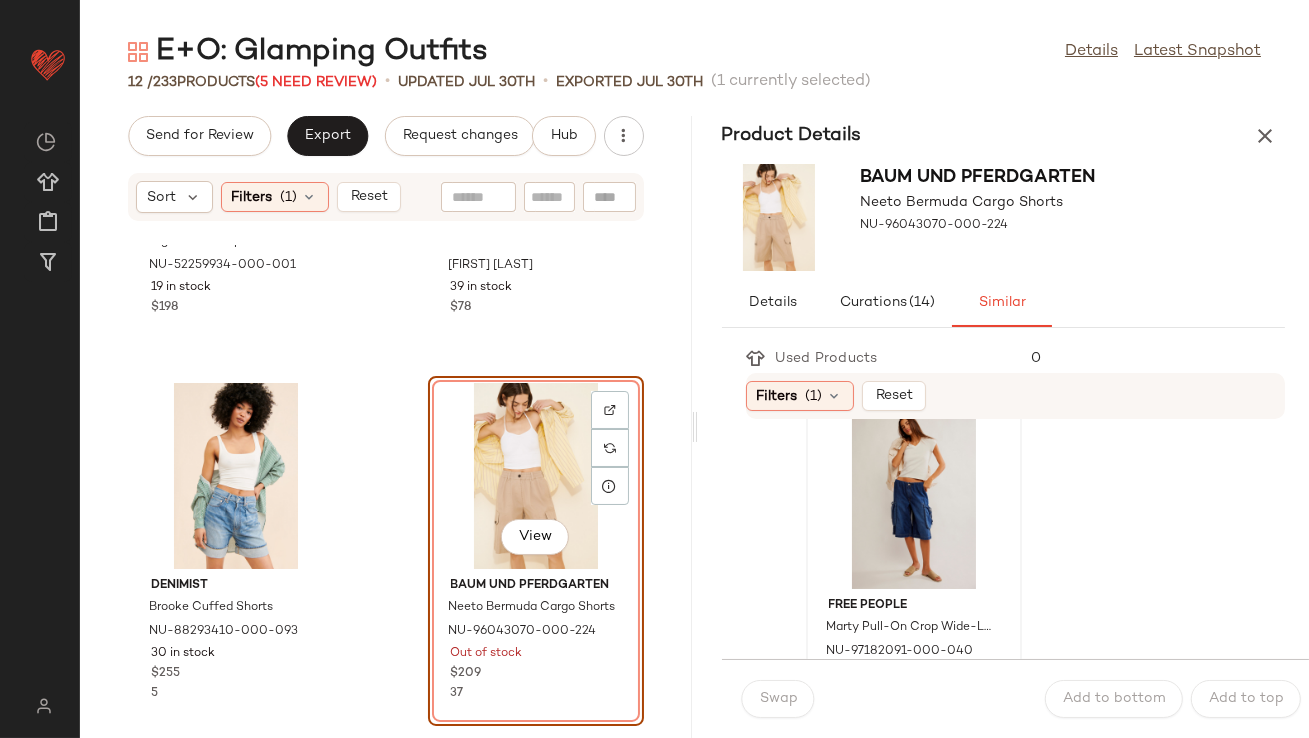 click 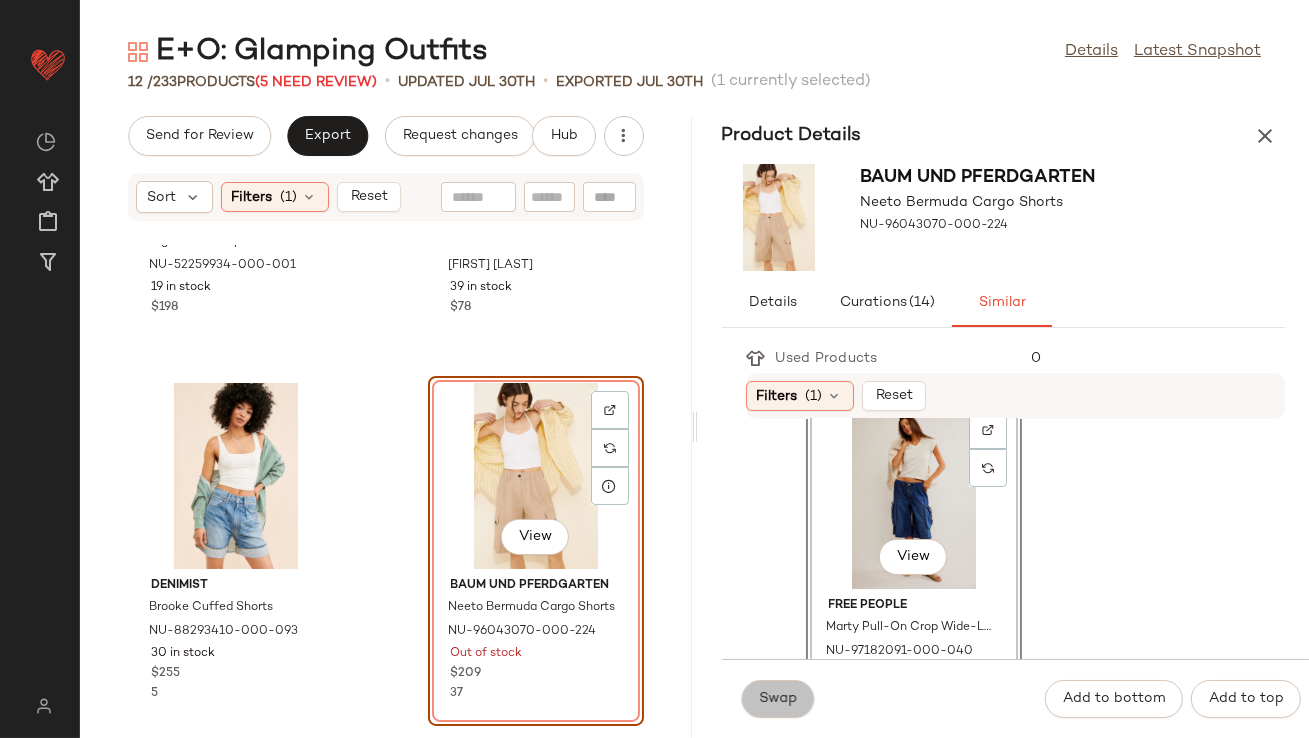 click on "Swap" at bounding box center [778, 699] 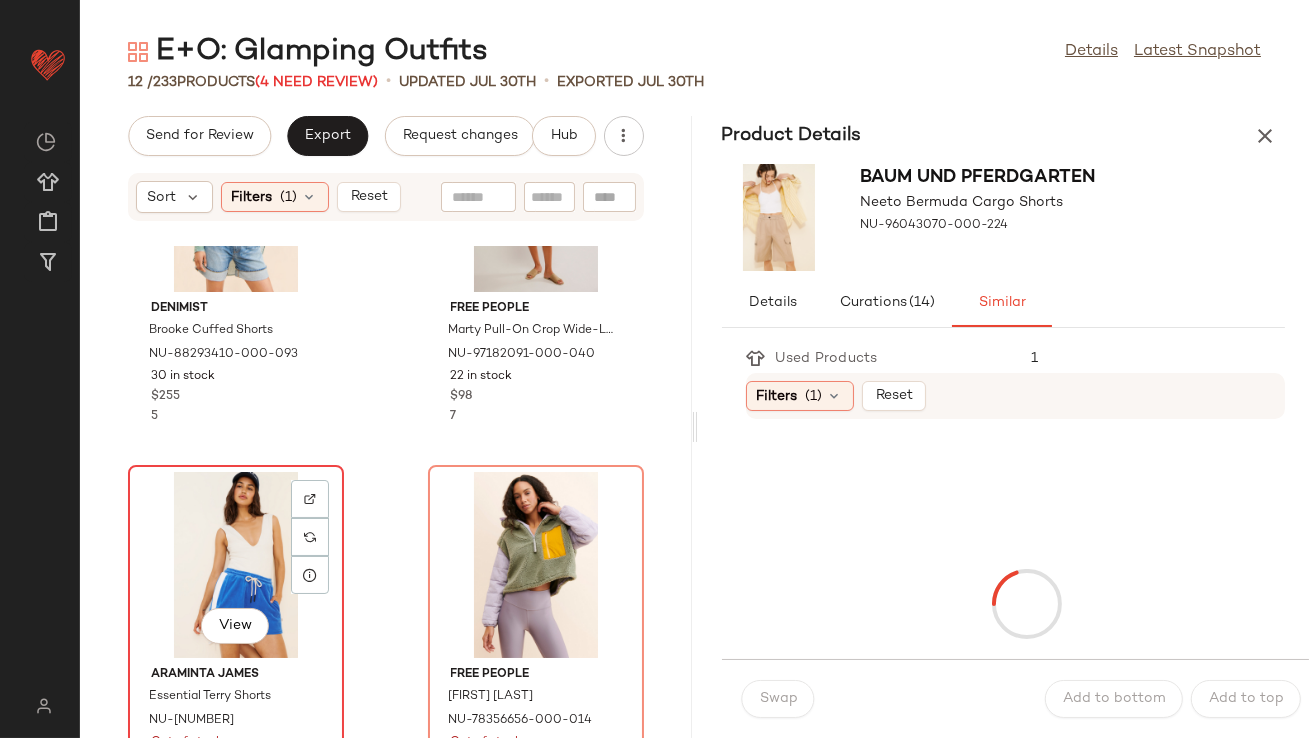 click on "View" 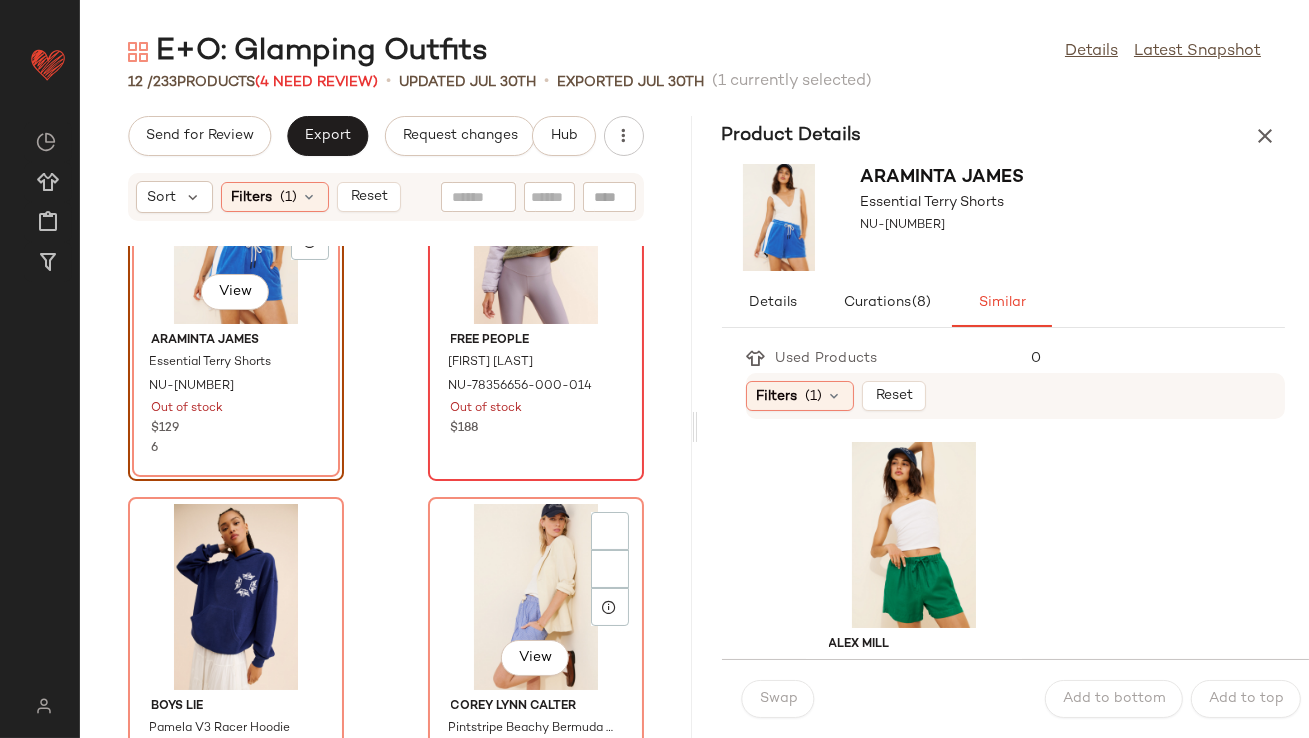 scroll, scrollTop: 1602, scrollLeft: 0, axis: vertical 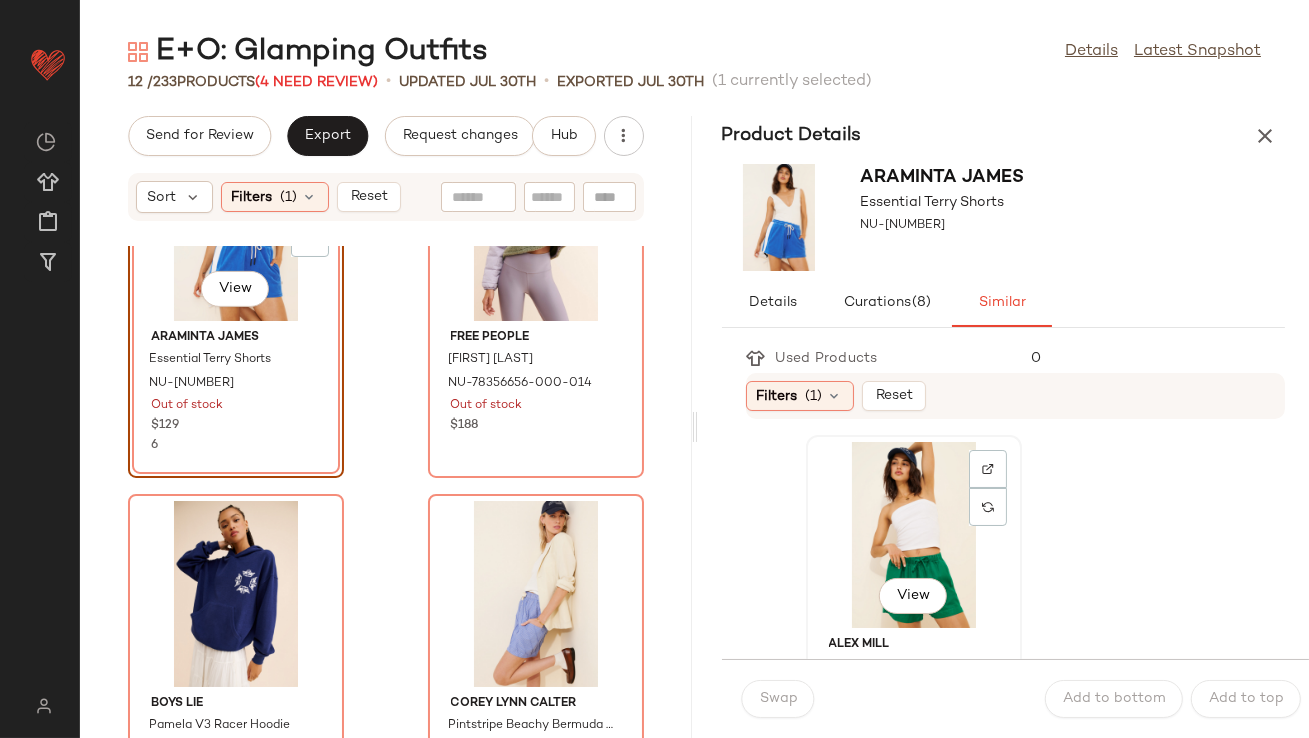 click on "View" 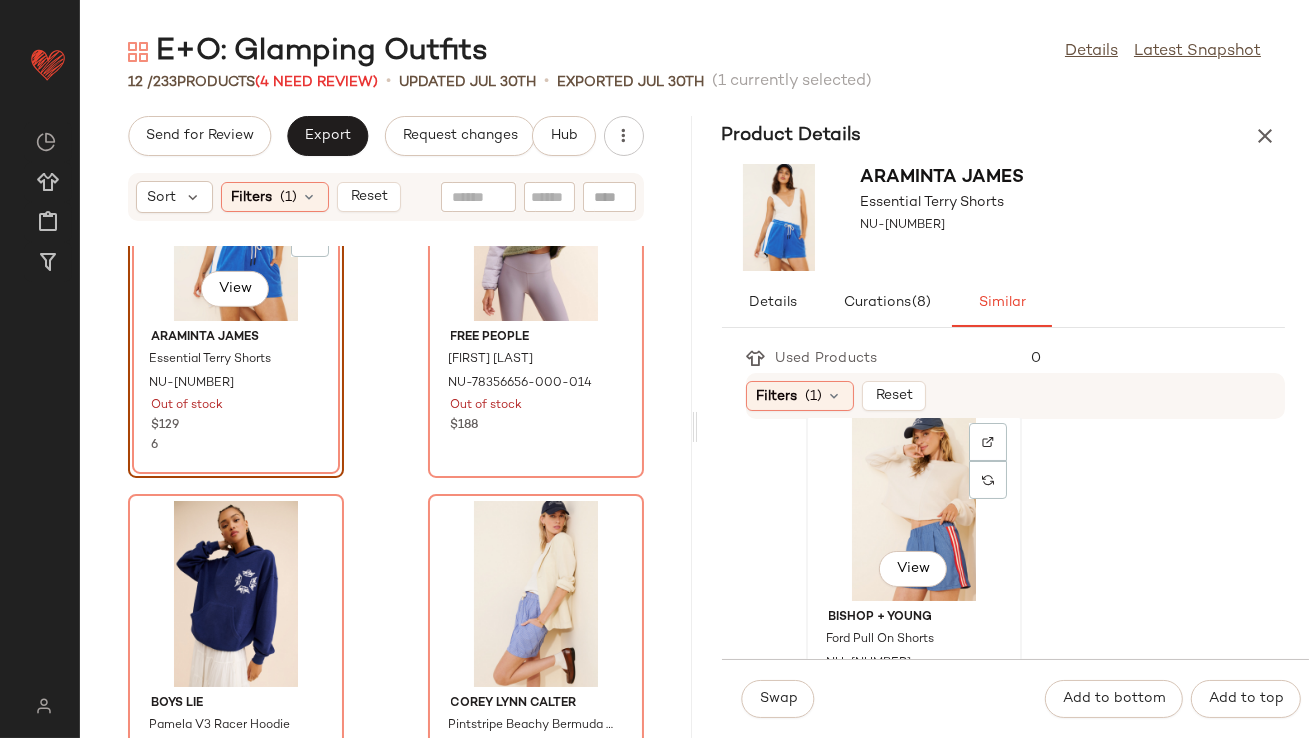 scroll, scrollTop: 392, scrollLeft: 0, axis: vertical 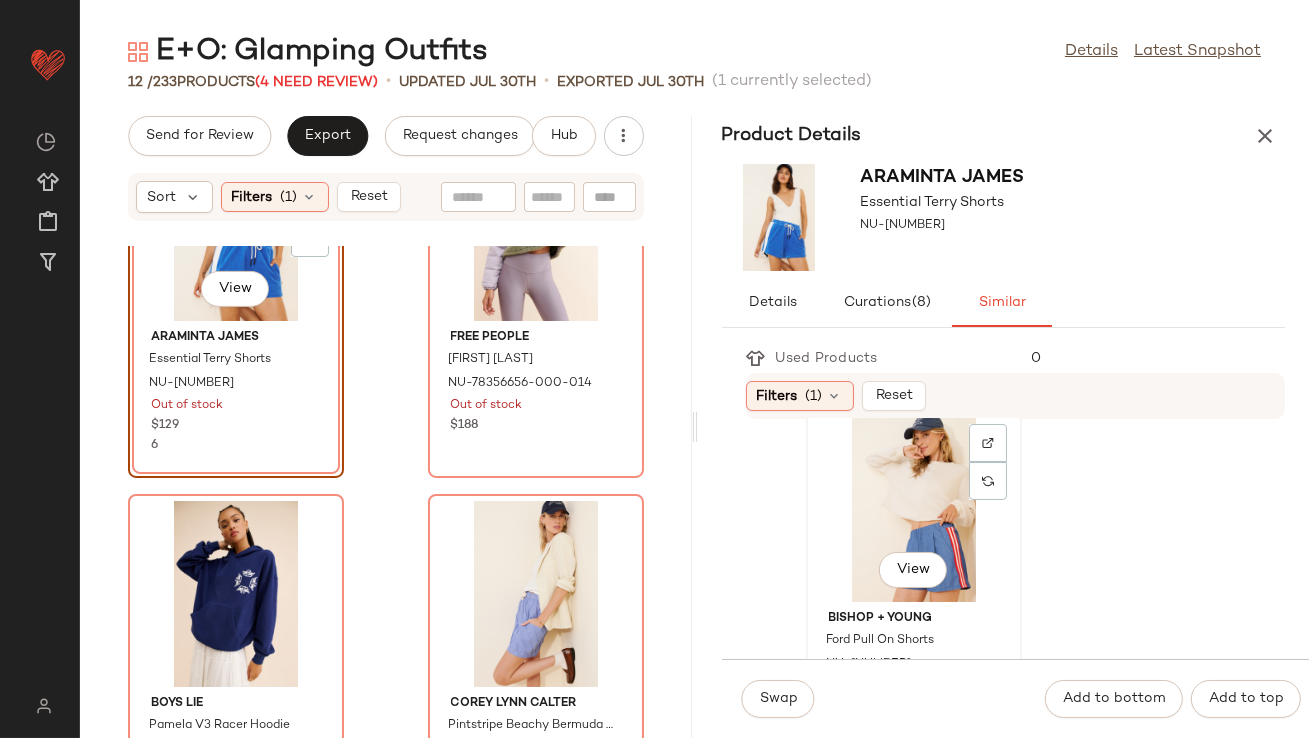 click on "View" 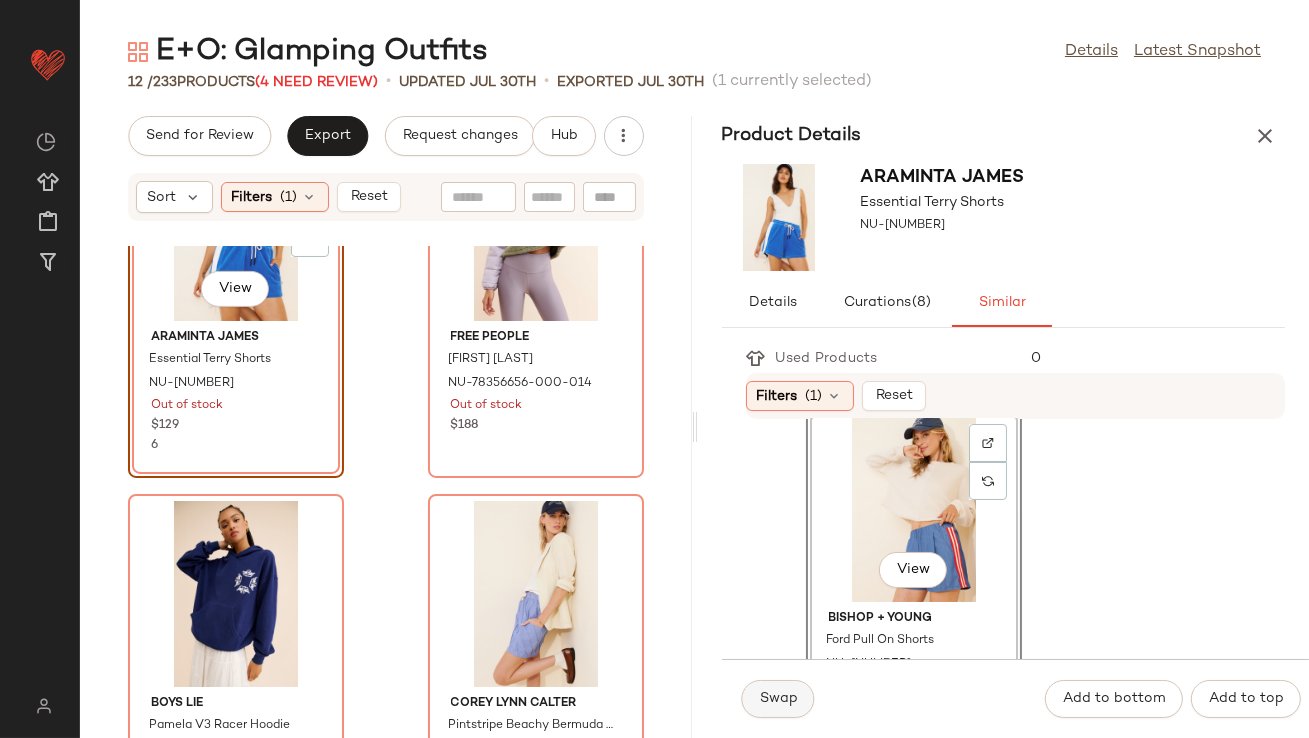 click on "Swap" at bounding box center [778, 699] 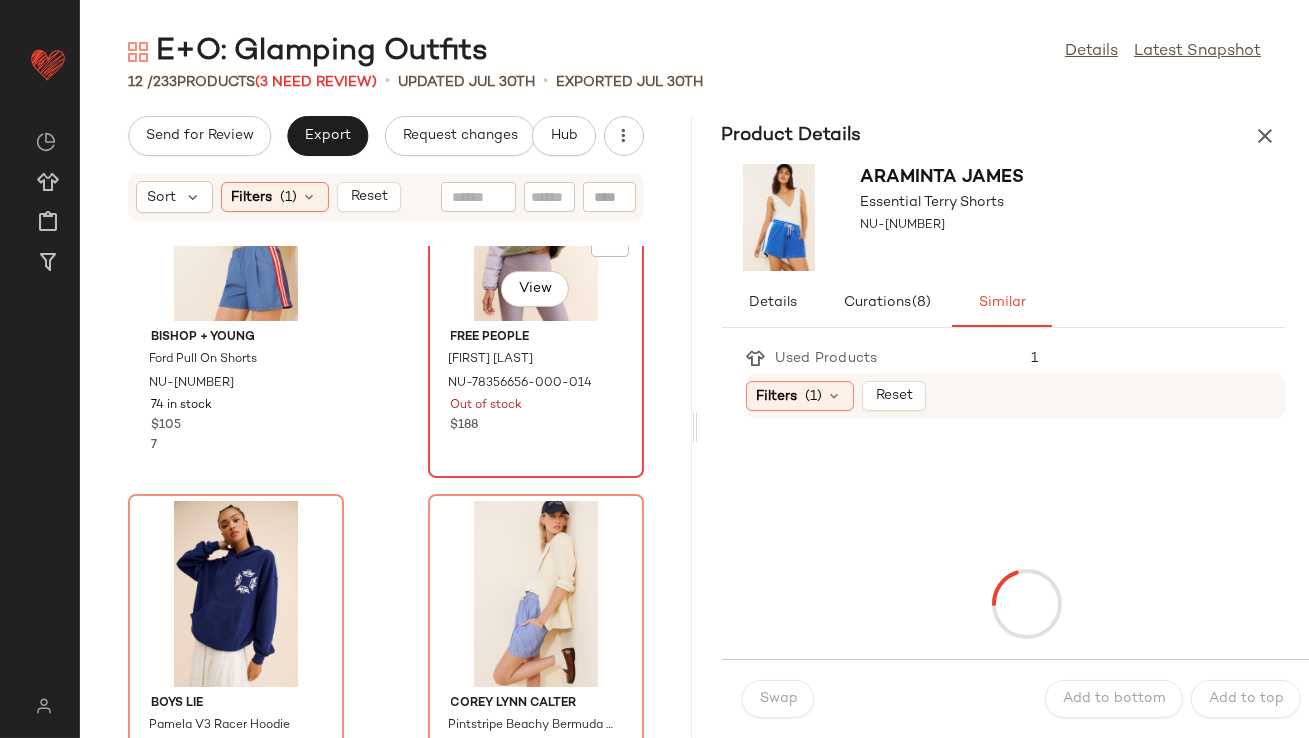 click on "View" 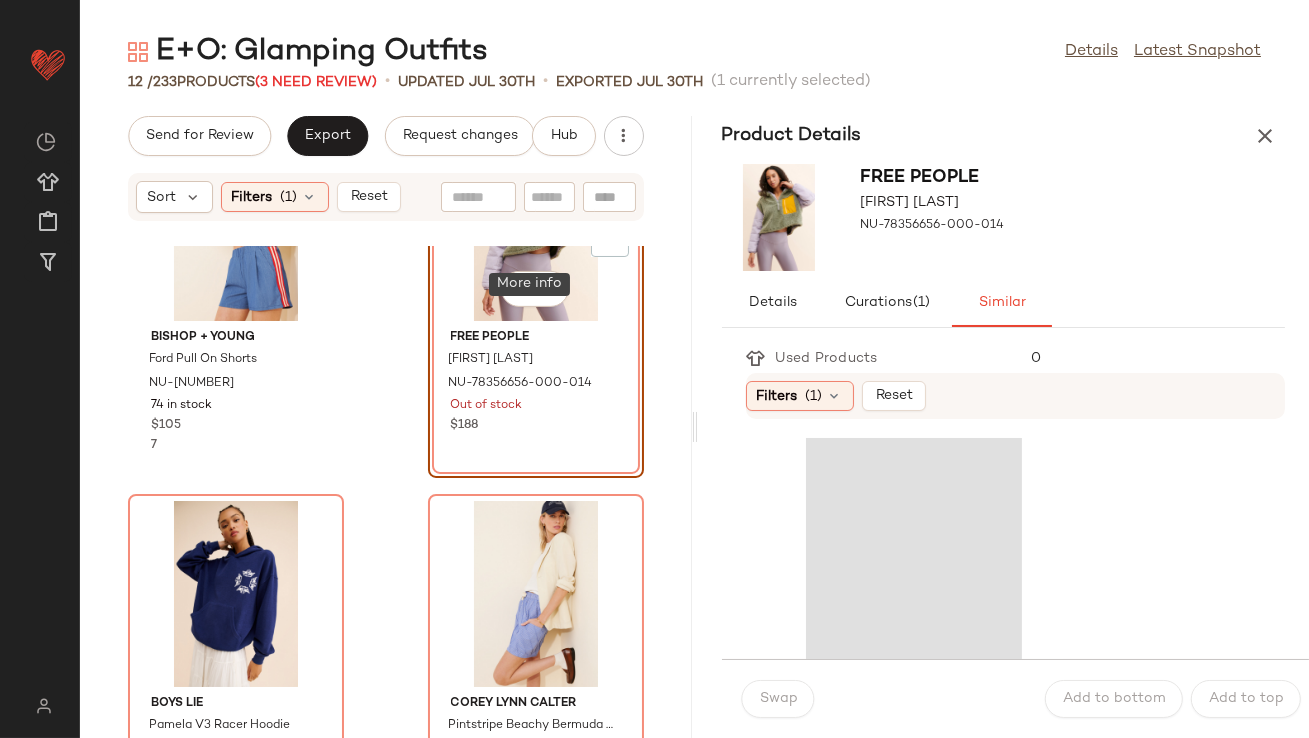 scroll, scrollTop: 1551, scrollLeft: 0, axis: vertical 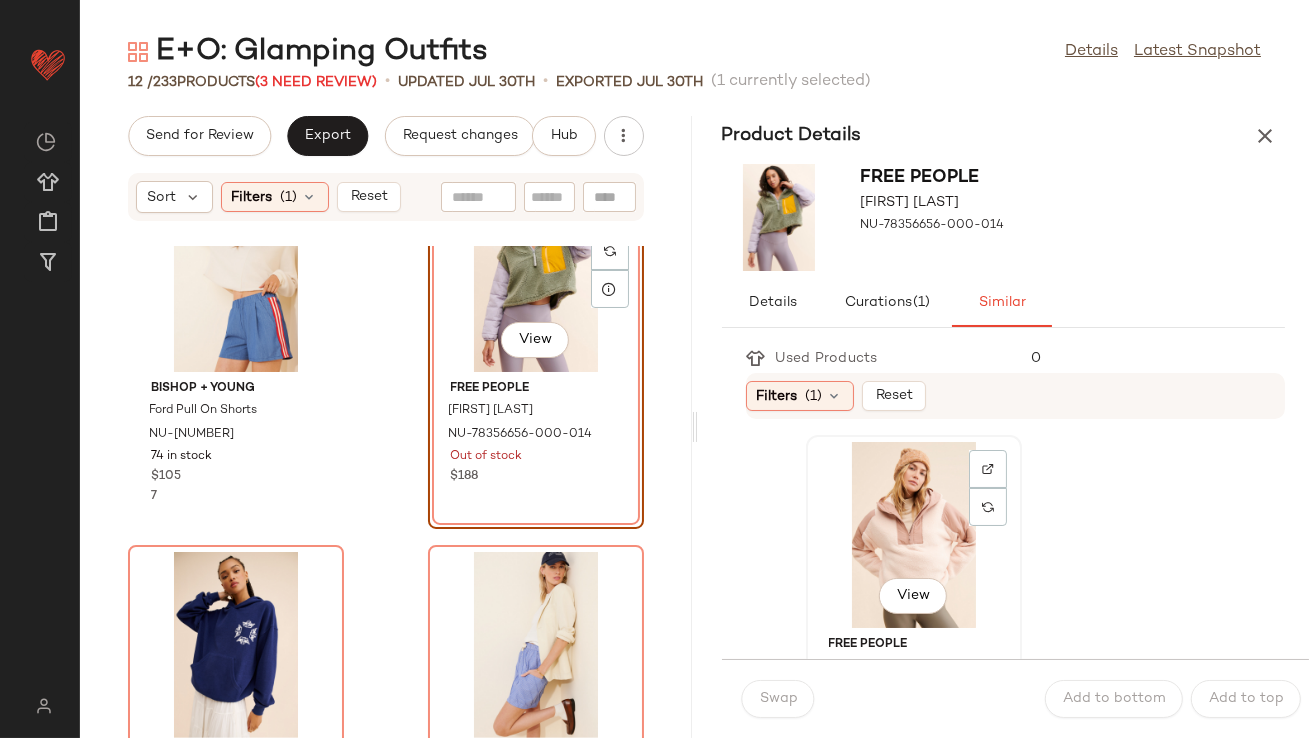 click on "View" 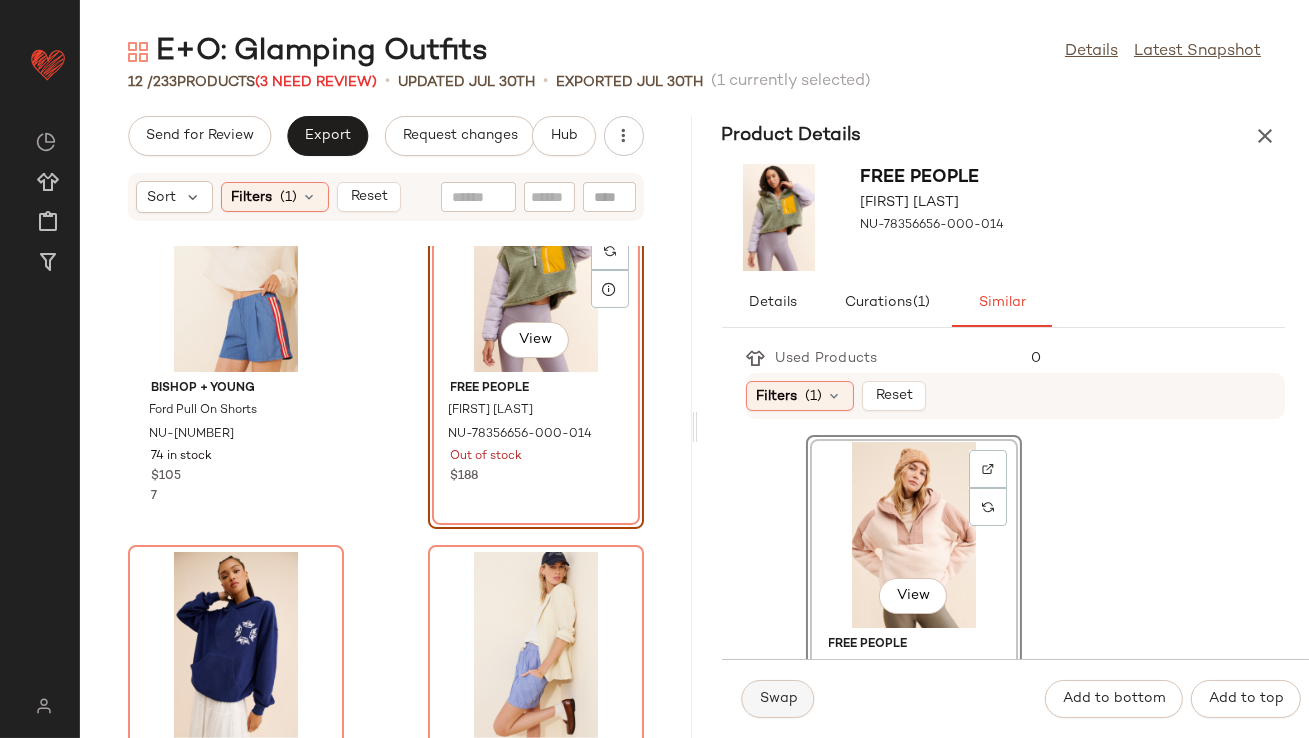 click on "Swap" 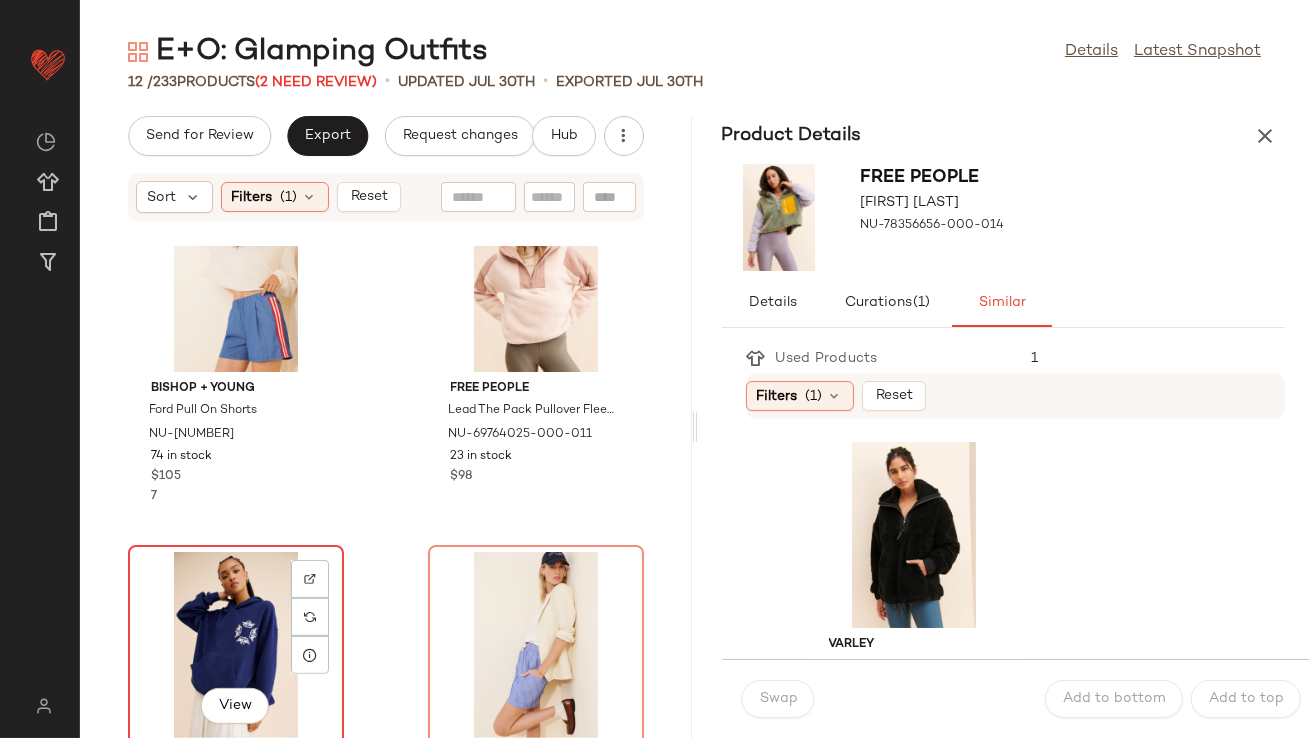 click on "View" 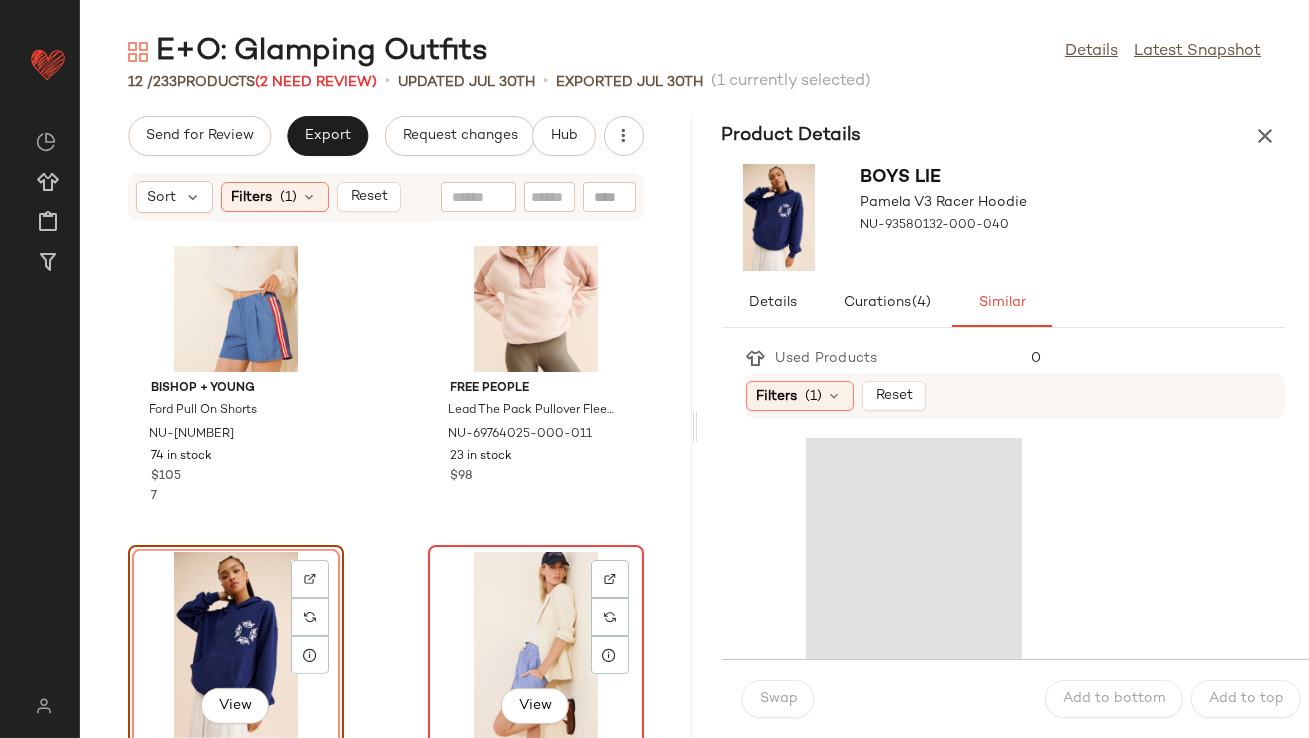 scroll, scrollTop: 1707, scrollLeft: 0, axis: vertical 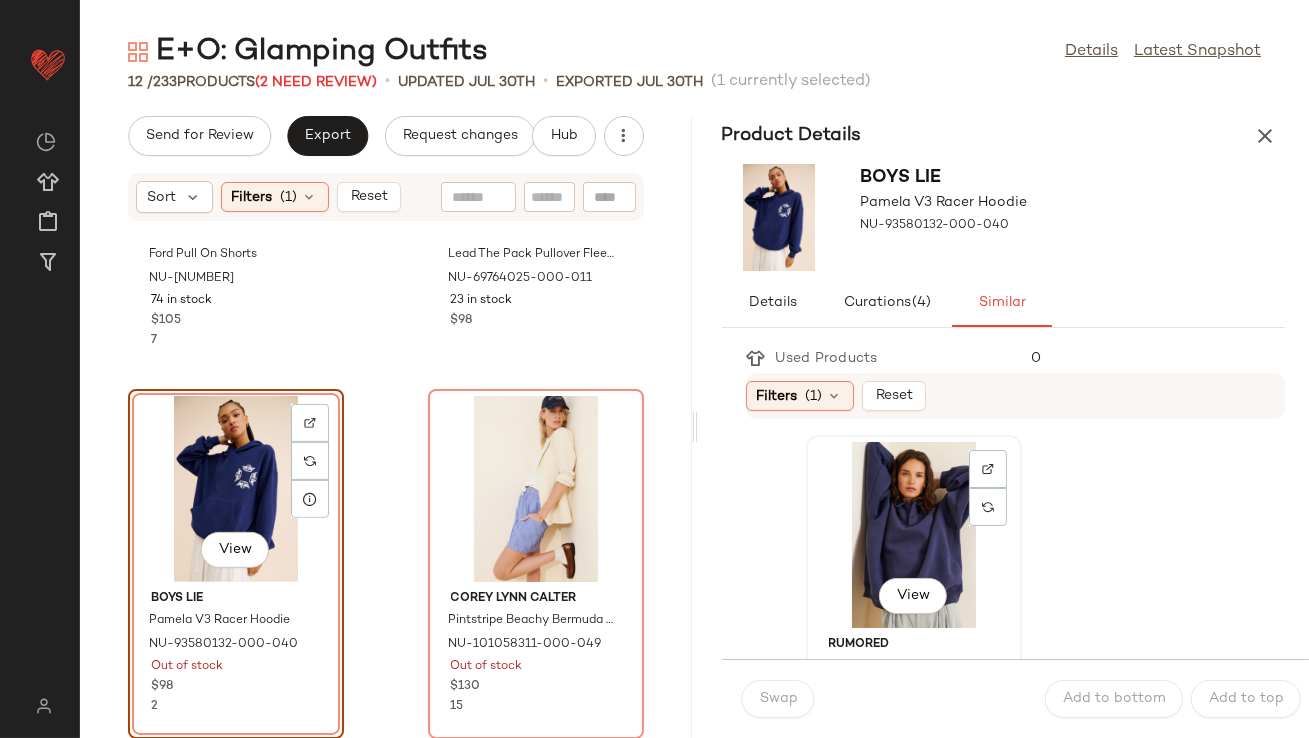 click on "View" 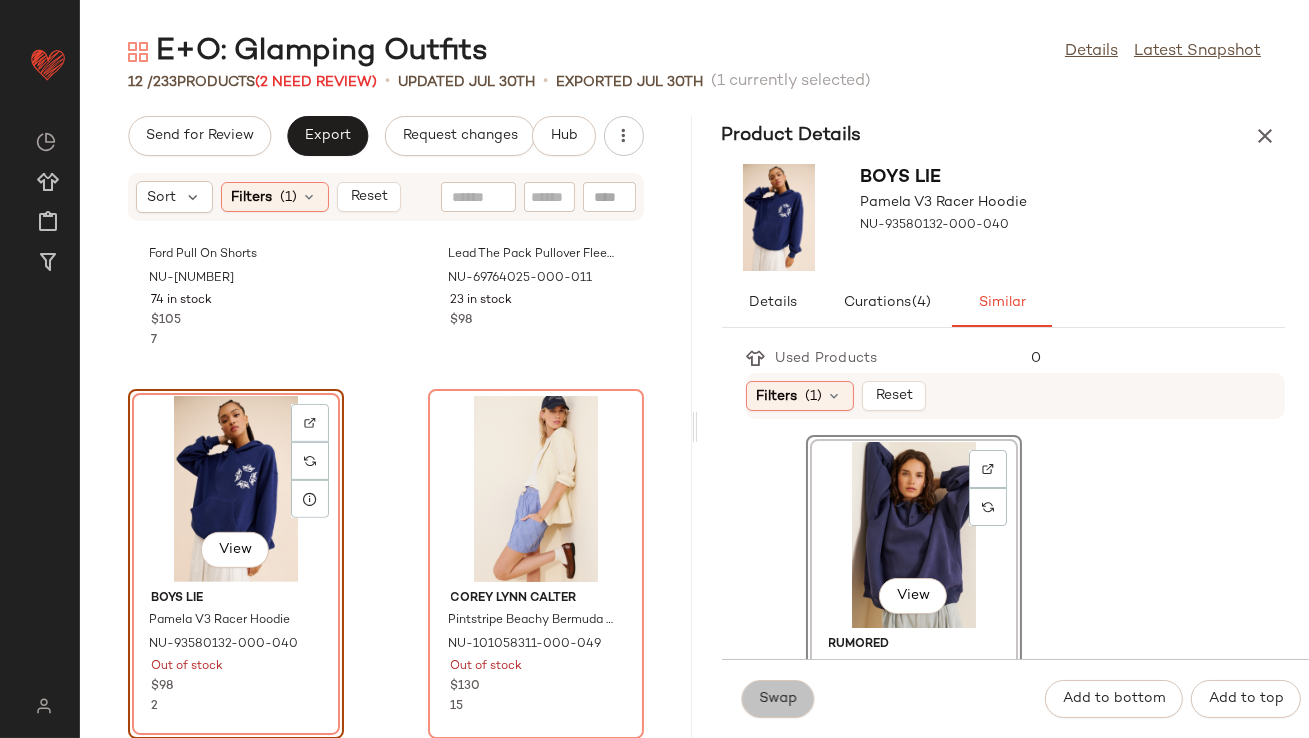 click on "Swap" at bounding box center [778, 699] 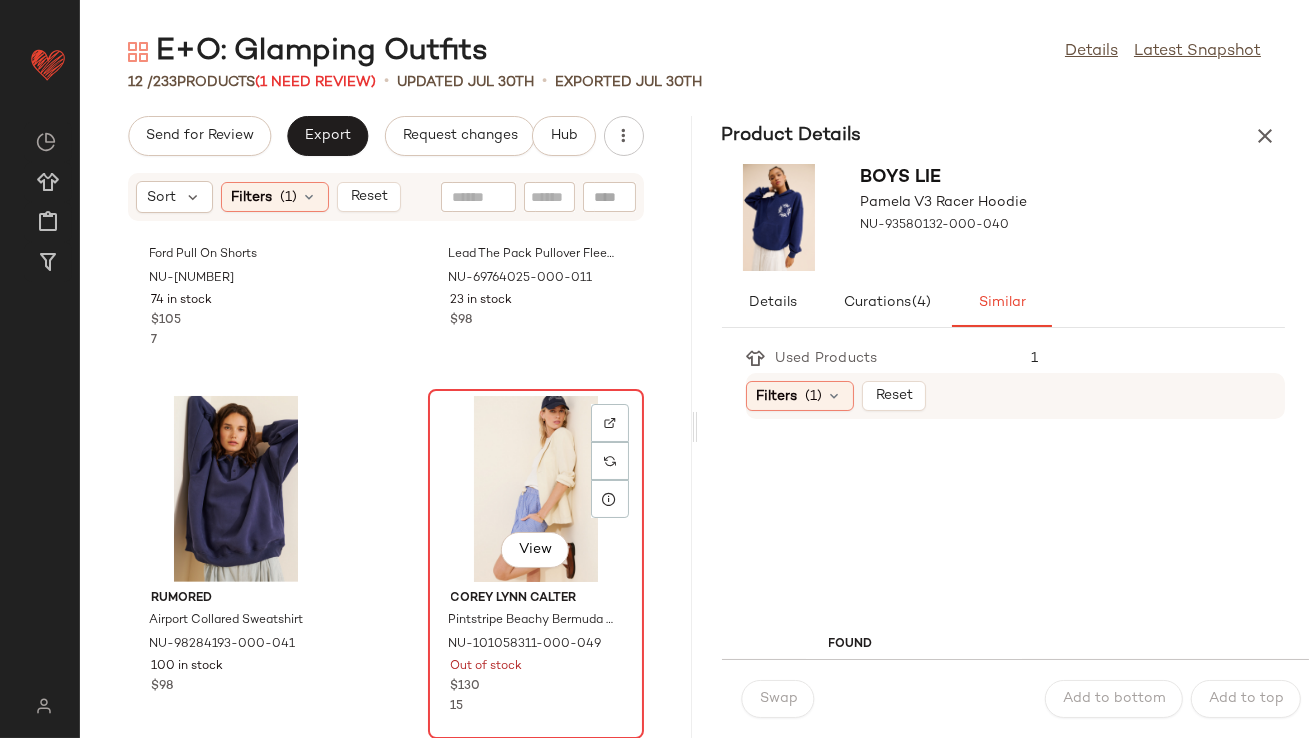 click on "View" 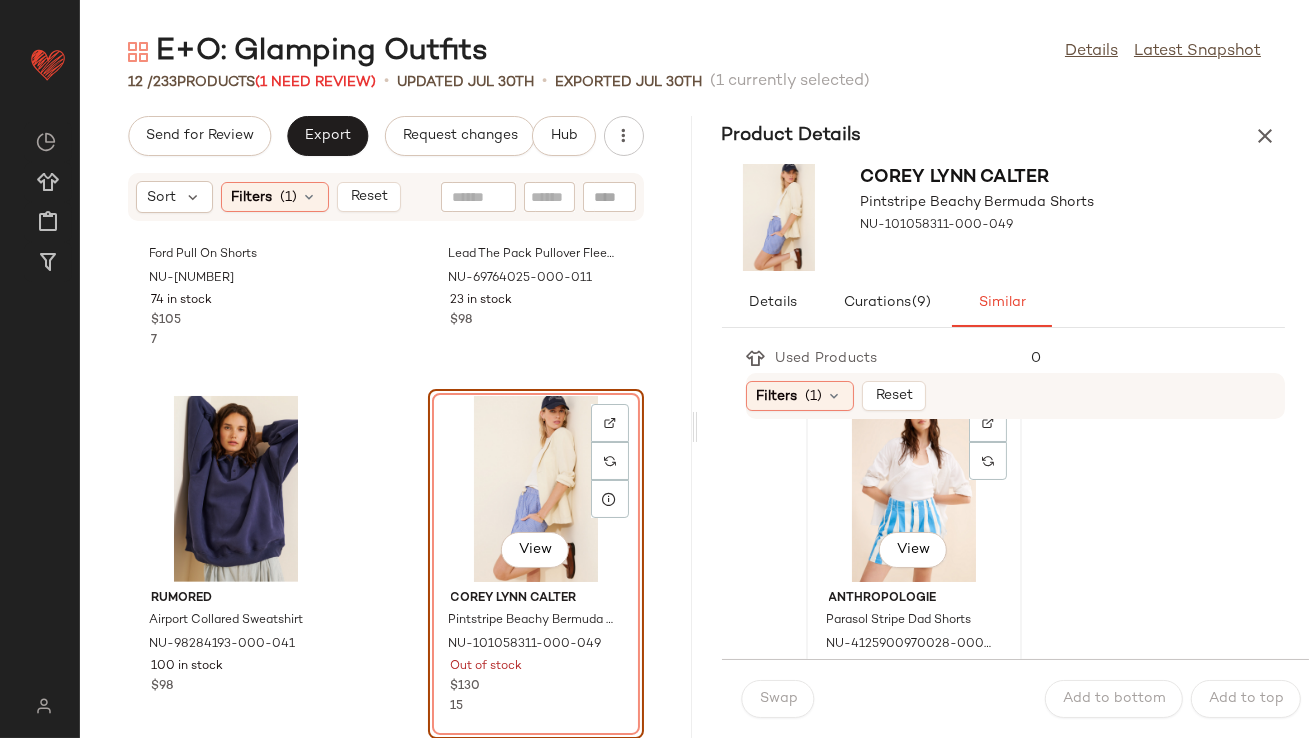 click on "View" 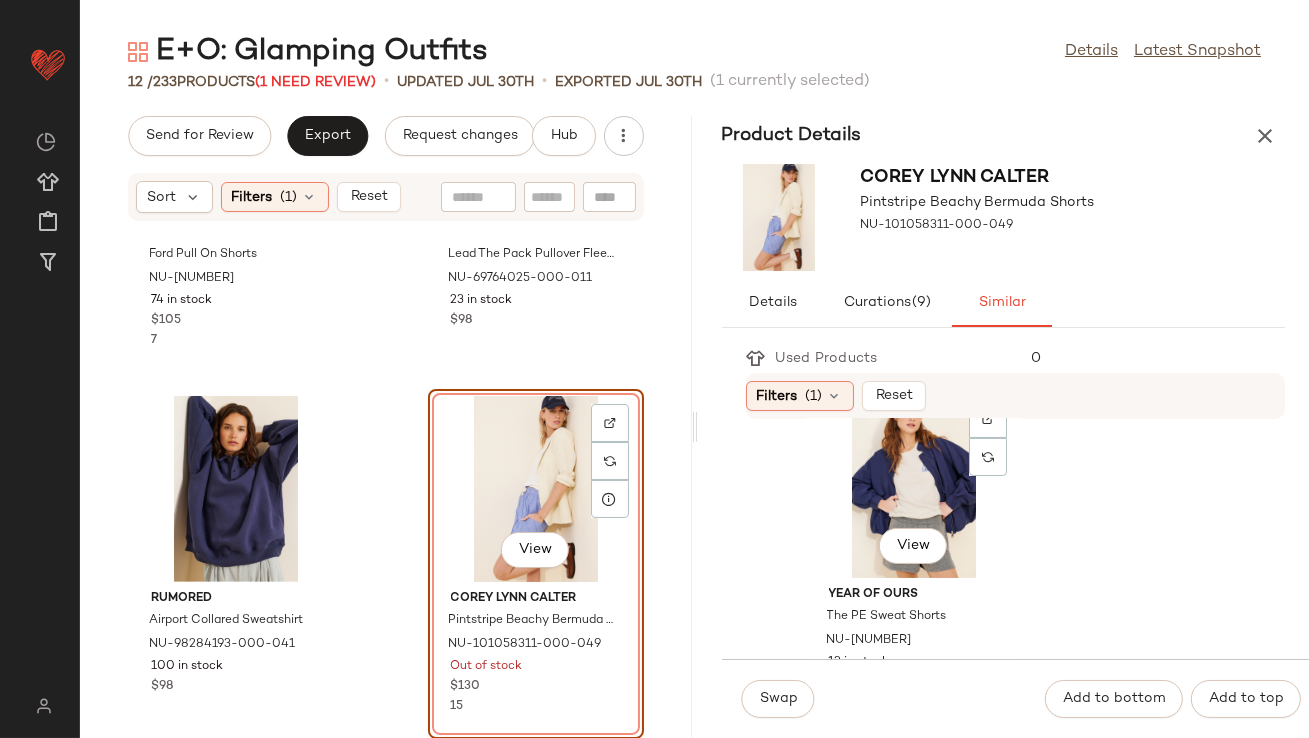scroll, scrollTop: 783, scrollLeft: 0, axis: vertical 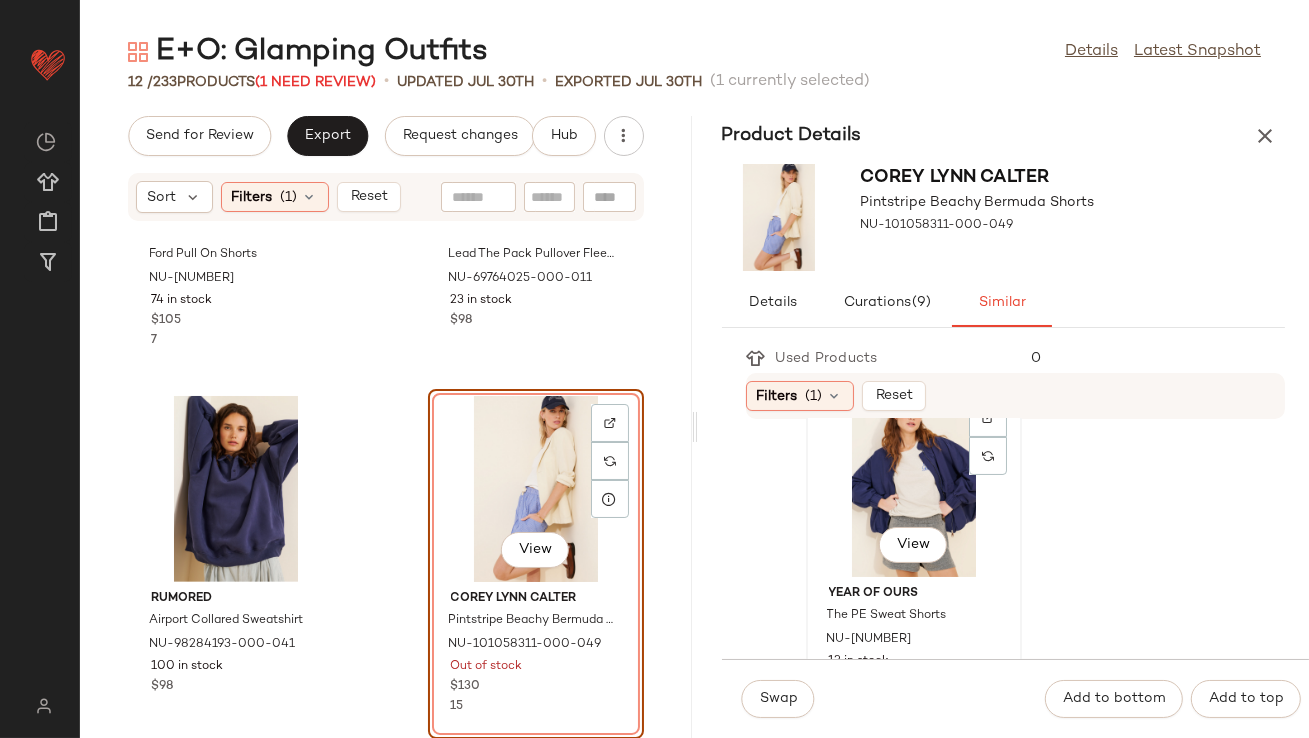 click on "View" 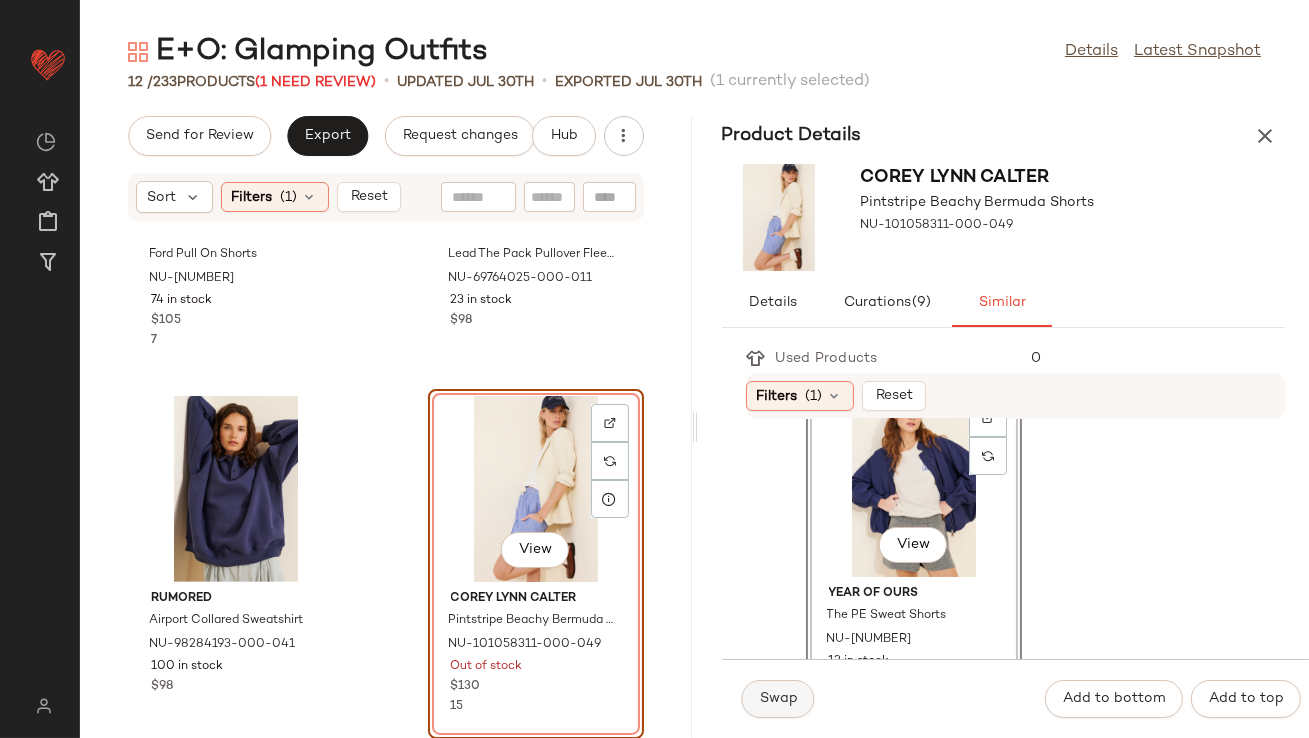 click on "Swap" 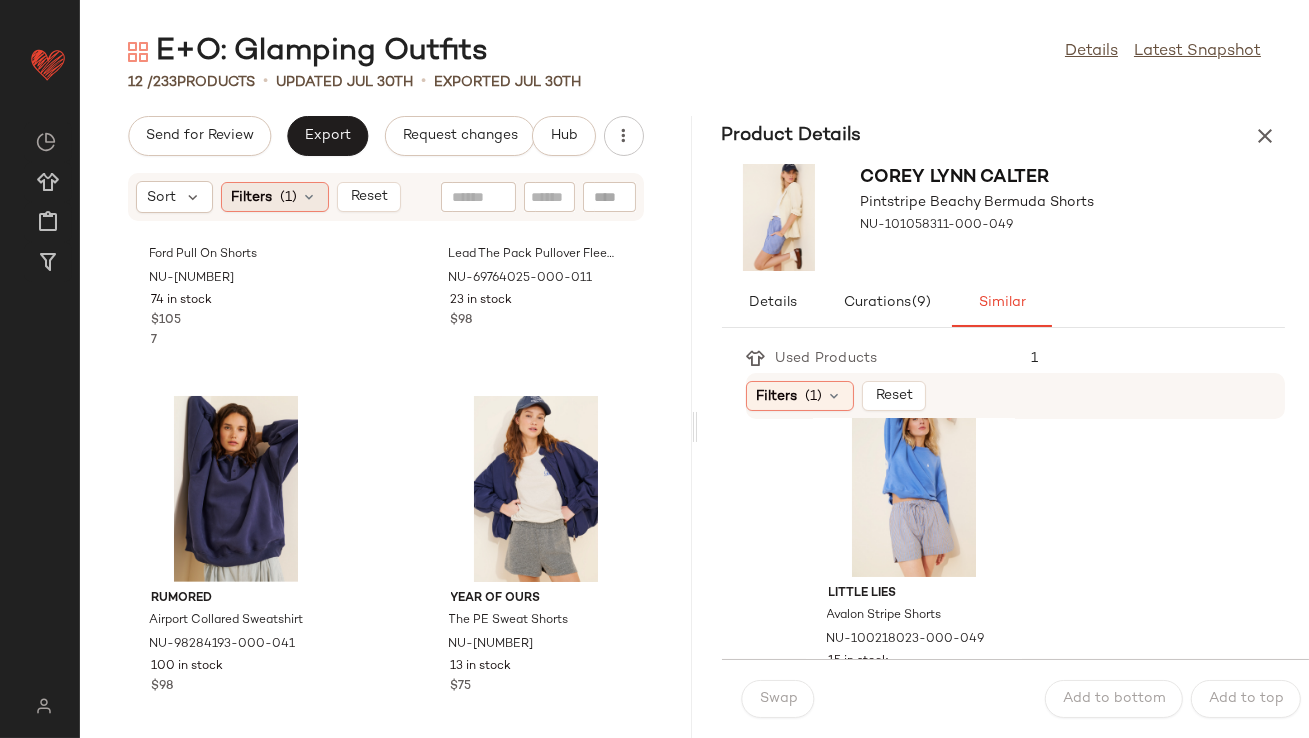 click at bounding box center [310, 197] 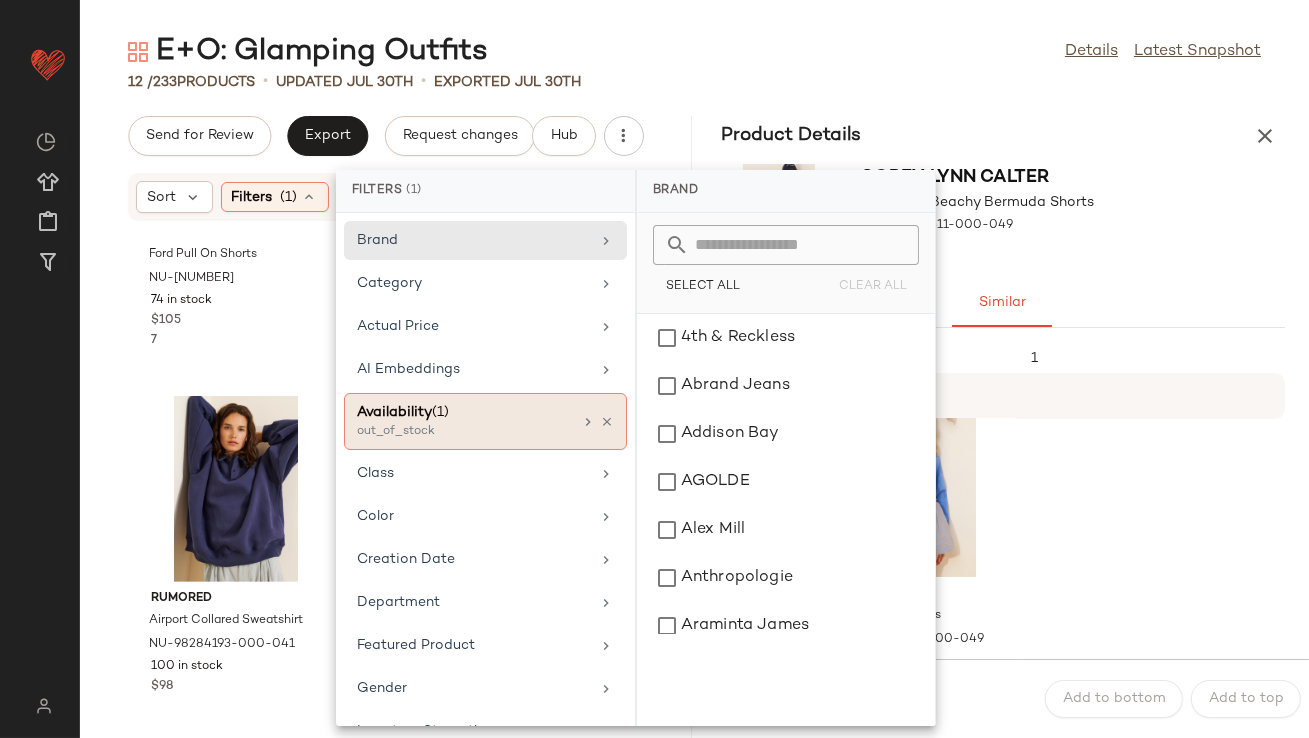 click at bounding box center [607, 422] 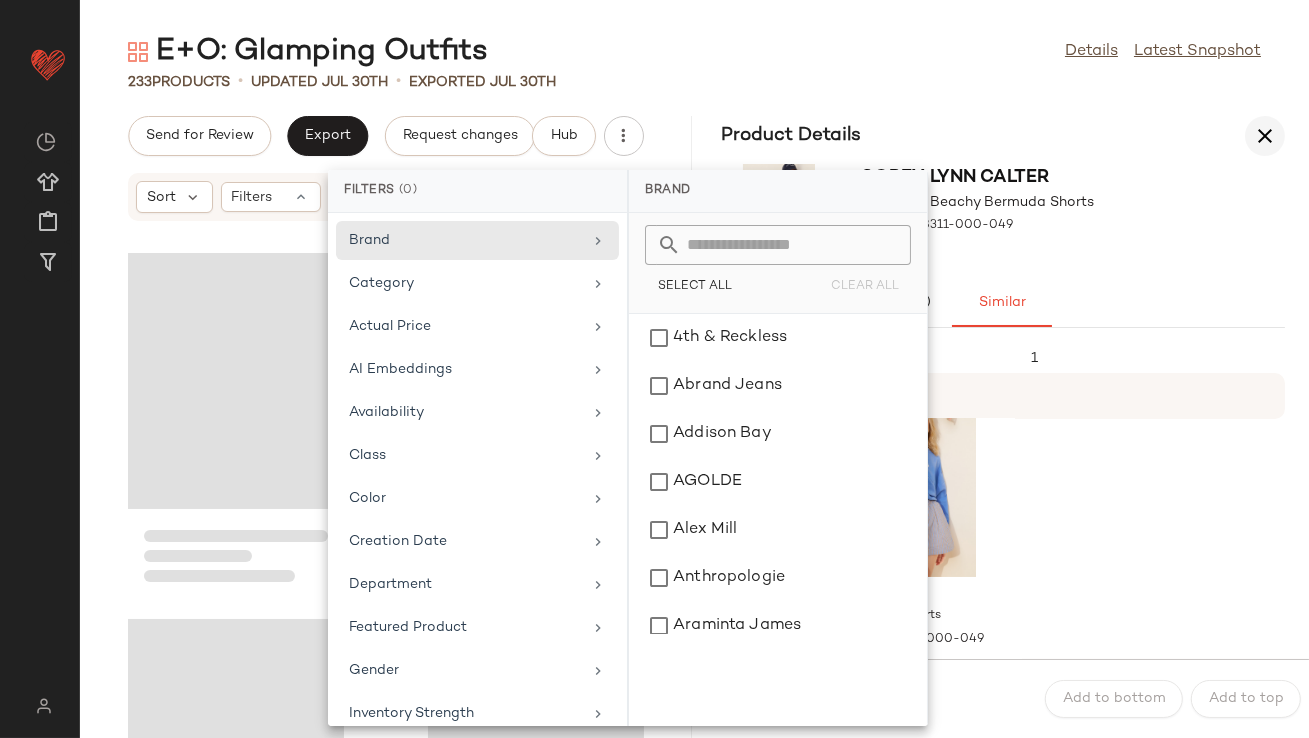 click at bounding box center [1265, 136] 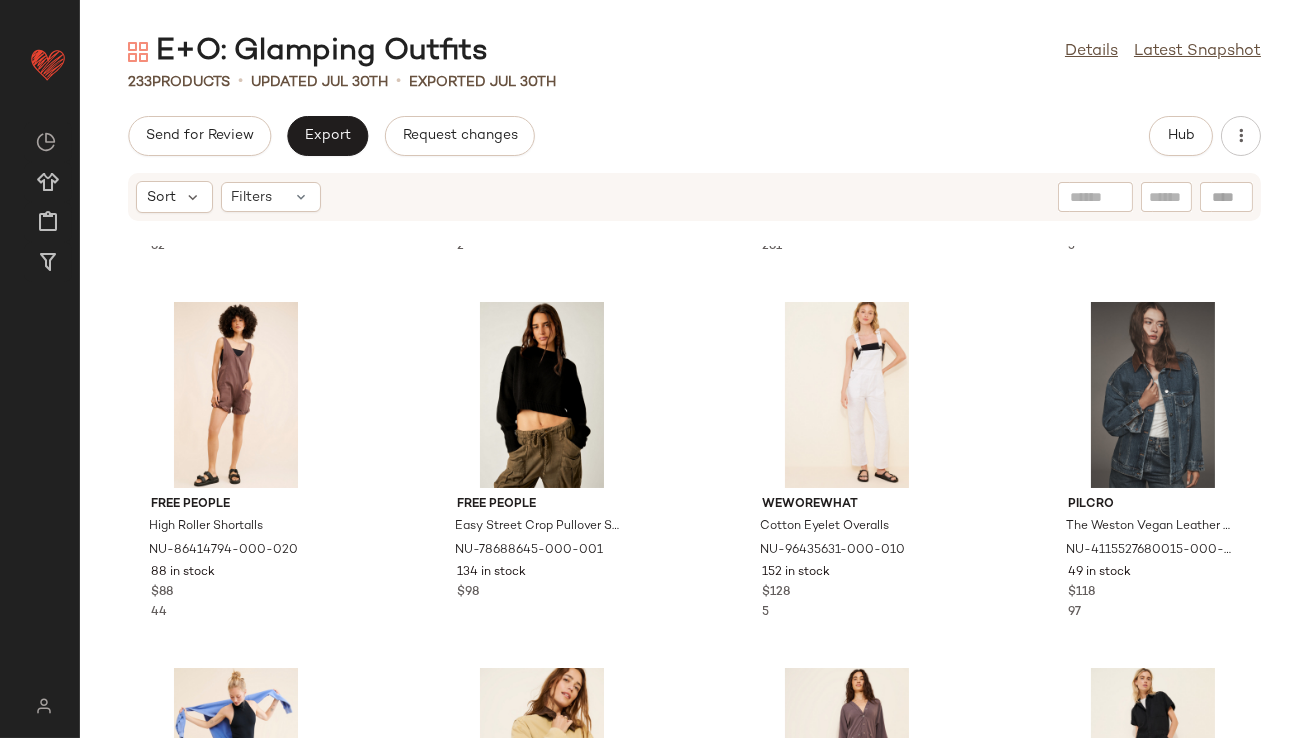 scroll, scrollTop: 0, scrollLeft: 0, axis: both 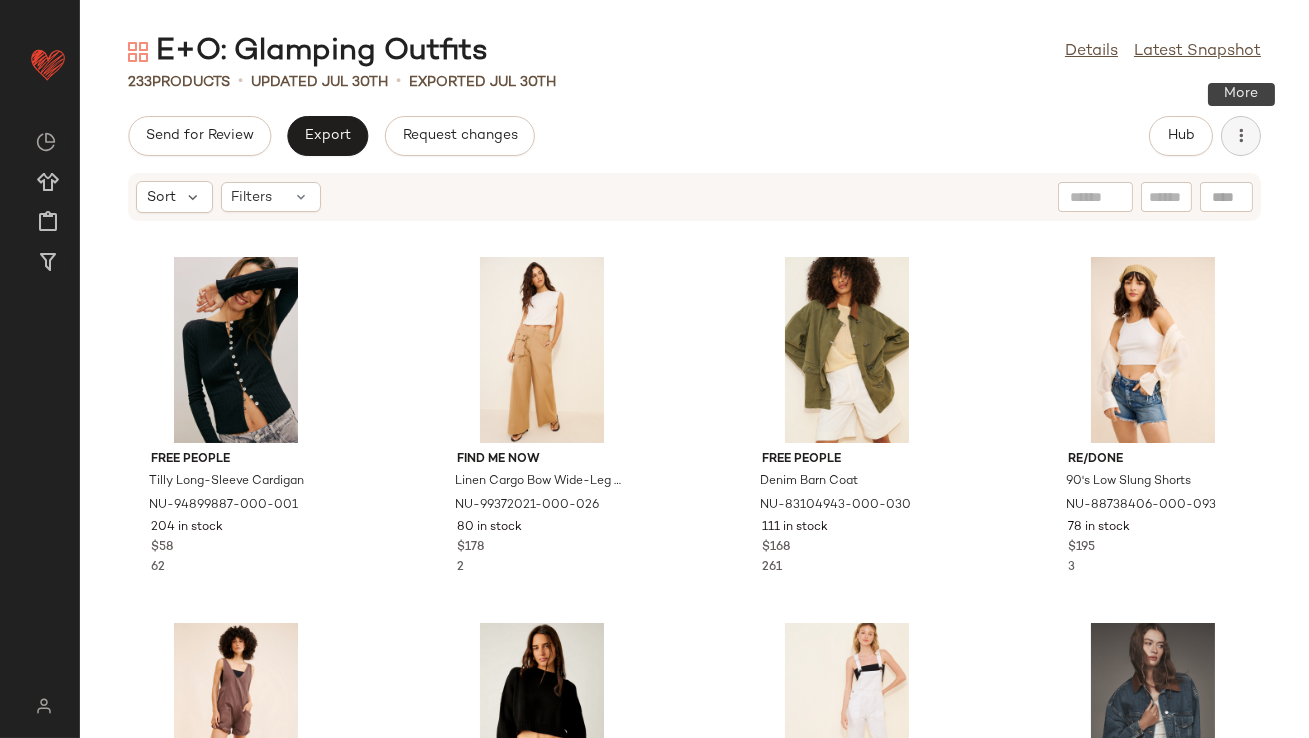 drag, startPoint x: 1264, startPoint y: 119, endPoint x: 1245, endPoint y: 140, distance: 28.319605 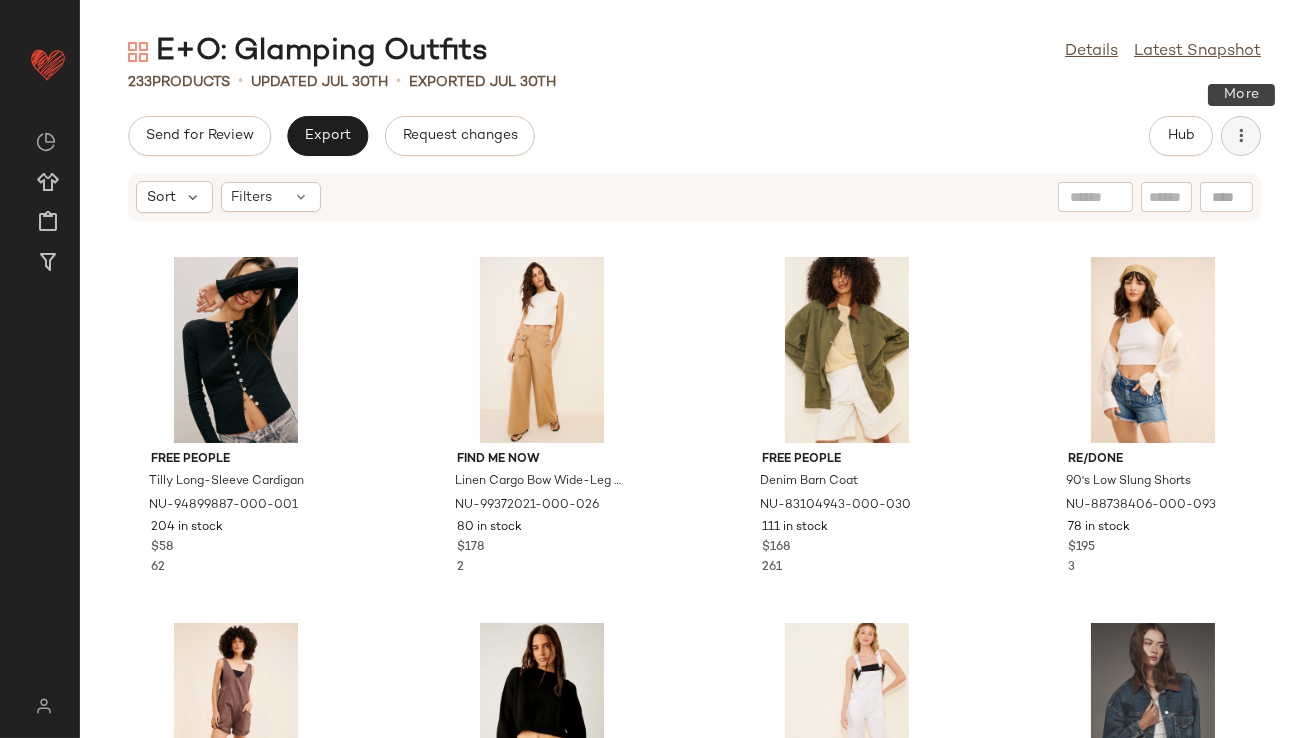 click 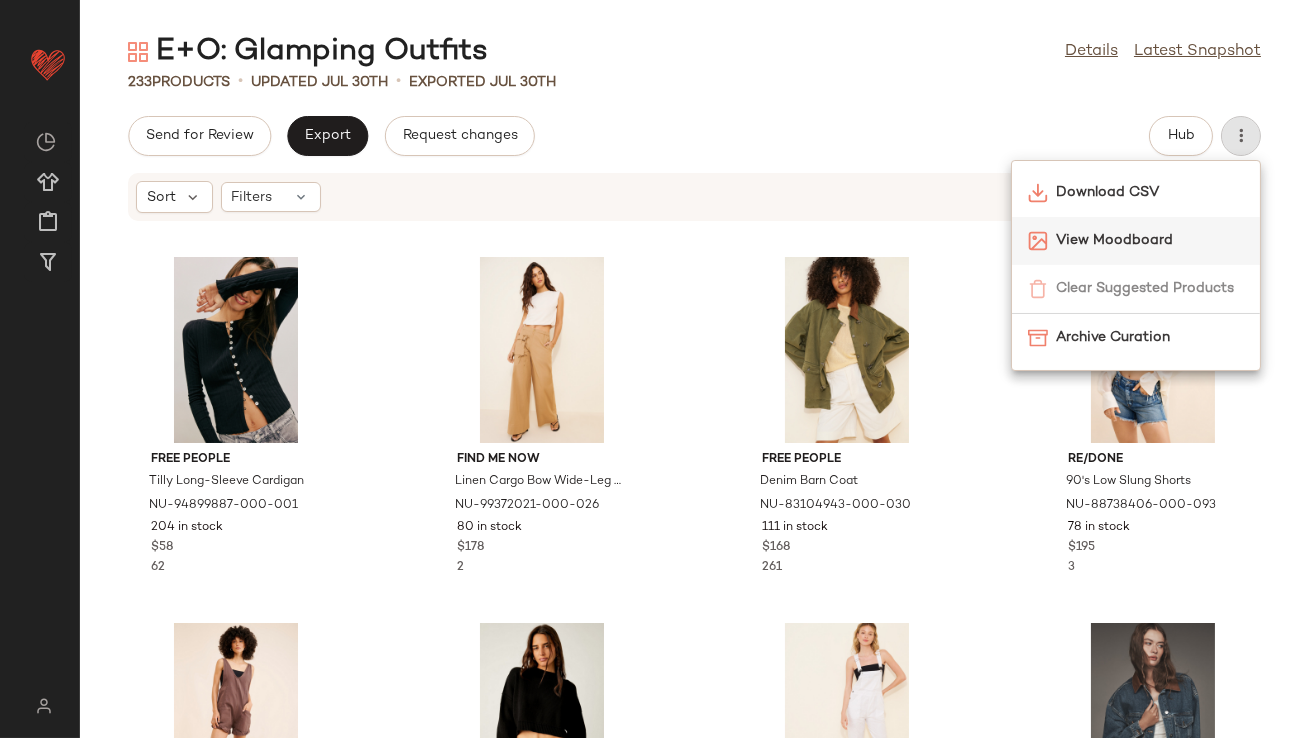 click 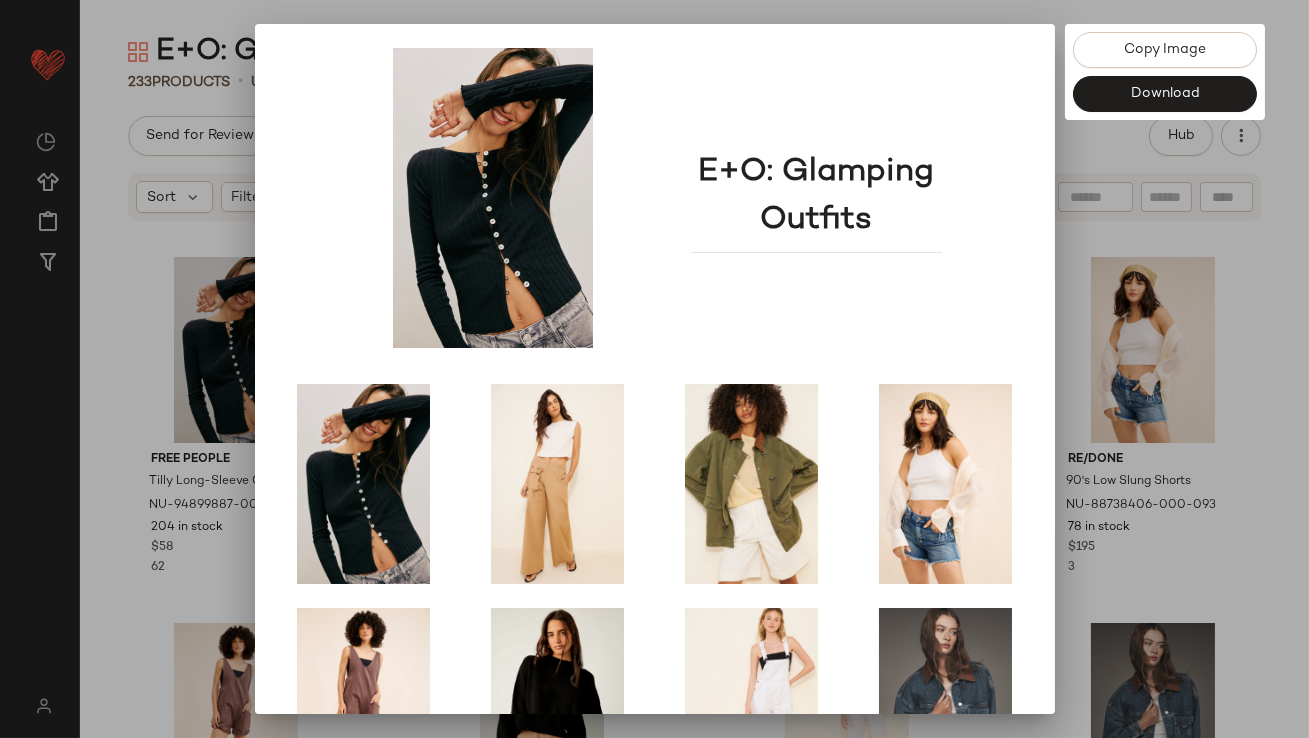 scroll, scrollTop: 341, scrollLeft: 0, axis: vertical 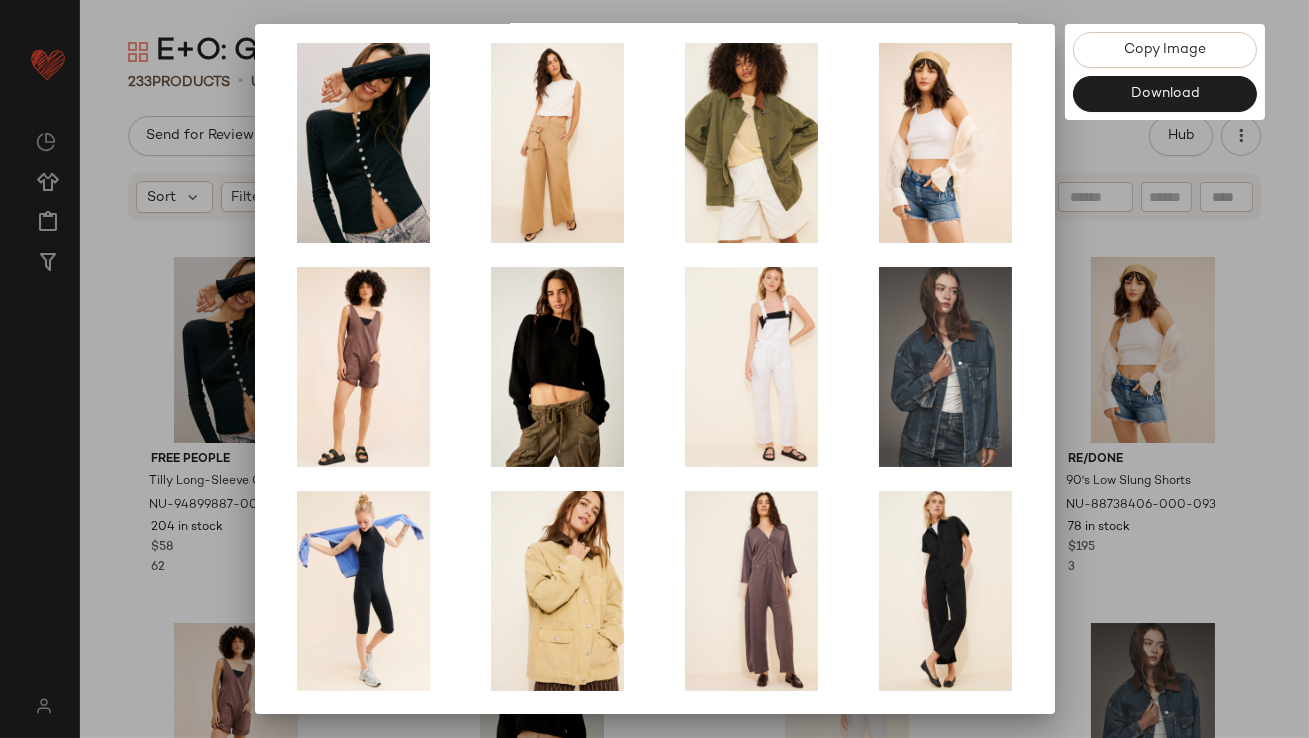 click at bounding box center (654, 369) 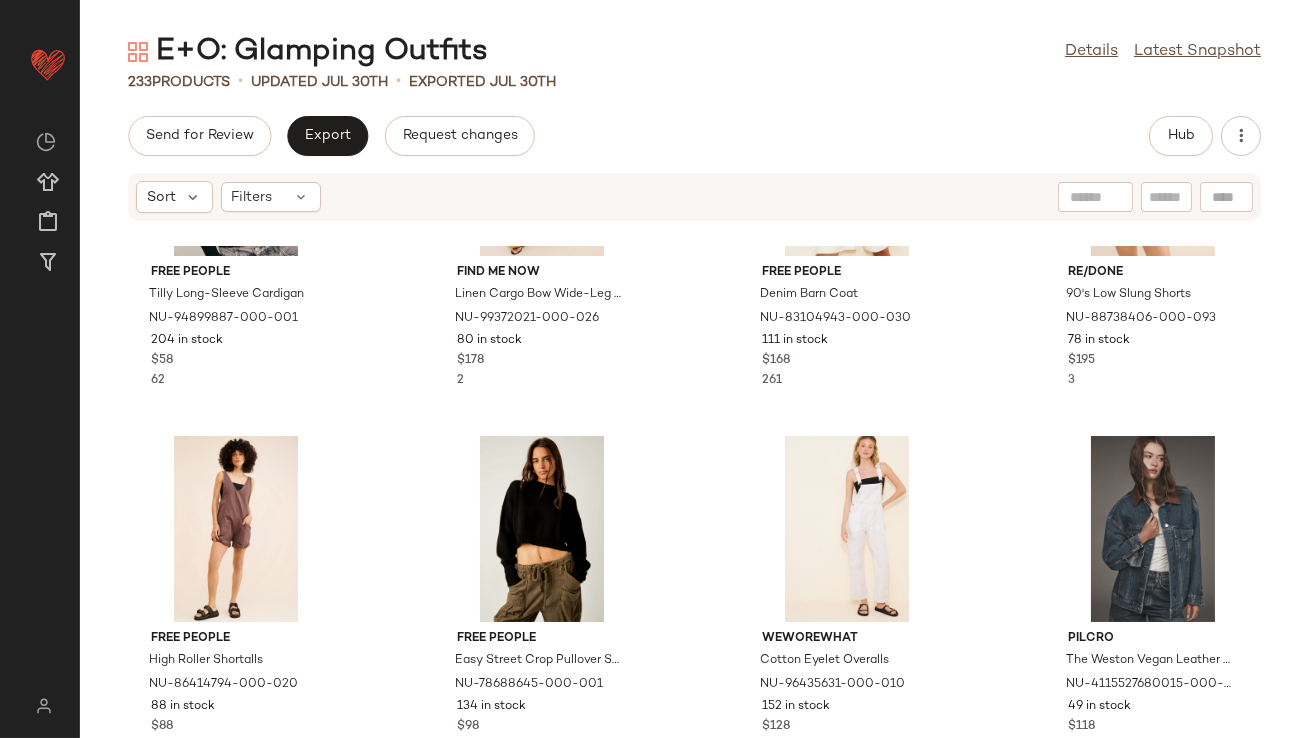 scroll, scrollTop: 200, scrollLeft: 0, axis: vertical 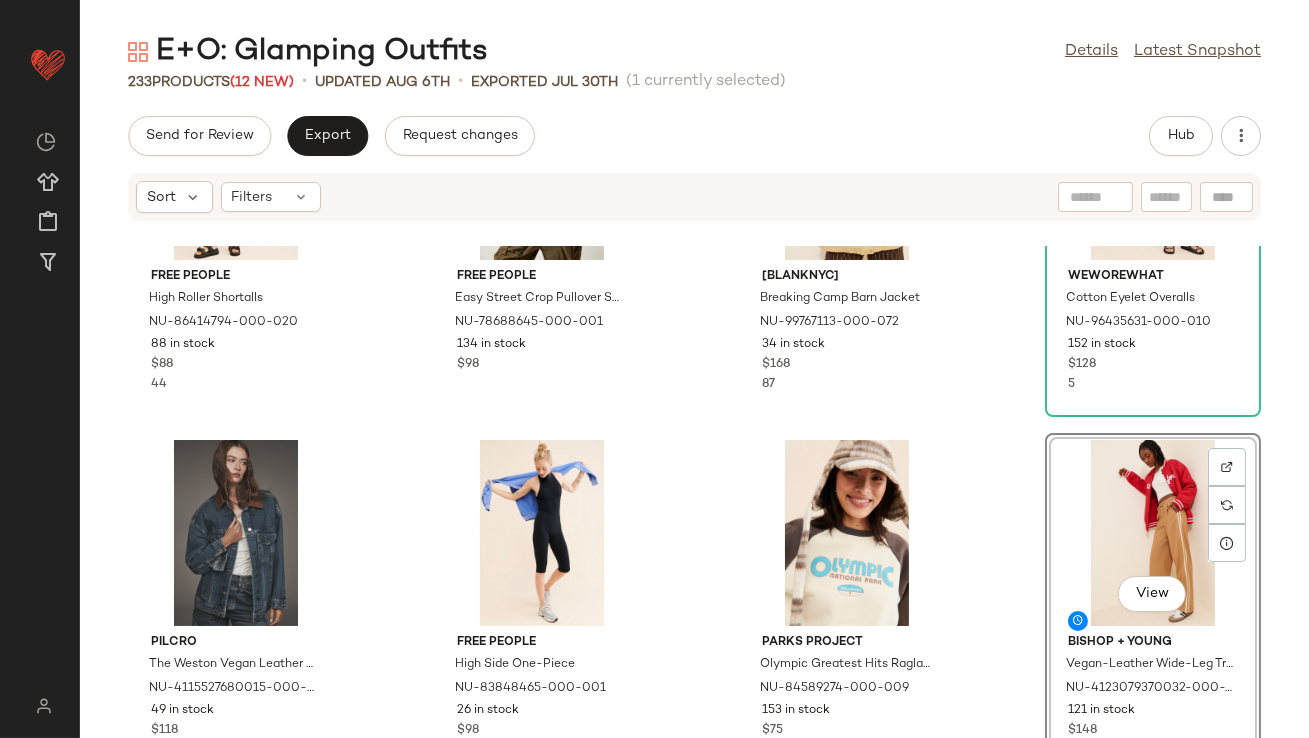 click on "E+O: Glamping Outfits  Details   Latest Snapshot  233   Products  (12 New)  •   updated Aug 6th  •  Exported Jul 30th   (1 currently selected)   Send for Review   Export   Request changes   Hub  Sort  Filters Free People High Roller Shortalls NU-86414794-000-020 88 in stock $88 44 Free People Easy Street Crop Pullover Sweater NU-78688645-000-001 134 in stock $98 [BLANKNYC] Breaking Camp Barn Jacket NU-99767113-000-072 34 in stock $168 87 WeWoreWhat Cotton Eyelet Overalls NU-96435631-000-010 152 in stock $128 5 Pilcro The Weston Vegan Leather Collar Denim Jacket NU-4115527680015-000-093 49 in stock $118 97 Free People High Side One-Piece NU-83848465-000-001 26 in stock $98 Parks Project Olympic Greatest Hits Raglan Sweatshirt NU-84589274-000-009 153 in stock $75  View  Bishop + Young Vegan-Leather Wide-Leg Track Pants NU-4123079370032-000-225 121 in stock $148 Fashion Brand Company Jumpsuit Of The Future Linen Jumpsuit NU-101879369-000-004 80 in stock $225 Pistola Grover Barrel Leg Coveralls 89 in stock" at bounding box center (694, 385) 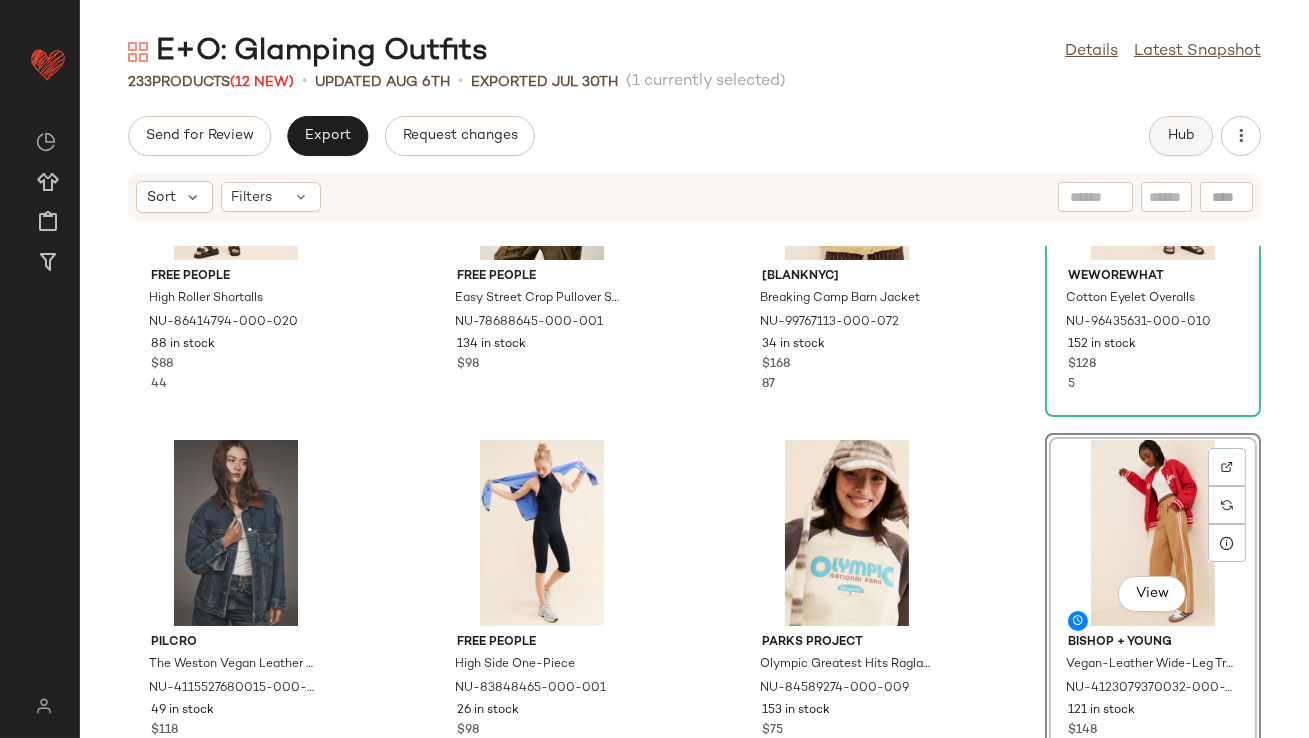 click on "Hub" 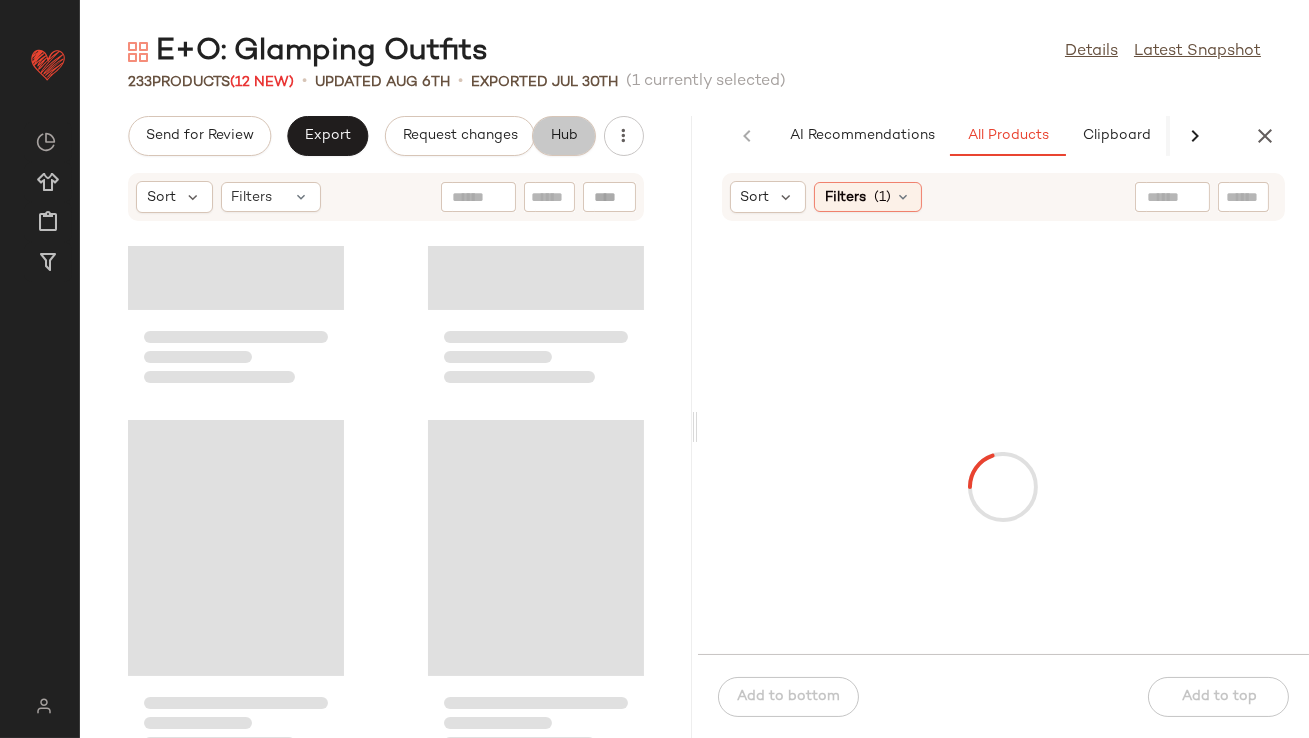 scroll, scrollTop: 930, scrollLeft: 0, axis: vertical 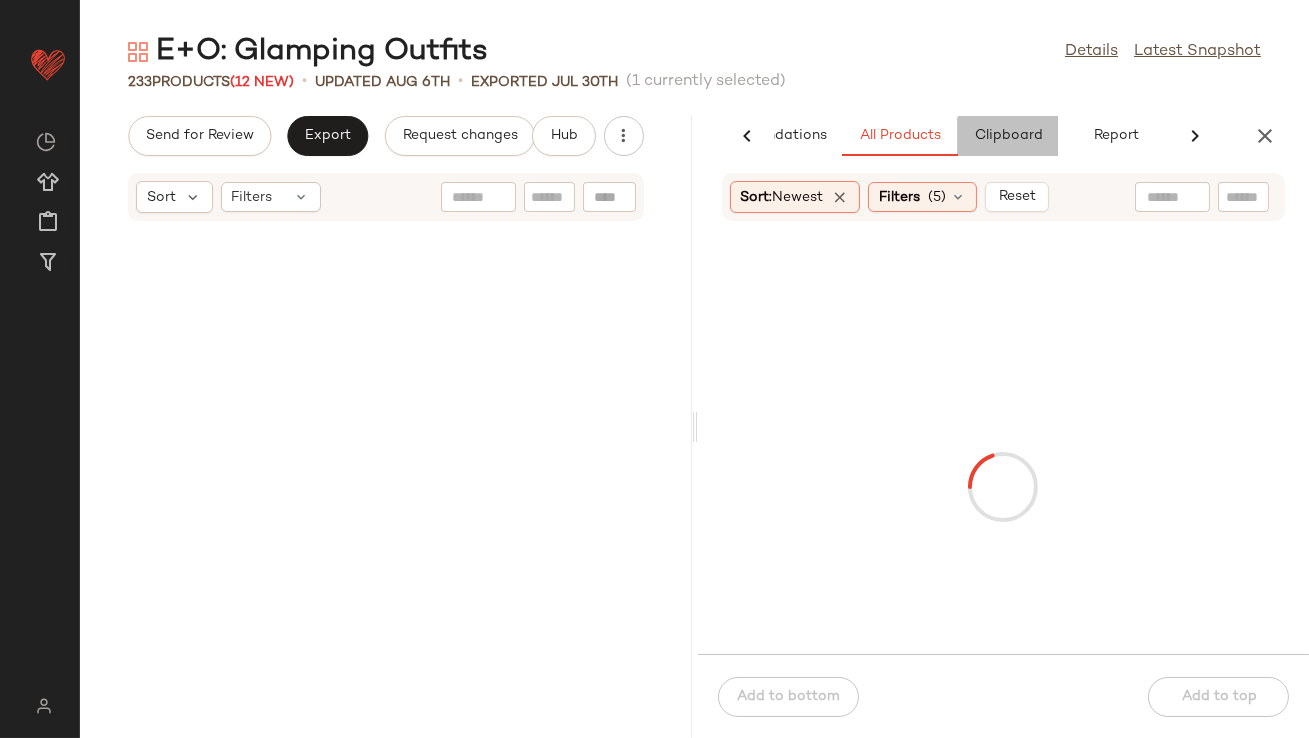 click on "Clipboard" 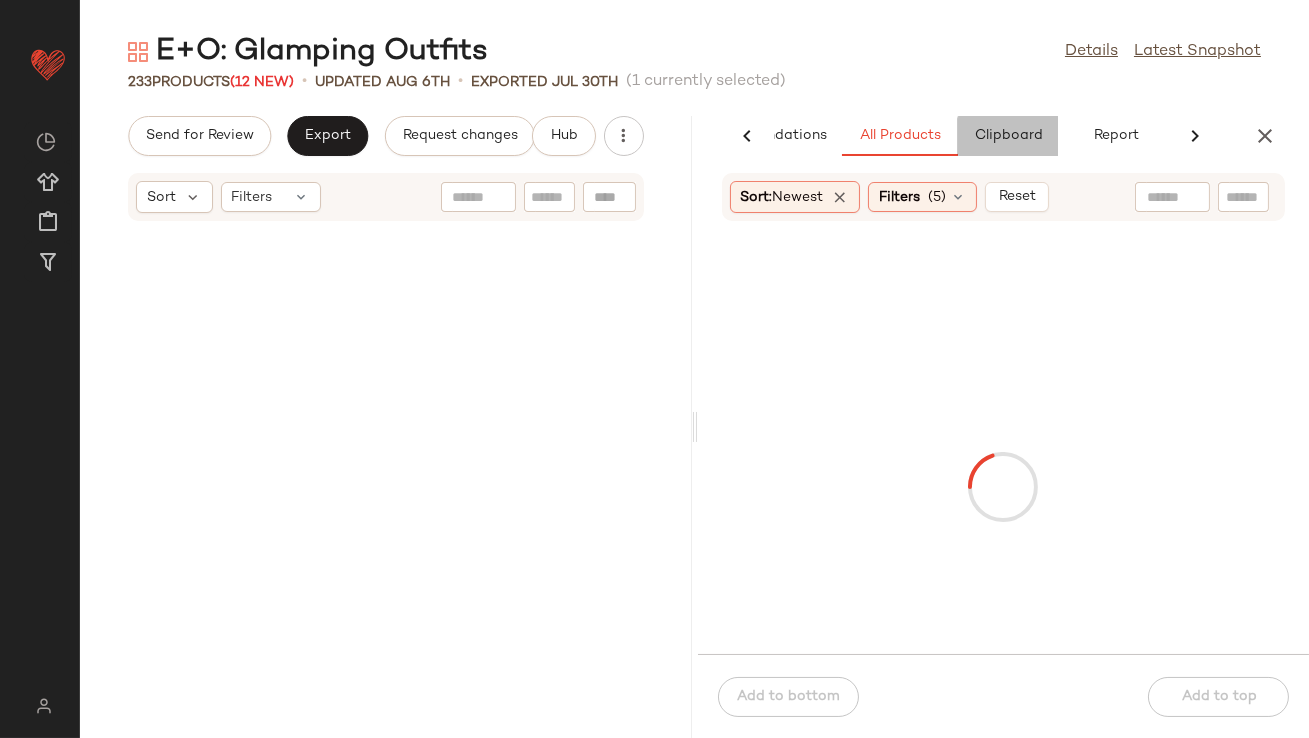 scroll, scrollTop: 1464, scrollLeft: 0, axis: vertical 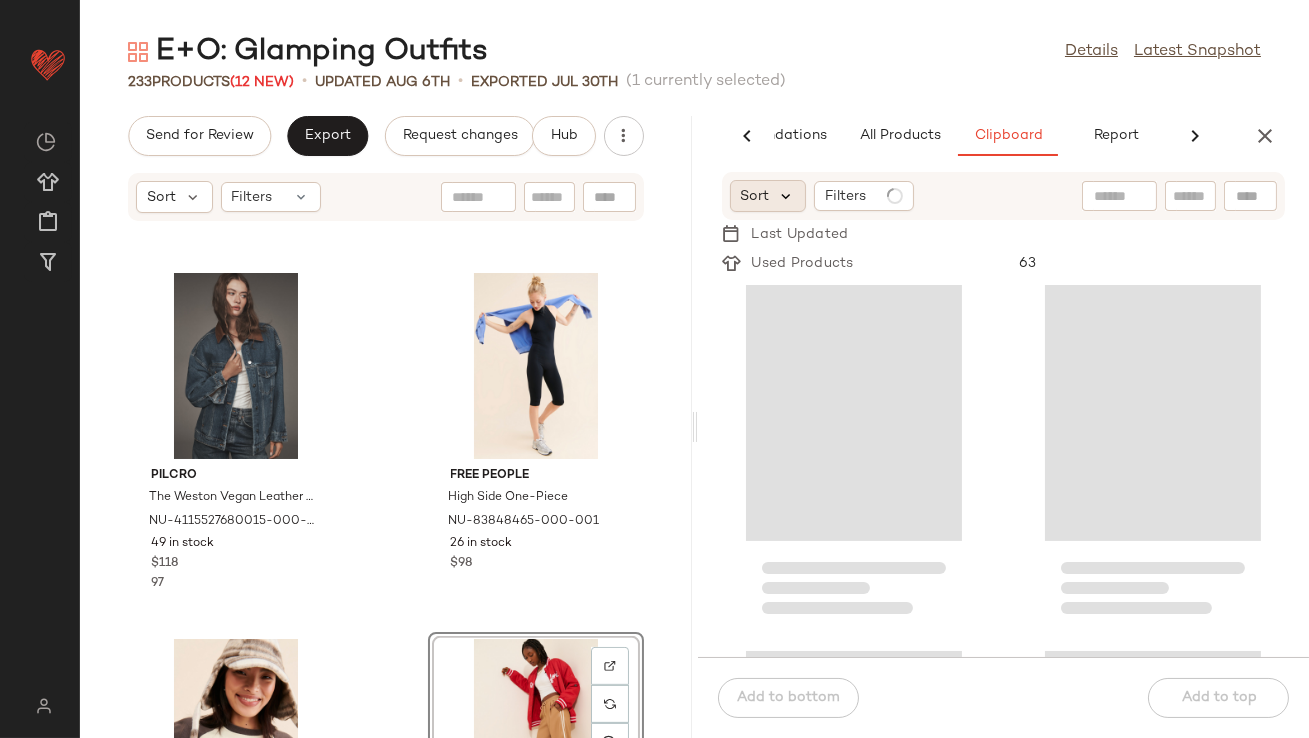 click on "Sort" 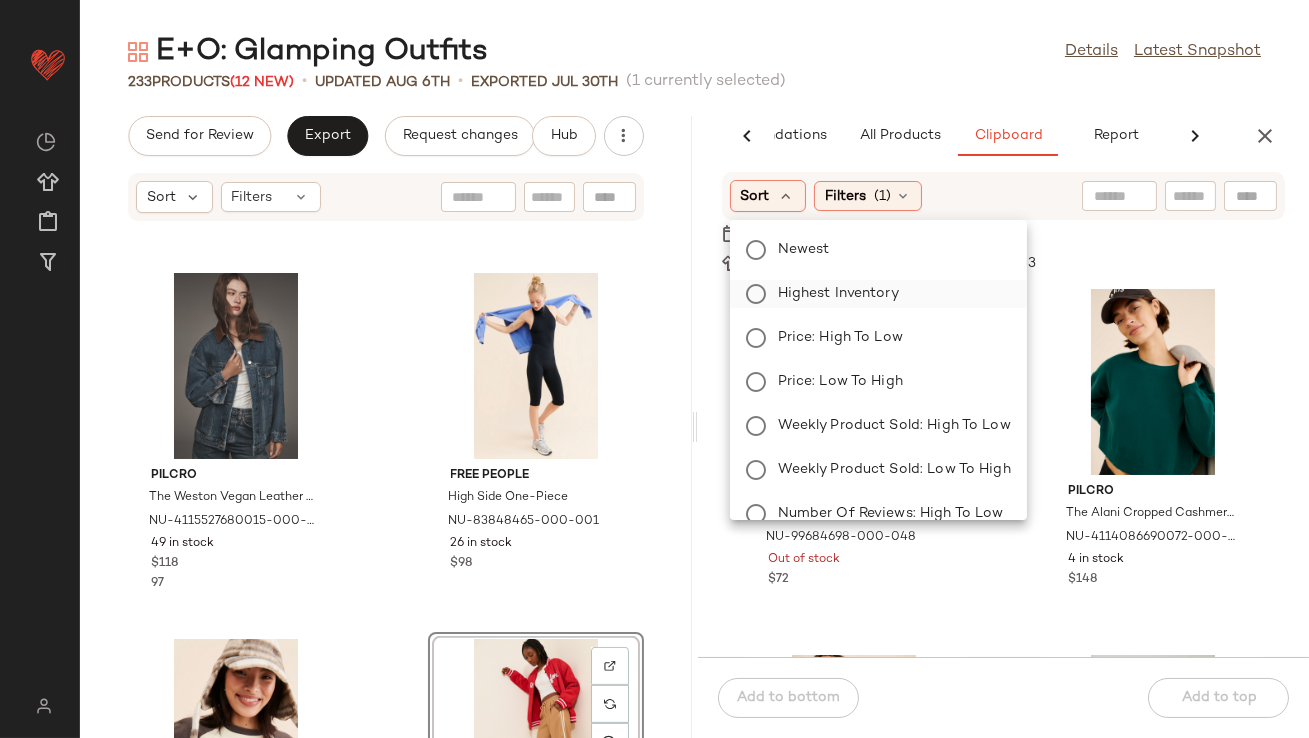 click on "Highest Inventory" 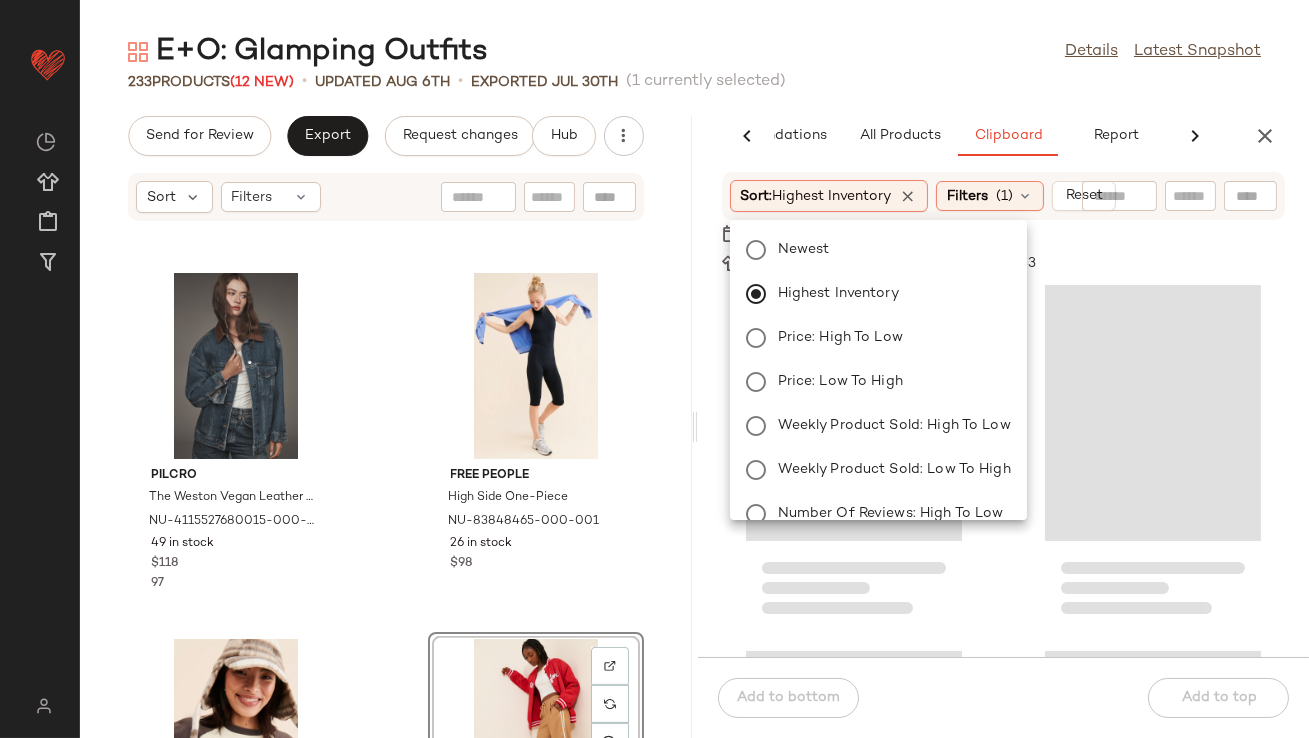 click on "E+O: Glamping Outfits  Details   Latest Snapshot  233   Products  (12 New)  •   updated Aug 6th  •  Exported Jul 30th   (1 currently selected)   Send for Review   Export   Request changes   Hub  Sort  Filters Pilcro The Weston Vegan Leather Collar Denim Jacket NU-4115527680015-000-093 49 in stock $118 97 Free People High Side One-Piece NU-83848465-000-001 26 in stock $98 Parks Project Olympic Greatest Hits Raglan Sweatshirt NU-84589274-000-009 153 in stock $75  View  Bishop + Young Vegan-Leather Wide-Leg Track Pants NU-4123079370032-000-225 121 in stock $148 Fashion Brand Company Jumpsuit Of The Future Linen Jumpsuit NU-101879369-000-004 80 in stock $225 Pistola Grover Barrel Leg Coveralls NU-98696446-000-001 89 in stock $178 Nuuly x Favorite Daughter Collegiate Crewneck Sweatshirt NU-93700318-000-004 49 in stock $88 1 Araminta James Sportif Stripe Pant NU-97161160-000-060 95 in stock $149 1  AI Recommendations   All Products   Clipboard   Report  Sort:   Newest Filters  (5)   Reset  RD Style $100 BDG" at bounding box center [694, 385] 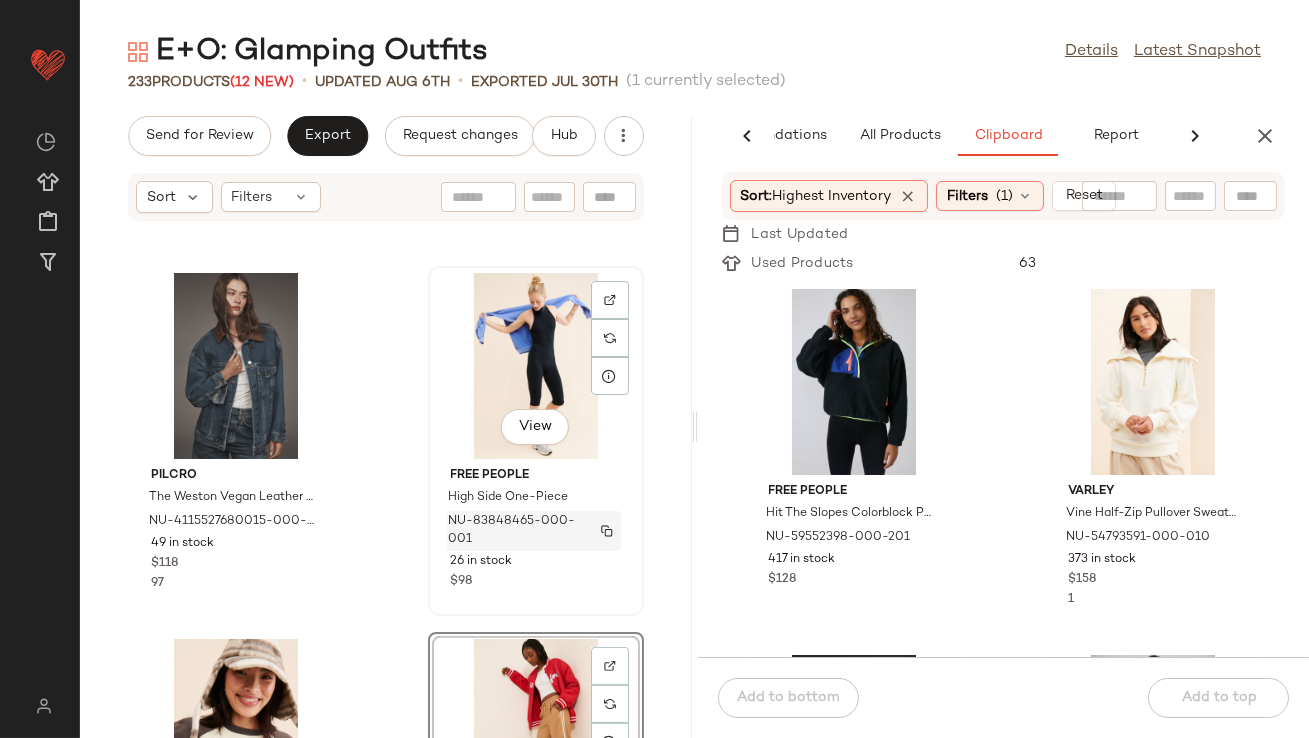 scroll, scrollTop: 1466, scrollLeft: 0, axis: vertical 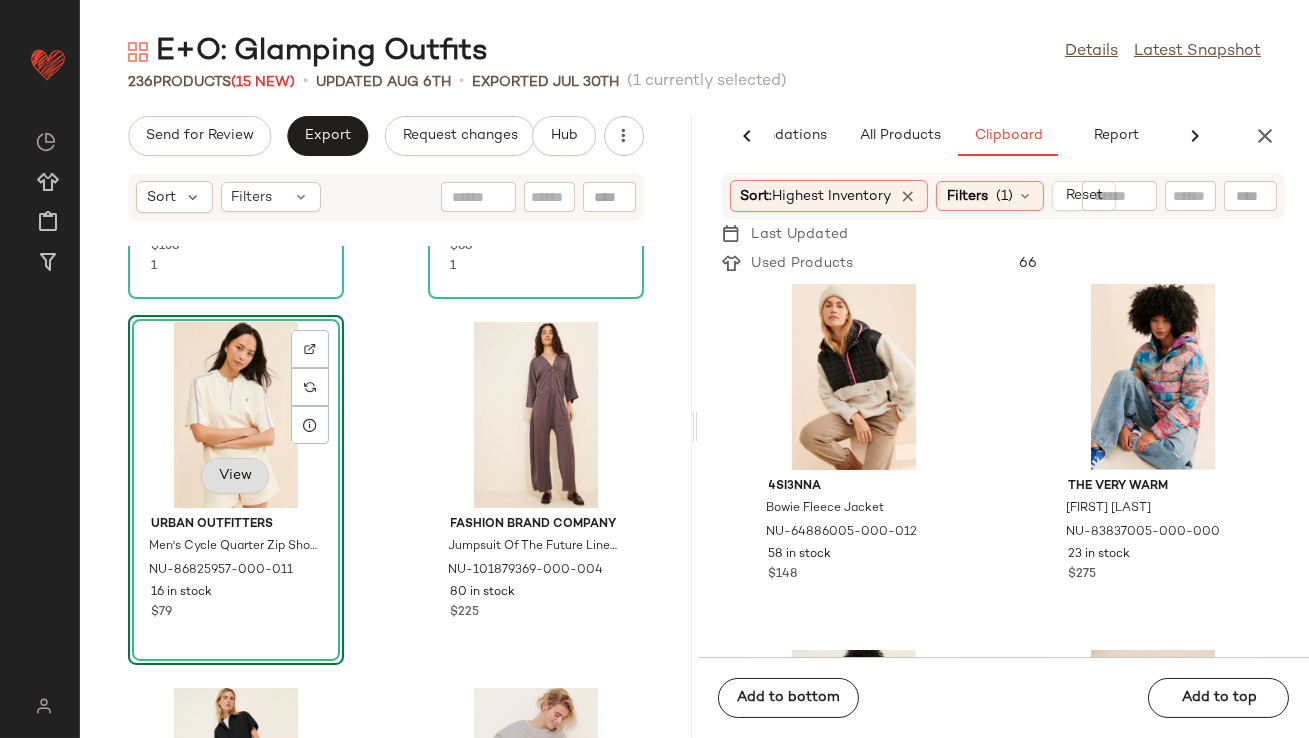 click on "View" 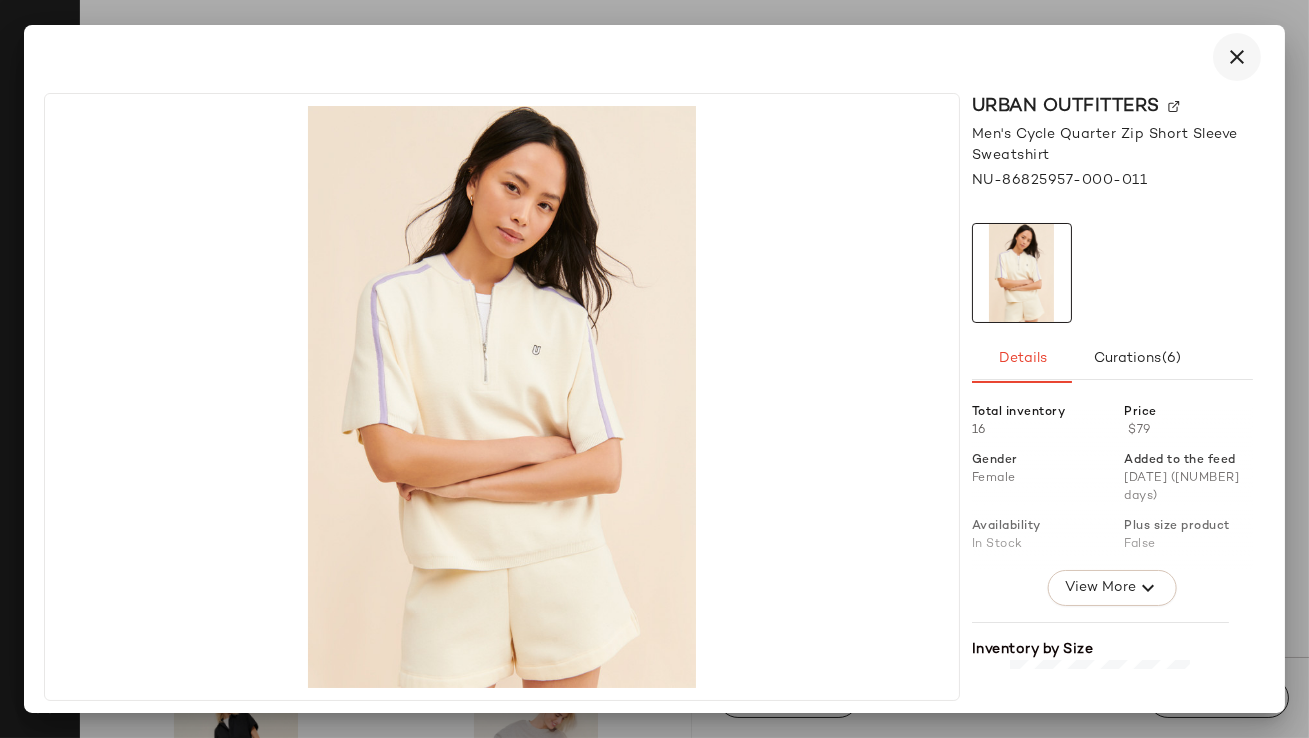 click at bounding box center [1237, 57] 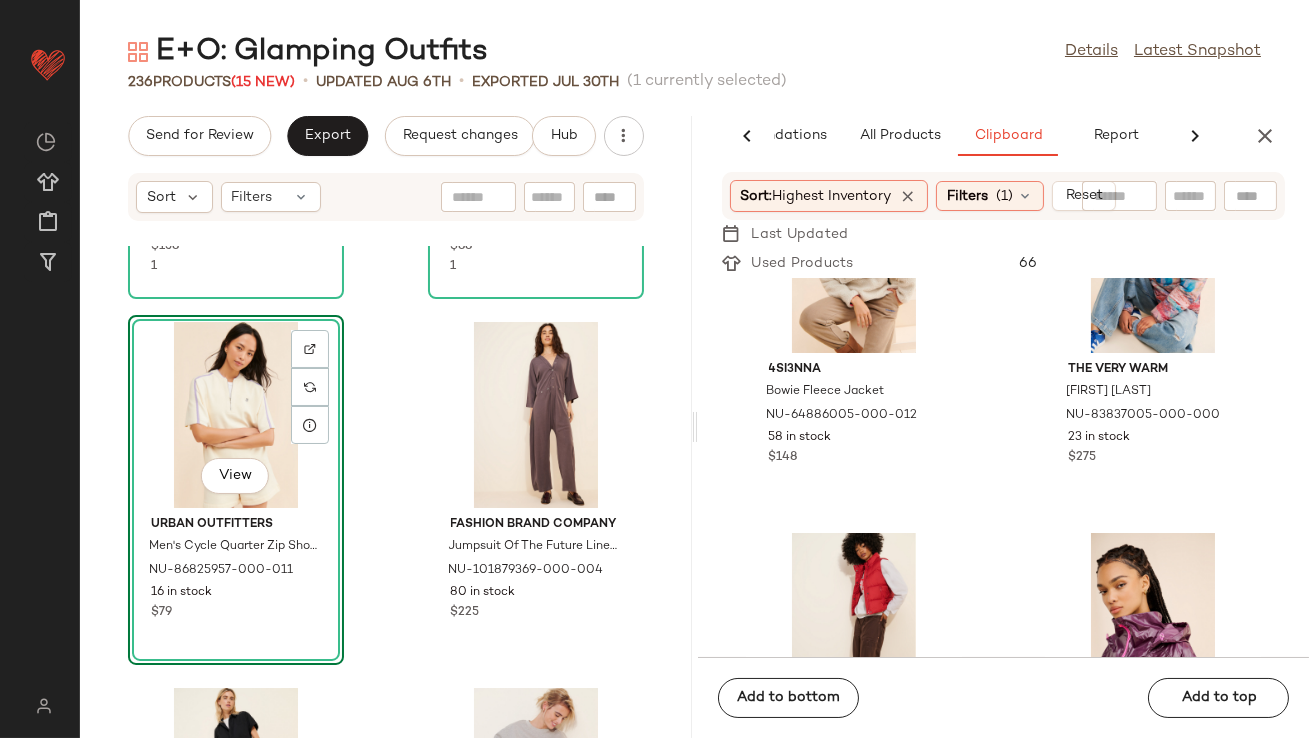 scroll, scrollTop: 2786, scrollLeft: 0, axis: vertical 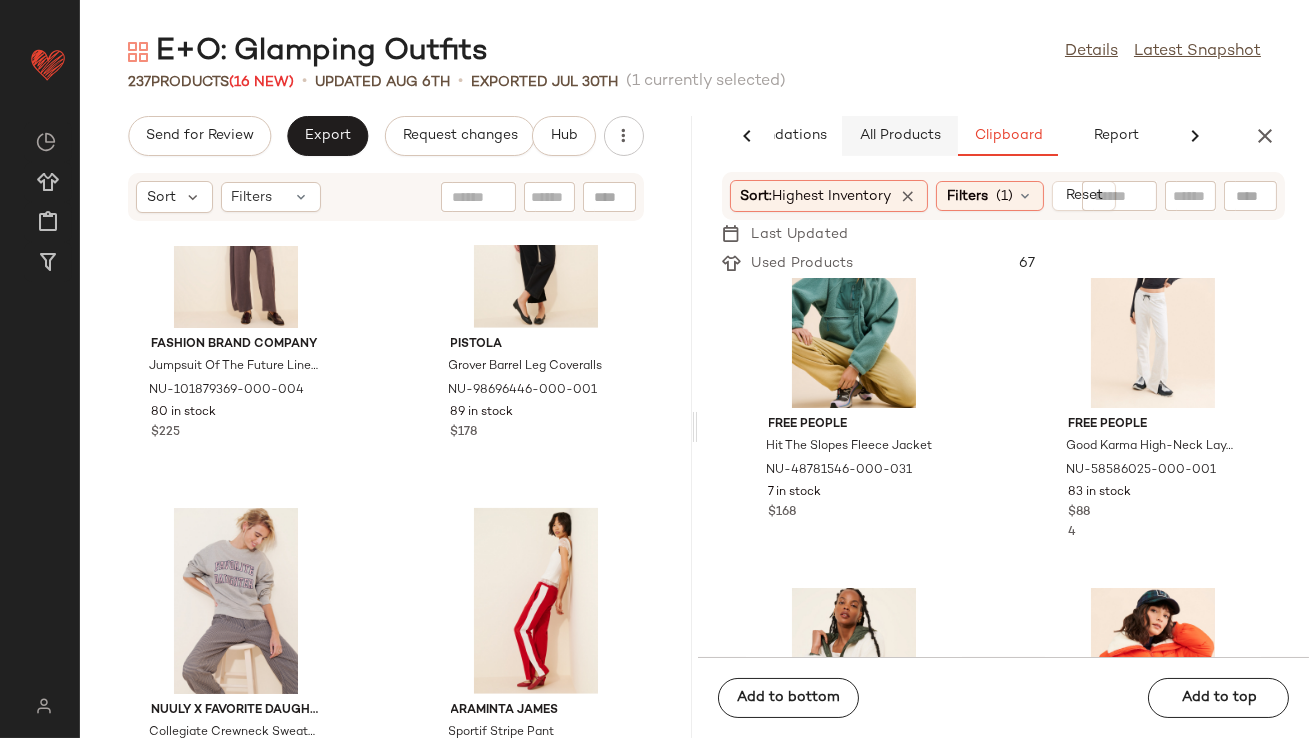 click on "All Products" 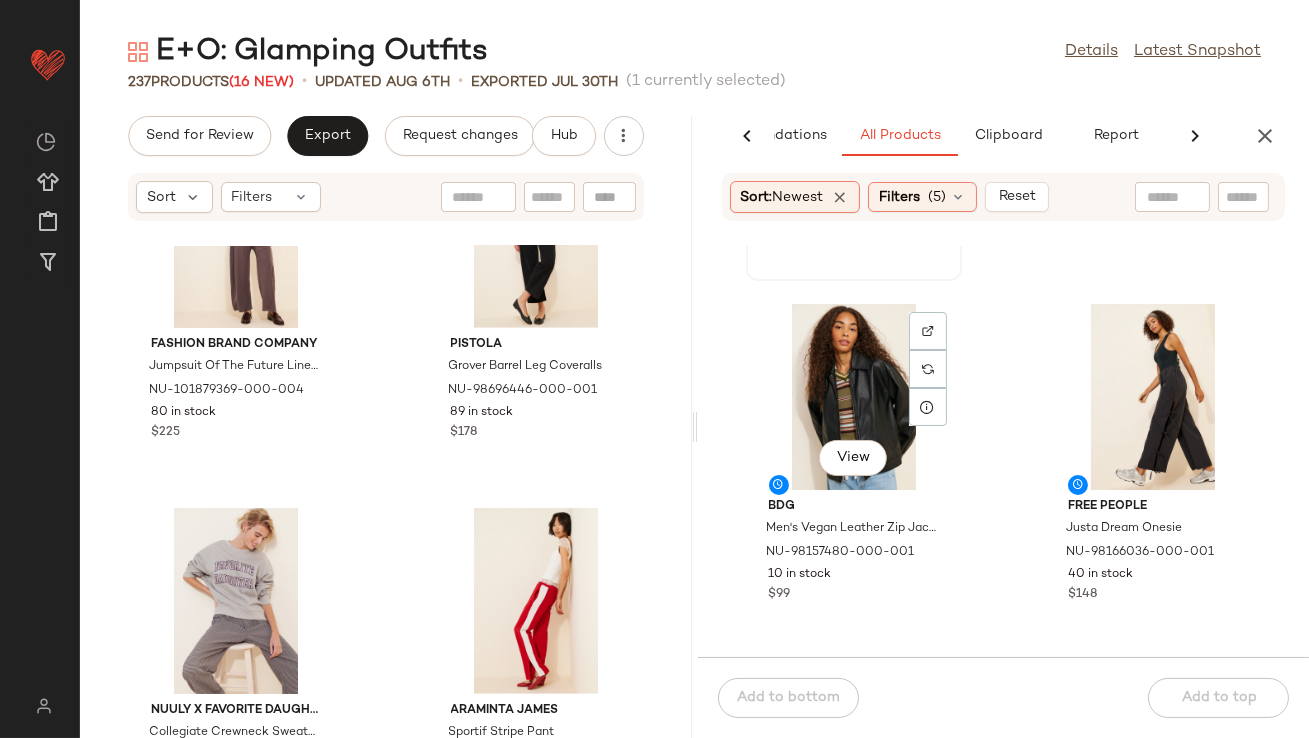 scroll, scrollTop: 713, scrollLeft: 0, axis: vertical 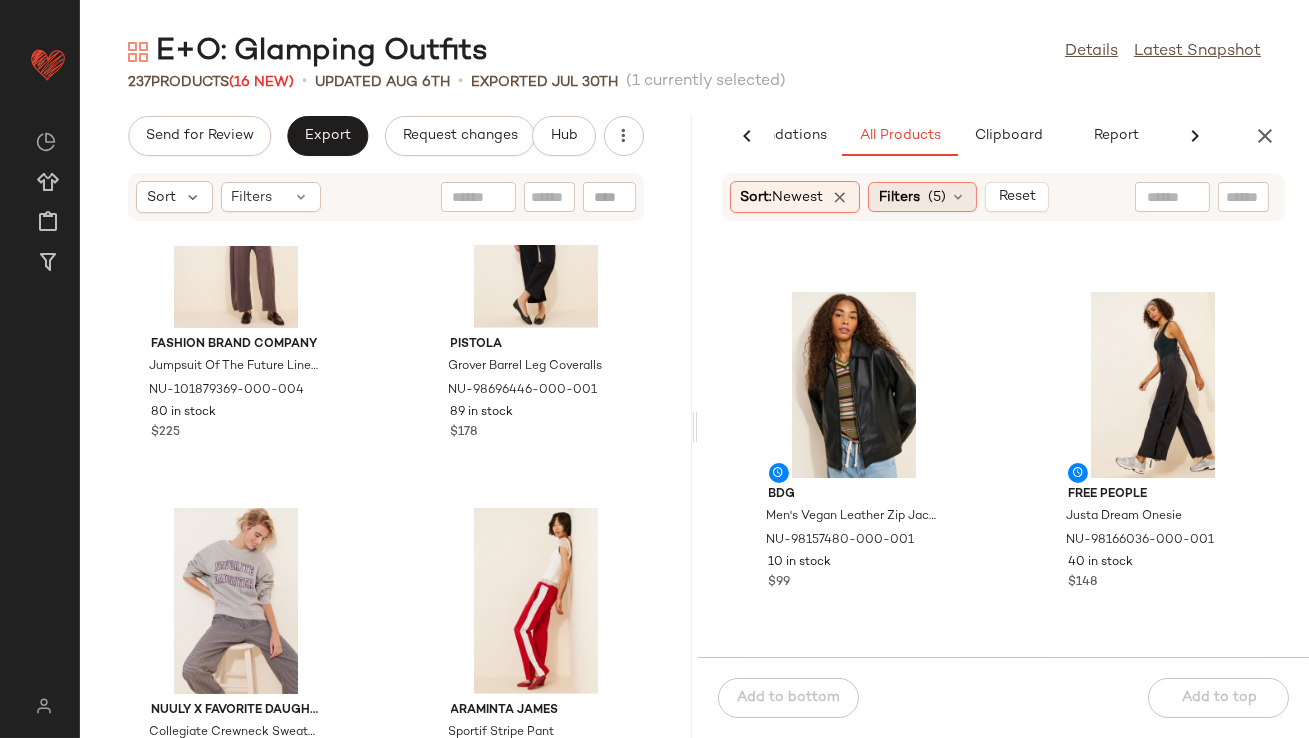 click on "Filters" at bounding box center (899, 197) 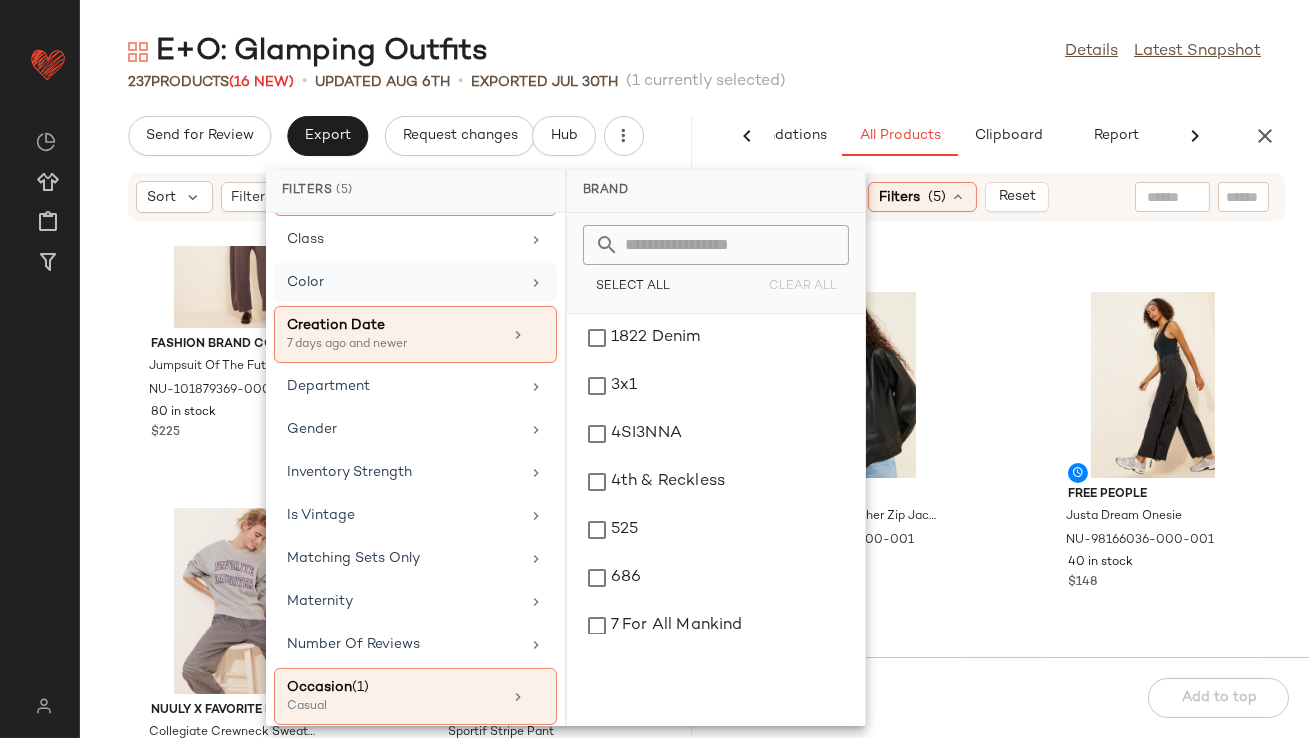 scroll, scrollTop: 513, scrollLeft: 0, axis: vertical 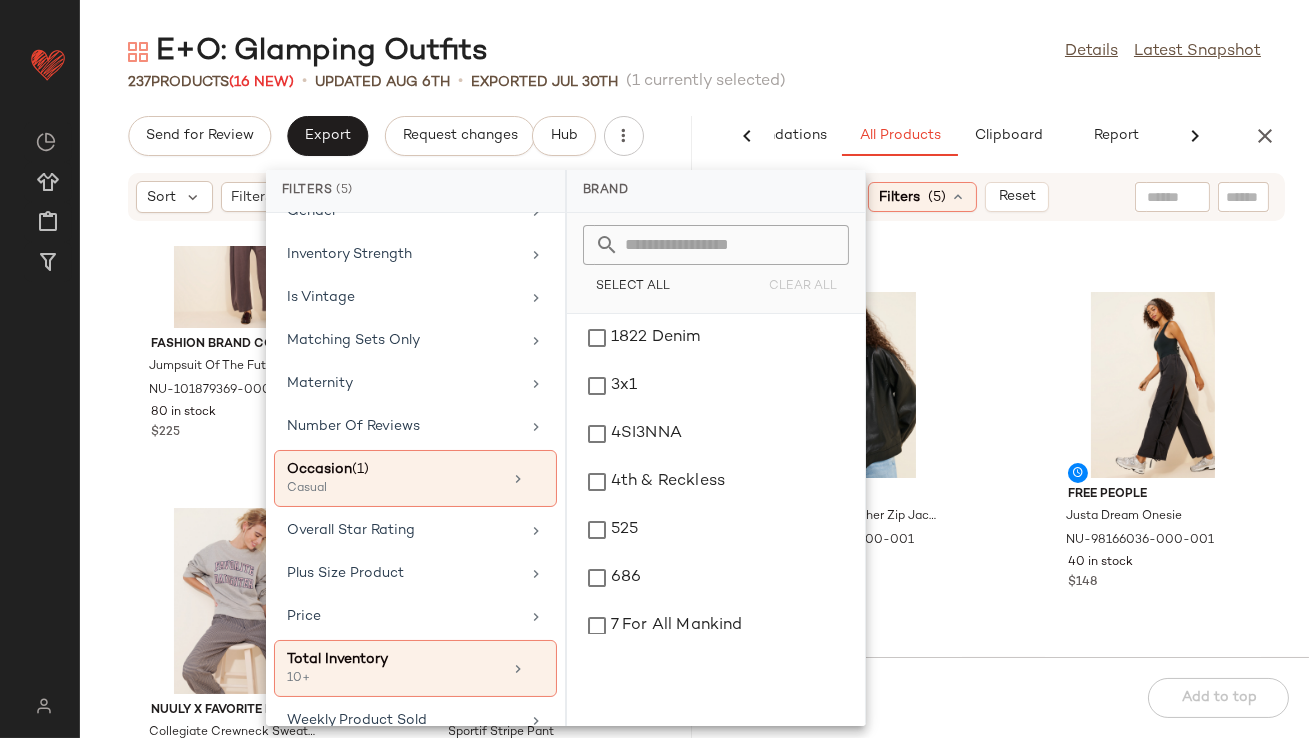 click on "[NUMBER]   Products  ([NUMBER] New)  •   updated [MONTH] [DAY]th  •  Exported [MONTH] [DAY]th   ([NUMBER] currently selected)" 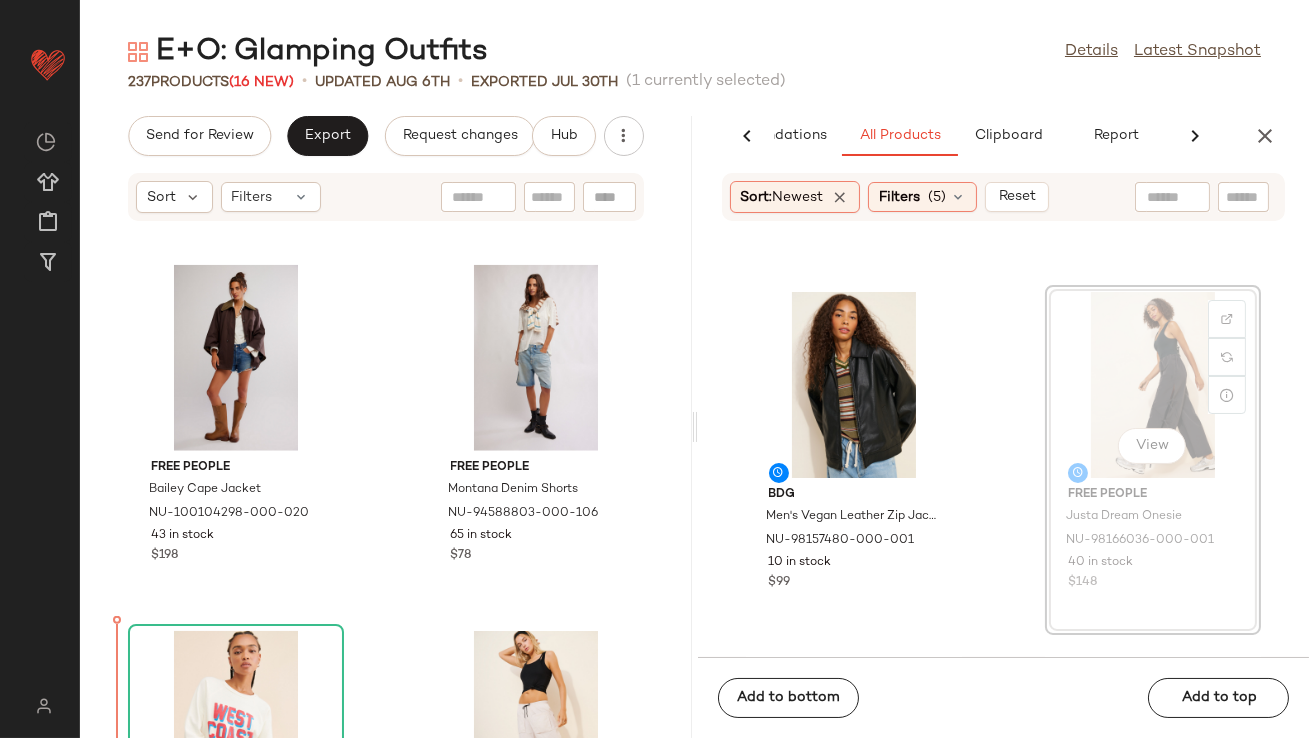 scroll, scrollTop: 3762, scrollLeft: 0, axis: vertical 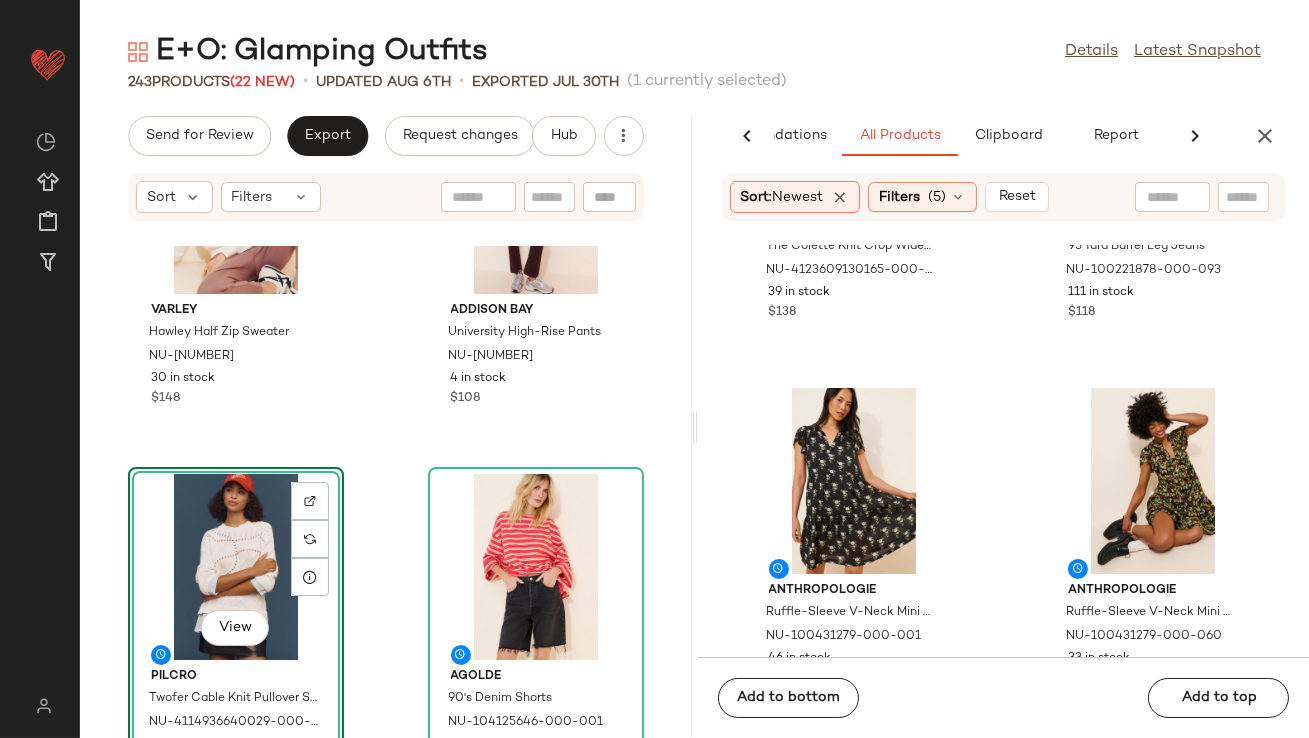 click on "AI Recommendations   All Products   Clipboard   Report" 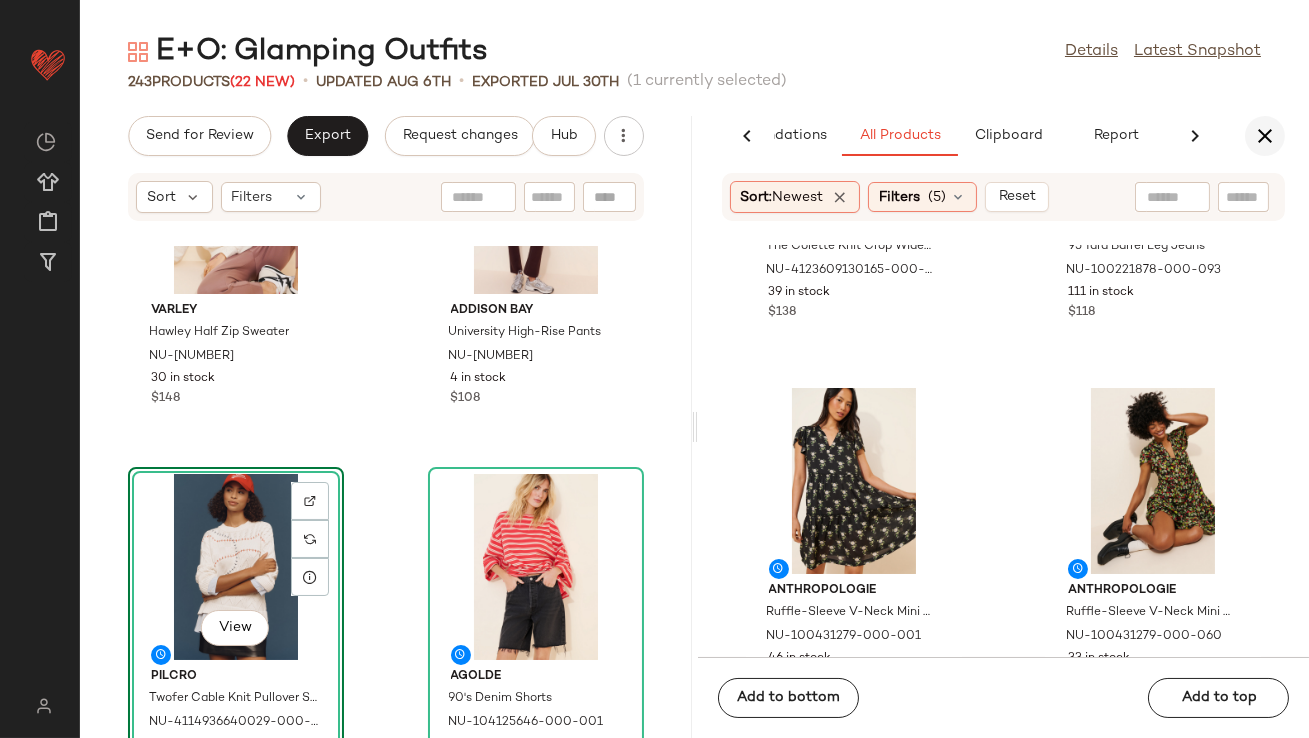 click 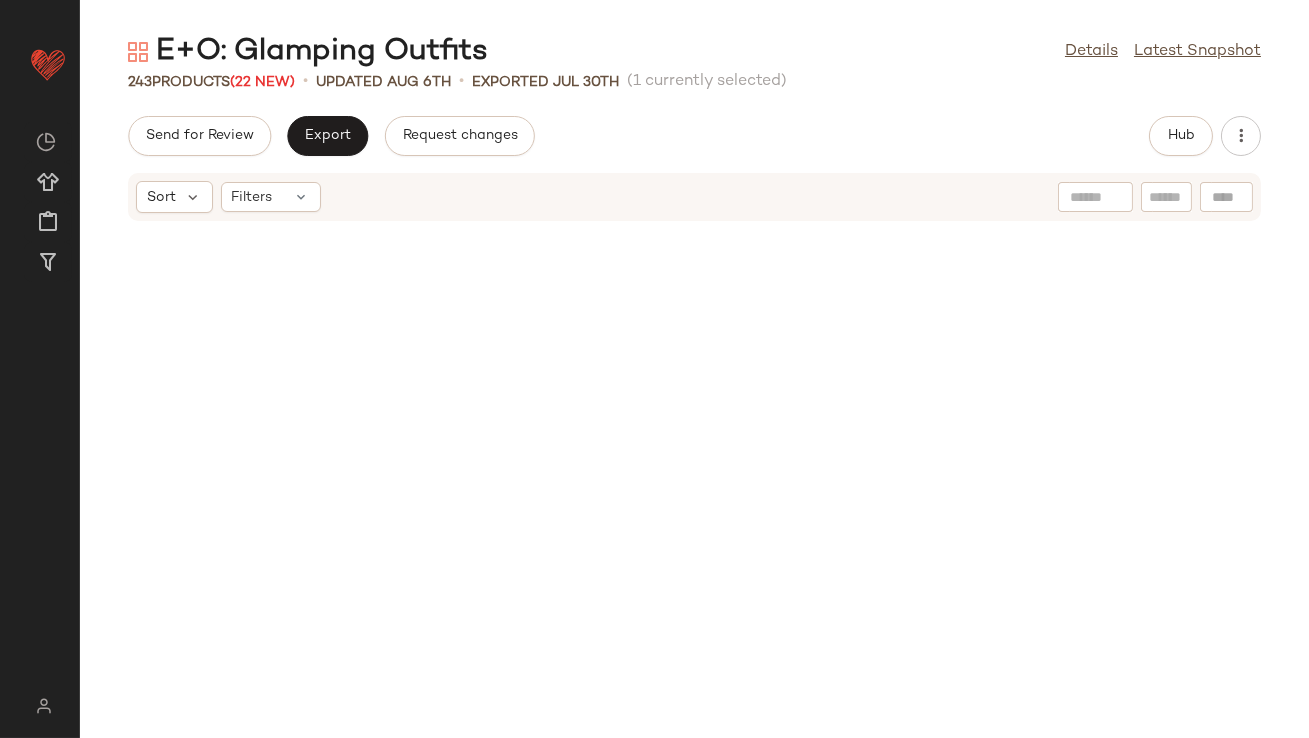 scroll, scrollTop: 0, scrollLeft: 0, axis: both 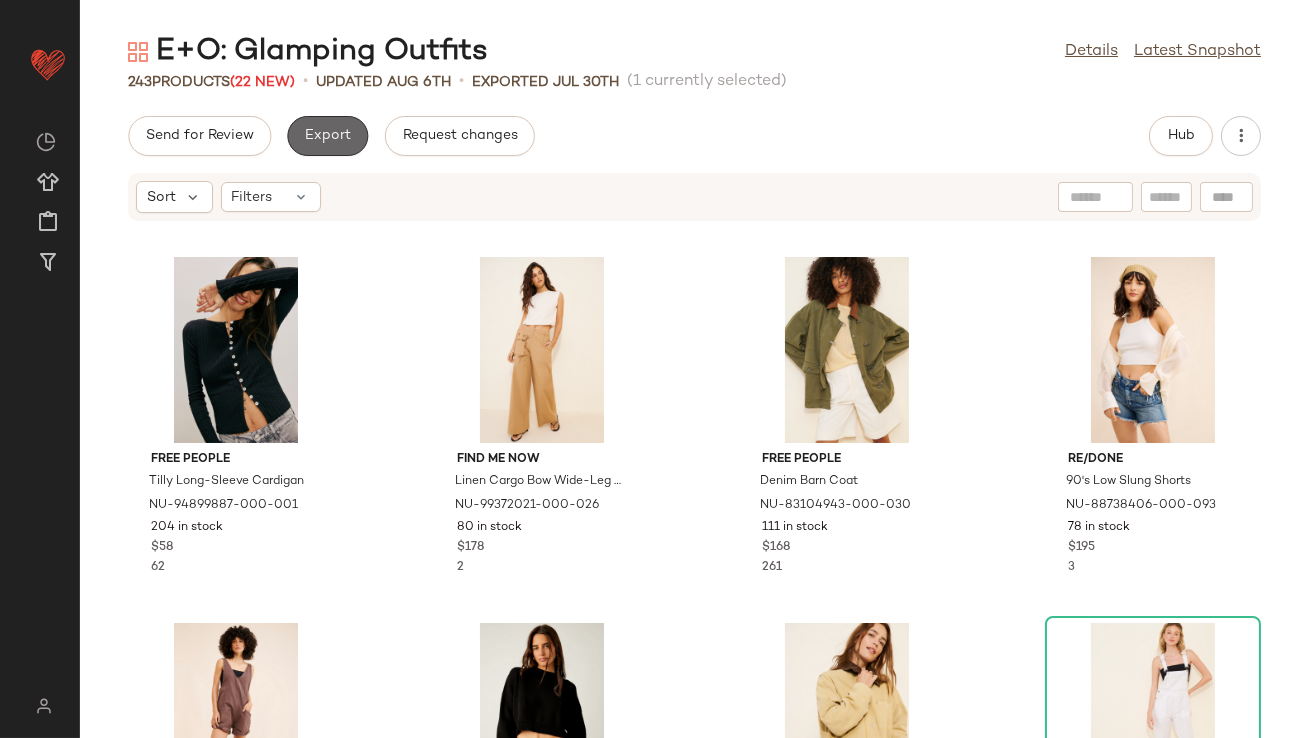 click on "Export" at bounding box center [327, 136] 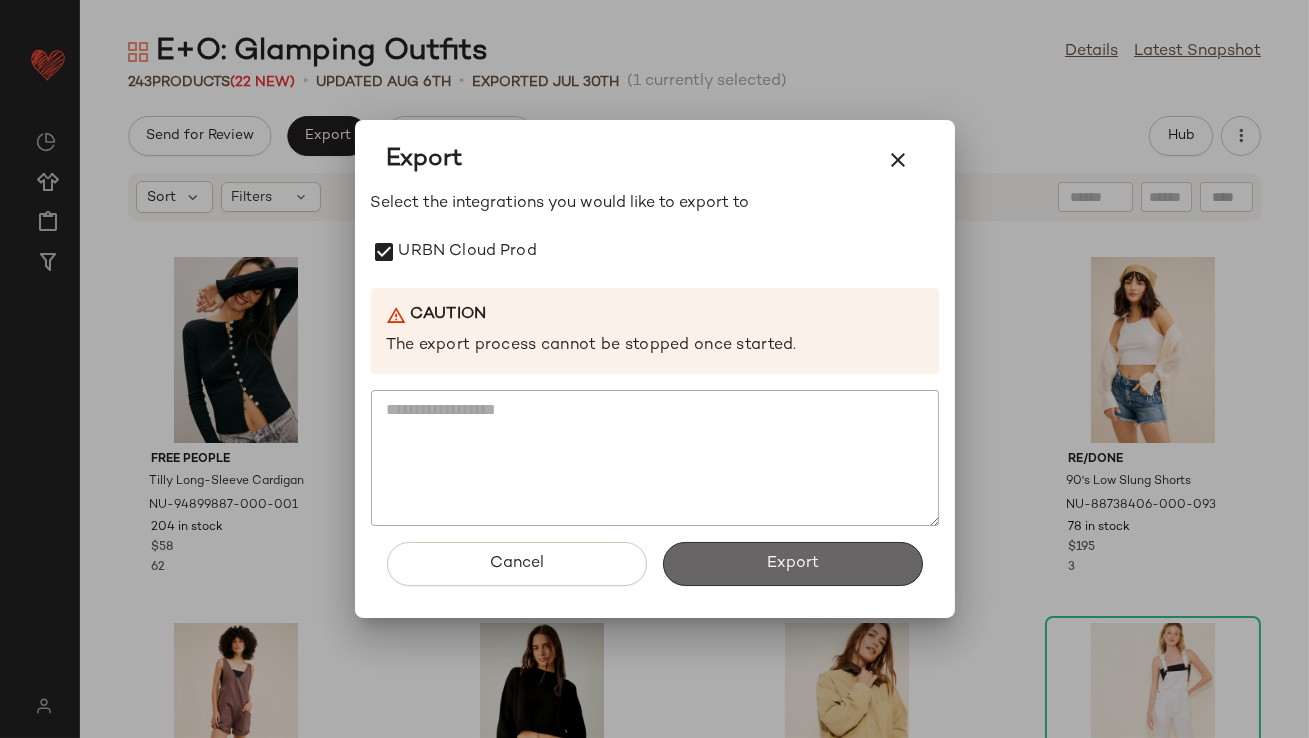 click on "Export" at bounding box center (793, 564) 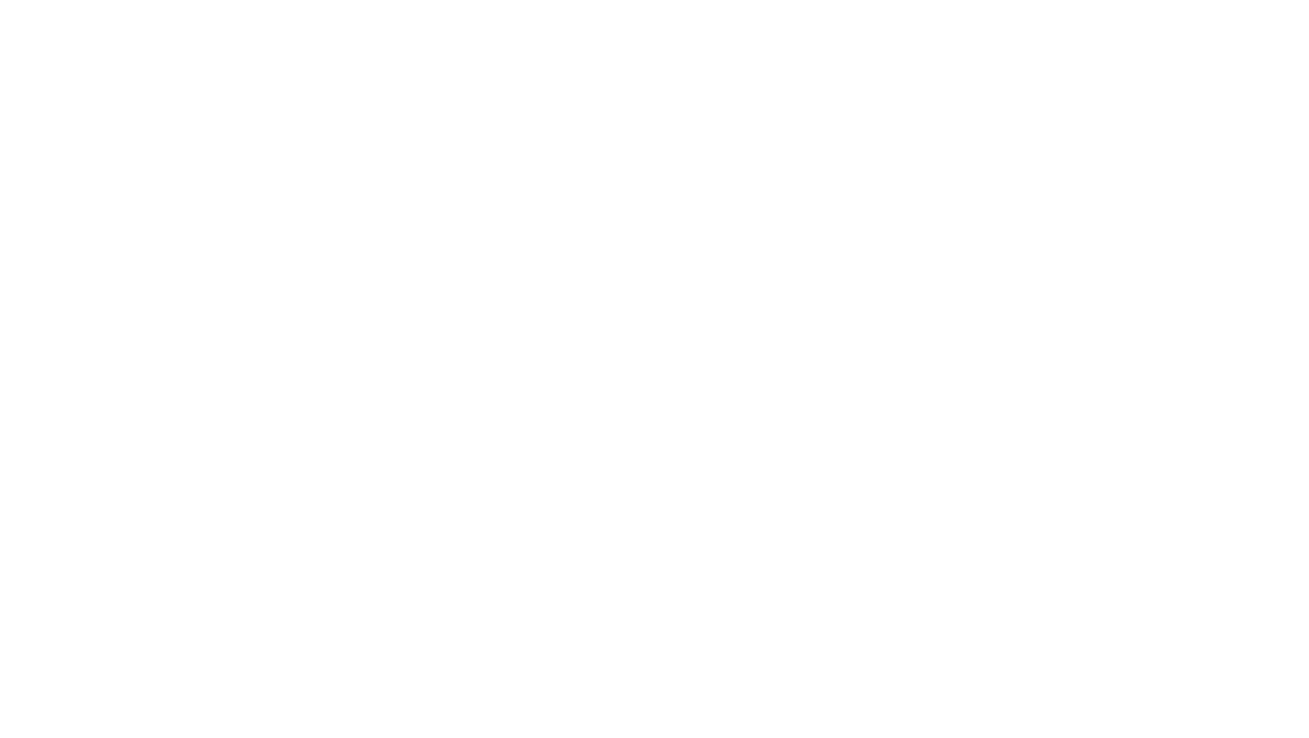 scroll, scrollTop: 0, scrollLeft: 0, axis: both 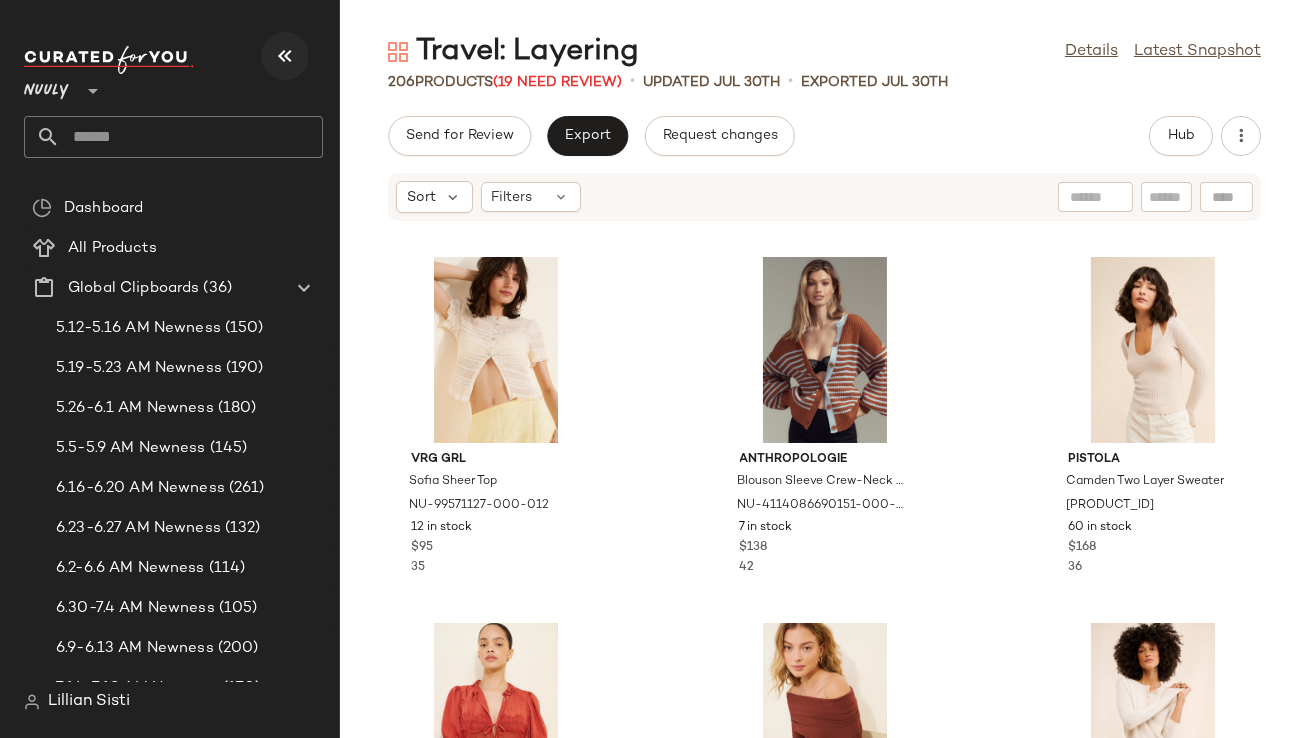 click at bounding box center [285, 56] 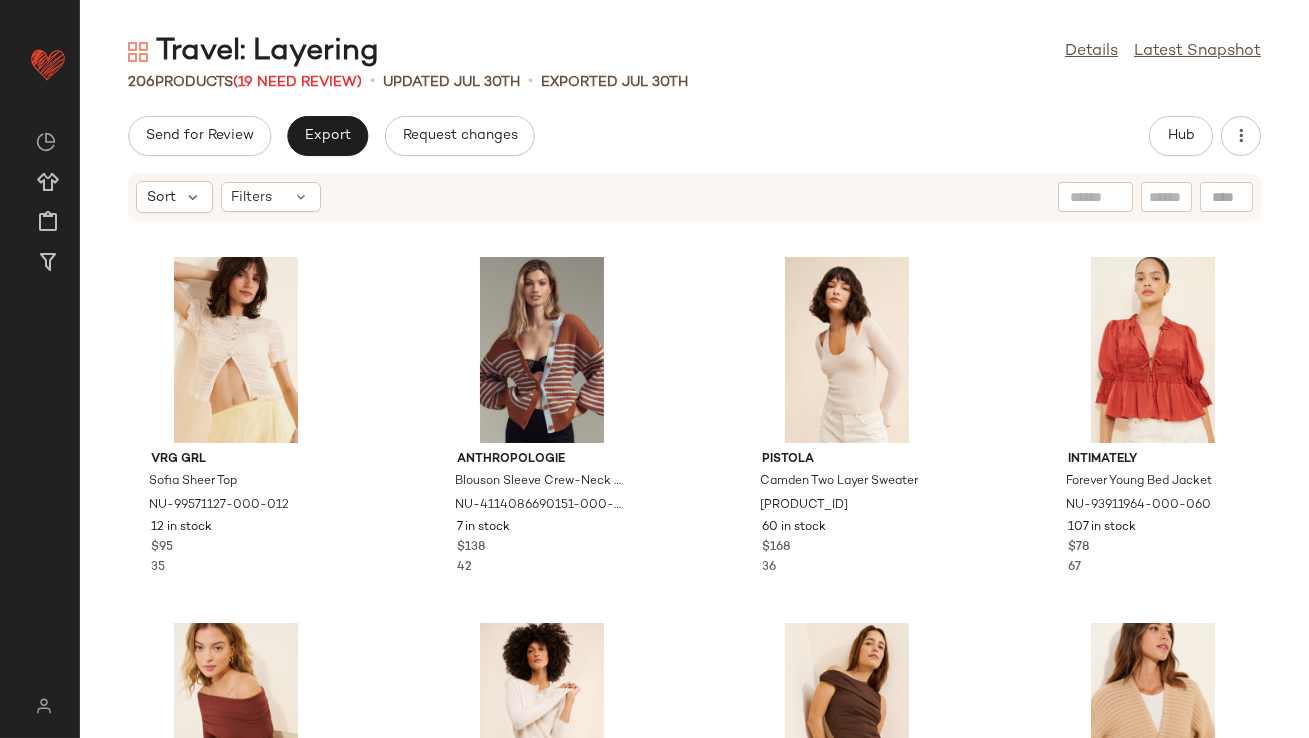 click on "Sort  Filters" at bounding box center (228, 197) 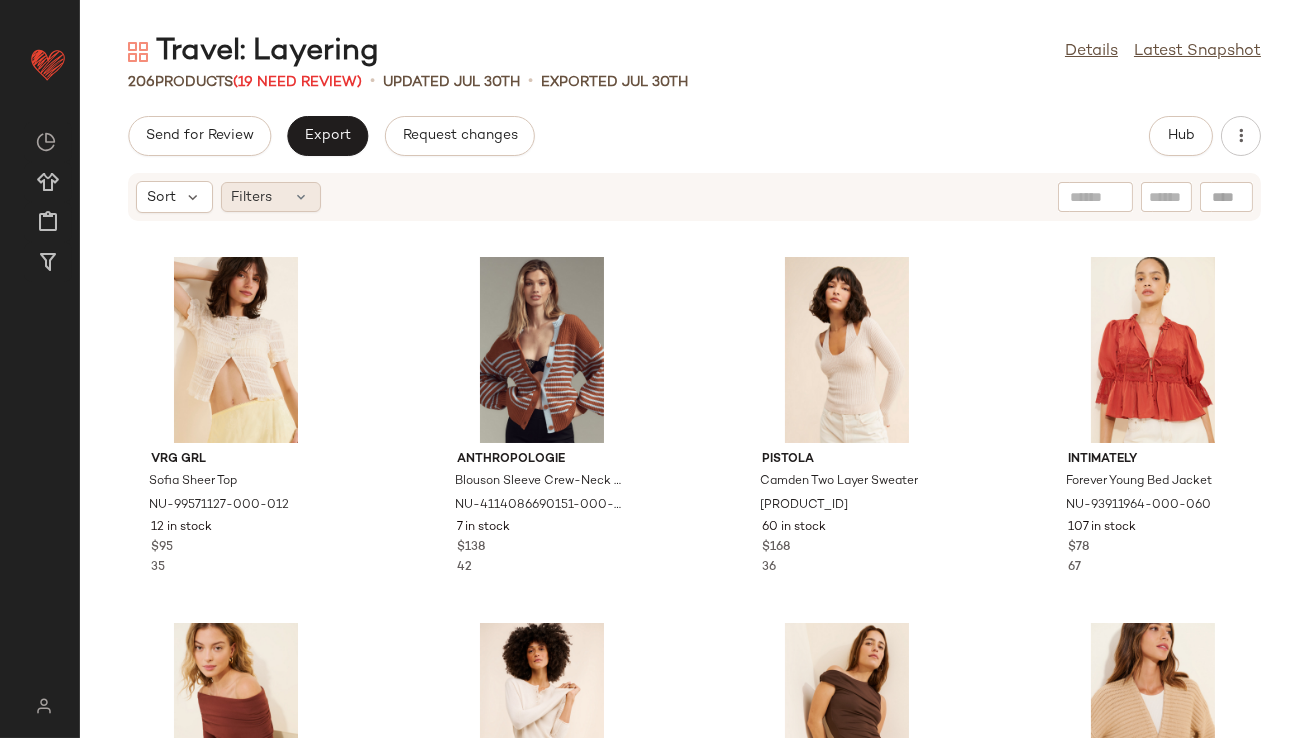 click at bounding box center (302, 197) 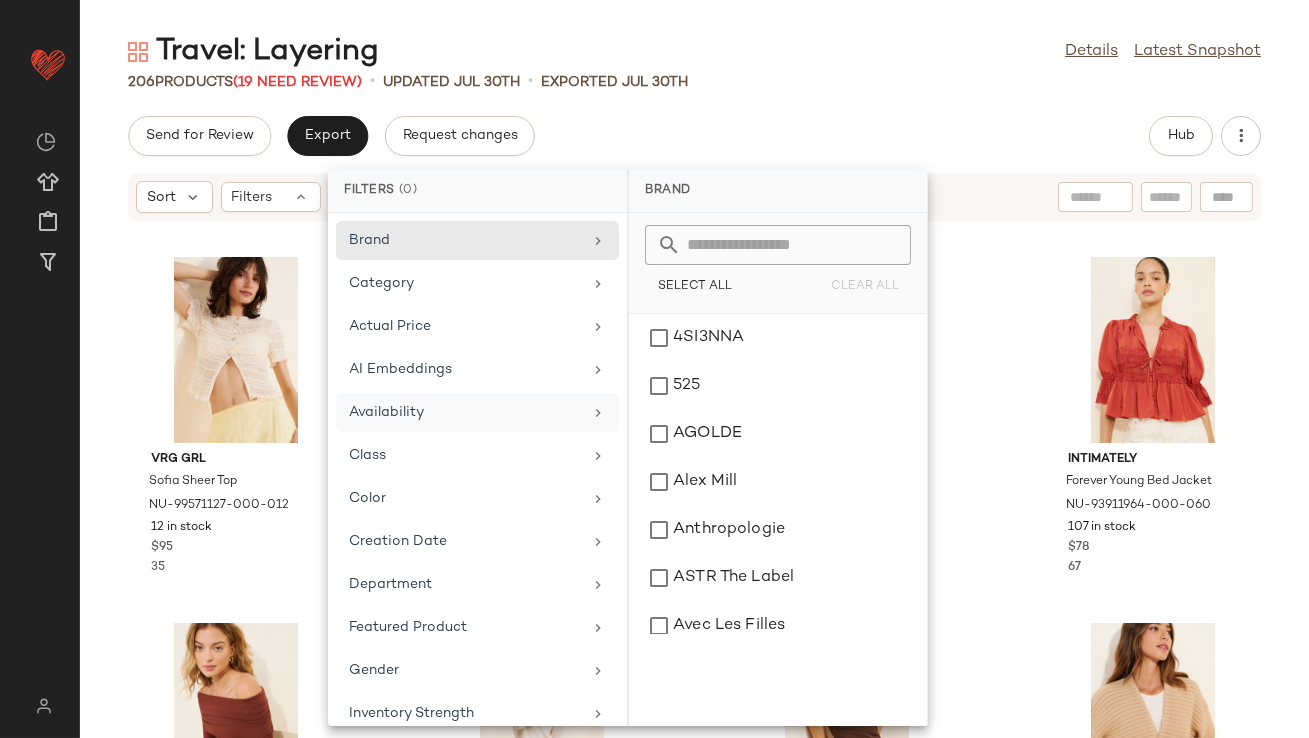 click on "Availability" at bounding box center [465, 412] 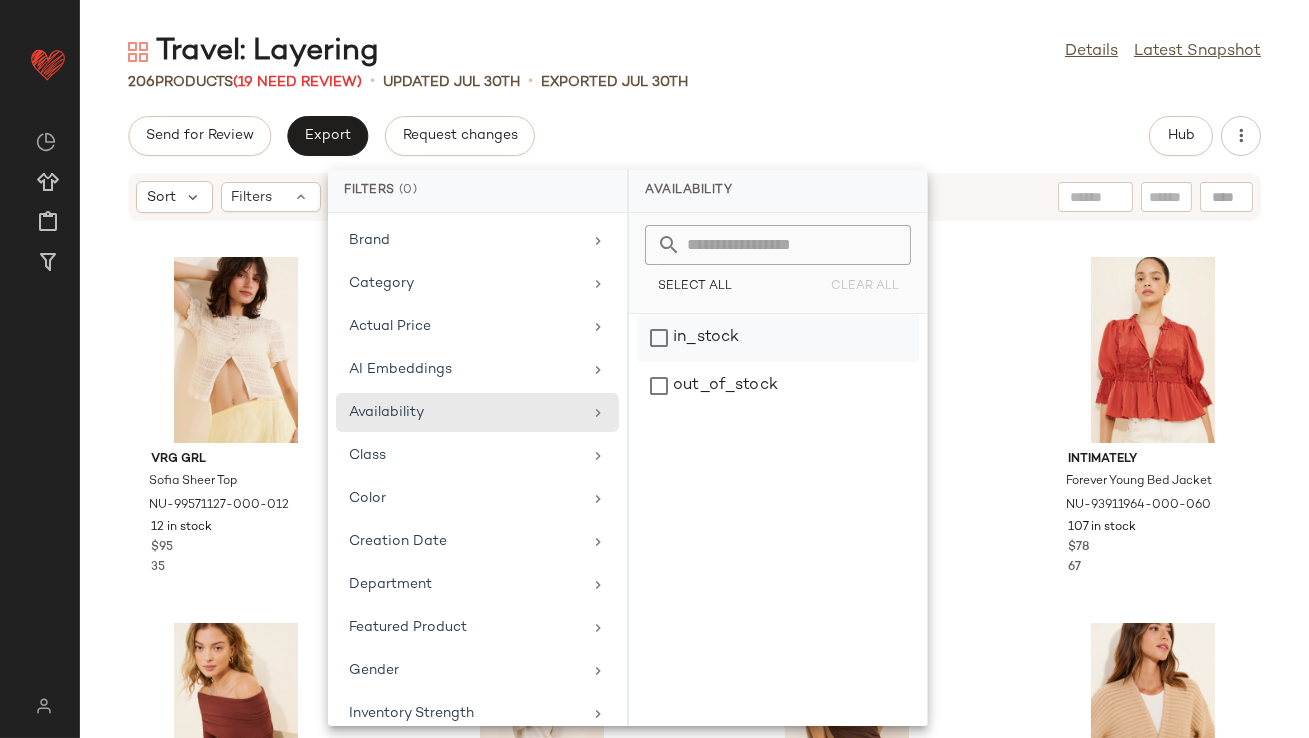 drag, startPoint x: 648, startPoint y: 382, endPoint x: 654, endPoint y: 361, distance: 21.84033 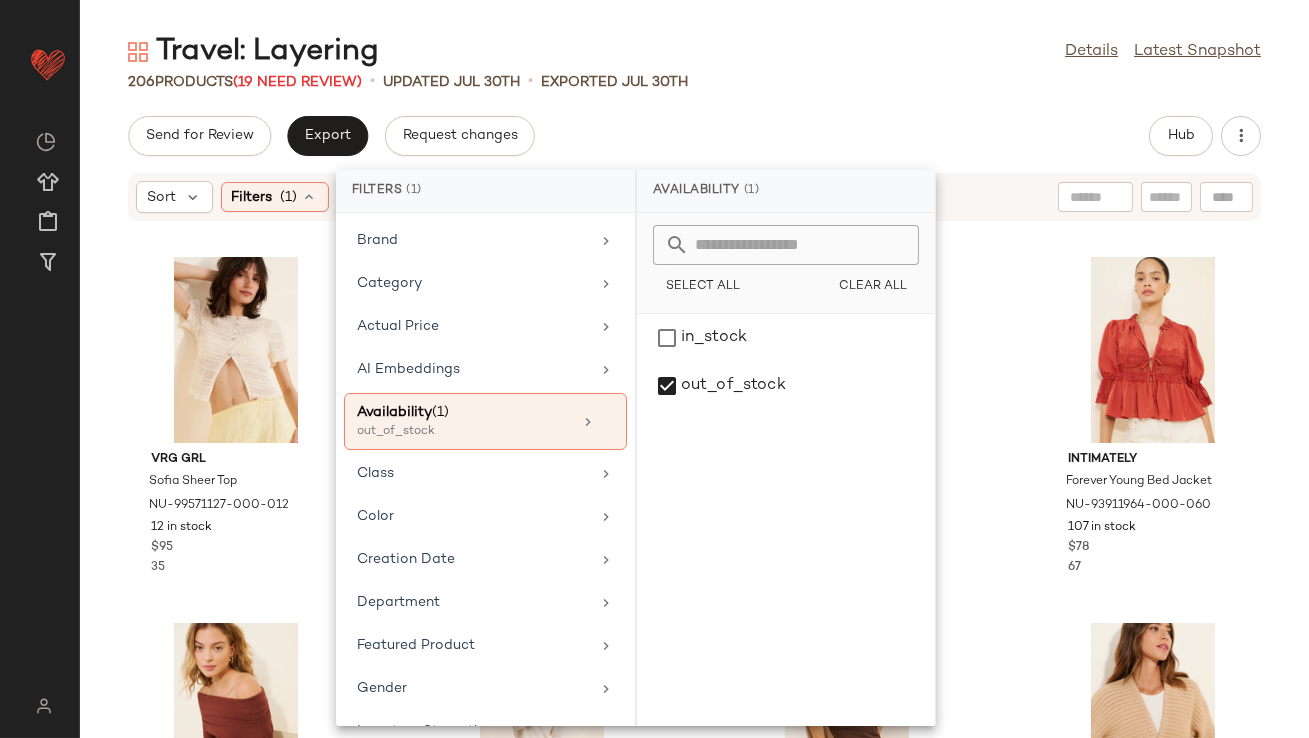 click on "Travel: Layering  Details   Latest Snapshot  206   Products   (19 Need Review)   •   updated Jul 30th  •  Exported Jul 30th  Send for Review   Export   Request changes   Hub  Sort  Filters  (1)   Reset  [PERSON_NAME] [PRODUCT_NAME] [PRODUCT_ID] [PRICE] [QUANTITY] [PERSON_NAME] [PRODUCT_NAME] [PRODUCT_ID] [PRICE] [QUANTITY] [PERSON_NAME] [PRODUCT_NAME] [PRODUCT_ID] [PRICE] [QUANTITY] [PERSON_NAME] [PRODUCT_NAME] [PRODUCT_ID] [PRICE] [QUANTITY] [PERSON_NAME] [PRODUCT_NAME] [PRODUCT_ID] [PRICE] [QUANTITY] [PERSON_NAME] [PRODUCT_NAME] [PRODUCT_ID] [PRICE] [QUANTITY] [PERSON_NAME] [PRODUCT_NAME] [PRODUCT_ID] [PRICE] [QUANTITY] [PERSON_NAME] [PRODUCT_NAME] [PRODUCT_ID] [PRICE] [QUANTITY] [PERSON_NAME] [PRODUCT_NAME] [PRODUCT_ID] [PRICE] [QUANTITY] [PERSON_NAME] [PRODUCT_NAME] [PRODUCT_ID] [PRICE] [QUANTITY] [PERSON_NAME] [PRODUCT_ID] [PRICE]" at bounding box center (694, 385) 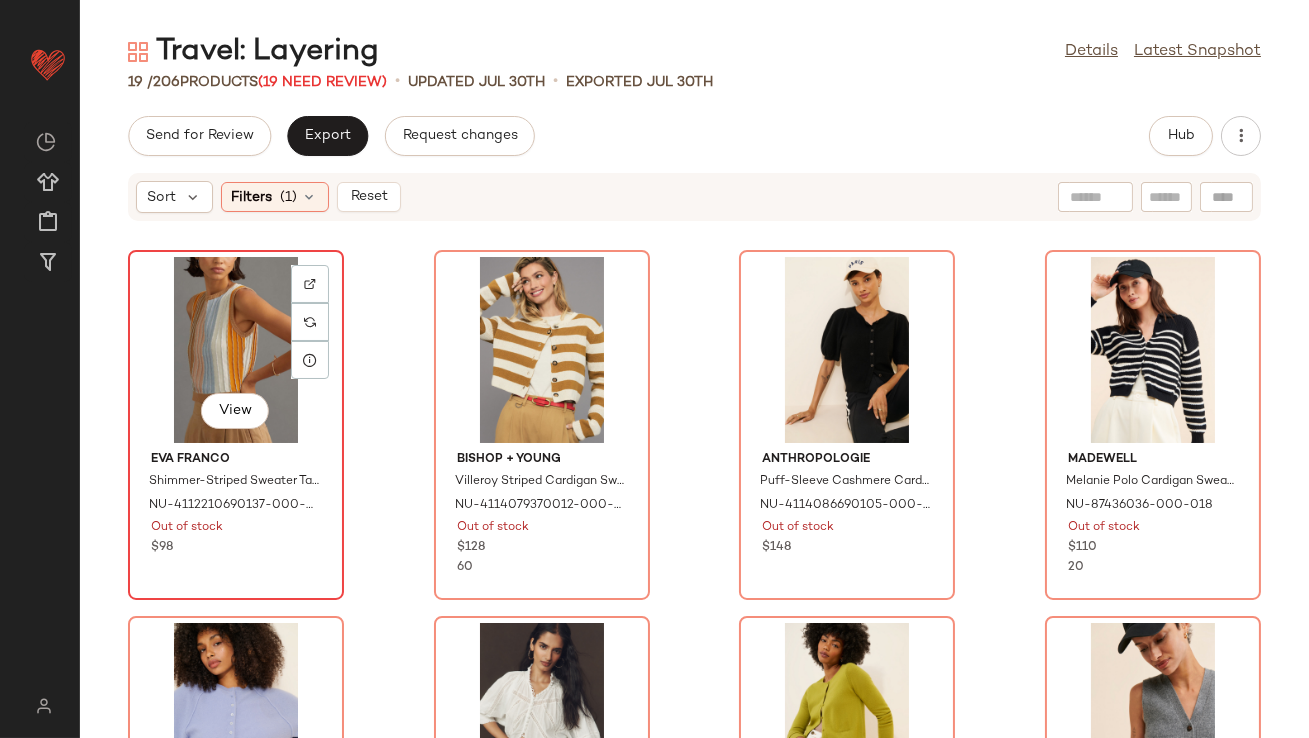 click on "View" 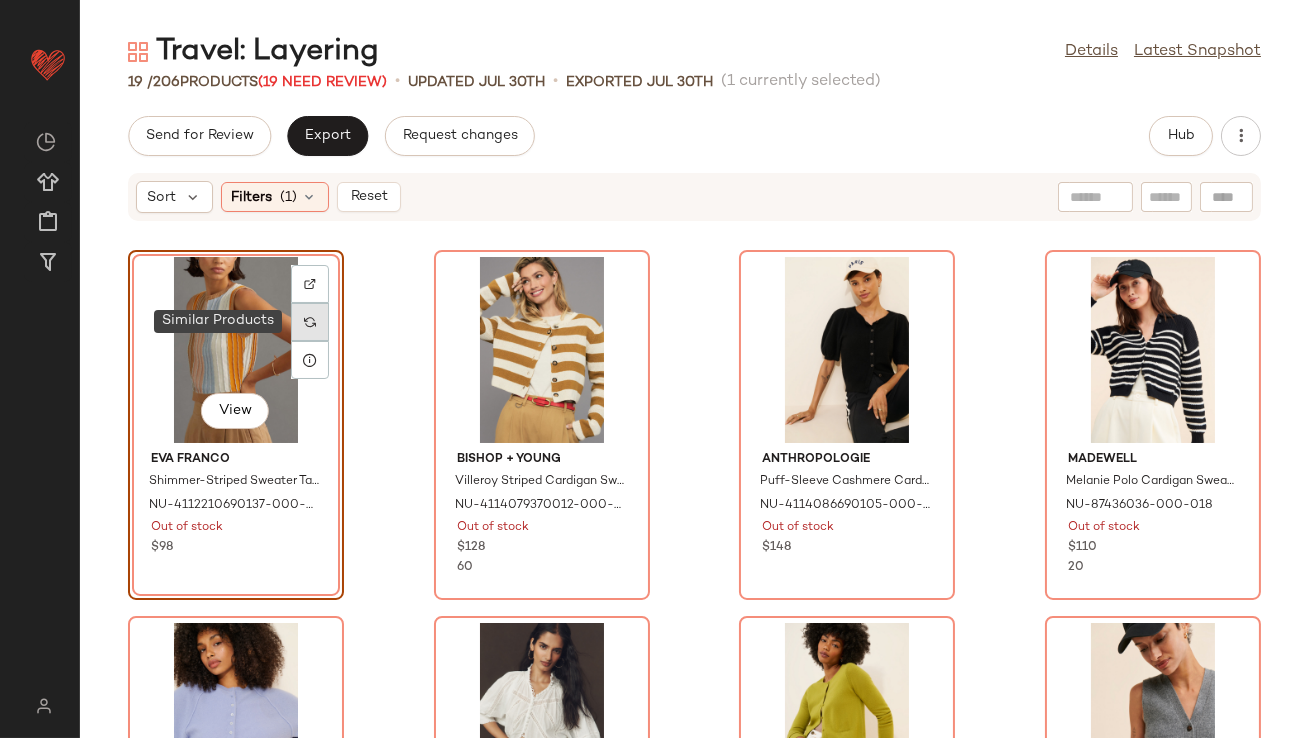 click 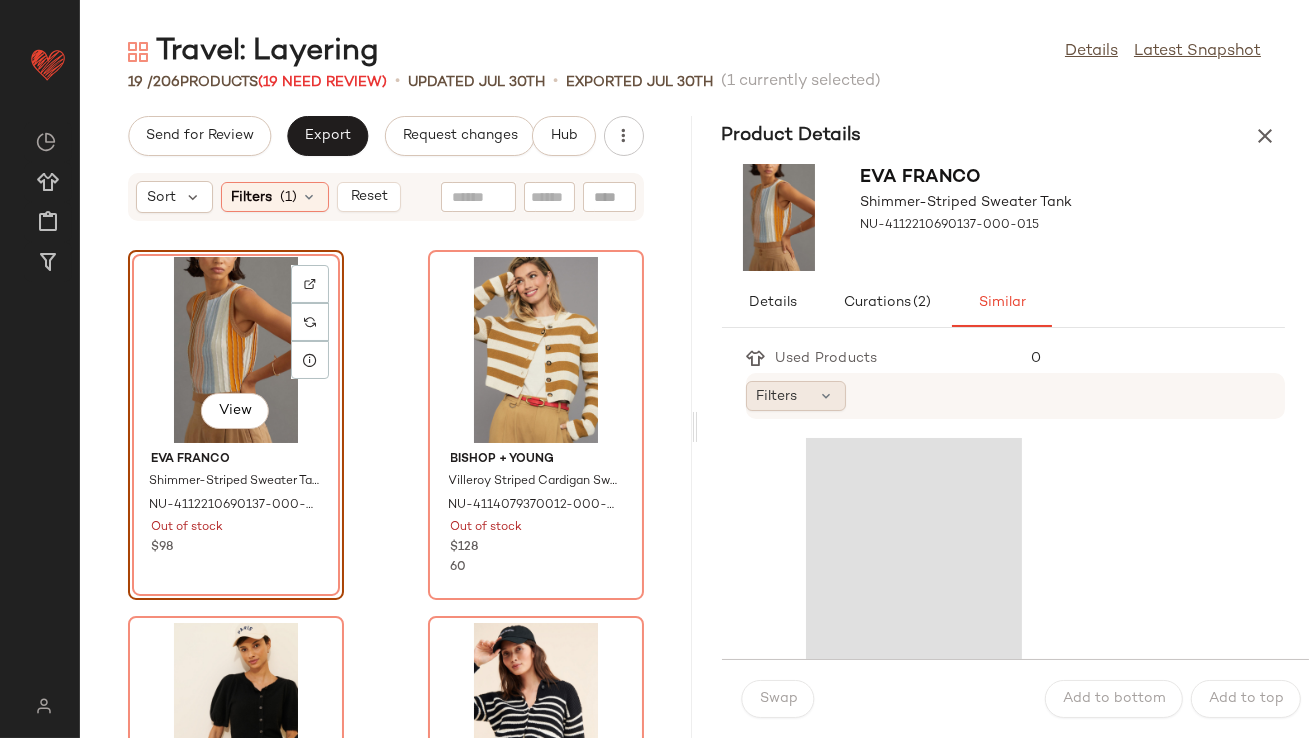 click on "Filters" at bounding box center (777, 396) 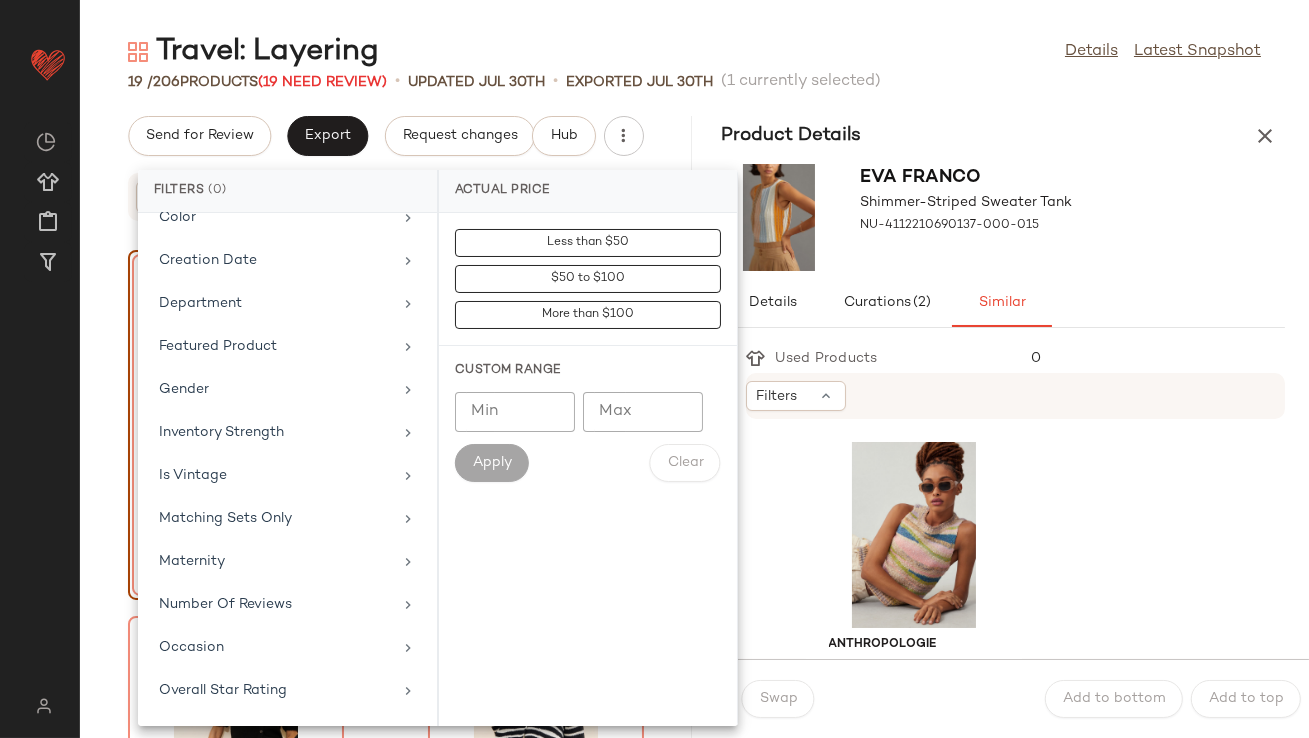 scroll, scrollTop: 444, scrollLeft: 0, axis: vertical 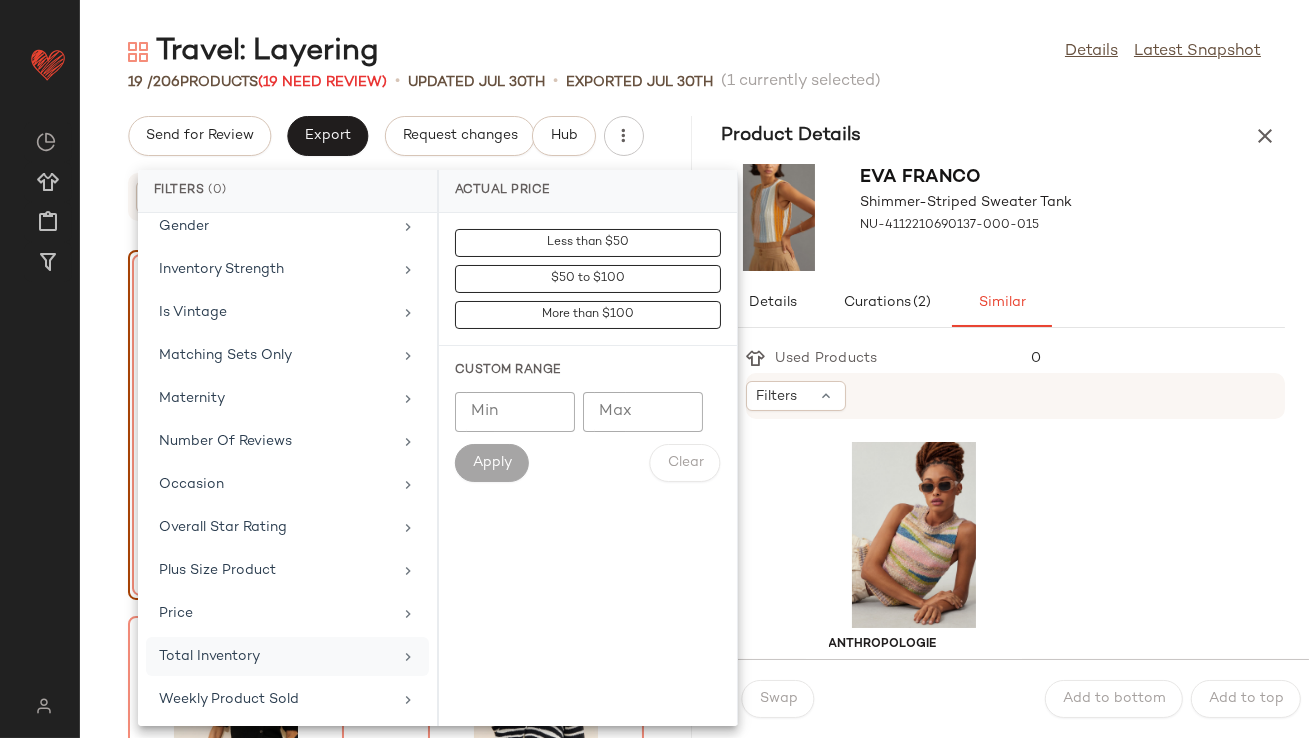 click on "Total Inventory" 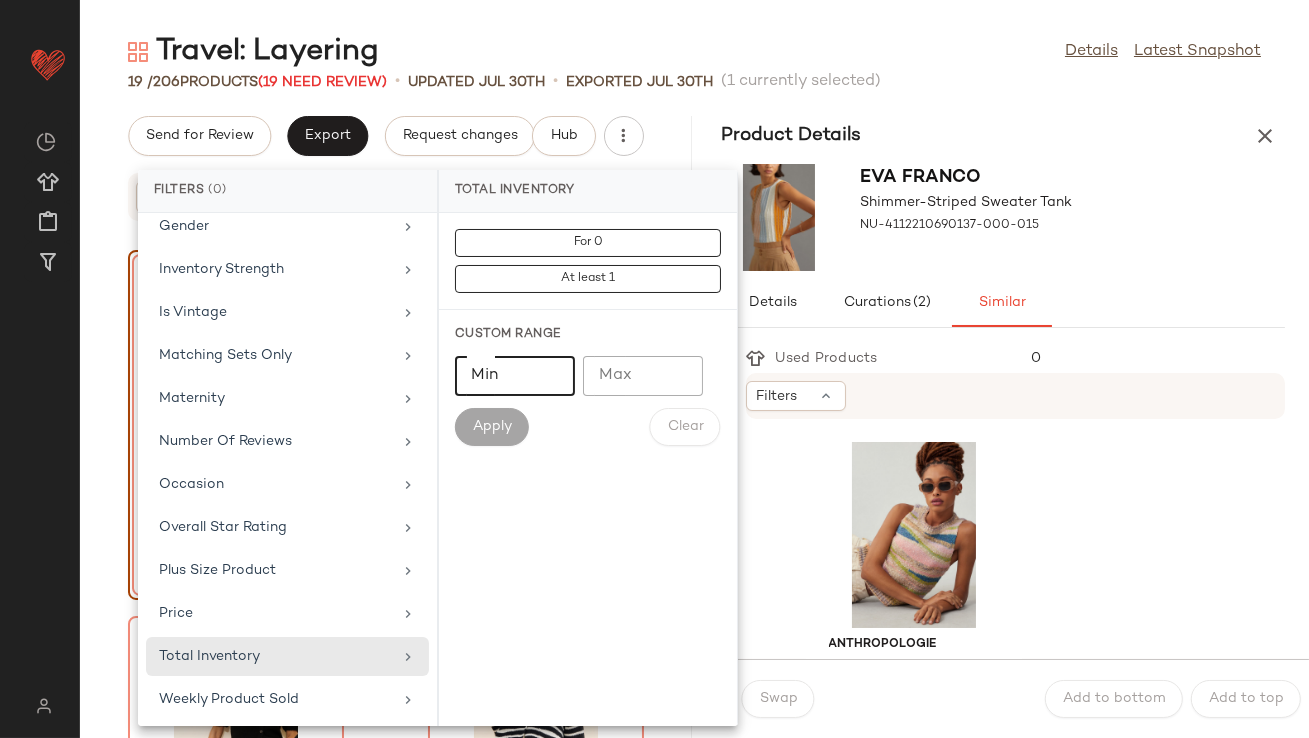 click on "Min" 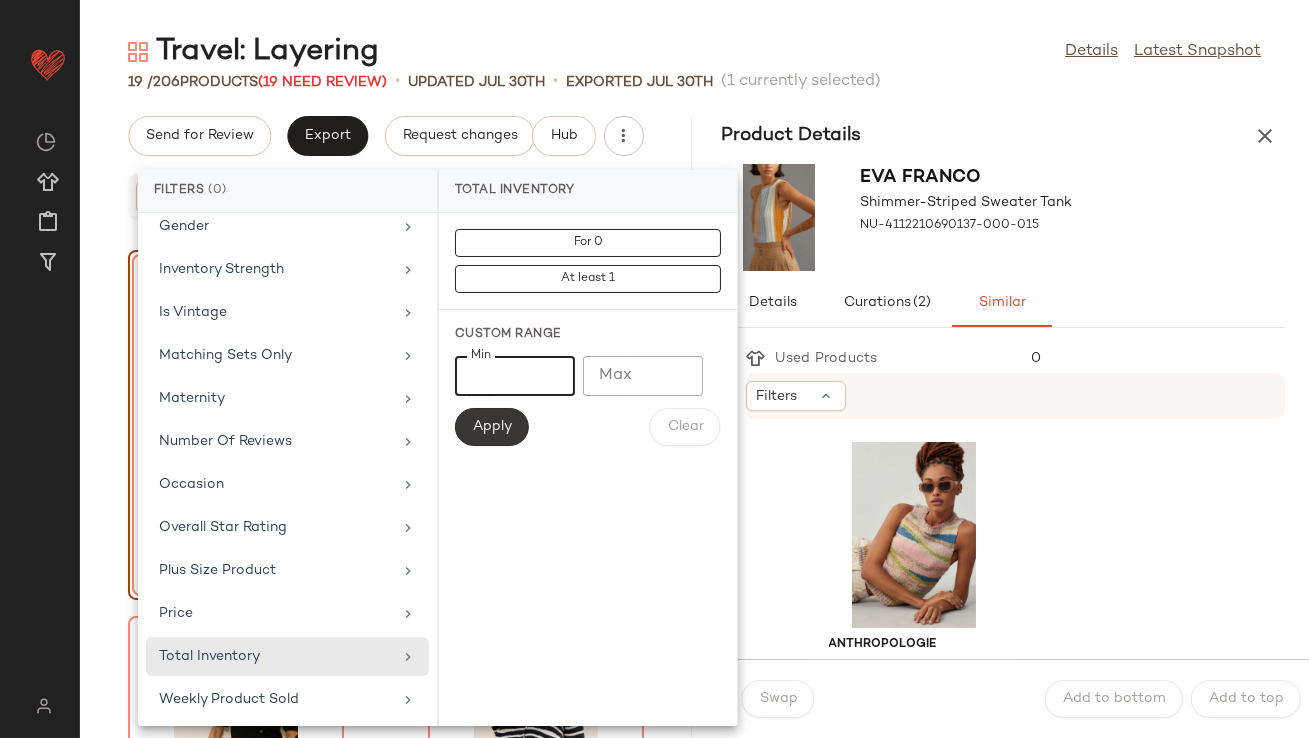 type on "**" 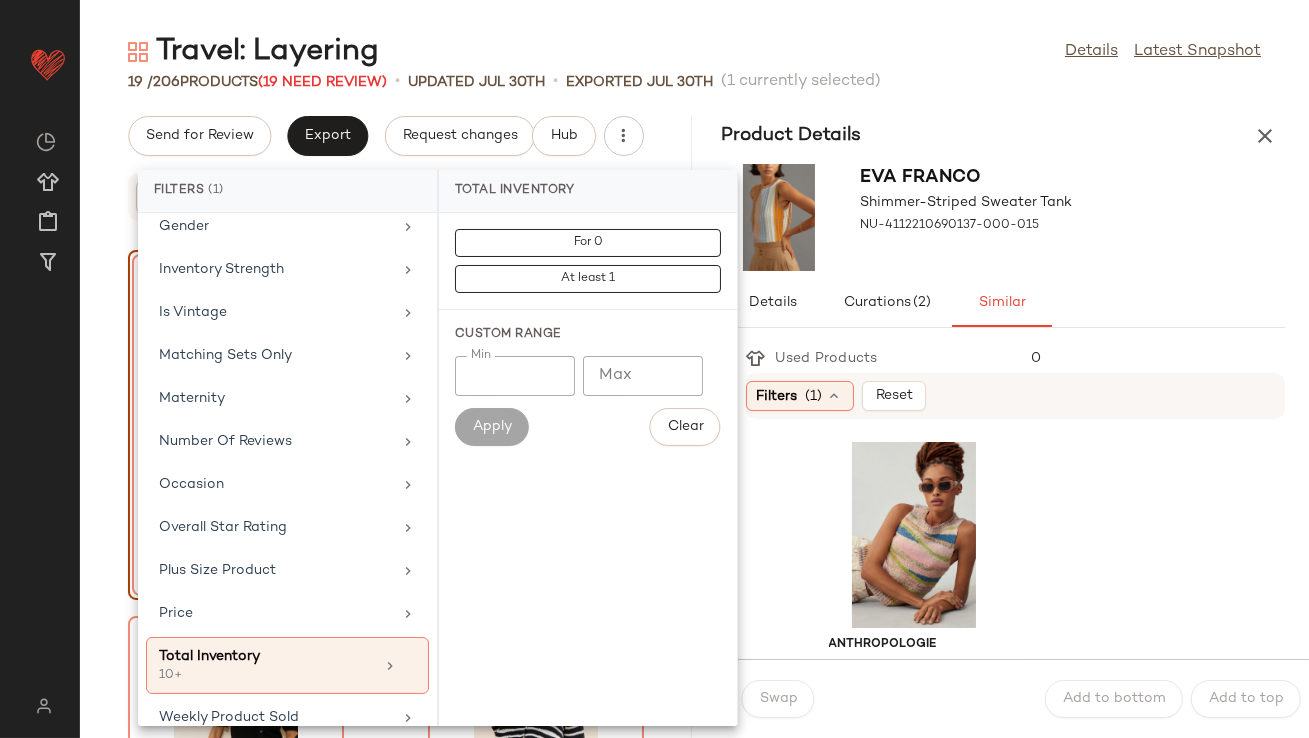 click on "[PERSON_NAME] [PRODUCT_NAME] [PRODUCT_ID]" at bounding box center (1004, 217) 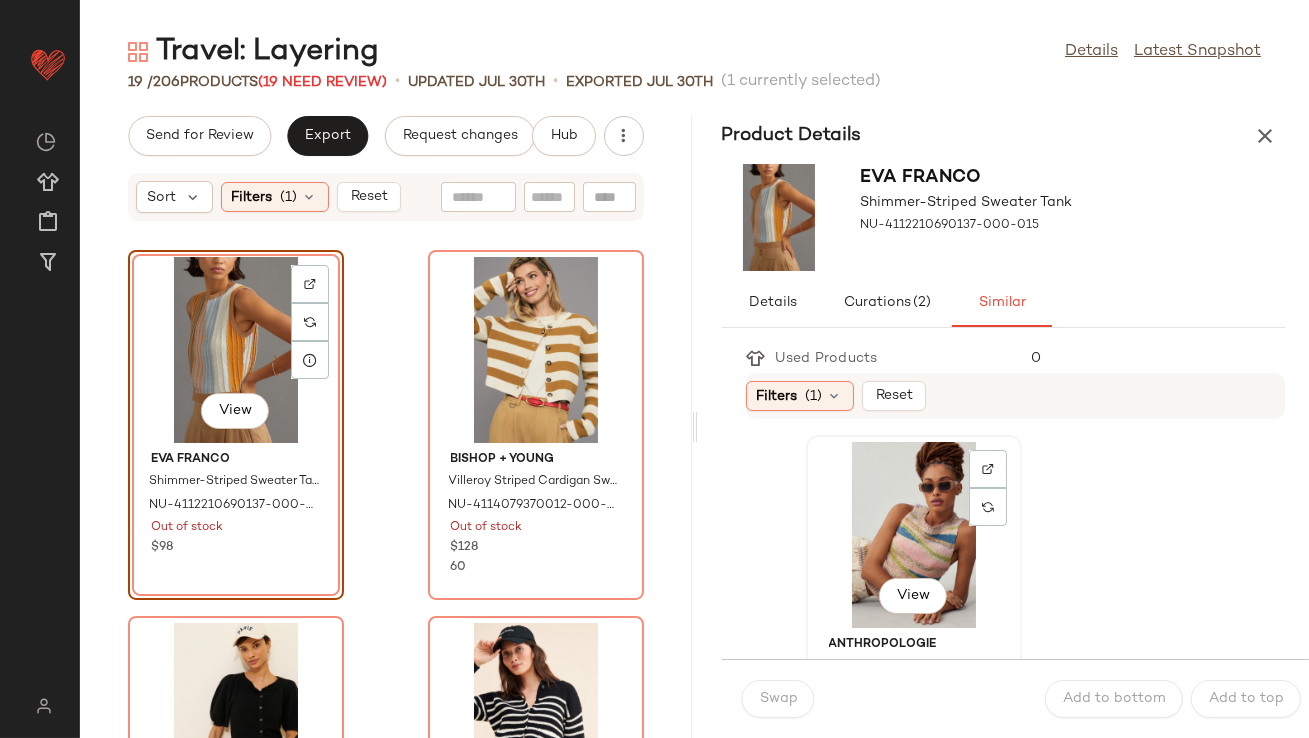 click on "View" 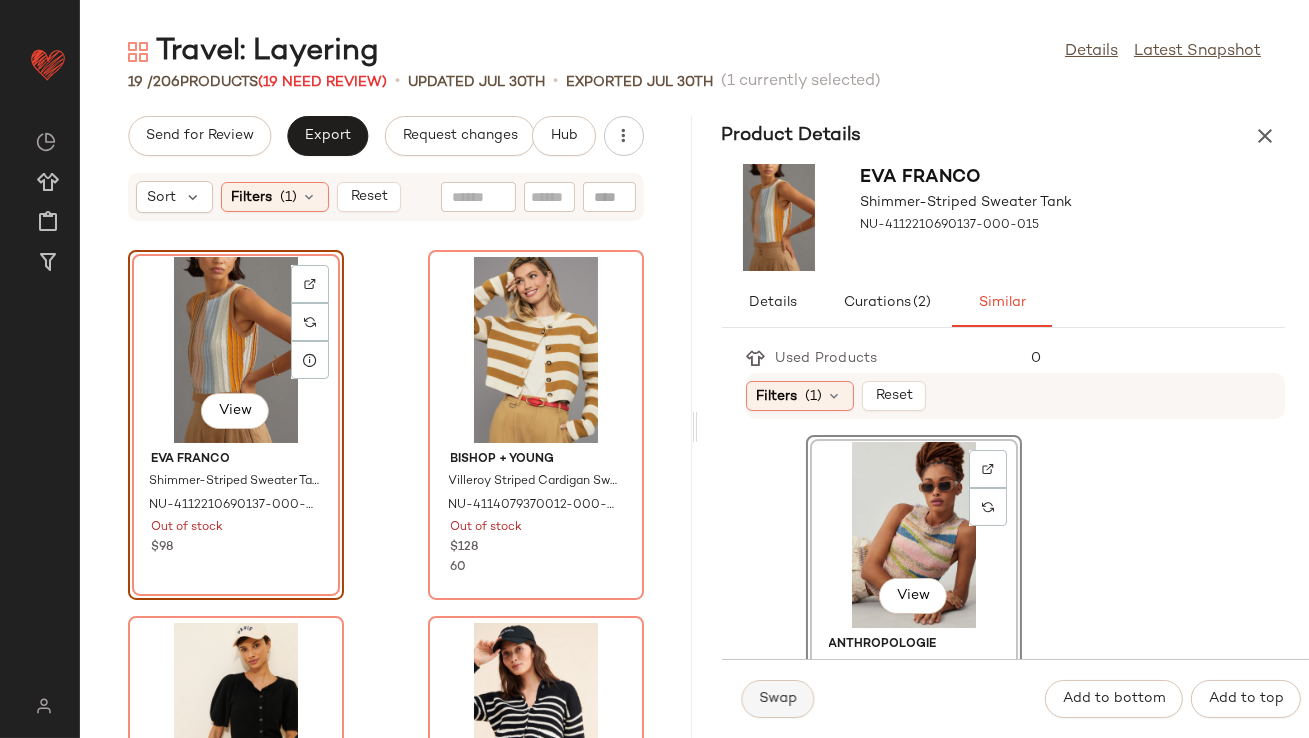 click on "Swap" 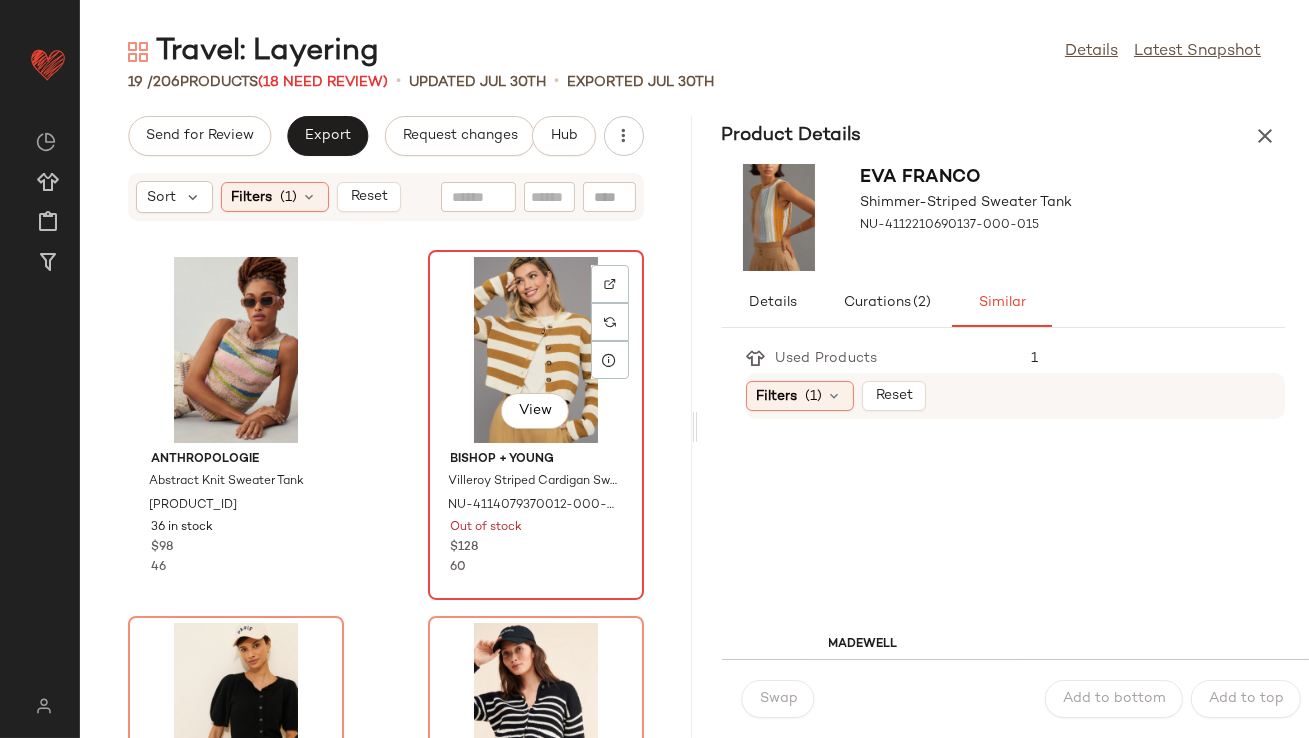 click on "View" 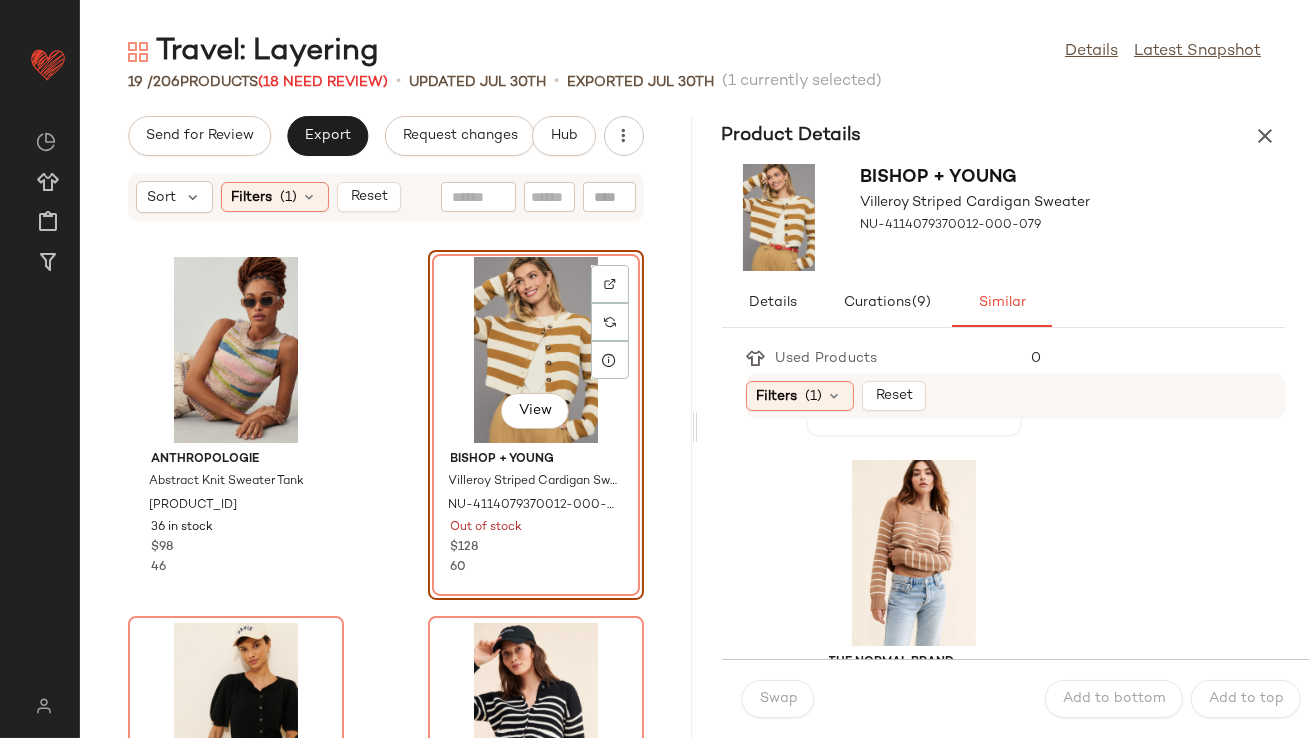 scroll, scrollTop: 372, scrollLeft: 0, axis: vertical 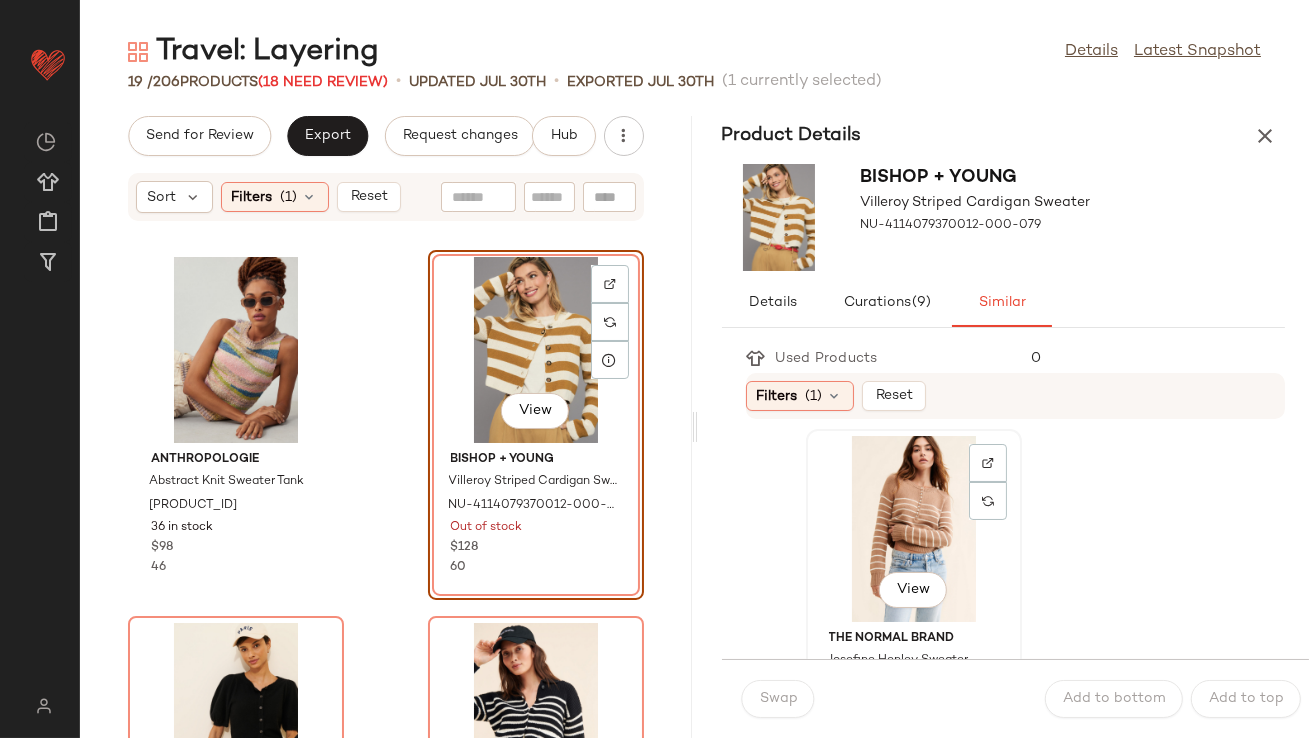 click on "View" 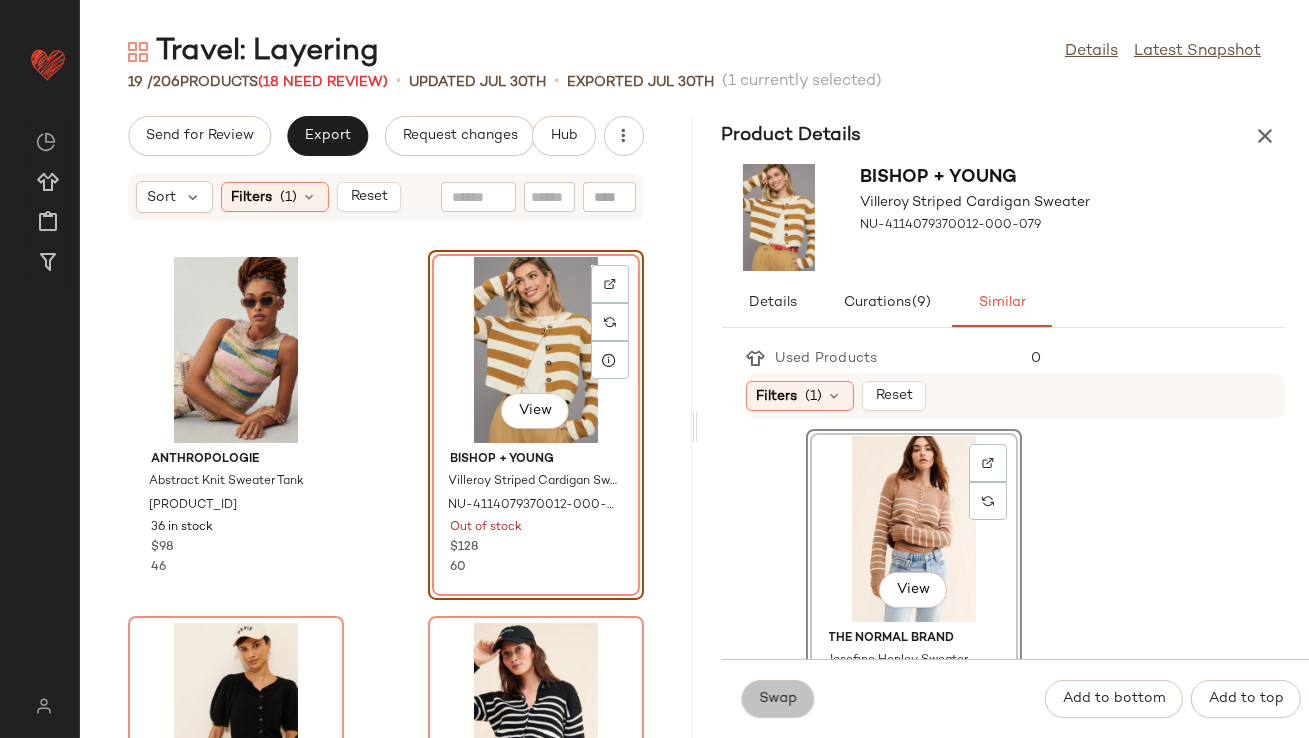 click on "Swap" at bounding box center (778, 699) 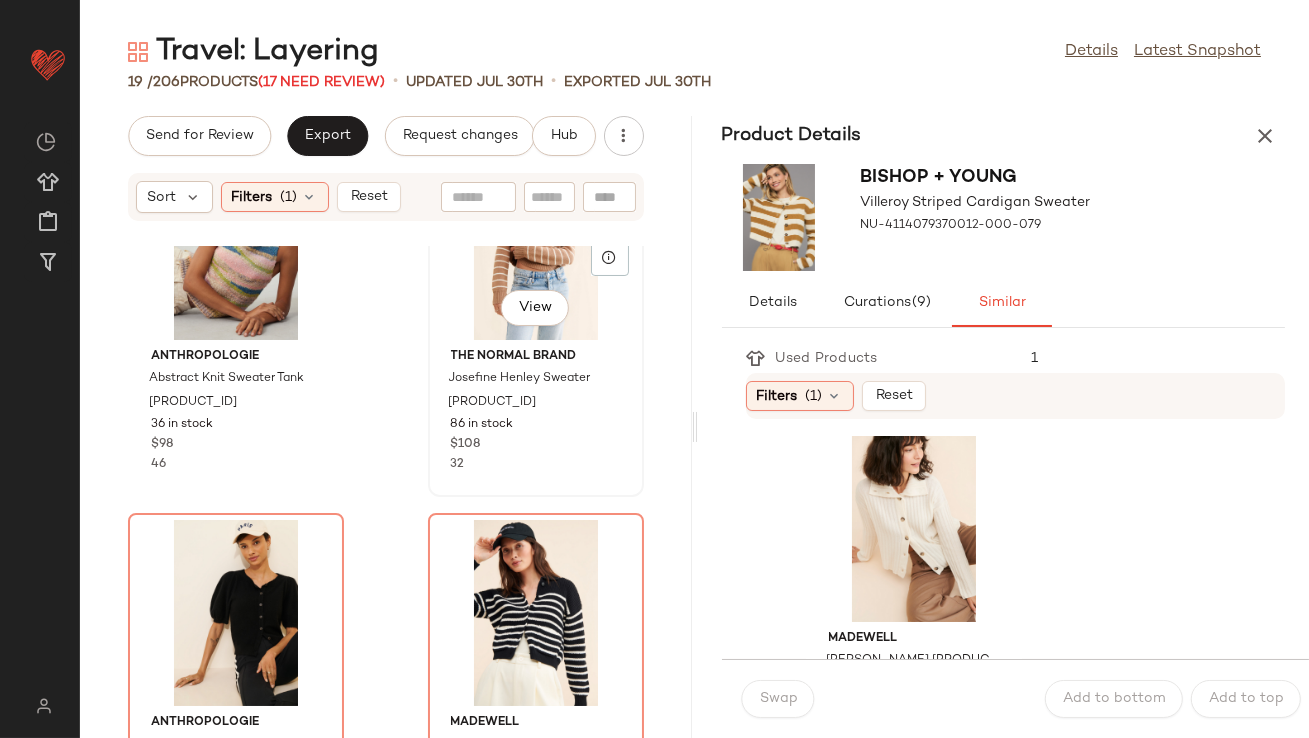 scroll, scrollTop: 247, scrollLeft: 0, axis: vertical 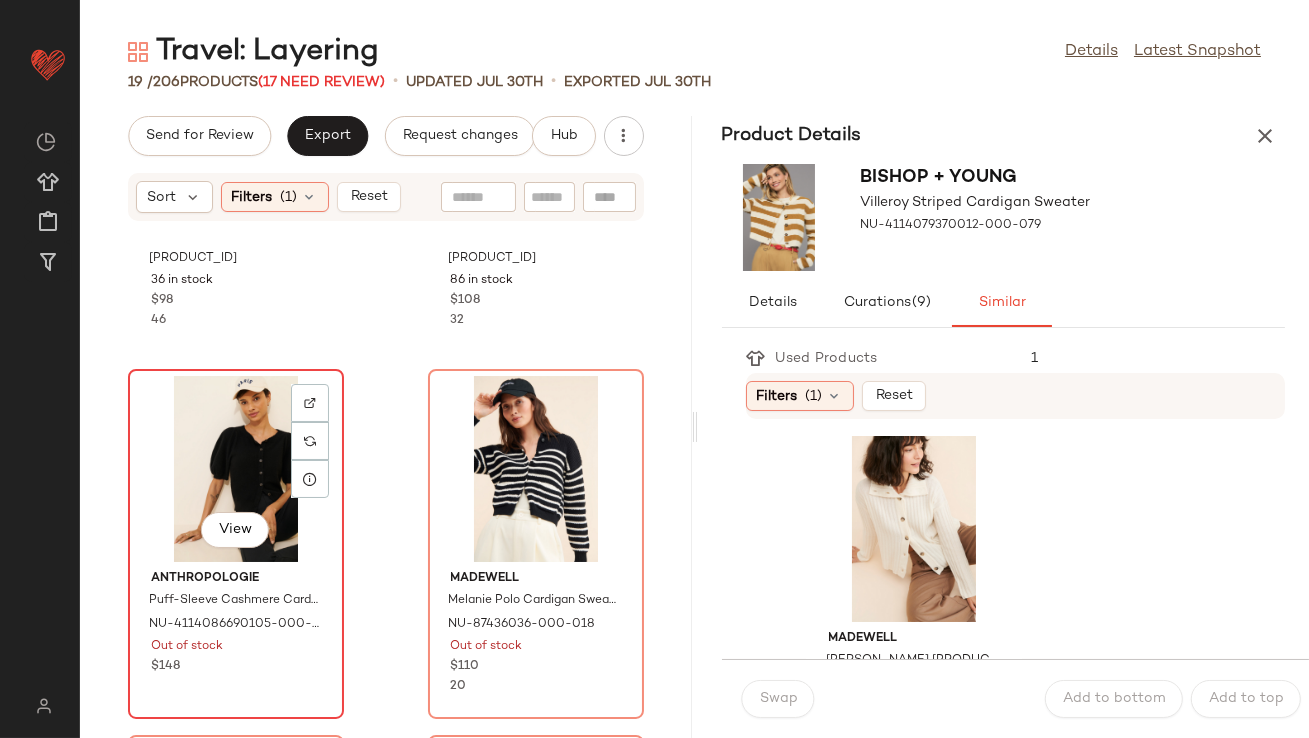 click on "View" 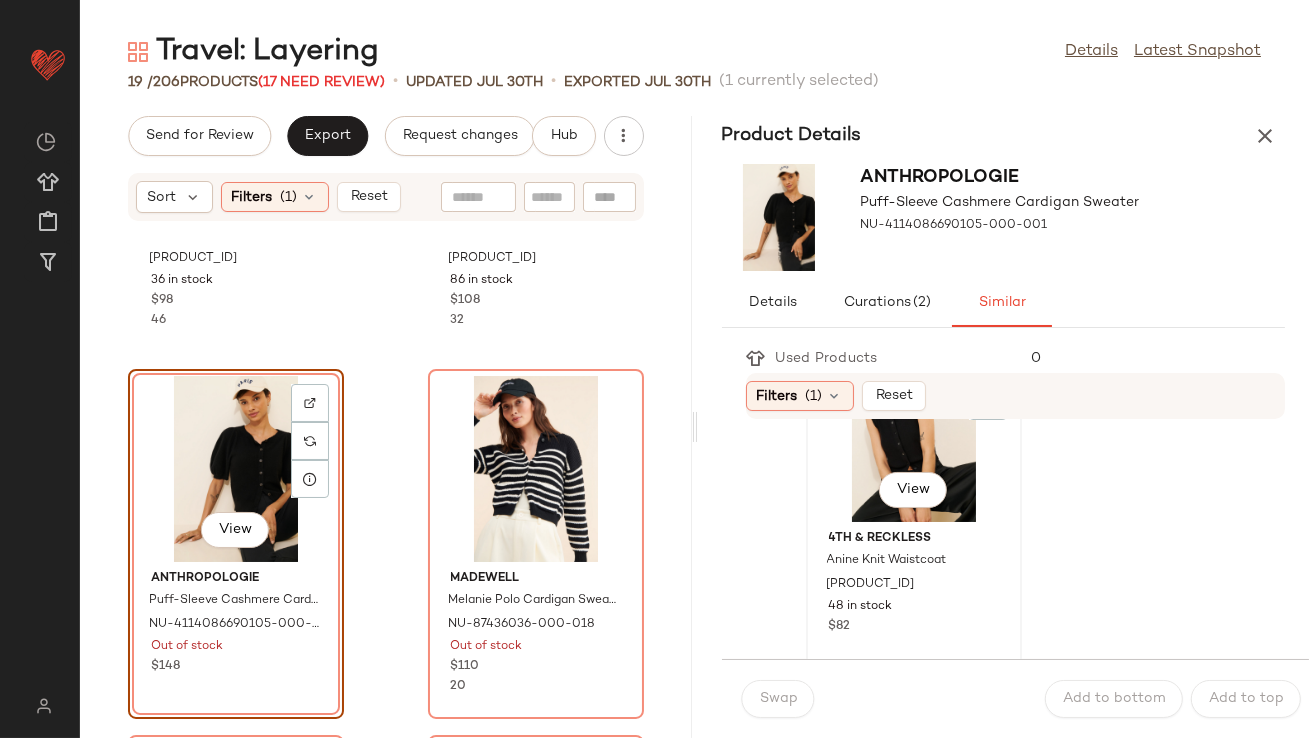 scroll, scrollTop: 111, scrollLeft: 0, axis: vertical 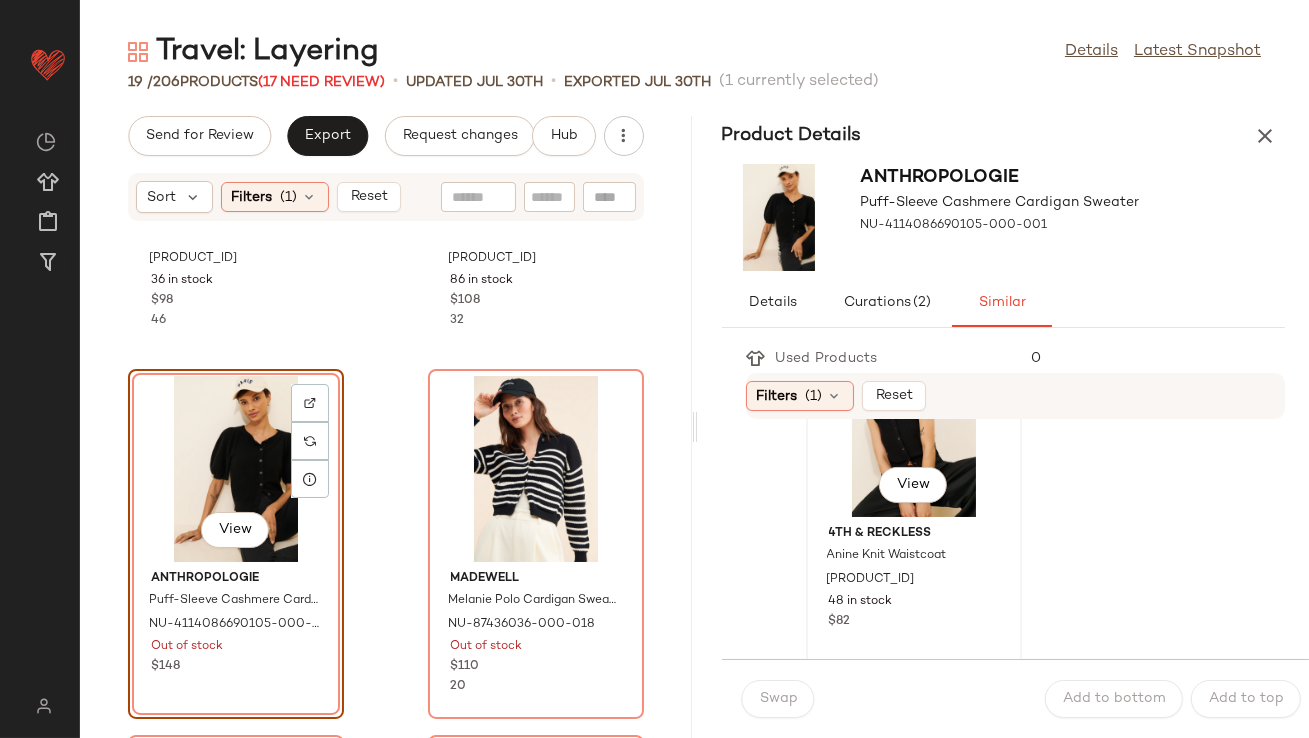click on "View" 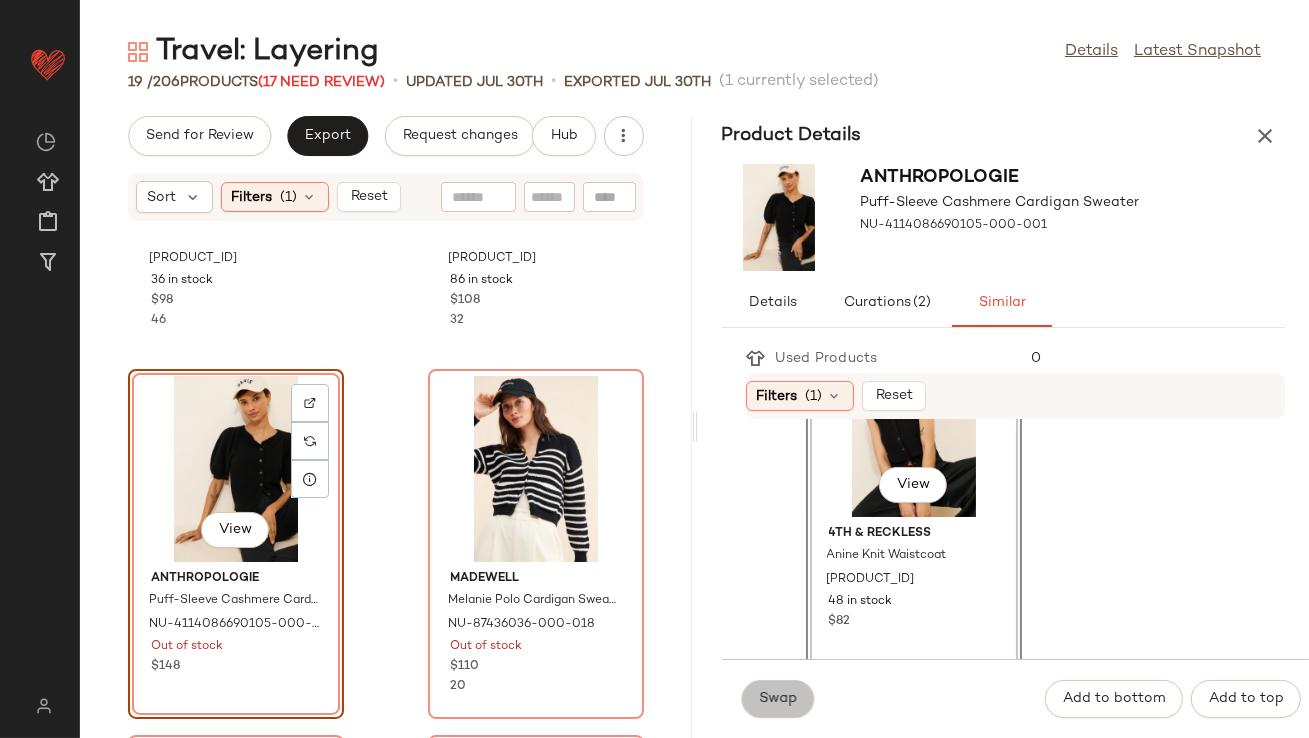 click on "Swap" at bounding box center [778, 699] 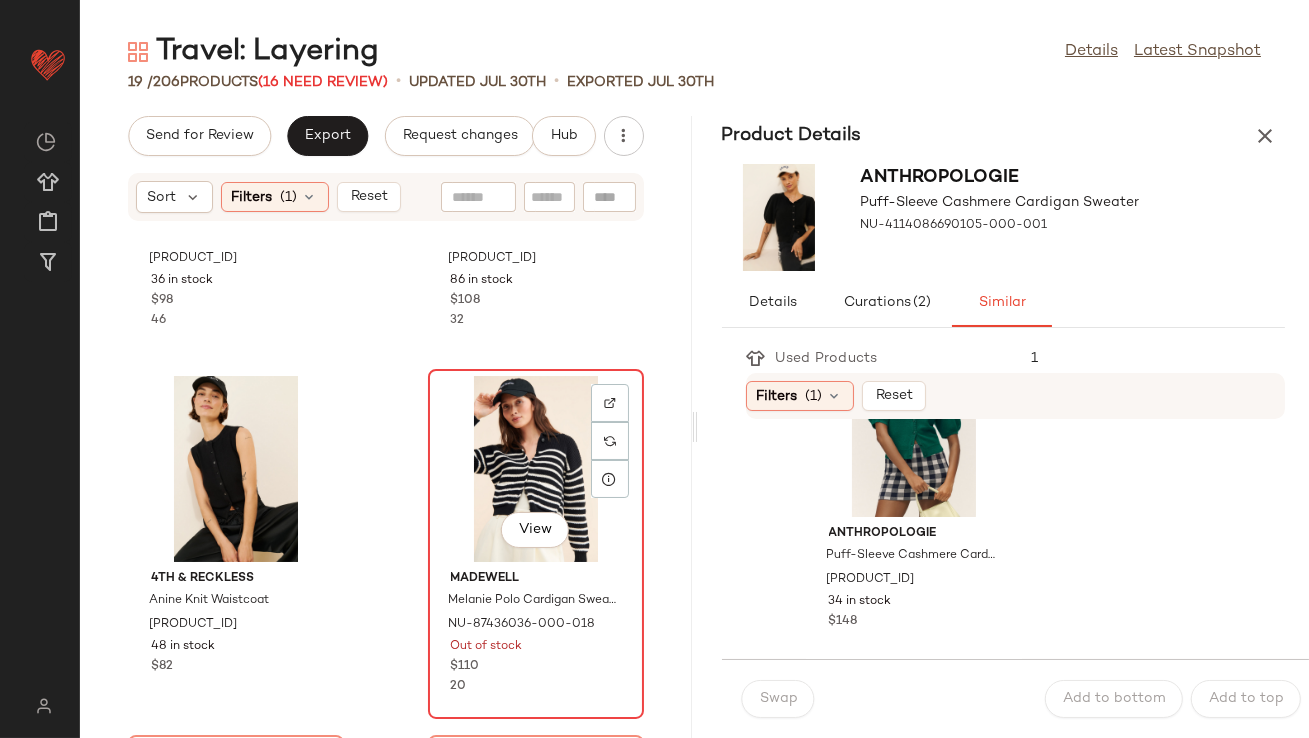 click on "View" 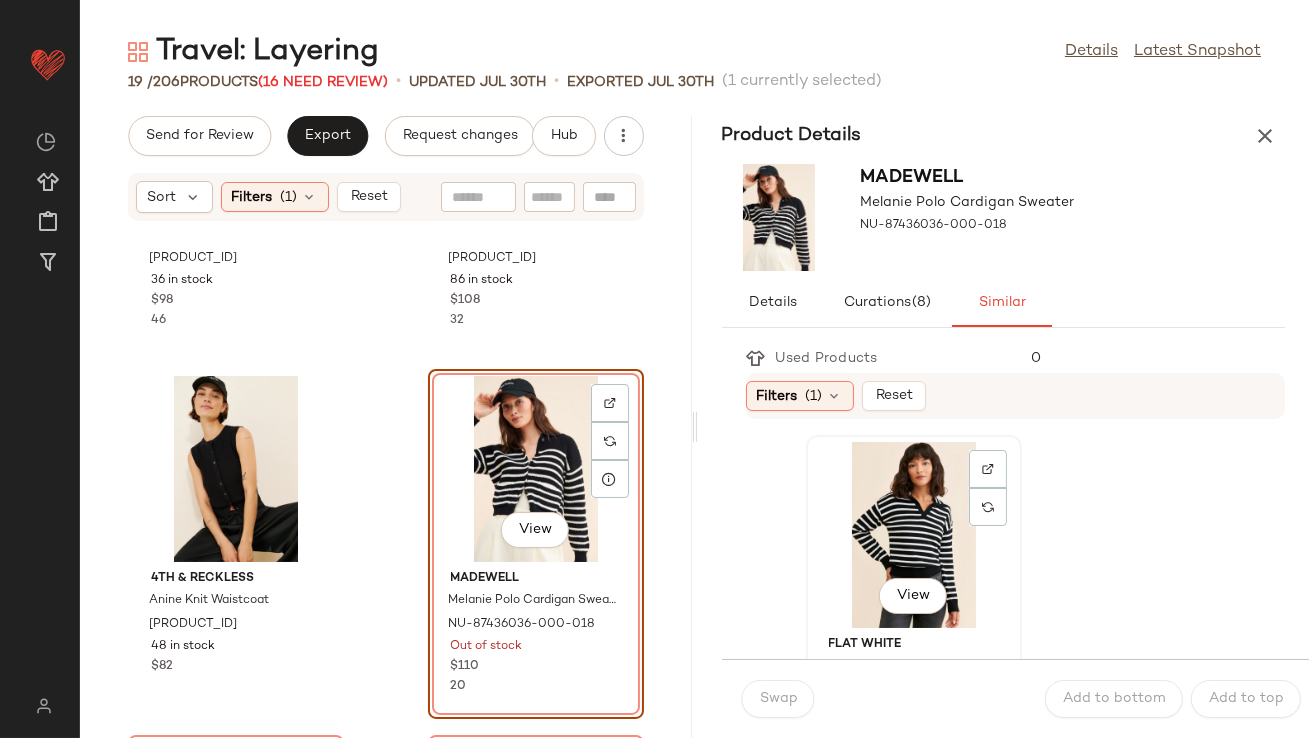 scroll, scrollTop: 9, scrollLeft: 0, axis: vertical 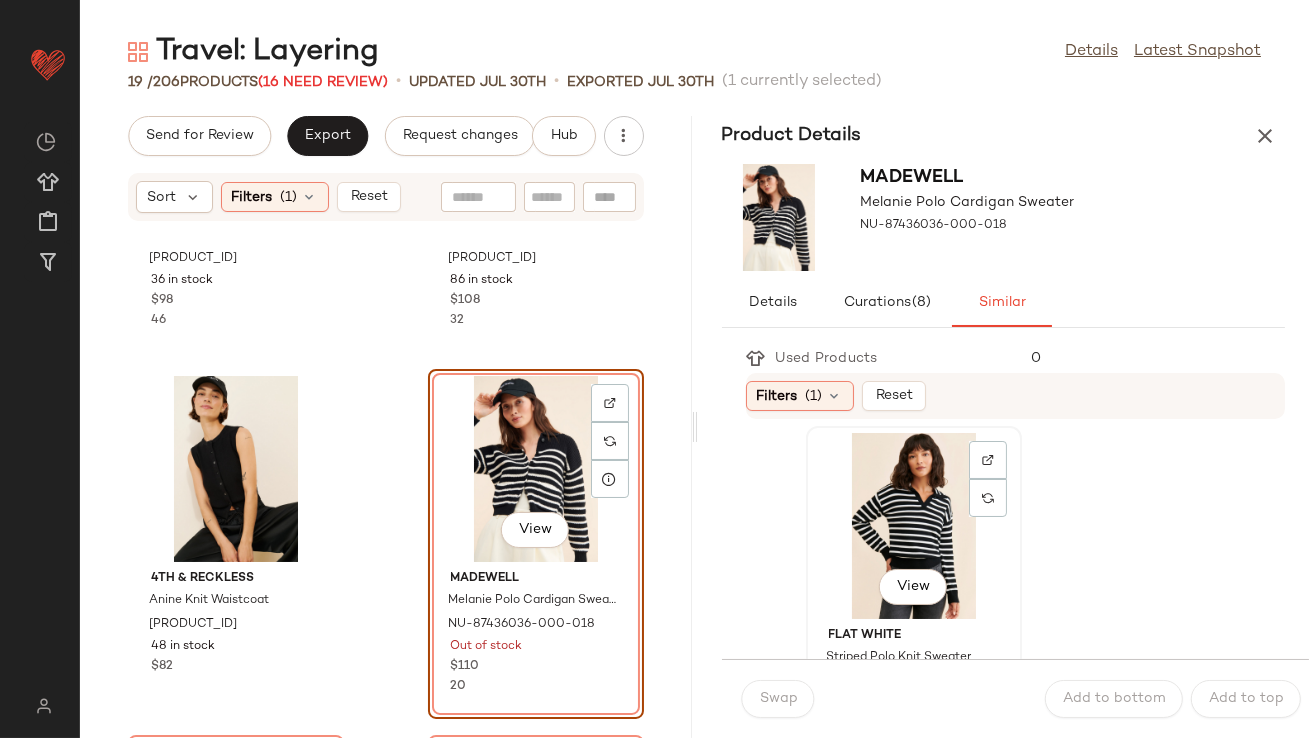 click on "View" 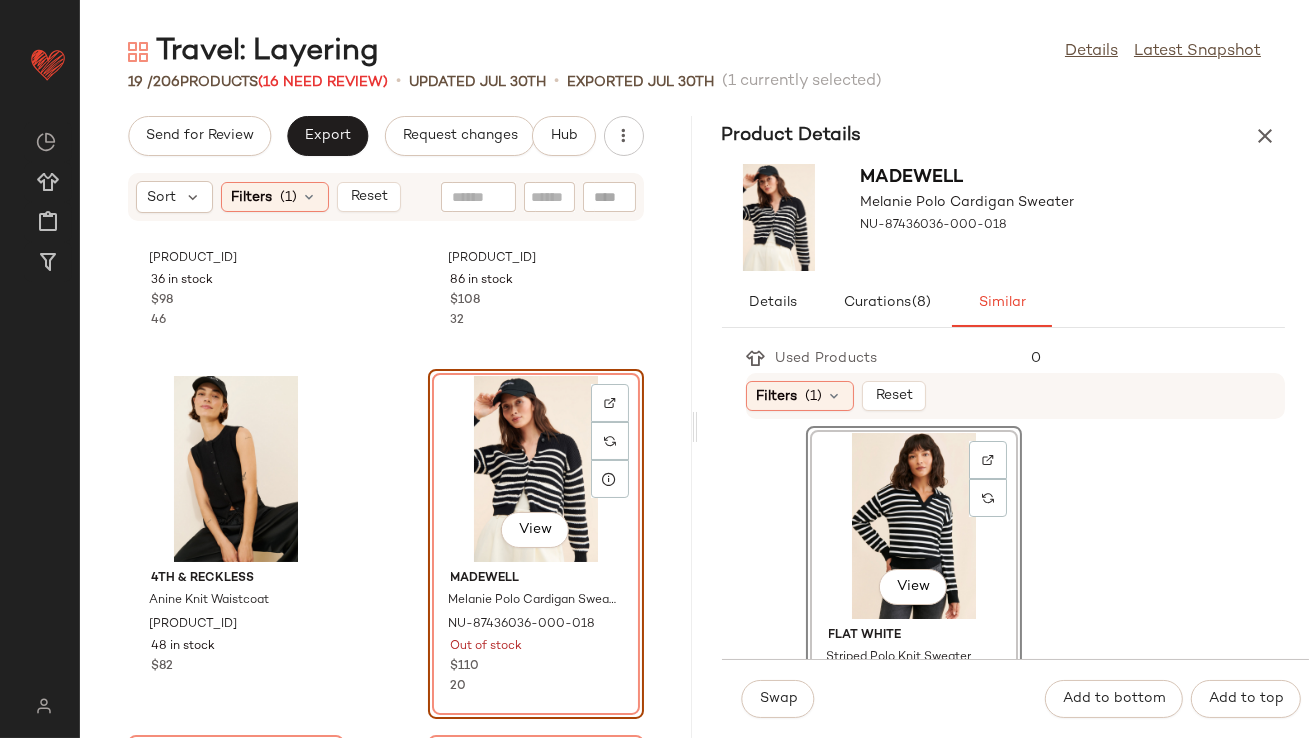 click on "Swap" at bounding box center [778, 699] 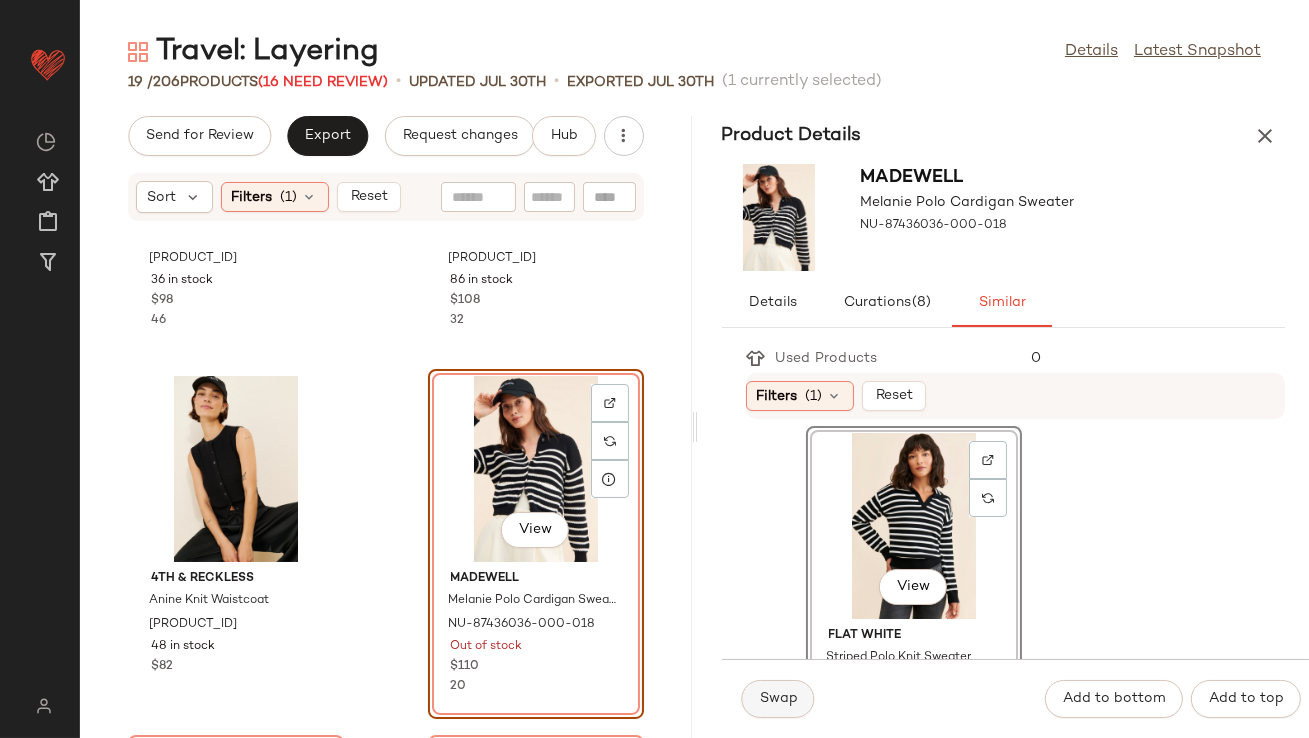 click on "Swap" 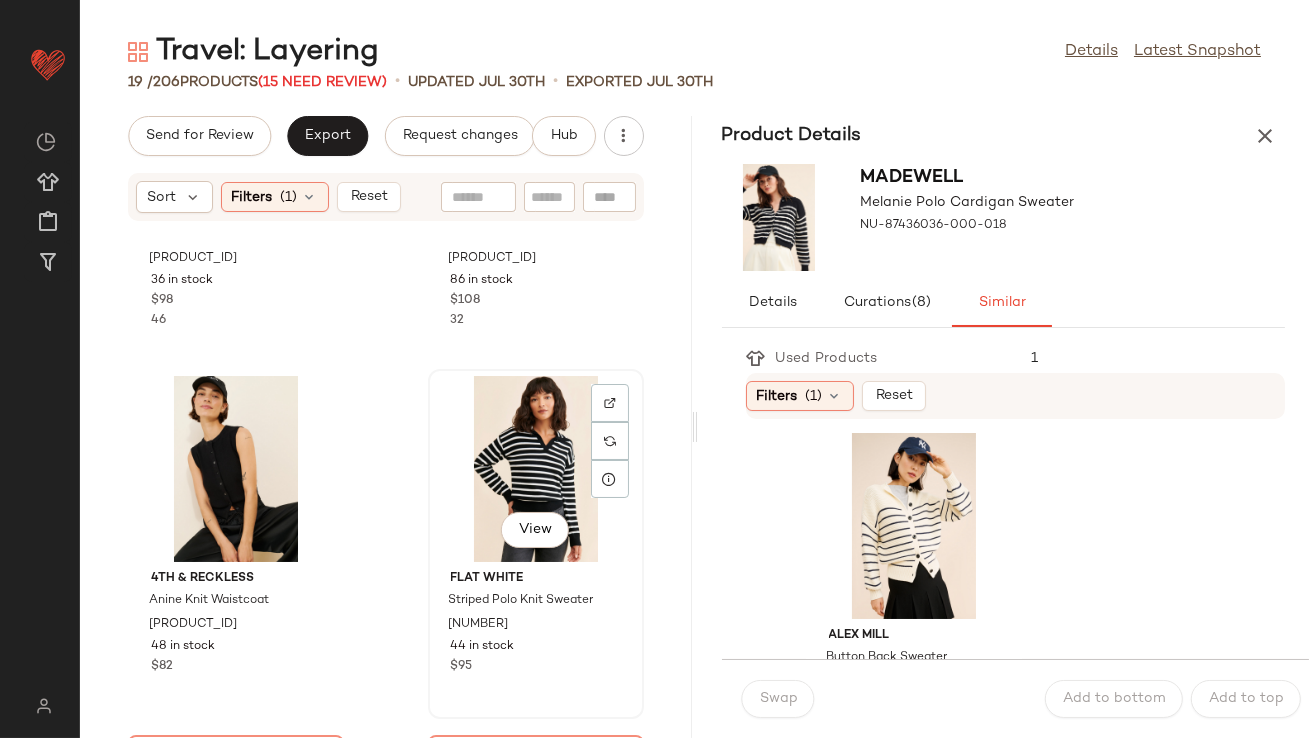 scroll, scrollTop: 618, scrollLeft: 0, axis: vertical 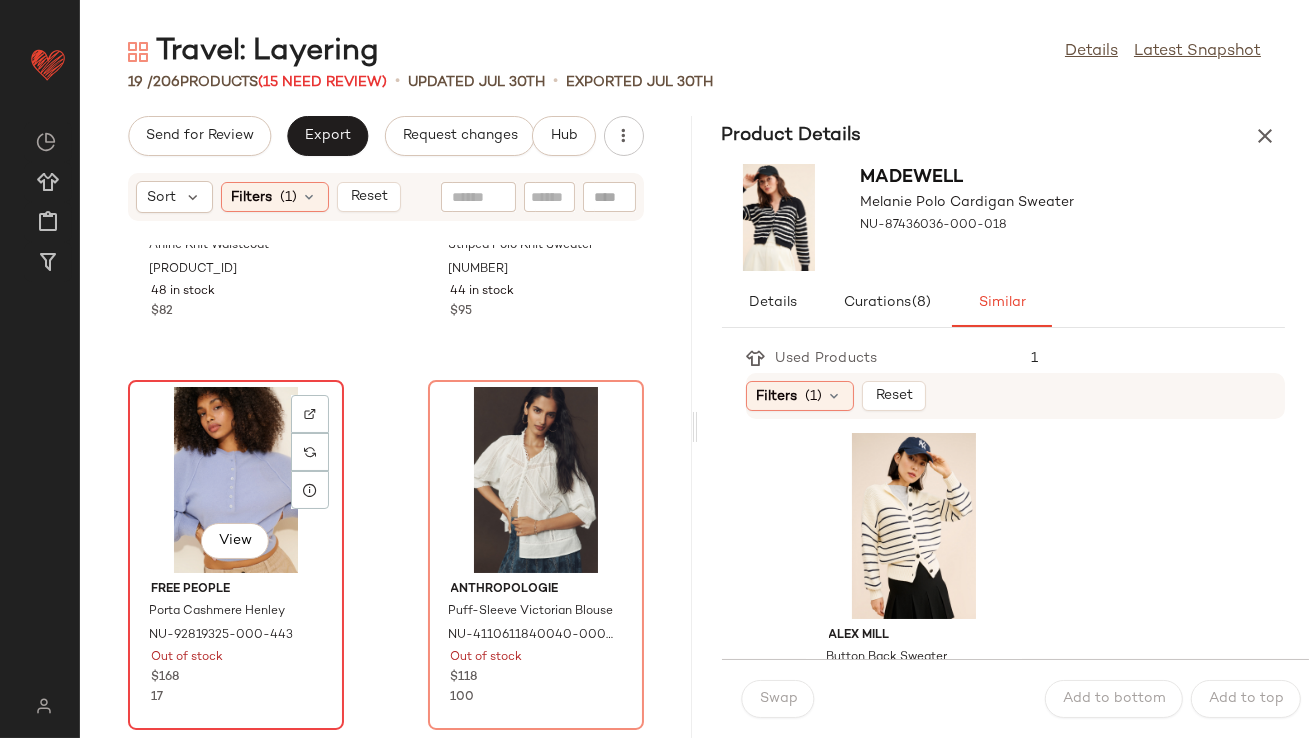 click on "View" 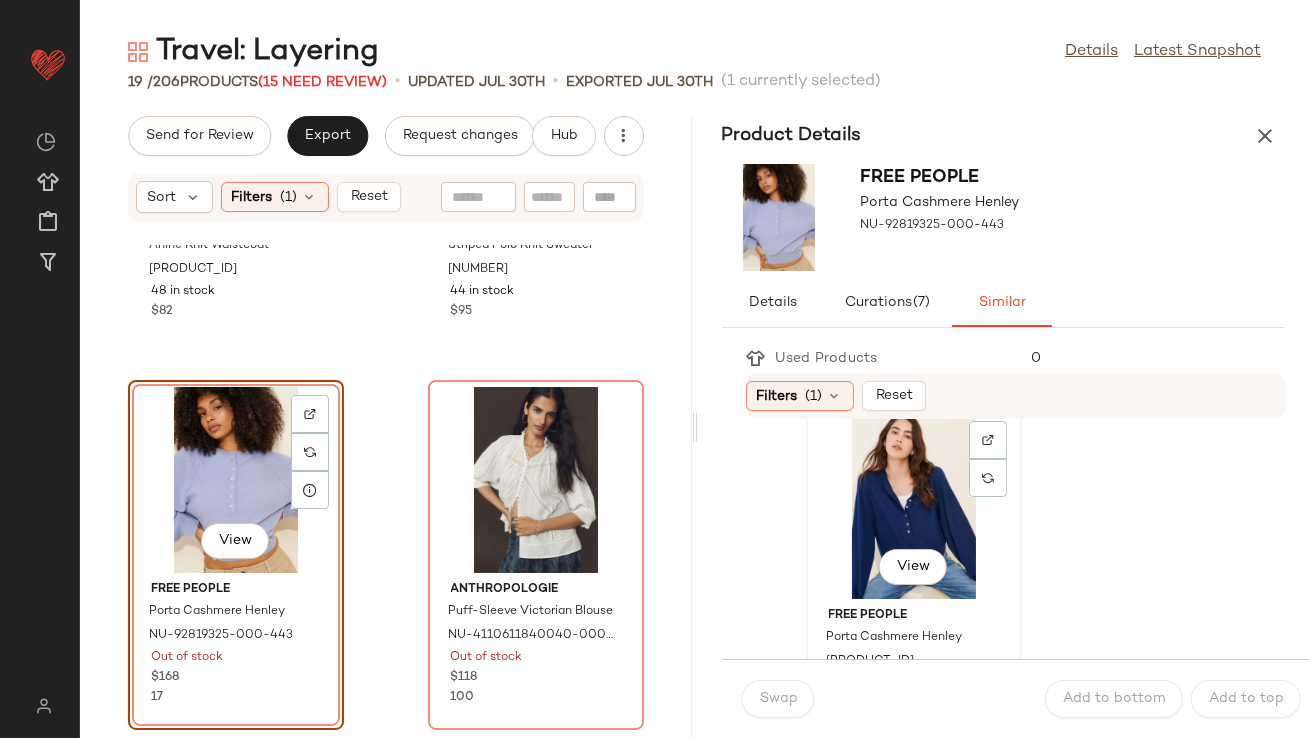 scroll, scrollTop: 31, scrollLeft: 0, axis: vertical 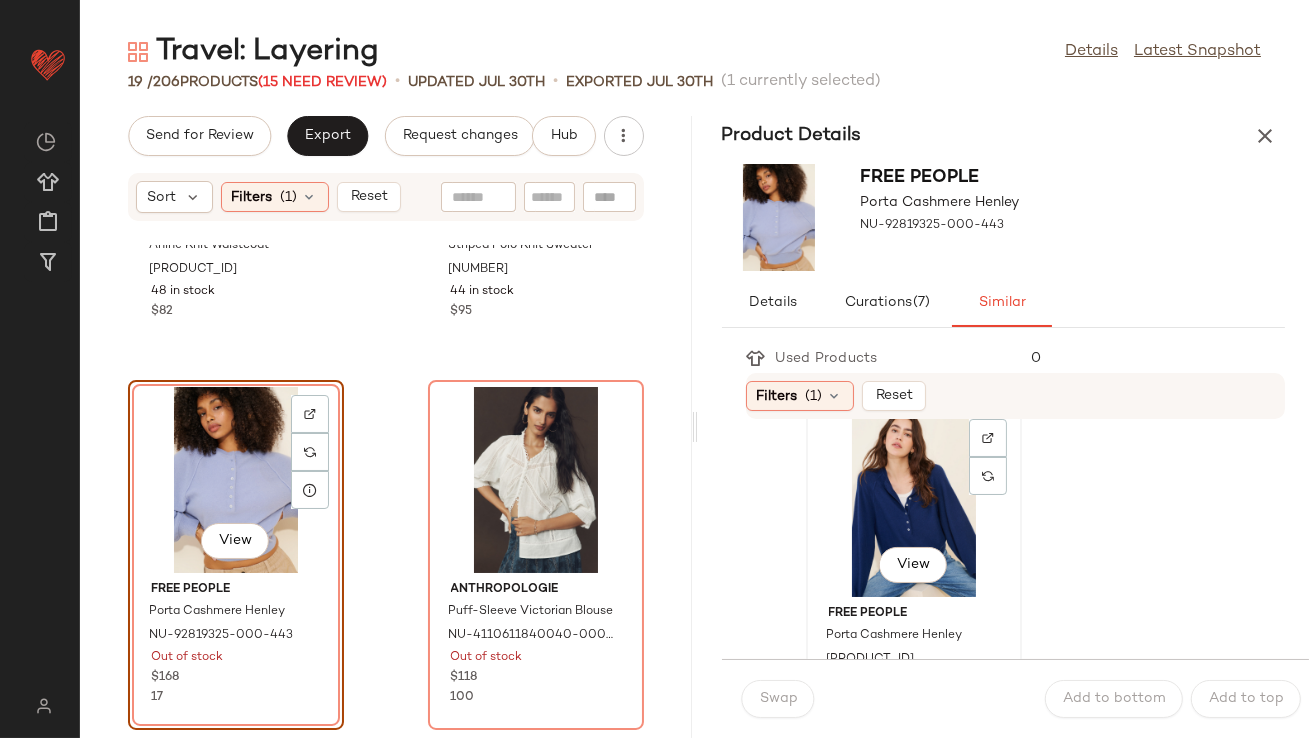 click on "View" 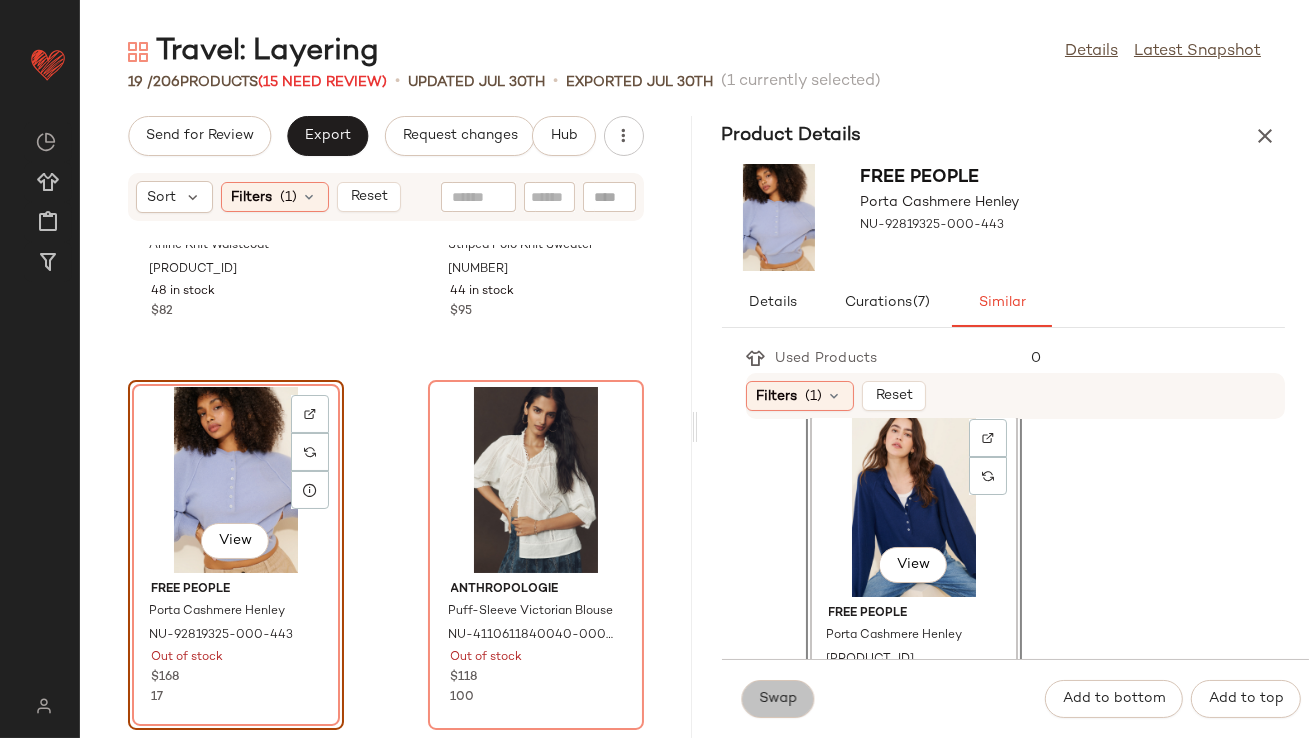 click on "Swap" at bounding box center (778, 699) 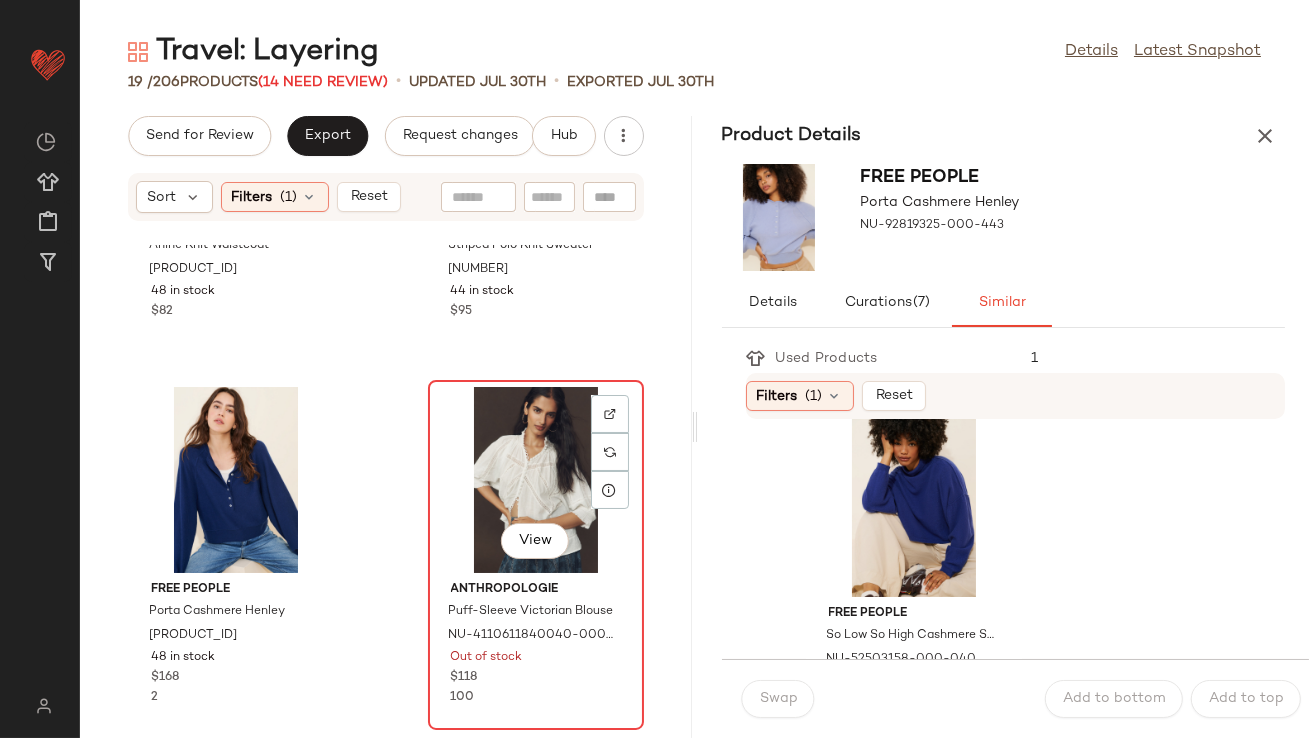 click on "View" 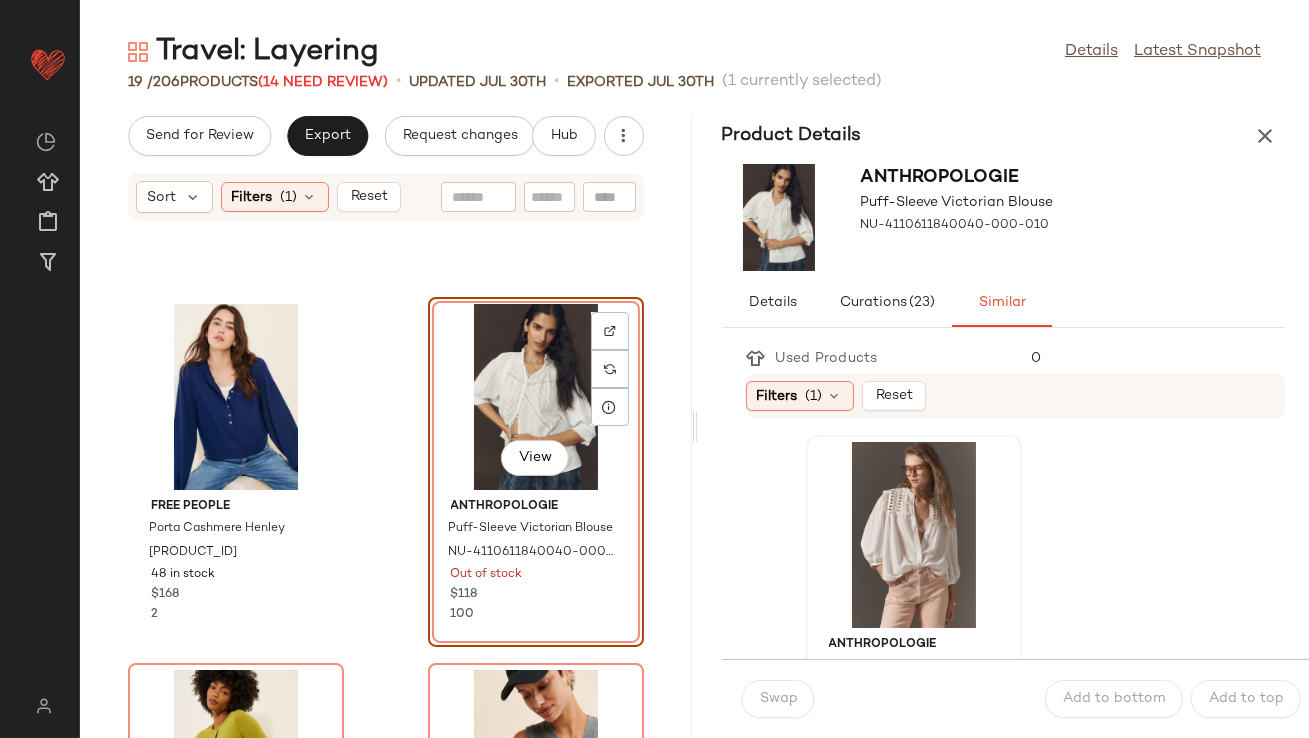 scroll, scrollTop: 730, scrollLeft: 0, axis: vertical 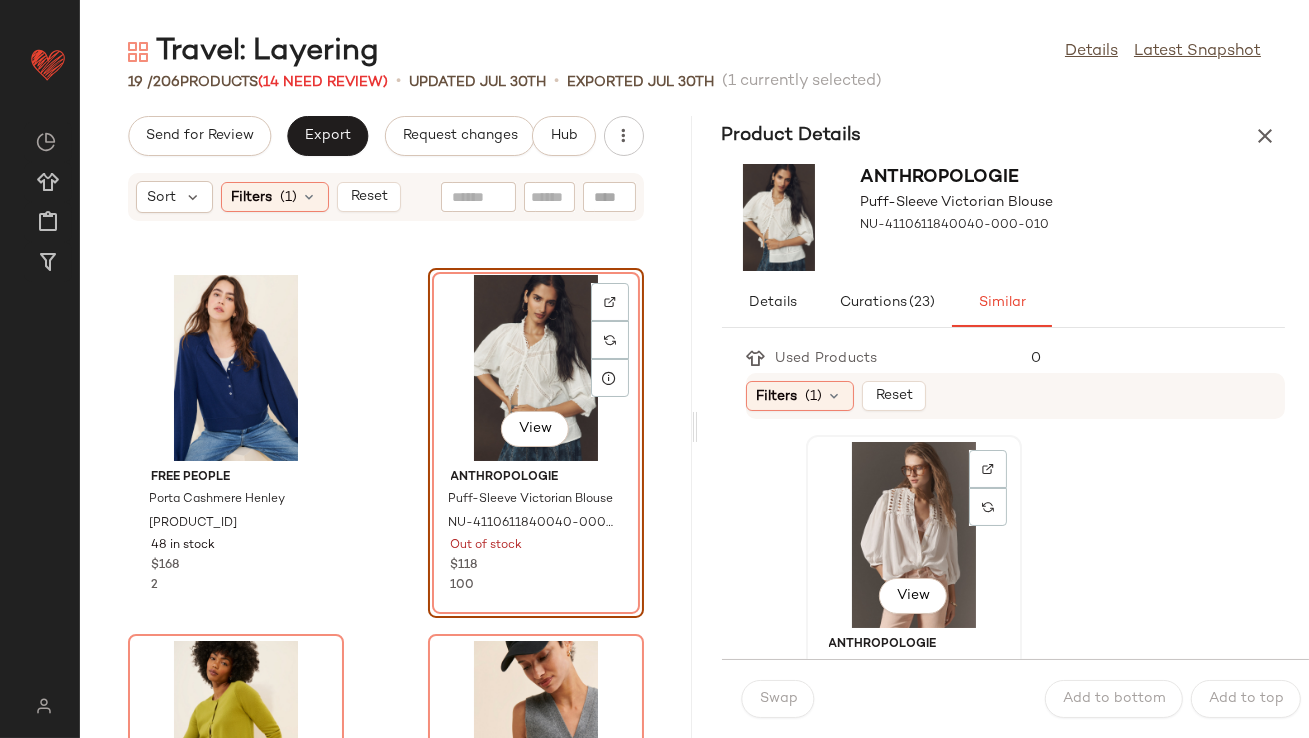 click on "View" 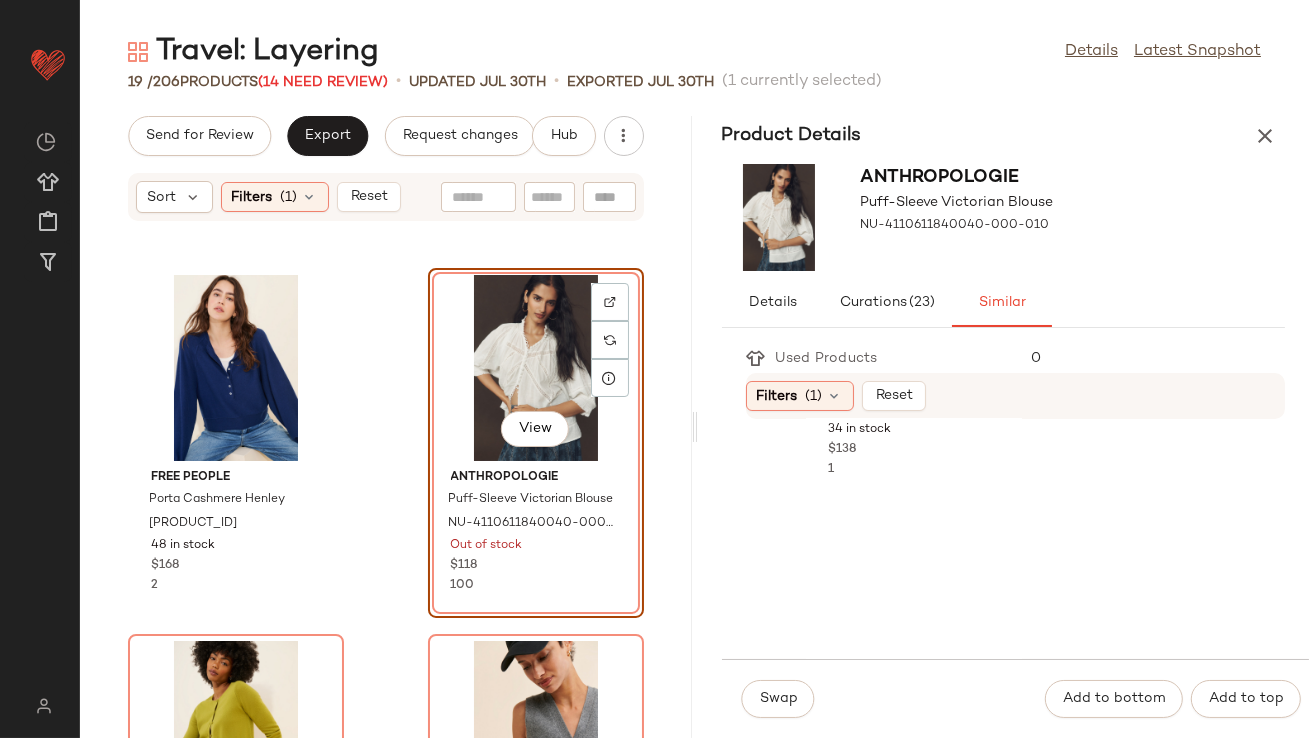 scroll, scrollTop: 1428, scrollLeft: 0, axis: vertical 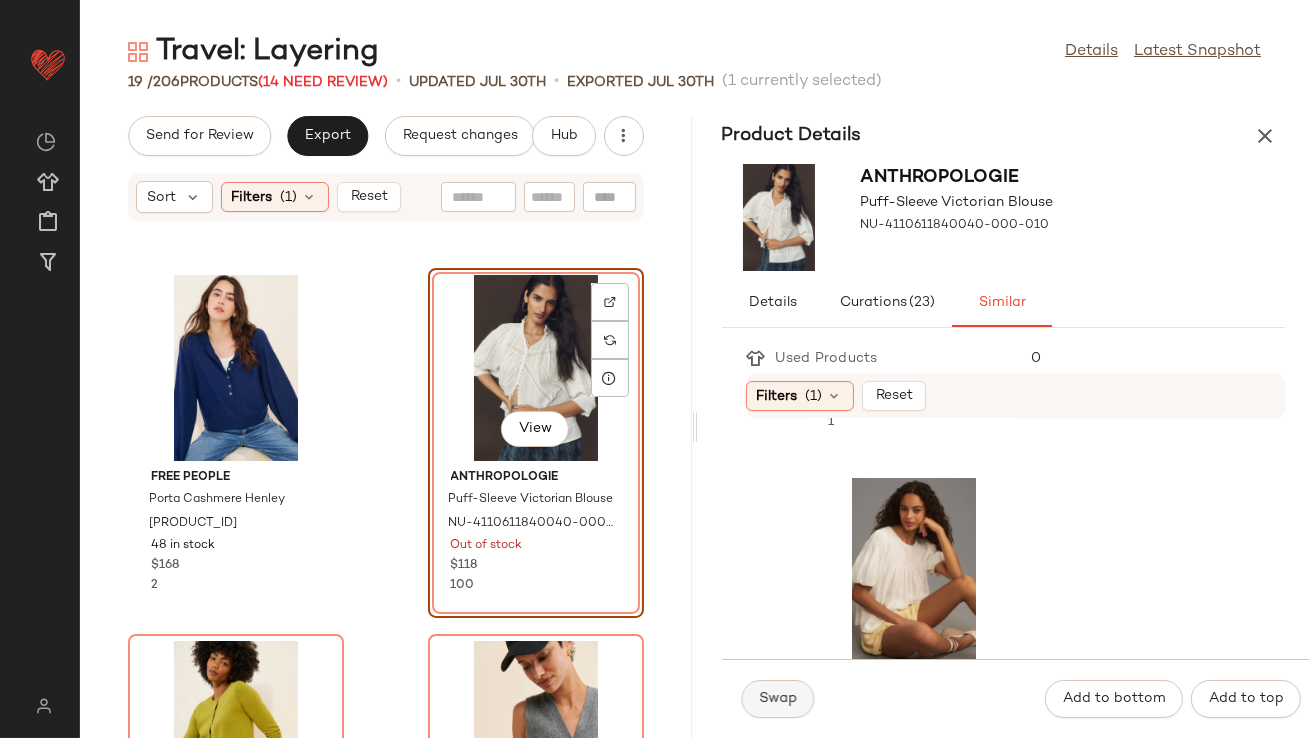 click on "Swap" 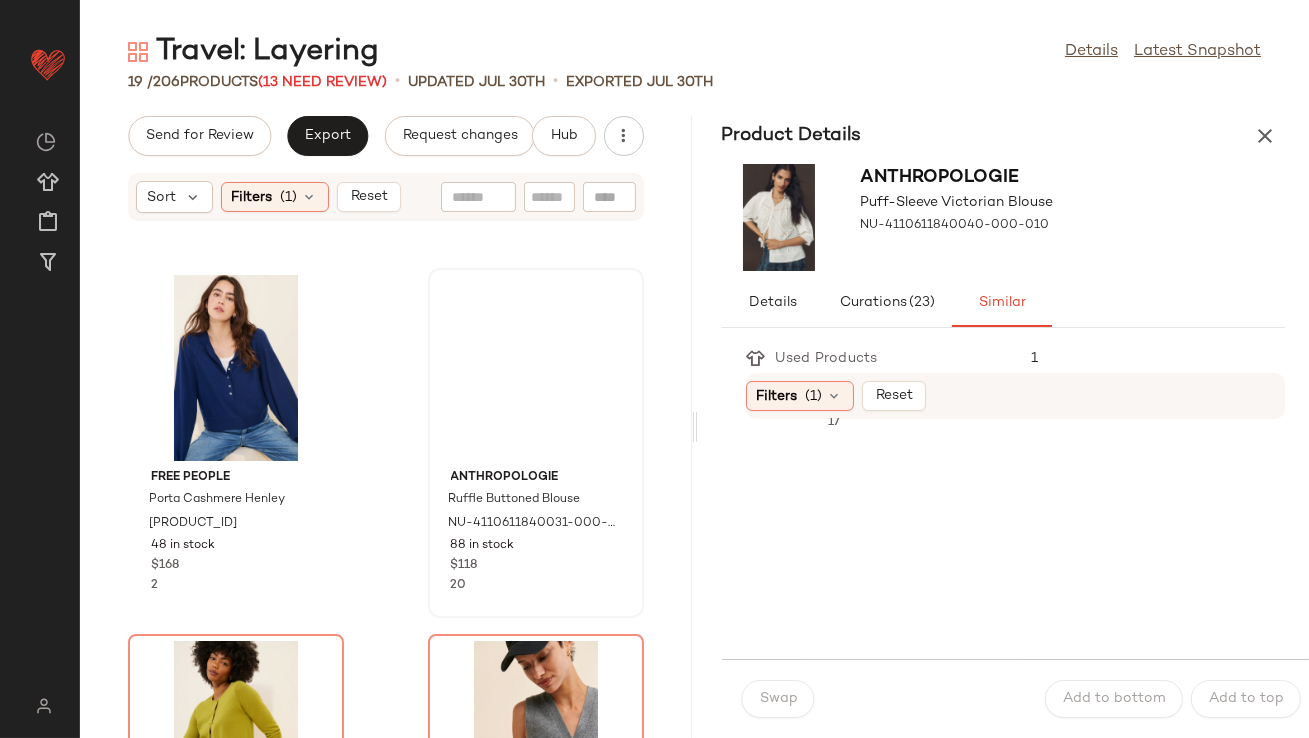 scroll, scrollTop: 1062, scrollLeft: 0, axis: vertical 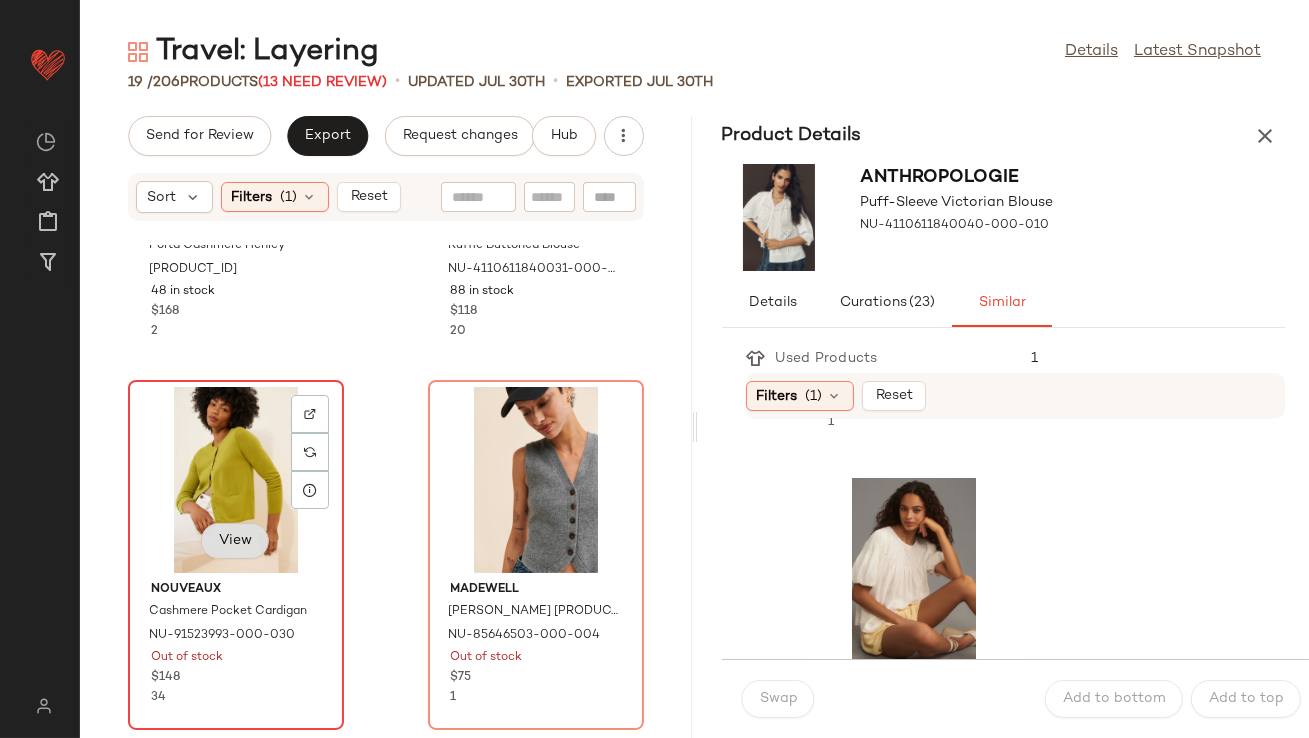 drag, startPoint x: 285, startPoint y: 529, endPoint x: 237, endPoint y: 527, distance: 48.04165 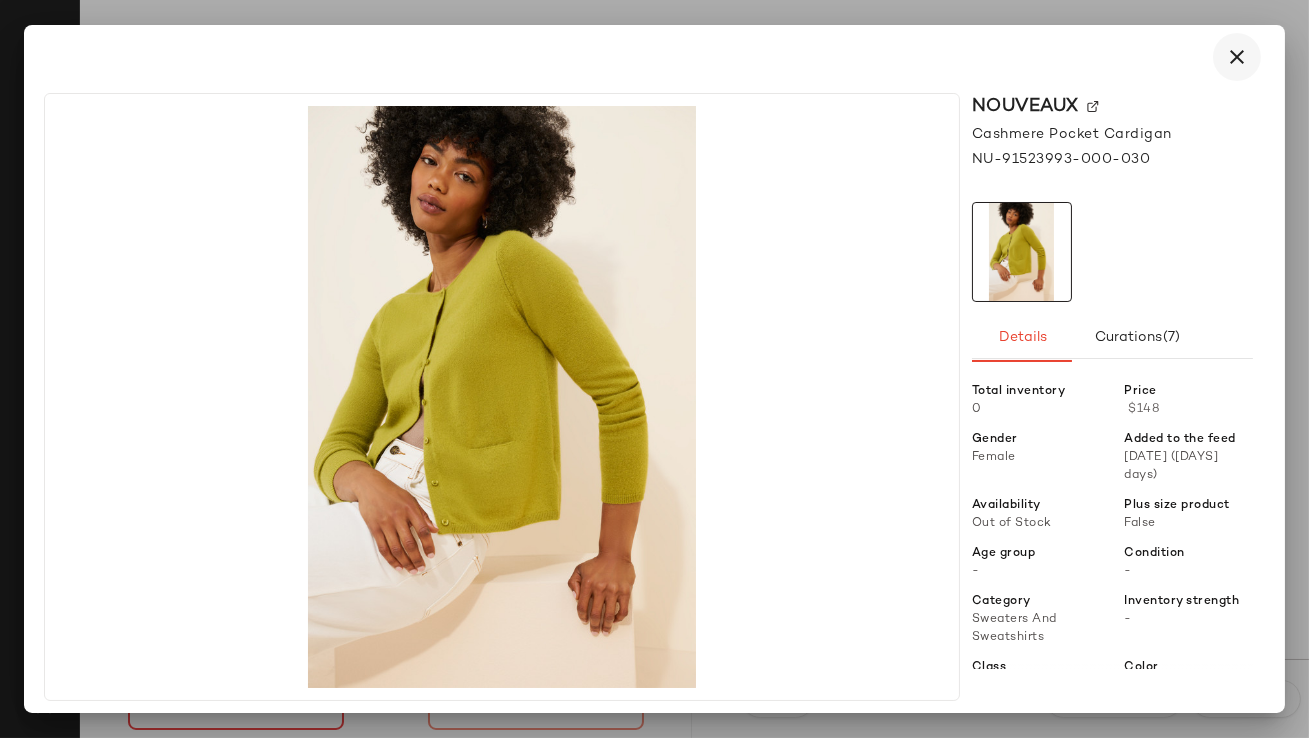 click at bounding box center [1237, 57] 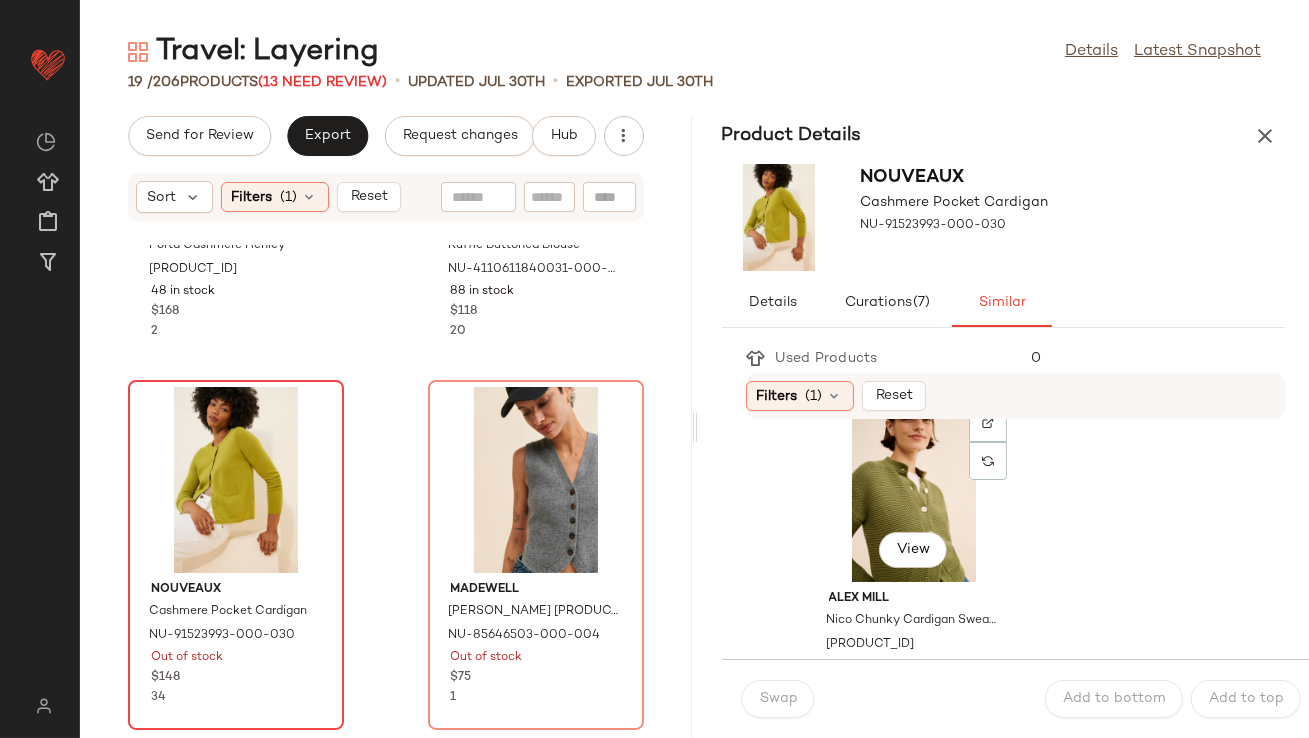 scroll, scrollTop: 782, scrollLeft: 0, axis: vertical 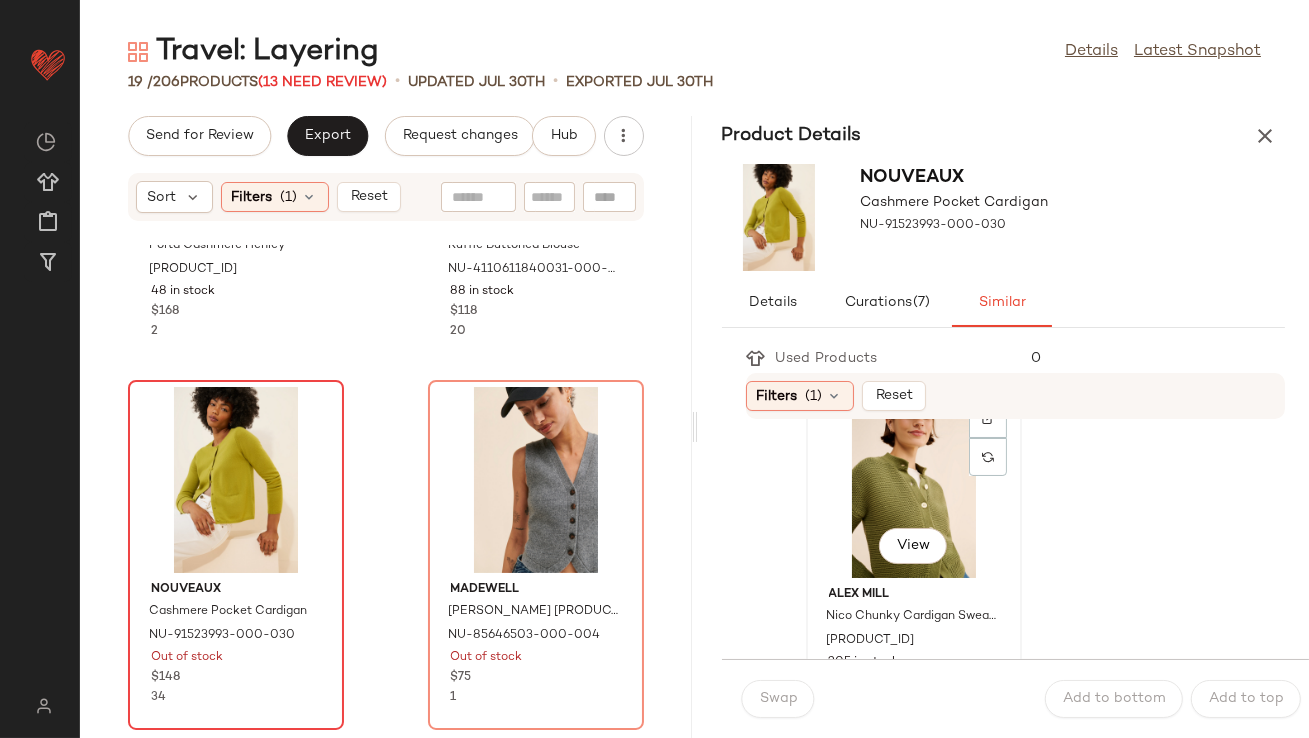 click on "View" 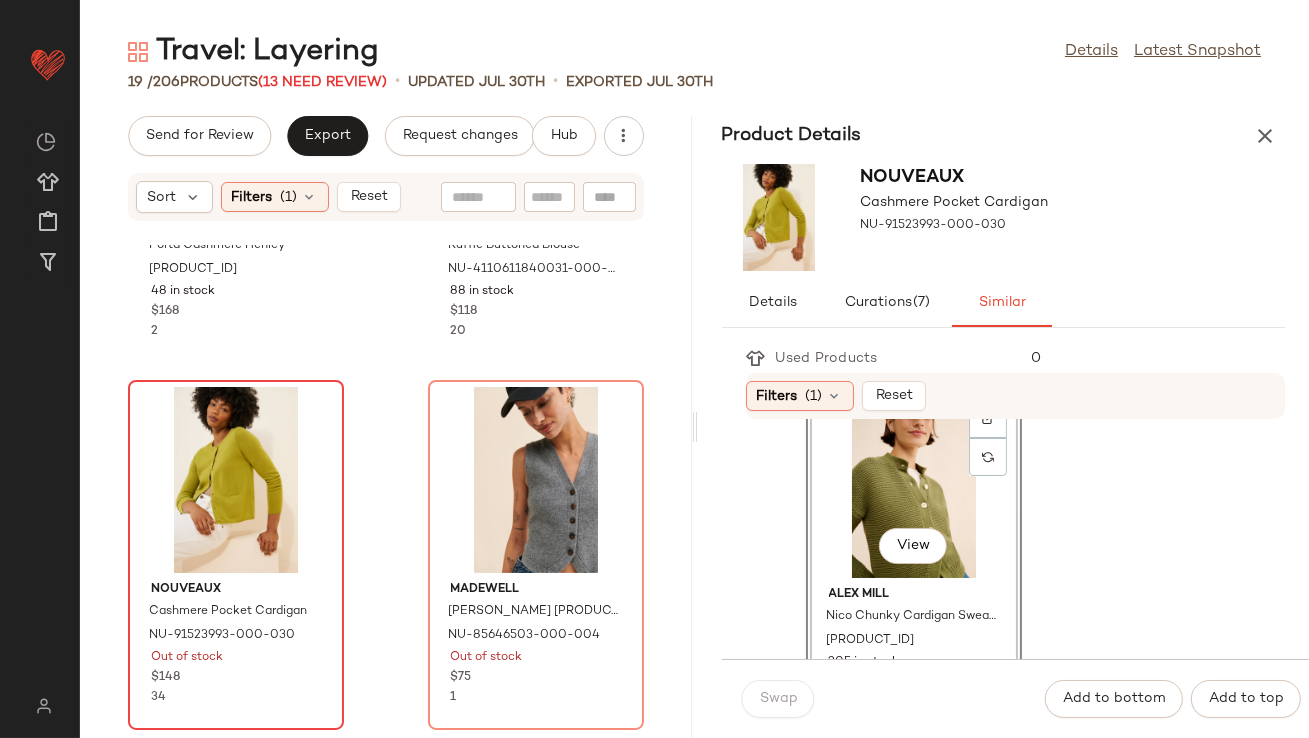 click on "Swap   Add to bottom   Add to top" at bounding box center [1016, 698] 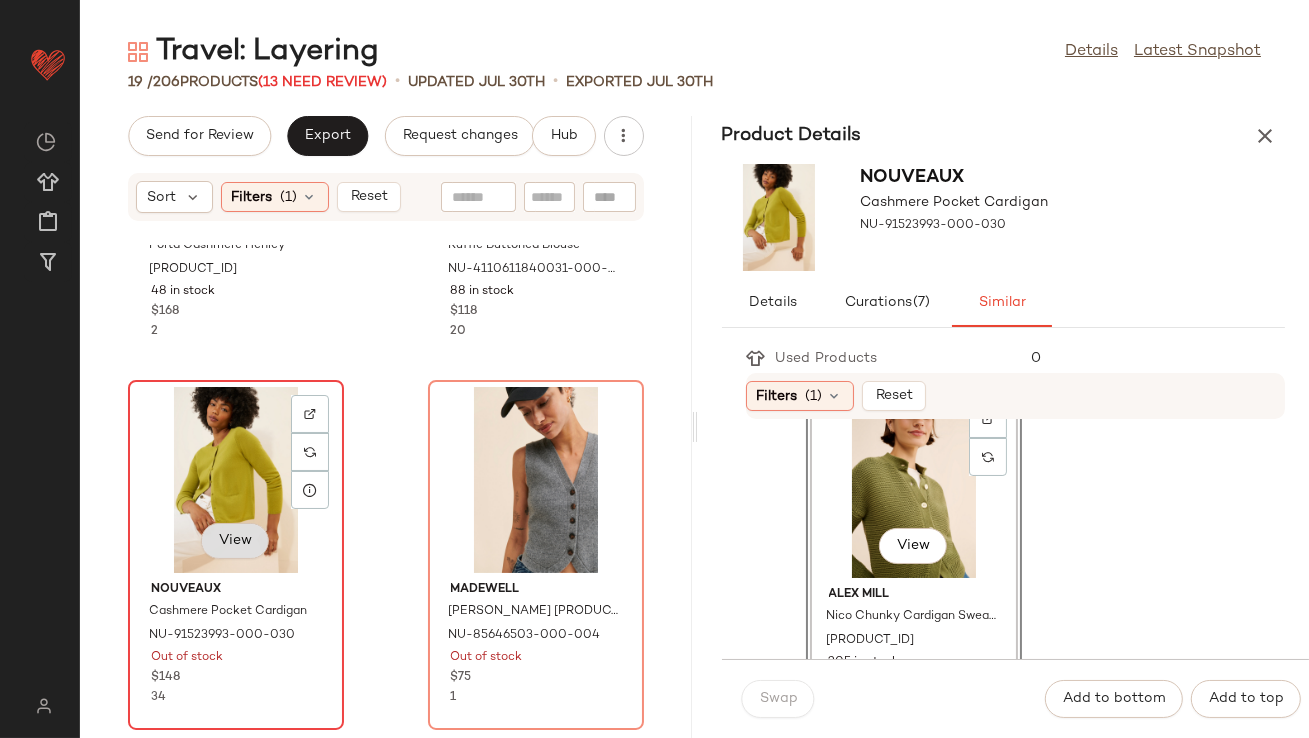 click on "View" 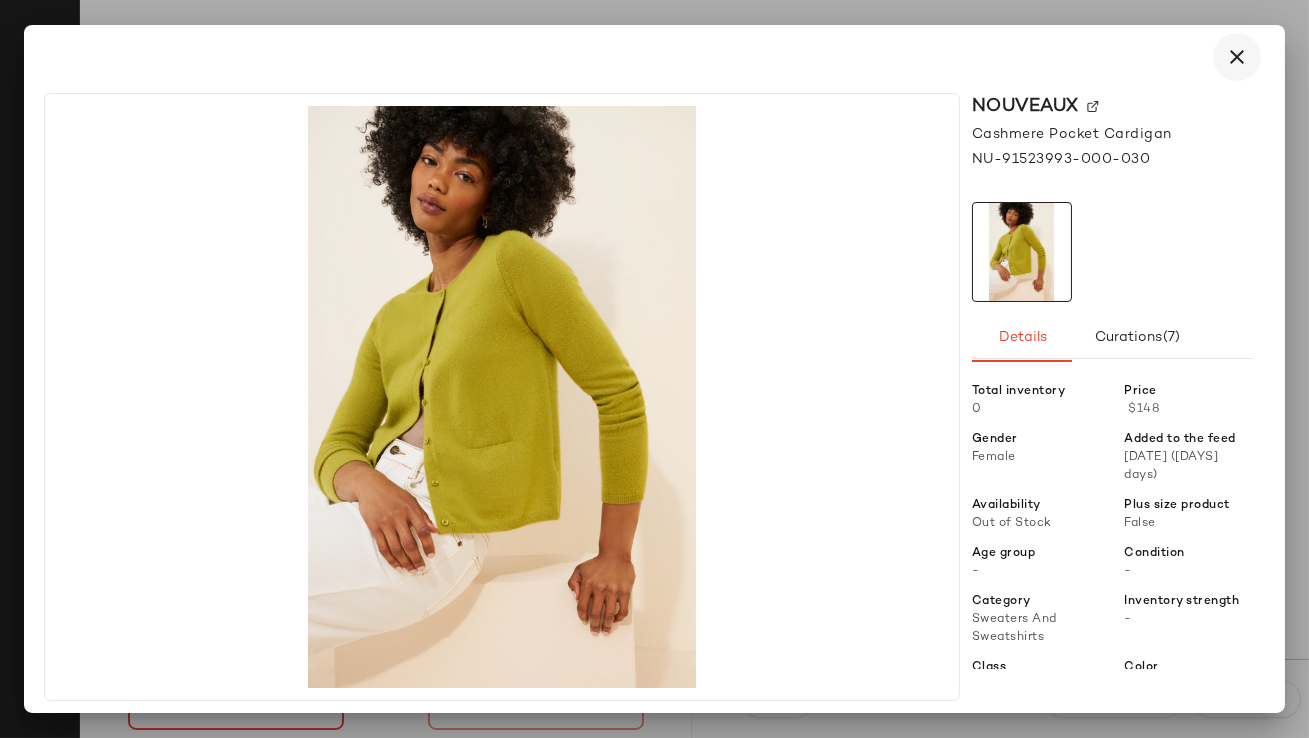 click at bounding box center (1237, 57) 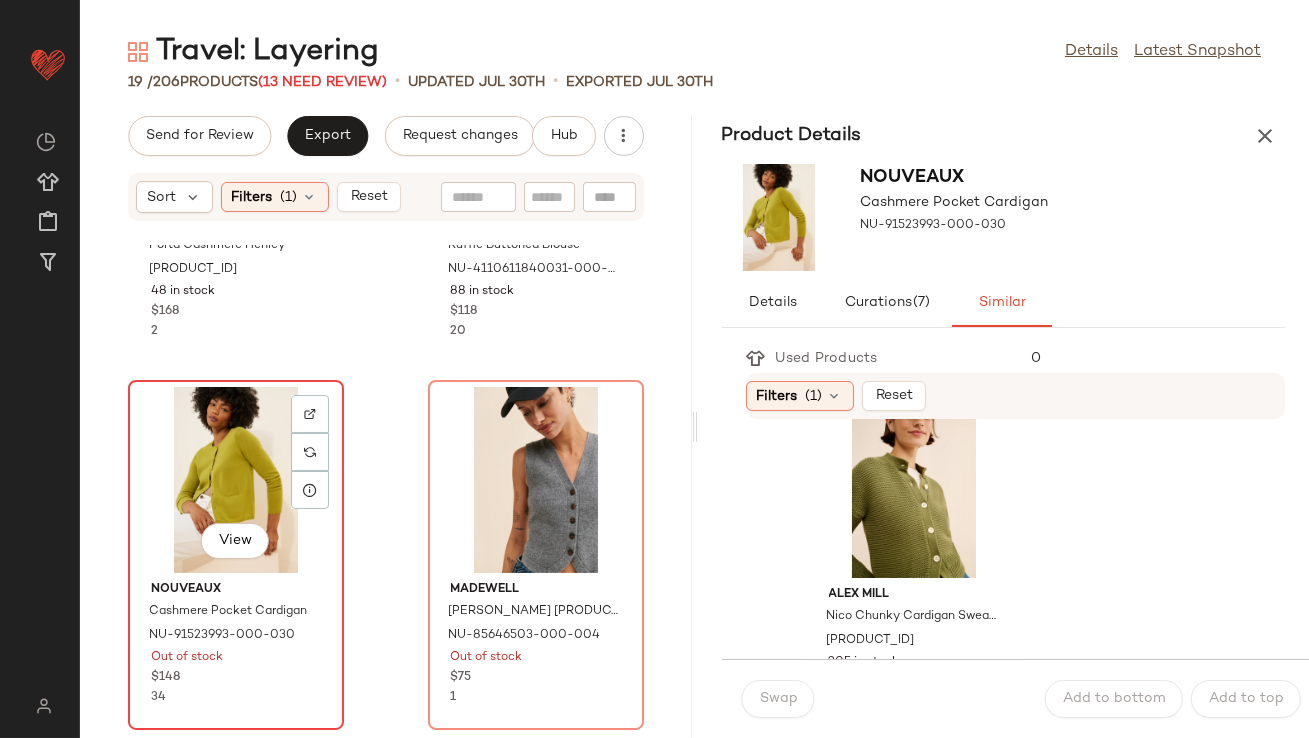 click on "View" 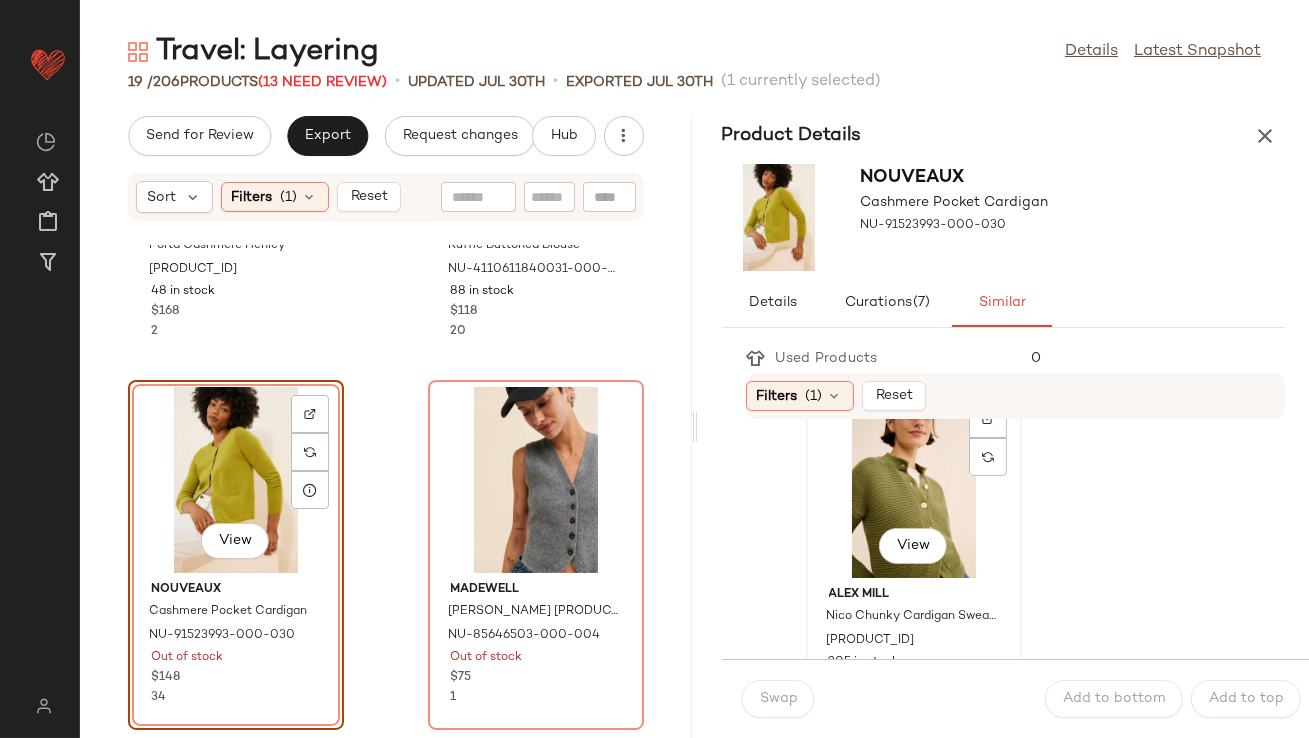 click on "View" 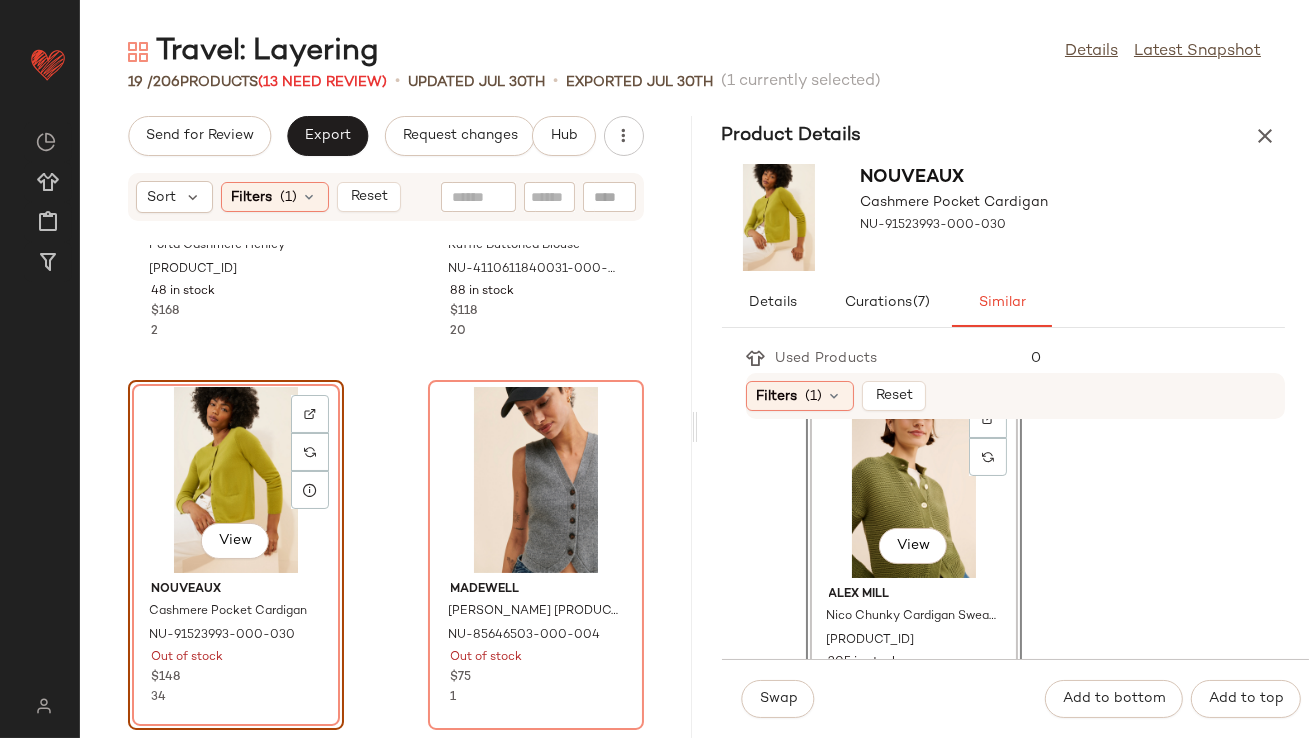click on "Swap   Add to bottom   Add to top" at bounding box center [1016, 698] 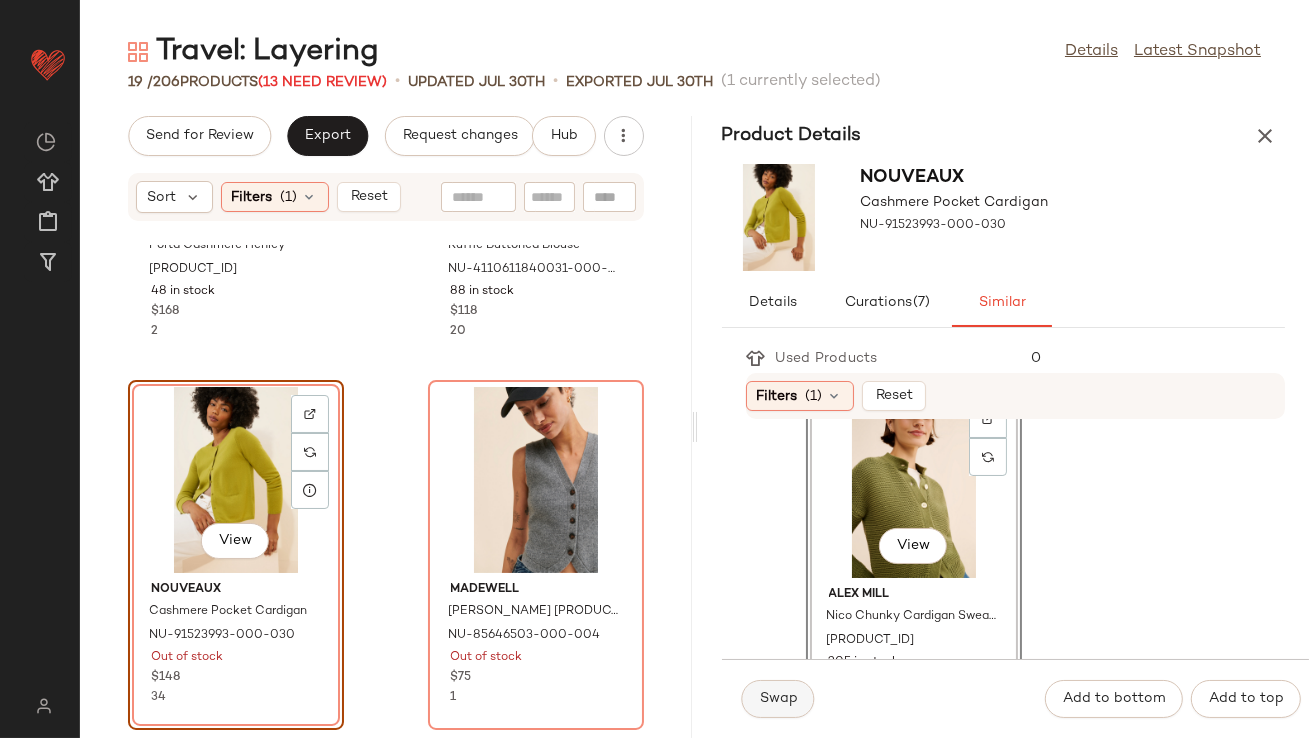 click on "Swap" at bounding box center (778, 699) 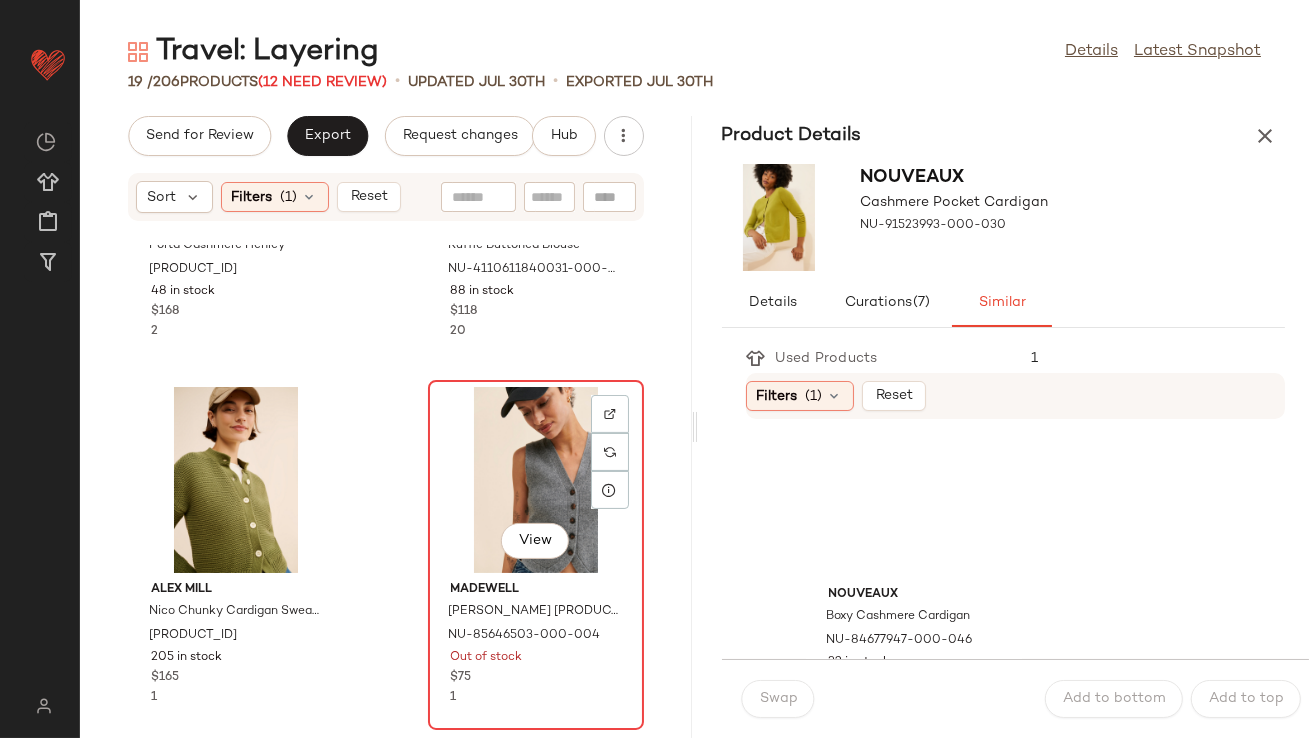 click on "View" 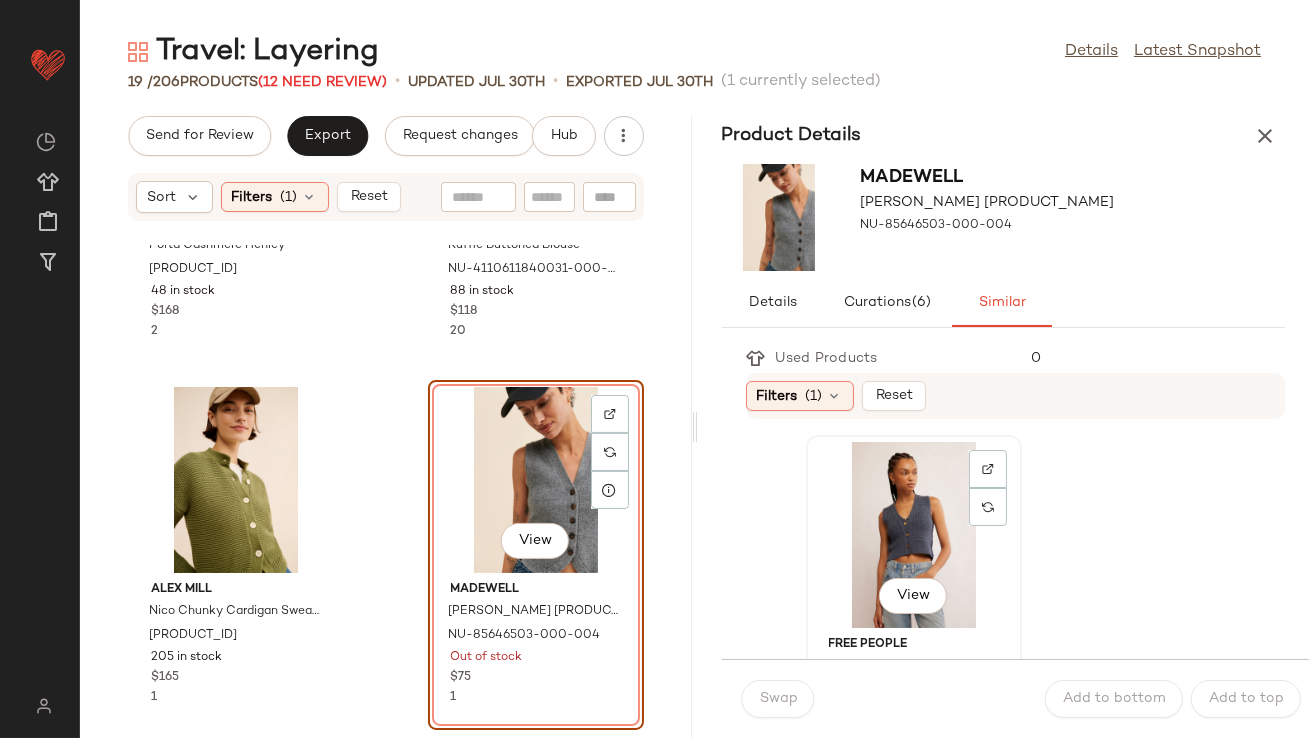 click on "View" 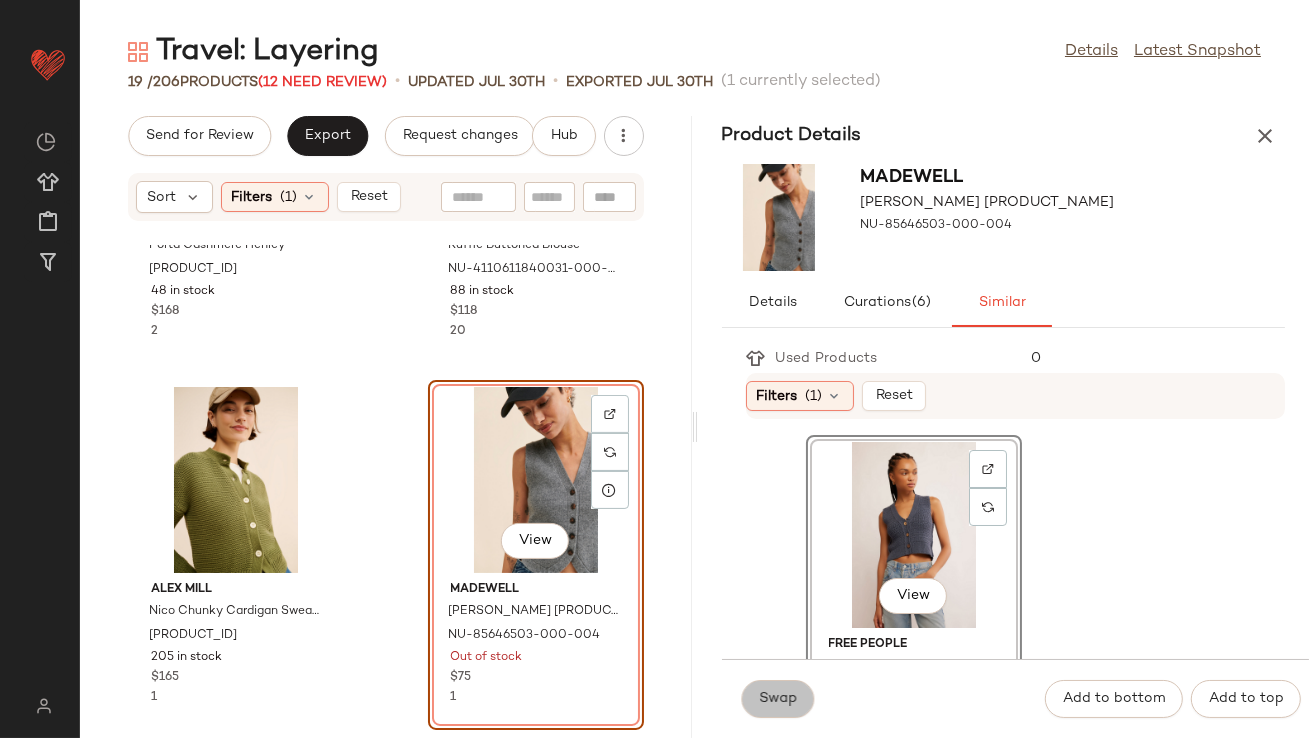 click on "Swap" at bounding box center [778, 699] 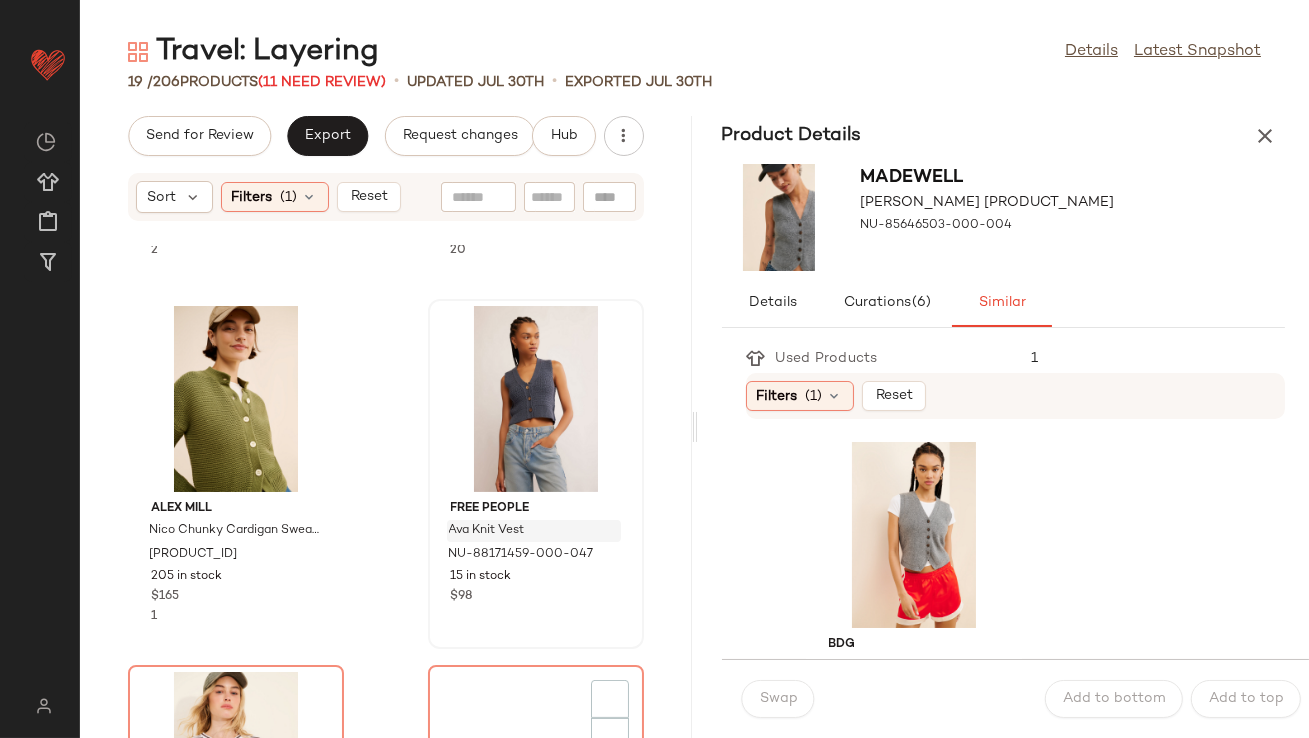 scroll, scrollTop: 1253, scrollLeft: 0, axis: vertical 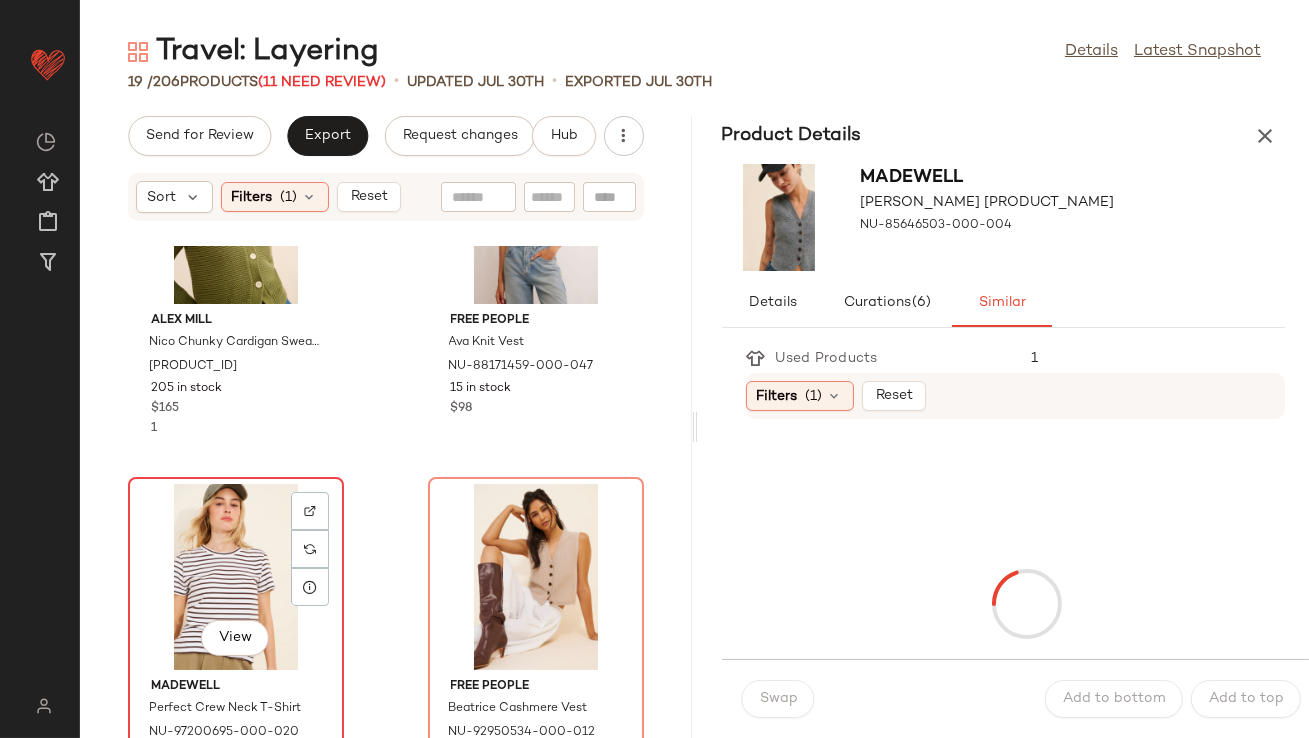 click on "View" 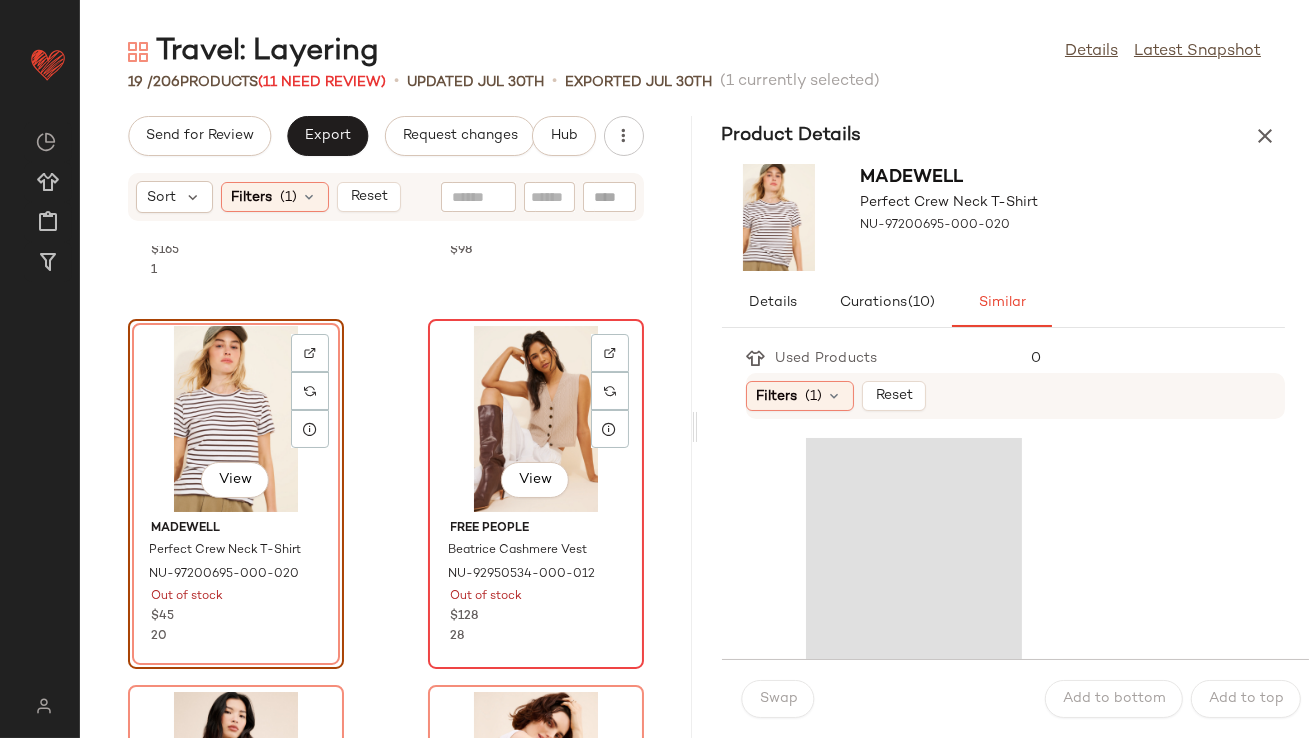 scroll, scrollTop: 1442, scrollLeft: 0, axis: vertical 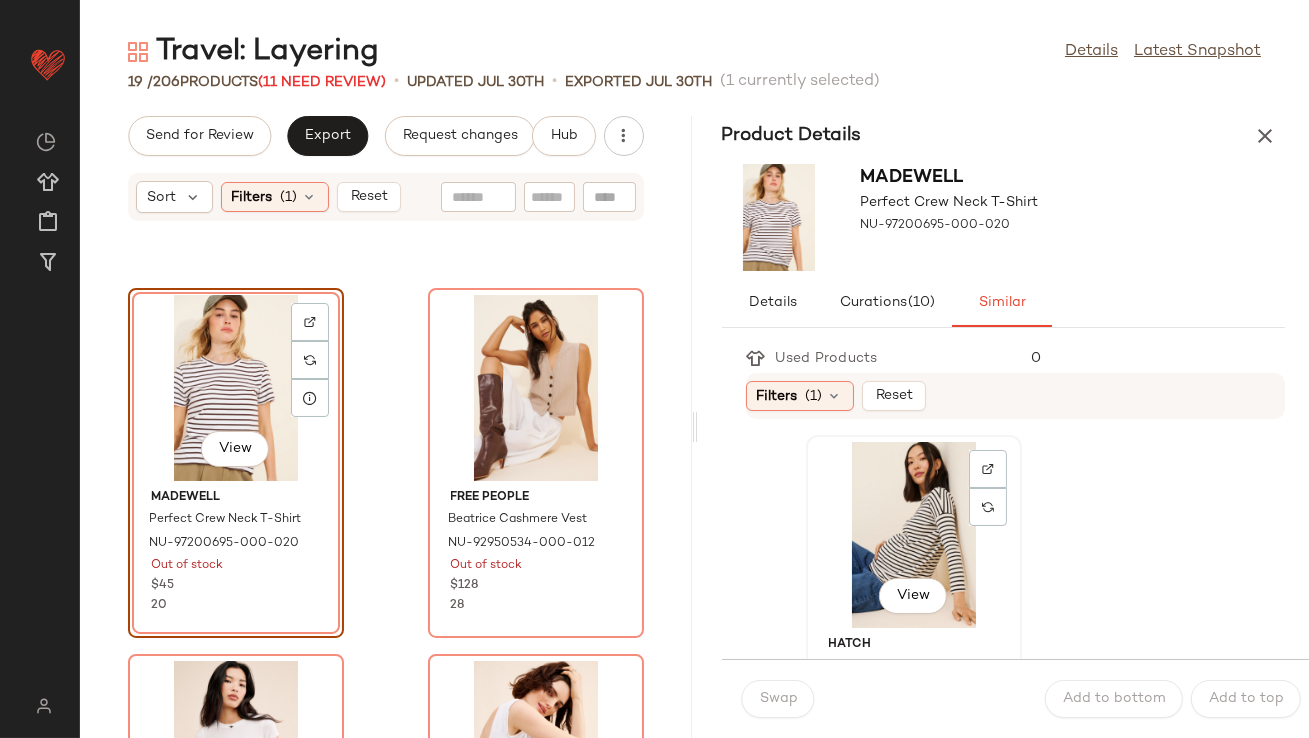 click on "View" 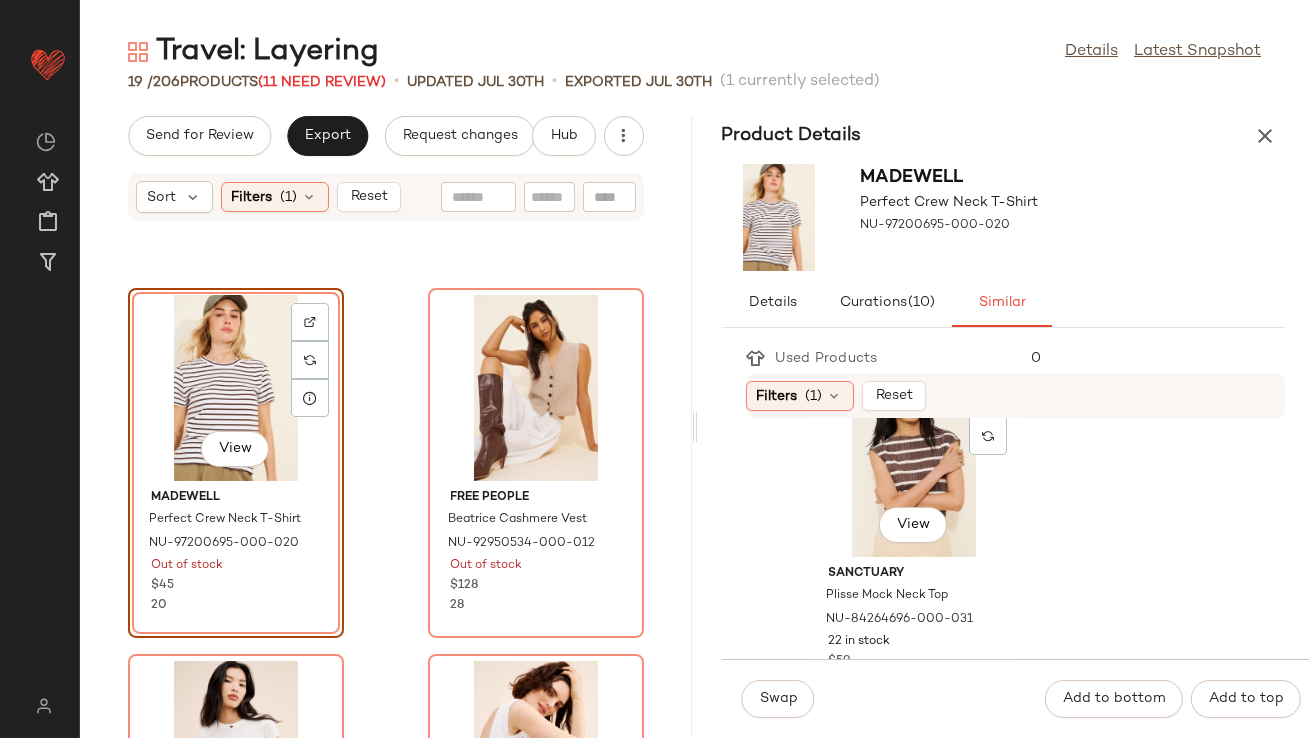 scroll, scrollTop: 473, scrollLeft: 0, axis: vertical 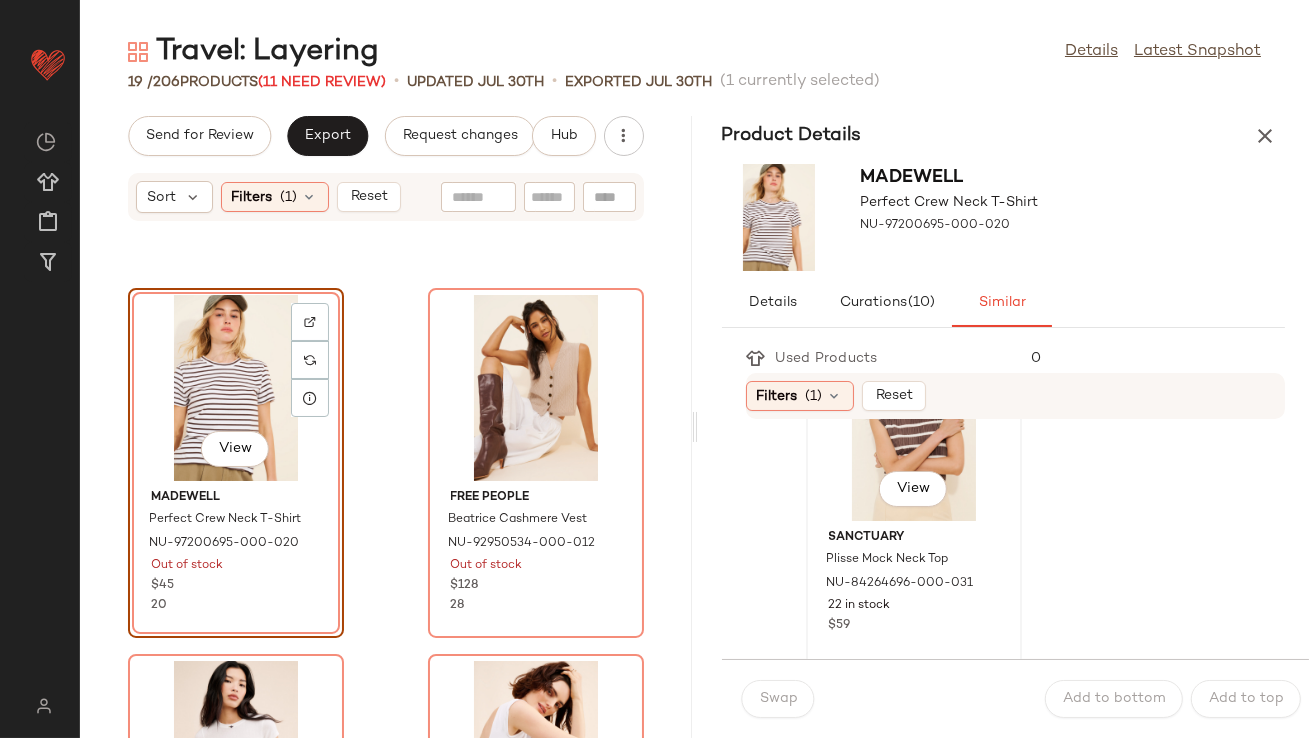 click on "View" 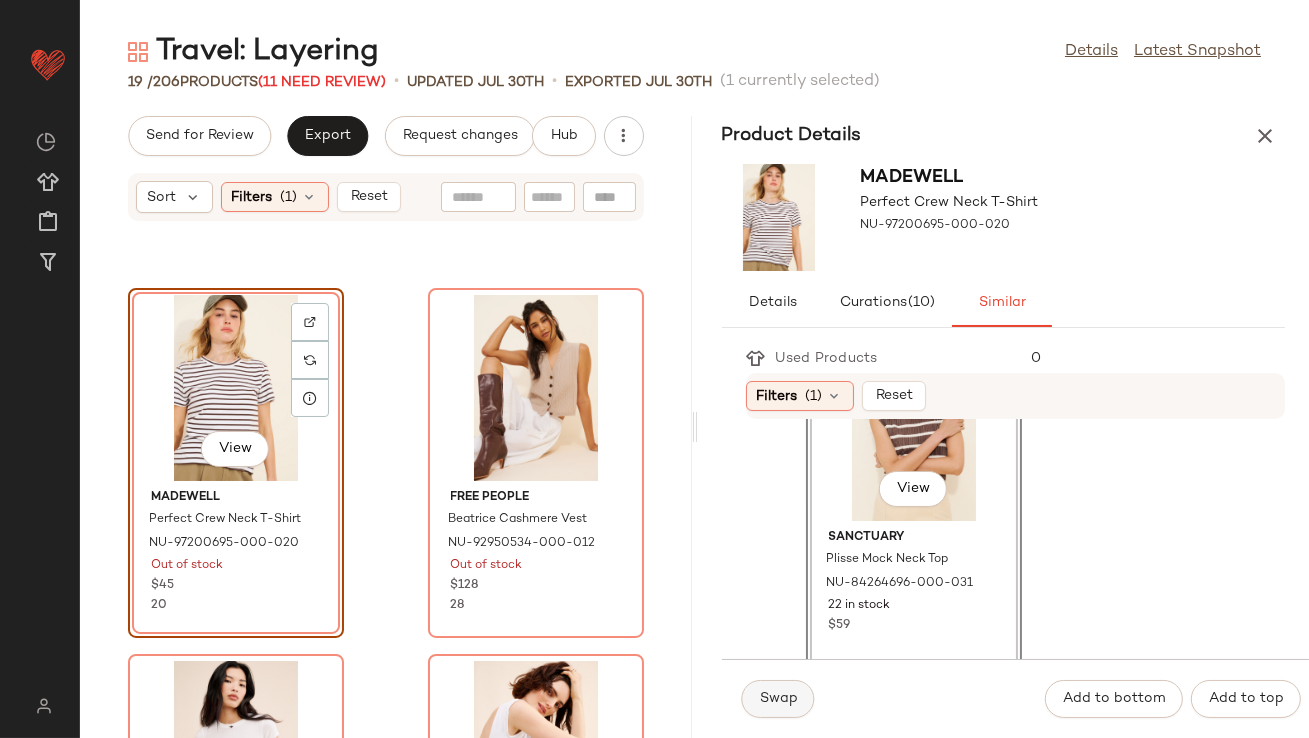 click on "Swap" 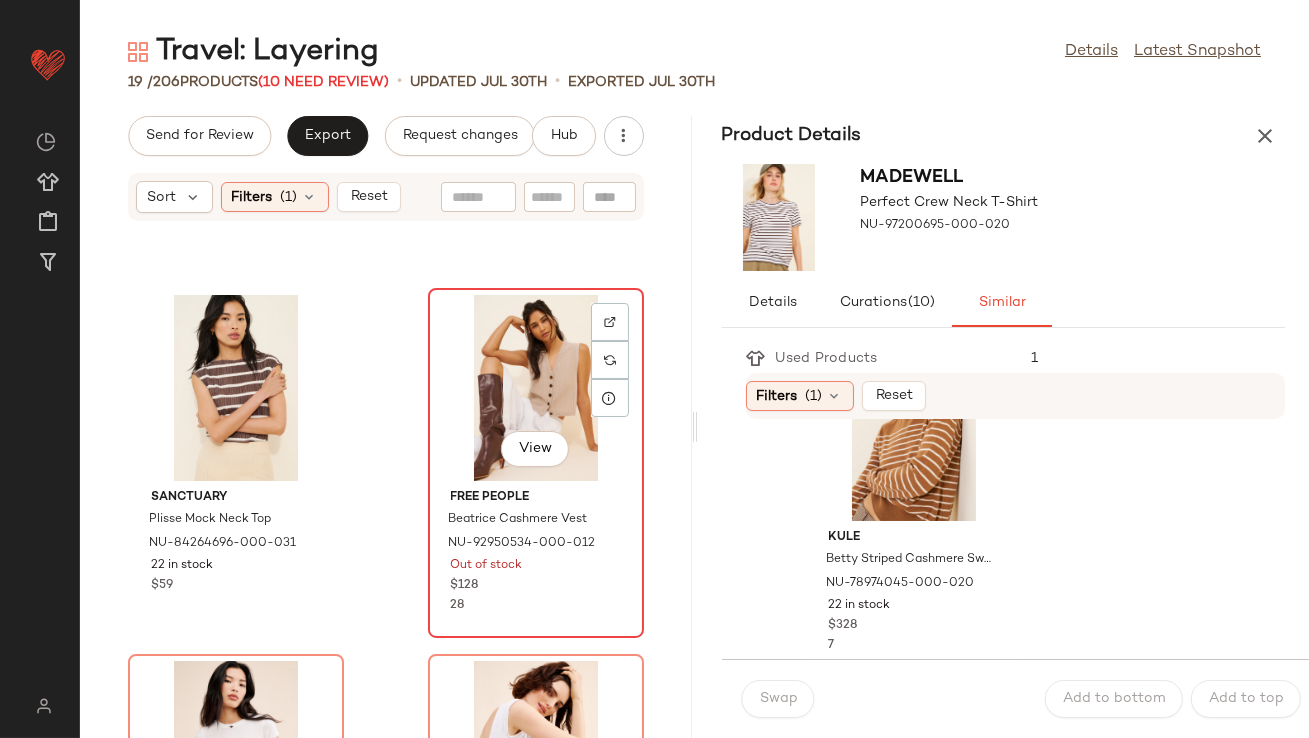click on "View" 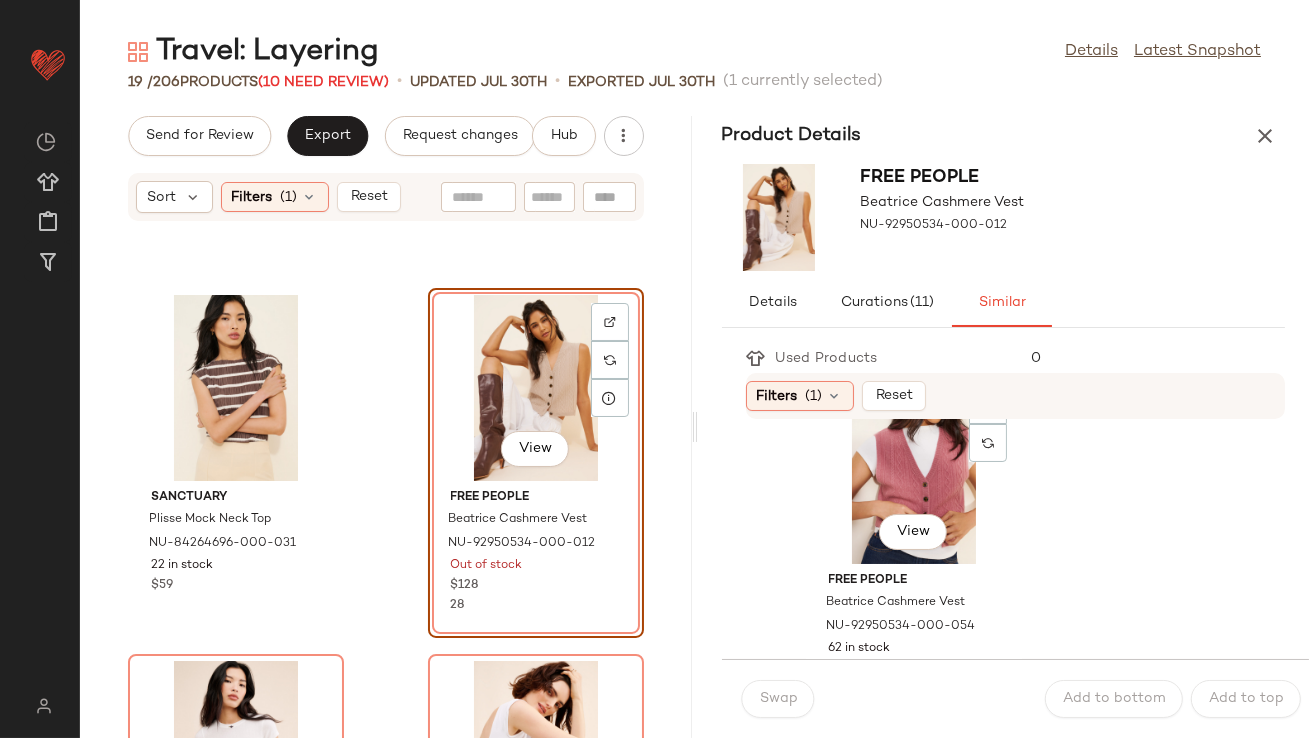 scroll, scrollTop: 802, scrollLeft: 0, axis: vertical 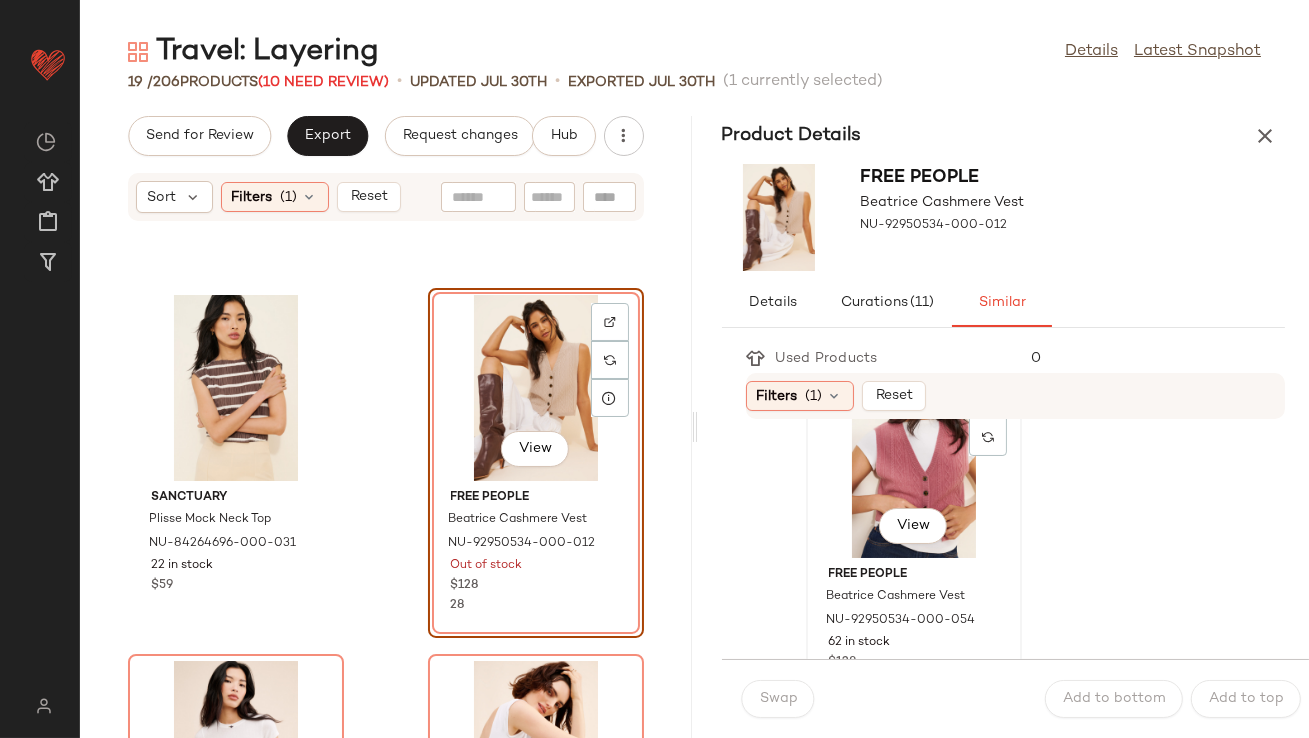 click on "View" 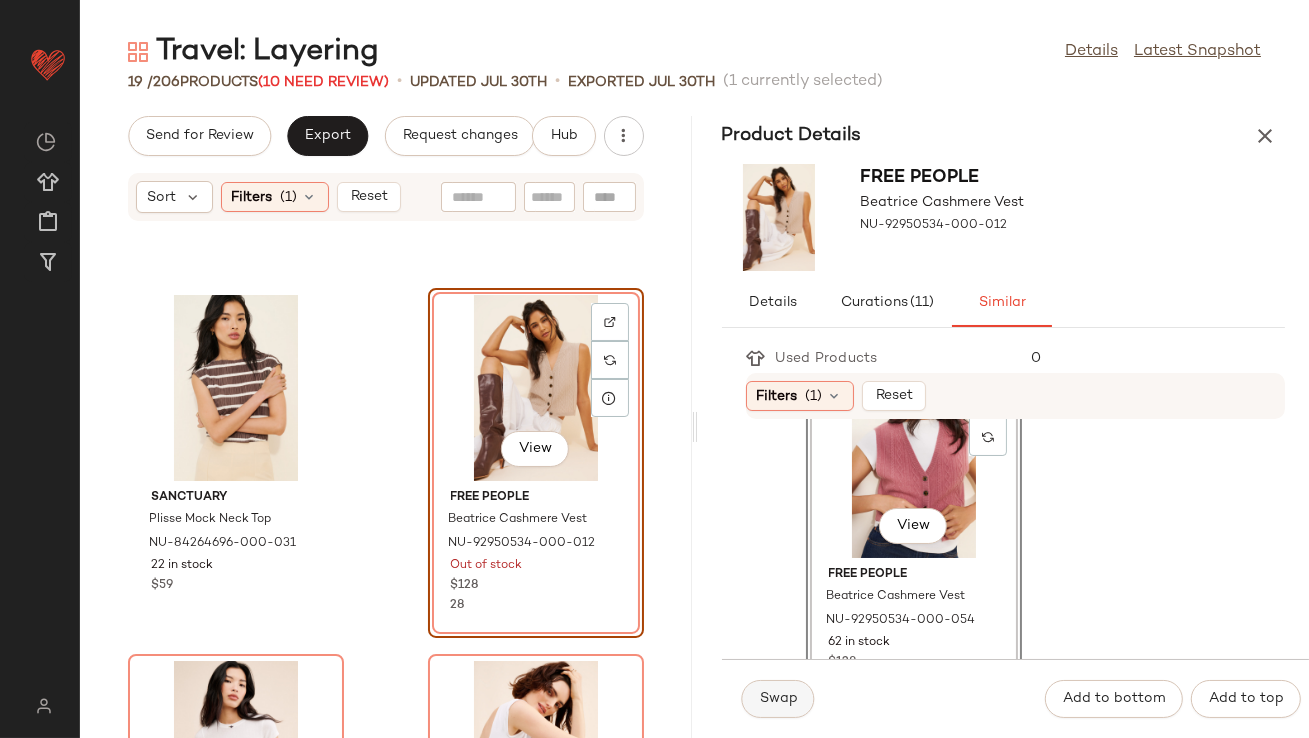 click on "Swap" 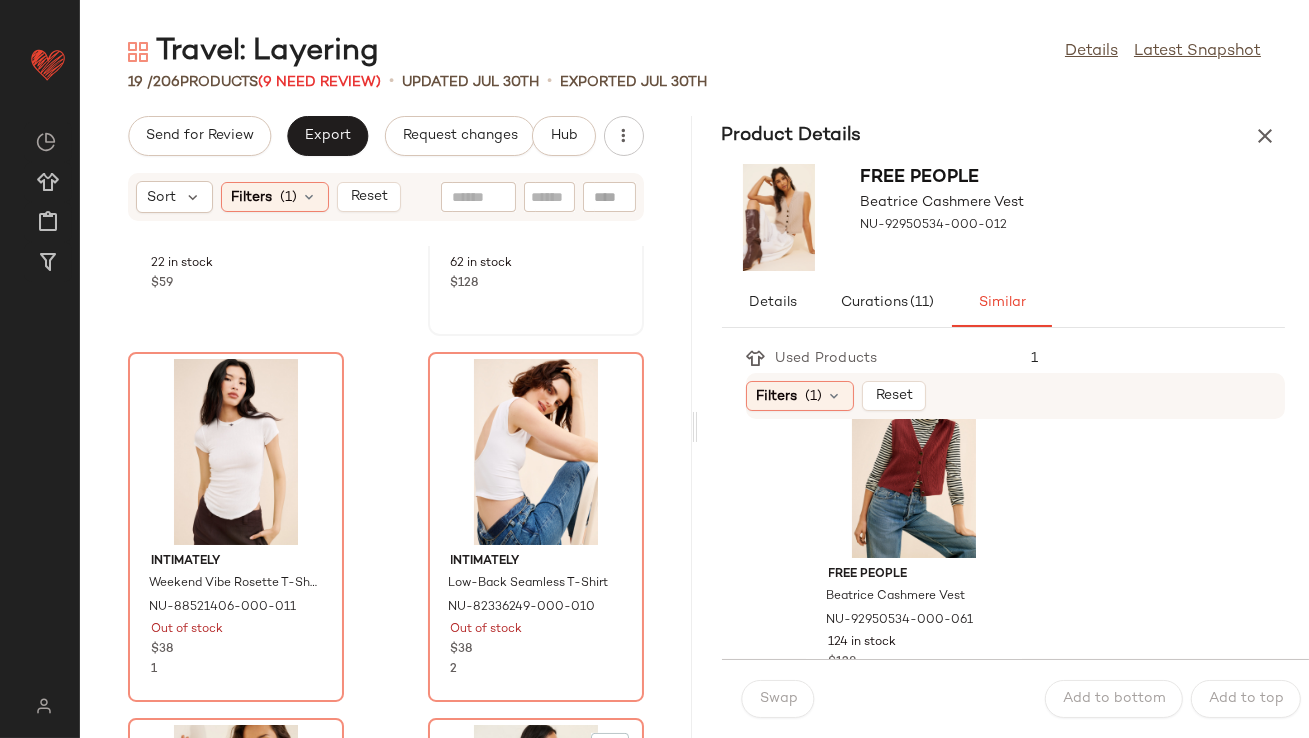 scroll, scrollTop: 1855, scrollLeft: 0, axis: vertical 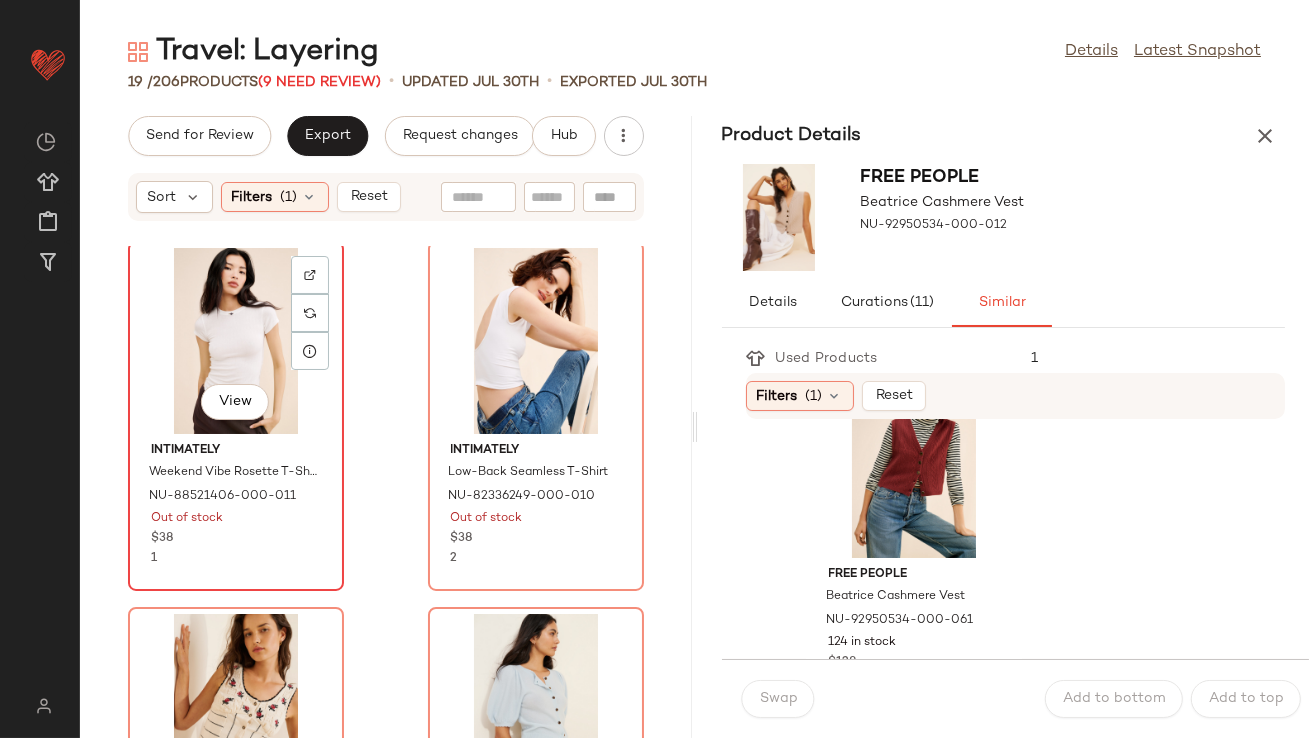 click on "View" 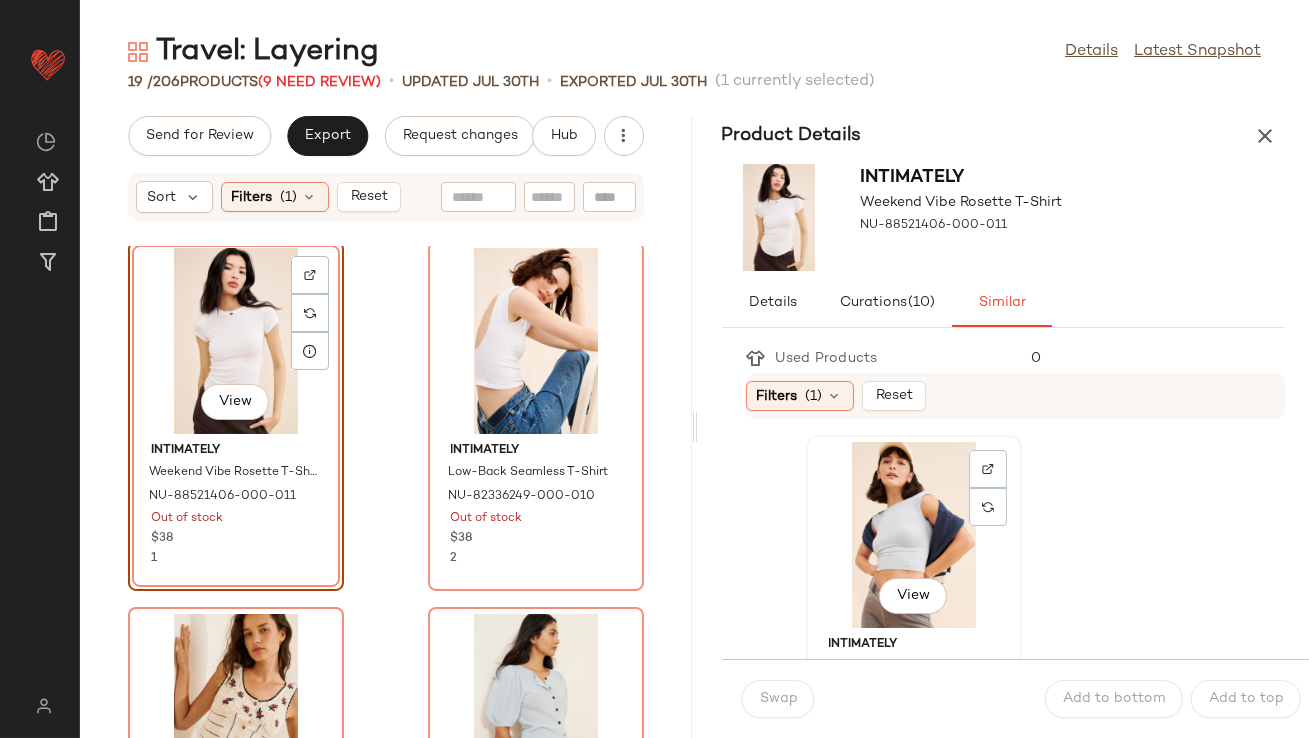 scroll, scrollTop: 55, scrollLeft: 0, axis: vertical 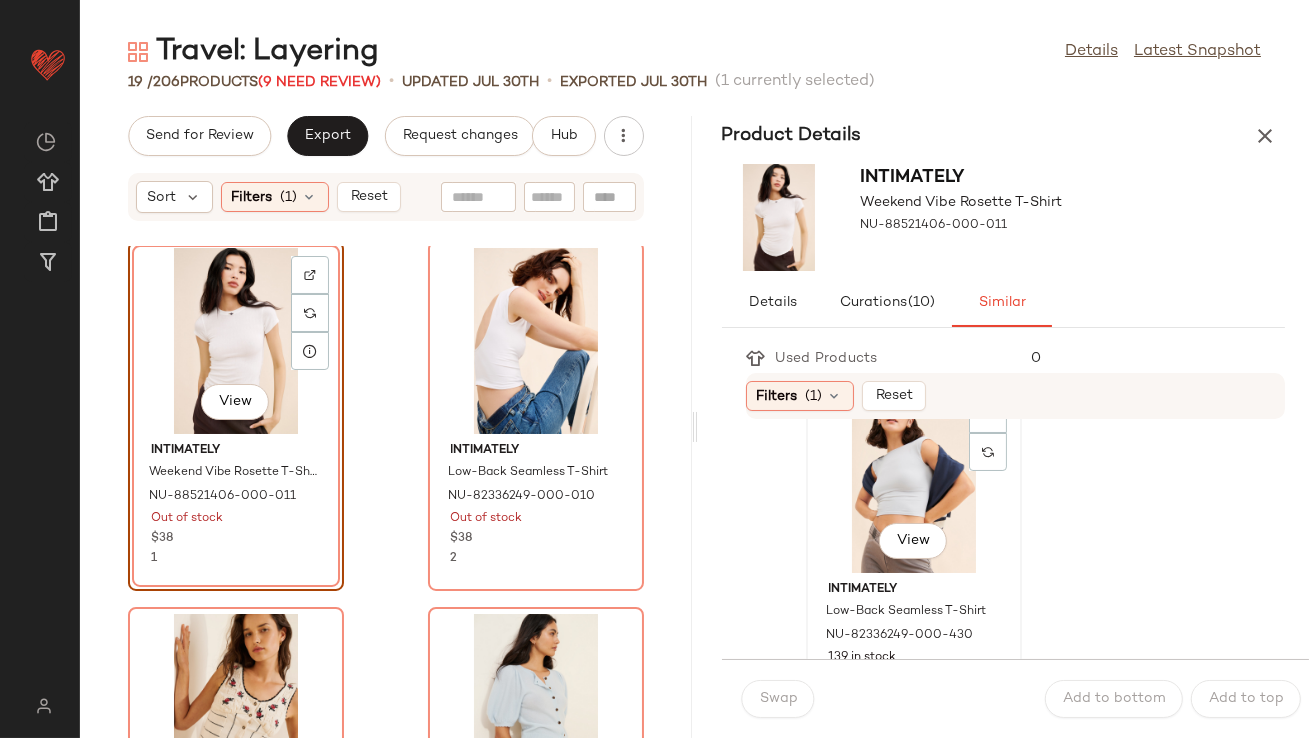 click on "View" 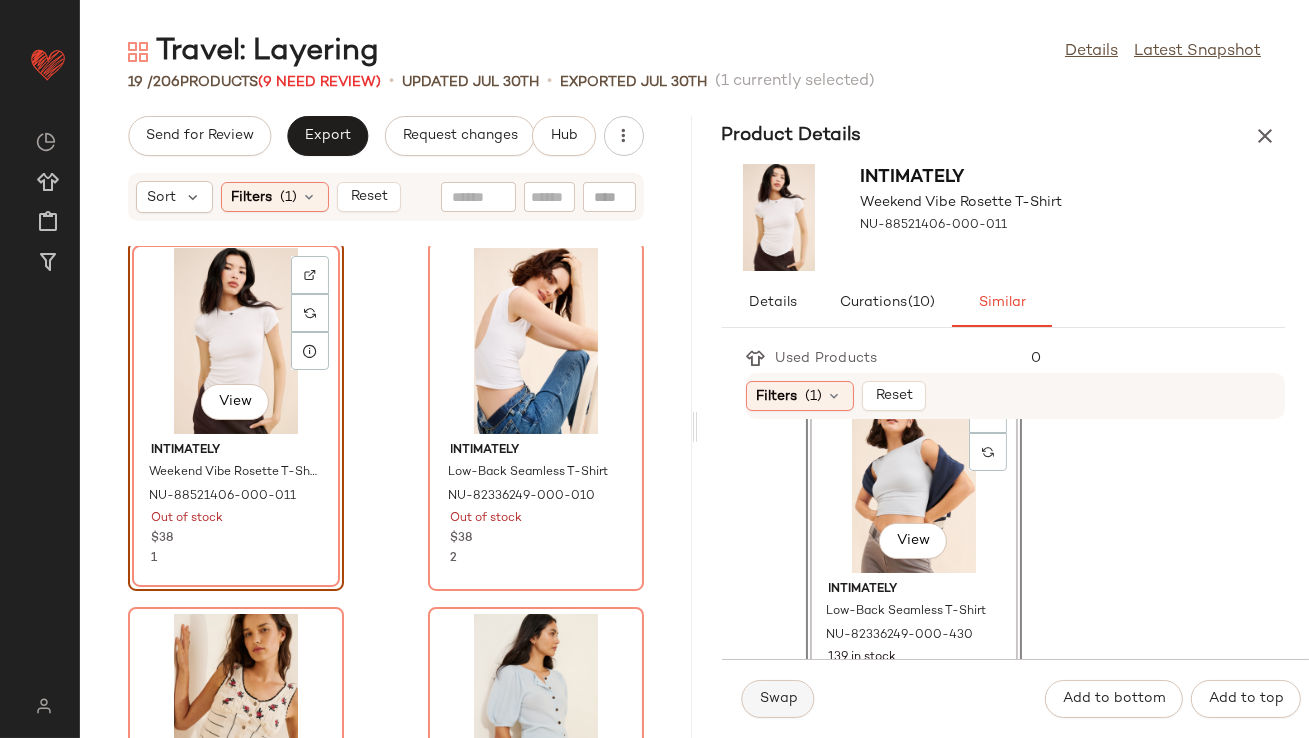 click on "Swap" at bounding box center [778, 699] 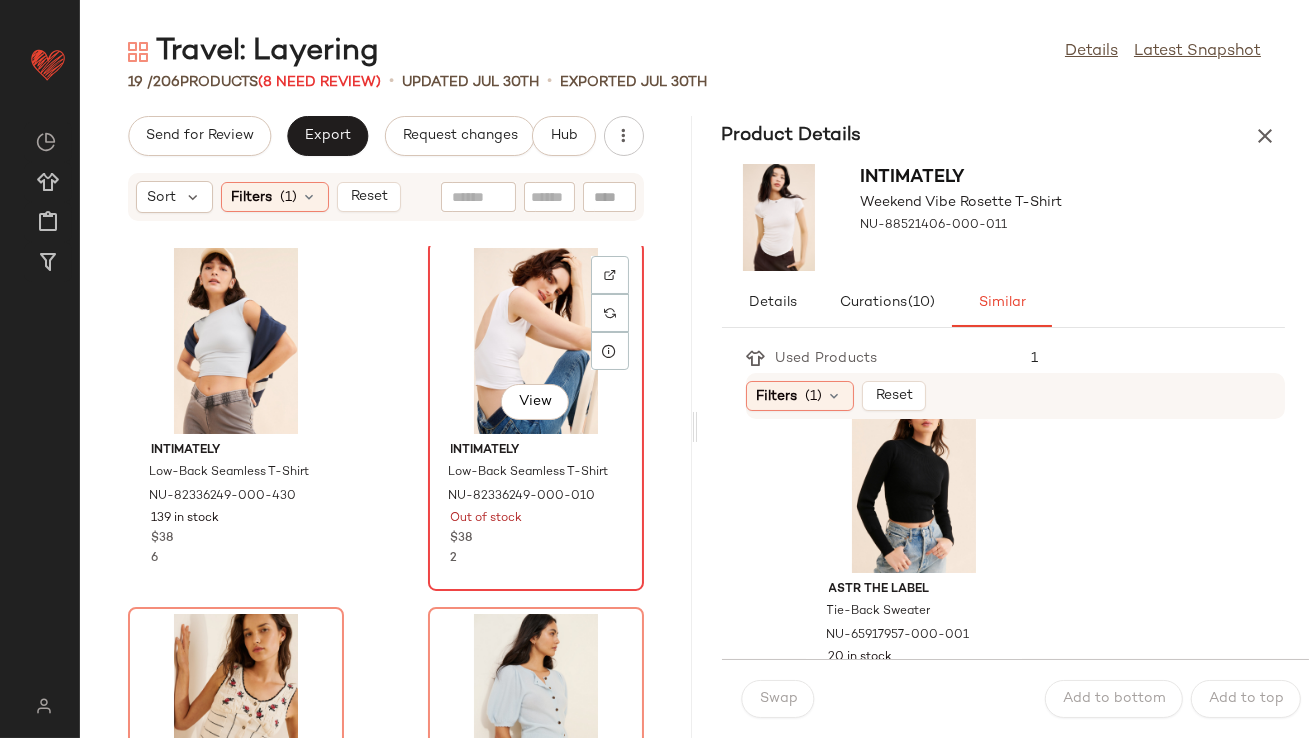click on "View" 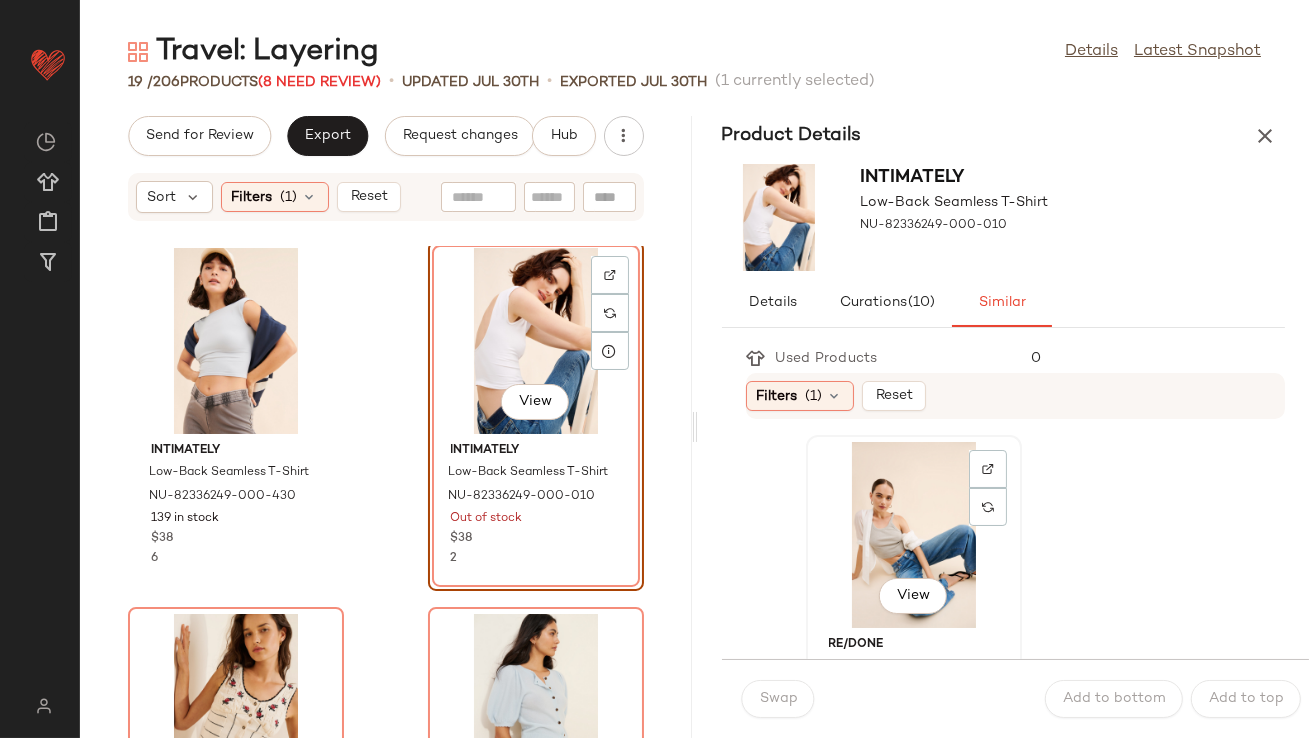 click on "View" 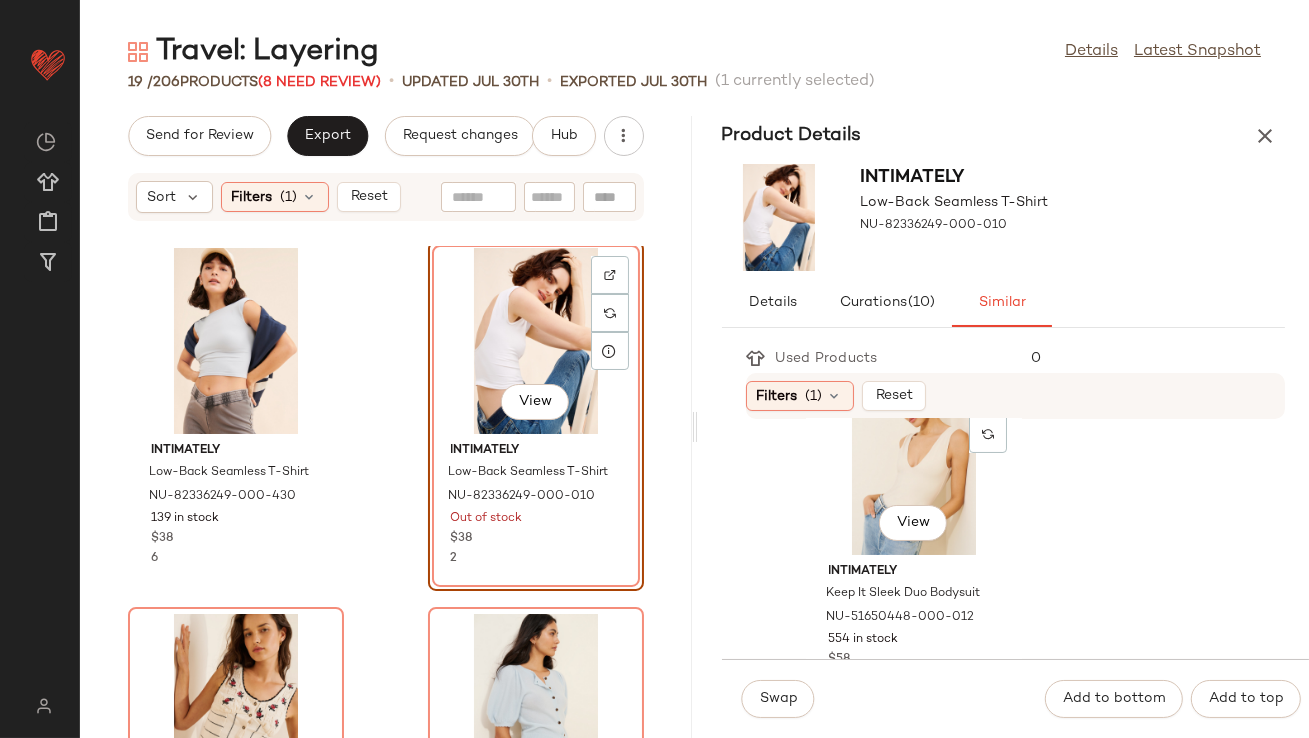 scroll, scrollTop: 440, scrollLeft: 0, axis: vertical 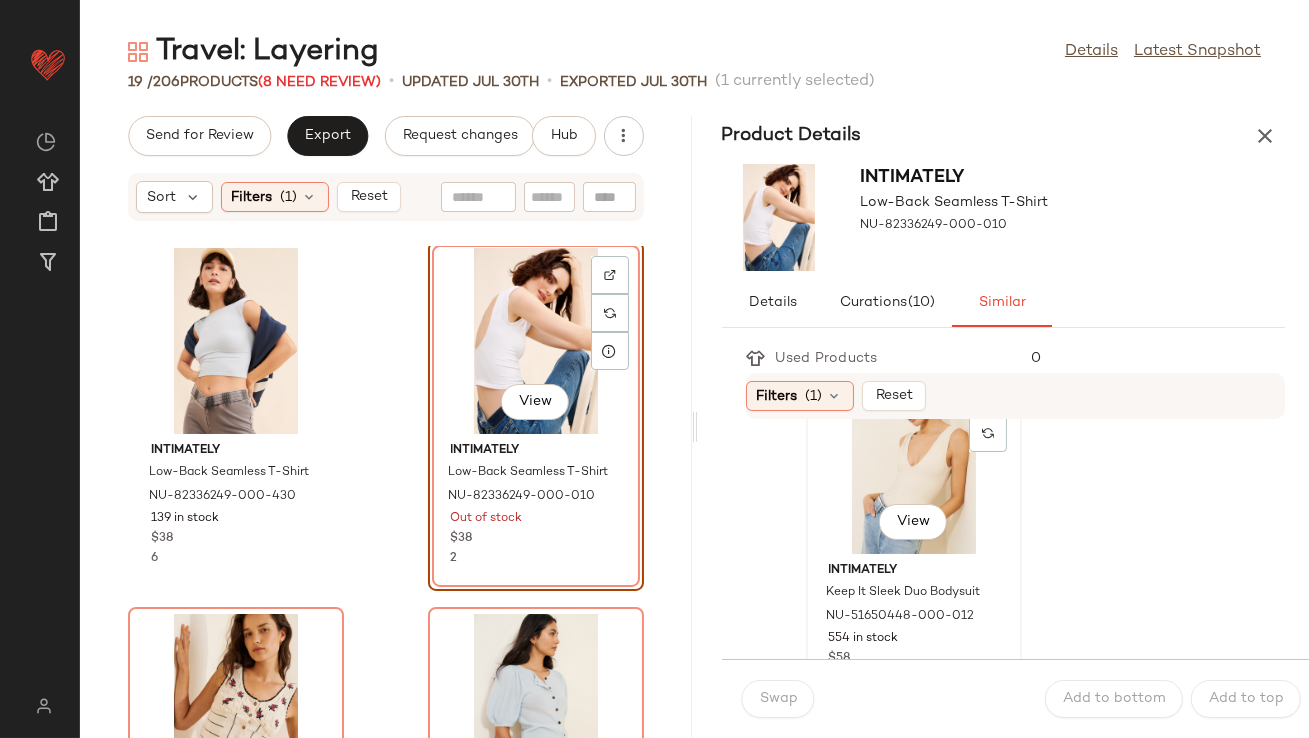 click on "View" 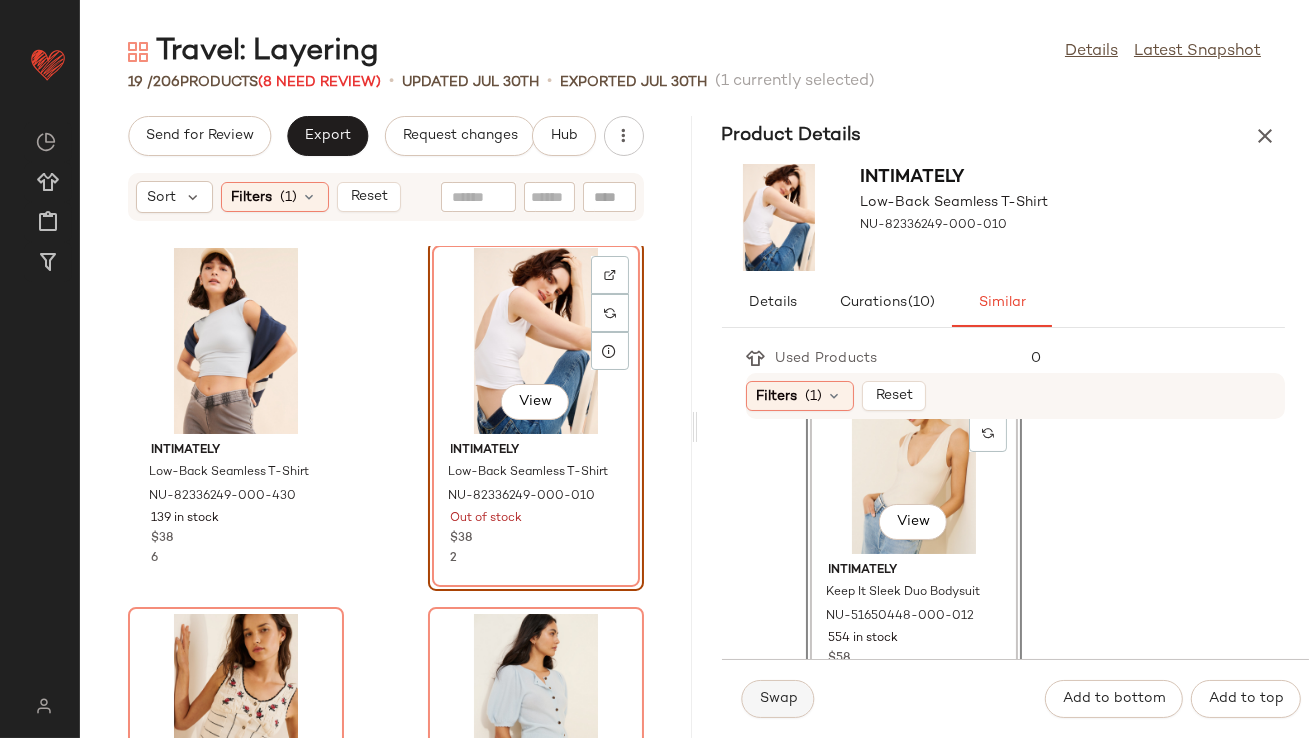 click on "Swap" 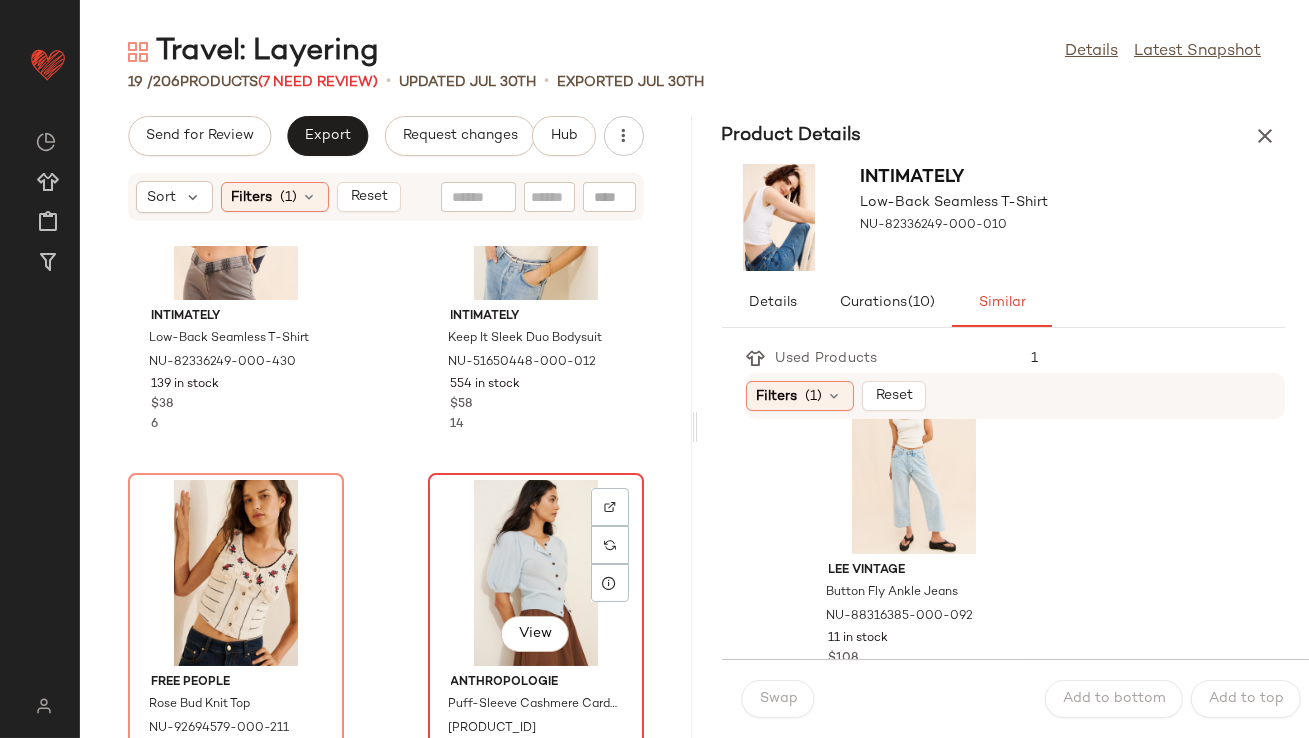 scroll, scrollTop: 2063, scrollLeft: 0, axis: vertical 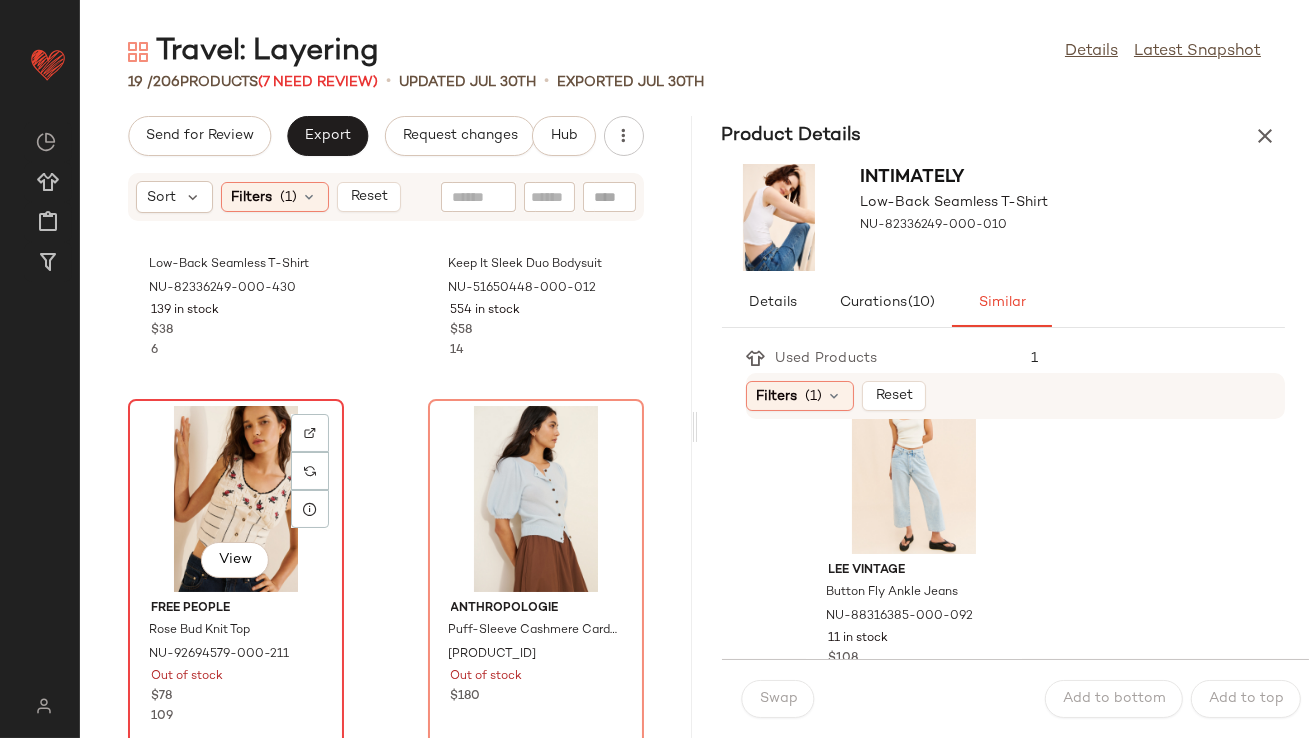 click on "View" 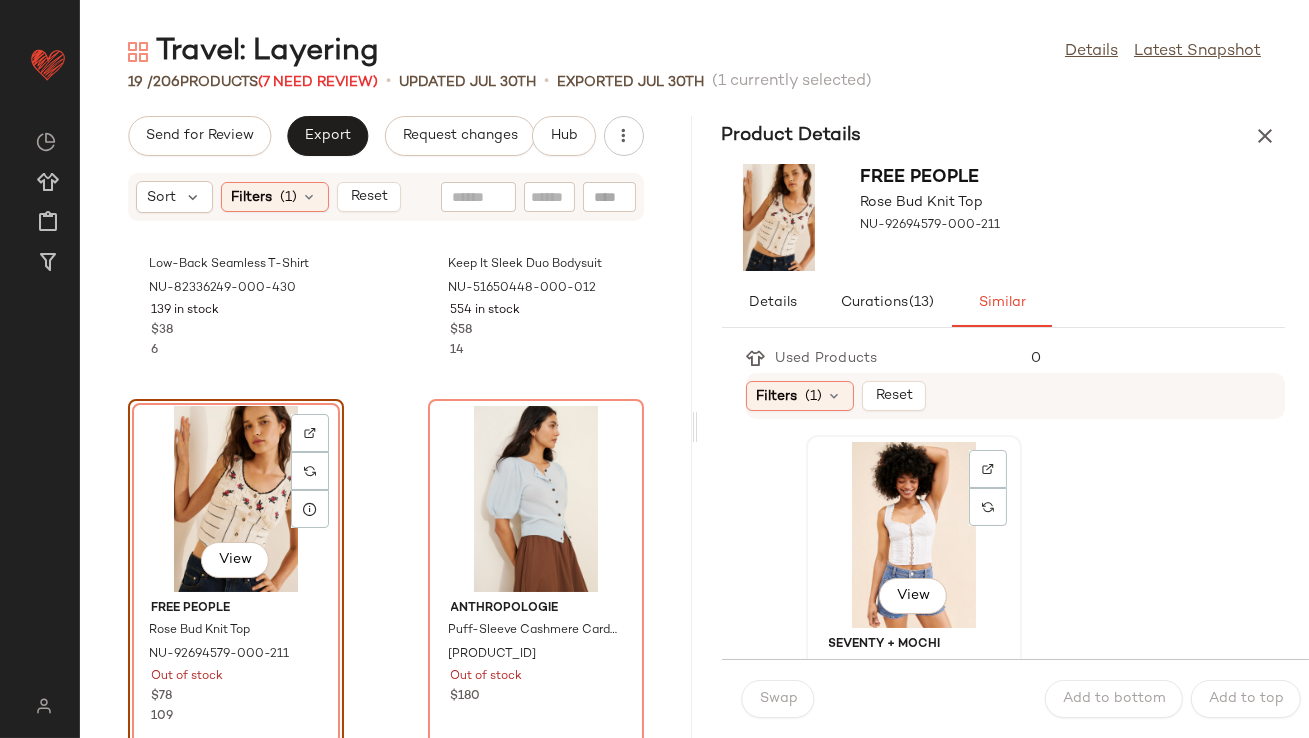 click on "View" 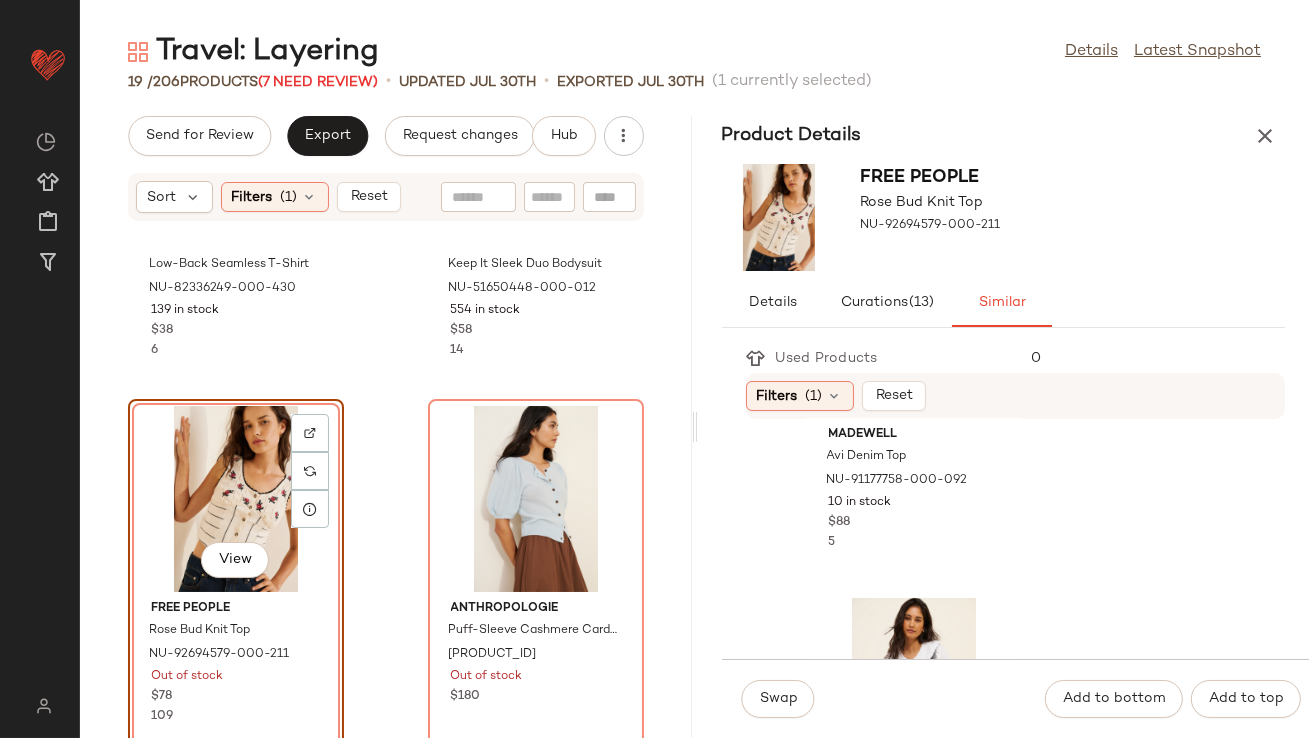 scroll, scrollTop: 1553, scrollLeft: 0, axis: vertical 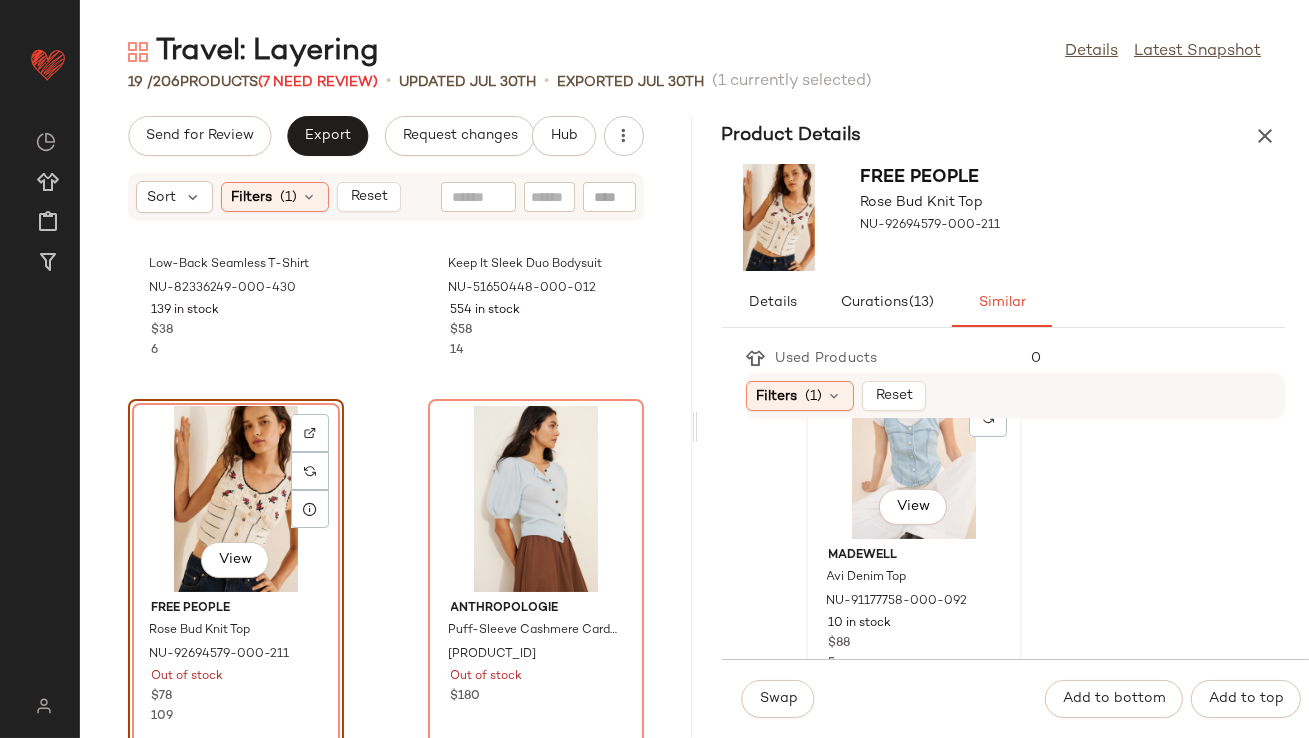click on "View" 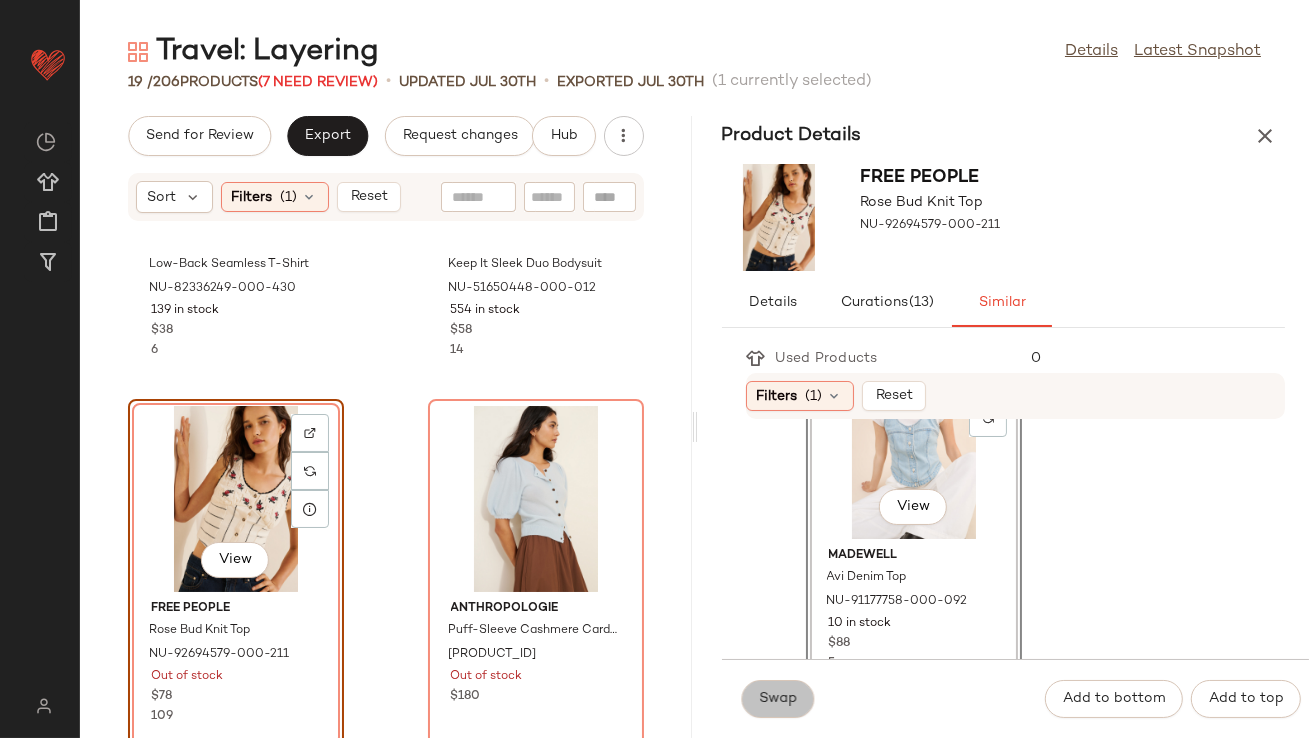 click on "Swap" 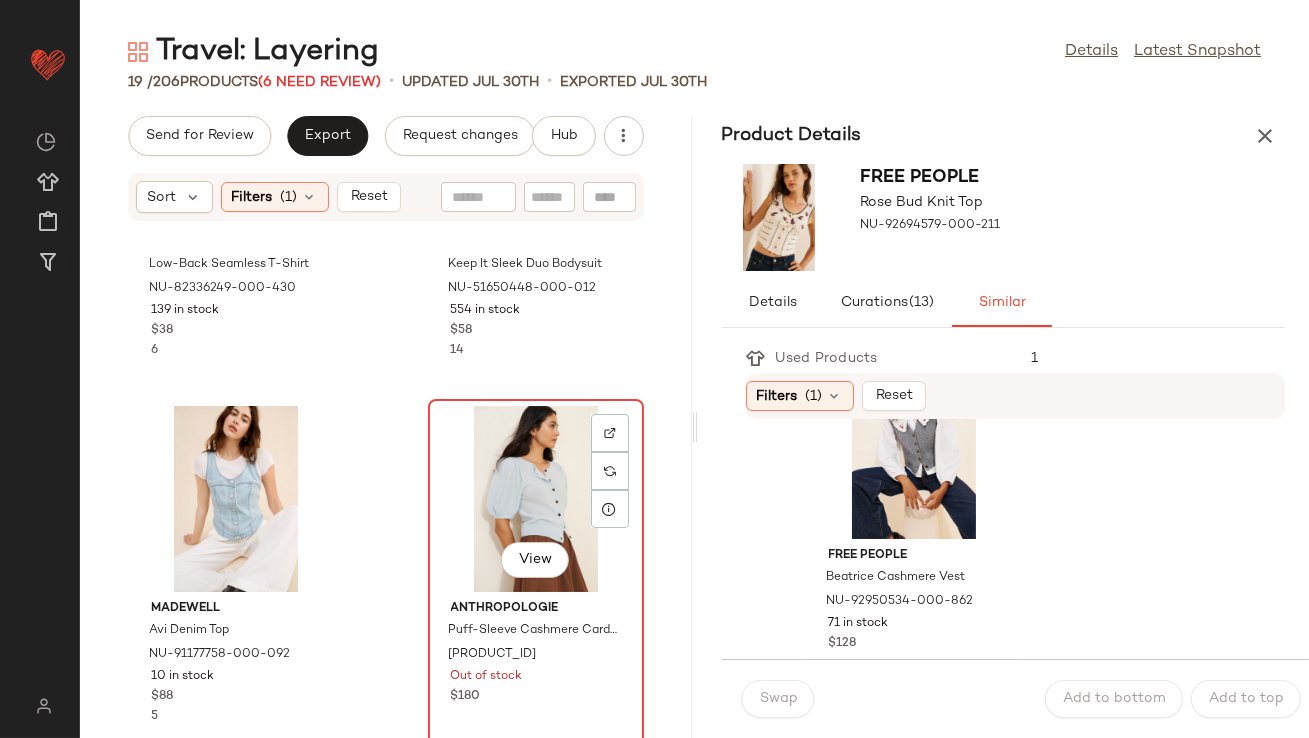 click on "View" 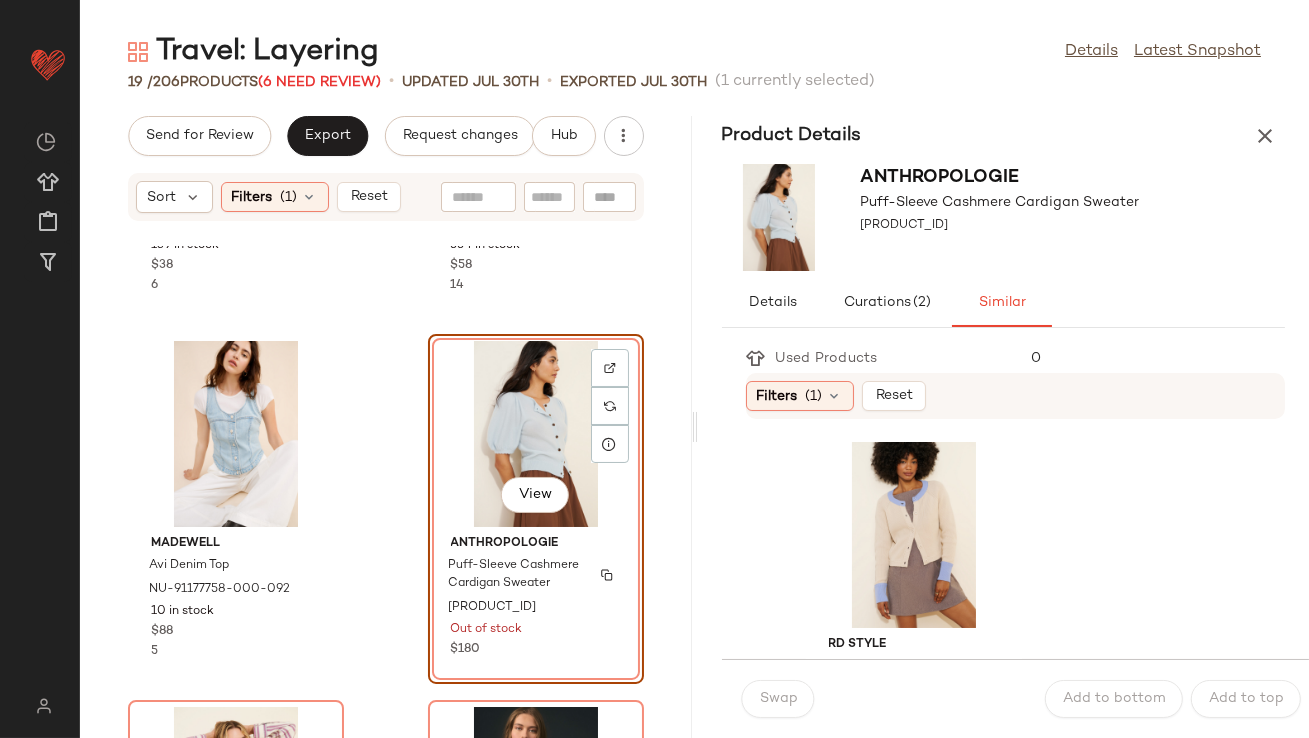 scroll, scrollTop: 2133, scrollLeft: 0, axis: vertical 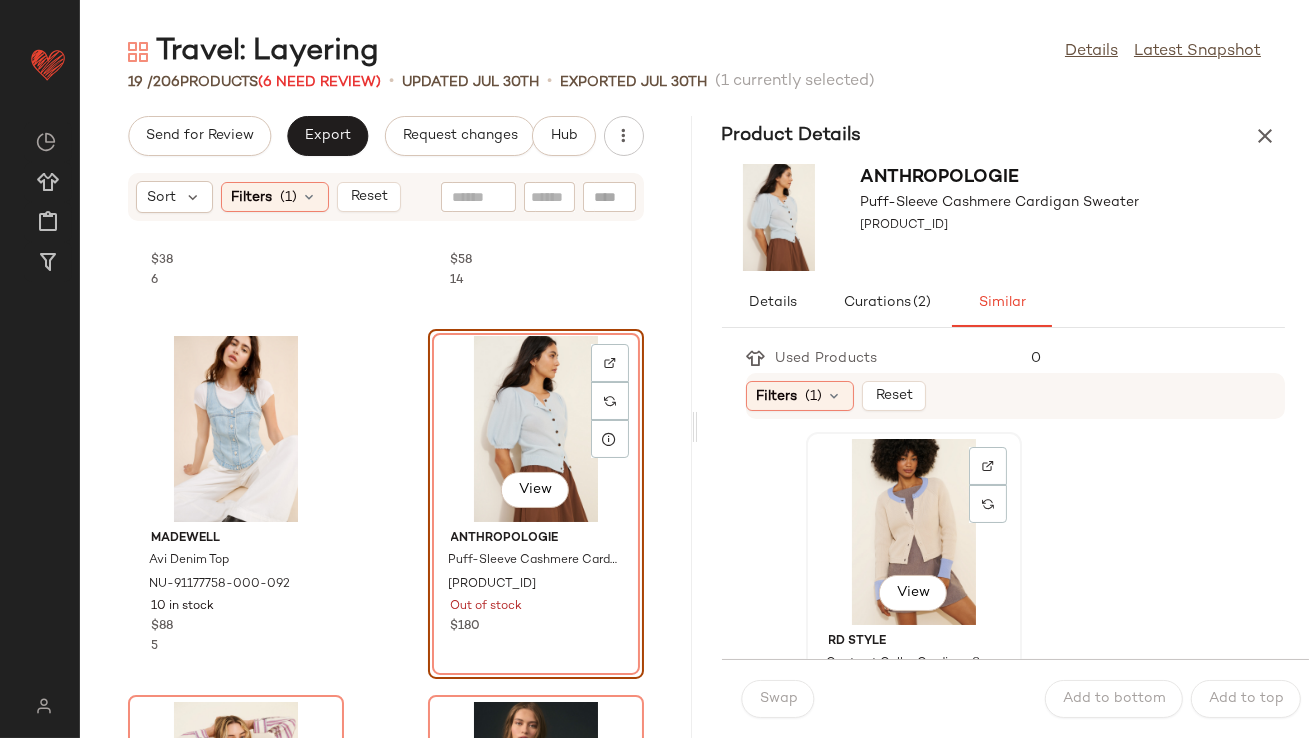click on "View" 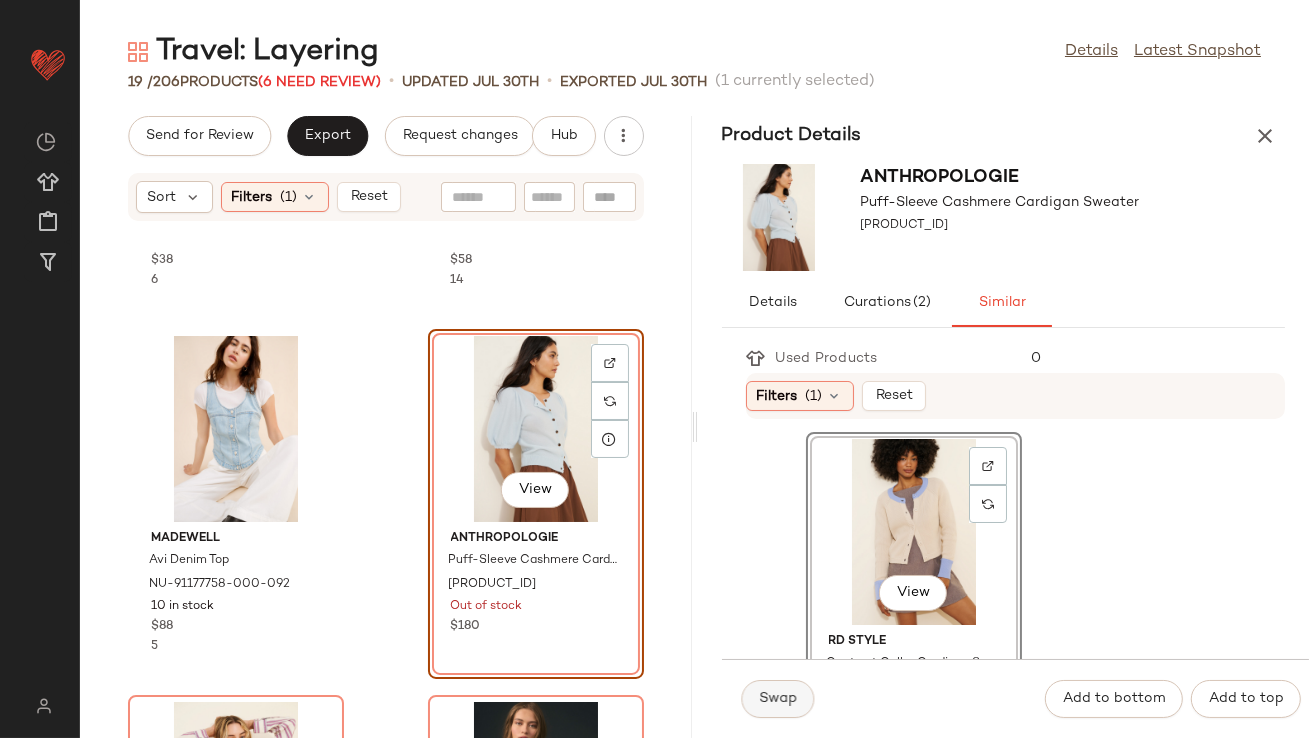 click on "Swap" at bounding box center [778, 699] 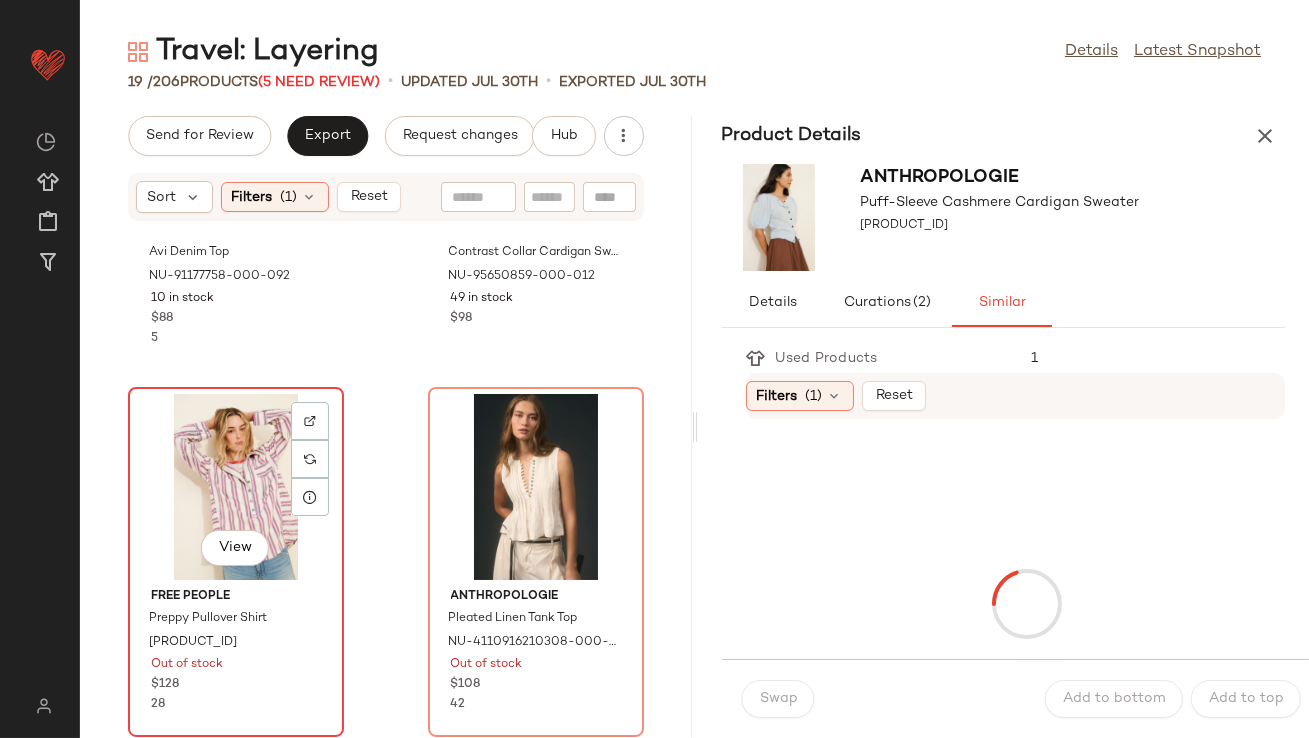 click on "View" 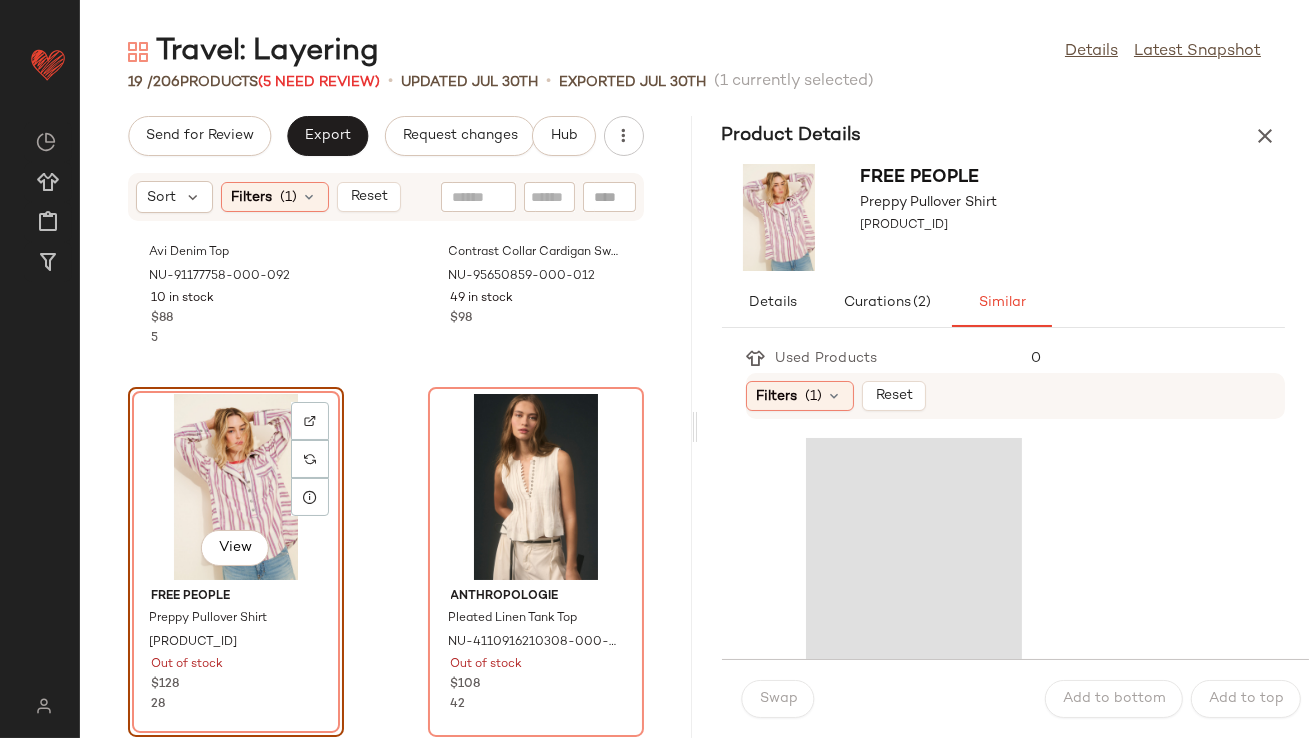 scroll, scrollTop: 2517, scrollLeft: 0, axis: vertical 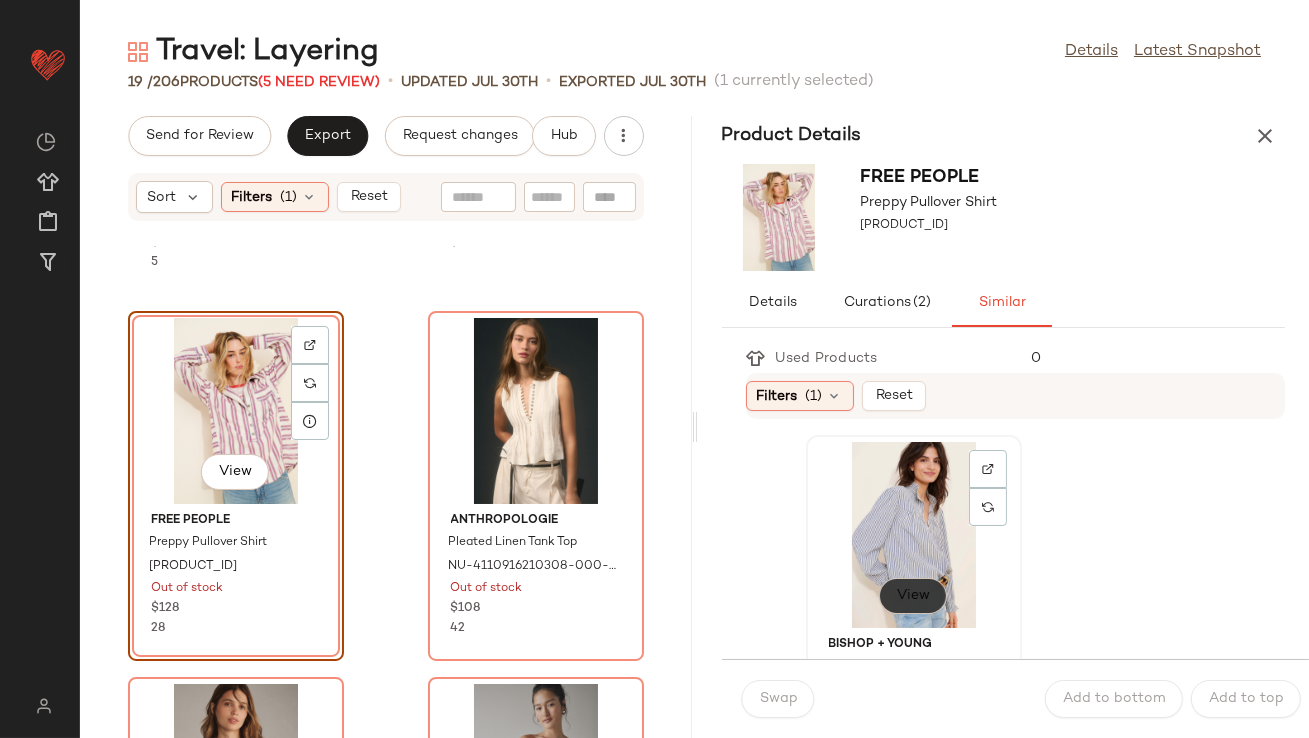 click on "View" at bounding box center (913, 596) 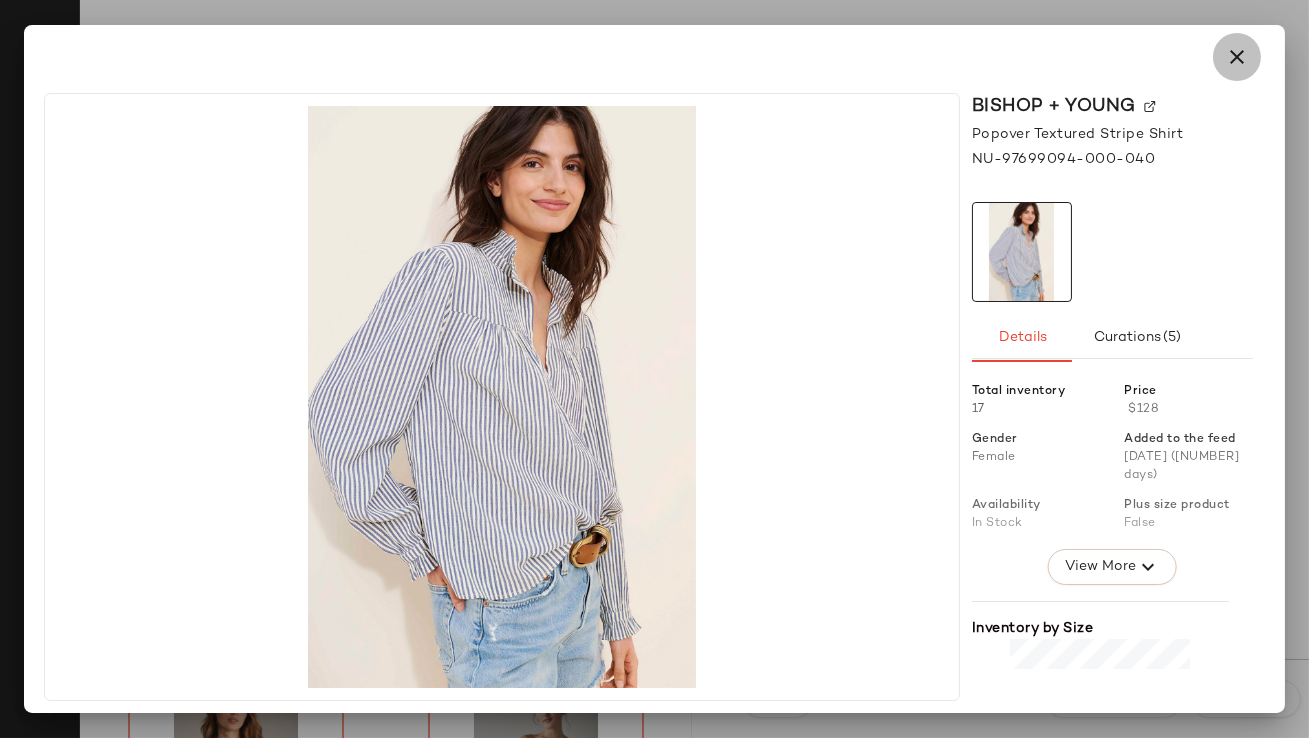 click at bounding box center (1237, 57) 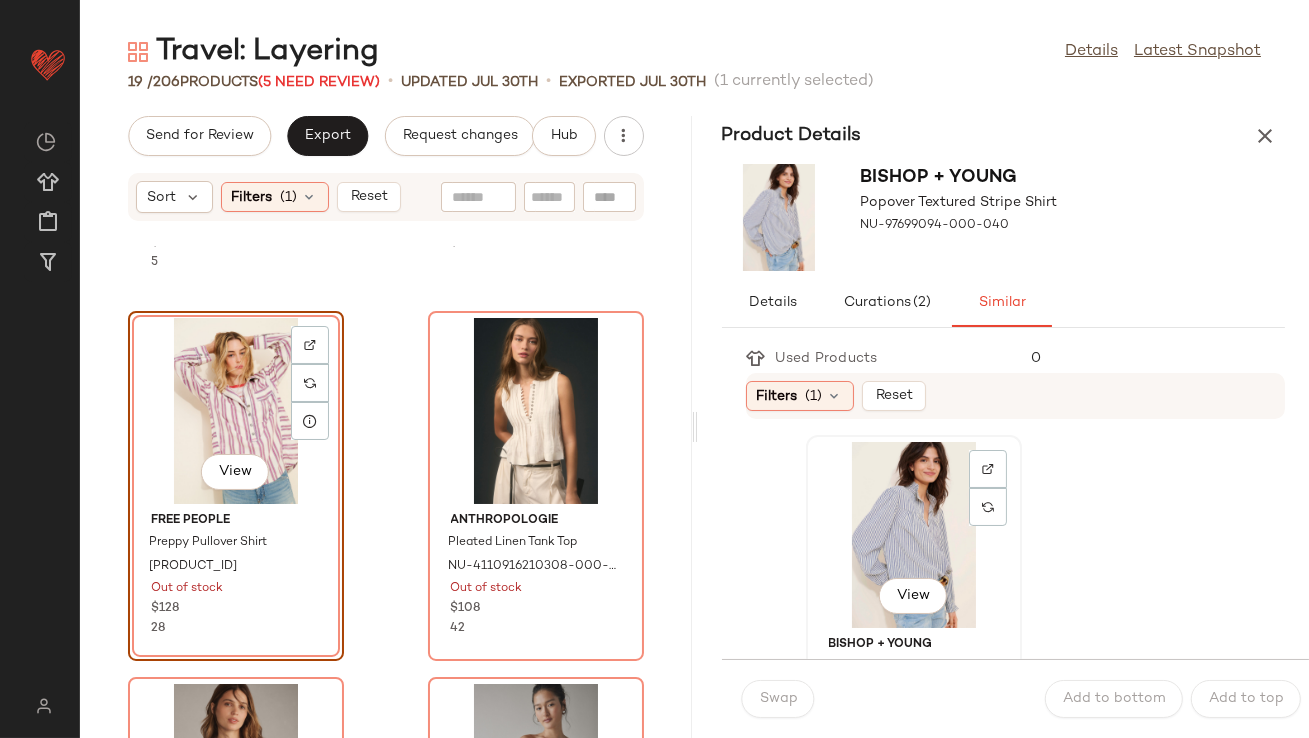 click on "View" 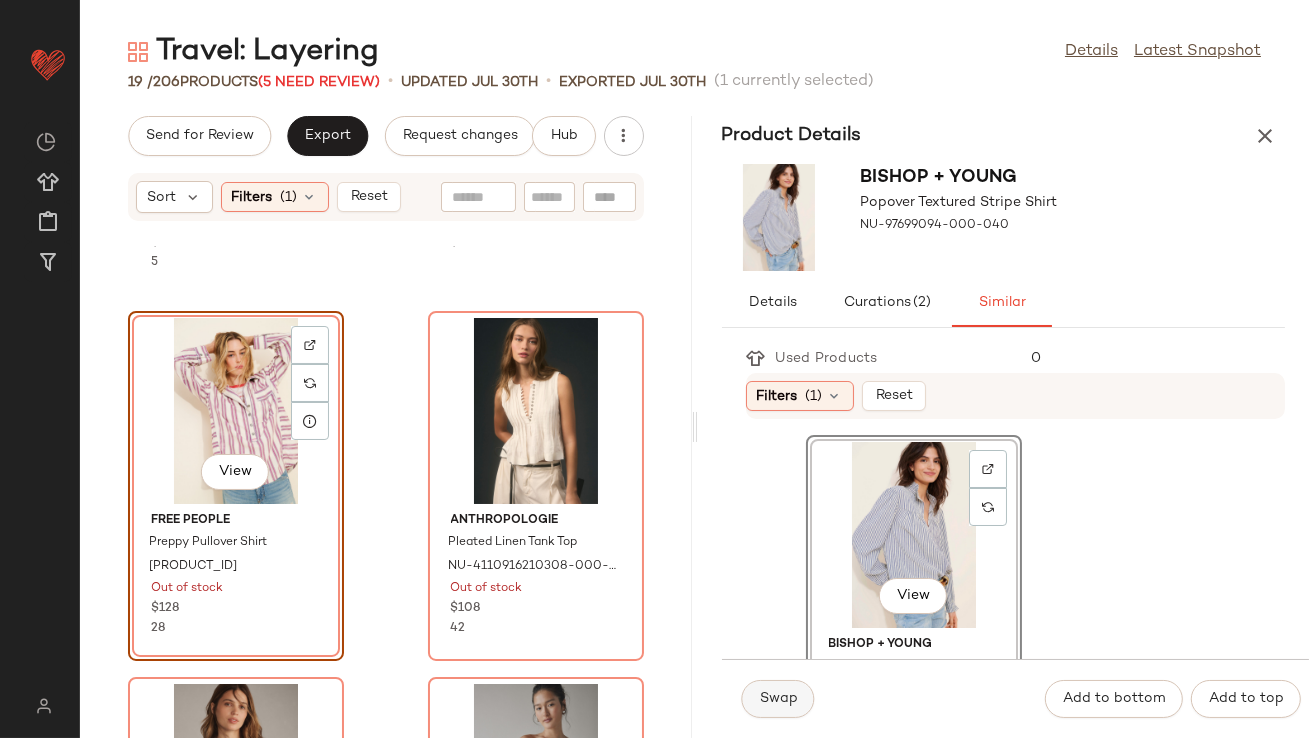 click on "Swap" at bounding box center (778, 699) 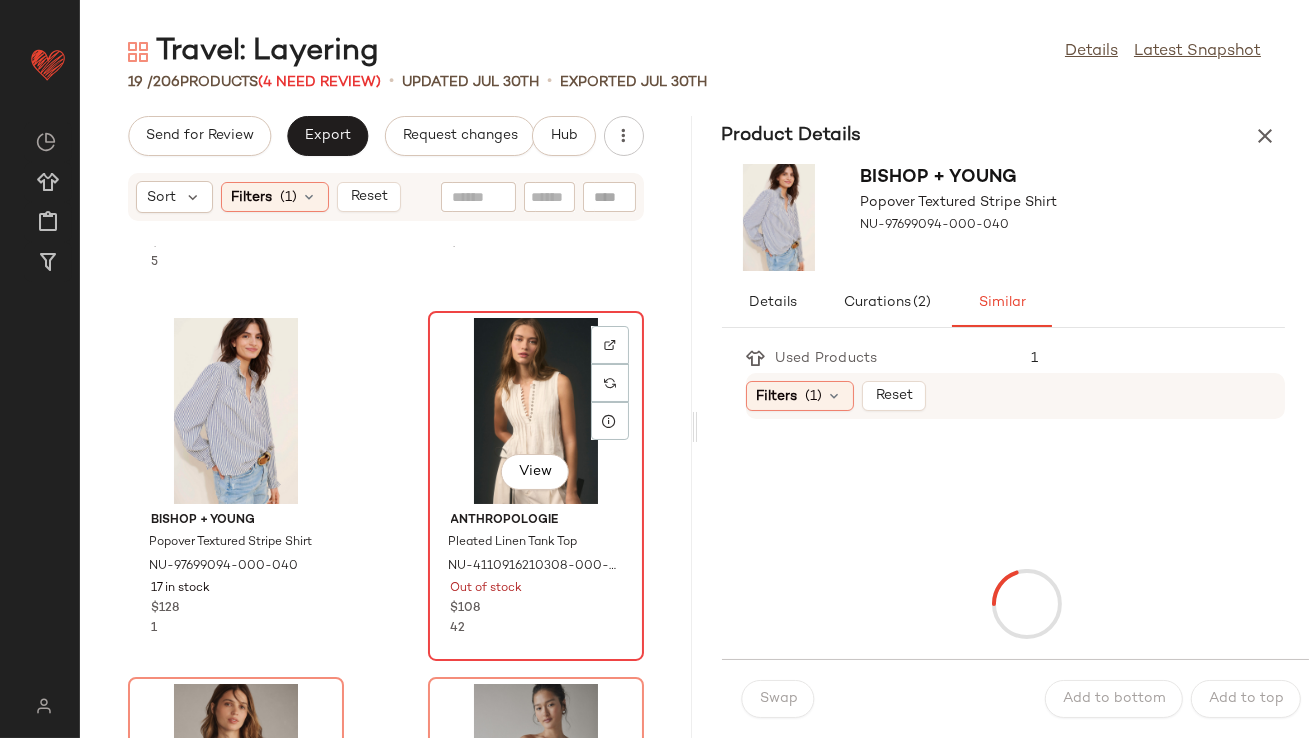 click on "View" 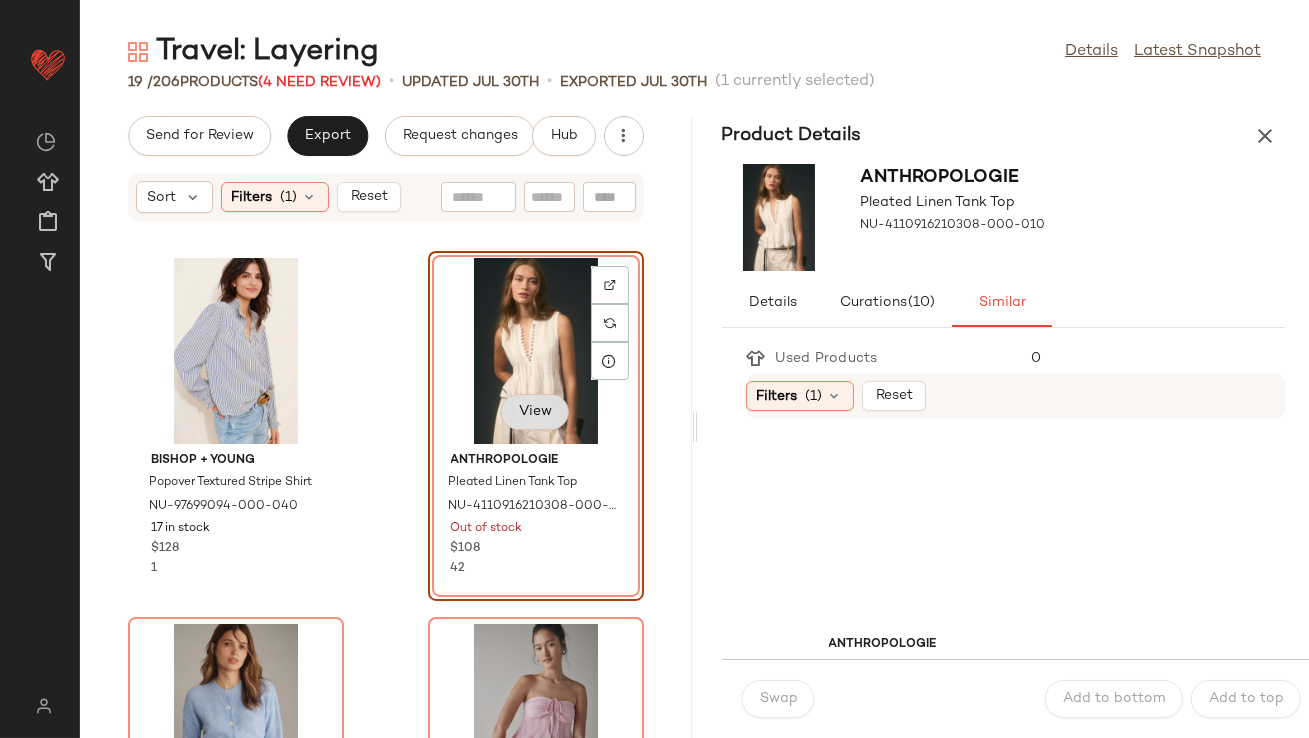 scroll, scrollTop: 2585, scrollLeft: 0, axis: vertical 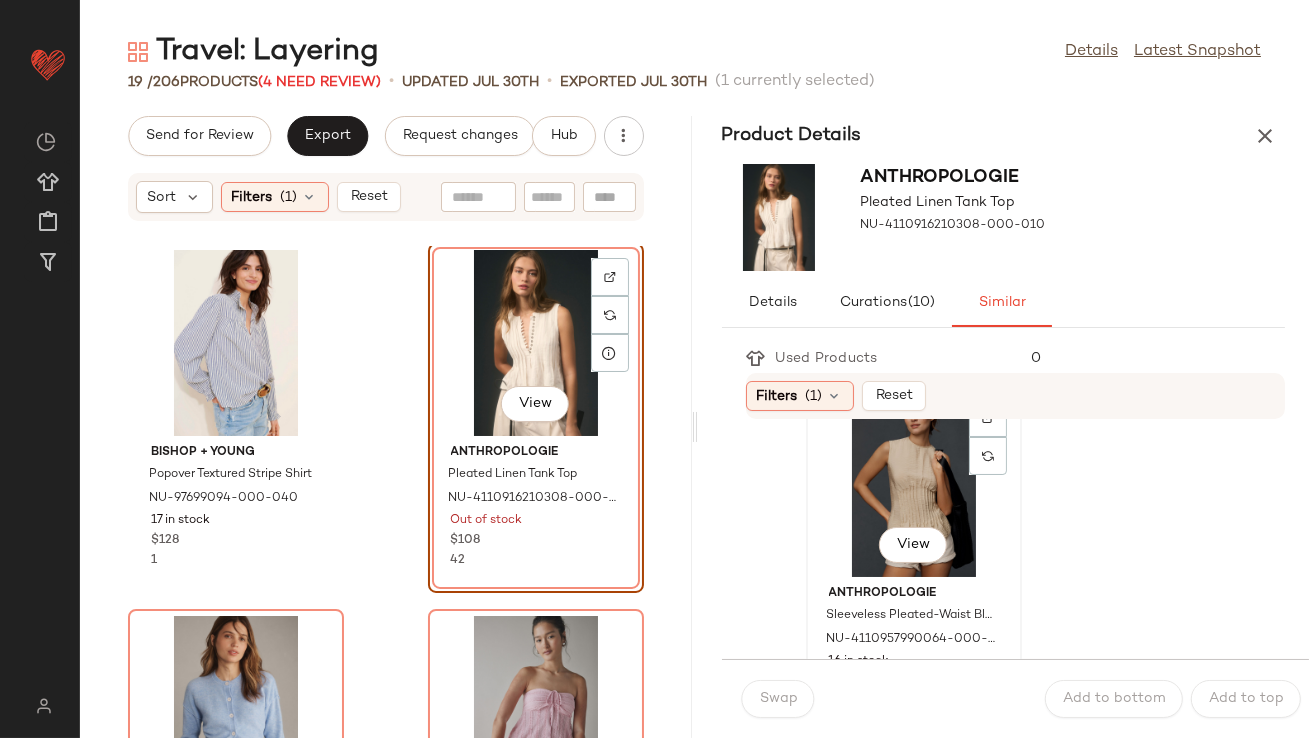 click on "View" 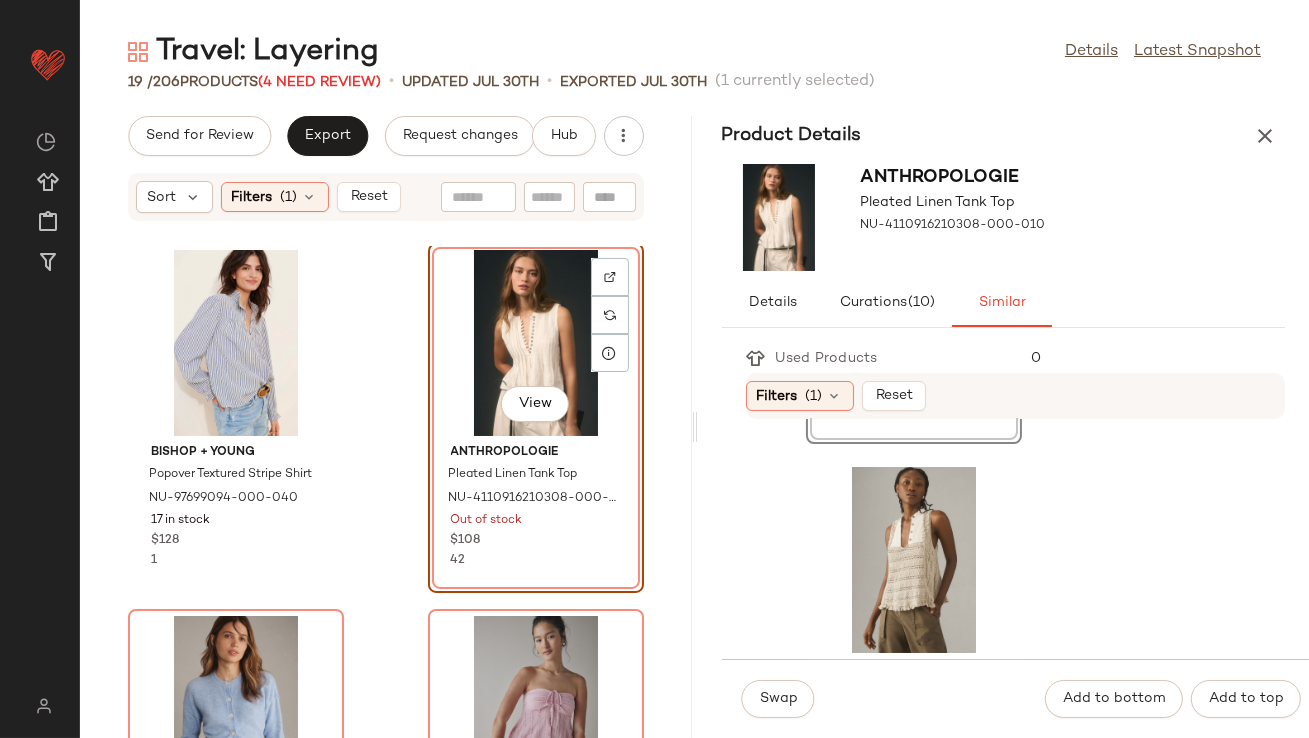 scroll, scrollTop: 342, scrollLeft: 0, axis: vertical 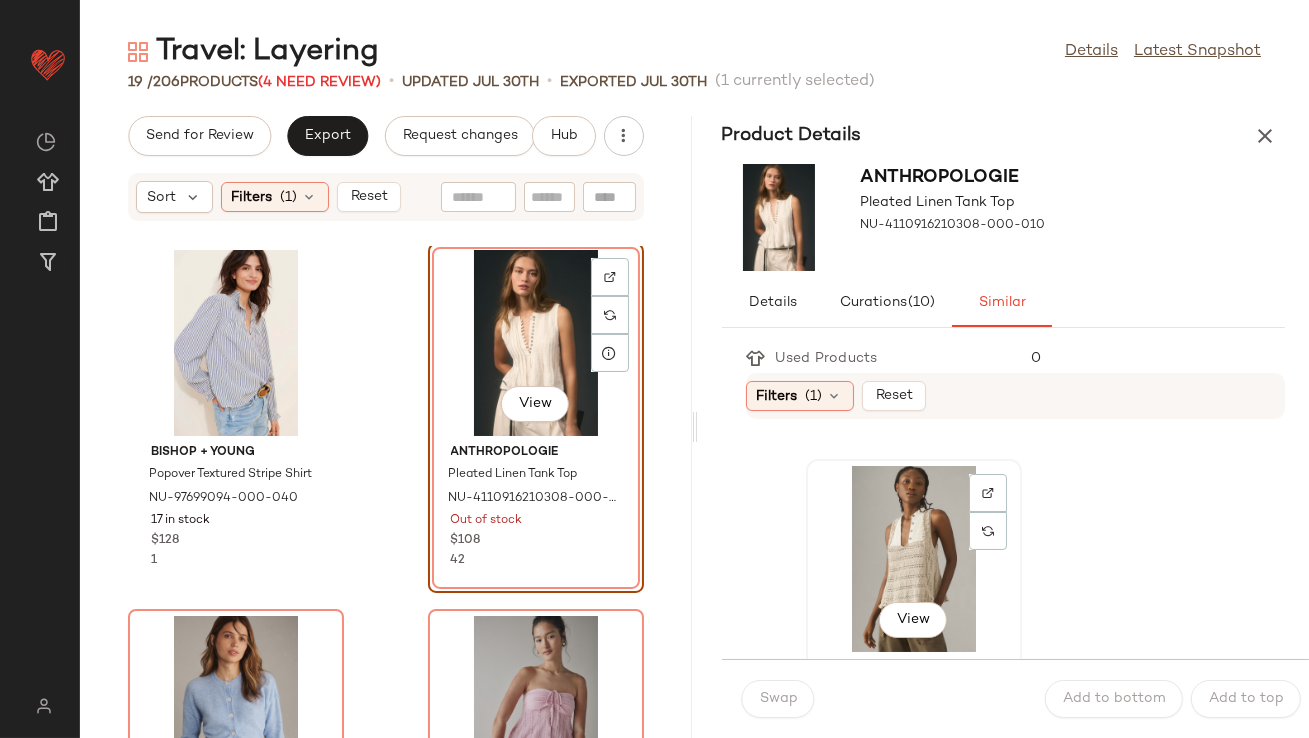 click on "View" 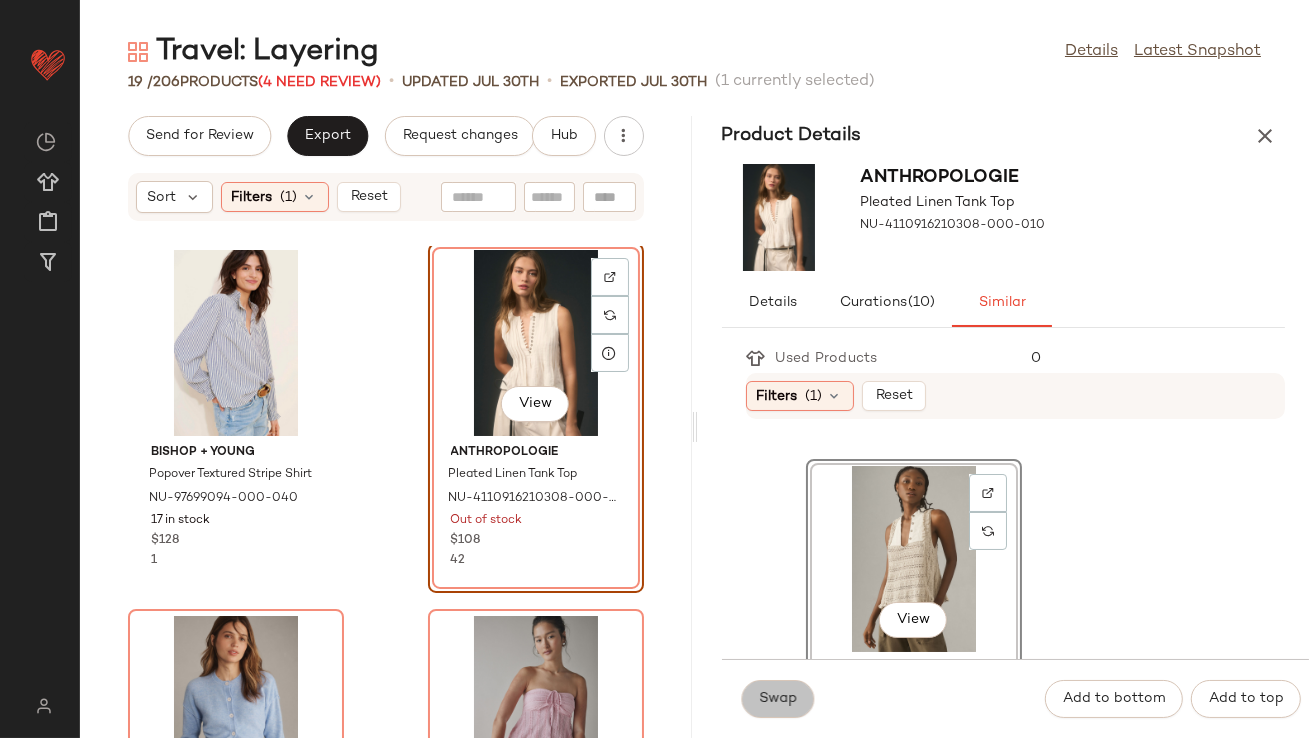 click on "Swap" 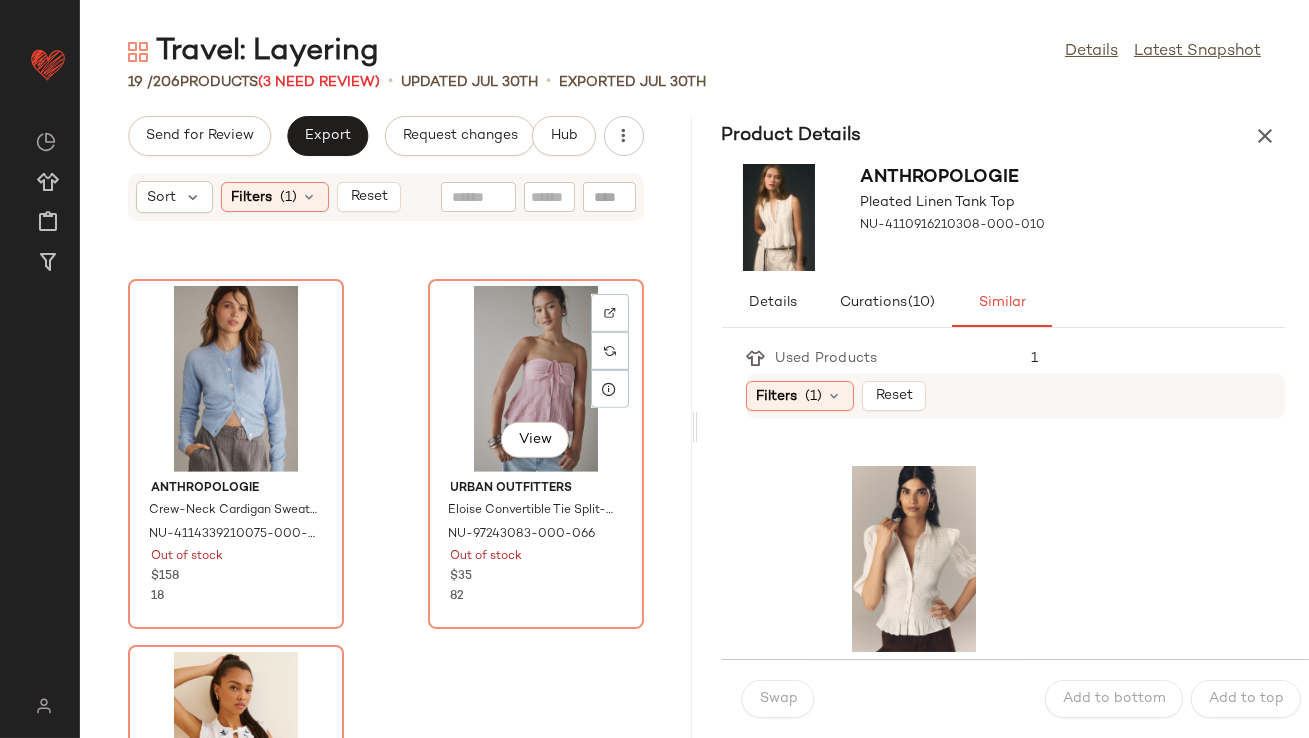 scroll, scrollTop: 2921, scrollLeft: 0, axis: vertical 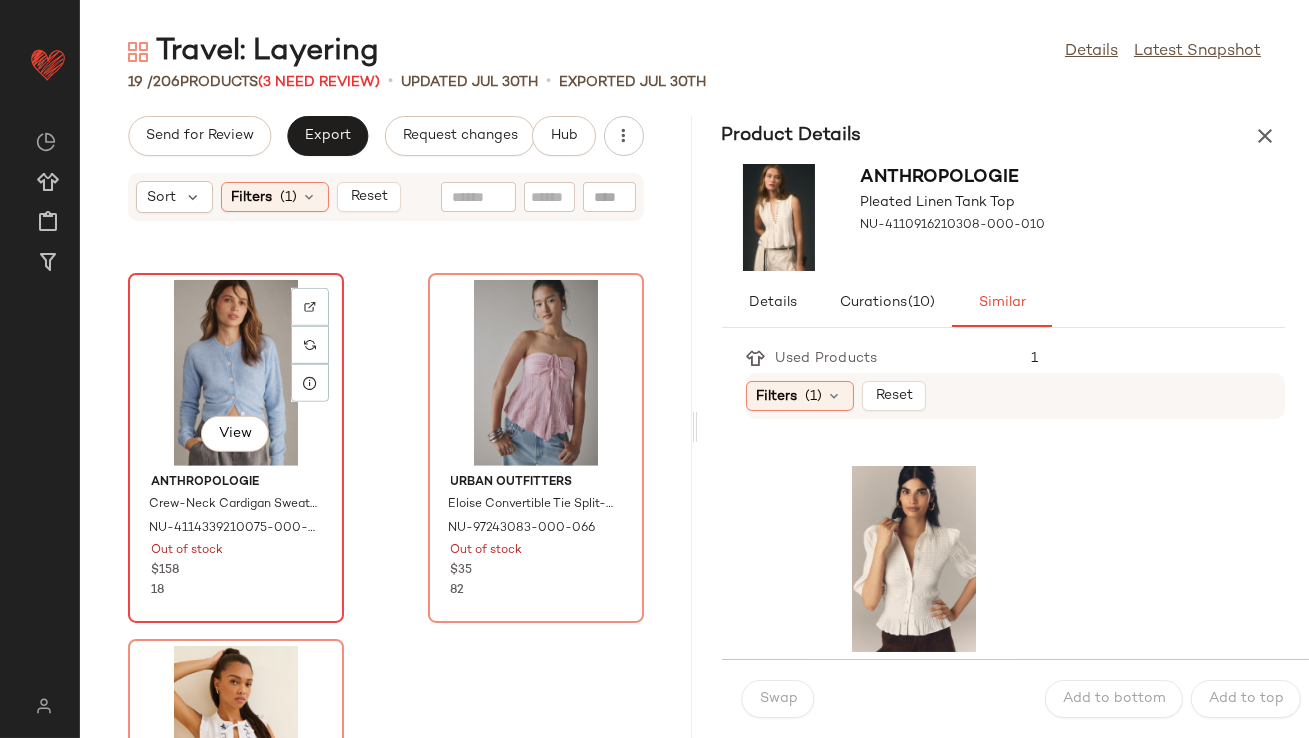 click on "View" 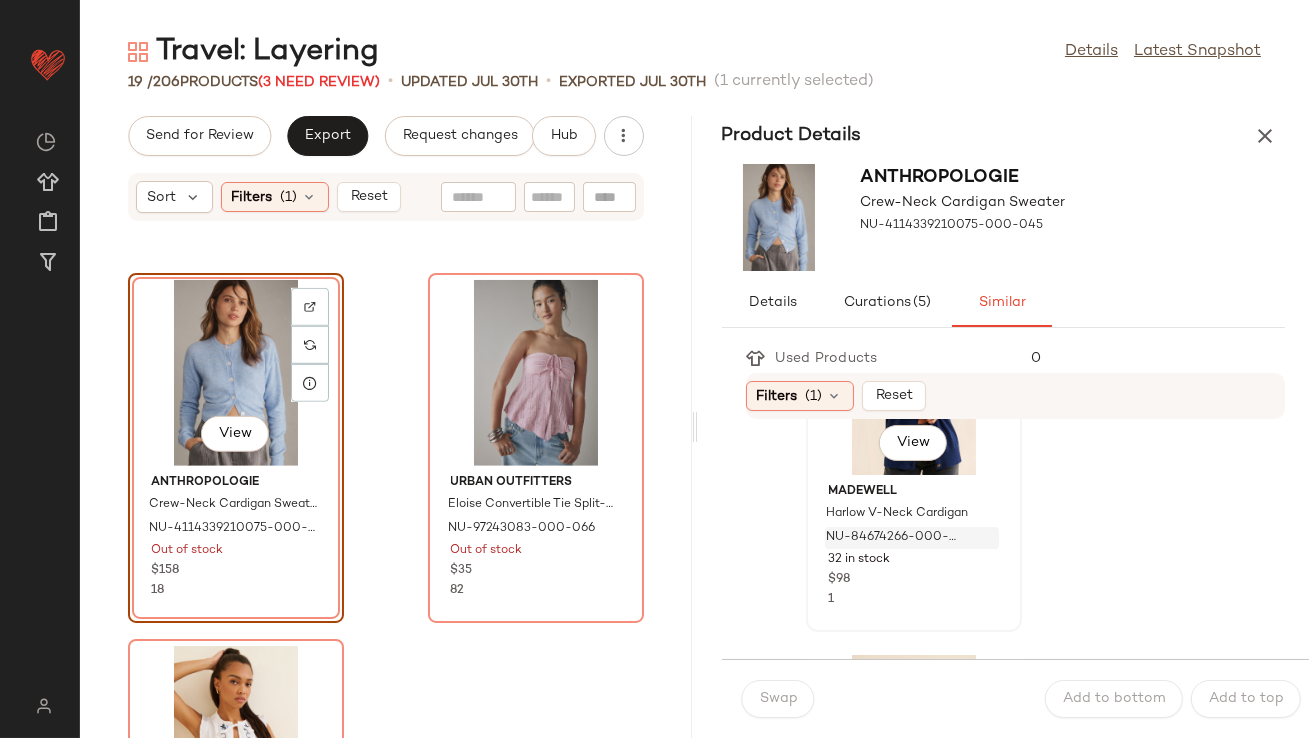 scroll, scrollTop: 520, scrollLeft: 0, axis: vertical 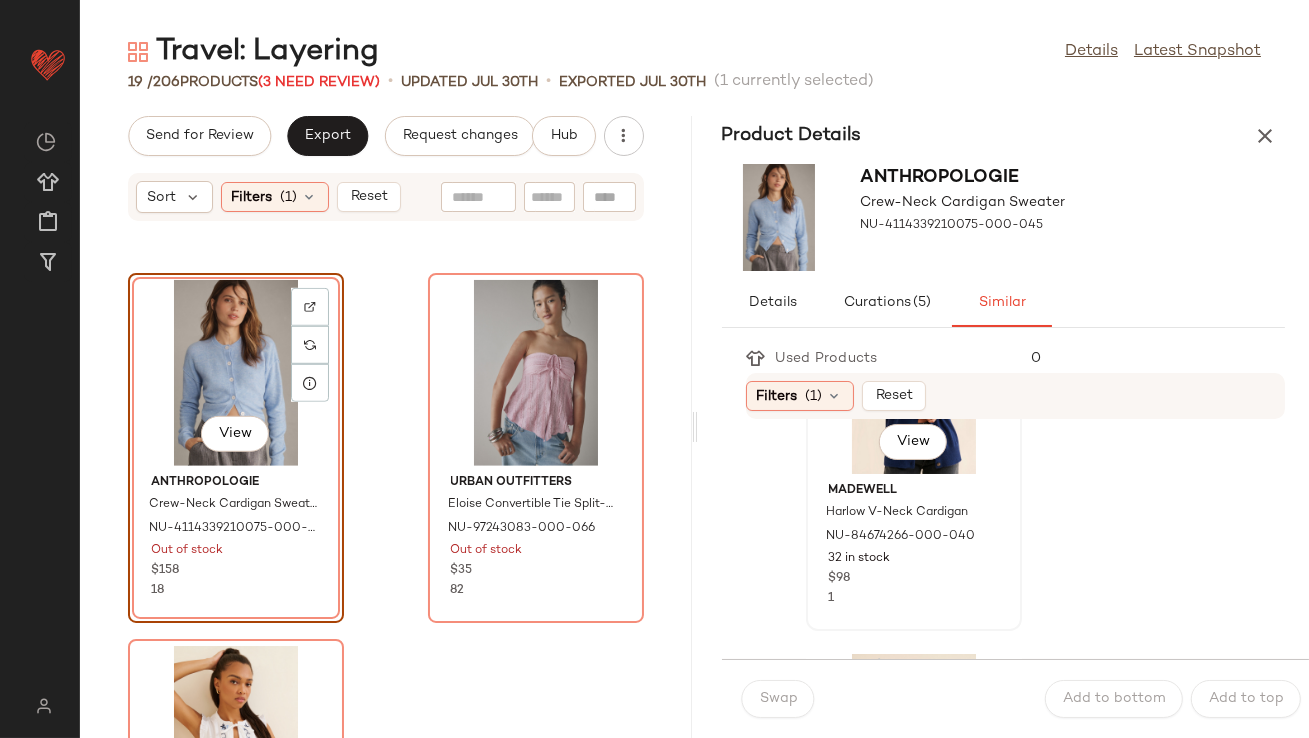 click on "Madewell Harlow V-Neck Cardigan NU-84674266-000-040 32 in stock $98 1" at bounding box center (914, 541) 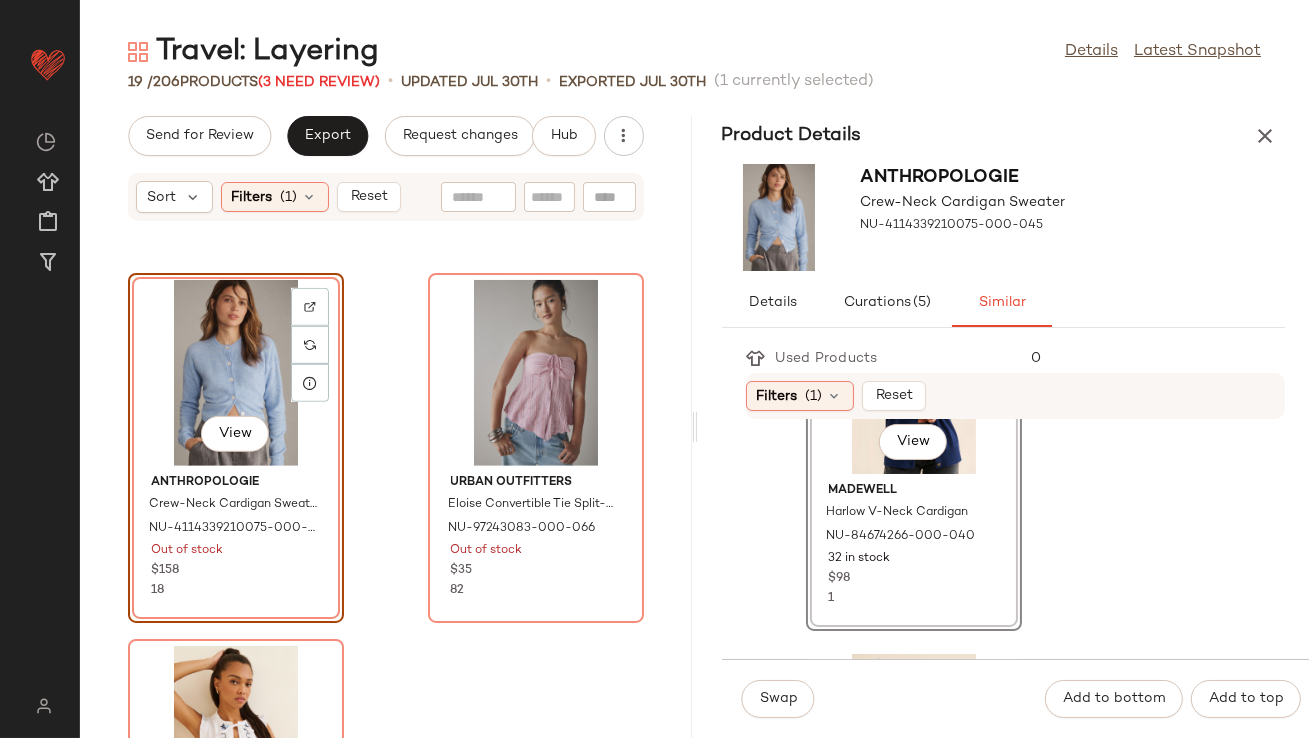 click on "Swap   Add to bottom   Add to top" at bounding box center (1016, 698) 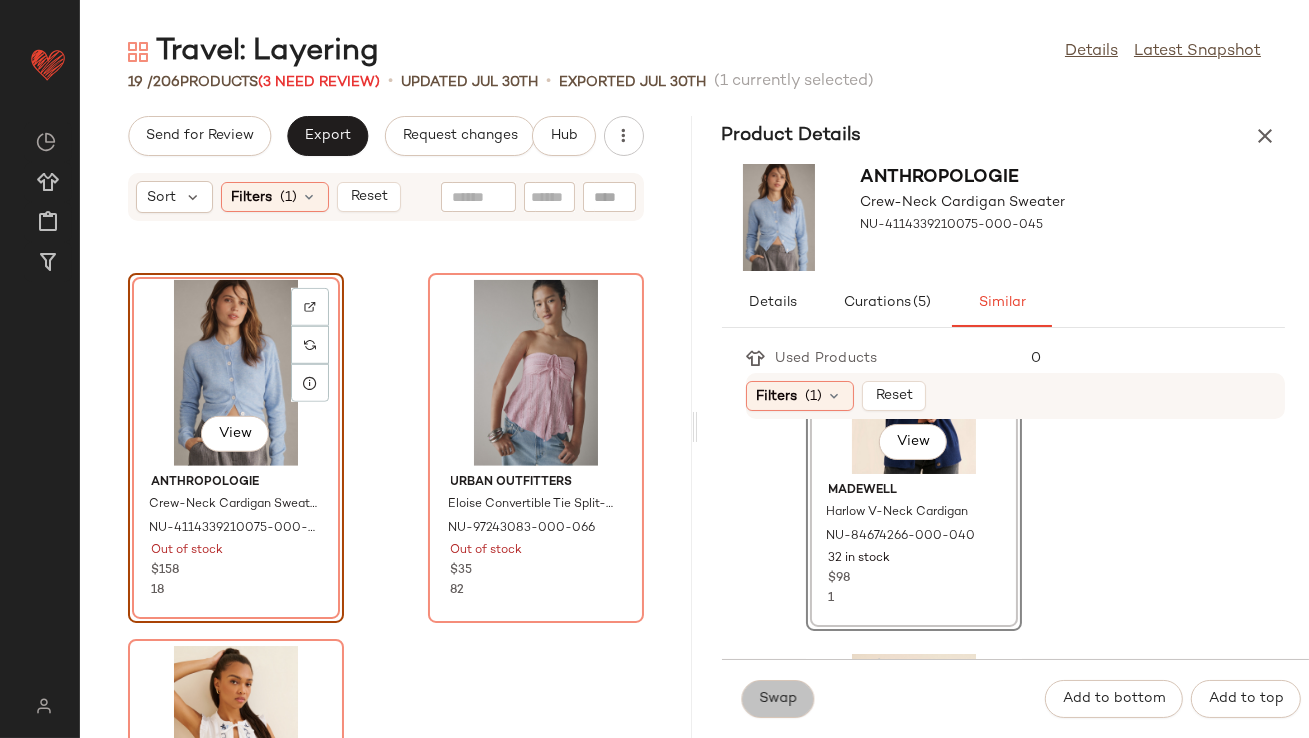 click on "Swap" at bounding box center (778, 699) 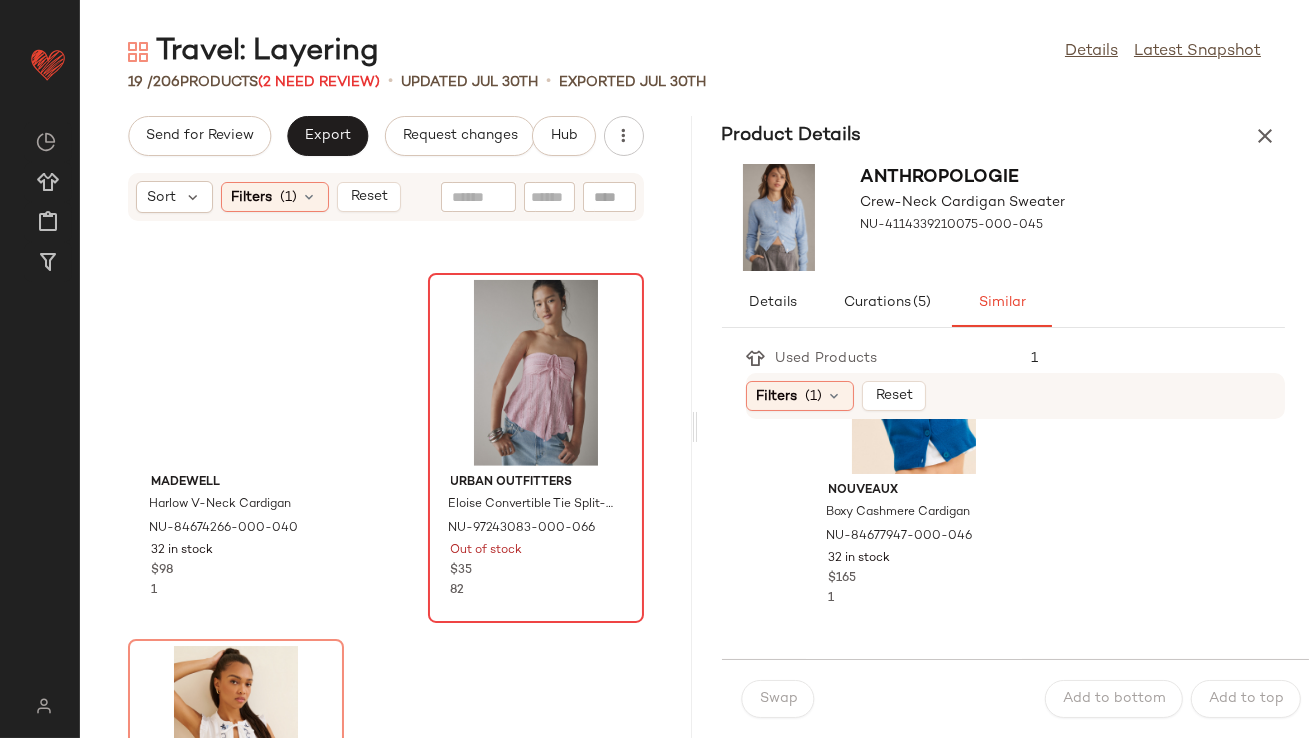 scroll, scrollTop: 153, scrollLeft: 0, axis: vertical 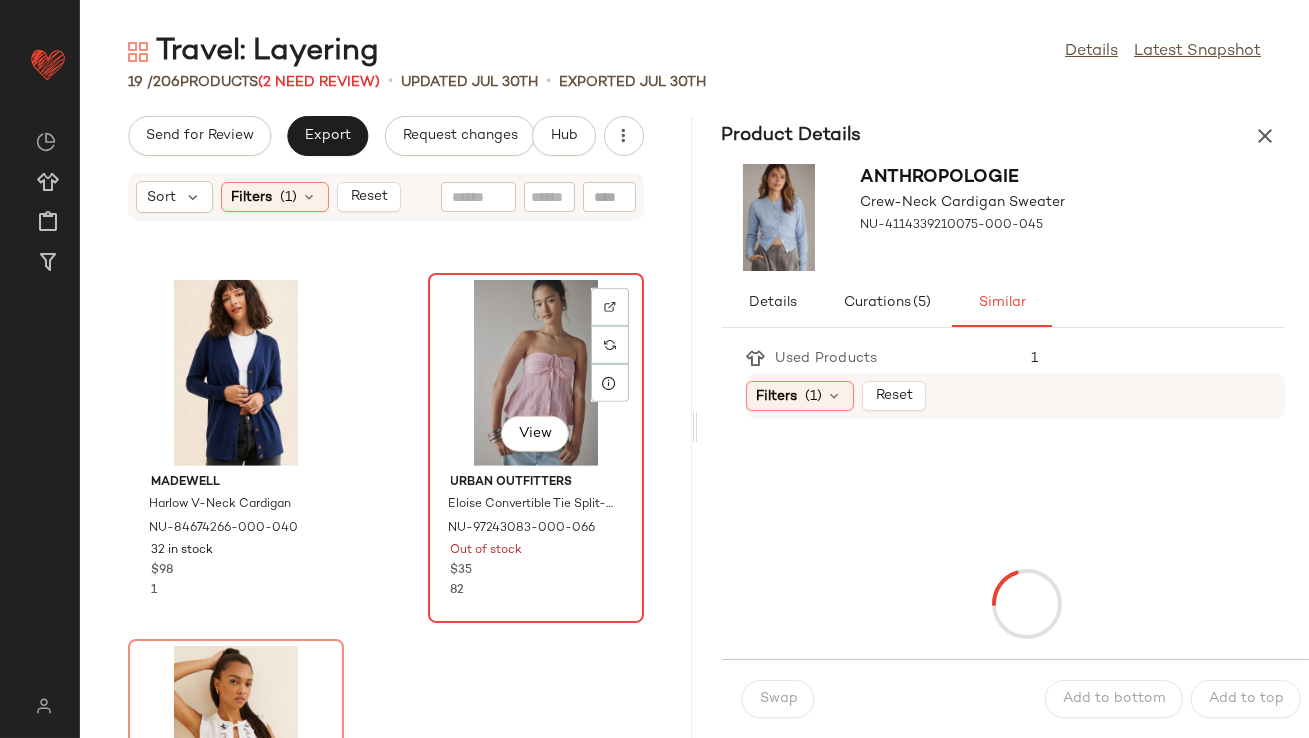 click on "View" 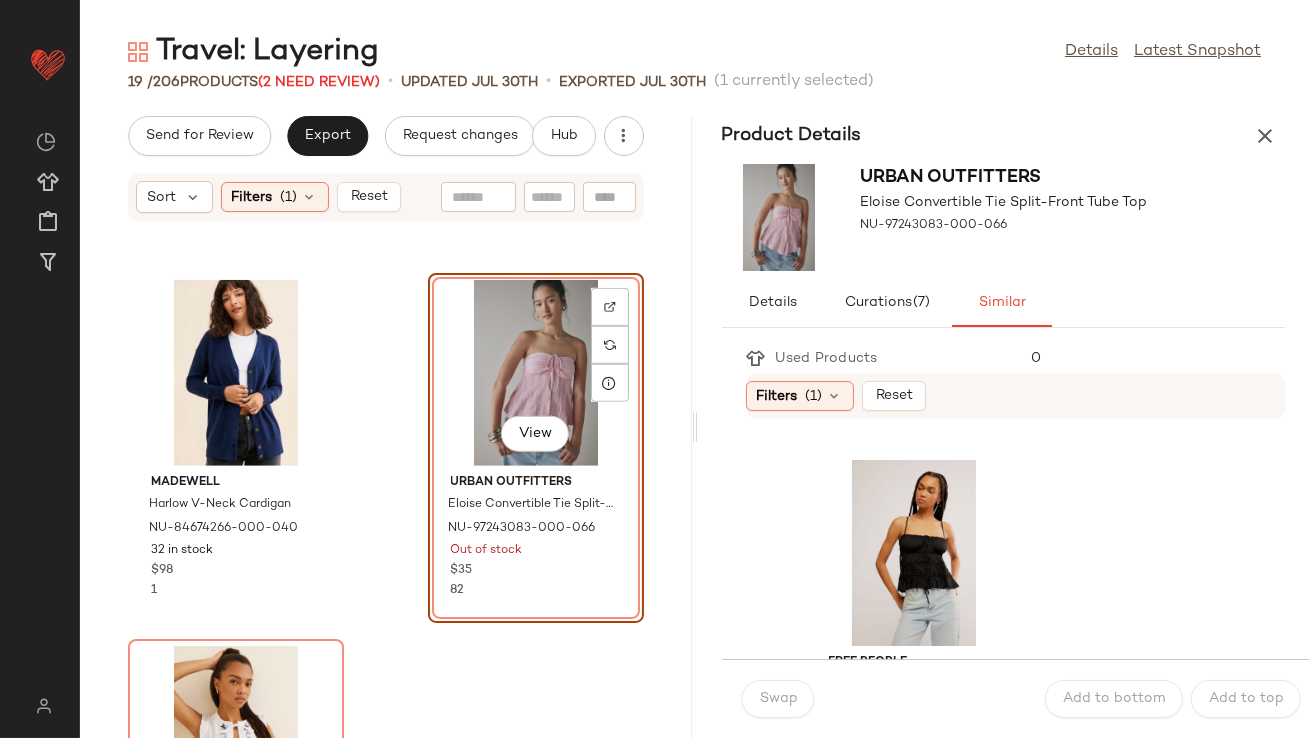 scroll, scrollTop: 1139, scrollLeft: 0, axis: vertical 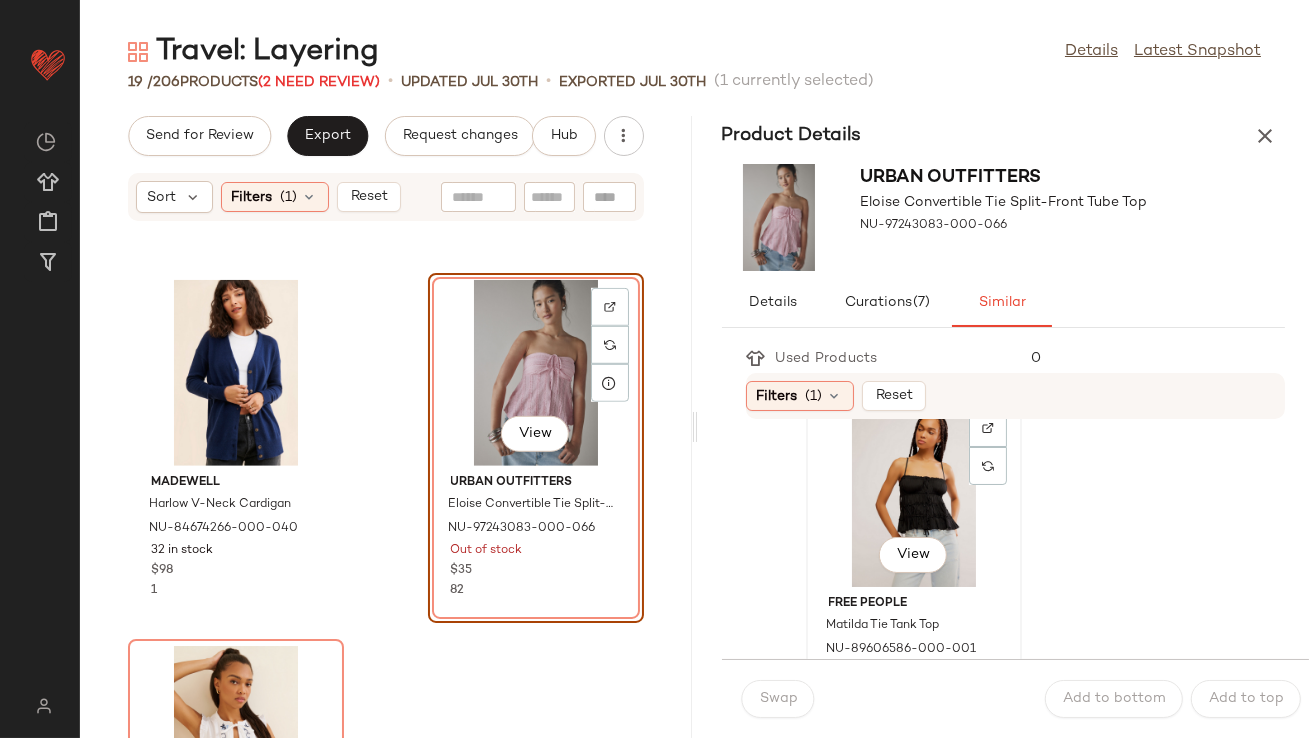 click on "View" 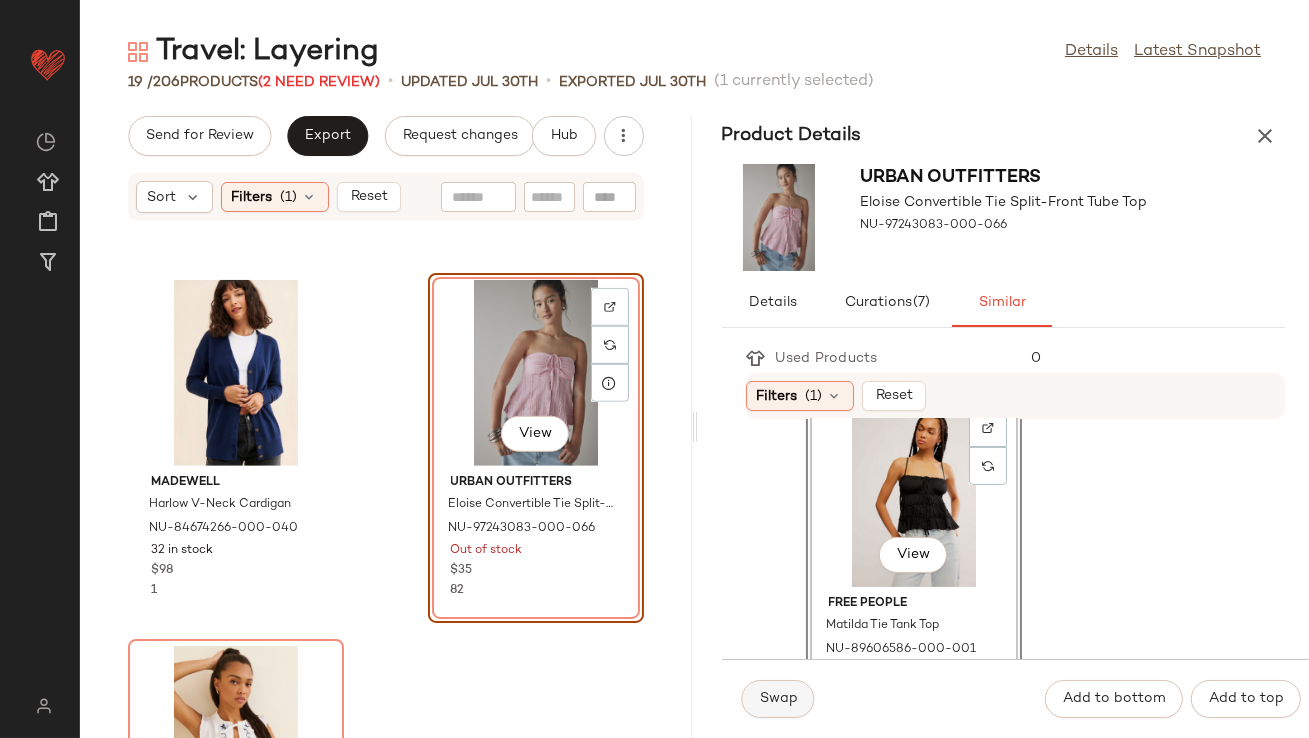 click on "Swap" at bounding box center (778, 699) 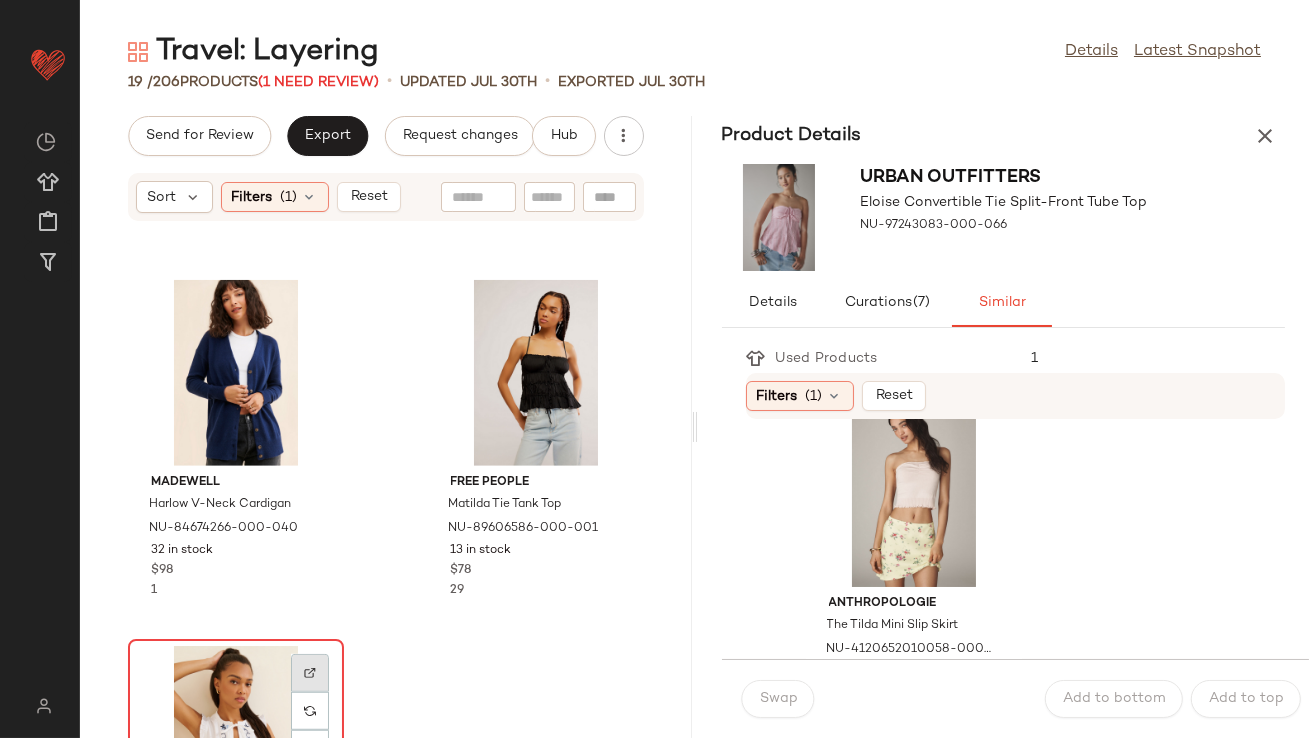 click 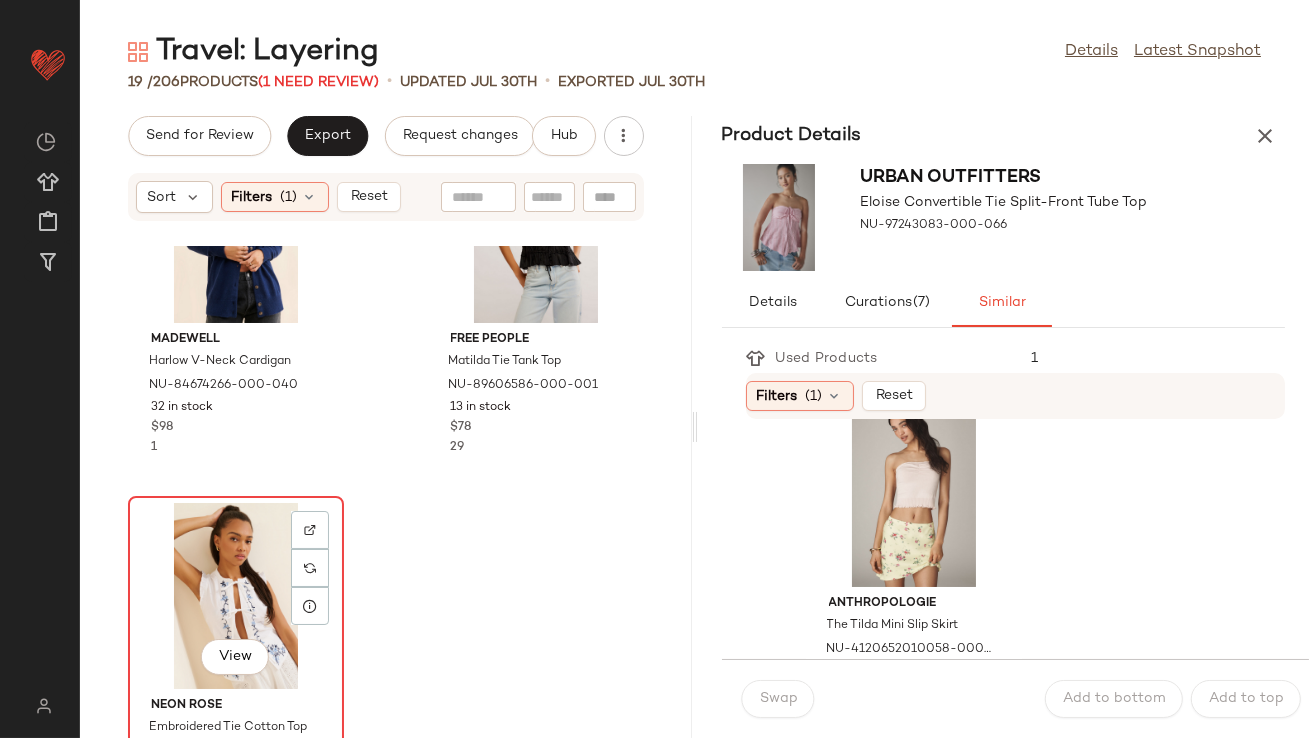 scroll, scrollTop: 3171, scrollLeft: 0, axis: vertical 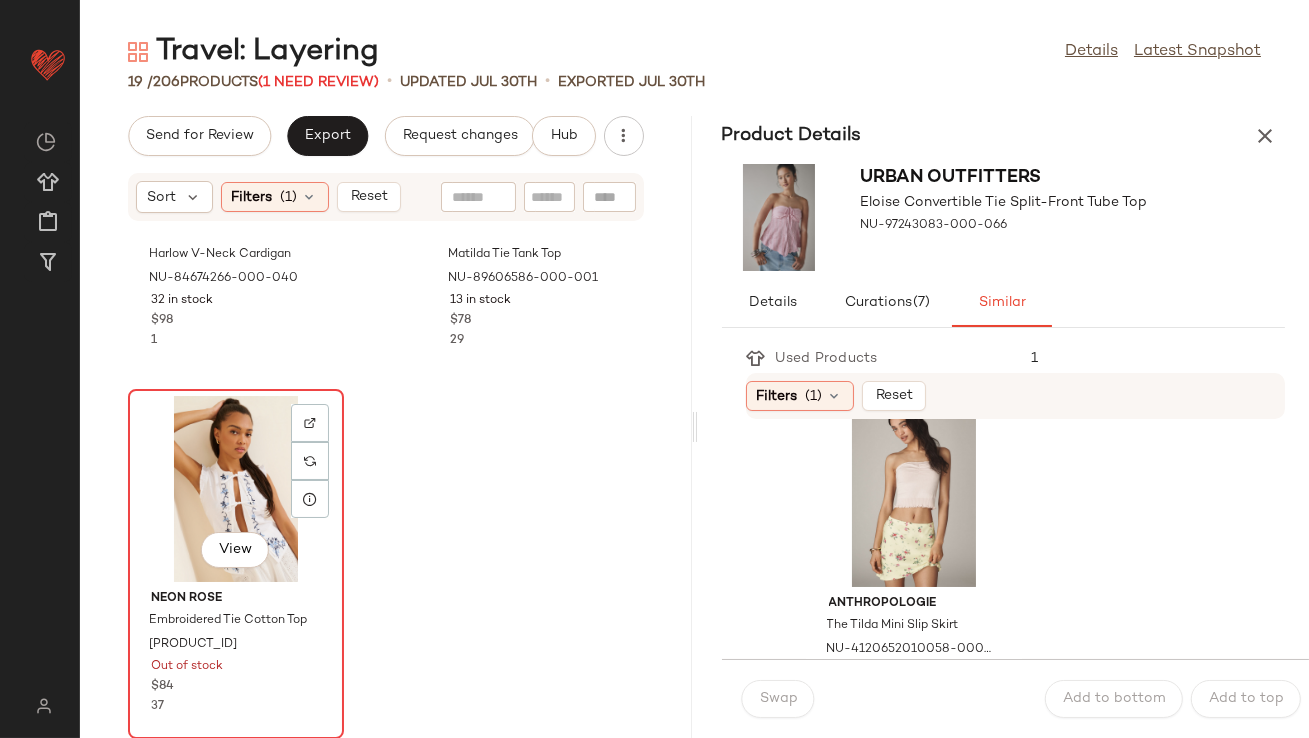 click on "View" 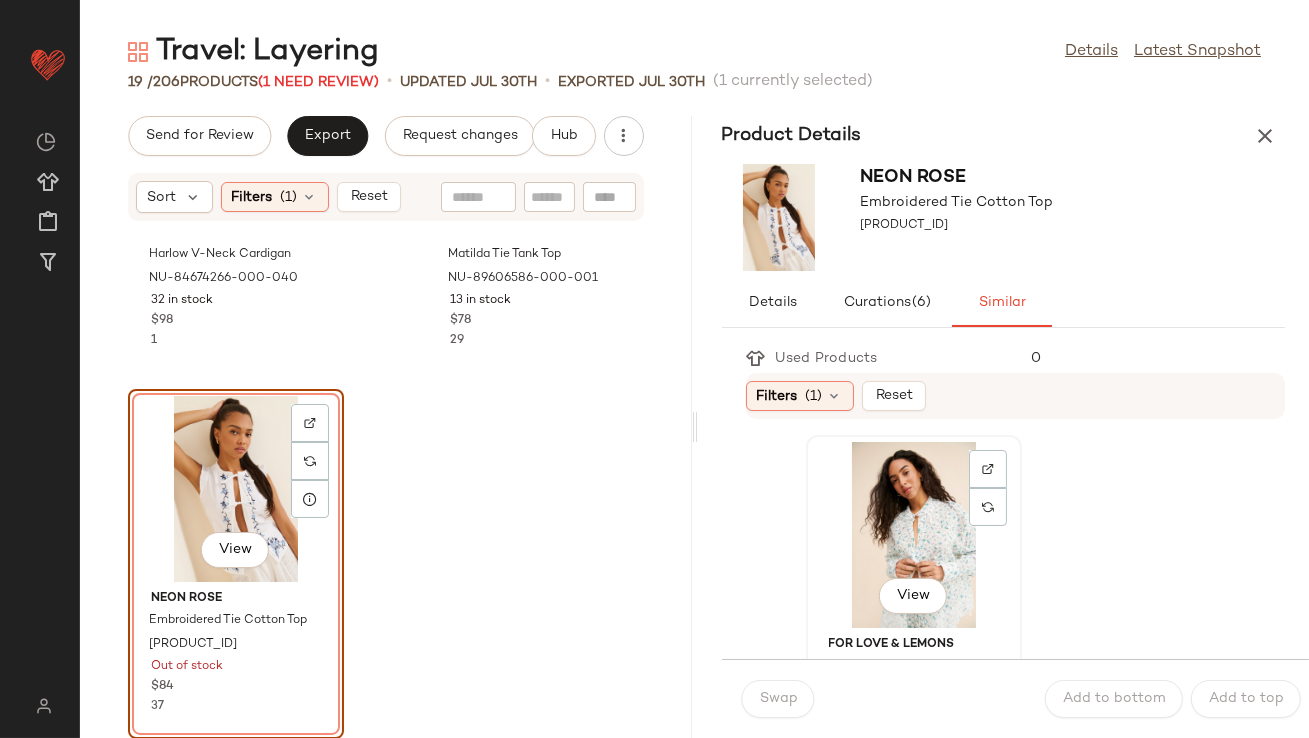 click on "View" 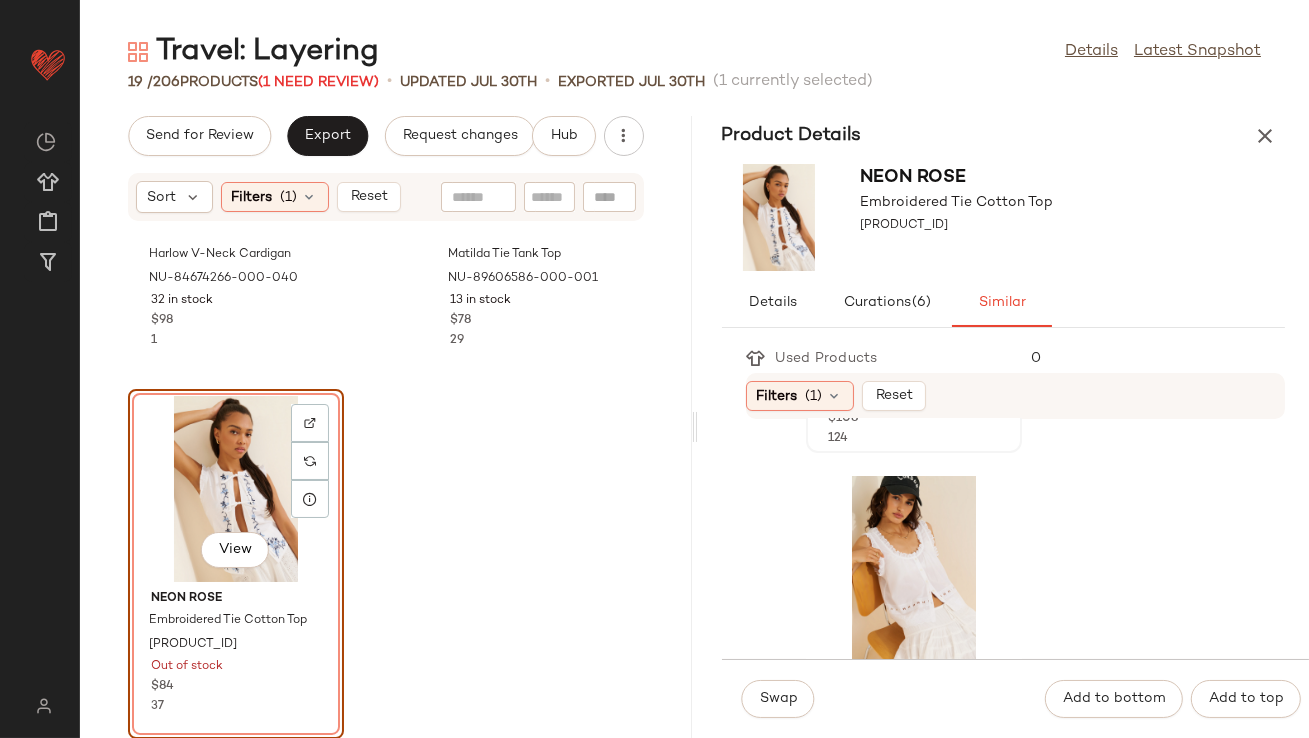 scroll, scrollTop: 1126, scrollLeft: 0, axis: vertical 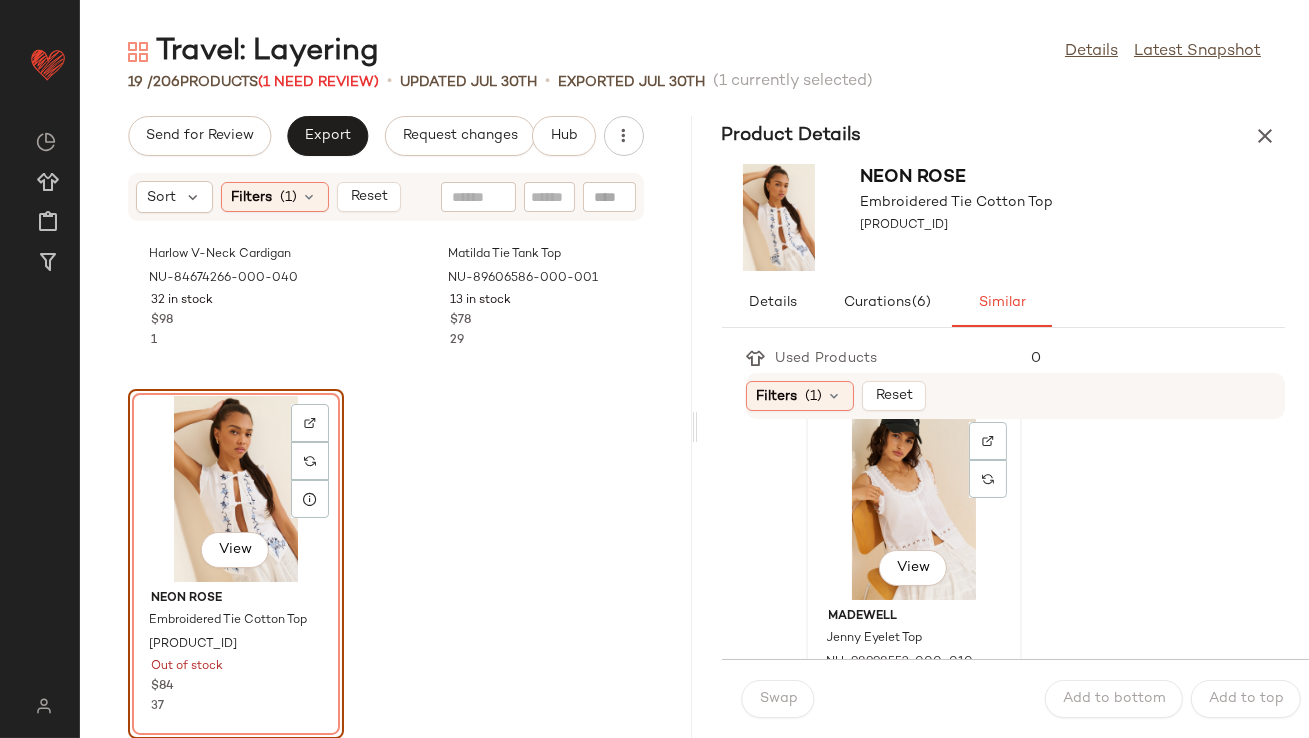 click on "View" 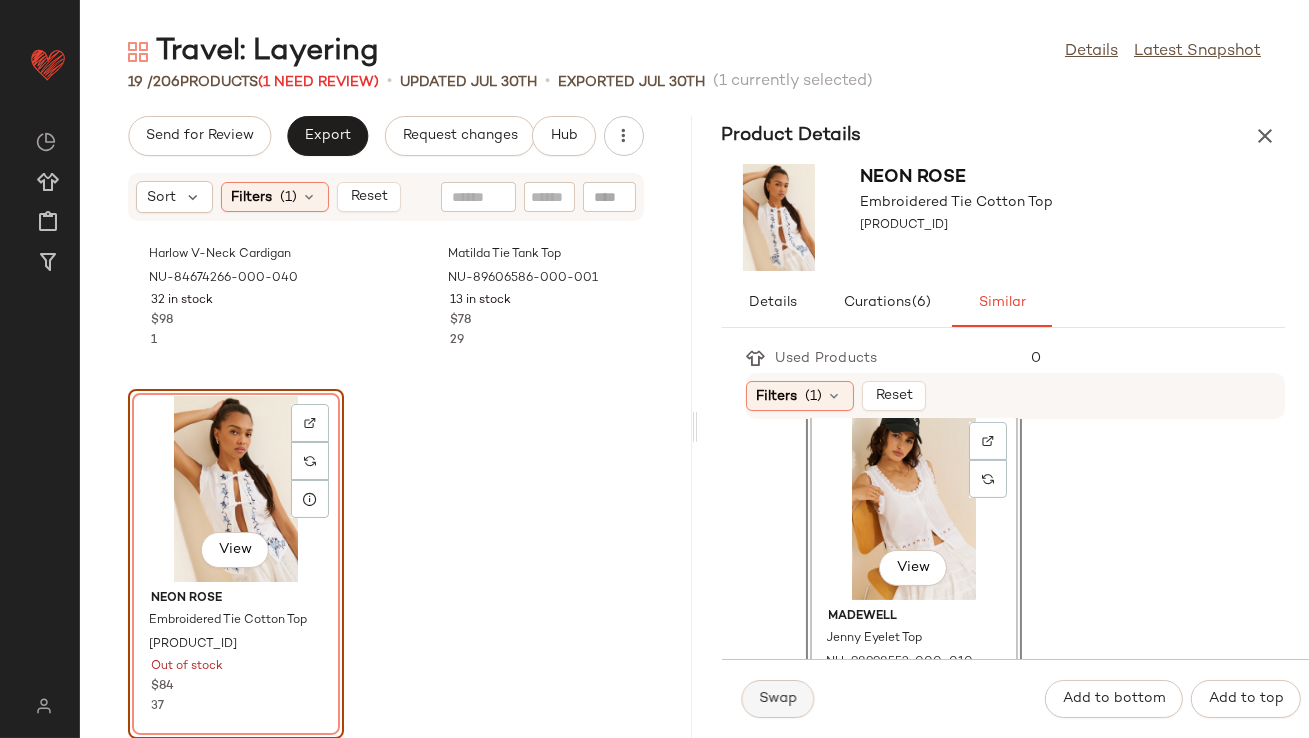 click on "Swap" at bounding box center (778, 699) 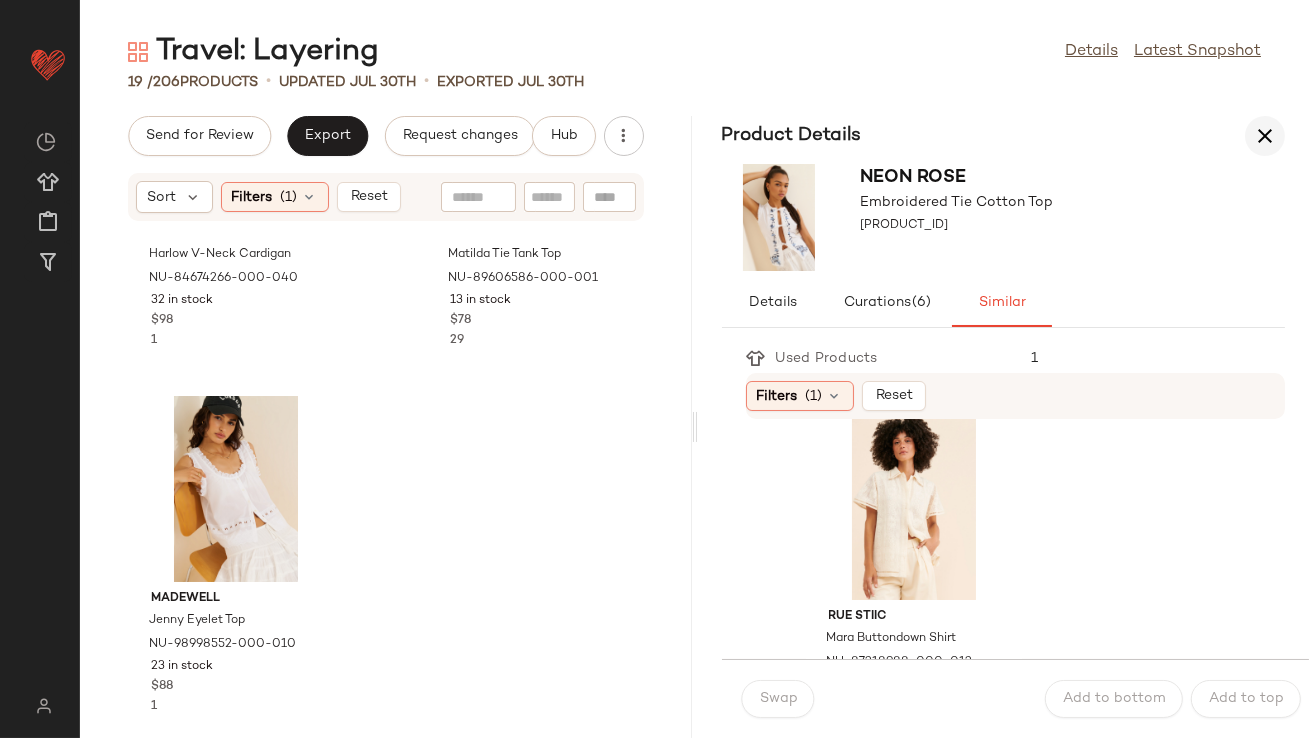 click at bounding box center [1265, 136] 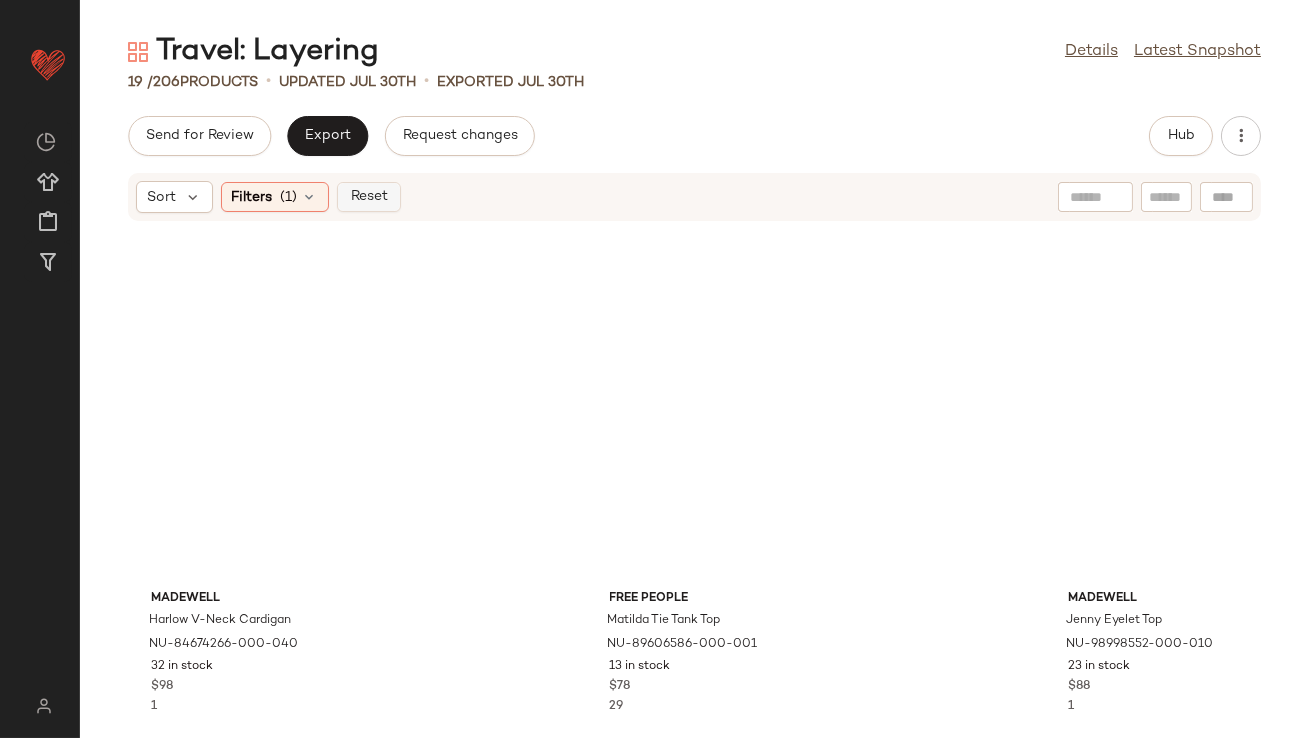 scroll, scrollTop: 1341, scrollLeft: 0, axis: vertical 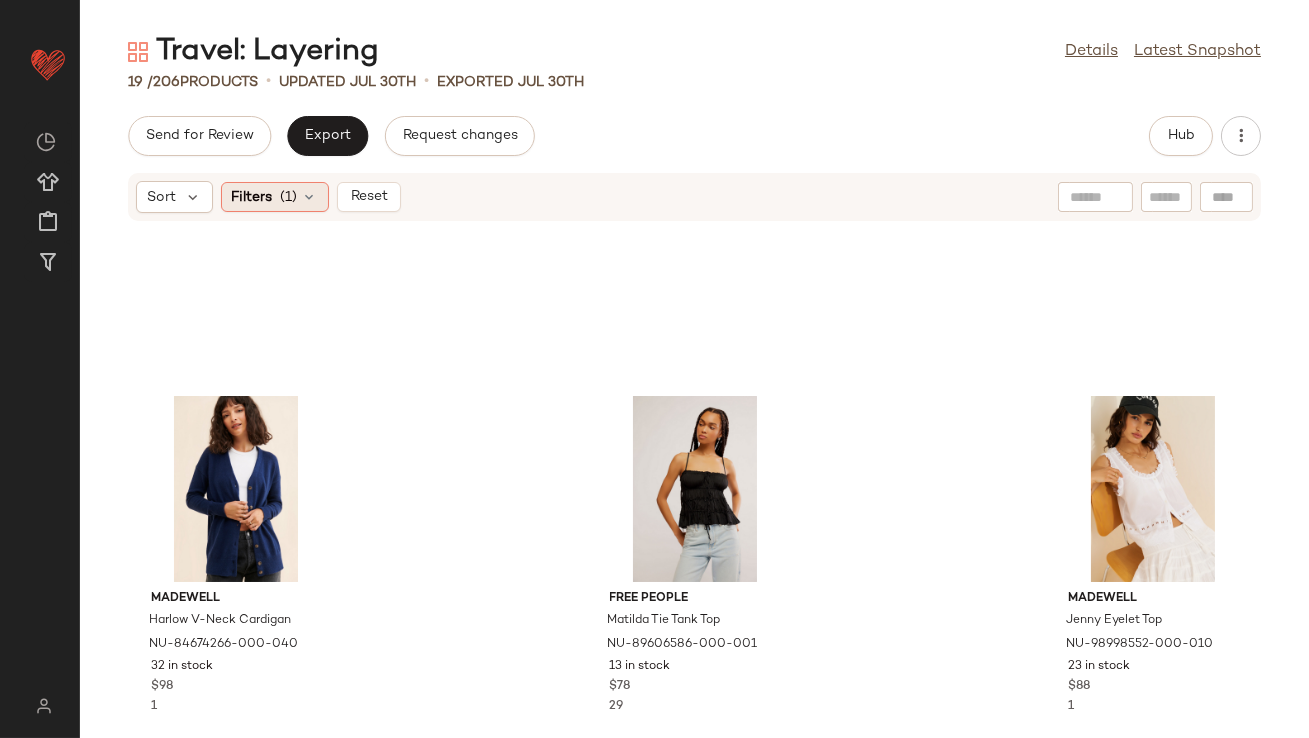 click on "Filters  (1)" 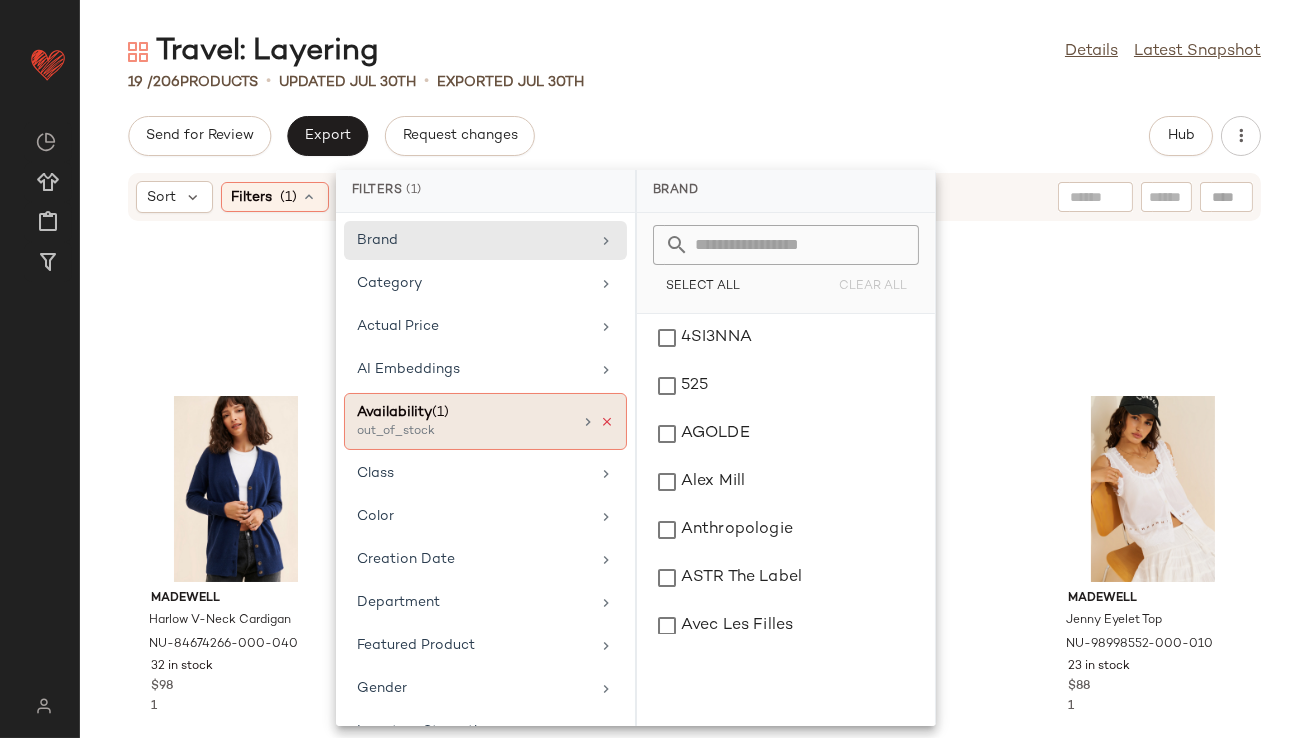 click at bounding box center (607, 422) 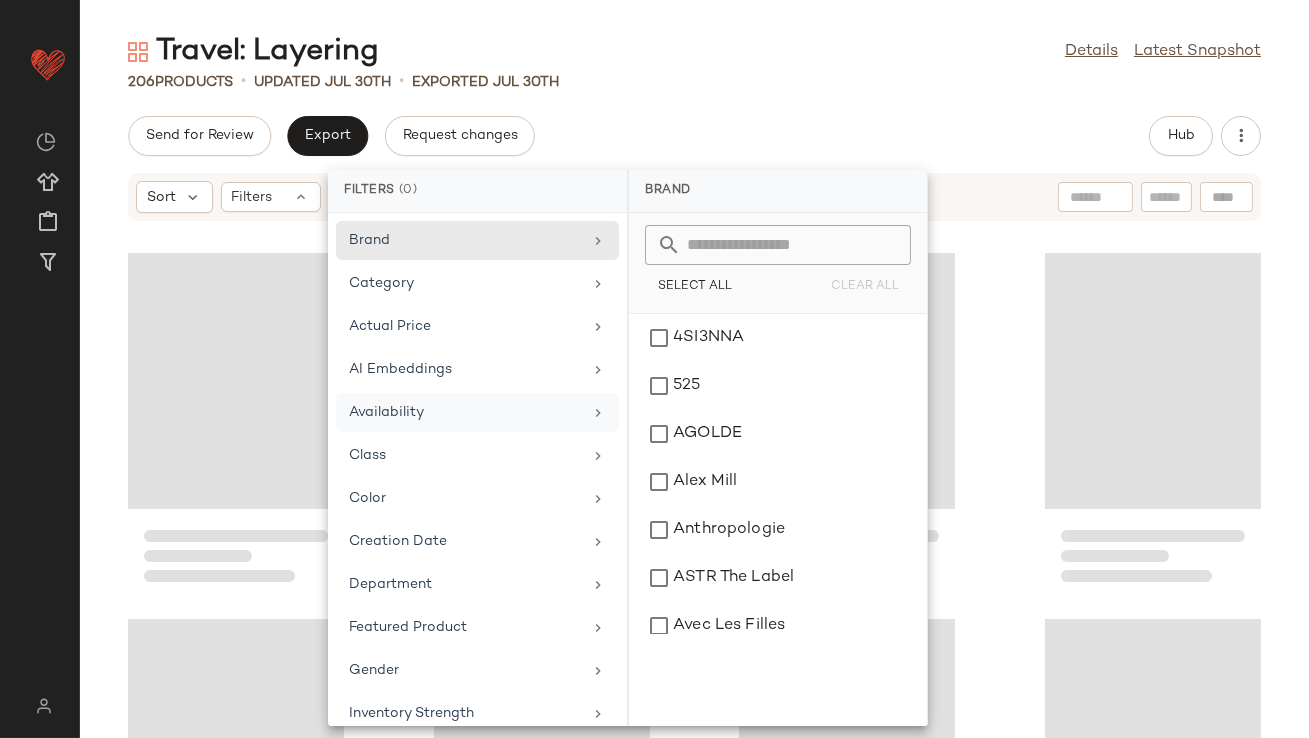 click on "Travel: Layering  Details   Latest Snapshot  206   Products   •   updated Jul 30th  •  Exported Jul 30th  Send for Review   Export   Request changes   Hub  Sort  Filters" at bounding box center (694, 385) 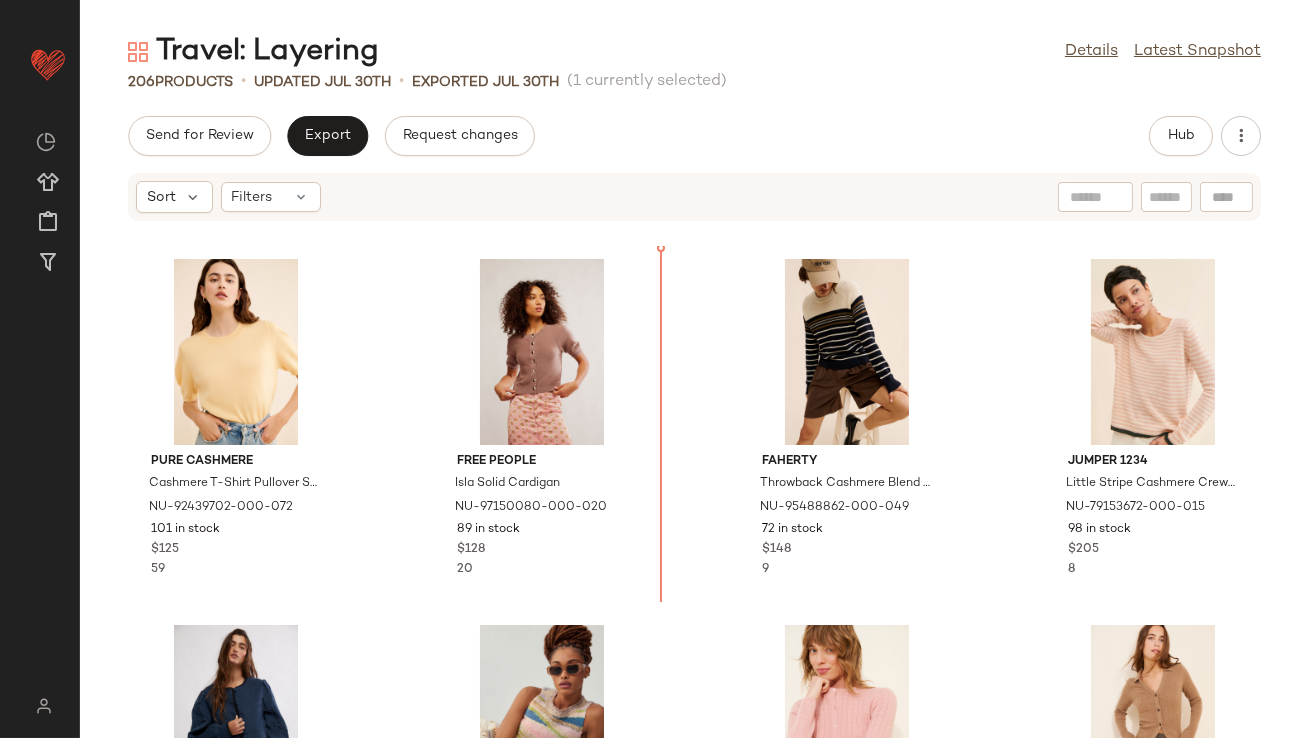 scroll, scrollTop: 742, scrollLeft: 0, axis: vertical 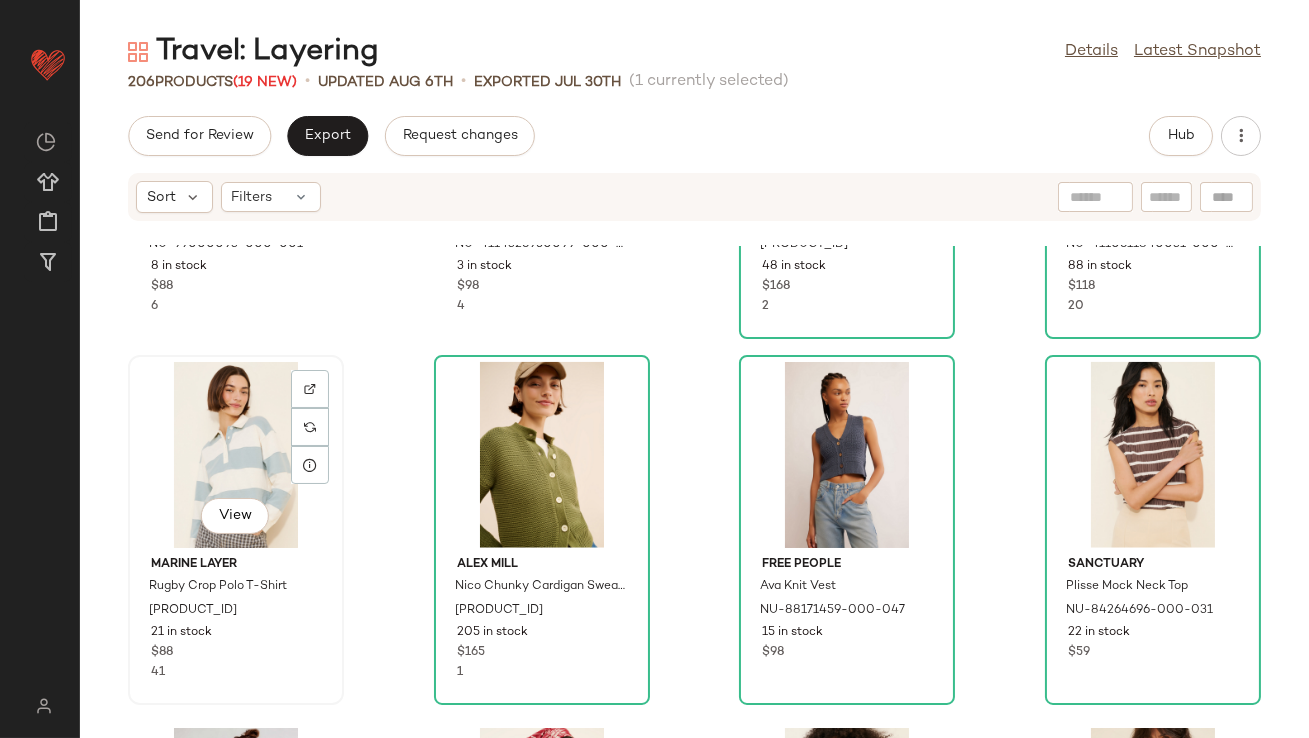 click on "View" 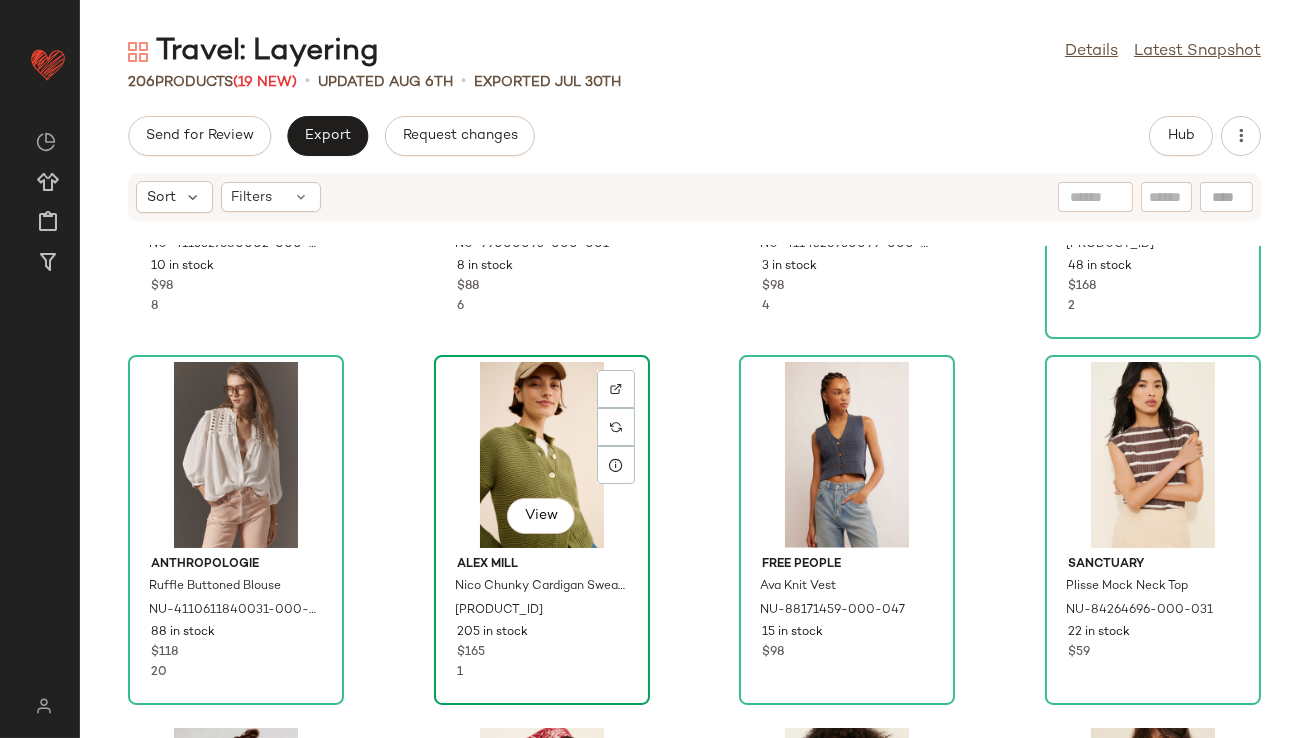 scroll, scrollTop: 4302, scrollLeft: 0, axis: vertical 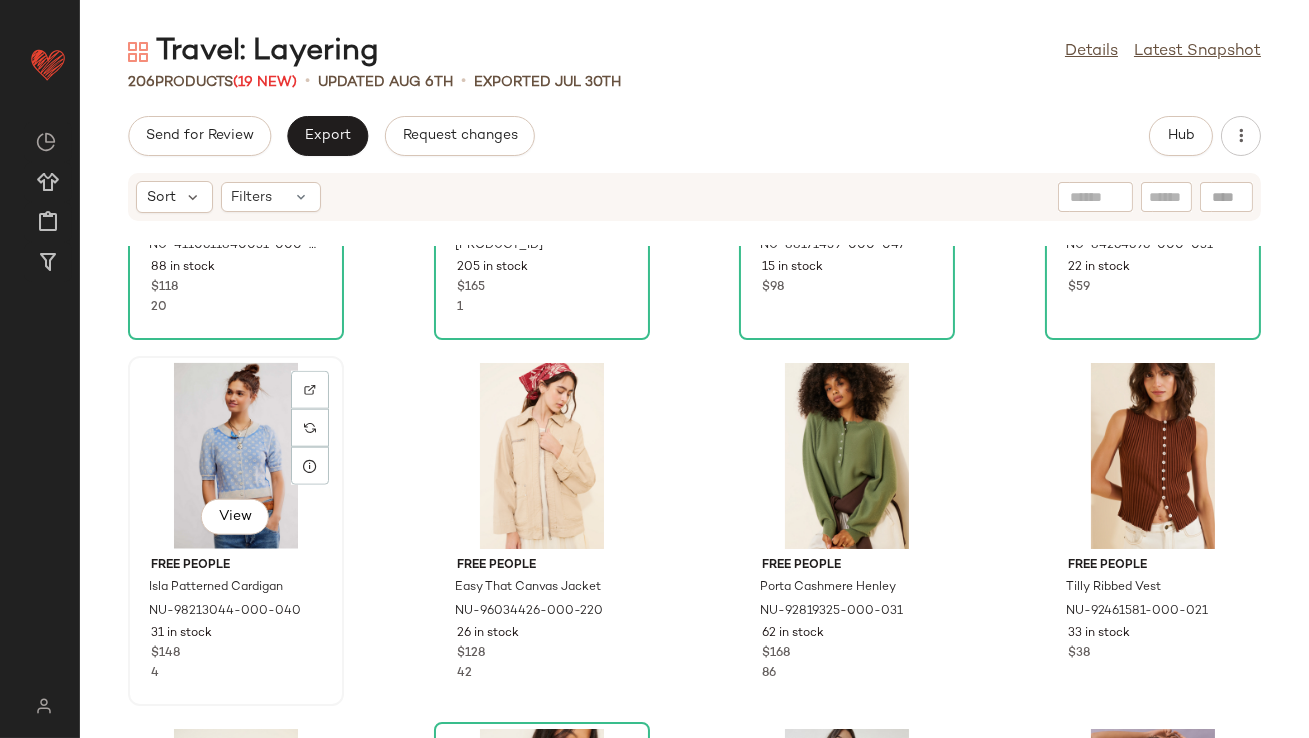 click on "View" 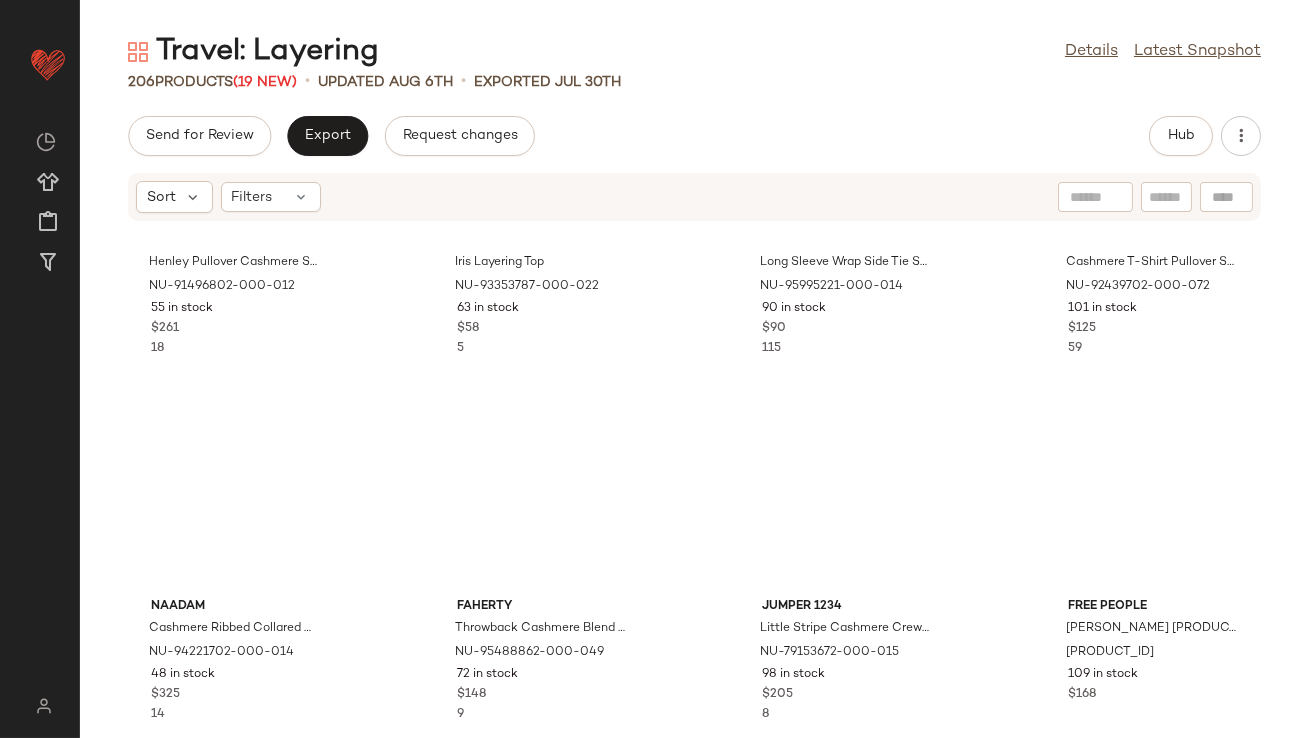 scroll, scrollTop: 0, scrollLeft: 0, axis: both 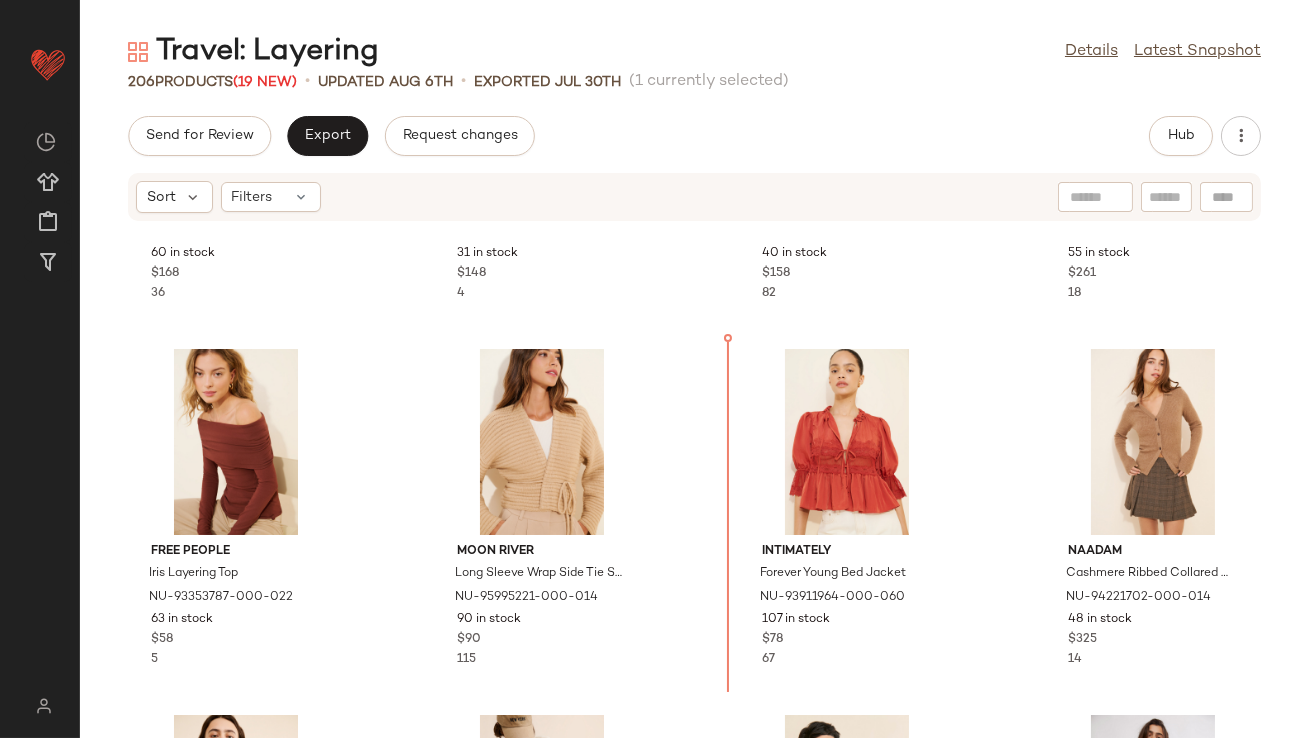 drag, startPoint x: 1086, startPoint y: 292, endPoint x: 1076, endPoint y: 299, distance: 12.206555 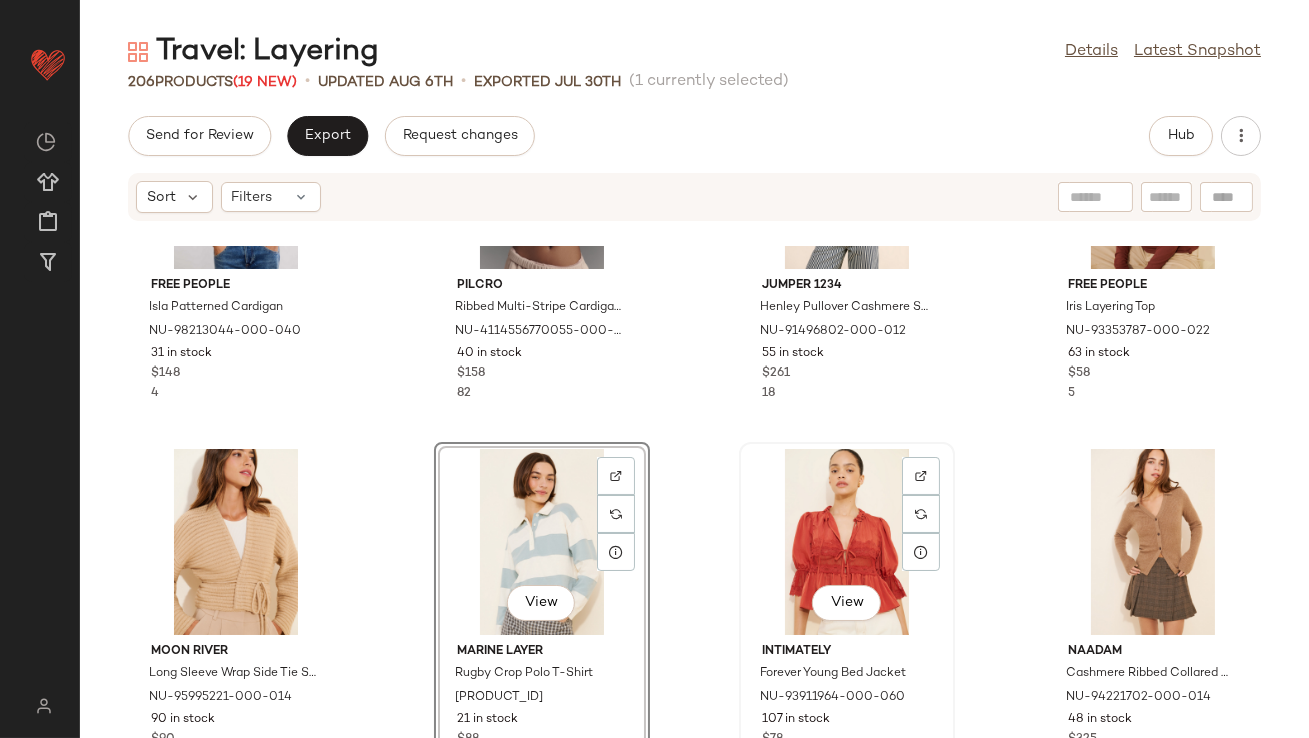 scroll, scrollTop: 577, scrollLeft: 0, axis: vertical 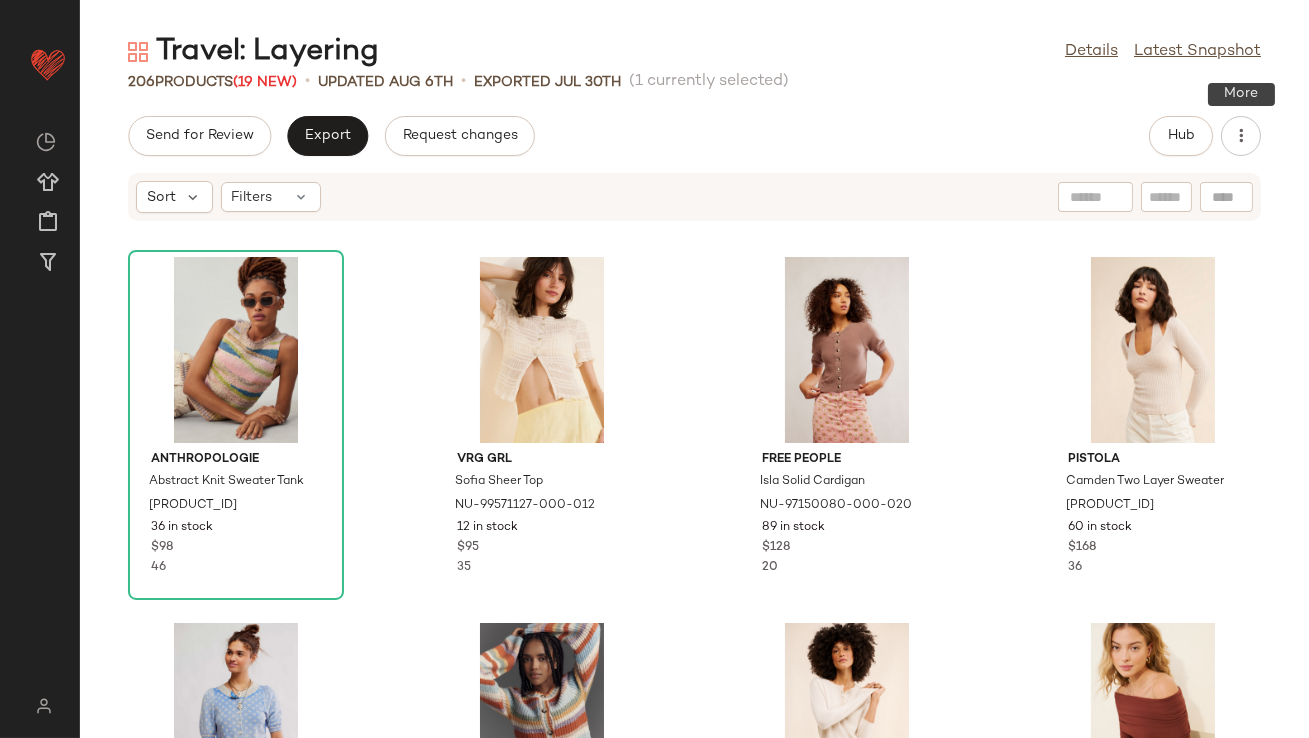 click 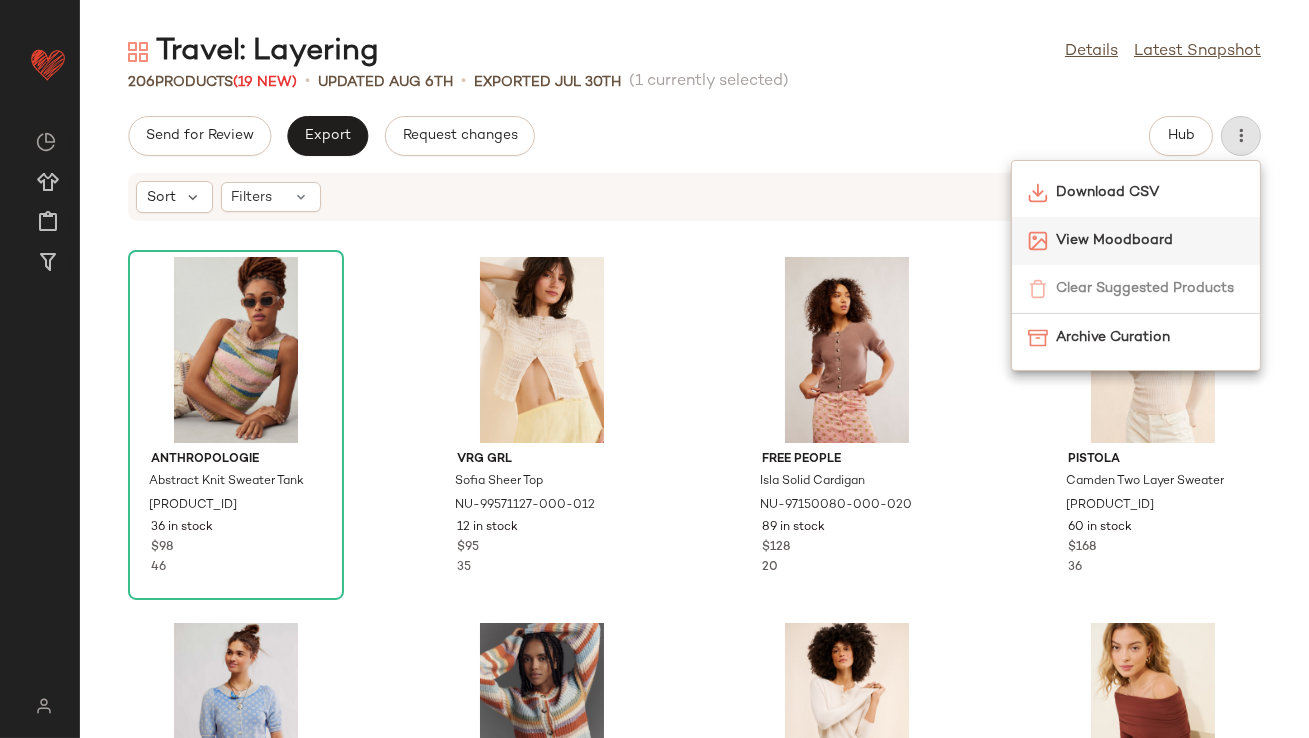click 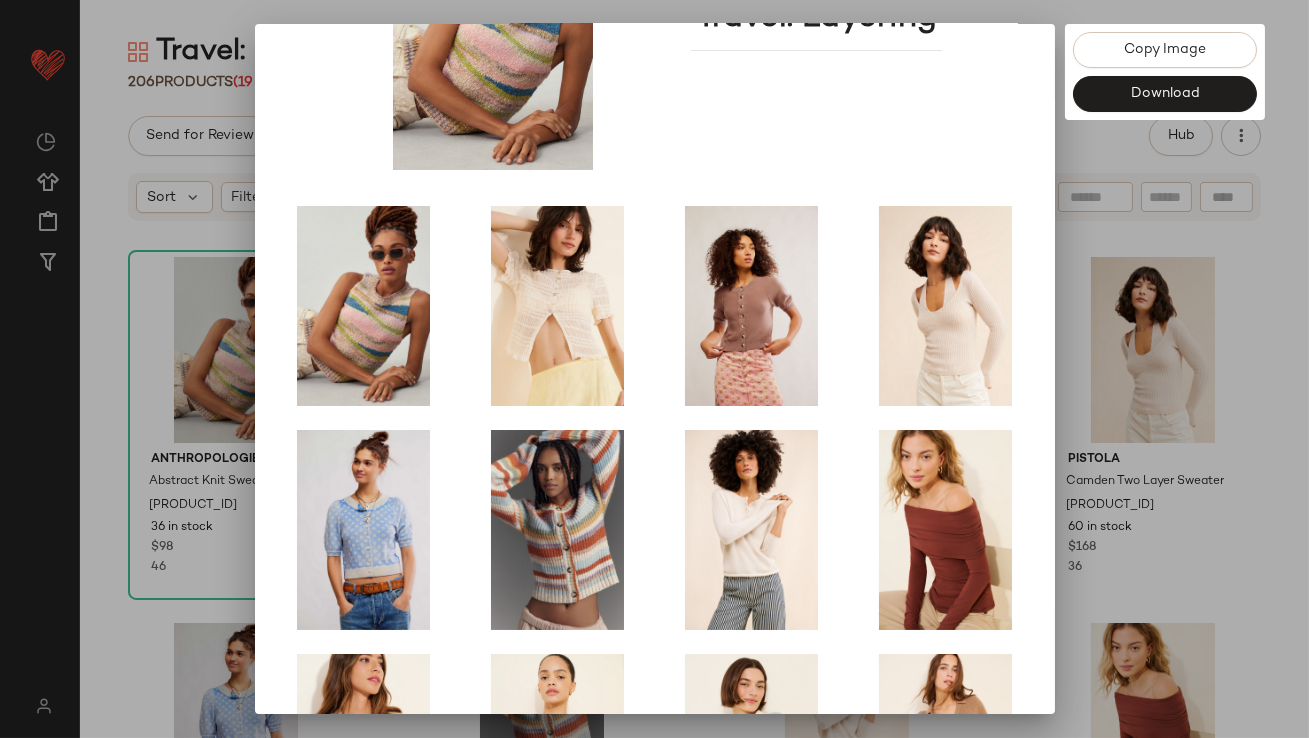 scroll, scrollTop: 341, scrollLeft: 0, axis: vertical 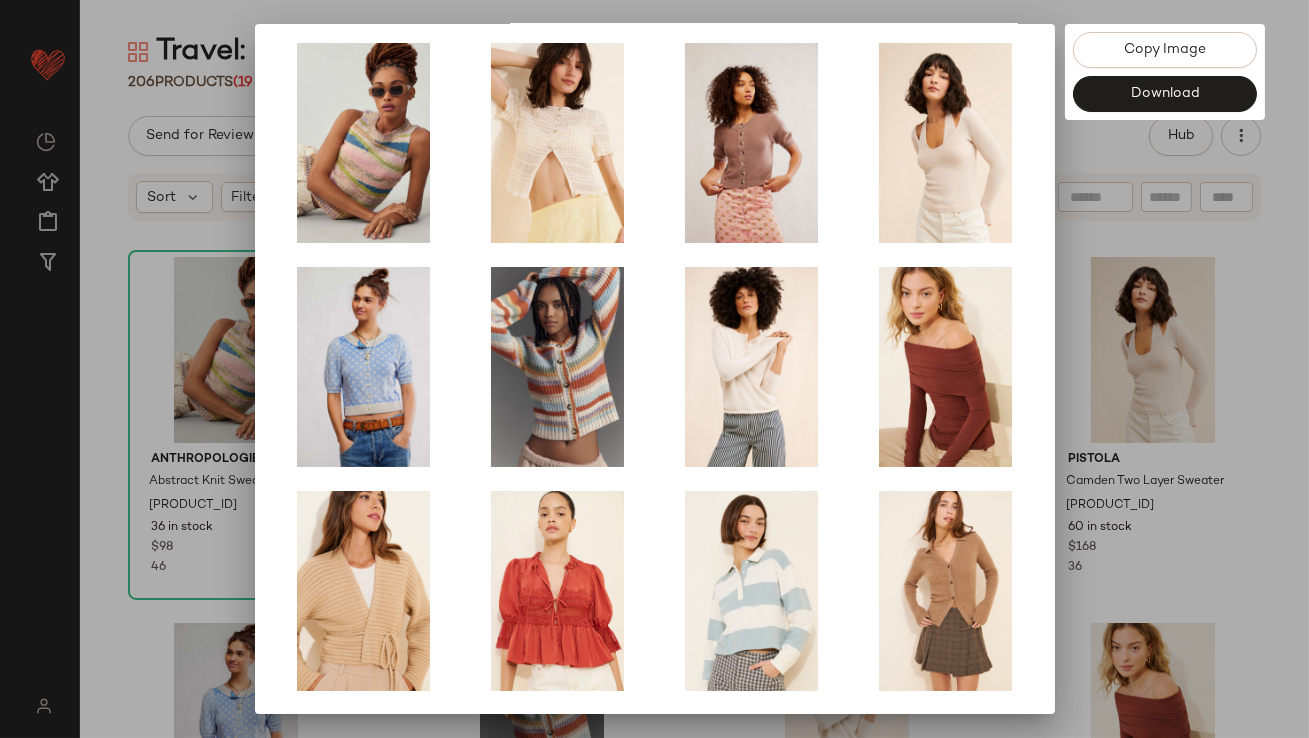 click at bounding box center [654, 369] 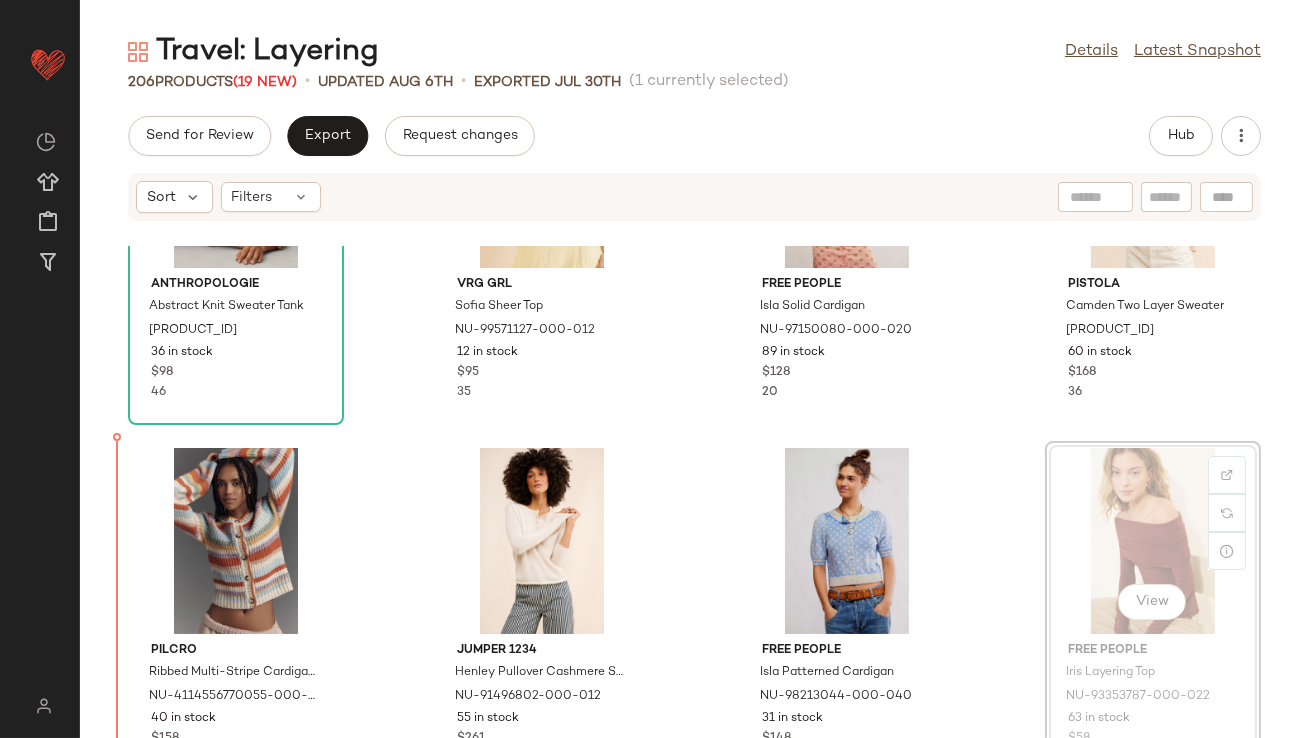 scroll, scrollTop: 231, scrollLeft: 0, axis: vertical 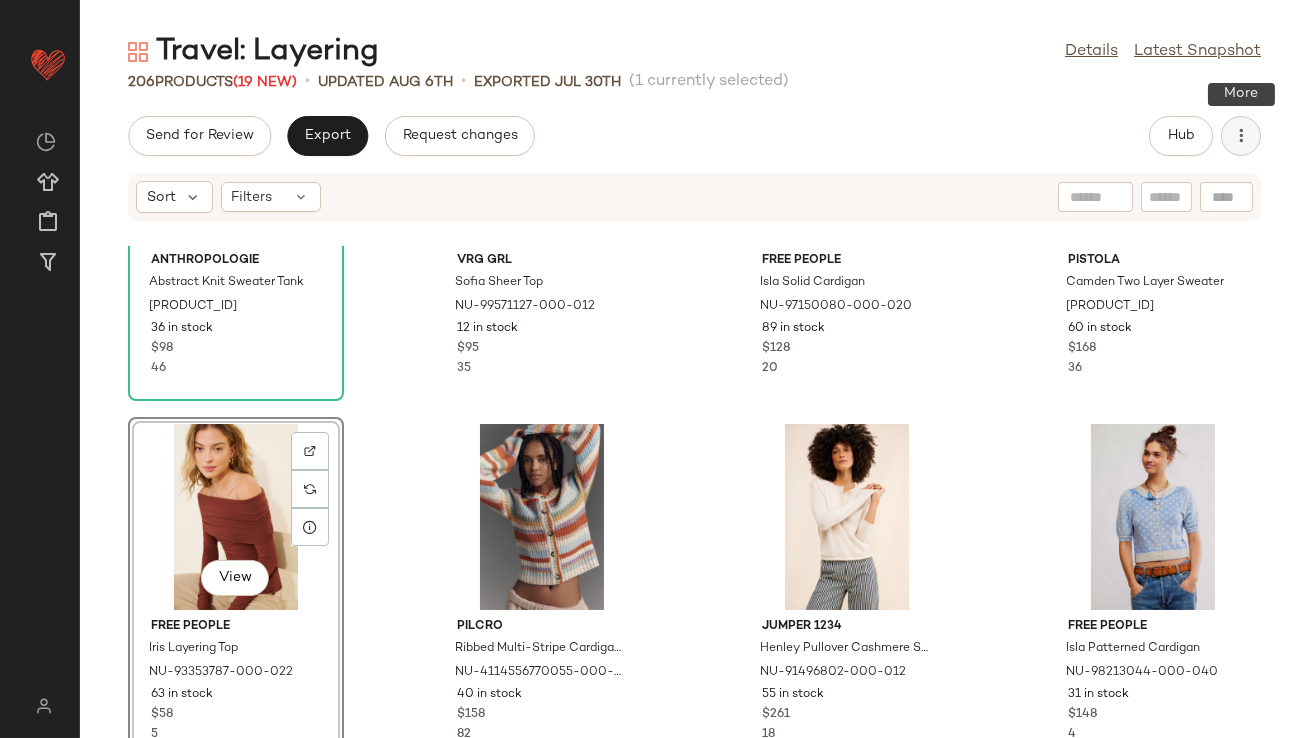 click 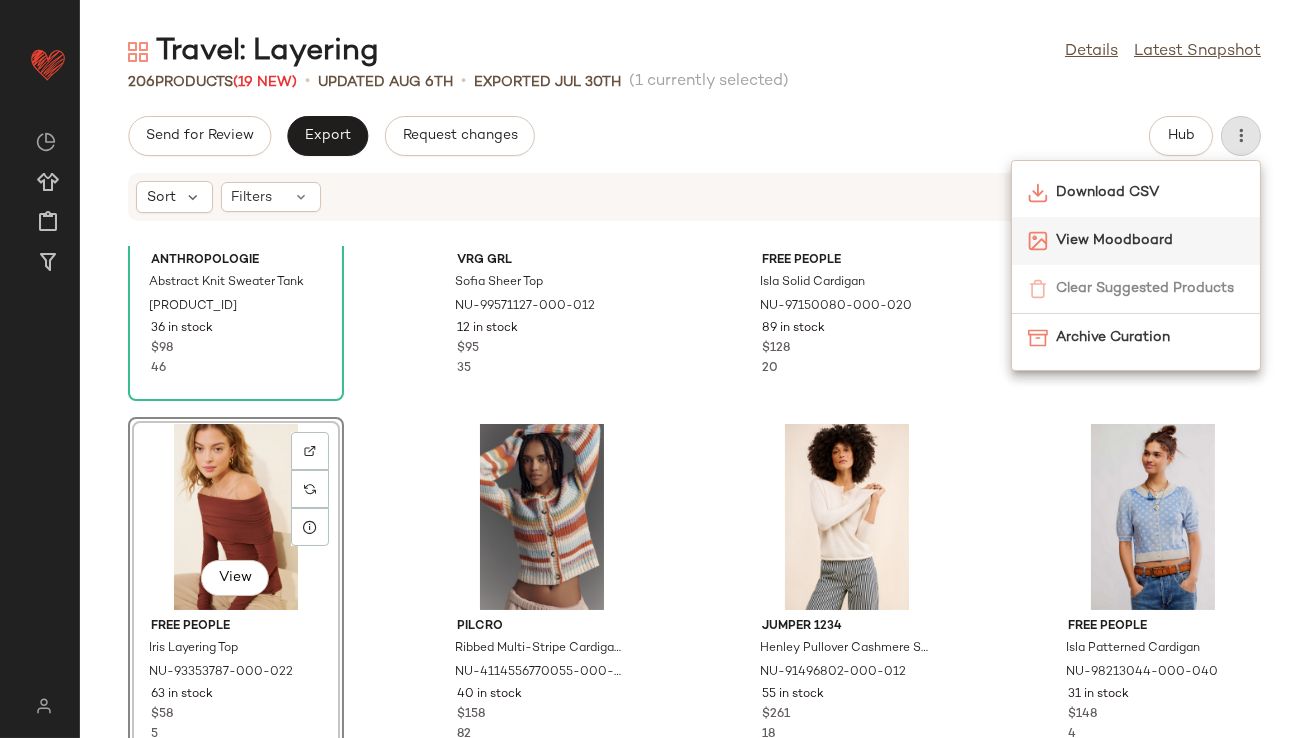 click on "View Moodboard" at bounding box center (1150, 240) 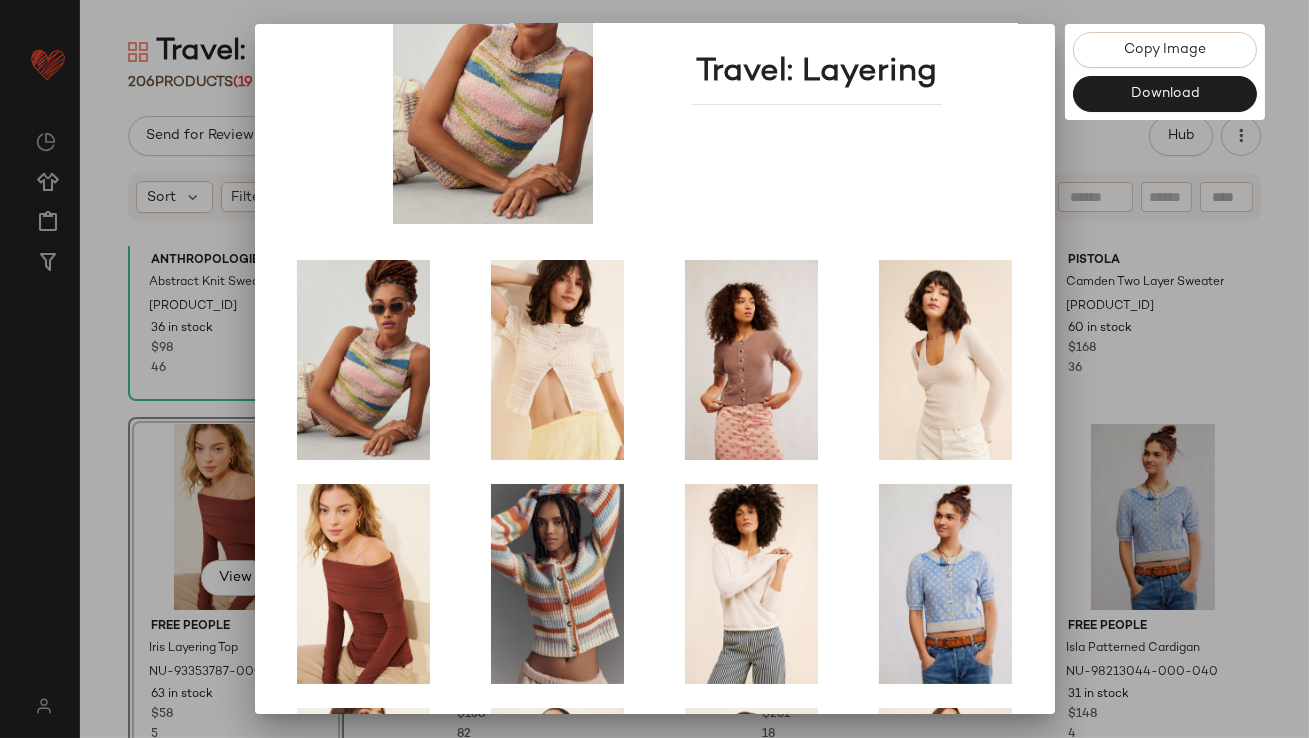 scroll, scrollTop: 341, scrollLeft: 0, axis: vertical 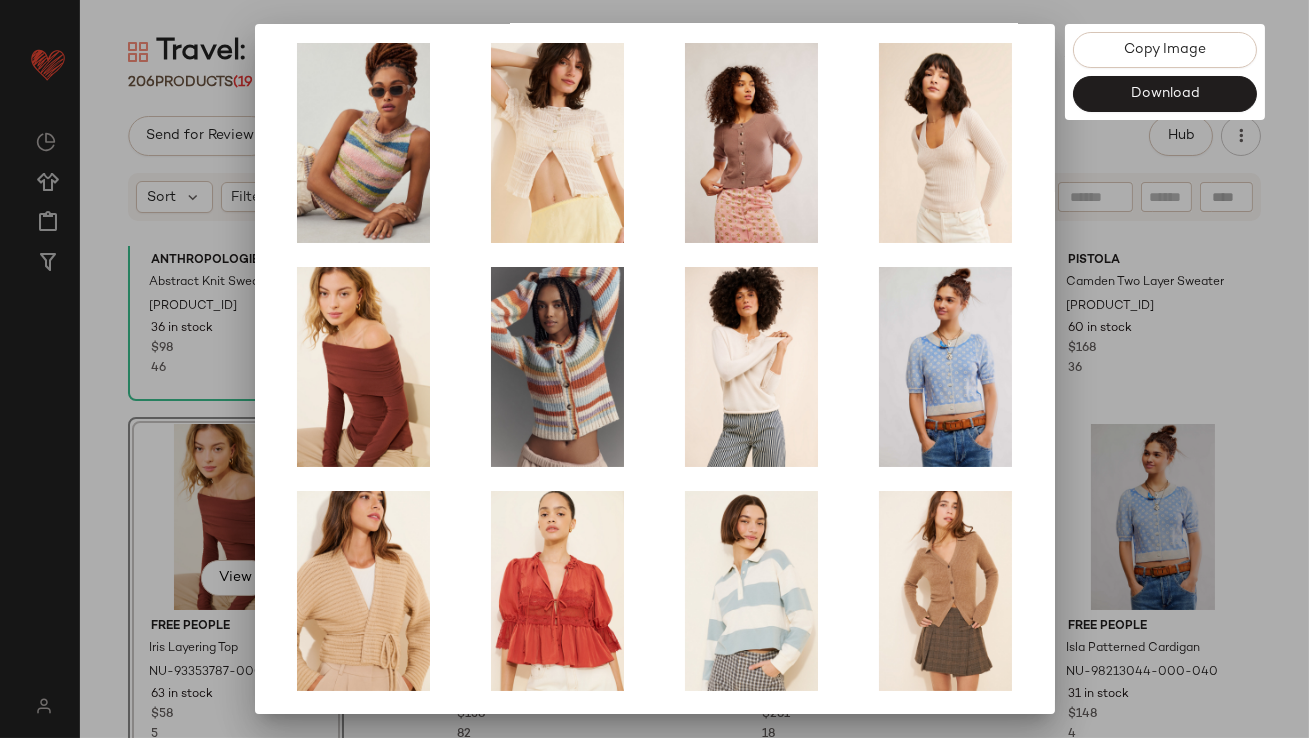 click at bounding box center [654, 369] 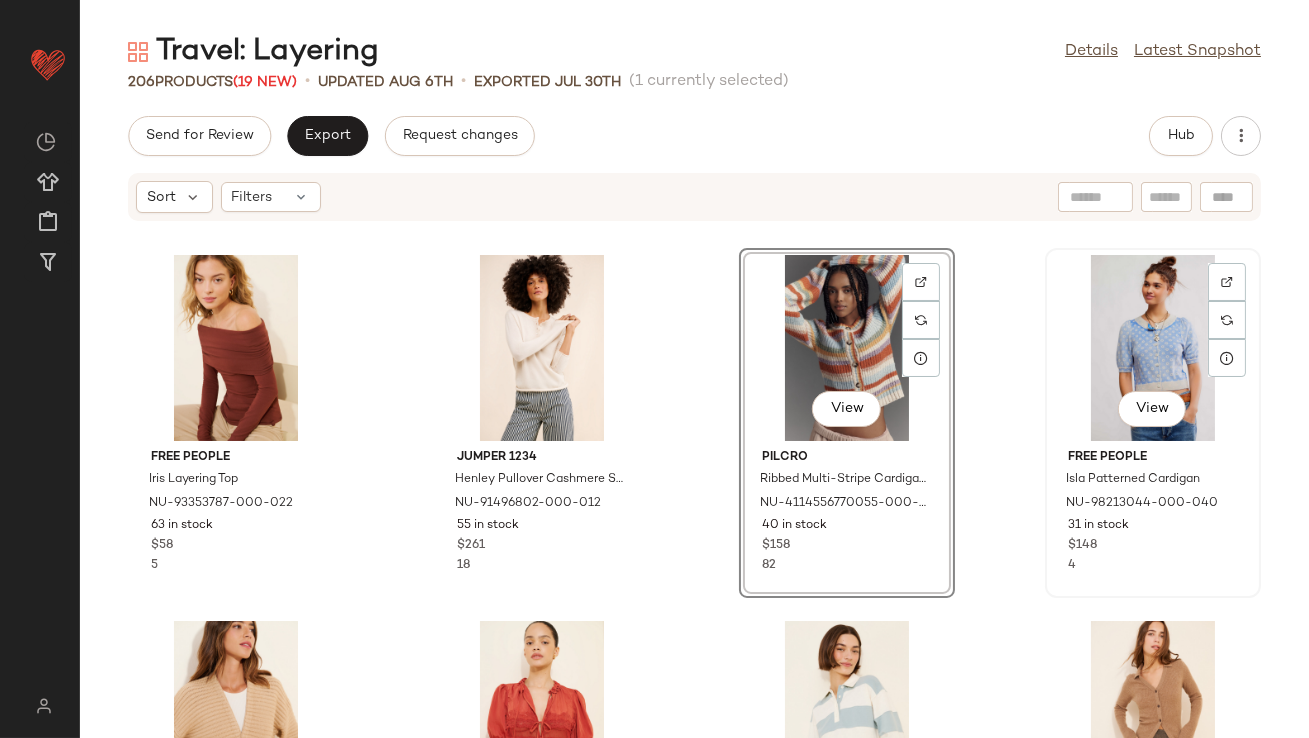 scroll, scrollTop: 442, scrollLeft: 0, axis: vertical 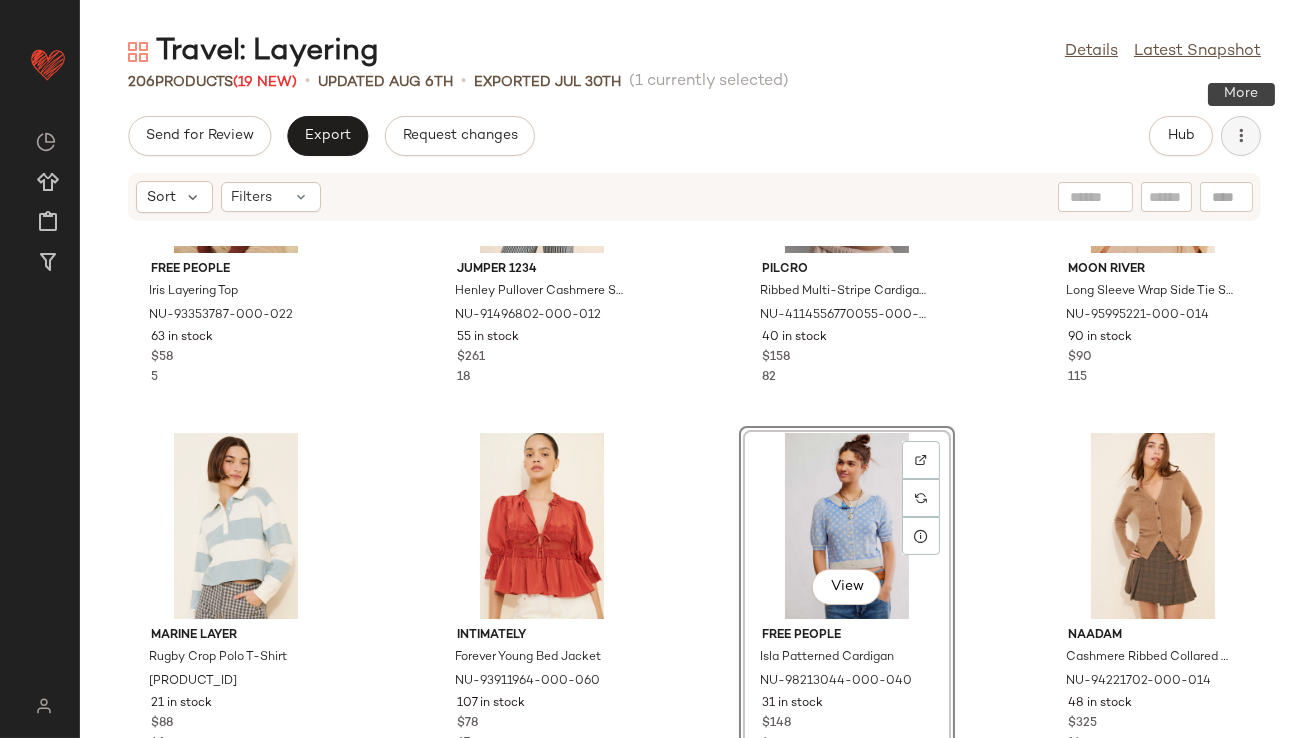 click 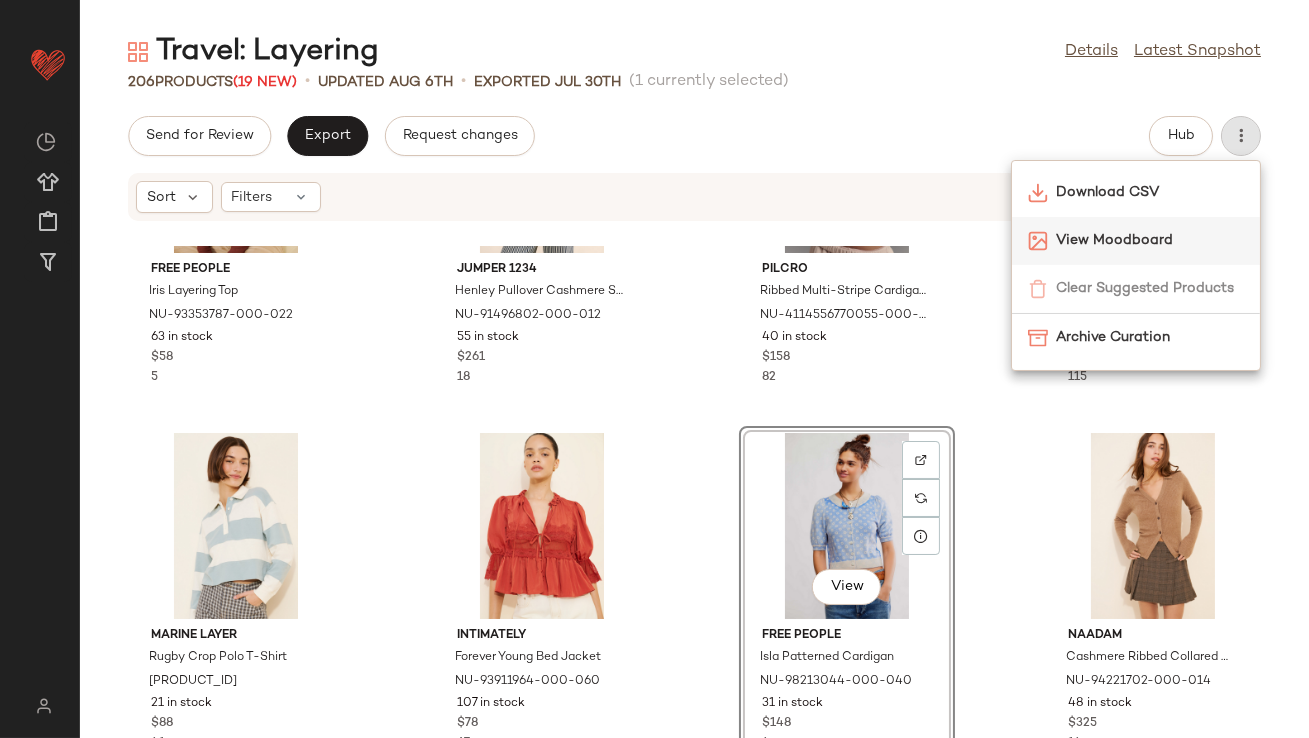 click on "View Moodboard" at bounding box center (1150, 240) 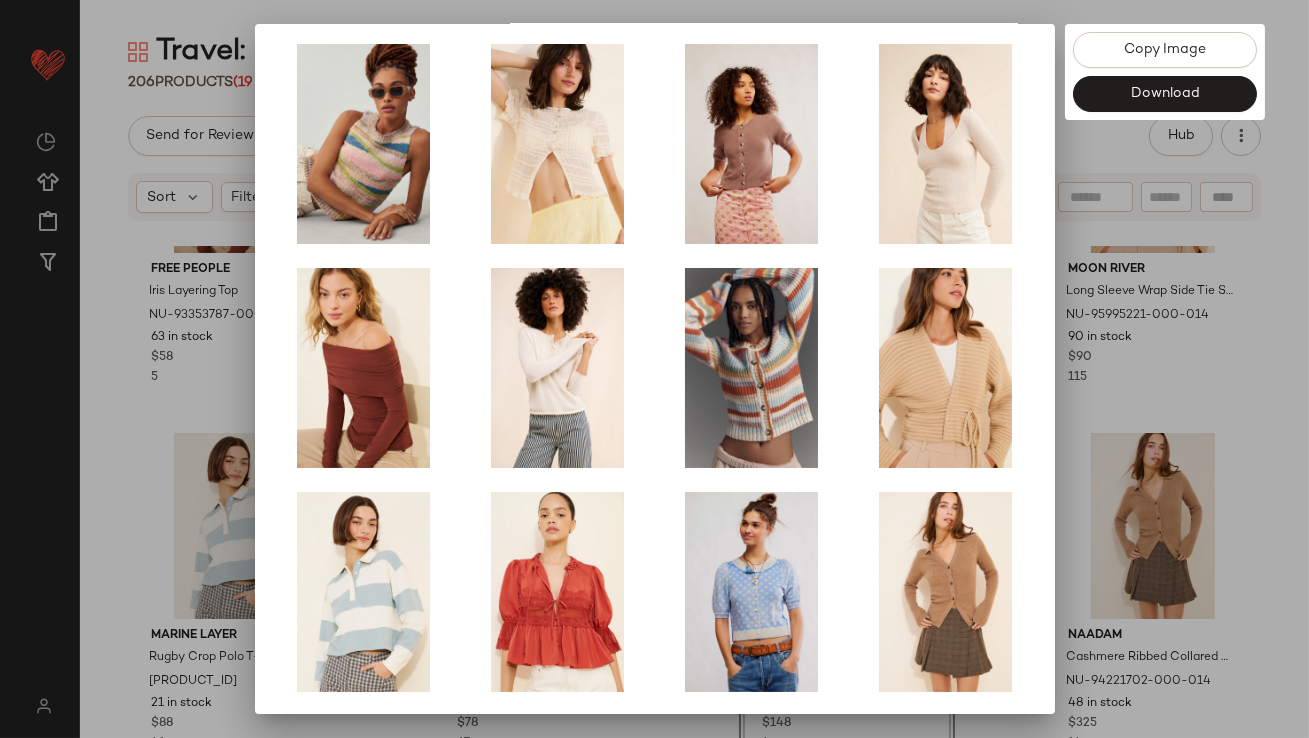 scroll, scrollTop: 341, scrollLeft: 0, axis: vertical 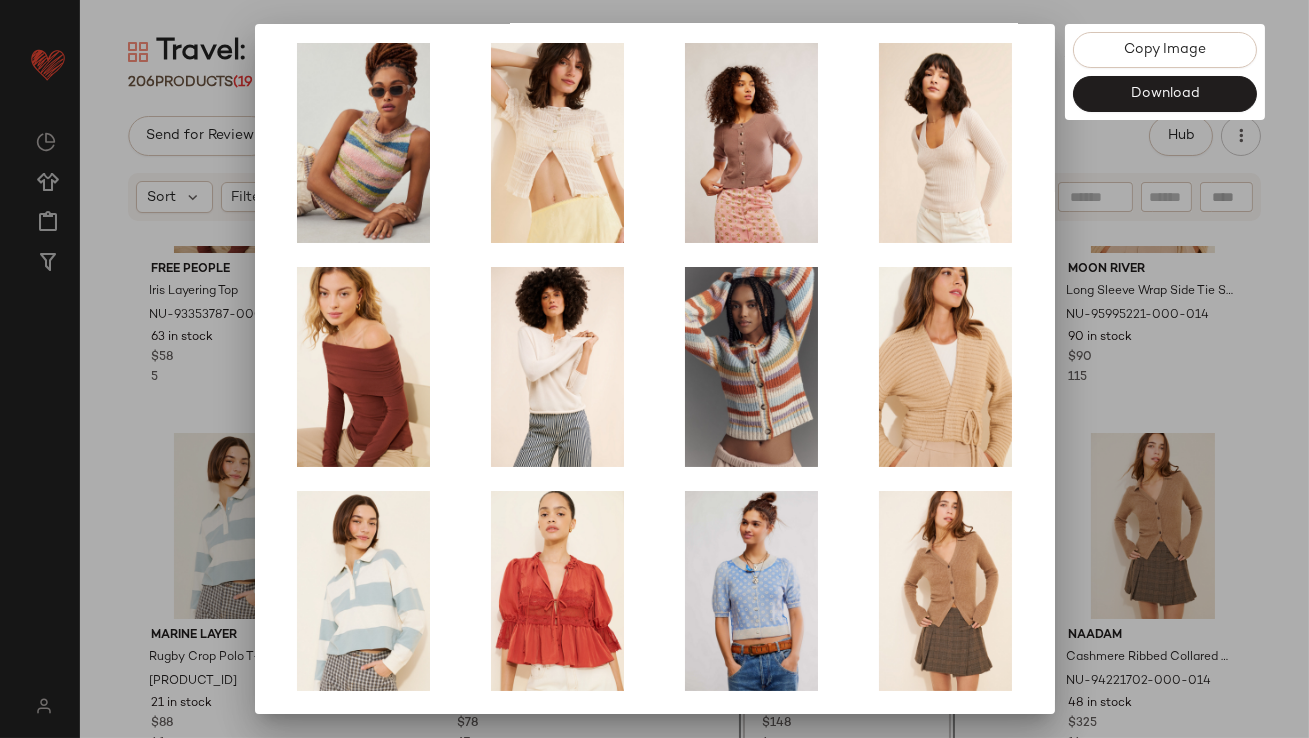 click at bounding box center [654, 369] 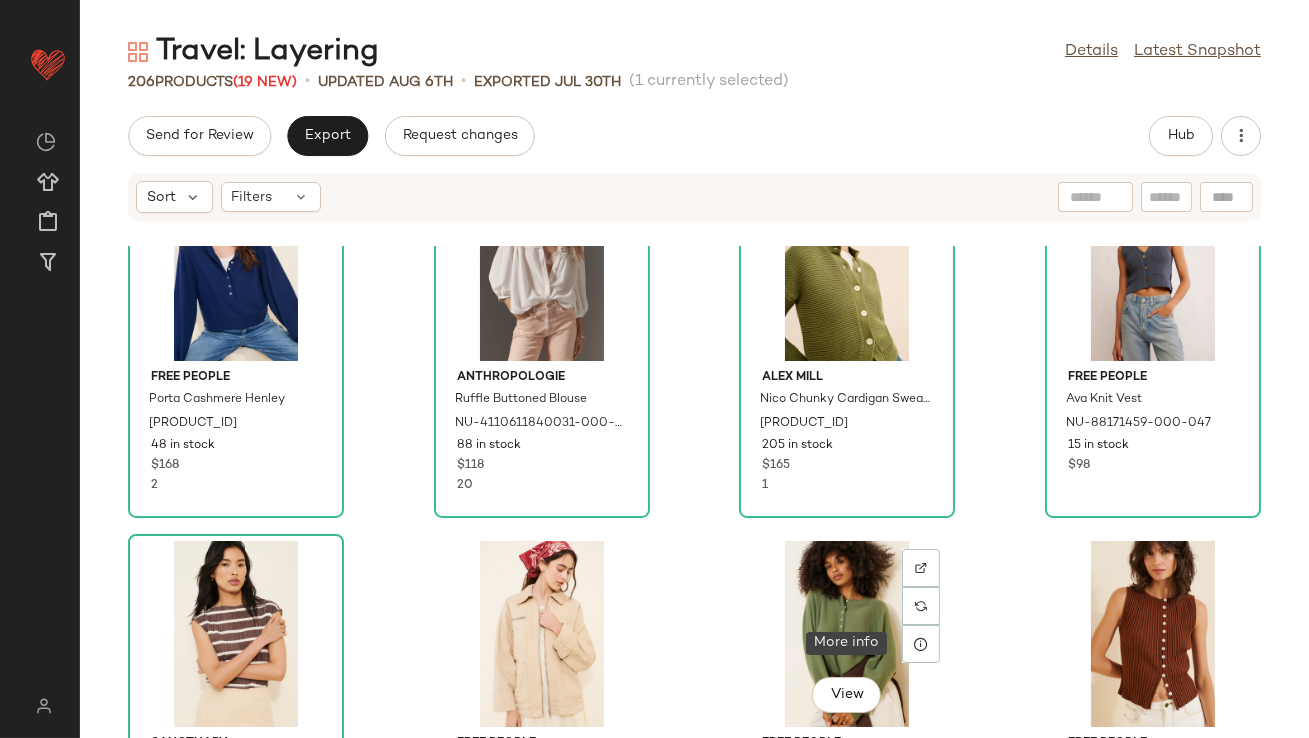 scroll, scrollTop: 4140, scrollLeft: 0, axis: vertical 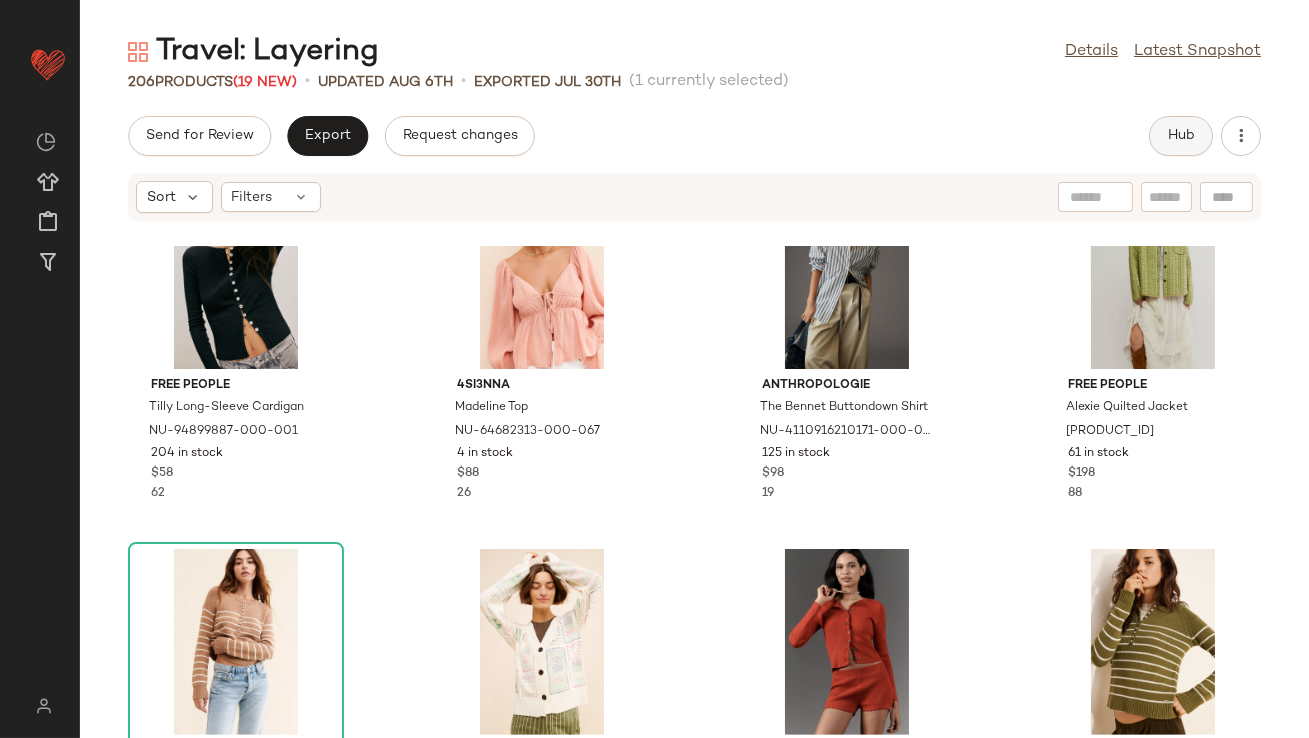 click on "Hub" at bounding box center [1181, 136] 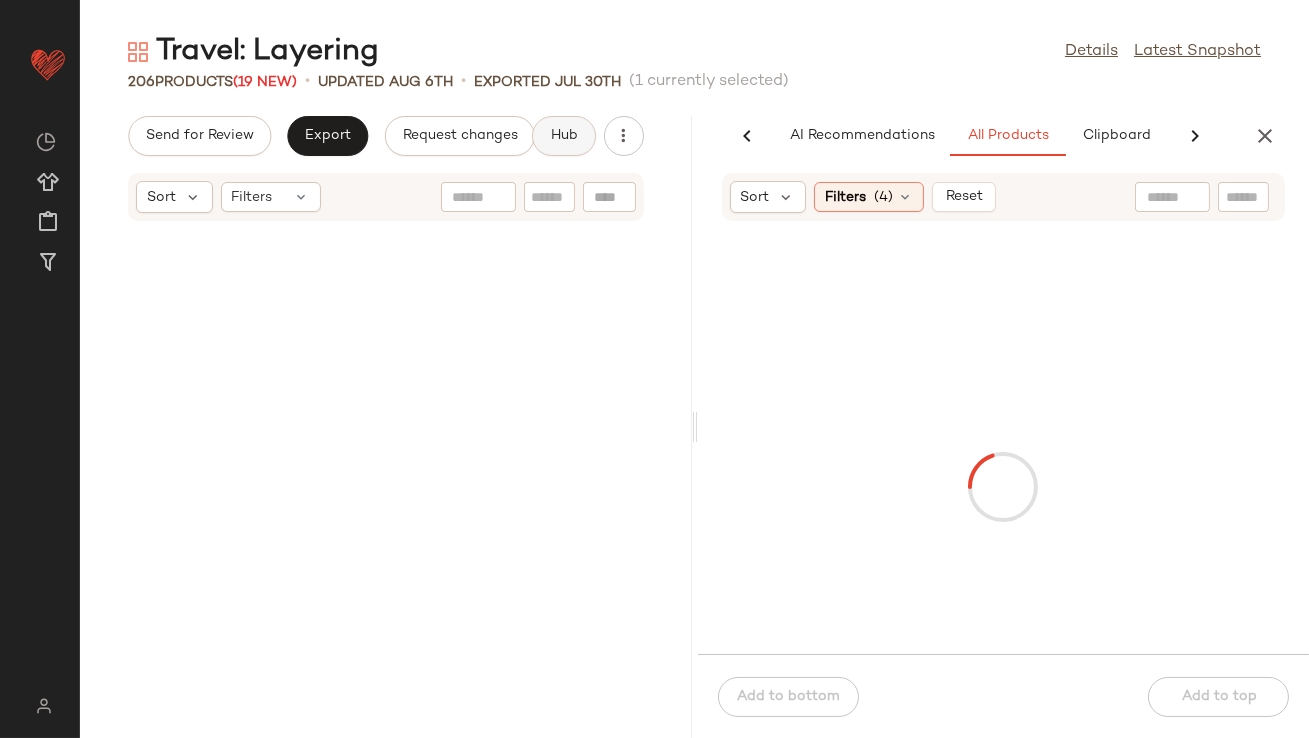 scroll, scrollTop: 2652, scrollLeft: 0, axis: vertical 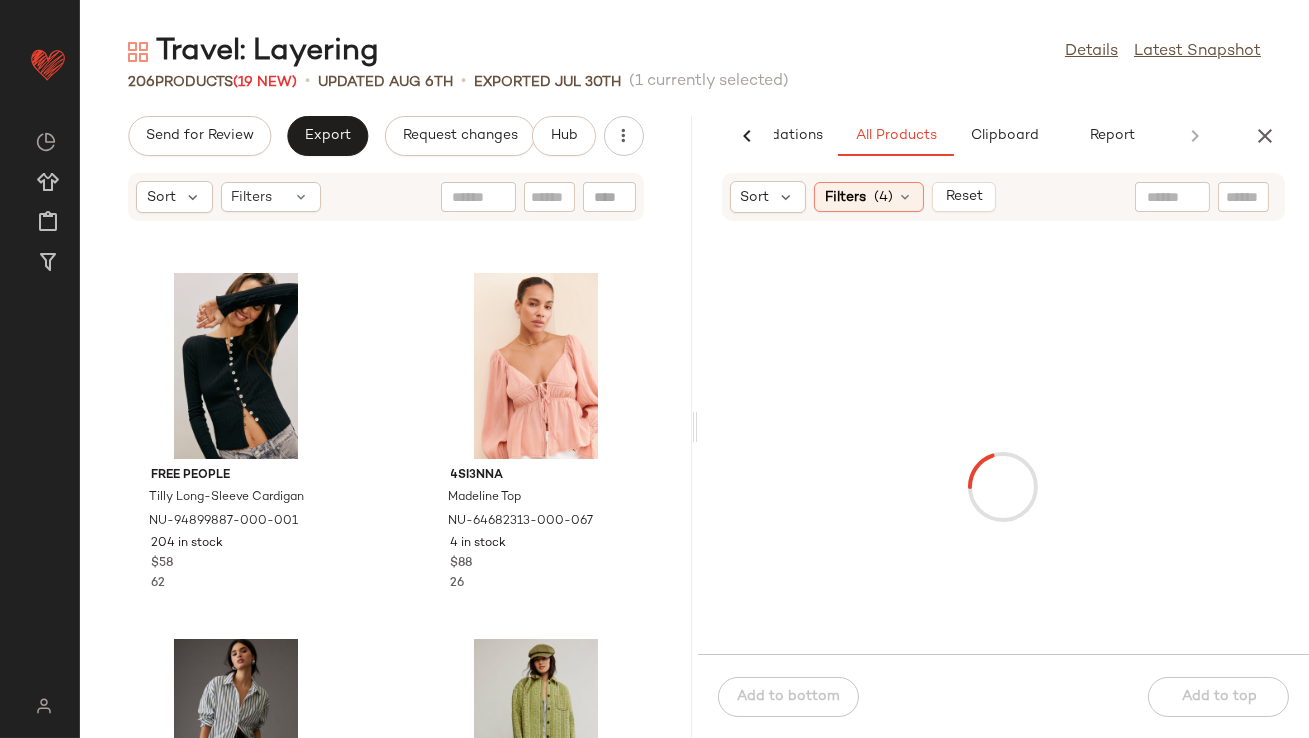 click on "Travel: Layering  Details   Latest Snapshot  206   Products  (19 New)  •   updated Aug 6th  •  Exported Jul 30th   (1 currently selected)   Send for Review   Export   Request changes   Hub  Sort  Filters Free People Tilly Long-Sleeve Cardigan NU-94899887-000-001 204 in stock $58 62 4SI3NNA Madeline Top NU-64682313-000-067 4 in stock $88 26 Anthropologie The Bennet Buttondown Shirt NU-4110916210171-000-049 125 in stock $98 19 Free People Alexie Quilted Jacket NU-97956189-000-230 61 in stock $198 88 The Normal Brand Josefine Henley Sweater NU-83648220-000-015 86 in stock $108 32 Never Fully Dressed Embroidered Work Cardigan NU-90056961-000-211 39 in stock $200 Anthropologie Scalloped Cardigan Sweater NU-4114326950175-000-060 4 in stock $128 5 The Normal Brand Josefine Henley Sweater NU-83648220-000-230 53 in stock $108 6  AI Recommendations   All Products   Clipboard   Report  Sort  Filters  (4)   Reset   Add to bottom   Add to top" at bounding box center [694, 385] 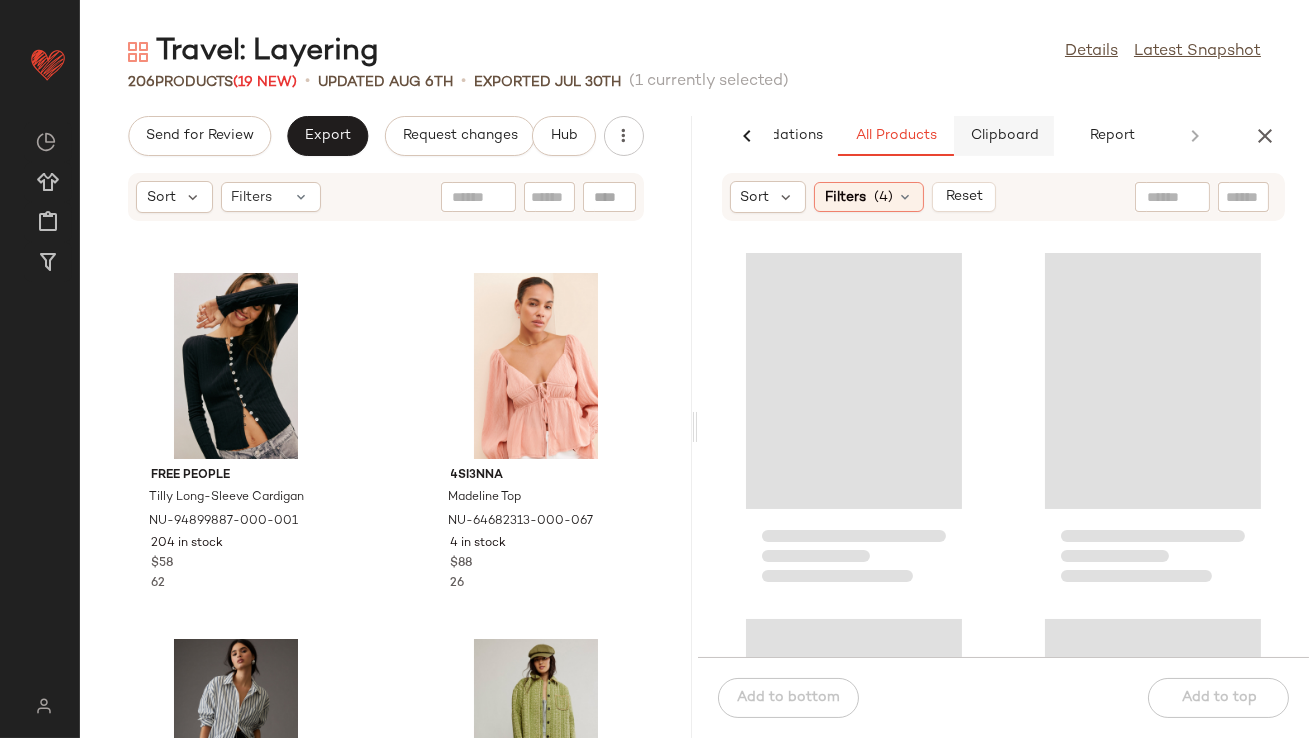 click on "Clipboard" at bounding box center [1004, 136] 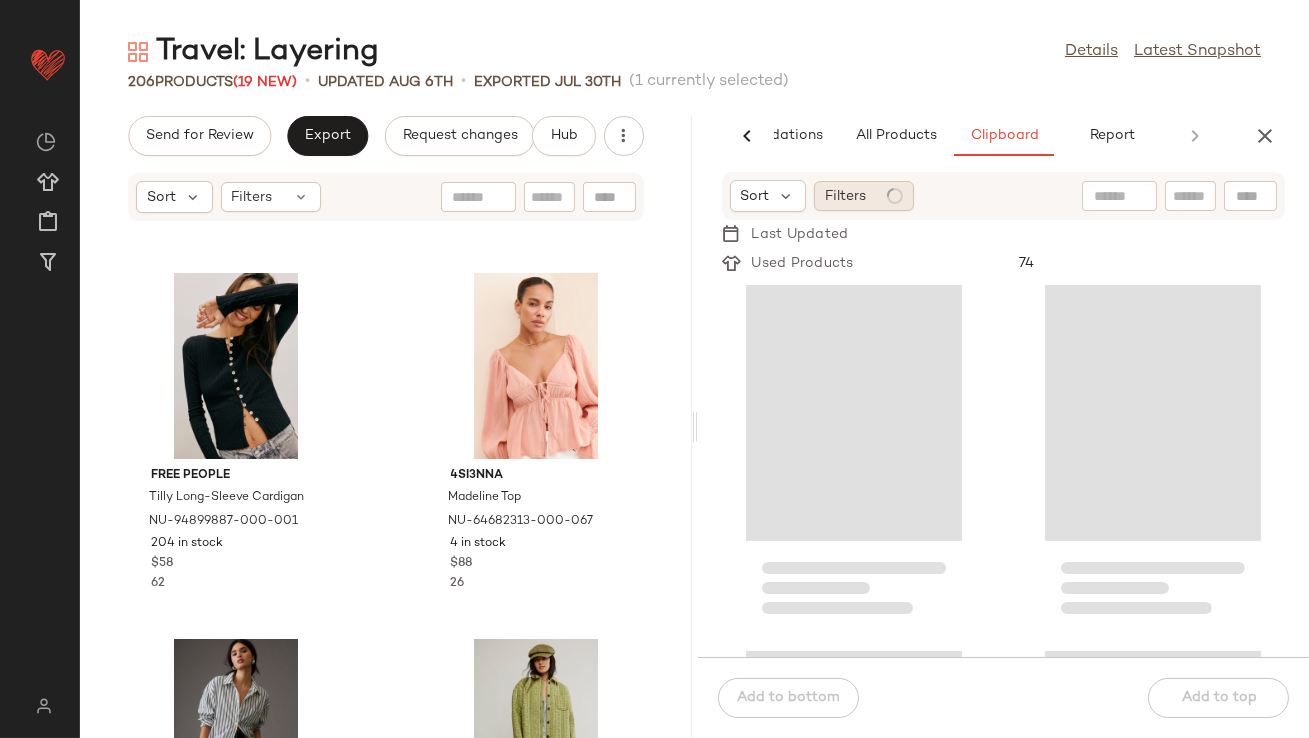 click on "Filters" 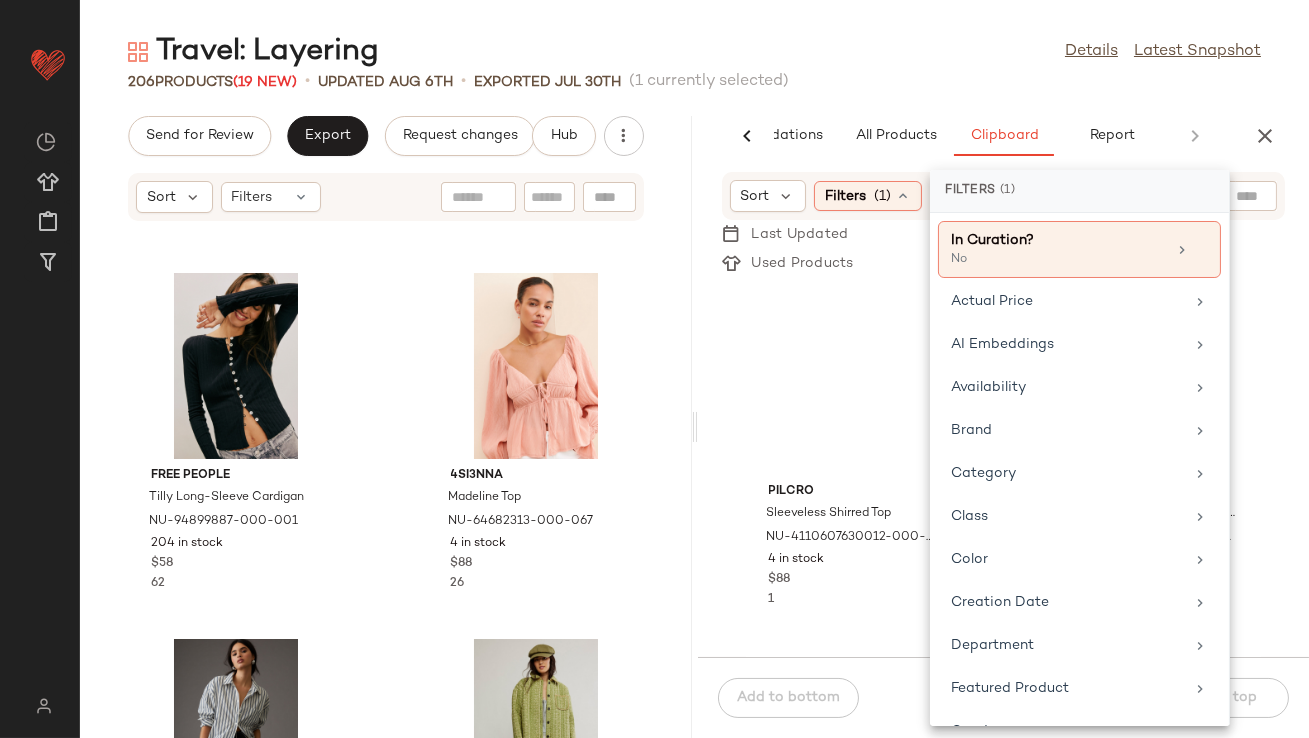 click on "Travel: Layering  Details   Latest Snapshot  206   Products  (19 New)  •   updated Aug 6th  •  Exported Jul 30th   (1 currently selected)   Send for Review   Export   Request changes   Hub  Sort  Filters Free People Tilly Long-Sleeve Cardigan NU-94899887-000-001 204 in stock $58 62 4SI3NNA Madeline Top NU-64682313-000-067 4 in stock $88 26 Anthropologie The Bennet Buttondown Shirt NU-4110916210171-000-049 125 in stock $98 19 Free People Alexie Quilted Jacket NU-97956189-000-230 61 in stock $198 88 The Normal Brand Josefine Henley Sweater NU-83648220-000-015 86 in stock $108 32 Never Fully Dressed Embroidered Work Cardigan NU-90056961-000-211 39 in stock $200 Anthropologie Scalloped Cardigan Sweater NU-4114326950175-000-060 4 in stock $128 5 The Normal Brand Josefine Henley Sweater NU-83648220-000-230 53 in stock $108 6  AI Recommendations   All Products   Clipboard   Report  Sort  Filters  (4)   Reset  Rumored Airport Collared Sweatshirt NU-98284193-000-041 100 in stock $98 Anthropologie 145 in stock 1" at bounding box center [694, 385] 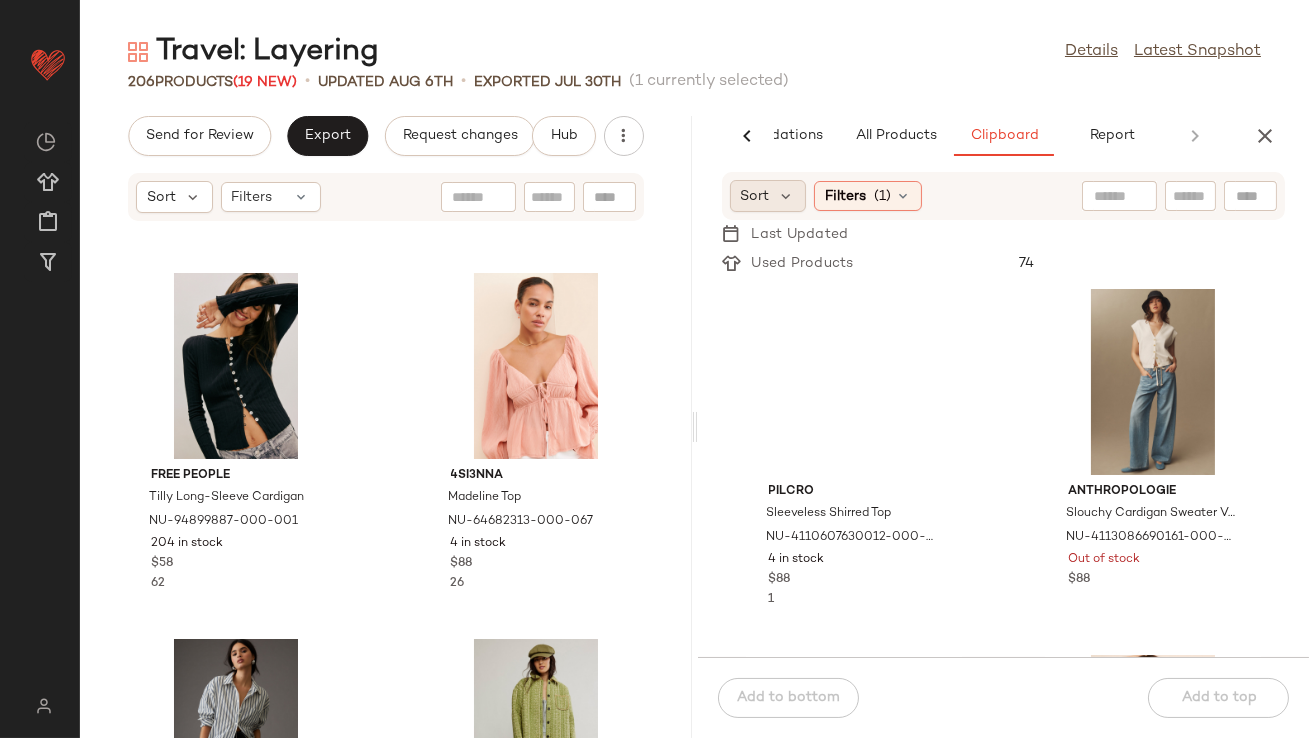 click on "Sort" 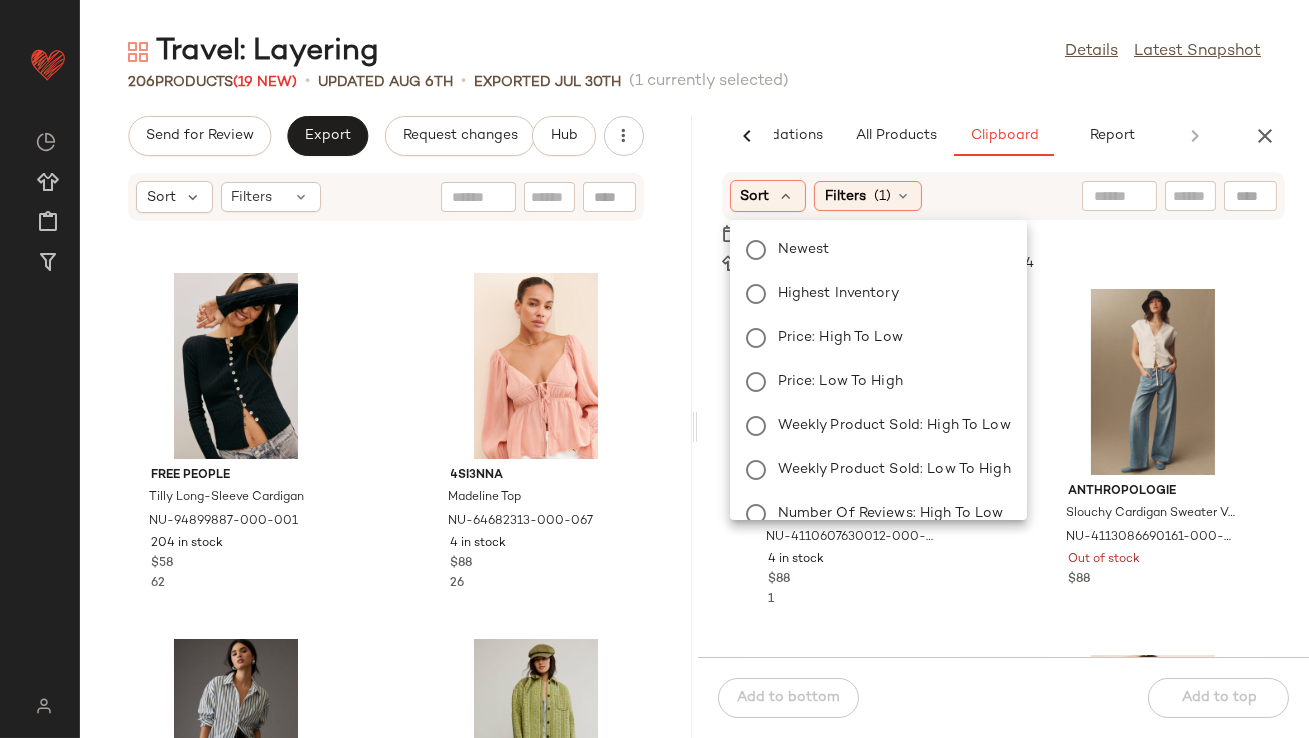 click on "Newest Highest Inventory Price: High to Low Price: Low to High Weekly Product Sold: High to Low Weekly Product Sold: Low to High Number Of Reviews: High to Low Number Of Reviews: Low to High Overall Star Rating: High to Low Overall Star Rating: Low to High" 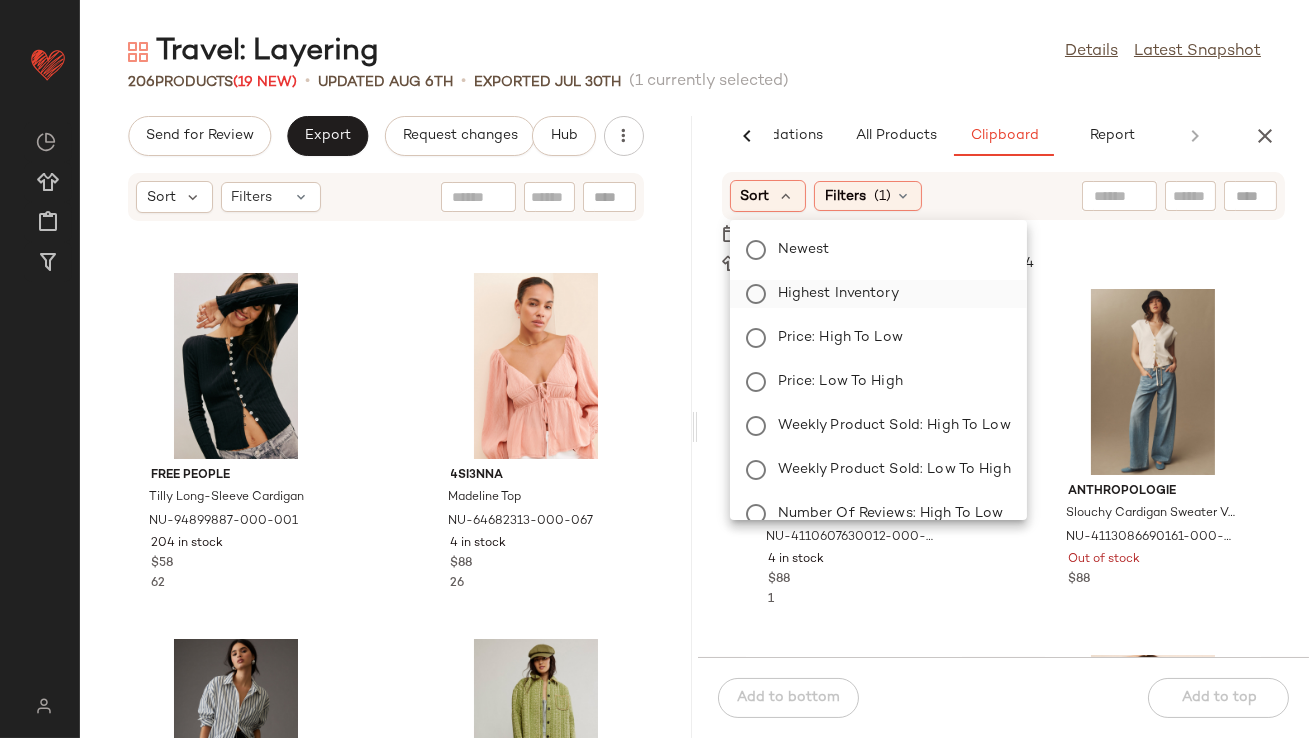 click on "Highest Inventory" 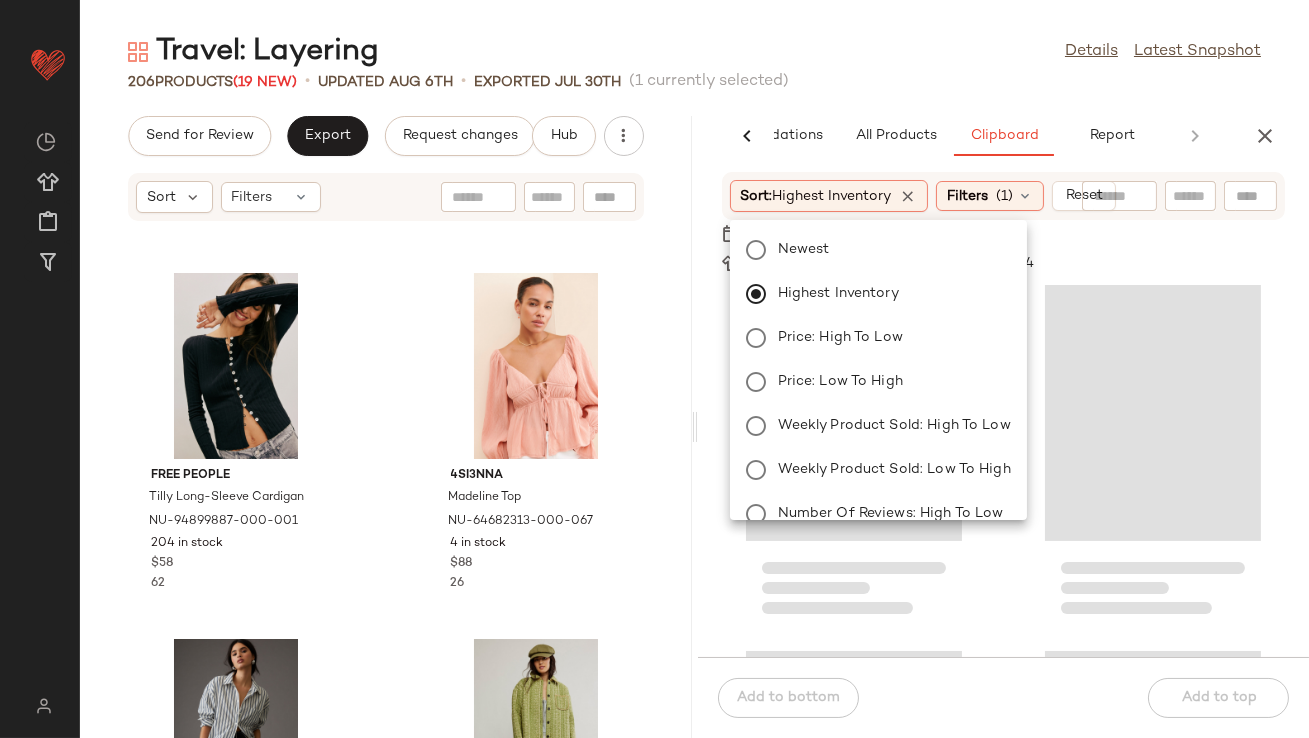 click on "Travel: Layering  Details   Latest Snapshot  206   Products  (19 New)  •   updated Aug 6th  •  Exported Jul 30th   (1 currently selected)   Send for Review   Export   Request changes   Hub  Sort  Filters Free People Tilly Long-Sleeve Cardigan NU-94899887-000-001 204 in stock $58 62 4SI3NNA Madeline Top NU-64682313-000-067 4 in stock $88 26 Anthropologie The Bennet Buttondown Shirt NU-4110916210171-000-049 125 in stock $98 19 Free People Alexie Quilted Jacket NU-97956189-000-230 61 in stock $198 88 The Normal Brand Josefine Henley Sweater NU-83648220-000-015 86 in stock $108 32 Never Fully Dressed Embroidered Work Cardigan NU-90056961-000-211 39 in stock $200 Anthropologie Scalloped Cardigan Sweater NU-4114326950175-000-060 4 in stock $128 5 The Normal Brand Josefine Henley Sweater NU-83648220-000-230 53 in stock $108 6  AI Recommendations   All Products   Clipboard   Report  Sort  Filters  (4)   Reset  Rumored Airport Collared Sweatshirt NU-98284193-000-041 100 in stock $98 Anthropologie 145 in stock" at bounding box center [694, 385] 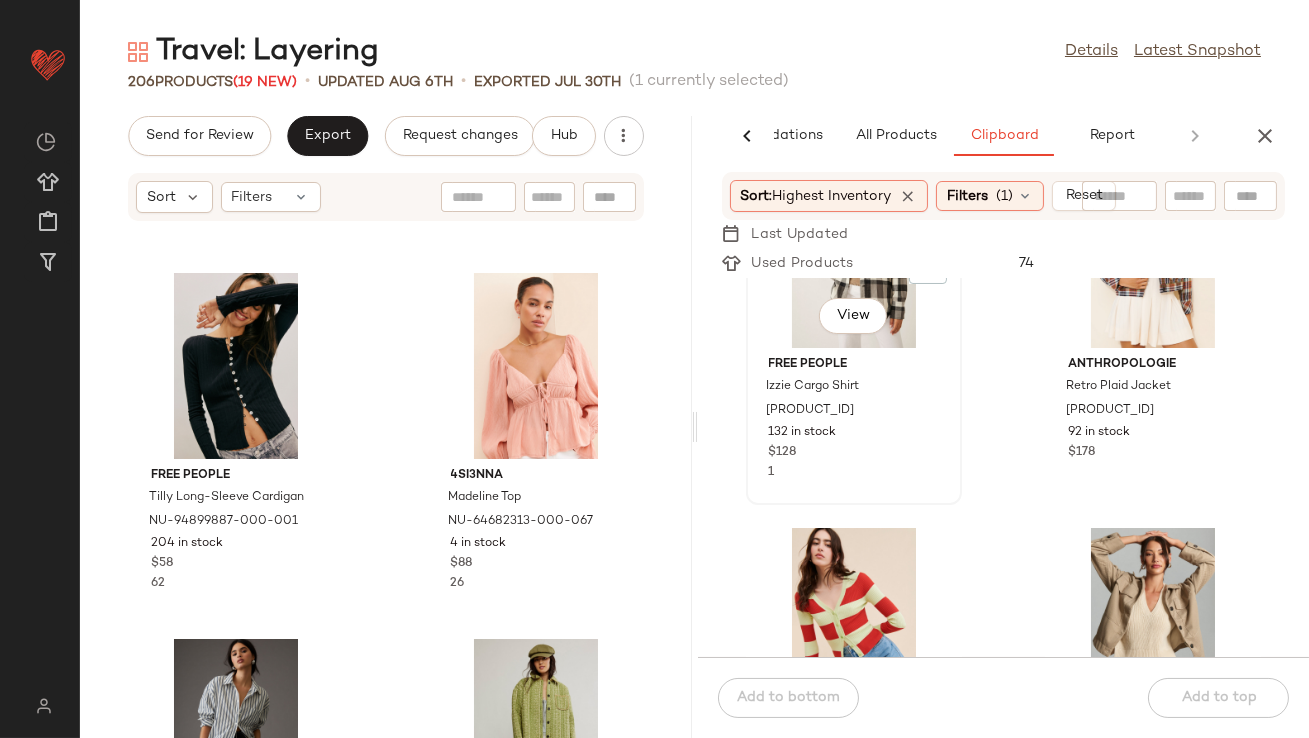 scroll, scrollTop: 405, scrollLeft: 0, axis: vertical 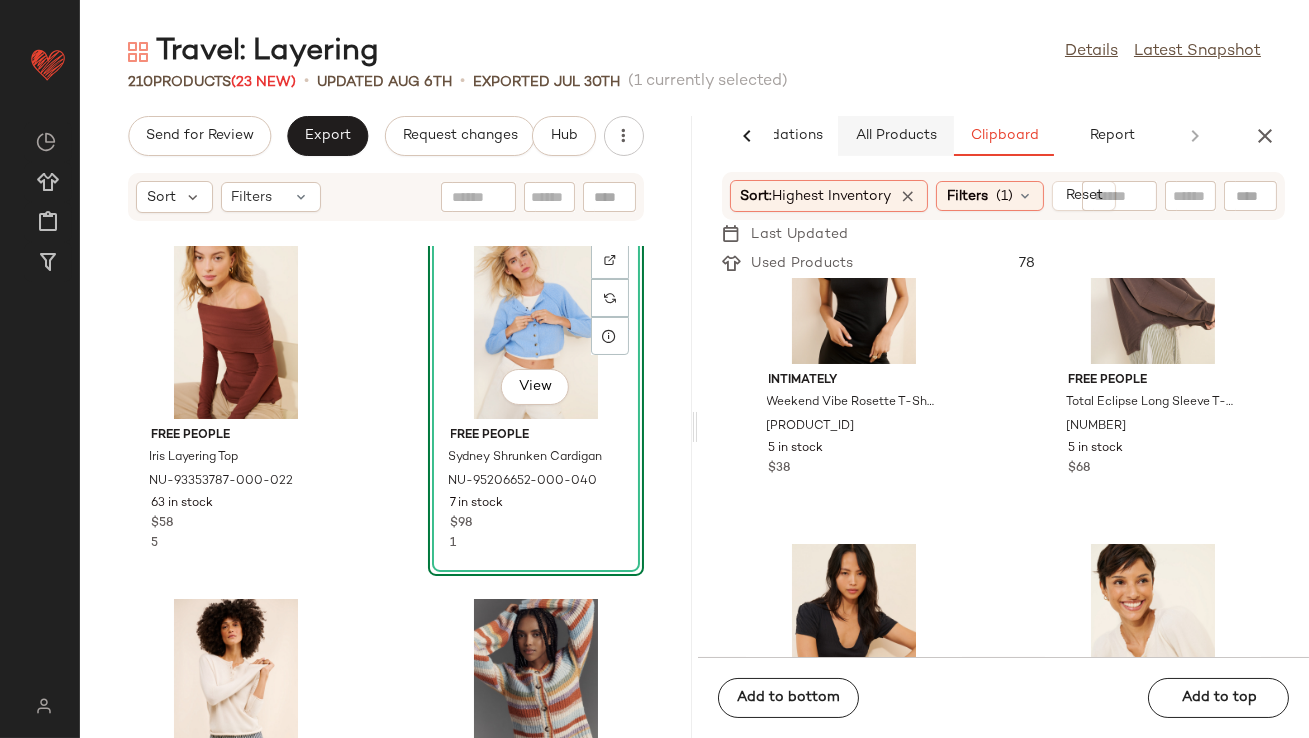 click on "All Products" 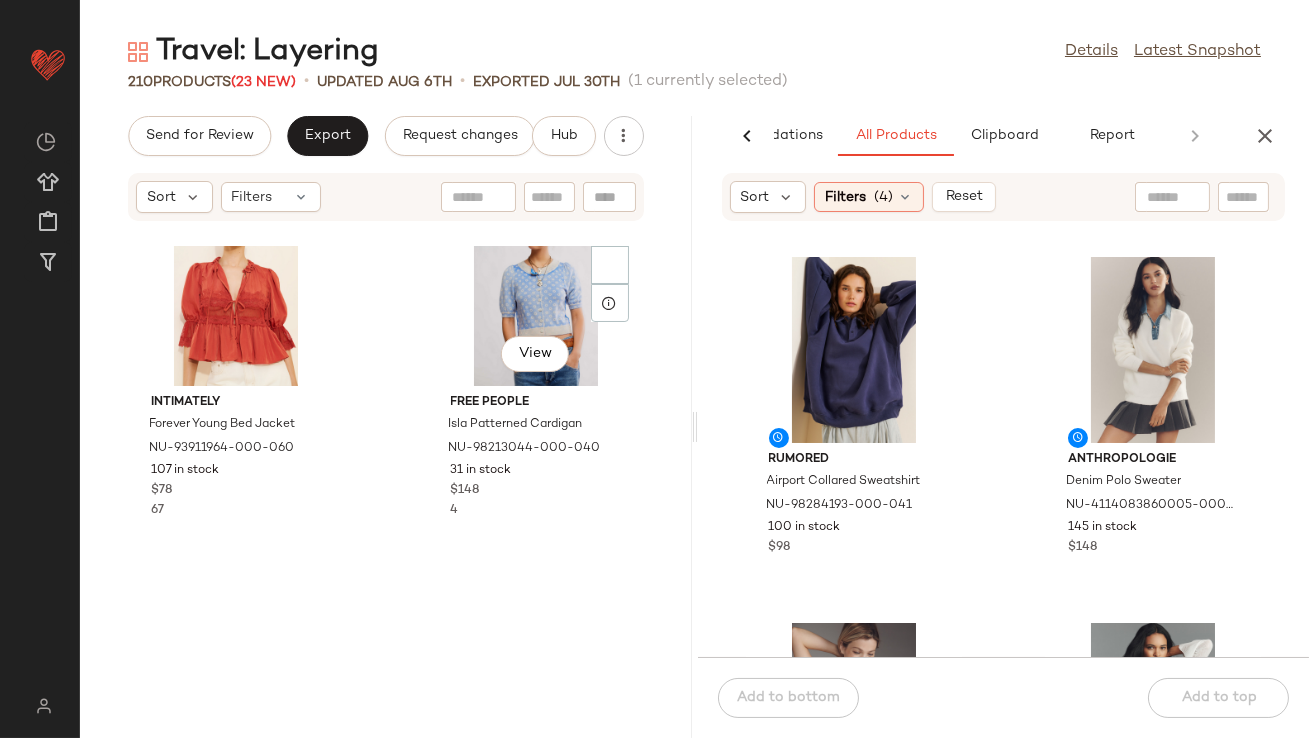 scroll, scrollTop: 2350, scrollLeft: 0, axis: vertical 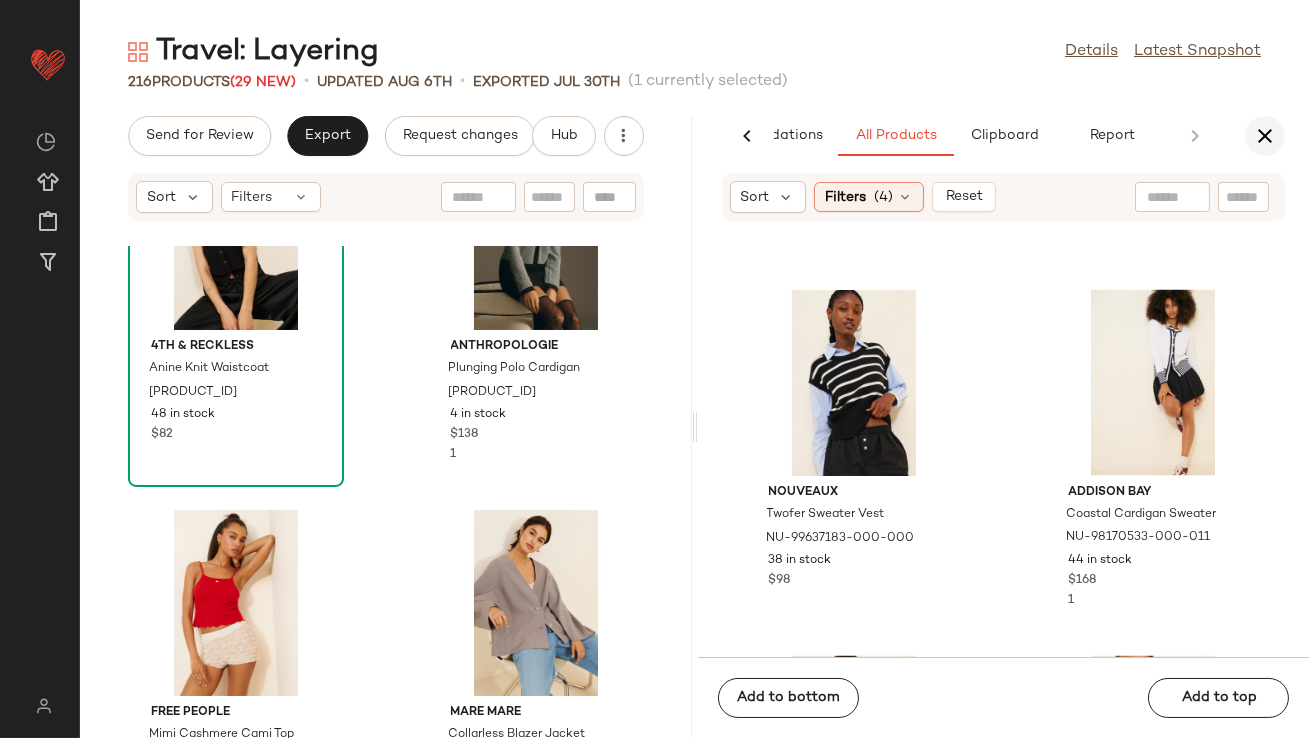 click 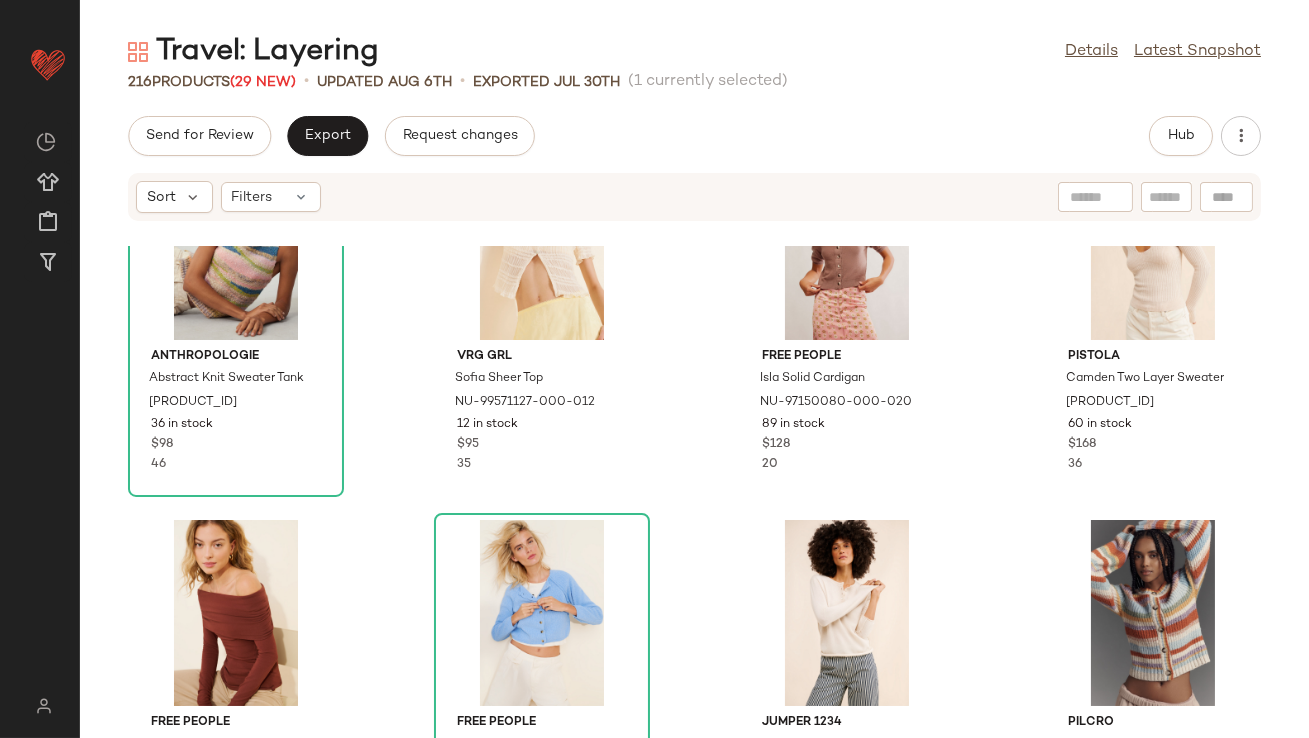 scroll, scrollTop: 0, scrollLeft: 0, axis: both 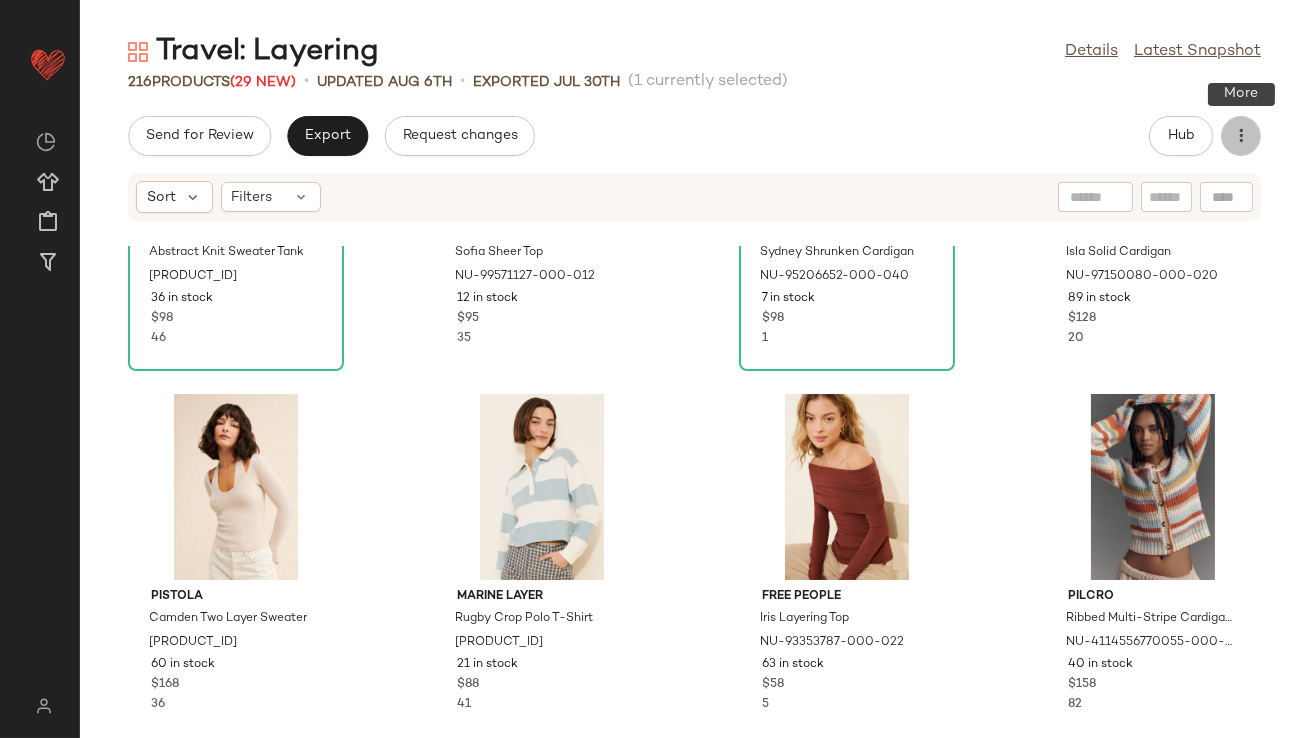 click 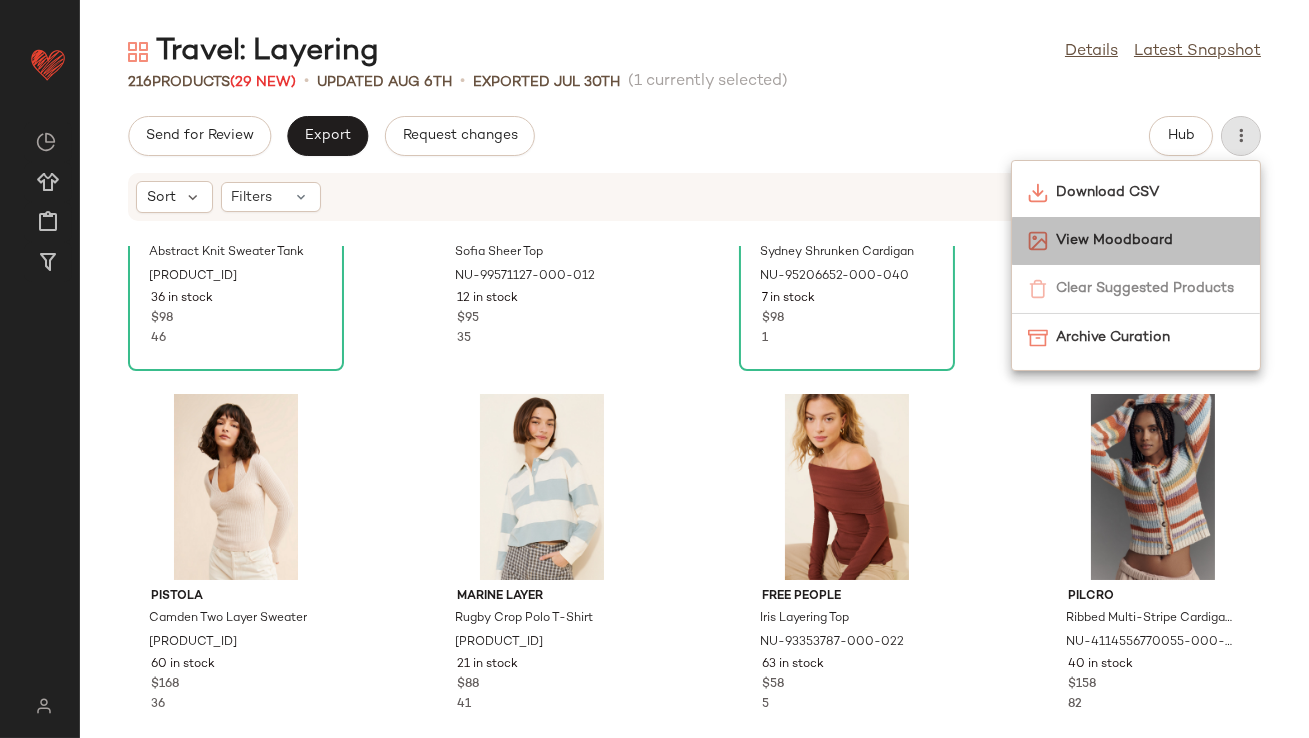 click on "View Moodboard" at bounding box center [1150, 240] 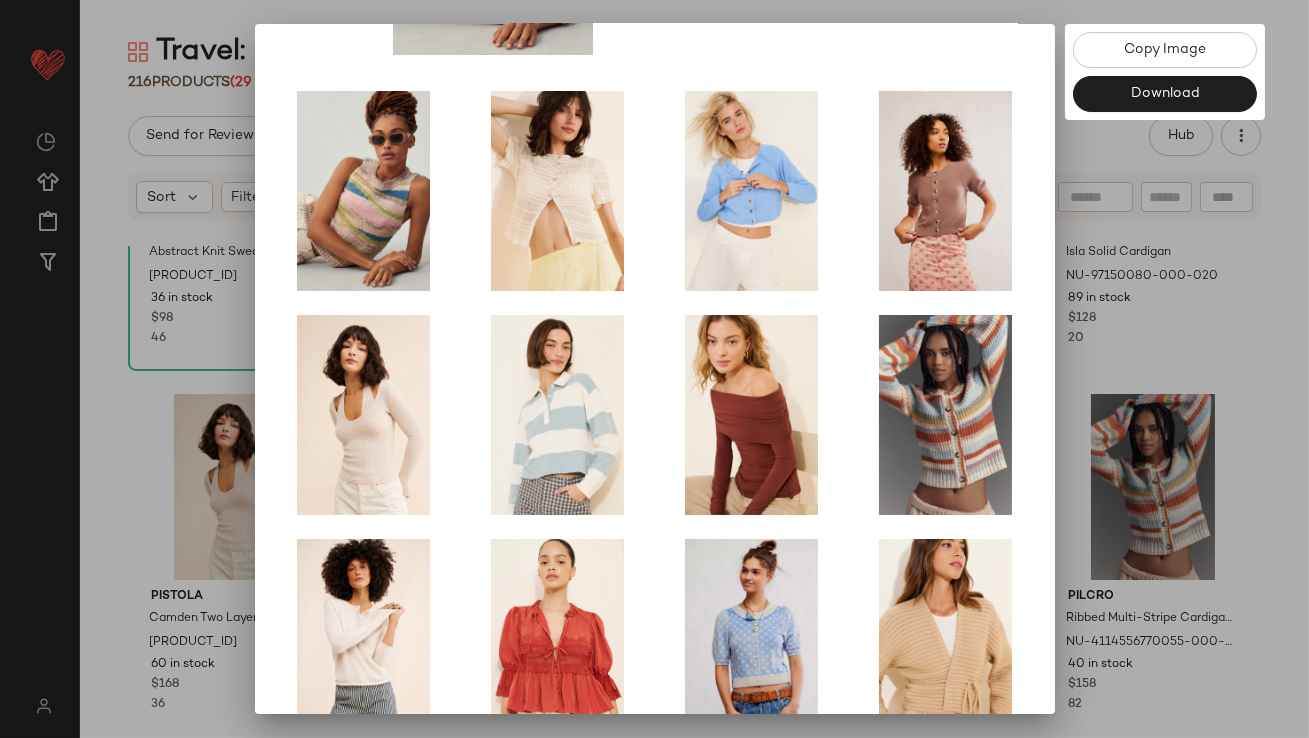 scroll, scrollTop: 341, scrollLeft: 0, axis: vertical 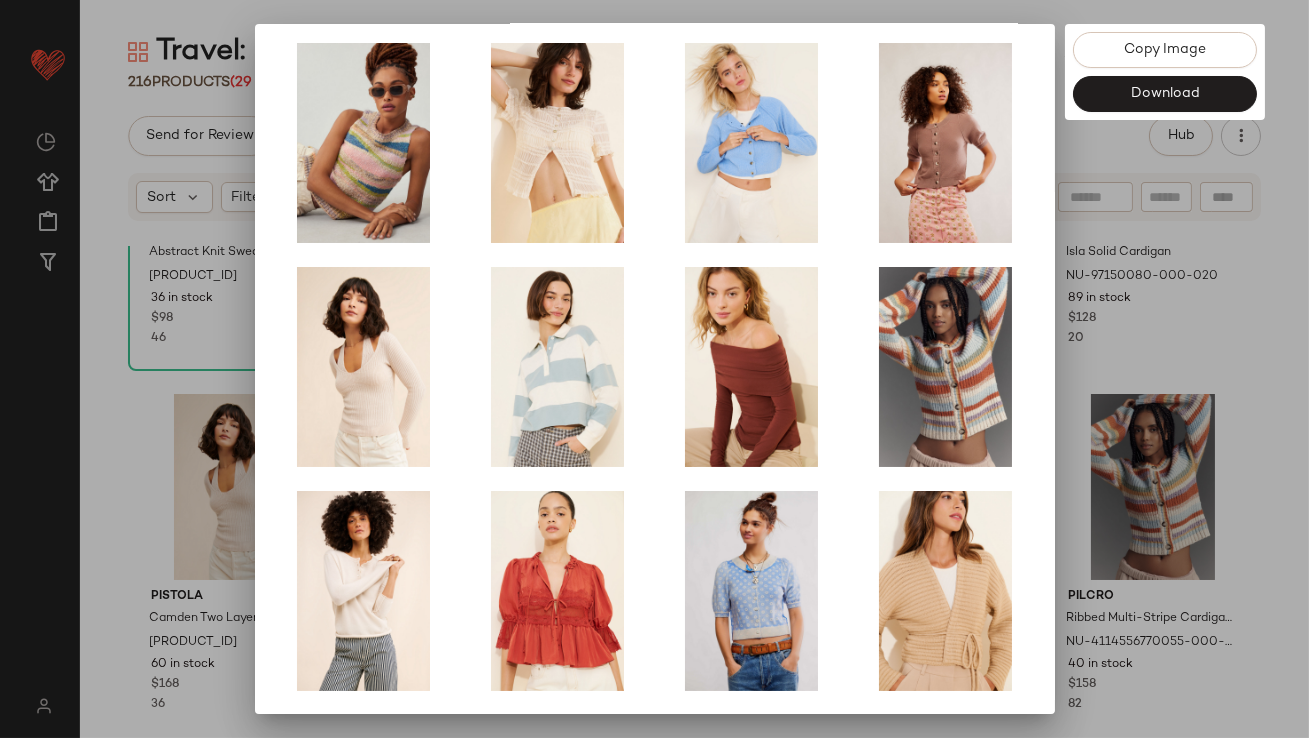 click at bounding box center [654, 369] 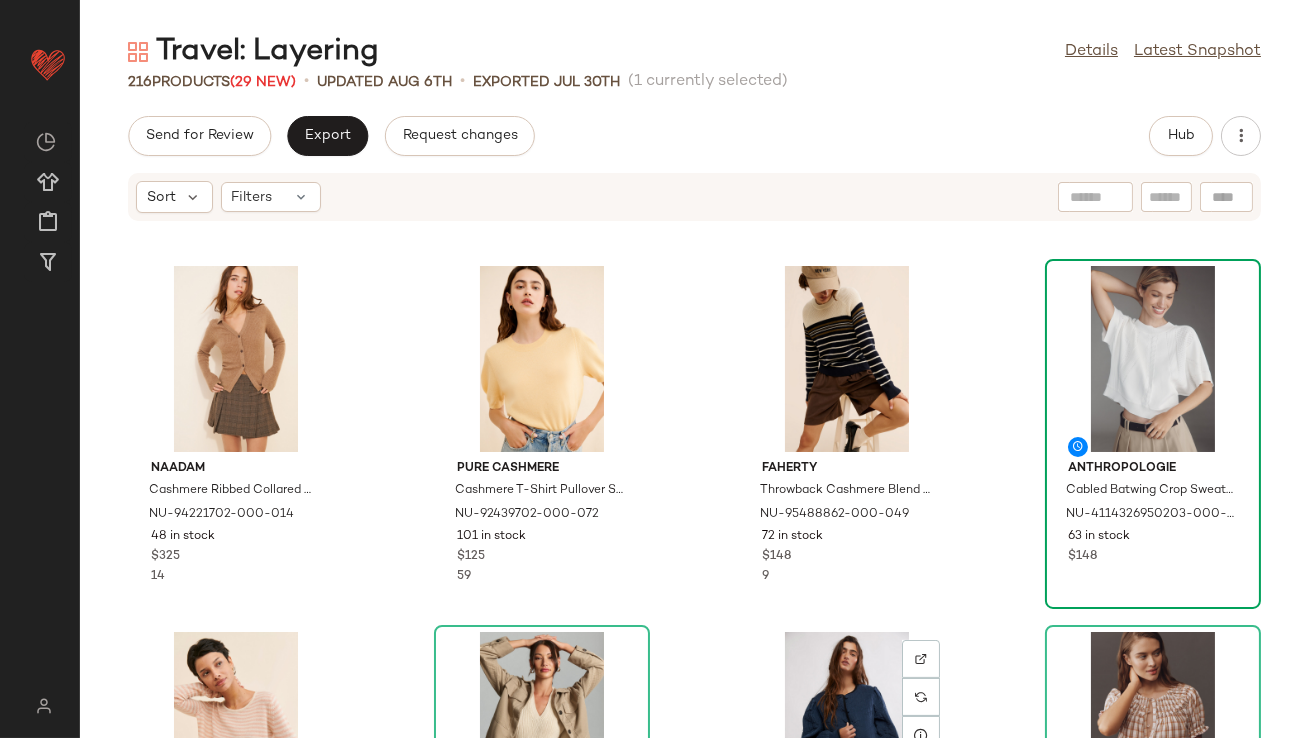 scroll, scrollTop: 903, scrollLeft: 0, axis: vertical 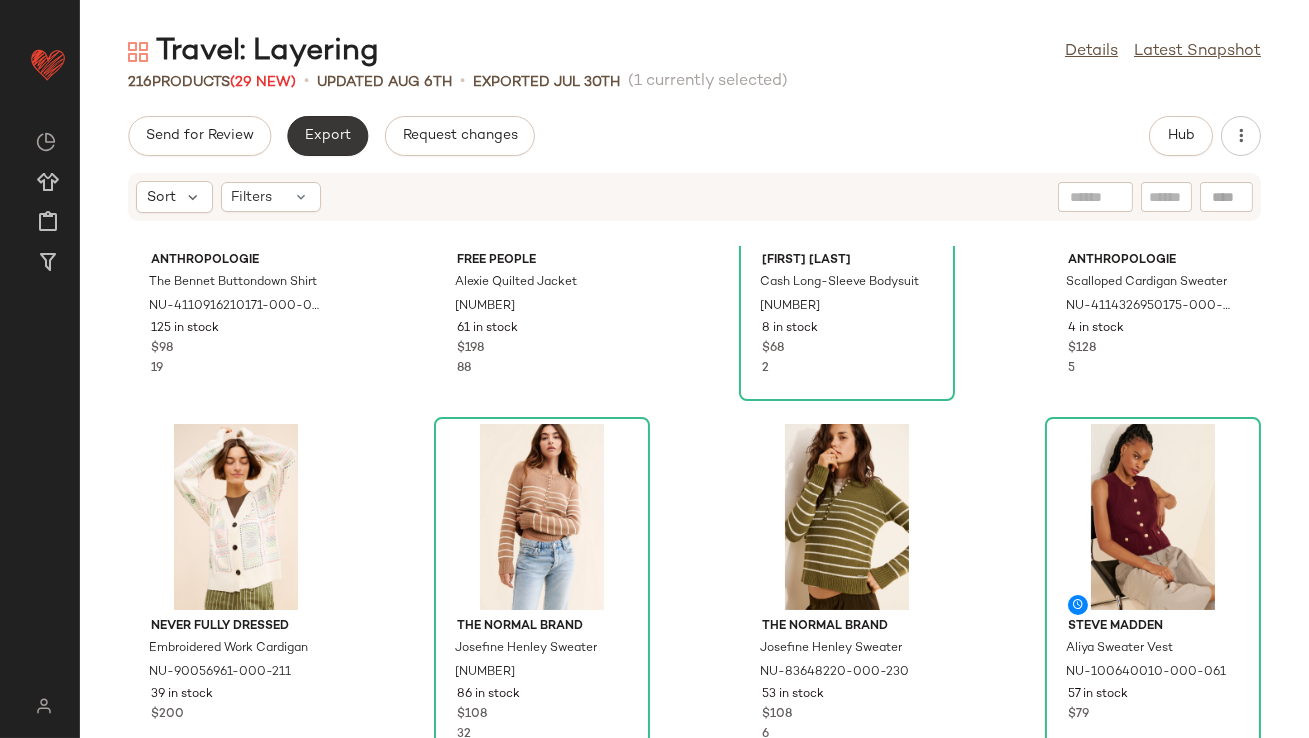 click on "Export" at bounding box center [327, 136] 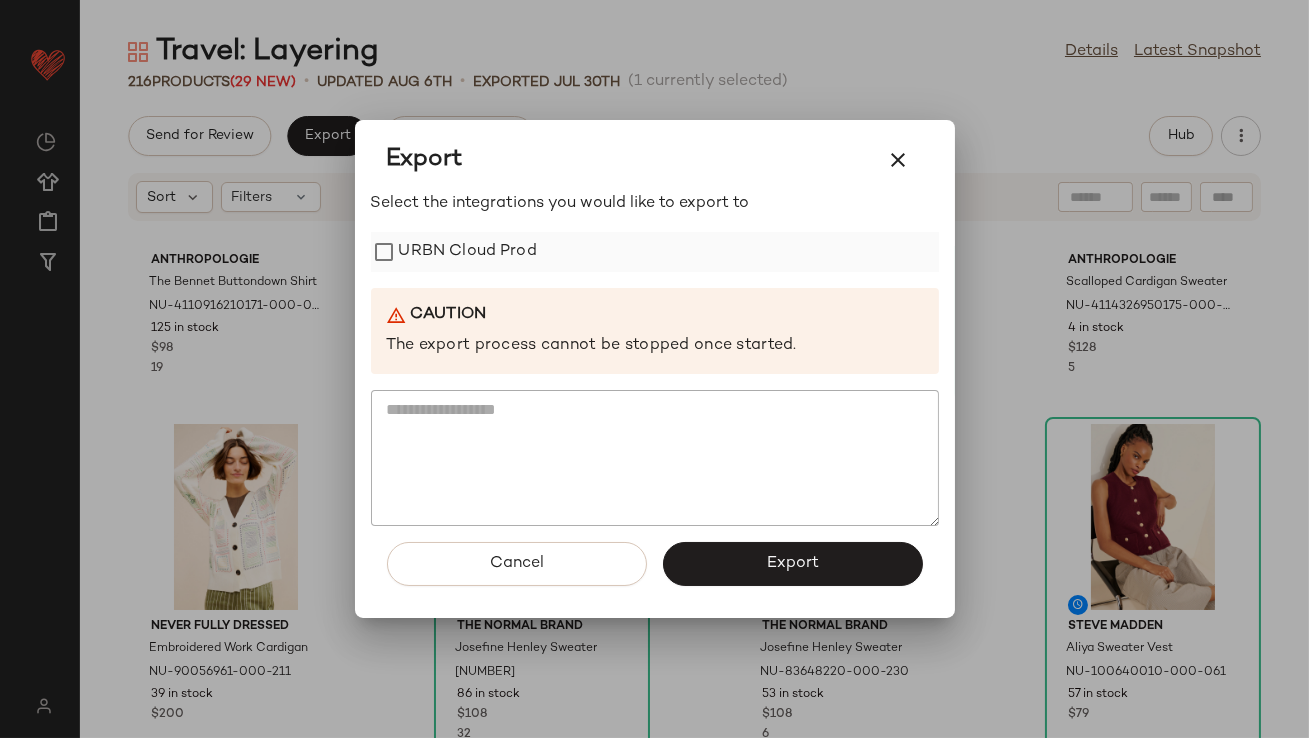 click on "URBN Cloud Prod" at bounding box center [468, 252] 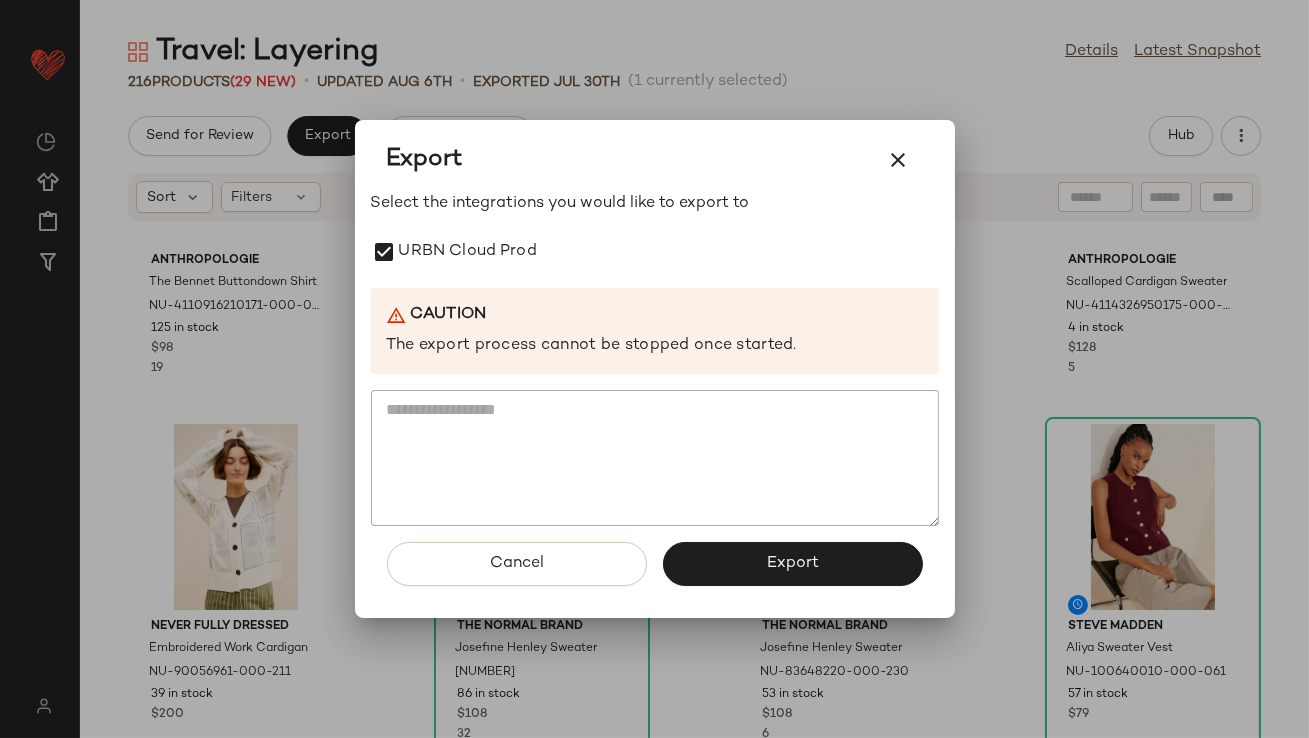 click on "Export" at bounding box center (793, 564) 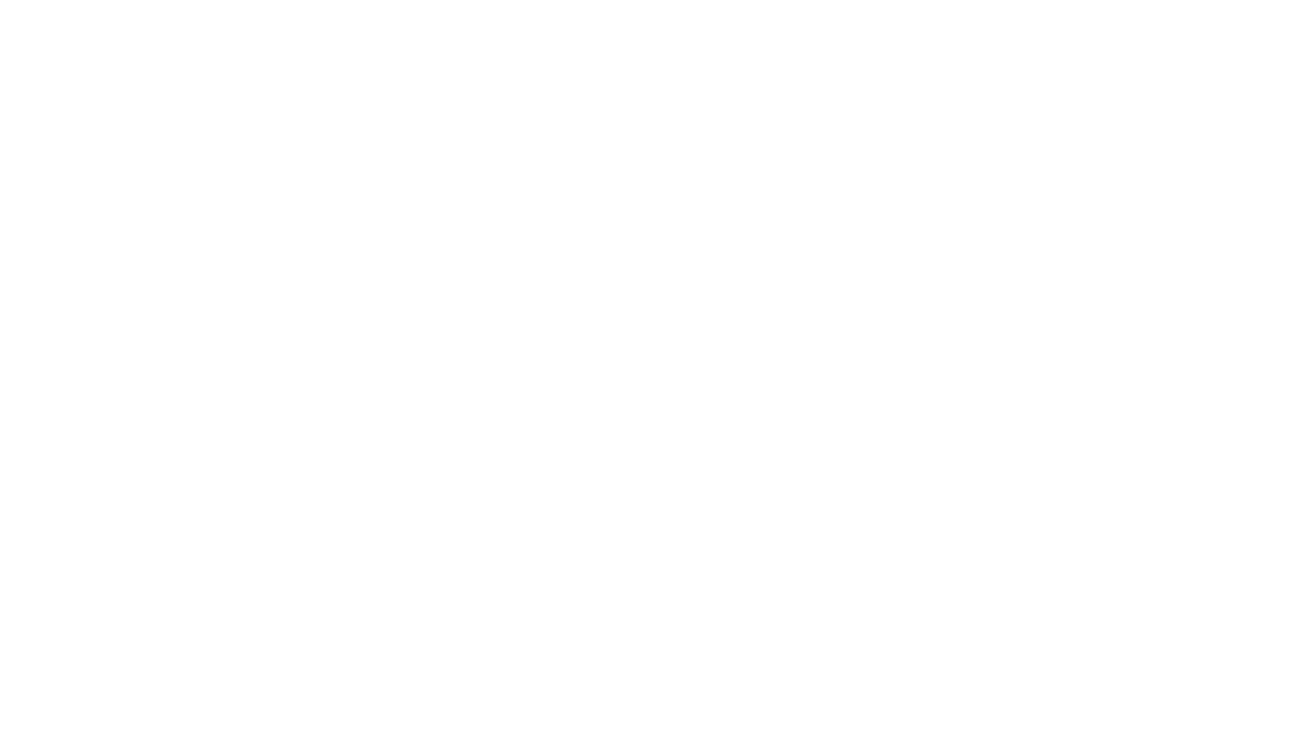 scroll, scrollTop: 0, scrollLeft: 0, axis: both 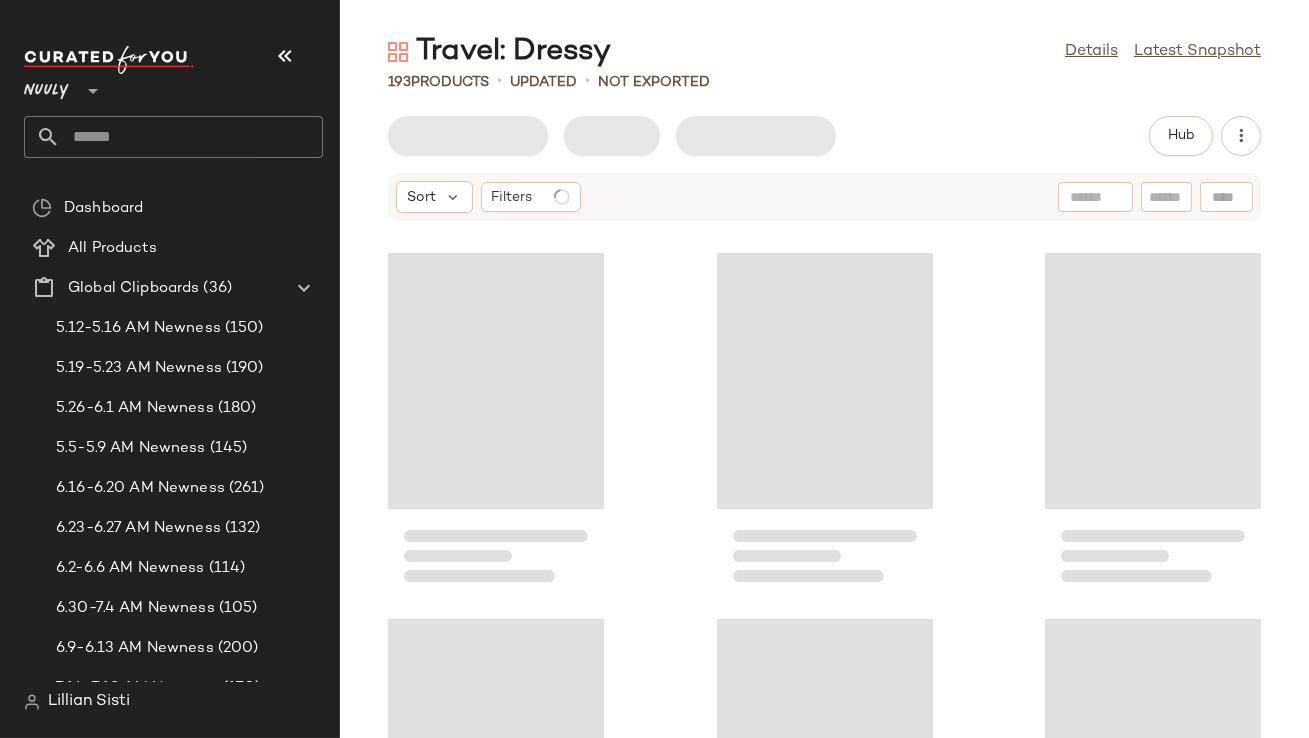 click at bounding box center [285, 56] 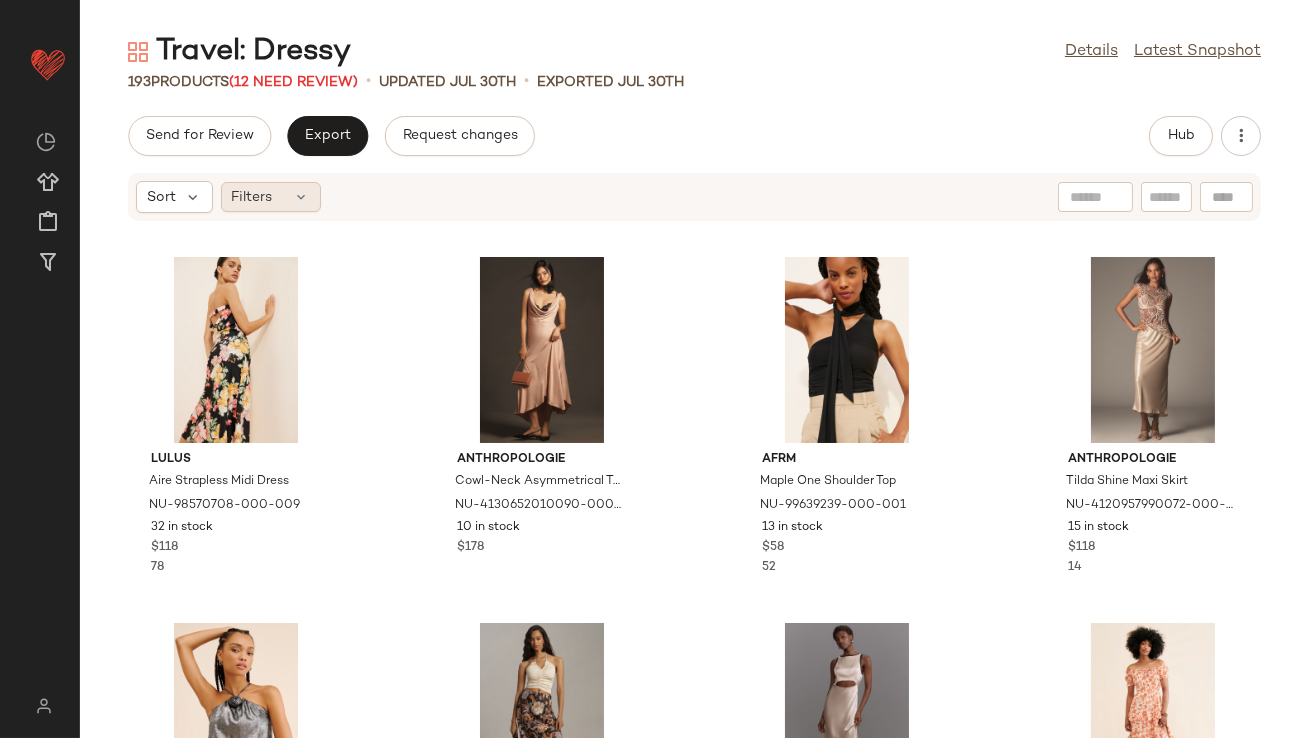 click on "Filters" at bounding box center (252, 197) 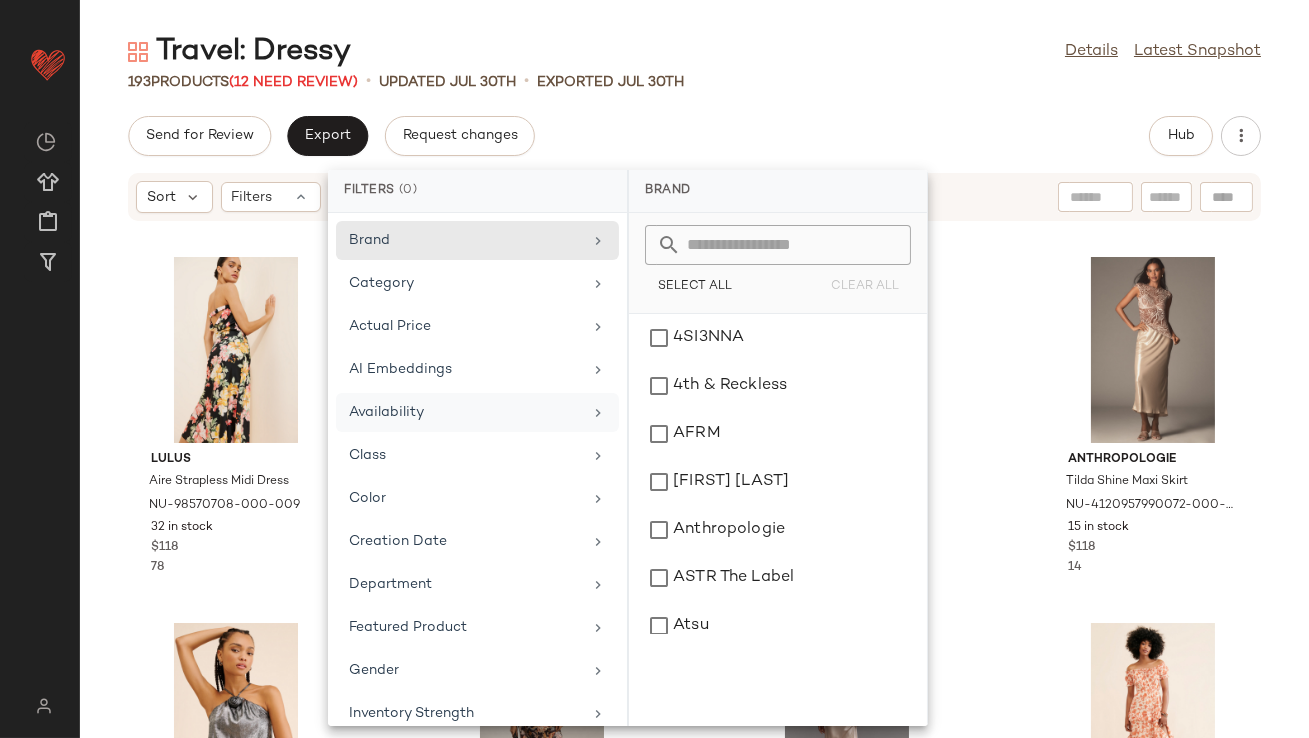 click on "Availability" 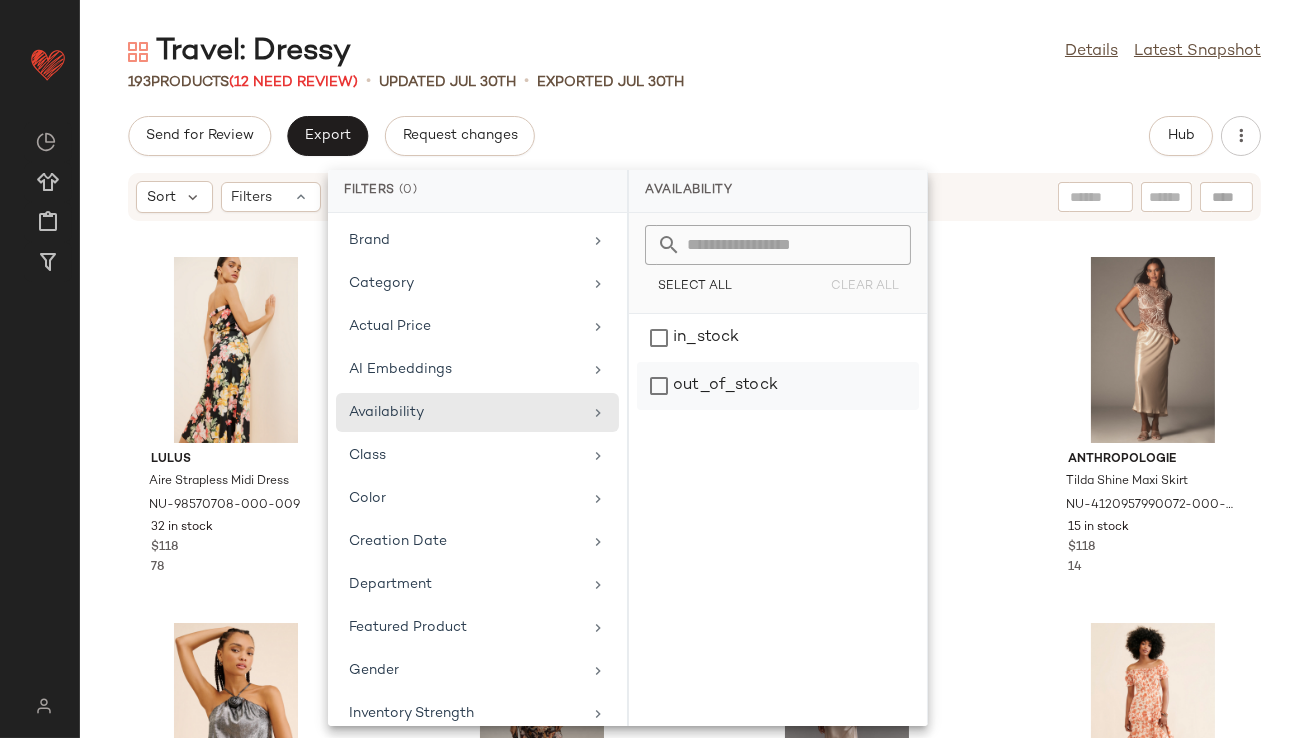 click on "out_of_stock" 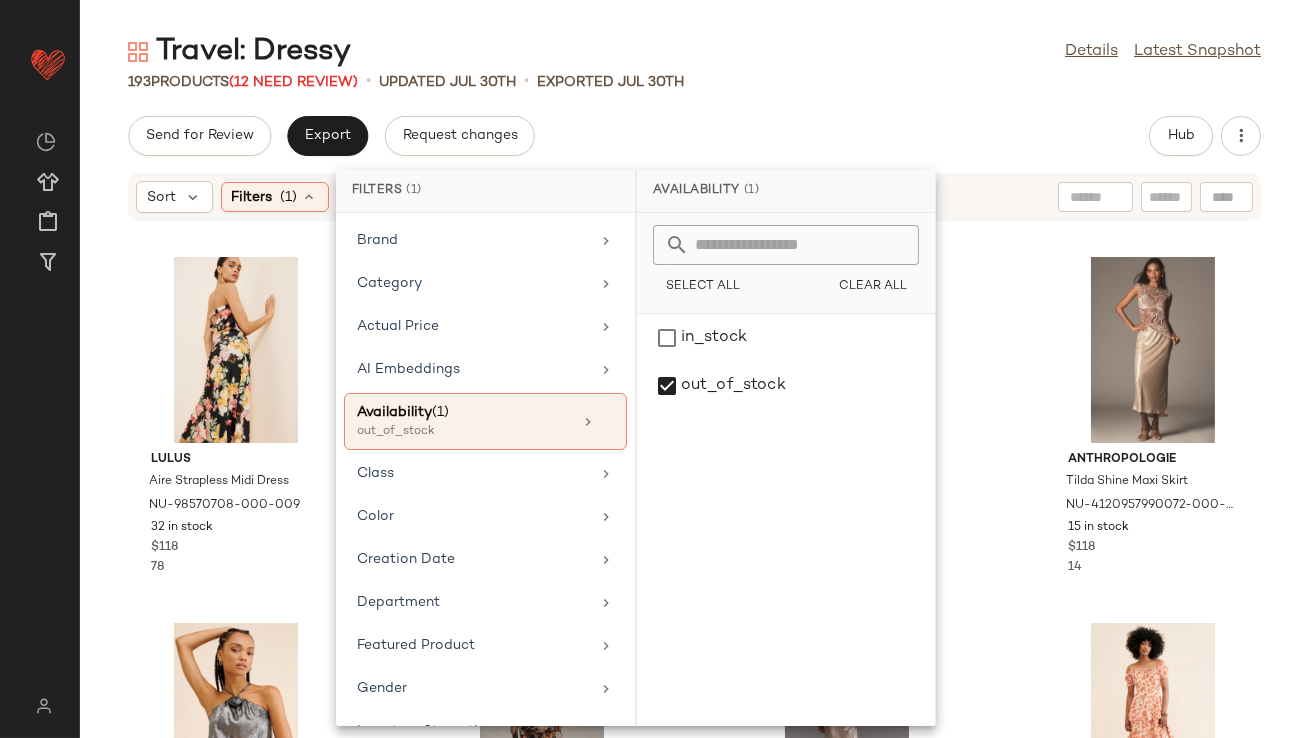 click on "Send for Review   Export   Request changes   Hub" 